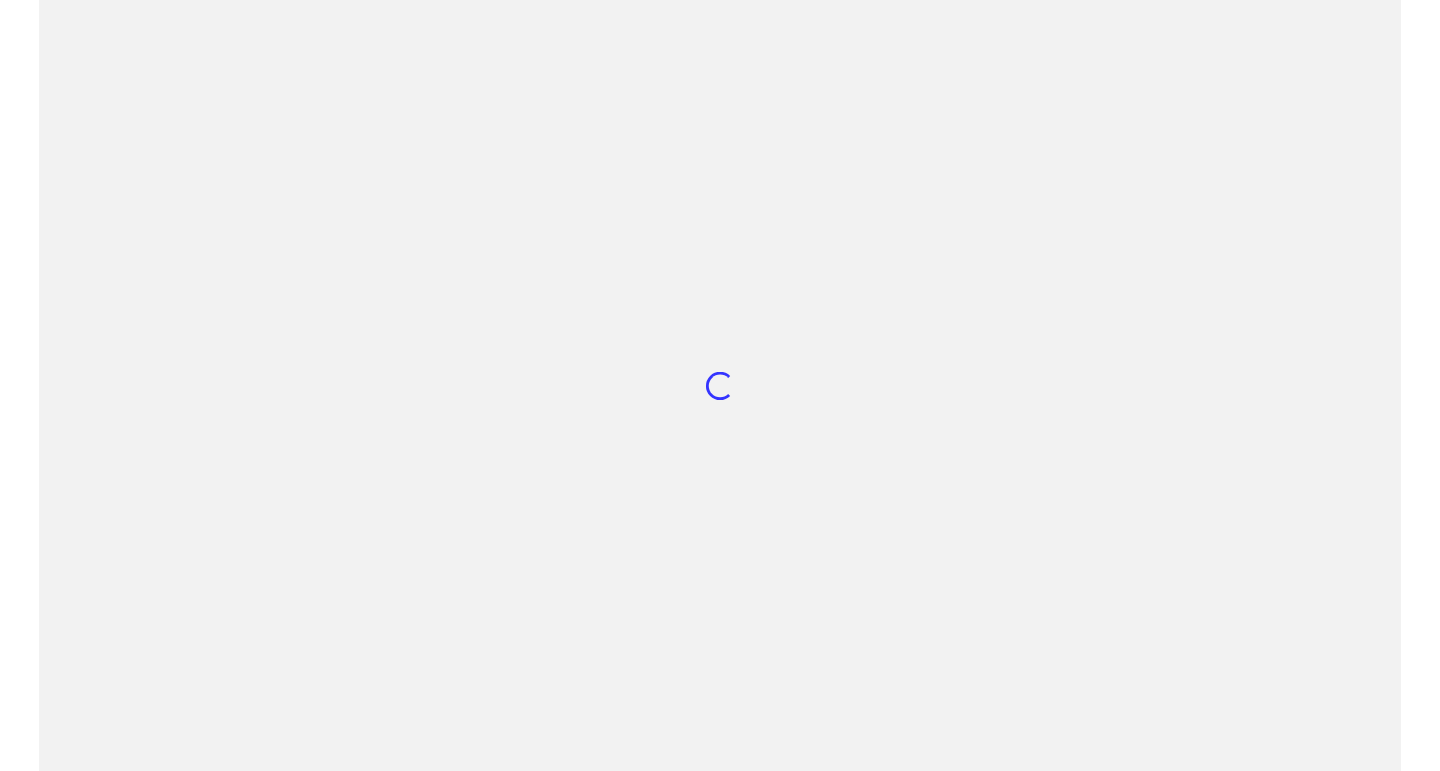 scroll, scrollTop: 0, scrollLeft: 0, axis: both 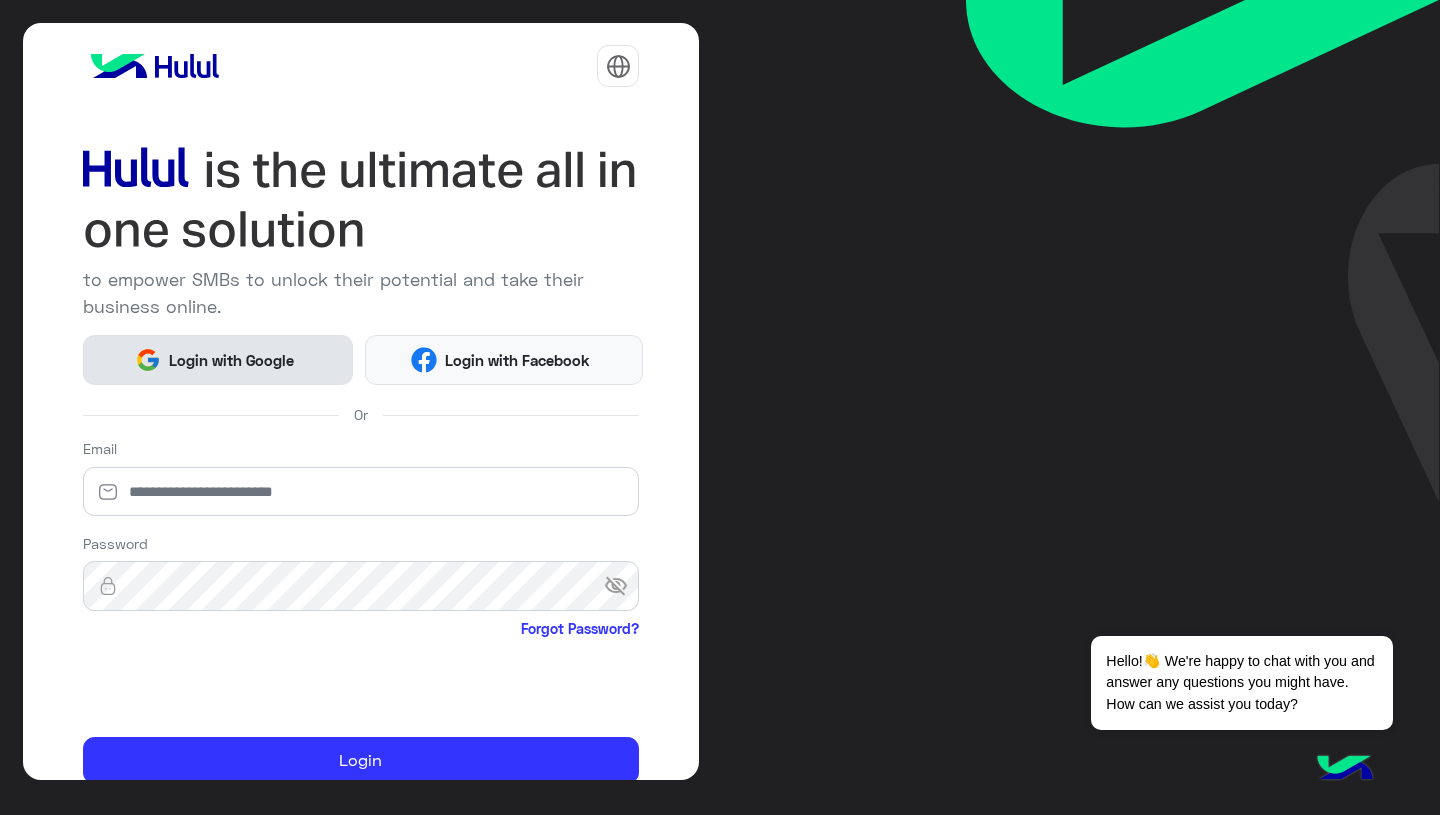 click on "Login with Google" 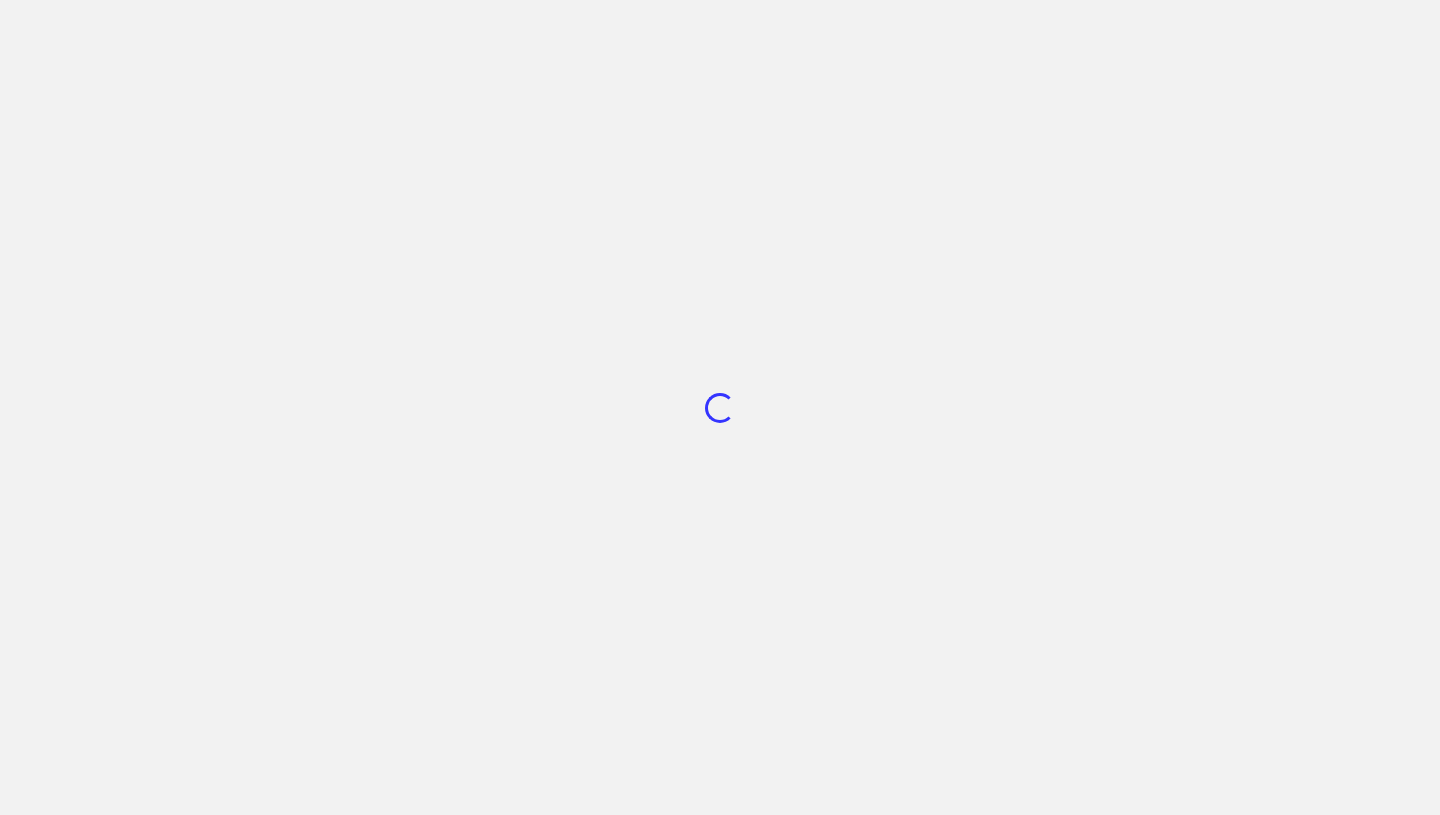 scroll, scrollTop: 0, scrollLeft: 0, axis: both 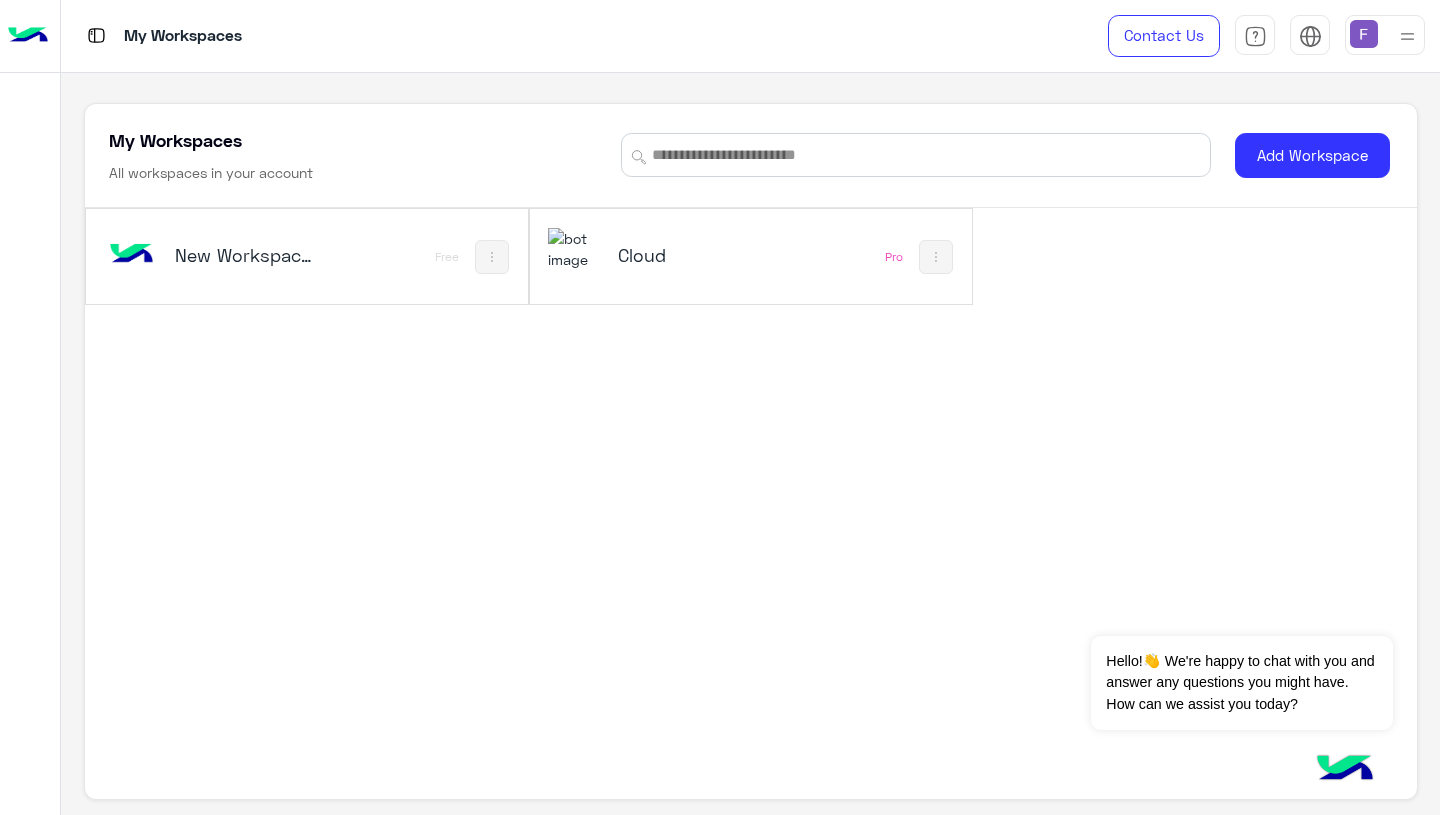 click on "Cloud" at bounding box center (669, 257) 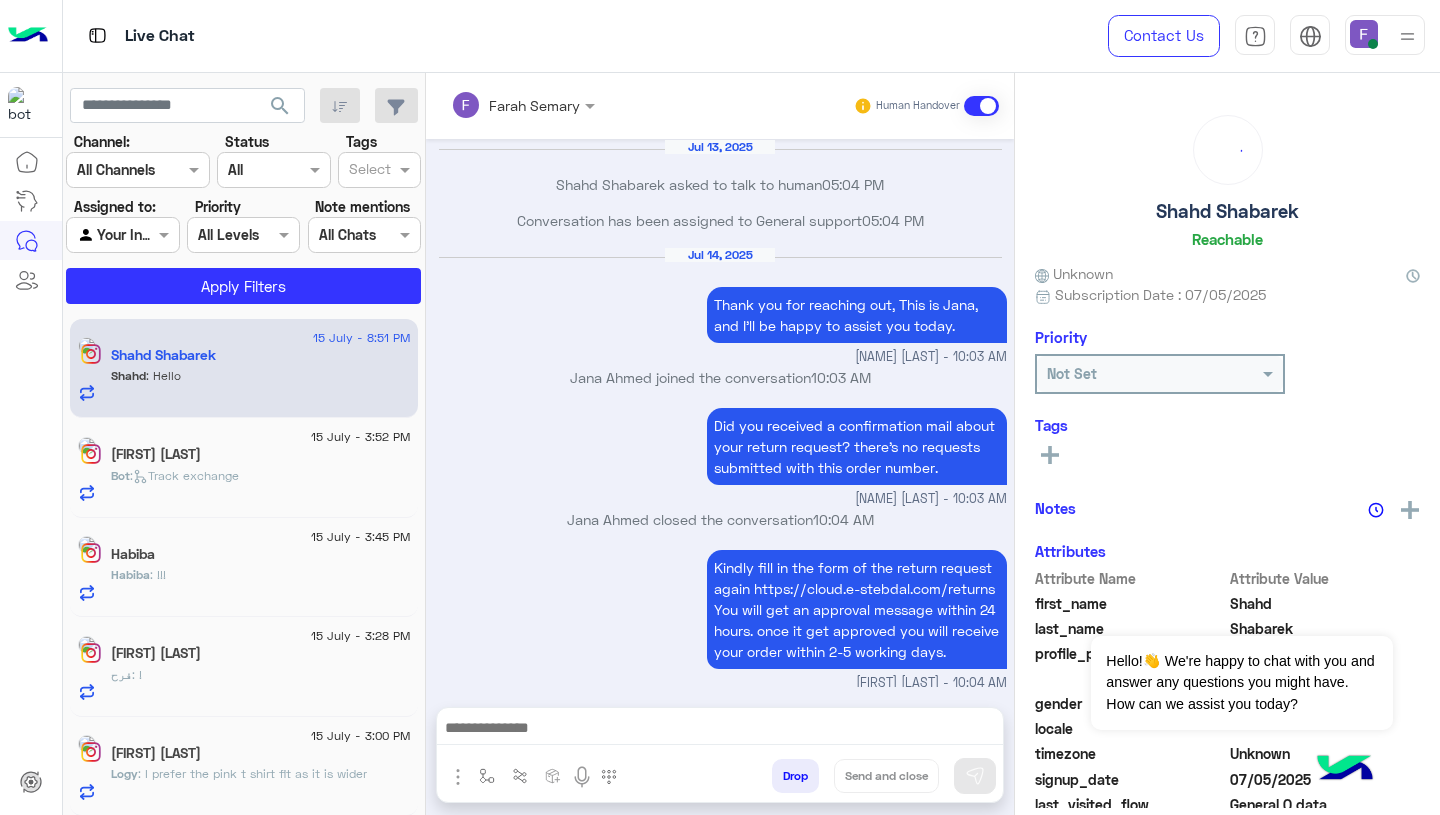 scroll, scrollTop: 1775, scrollLeft: 0, axis: vertical 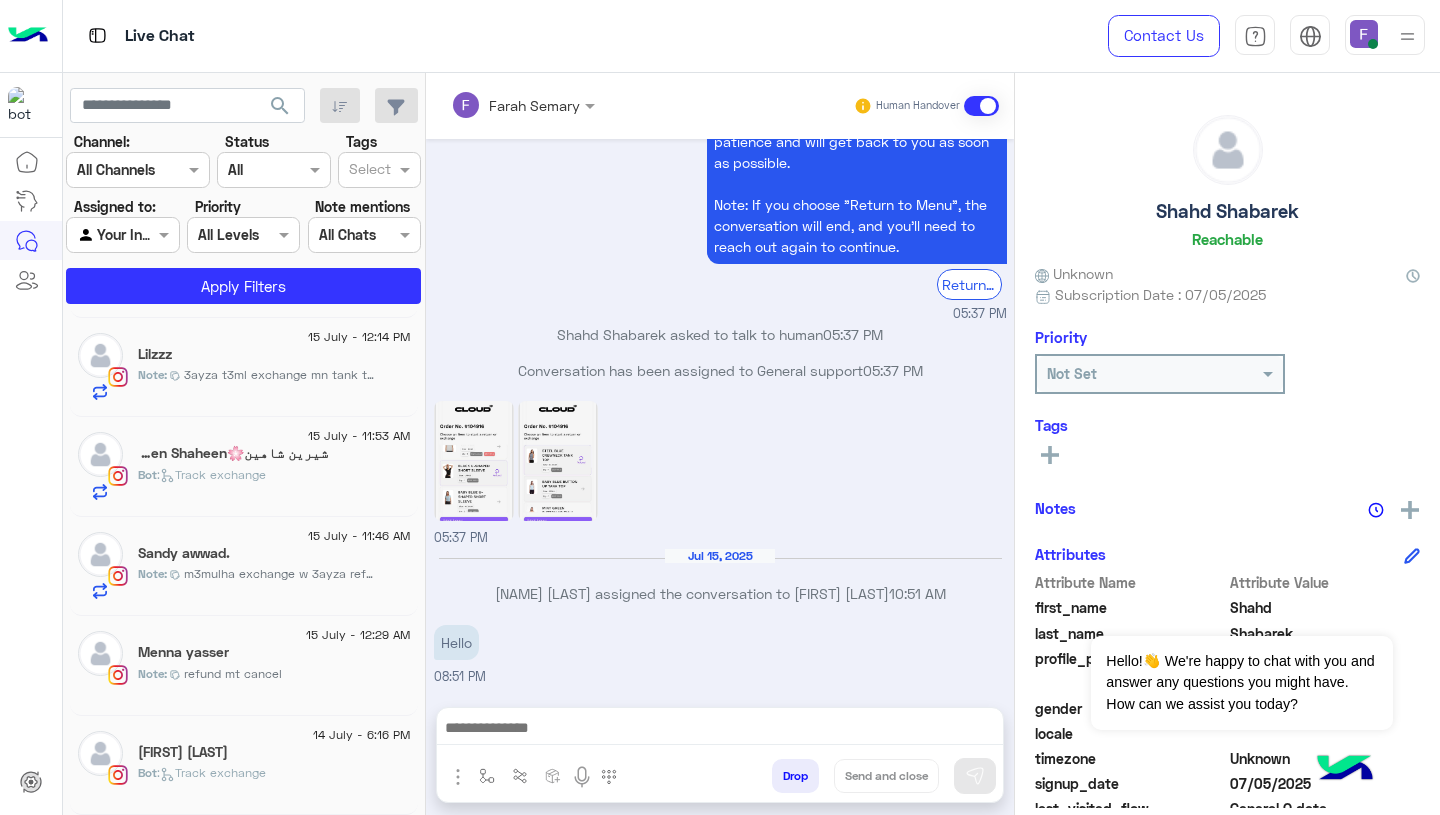 click on "Bot :   Track exchange" 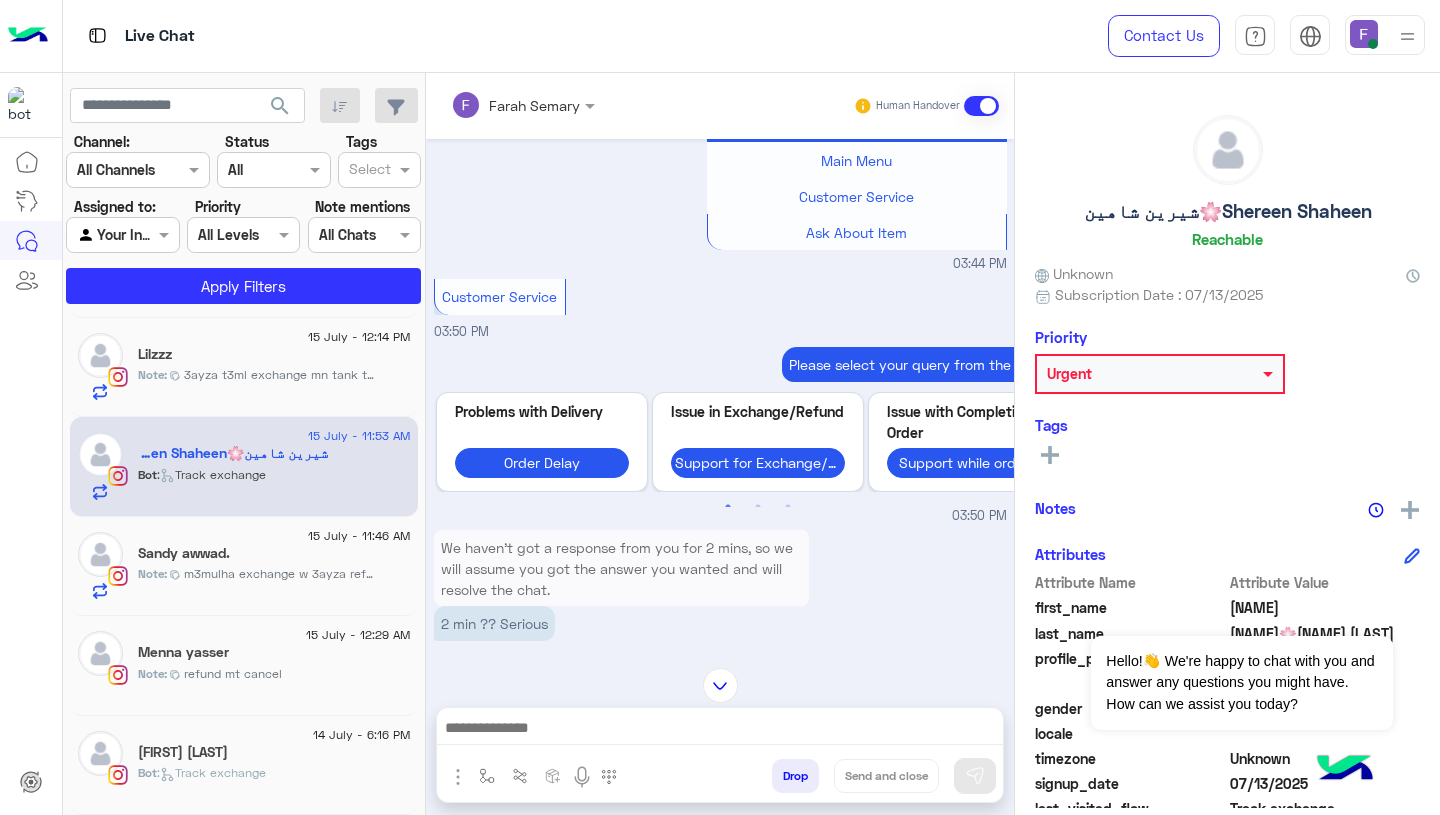 scroll, scrollTop: 3160, scrollLeft: 0, axis: vertical 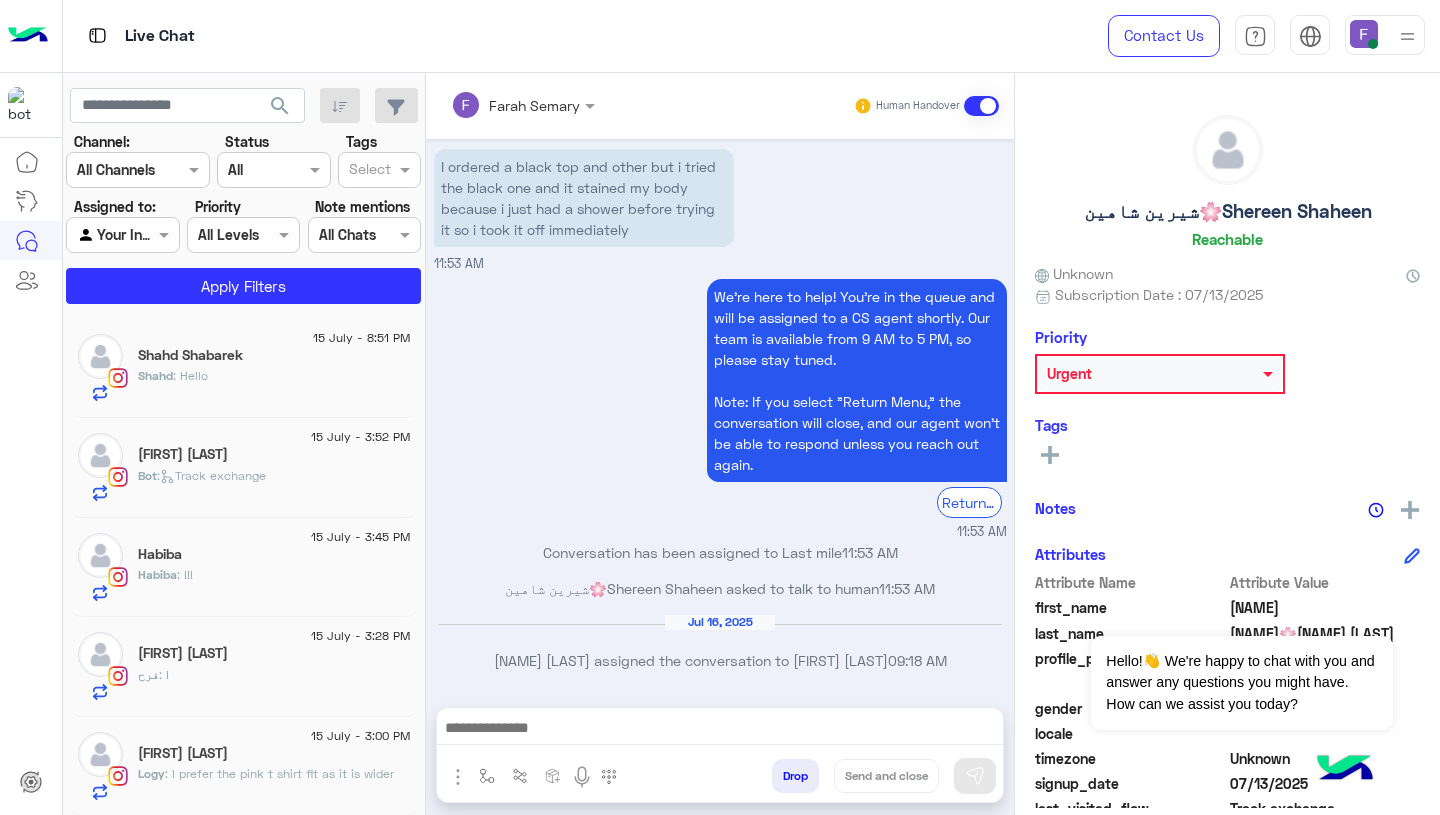 click on "Shahd : Hello" 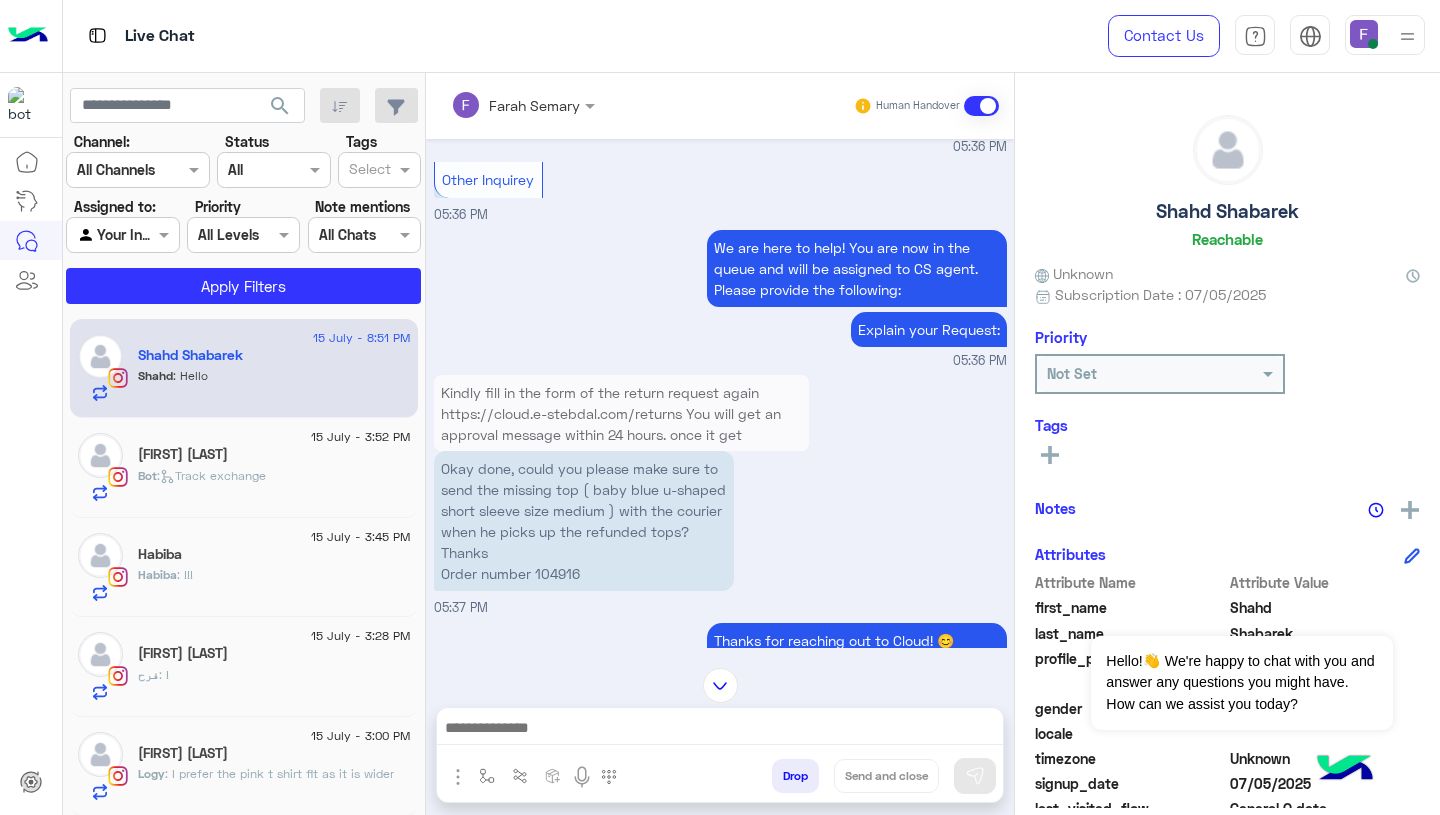 scroll, scrollTop: 1166, scrollLeft: 0, axis: vertical 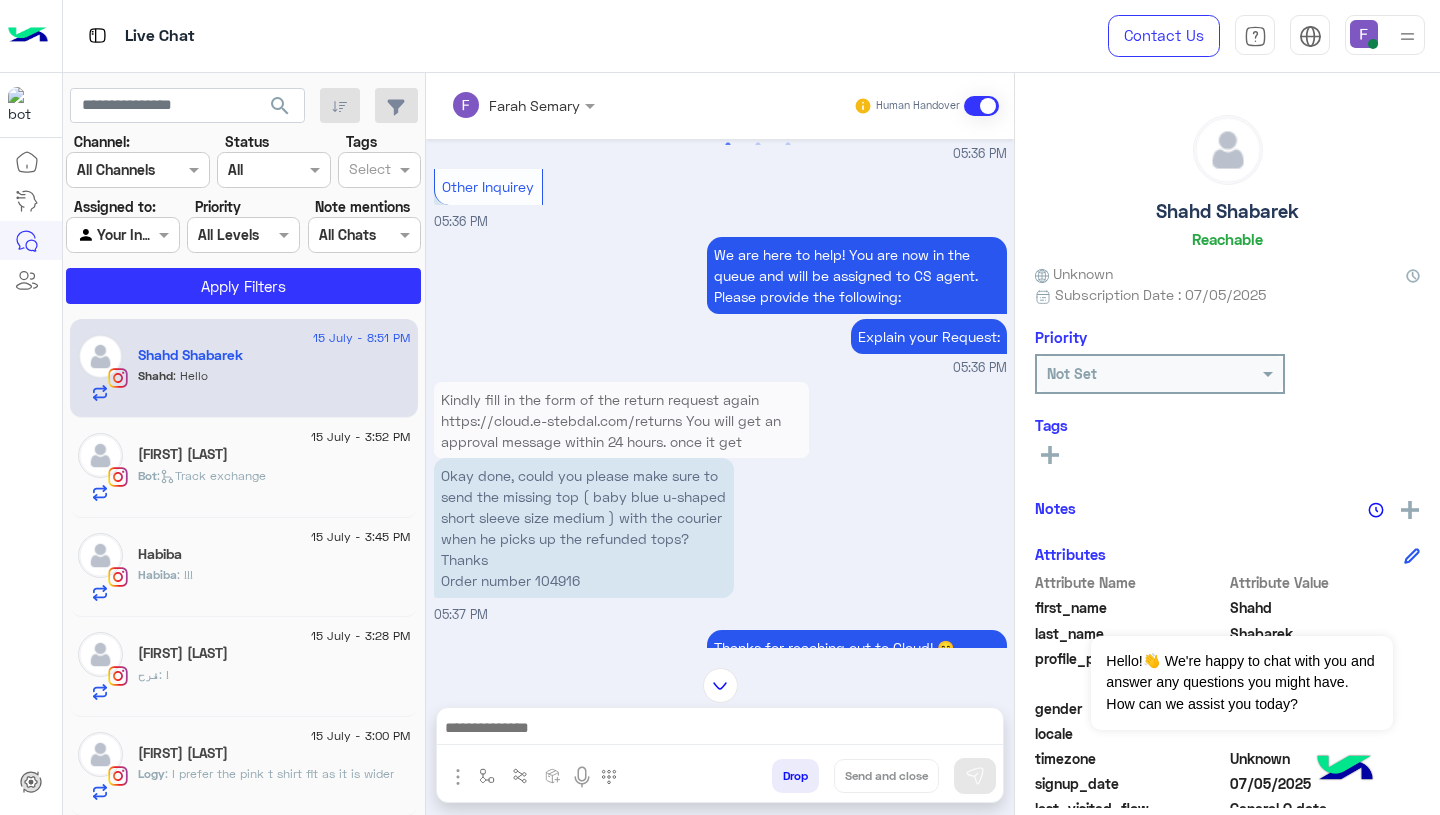 click on "Okay done, could you please make sure to send the missing top ( baby blue u-shaped short sleeve size medium ) with the courier when he picks up the refunded tops? Thanks Order number 104916" at bounding box center [584, 528] 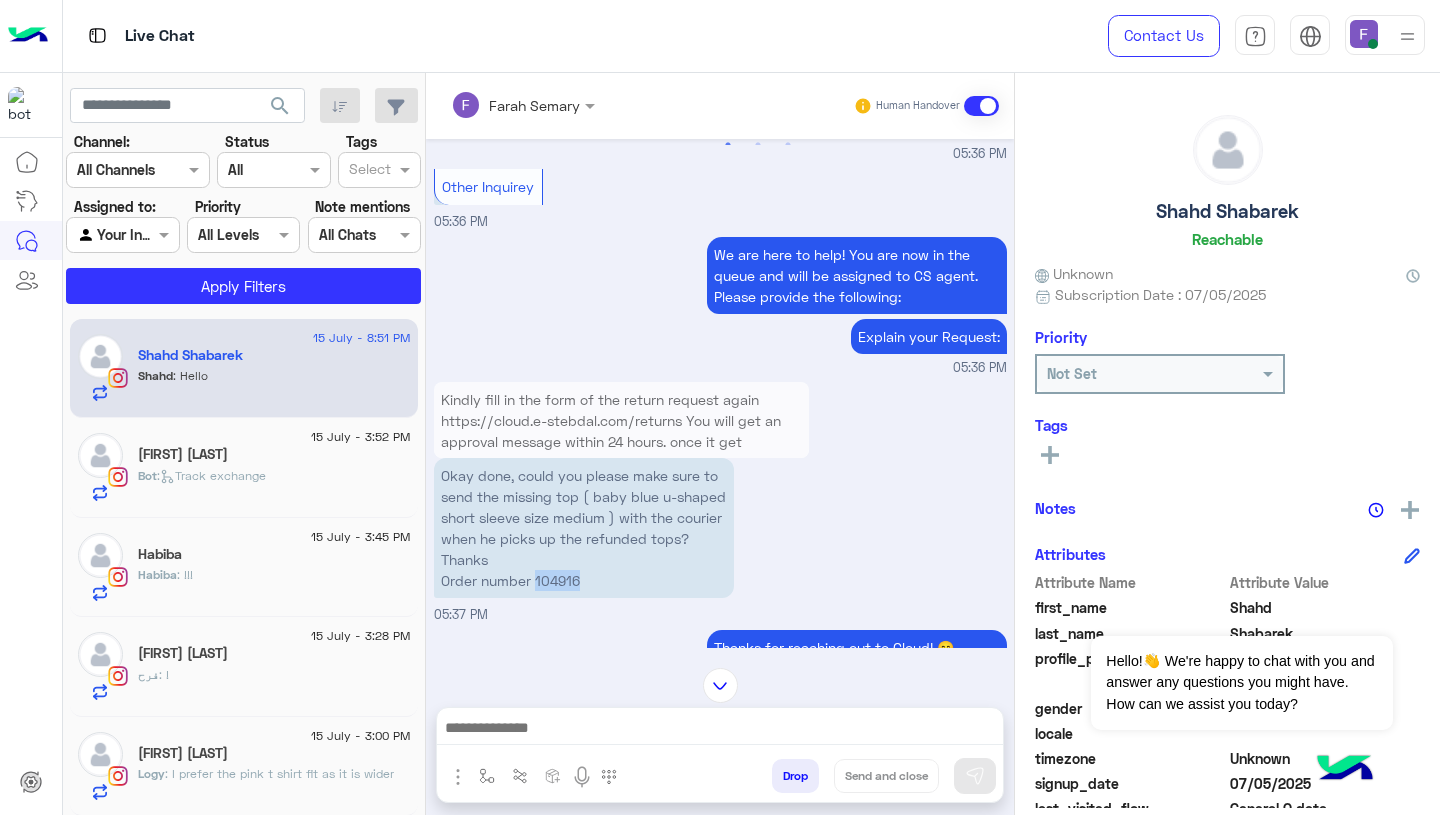 click on "Okay done, could you please make sure to send the missing top ( baby blue u-shaped short sleeve size medium ) with the courier when he picks up the refunded tops? Thanks Order number 104916" at bounding box center (584, 528) 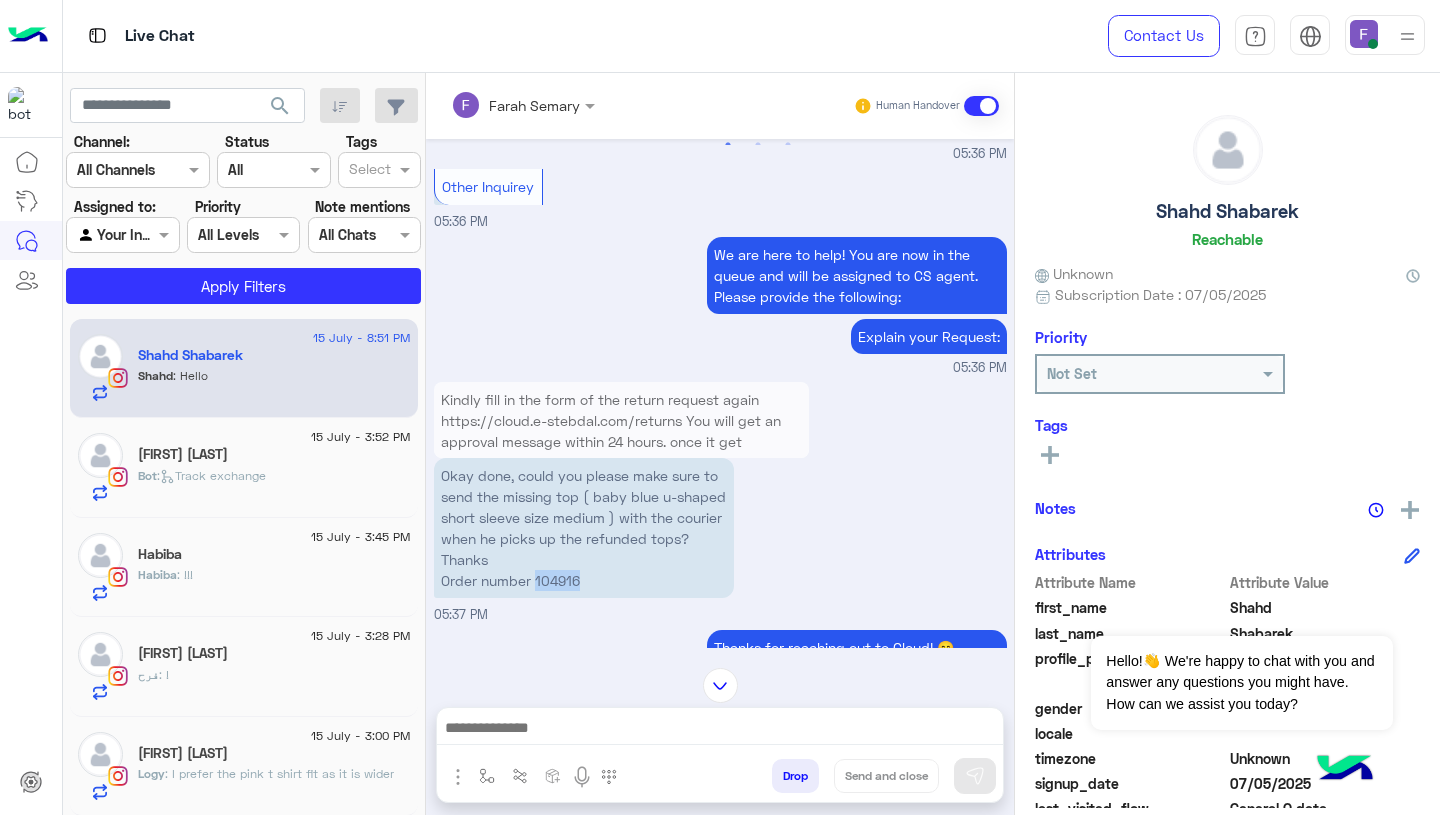 click on "Okay done, could you please make sure to send the missing top ( baby blue u-shaped short sleeve size medium ) with the courier when he picks up the refunded tops? Thanks Order number 104916" at bounding box center [621, 528] 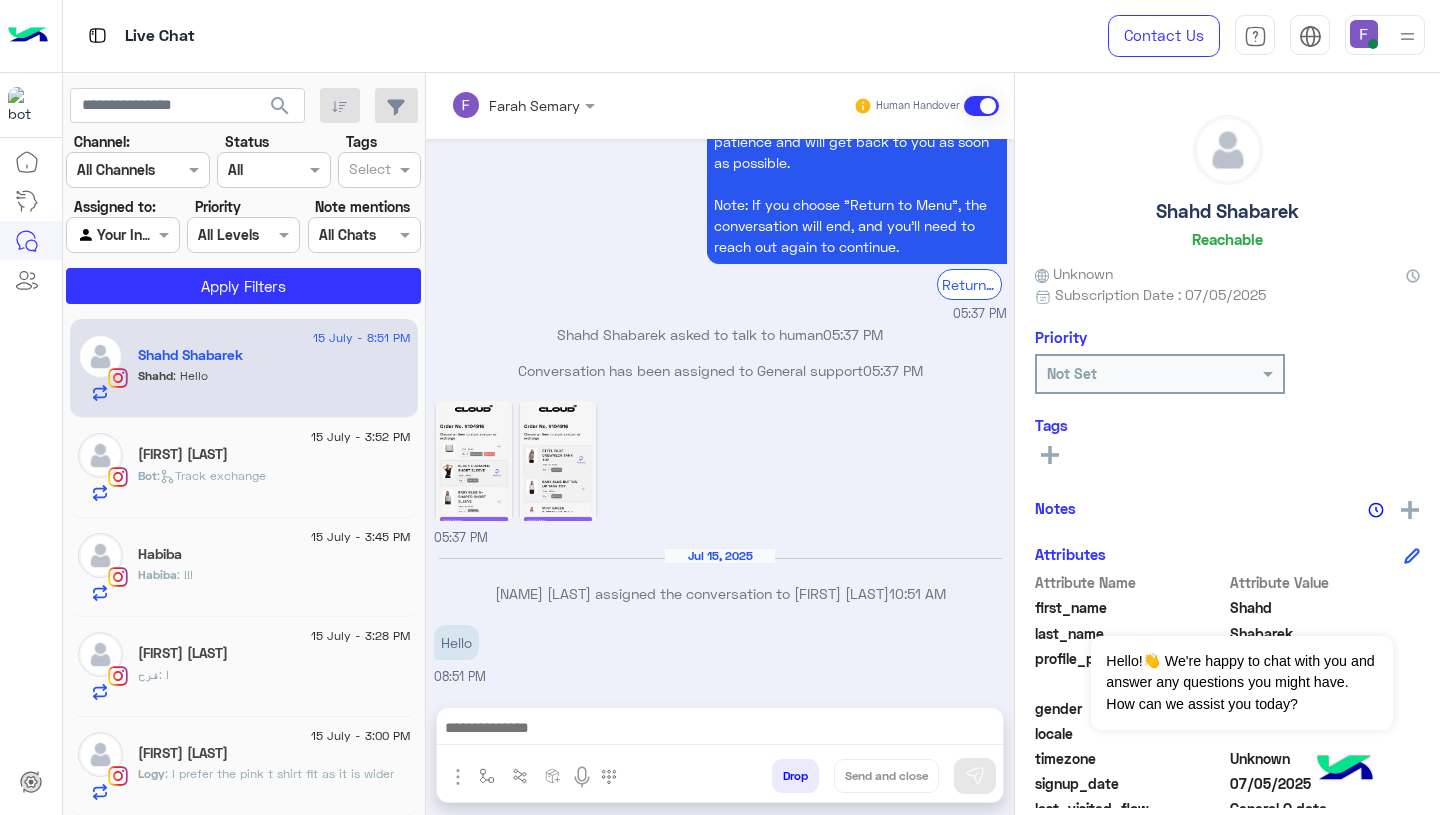 scroll, scrollTop: 1775, scrollLeft: 0, axis: vertical 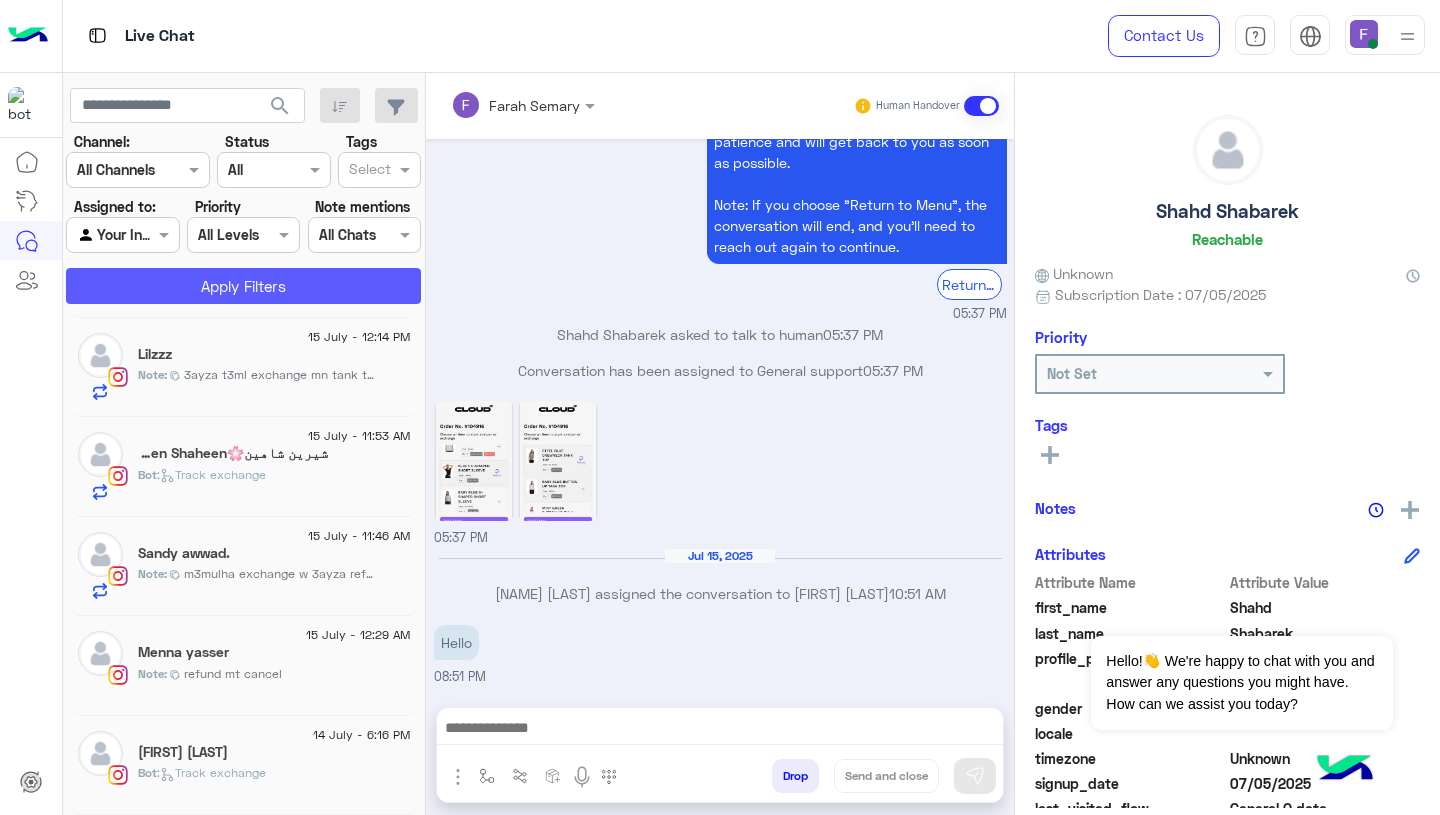 click on "Apply Filters" 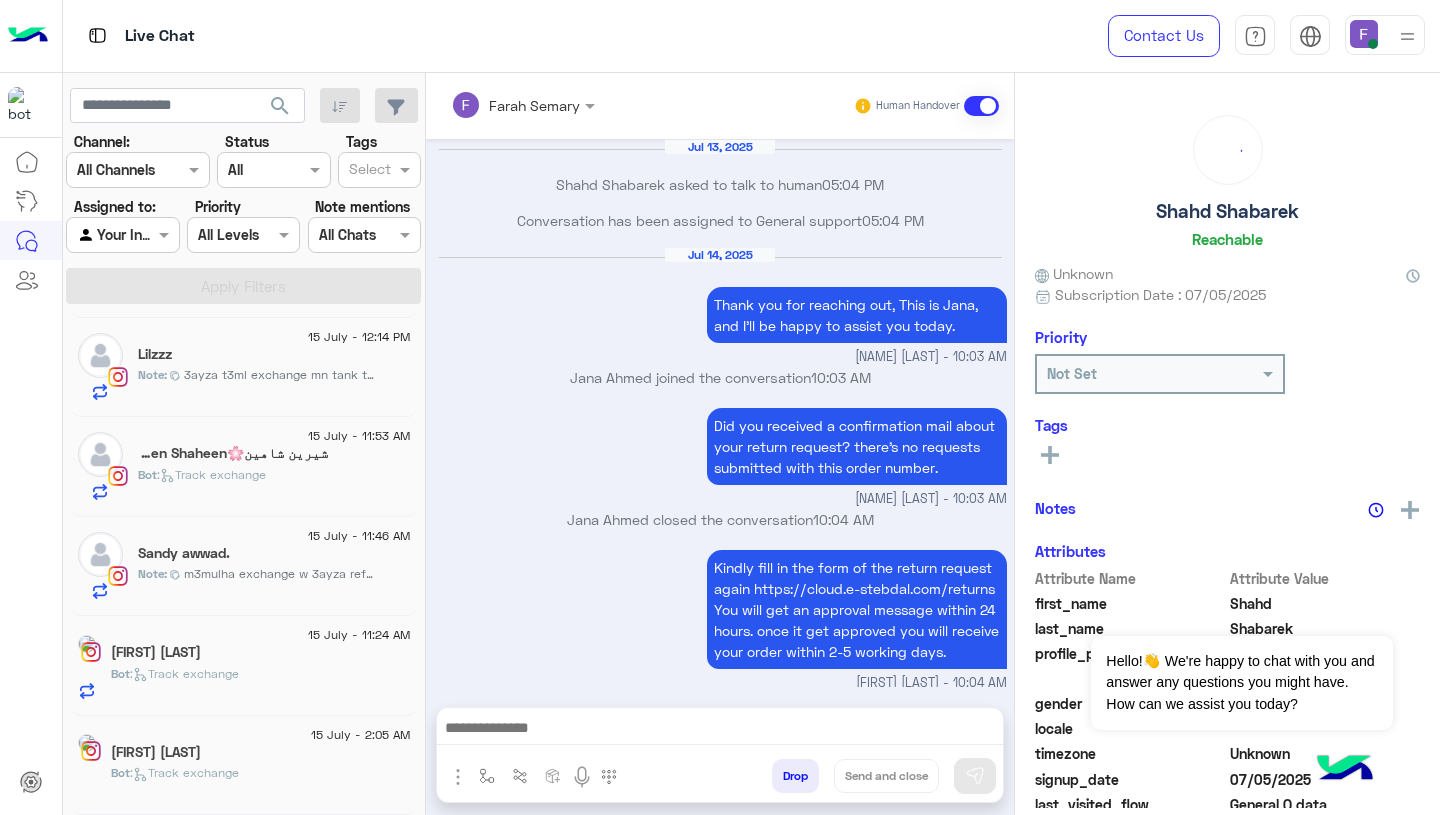 scroll, scrollTop: 1775, scrollLeft: 0, axis: vertical 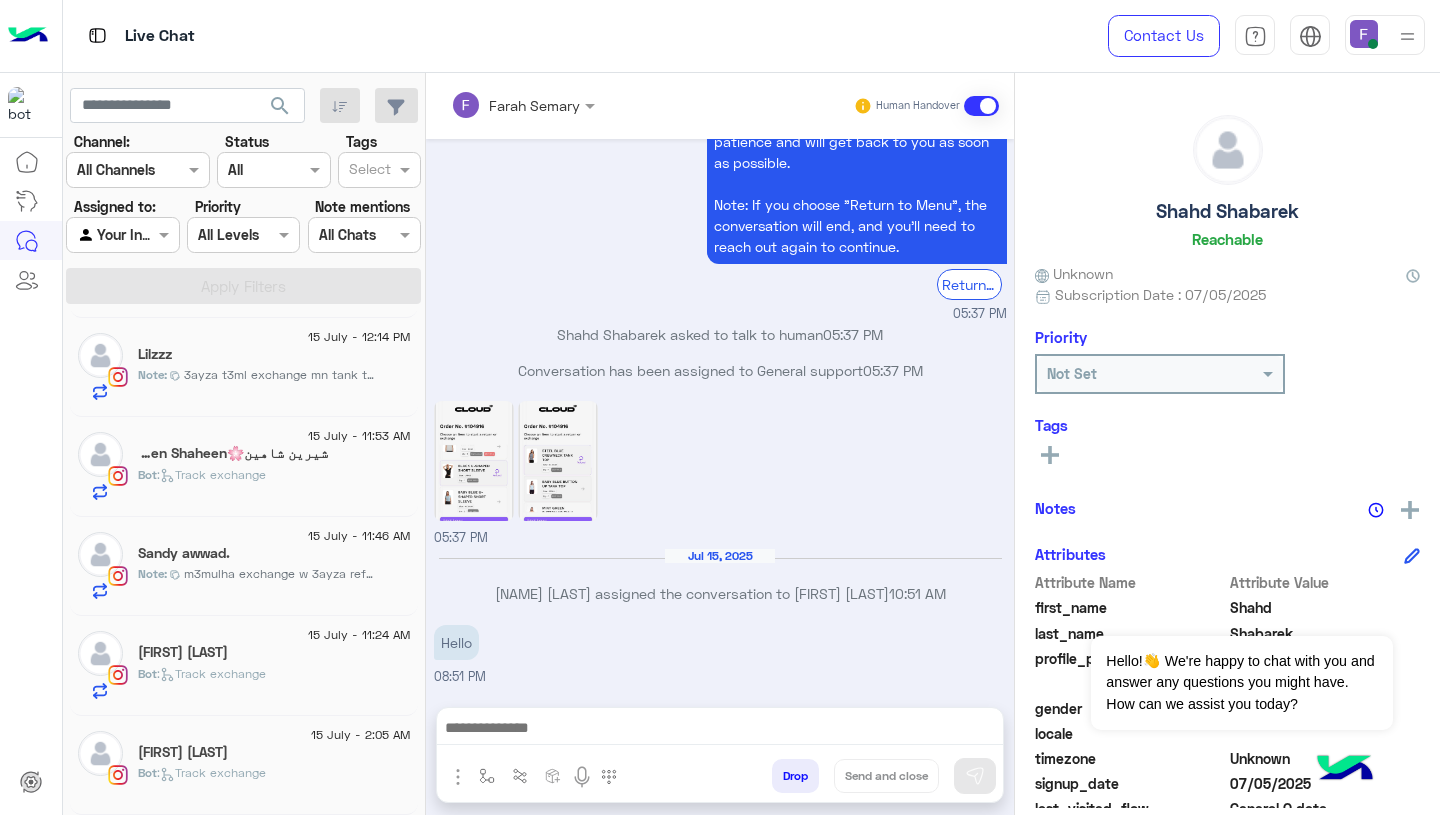 click on "شيرين شاهين🌸Shereen Shaheen" 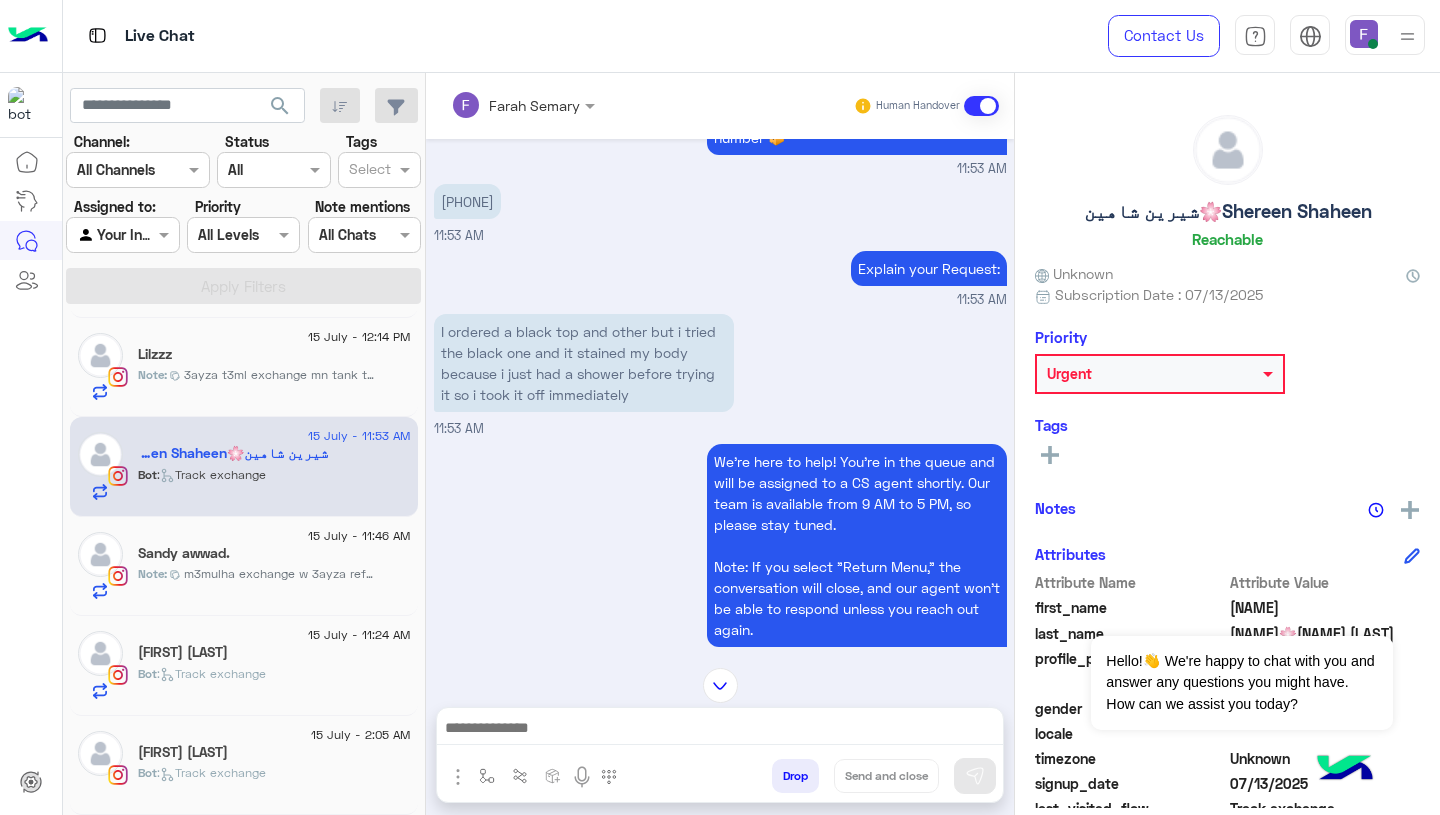 scroll, scrollTop: 1907, scrollLeft: 0, axis: vertical 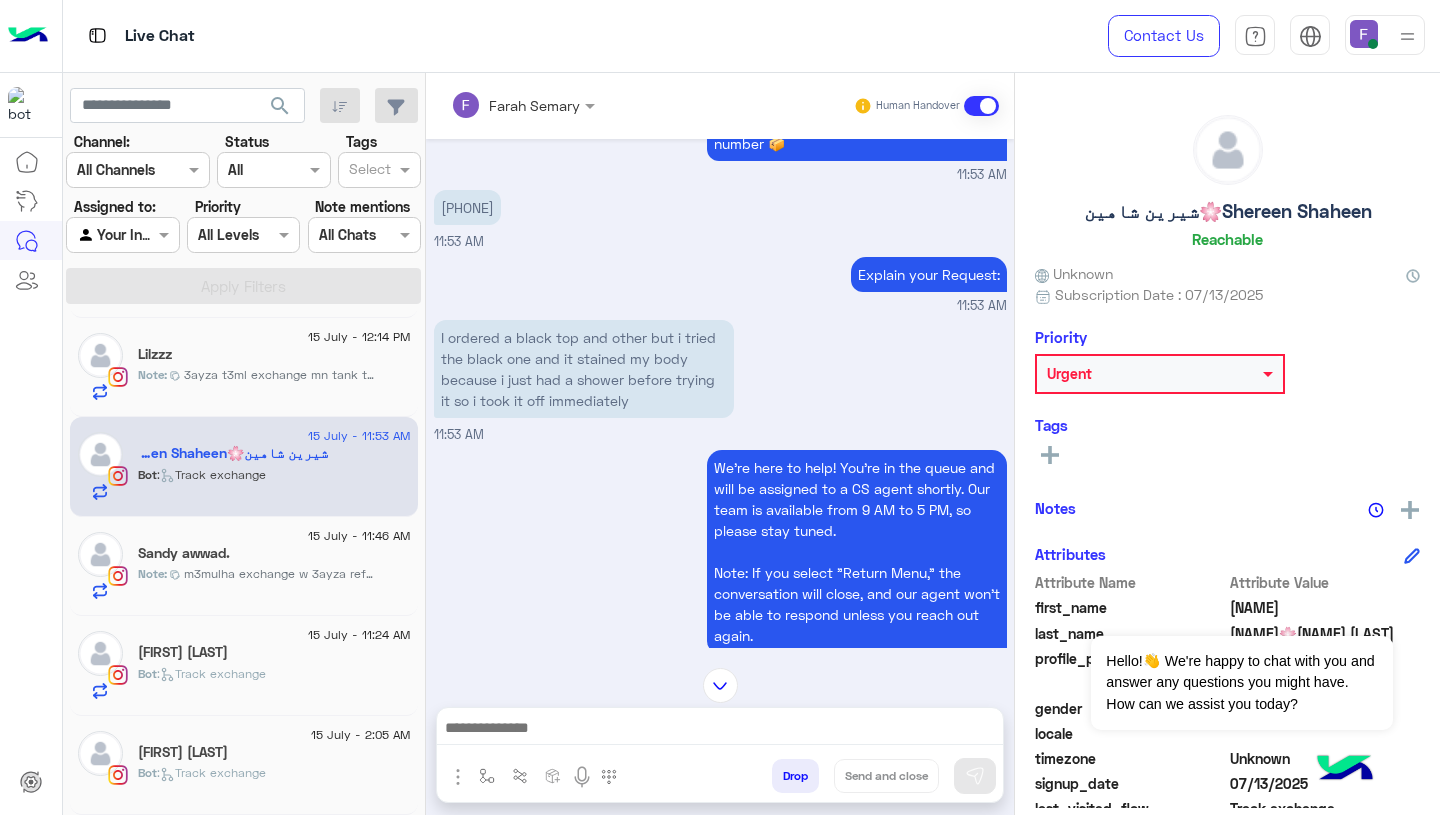 click on "15 July - 2:05 AM  Heba El-shayeb  Bot :   Track exchange" 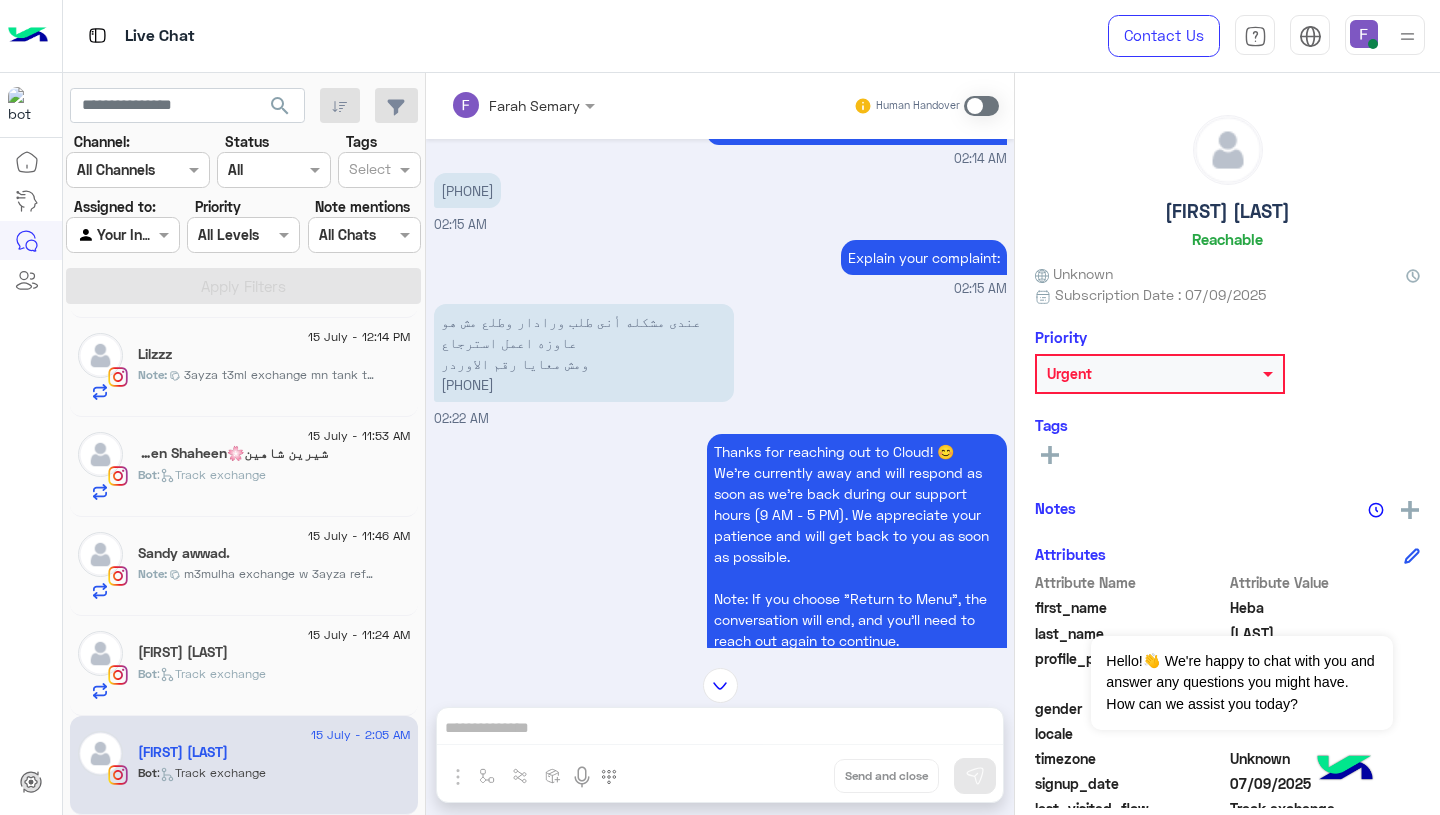 scroll, scrollTop: 1754, scrollLeft: 0, axis: vertical 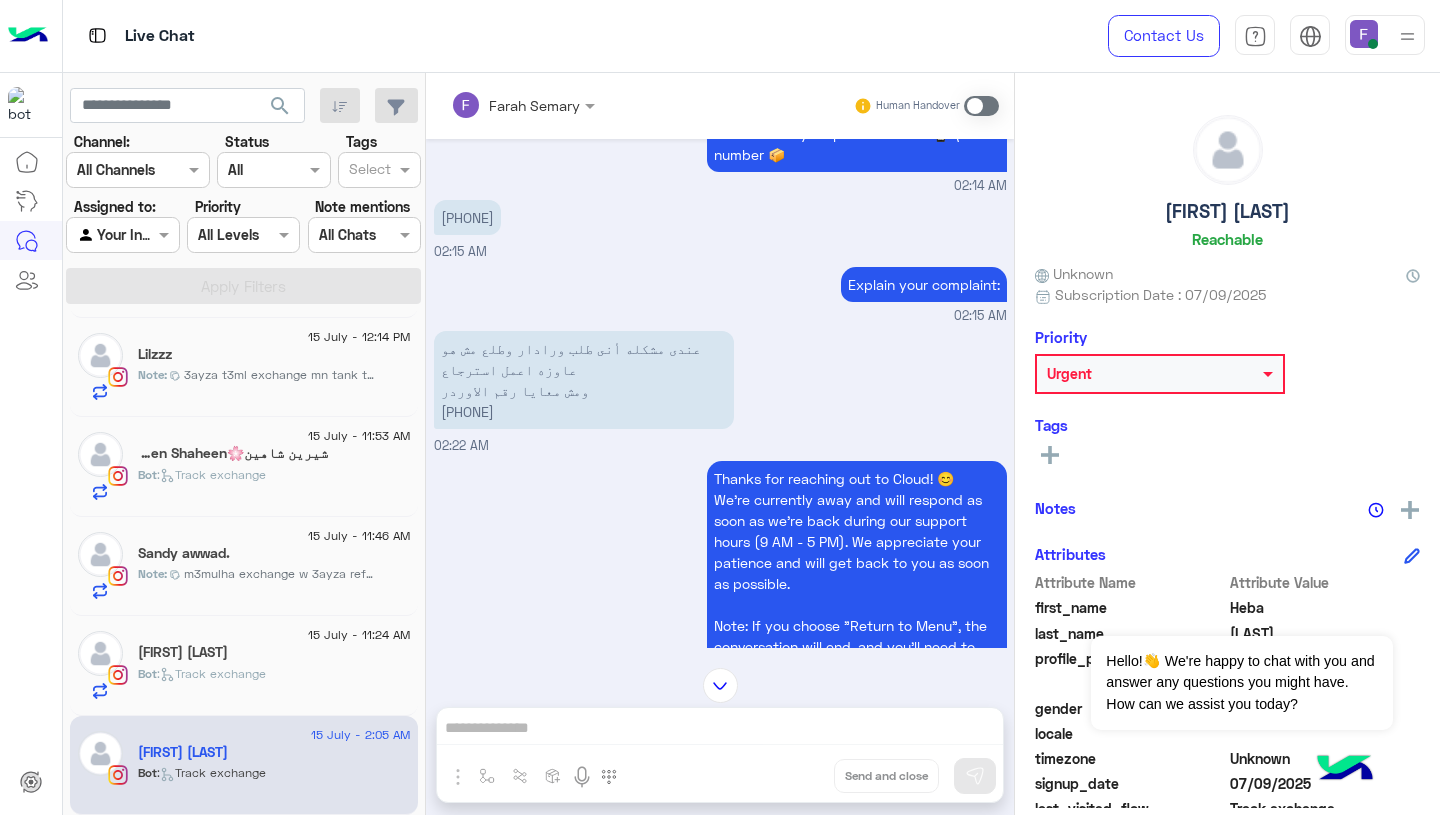 click on "عندى مشكله أنى طلب ورادار وطلع مش هو عاوزه اعمل استرجاع  ومش معايا رقم الاوردر  01065154173" at bounding box center (584, 380) 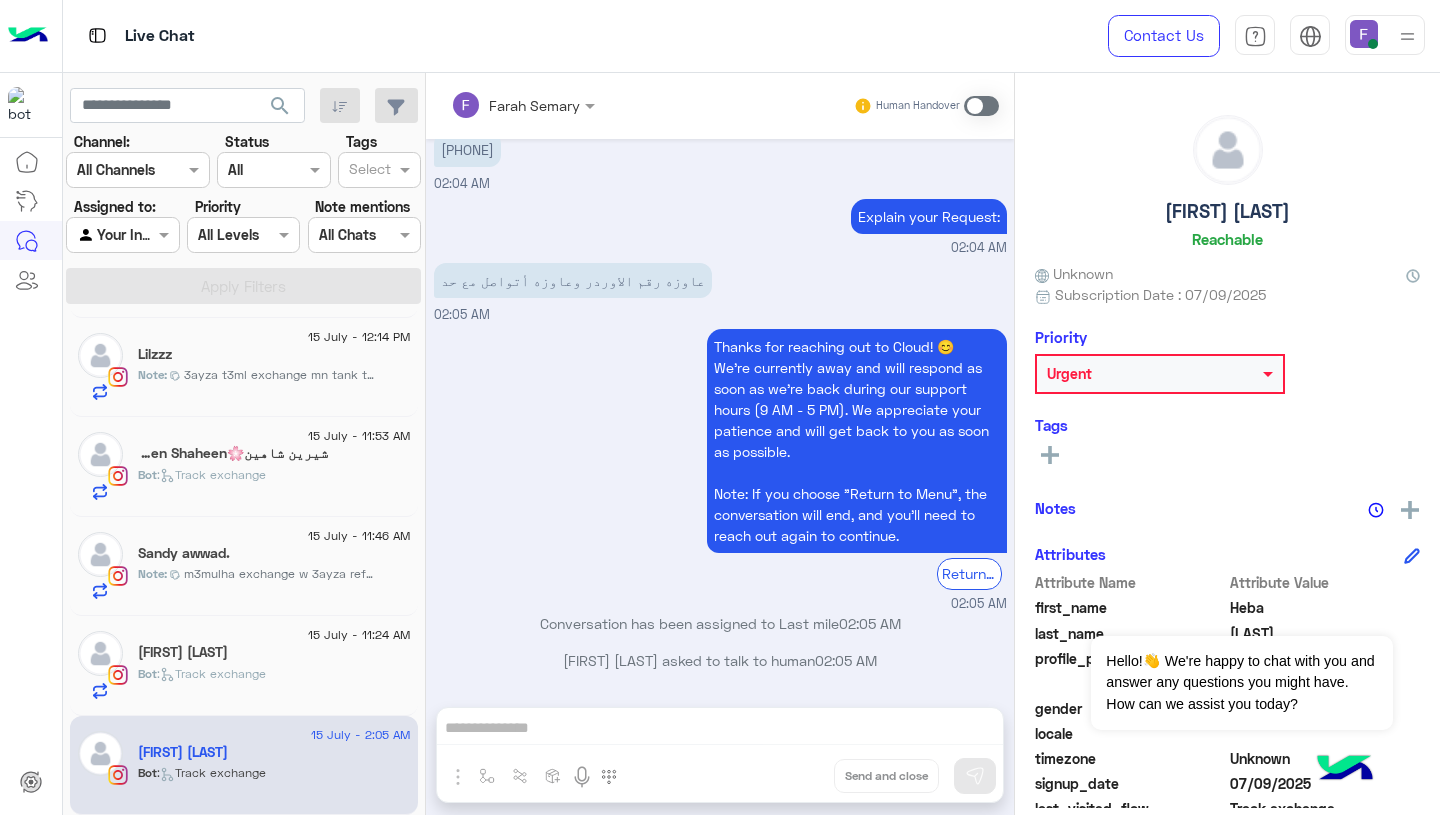 scroll, scrollTop: 4738, scrollLeft: 0, axis: vertical 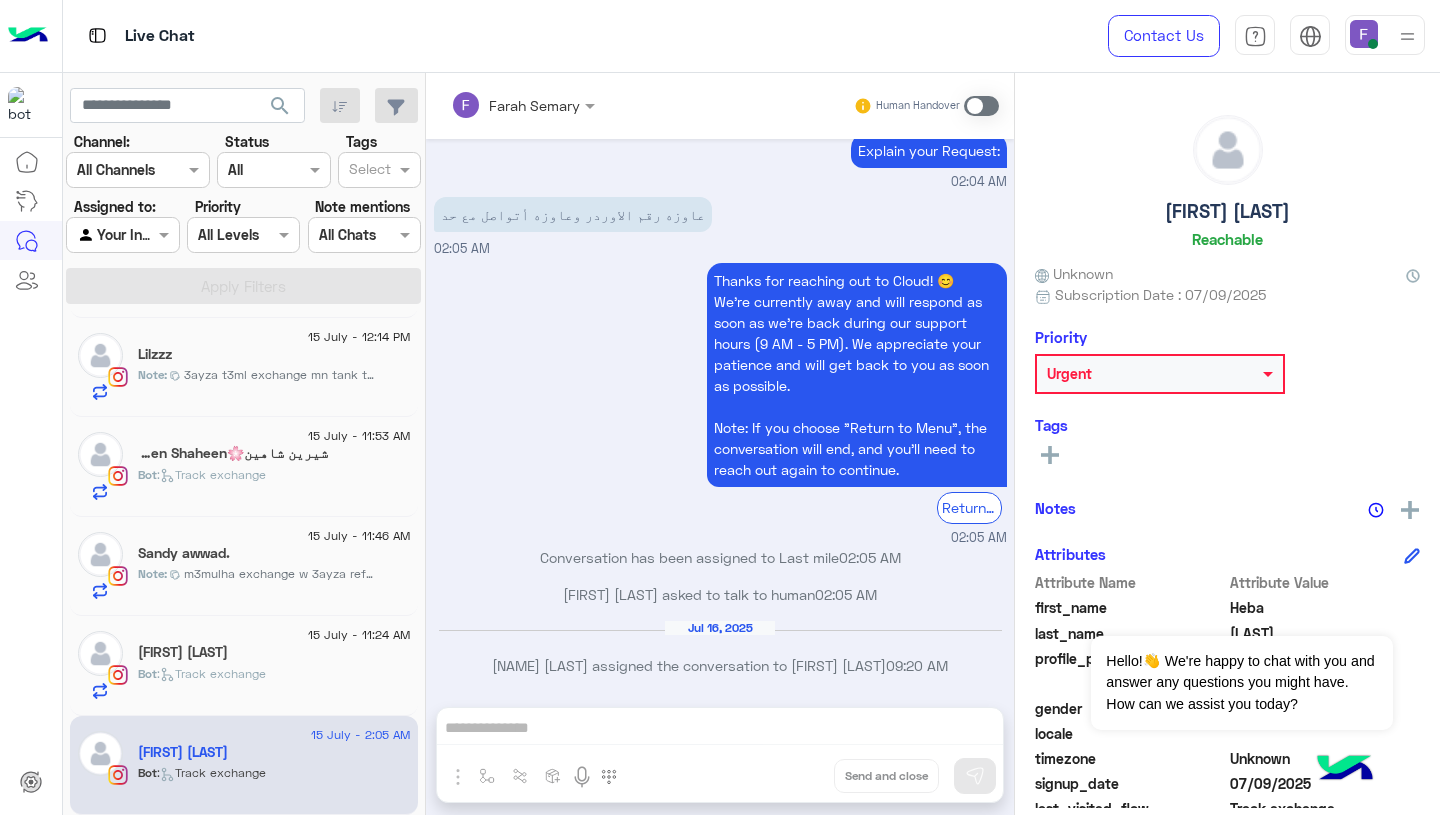click at bounding box center (981, 106) 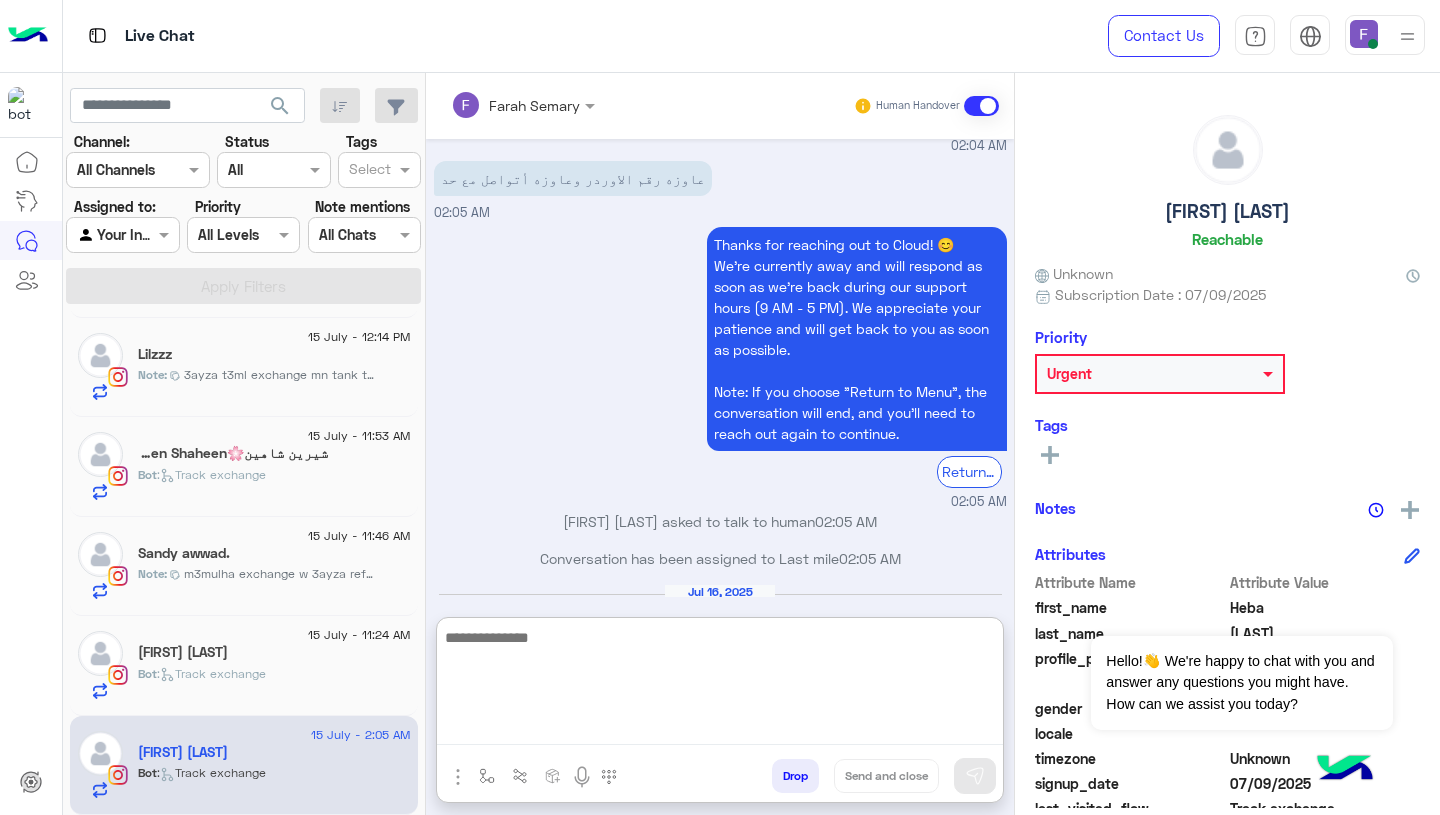 click at bounding box center (720, 685) 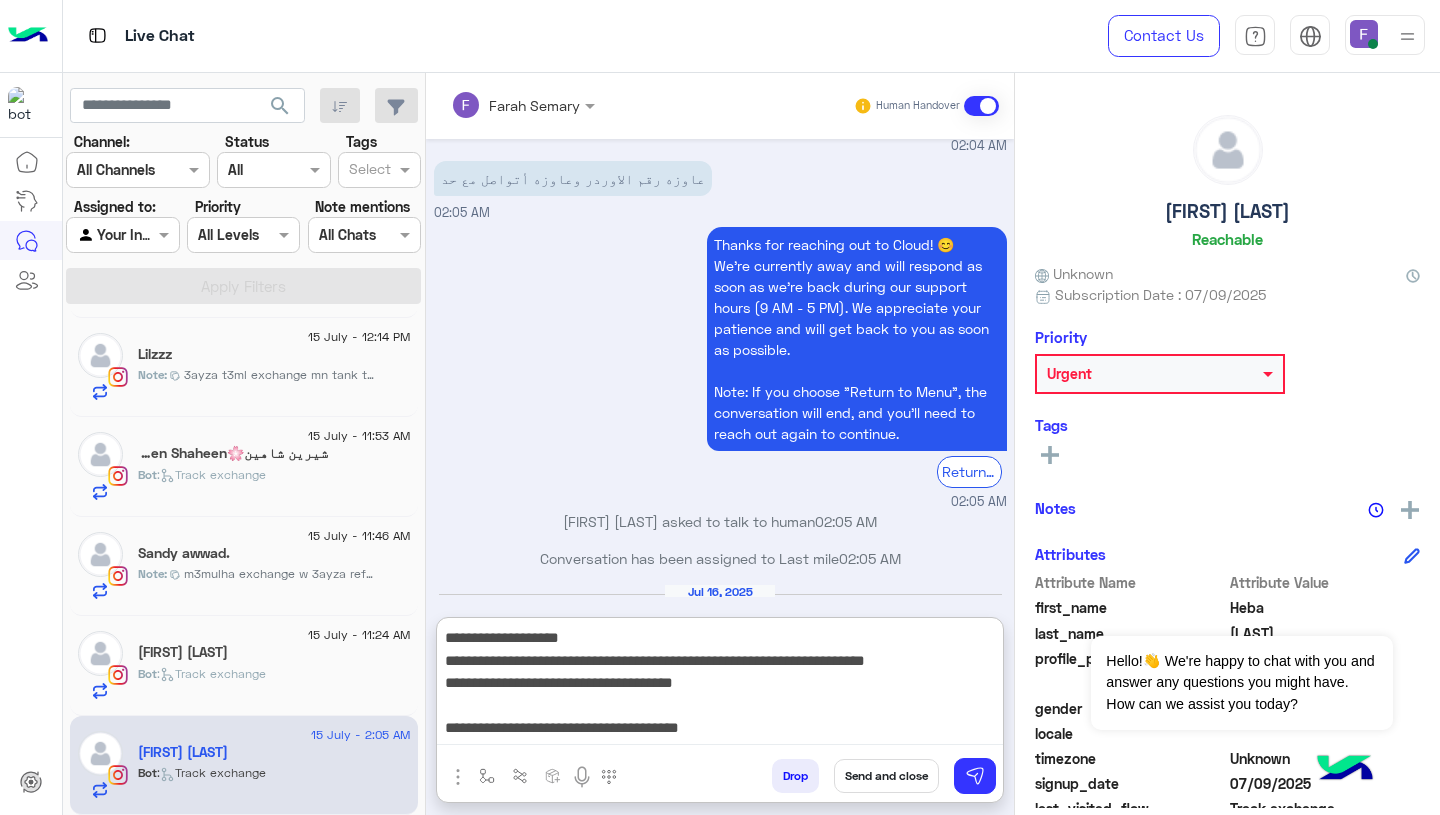 scroll, scrollTop: 128, scrollLeft: 0, axis: vertical 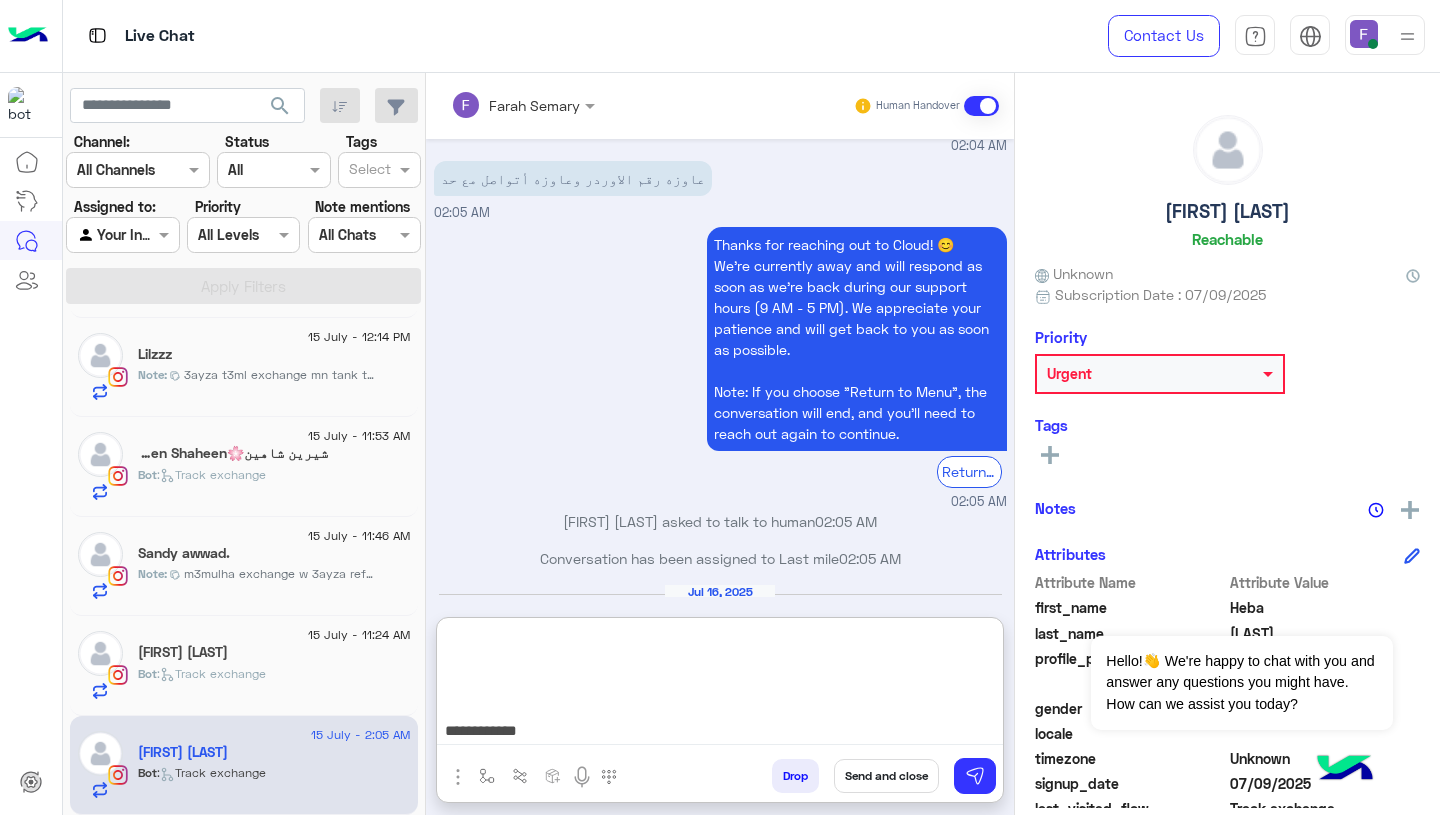click on "**********" at bounding box center (720, 685) 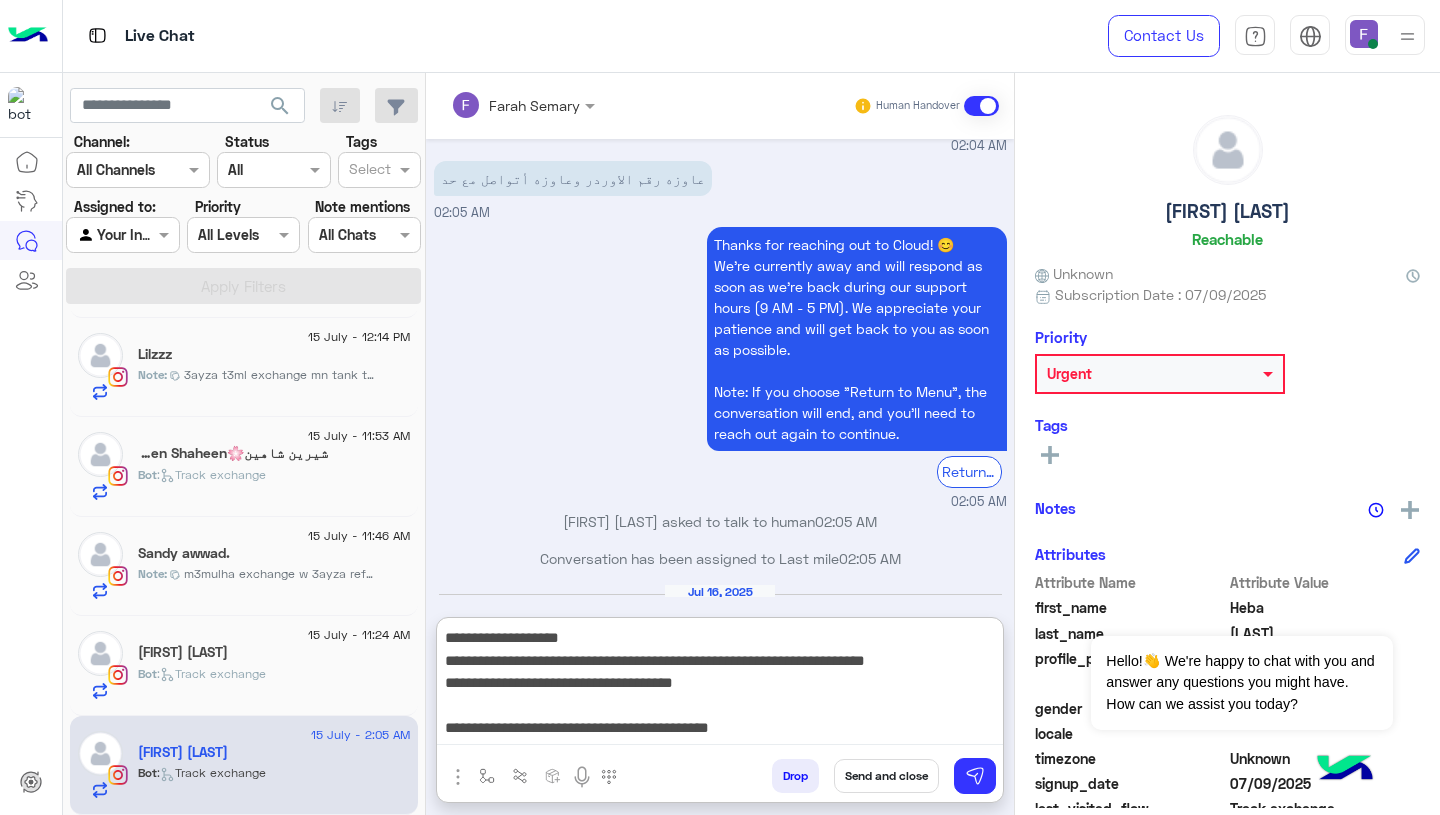 scroll, scrollTop: 0, scrollLeft: 0, axis: both 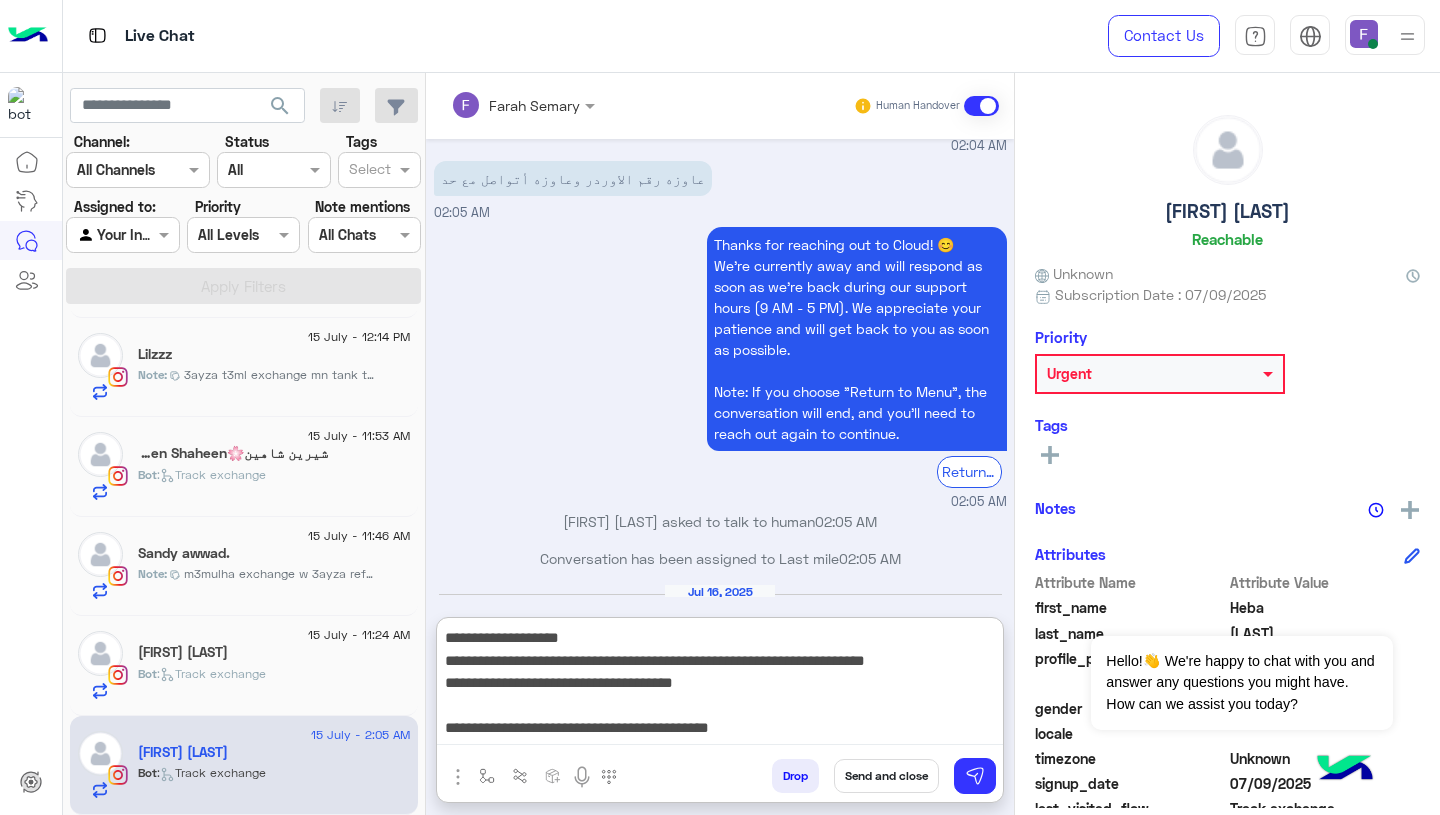 click on "**********" at bounding box center [720, 685] 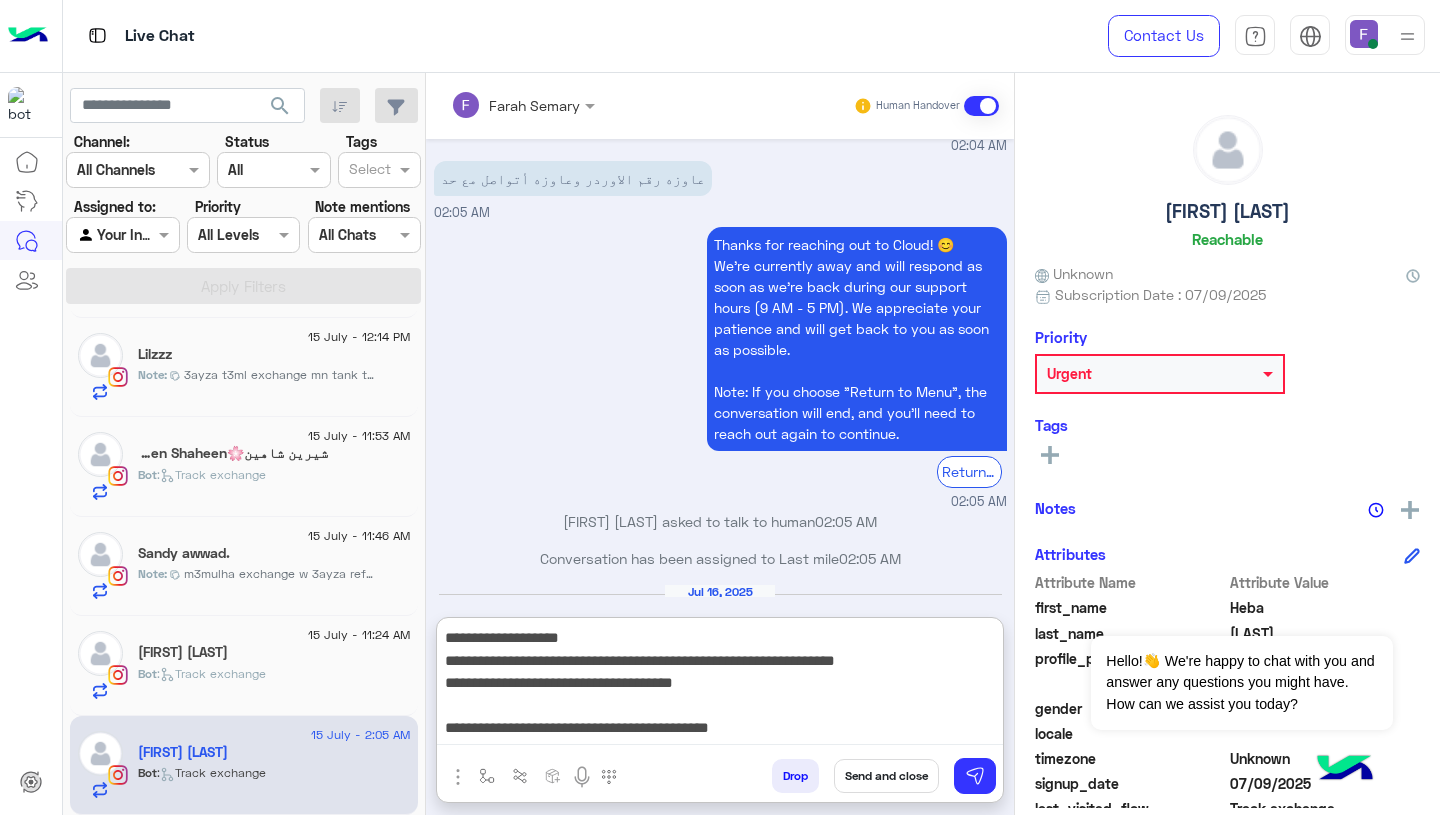 type on "**********" 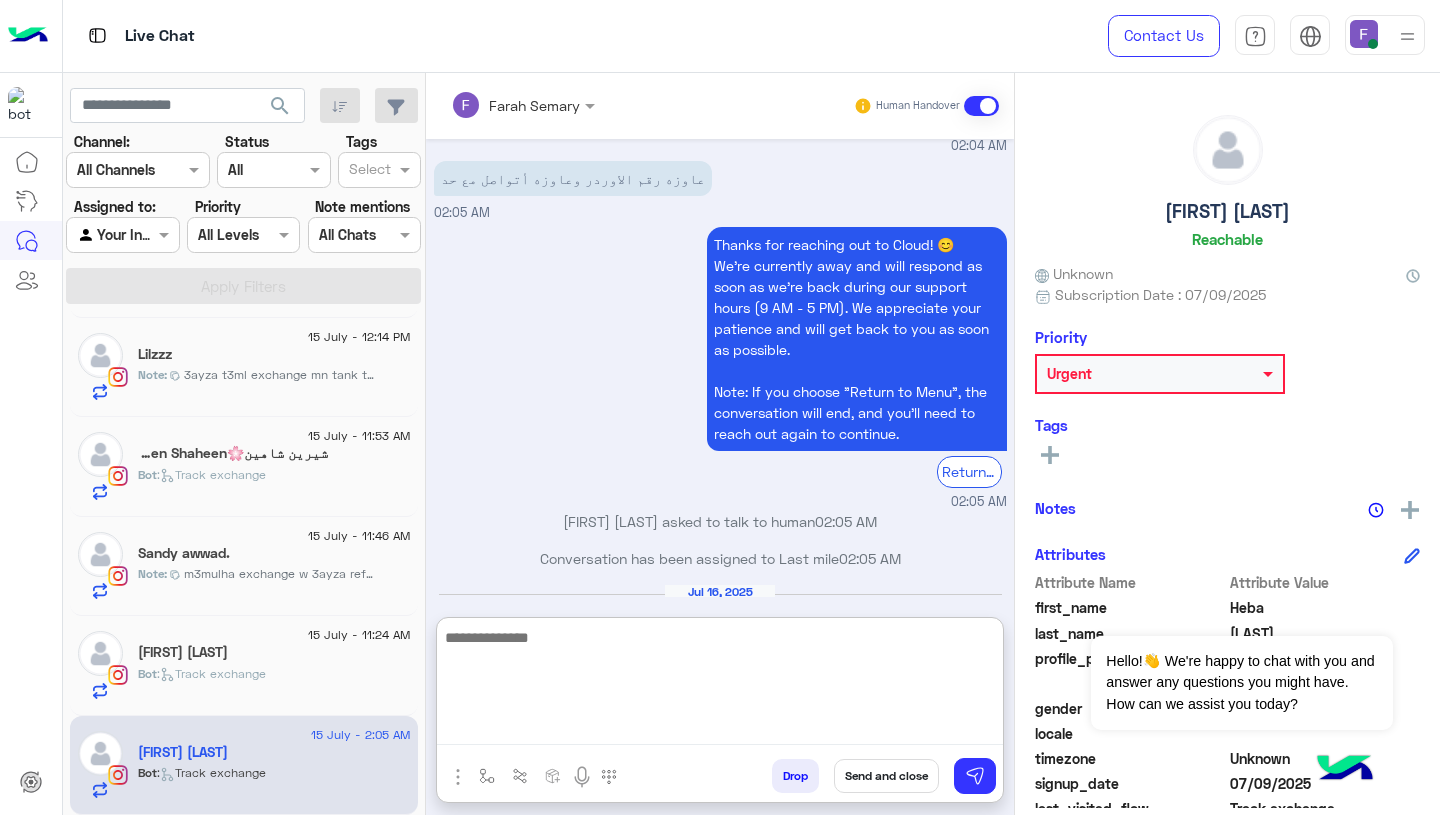scroll, scrollTop: 0, scrollLeft: 0, axis: both 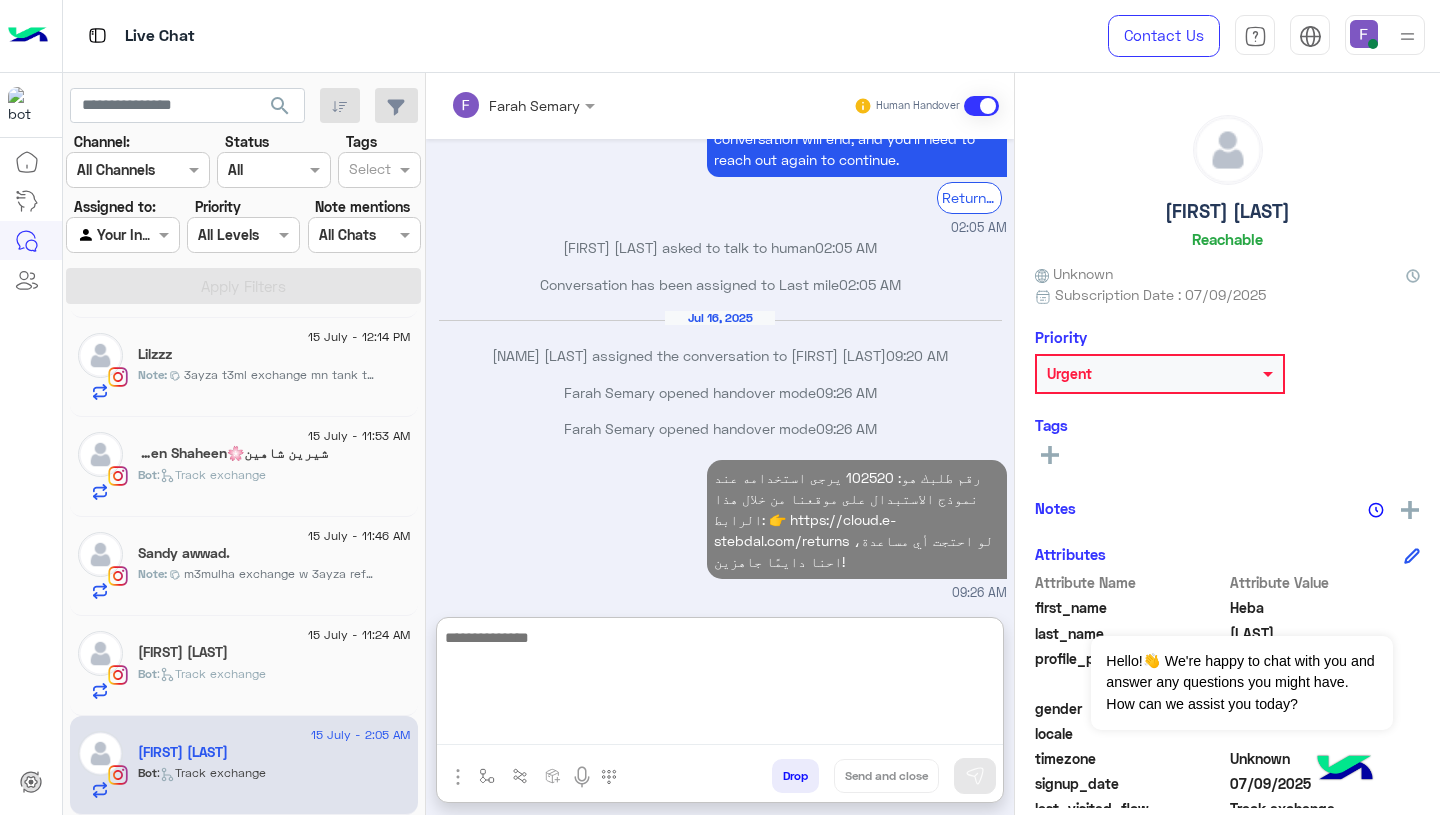 click on "Farah Semary opened handover mode   09:26 AM" at bounding box center [720, 436] 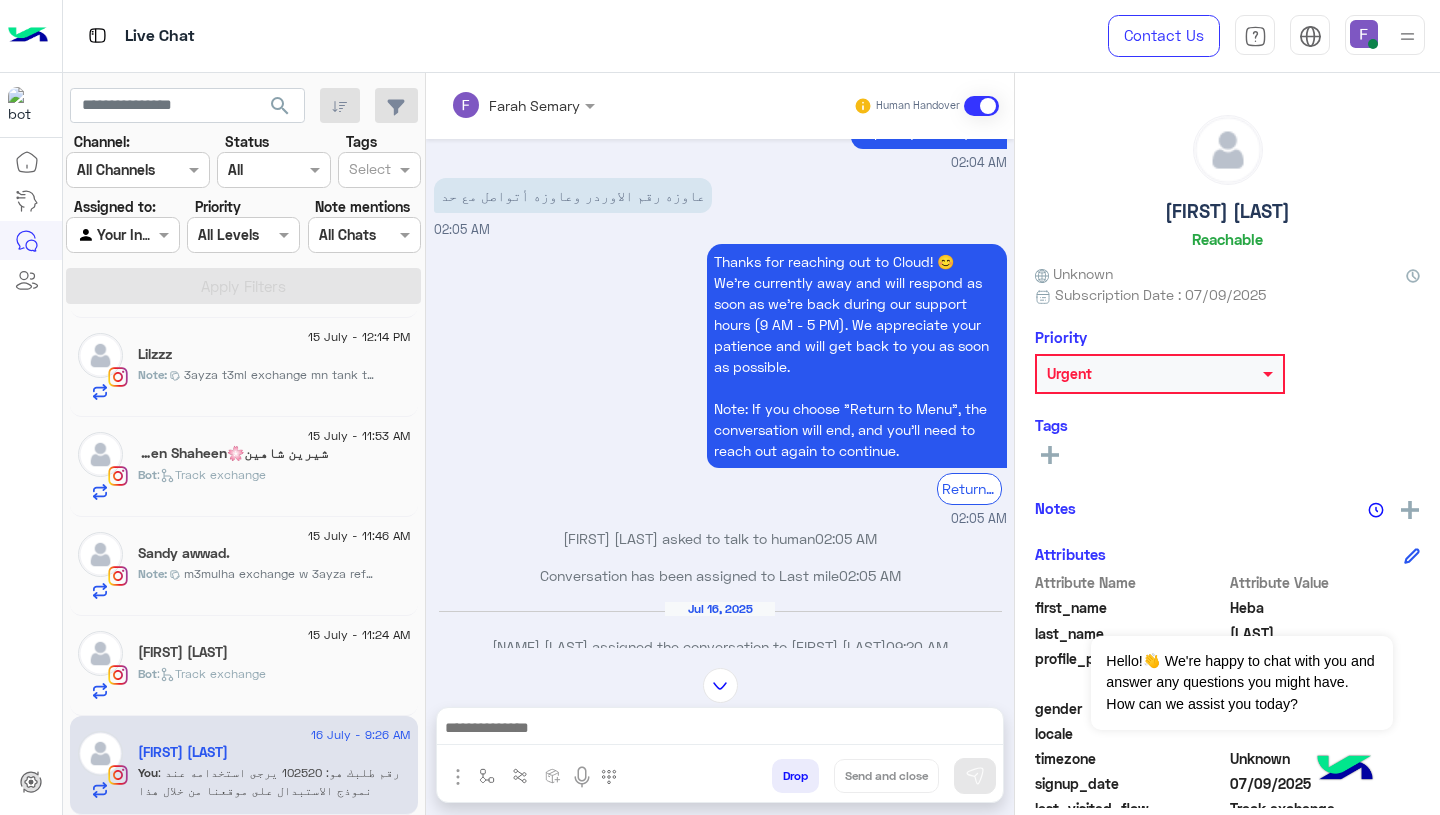 scroll, scrollTop: 4666, scrollLeft: 0, axis: vertical 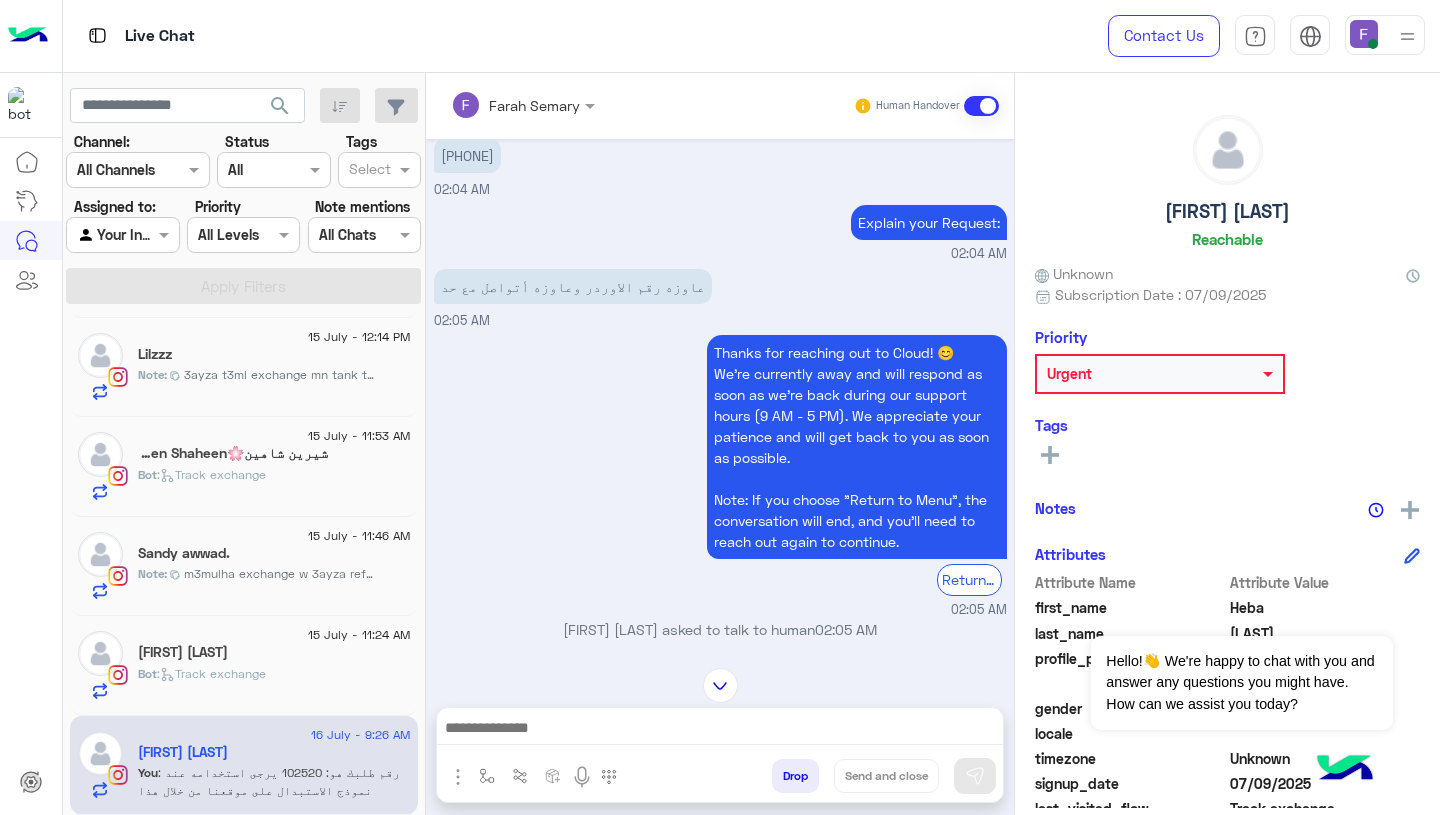 click 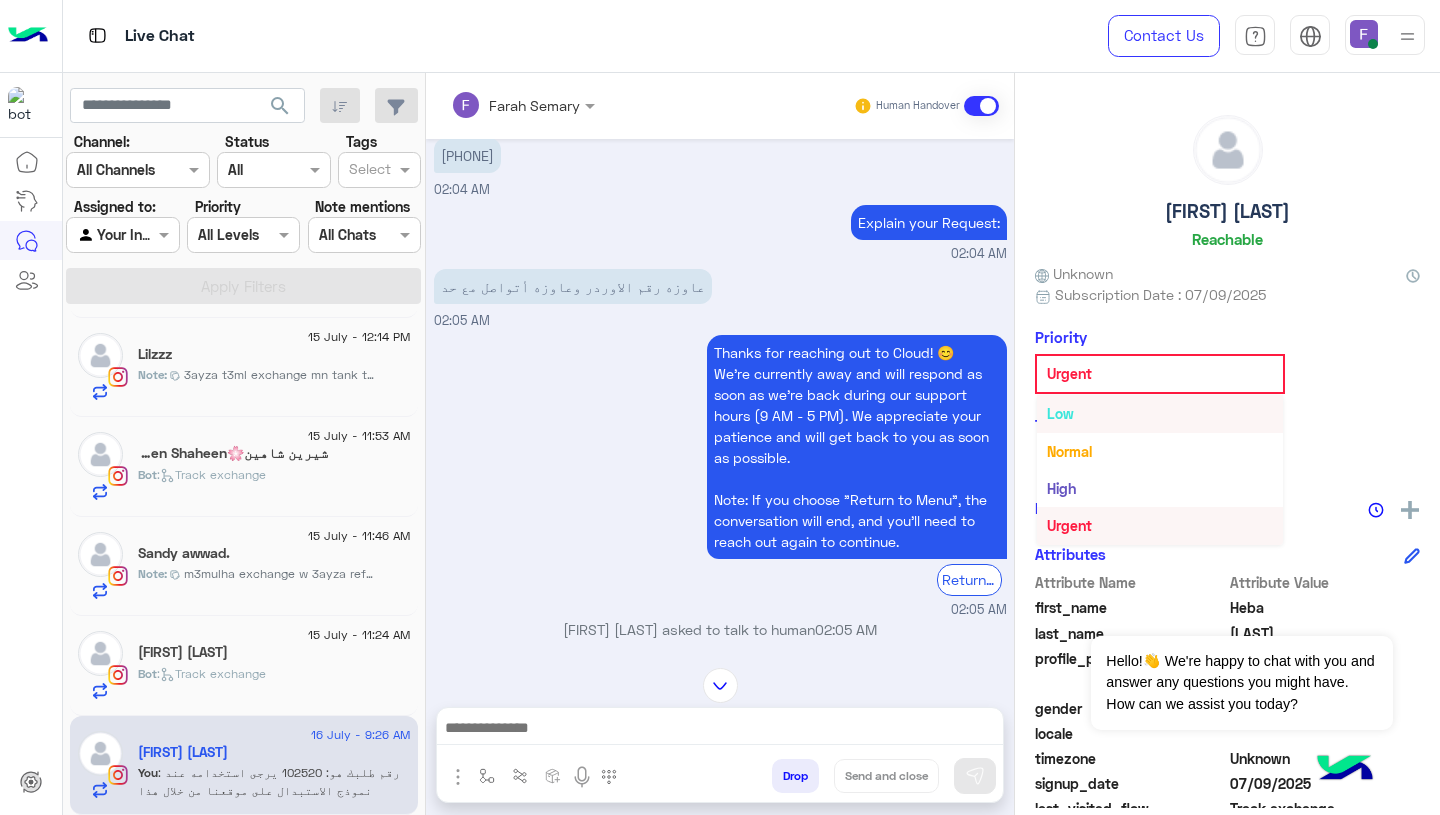 scroll, scrollTop: 0, scrollLeft: 0, axis: both 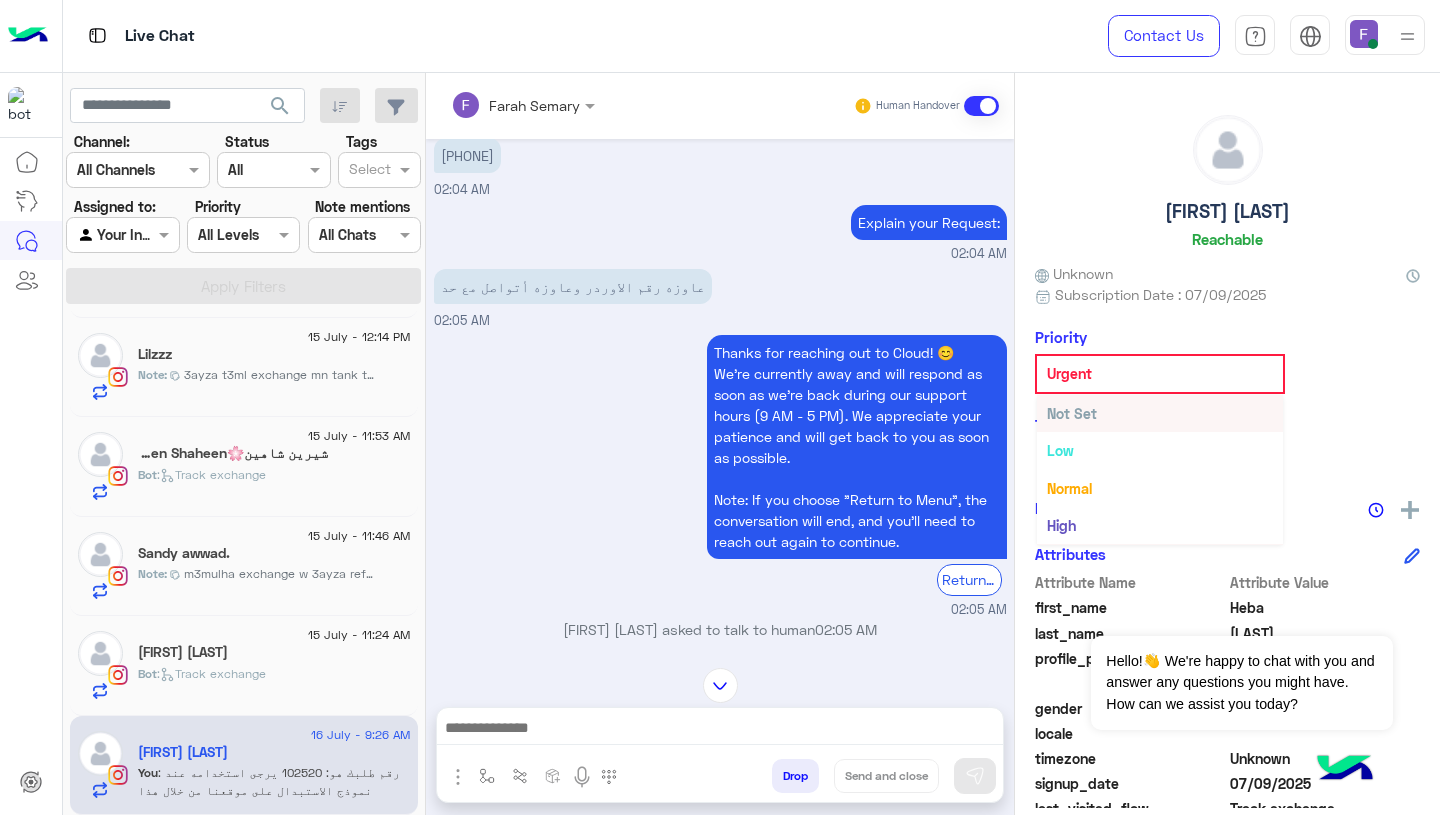 click on "Not Set" at bounding box center [1072, 413] 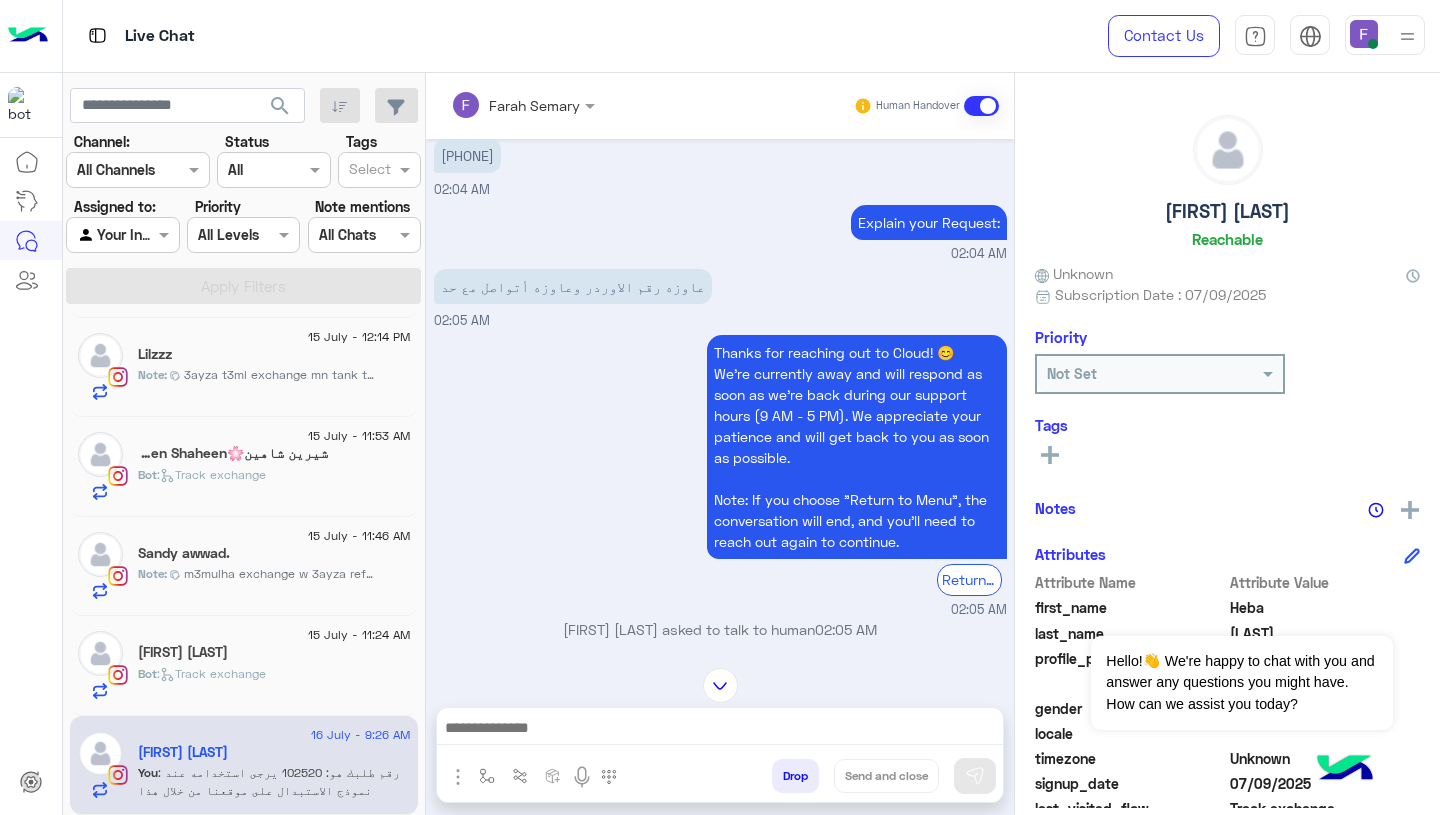 click on "Thanks for reaching out to Cloud! 😊 We're currently away and will respond as soon as we’re back during our support hours (9 AM - 5 PM). We appreciate your patience and will get back to you as soon as possible. Note: If you choose "Return to Menu", the conversation will end, and you’ll need to reach out again to continue.  Return to main menu     02:05 AM" at bounding box center [720, 474] 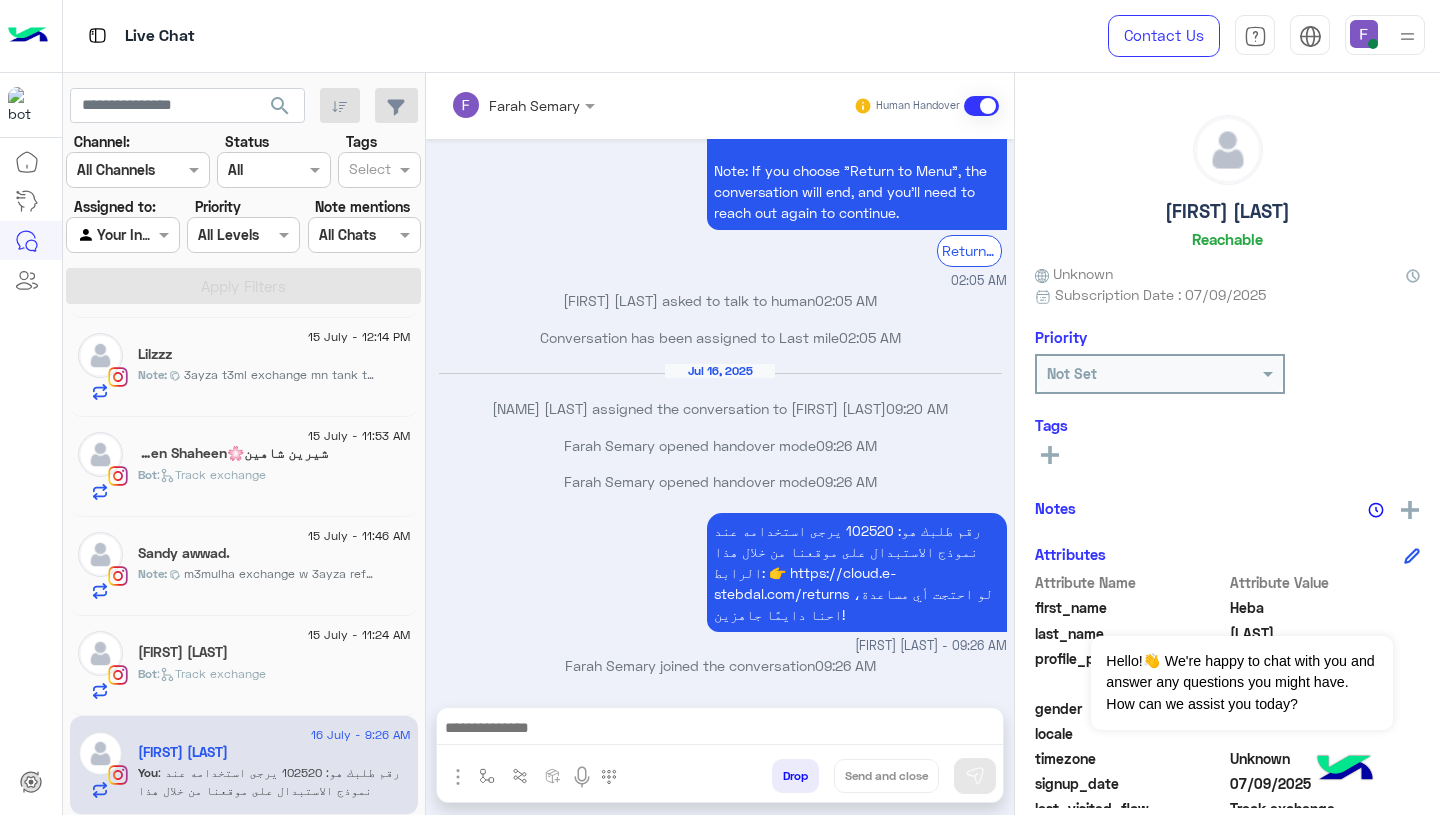 click on "Bot :   Track exchange" 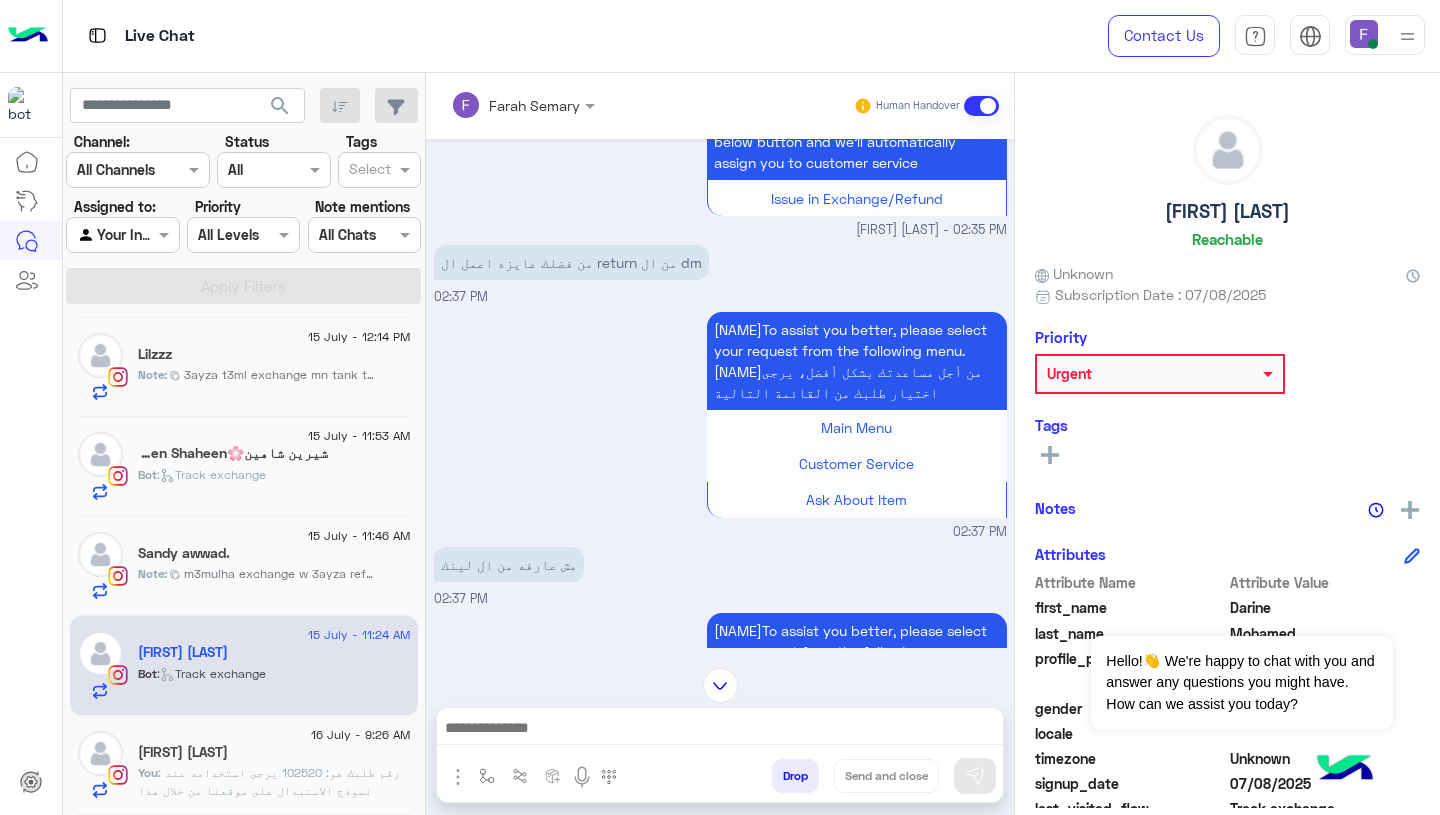 scroll, scrollTop: 645, scrollLeft: 0, axis: vertical 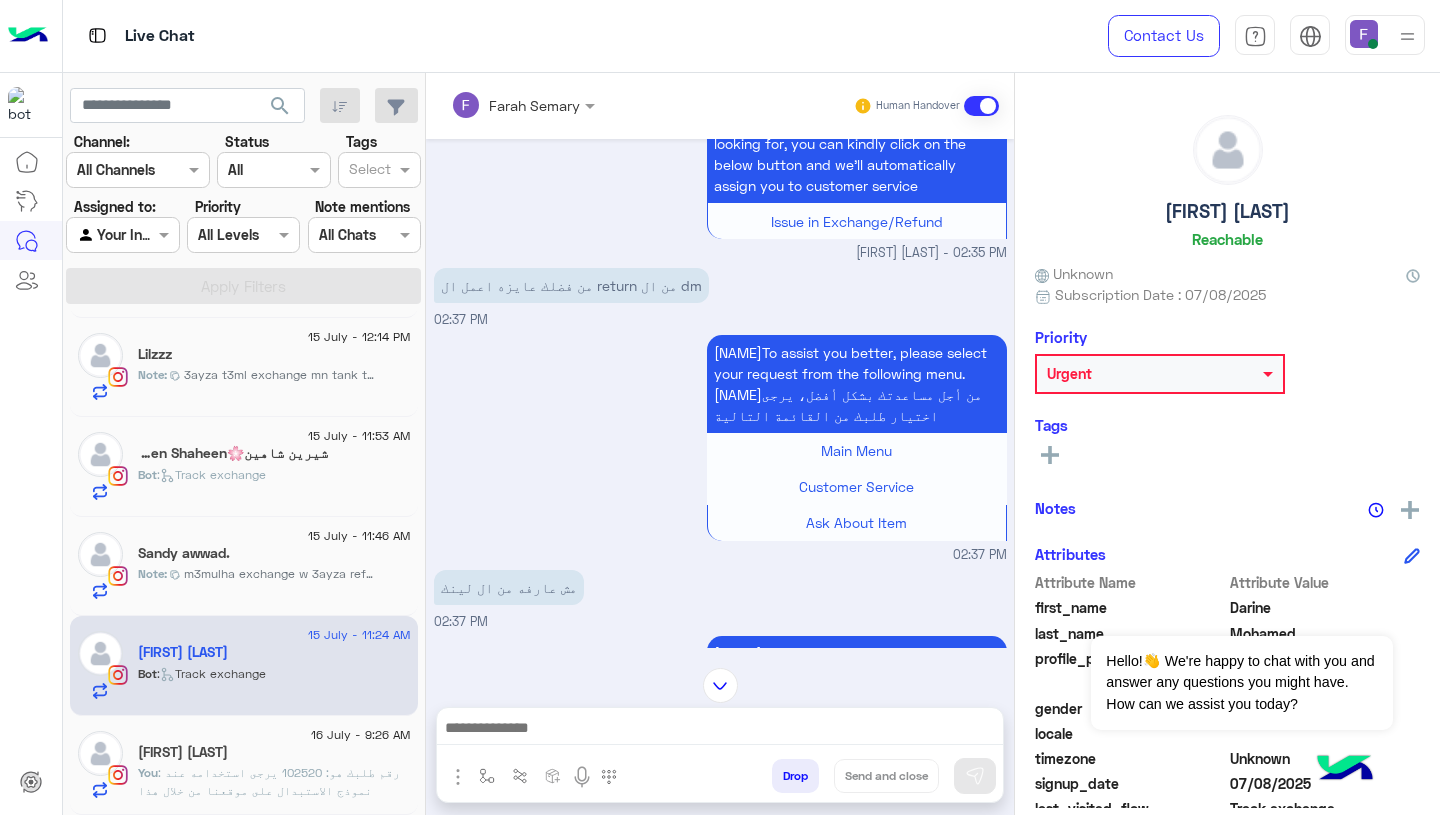 click on "من فضلك عايزه اعمل ال return من ال dm" at bounding box center [571, 285] 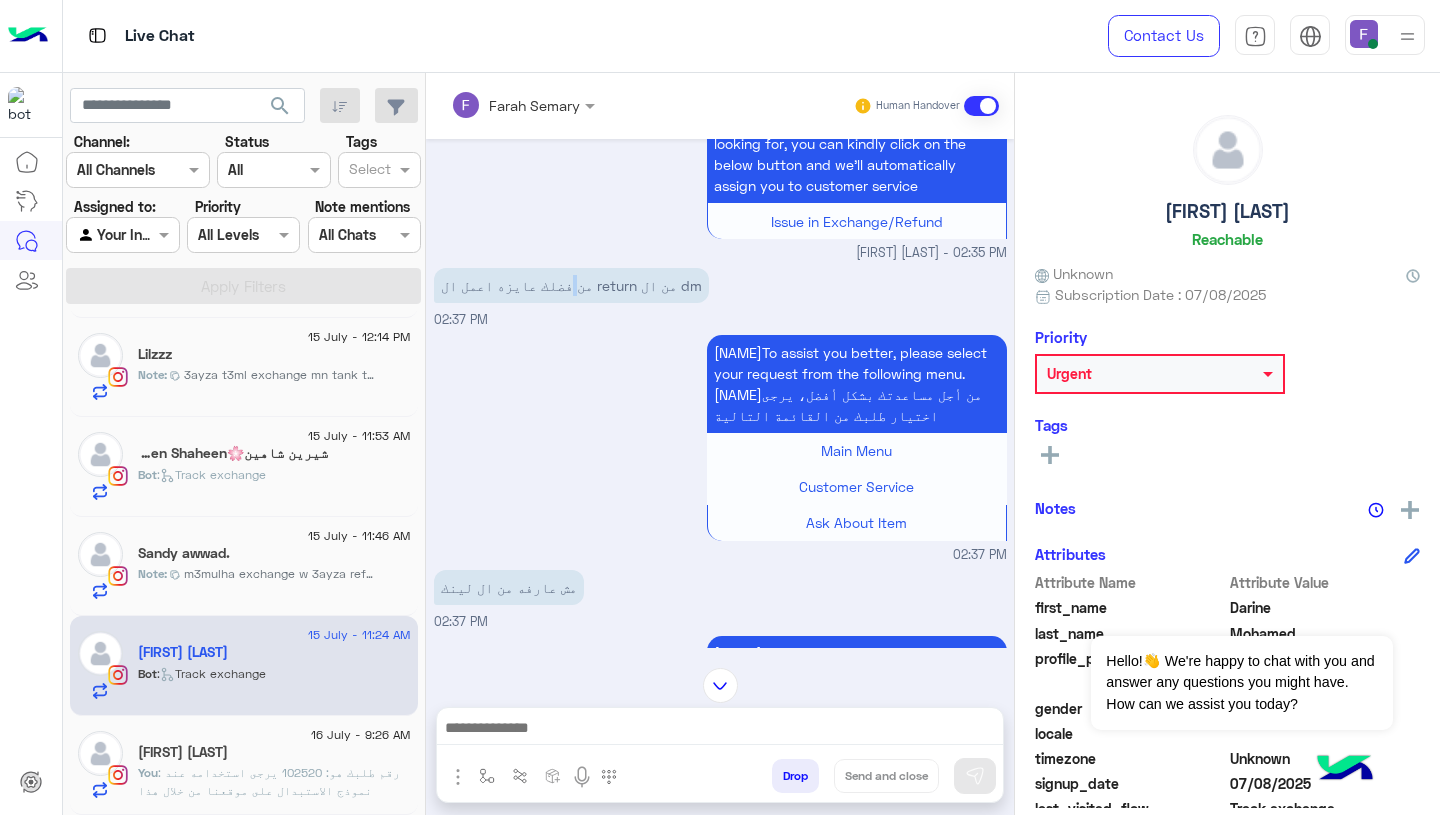 click on "من فضلك عايزه اعمل ال return من ال dm" at bounding box center [571, 285] 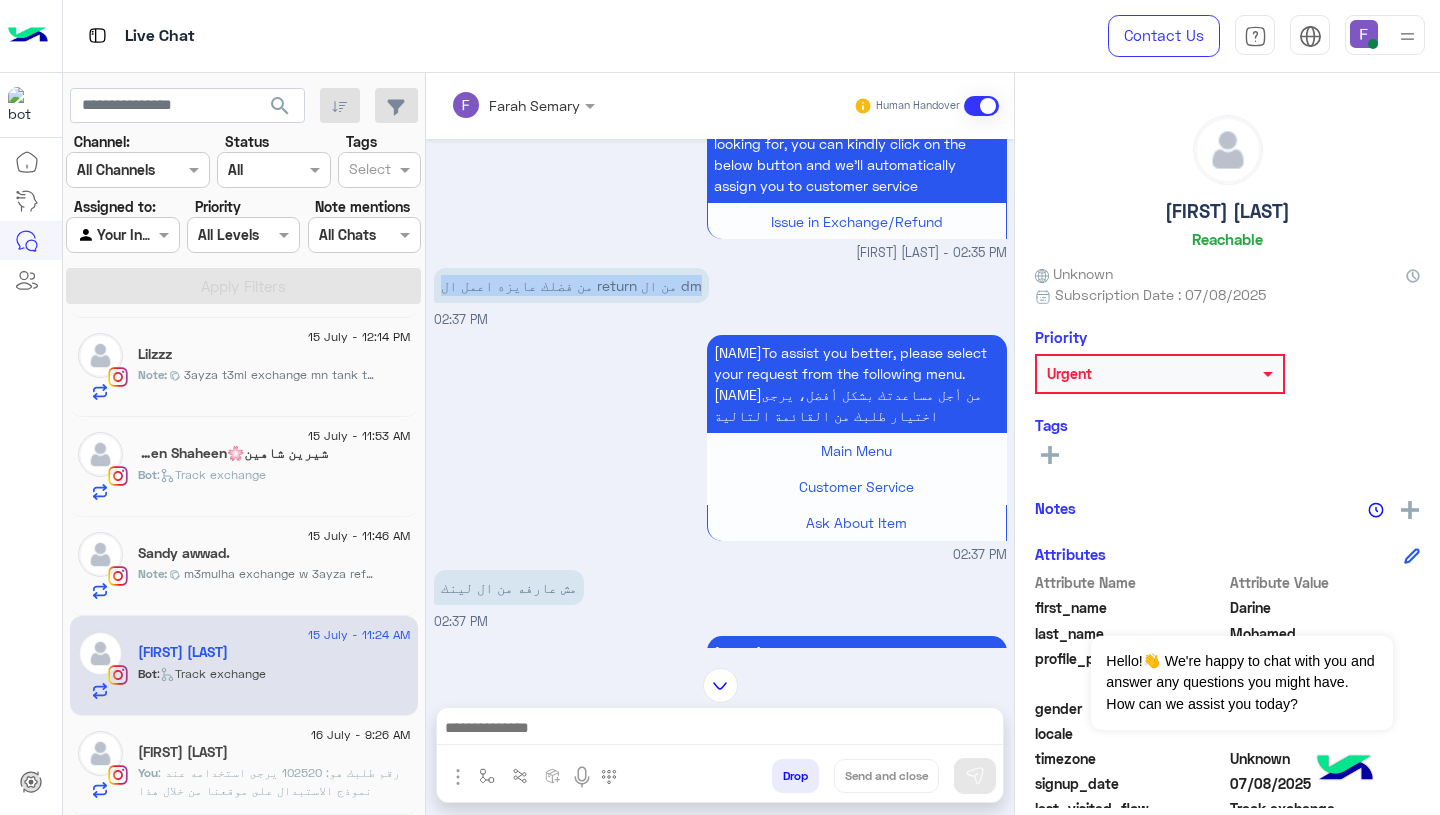 click on "من فضلك عايزه اعمل ال return من ال dm" at bounding box center (571, 285) 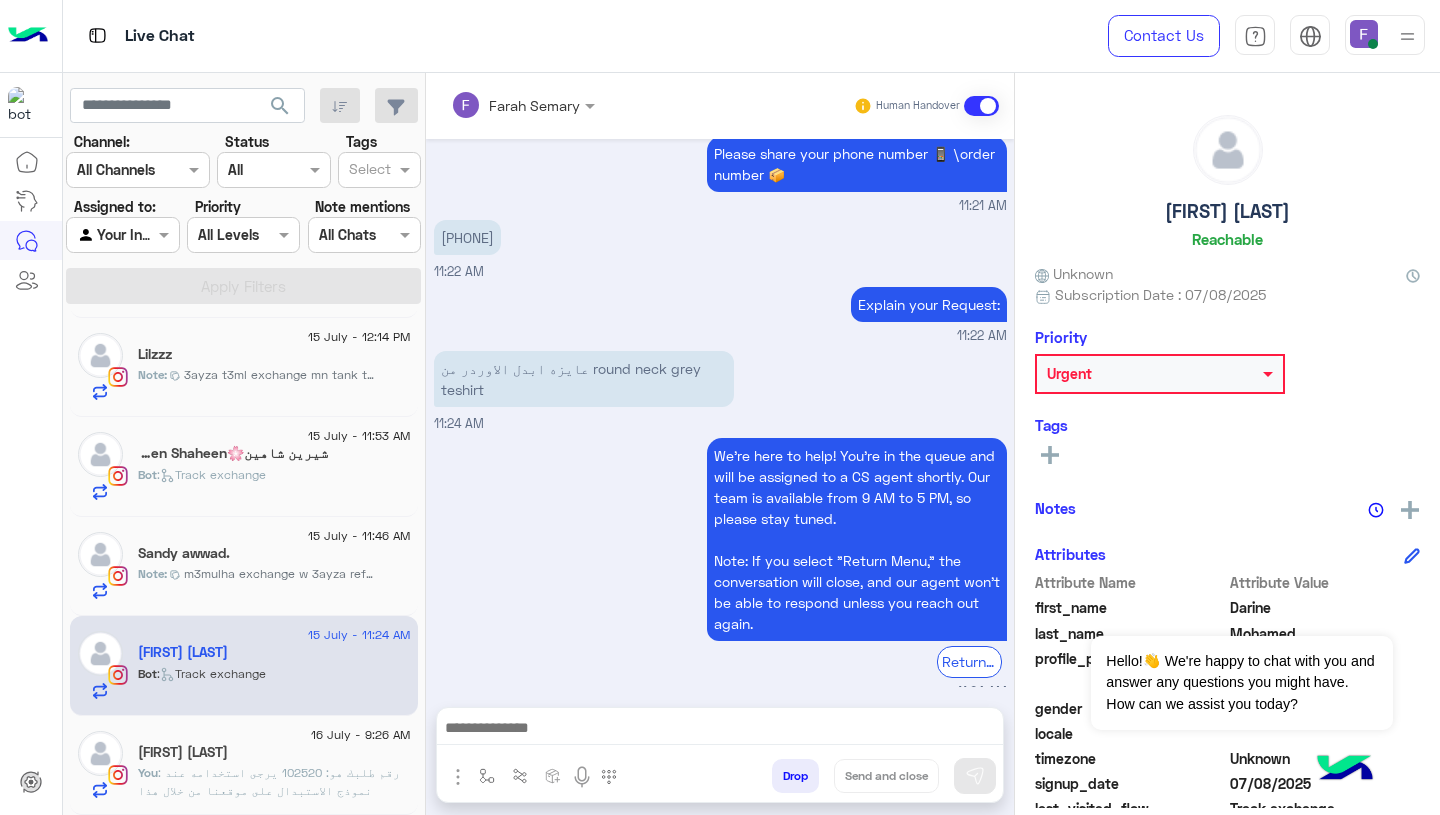scroll, scrollTop: 1975, scrollLeft: 0, axis: vertical 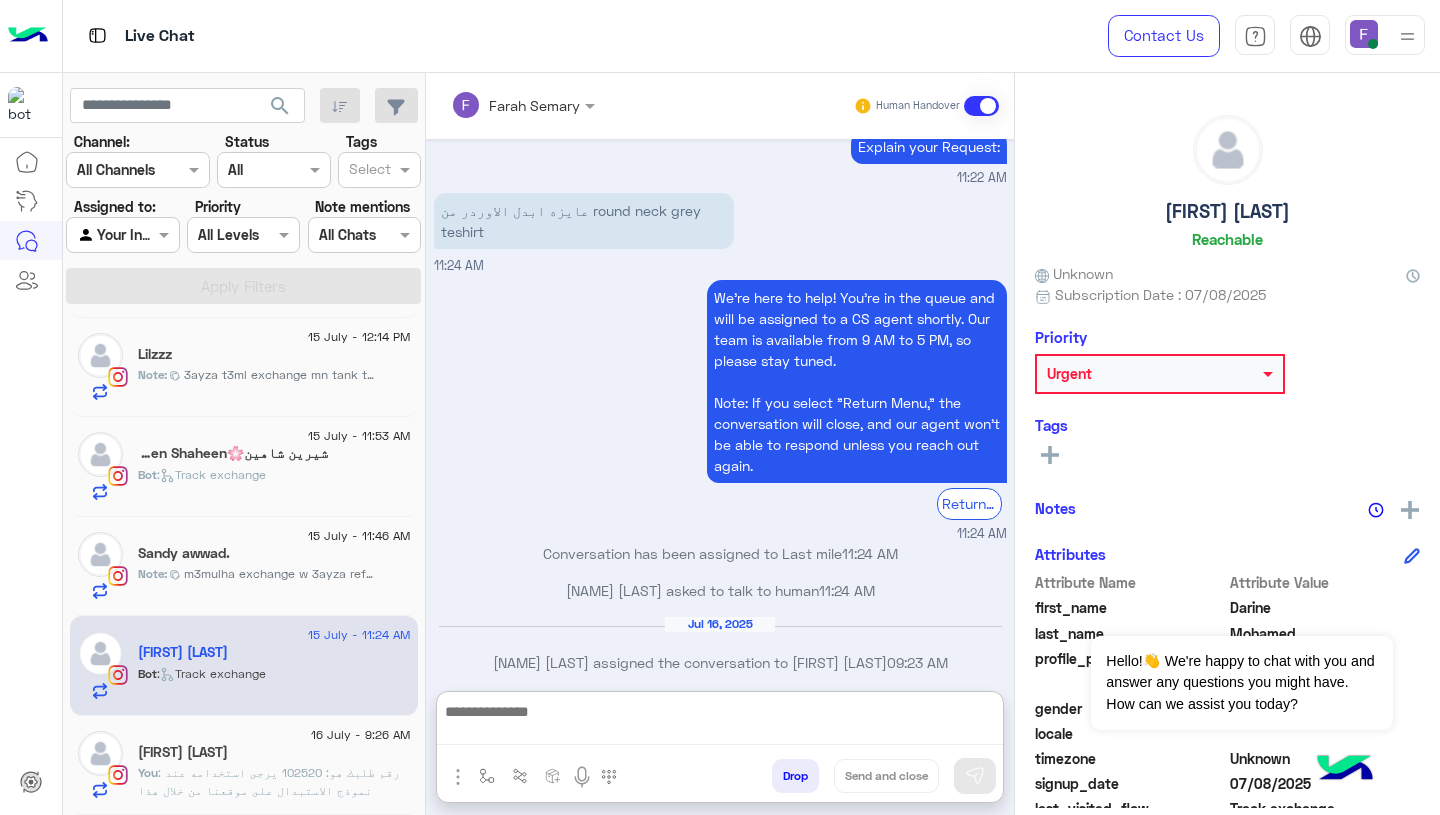 click at bounding box center (720, 722) 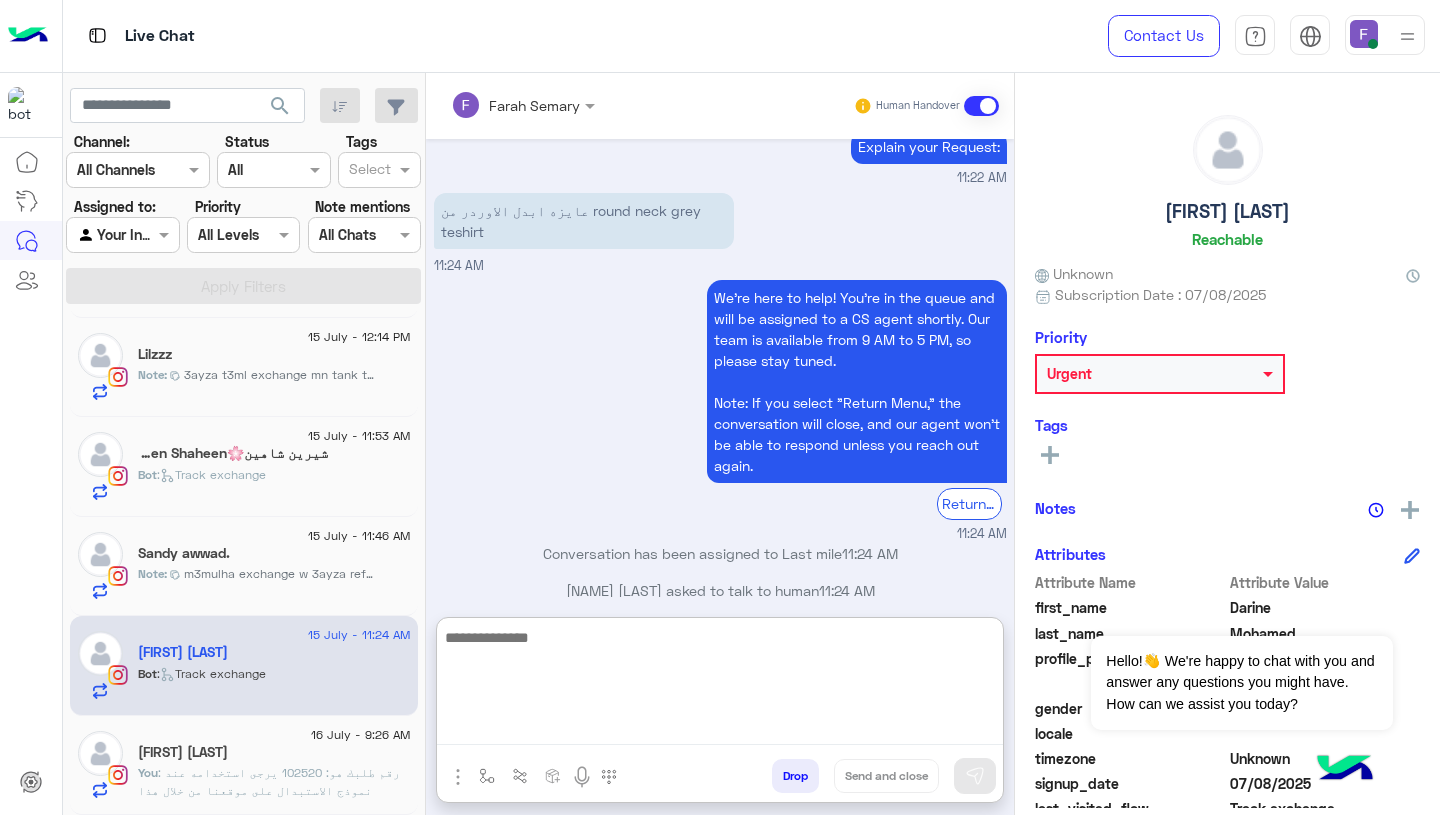 paste on "**********" 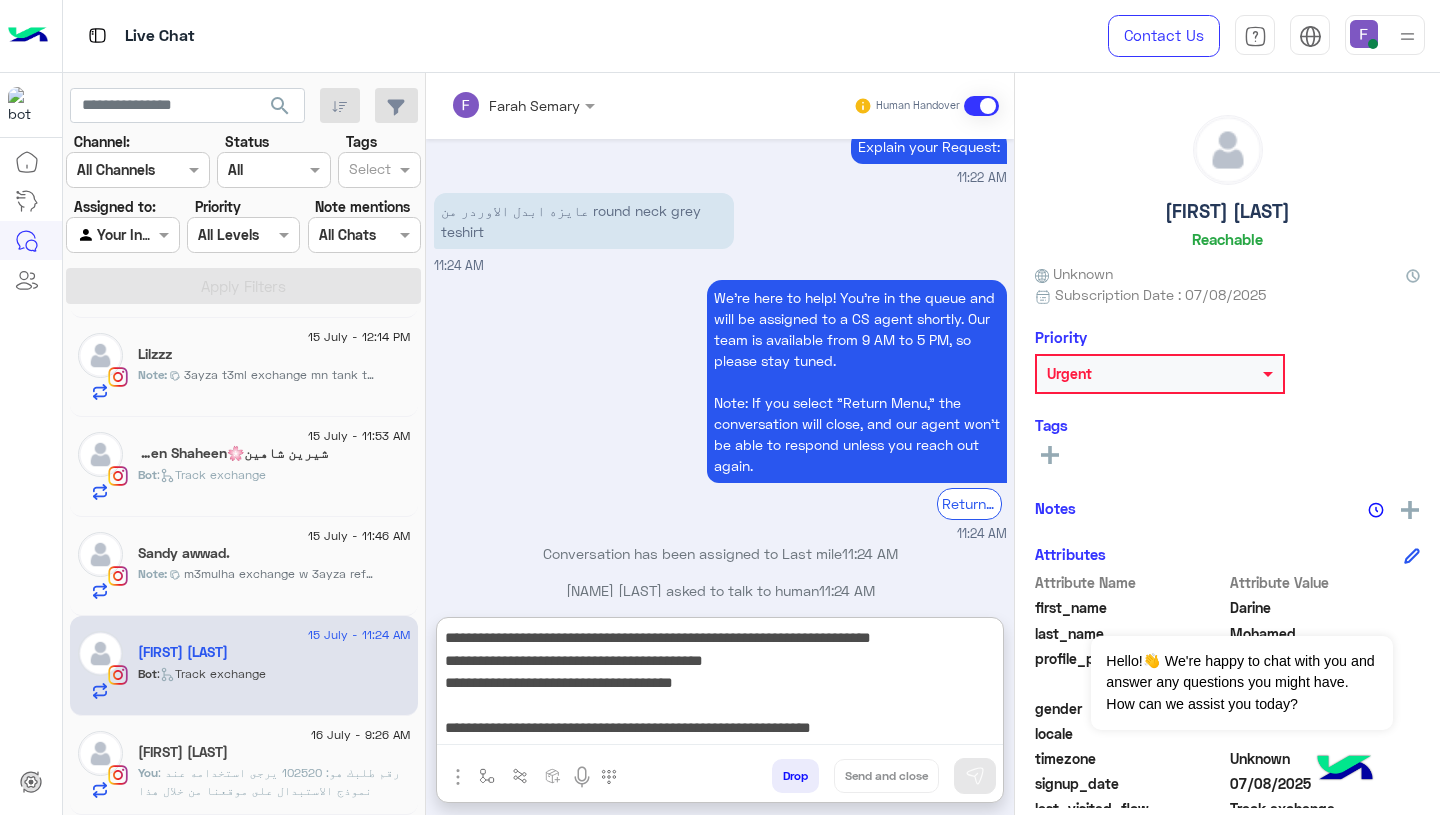 scroll, scrollTop: 128, scrollLeft: 0, axis: vertical 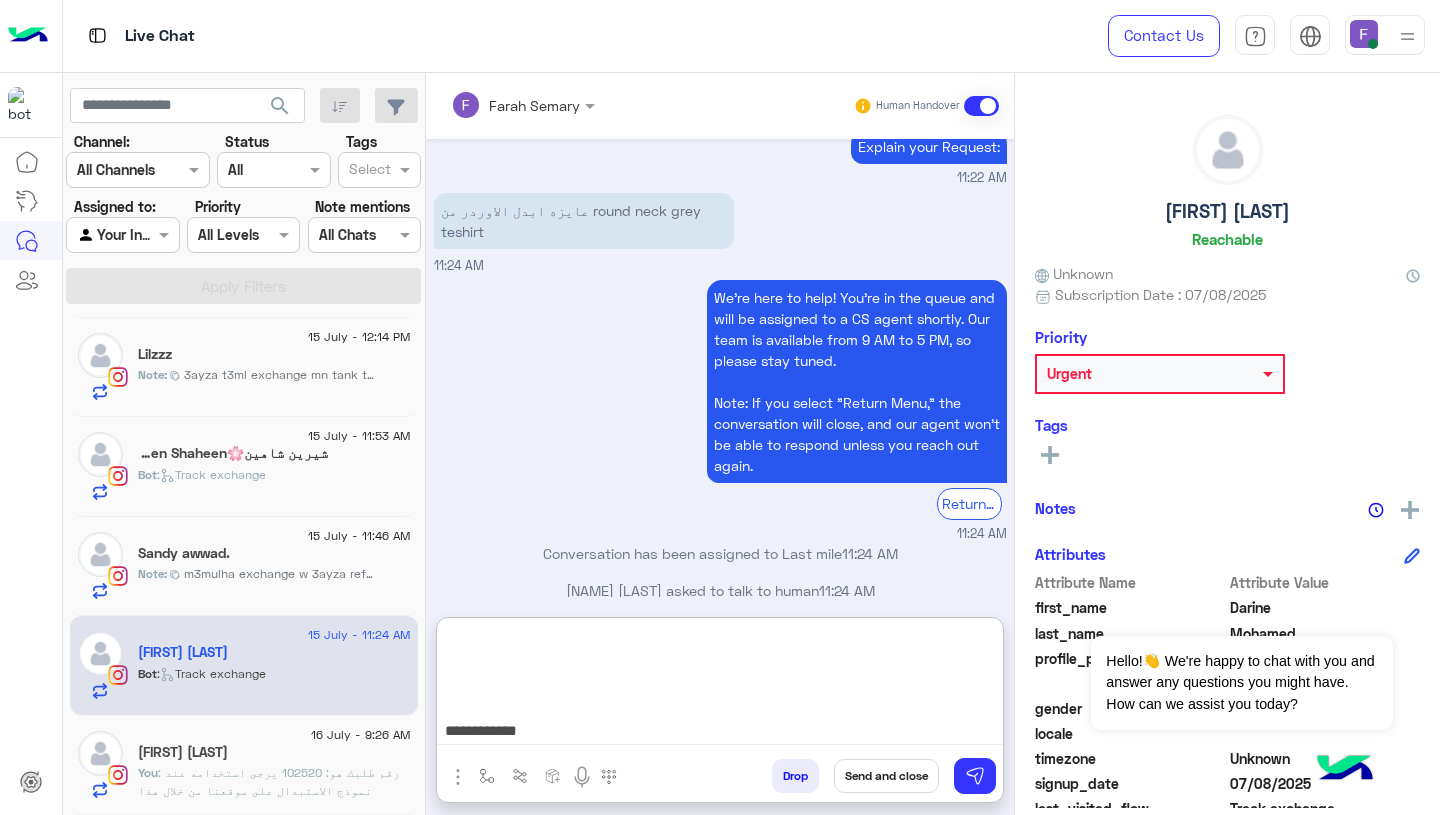 click on "**********" at bounding box center (720, 685) 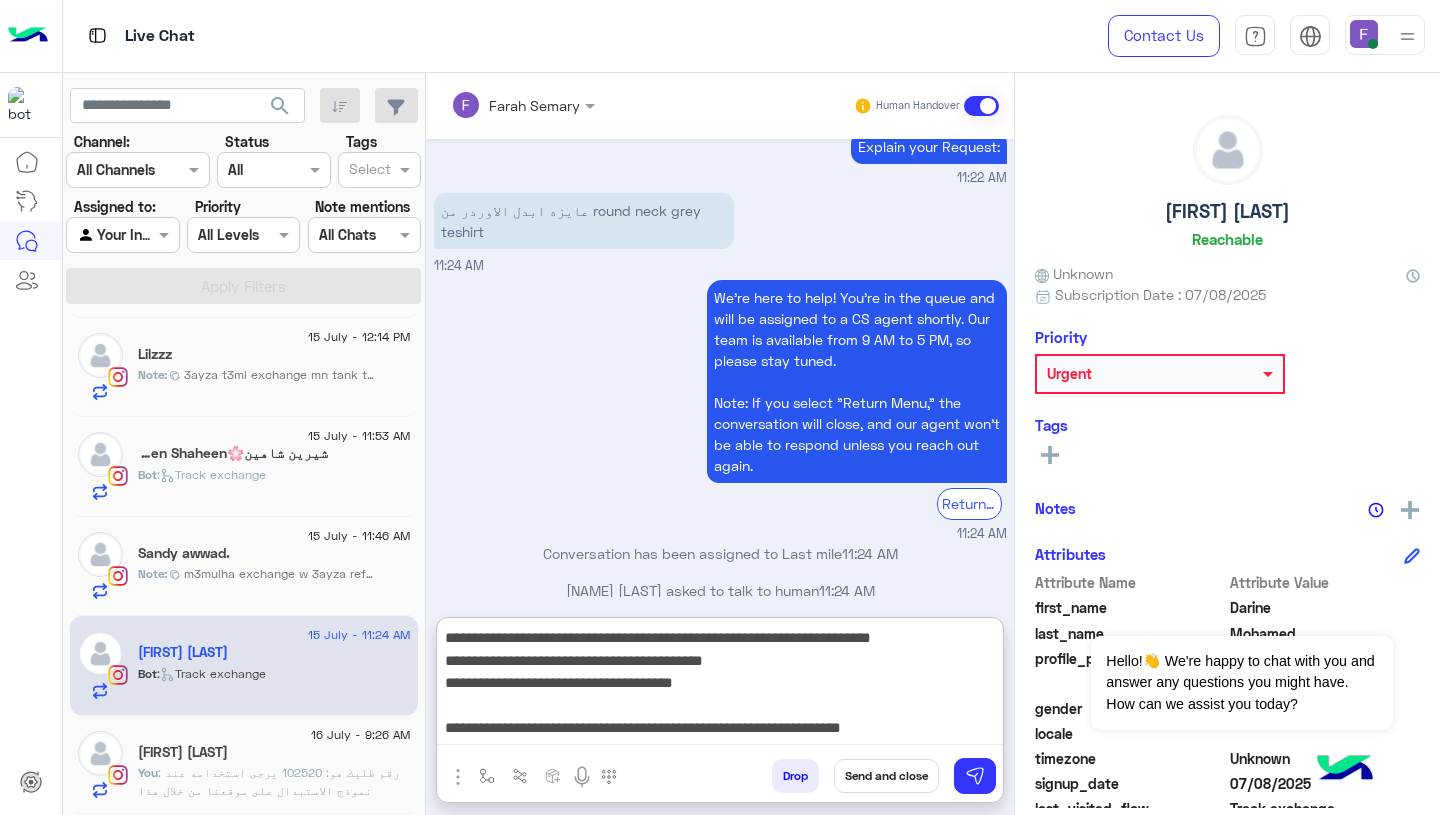 scroll, scrollTop: 0, scrollLeft: 0, axis: both 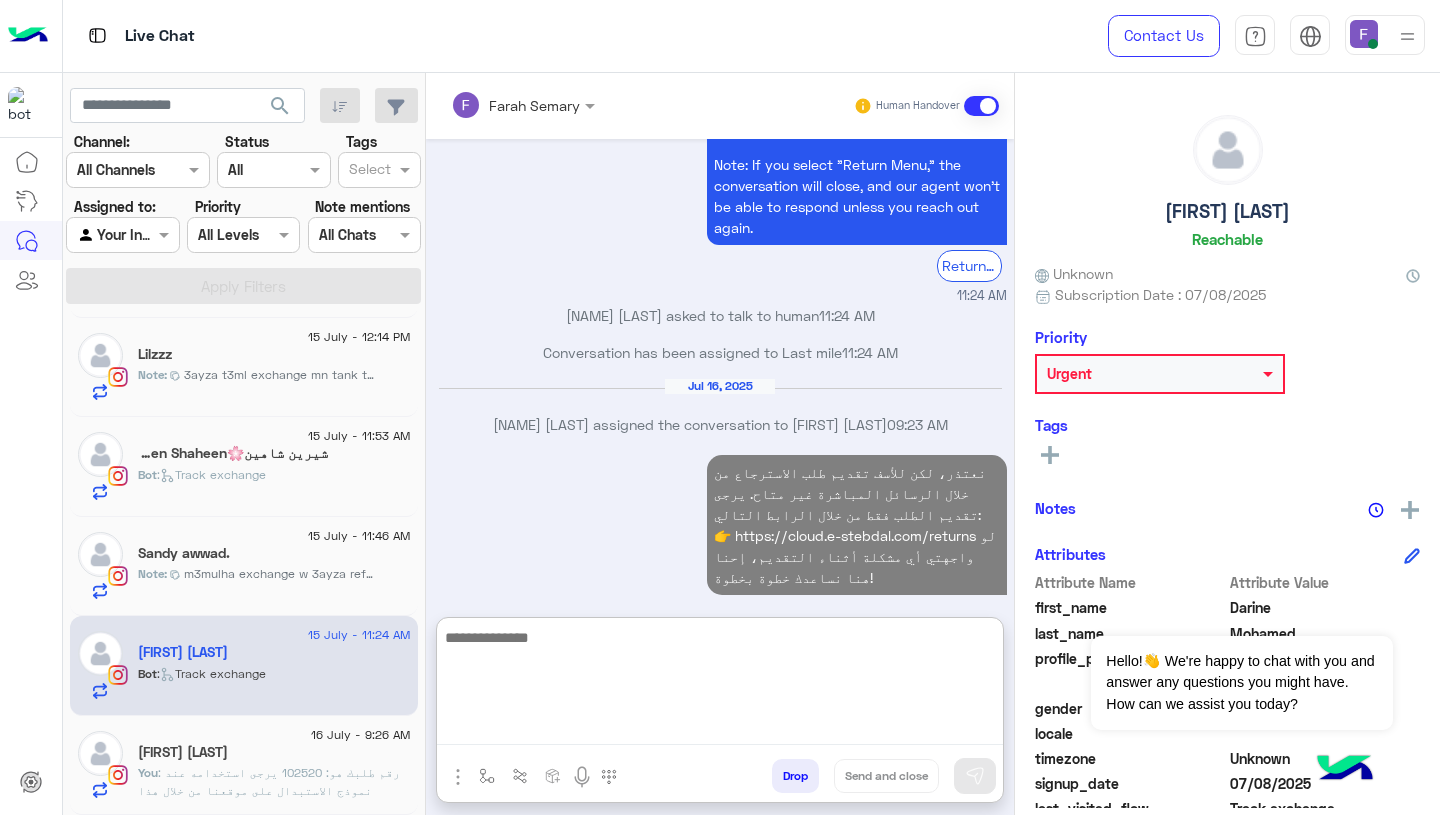 click on "نعتذر، لكن للأسف تقديم طلب الاسترجاع من خلال الرسائل المباشرة غير متاح.
يرجى تقديم الطلب فقط من خلال الرابط التالي:
👉 https://cloud.e-stebdal.com/returns
لو واجهتي أي مشكلة أثناء التقديم، إحنا هنا نساعدك خطوة بخطوة!      09:27 AM" at bounding box center [720, 534] 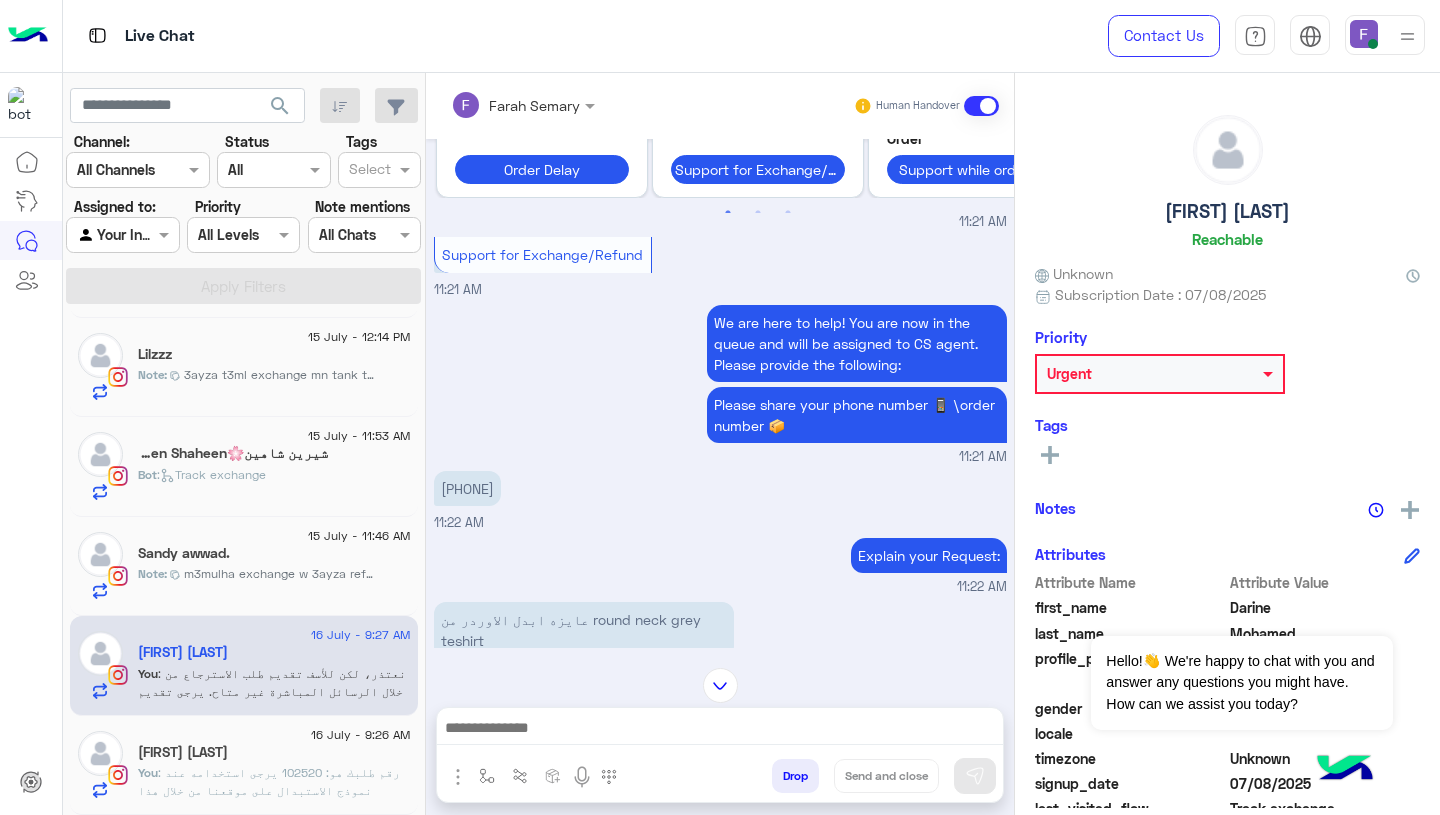 scroll, scrollTop: 1541, scrollLeft: 0, axis: vertical 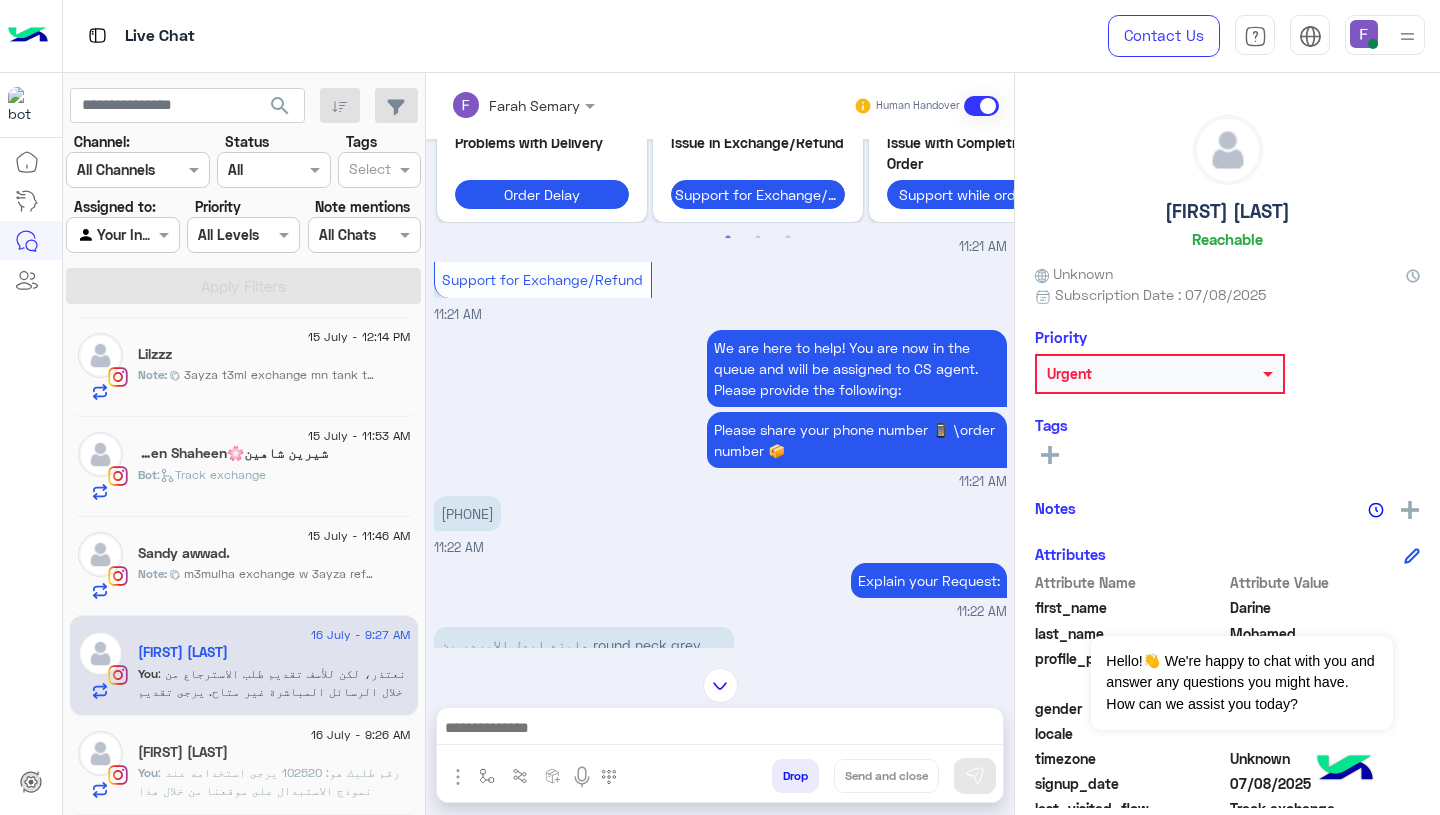 click on "٠١٠٢٧٠٠٩٩٩٧" at bounding box center [467, 513] 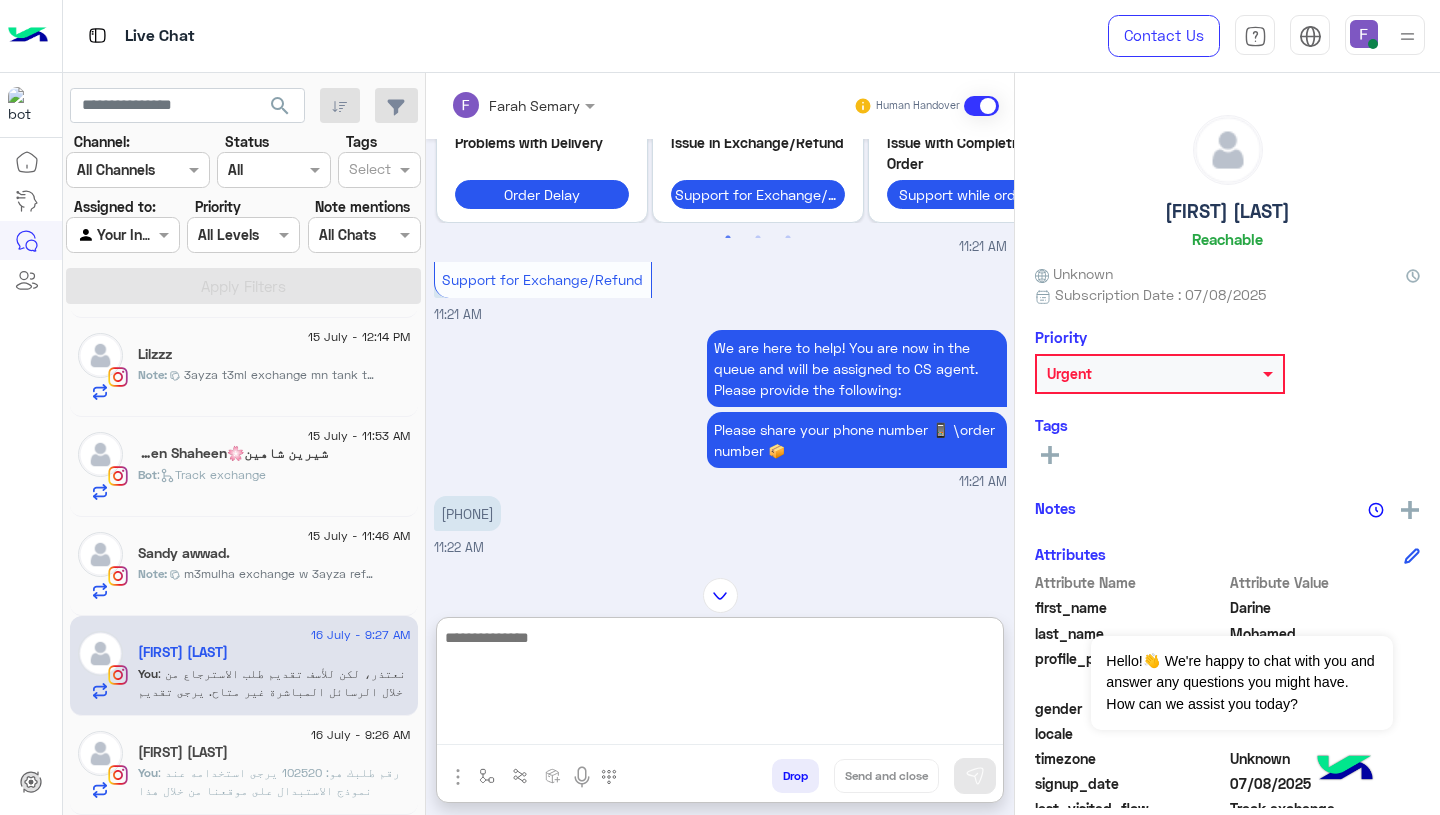 paste on "**********" 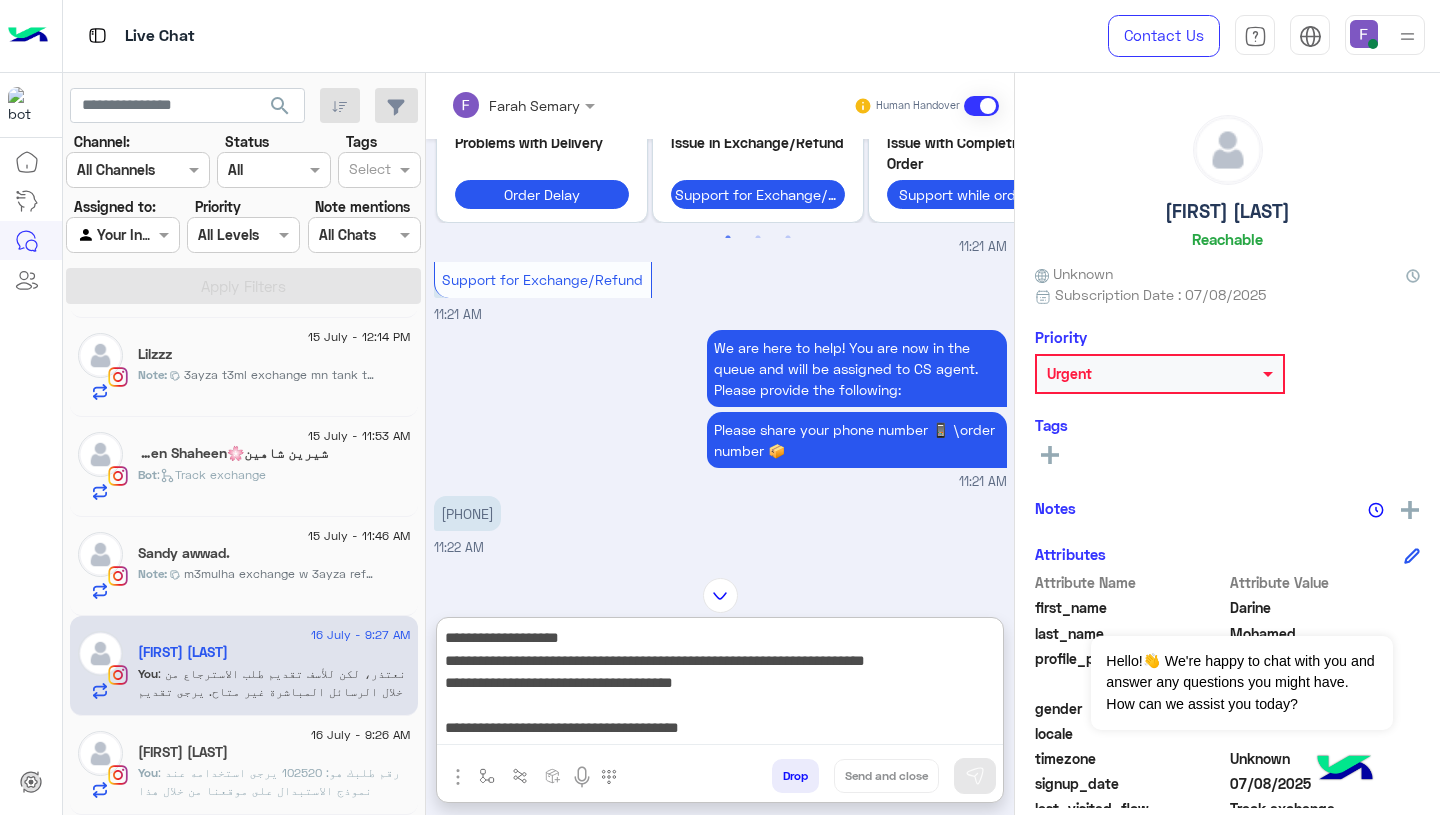 scroll, scrollTop: 128, scrollLeft: 0, axis: vertical 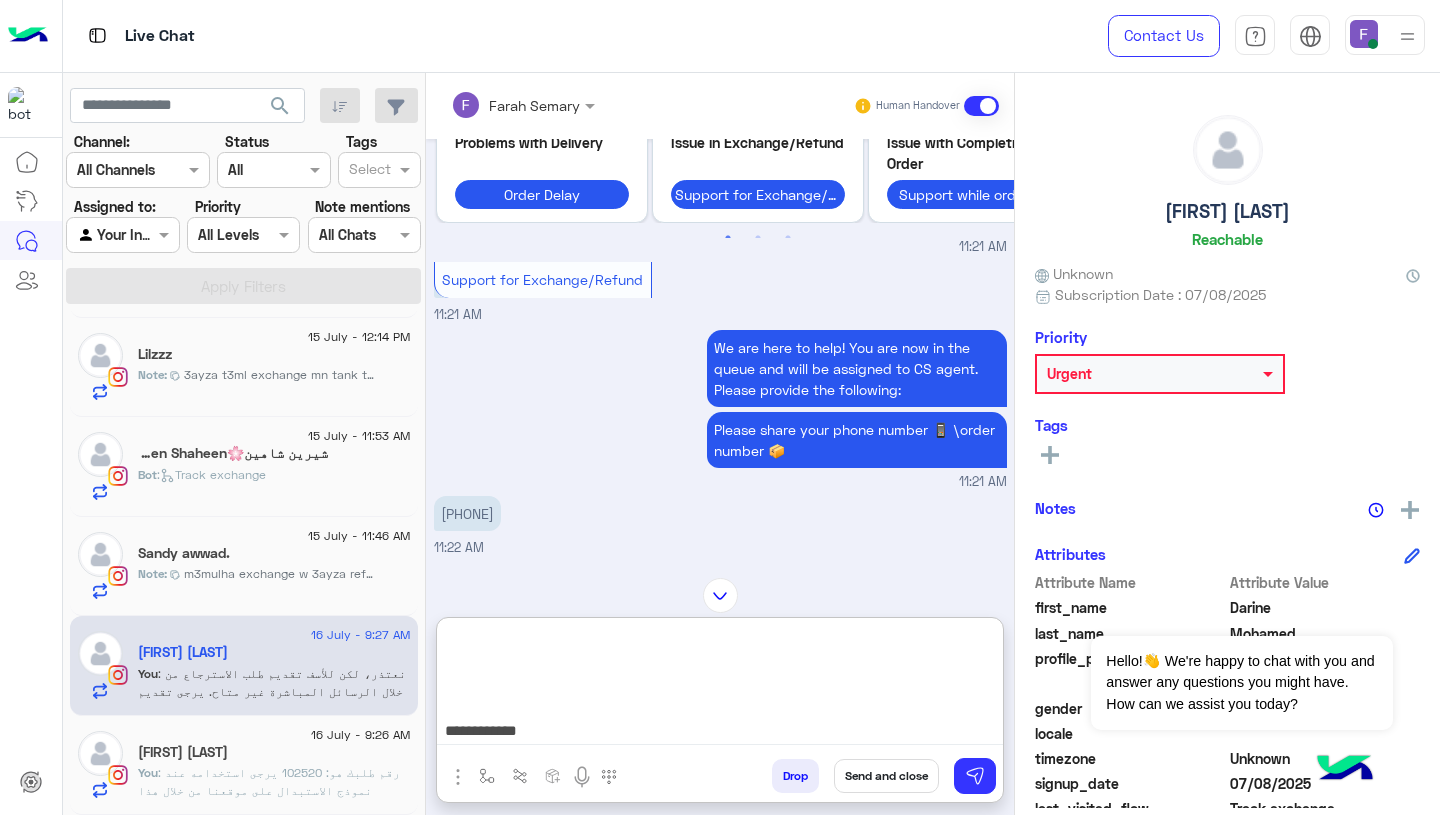 click on "**********" at bounding box center [720, 685] 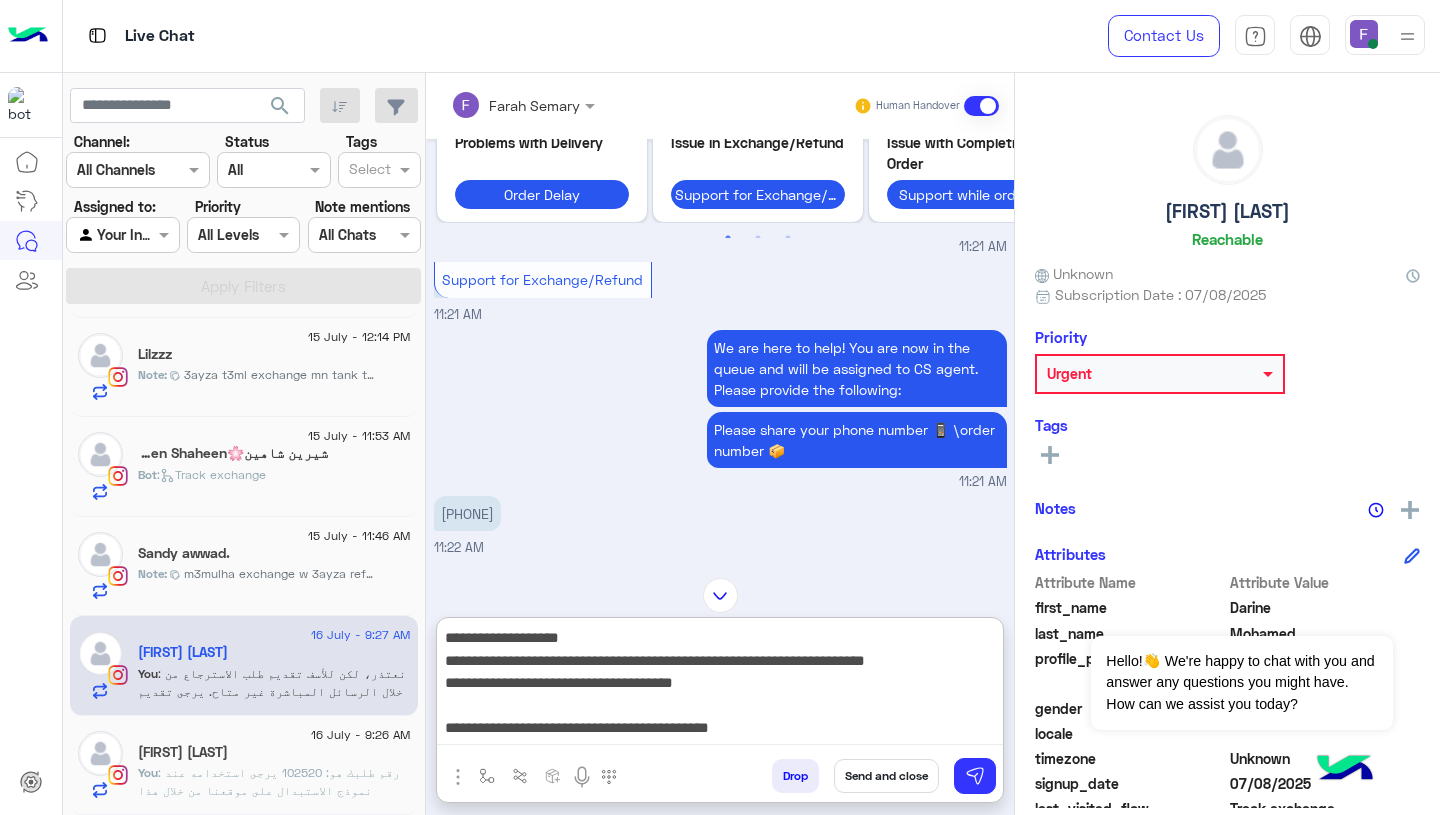 scroll, scrollTop: 0, scrollLeft: 0, axis: both 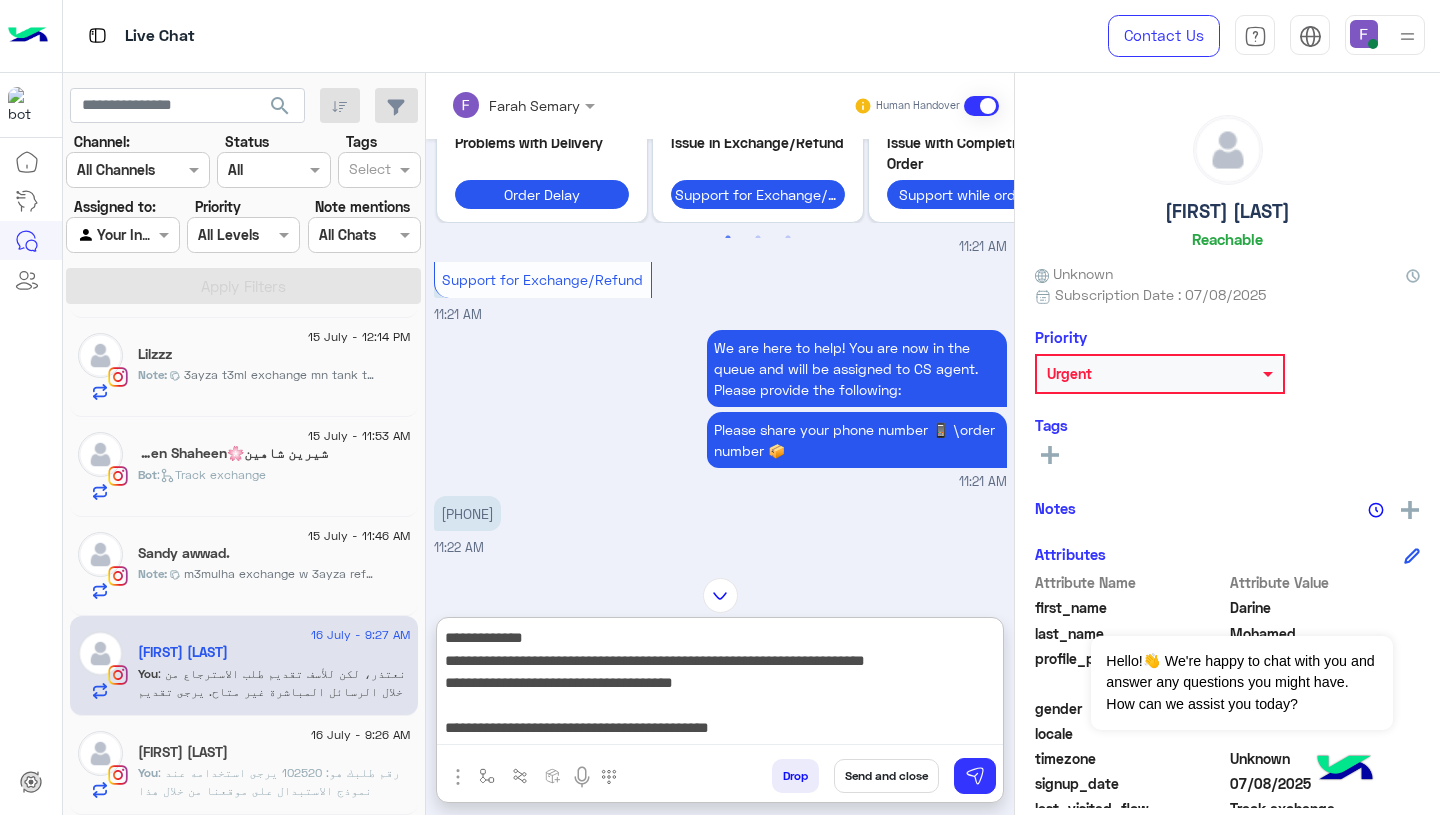 paste on "******" 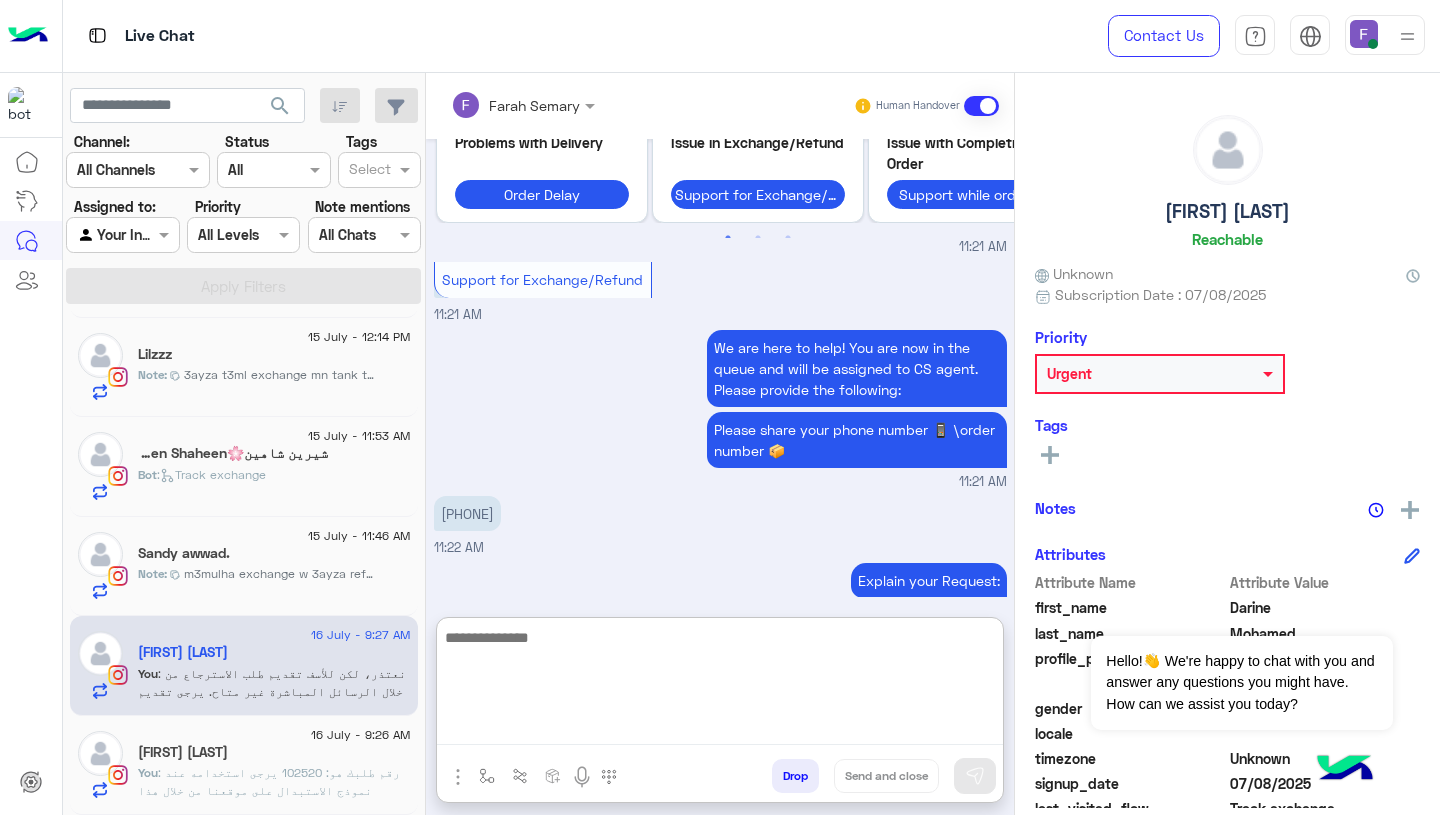 scroll, scrollTop: 2397, scrollLeft: 0, axis: vertical 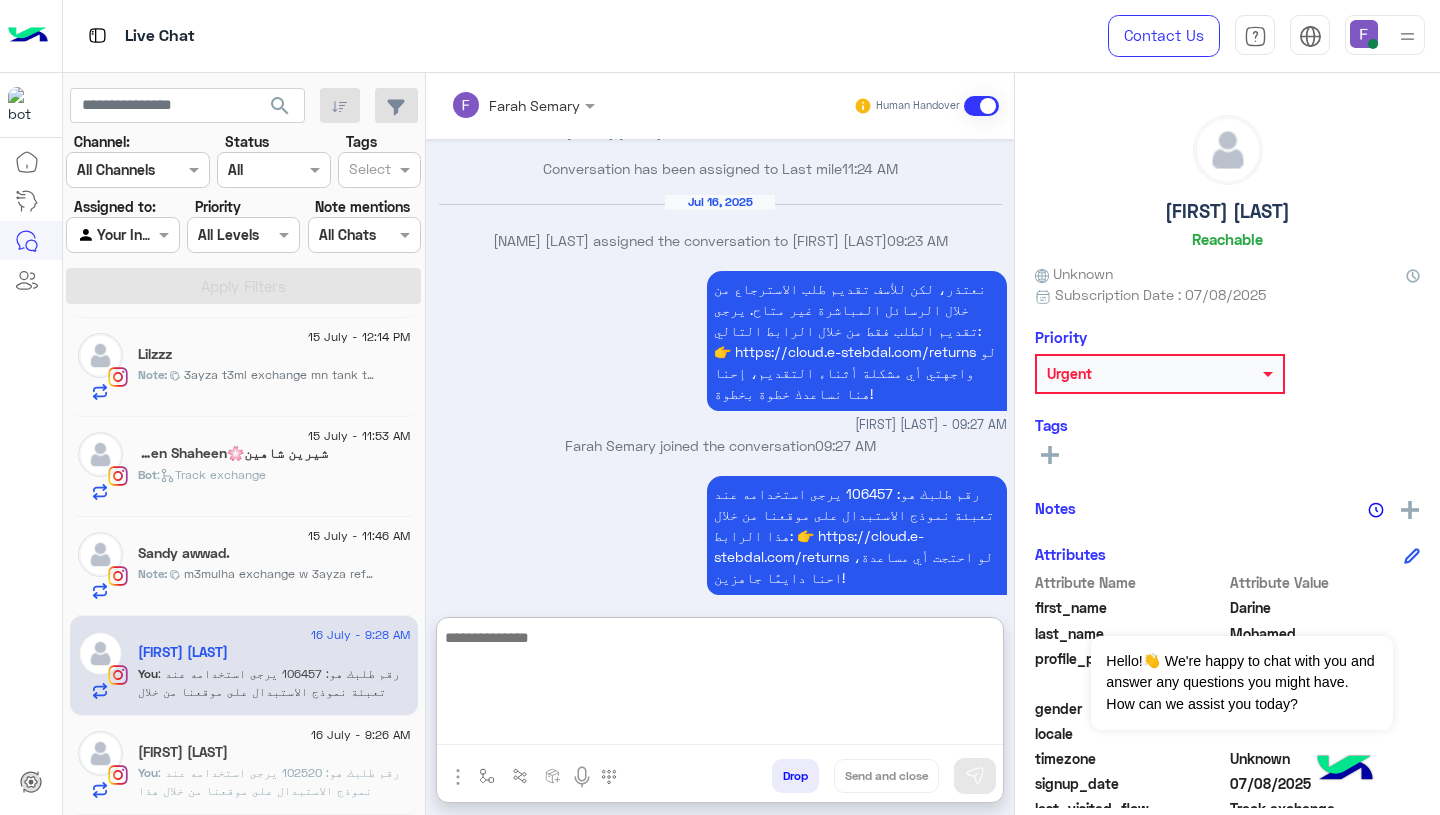 click on "Farah Semary joined the conversation   09:27 AM" at bounding box center (720, 453) 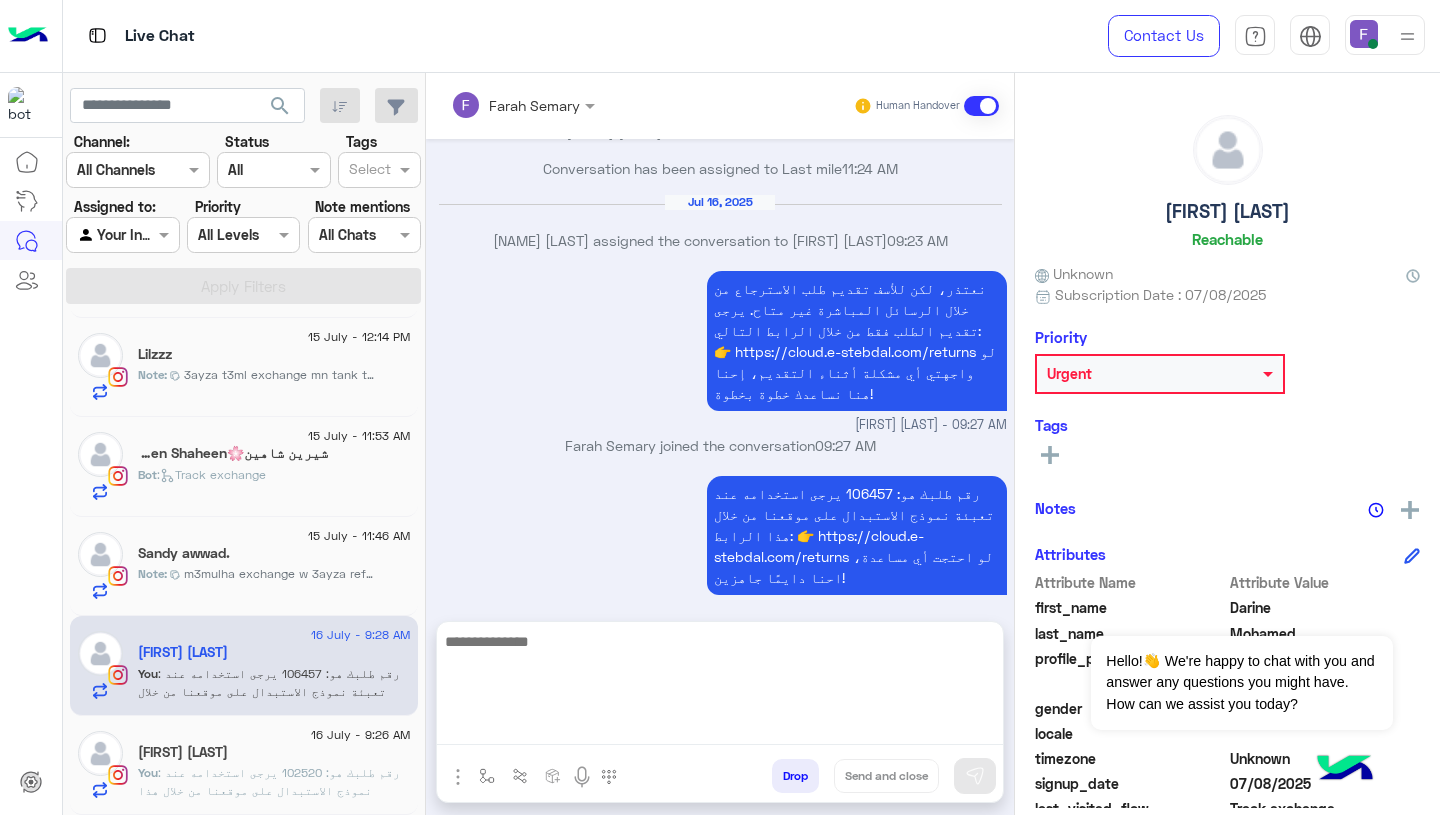 scroll, scrollTop: 2307, scrollLeft: 0, axis: vertical 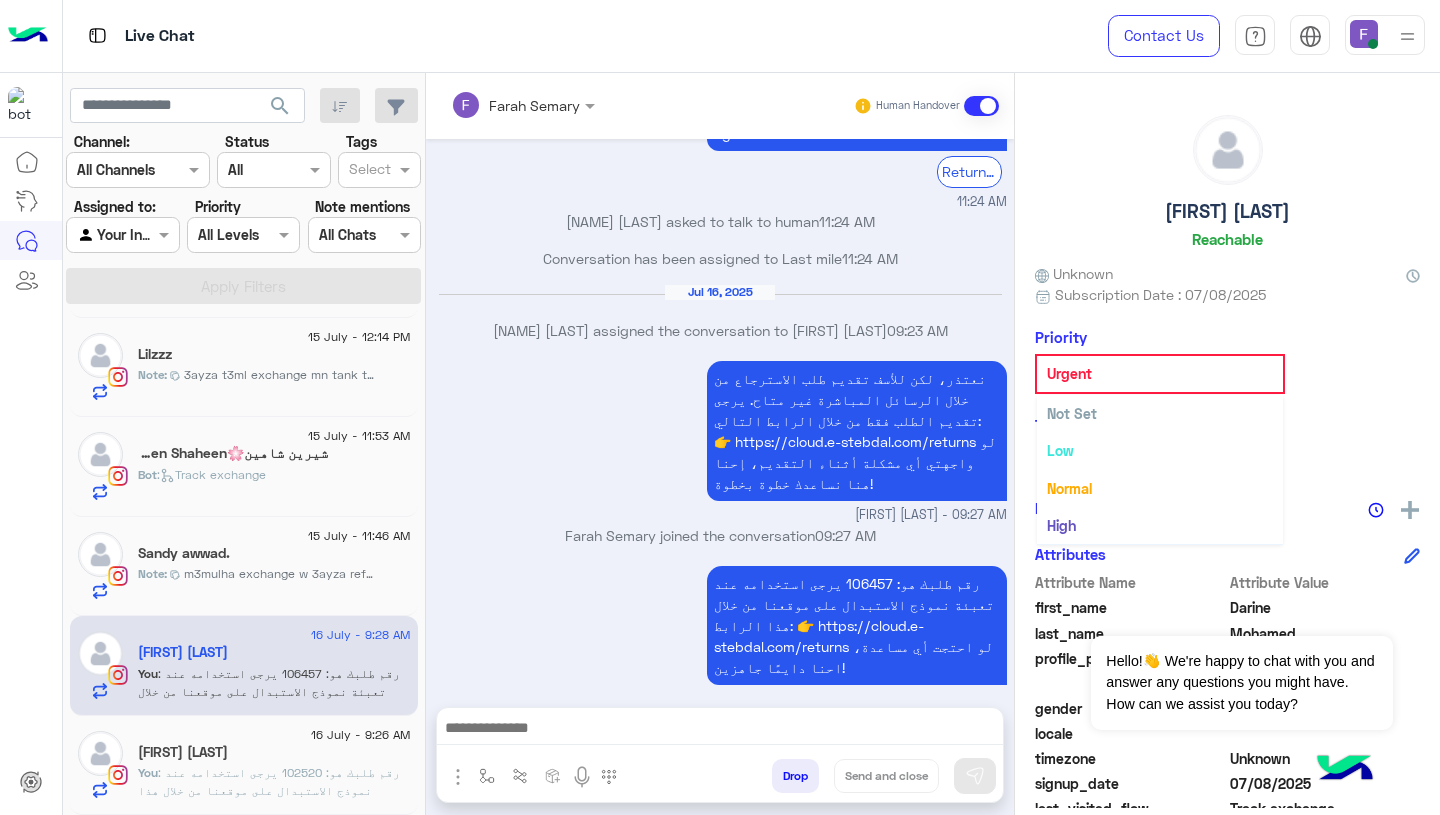 click on "Urgent" 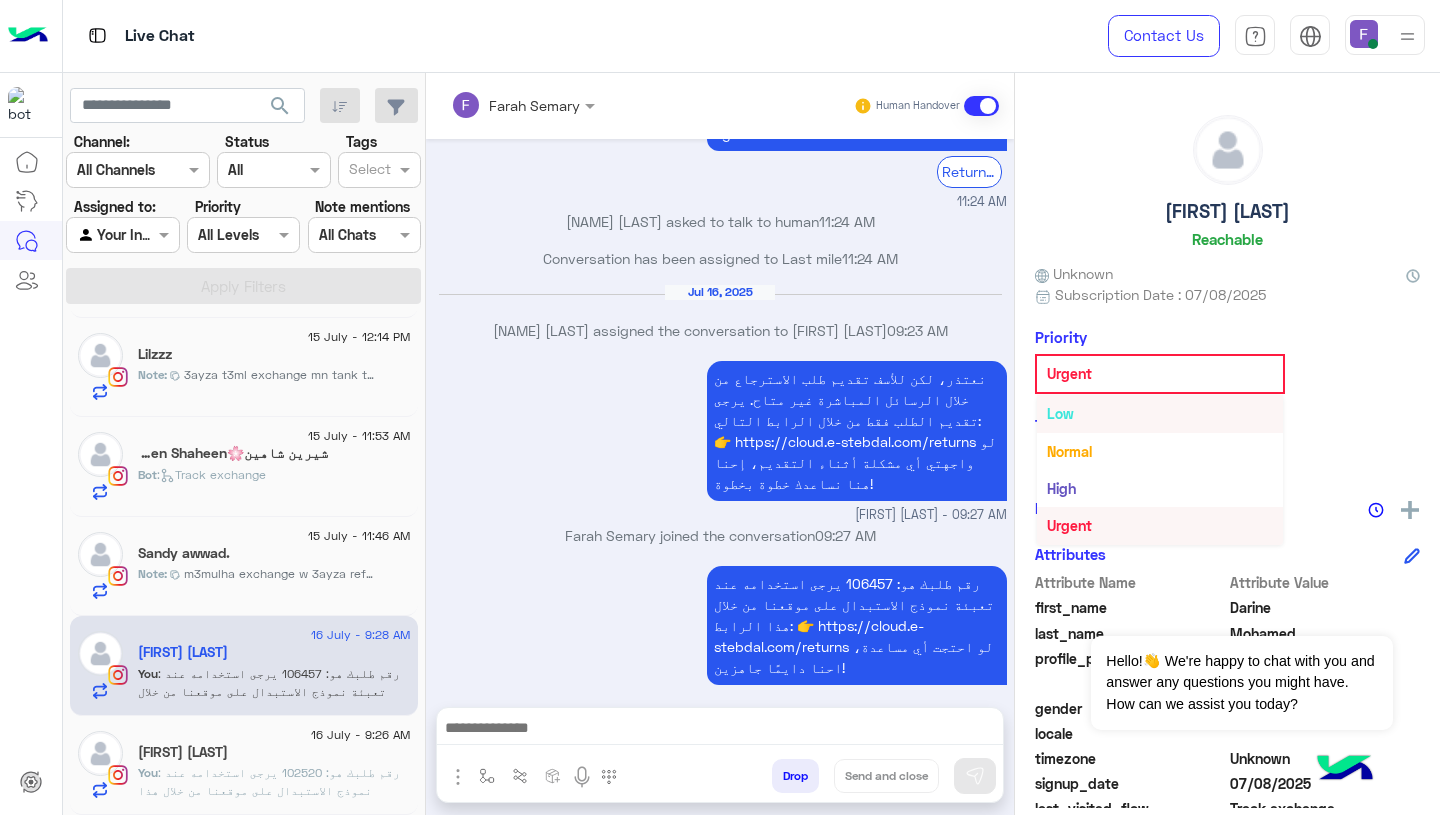 scroll, scrollTop: 0, scrollLeft: 0, axis: both 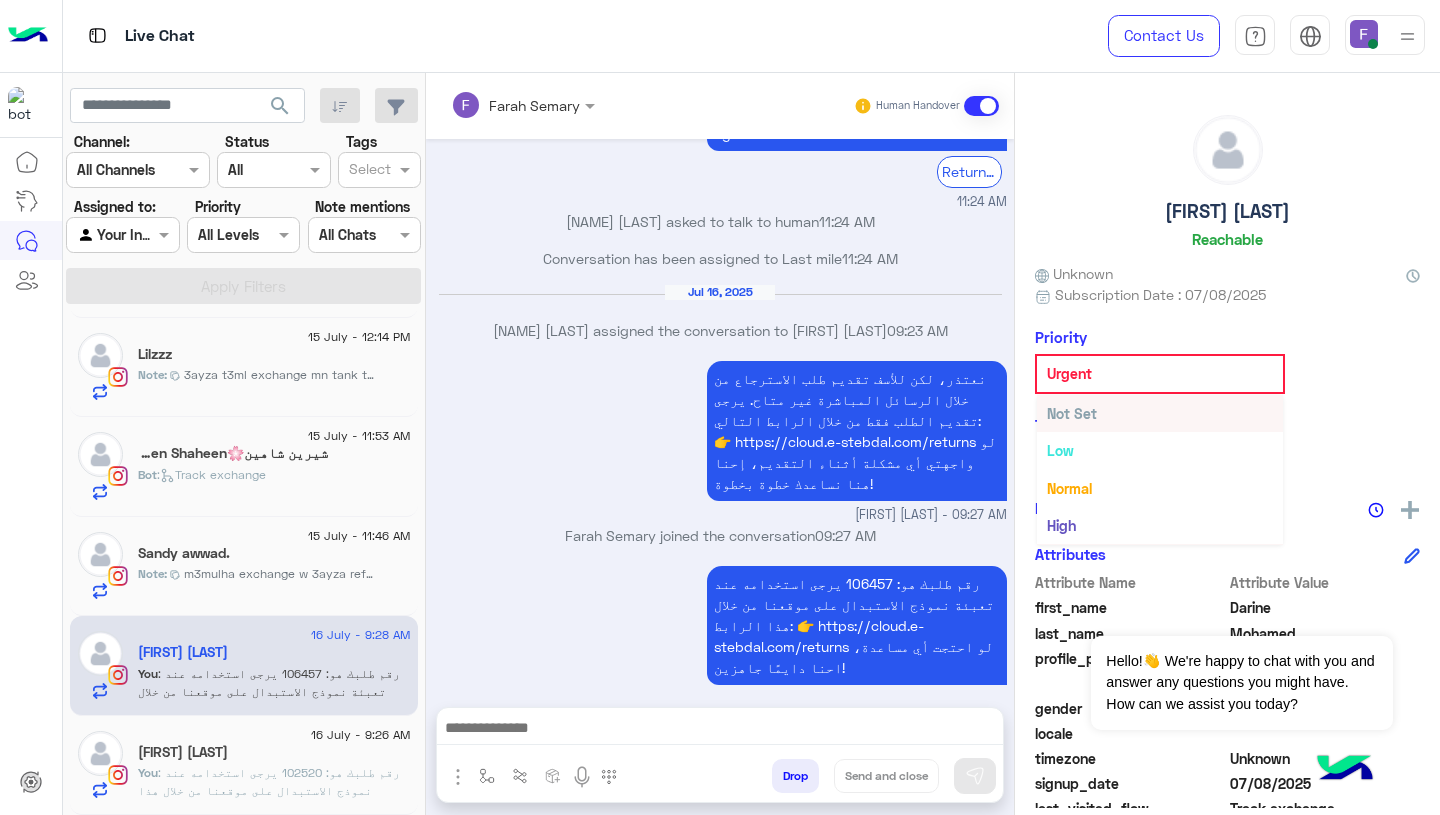 click on "Not Set" at bounding box center [1072, 413] 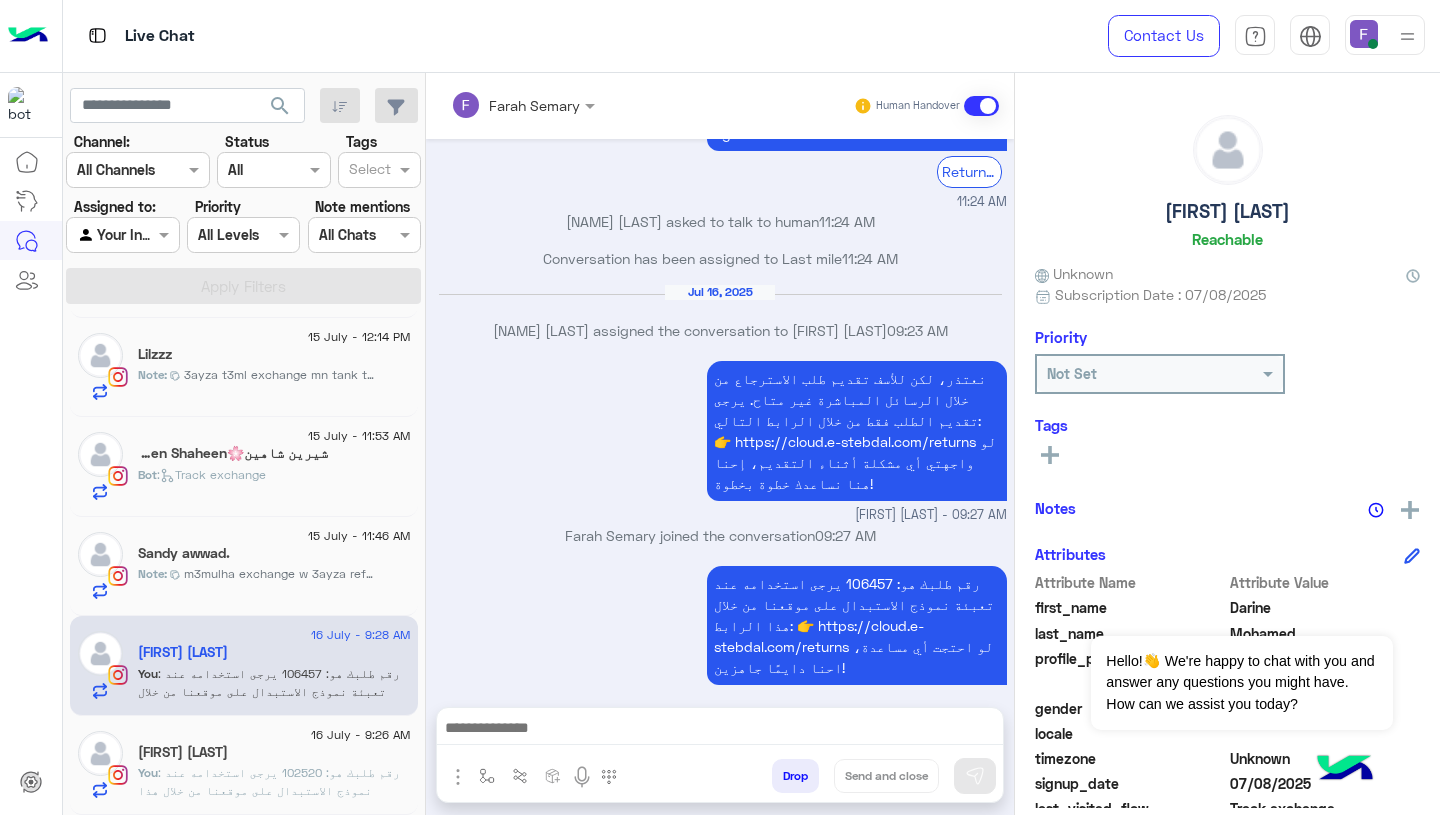 click on "نعتذر، لكن للأسف تقديم طلب الاسترجاع من خلال الرسائل المباشرة غير متاح.
يرجى تقديم الطلب فقط من خلال الرابط التالي:
👉 https://cloud.e-stebdal.com/returns
لو واجهتي أي مشكلة أثناء التقديم، إحنا هنا نساعدك خطوة بخطوة!     Farah Semary -  09:27 AM" at bounding box center [720, 440] 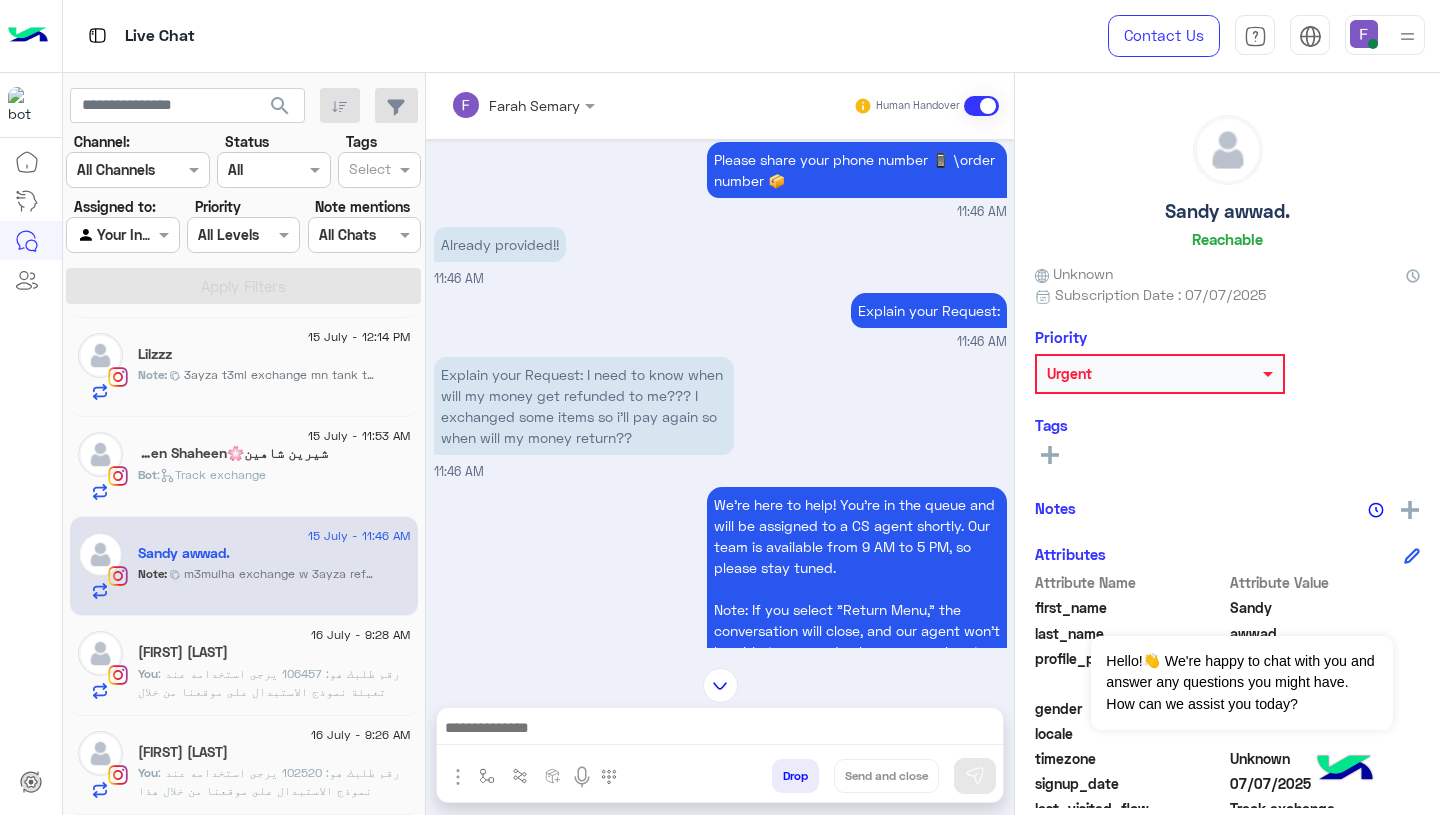scroll, scrollTop: 1416, scrollLeft: 0, axis: vertical 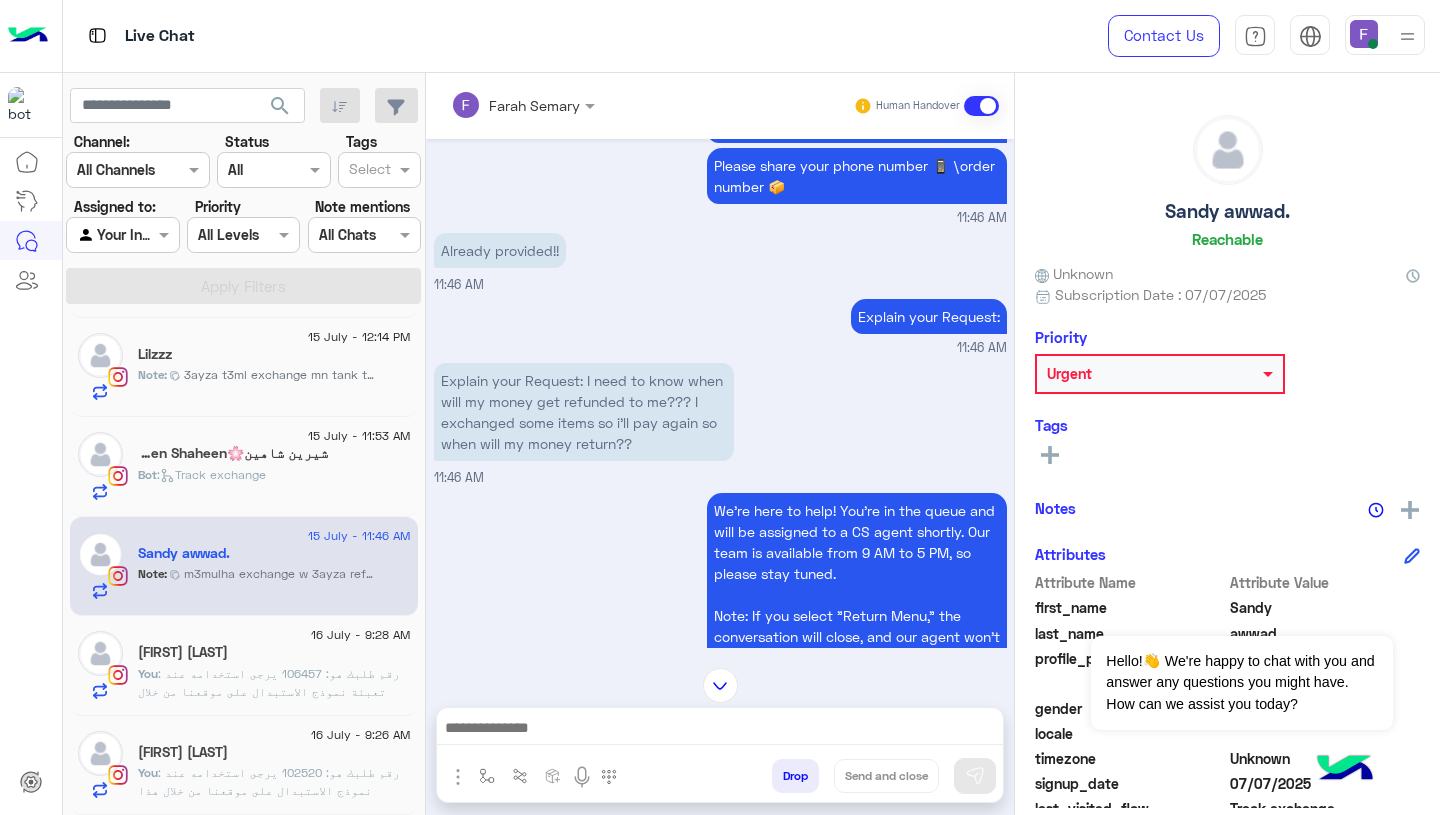 click on "Bot :   Track exchange" 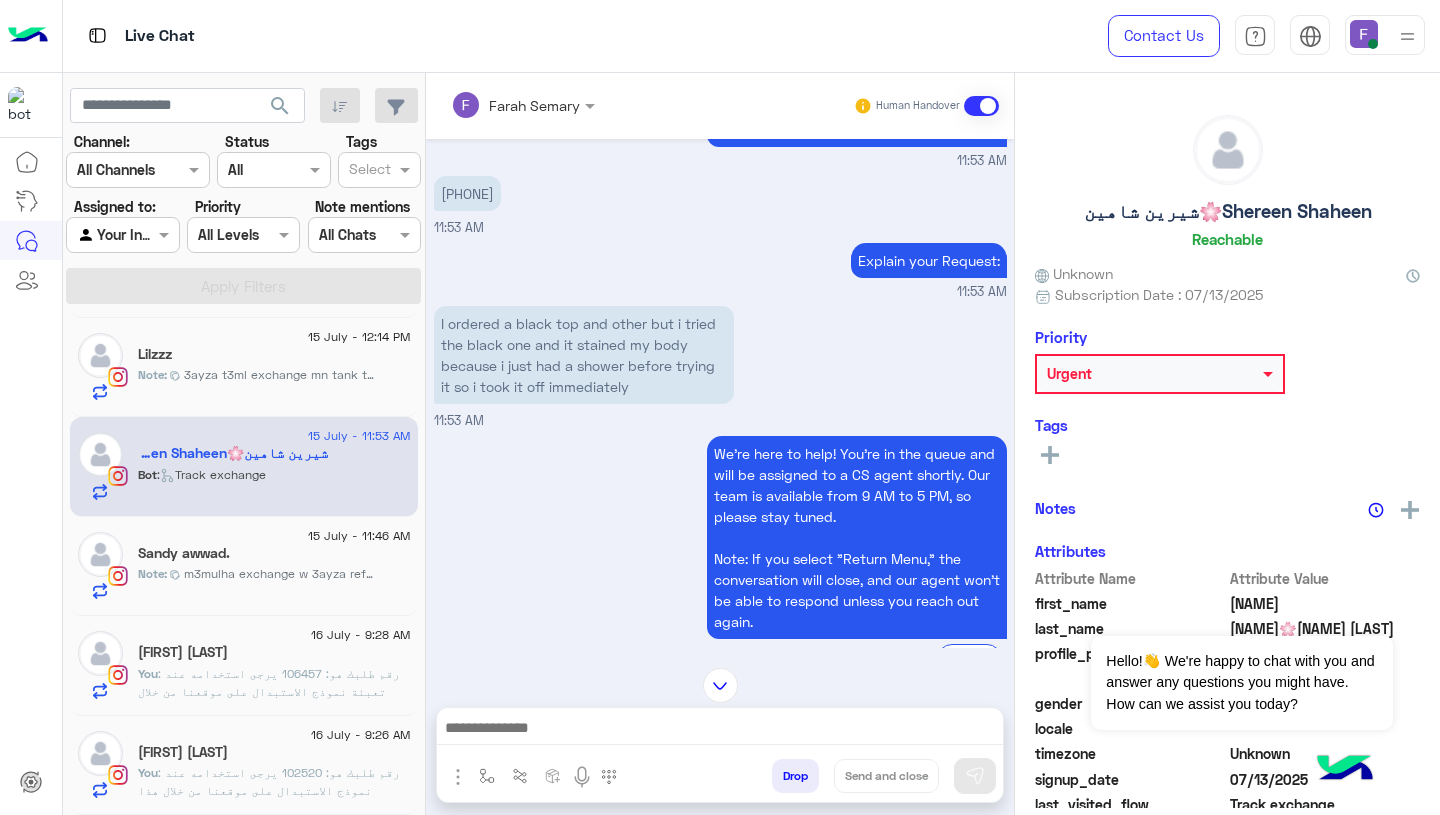 scroll, scrollTop: 1915, scrollLeft: 0, axis: vertical 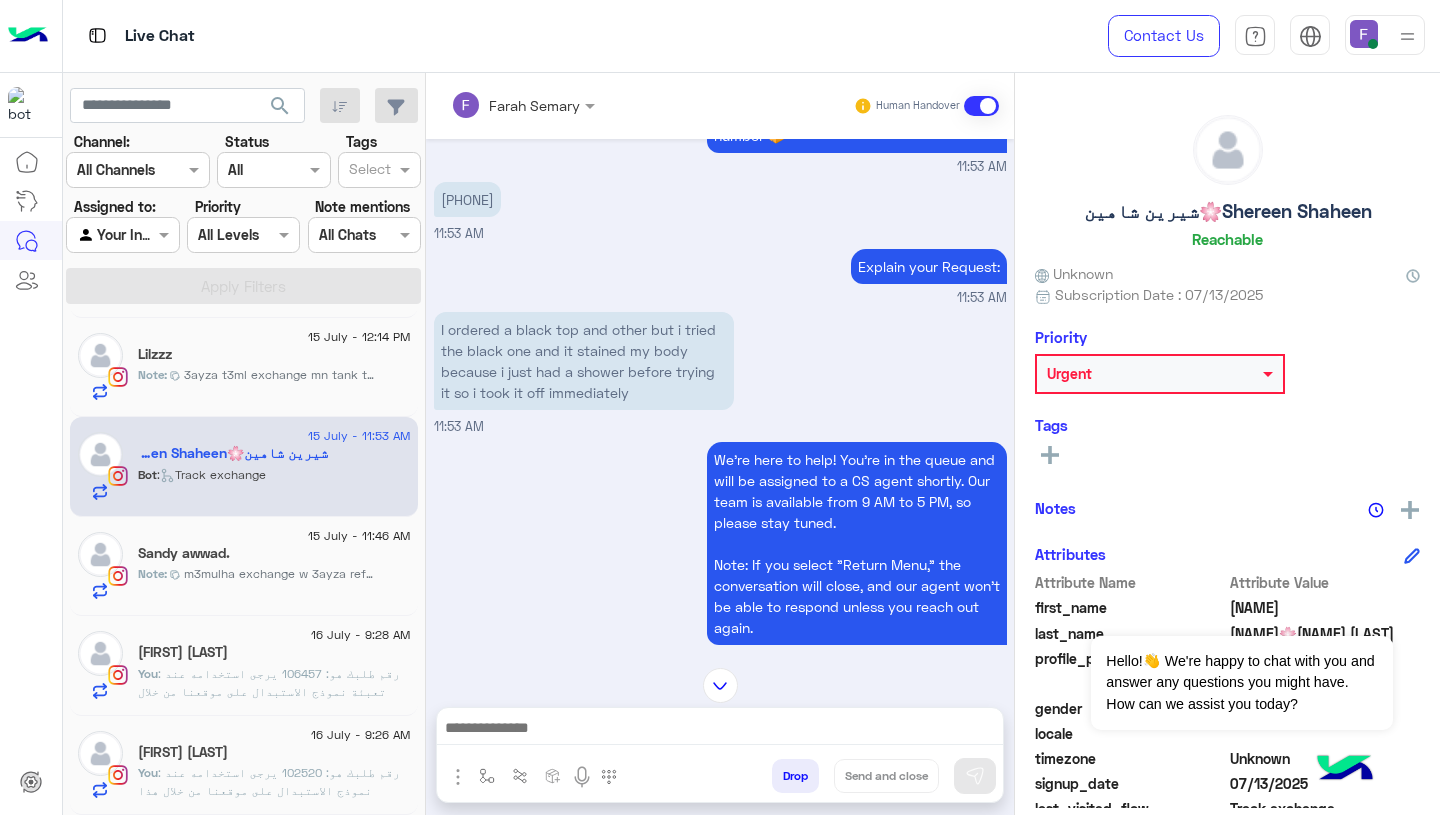 click on "I ordered a black top and other but i tried the black one and it stained my body because i just had a shower before trying it so i took it off immediately" at bounding box center (584, 361) 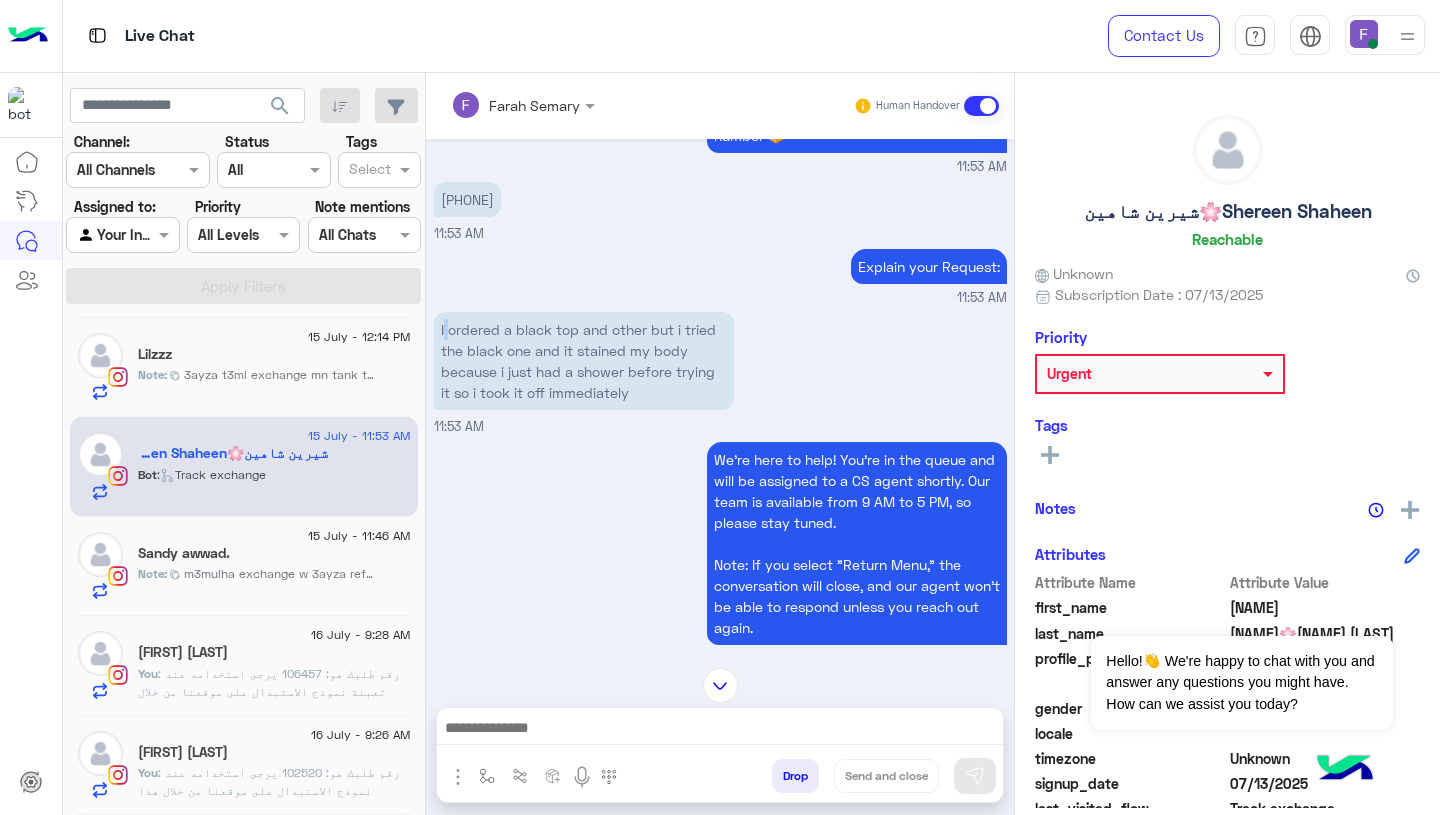click on "I ordered a black top and other but i tried the black one and it stained my body because i just had a shower before trying it so i took it off immediately" at bounding box center [584, 361] 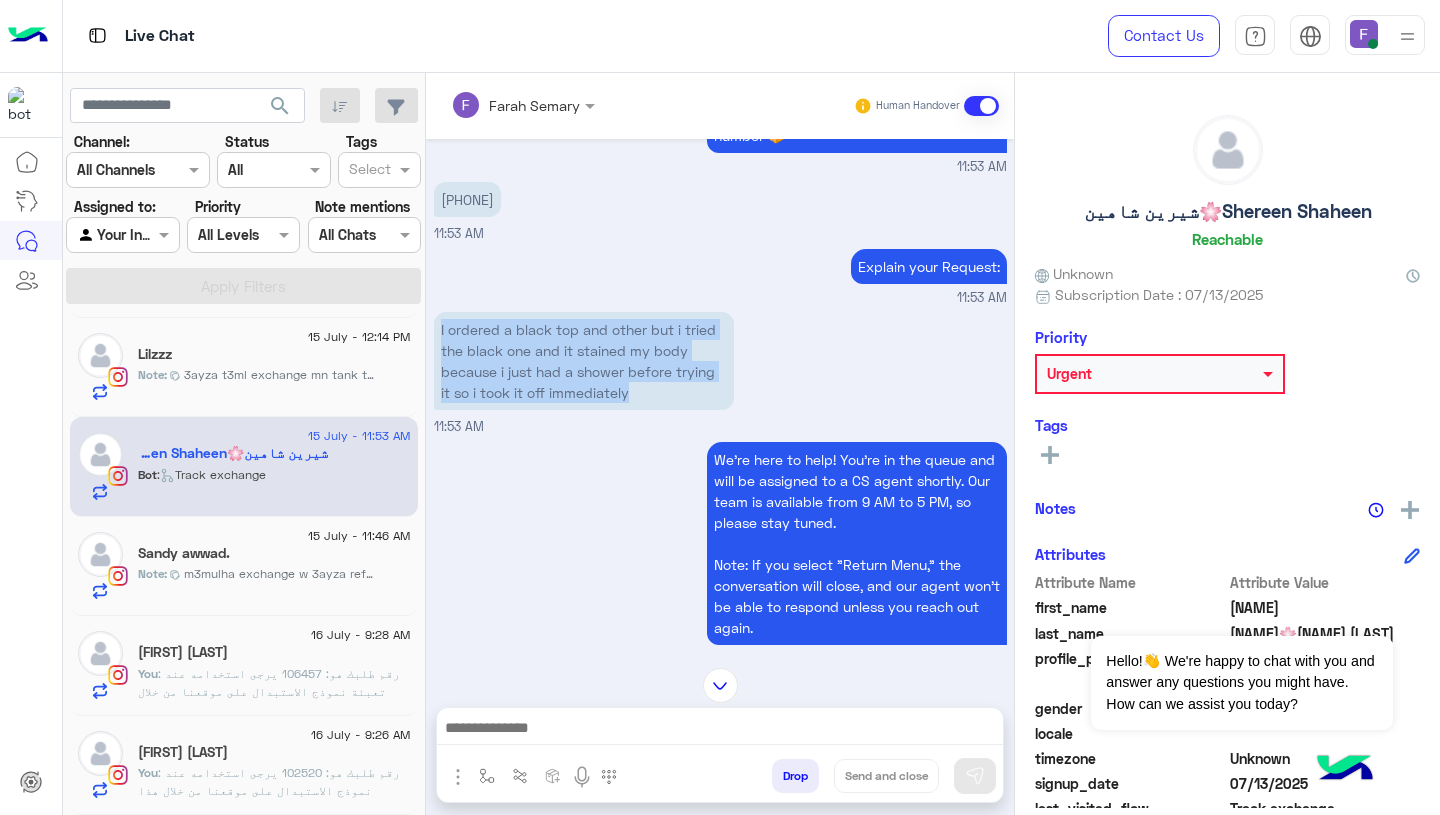 click on "I ordered a black top and other but i tried the black one and it stained my body because i just had a shower before trying it so i took it off immediately" at bounding box center [584, 361] 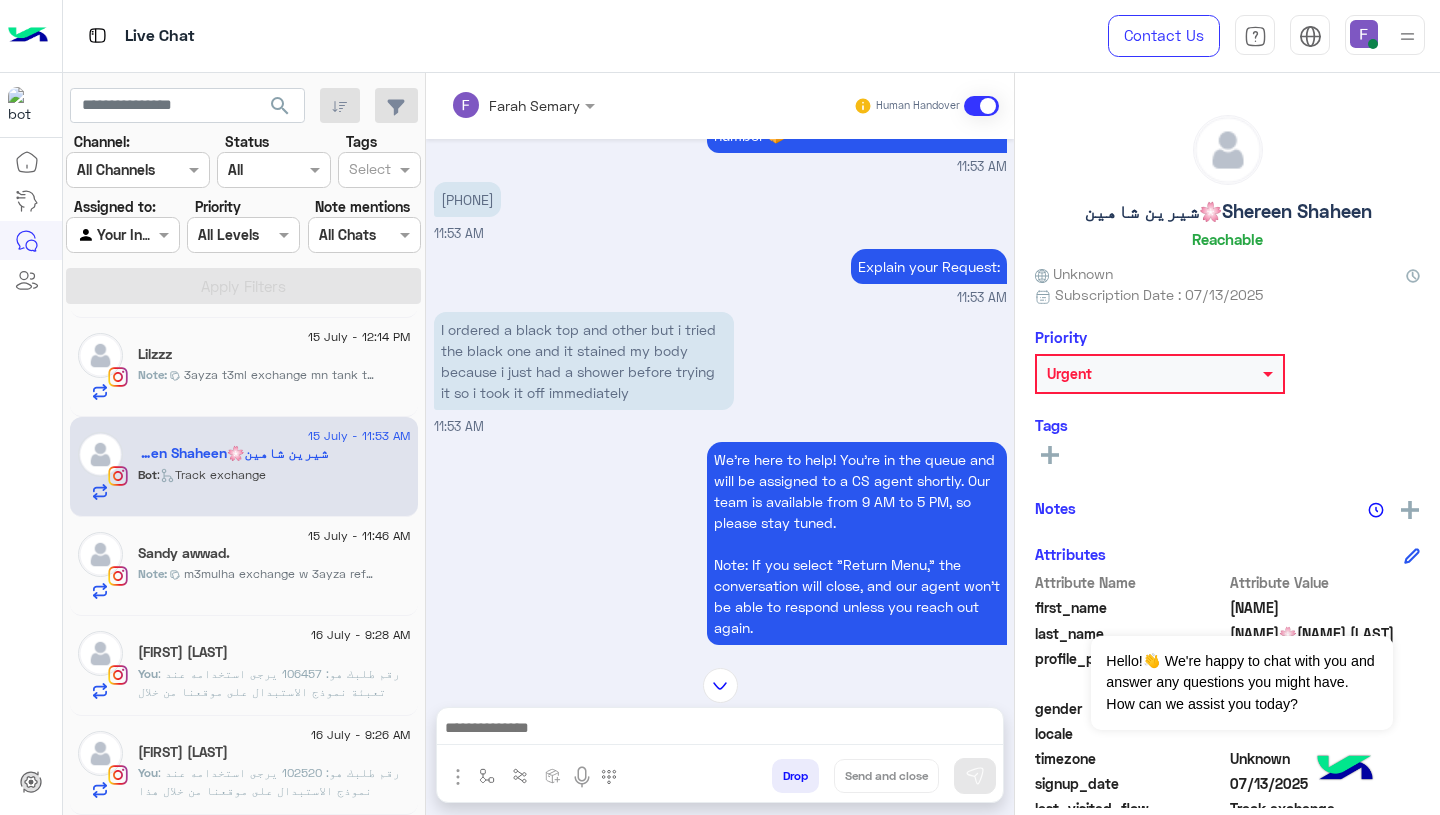 click at bounding box center [720, 730] 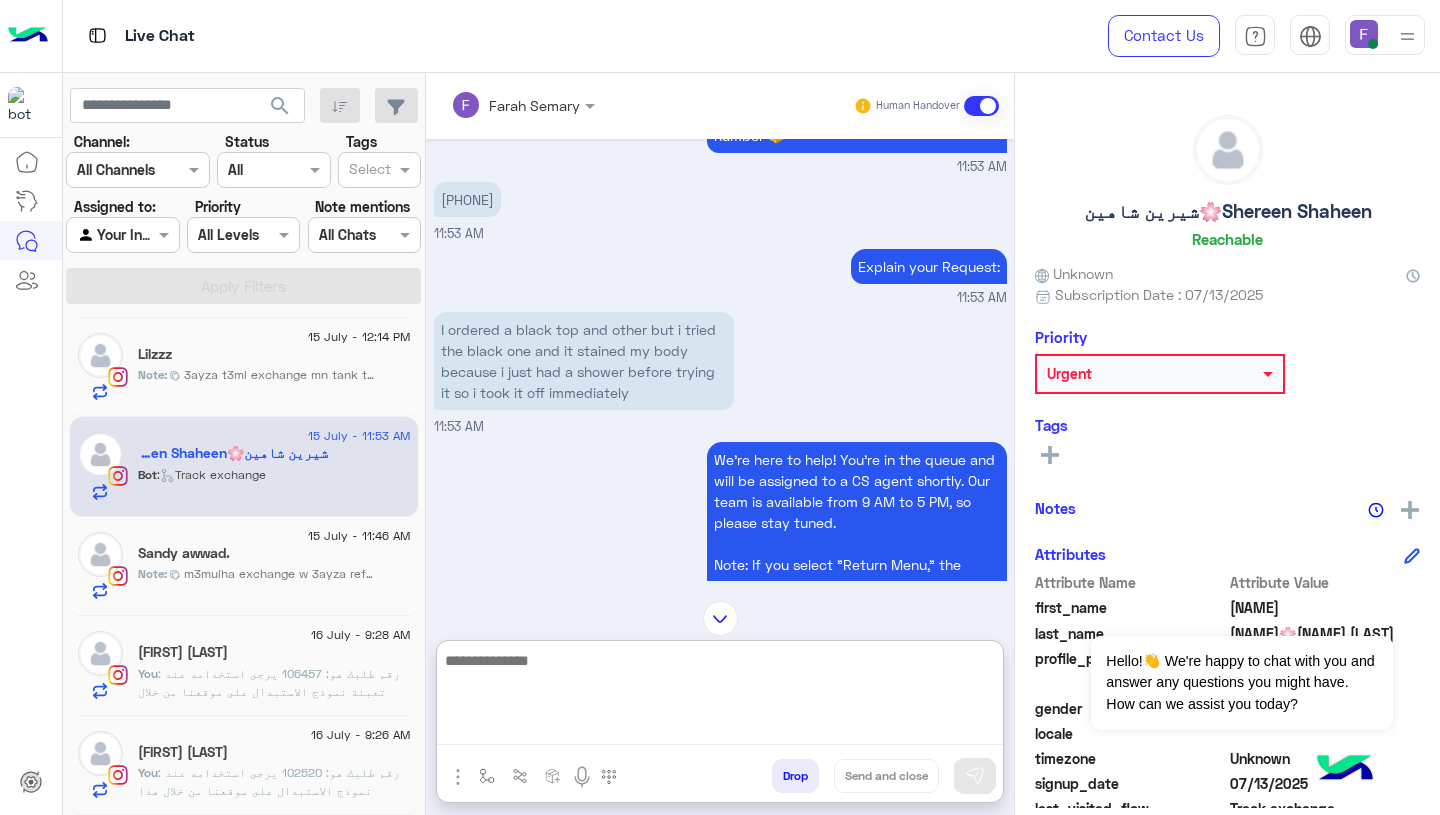 paste on "**********" 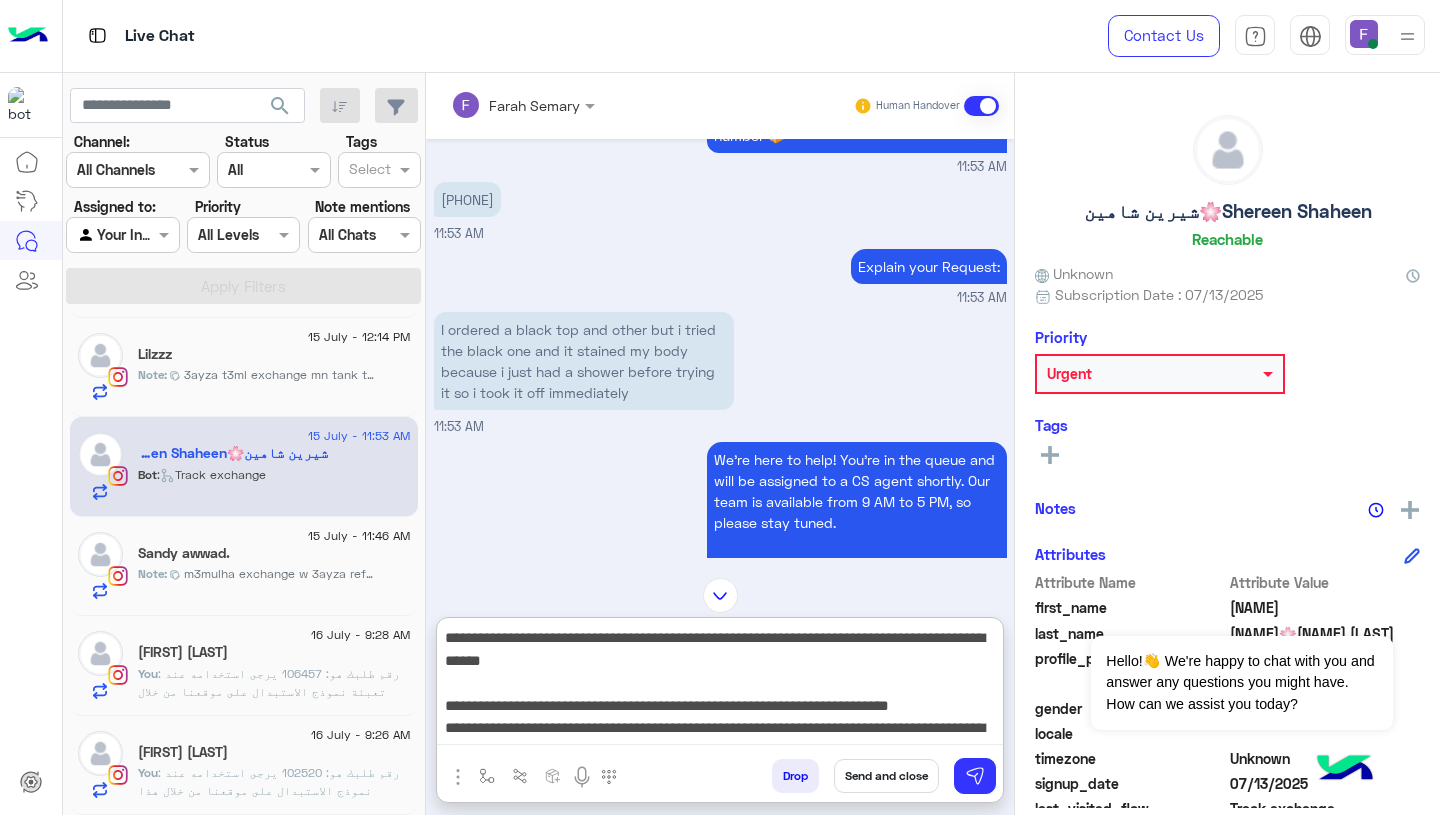 scroll, scrollTop: 151, scrollLeft: 0, axis: vertical 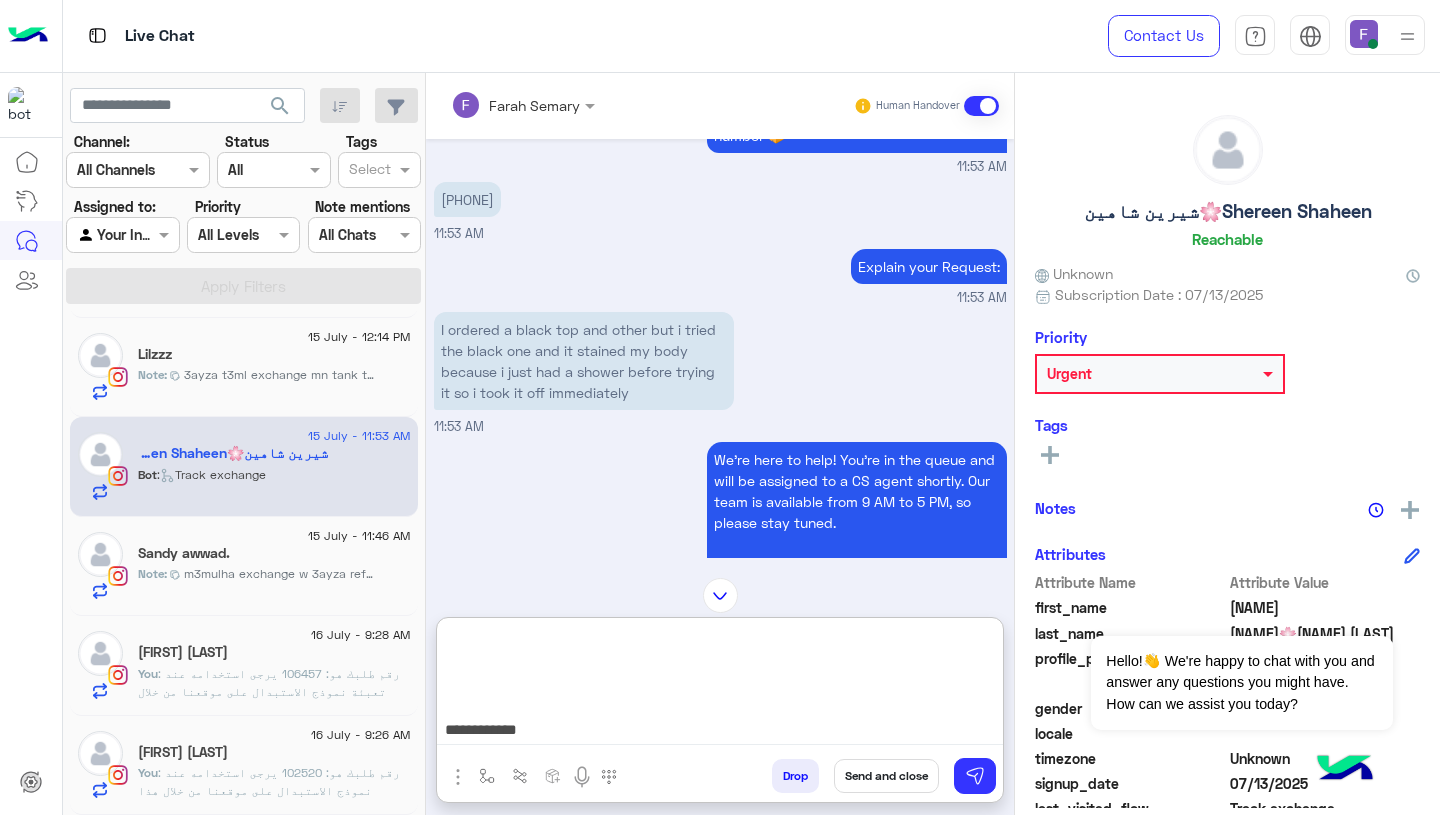 click on "**********" at bounding box center [720, 685] 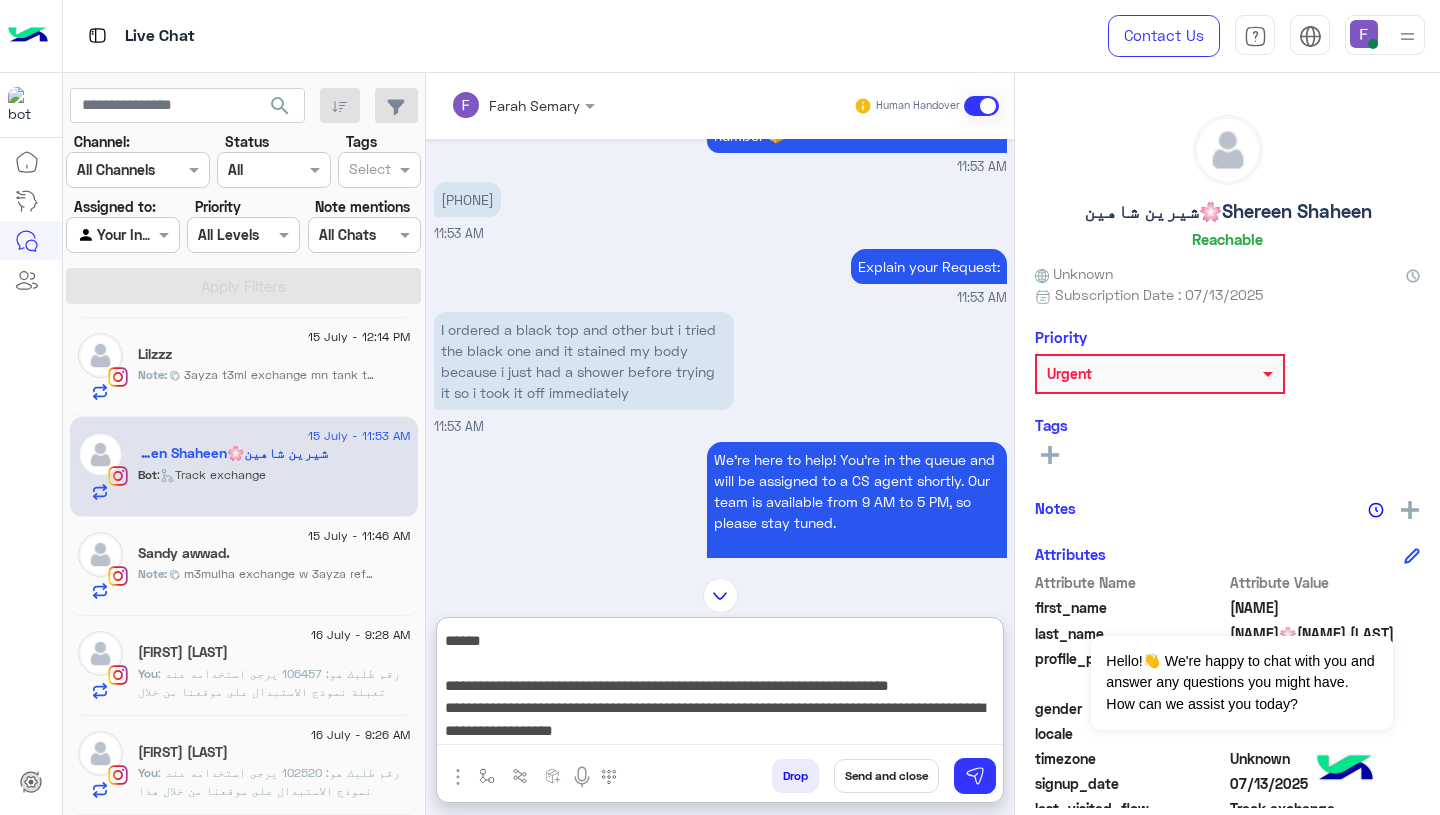 scroll, scrollTop: 0, scrollLeft: 0, axis: both 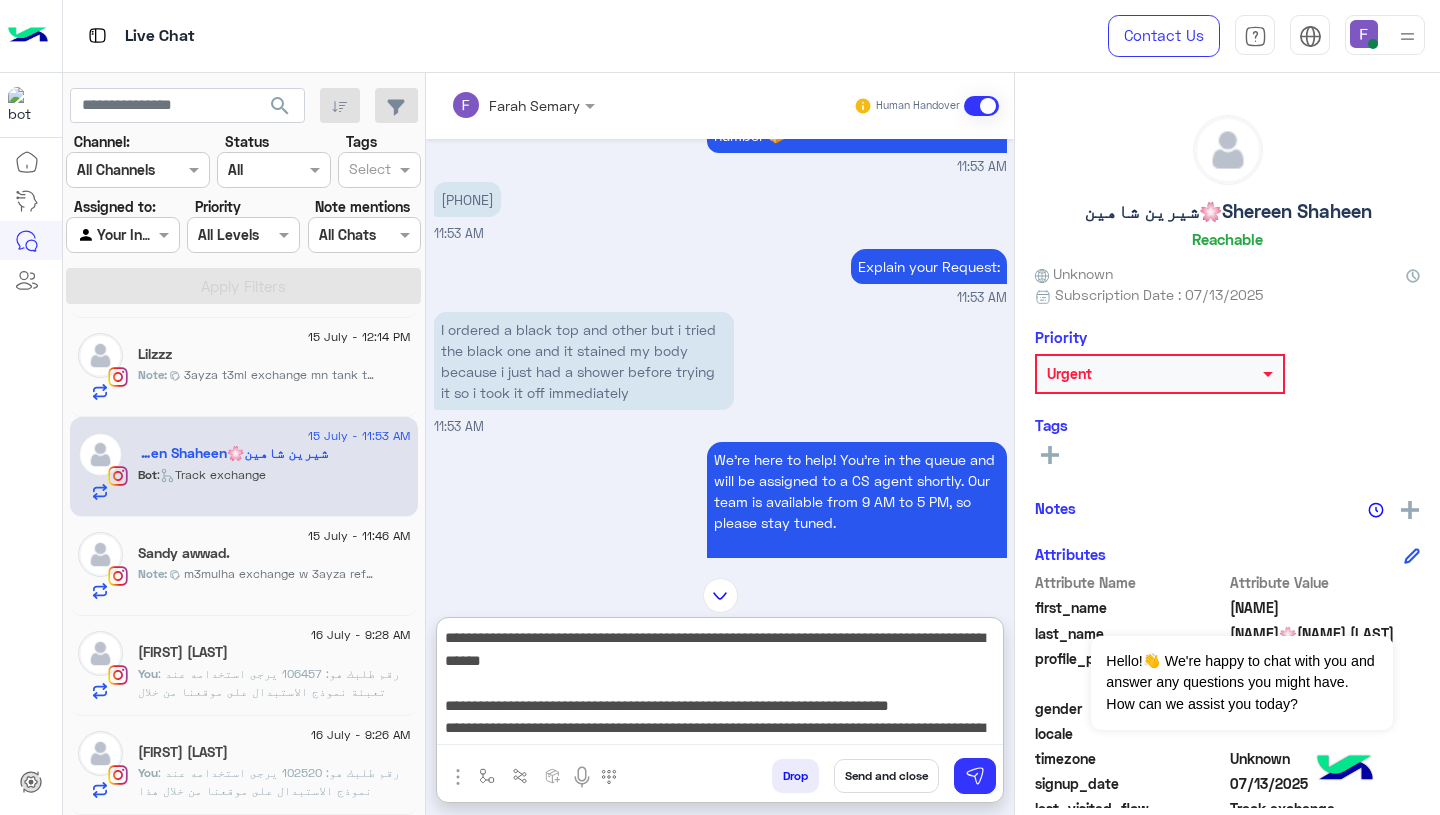click on "**********" at bounding box center (720, 685) 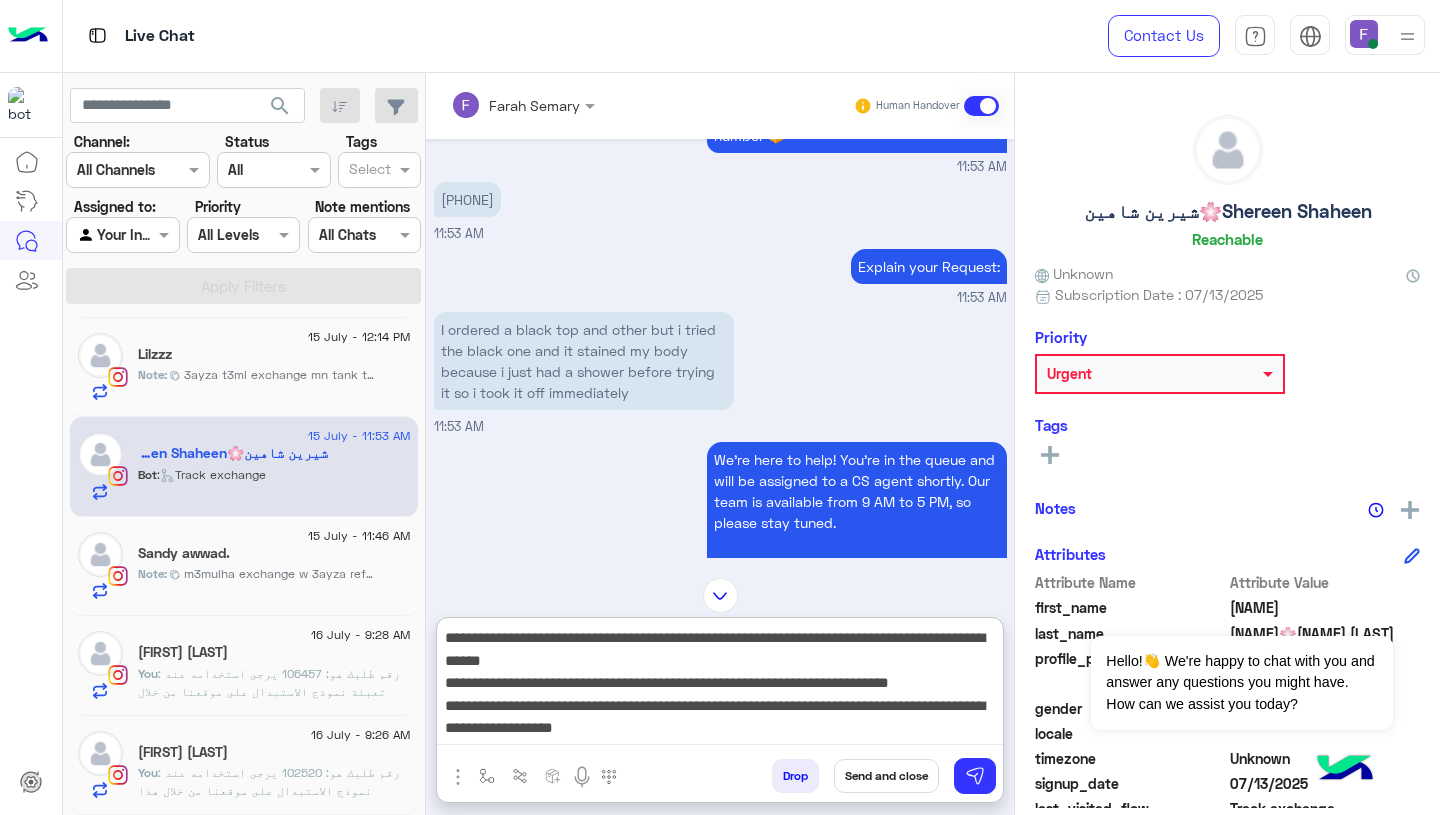 click on "**********" at bounding box center (720, 685) 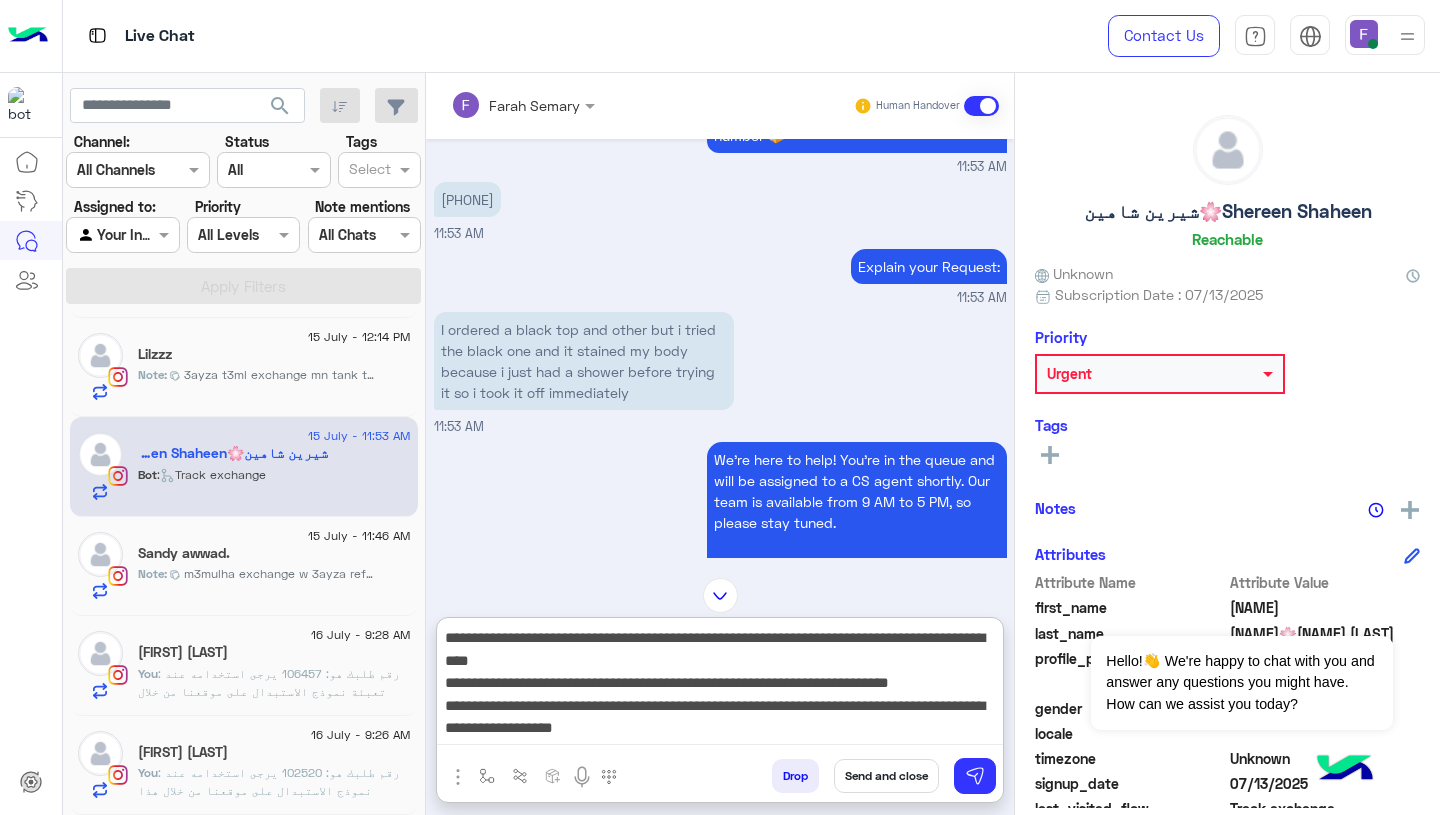 type on "**********" 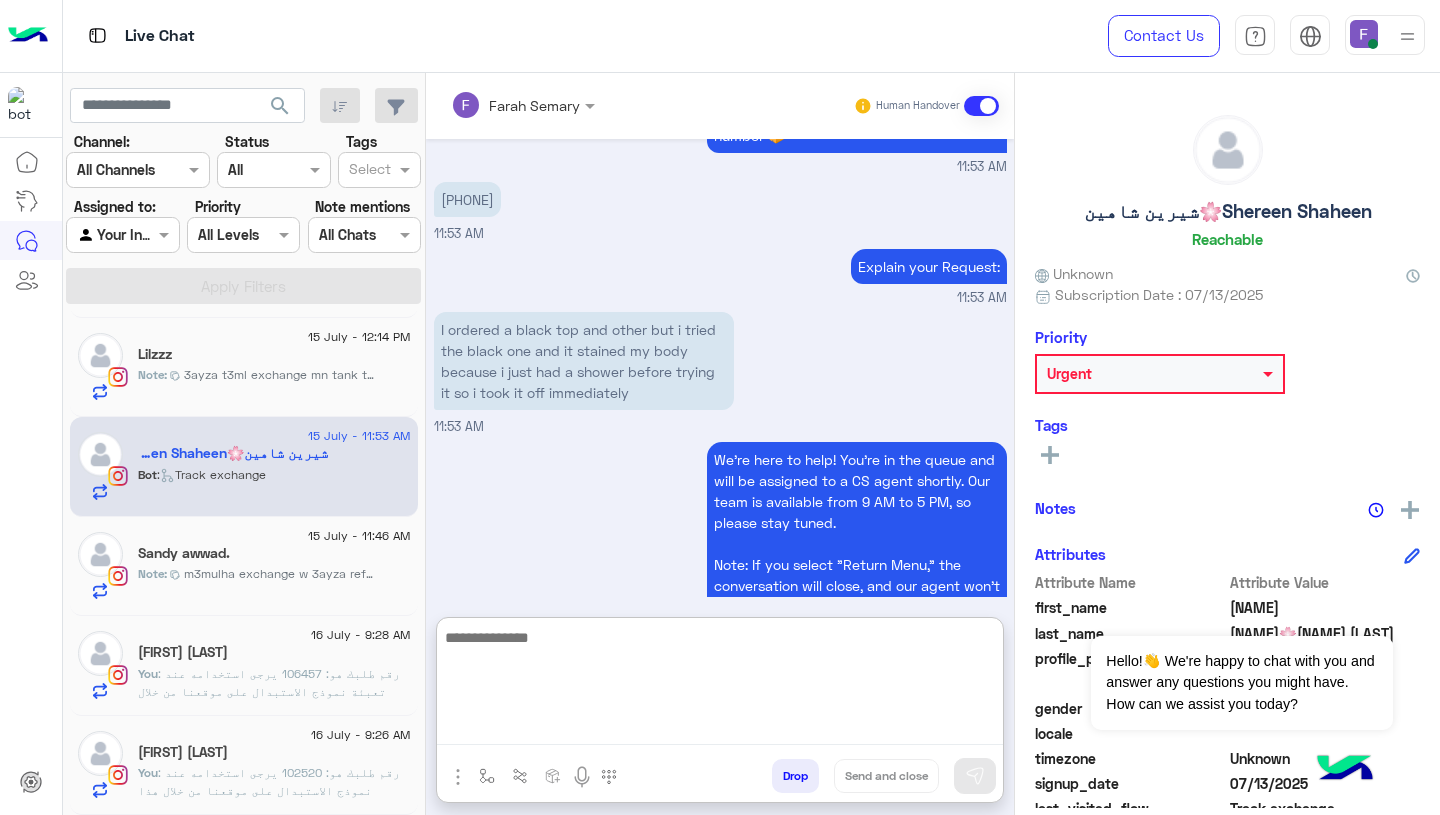 scroll, scrollTop: 0, scrollLeft: 0, axis: both 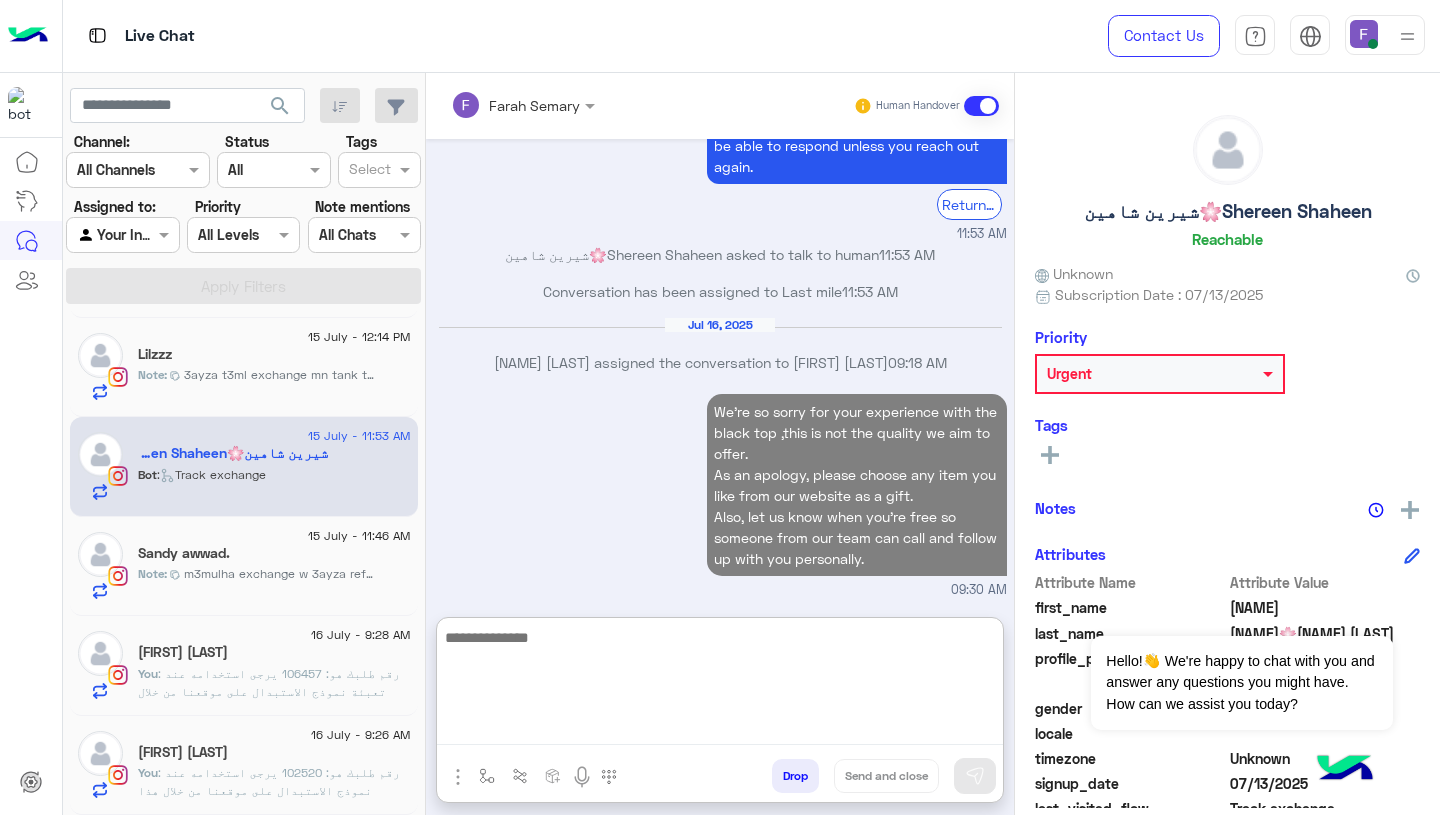 click on "We’re so sorry for your experience with the black top ,this is not the quality we aim to offer. As an apology, please choose any item you like from our website as a gift. Also, let us know when you’re free so someone from our team can call and follow up with you personally.   09:30 AM" at bounding box center [720, 494] 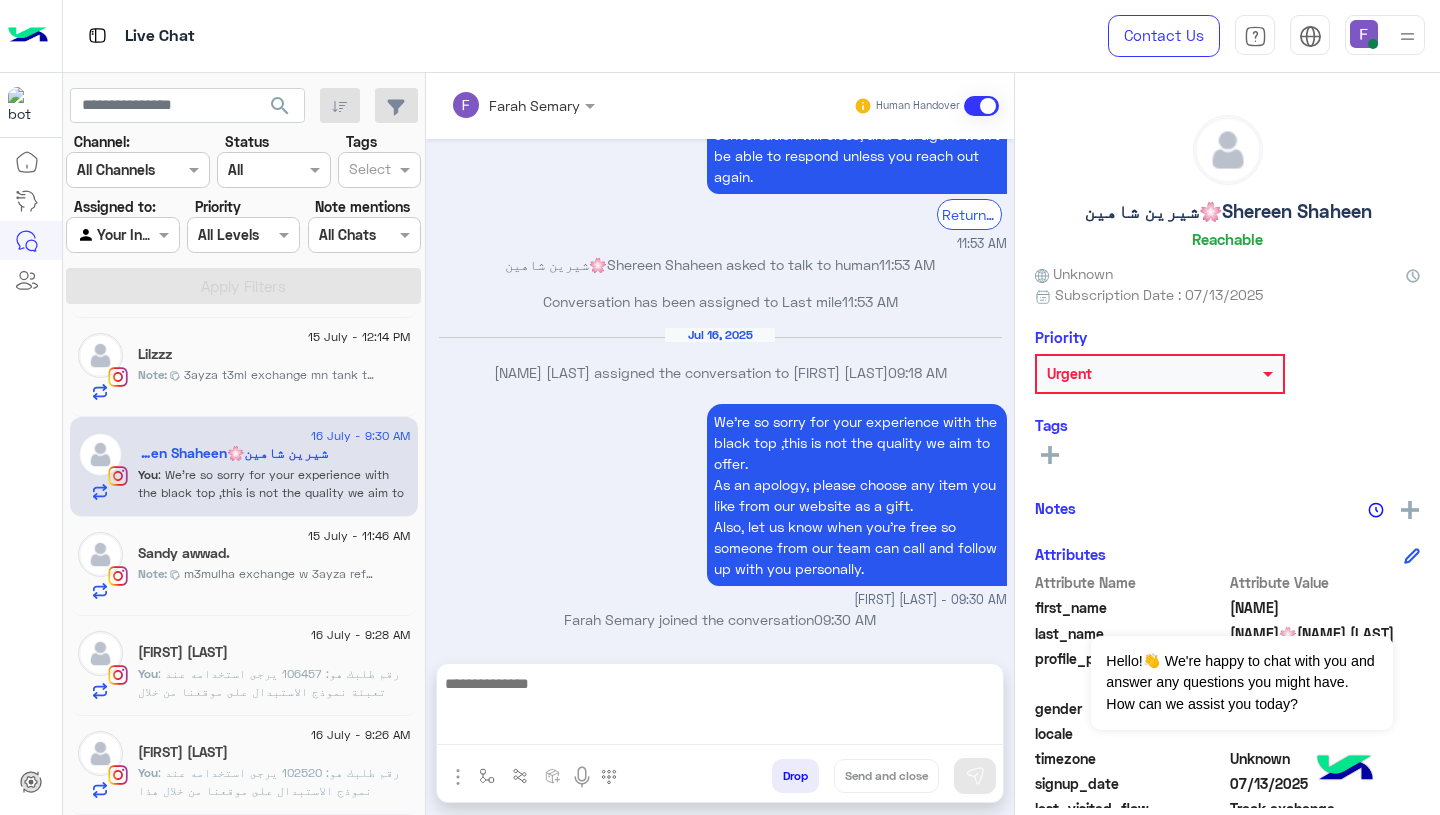 scroll, scrollTop: 2322, scrollLeft: 0, axis: vertical 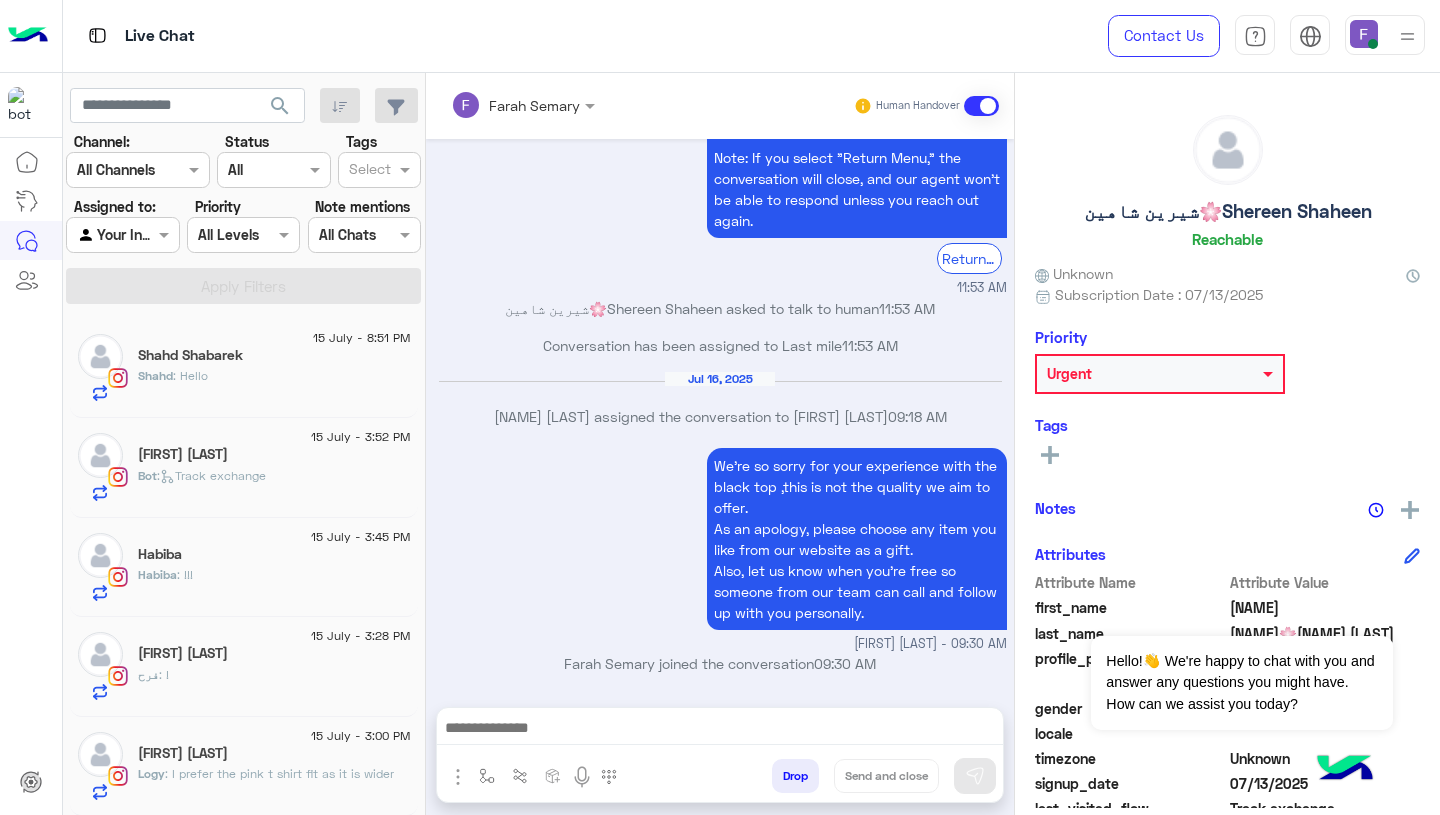 click on "Shahd : Hello" 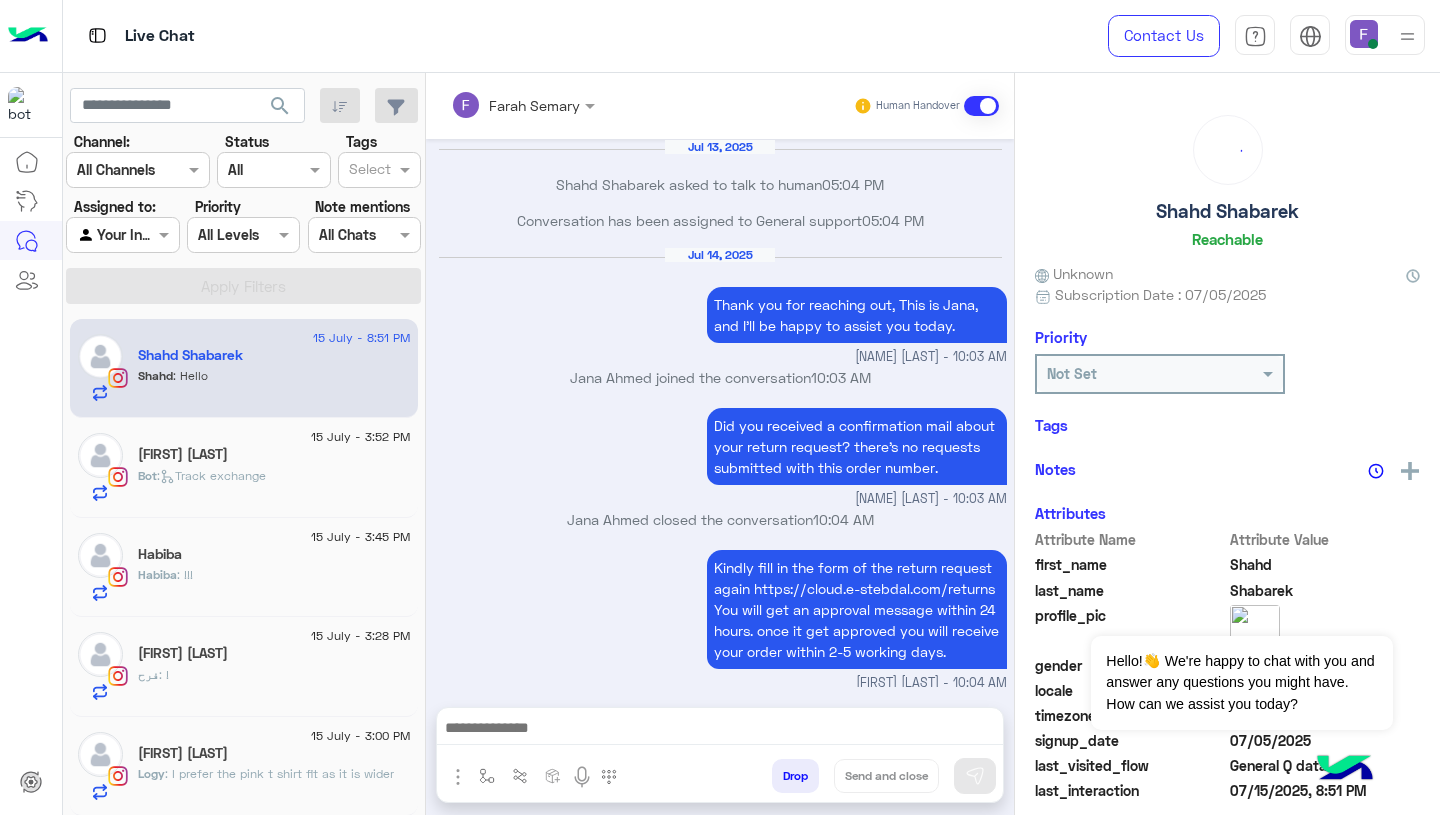 scroll, scrollTop: 1775, scrollLeft: 0, axis: vertical 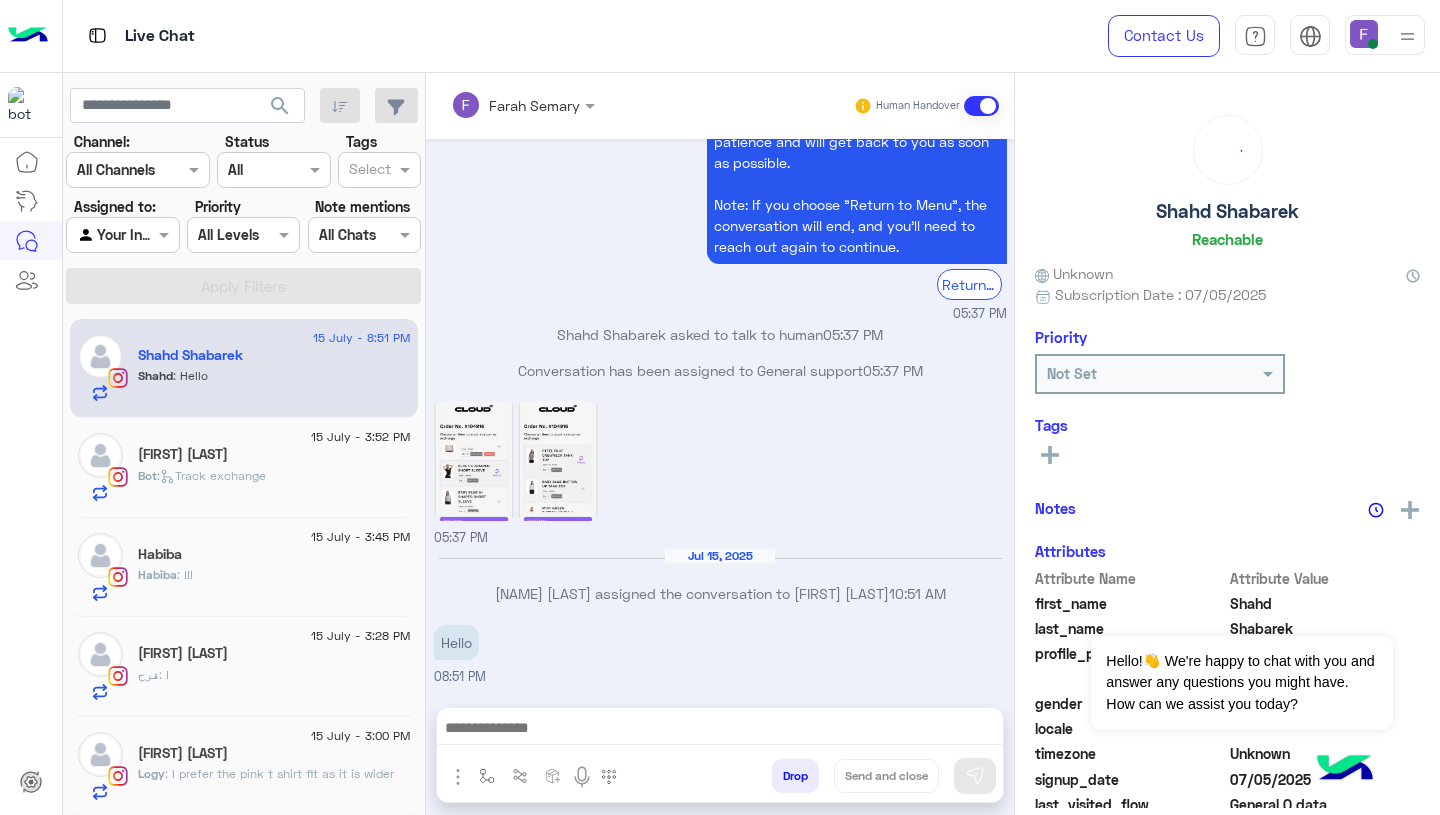 click on "05:37 PM" at bounding box center [720, 472] 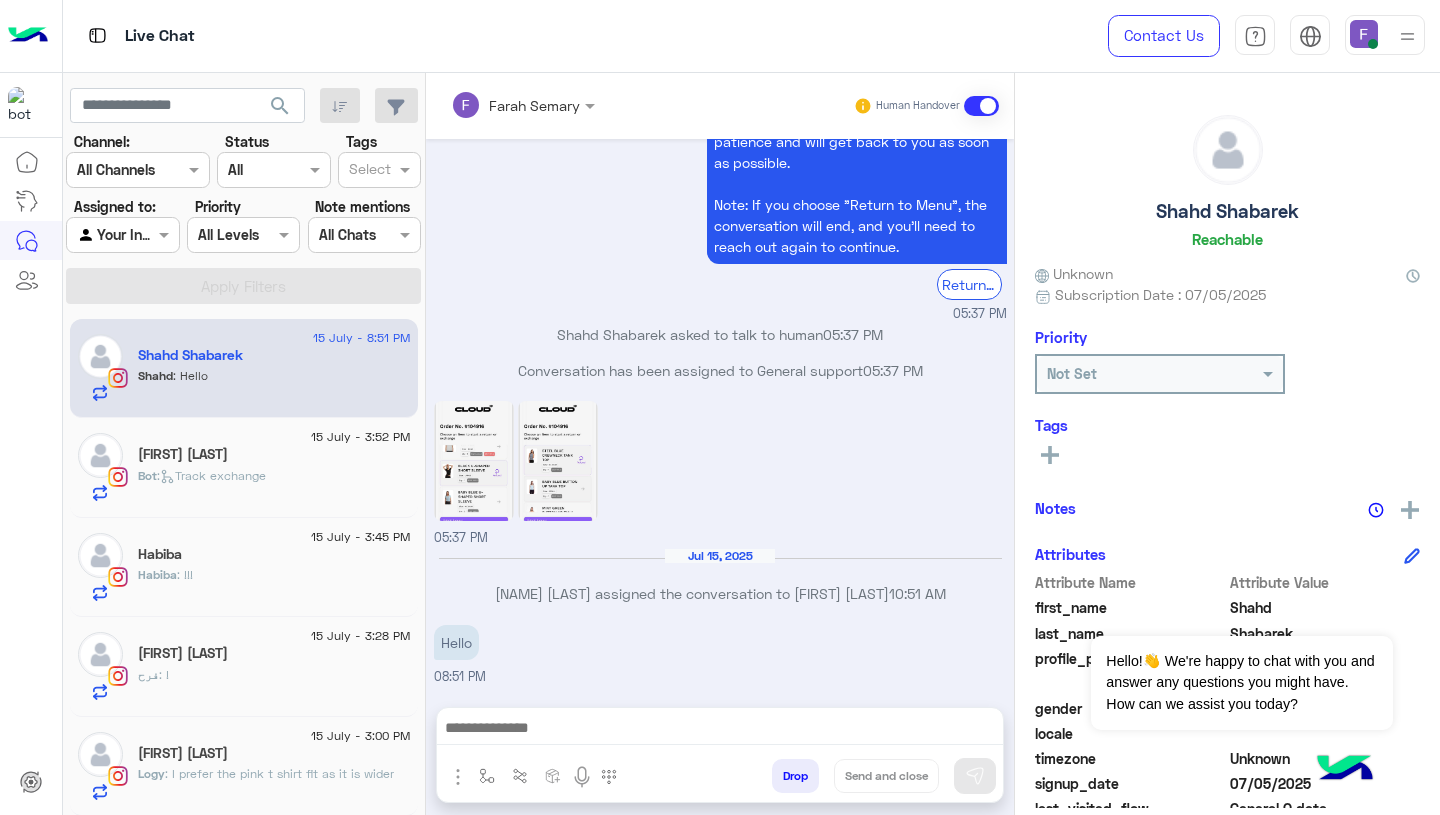 scroll, scrollTop: 1775, scrollLeft: 0, axis: vertical 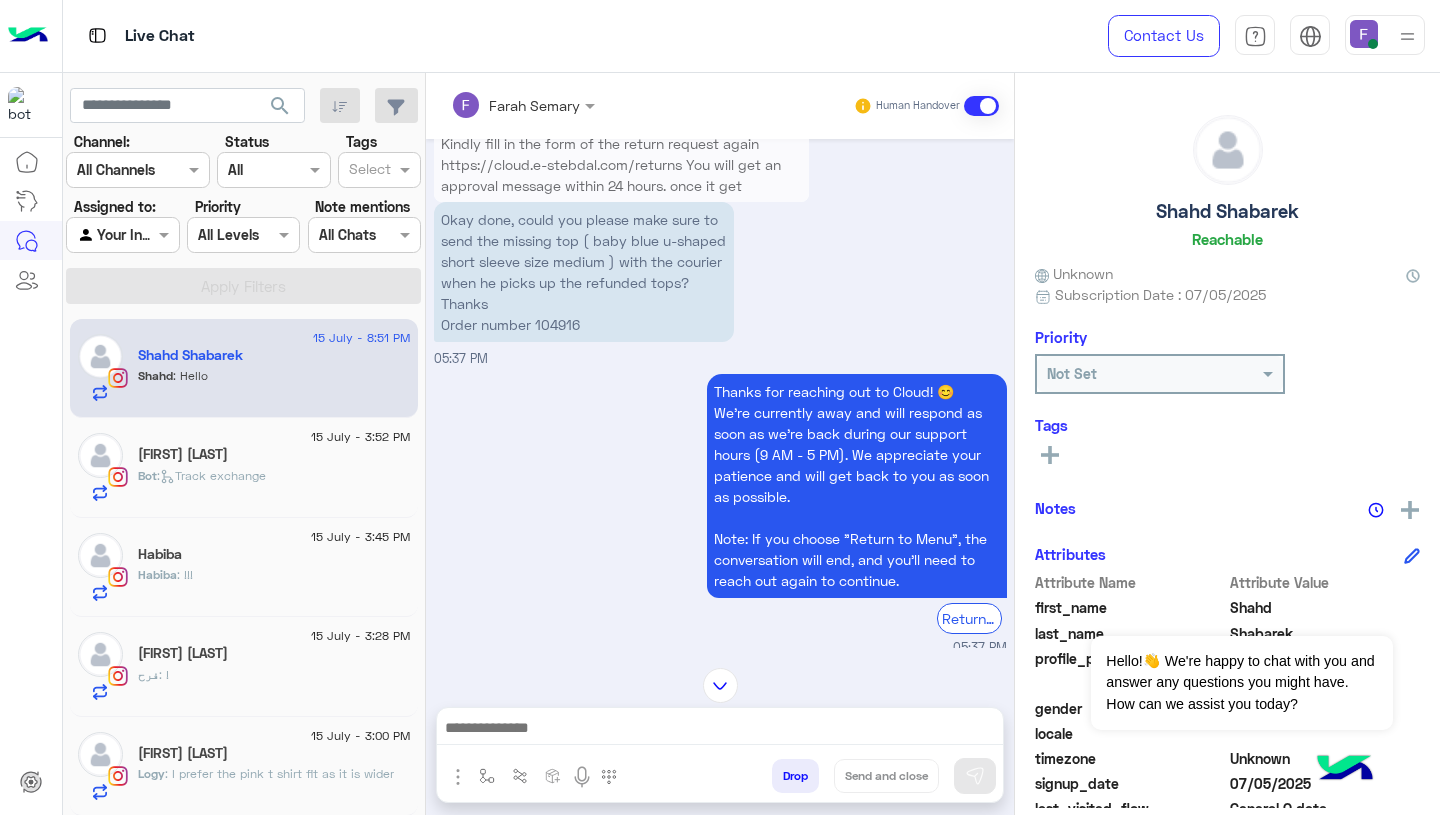click on "Okay done, could you please make sure to send the missing top ( baby blue u-shaped short sleeve size medium ) with the courier when he picks up the refunded tops? Thanks Order number 104916" at bounding box center [584, 272] 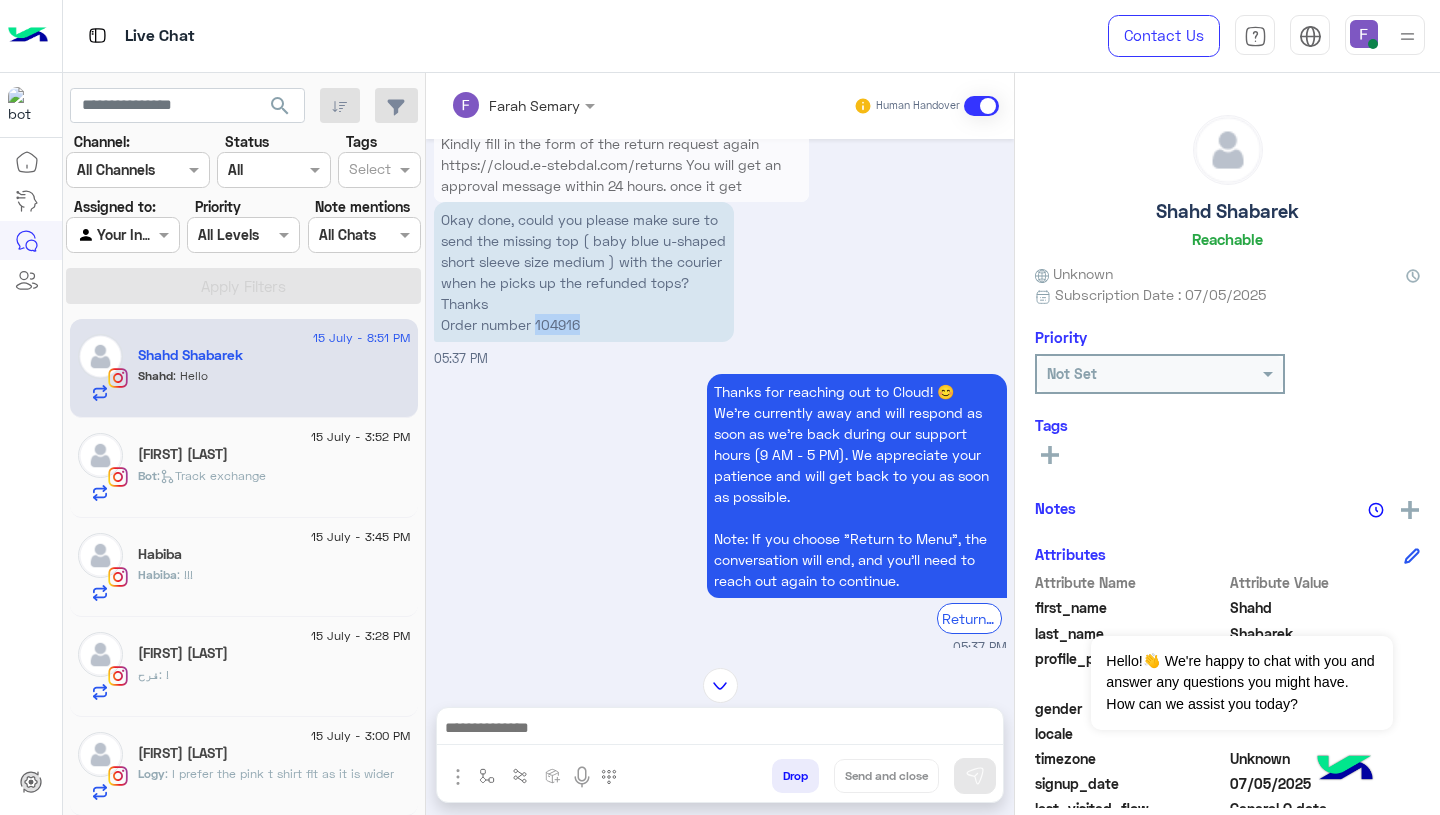 click on "Okay done, could you please make sure to send the missing top ( baby blue u-shaped short sleeve size medium ) with the courier when he picks up the refunded tops? Thanks Order number 104916" at bounding box center (584, 272) 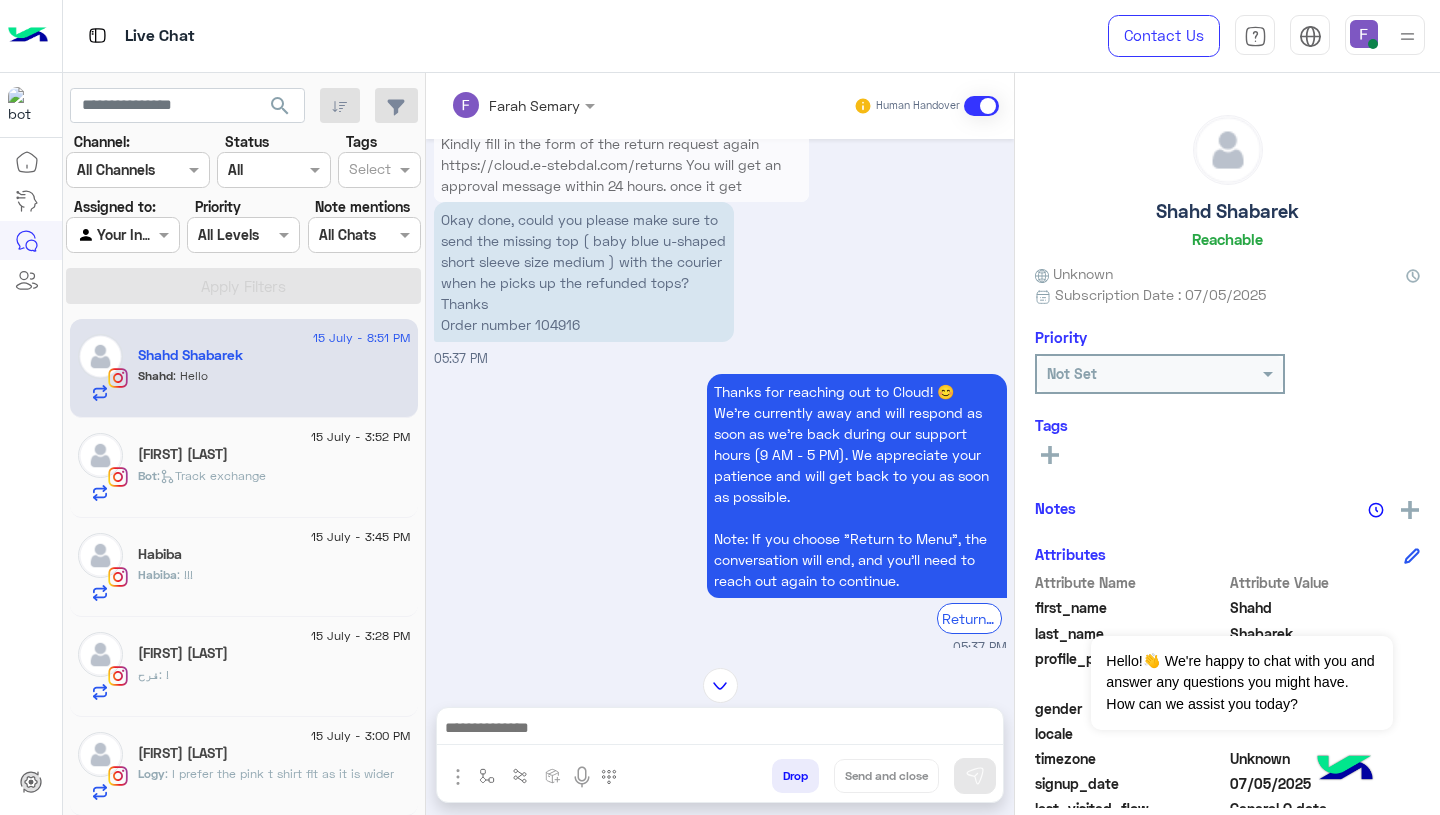 click at bounding box center [720, 730] 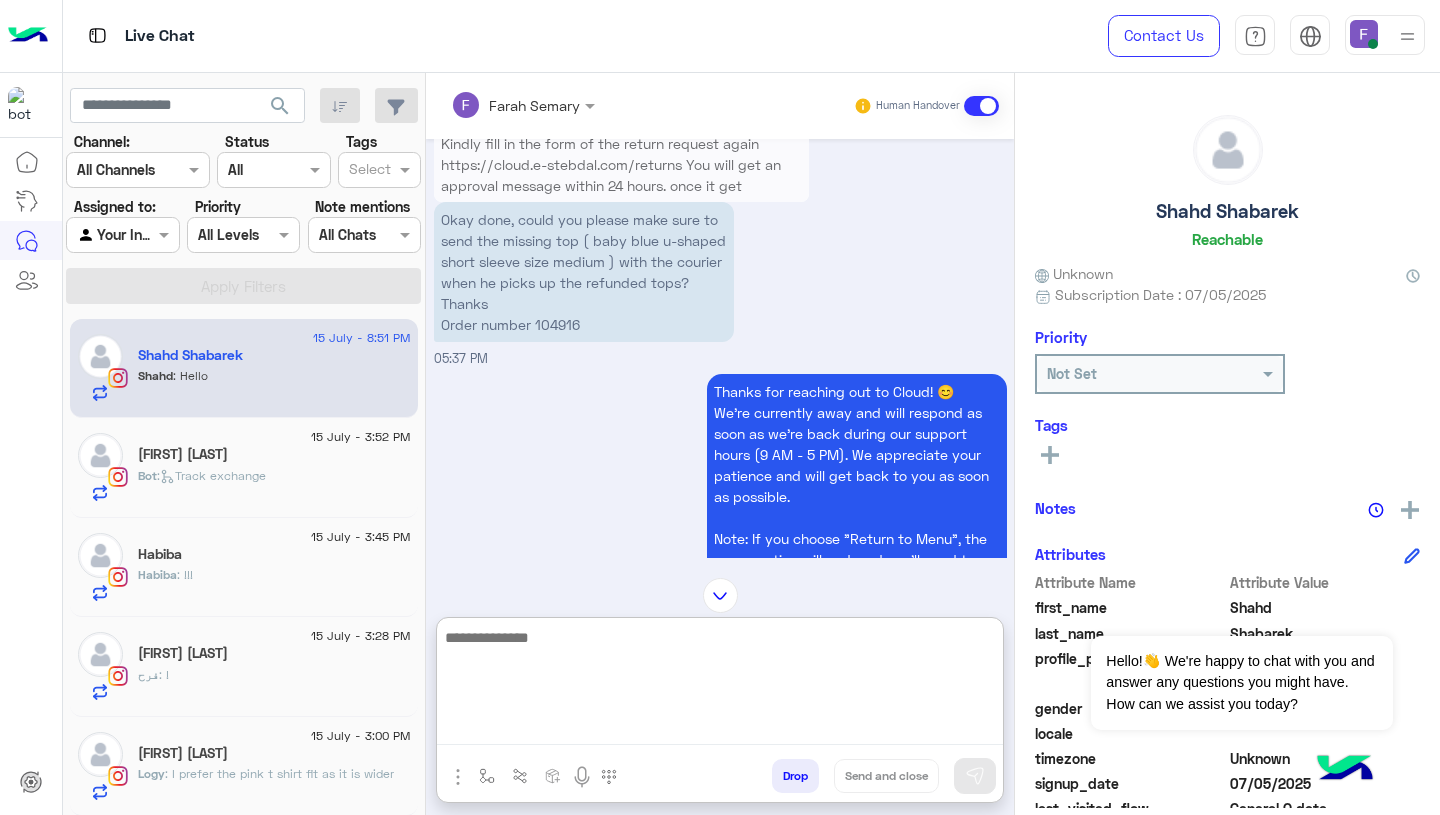 paste on "**********" 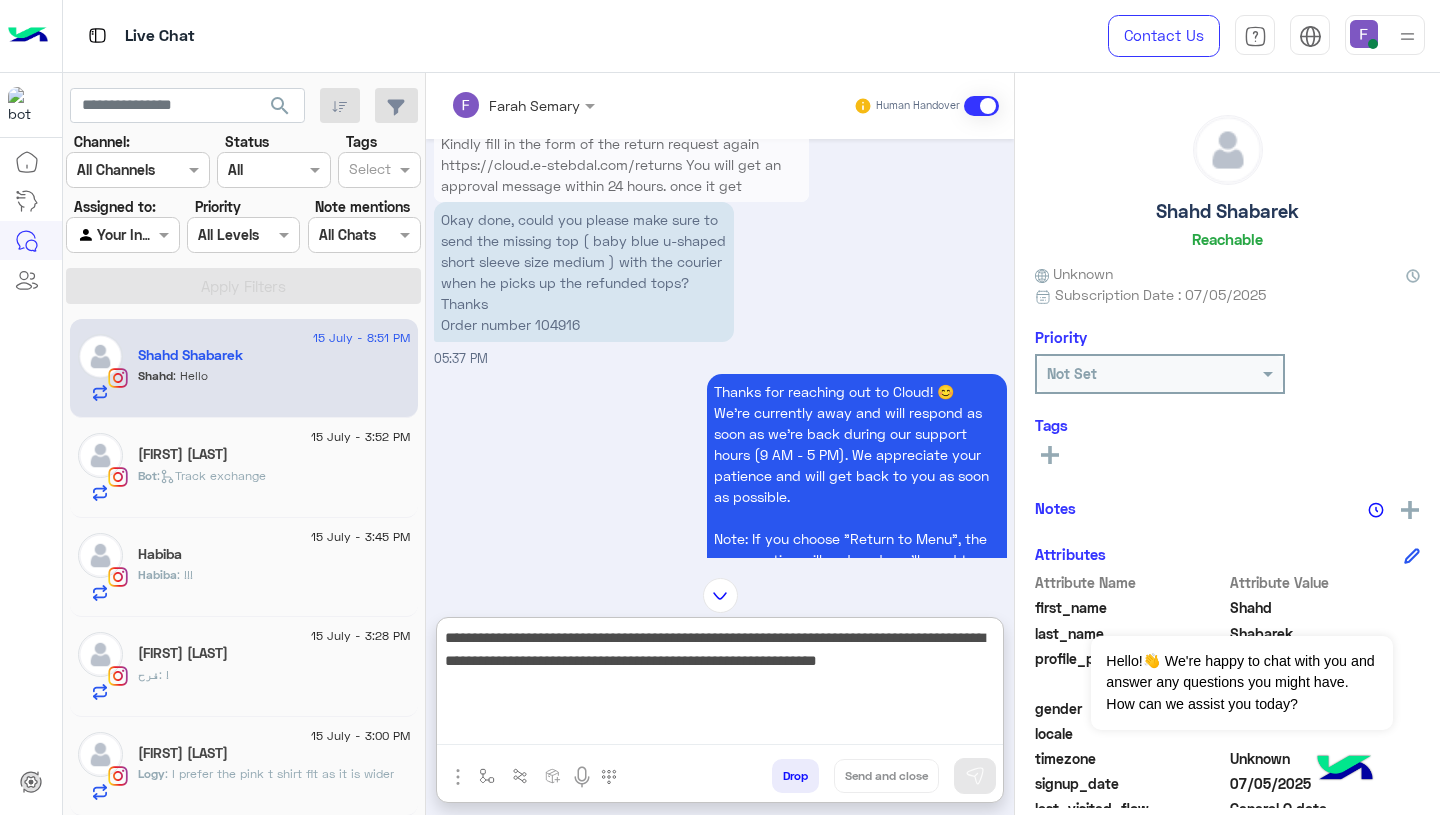 scroll, scrollTop: 83, scrollLeft: 0, axis: vertical 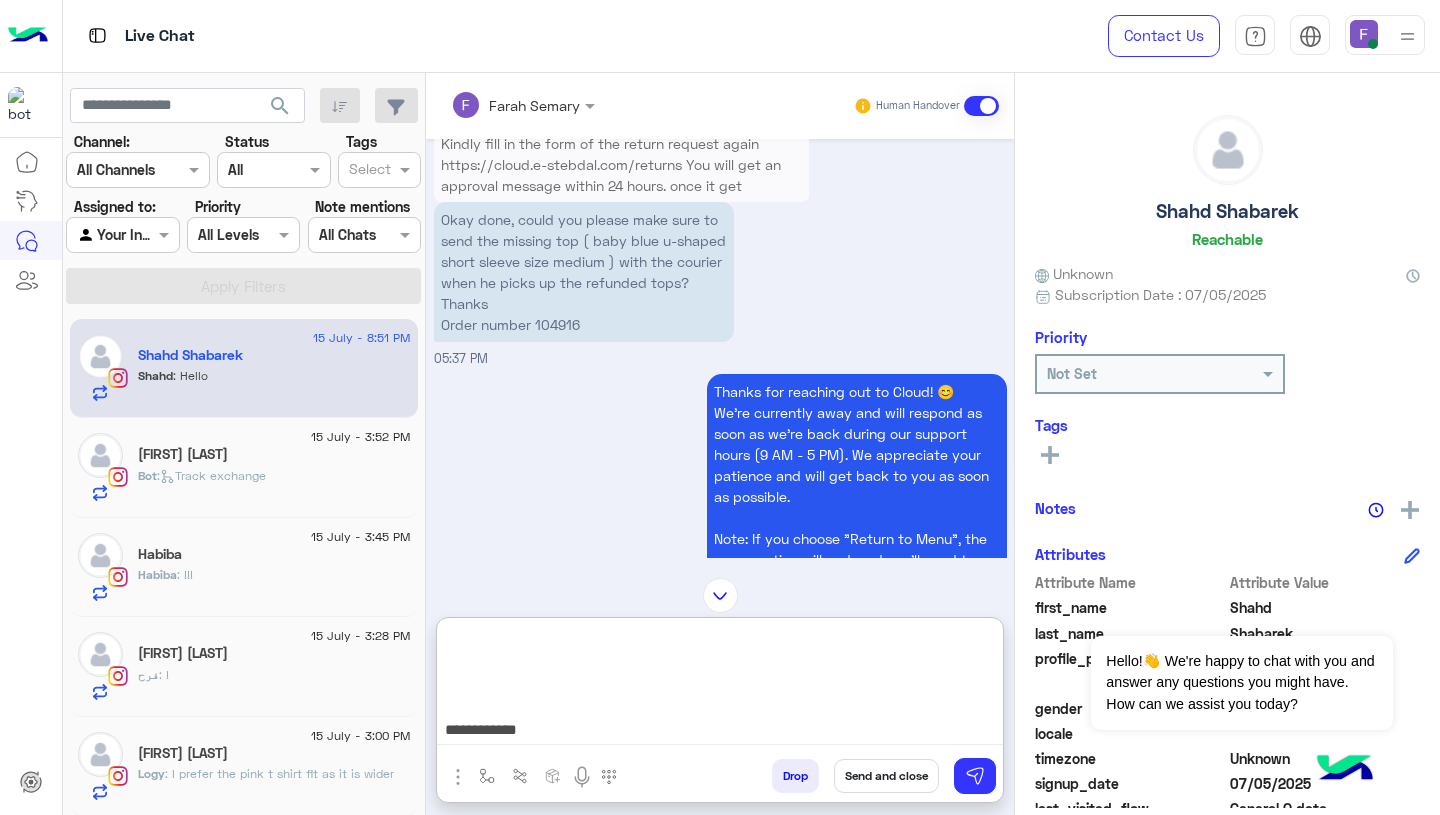 click on "**********" at bounding box center [720, 685] 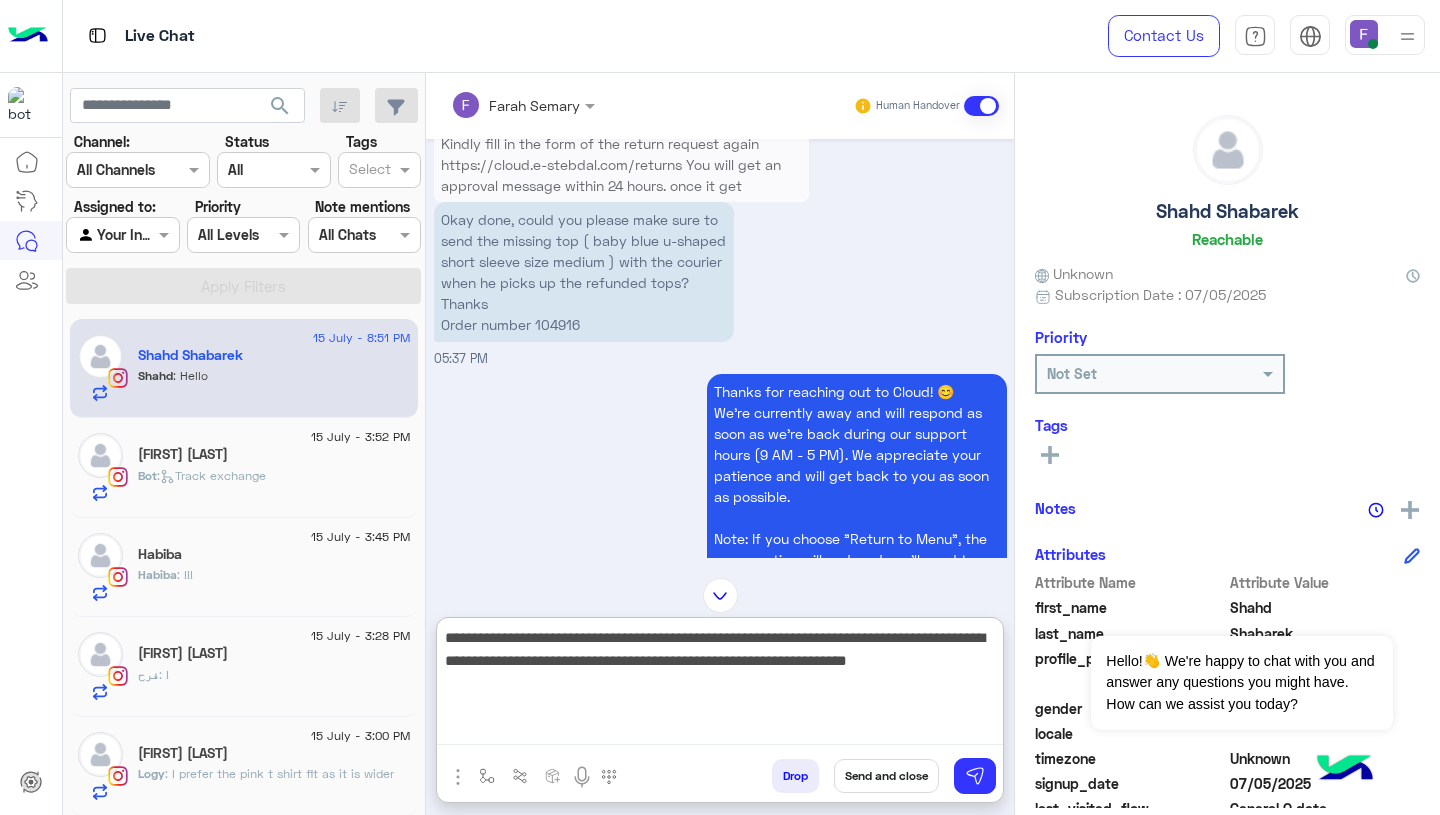 scroll, scrollTop: 0, scrollLeft: 0, axis: both 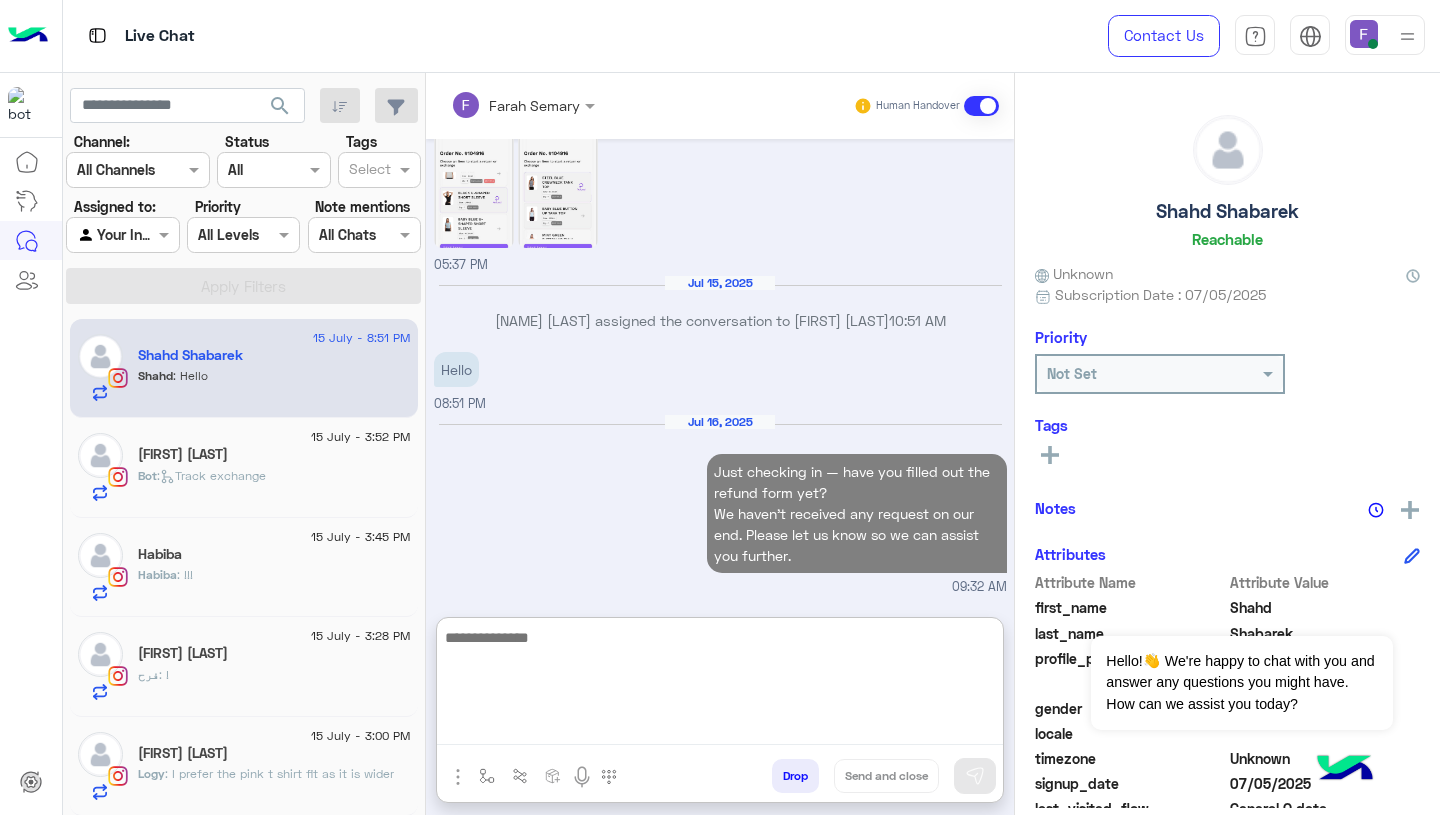 click on "Jul 16, 2025" at bounding box center [720, 422] 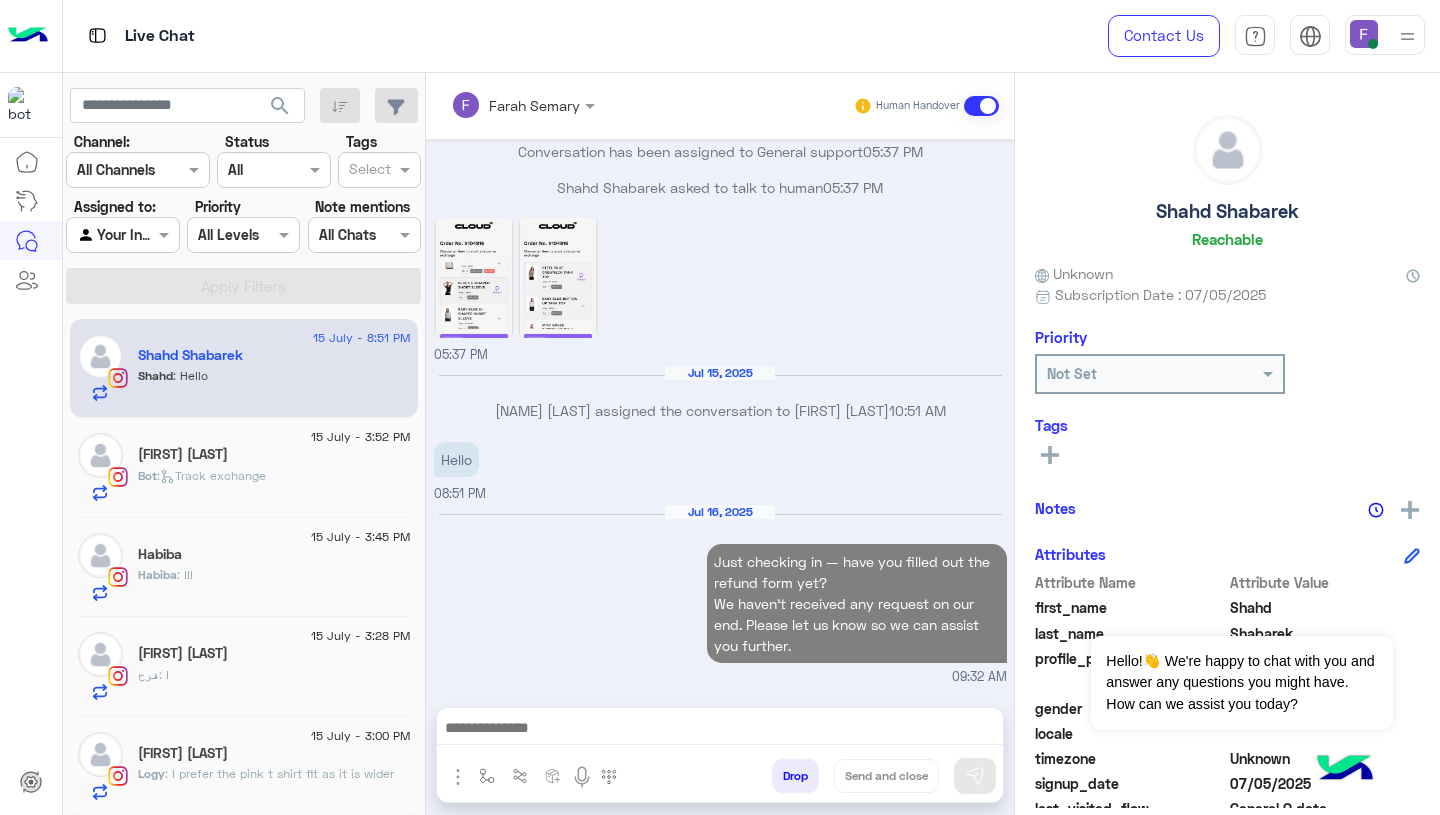 scroll, scrollTop: 1995, scrollLeft: 0, axis: vertical 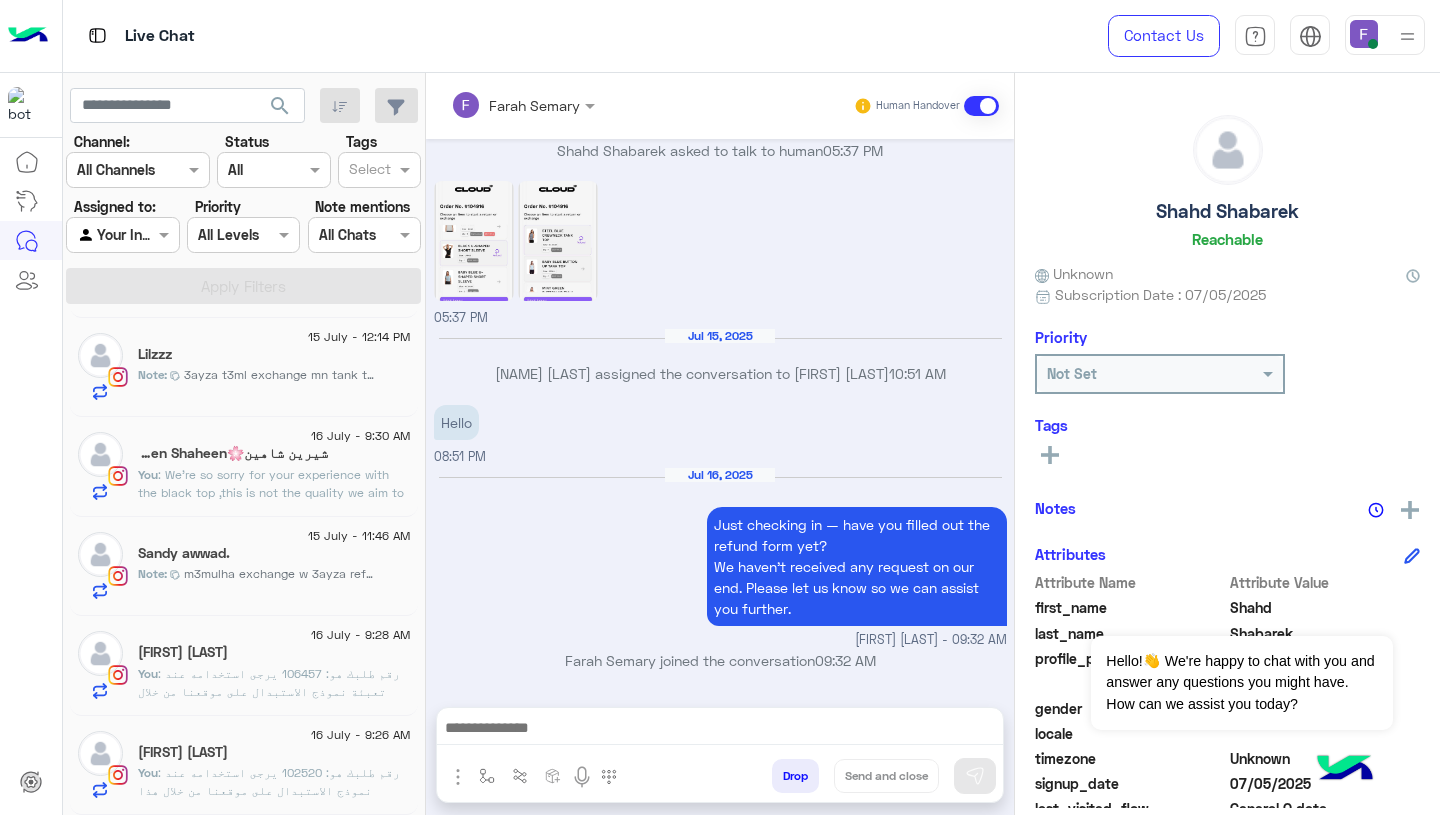 click on ": رقم طلبك هو: 102520
يرجى استخدامه عند نموذج الاستبدال على موقعنا من خلال هذا الرابط:
👉 https://cloud.e-stebdal.com/returns
لو احتجت أي مساعدة، احنا دايمًا جاهزين!" 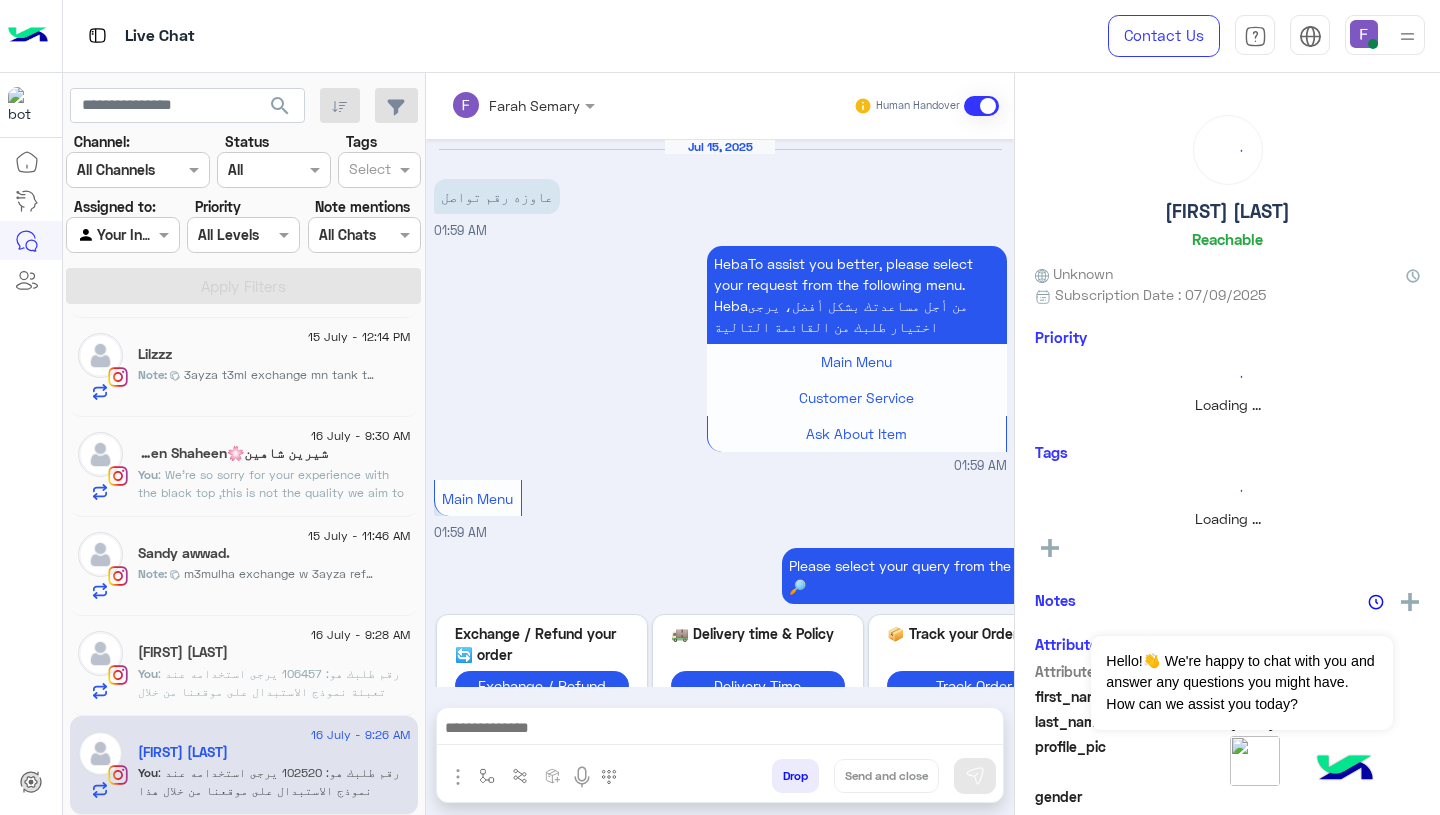 scroll, scrollTop: 1813, scrollLeft: 0, axis: vertical 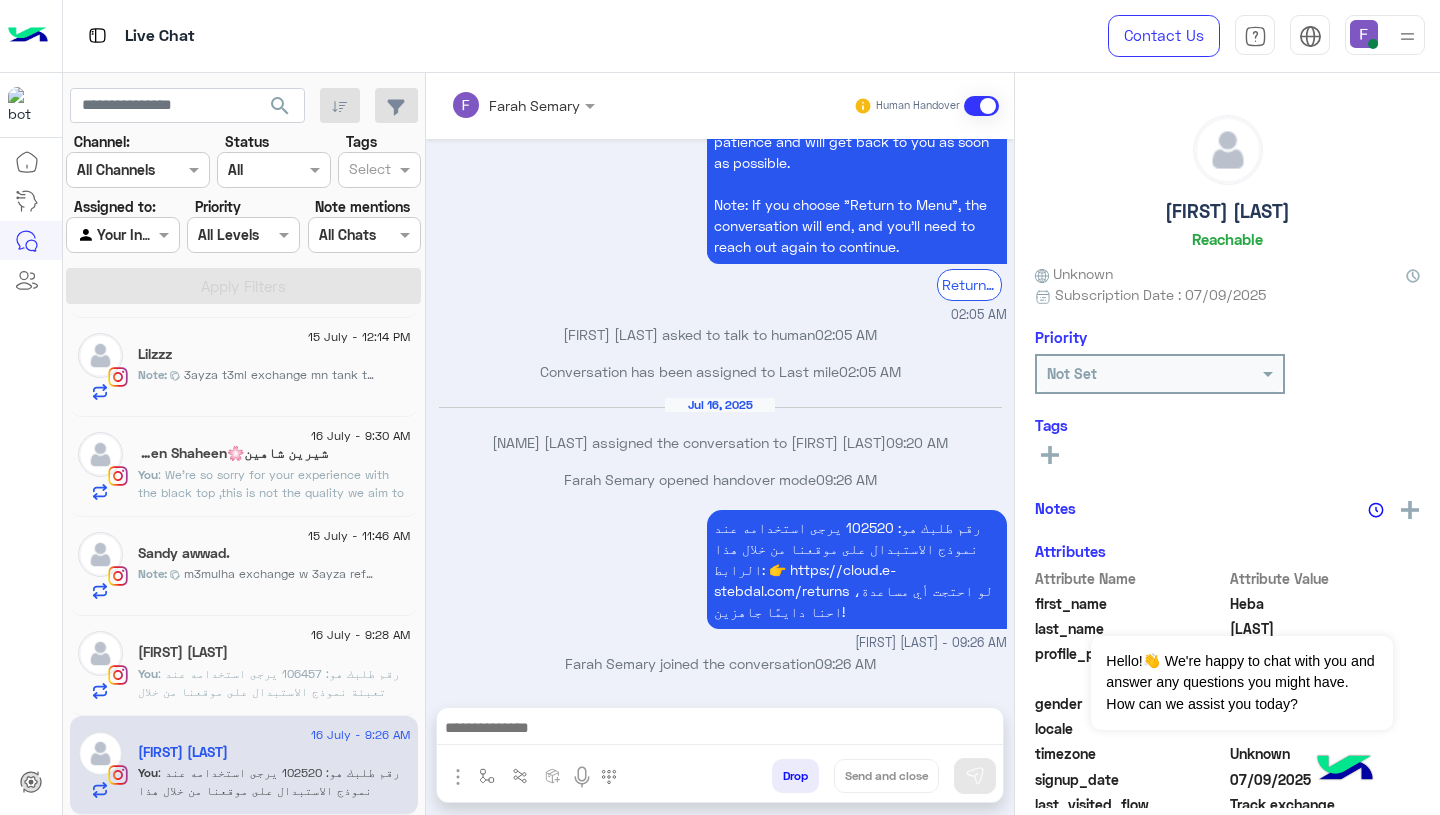 click at bounding box center [487, 776] 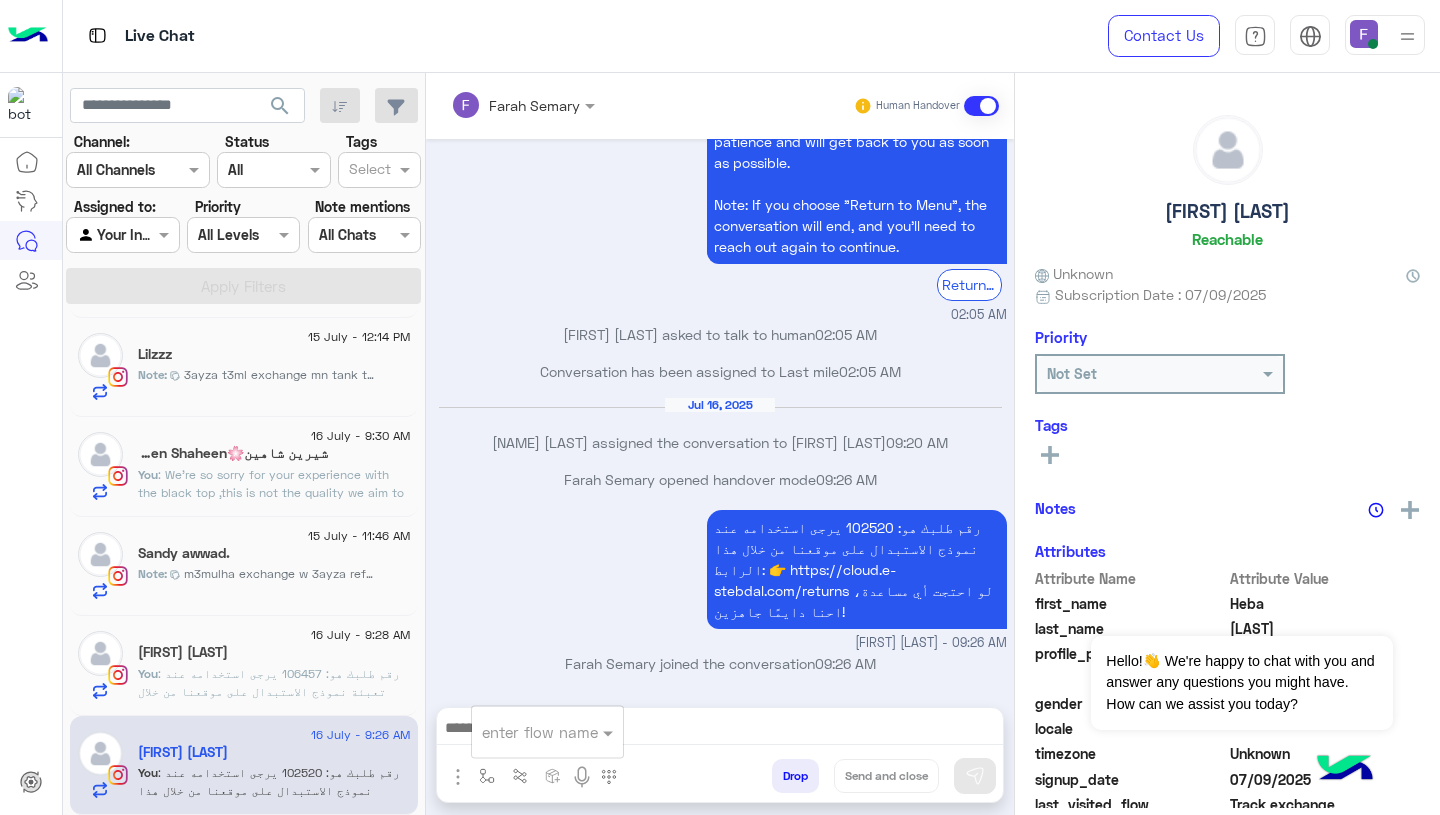 click at bounding box center (523, 732) 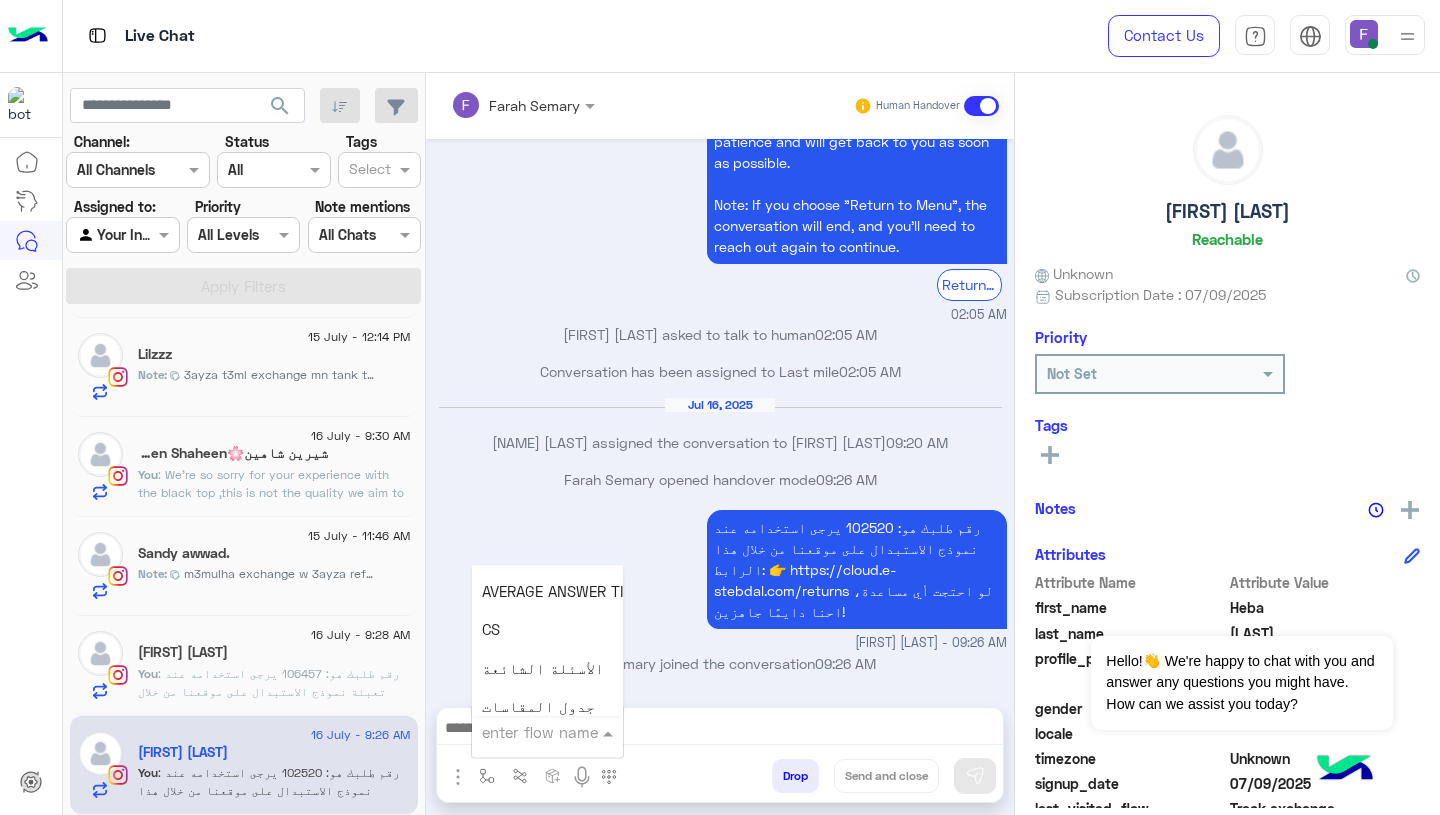 scroll, scrollTop: 2814, scrollLeft: 0, axis: vertical 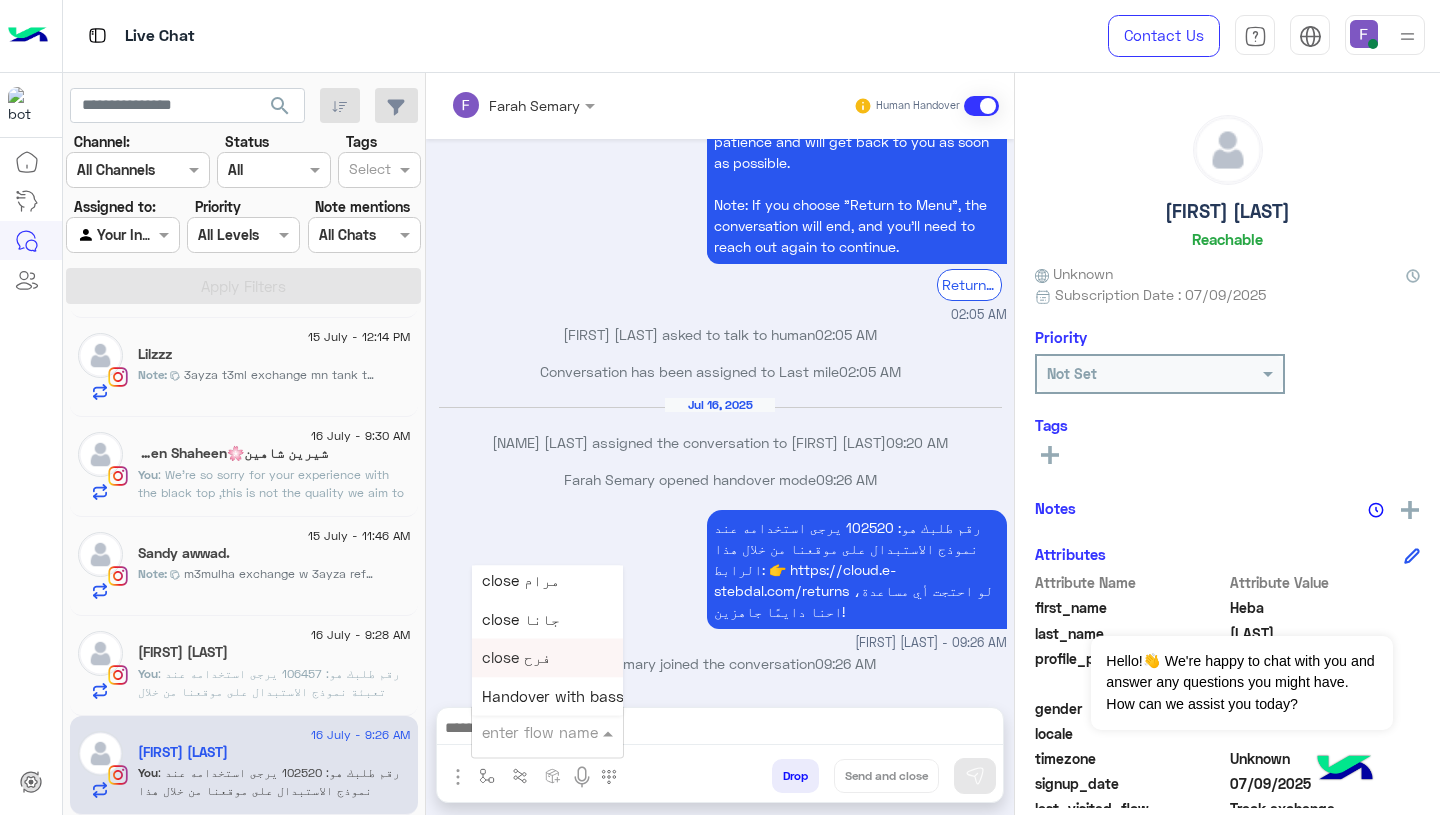 click on "close فرح" at bounding box center [547, 658] 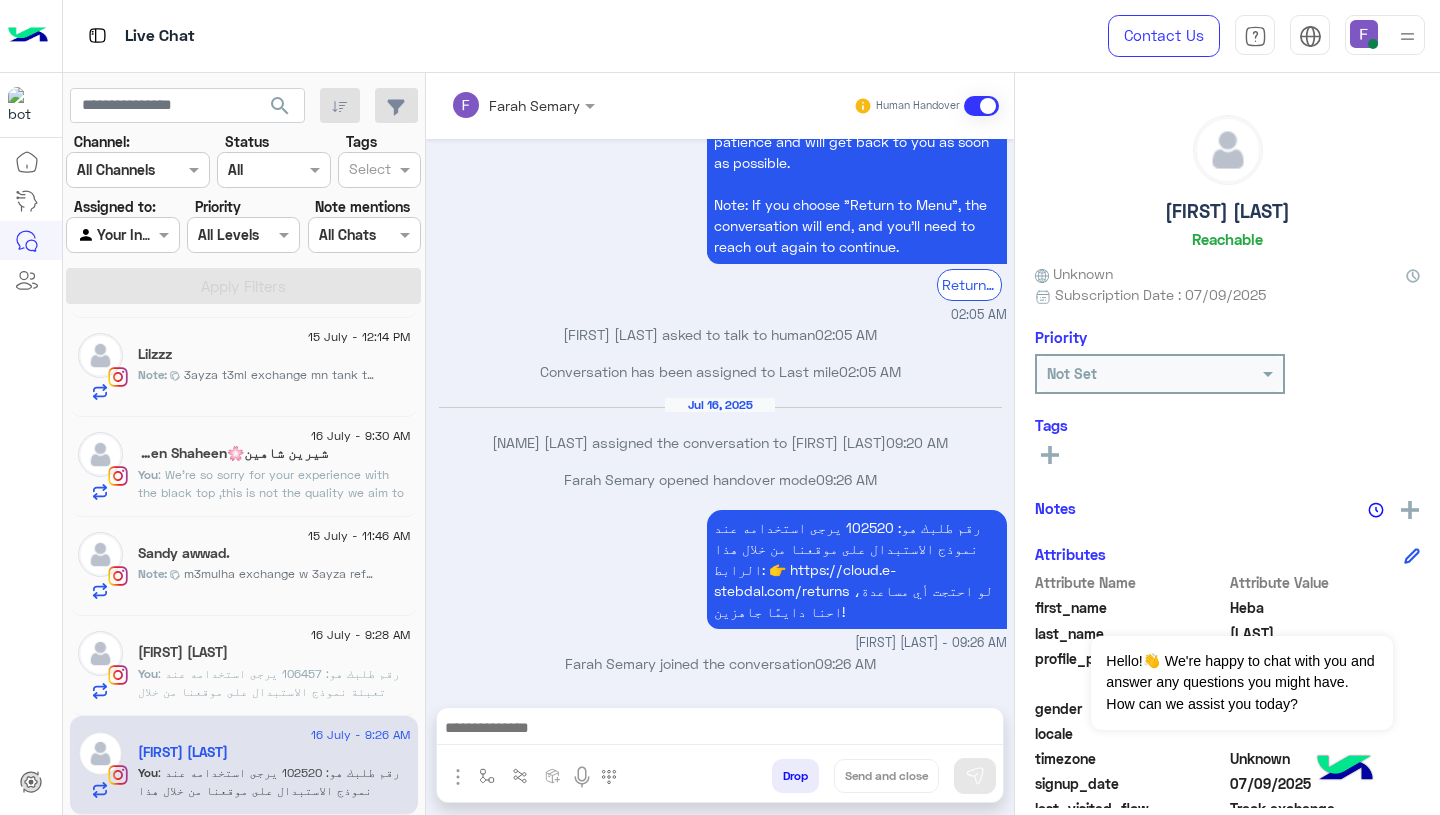 type on "*********" 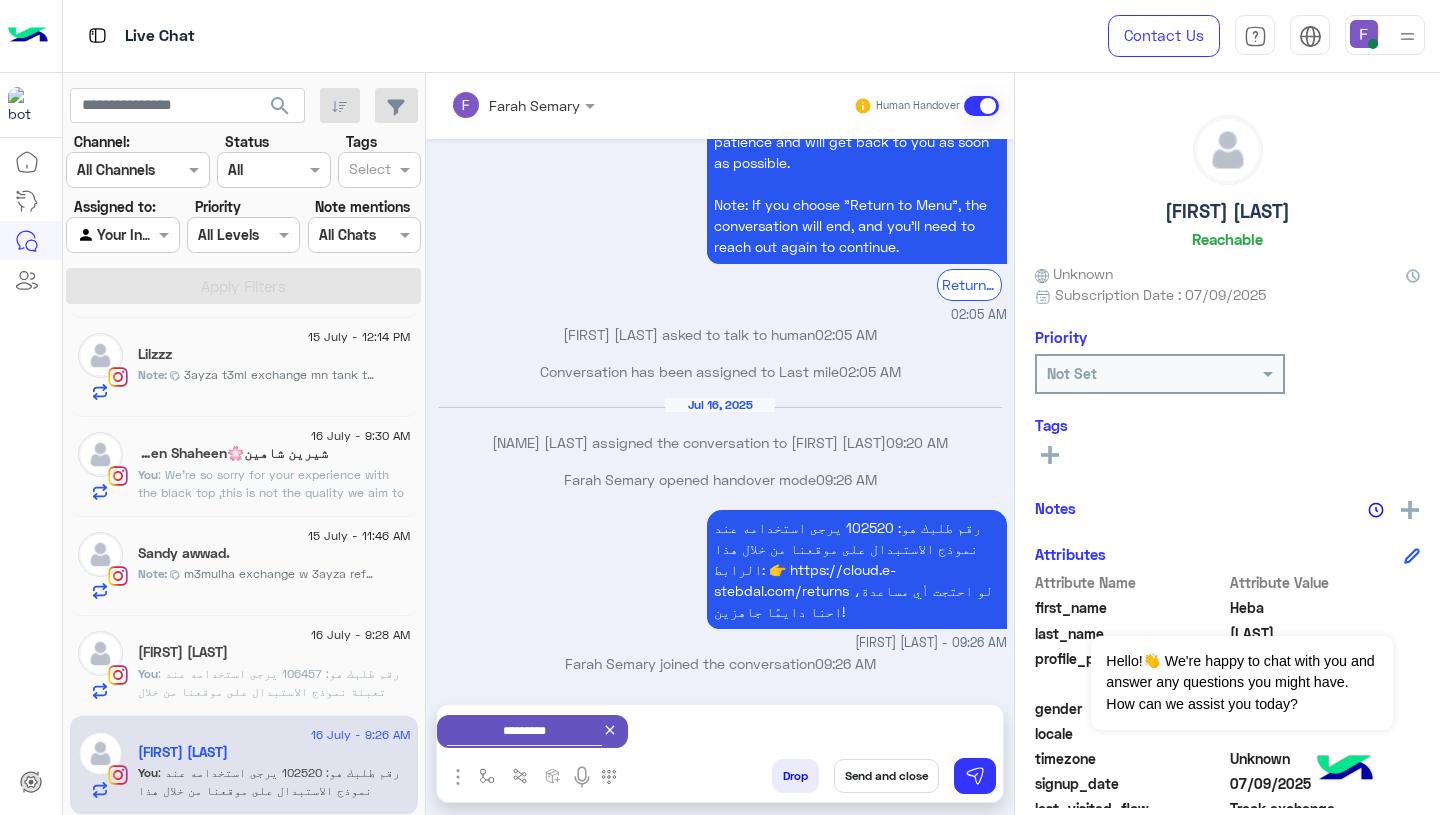 click on "Send and close" at bounding box center (886, 776) 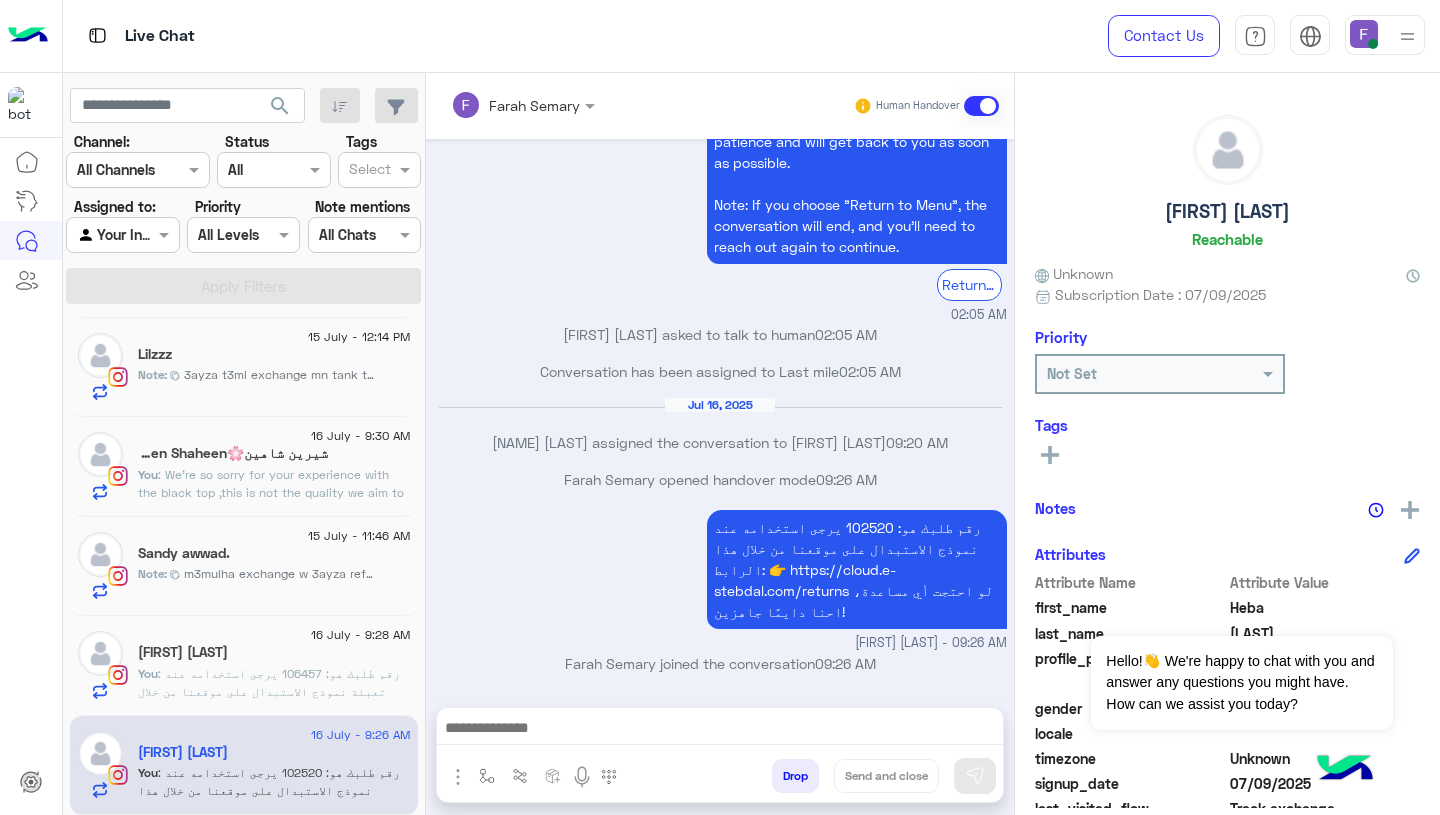 scroll, scrollTop: 1850, scrollLeft: 0, axis: vertical 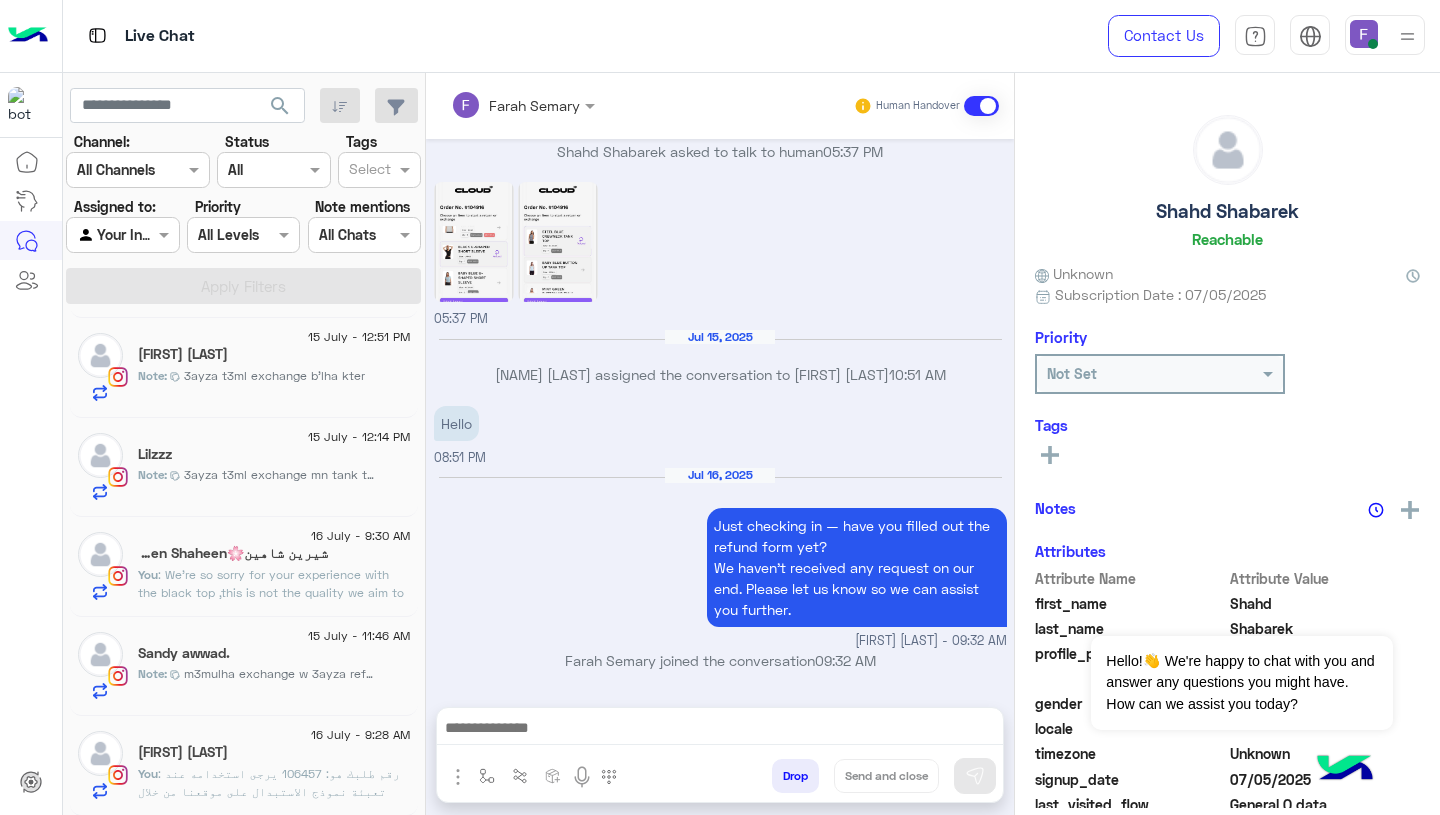 click on "Darine Mohamed" 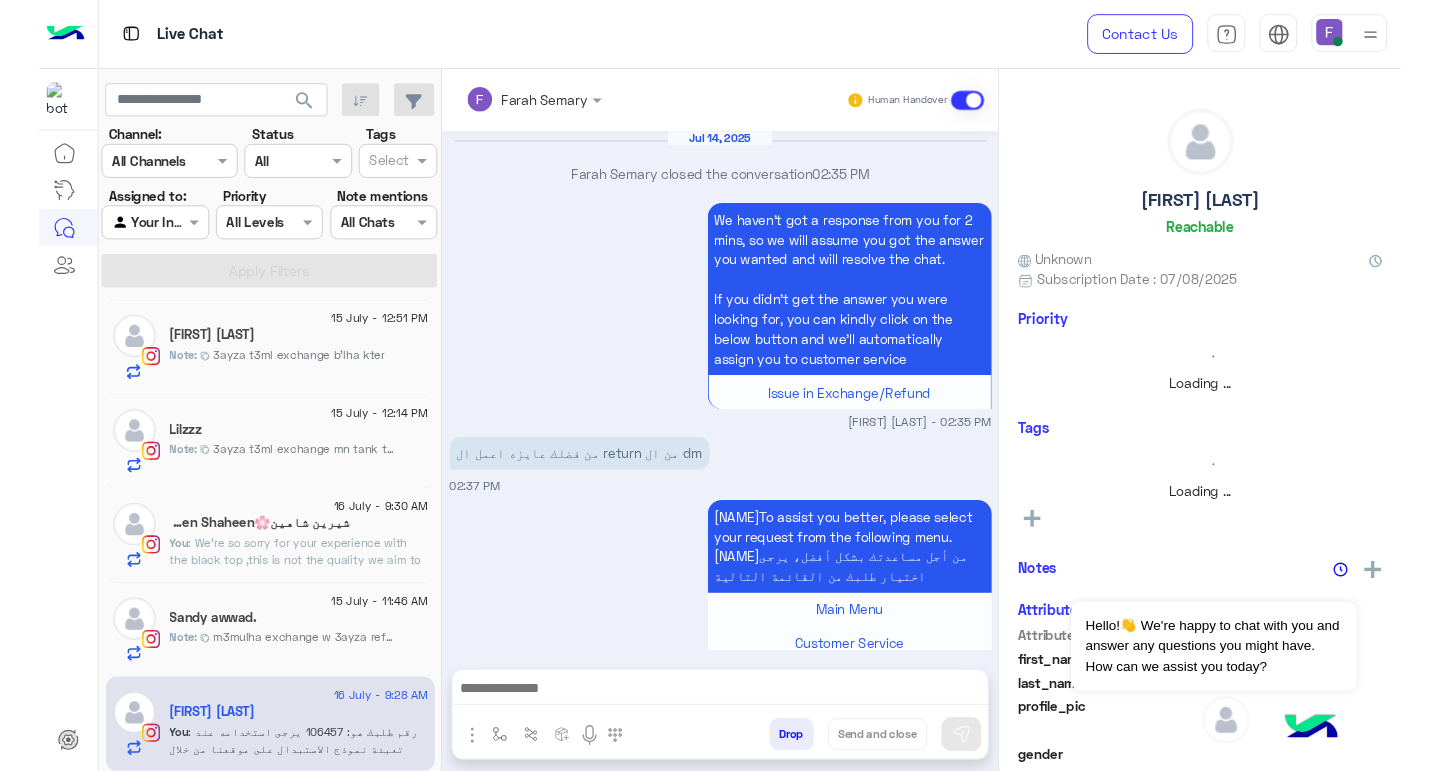 scroll, scrollTop: 1855, scrollLeft: 0, axis: vertical 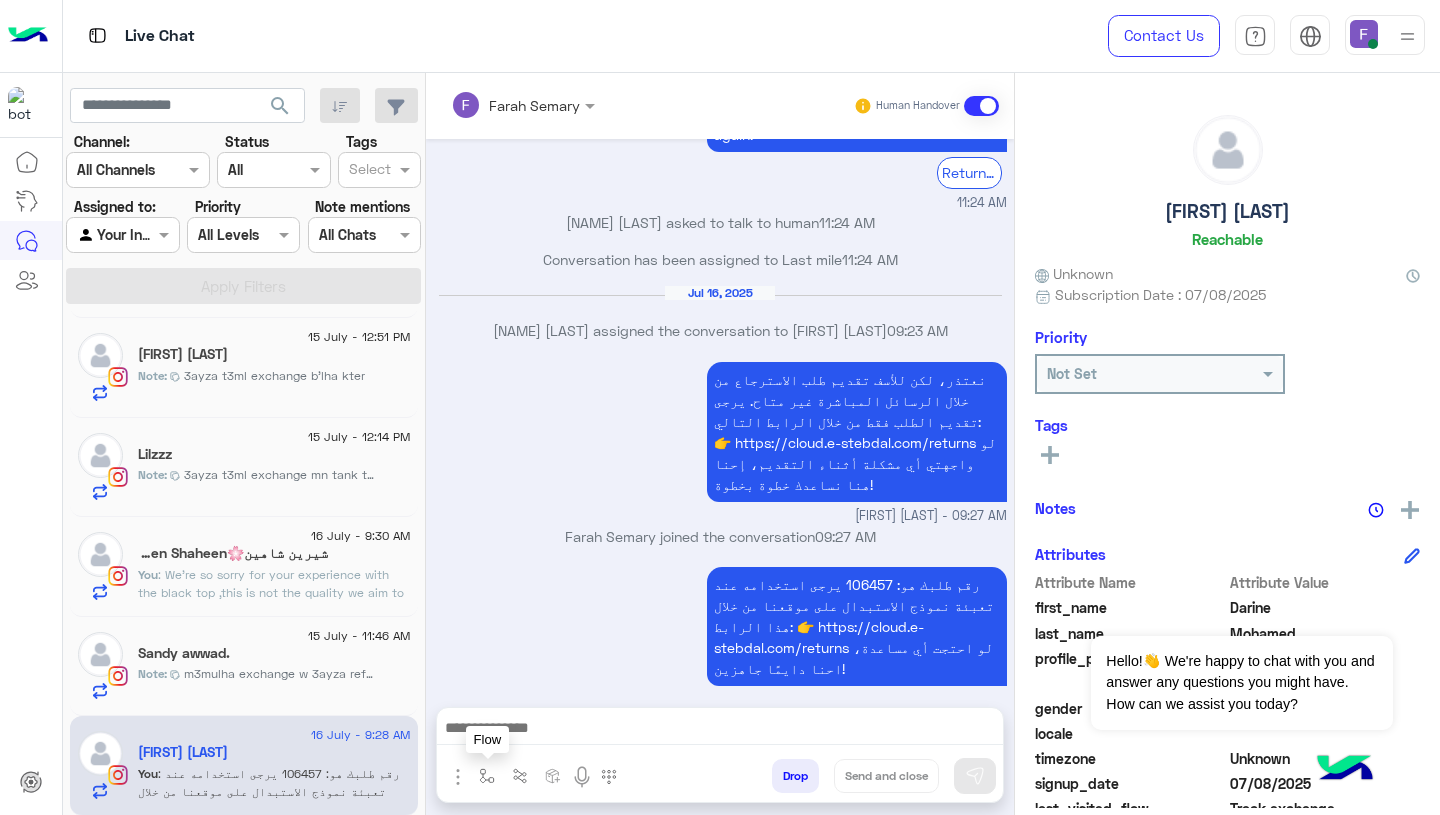 click at bounding box center (487, 776) 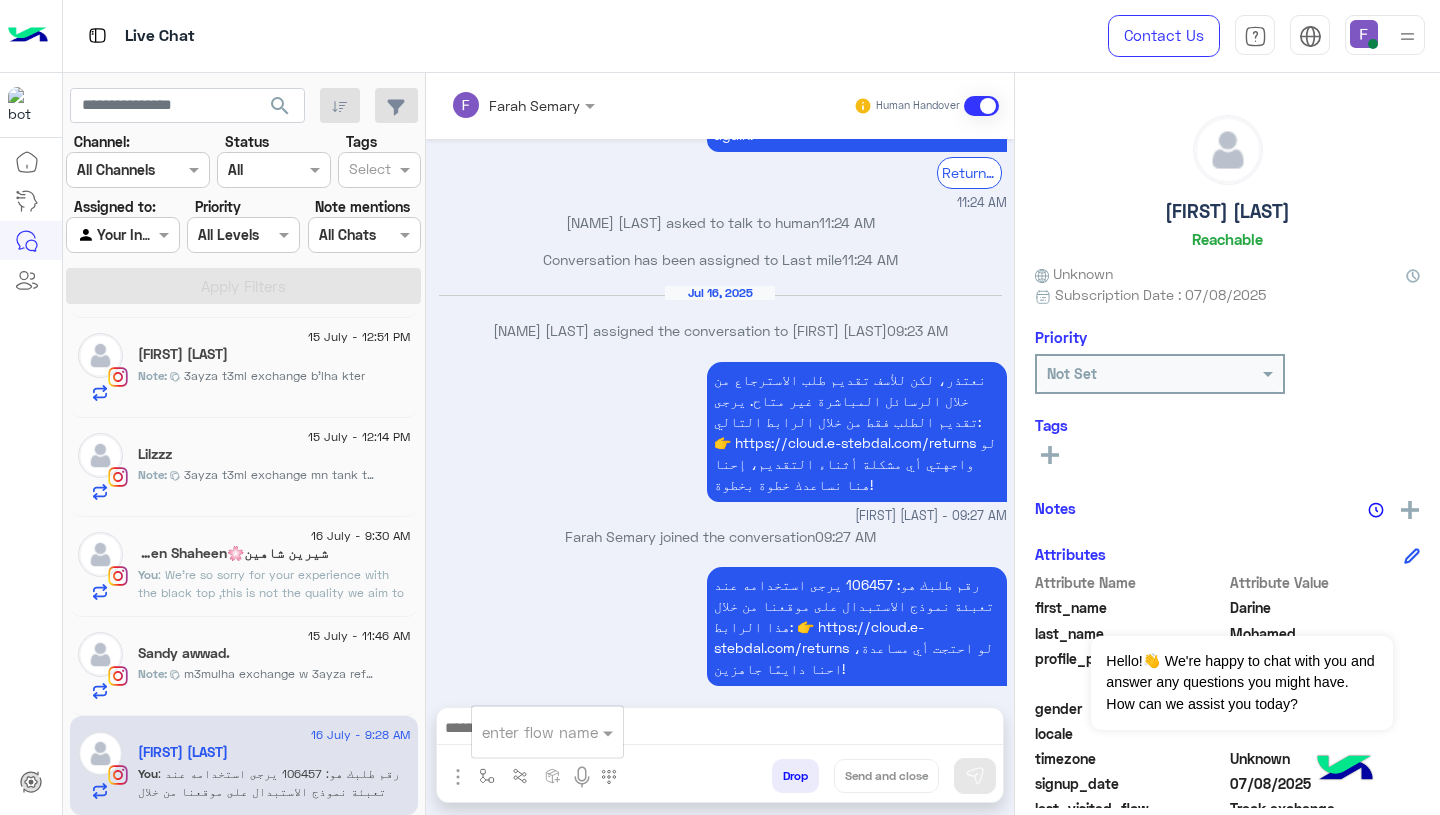 click at bounding box center (523, 732) 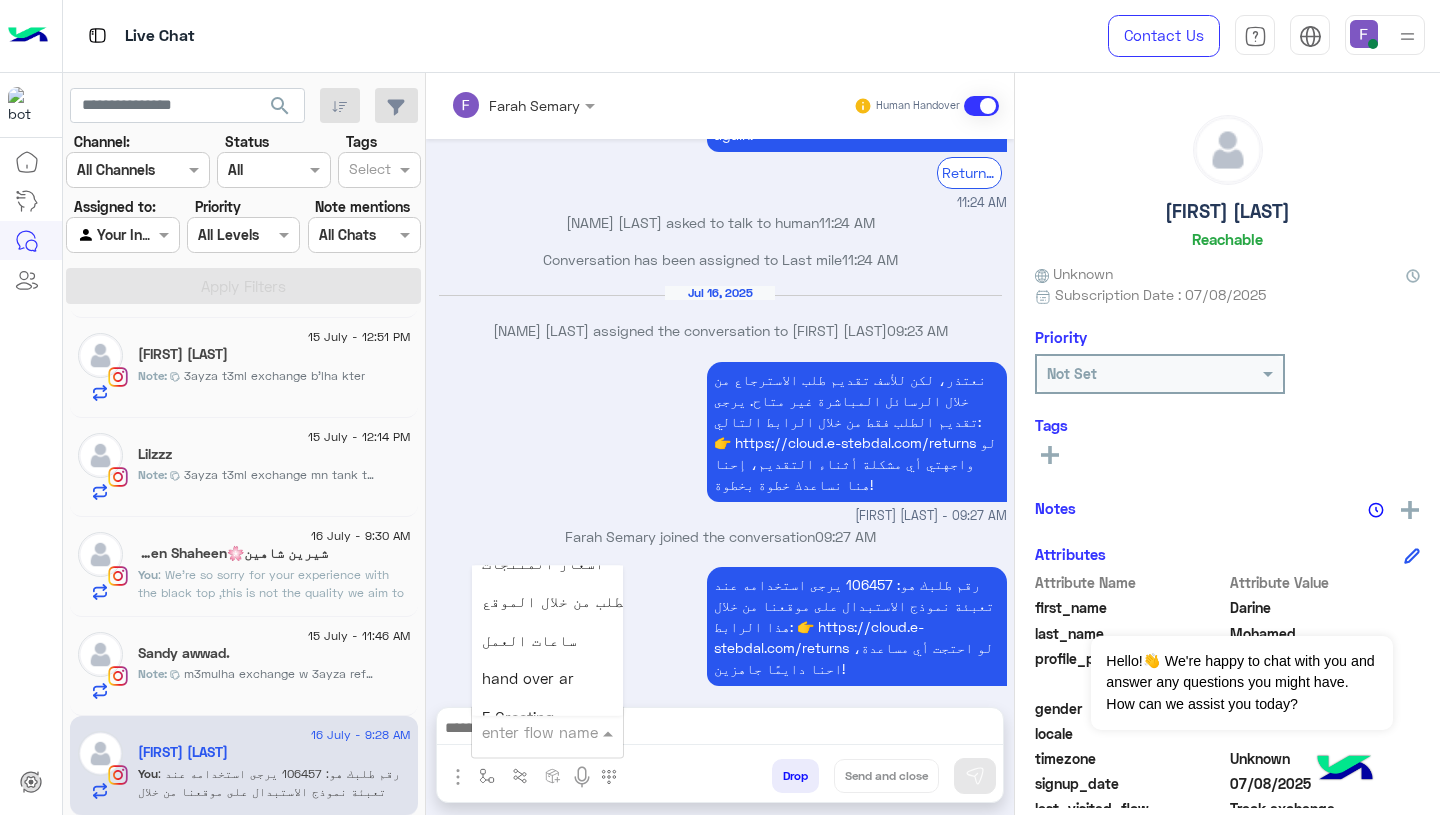 scroll, scrollTop: 2814, scrollLeft: 0, axis: vertical 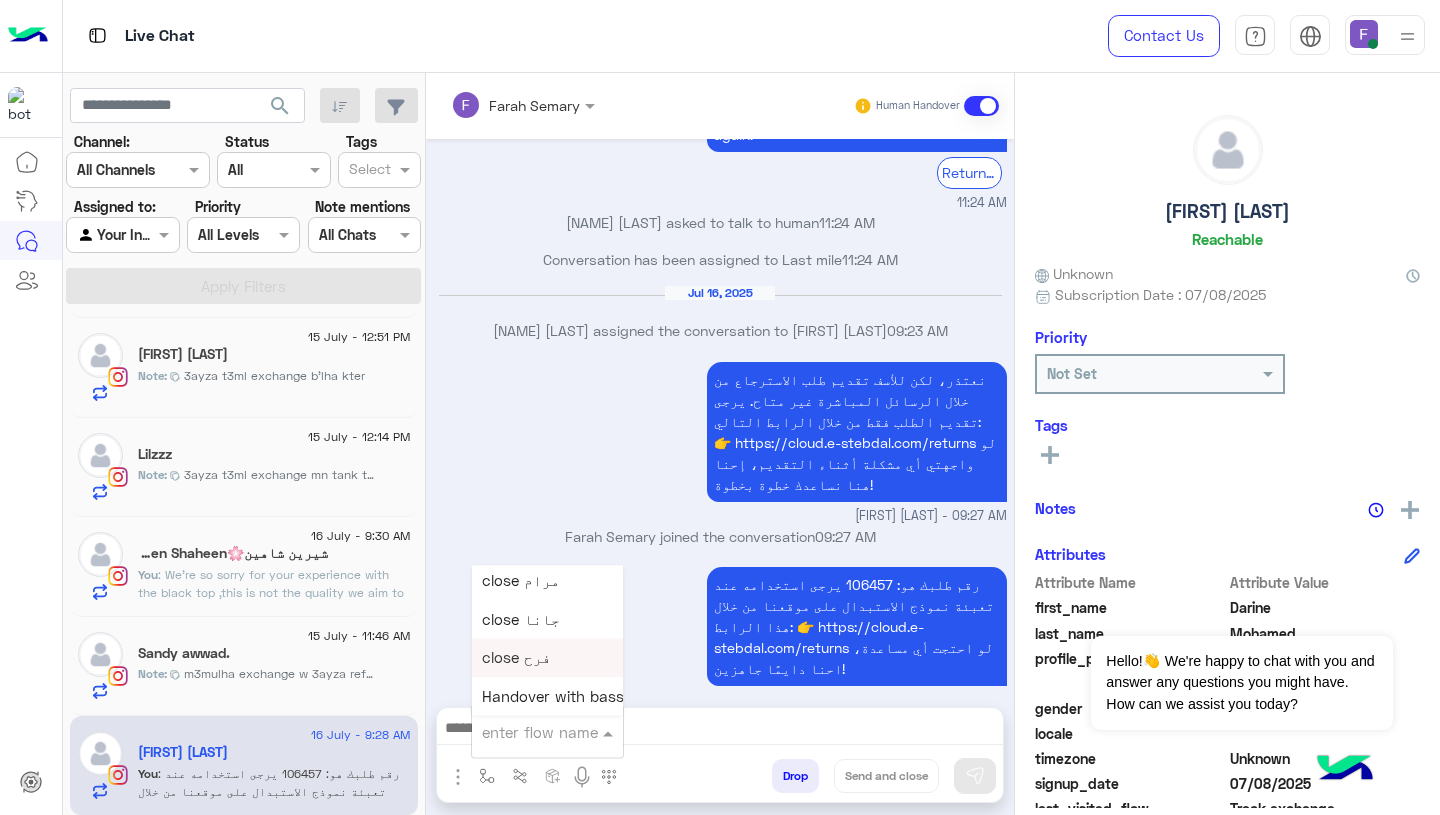 click on "close فرح" at bounding box center [516, 658] 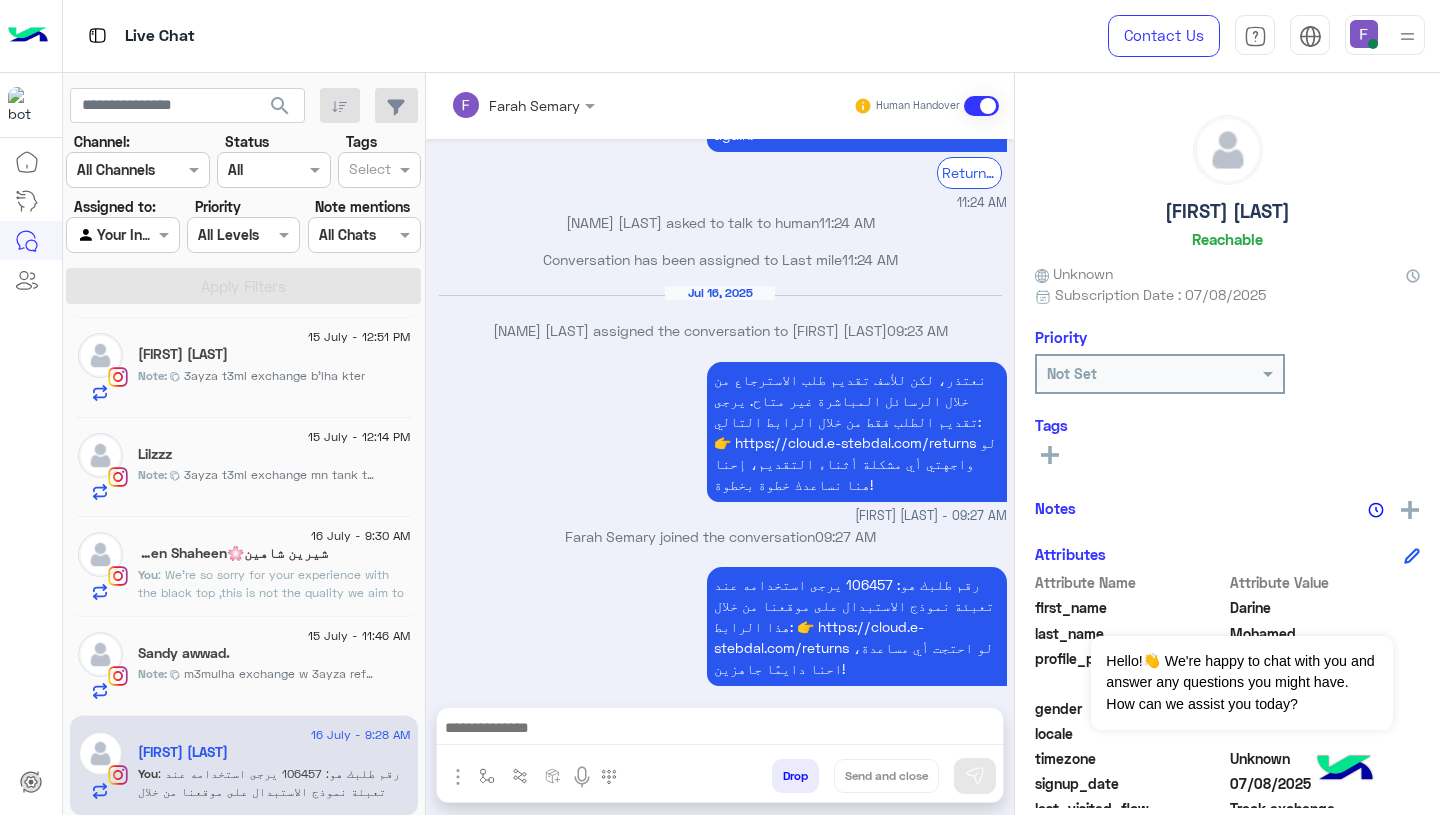 type on "*********" 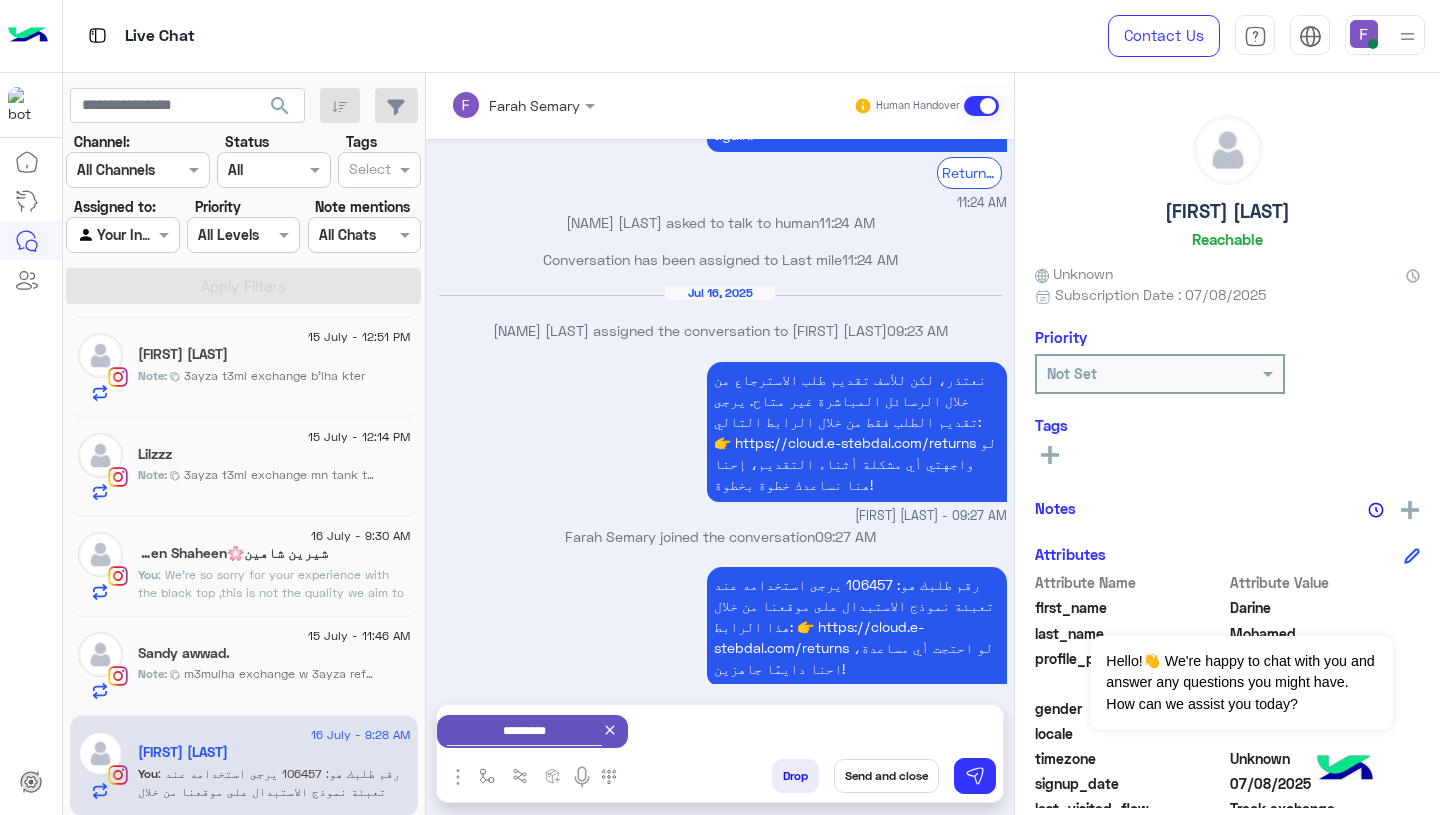 click on "Send and close" at bounding box center [886, 776] 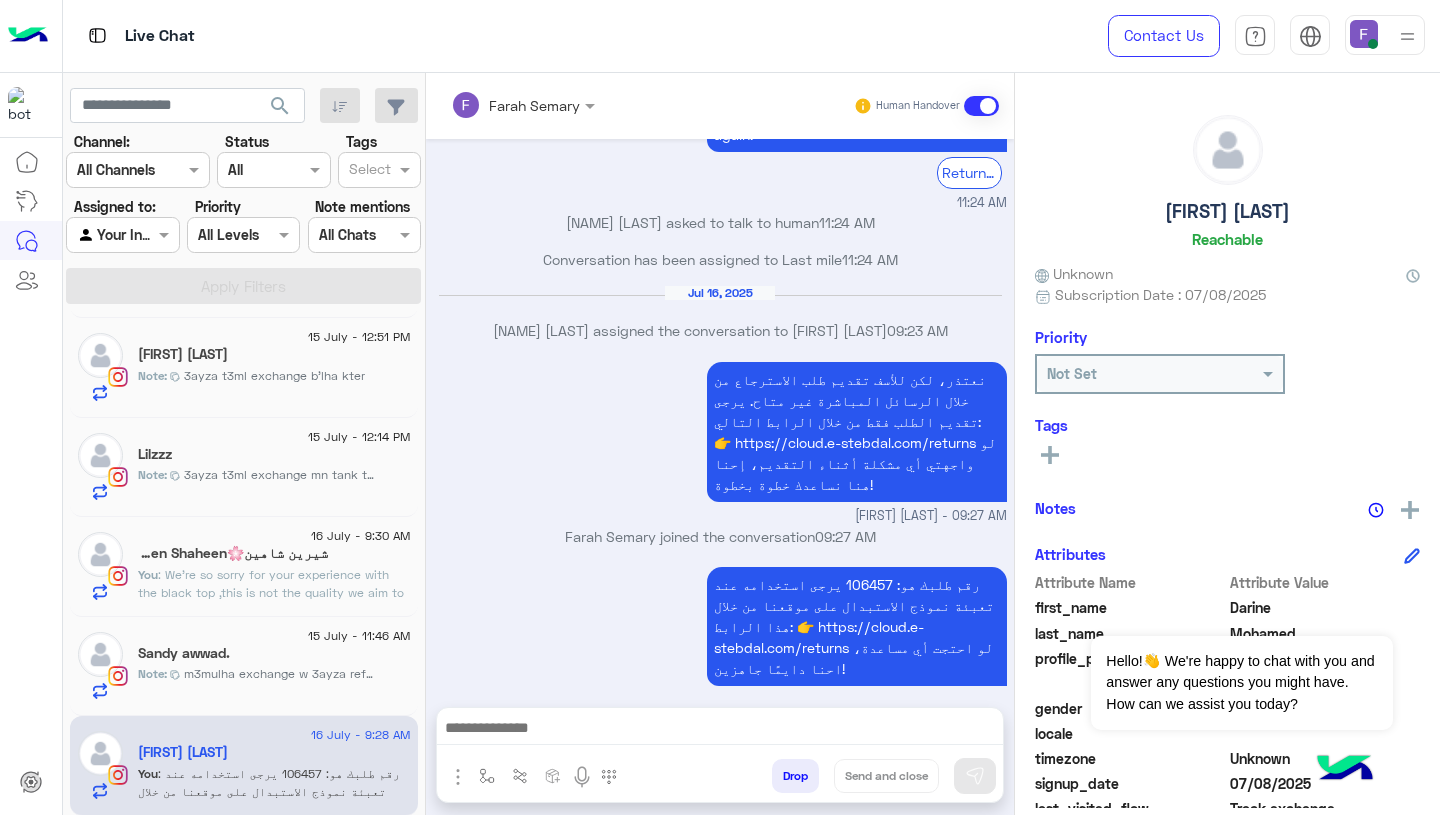 scroll, scrollTop: 1892, scrollLeft: 0, axis: vertical 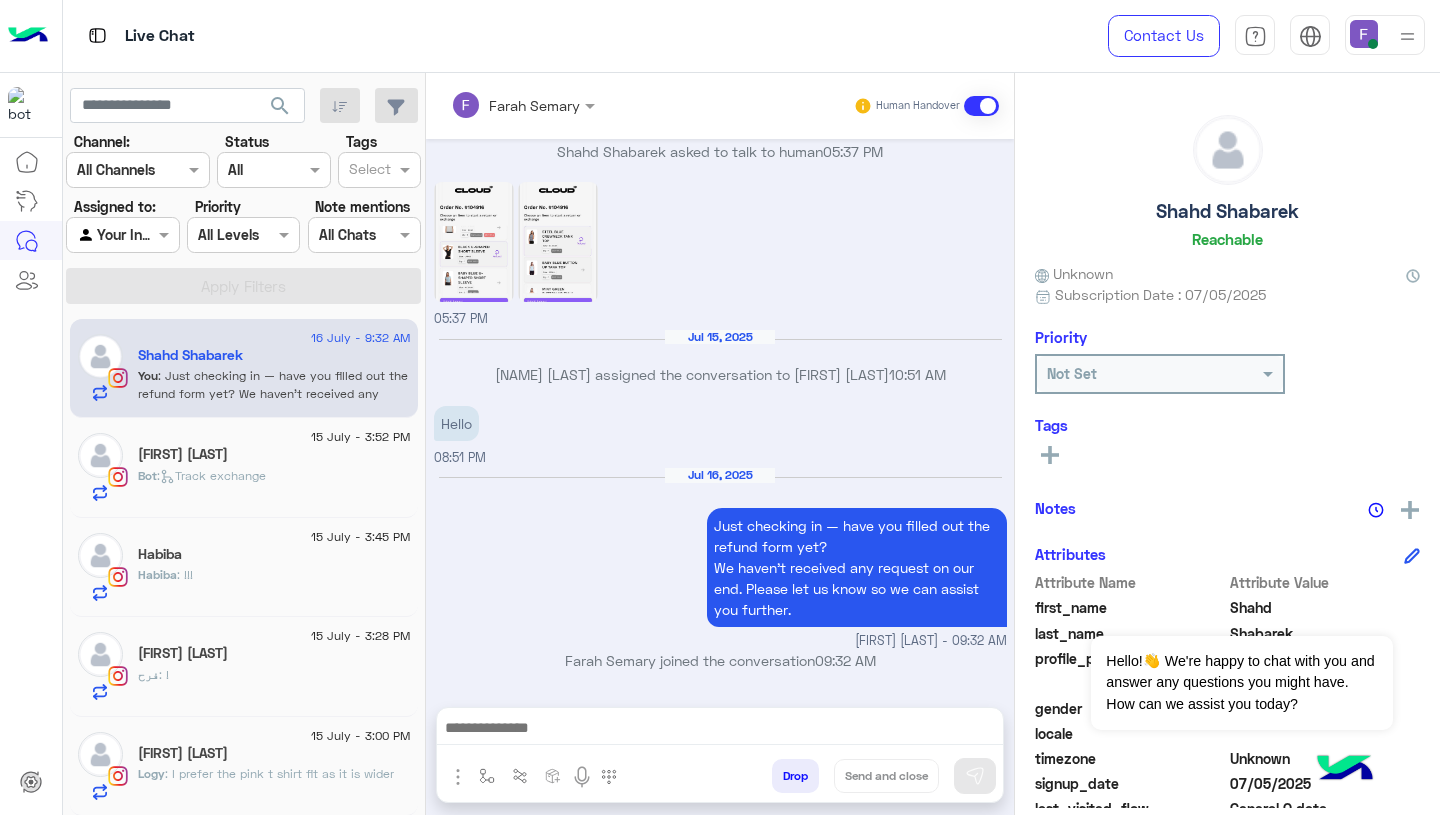 click on "Jul 16, 2025  Just checking in — have you filled out the refund form yet?  We haven’t received any request on our end. Please let us know so we can assist you further.  Farah Semary -  09:32 AM" at bounding box center (720, 558) 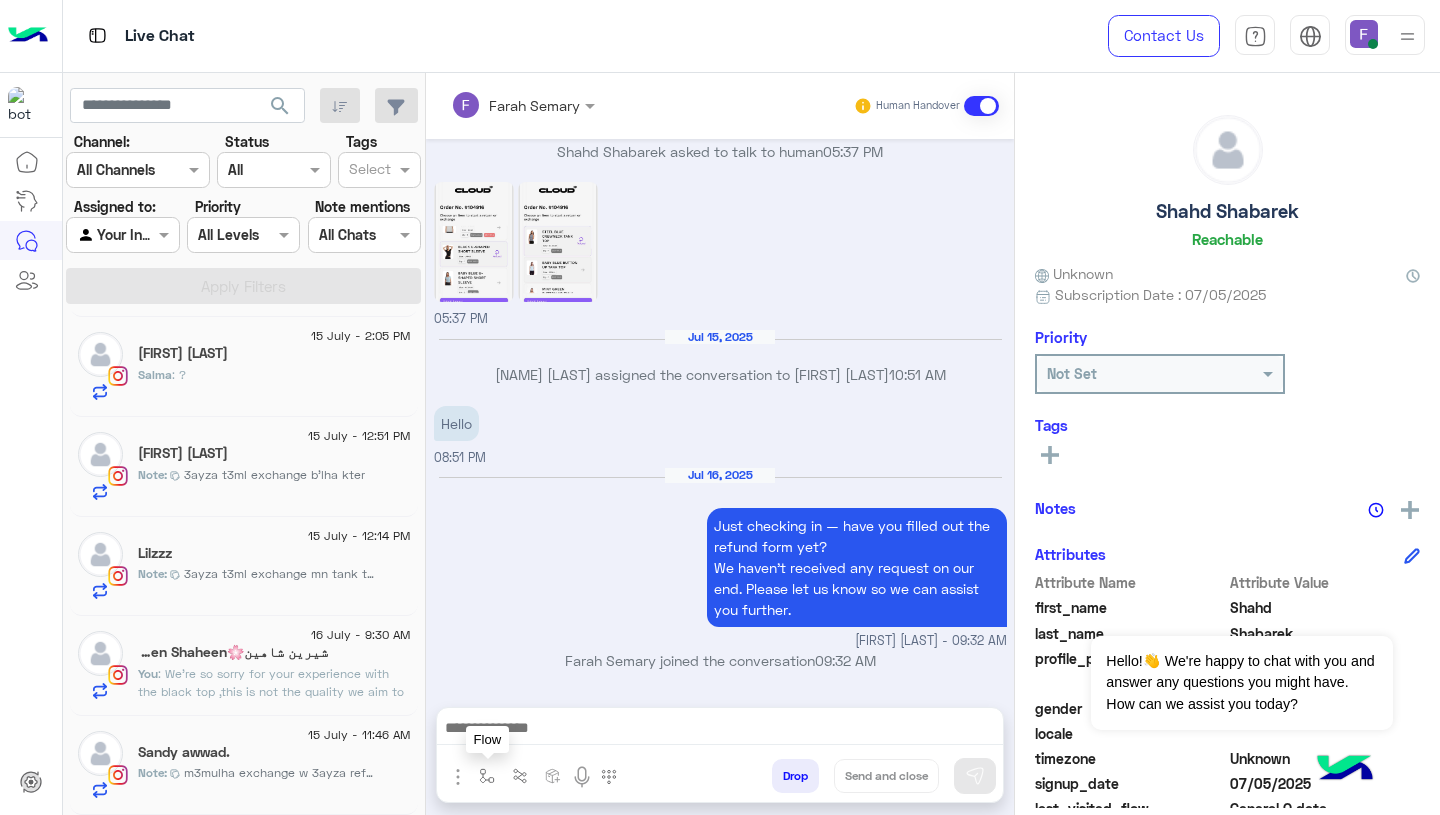 click at bounding box center (487, 776) 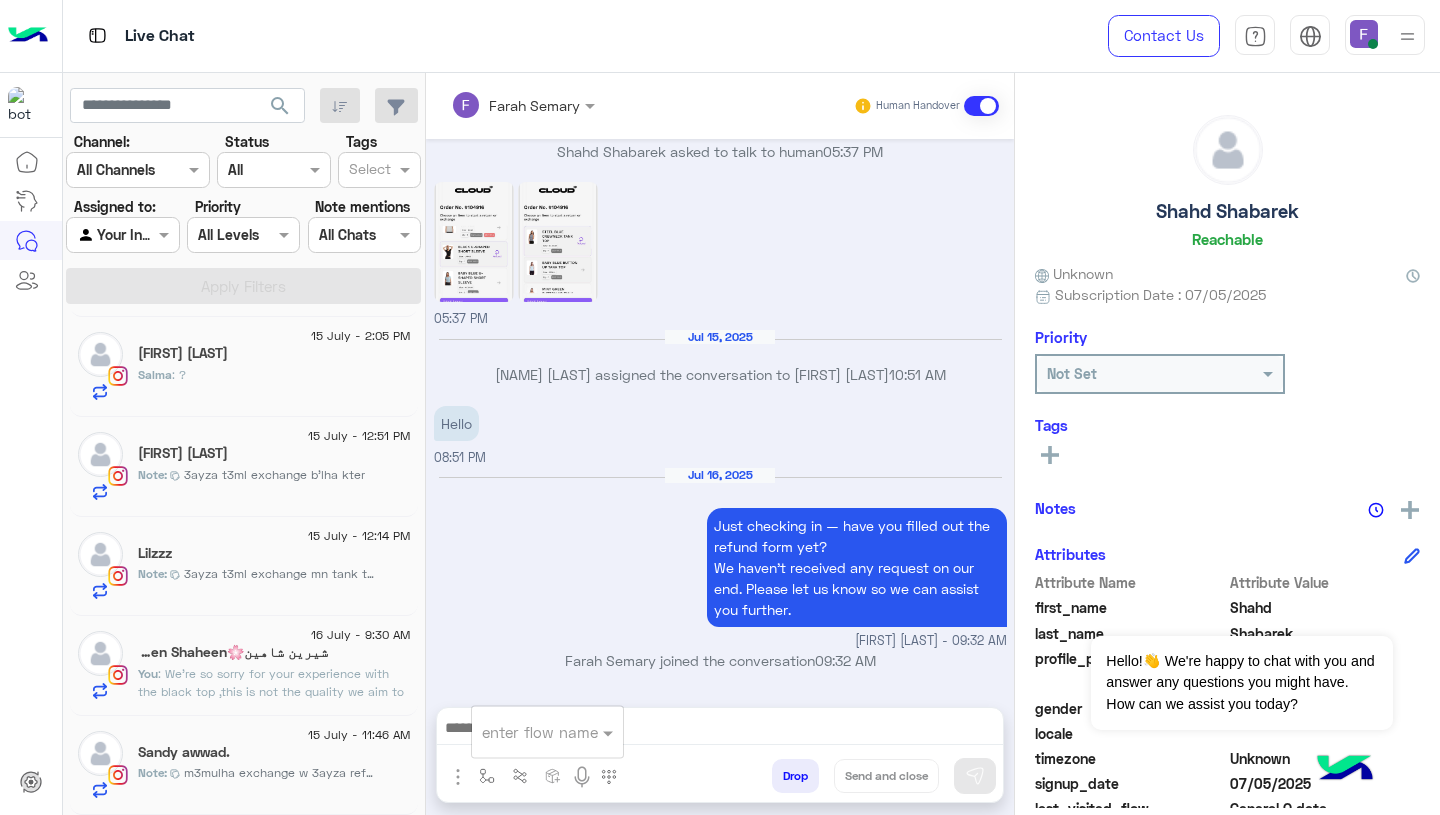 click at bounding box center [523, 732] 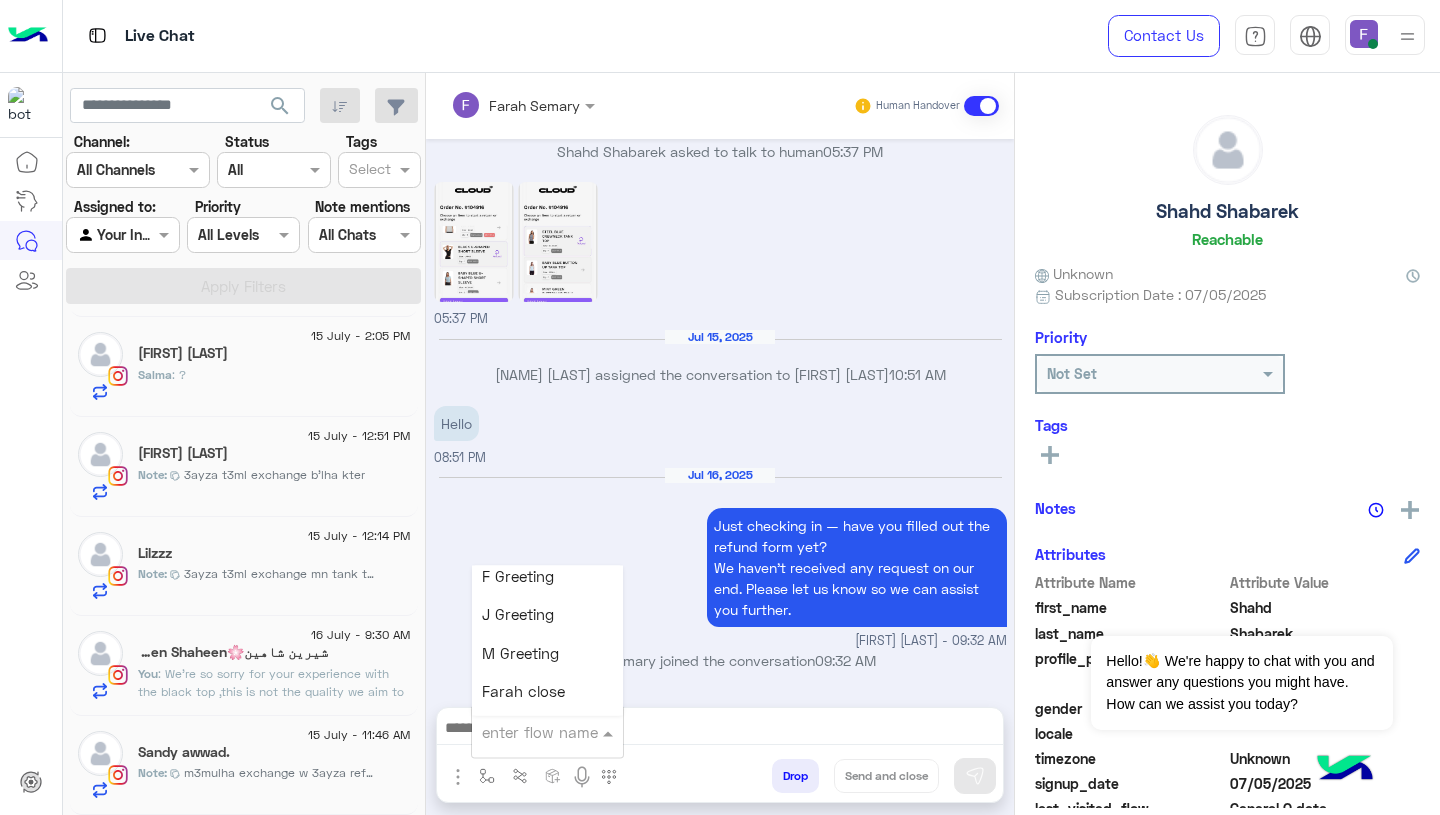 scroll, scrollTop: 2491, scrollLeft: 0, axis: vertical 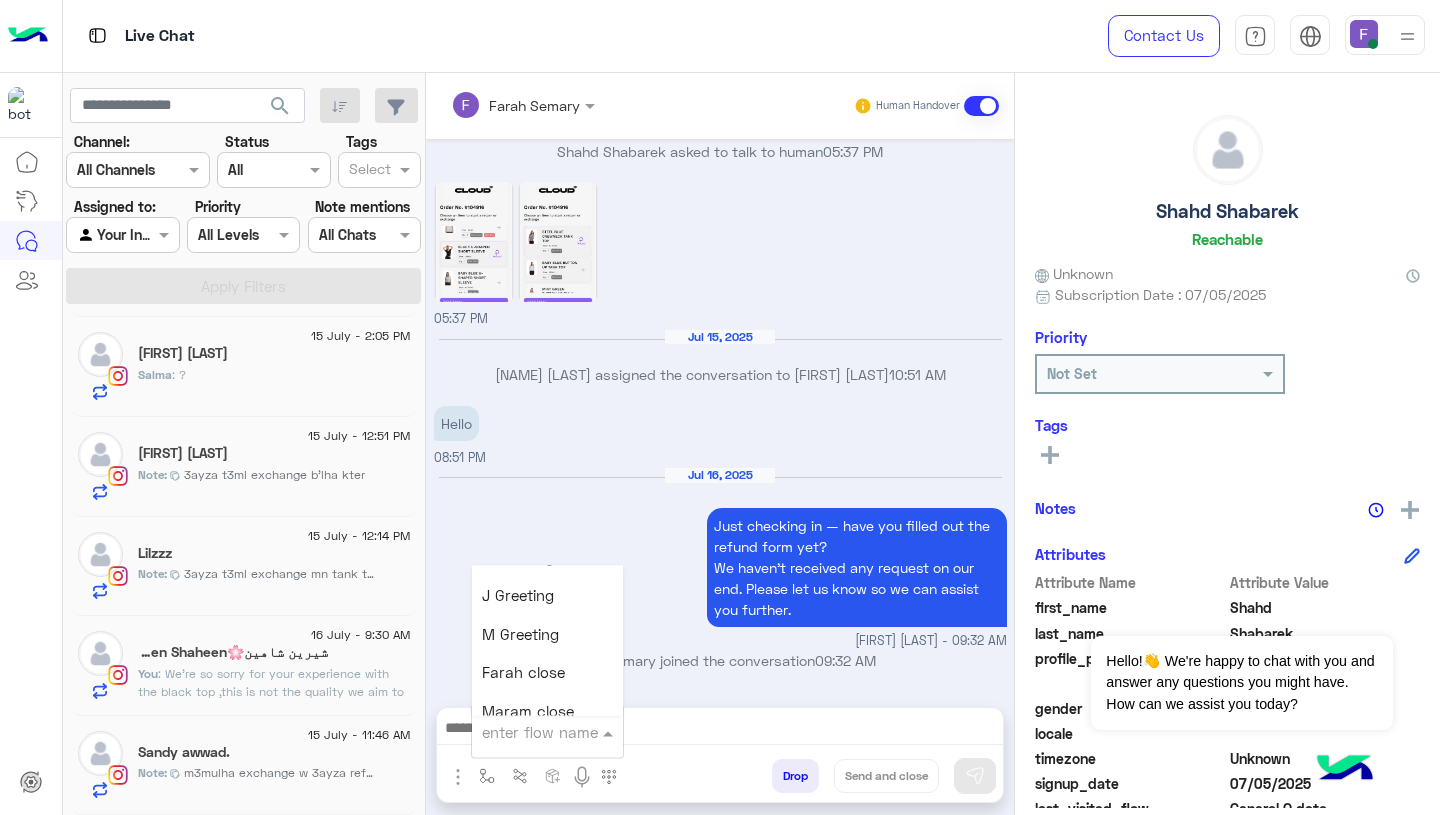 click on "Farah close" at bounding box center [523, 673] 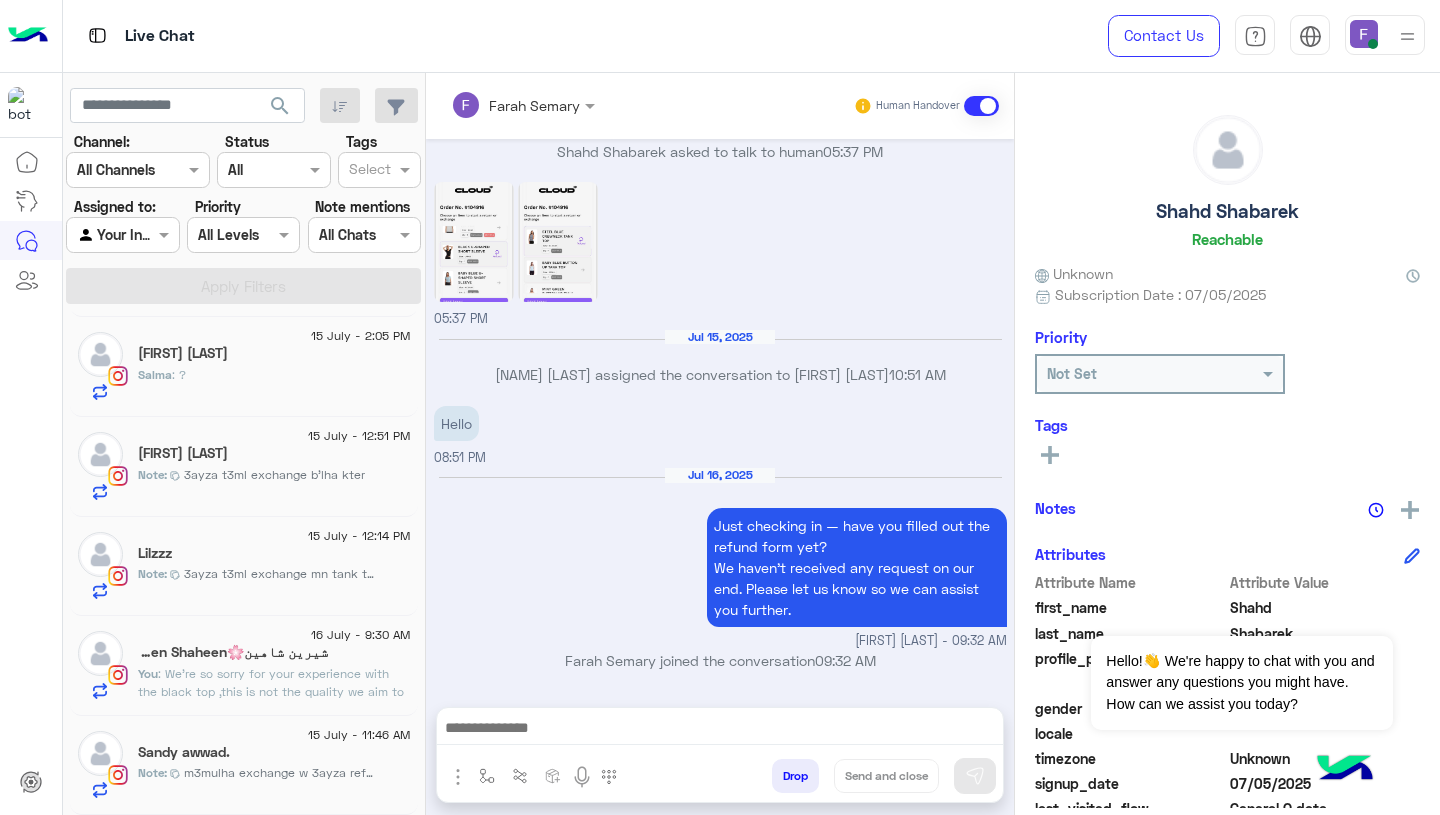 type on "**********" 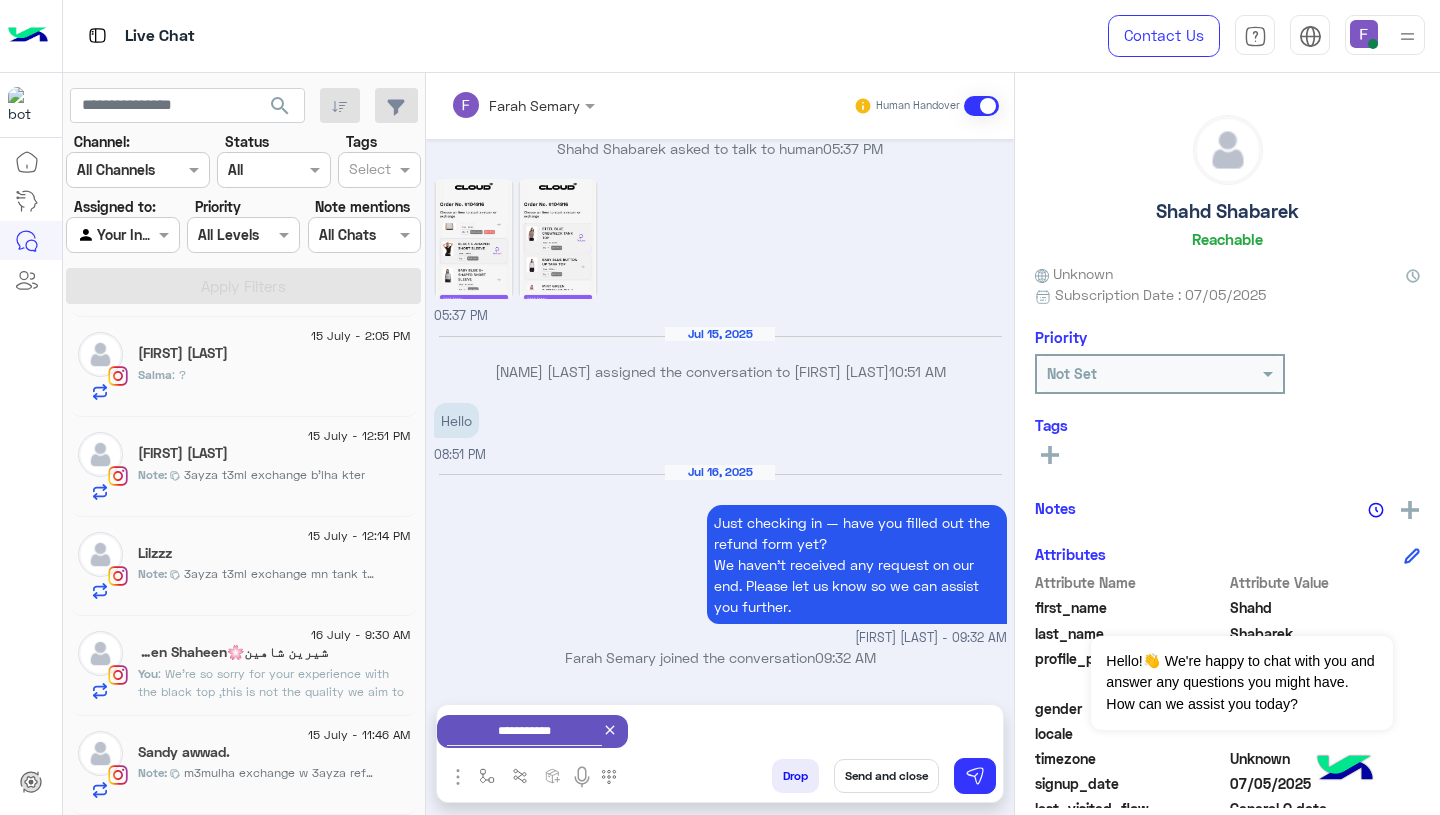 click on "Send and close" at bounding box center (886, 776) 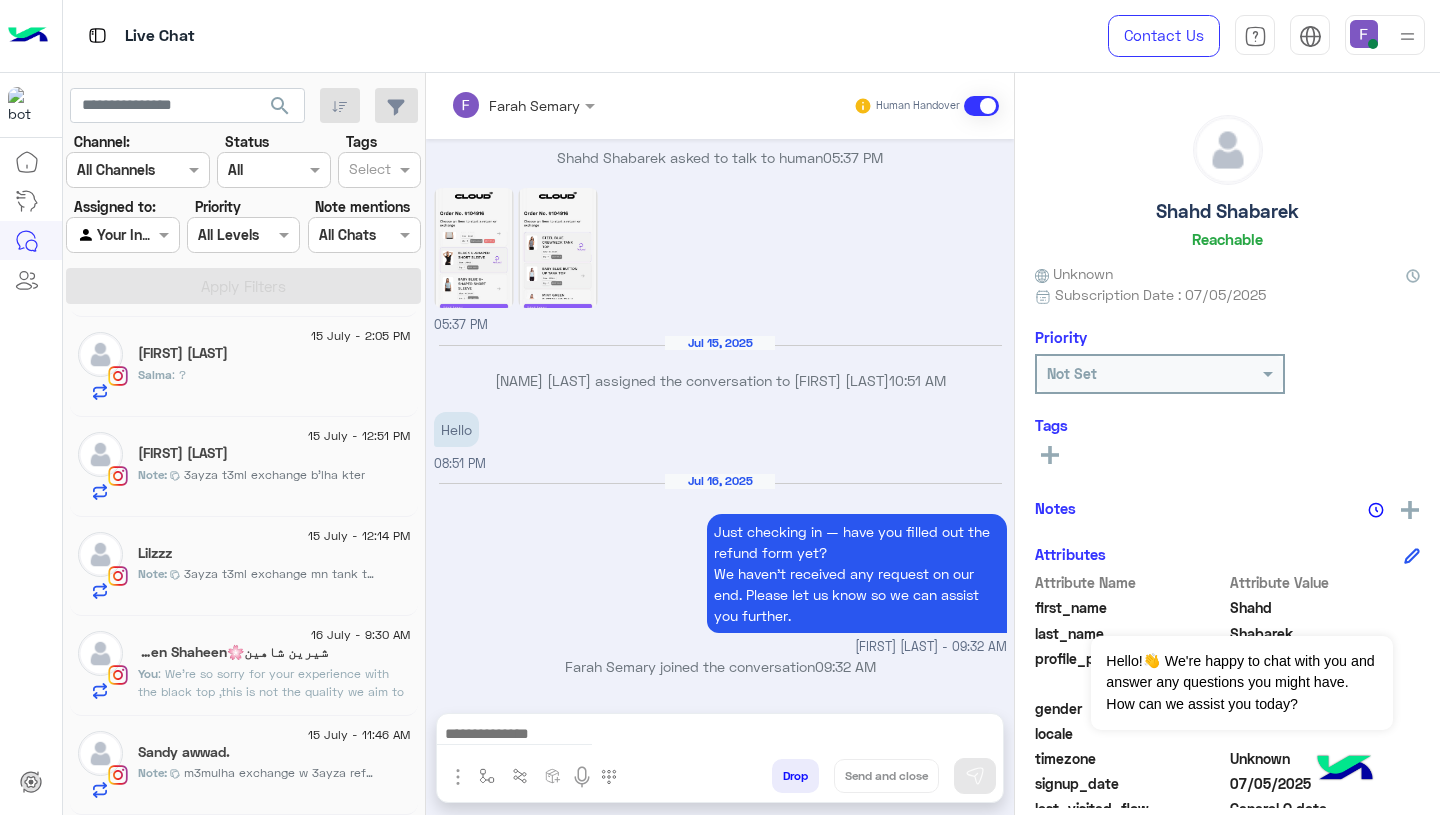 scroll, scrollTop: 1887, scrollLeft: 0, axis: vertical 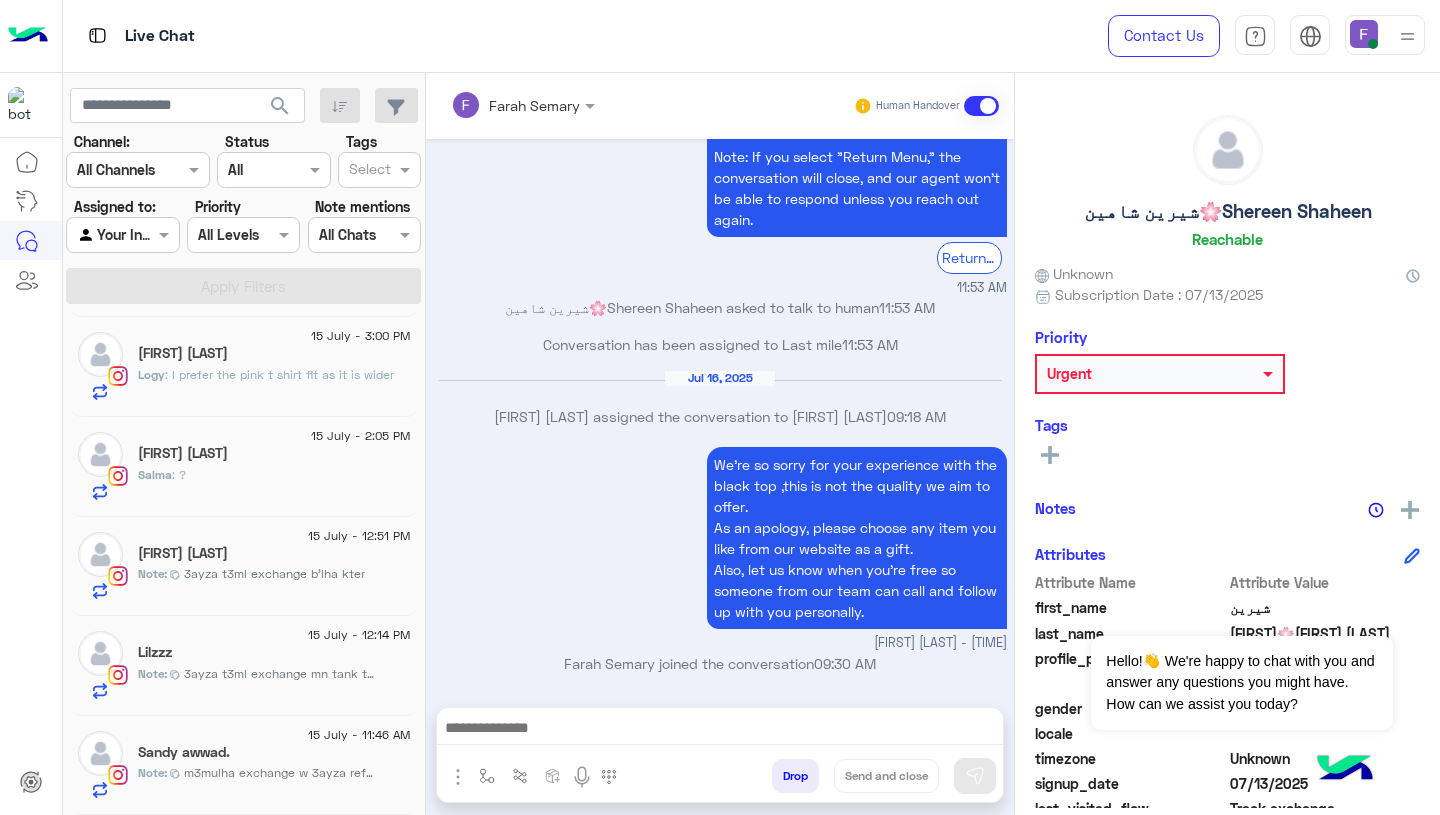 click on "[DATE], 11:46 AM  Sandy awwad.  Note :  m3mulha exchange w 3ayza refund." 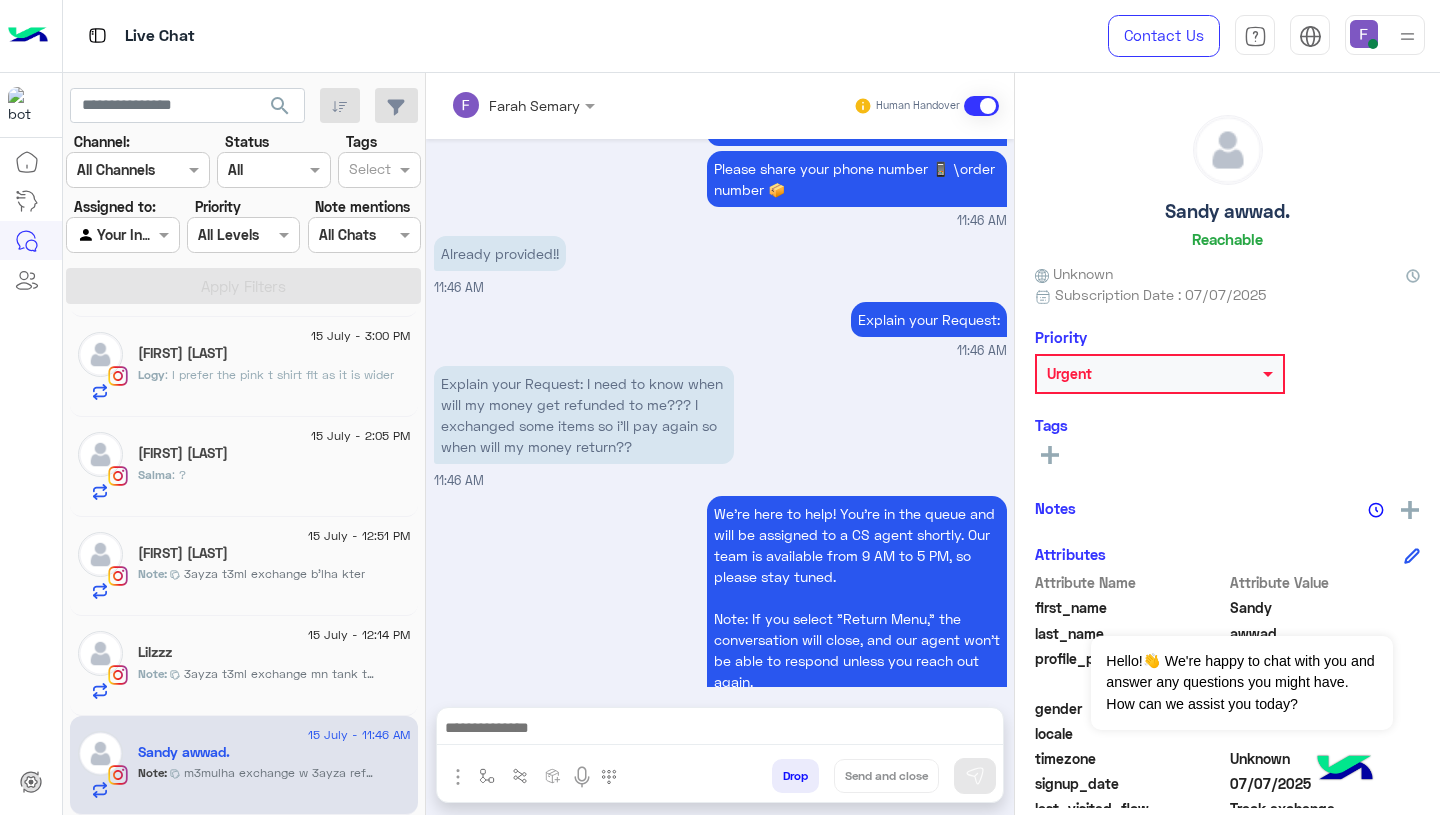 scroll, scrollTop: 1695, scrollLeft: 0, axis: vertical 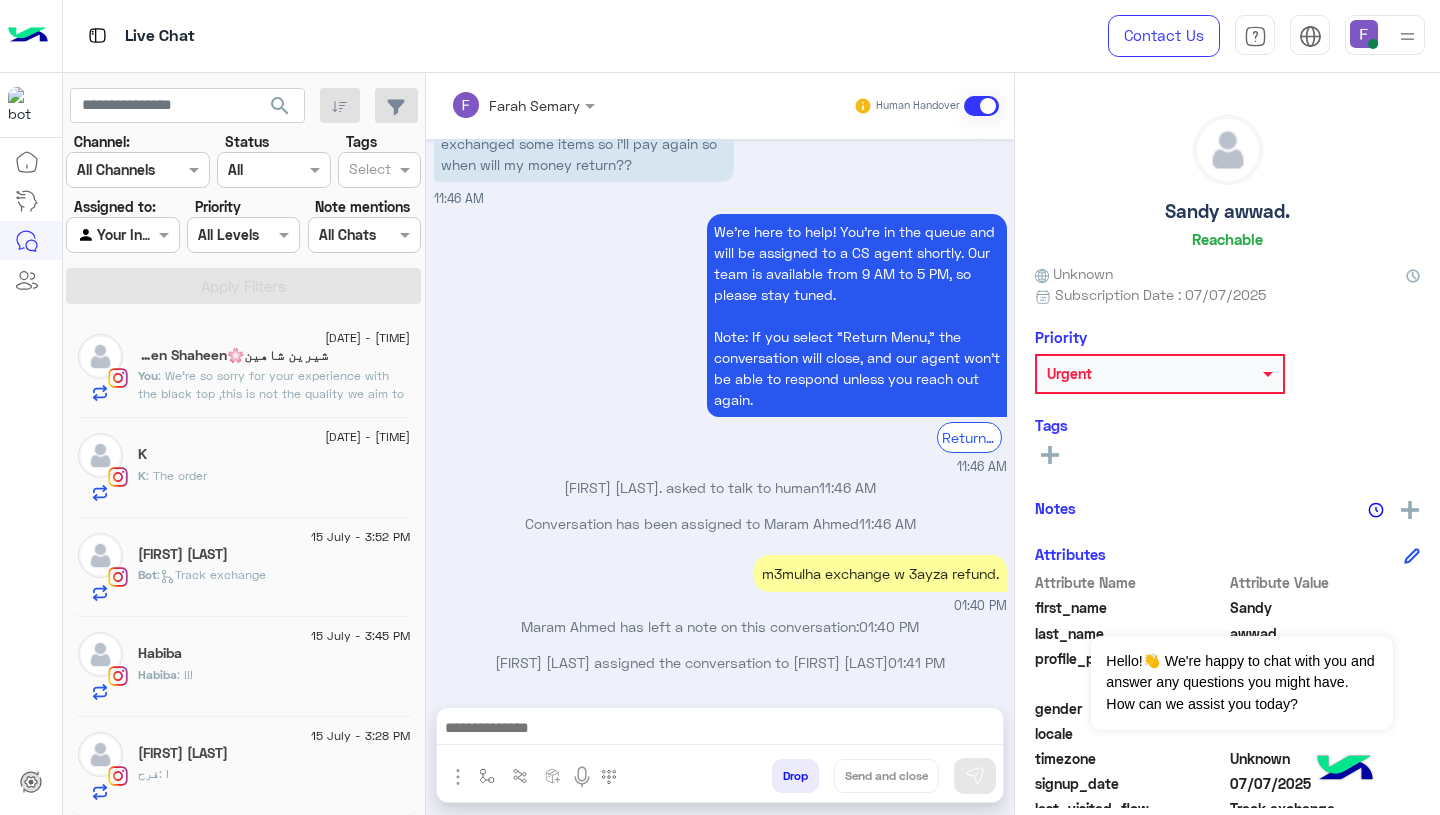 click on "You  : We’re so sorry for your experience with the black top ,this is not the quality we aim to offer.
As an apology, please choose any item you like from our website as a gift.
Also, let us know when you’re free so someone from our team can call and follow up with you personally." 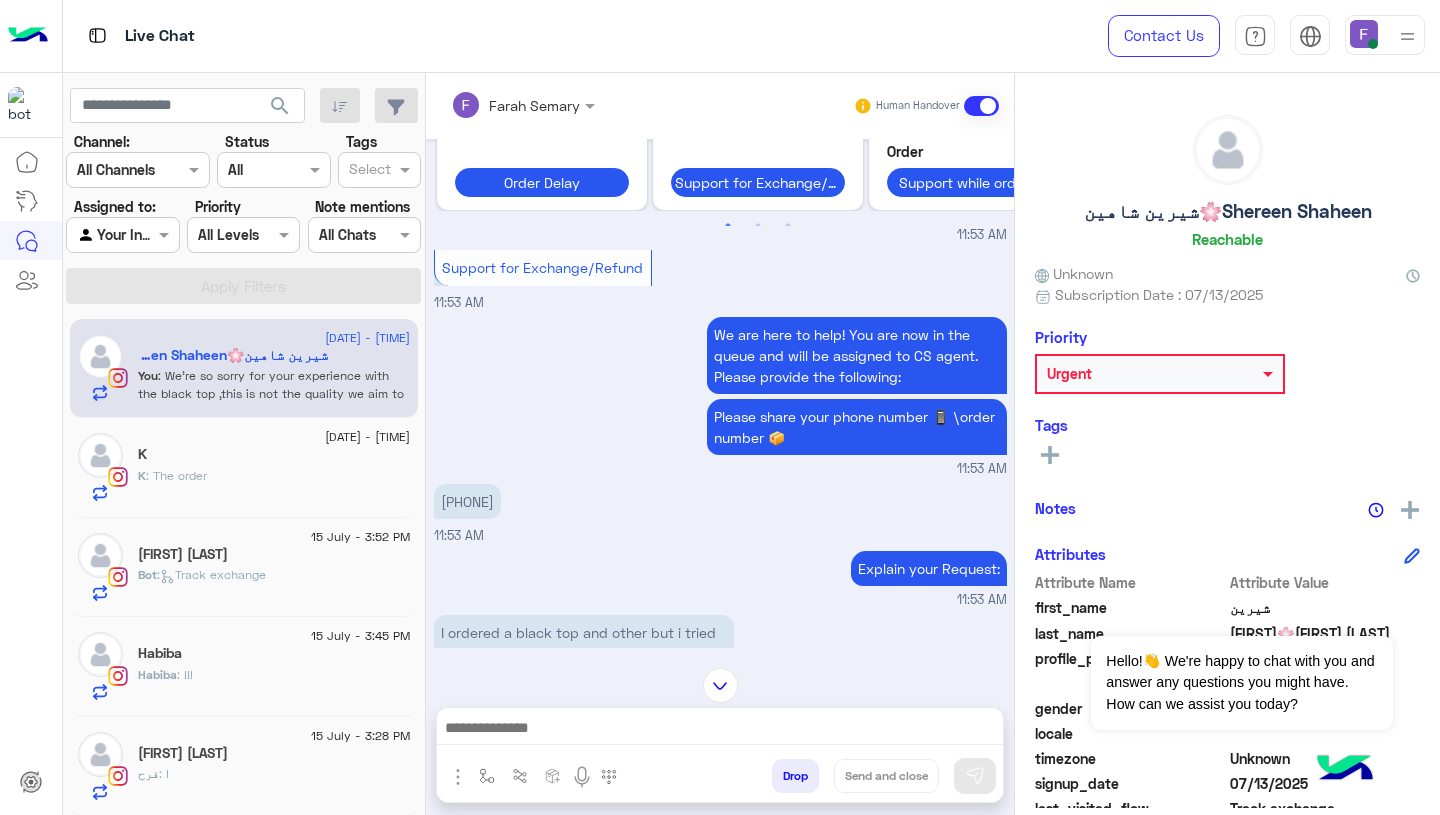 scroll, scrollTop: 1394, scrollLeft: 0, axis: vertical 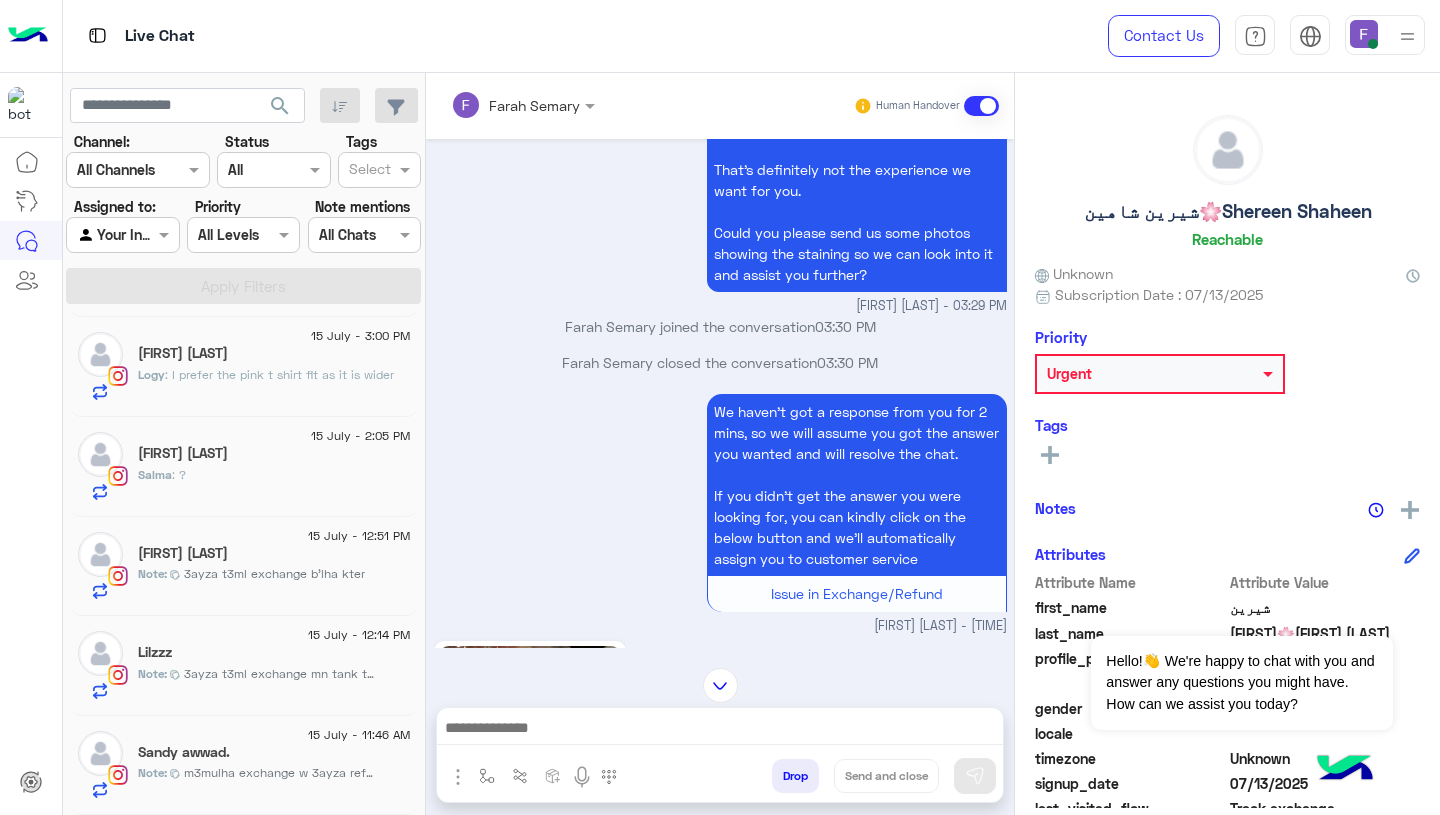 click on "We haven't got a response from you for 2 mins, so we will assume you got the answer you wanted and will resolve the chat.        If you didn’t get the answer you were looking for, you can kindly click on the below button and we’ll automatically assign you to customer service" at bounding box center [857, 485] 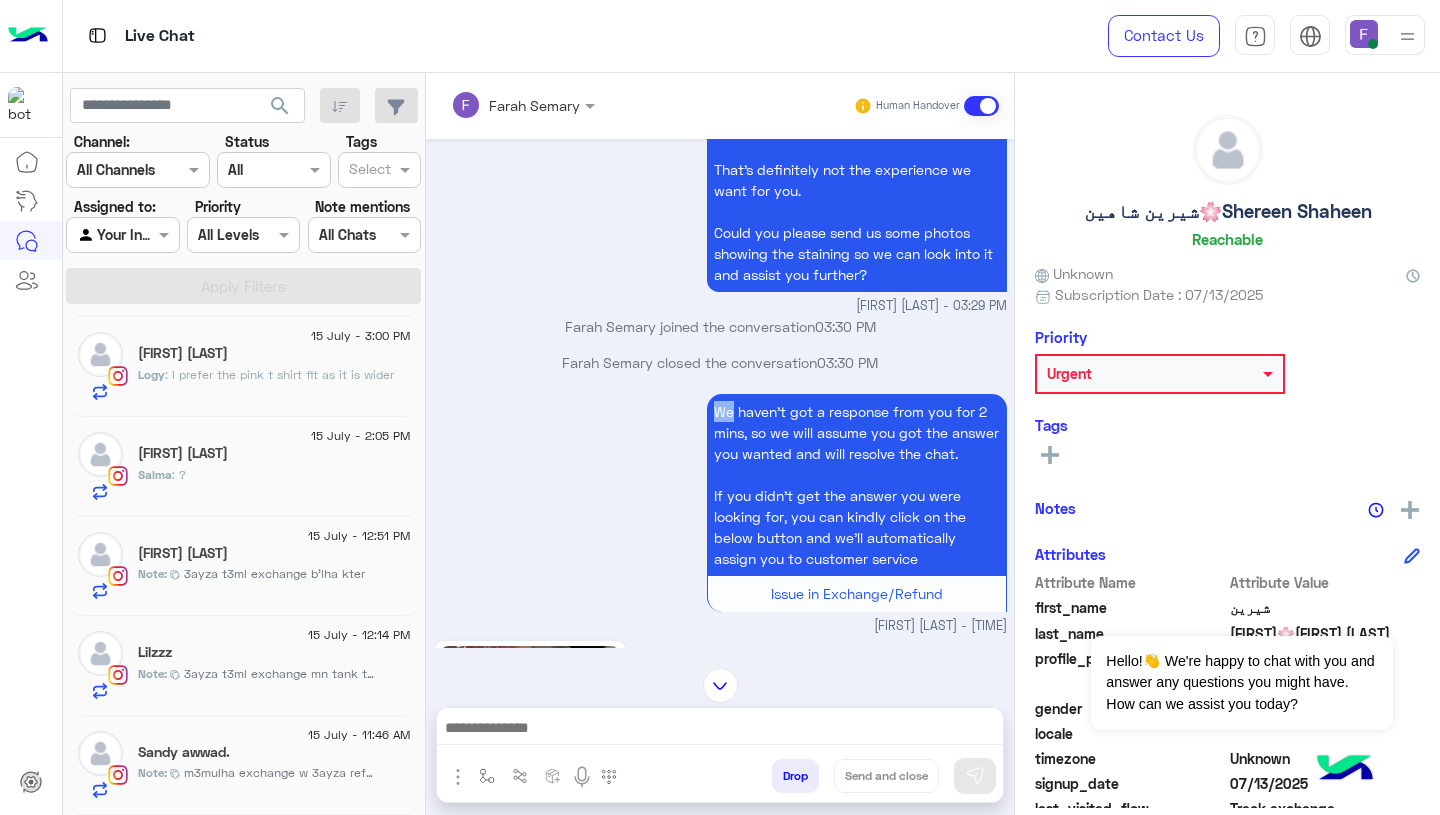click on "We haven't got a response from you for 2 mins, so we will assume you got the answer you wanted and will resolve the chat.        If you didn’t get the answer you were looking for, you can kindly click on the below button and we’ll automatically assign you to customer service" at bounding box center [857, 485] 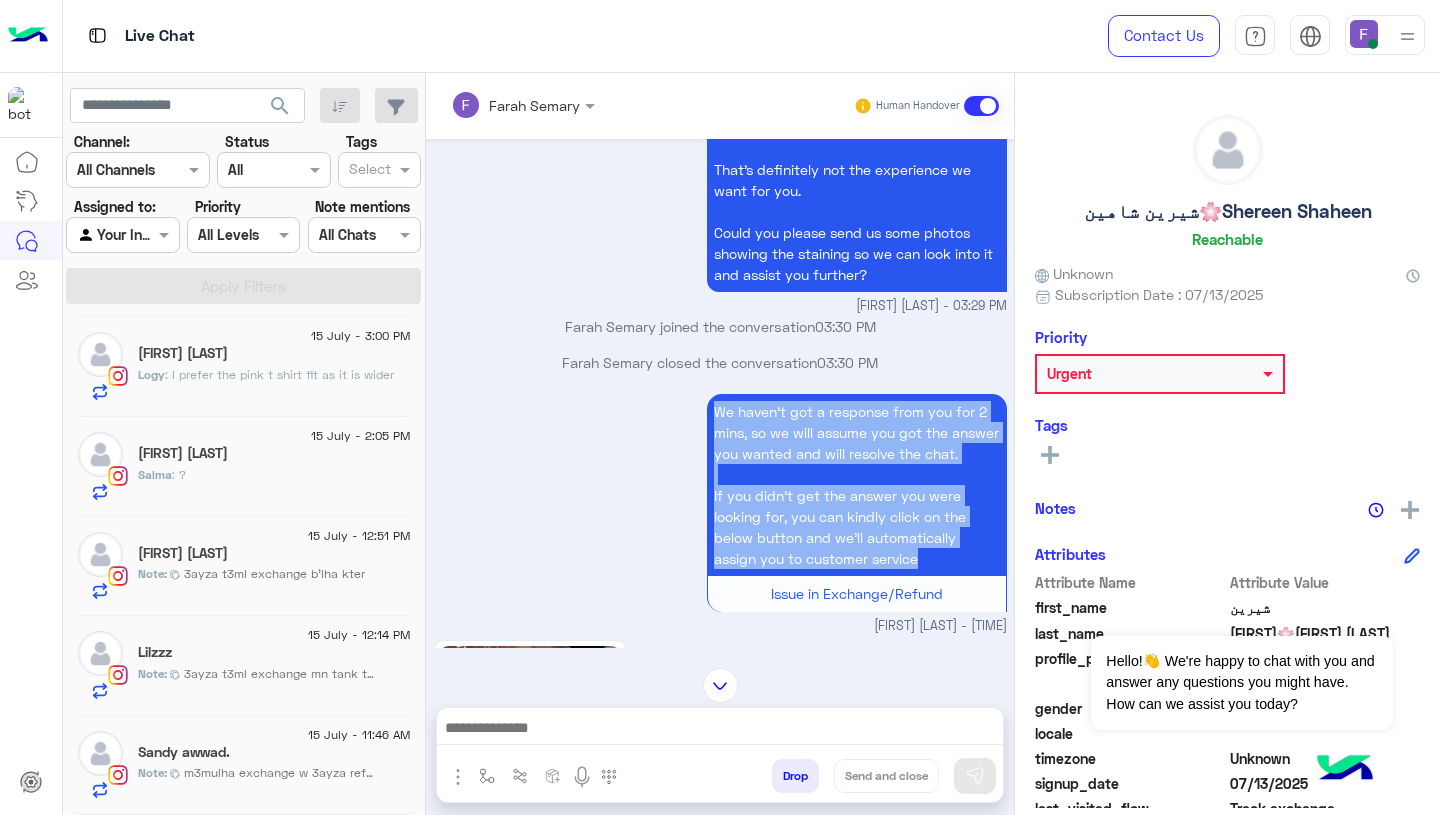 drag, startPoint x: 705, startPoint y: 408, endPoint x: 734, endPoint y: 572, distance: 166.54428 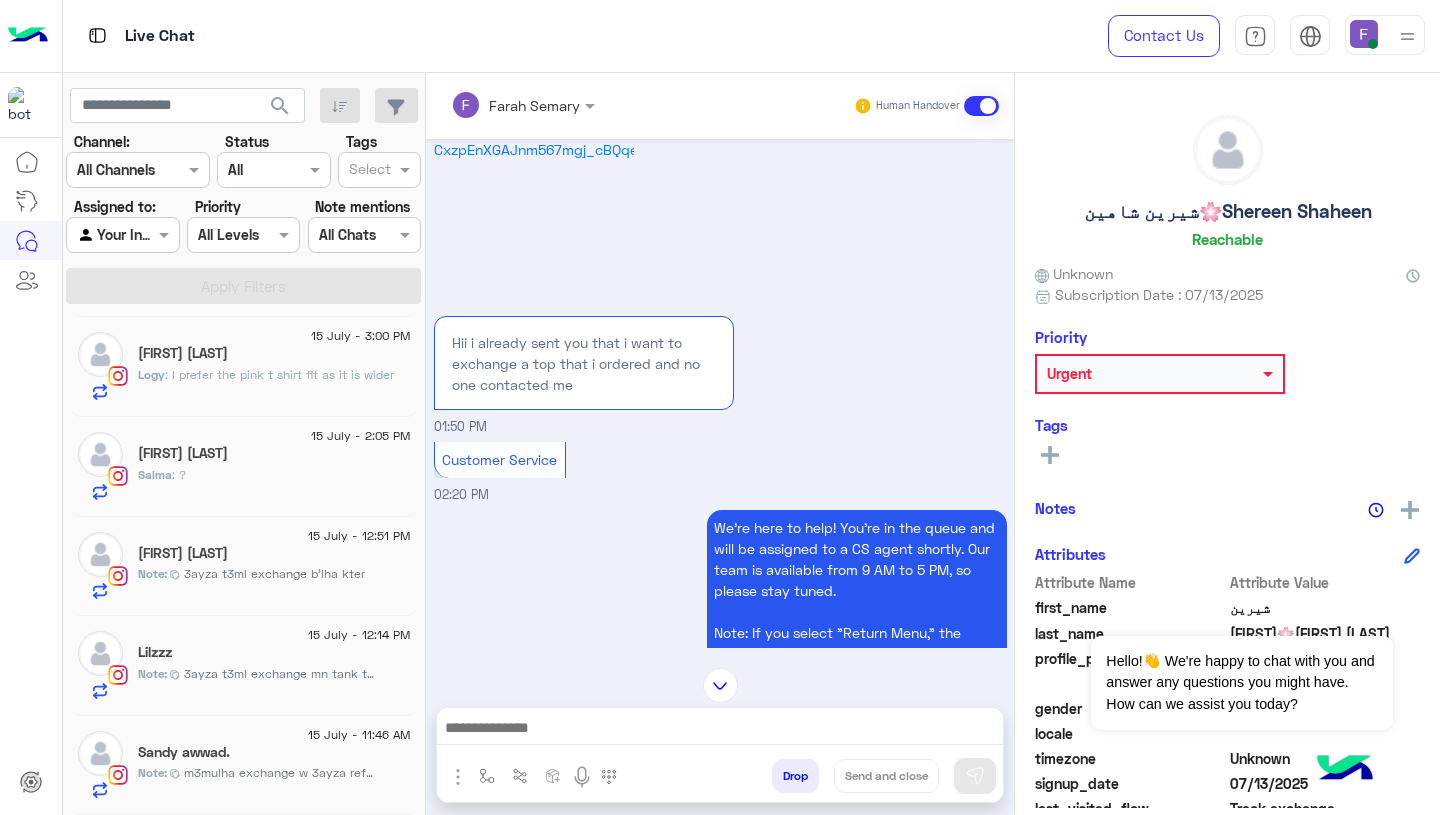 scroll, scrollTop: 7334, scrollLeft: 0, axis: vertical 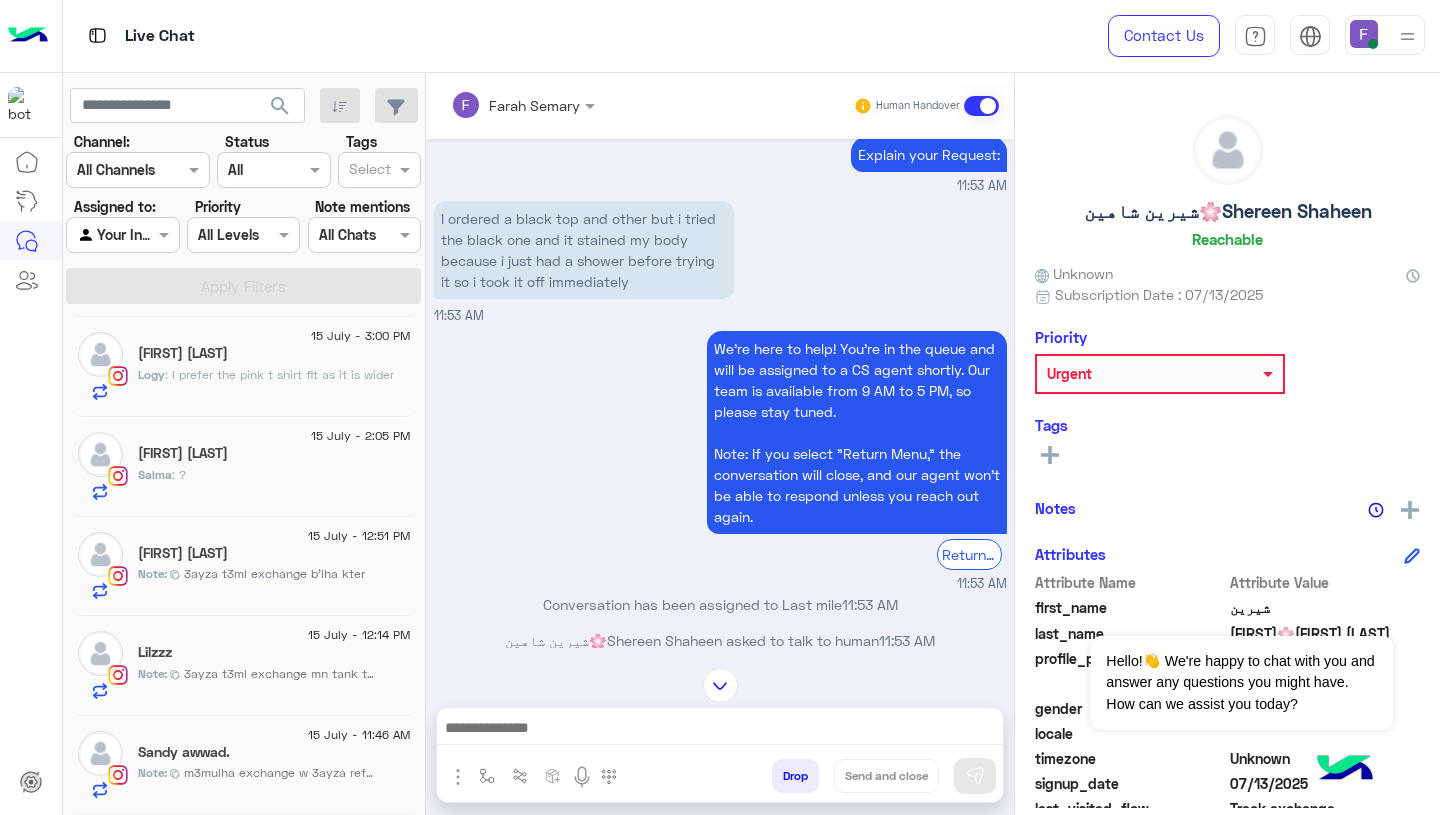 click on "We're here to help! You’re in the queue and will be assigned to a CS agent shortly. Our team is available from 9 AM to 5 PM, so please stay tuned. Note: If you select "Return Menu," the conversation will close, and our agent won’t be able to respond unless you reach out again.  Return to main menu     11:53 AM" at bounding box center (720, 460) 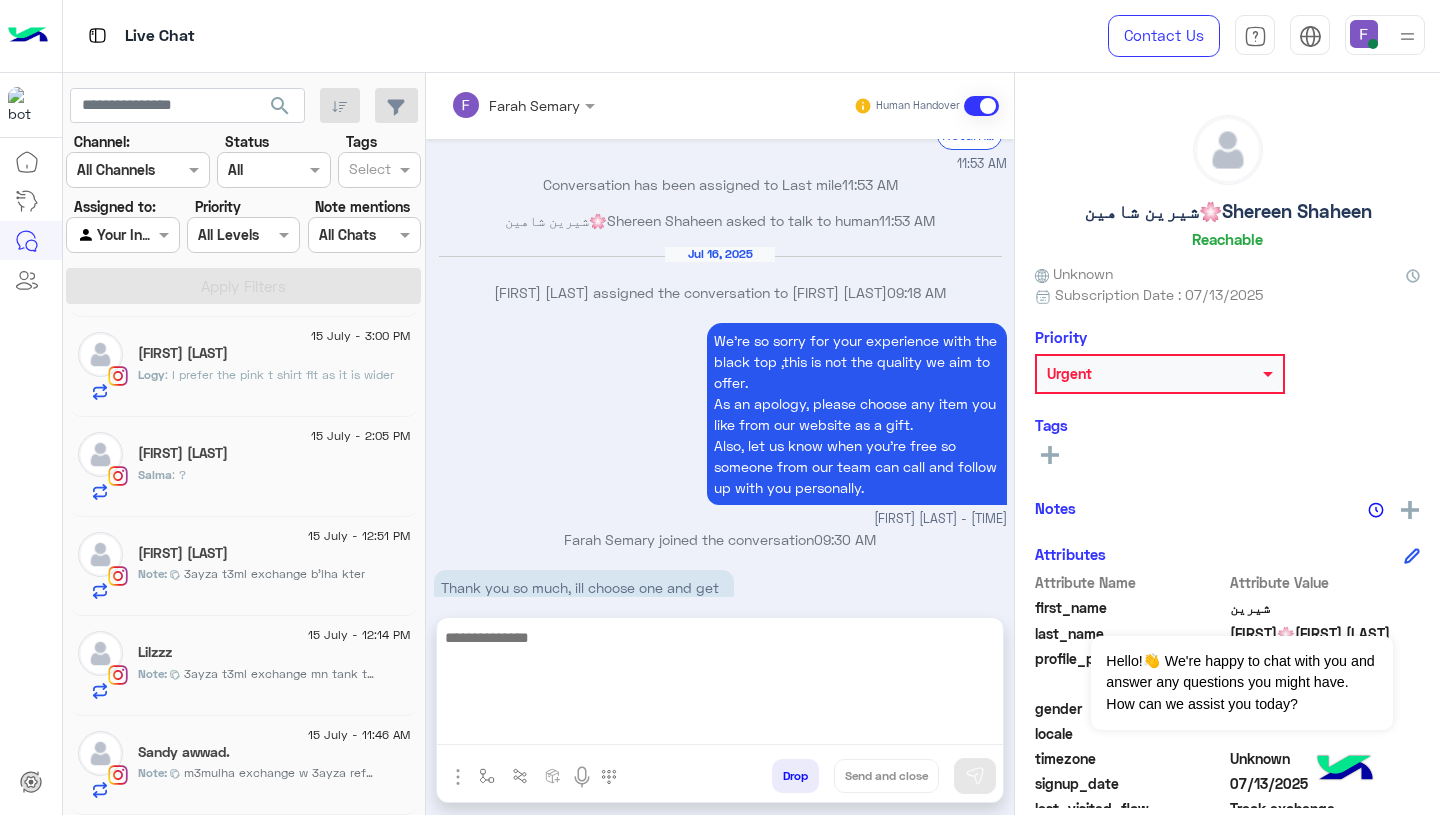 click at bounding box center [720, 685] 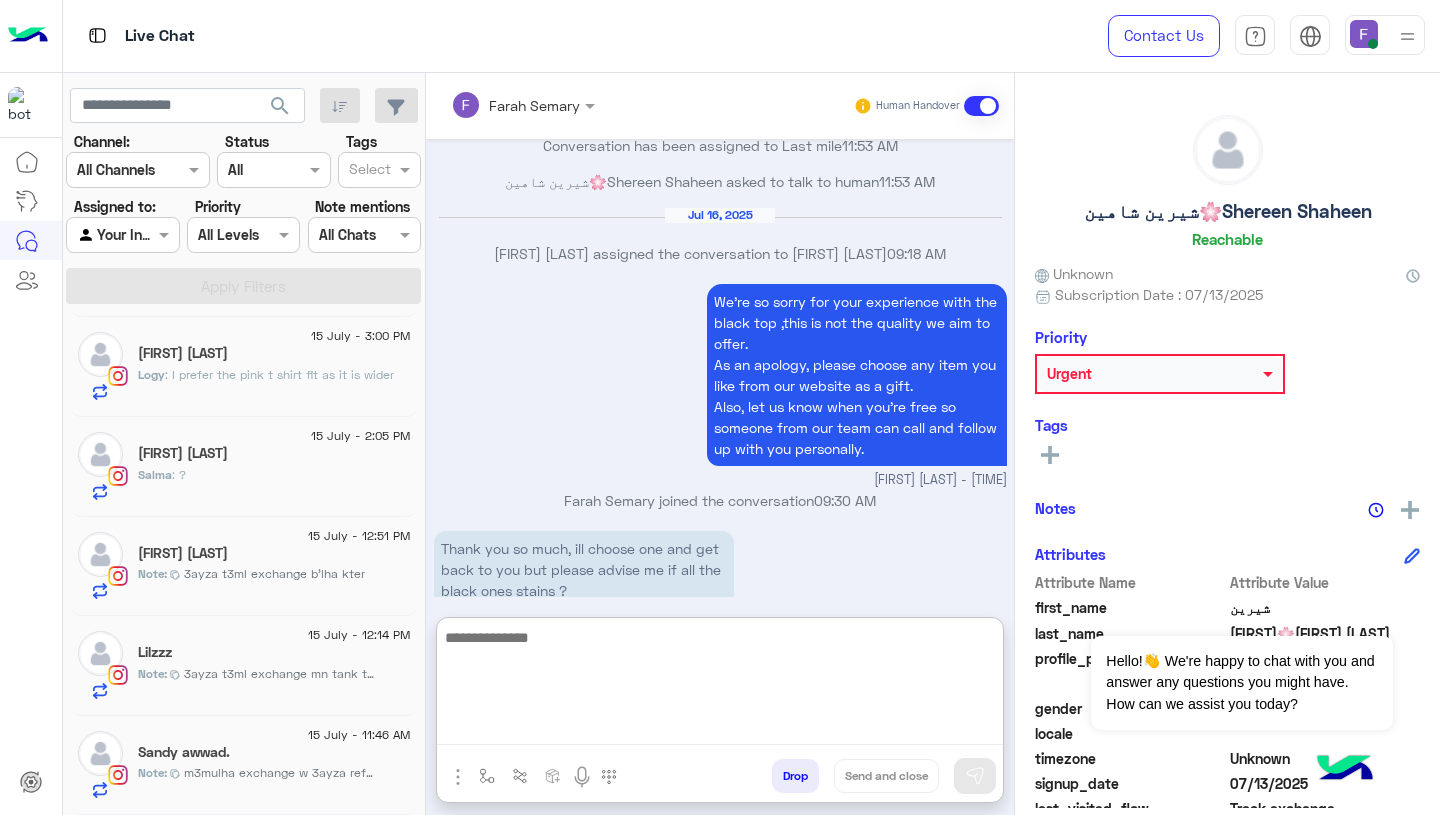 paste on "**********" 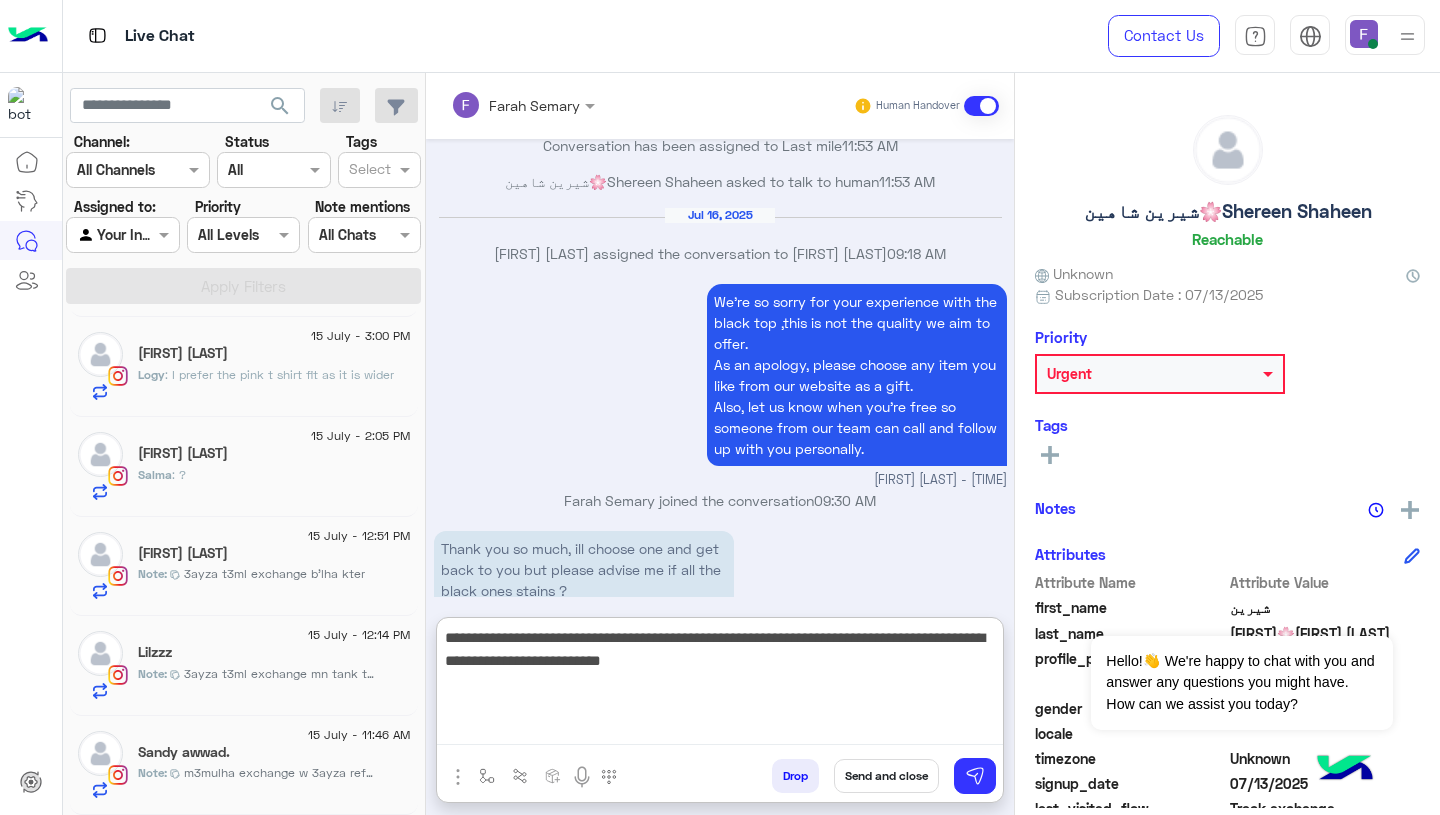 scroll, scrollTop: 61, scrollLeft: 0, axis: vertical 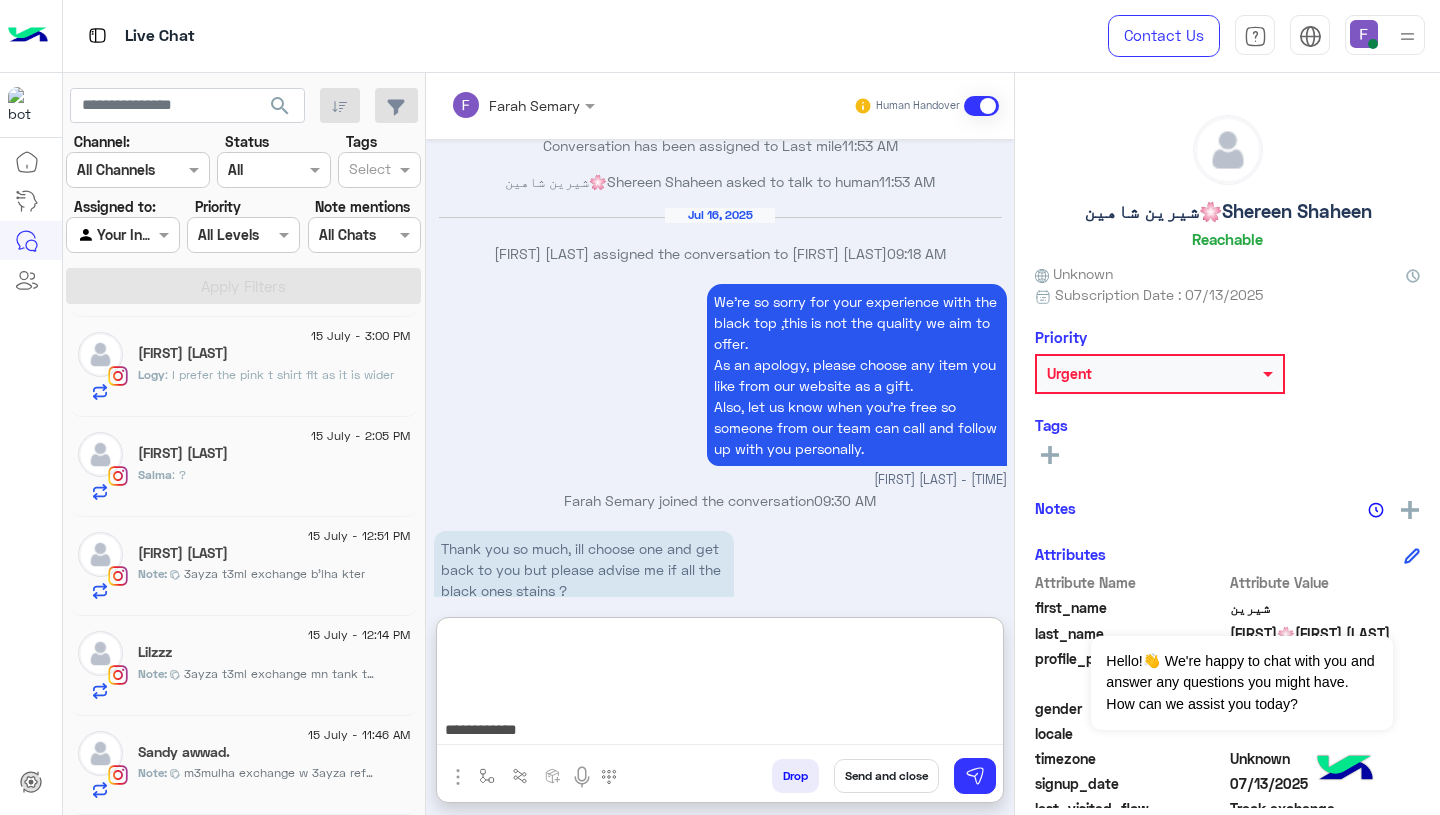 click on "**********" at bounding box center [720, 685] 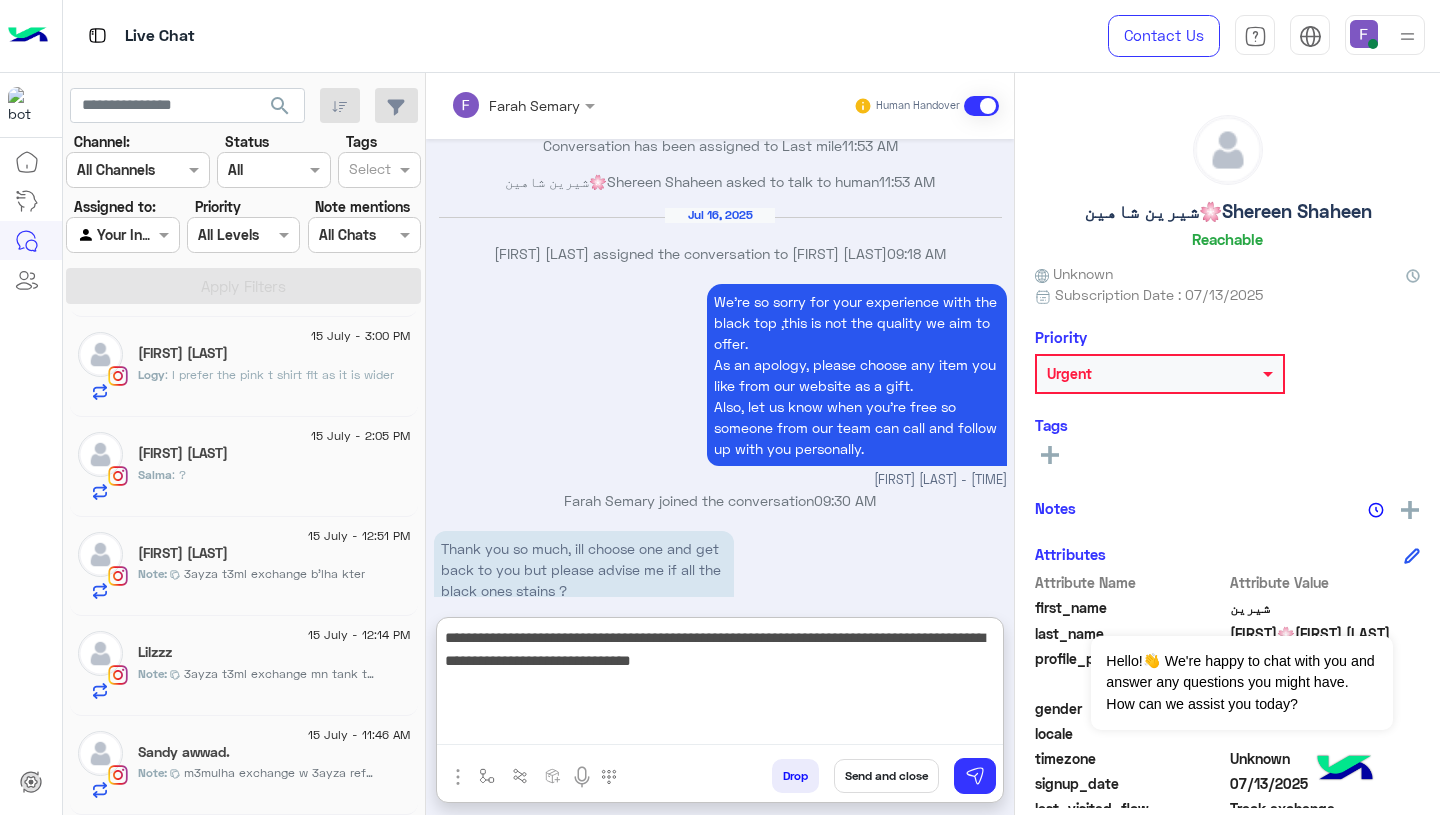 scroll, scrollTop: 0, scrollLeft: 0, axis: both 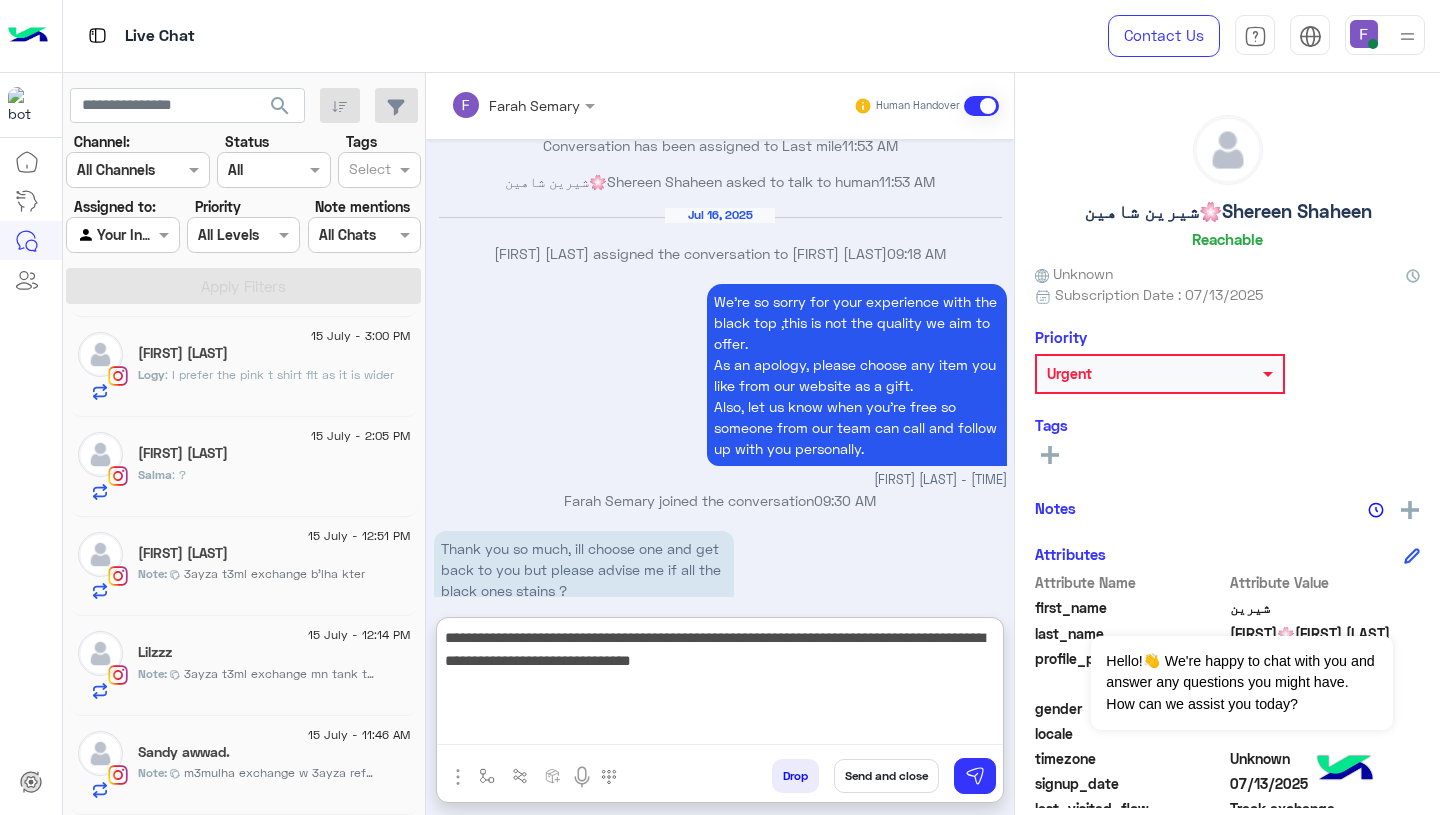 drag, startPoint x: 779, startPoint y: 644, endPoint x: 802, endPoint y: 661, distance: 28.600698 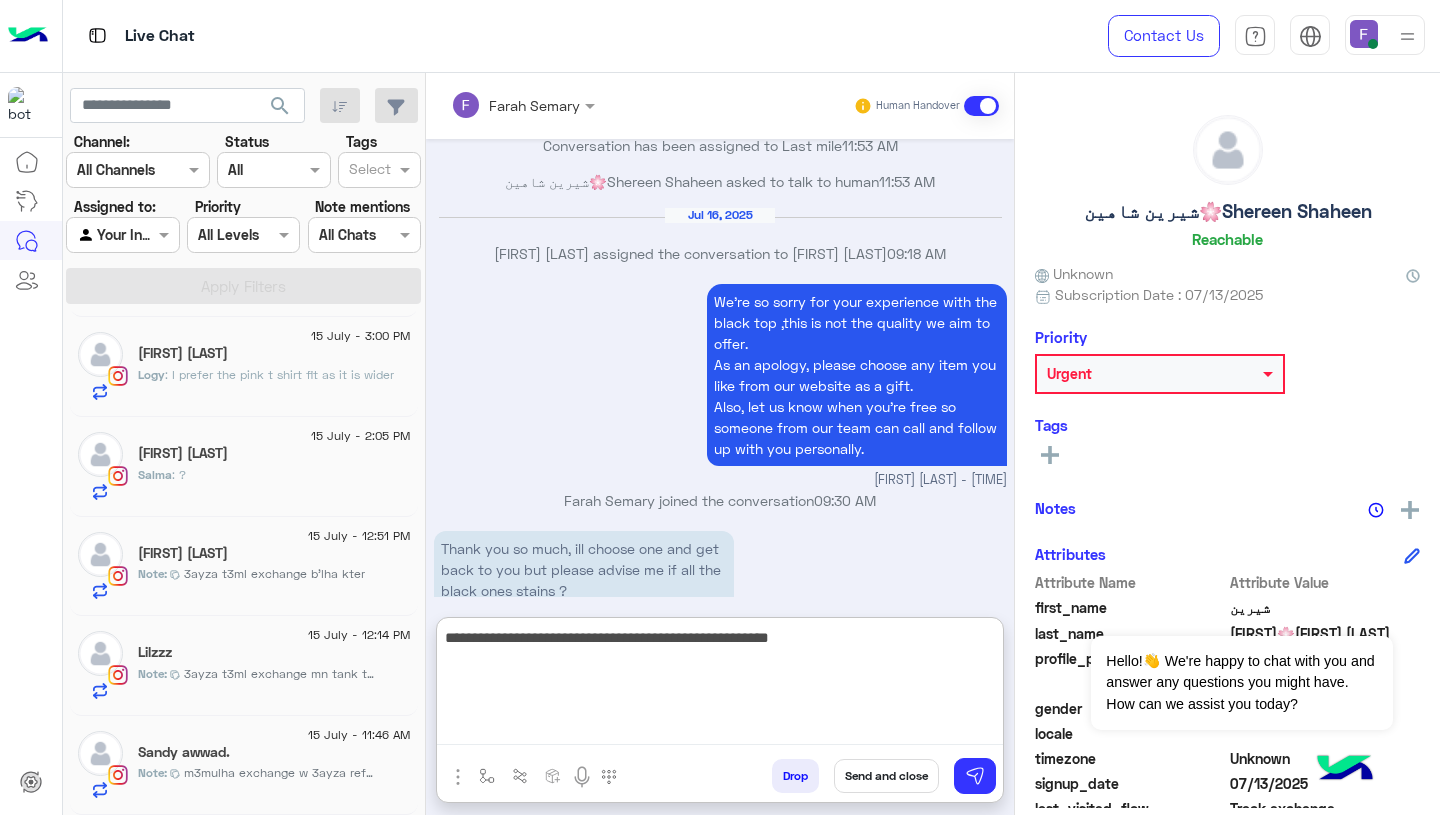 type on "**********" 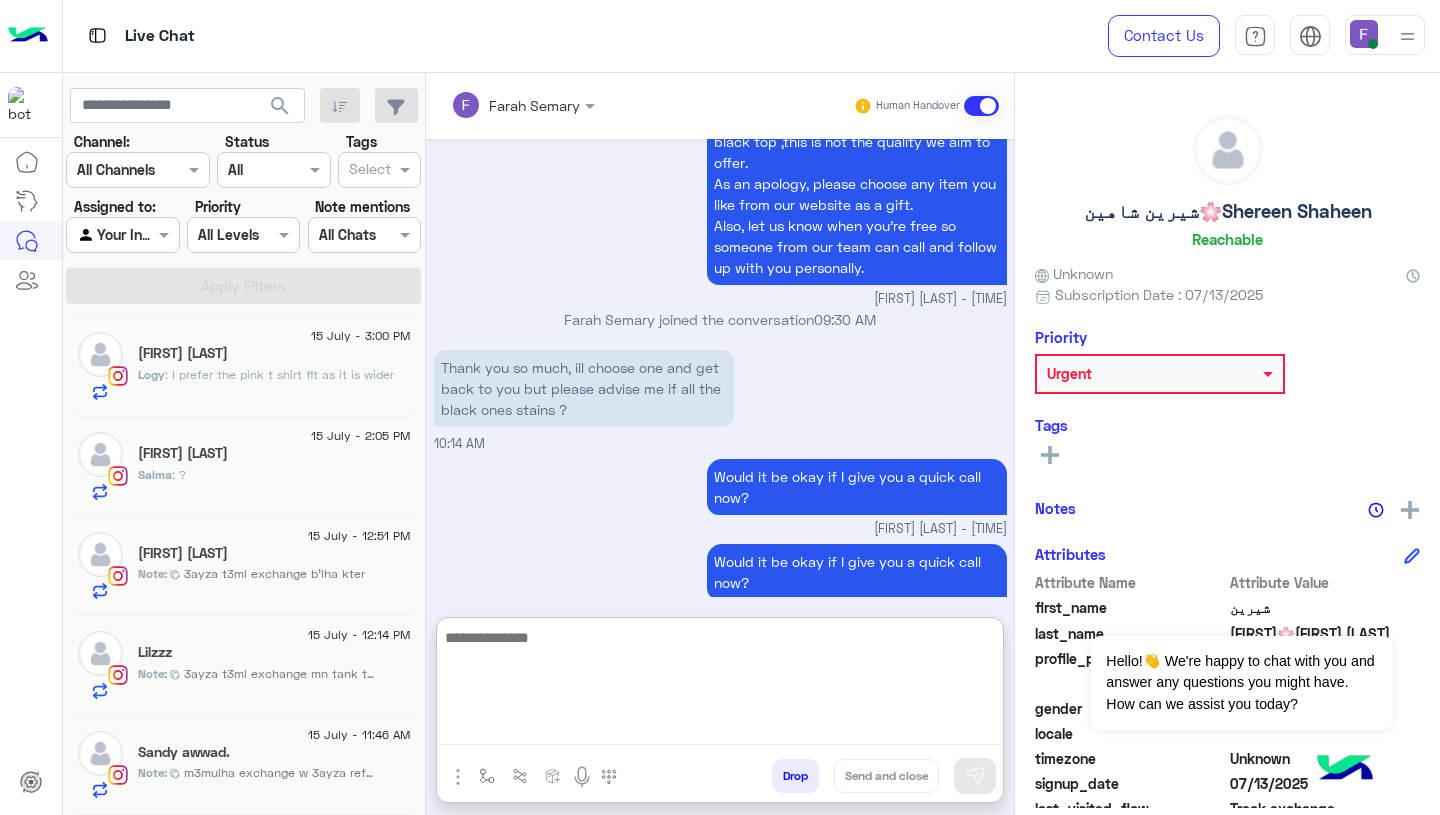 scroll, scrollTop: 7702, scrollLeft: 0, axis: vertical 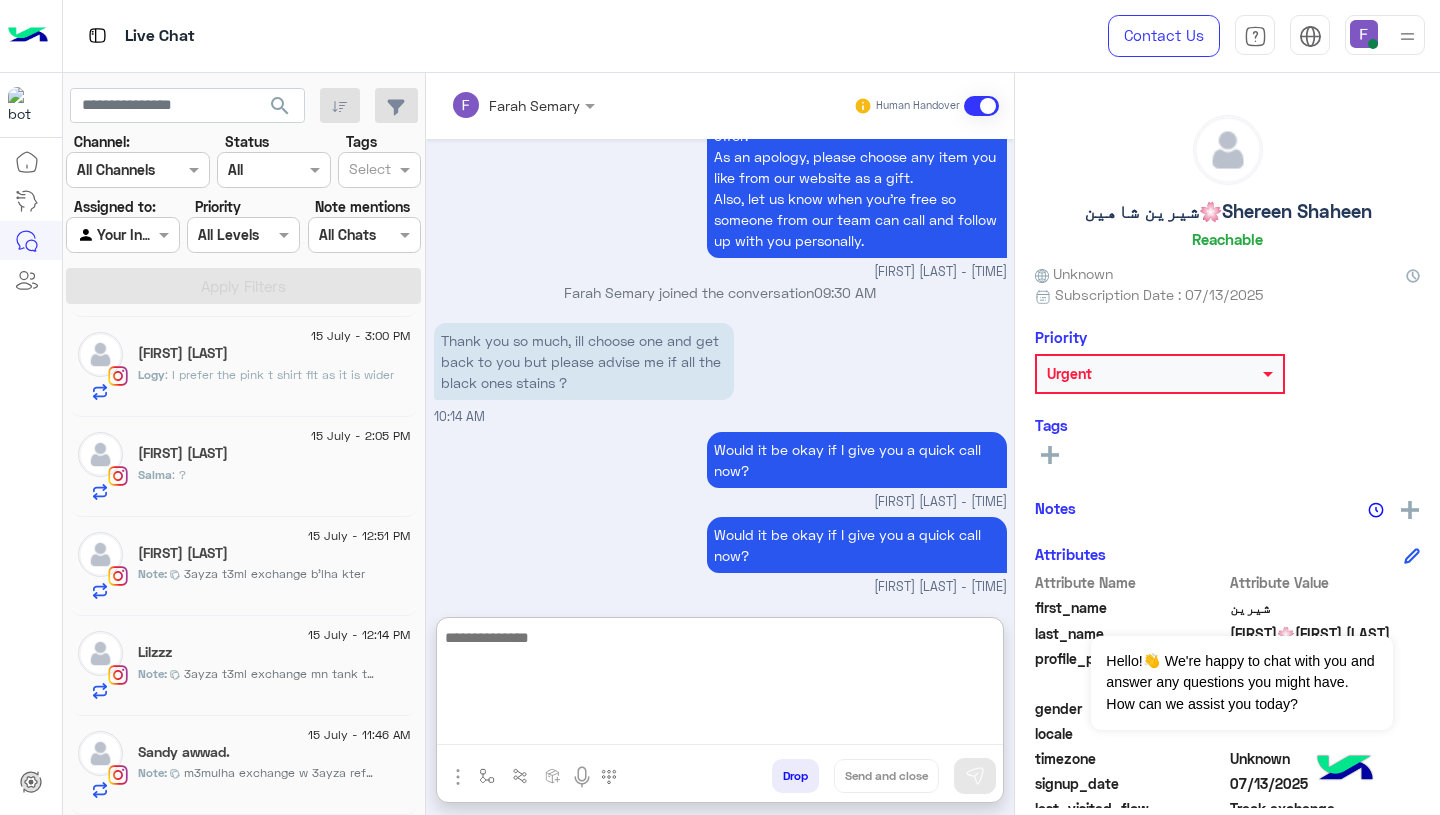 click on "Would it be okay if I give you a quick call now?" at bounding box center (857, 460) 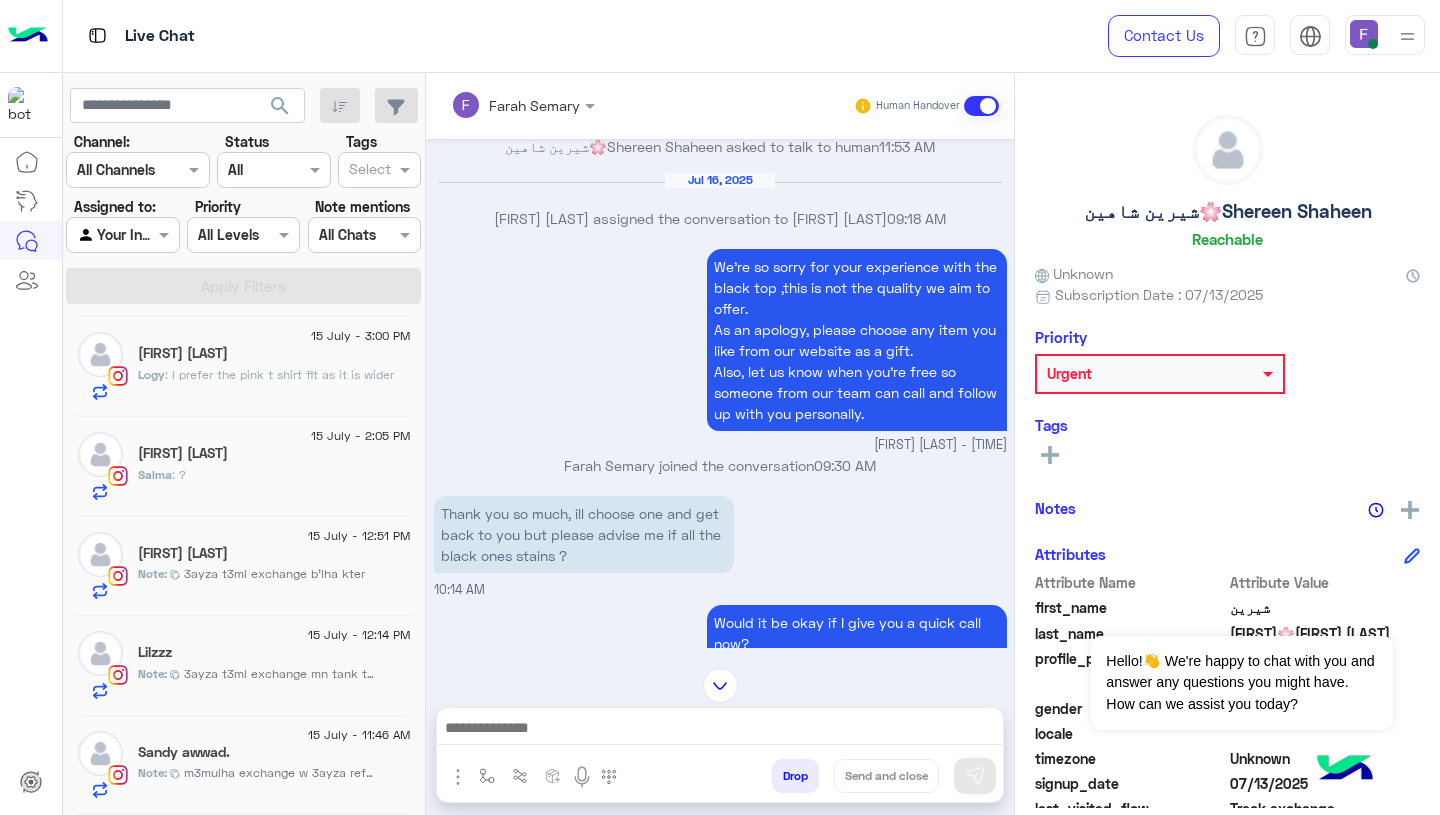 scroll, scrollTop: 7612, scrollLeft: 0, axis: vertical 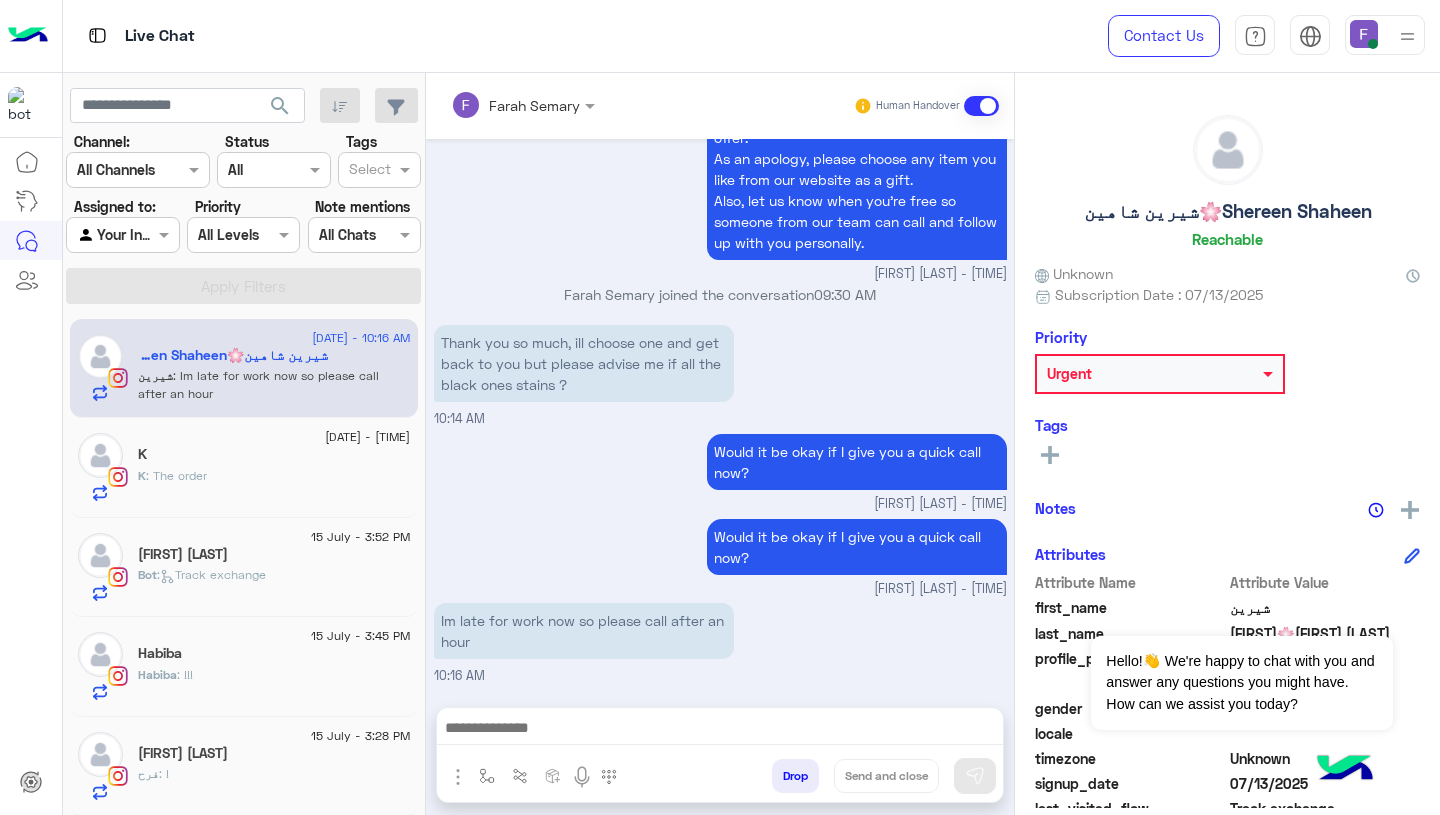 click on "Im late for work now so please call after an hour" at bounding box center [584, 631] 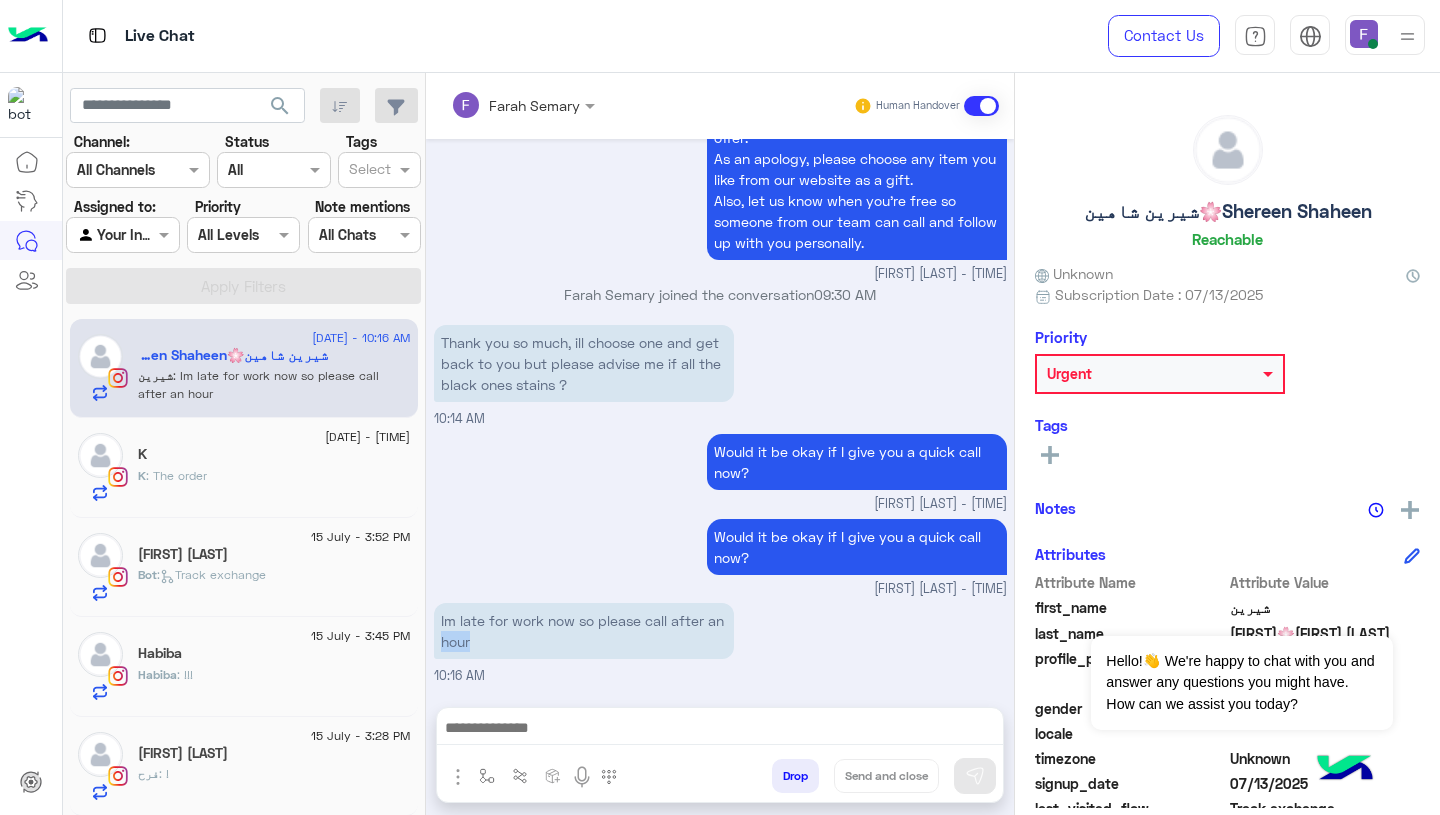 click on "Im late for work now so please call after an hour" at bounding box center [584, 631] 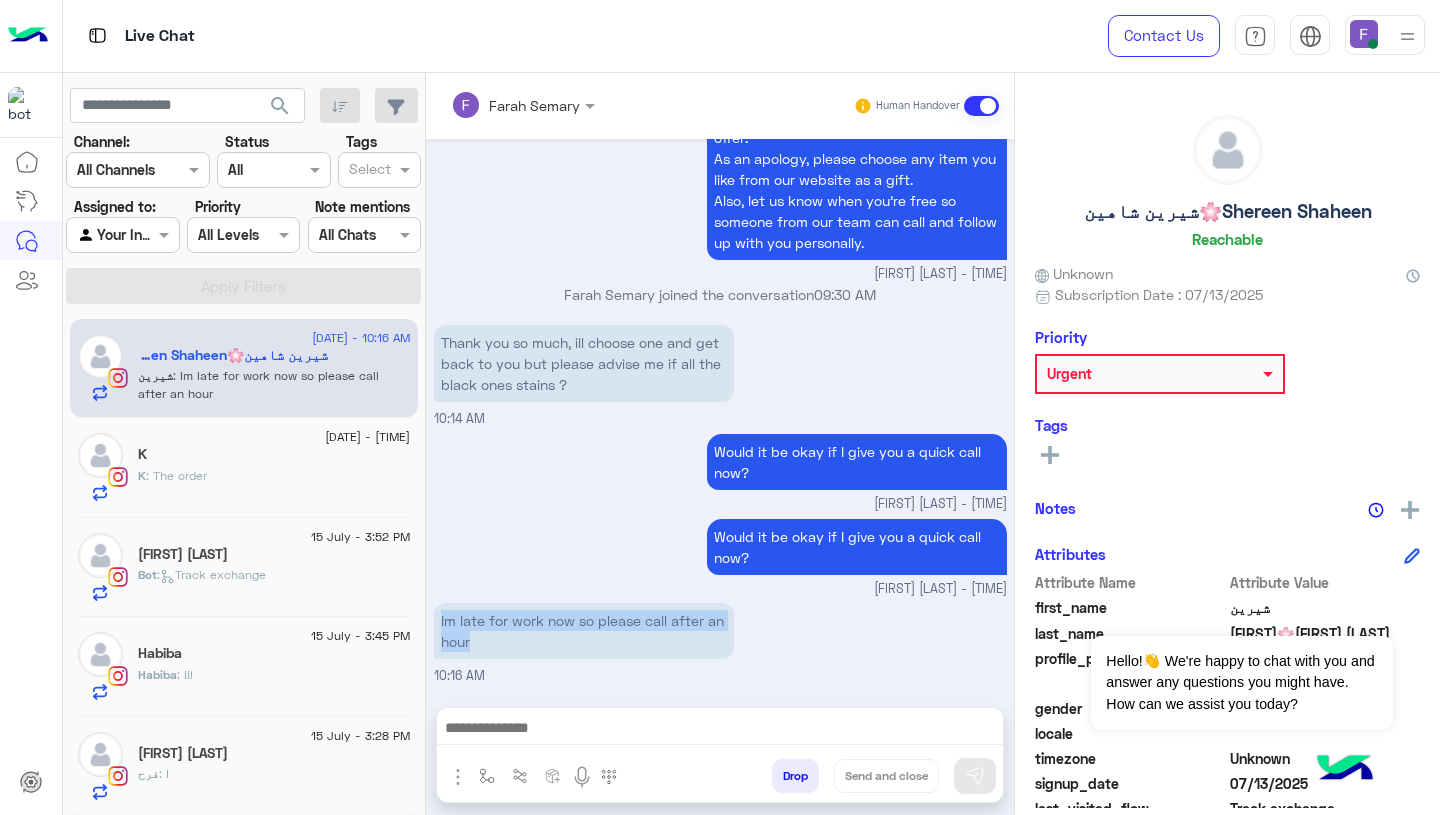 click on "Im late for work now so please call after an hour" at bounding box center [584, 631] 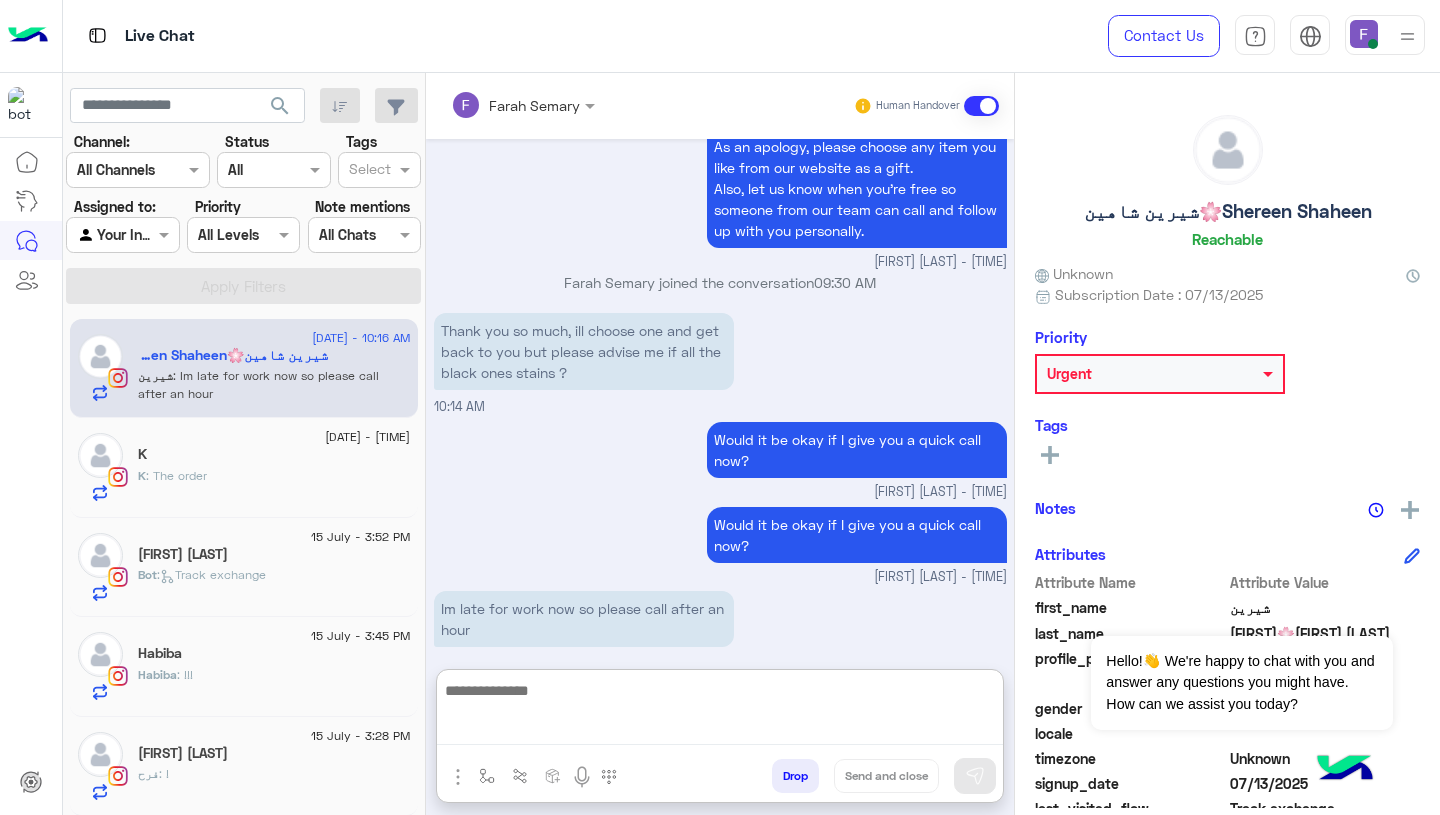 click at bounding box center [720, 711] 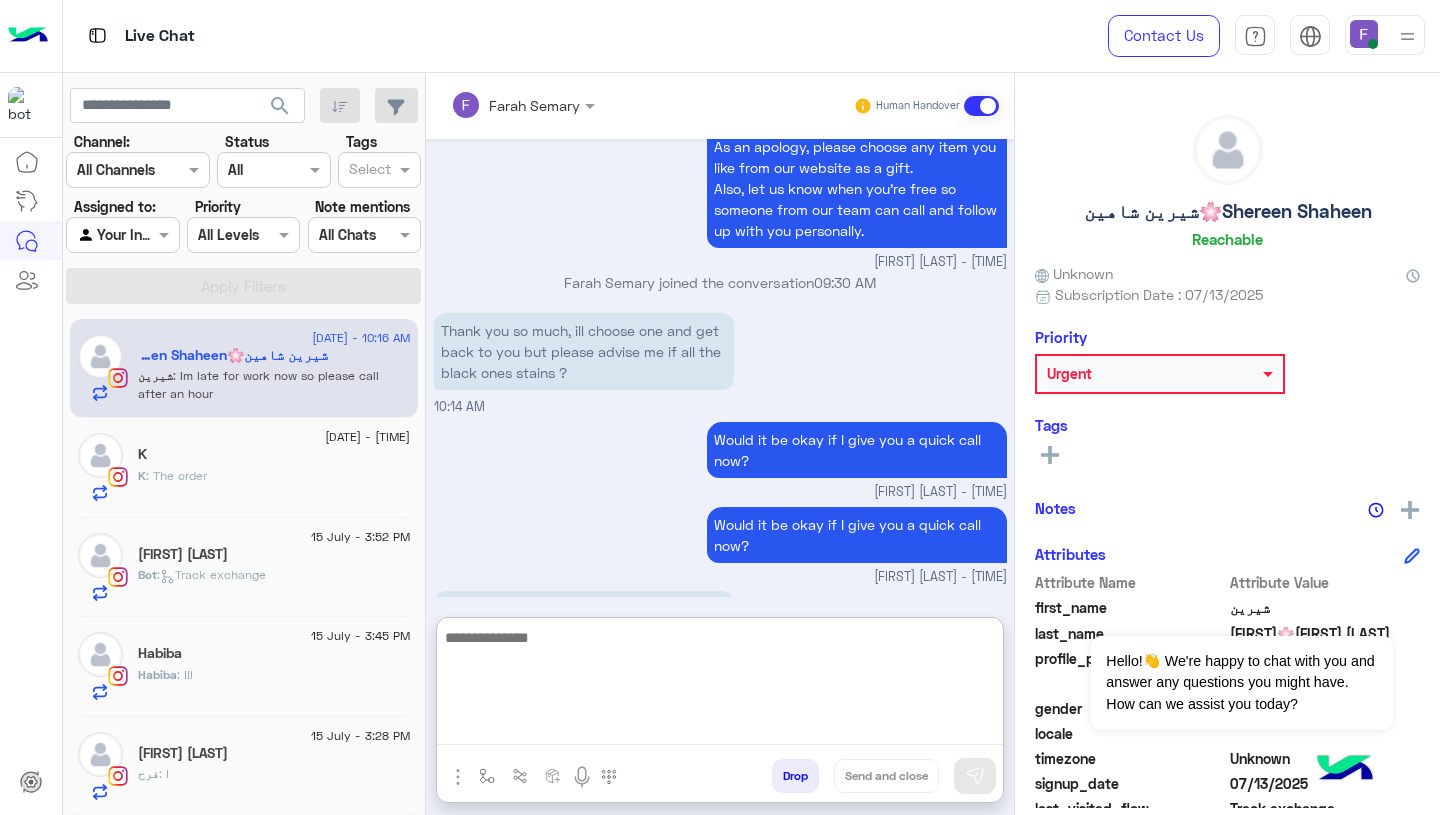 paste on "**********" 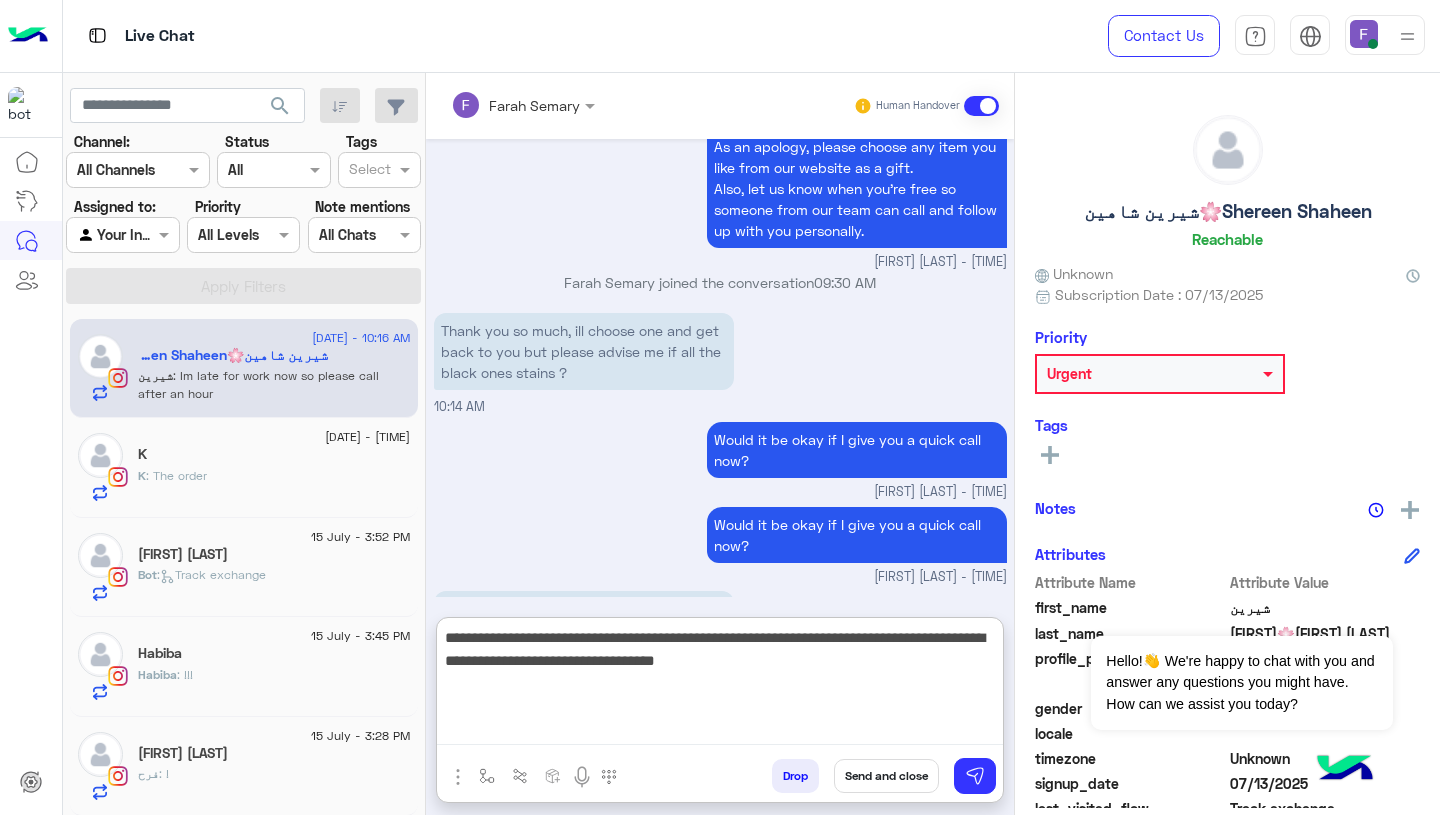scroll, scrollTop: 61, scrollLeft: 0, axis: vertical 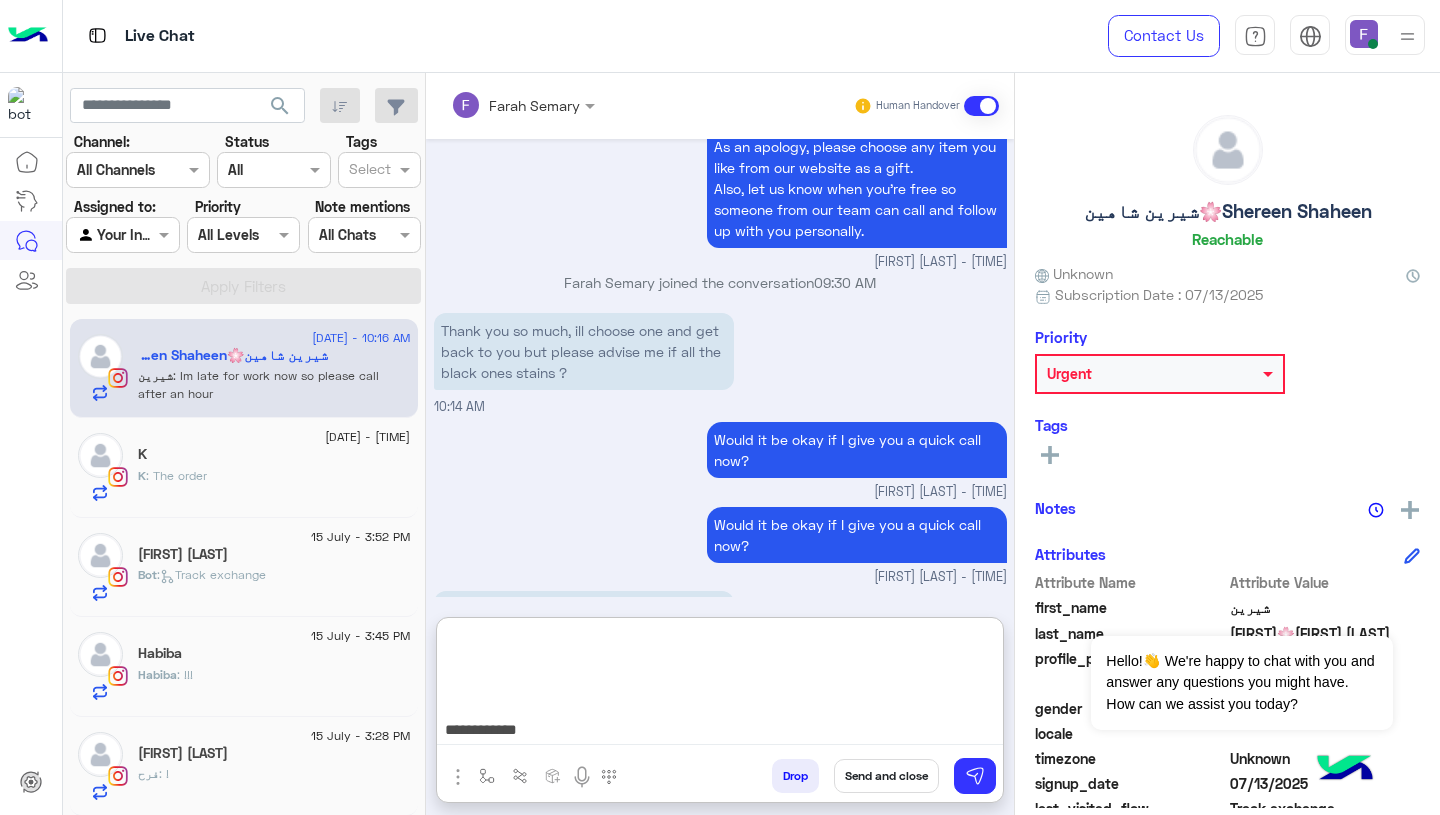 click on "**********" at bounding box center [720, 685] 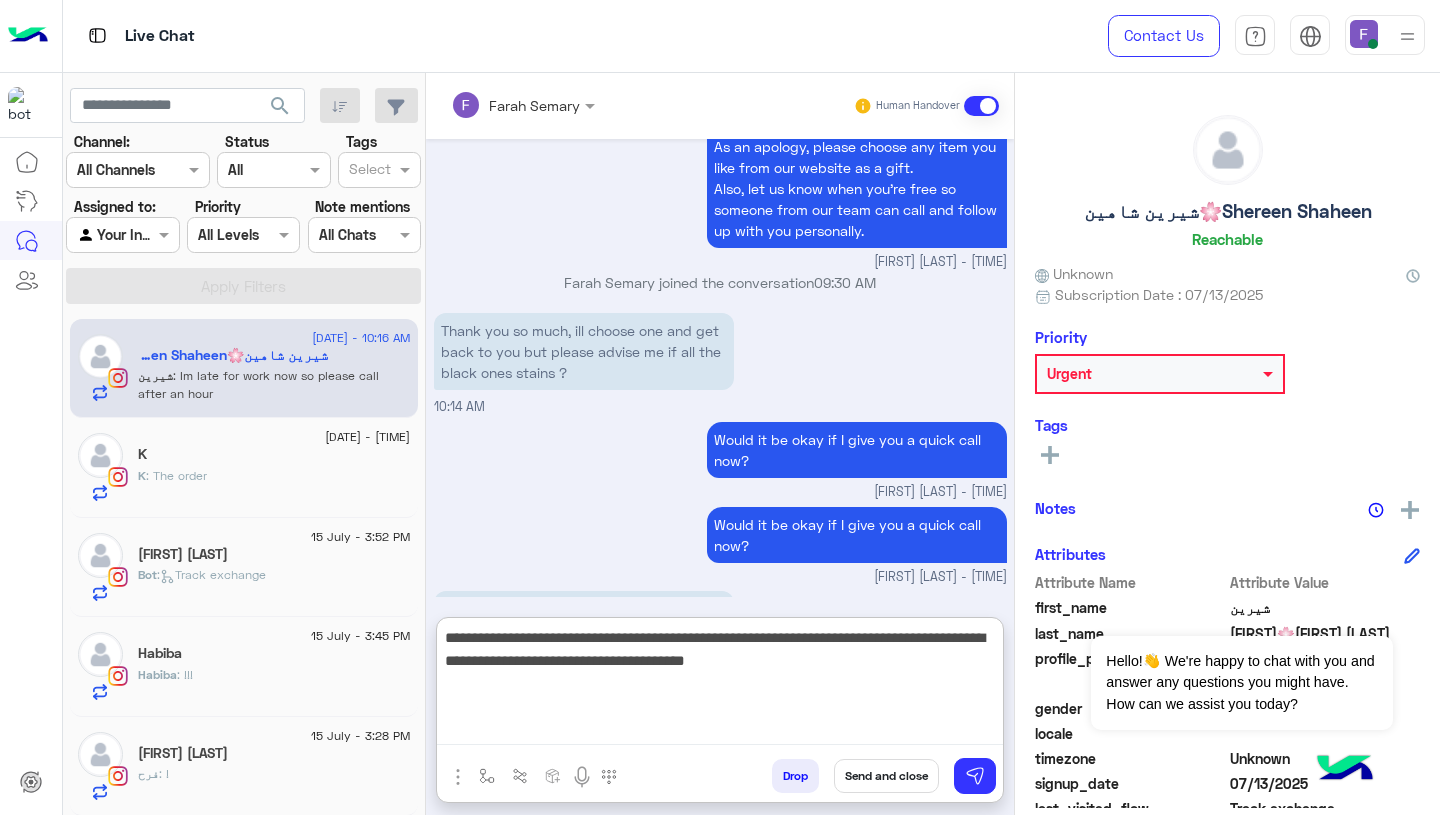 scroll, scrollTop: 0, scrollLeft: 0, axis: both 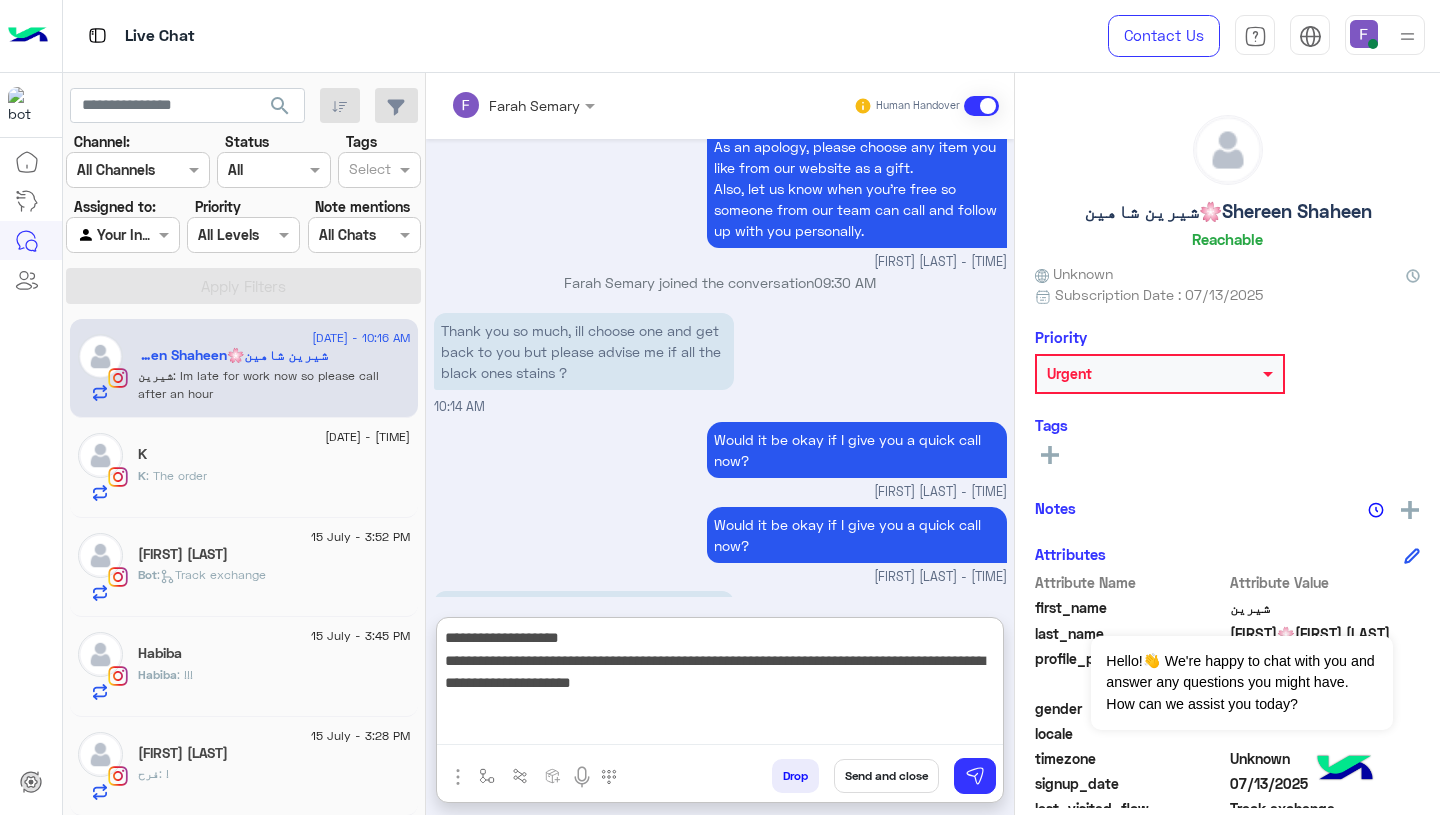 click on "**********" at bounding box center [720, 685] 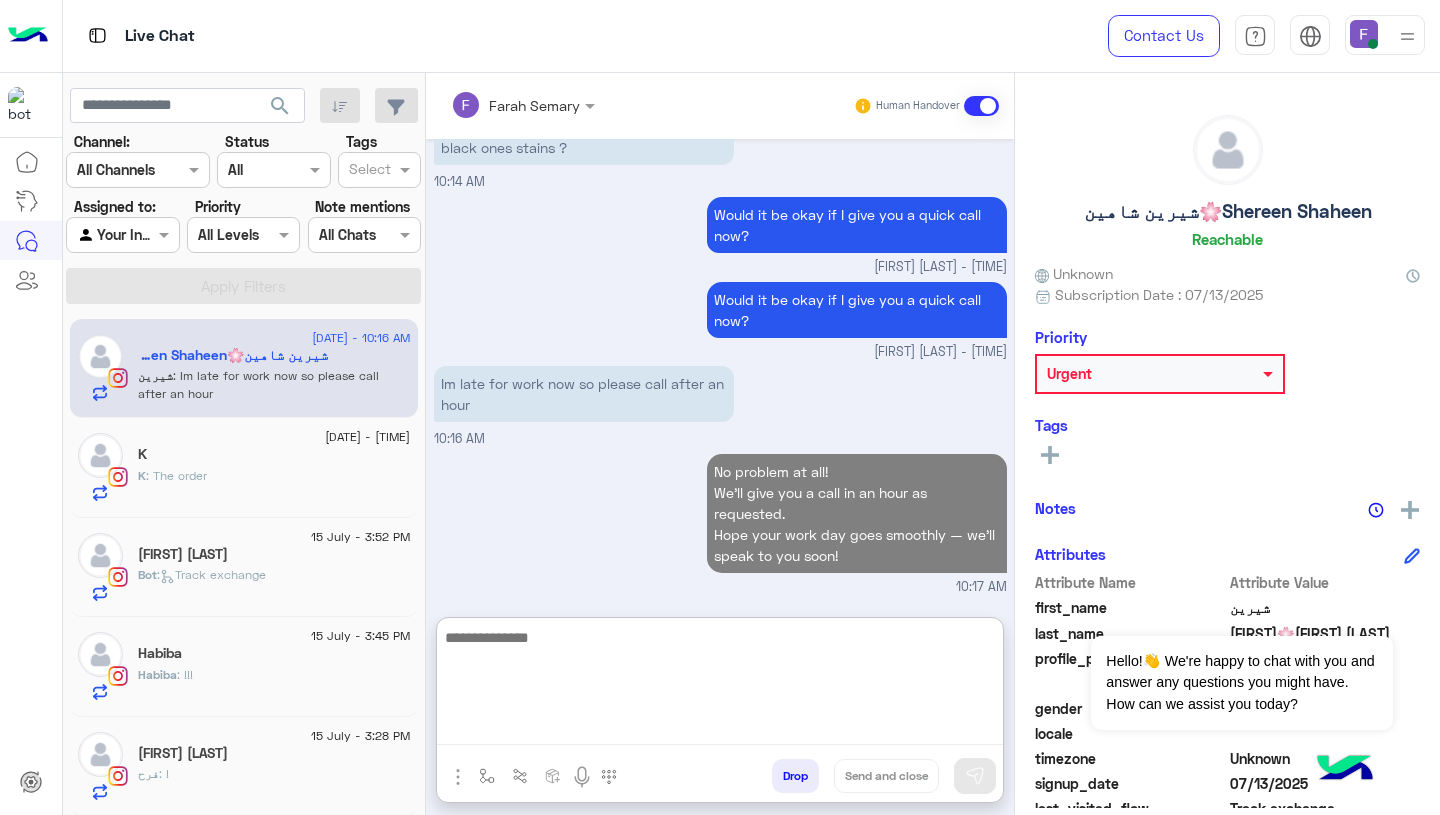 click on "No problem at all!  We’ll give you a call in an hour as requested.  Hope your work day goes smoothly — we’ll speak to you soon!   10:17 AM" at bounding box center (720, 523) 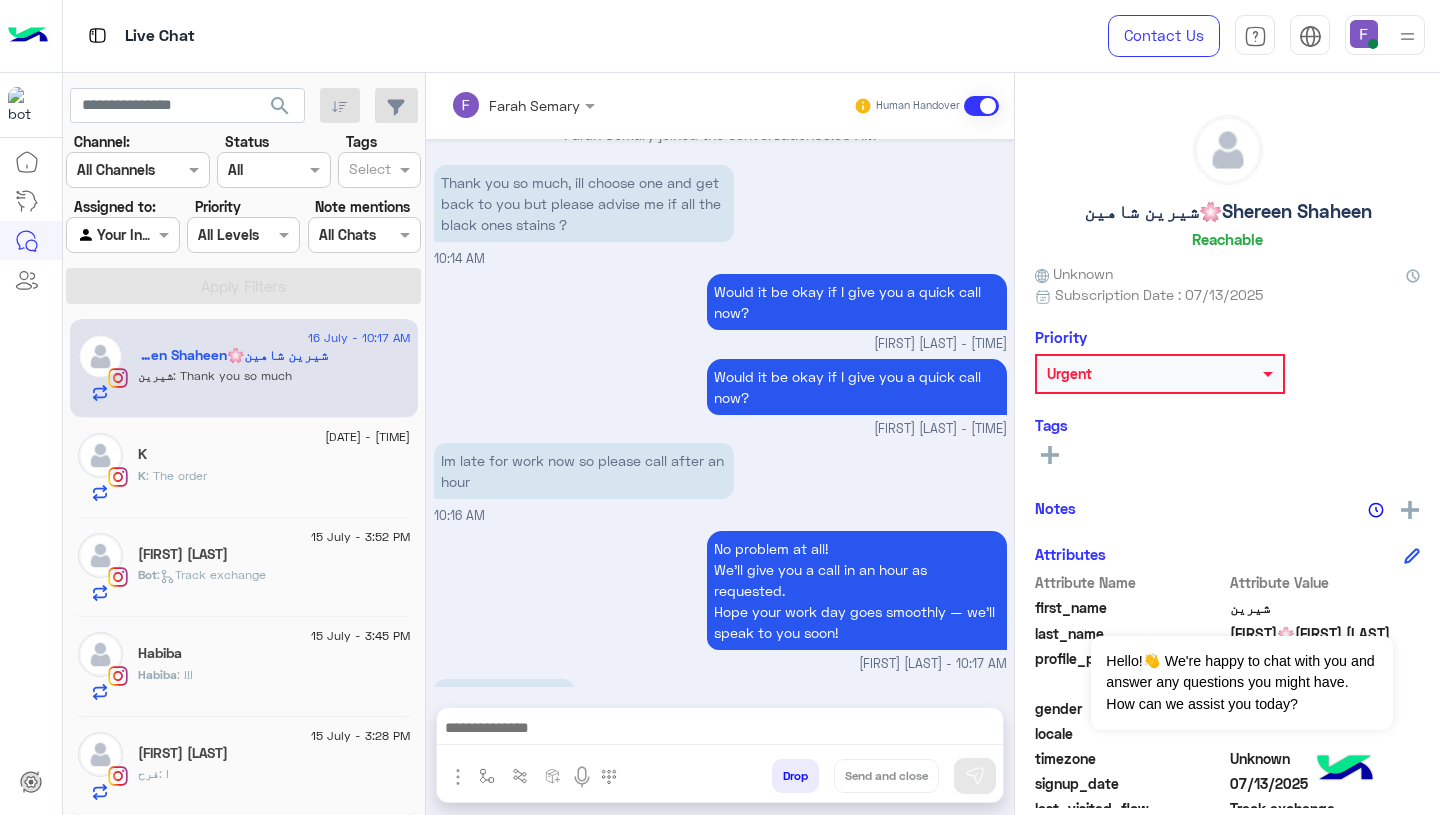 scroll, scrollTop: 7913, scrollLeft: 0, axis: vertical 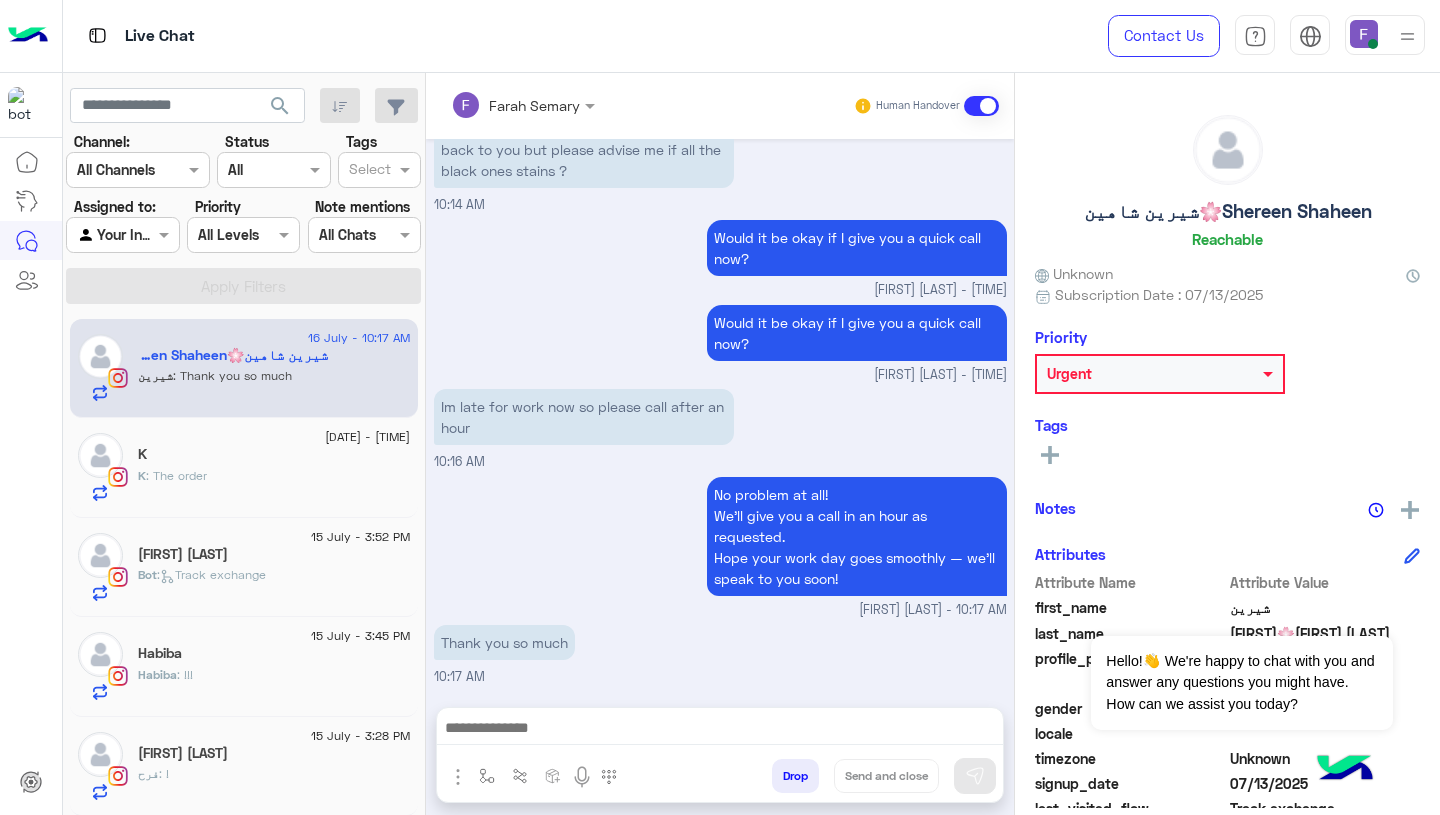 click at bounding box center (720, 730) 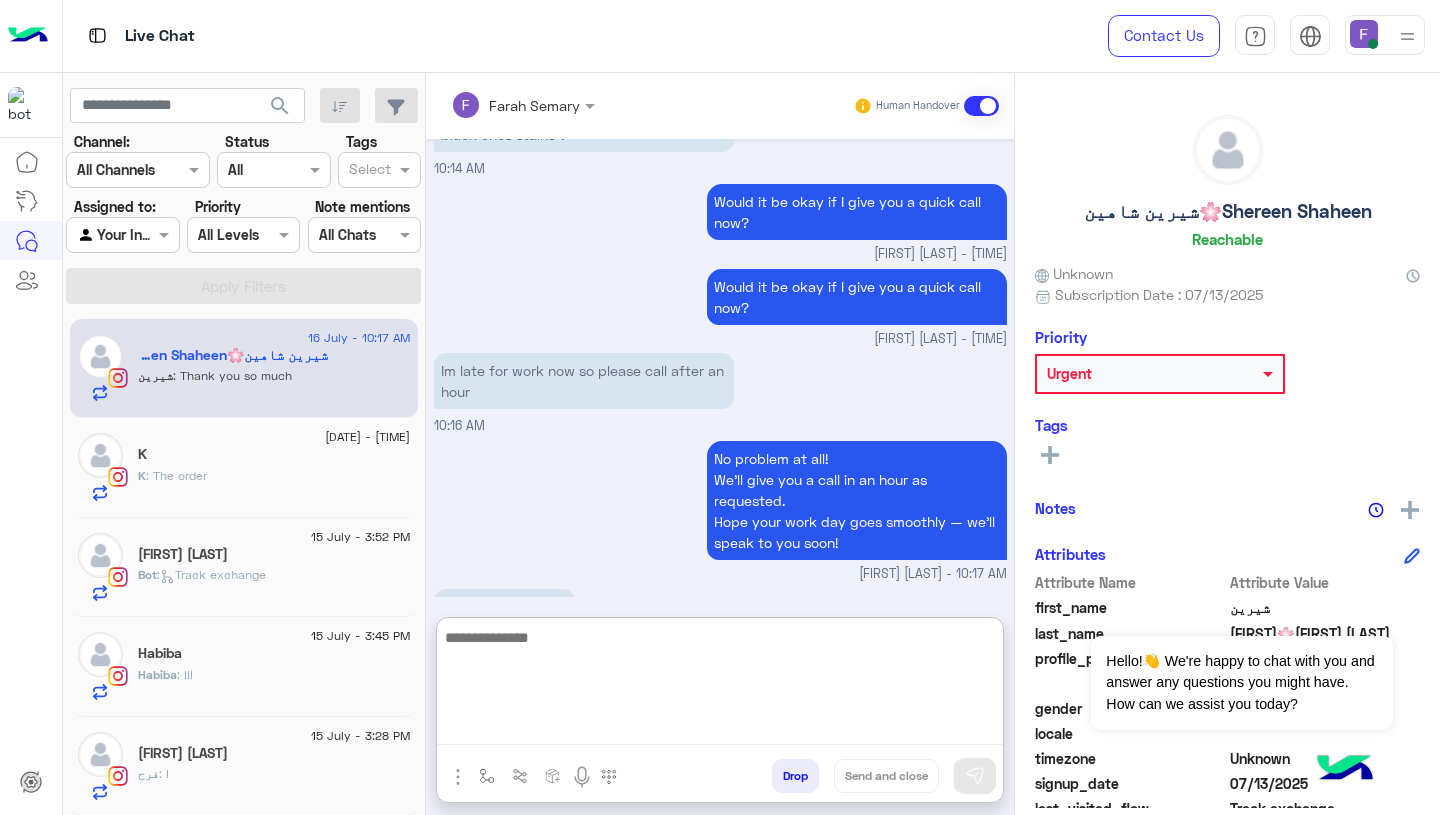 paste on "**********" 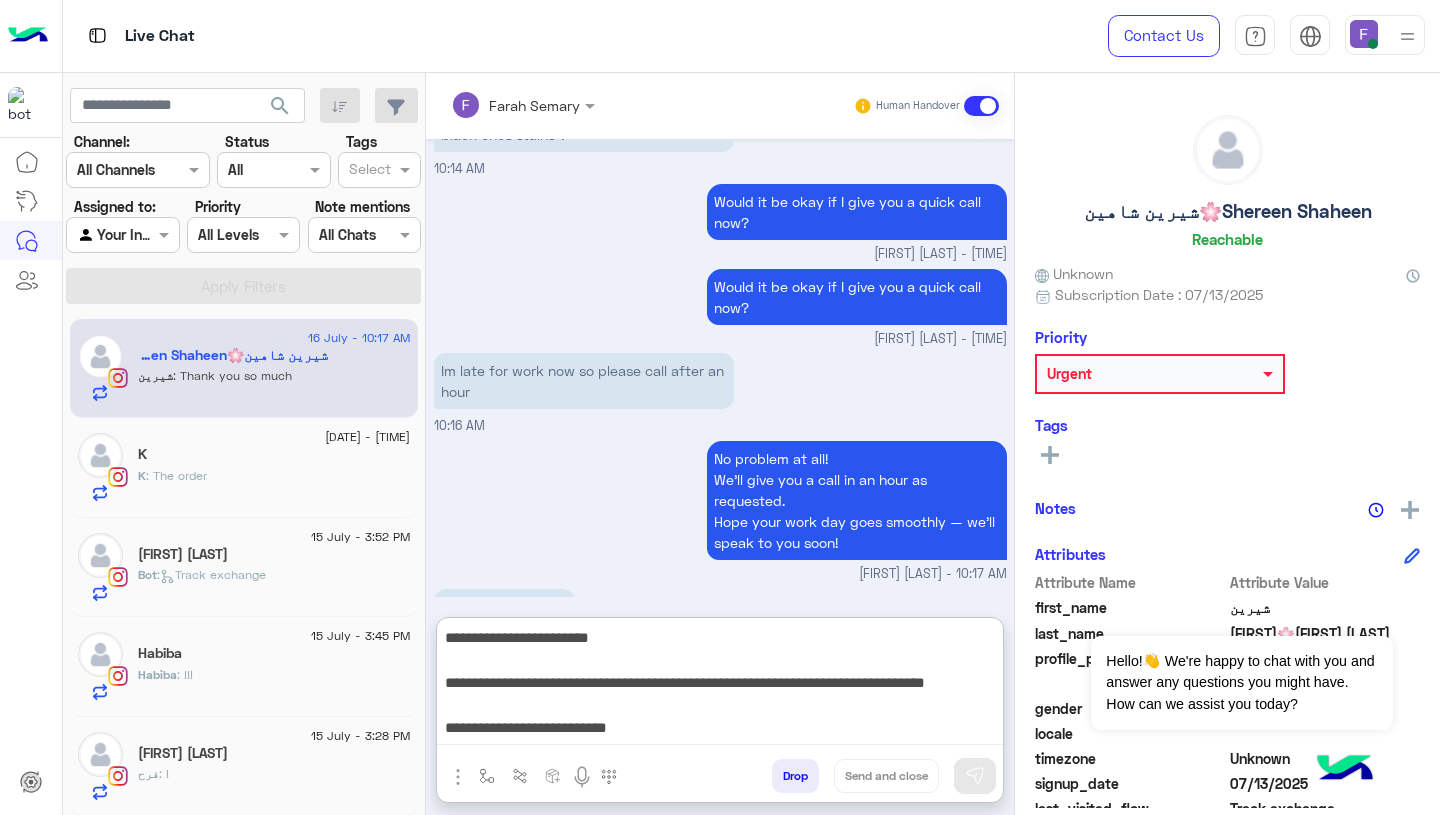 scroll, scrollTop: 38, scrollLeft: 0, axis: vertical 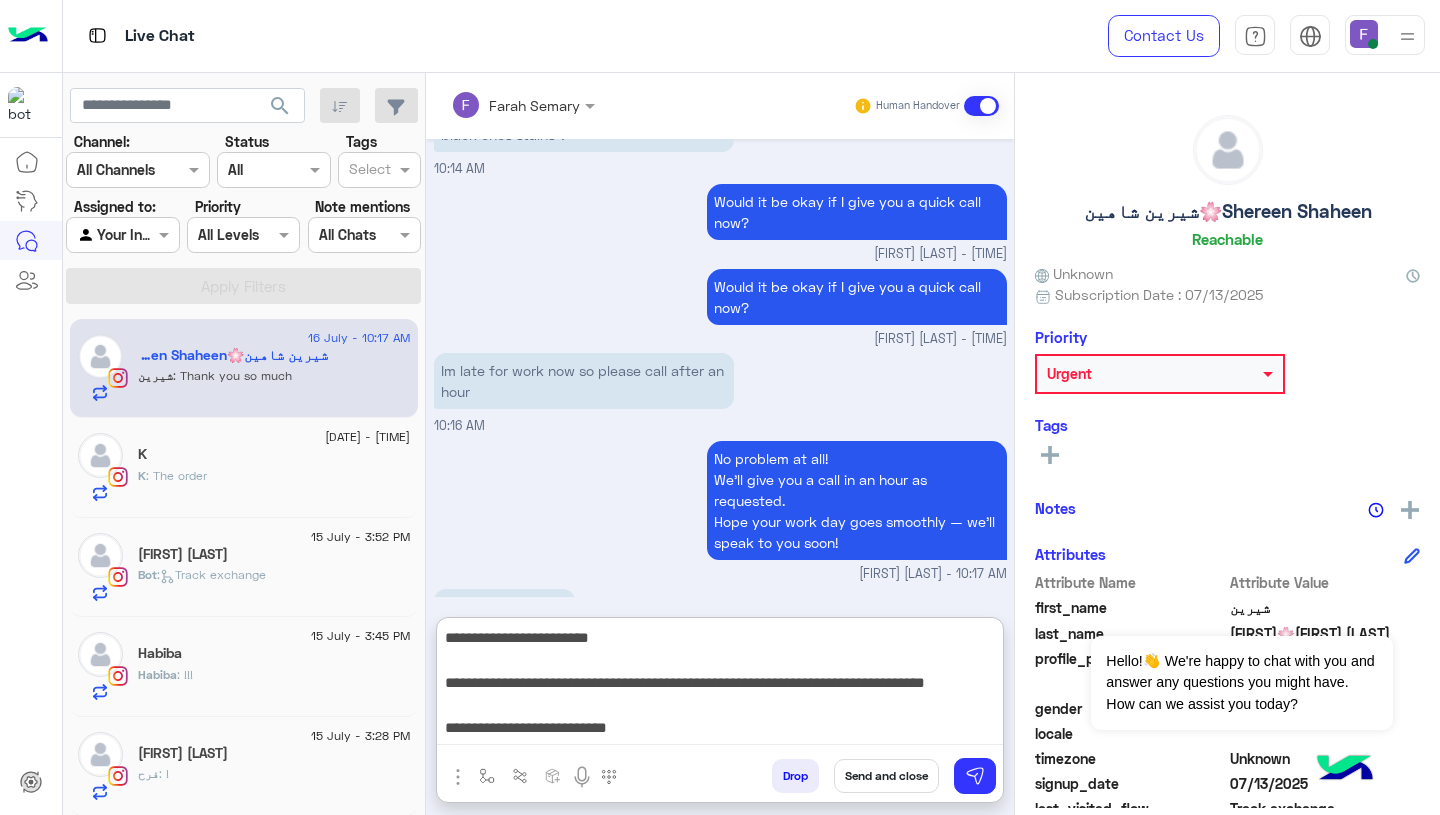 click on "**********" at bounding box center [720, 685] 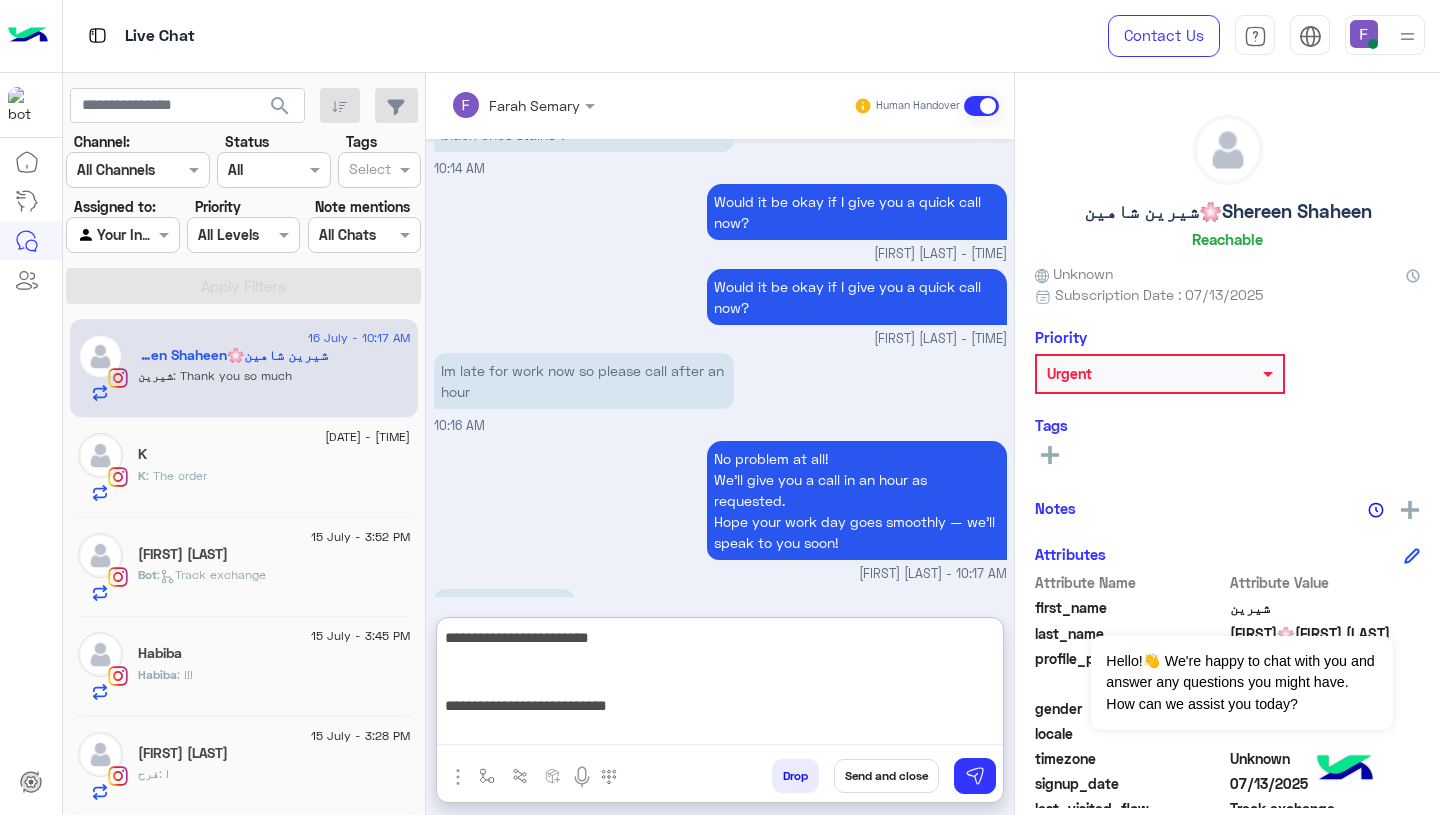 scroll, scrollTop: 0, scrollLeft: 0, axis: both 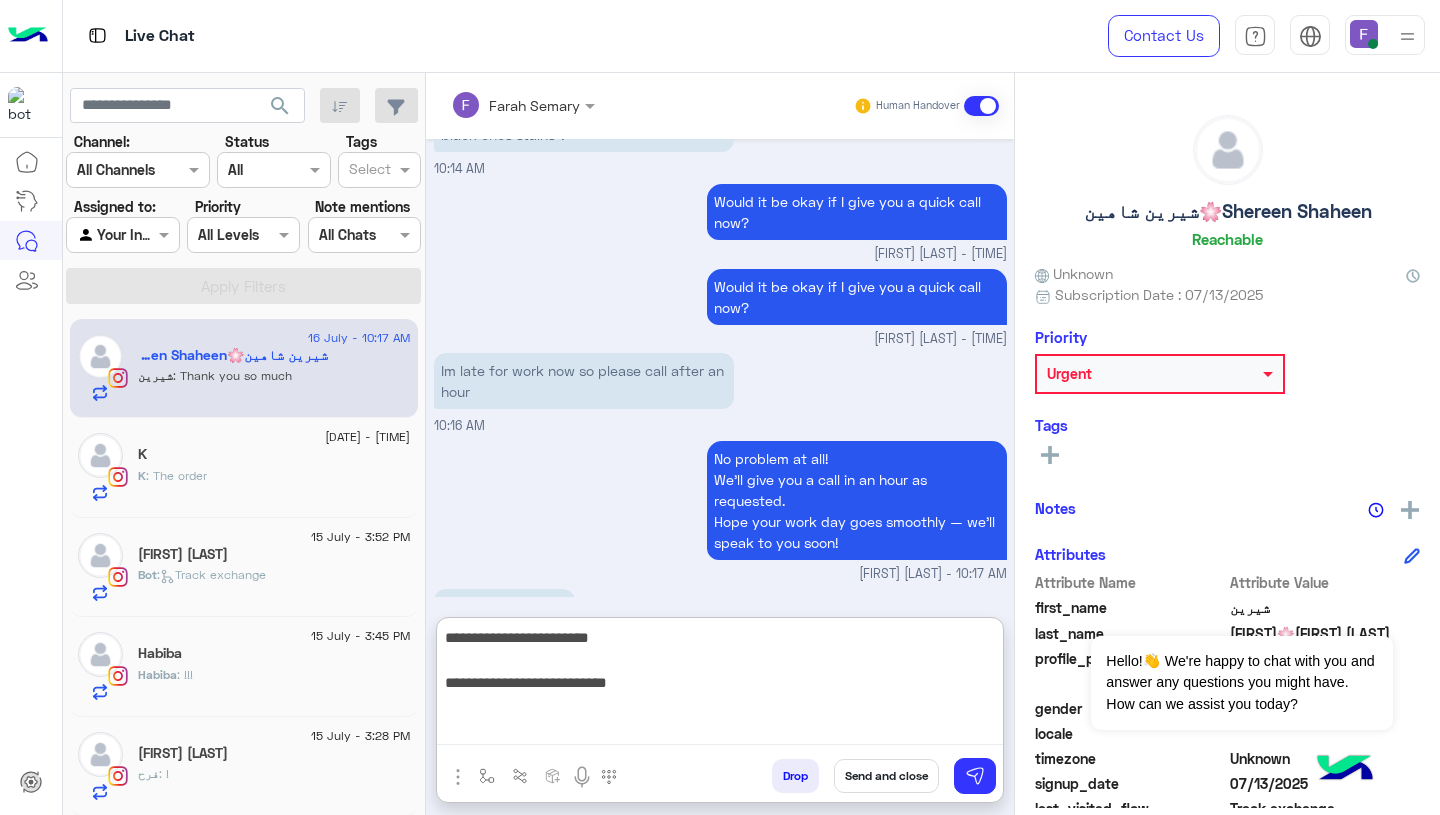 type on "**********" 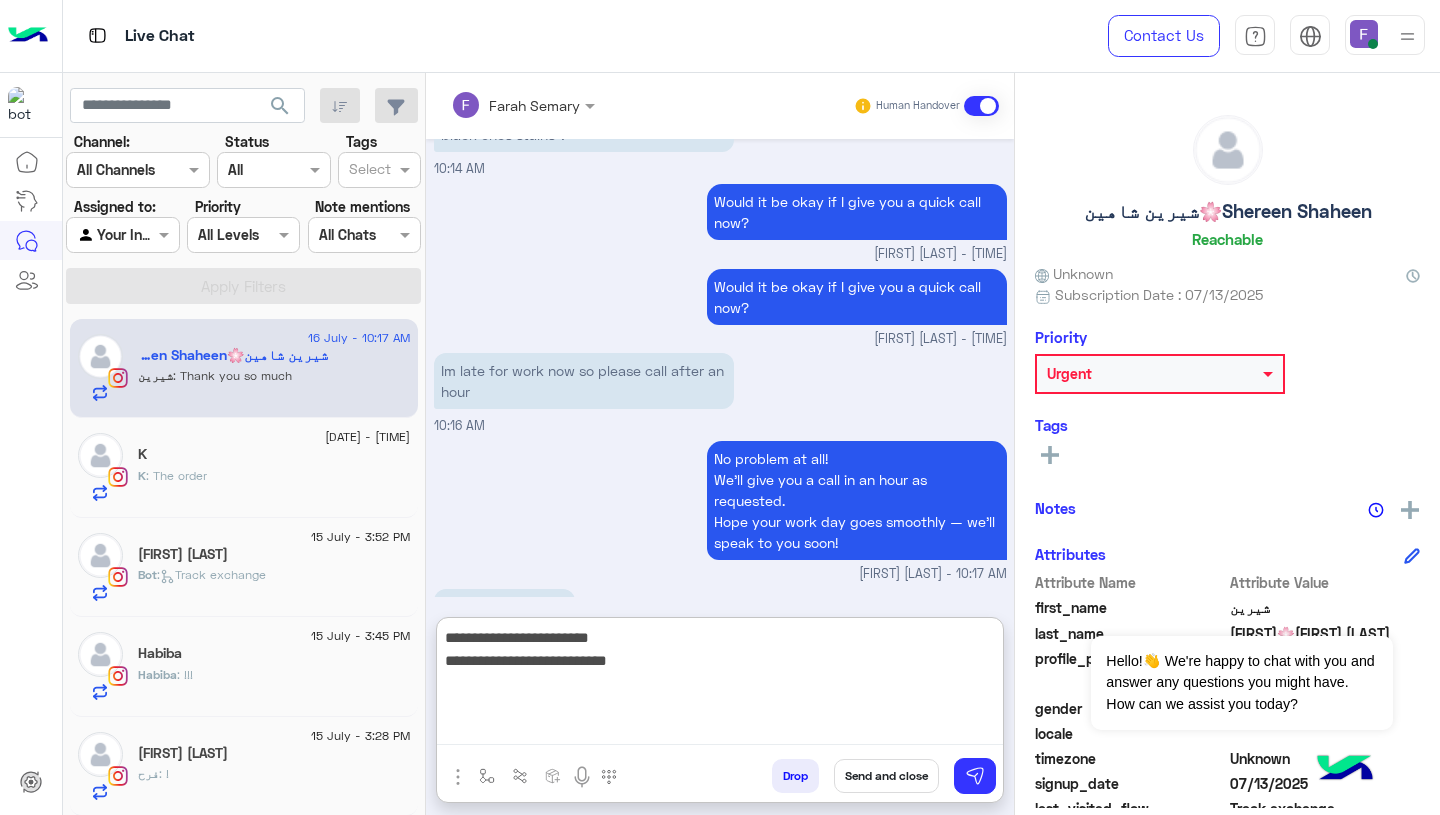 click on "**********" at bounding box center [720, 685] 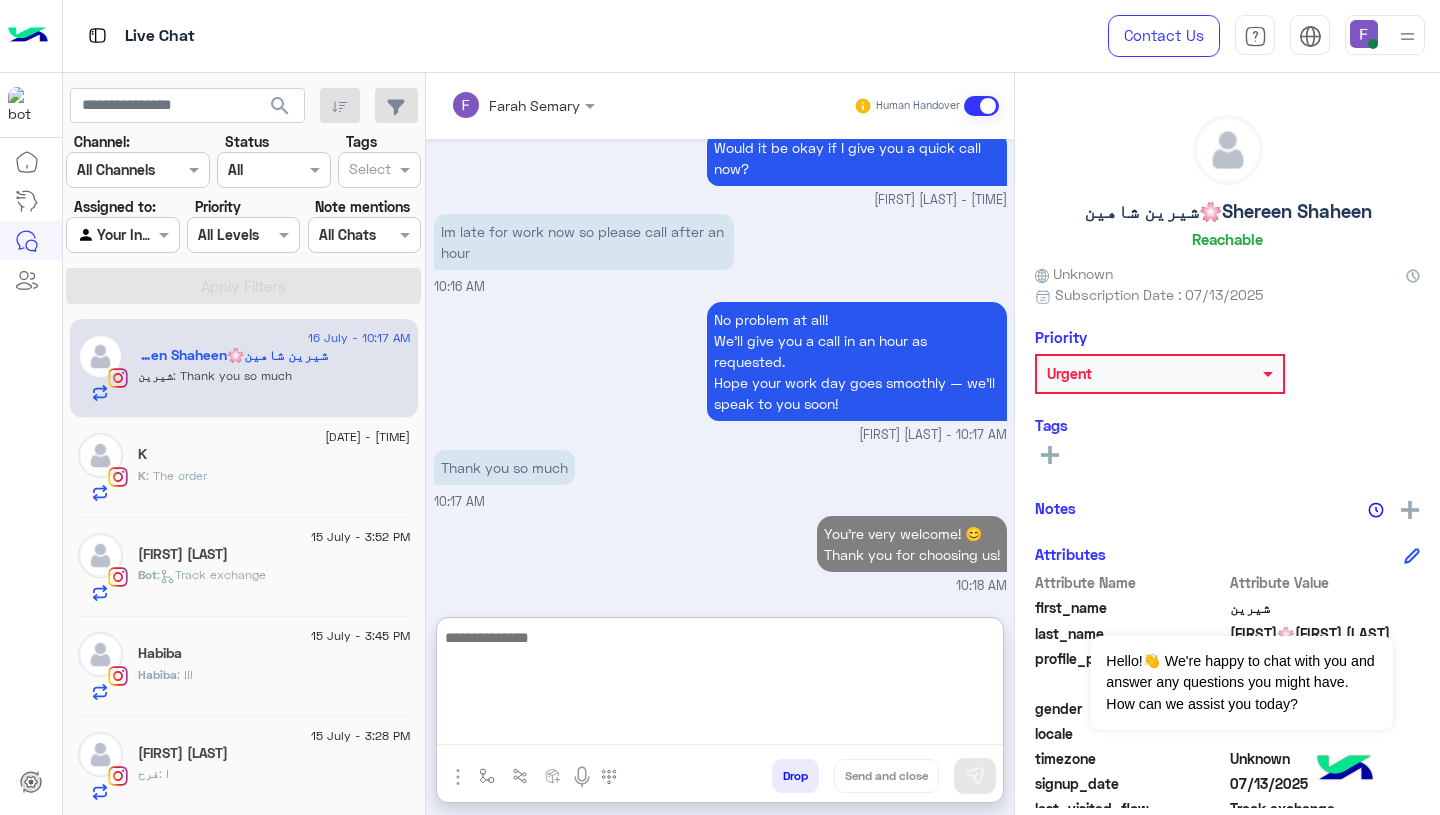 click on "You're very welcome! 😊  Thank you for choosing us!   10:18 AM" at bounding box center [720, 553] 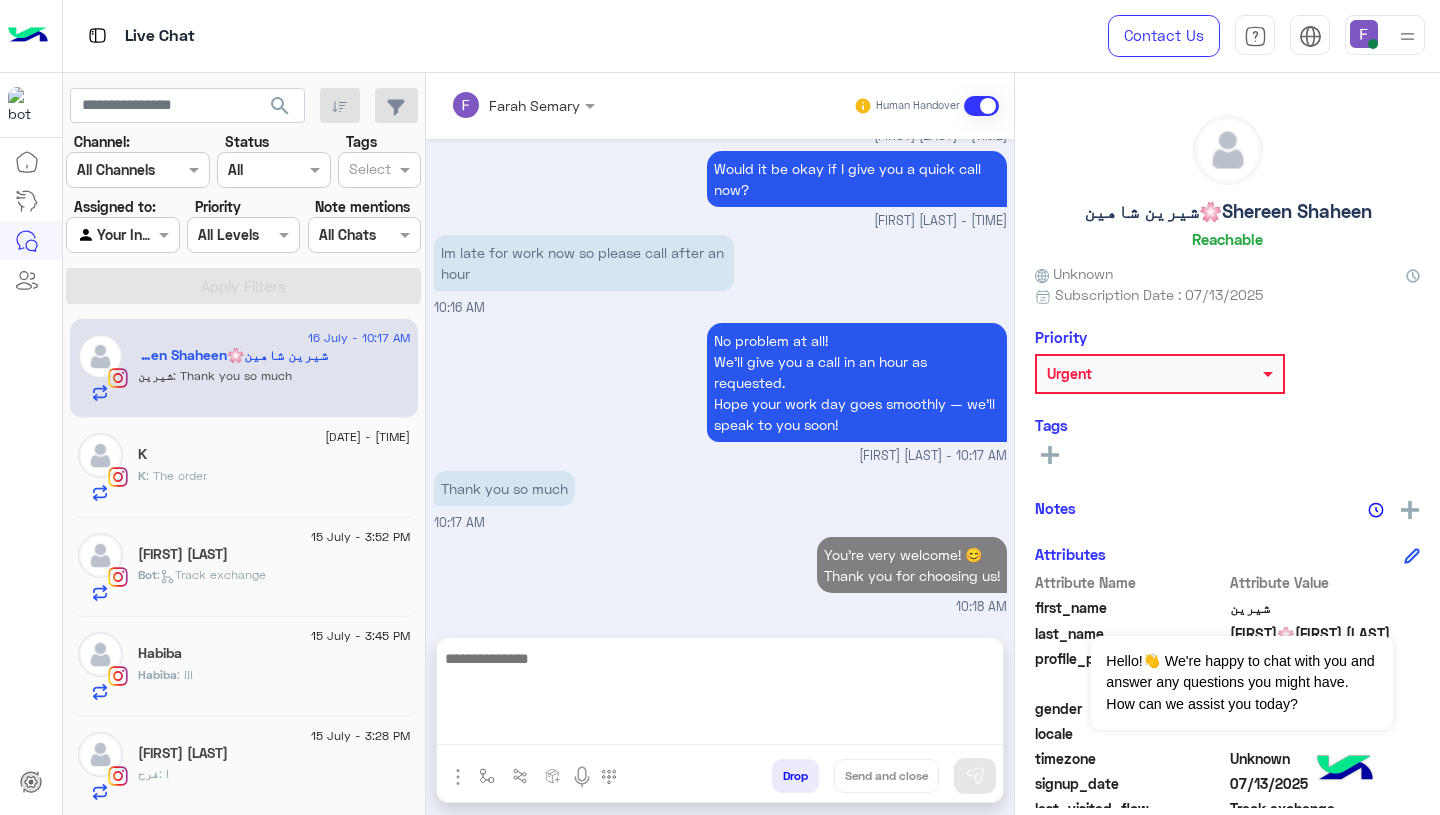 scroll, scrollTop: 7998, scrollLeft: 0, axis: vertical 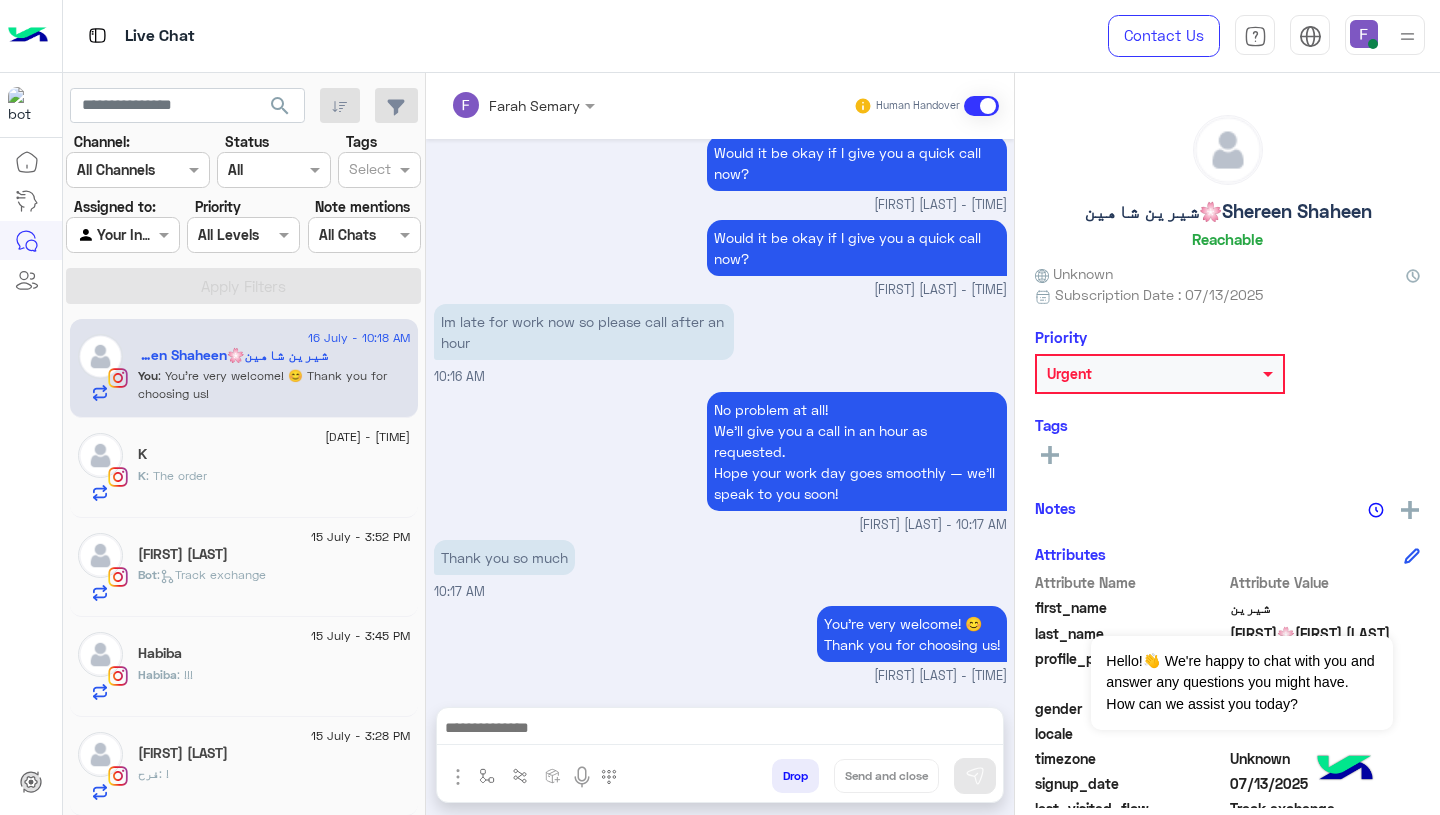click on "No problem at all!  We’ll give you a call in an hour as requested.  Hope your work day goes smoothly — we’ll speak to you soon!  Farah Semary -  10:17 AM" at bounding box center (720, 461) 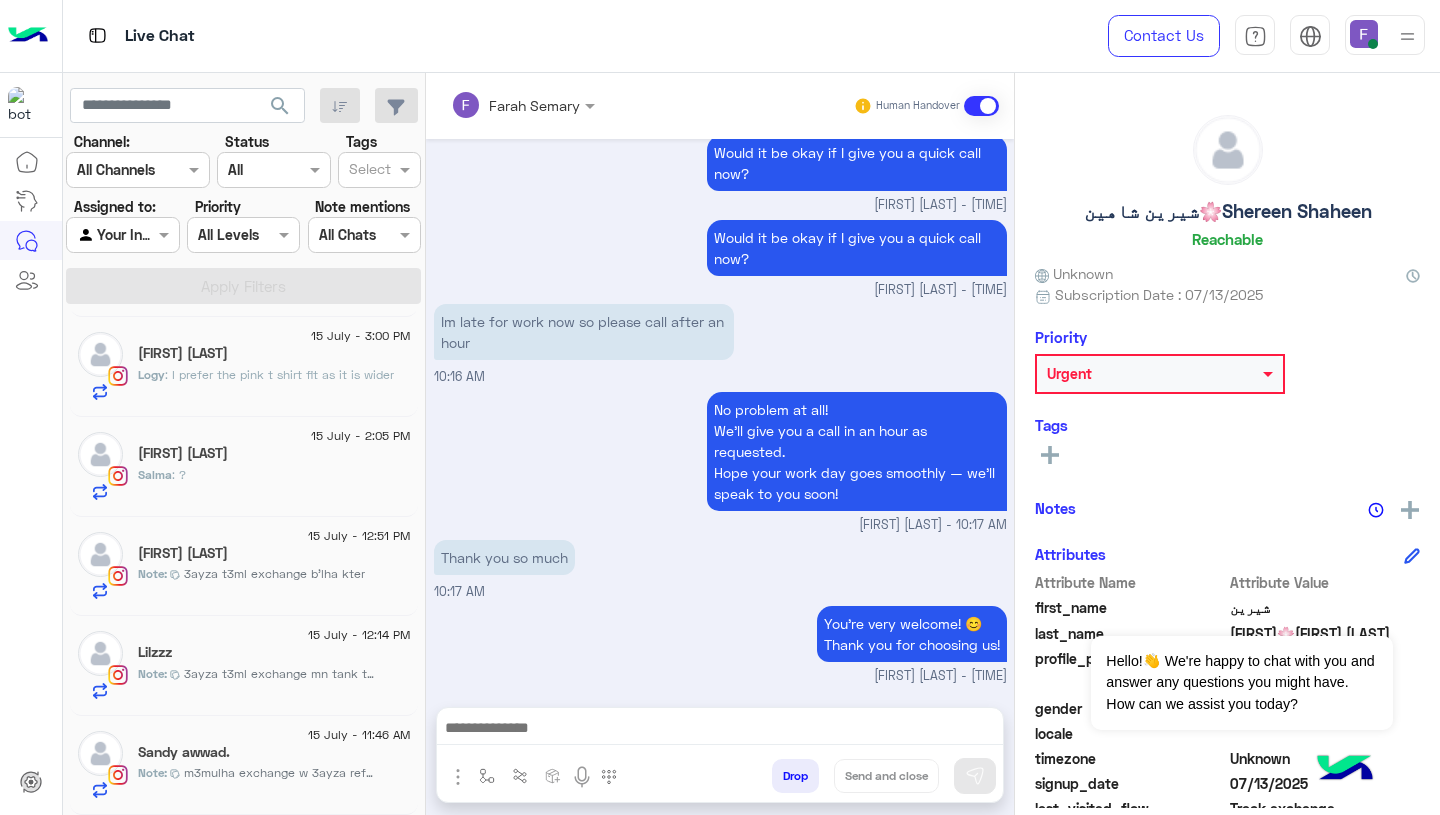 click on "m3mulha exchange w 3ayza refund." 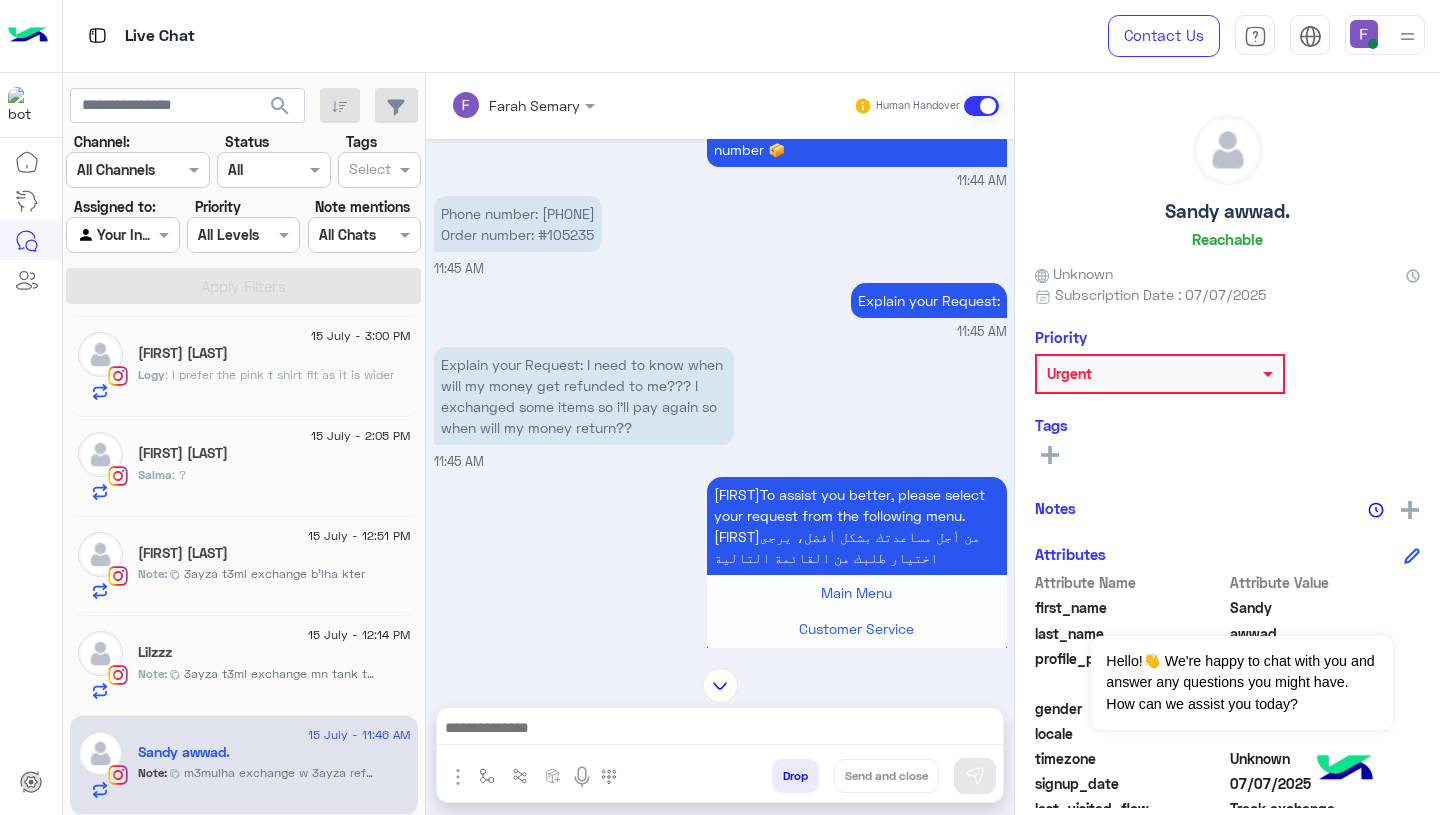 scroll, scrollTop: 147, scrollLeft: 0, axis: vertical 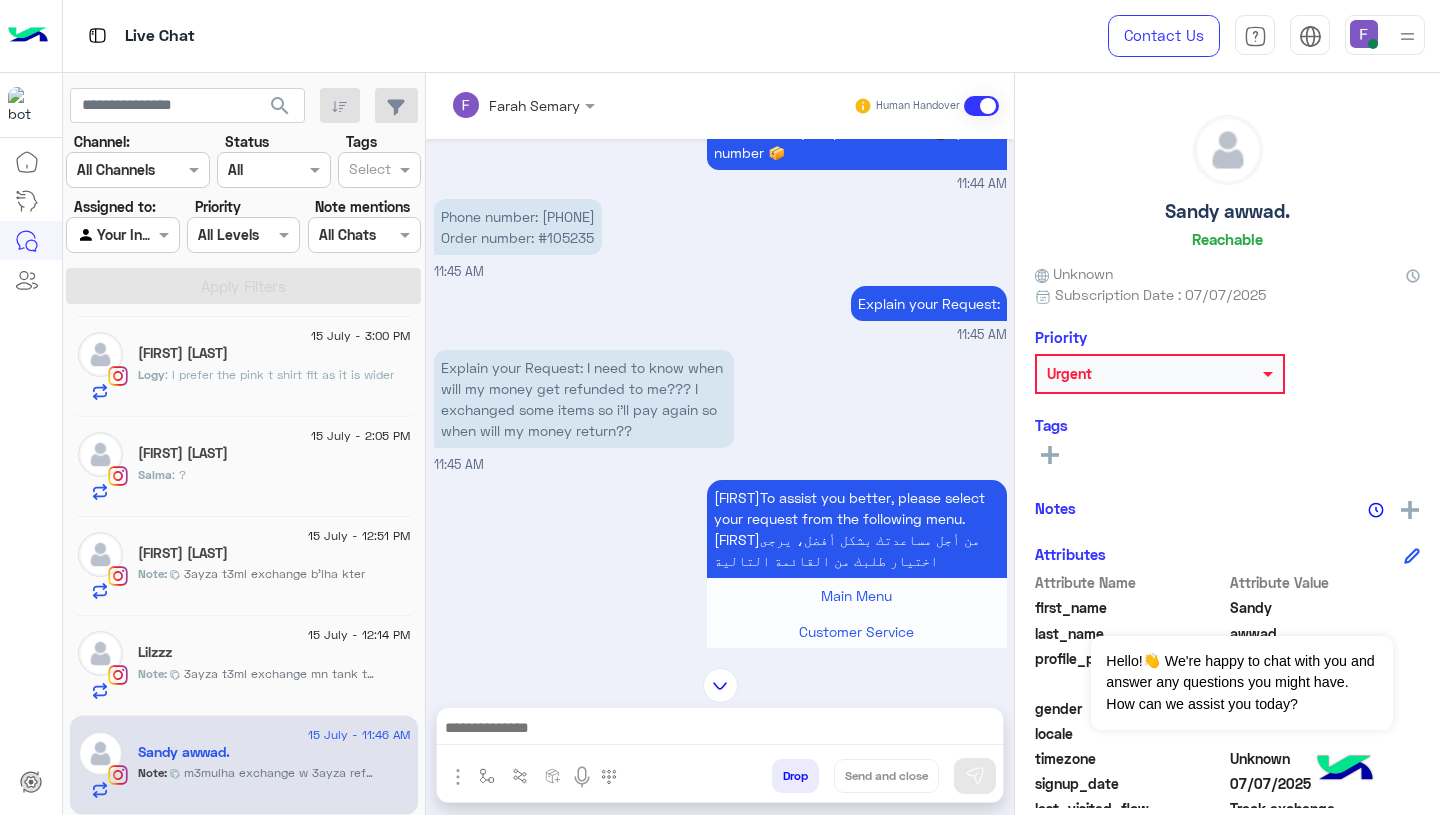 click on "Phone number: 01119020852 Order number: #105235" at bounding box center (518, 227) 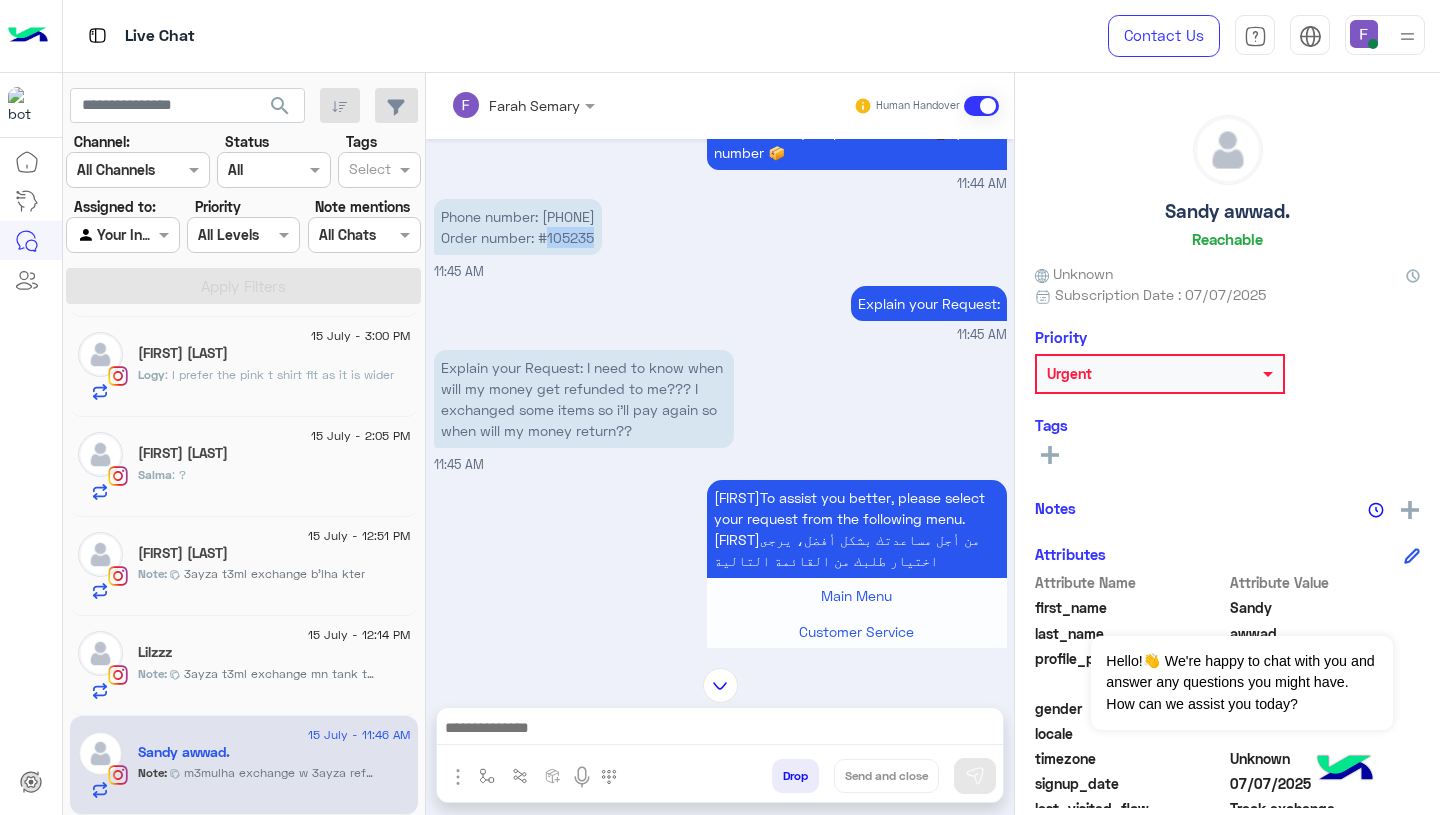 click on "Phone number: 01119020852 Order number: #105235" at bounding box center (518, 227) 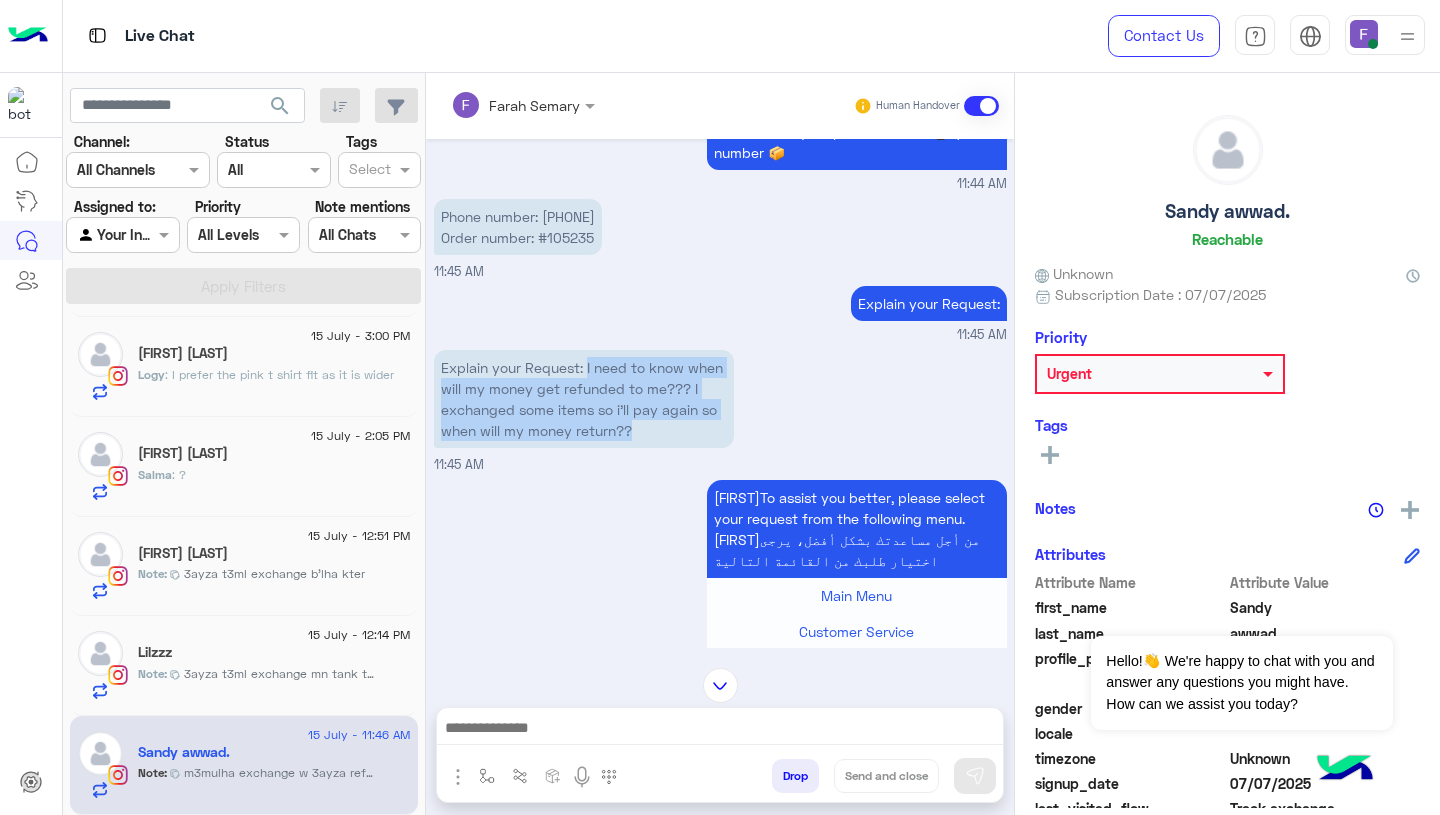 drag, startPoint x: 588, startPoint y: 372, endPoint x: 639, endPoint y: 427, distance: 75.00667 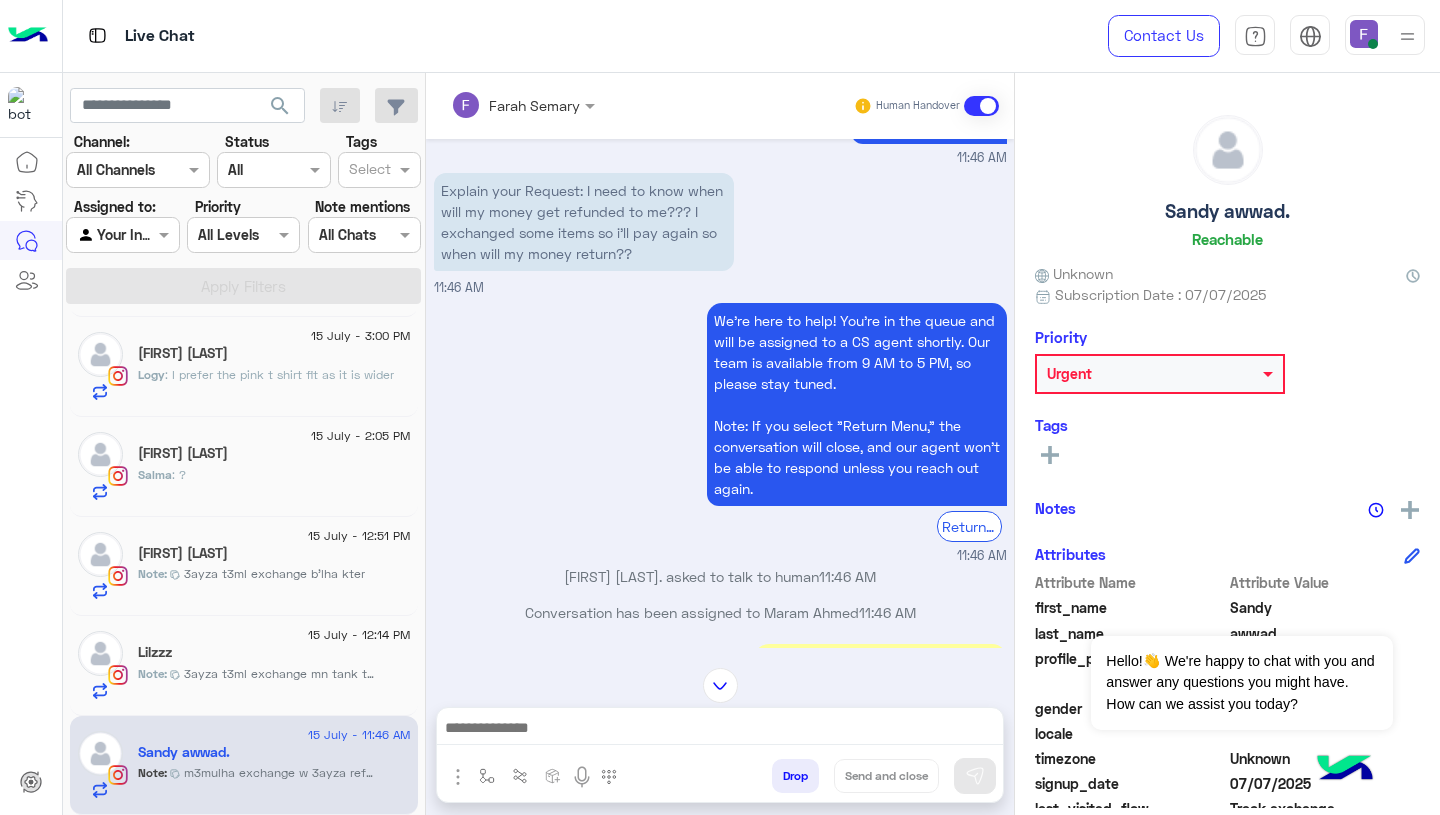scroll, scrollTop: 1695, scrollLeft: 0, axis: vertical 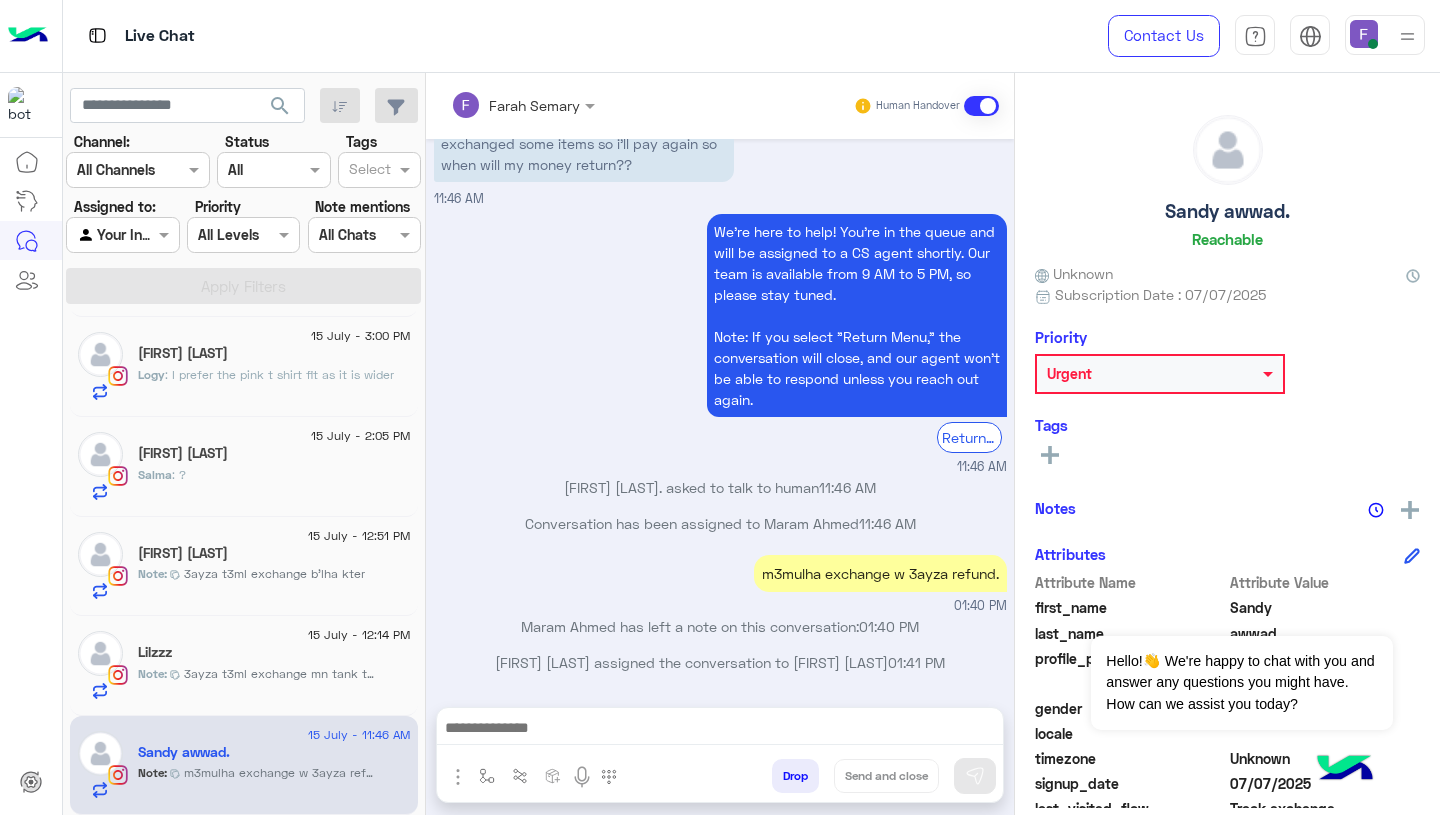 click on "We're here to help! You’re in the queue and will be assigned to a CS agent shortly. Our team is available from 9 AM to 5 PM, so please stay tuned. Note: If you select "Return Menu," the conversation will close, and our agent won’t be able to respond unless you reach out again.  Return to main menu     11:46 AM" at bounding box center [720, 343] 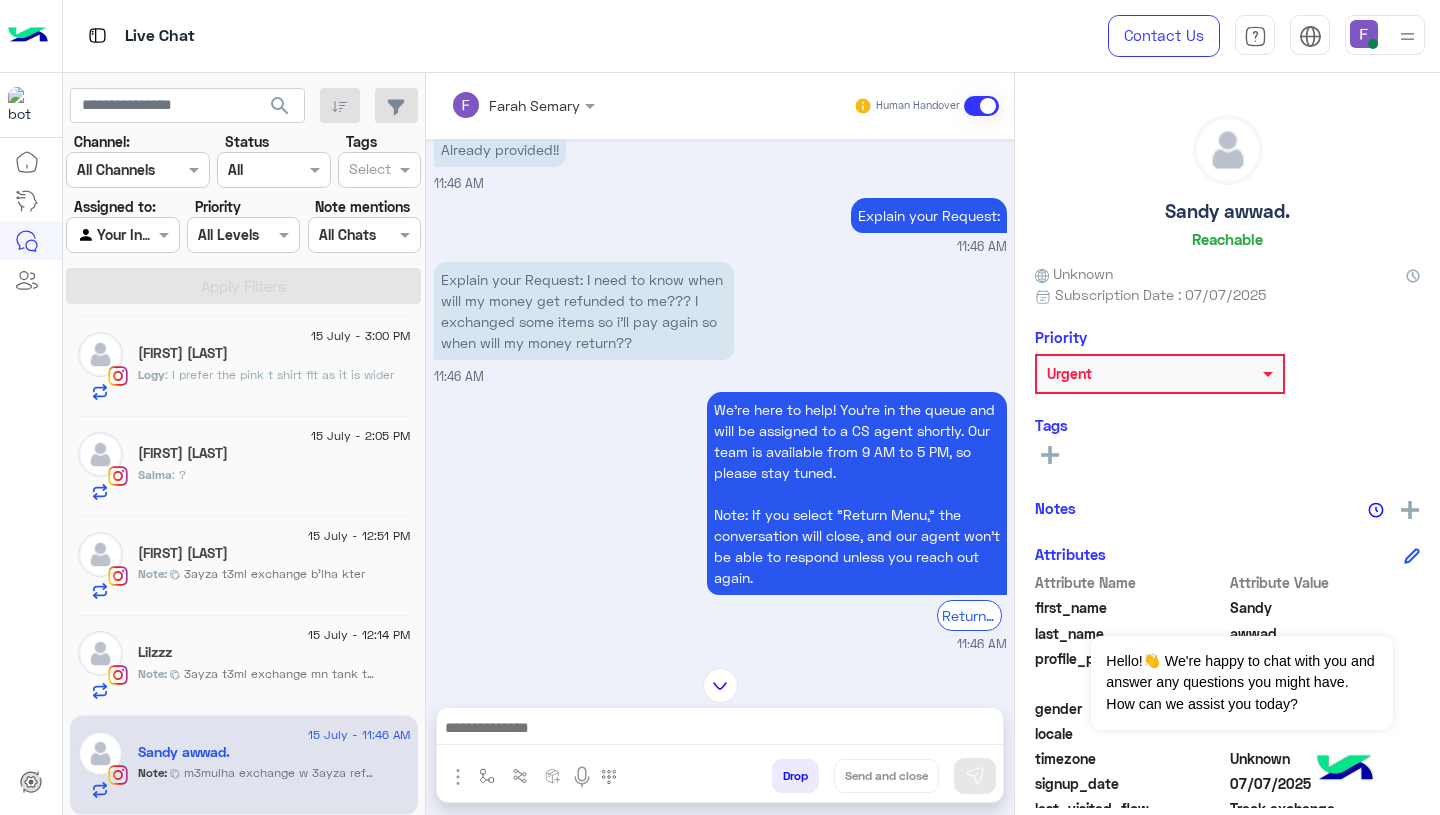 scroll, scrollTop: 1519, scrollLeft: 0, axis: vertical 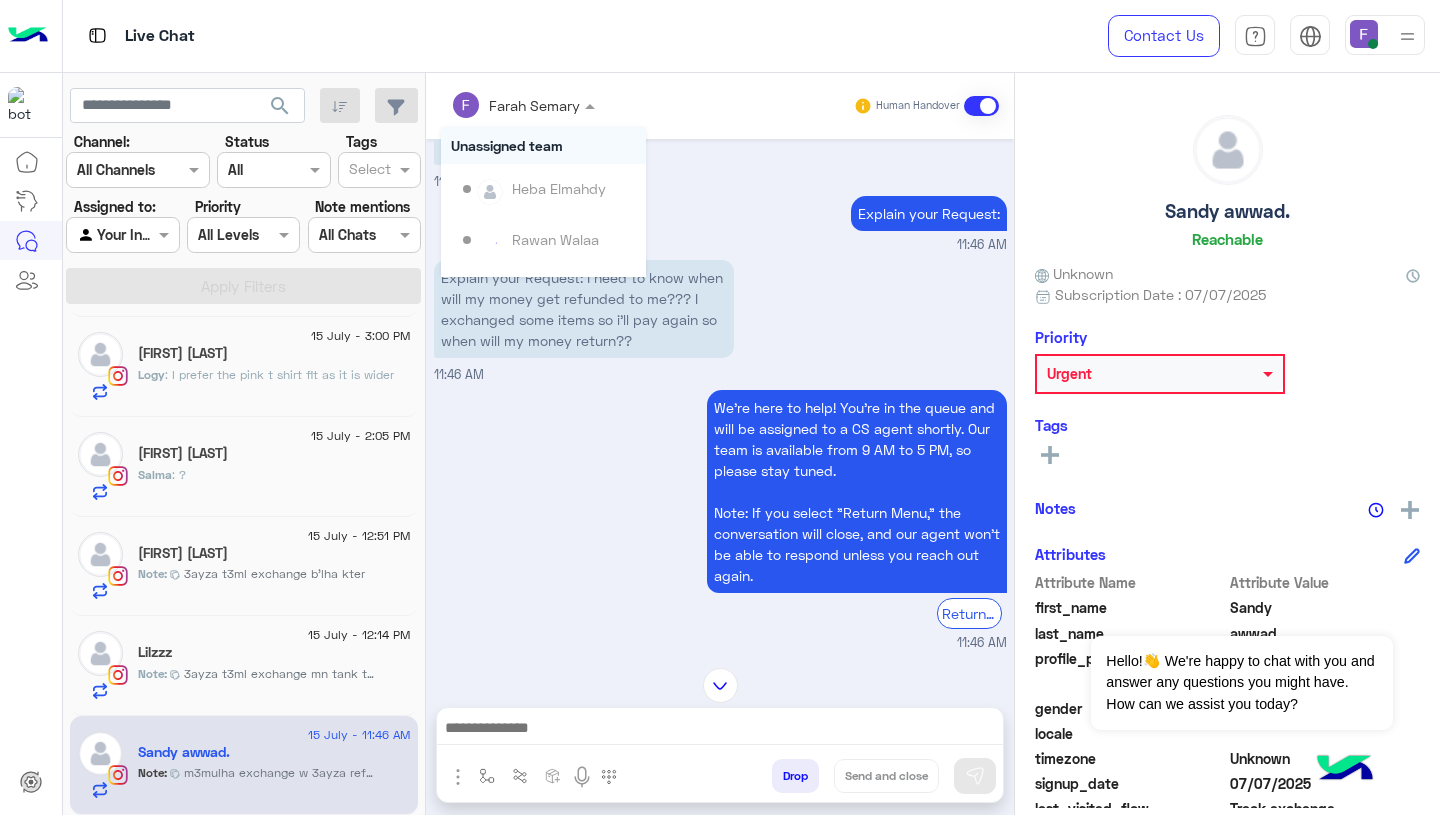 click at bounding box center (497, 105) 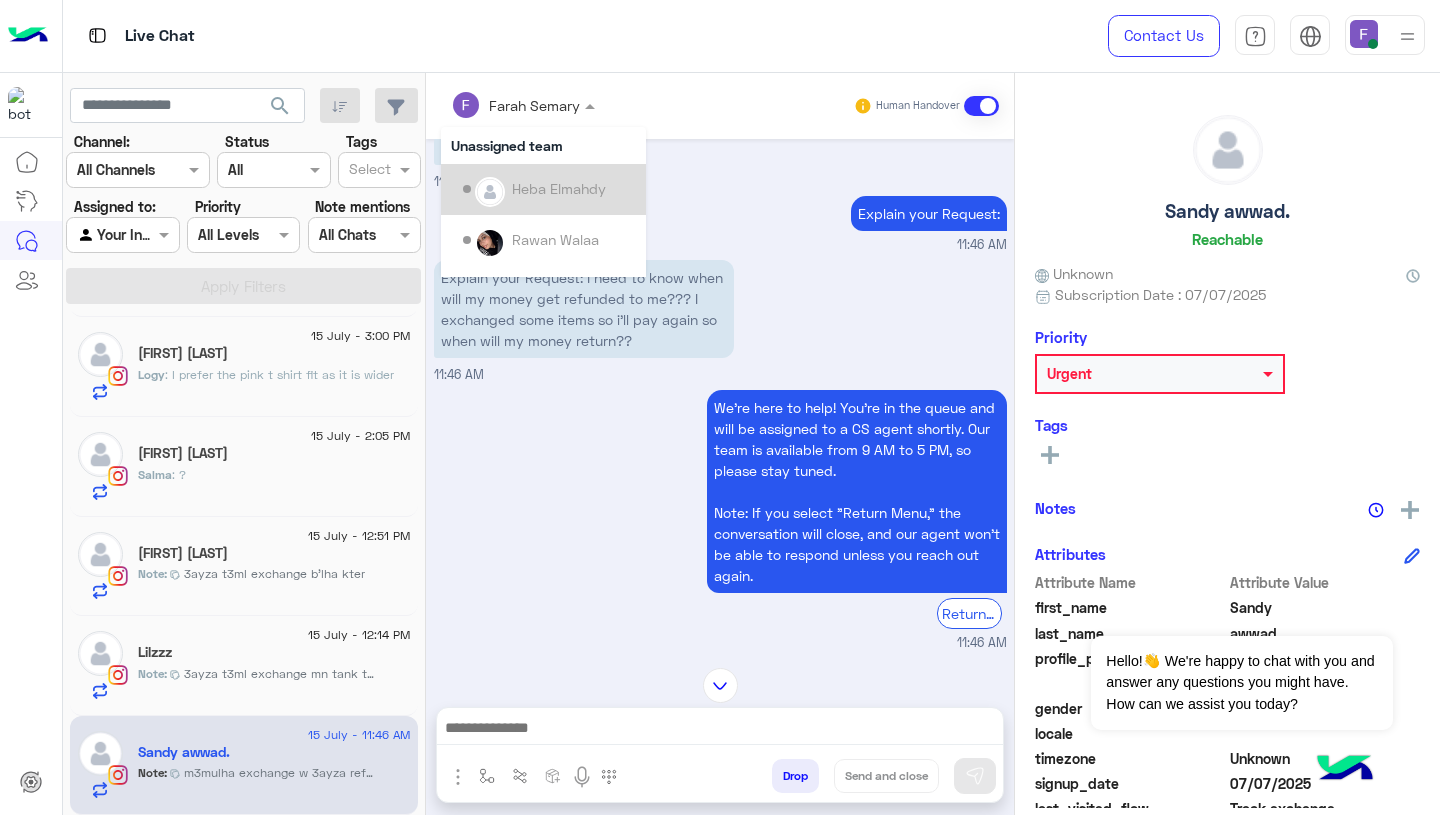 scroll, scrollTop: 304, scrollLeft: 0, axis: vertical 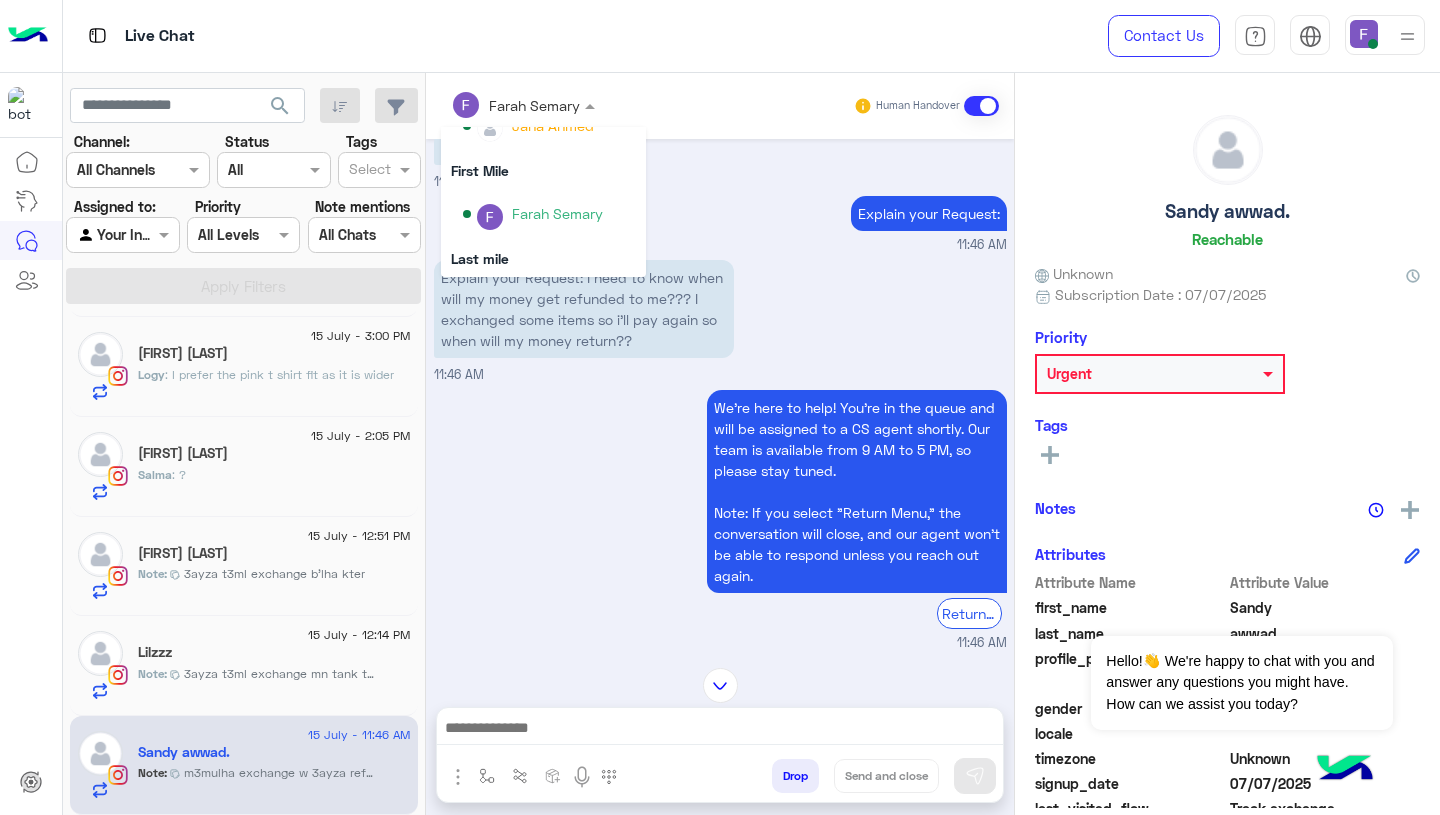 click on "We're here to help! You’re in the queue and will be assigned to a CS agent shortly. Our team is available from 9 AM to 5 PM, so please stay tuned. Note: If you select "Return Menu," the conversation will close, and our agent won’t be able to respond unless you reach out again.  Return to main menu     11:46 AM" at bounding box center [720, 519] 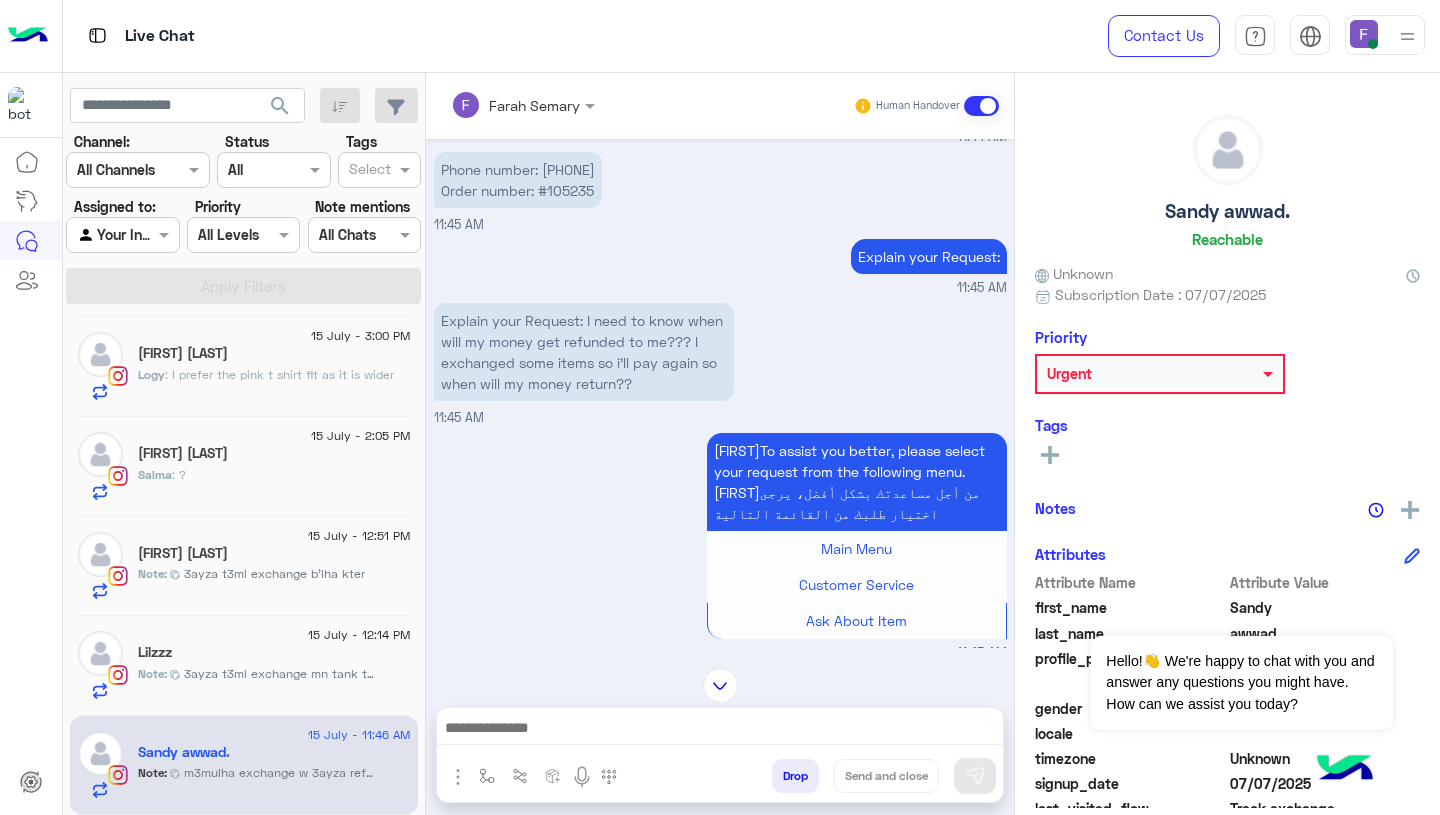 scroll, scrollTop: 193, scrollLeft: 0, axis: vertical 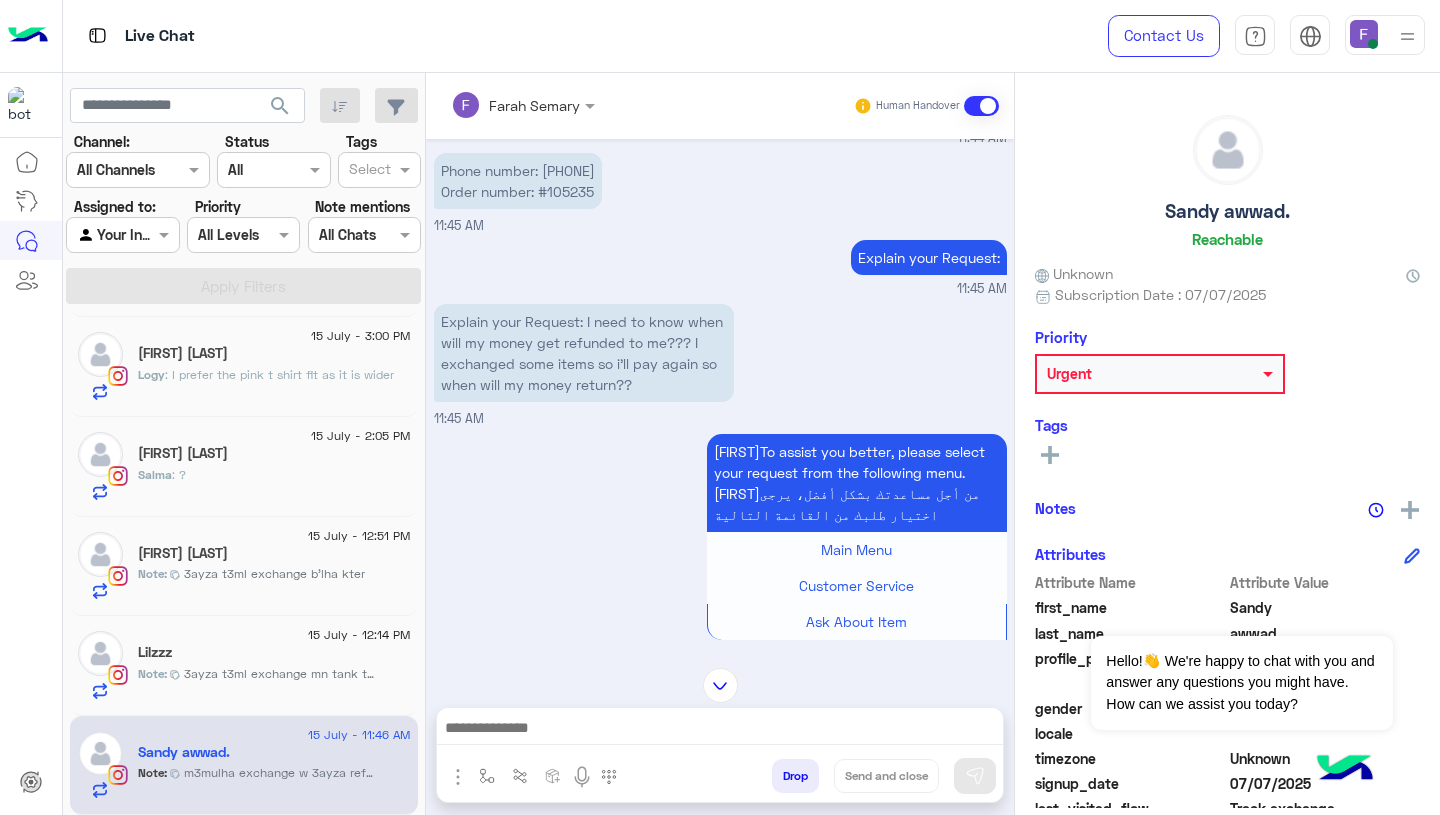 click at bounding box center (523, 104) 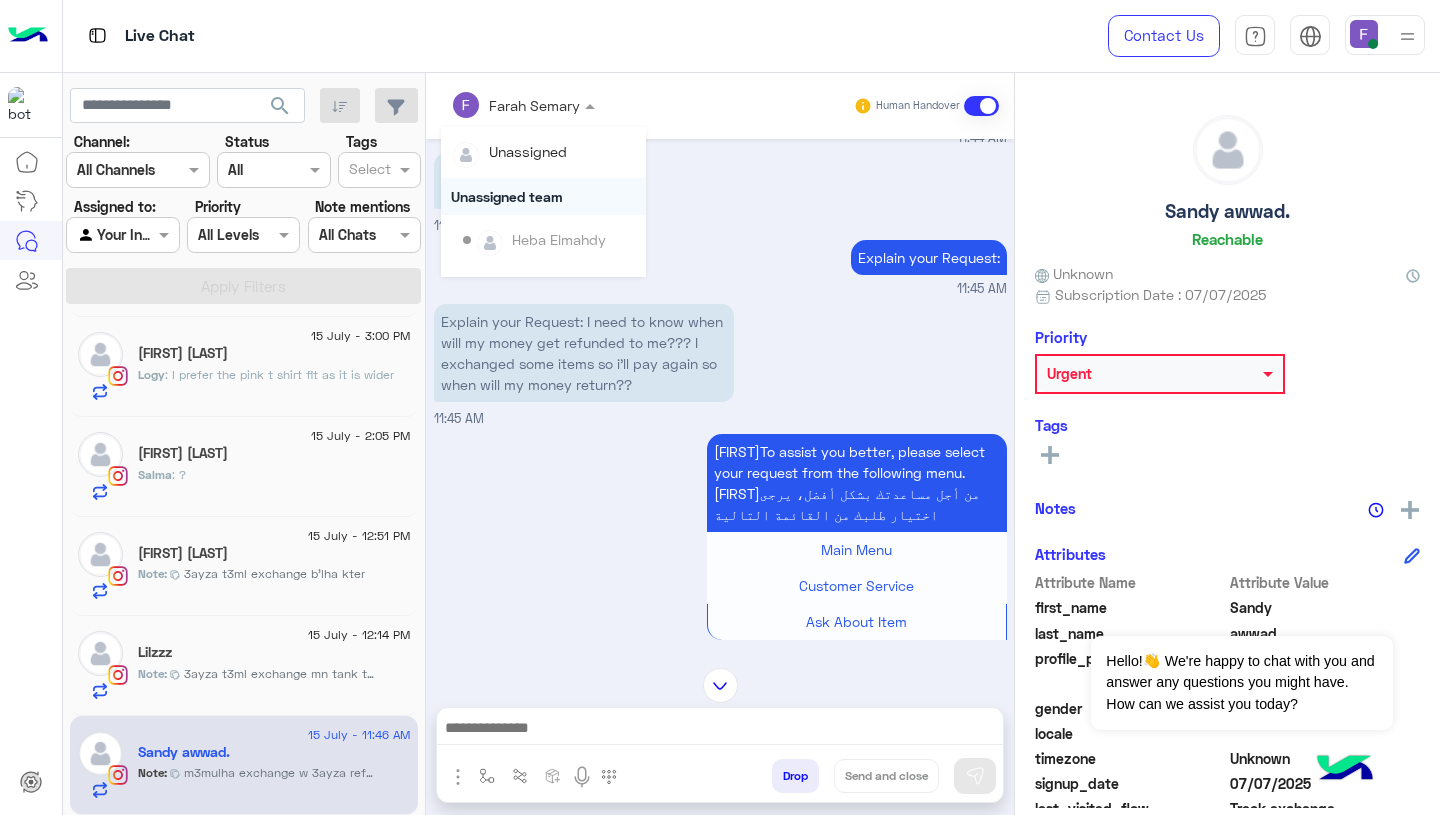 scroll, scrollTop: 355, scrollLeft: 0, axis: vertical 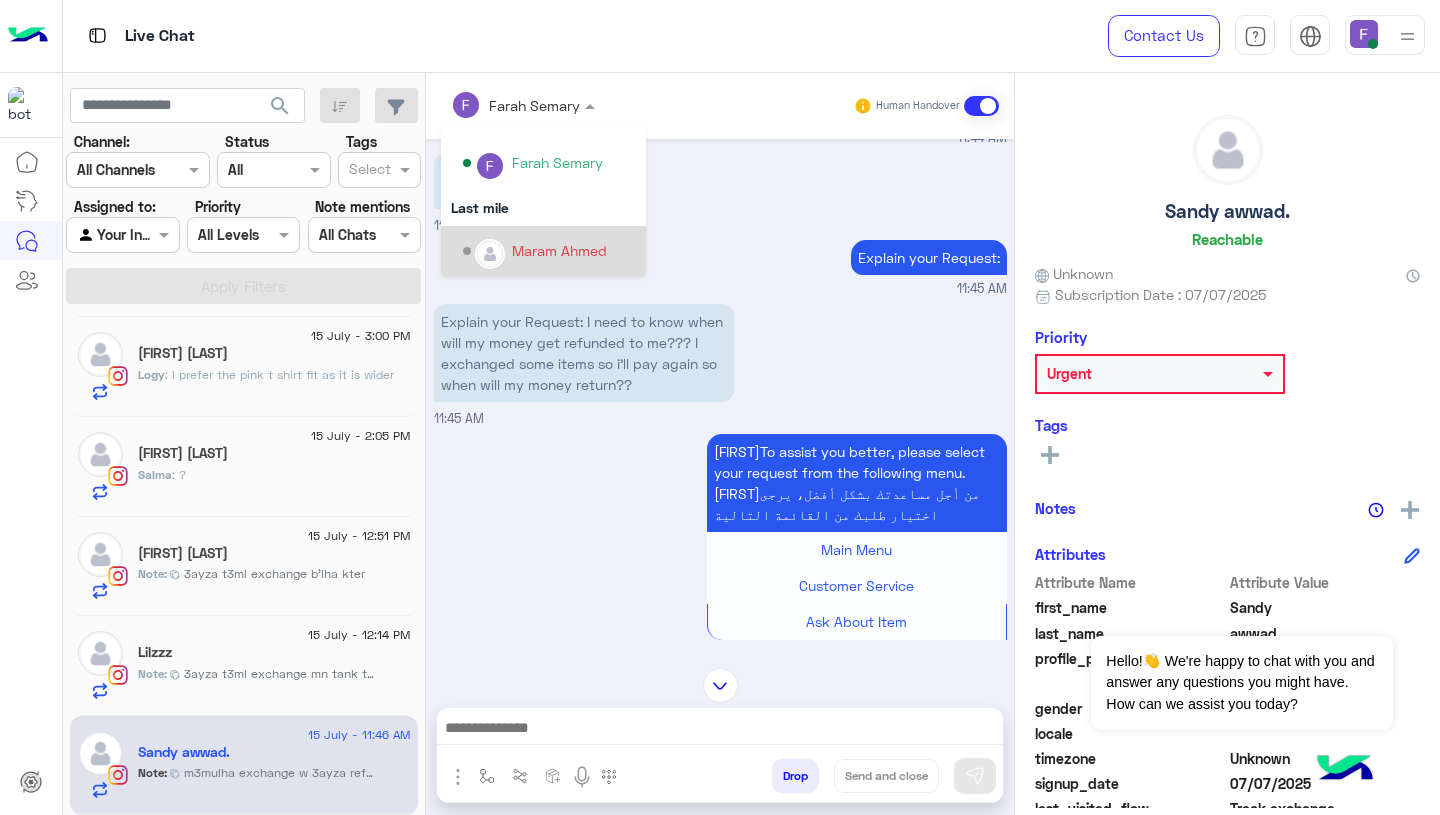 click on "Maram Ahmed" at bounding box center [549, 251] 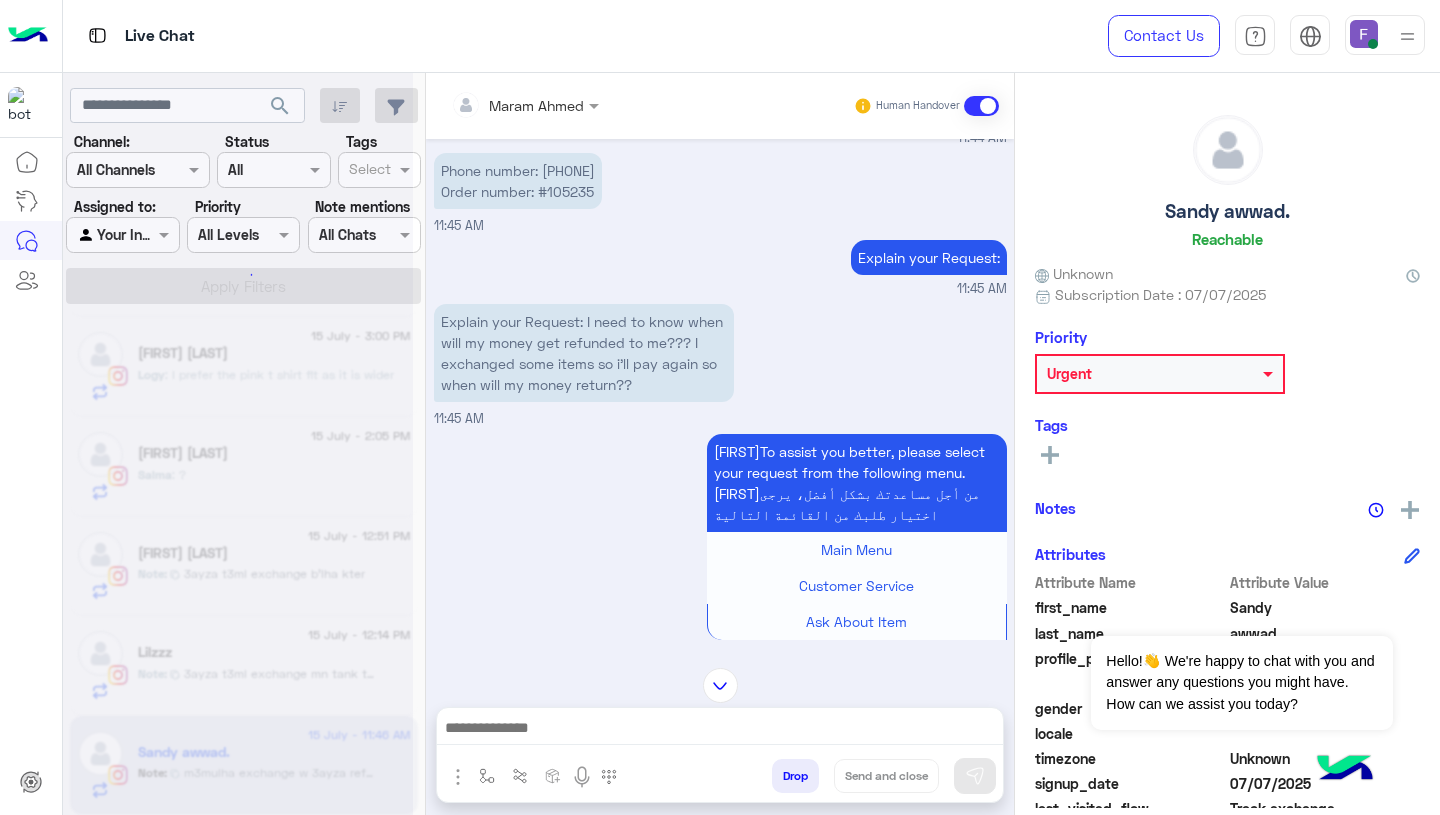 scroll, scrollTop: 399, scrollLeft: 0, axis: vertical 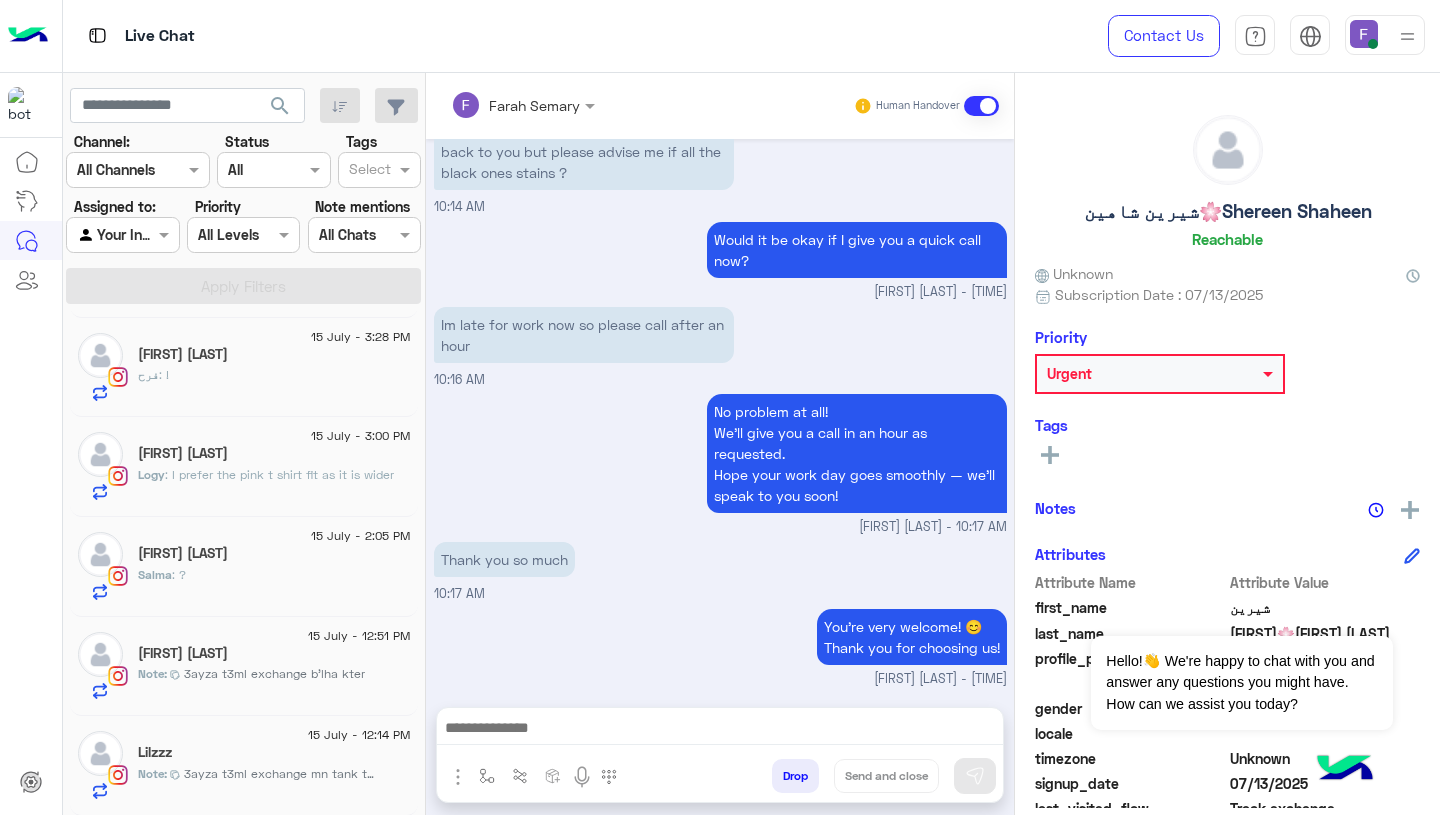 click on "Lilzzz" 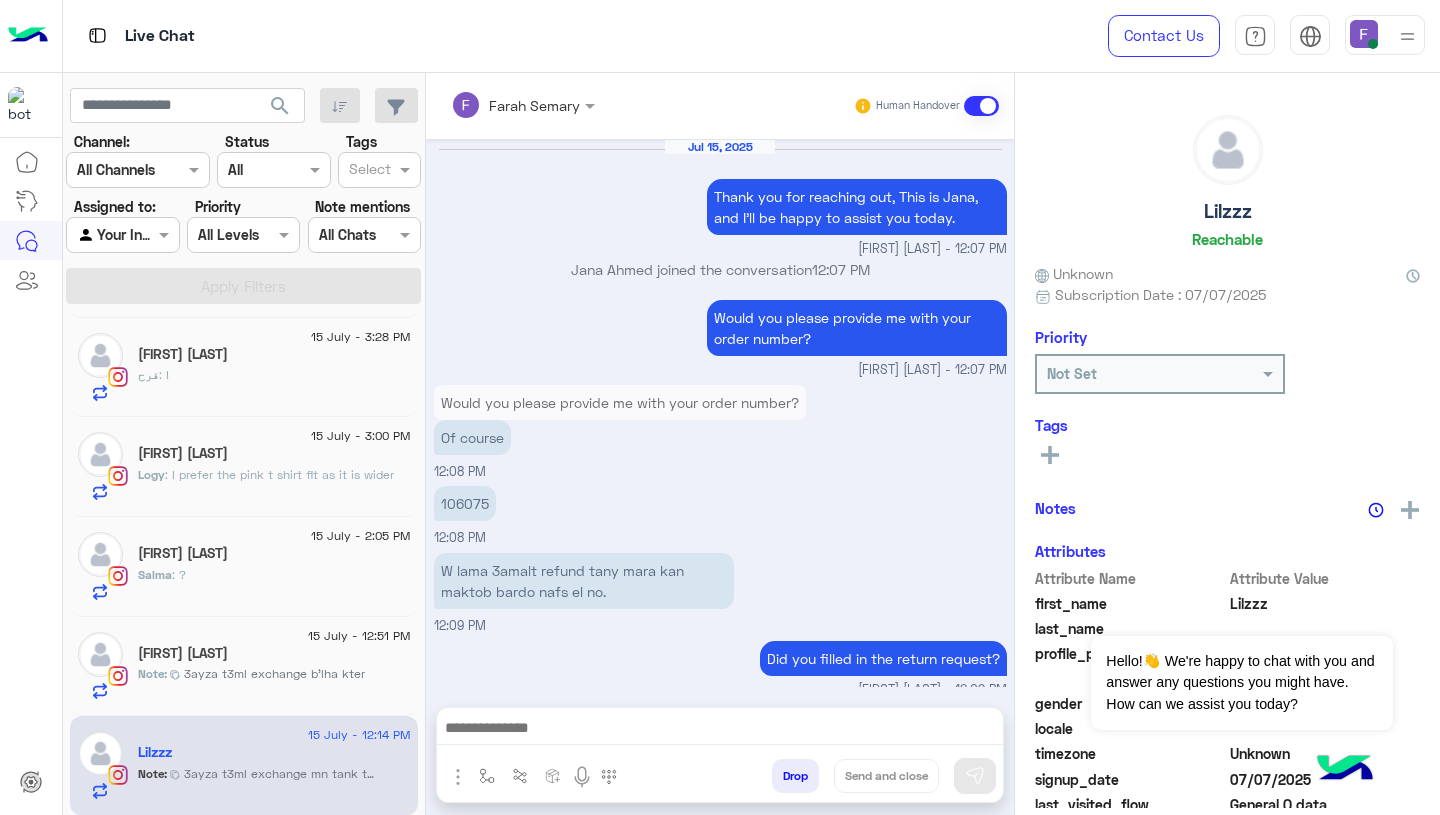 scroll, scrollTop: 1213, scrollLeft: 0, axis: vertical 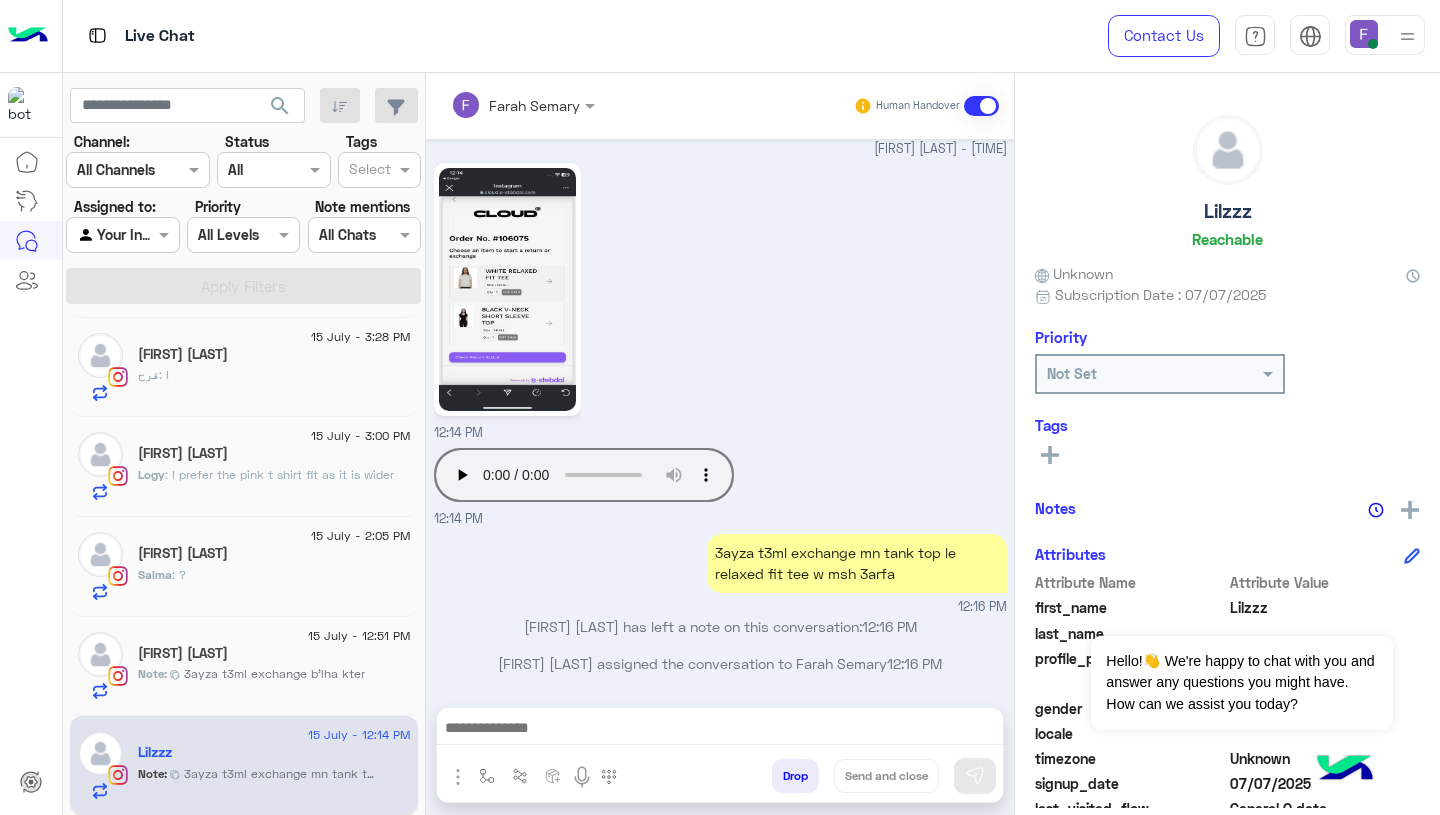 click at bounding box center [122, 234] 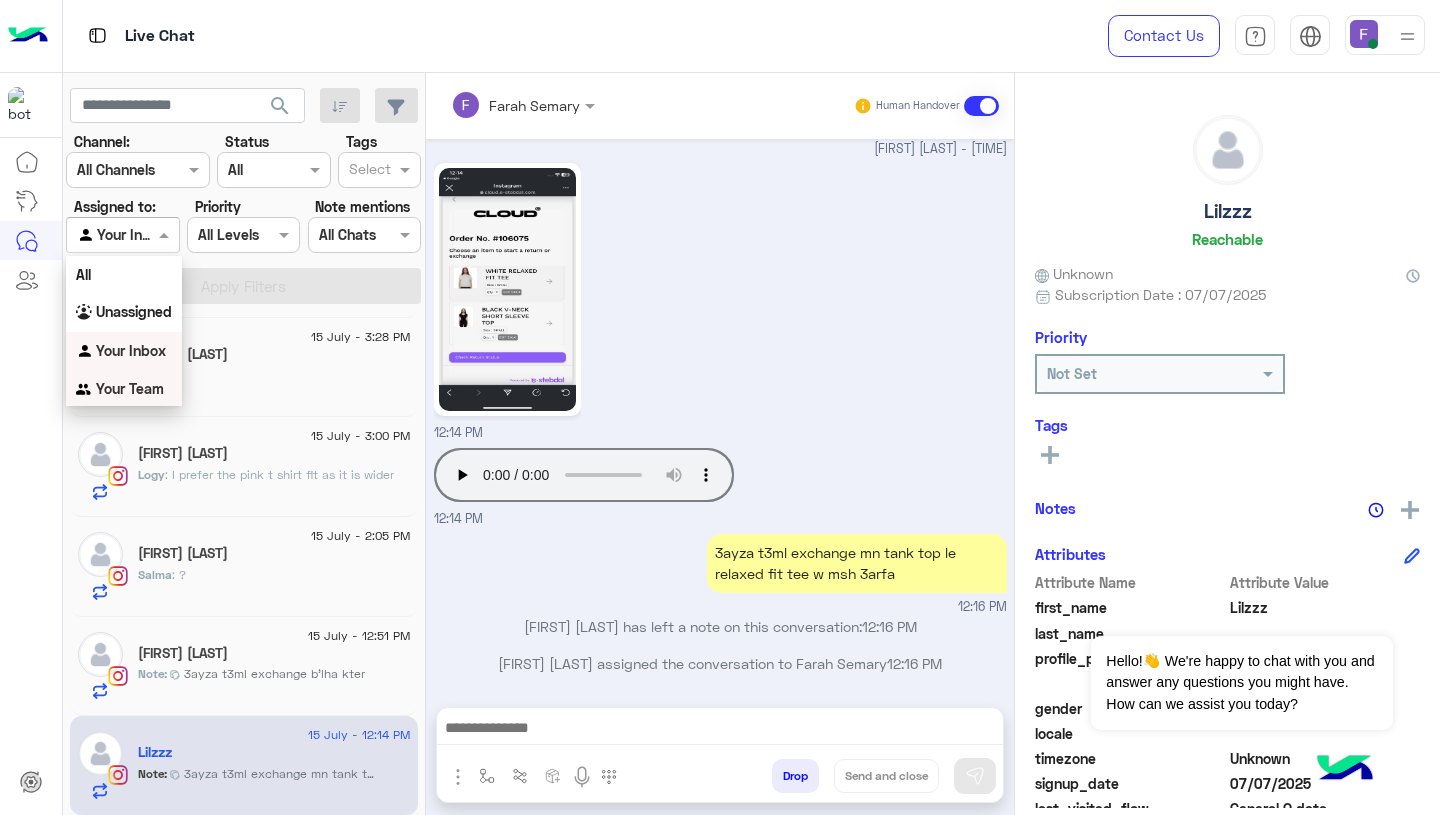 click on "Your Team" at bounding box center (130, 388) 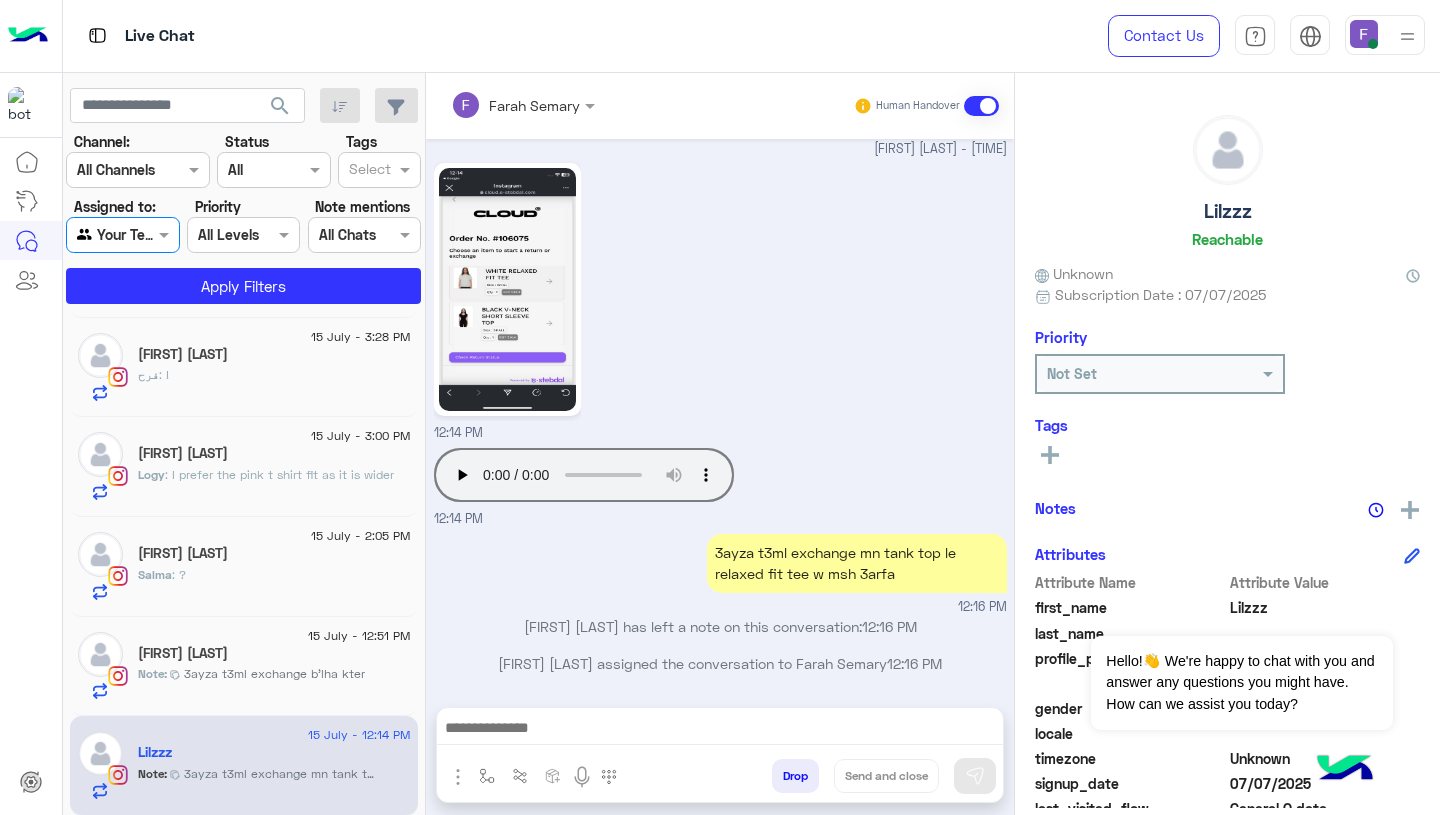 click on "Channel: Channel All Channels Status Channel All Tags Select Assigned to: Agent Filter Your Team Priority All Levels All Levels Note mentions Select All Chats Apply Filters" 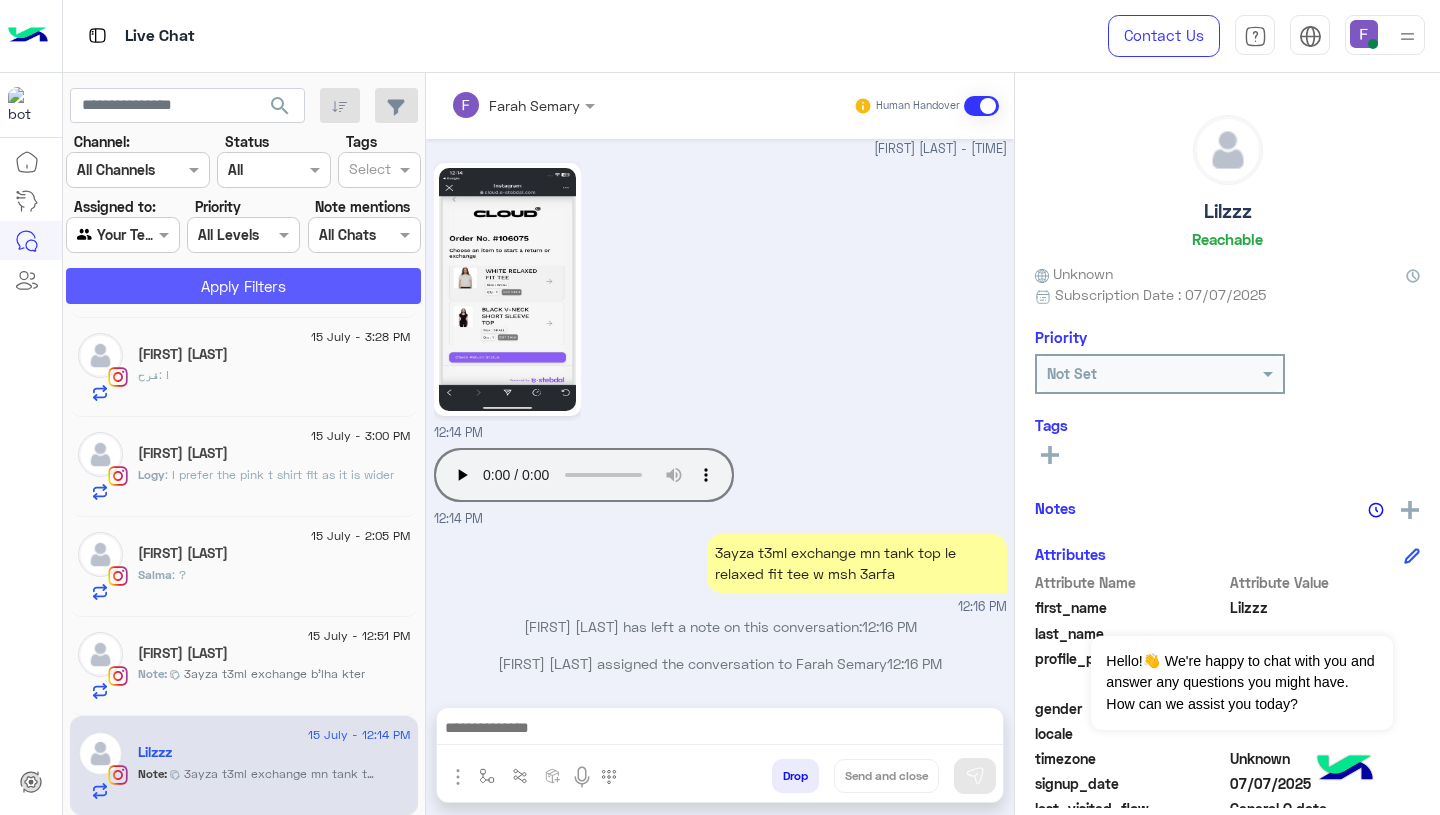 click on "Apply Filters" 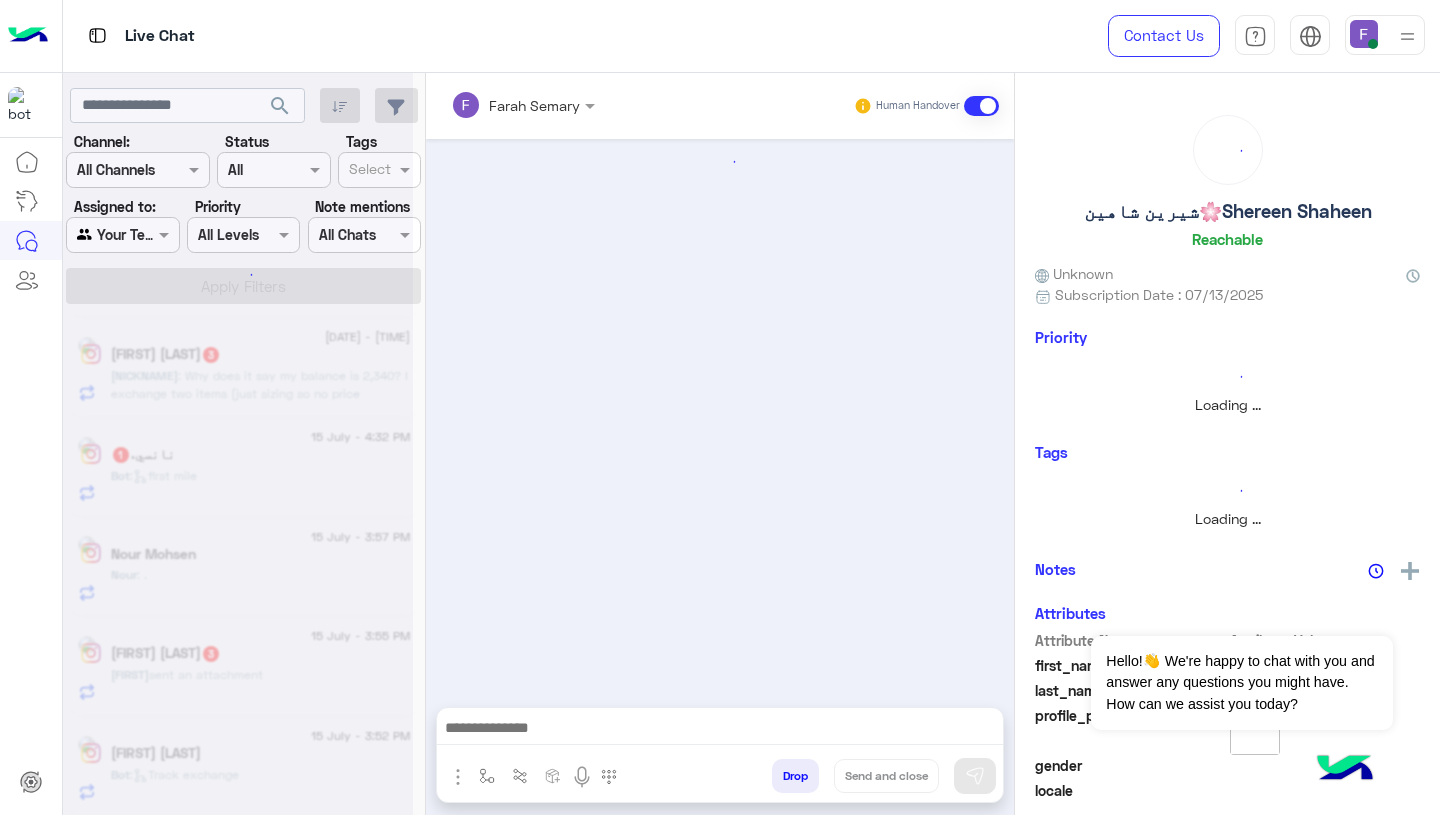 scroll, scrollTop: 0, scrollLeft: 0, axis: both 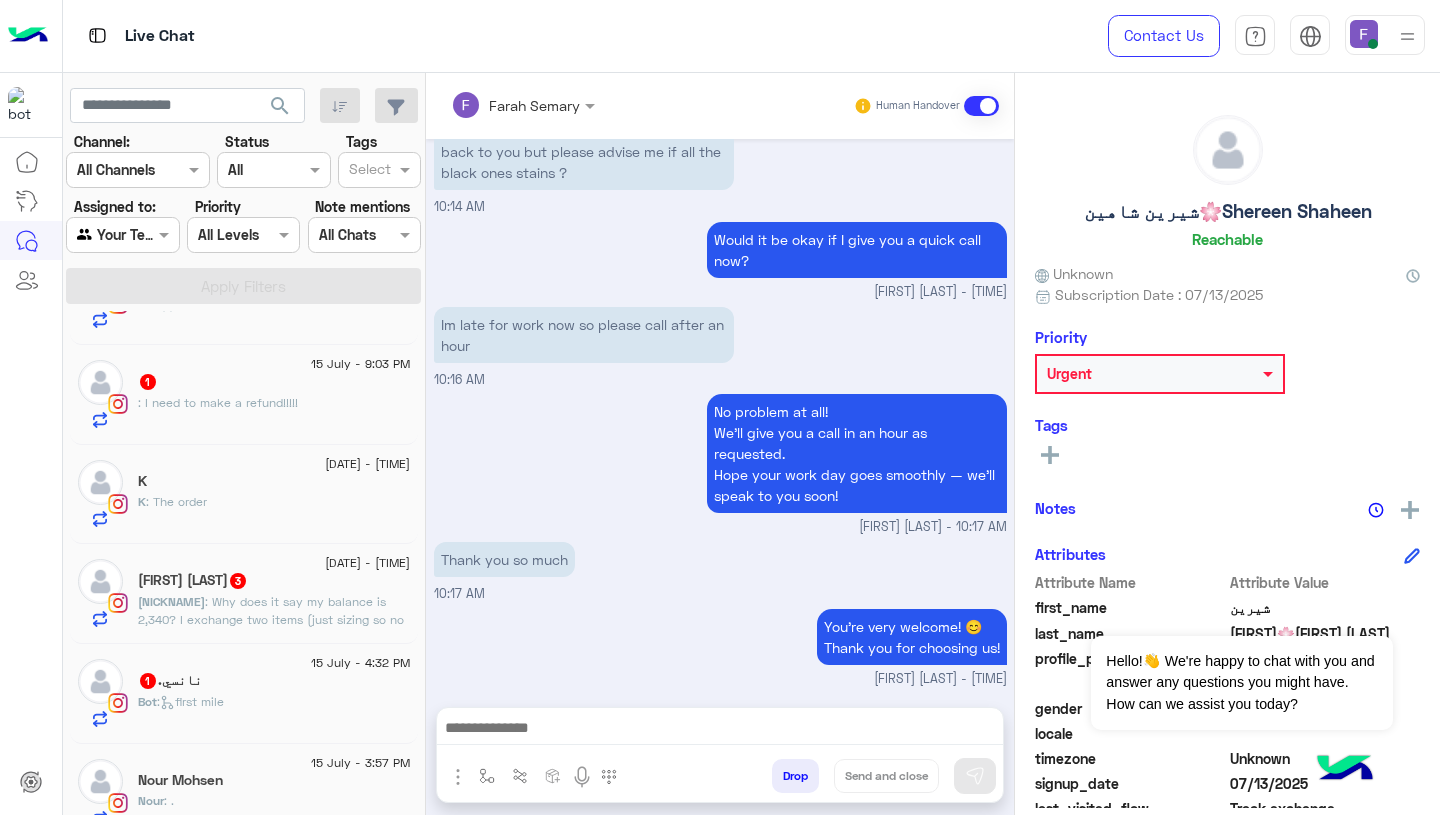 click at bounding box center (122, 234) 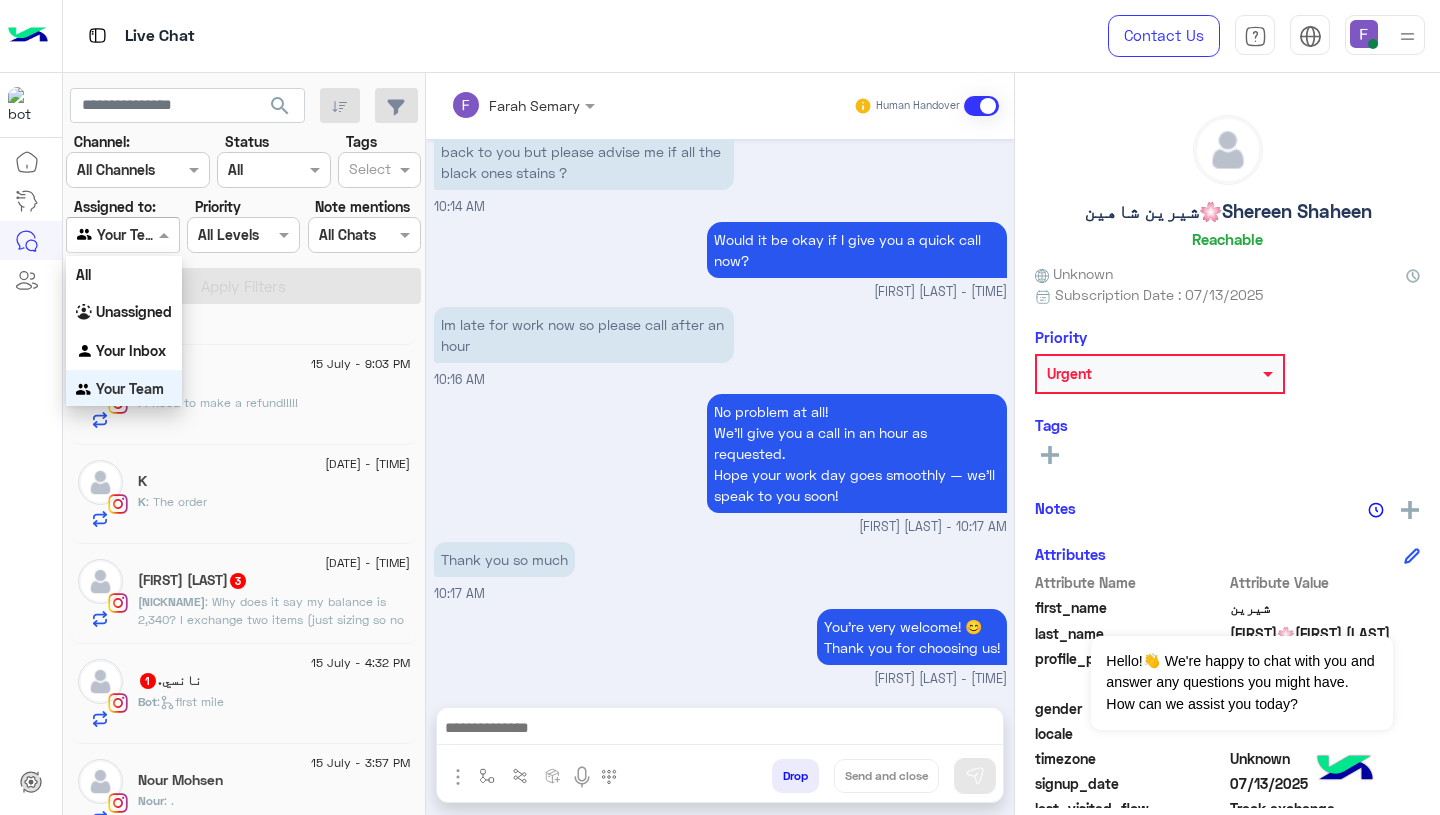 scroll, scrollTop: 0, scrollLeft: 0, axis: both 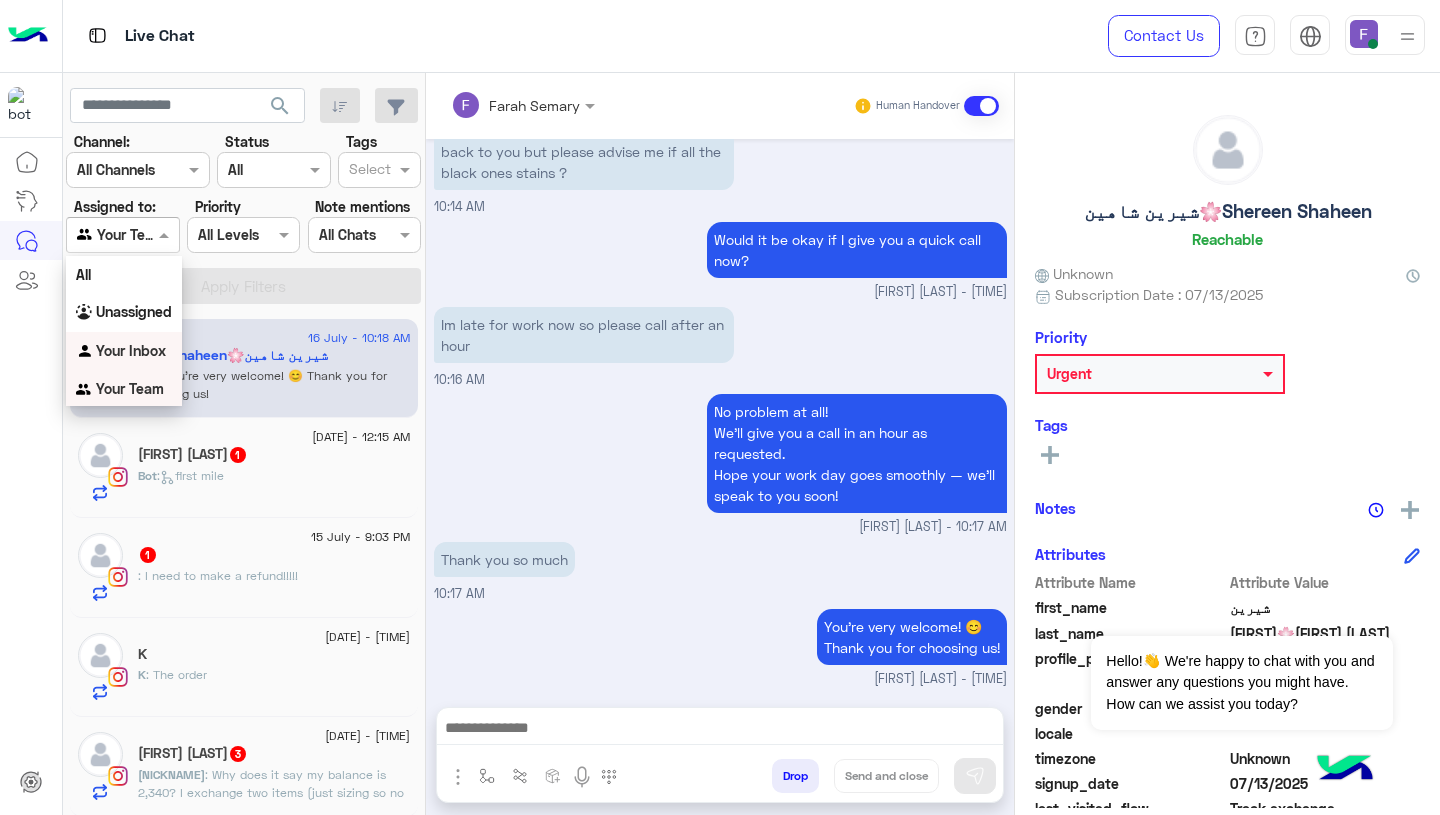 click on "No problem at all!  We’ll give you a call in an hour as requested.  Hope your work day goes smoothly — we’ll speak to you soon!  Farah Semary -  10:17 AM" at bounding box center [720, 463] 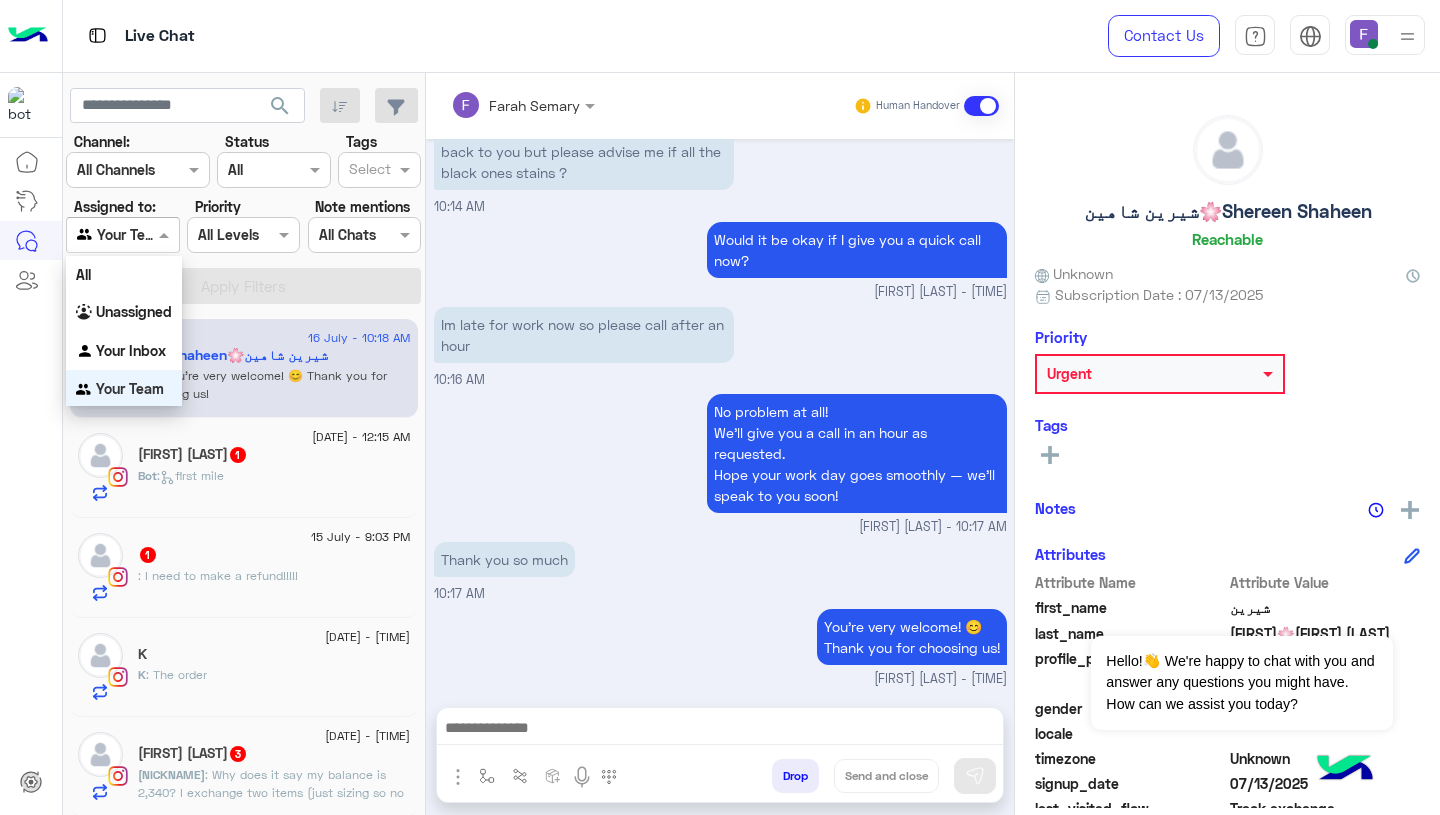 click at bounding box center [100, 235] 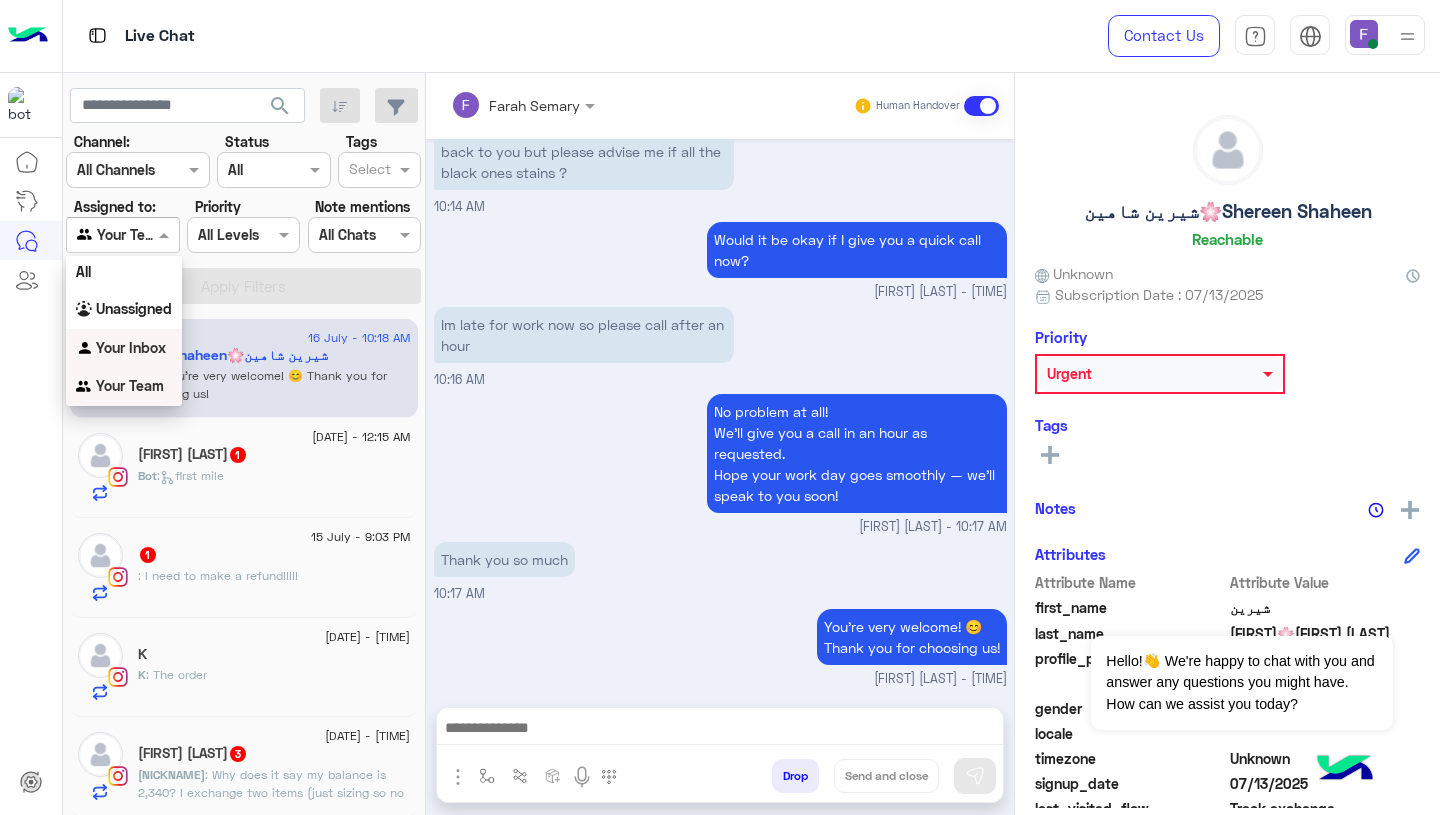 click on "Im late for work now so please call after an hour   10:16 AM" at bounding box center [720, 346] 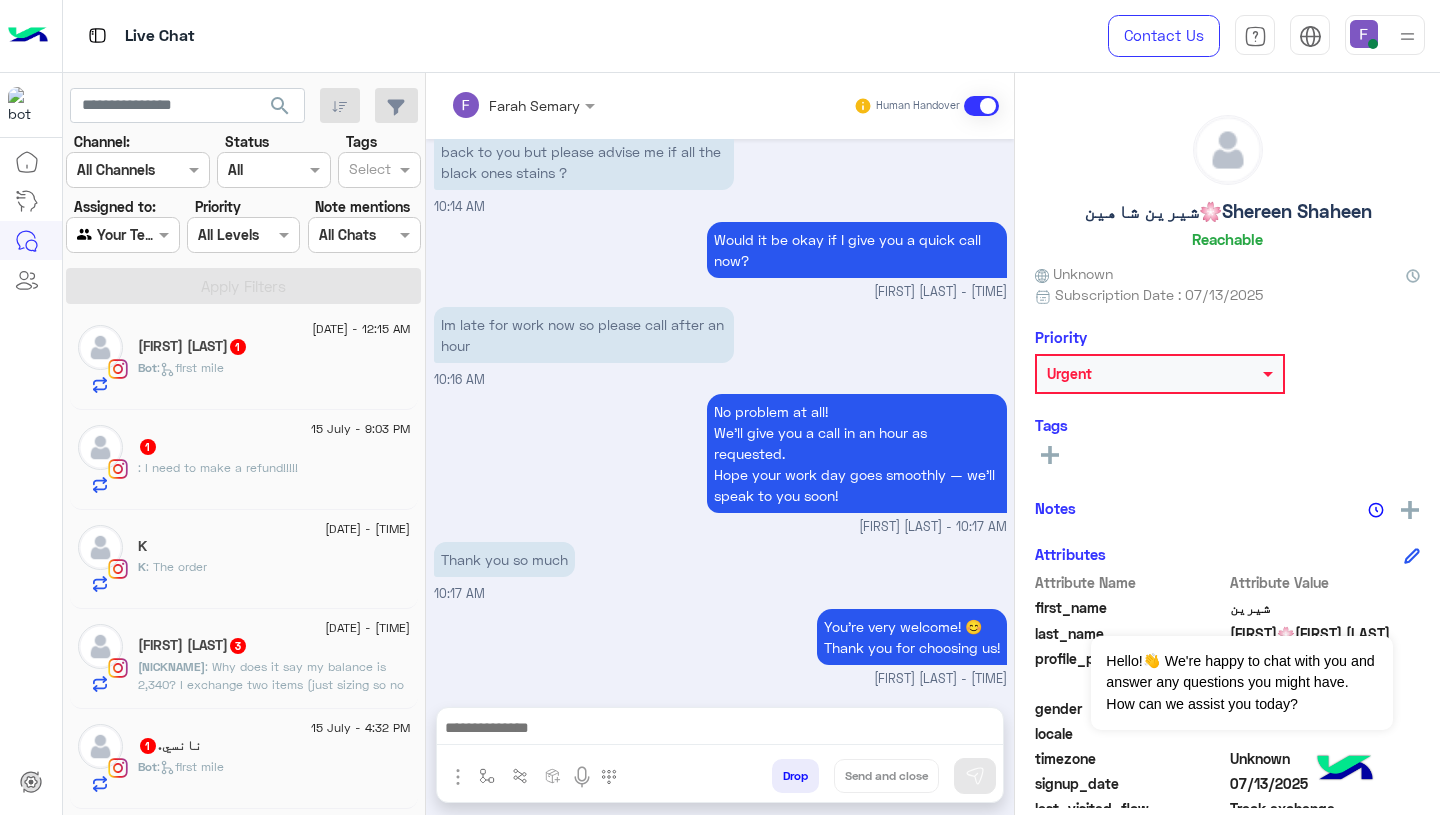 scroll, scrollTop: 140, scrollLeft: 0, axis: vertical 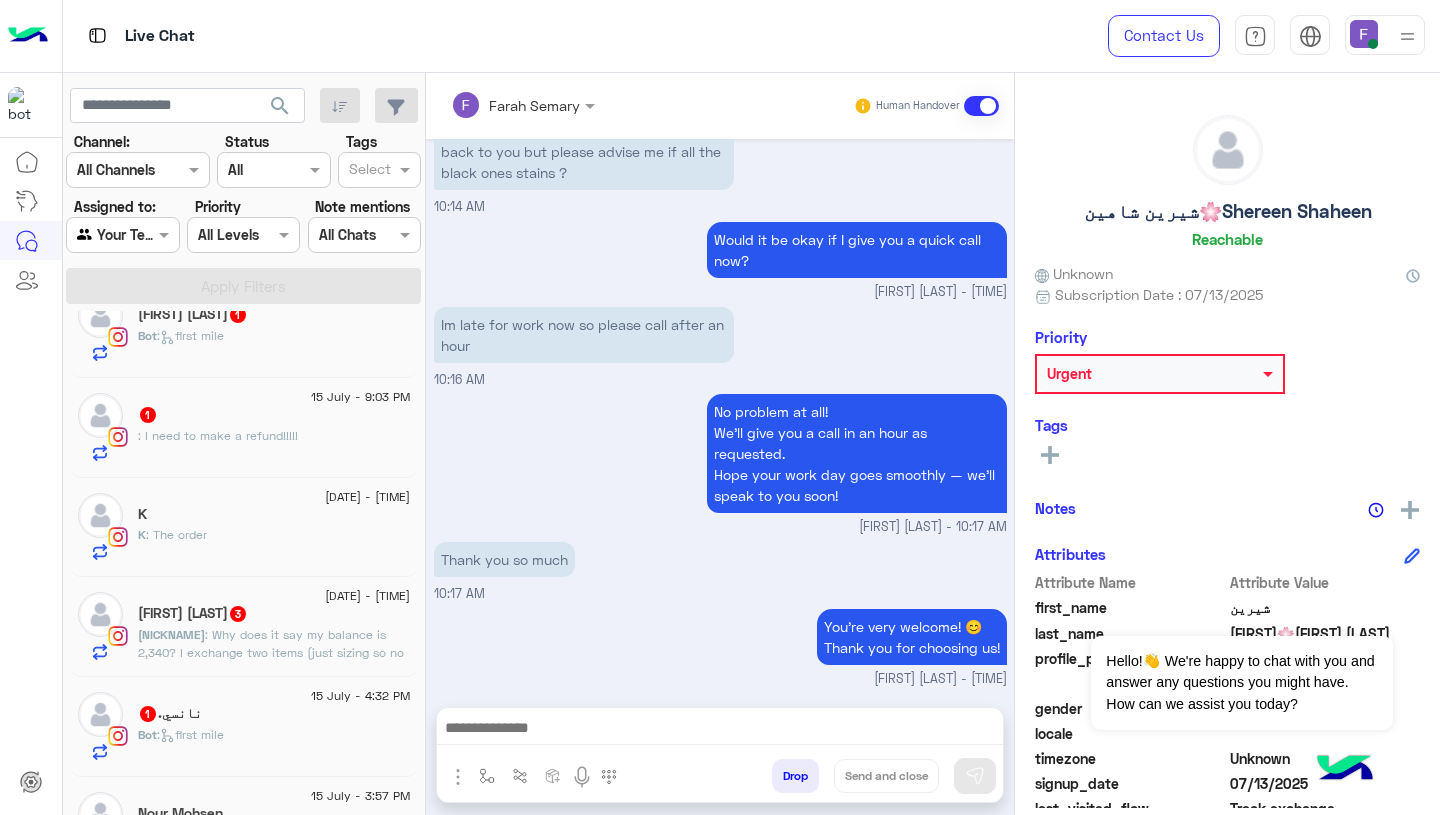 click on ": I need to make a refund!!!!!" 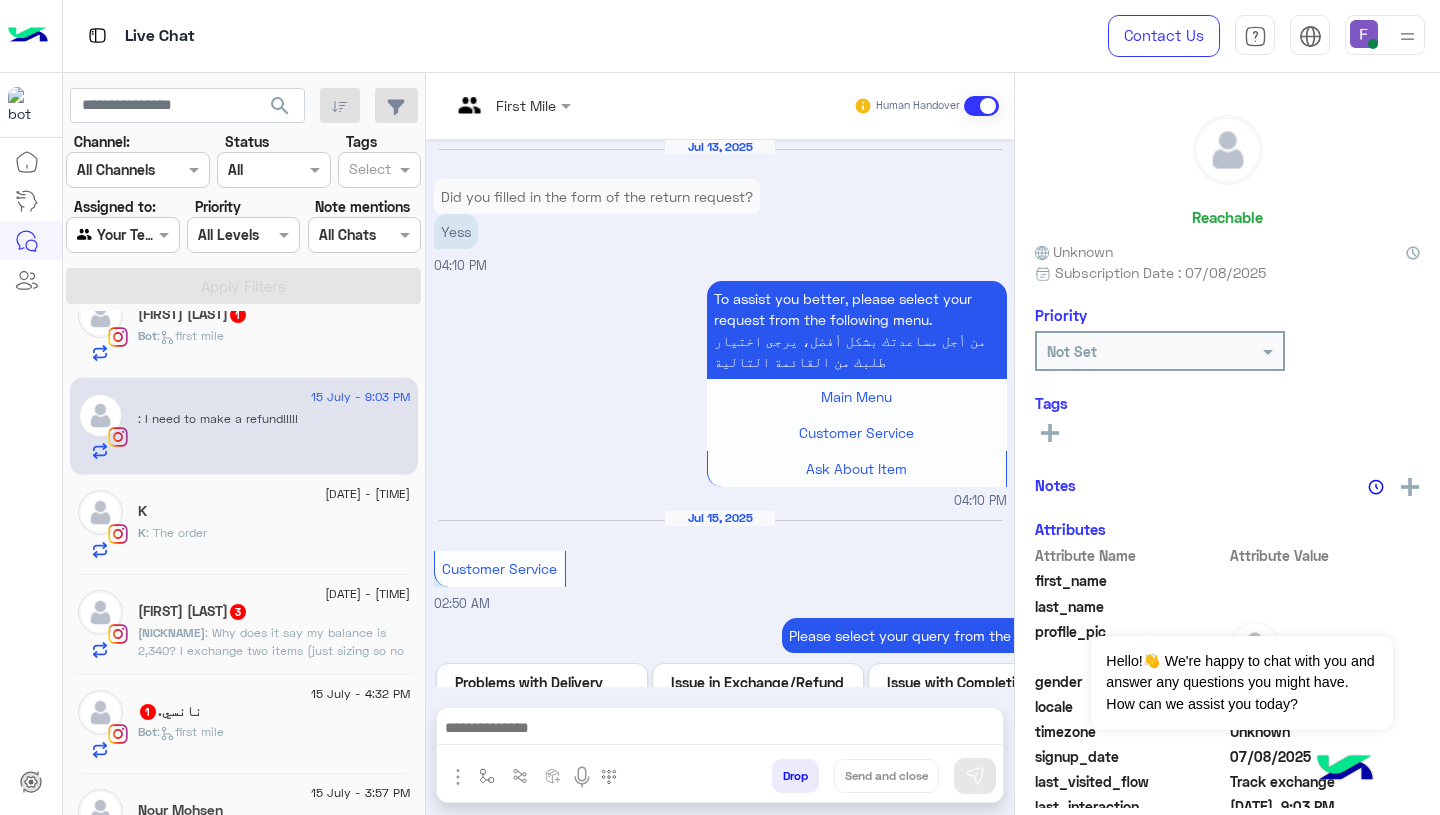 scroll, scrollTop: 1622, scrollLeft: 0, axis: vertical 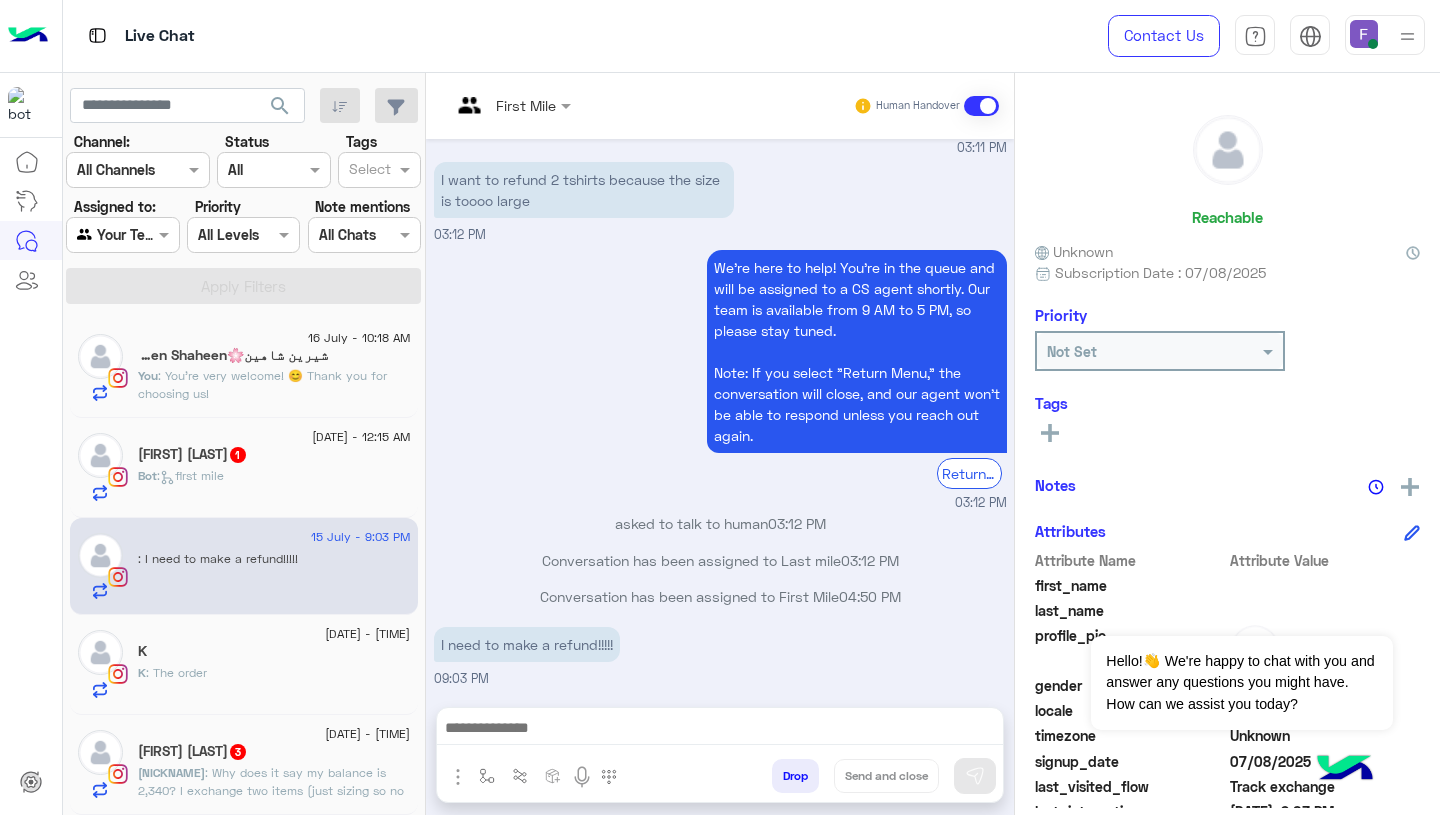 click at bounding box center [720, 733] 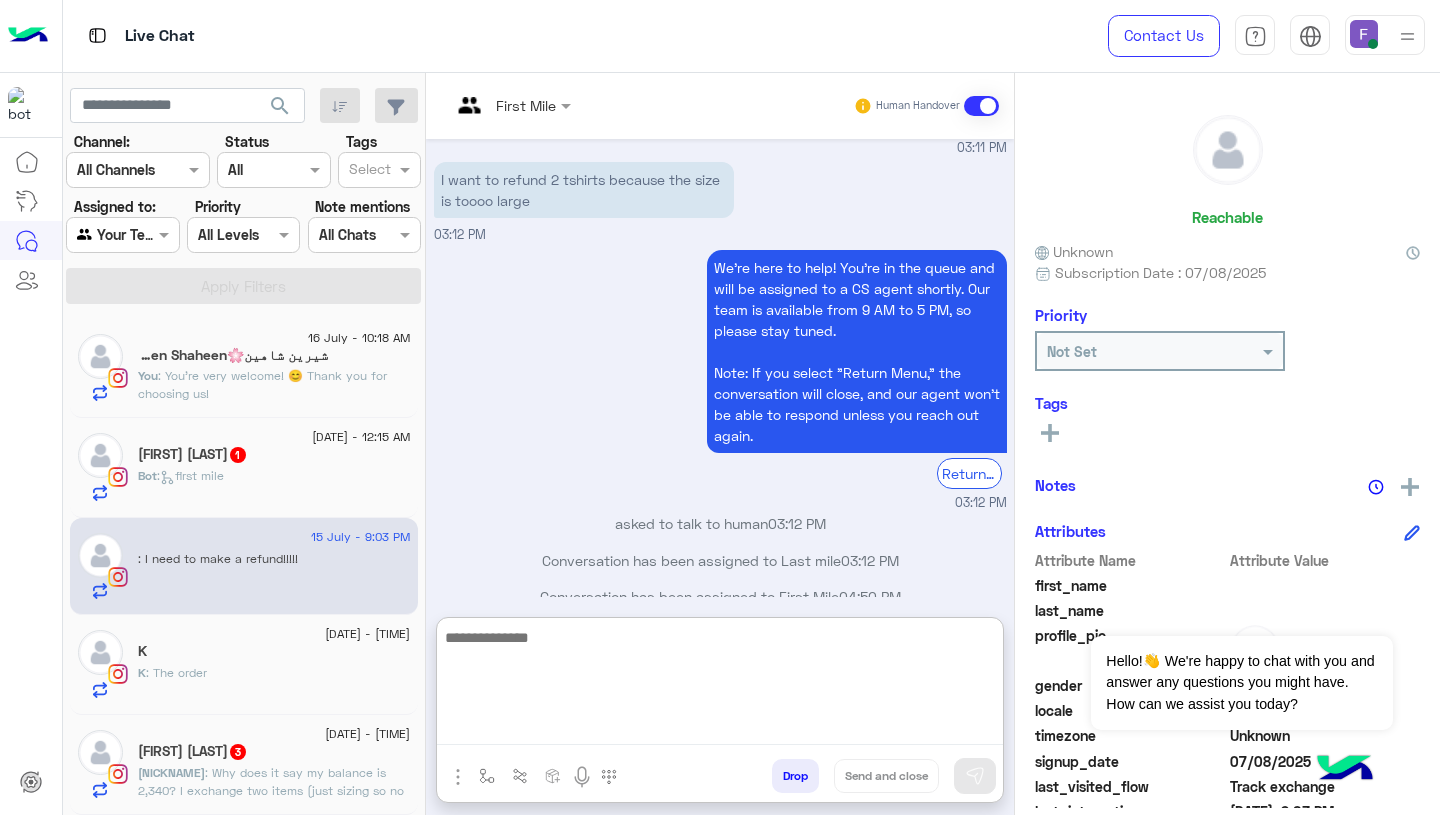 paste on "**********" 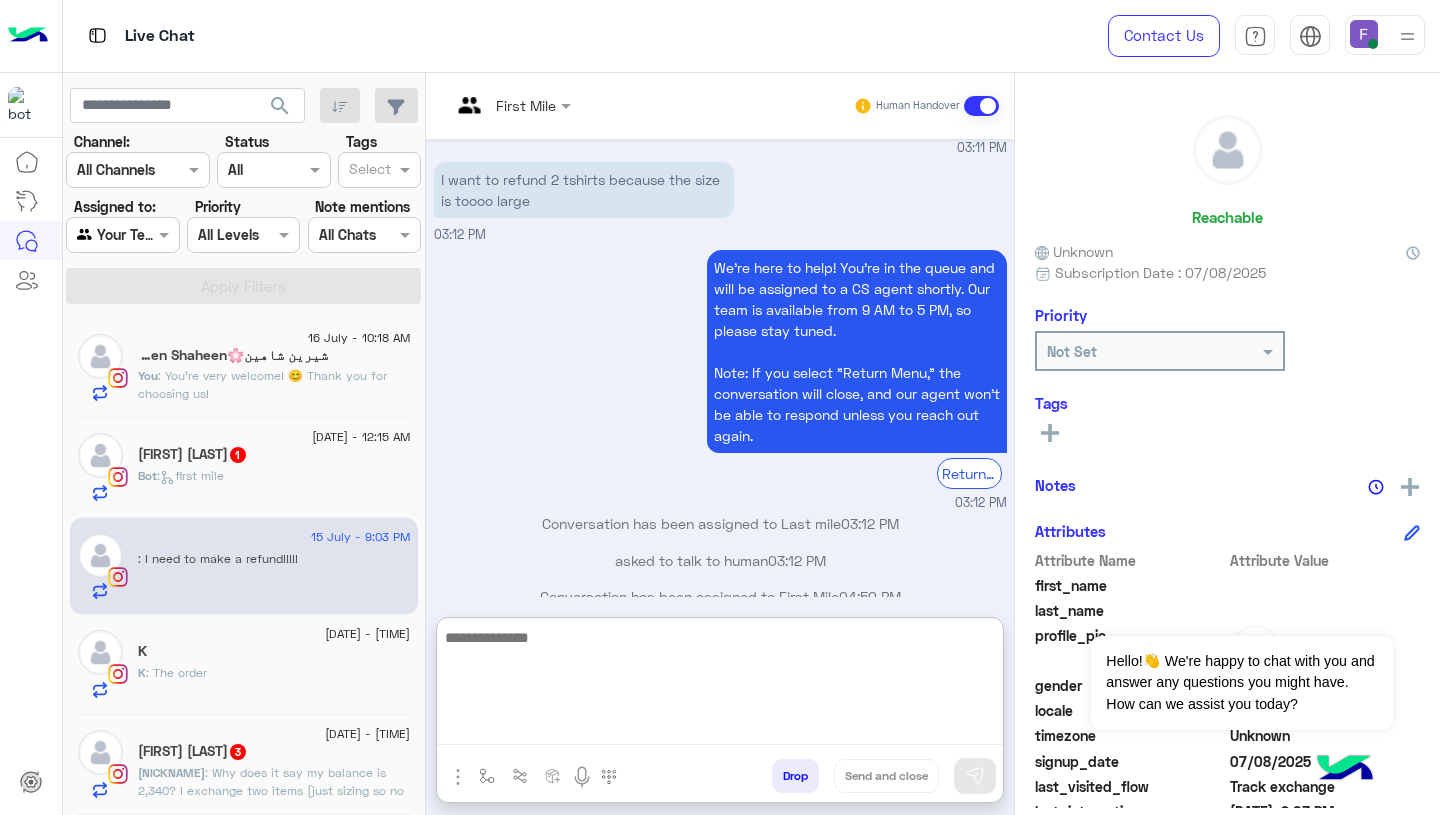 scroll, scrollTop: 0, scrollLeft: 0, axis: both 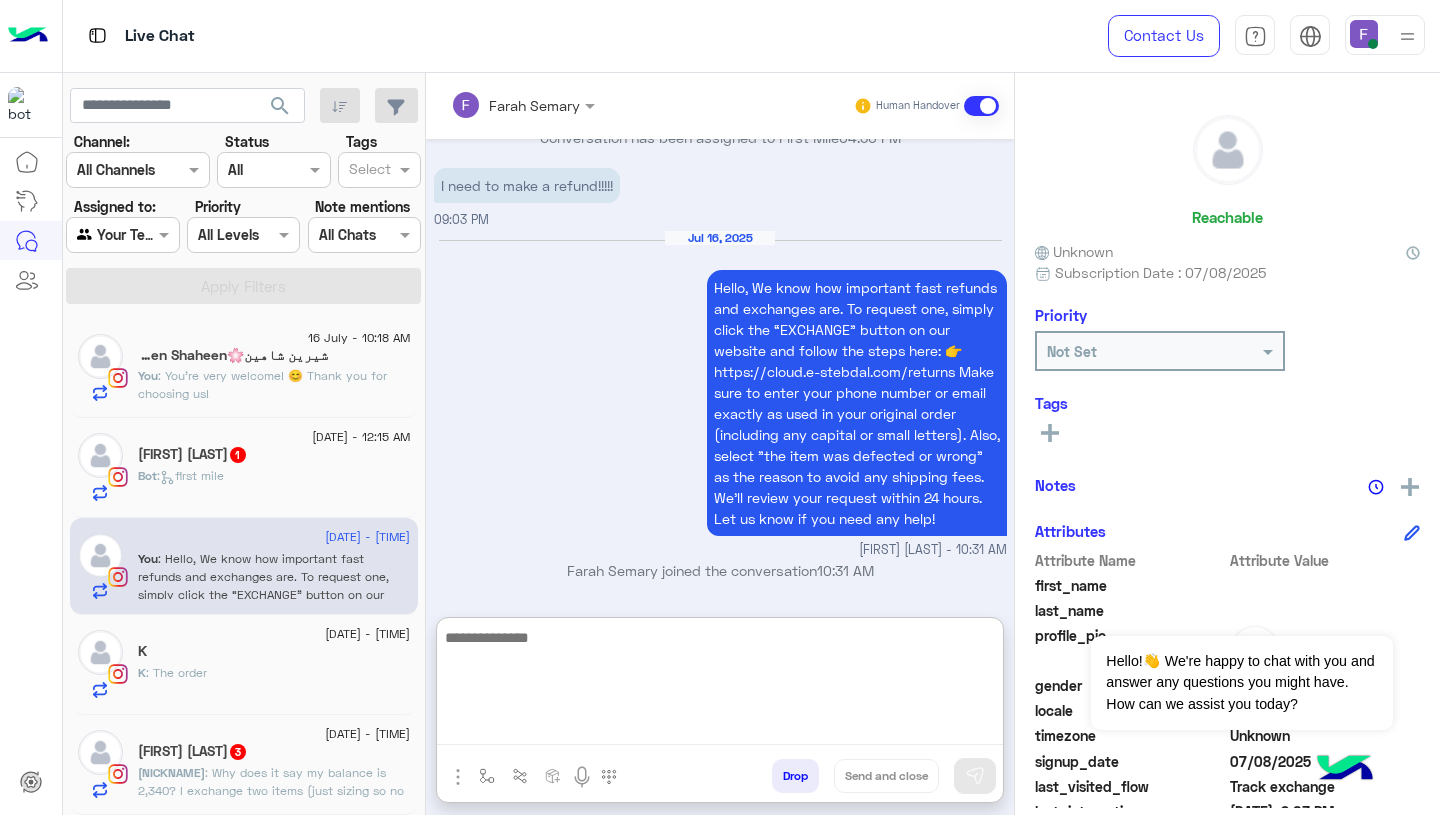 click at bounding box center [523, 104] 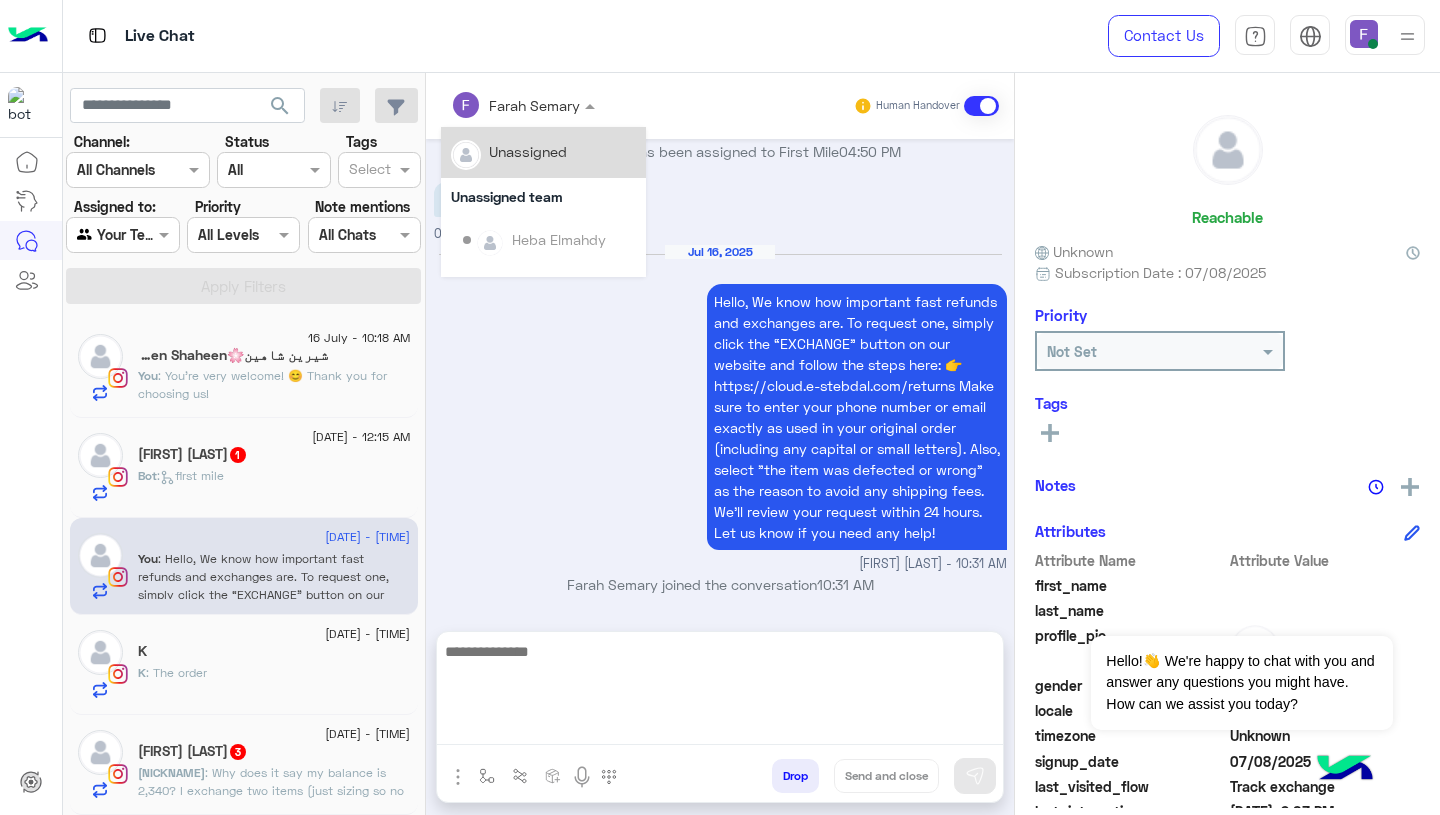 scroll, scrollTop: 2009, scrollLeft: 0, axis: vertical 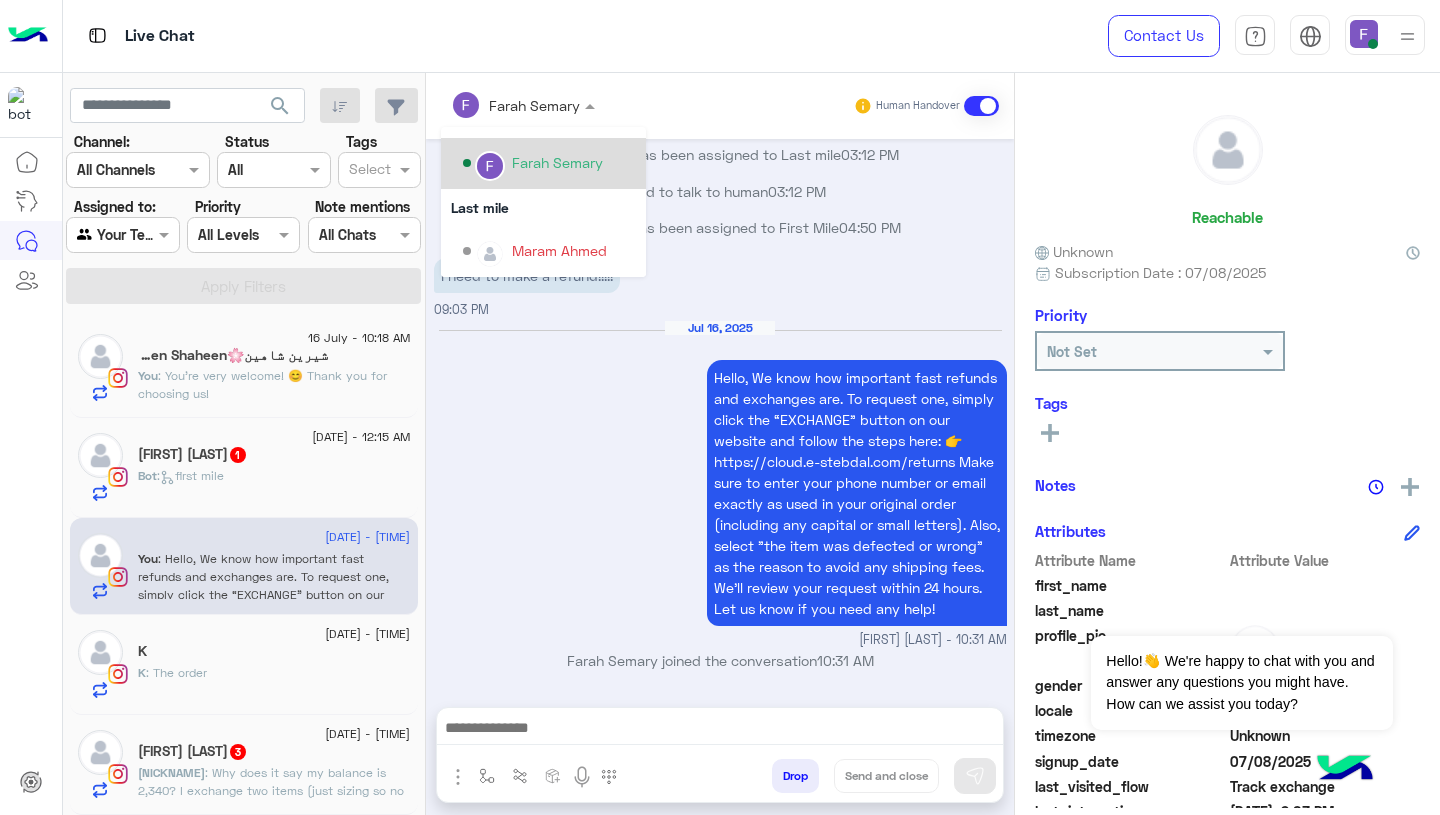 click on "Farah Semary" at bounding box center (557, 162) 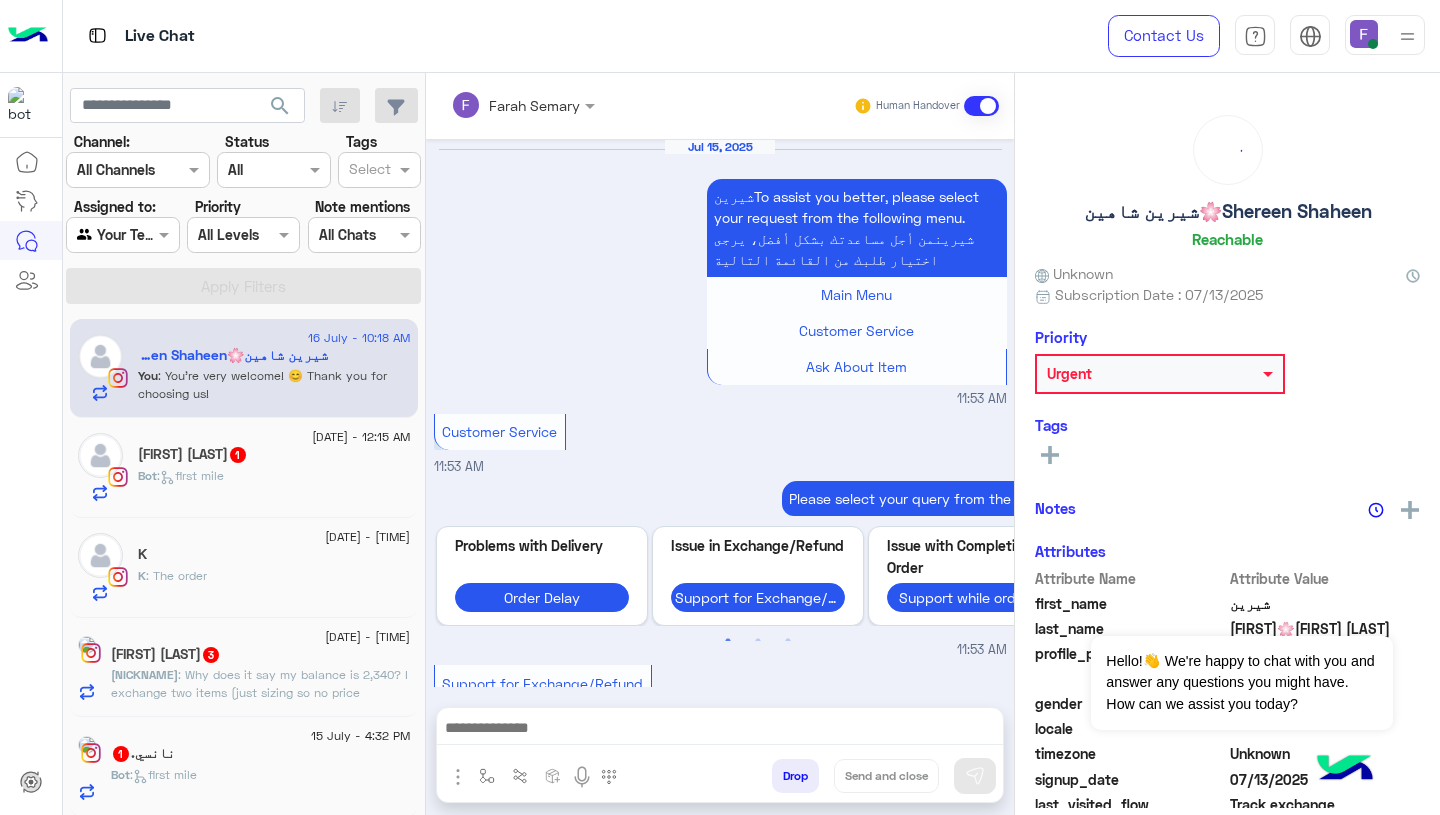 scroll, scrollTop: 1706, scrollLeft: 0, axis: vertical 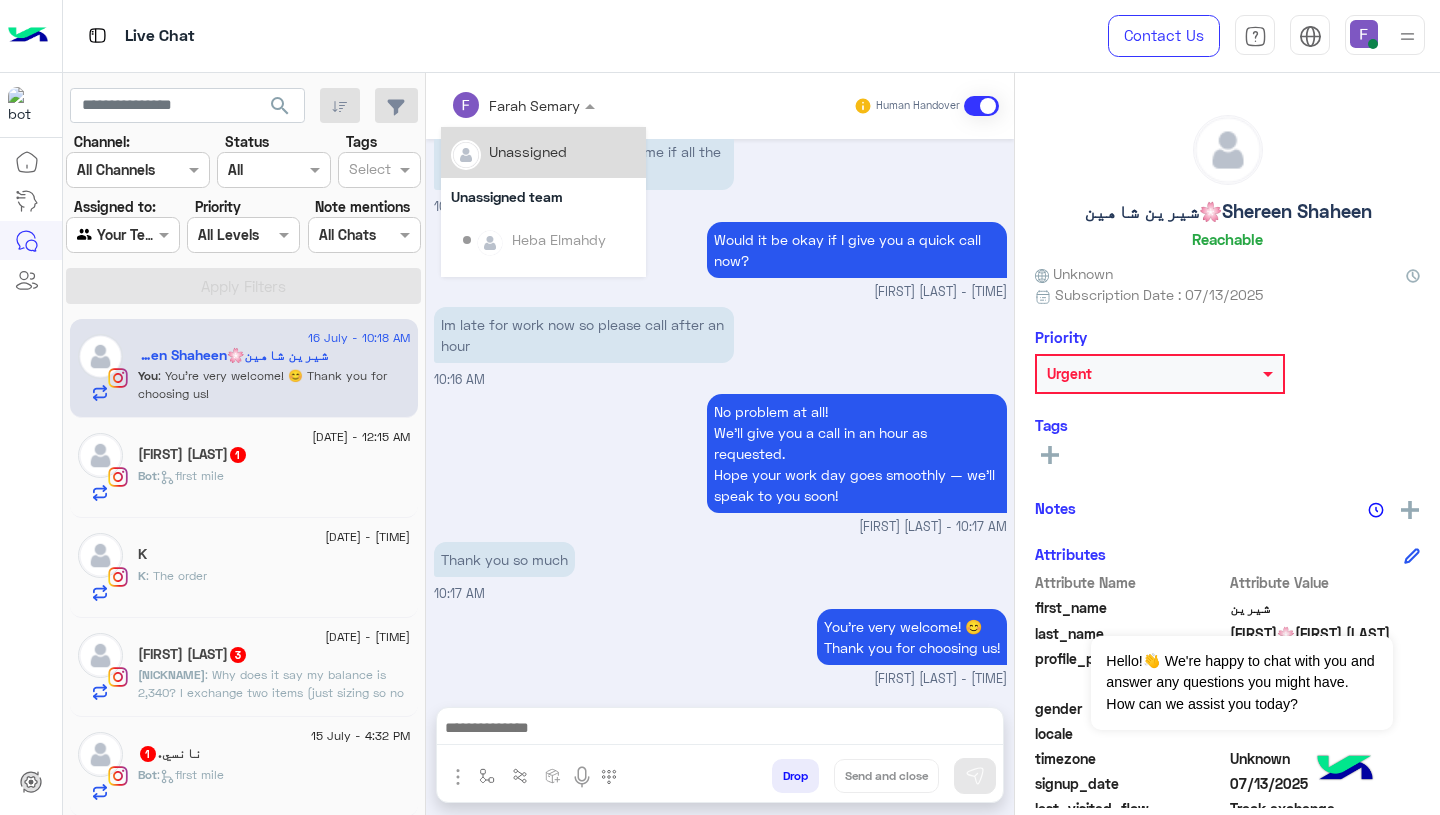 click at bounding box center [523, 104] 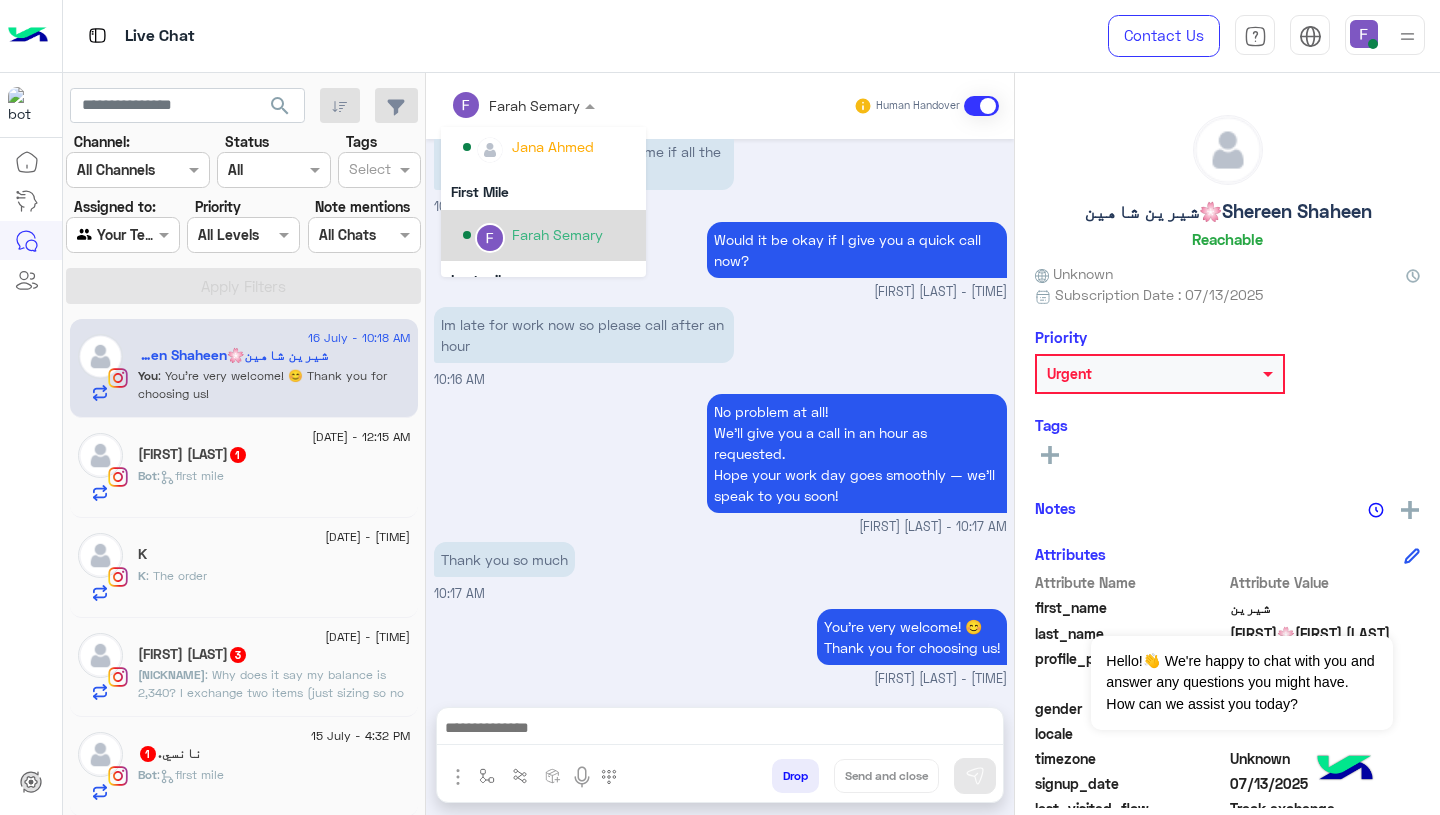 scroll, scrollTop: 355, scrollLeft: 0, axis: vertical 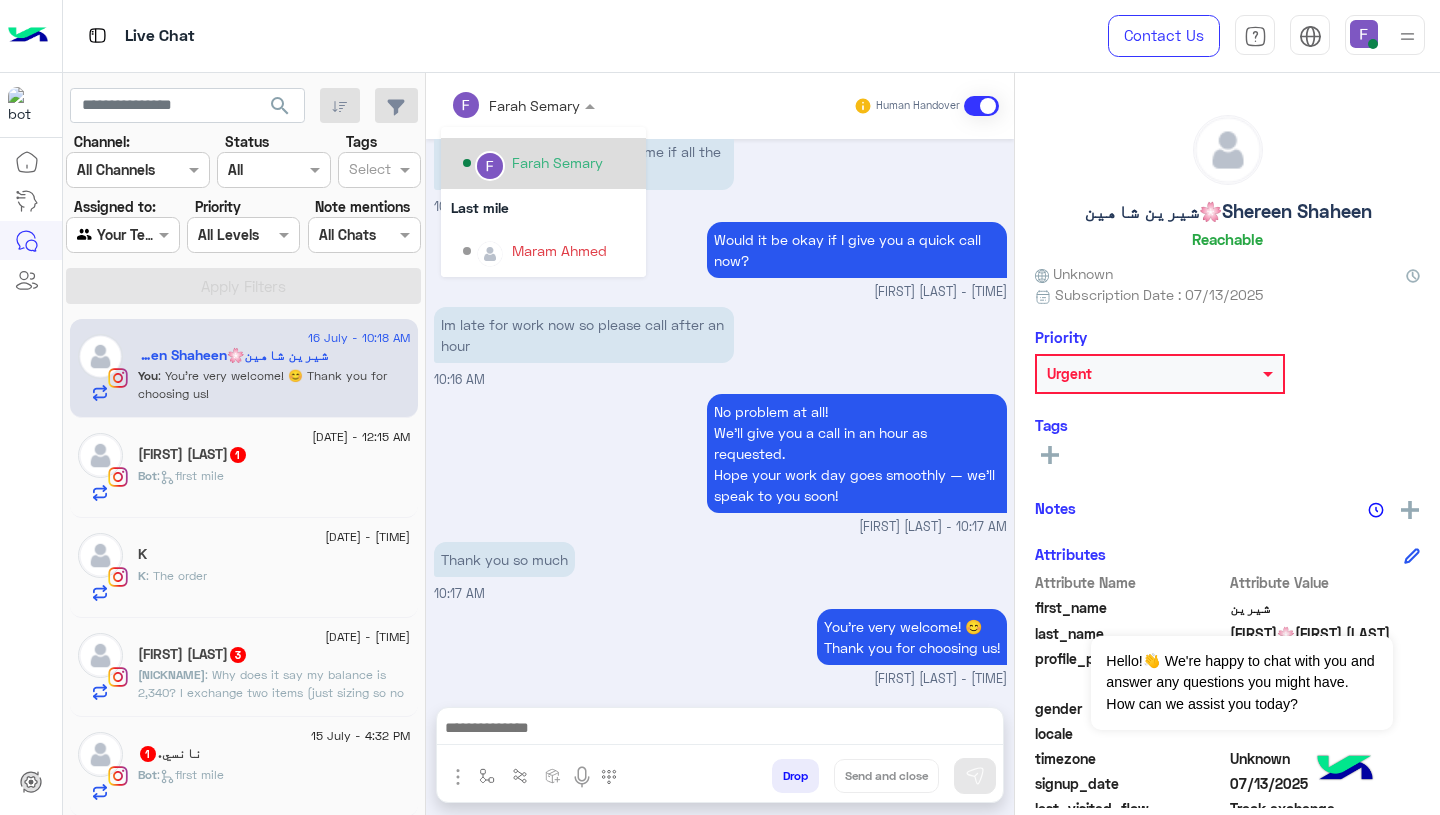 click on "Farah Semary" at bounding box center [549, 163] 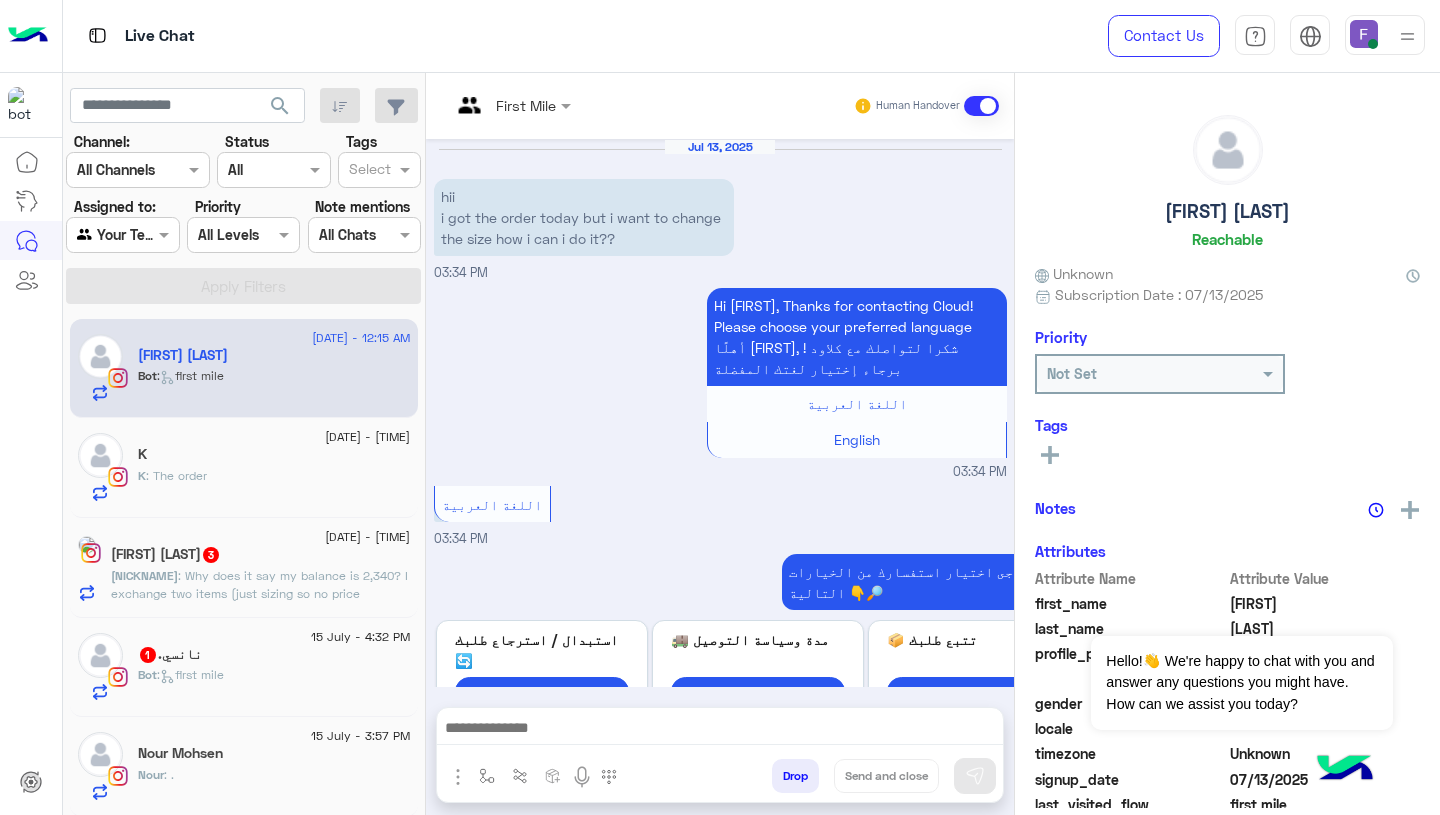 scroll, scrollTop: 1753, scrollLeft: 0, axis: vertical 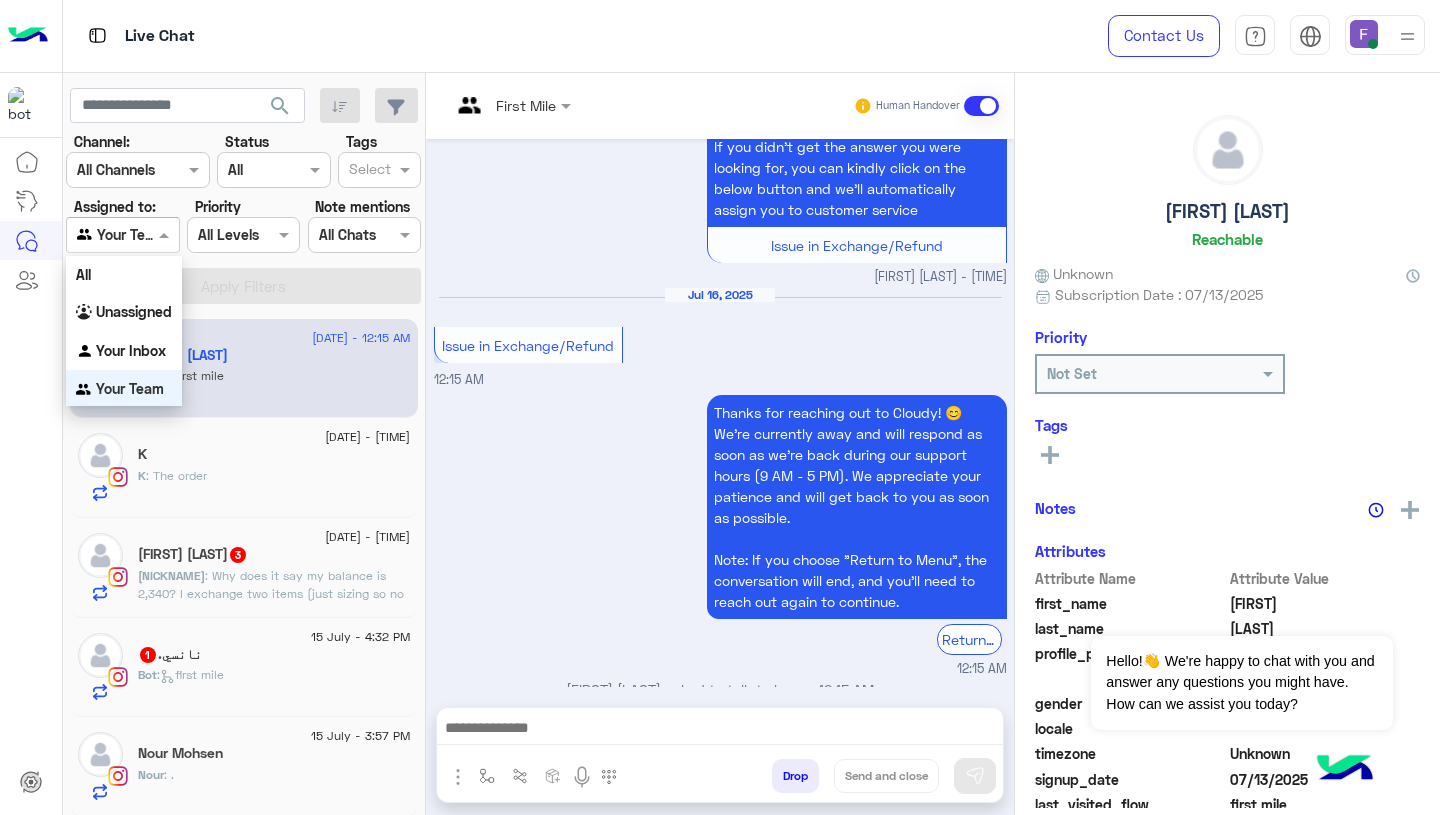 click at bounding box center [122, 234] 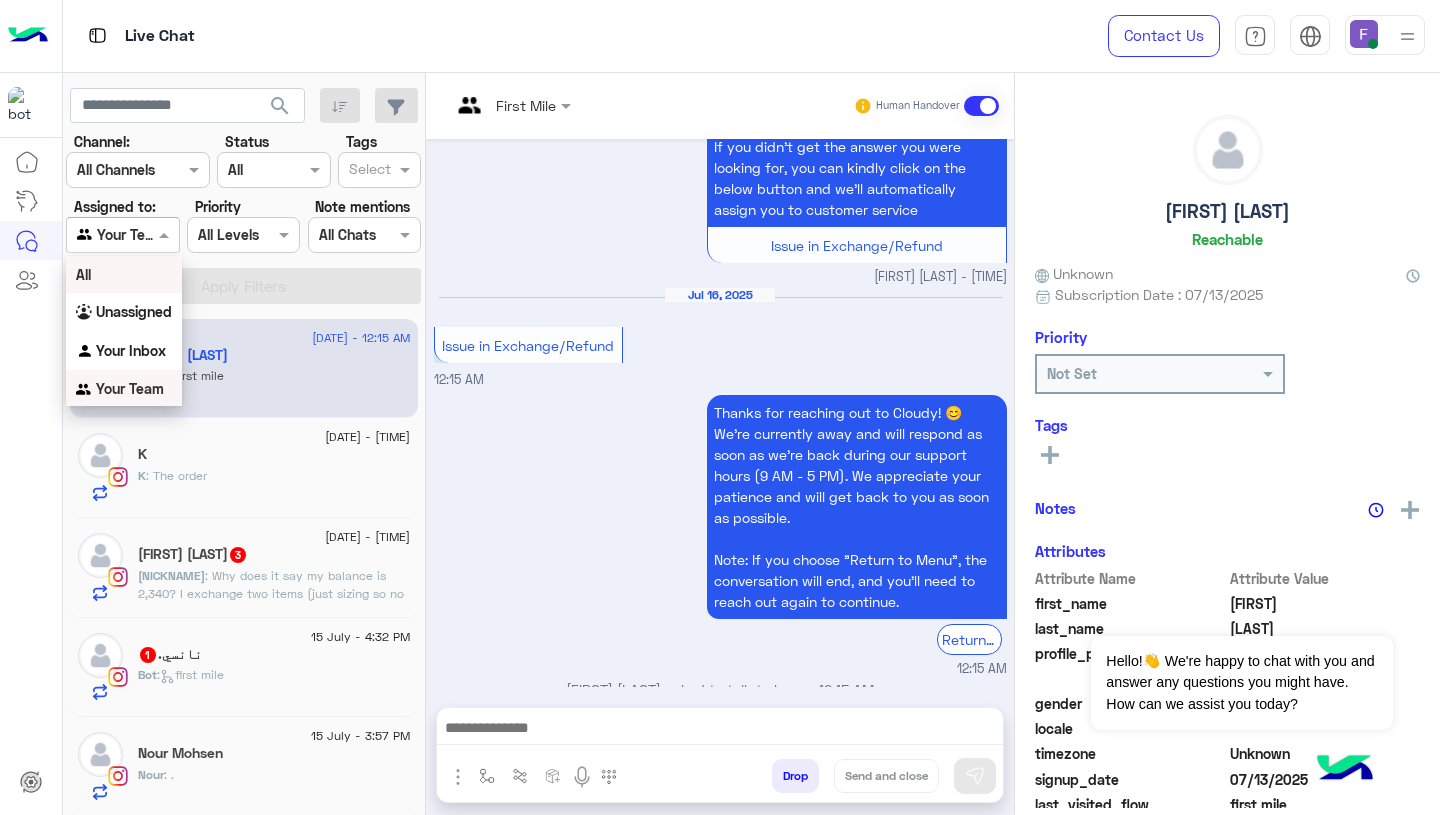 scroll, scrollTop: 0, scrollLeft: 0, axis: both 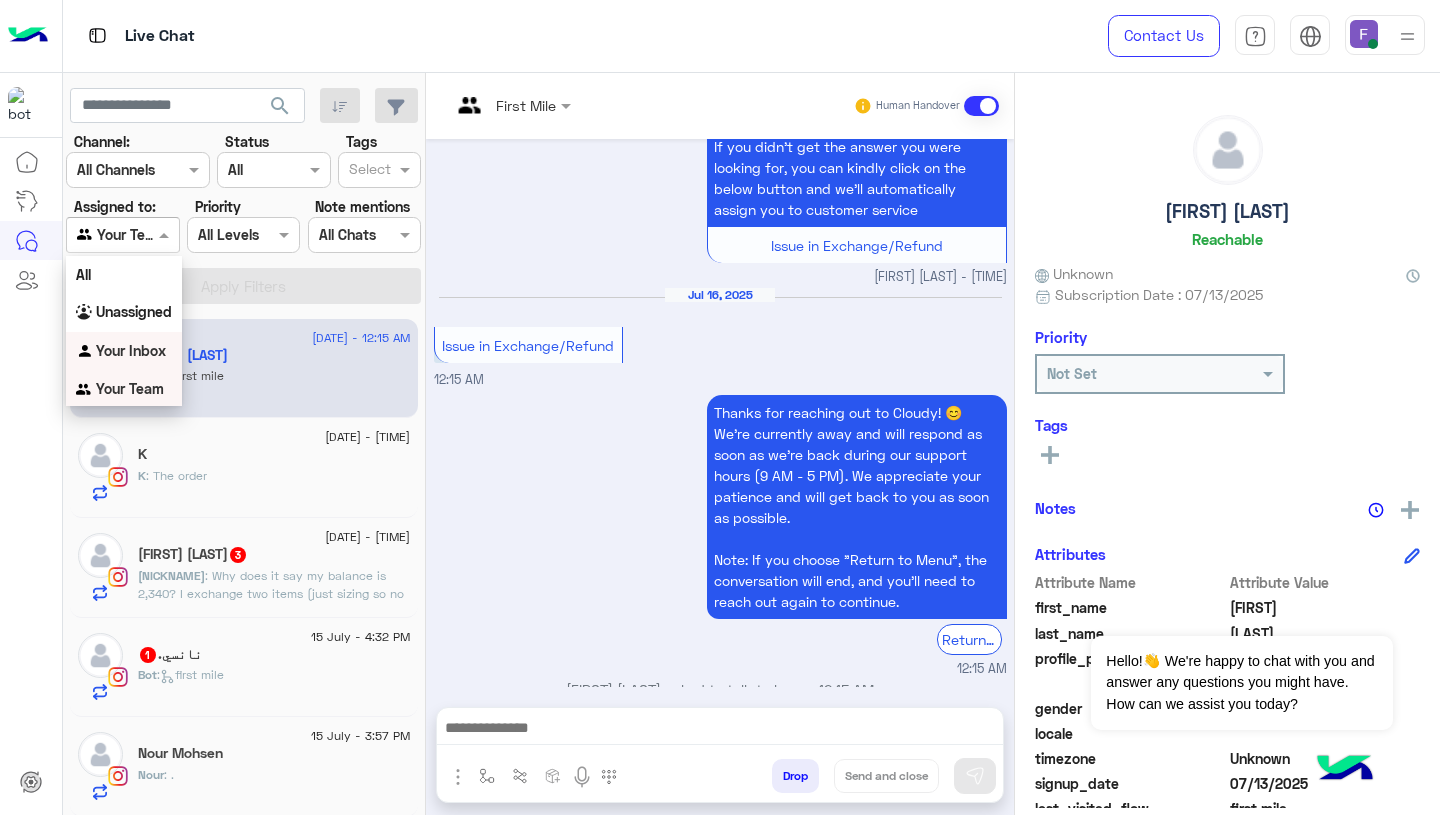 click on "Your Inbox" at bounding box center (131, 350) 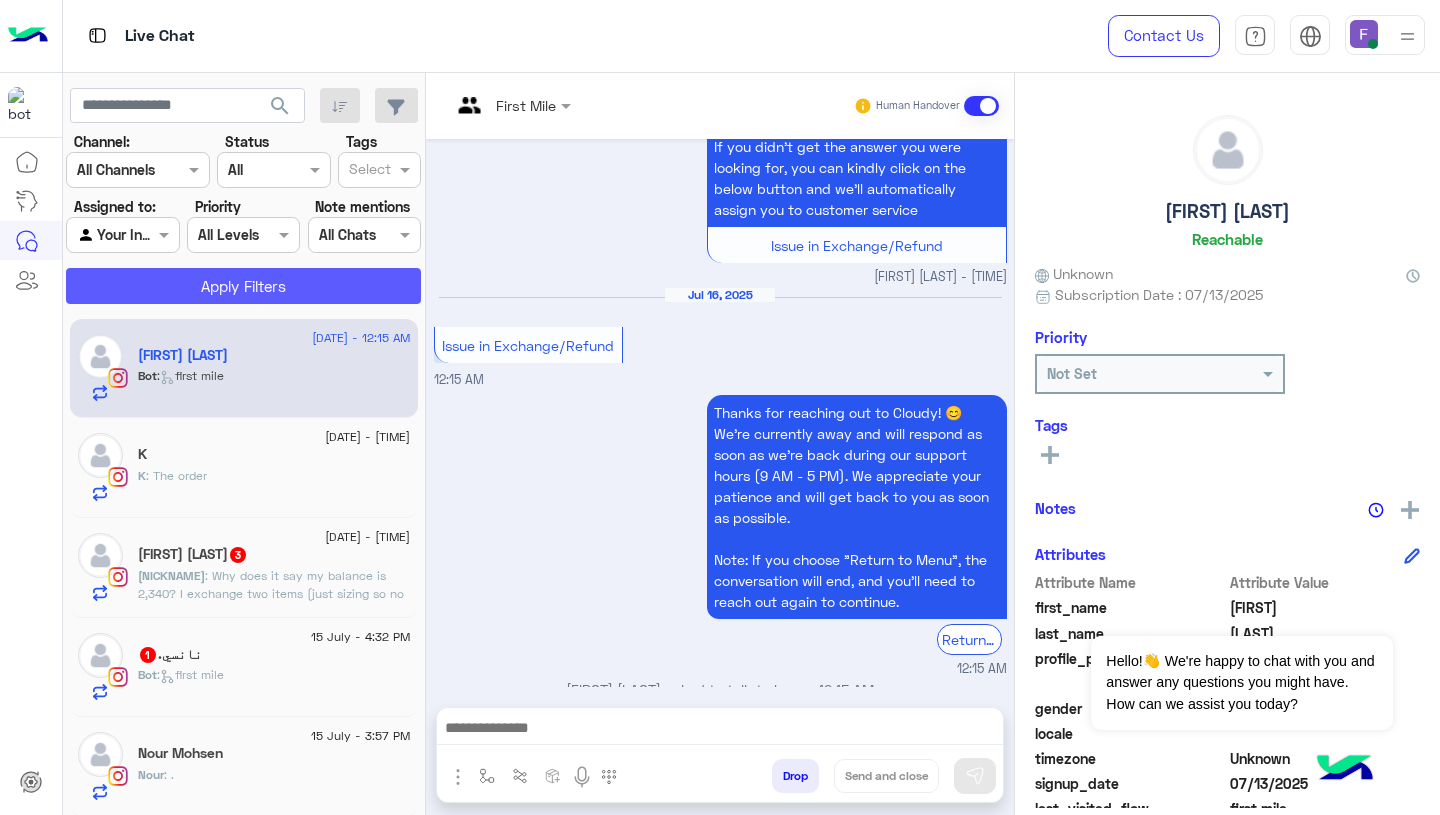click on "Apply Filters" 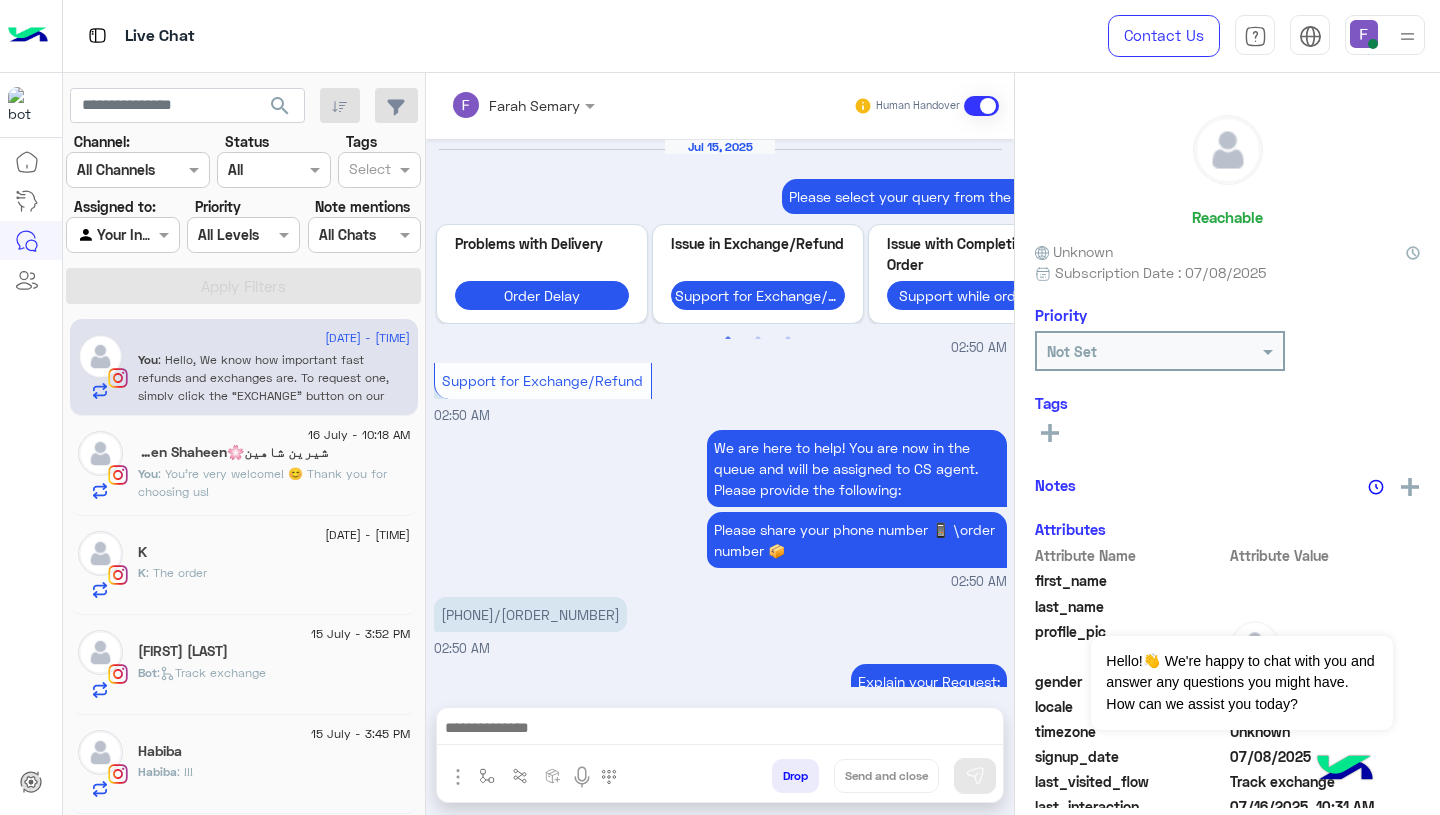 scroll, scrollTop: 1607, scrollLeft: 0, axis: vertical 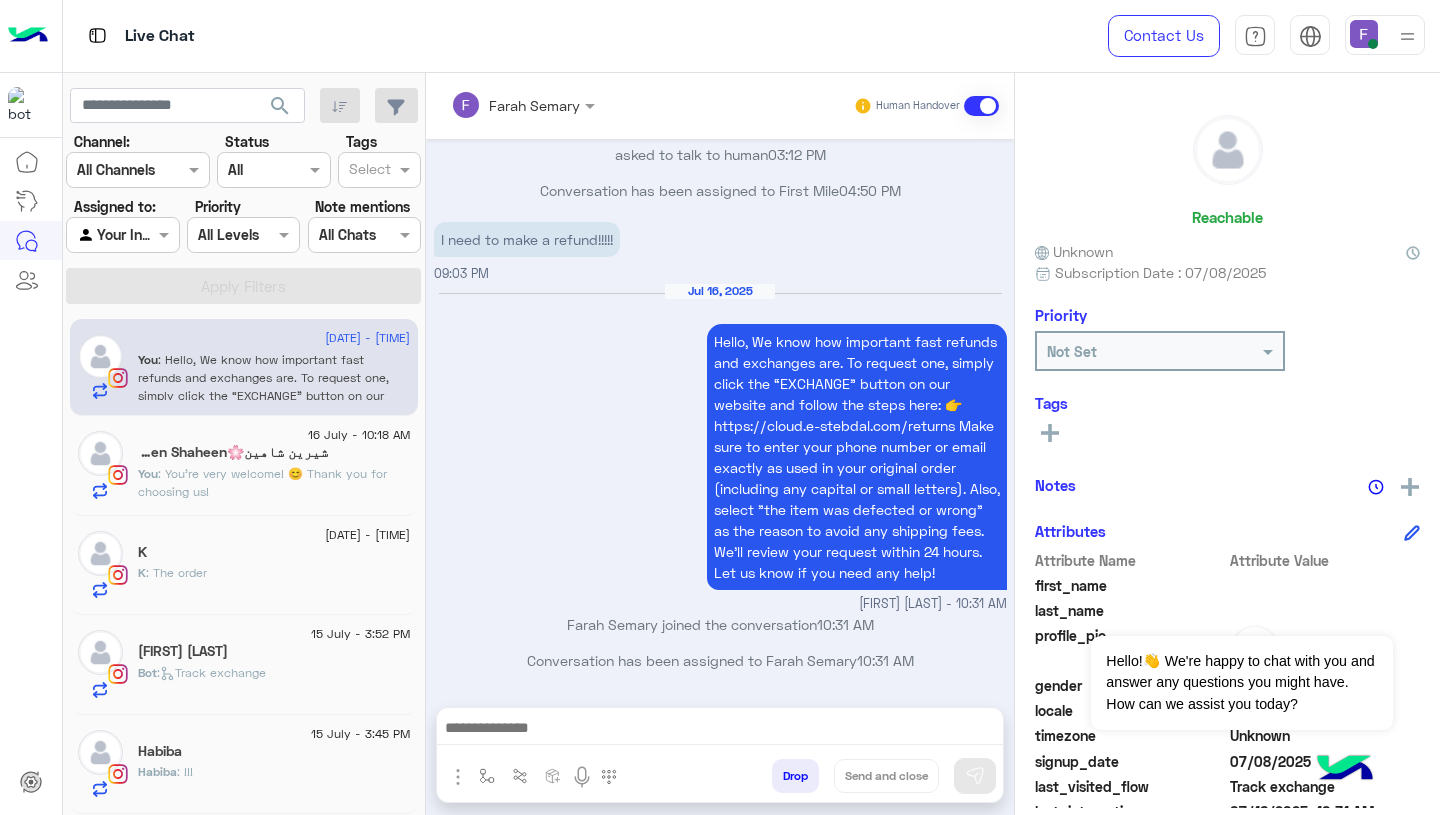click on ": You're very welcome! 😊
Thank you for choosing us!" 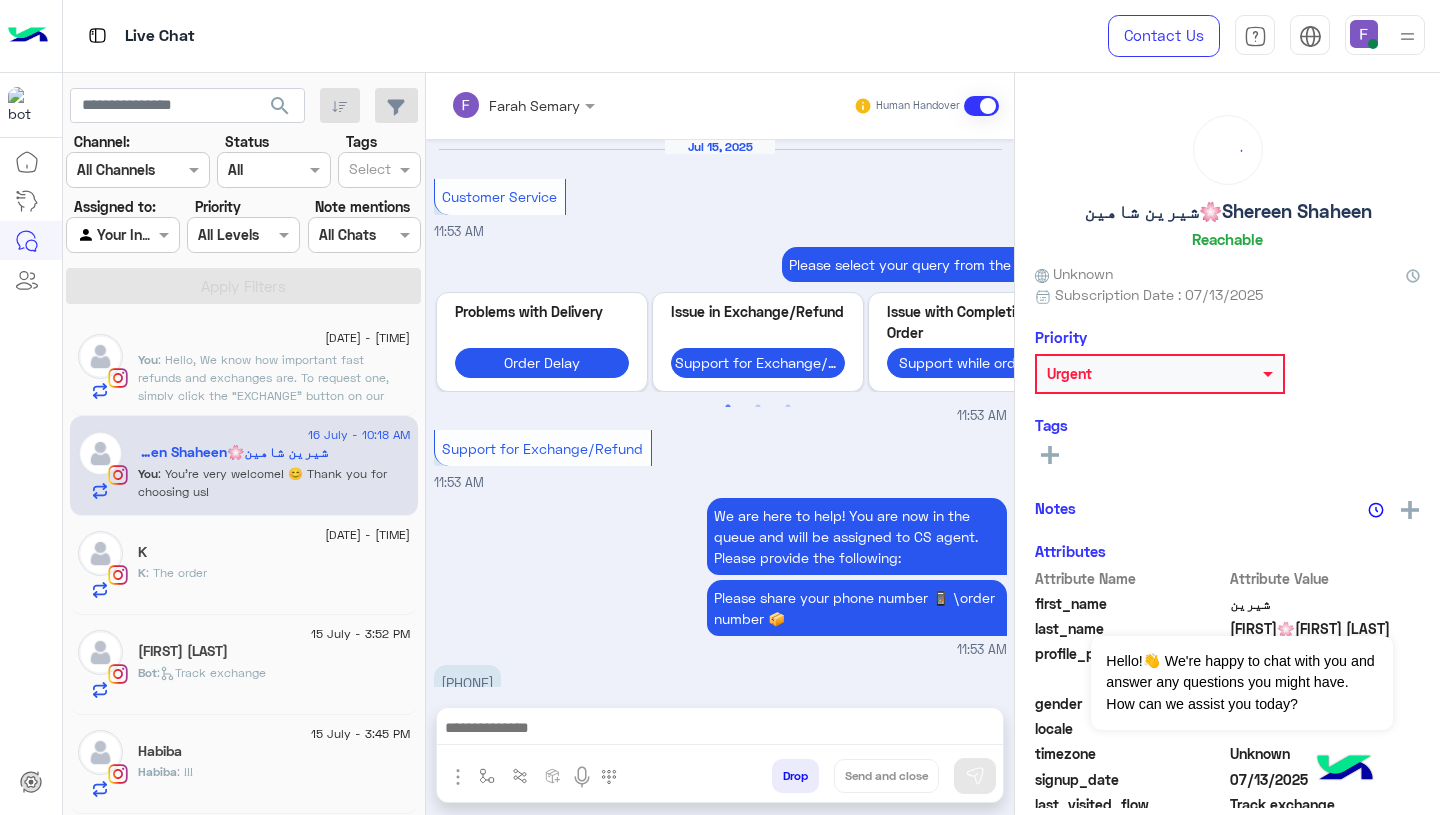 scroll, scrollTop: 1508, scrollLeft: 0, axis: vertical 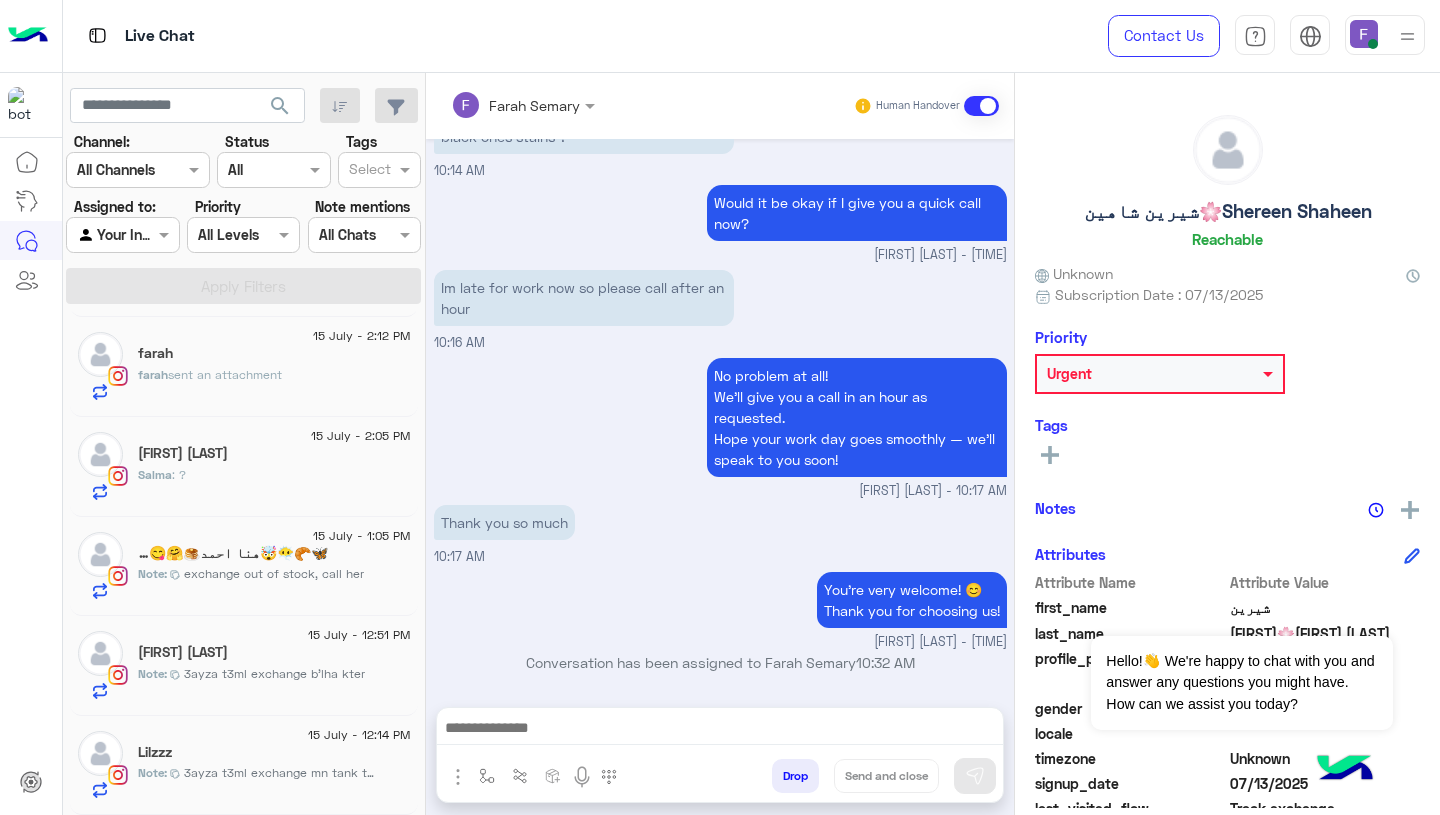 click on "3ayza t3ml exchange mn tank top le relaxed fit tee w msh 3arfa" 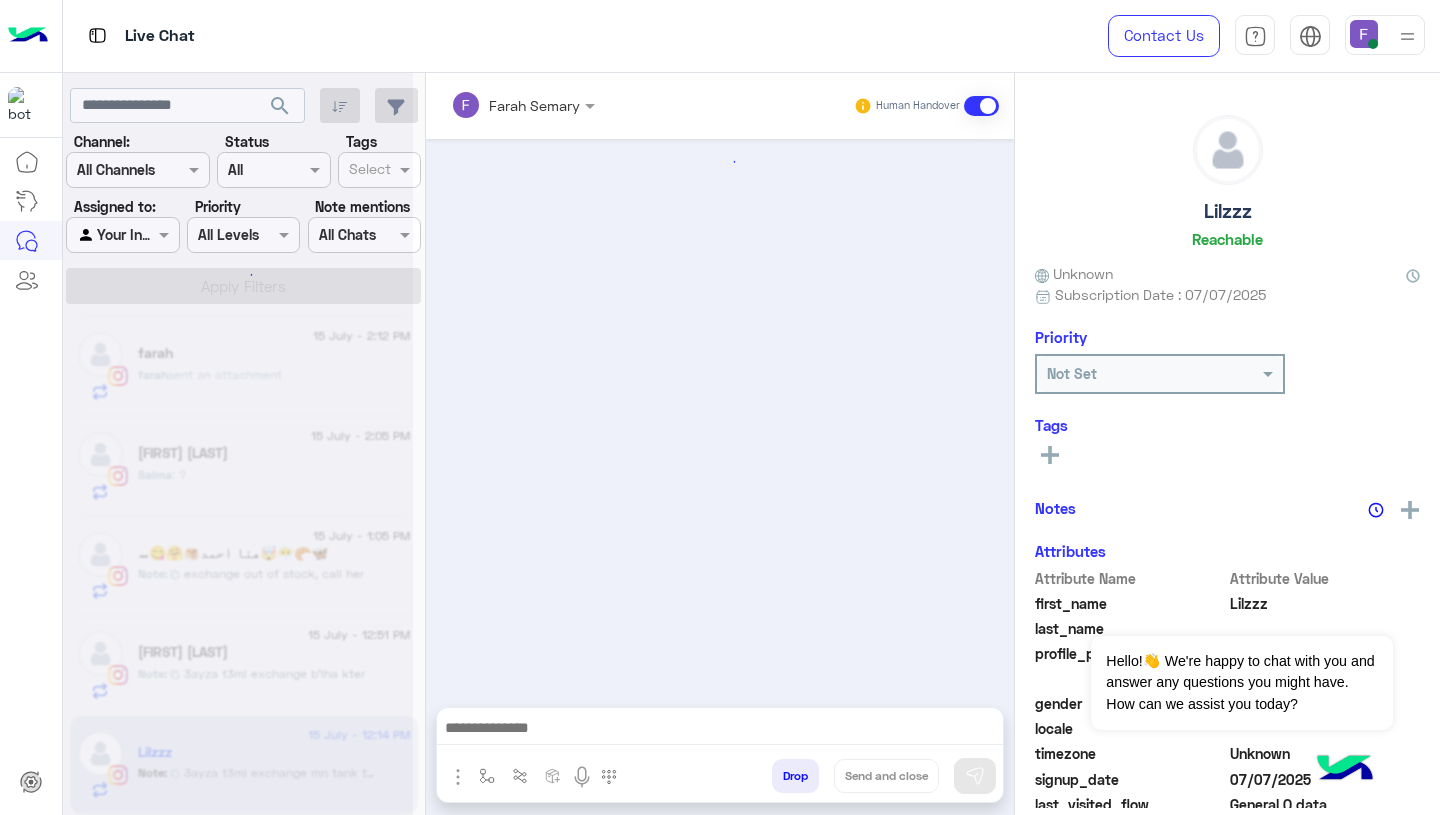 scroll, scrollTop: 1213, scrollLeft: 0, axis: vertical 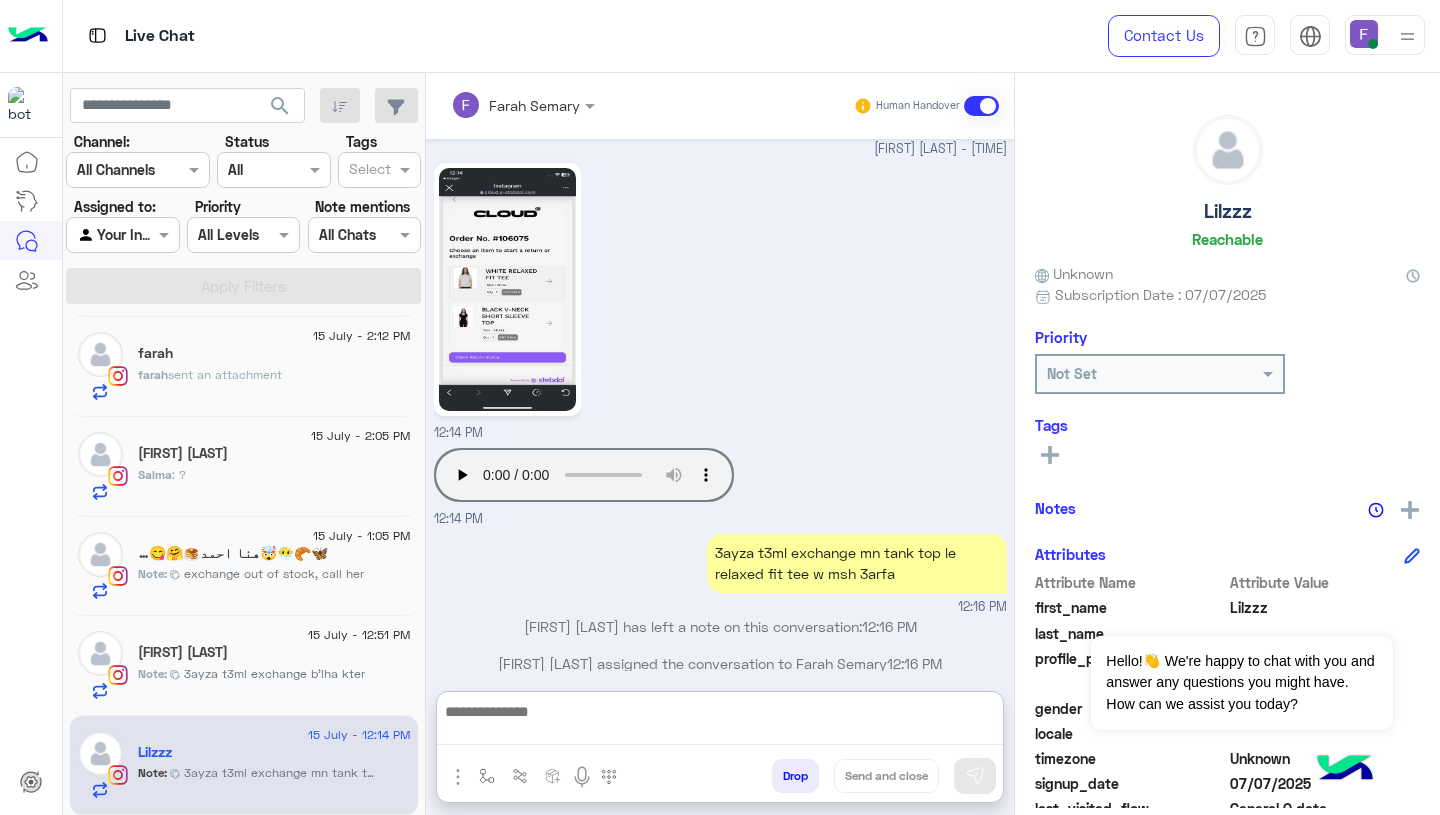 click at bounding box center (720, 722) 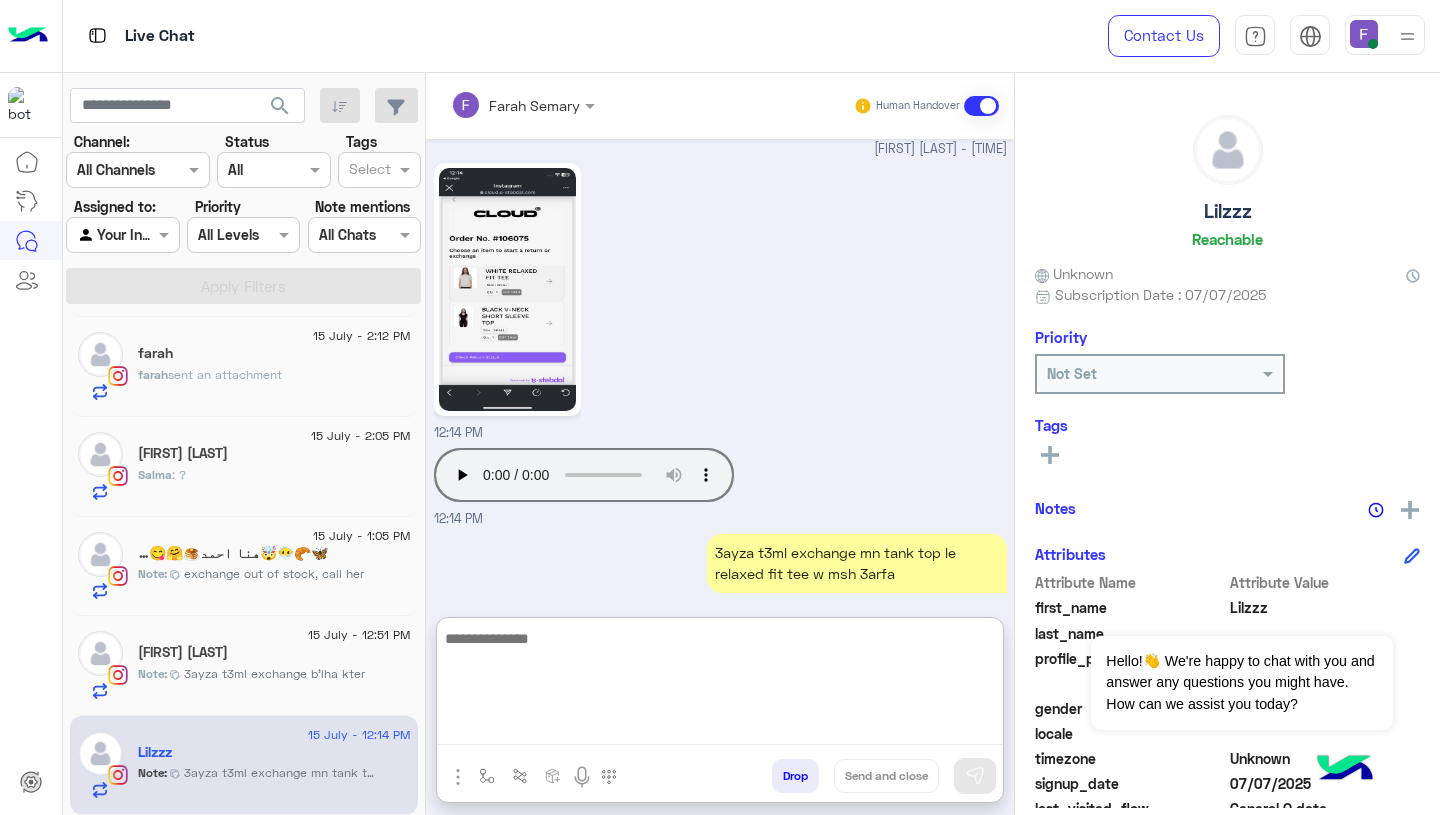 paste on "**********" 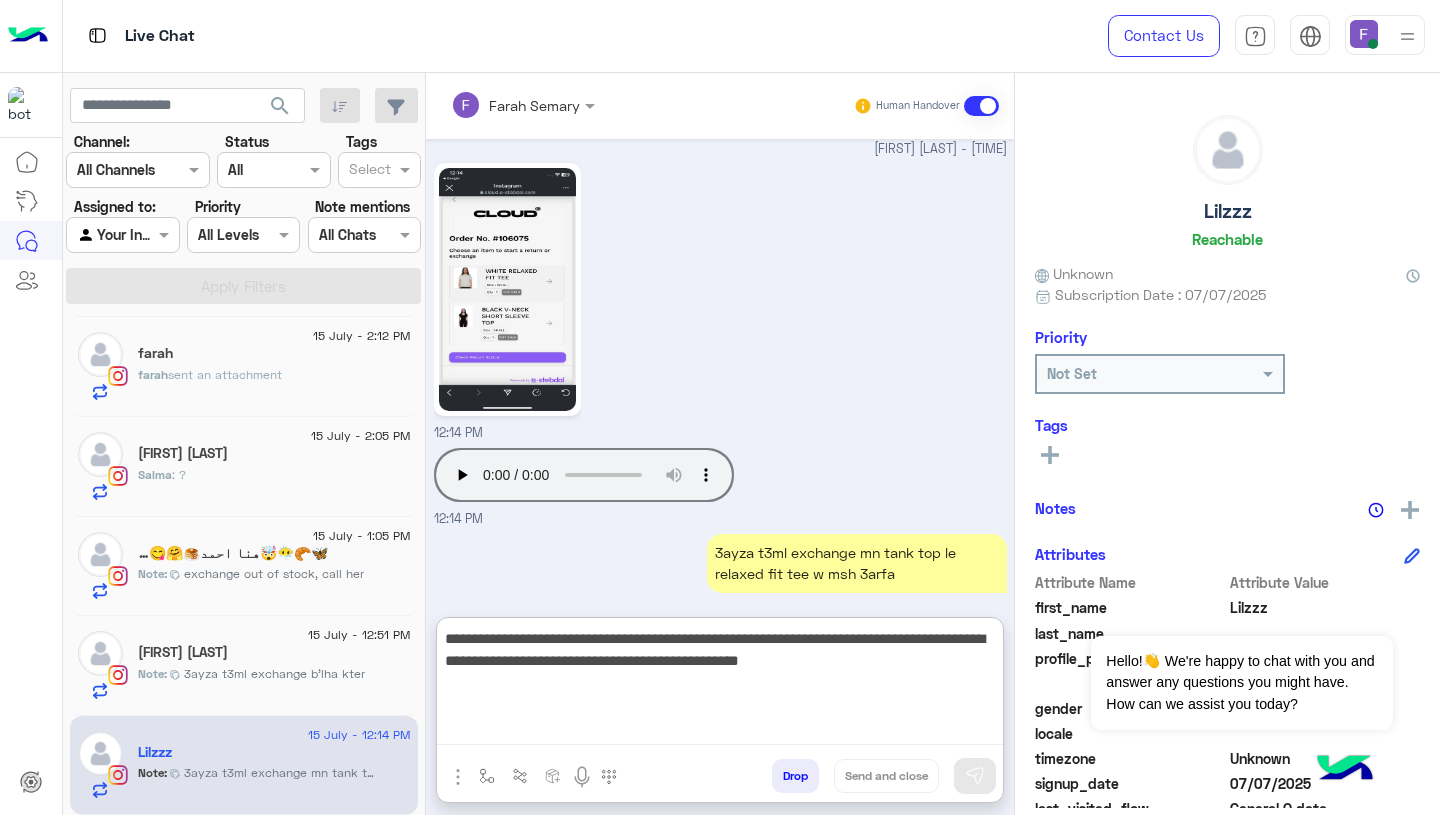 scroll, scrollTop: 61, scrollLeft: 0, axis: vertical 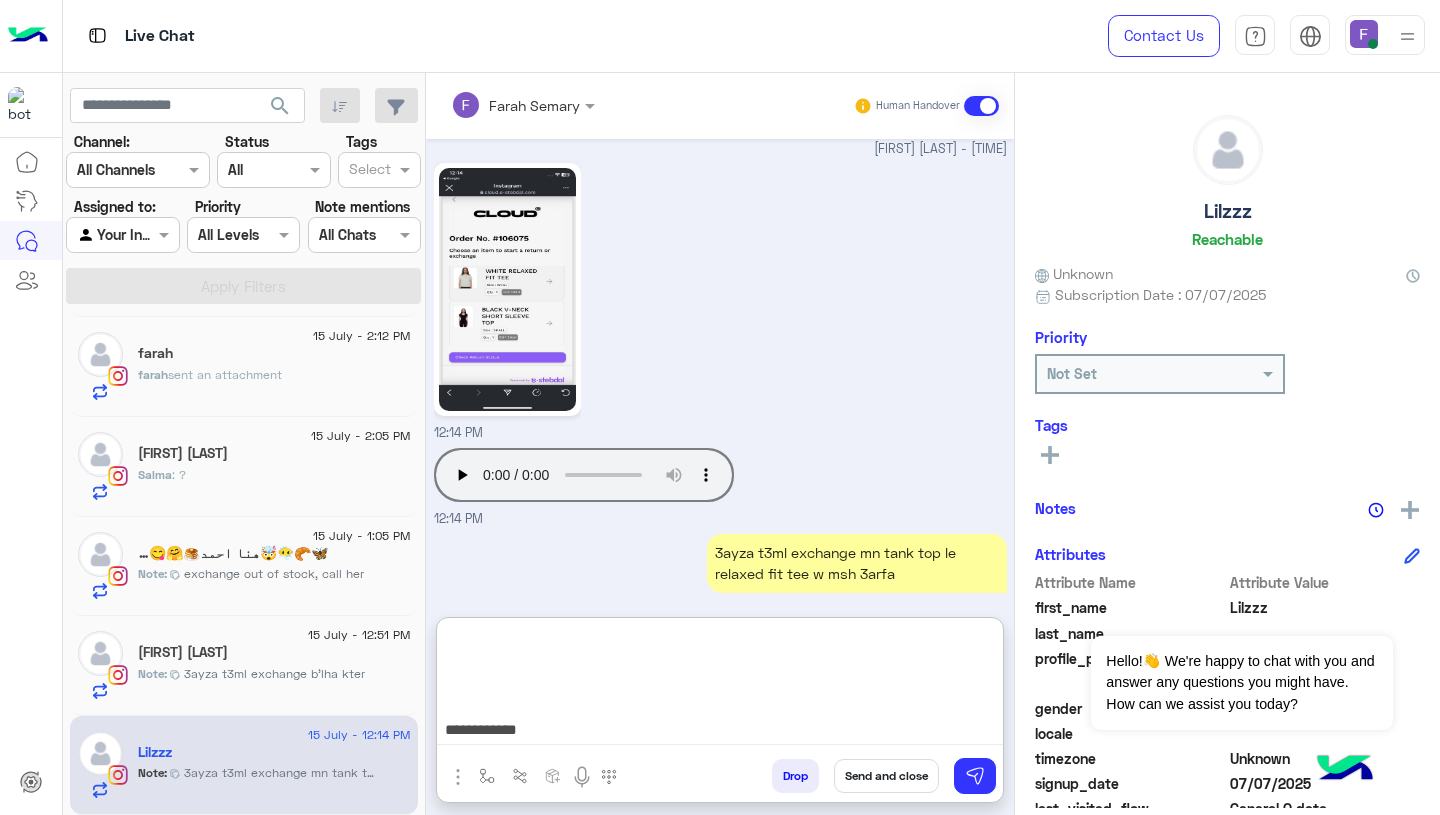 click on "**********" at bounding box center (720, 685) 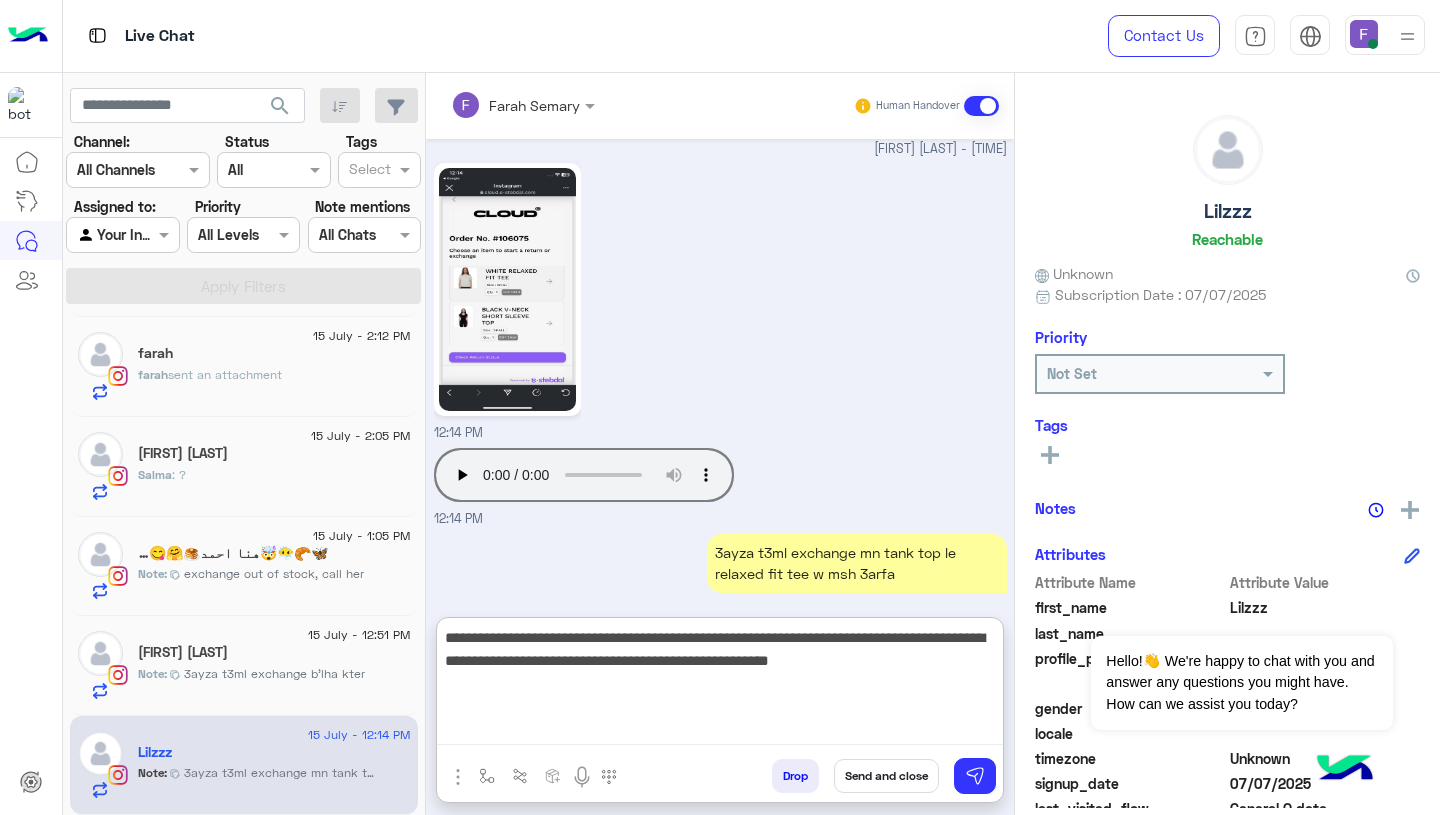 scroll, scrollTop: 0, scrollLeft: 0, axis: both 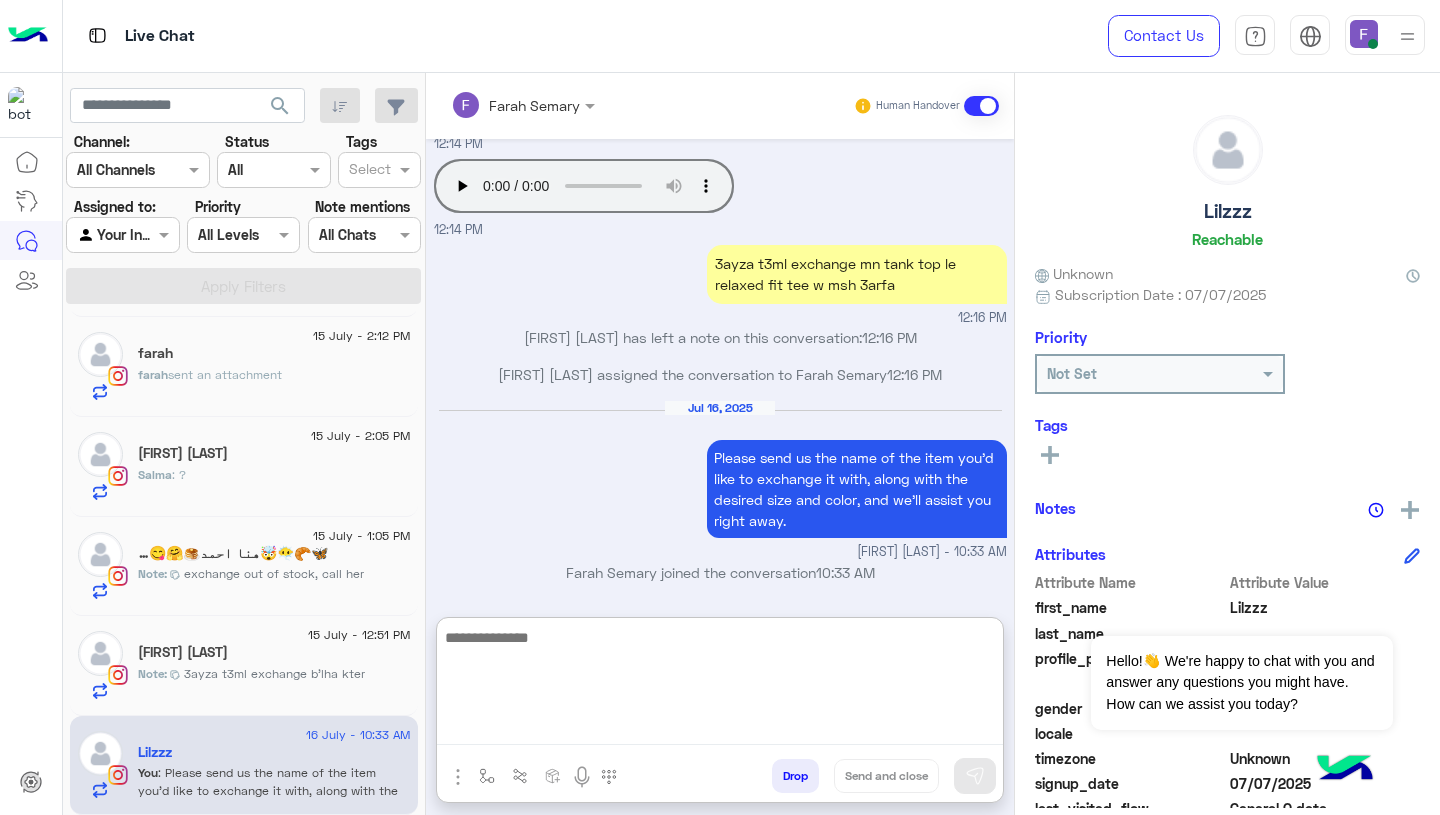 click on "Bilal Hibz" 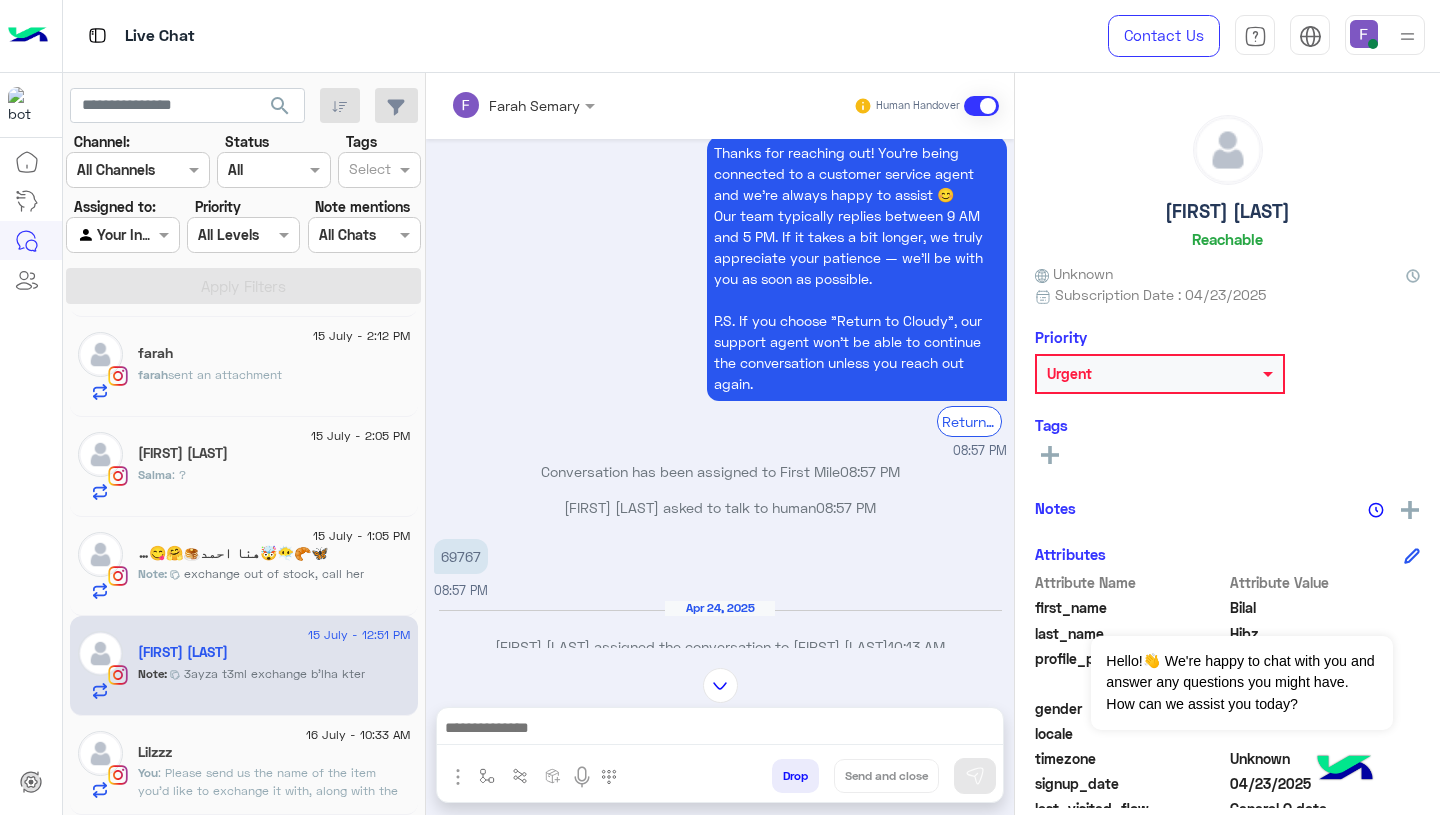 scroll, scrollTop: 3054, scrollLeft: 0, axis: vertical 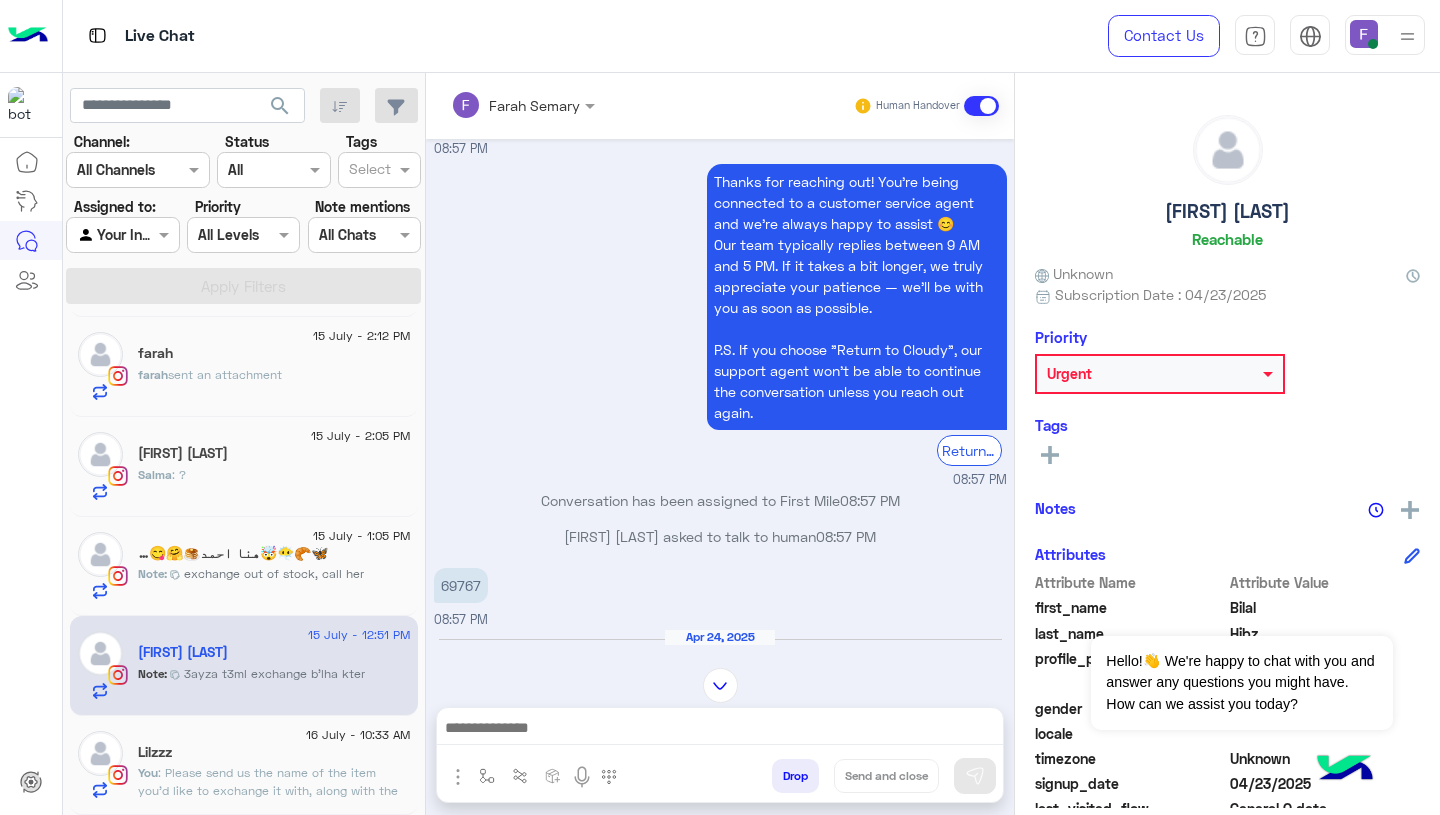 click on "69767" at bounding box center (461, 585) 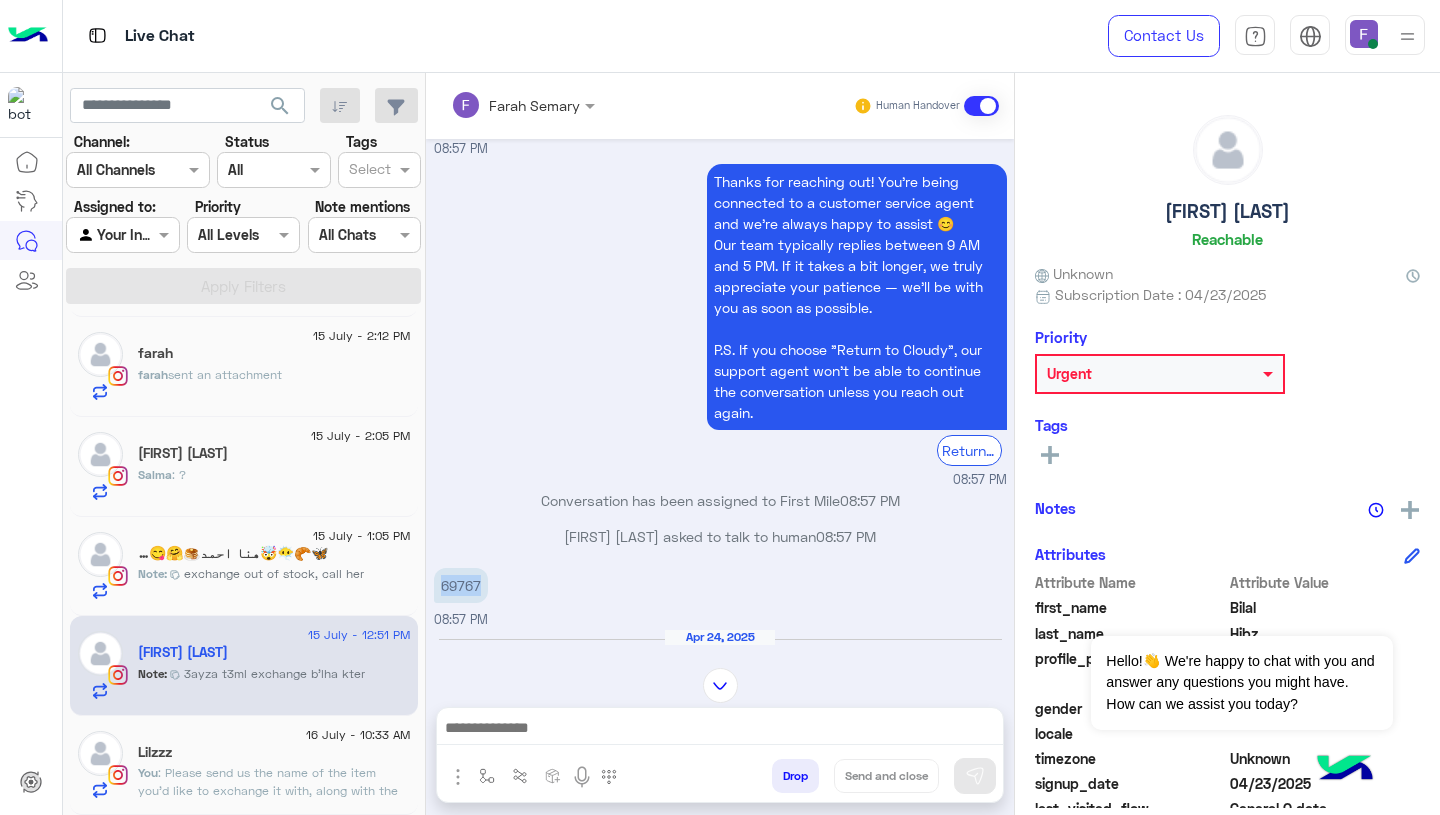 click on "69767" at bounding box center (461, 585) 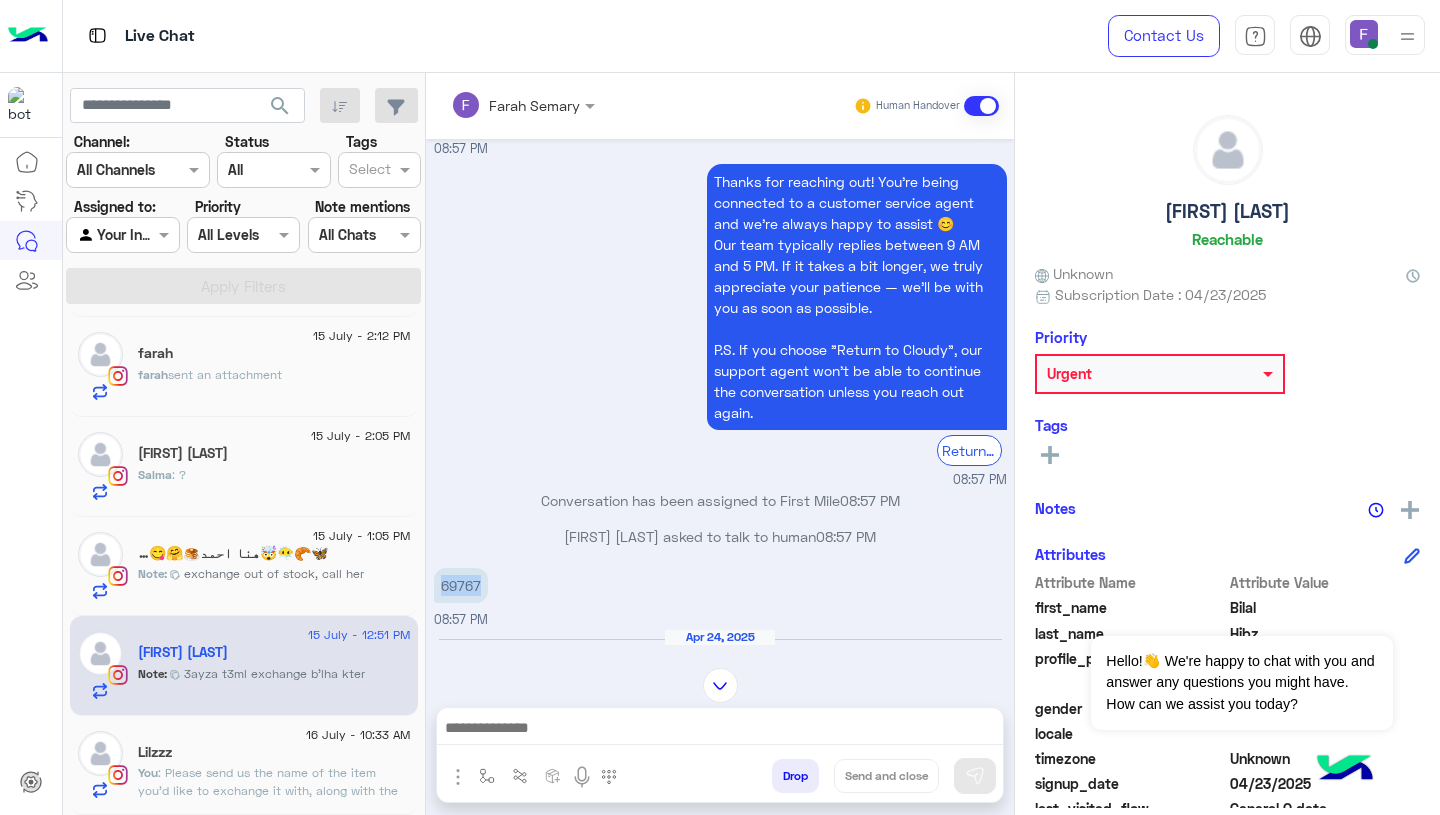 click on "Thanks for reaching out! You’re being connected to a customer service agent and we’re always happy to assist 😊 Our team typically replies between 9 AM and 5 PM. If it takes a bit longer, we truly appreciate your patience — we’ll be with you as soon as possible. P.S. If you choose "Return to Cloudy", our support agent won’t be able to continue the conversation unless you reach out again.  Return to cloudy     08:57 PM" at bounding box center [720, 324] 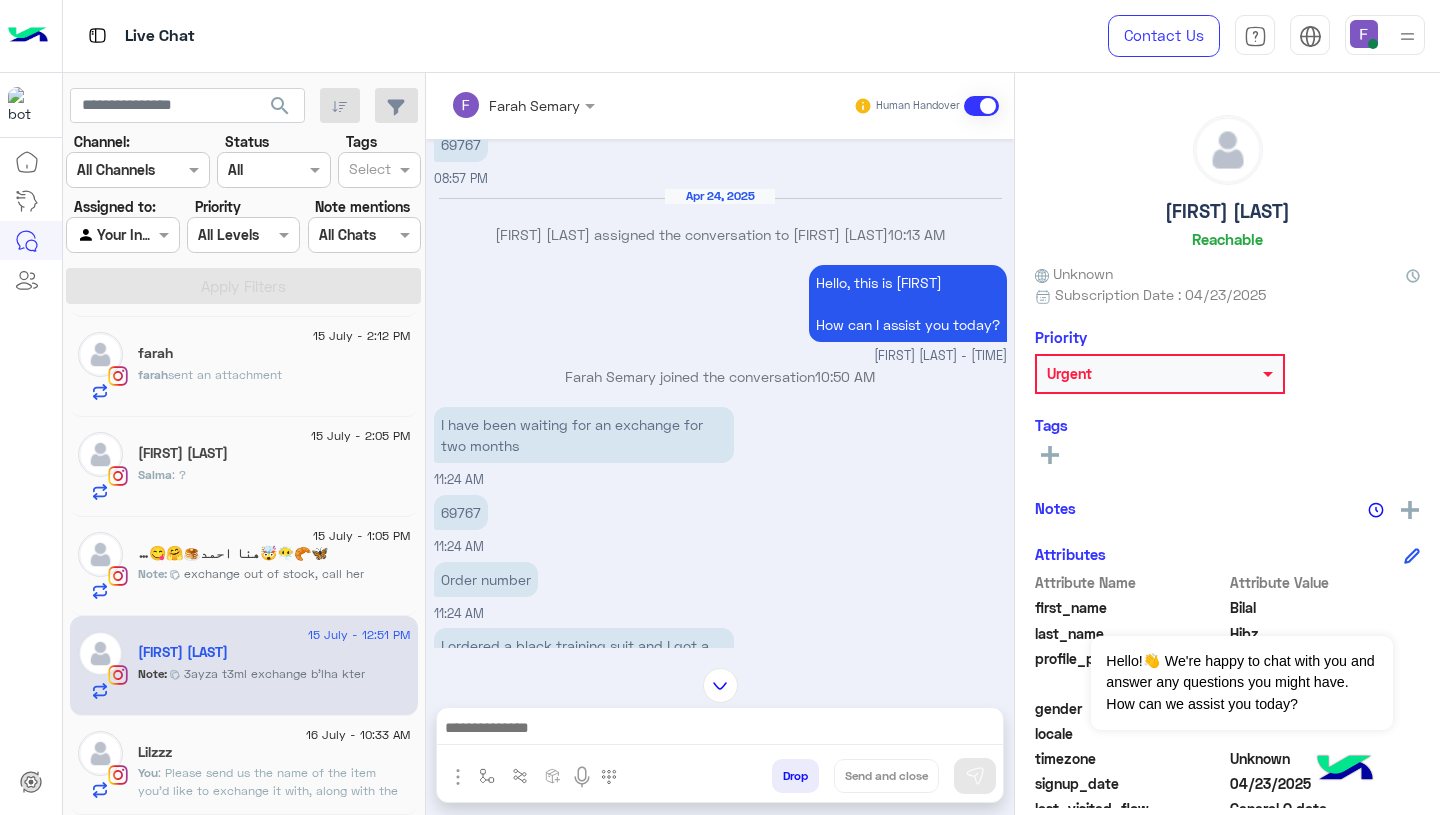scroll, scrollTop: 3606, scrollLeft: 0, axis: vertical 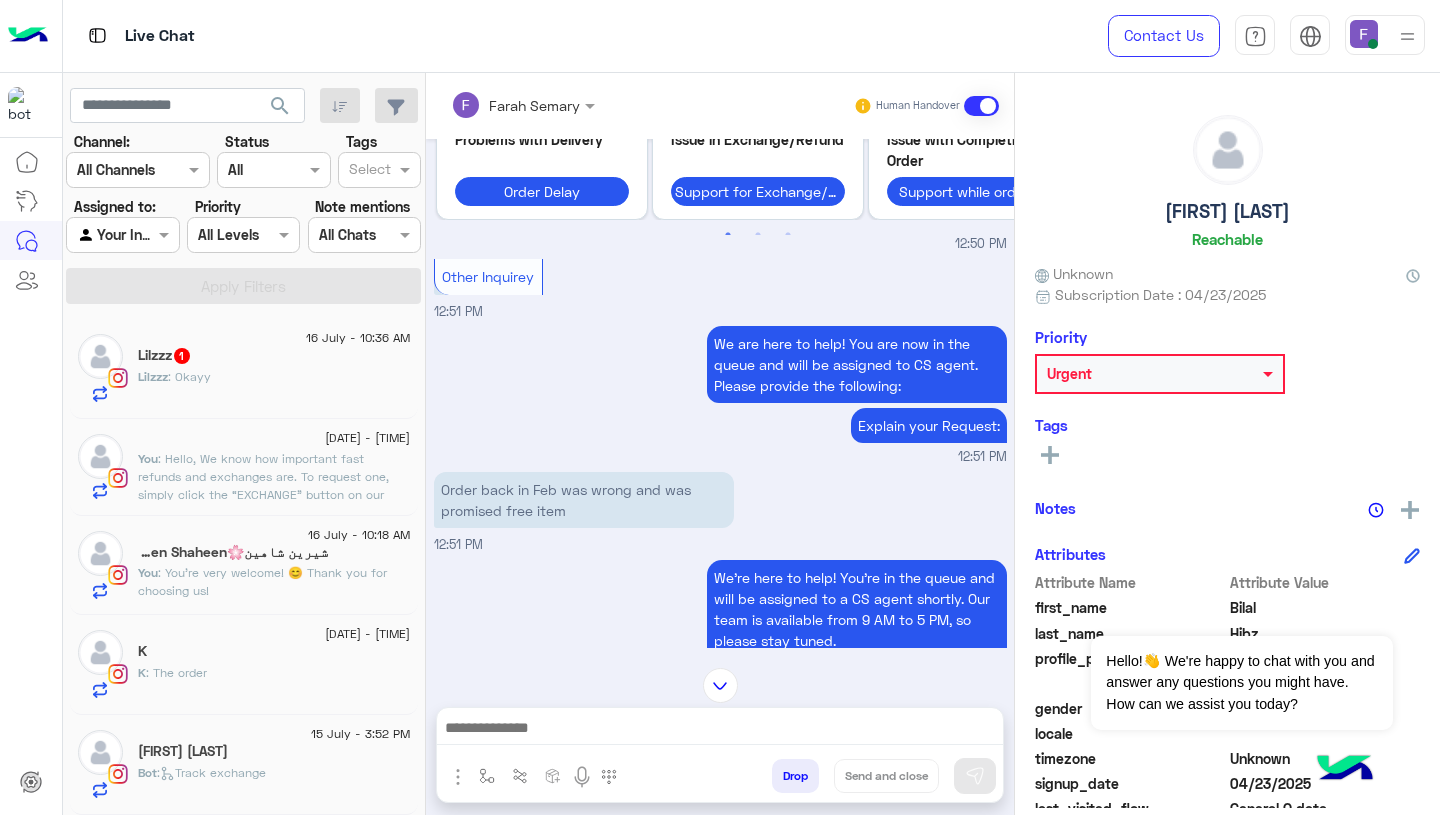 click on "Order back in Feb was wrong and was promised free item" at bounding box center [584, 500] 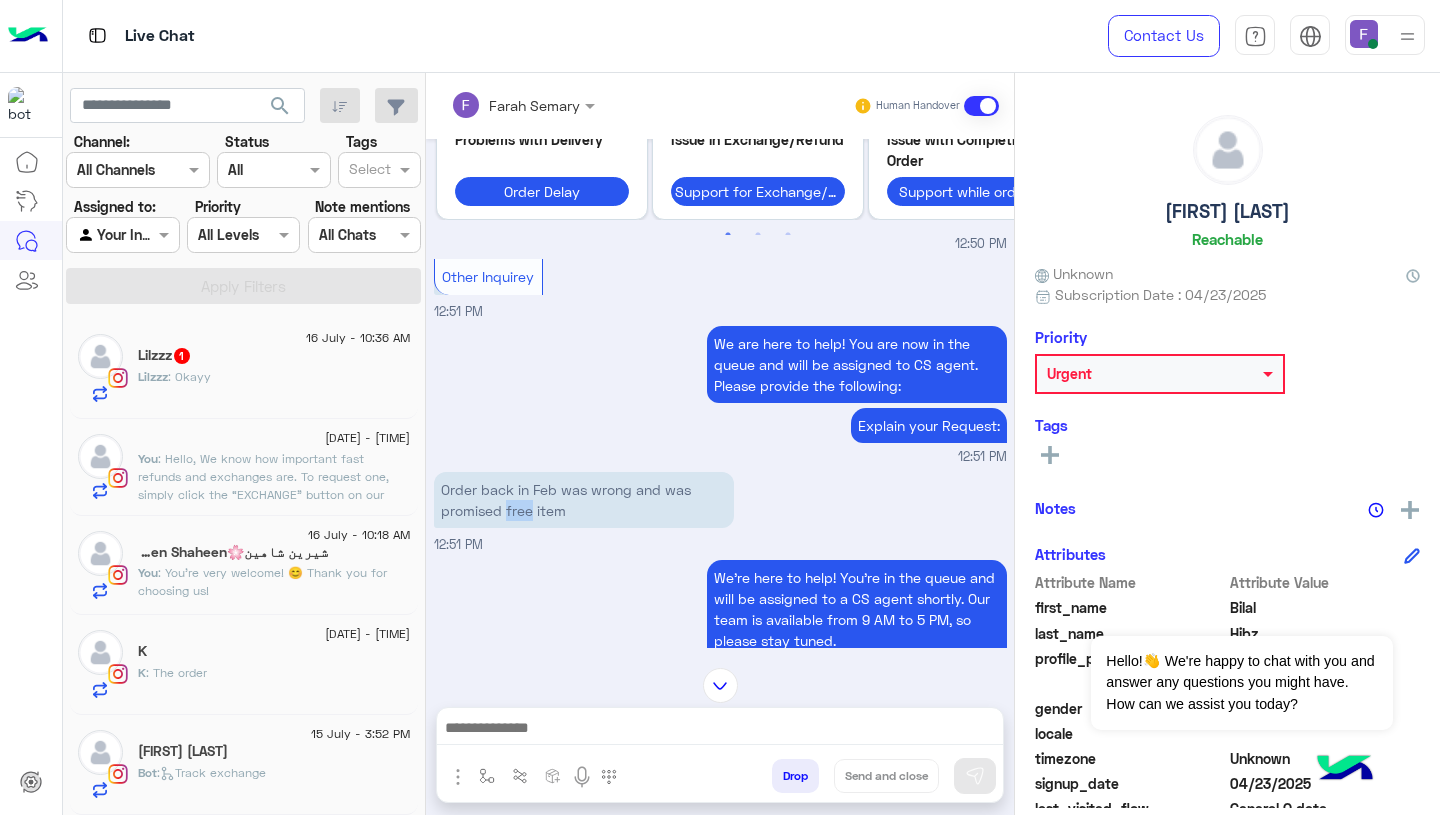 click on "Order back in Feb was wrong and was promised free item" at bounding box center [584, 500] 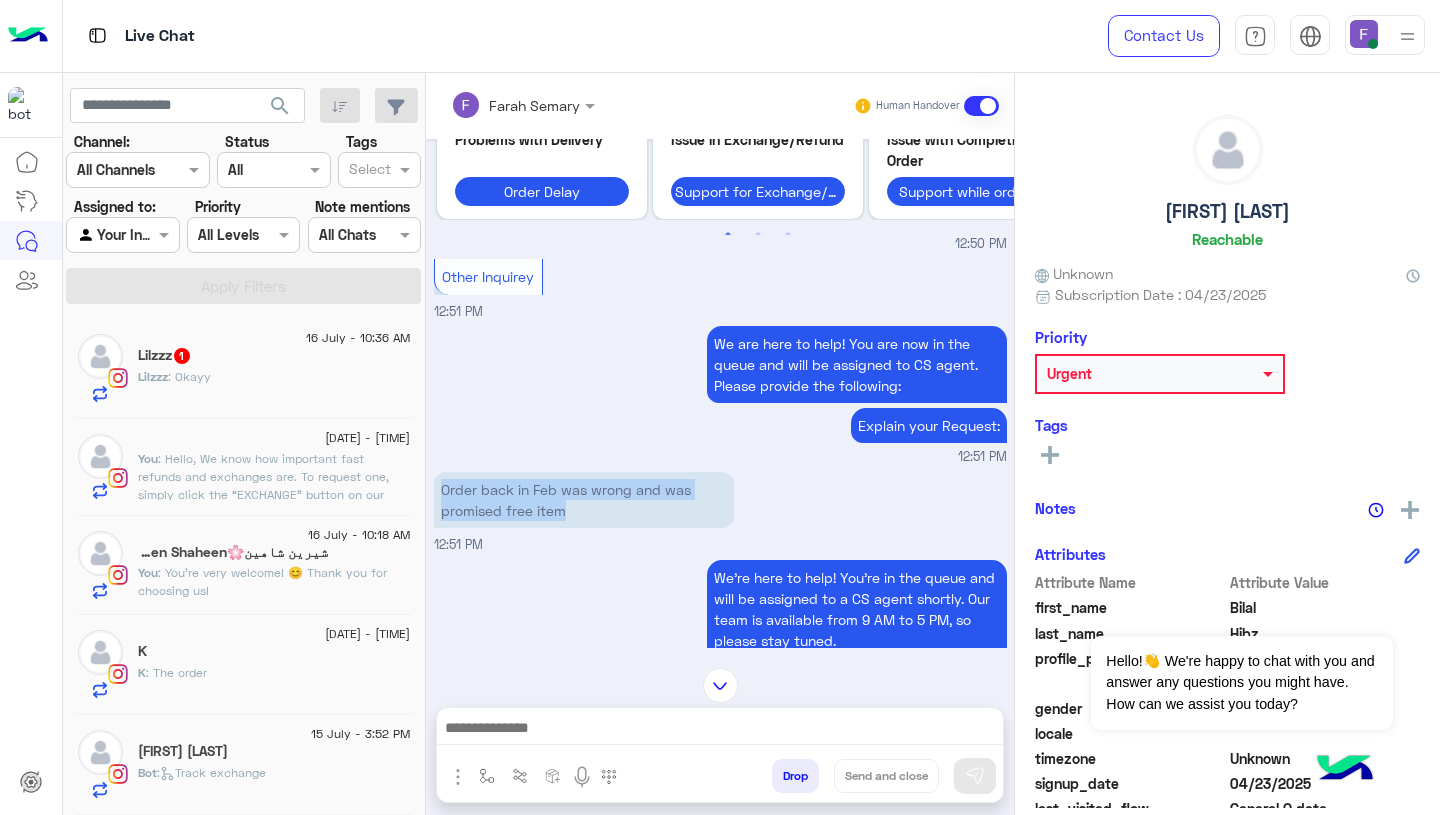 click on "Order back in Feb was wrong and was promised free item" at bounding box center [584, 500] 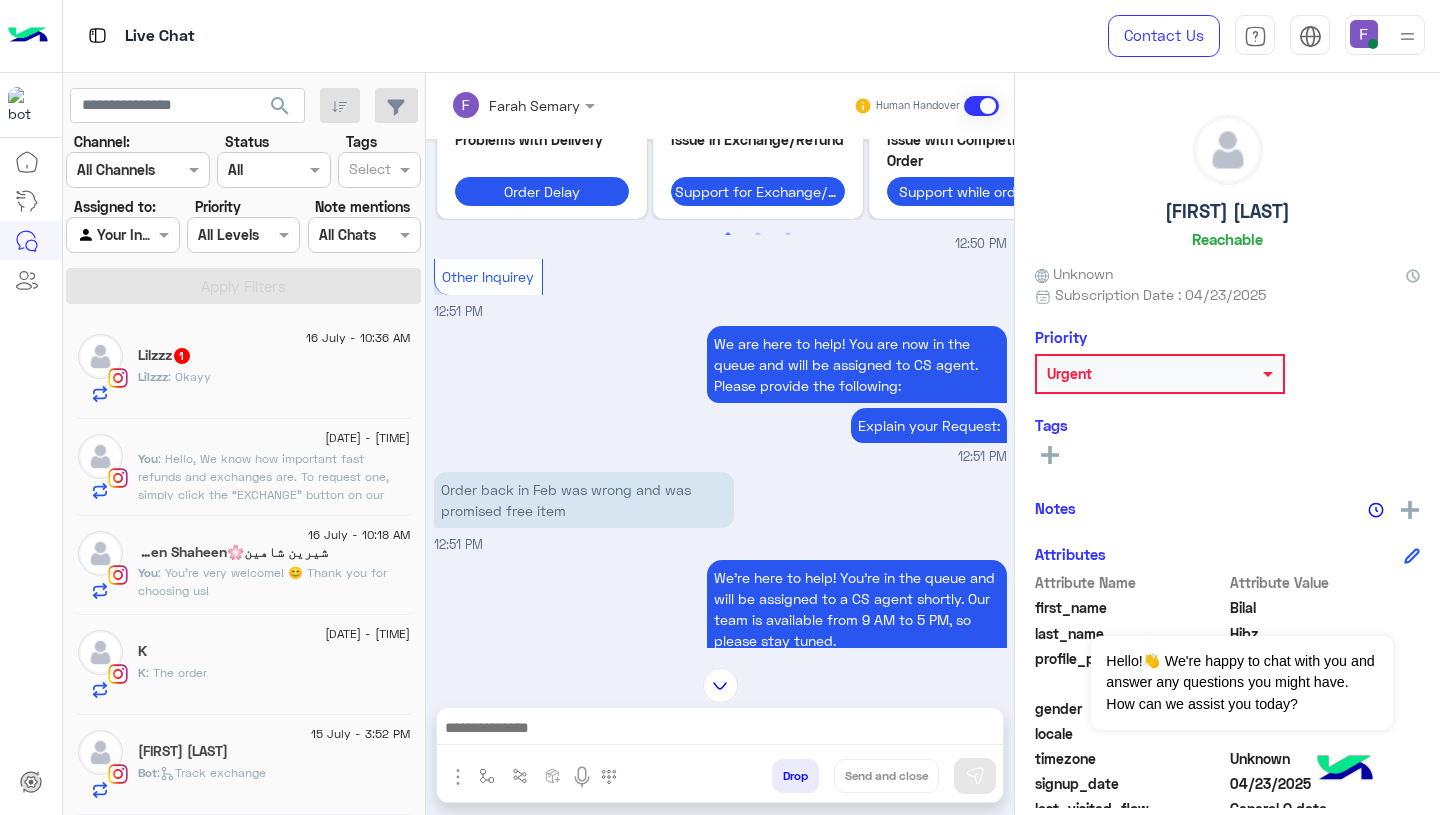 click at bounding box center [720, 730] 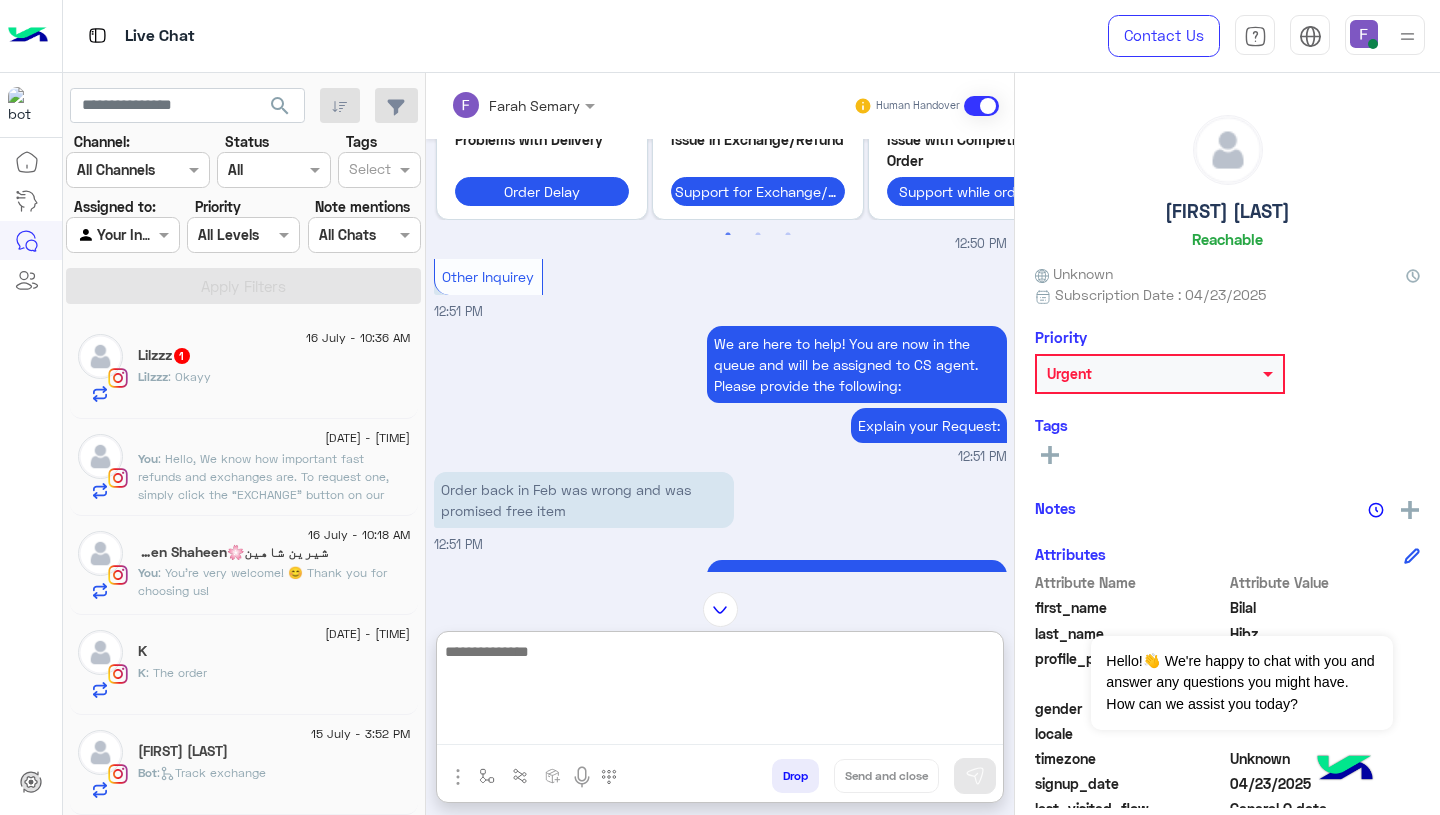 paste on "**********" 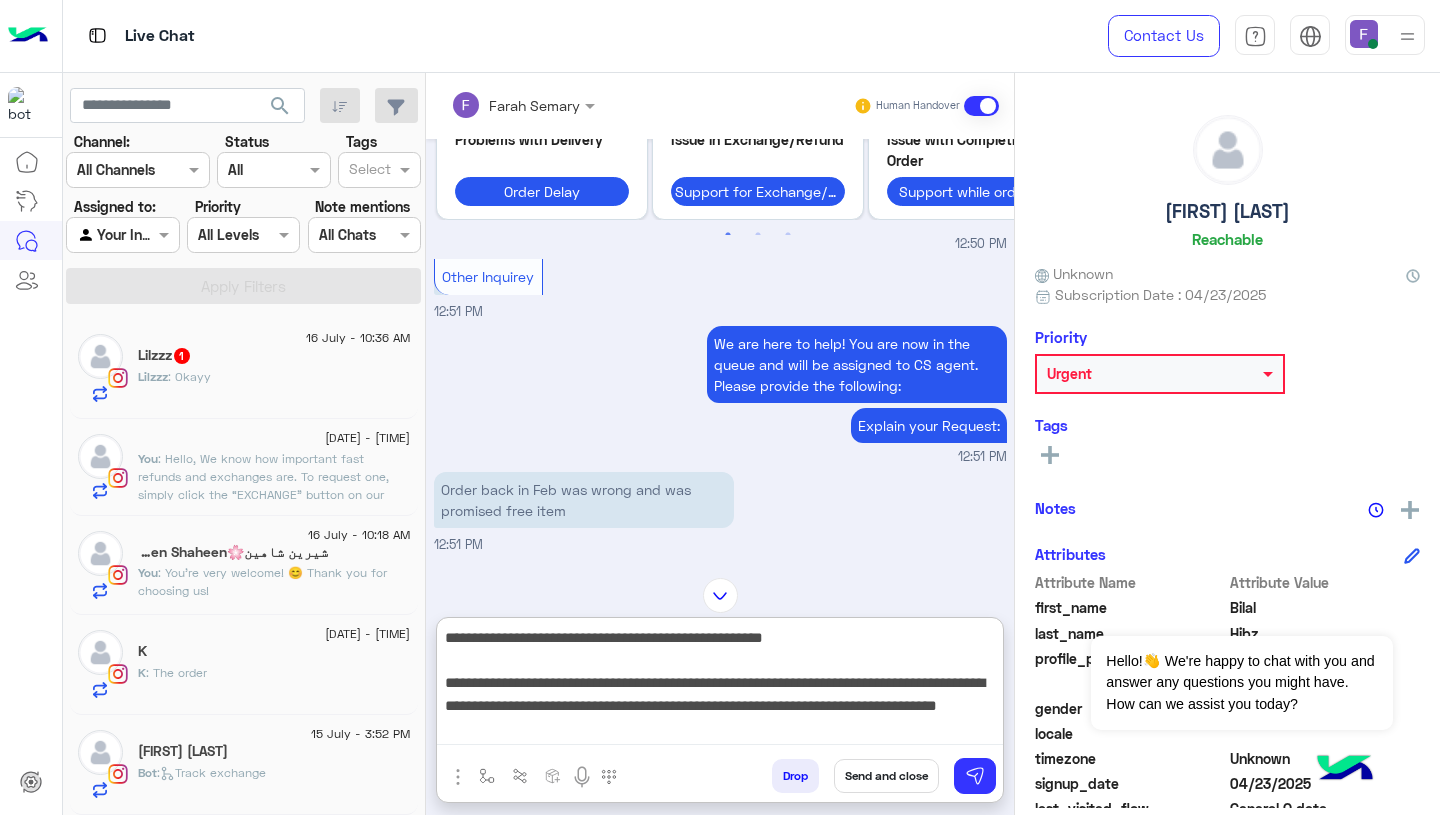 click on "**********" at bounding box center (720, 685) 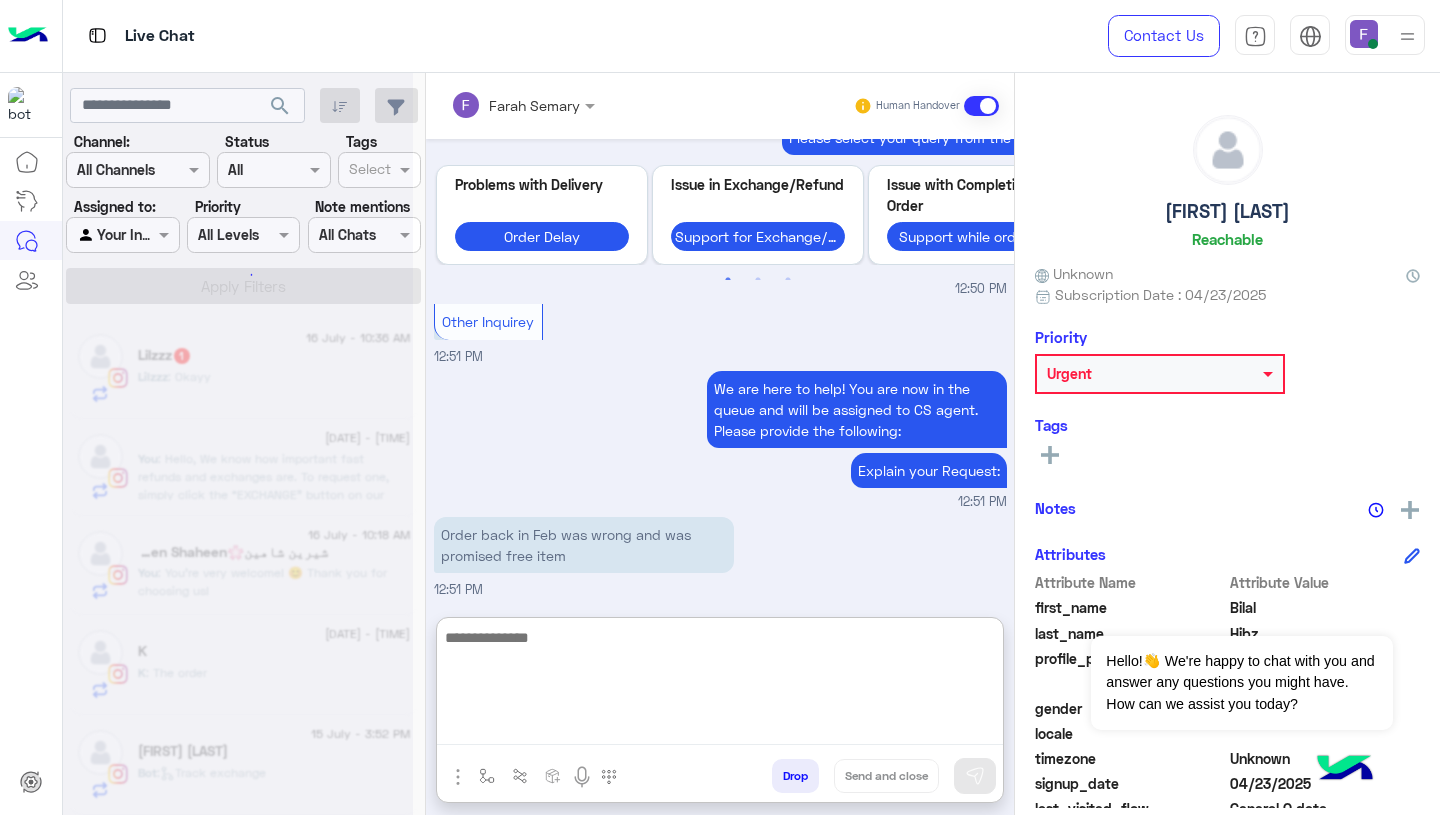 scroll, scrollTop: 0, scrollLeft: 0, axis: both 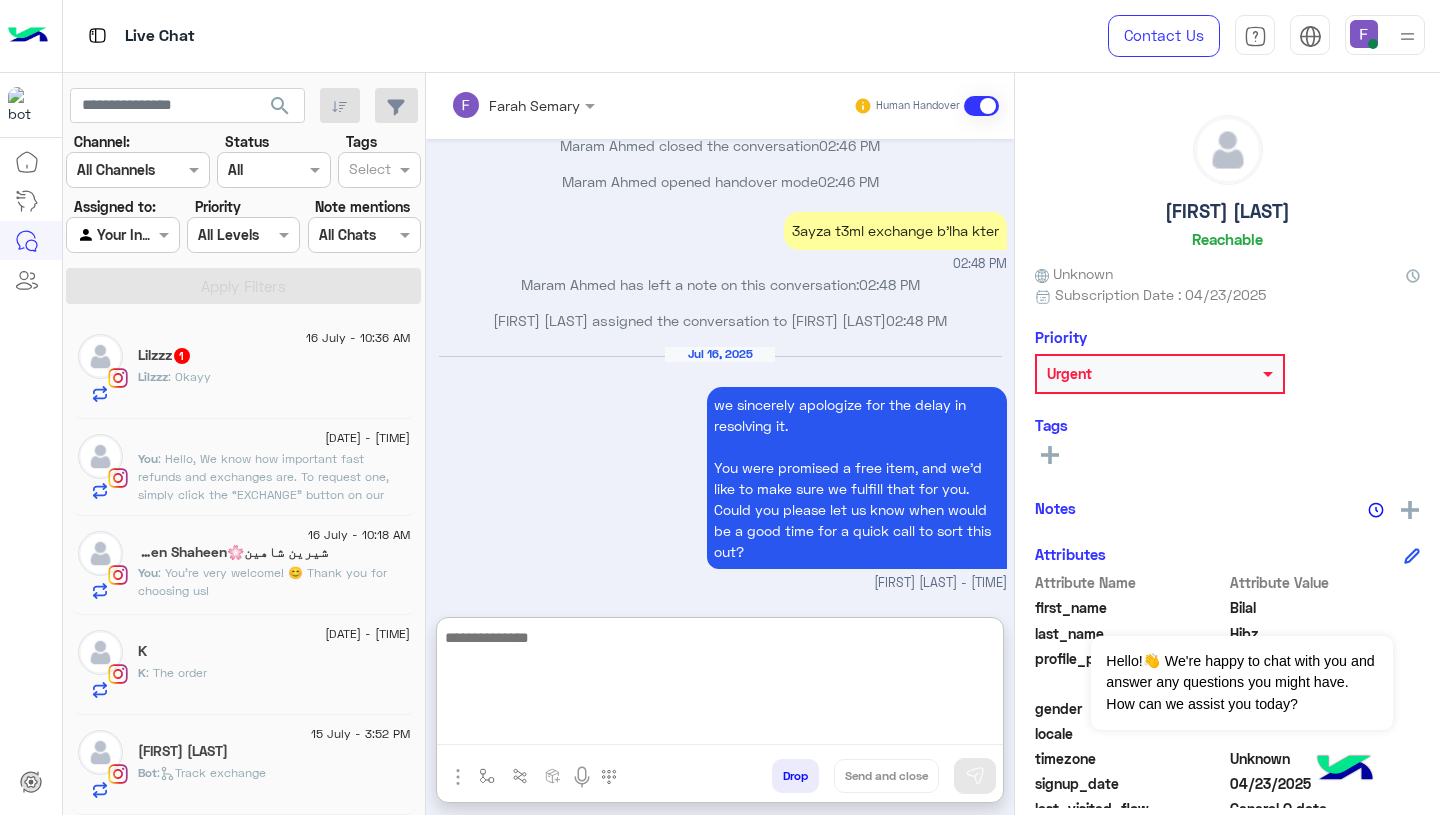 click on "Lilzzz : Okayy" 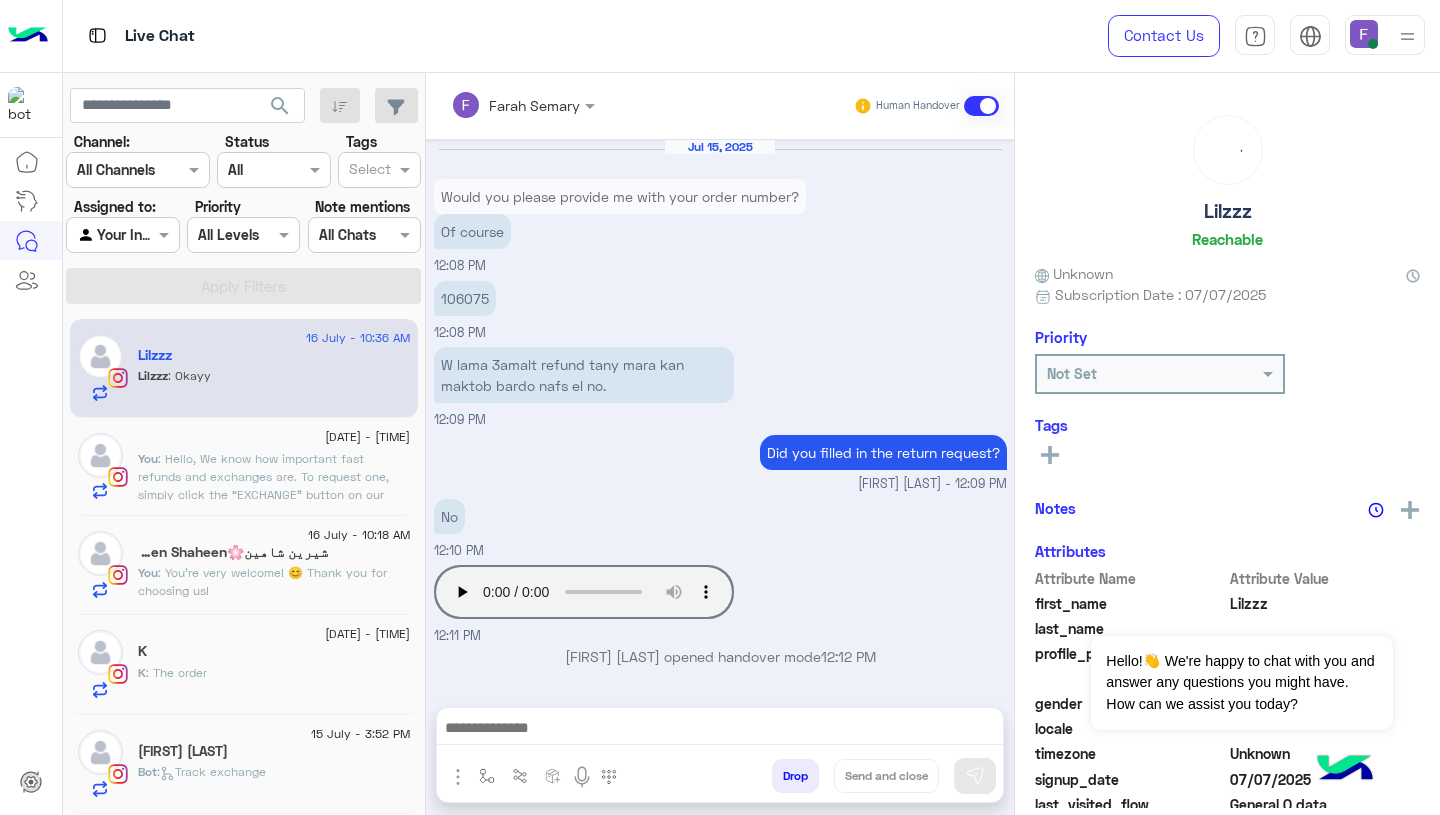 scroll, scrollTop: 1272, scrollLeft: 0, axis: vertical 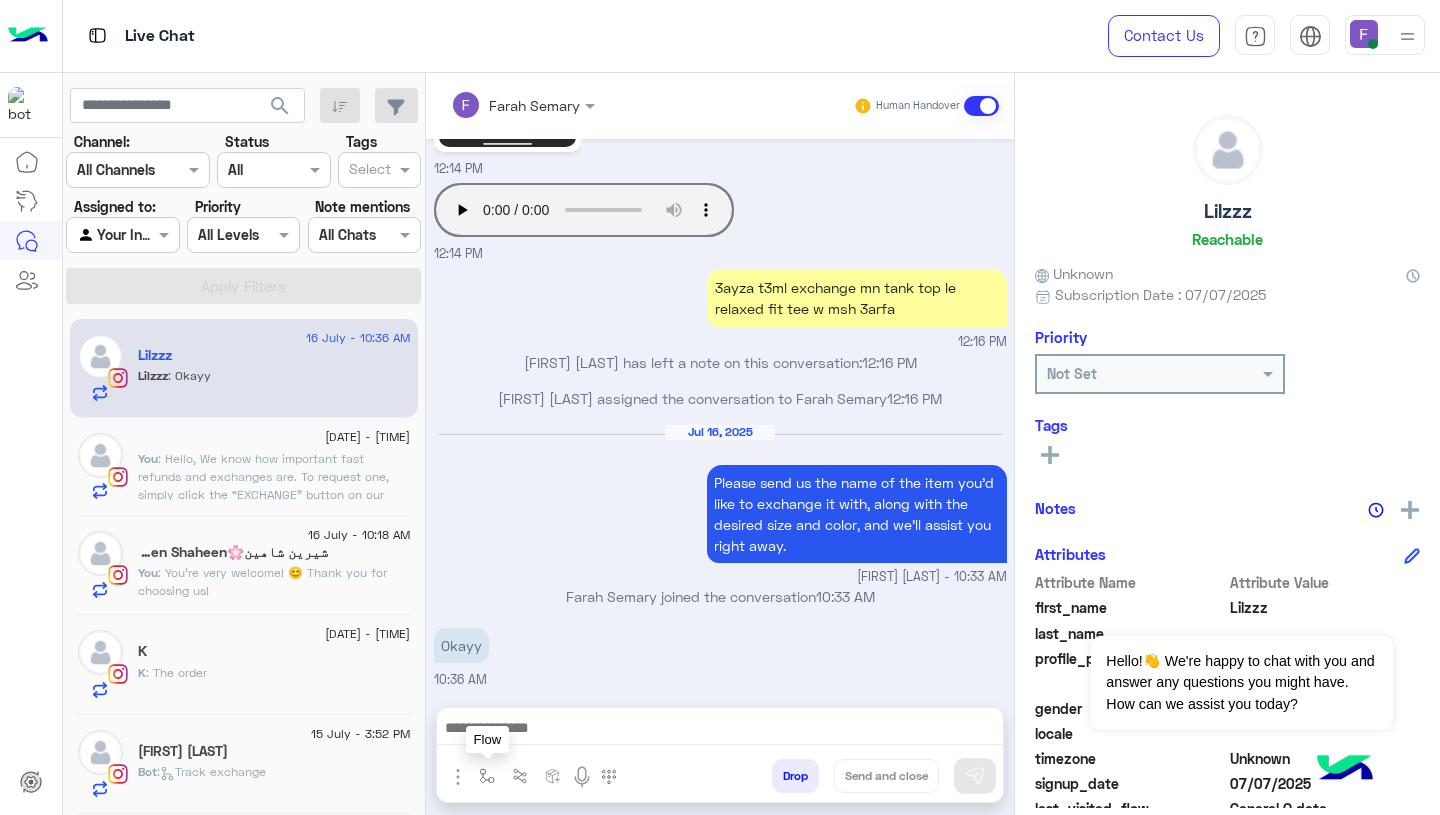 click at bounding box center [487, 776] 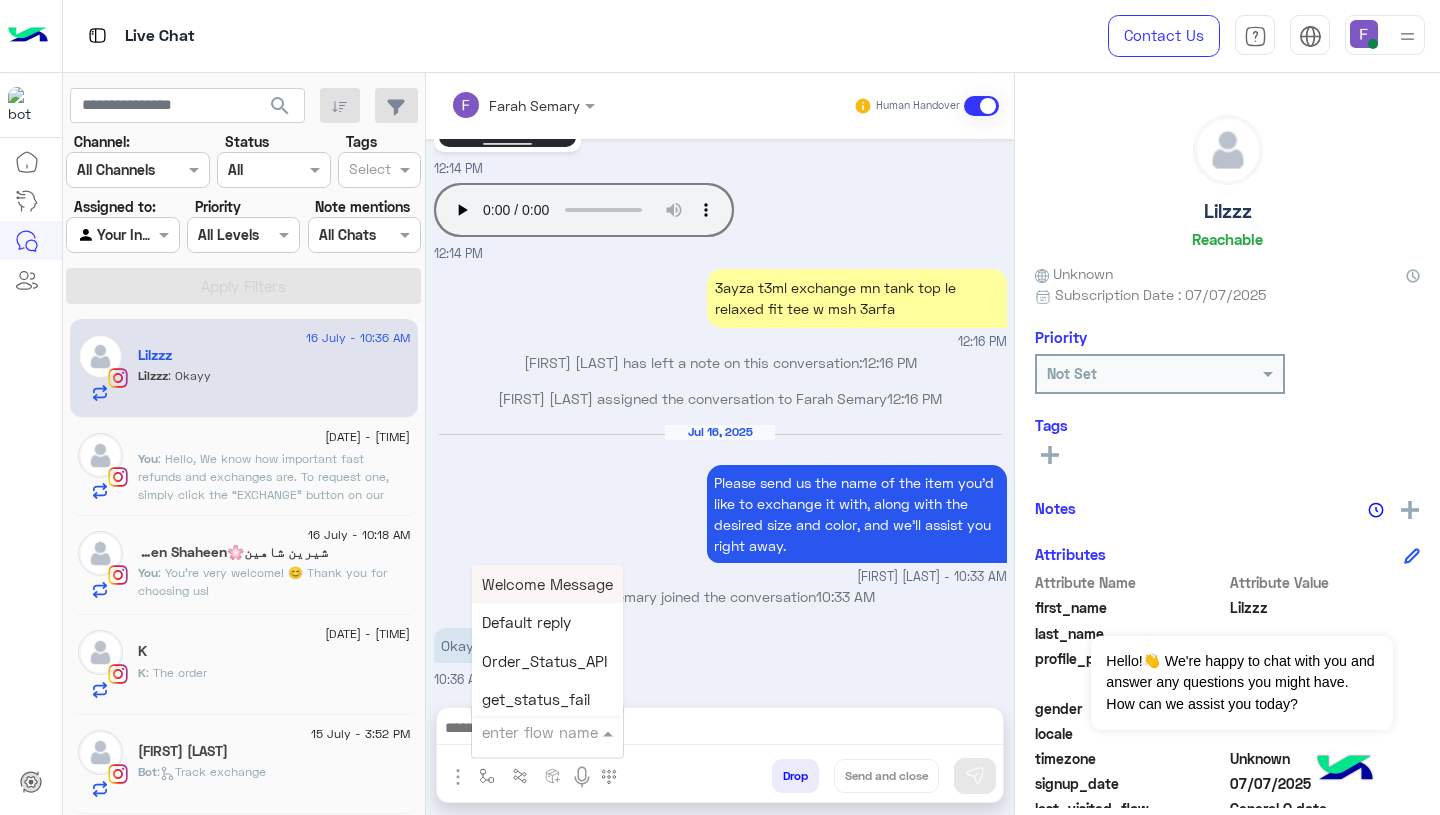 click on "enter flow name" at bounding box center (547, 732) 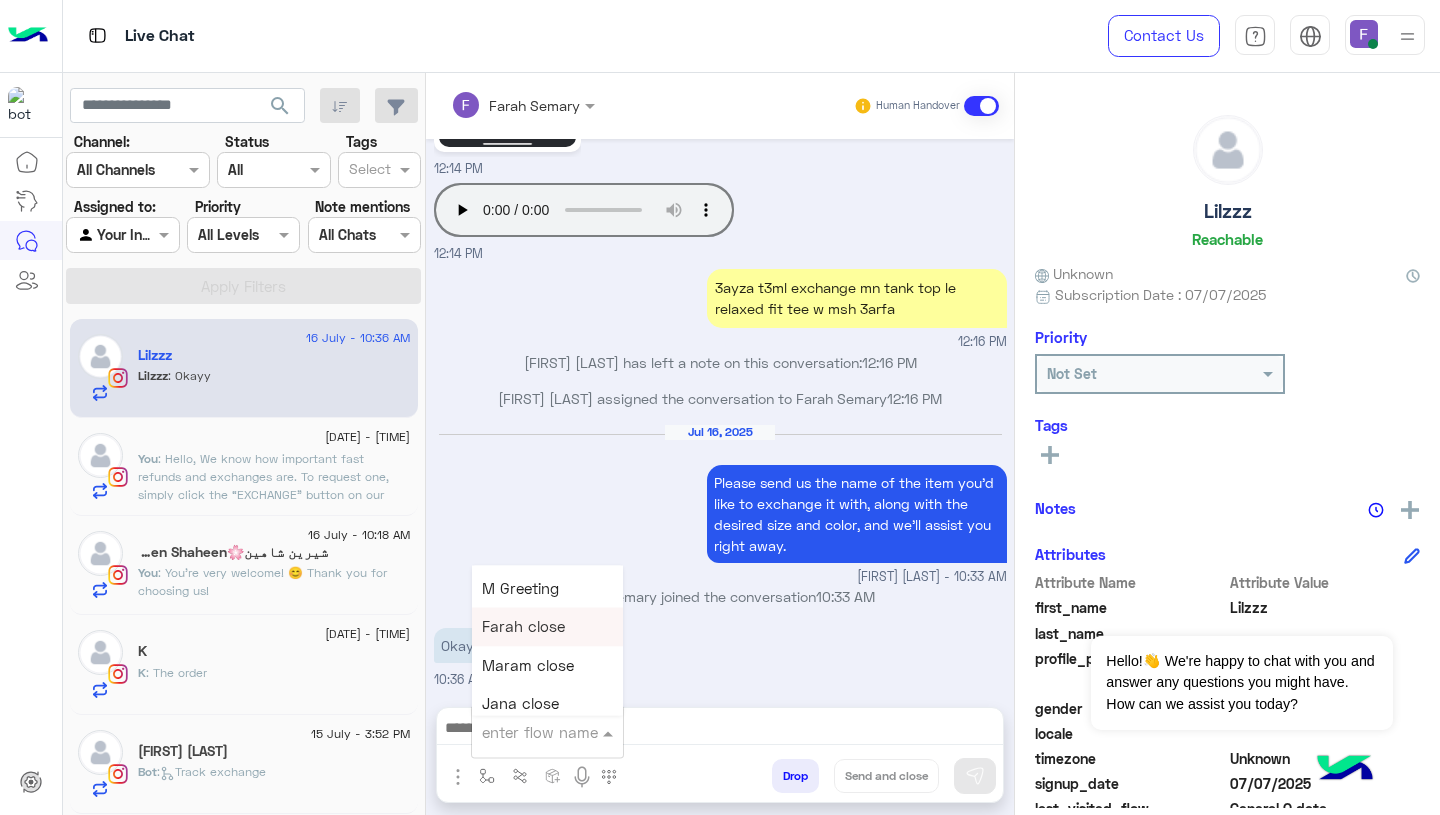 scroll, scrollTop: 2538, scrollLeft: 0, axis: vertical 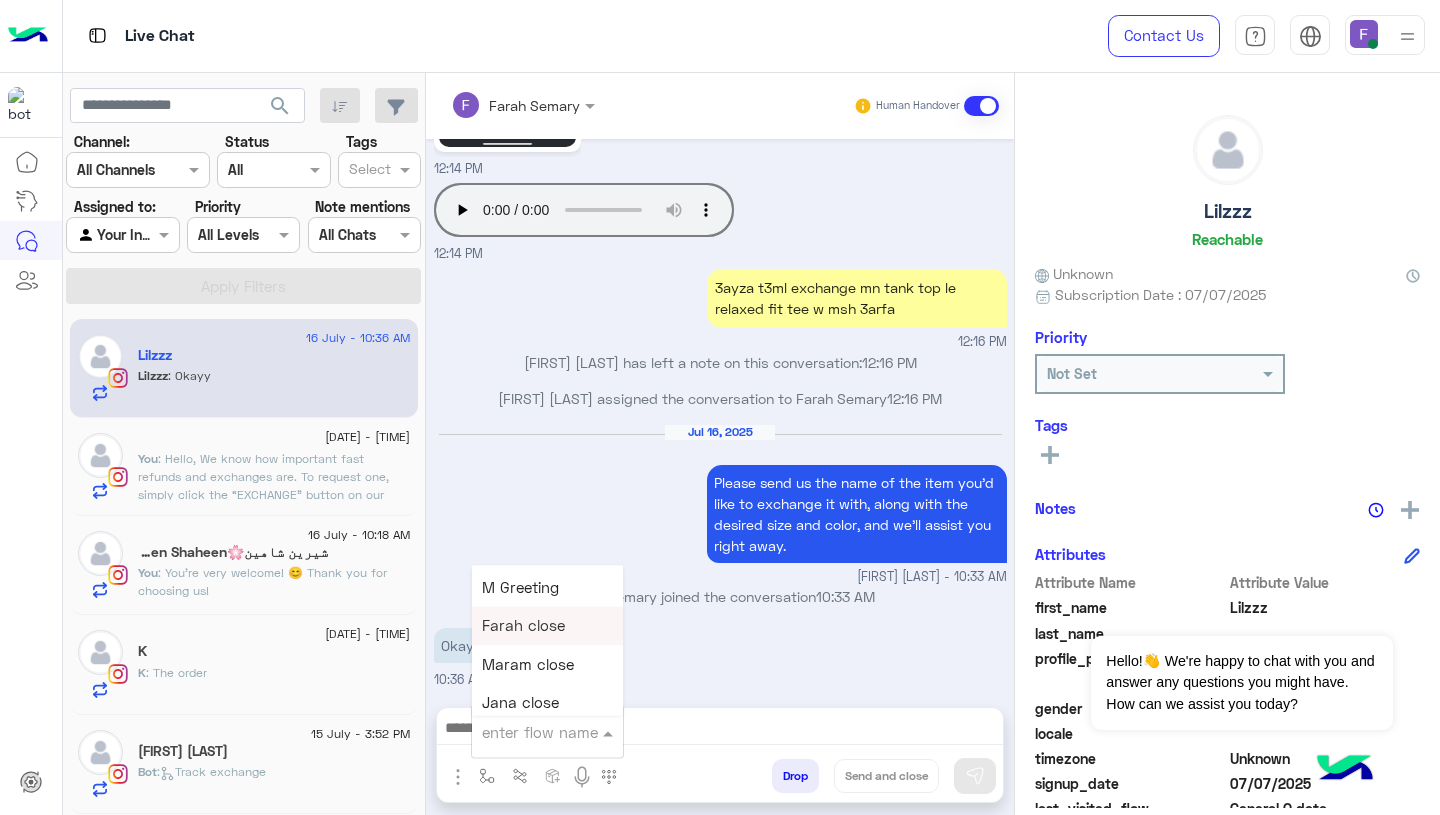 click on "Farah close" at bounding box center [523, 626] 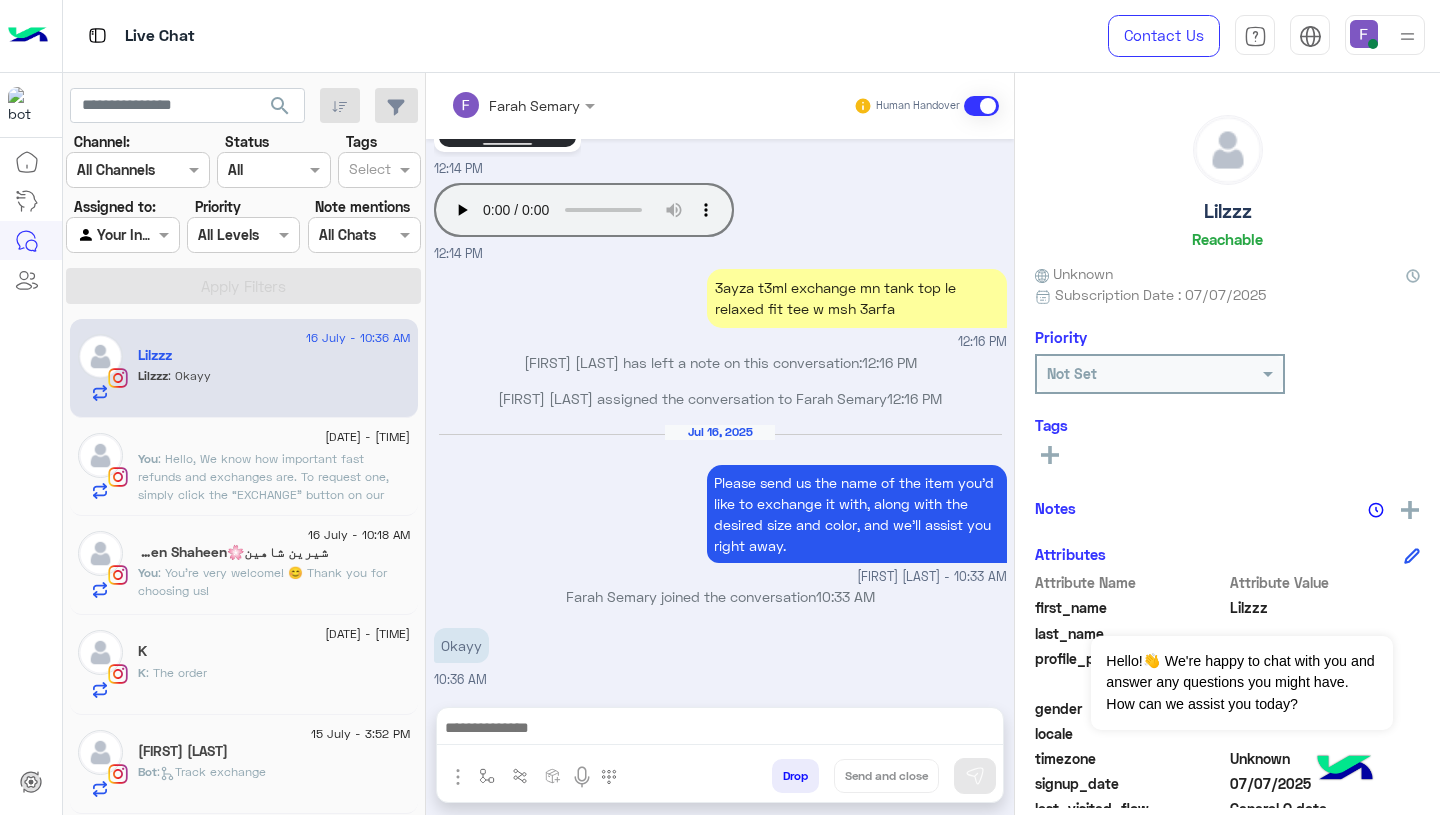 type on "**********" 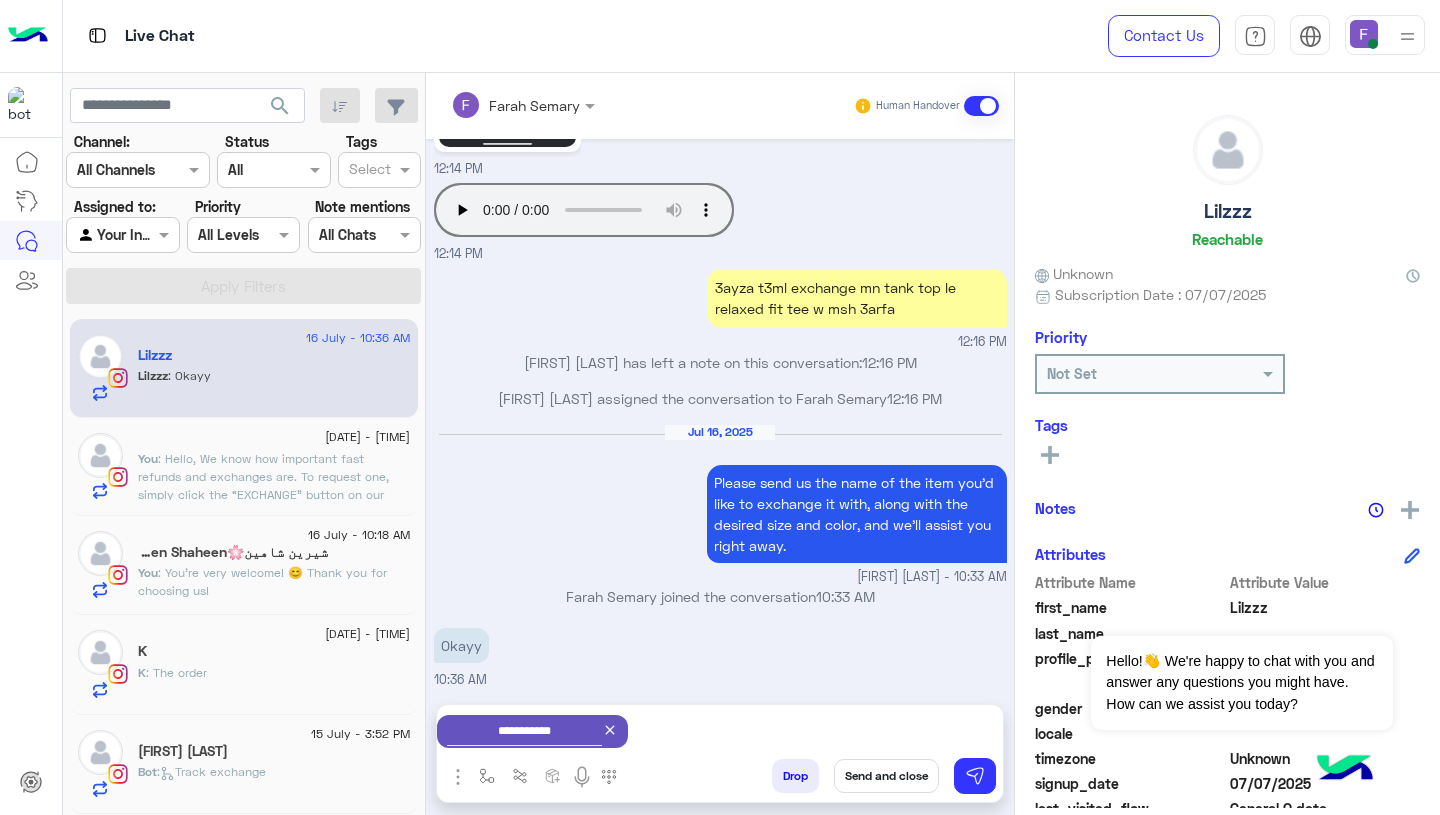 click on "Send and close" at bounding box center (886, 776) 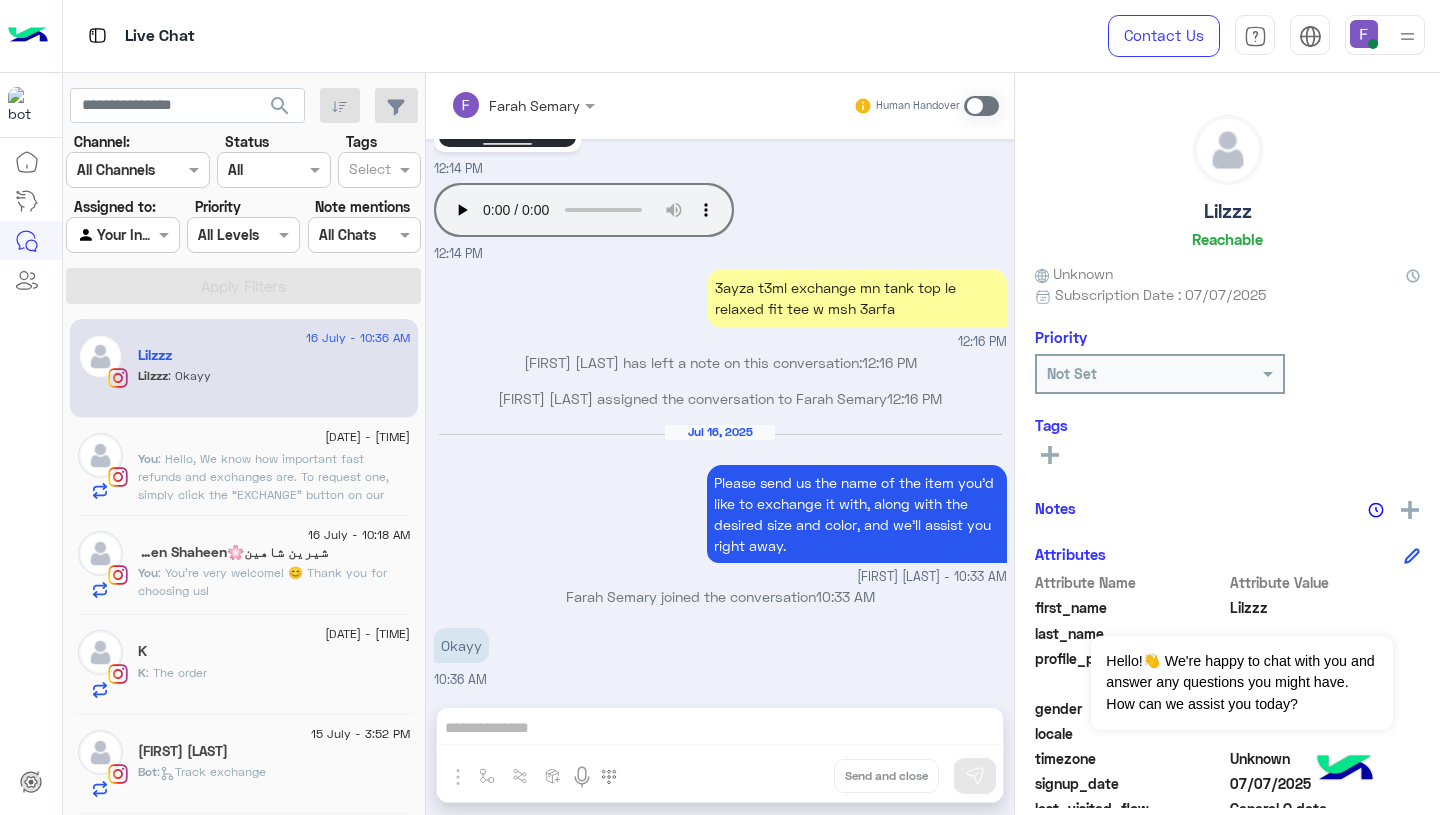 scroll, scrollTop: 1309, scrollLeft: 0, axis: vertical 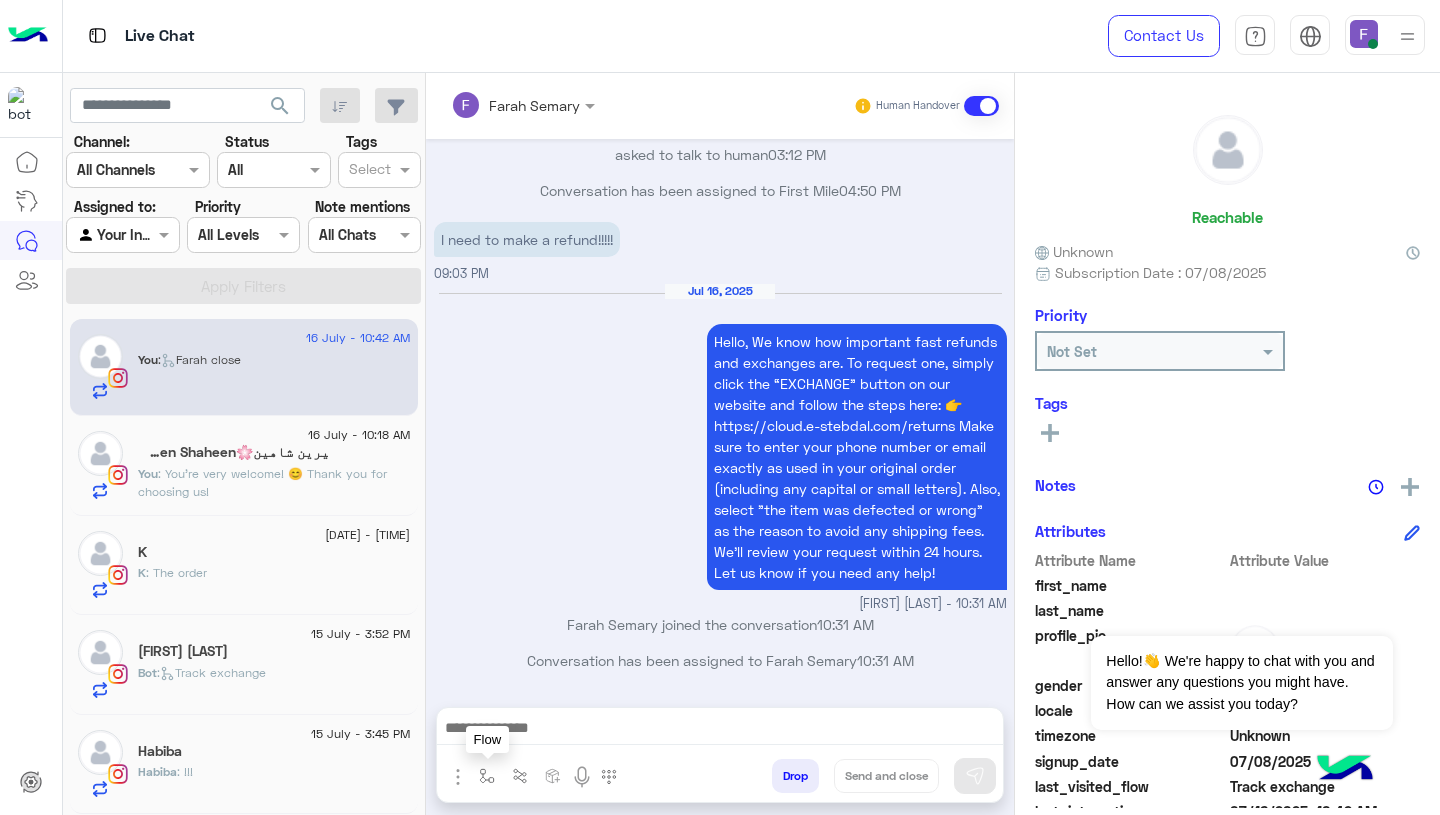 click at bounding box center [487, 776] 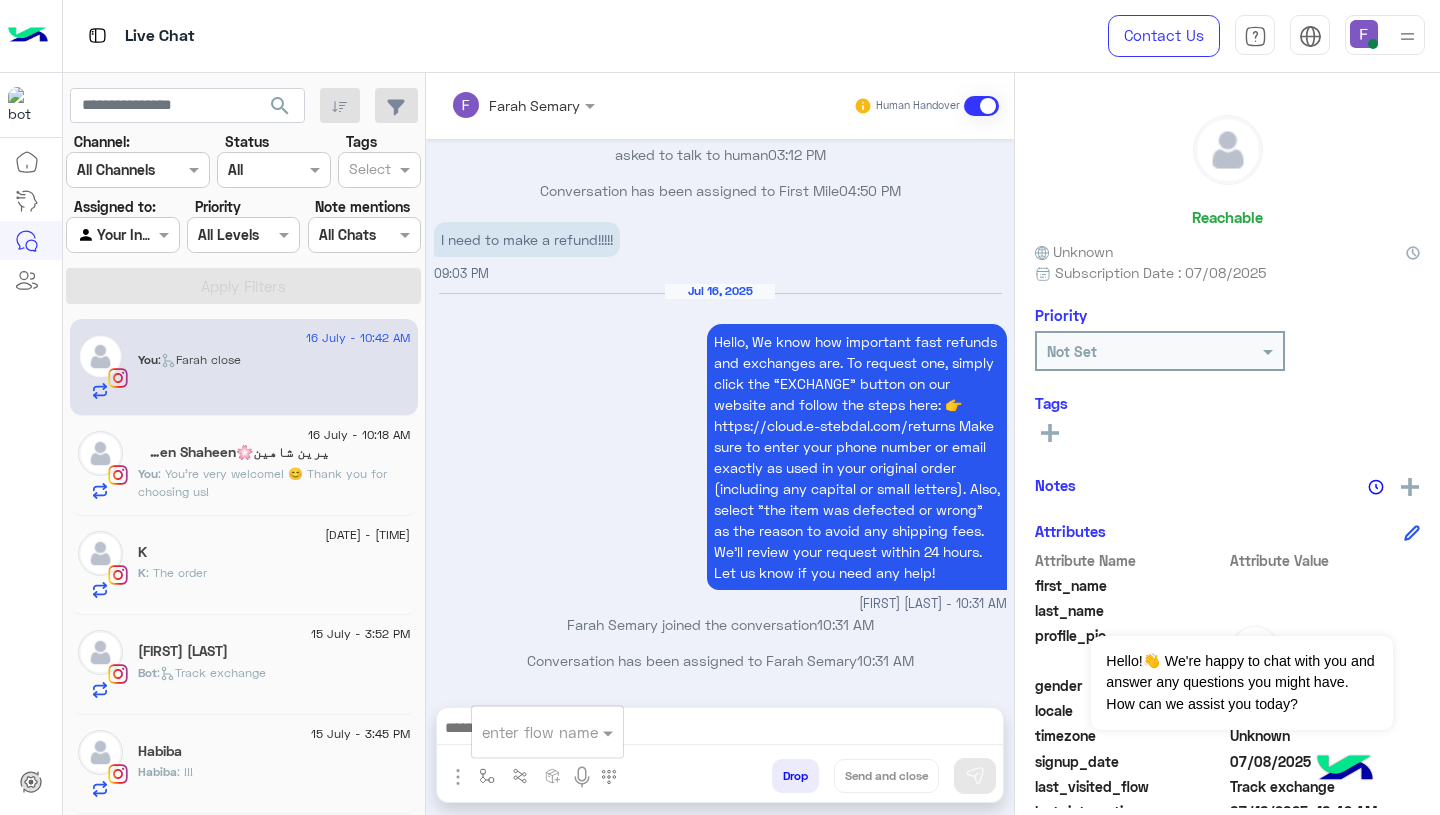 click at bounding box center [523, 732] 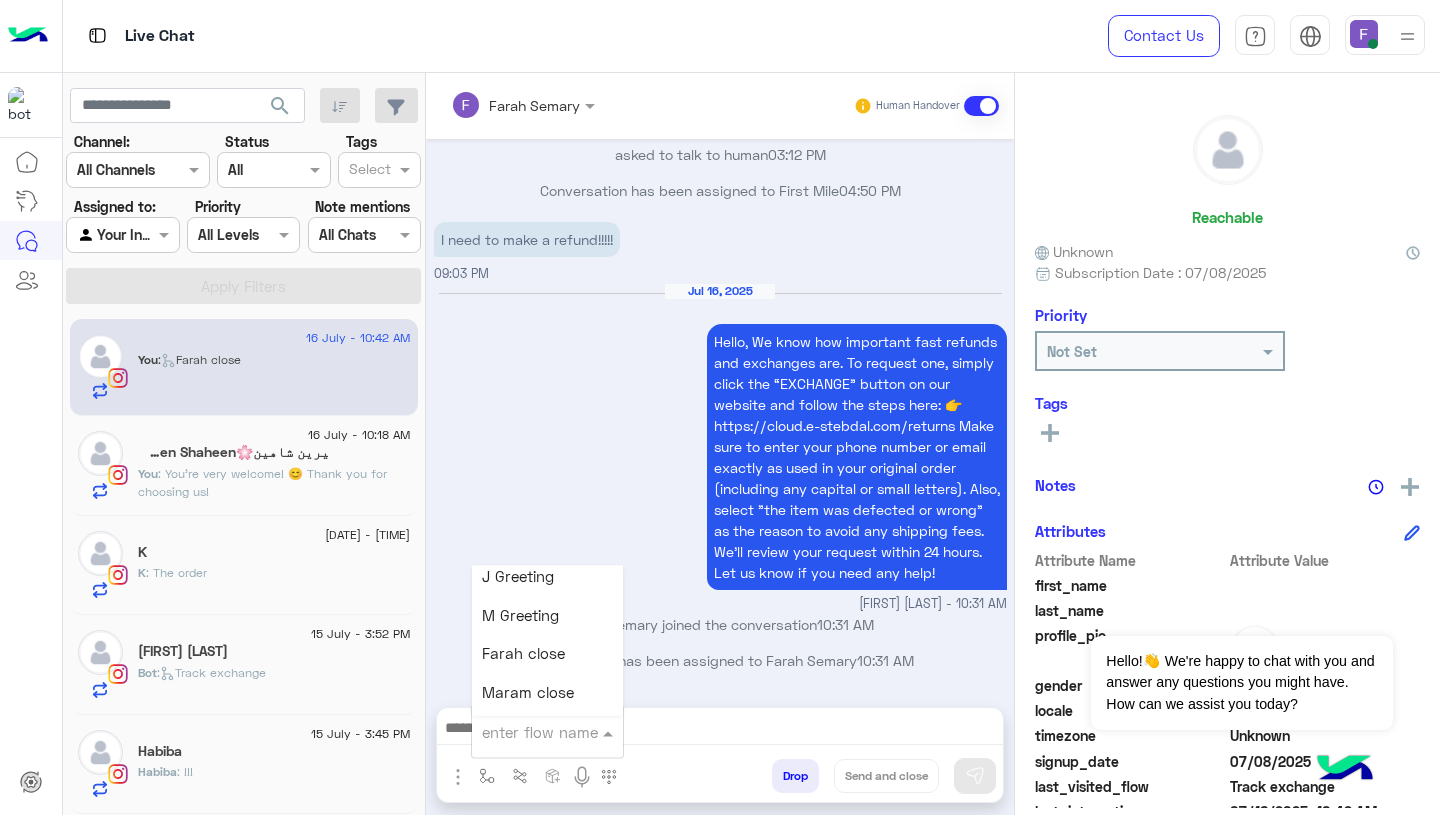 scroll, scrollTop: 2506, scrollLeft: 0, axis: vertical 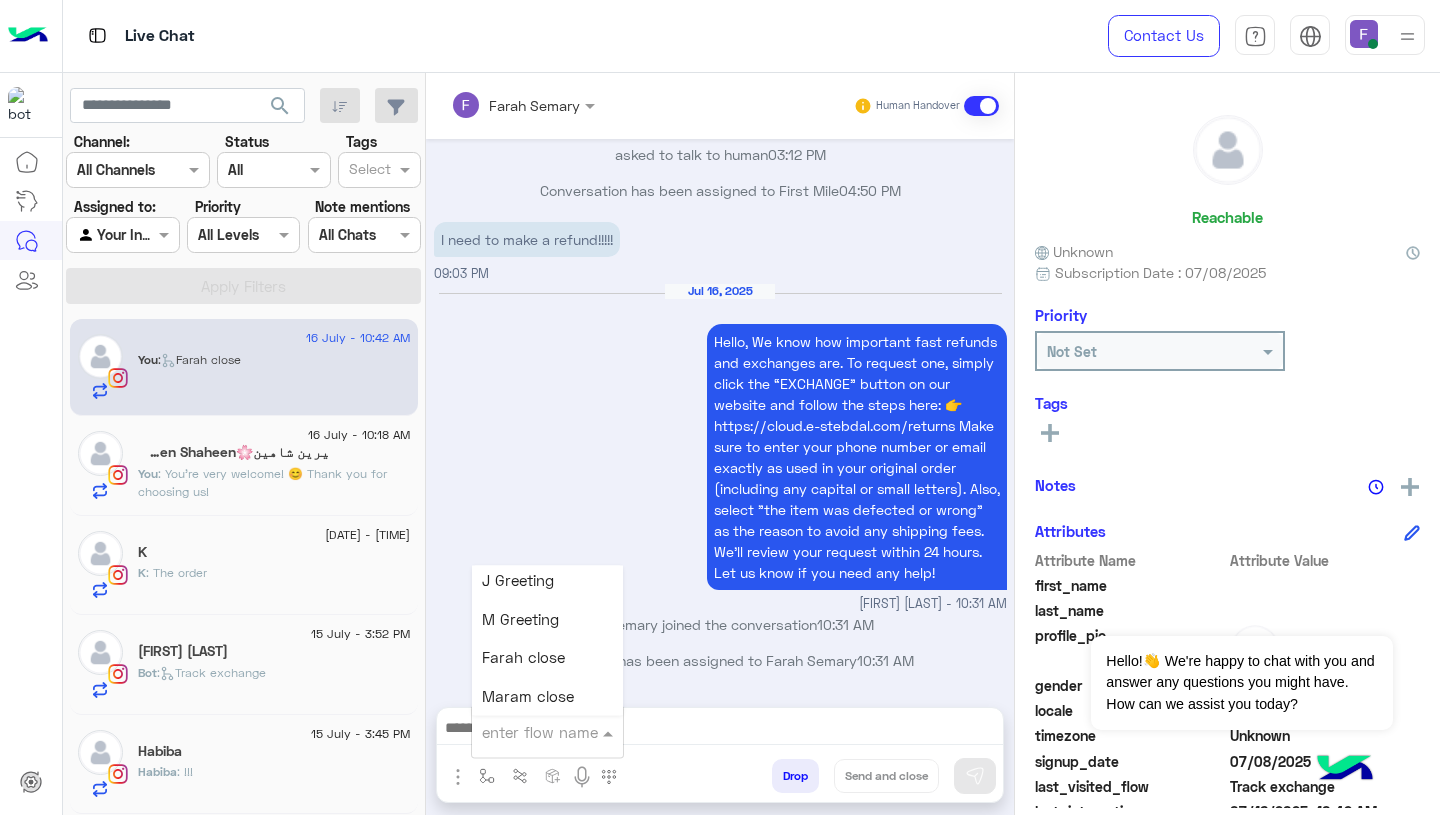 click on "Farah close" at bounding box center (523, 658) 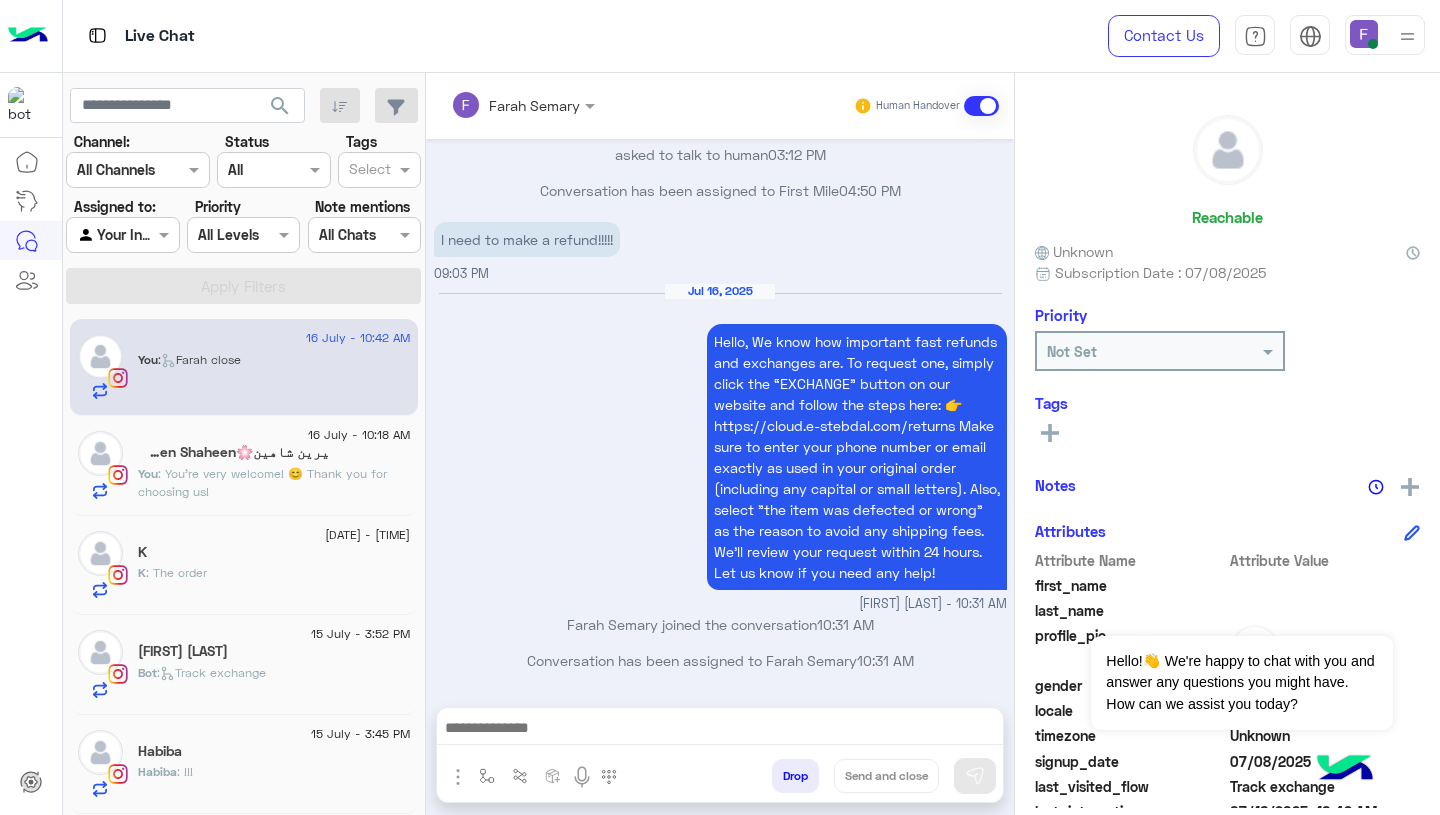 type on "**********" 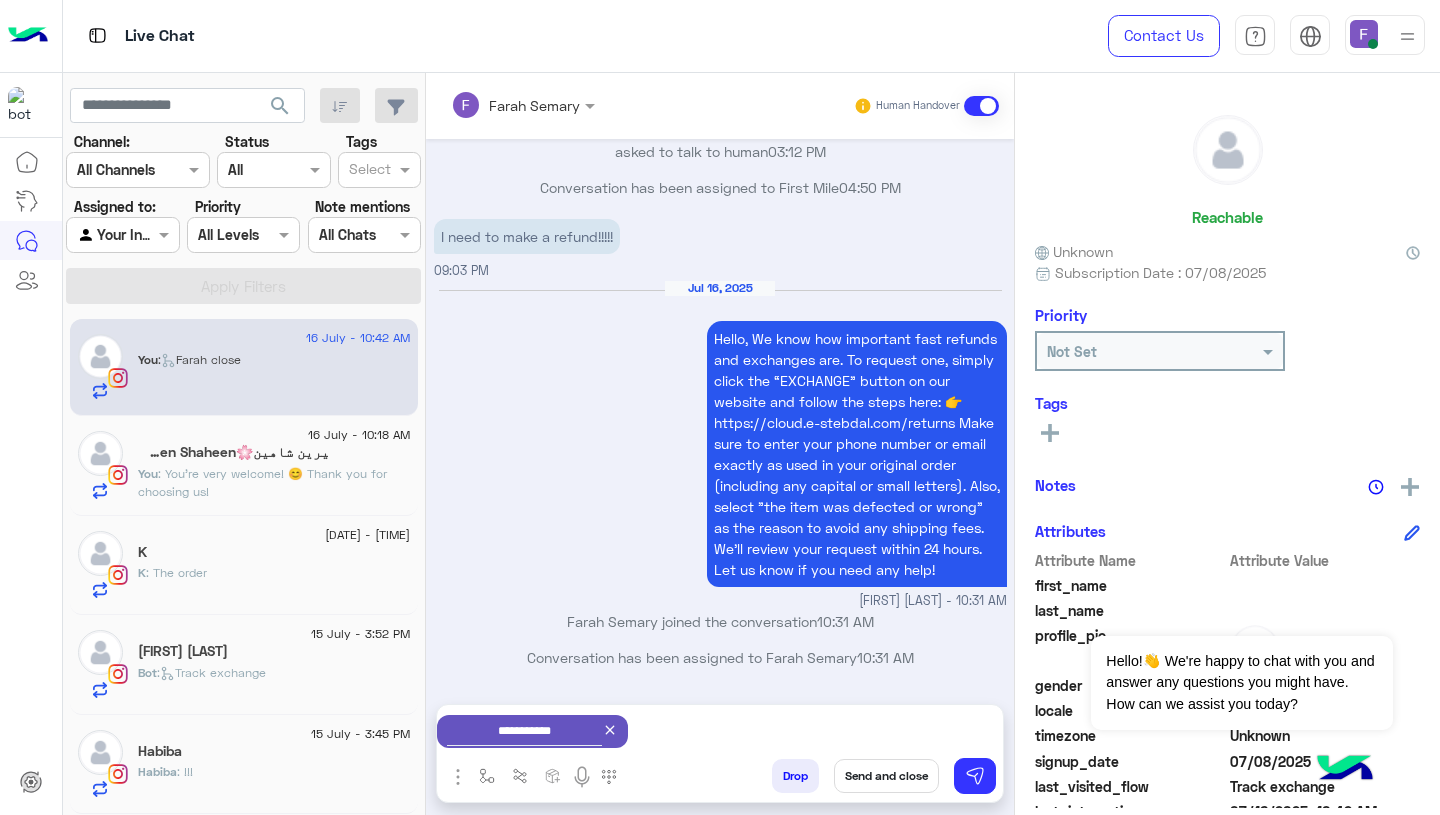 click on "Send and close" at bounding box center [886, 776] 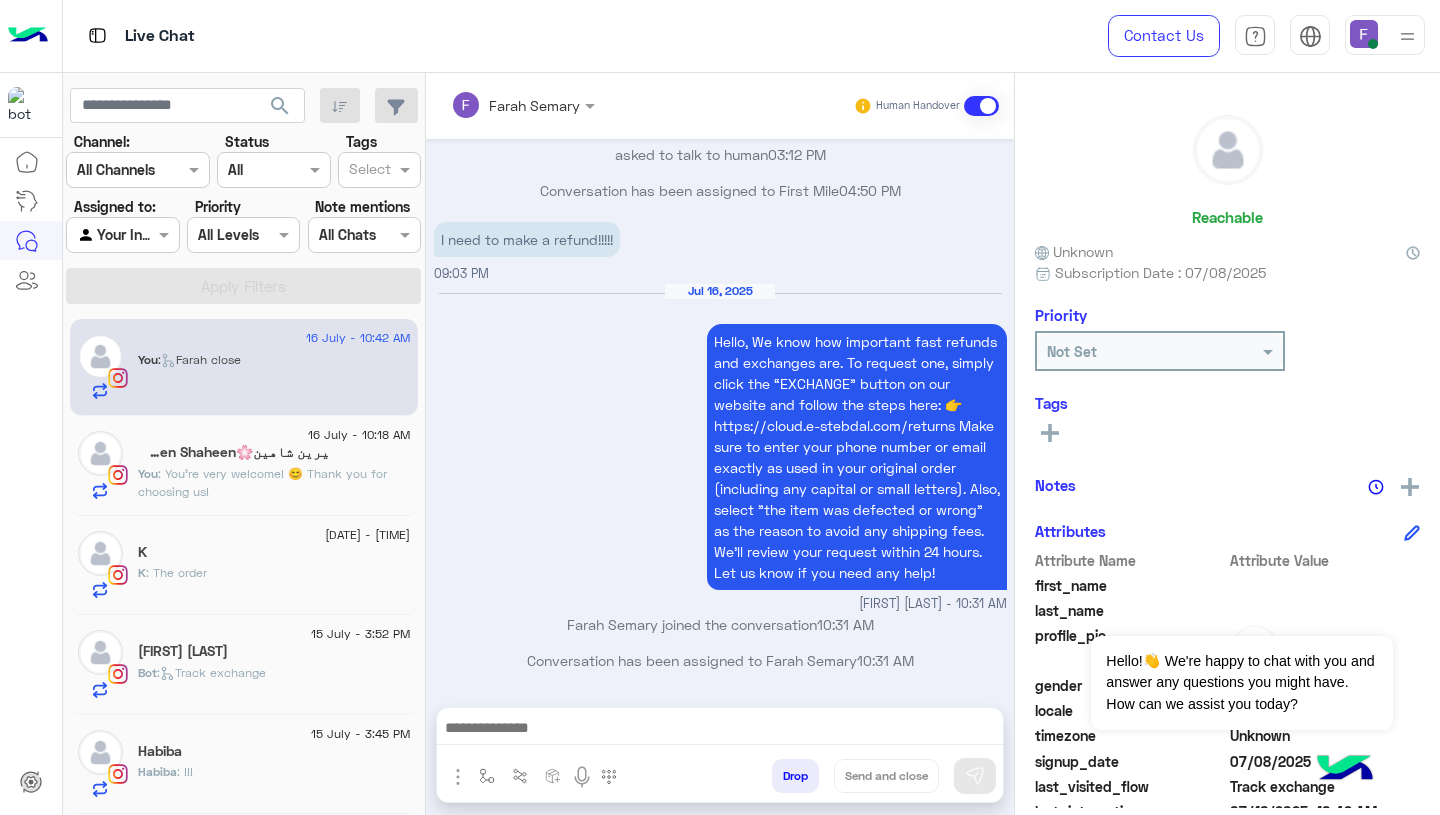 scroll, scrollTop: 1643, scrollLeft: 0, axis: vertical 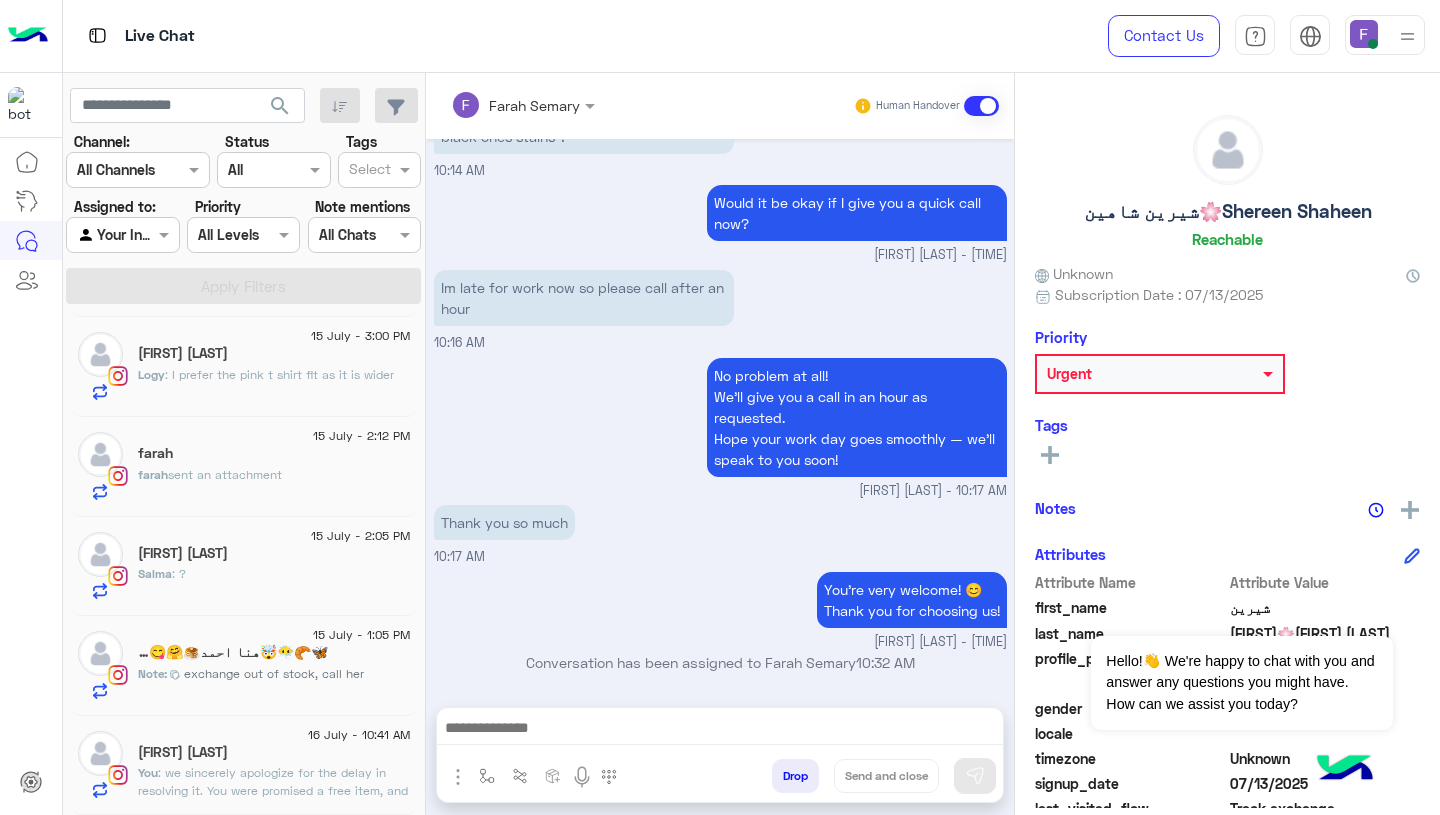 click on ": we sincerely apologize for the delay in resolving it.
You were promised a free item, and we’d like to make sure we fulfill that for you.
Could you please let us know when would be a good time for a quick call to sort this out?" 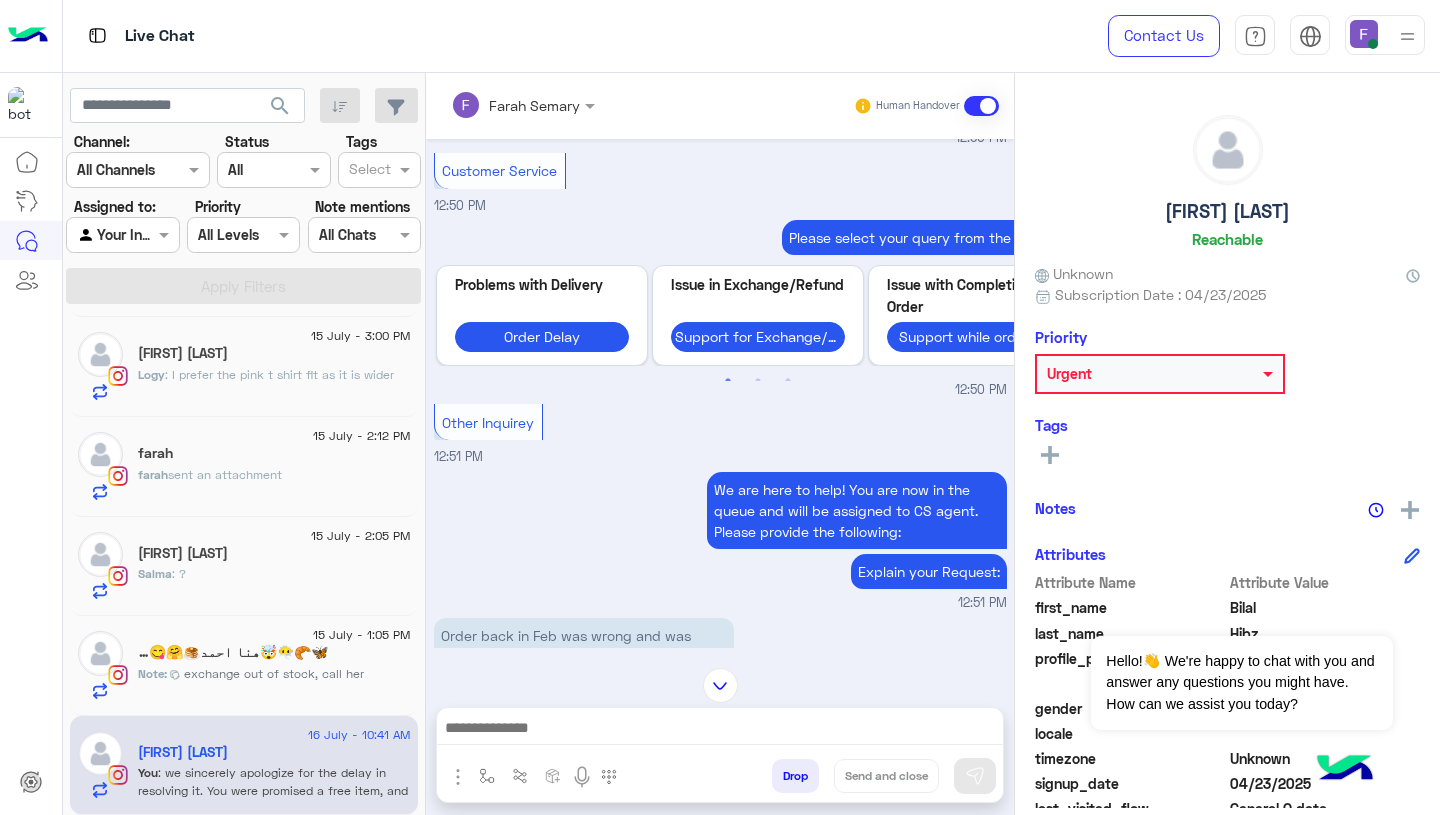 scroll, scrollTop: 2516, scrollLeft: 0, axis: vertical 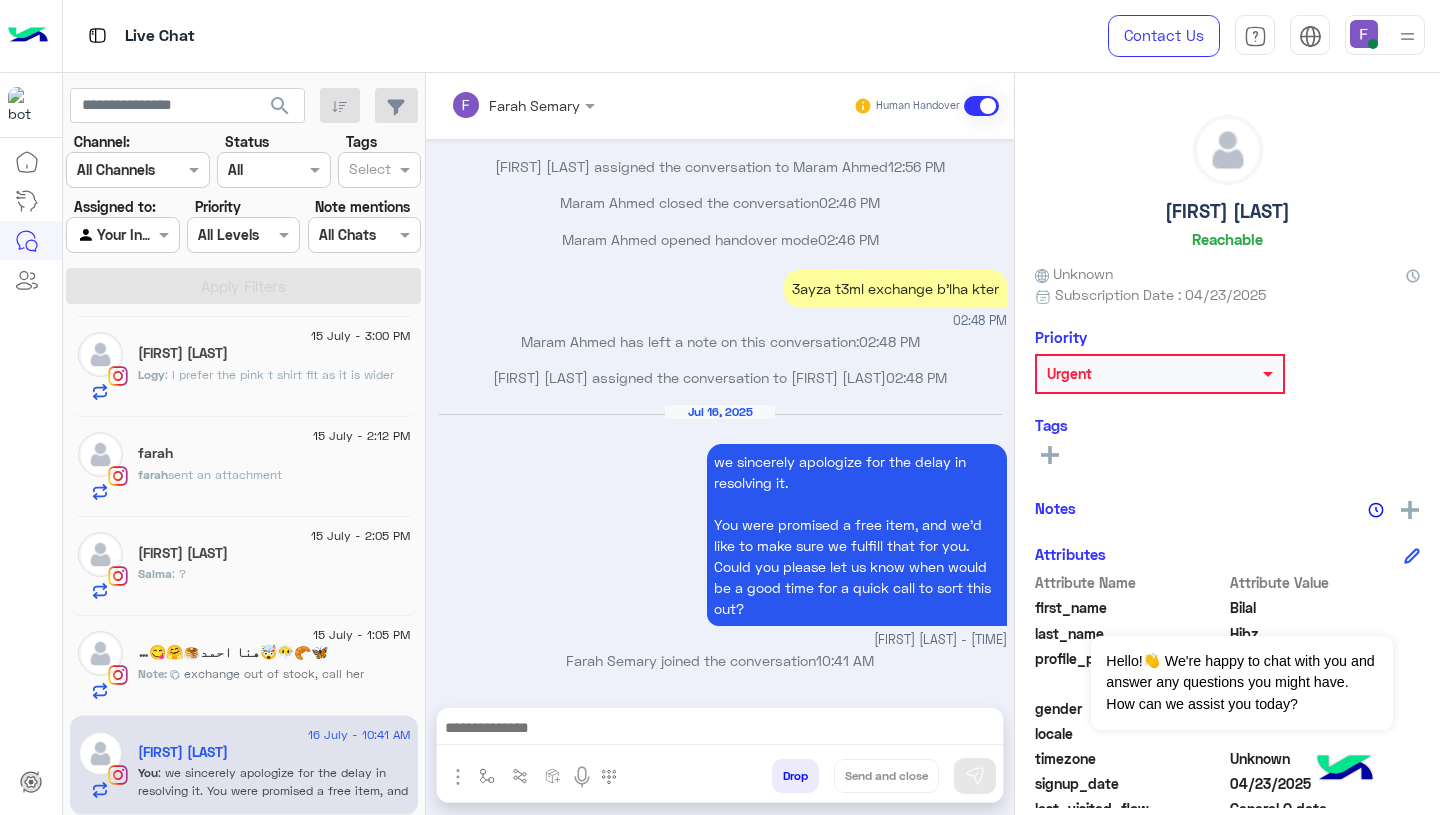 click on "Note :  exchange out of stock, call her" 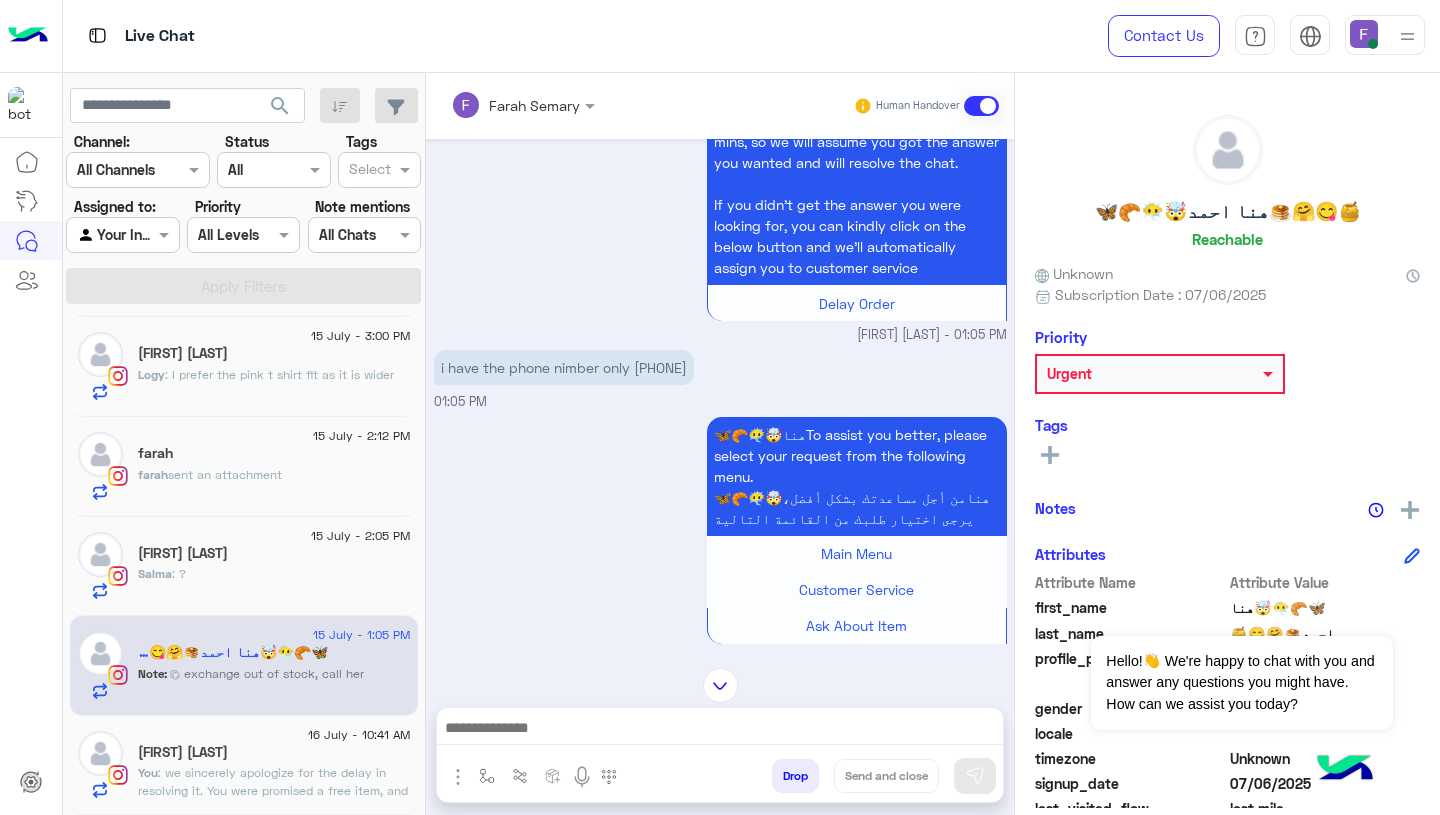 scroll, scrollTop: 944, scrollLeft: 0, axis: vertical 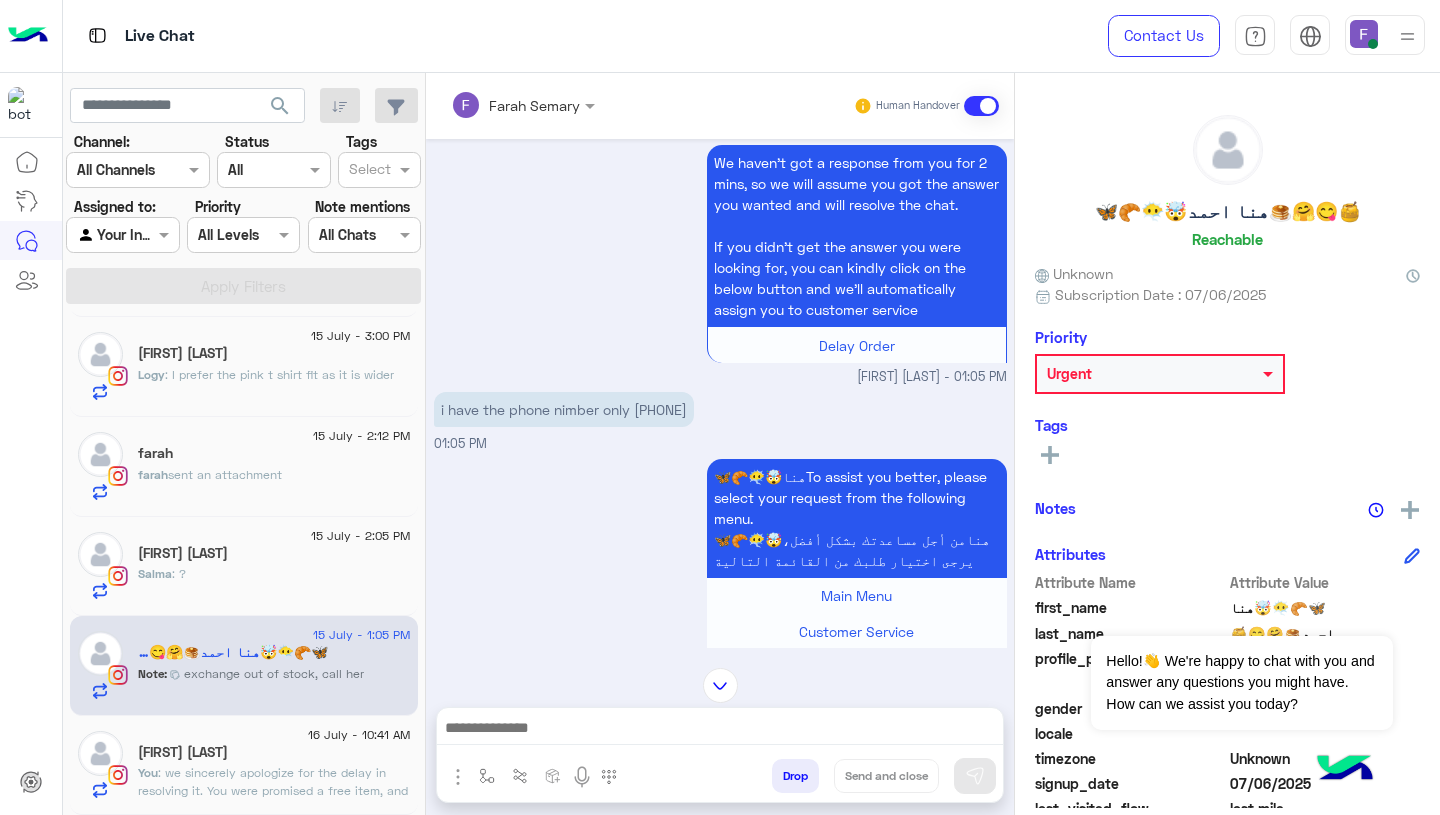 click on "i have the phone nimber only 01030488733" at bounding box center (564, 409) 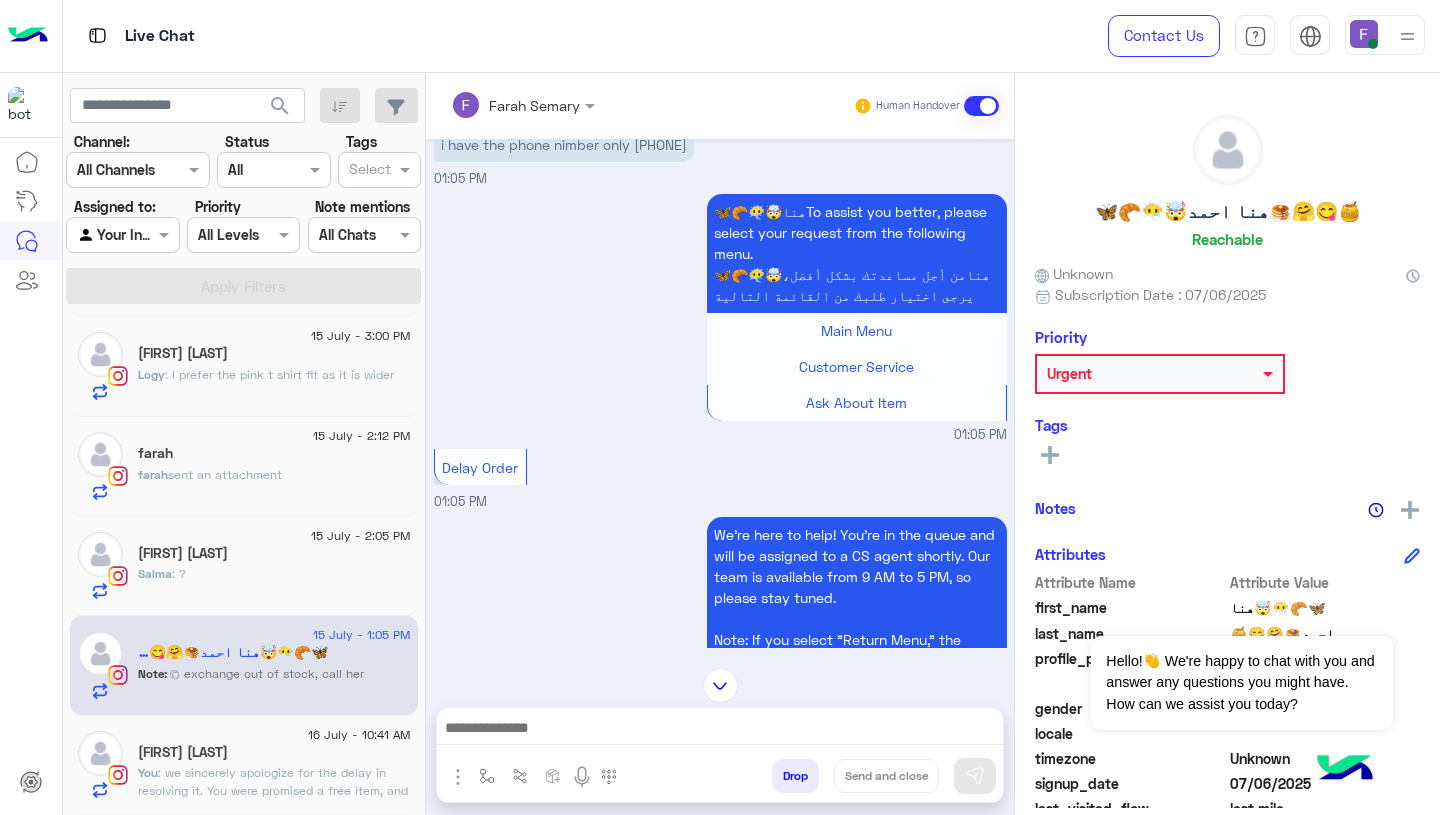 scroll, scrollTop: 1207, scrollLeft: 0, axis: vertical 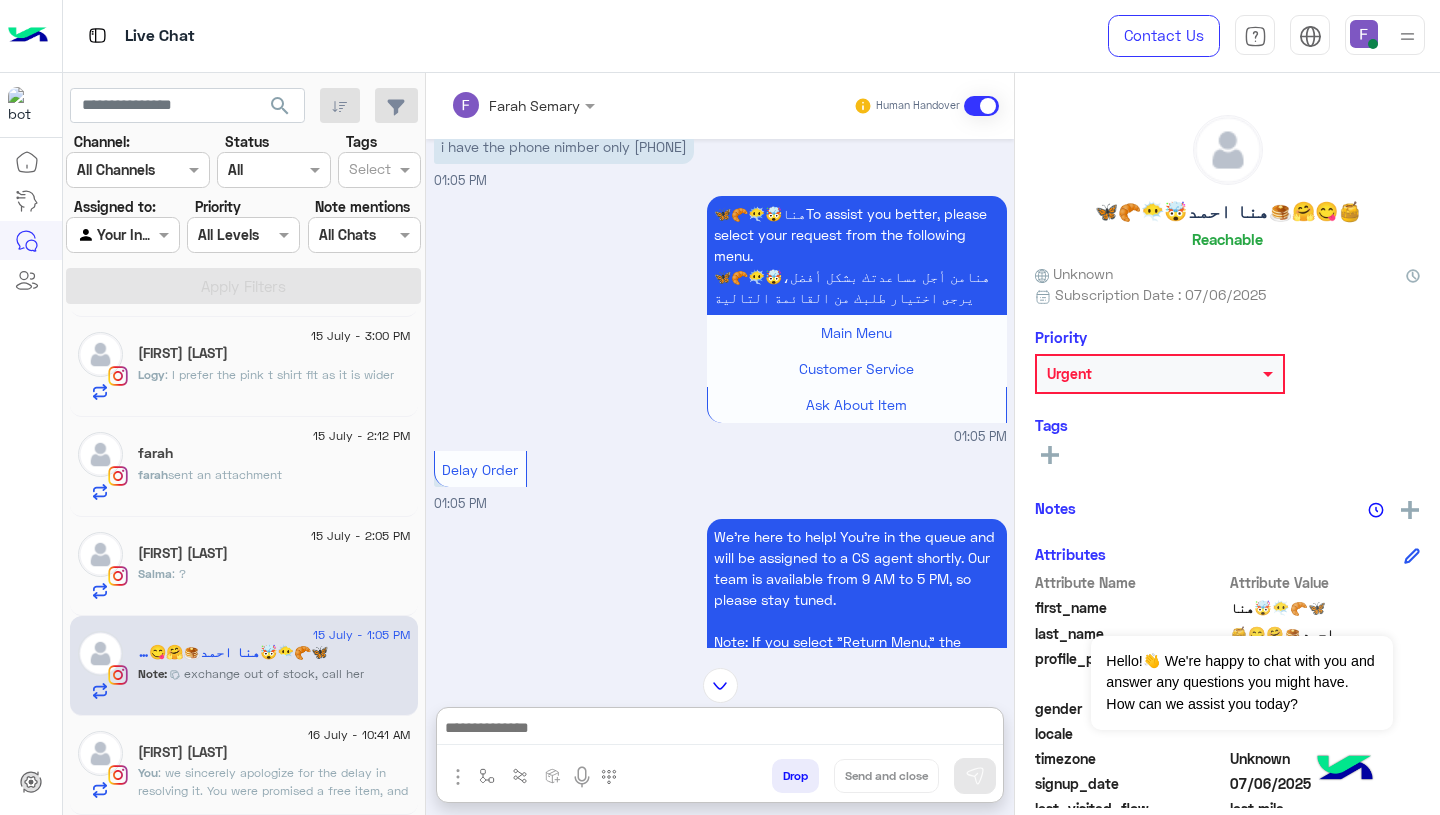 click at bounding box center [720, 730] 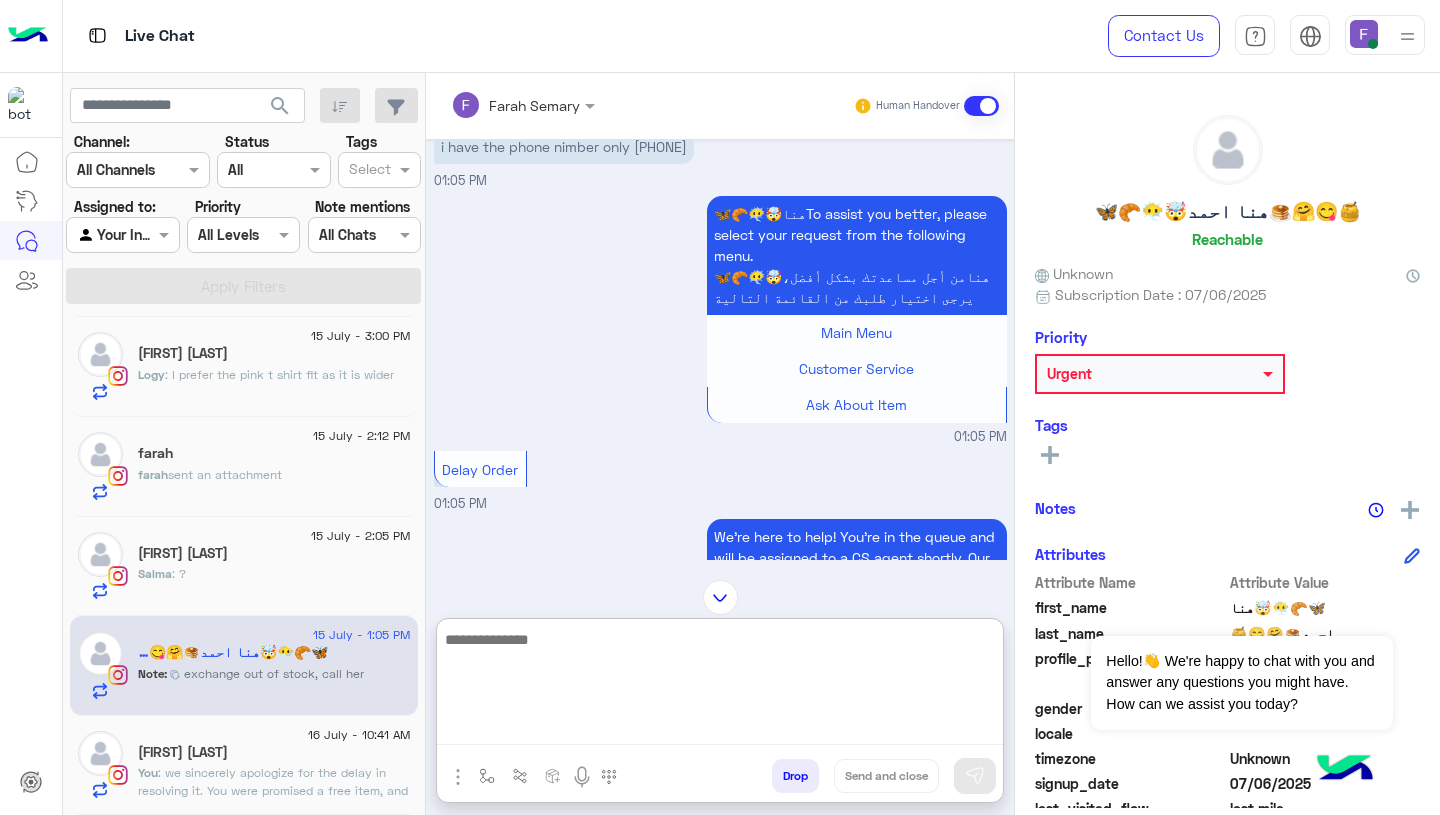 paste on "**********" 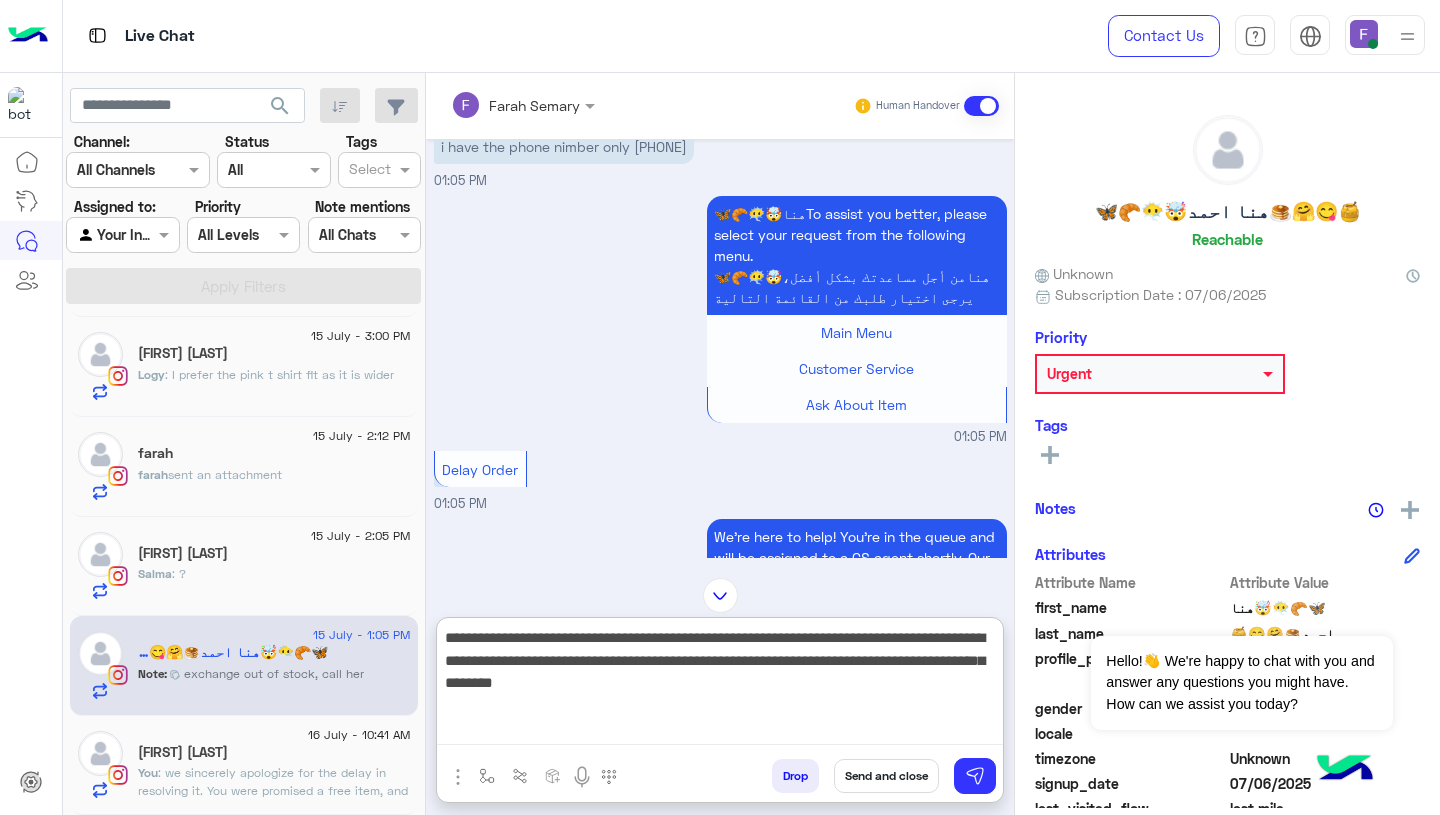 scroll, scrollTop: 83, scrollLeft: 0, axis: vertical 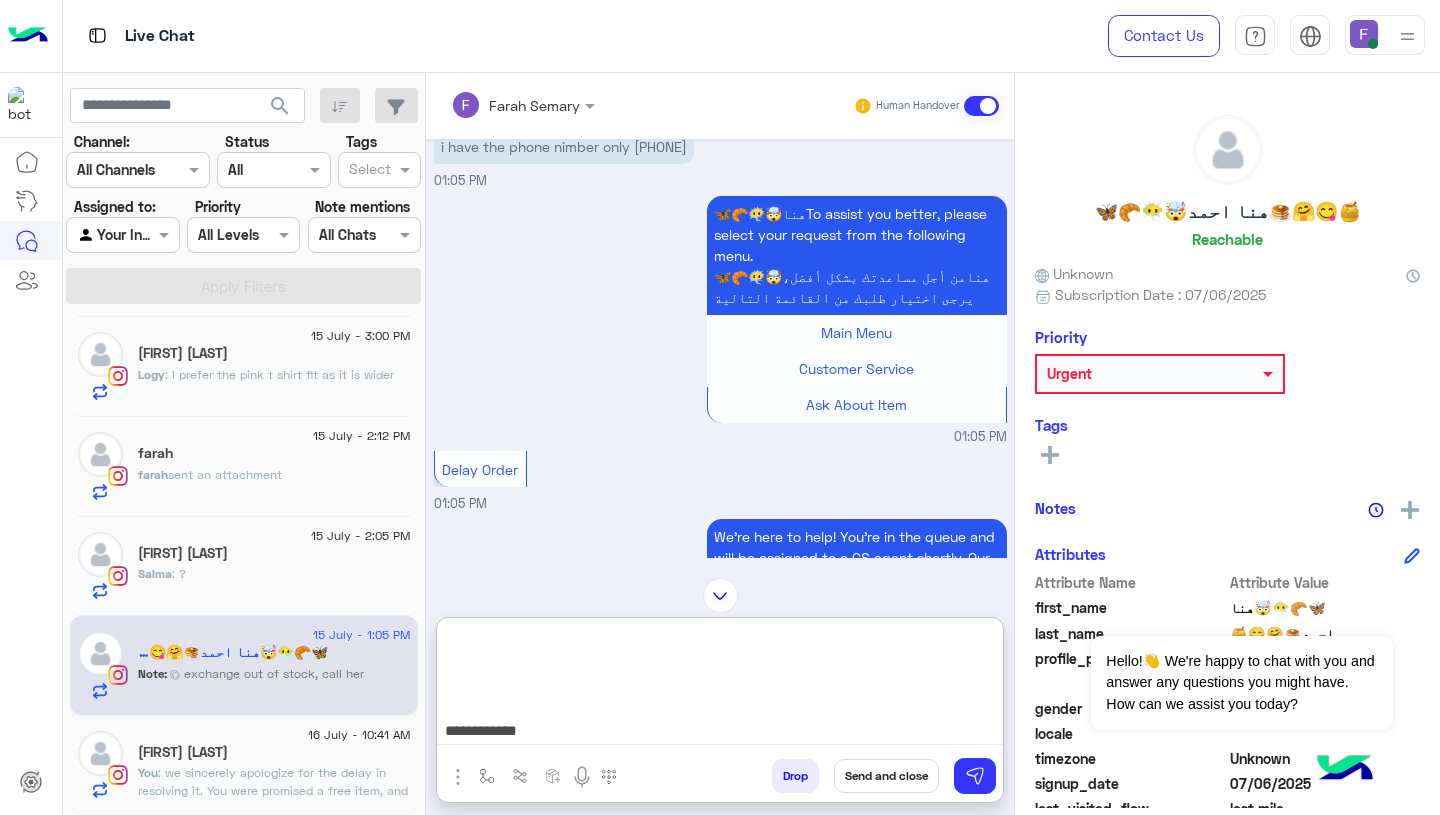 click on "**********" at bounding box center (720, 685) 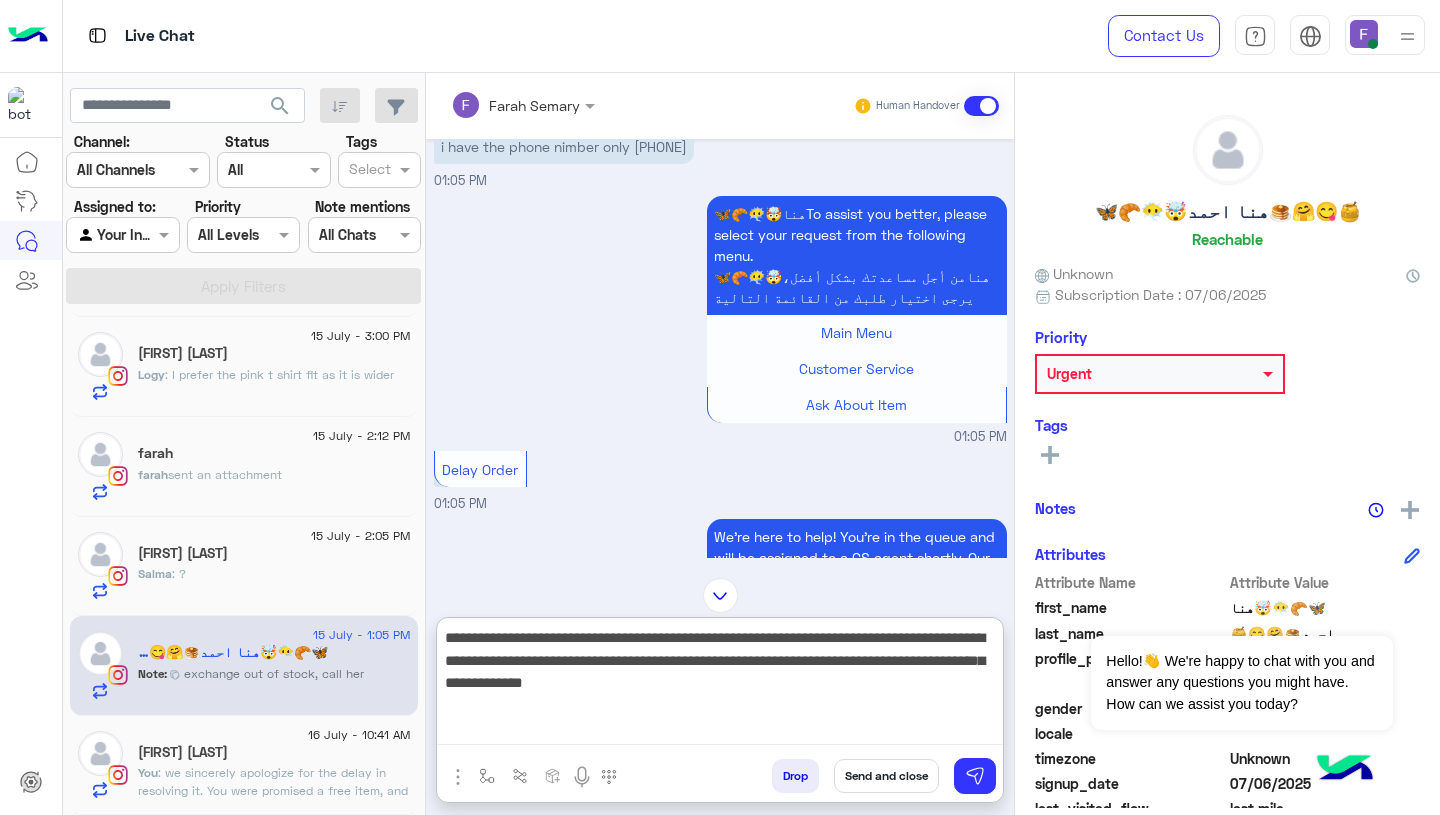 scroll, scrollTop: 65, scrollLeft: 0, axis: vertical 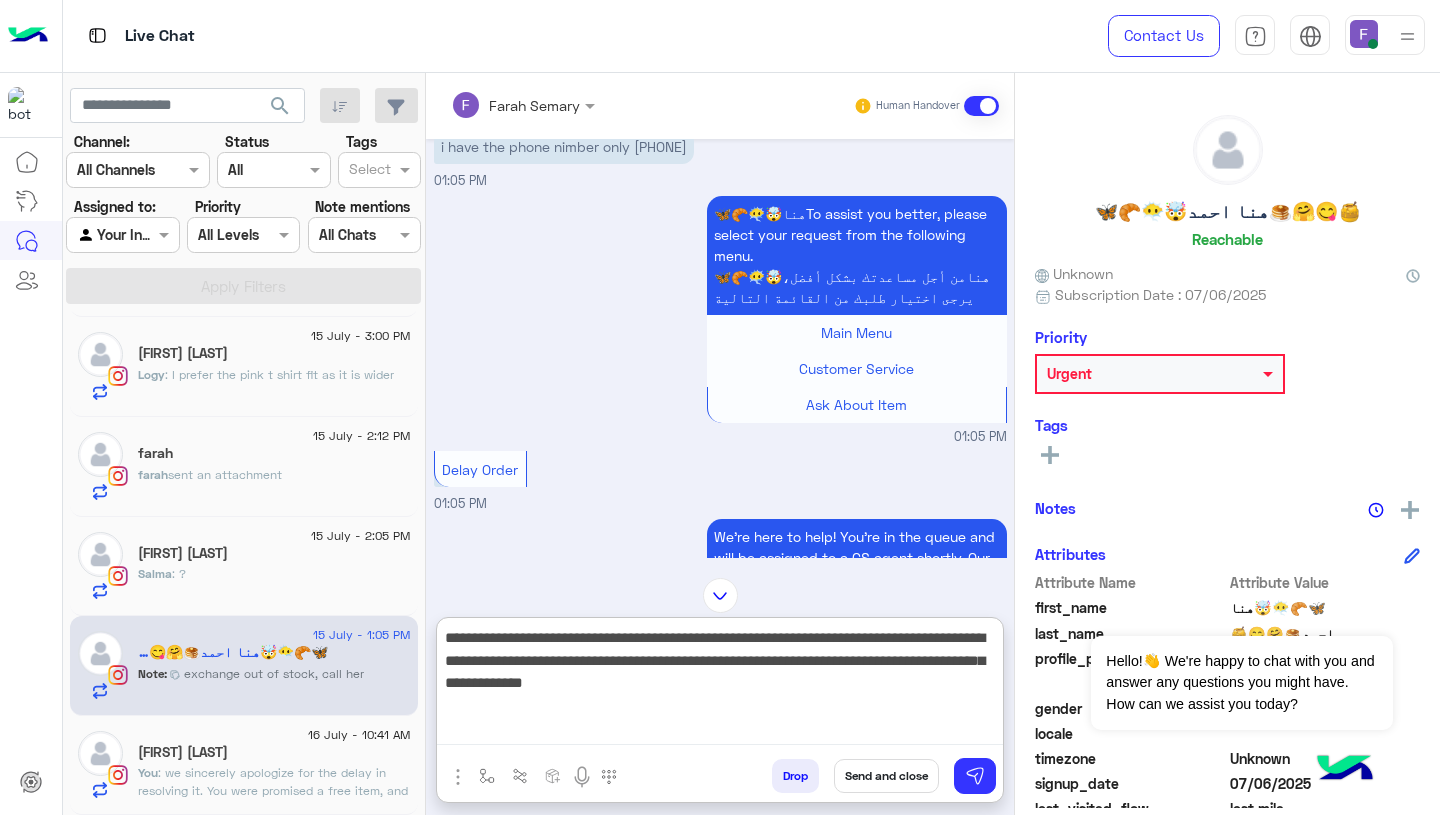 click on "**********" at bounding box center [720, 685] 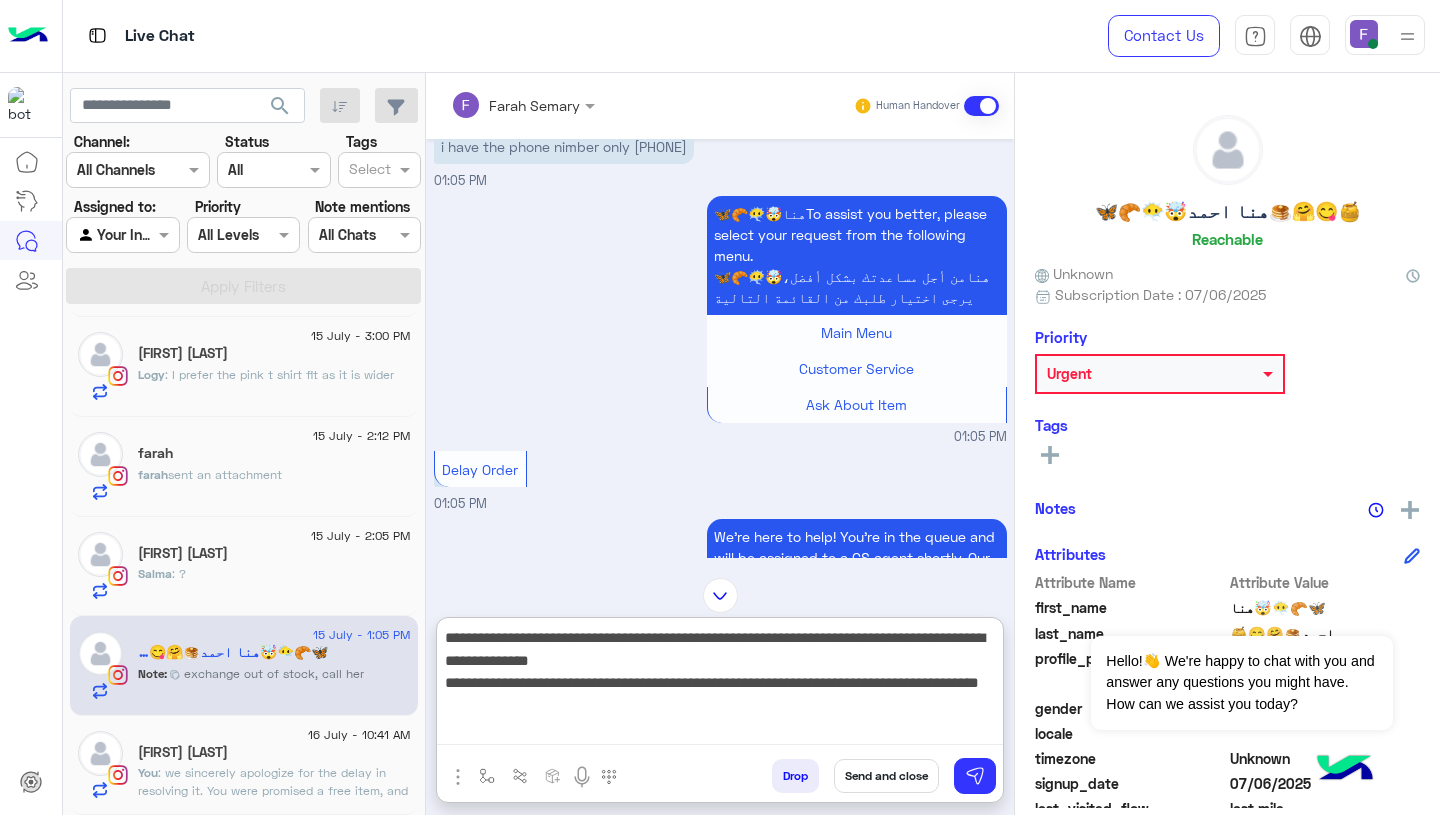 click on "**********" at bounding box center [720, 685] 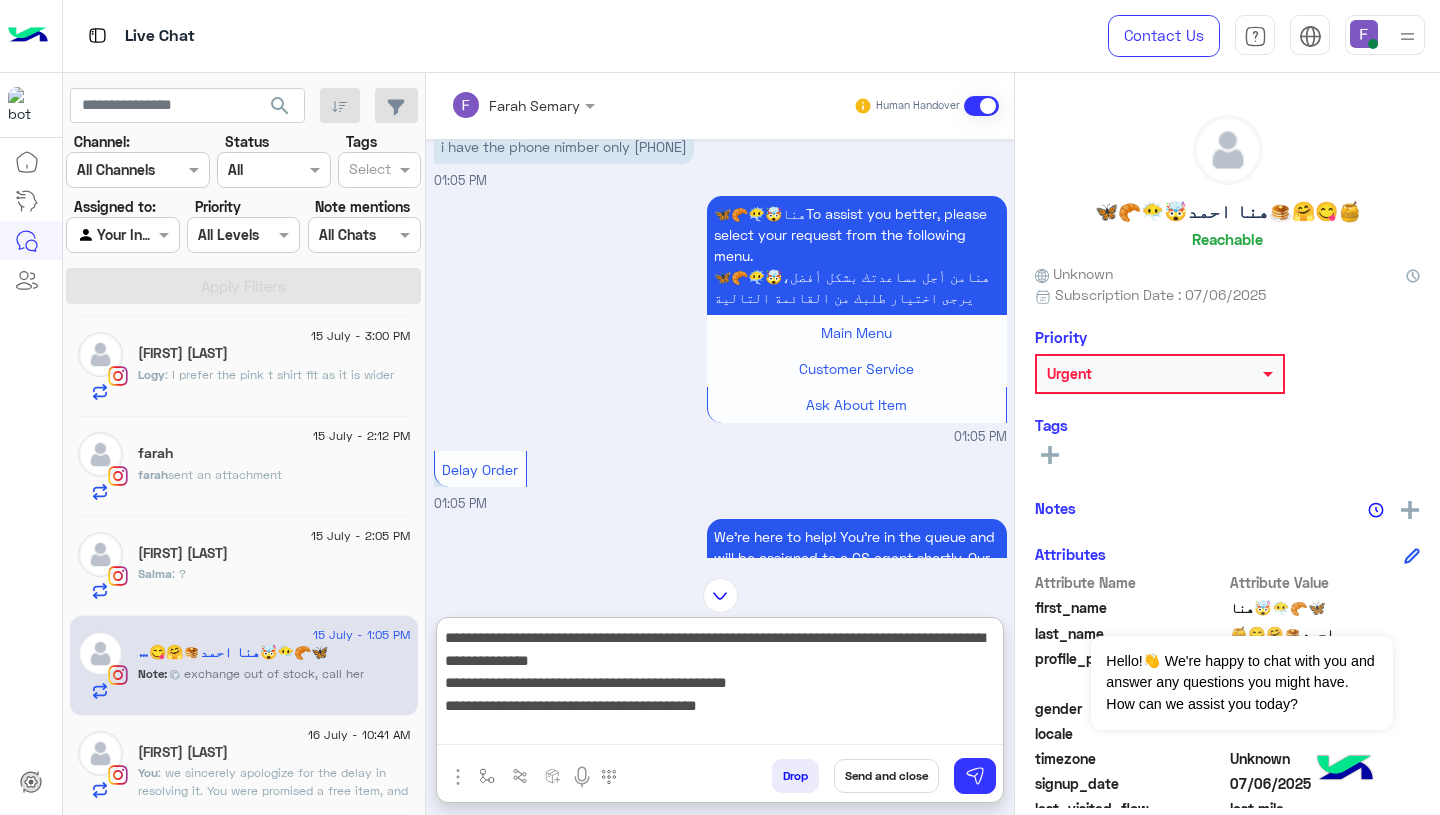 type on "**********" 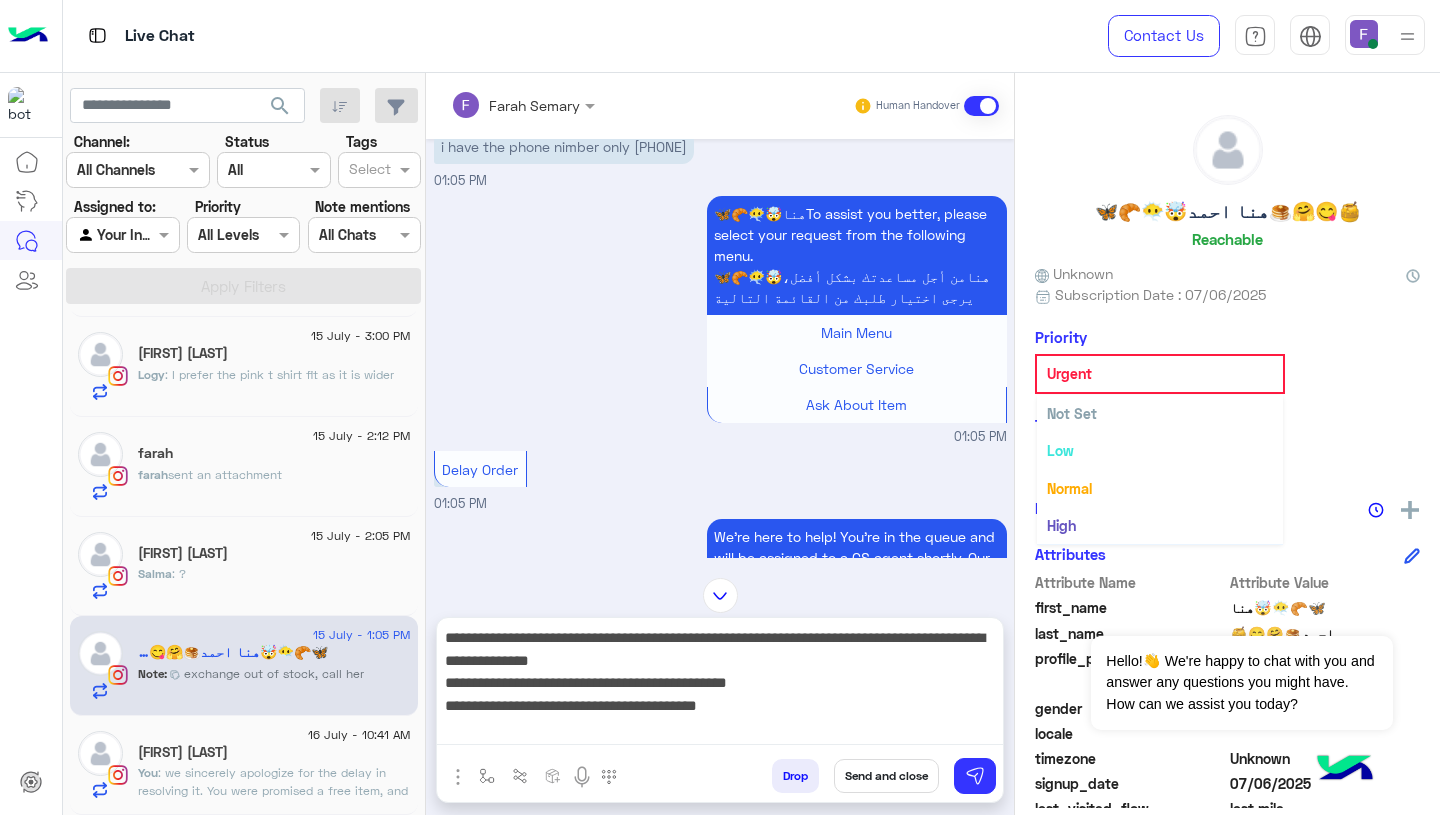 click on "Urgent" 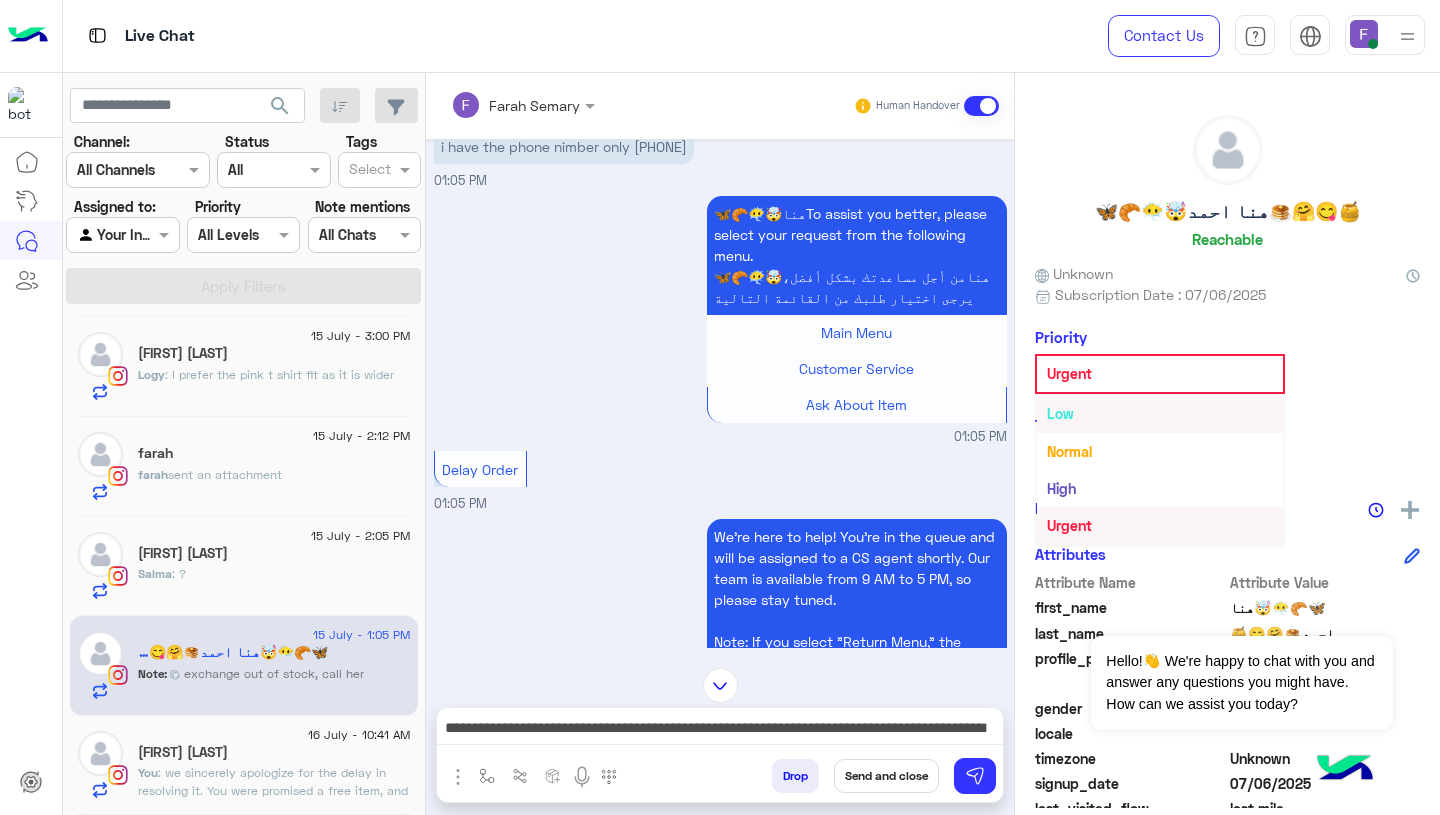 scroll, scrollTop: 0, scrollLeft: 0, axis: both 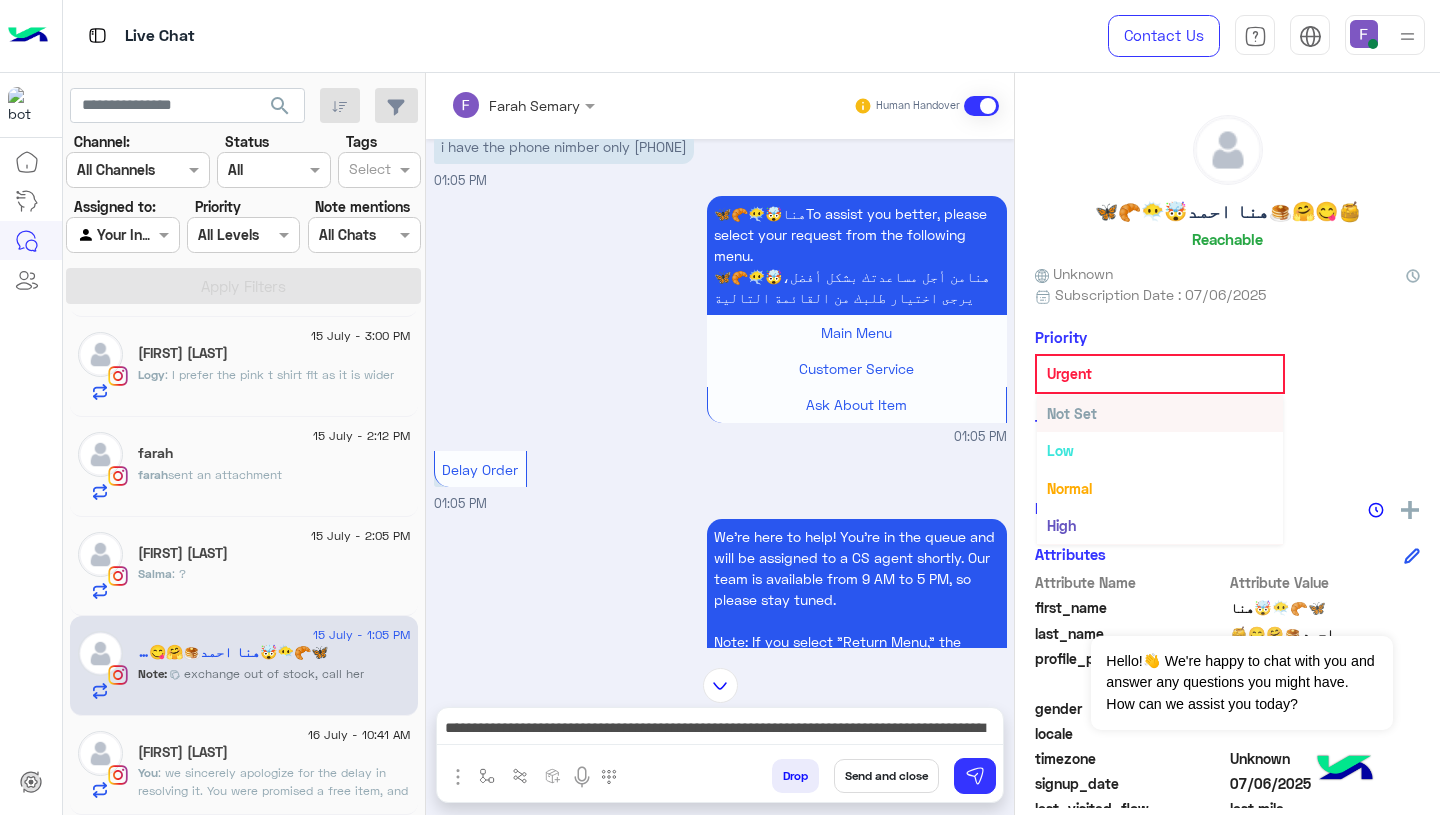click on "Not Set" at bounding box center [1072, 413] 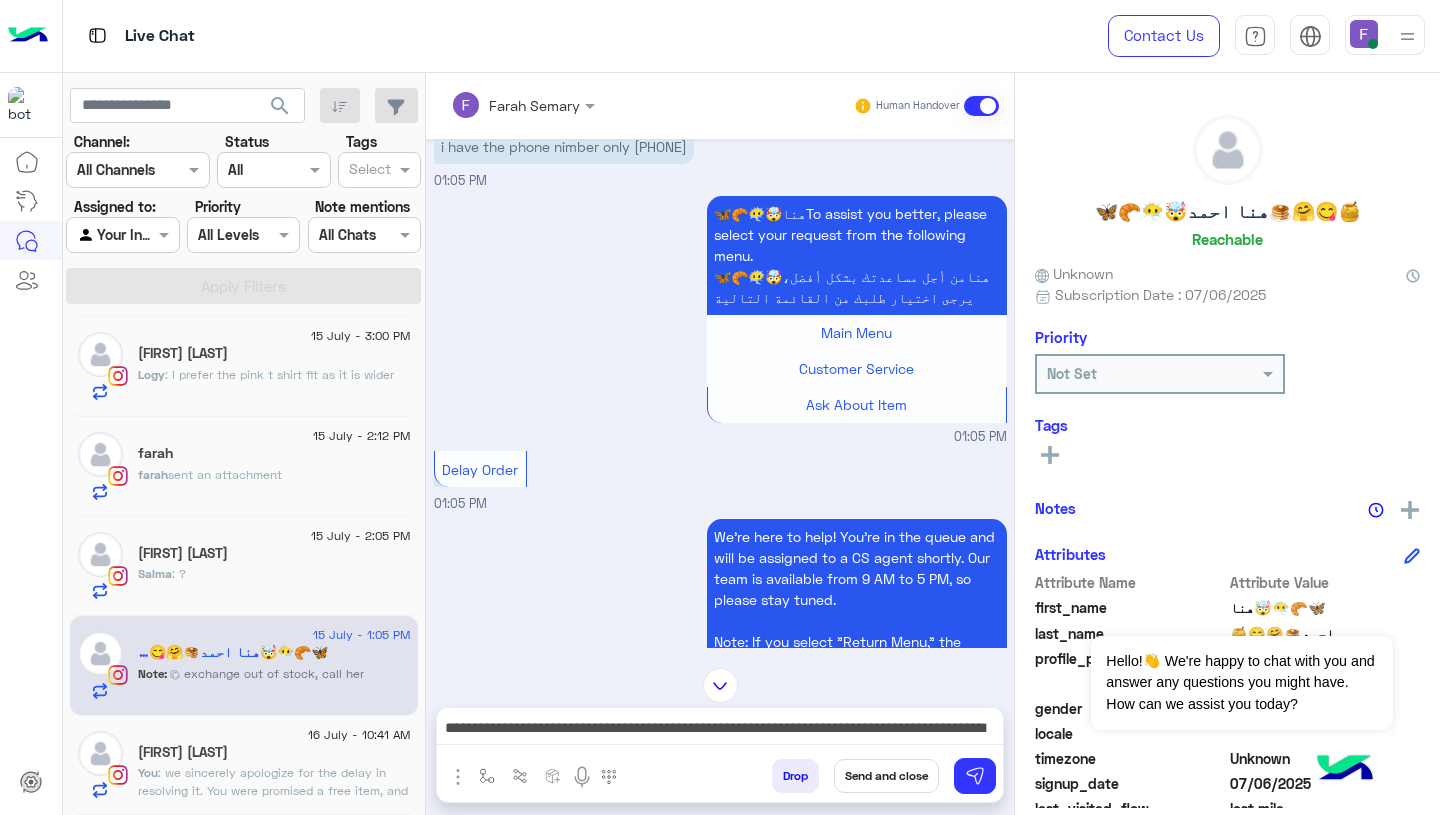 click on "**********" at bounding box center (720, 730) 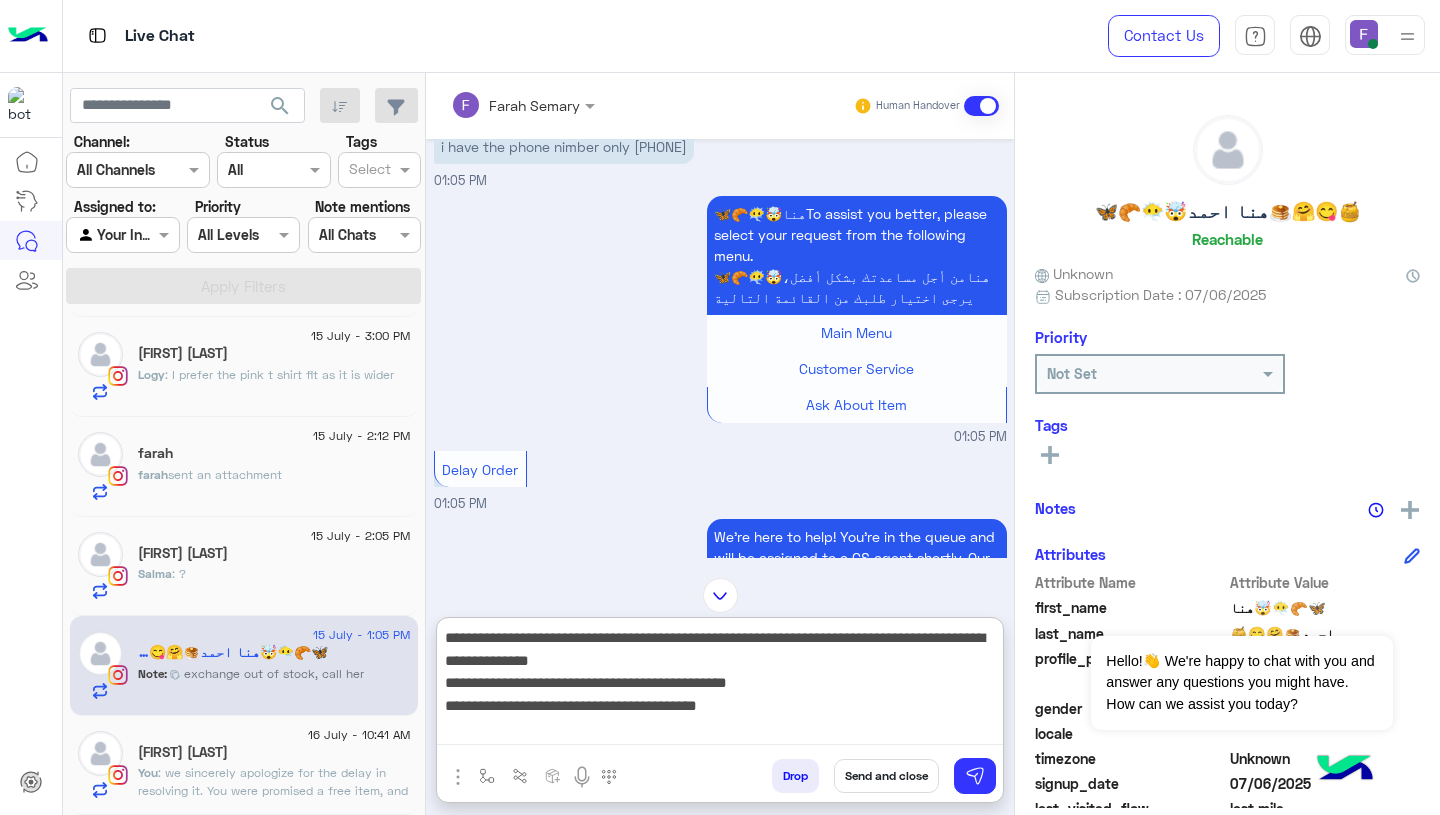 click on "**********" at bounding box center [720, 685] 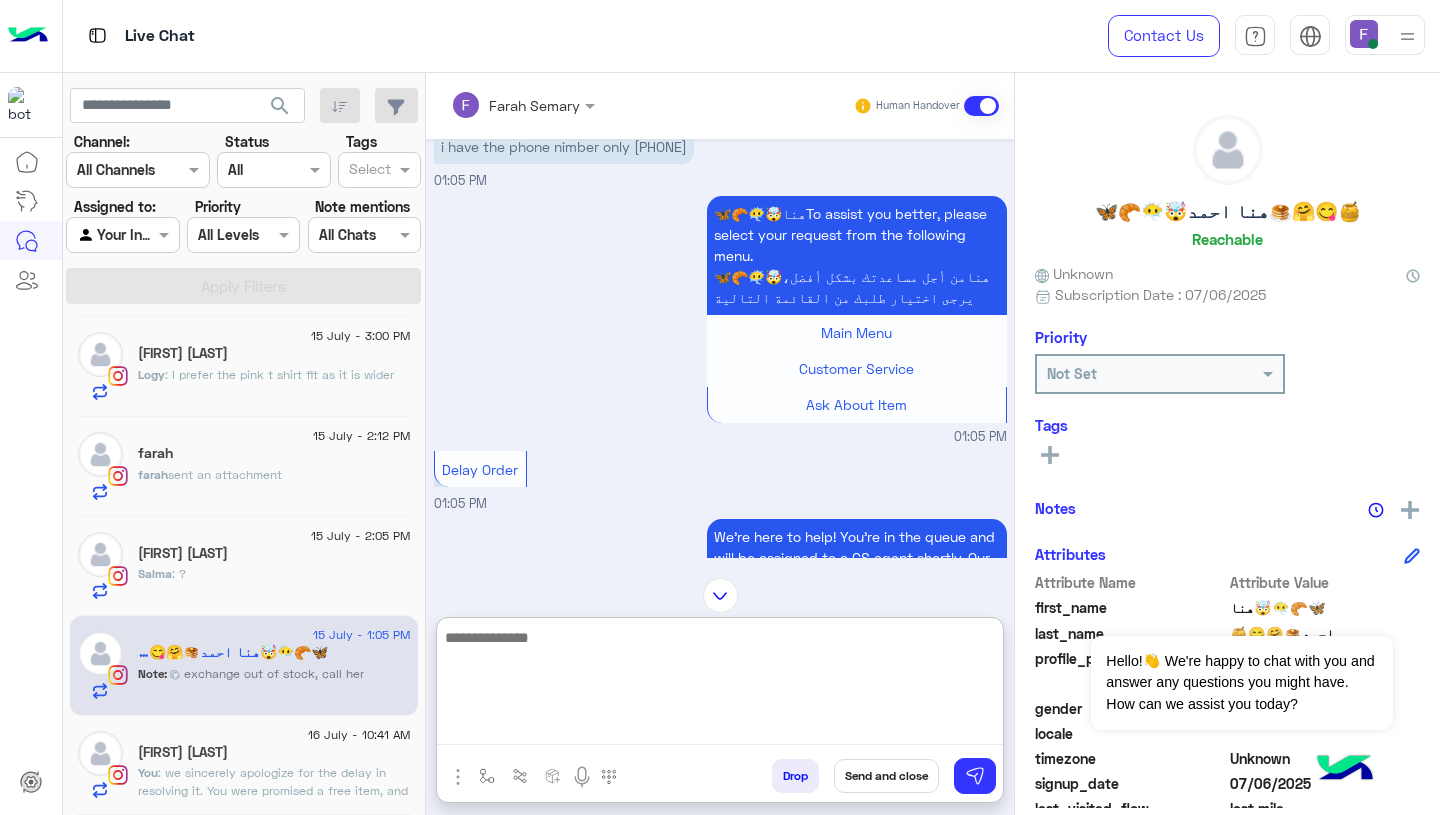 scroll, scrollTop: 1865, scrollLeft: 0, axis: vertical 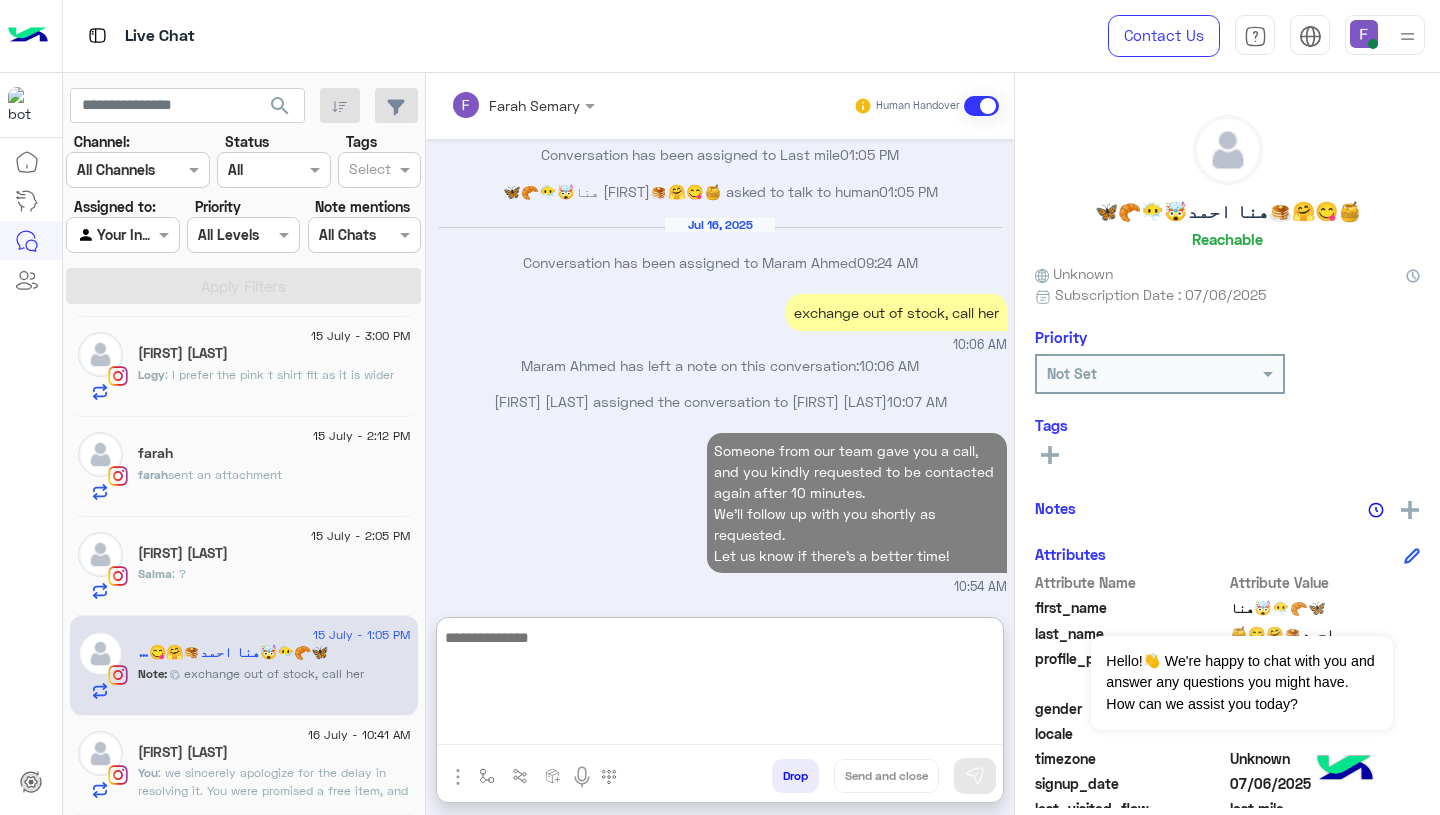 click on "16 July - 10:41 AM  Bilal Hibz   You  : we sincerely apologize for the delay in resolving it.
You were promised a free item, and we’d like to make sure we fulfill that for you.
Could you please let us know when would be a good time for a quick call to sort this out?" 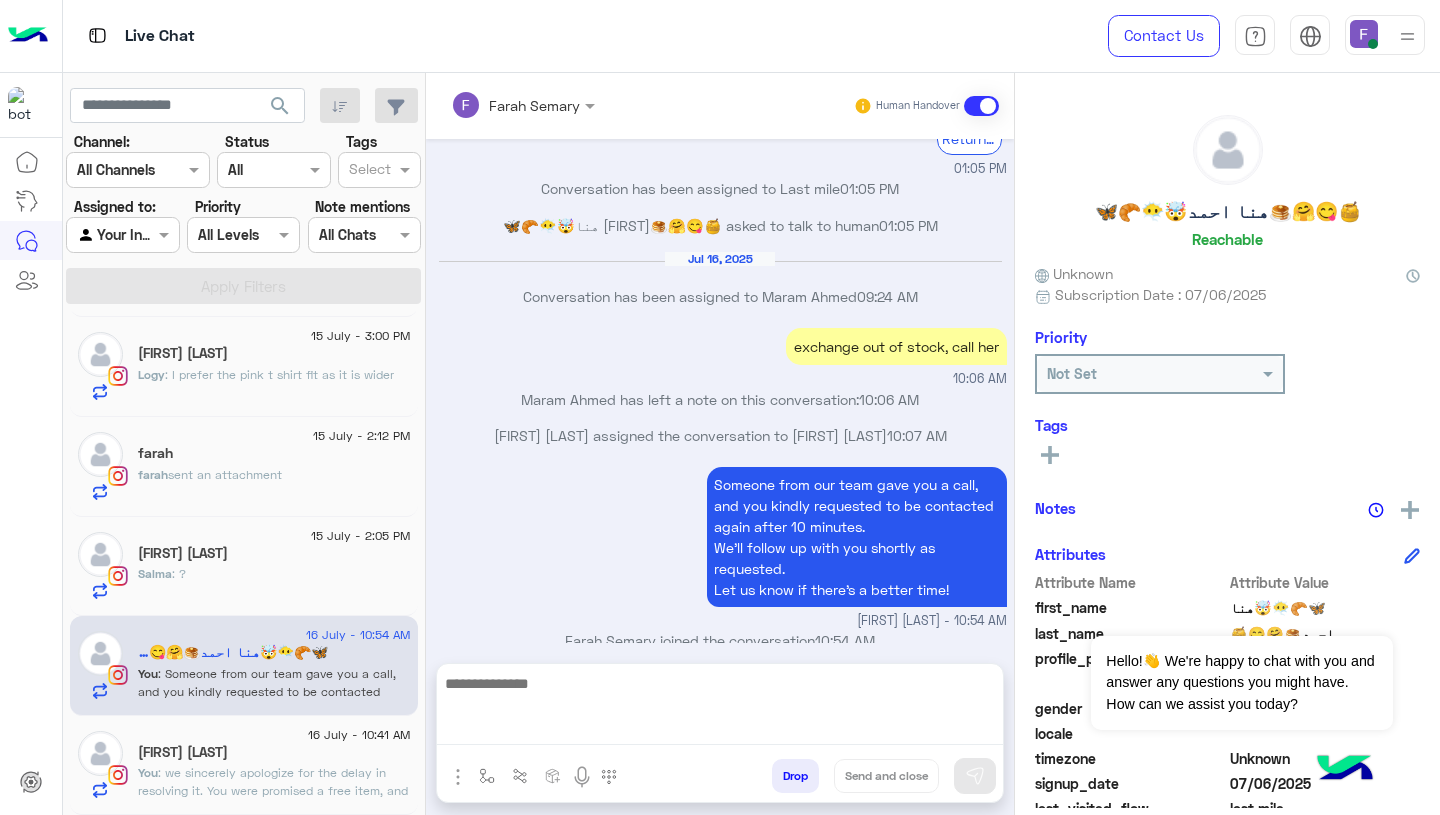 scroll, scrollTop: 1811, scrollLeft: 0, axis: vertical 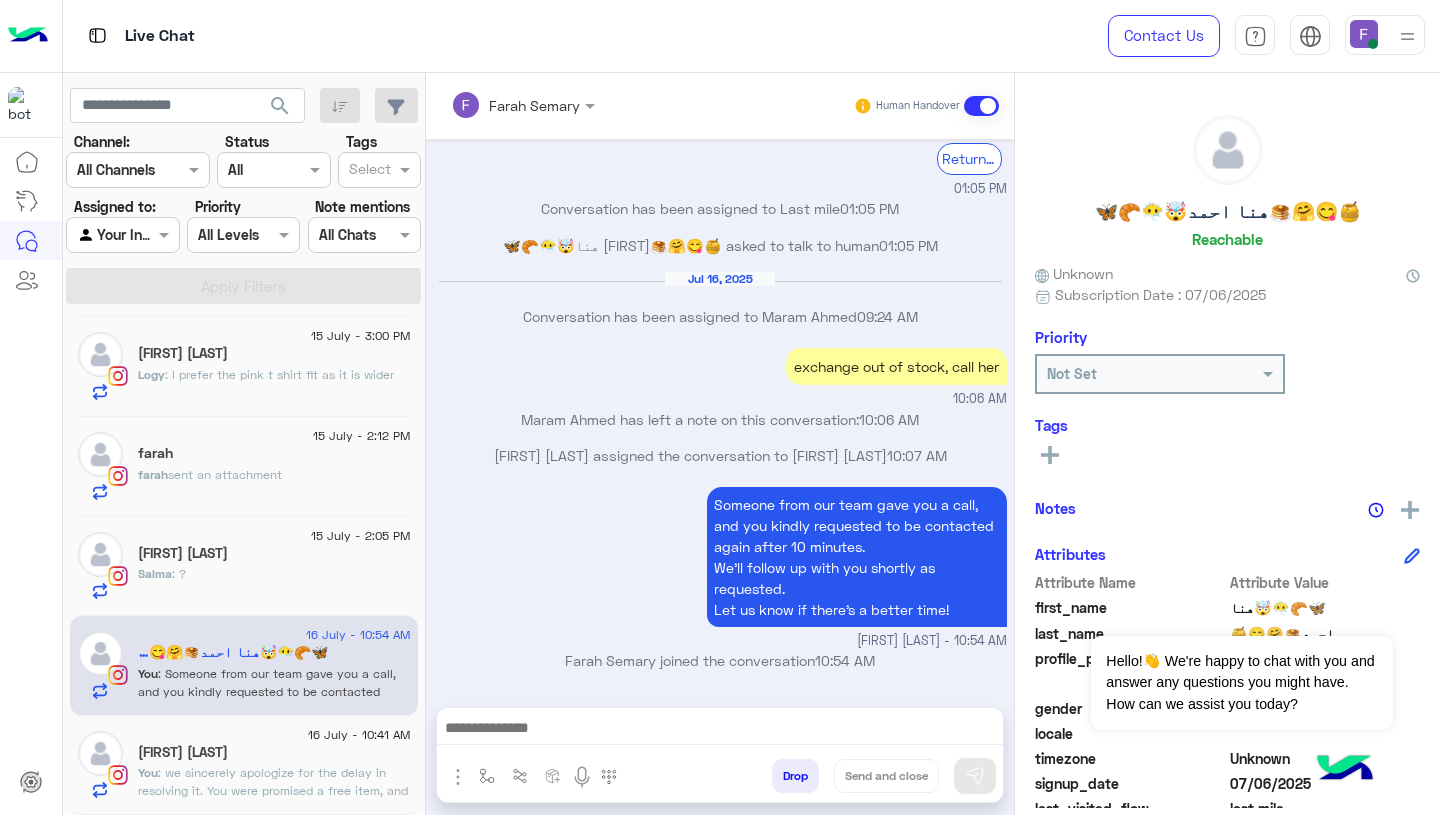 click on ": we sincerely apologize for the delay in resolving it.
You were promised a free item, and we’d like to make sure we fulfill that for you.
Could you please let us know when would be a good time for a quick call to sort this out?" 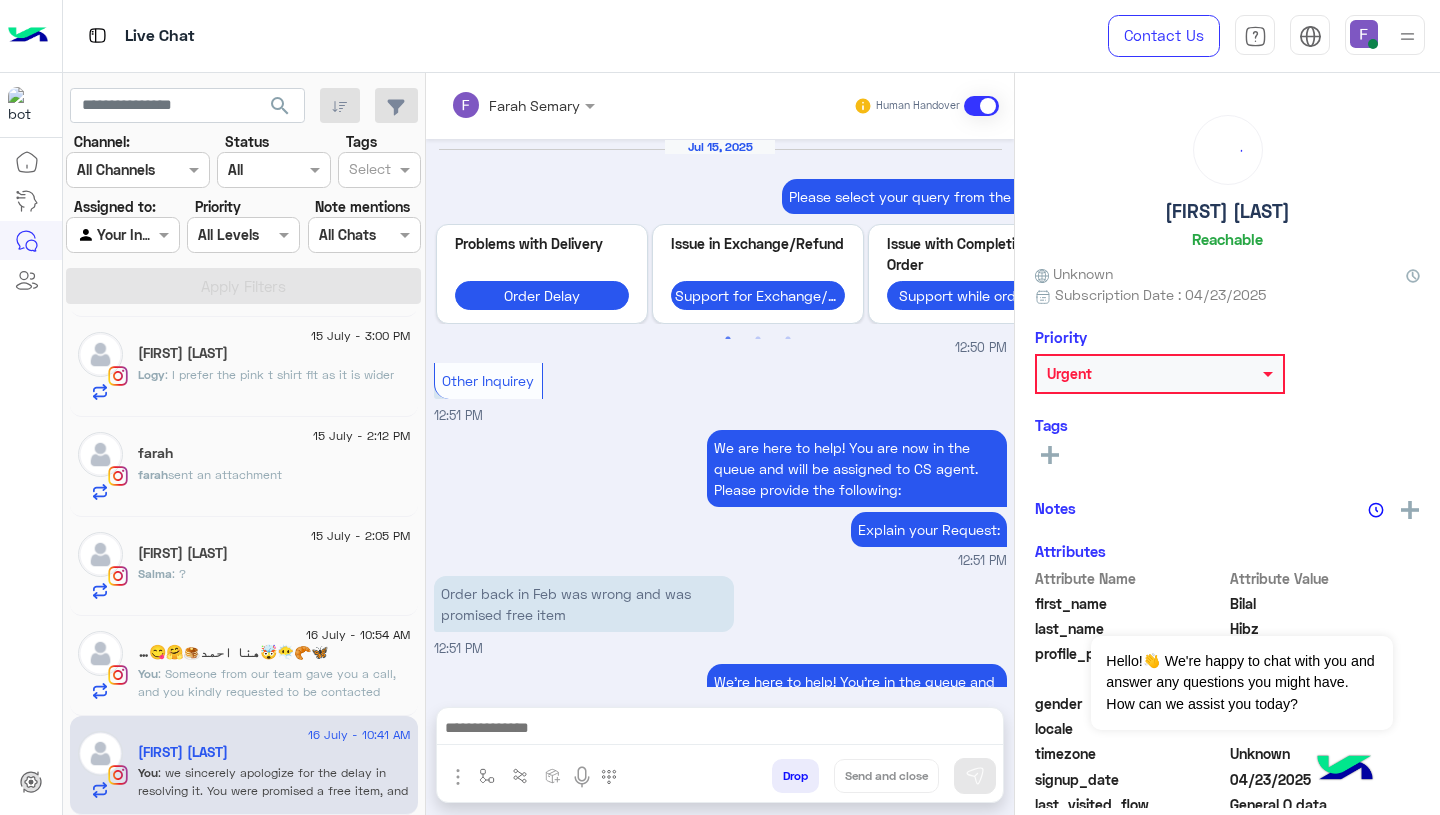 scroll, scrollTop: 1114, scrollLeft: 0, axis: vertical 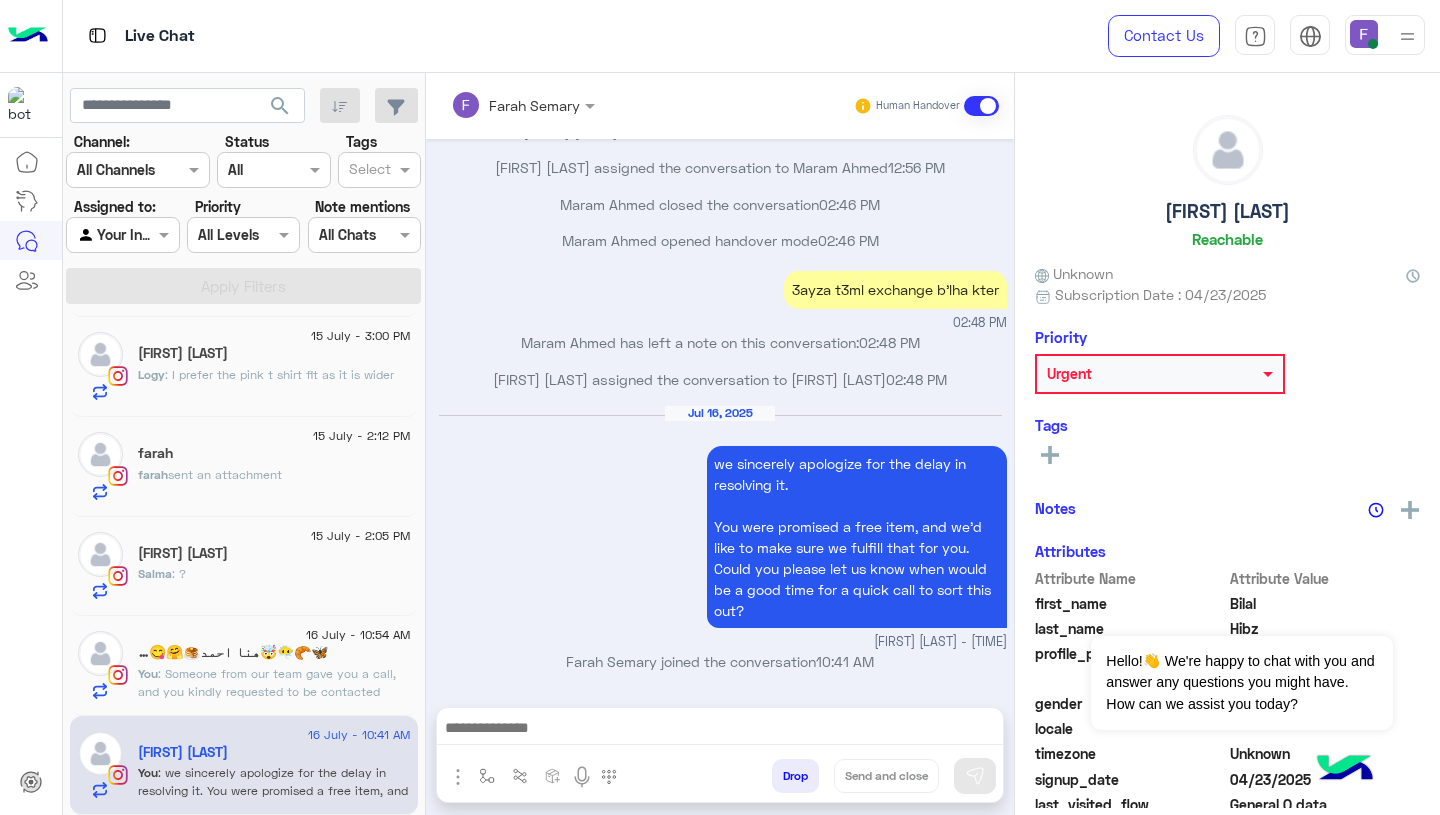 click at bounding box center [487, 776] 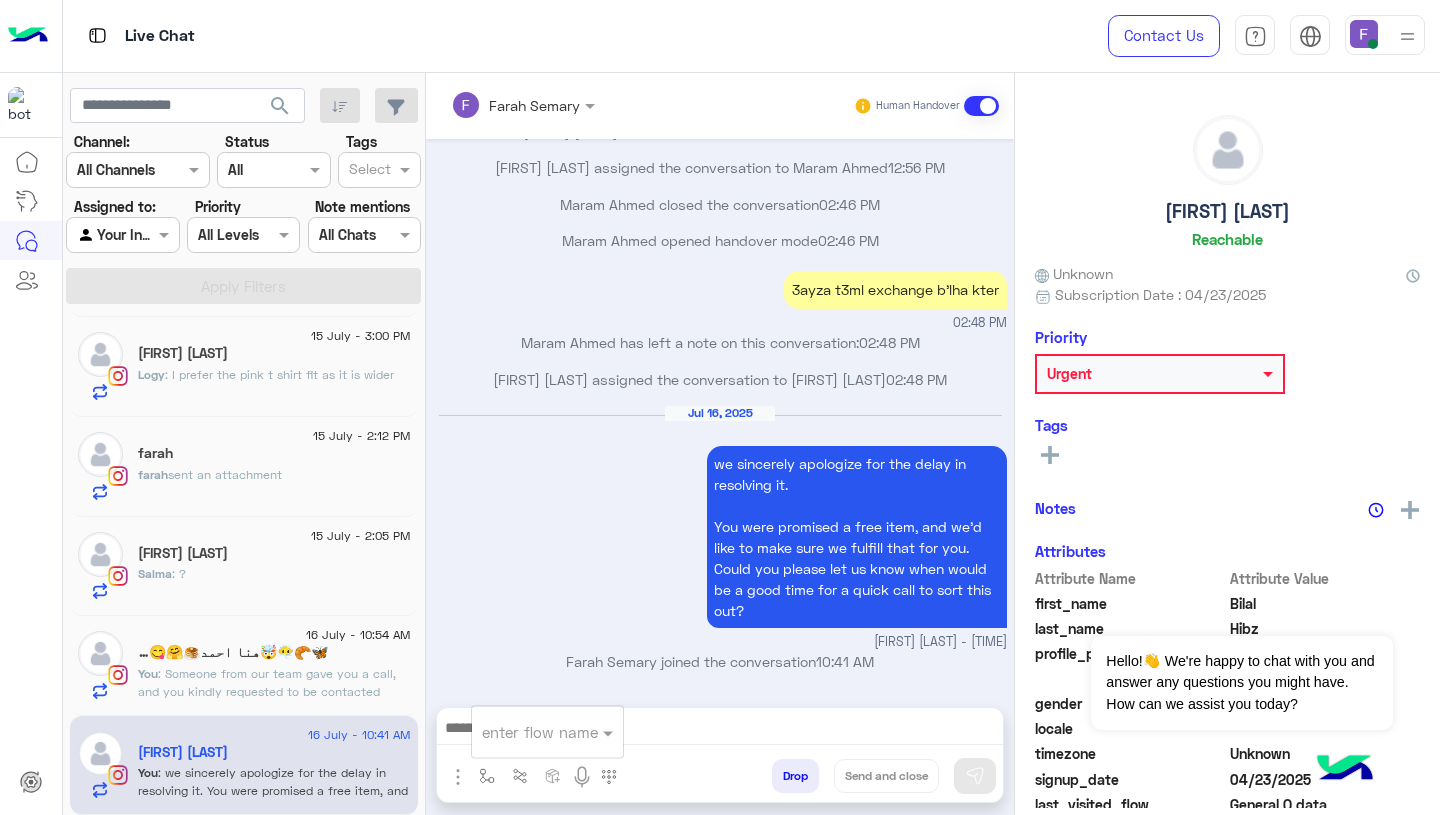 click on "enter flow name" at bounding box center [547, 732] 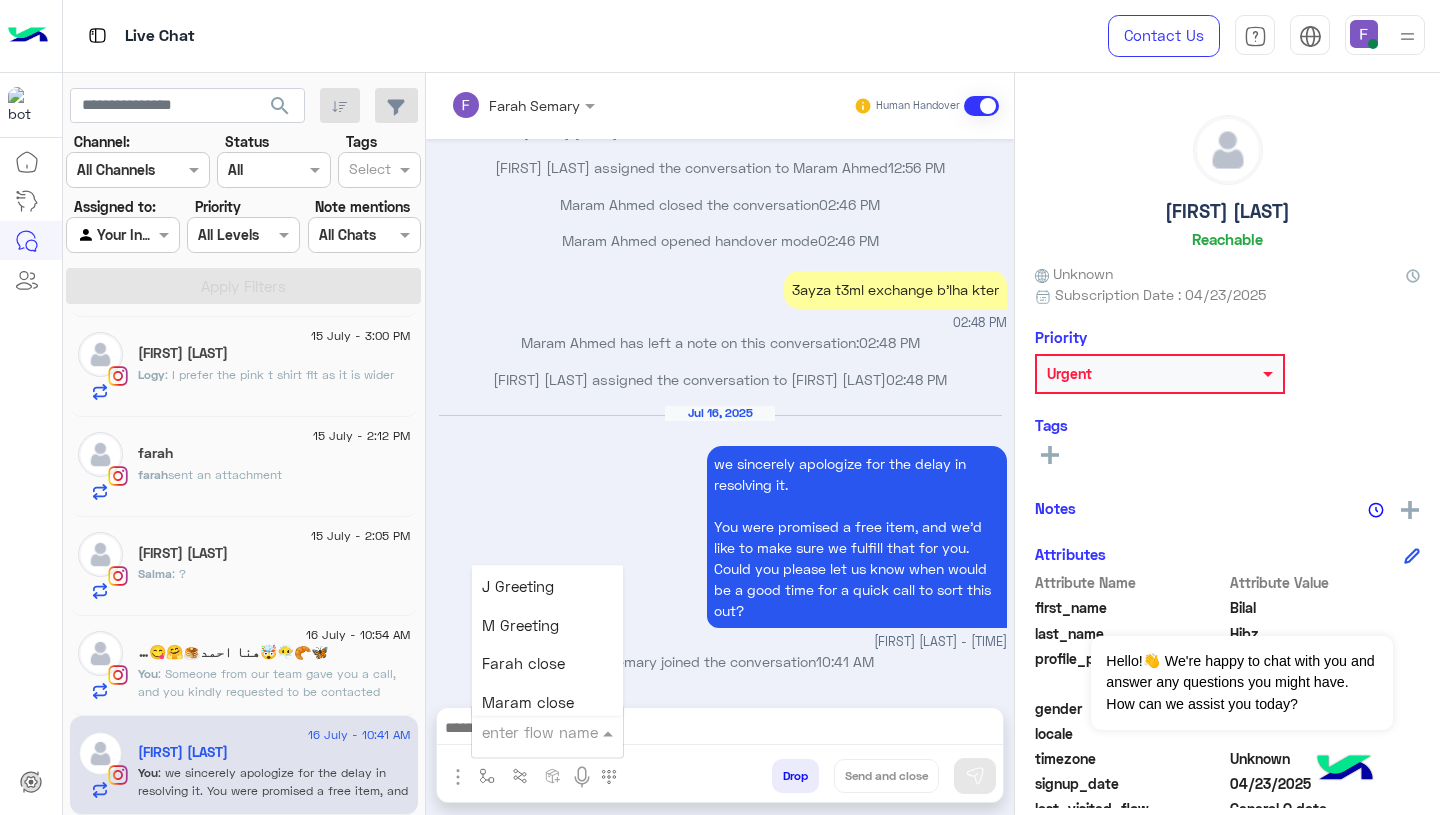 scroll, scrollTop: 2508, scrollLeft: 0, axis: vertical 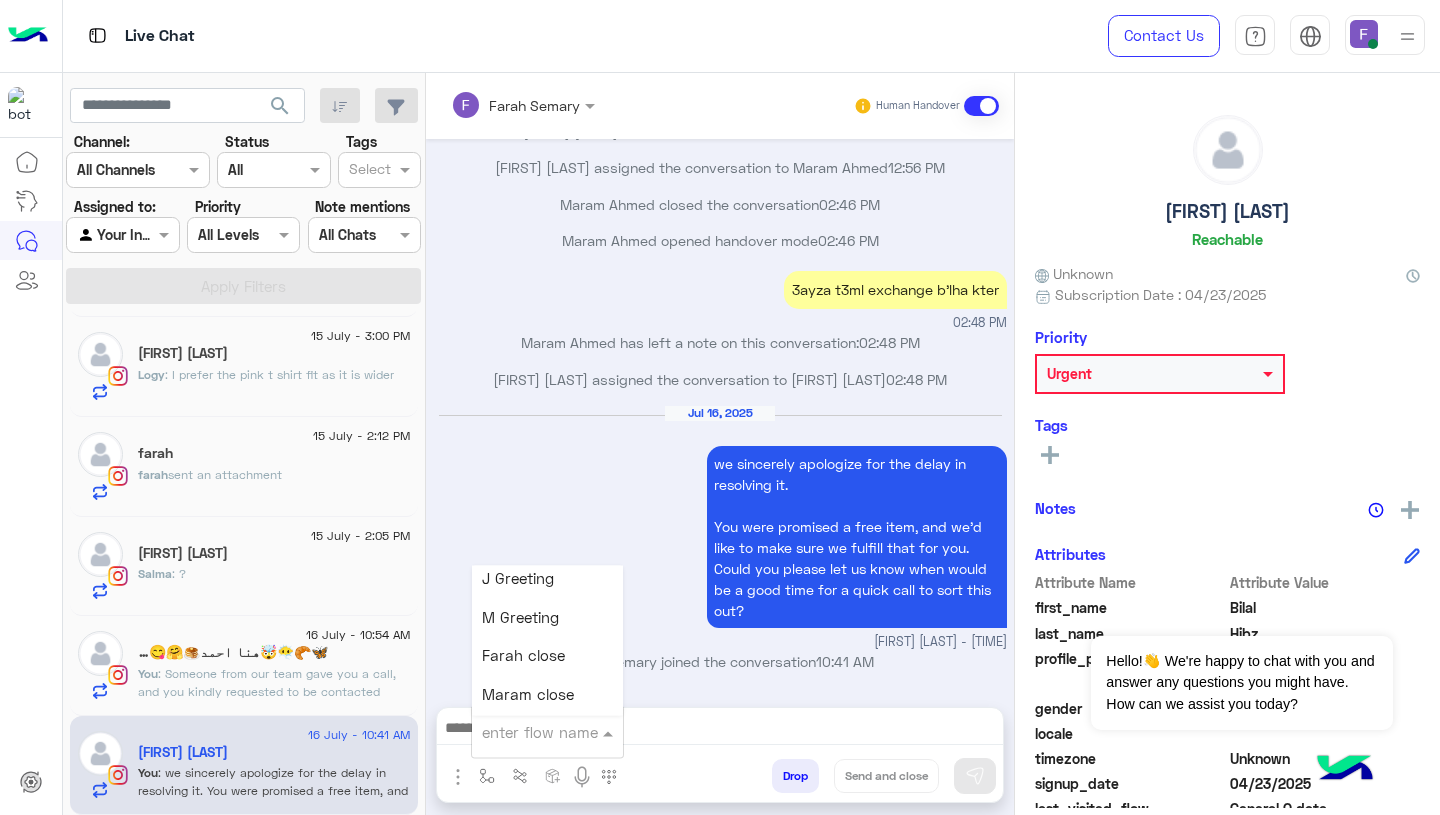 click on "Farah close" at bounding box center [523, 656] 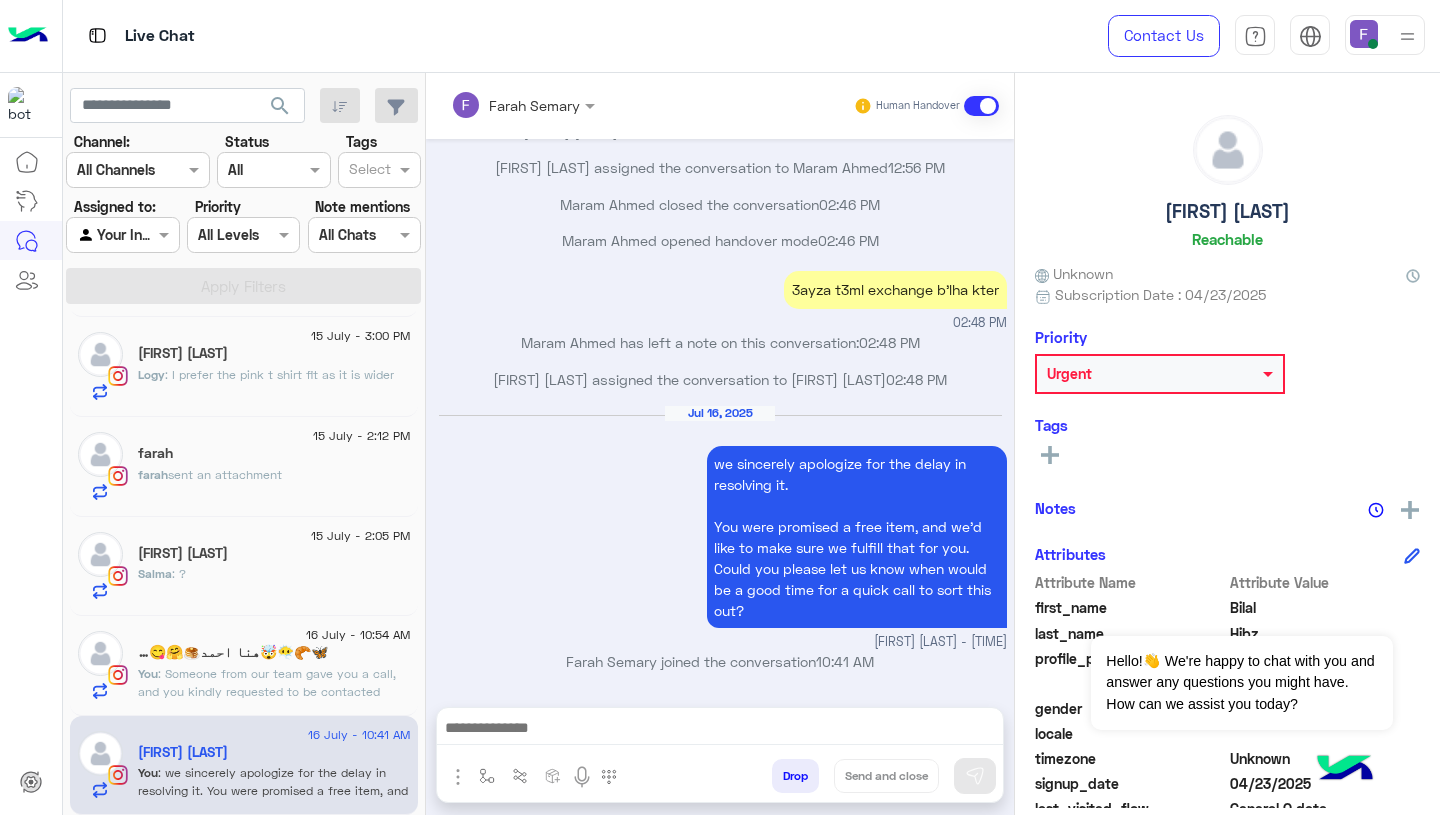 type on "**********" 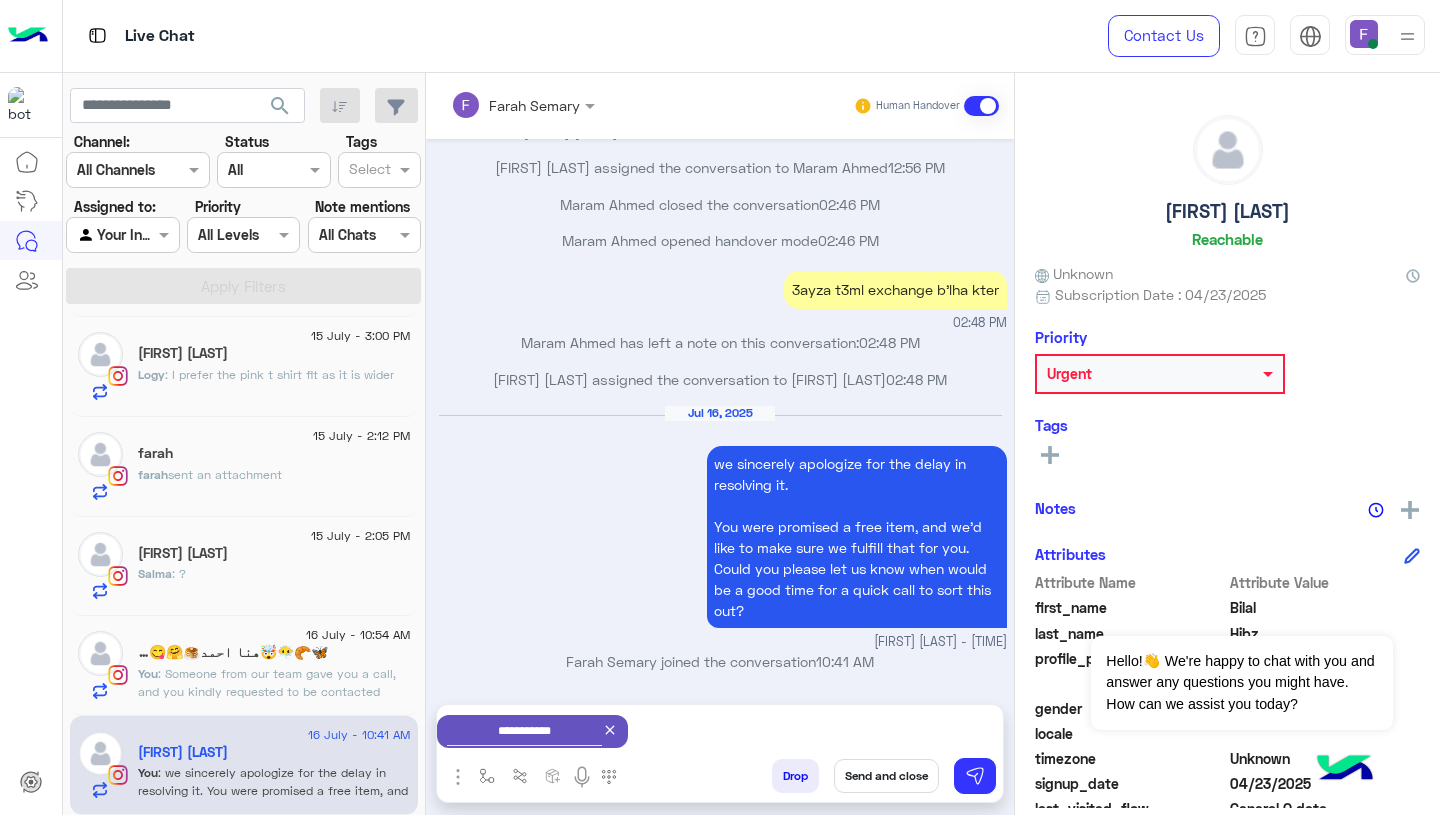 click on "Send and close" at bounding box center [886, 776] 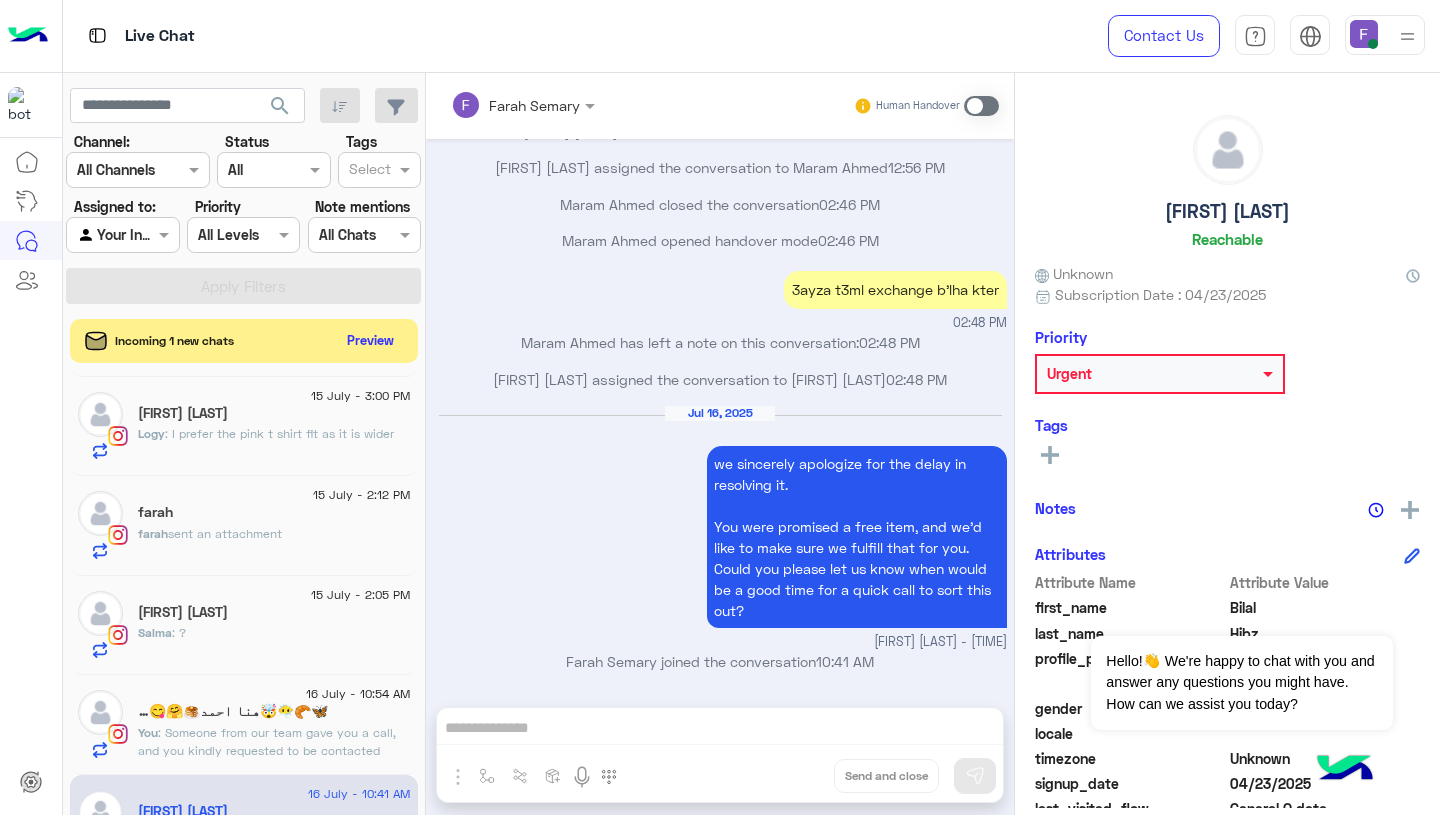 scroll, scrollTop: 1151, scrollLeft: 0, axis: vertical 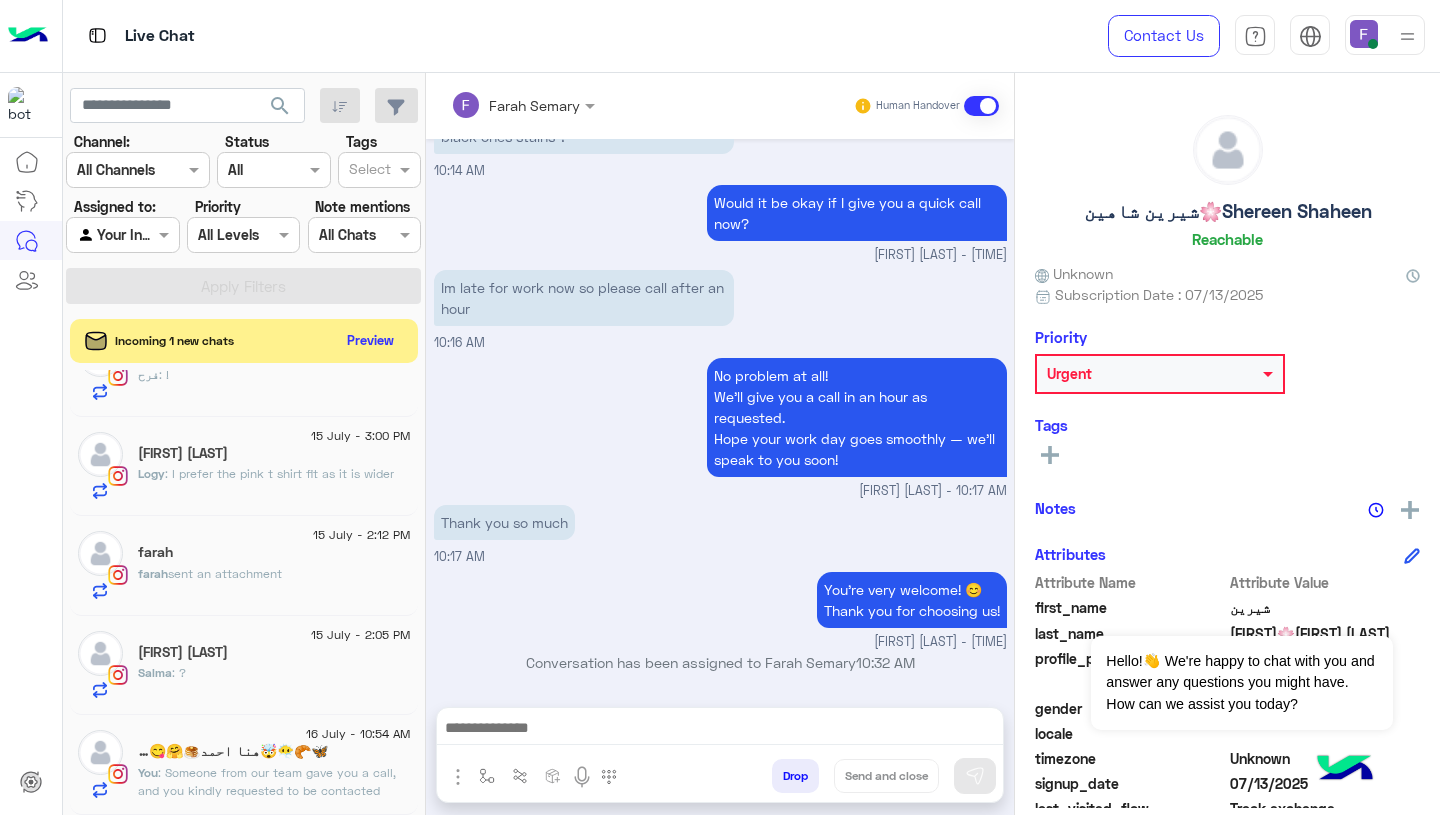 click on "Salma : ?" 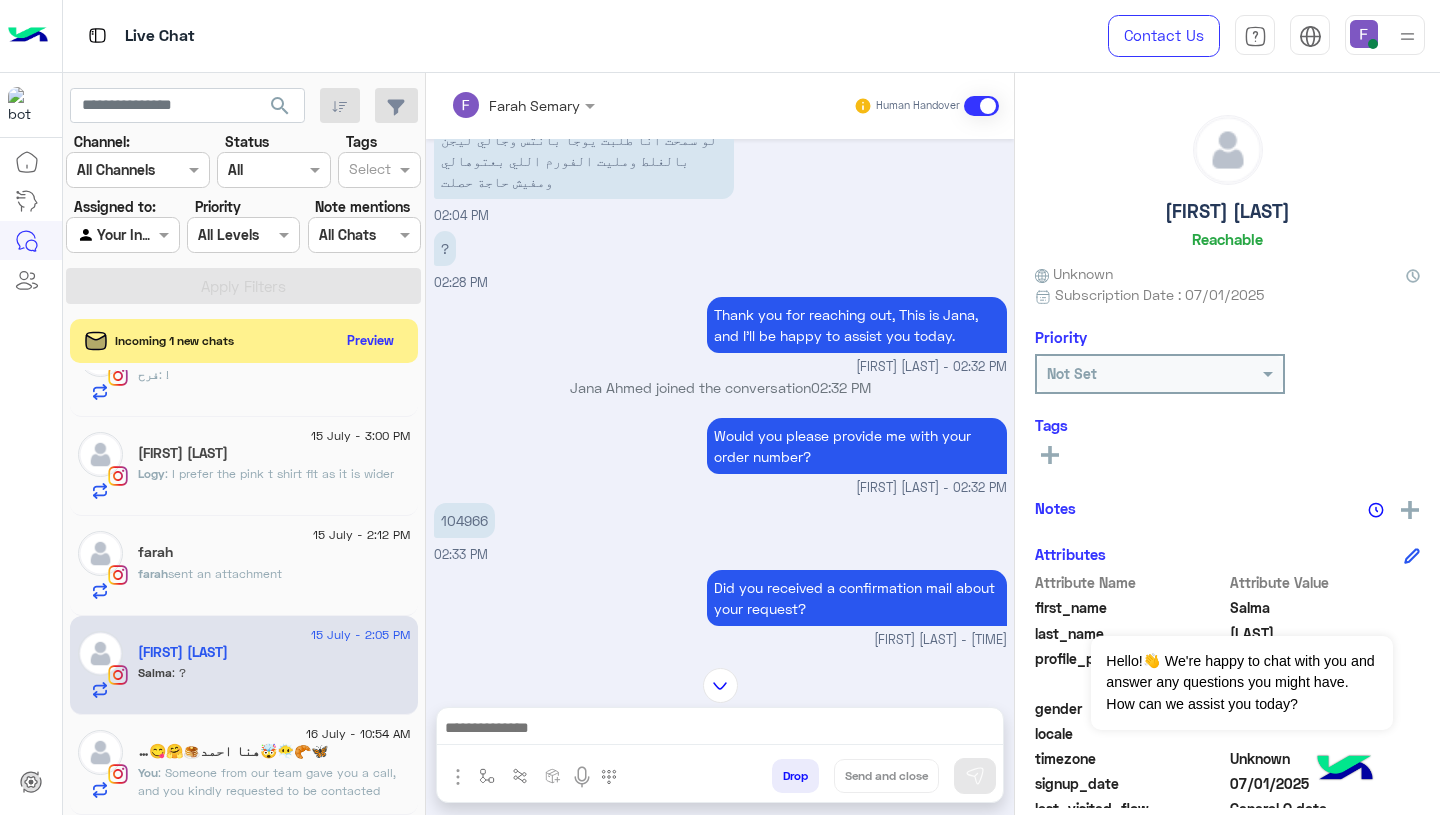scroll, scrollTop: 1655, scrollLeft: 0, axis: vertical 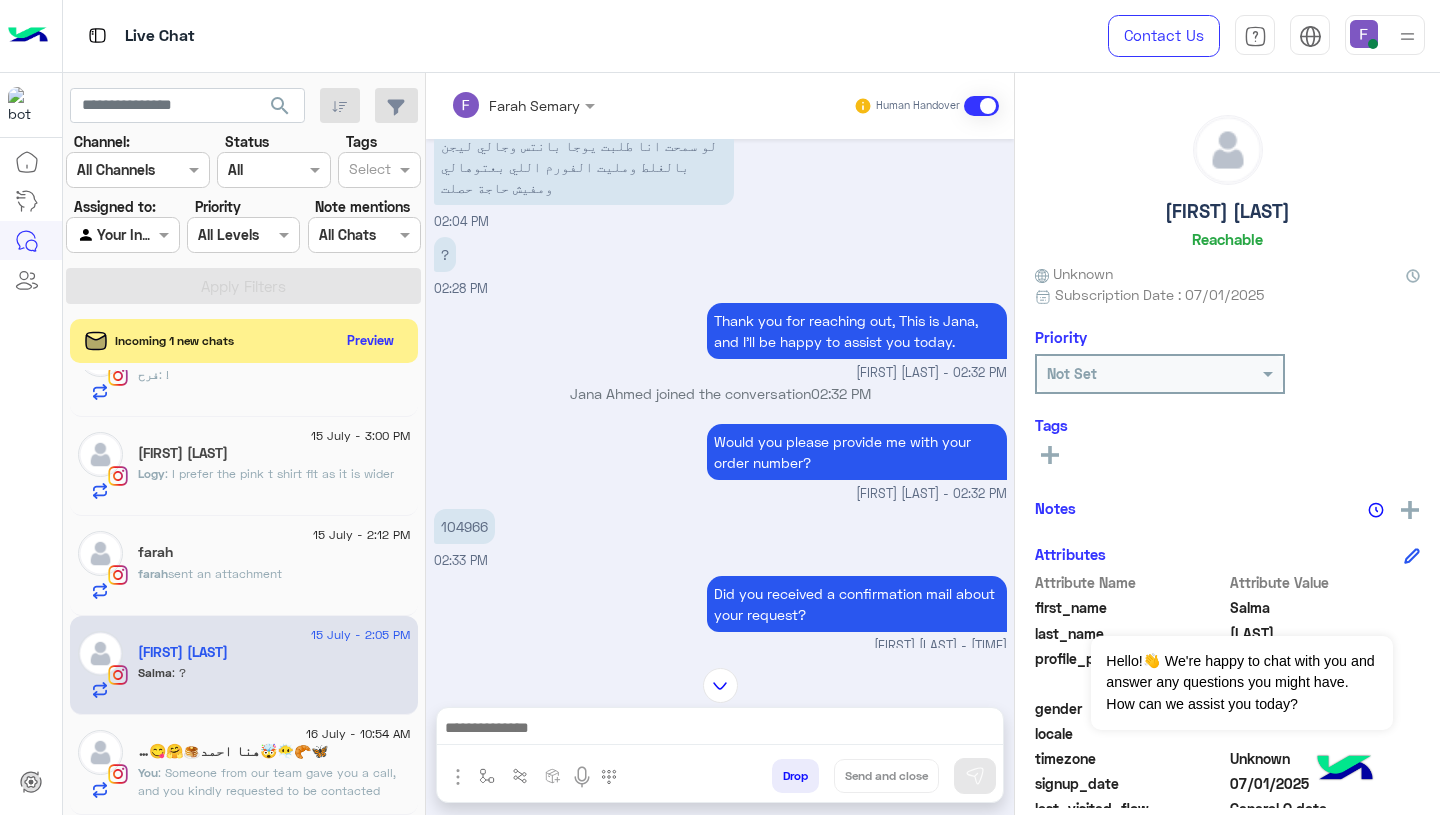 click on "104966" at bounding box center (464, 526) 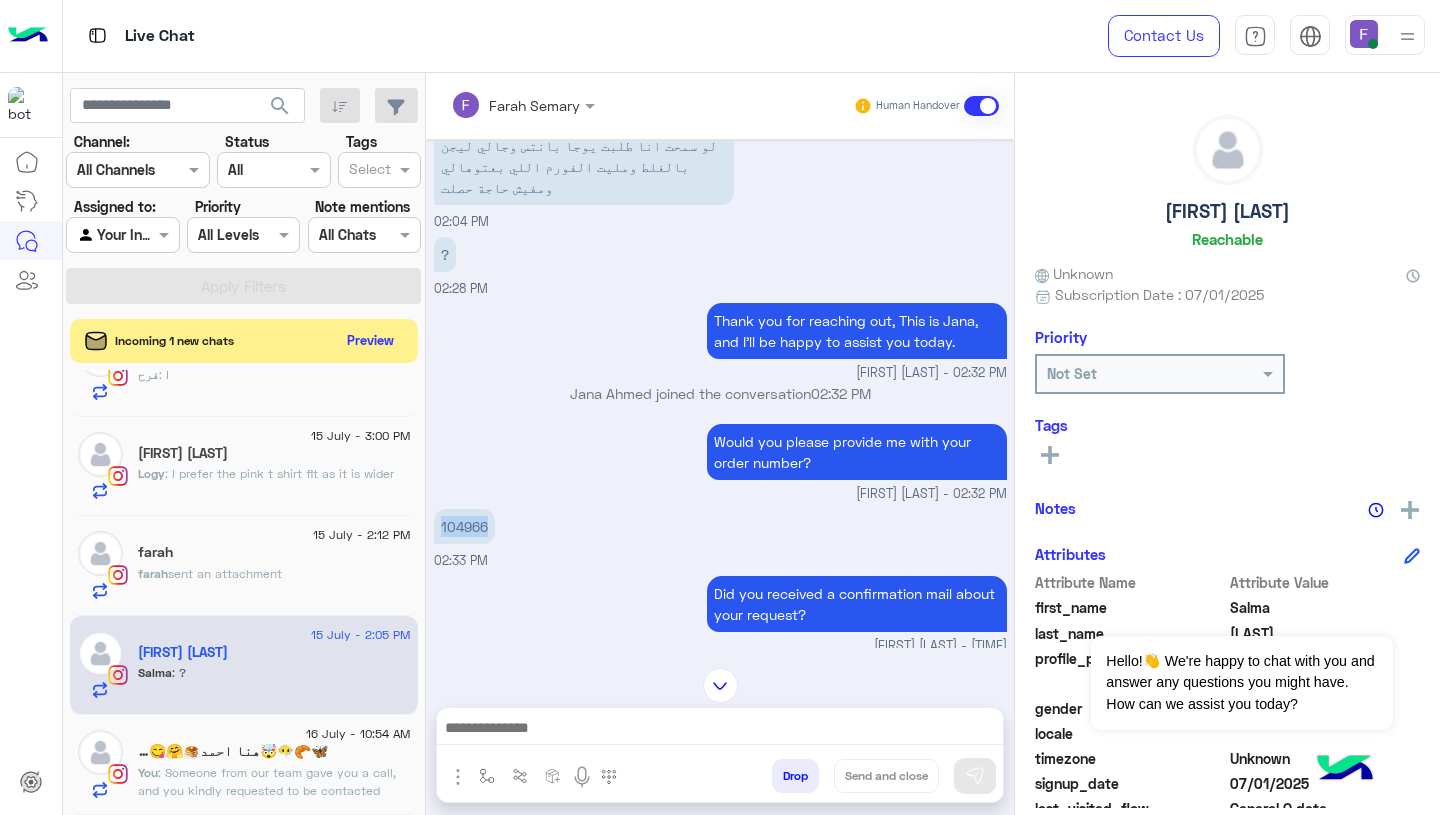 click on "104966" at bounding box center (464, 526) 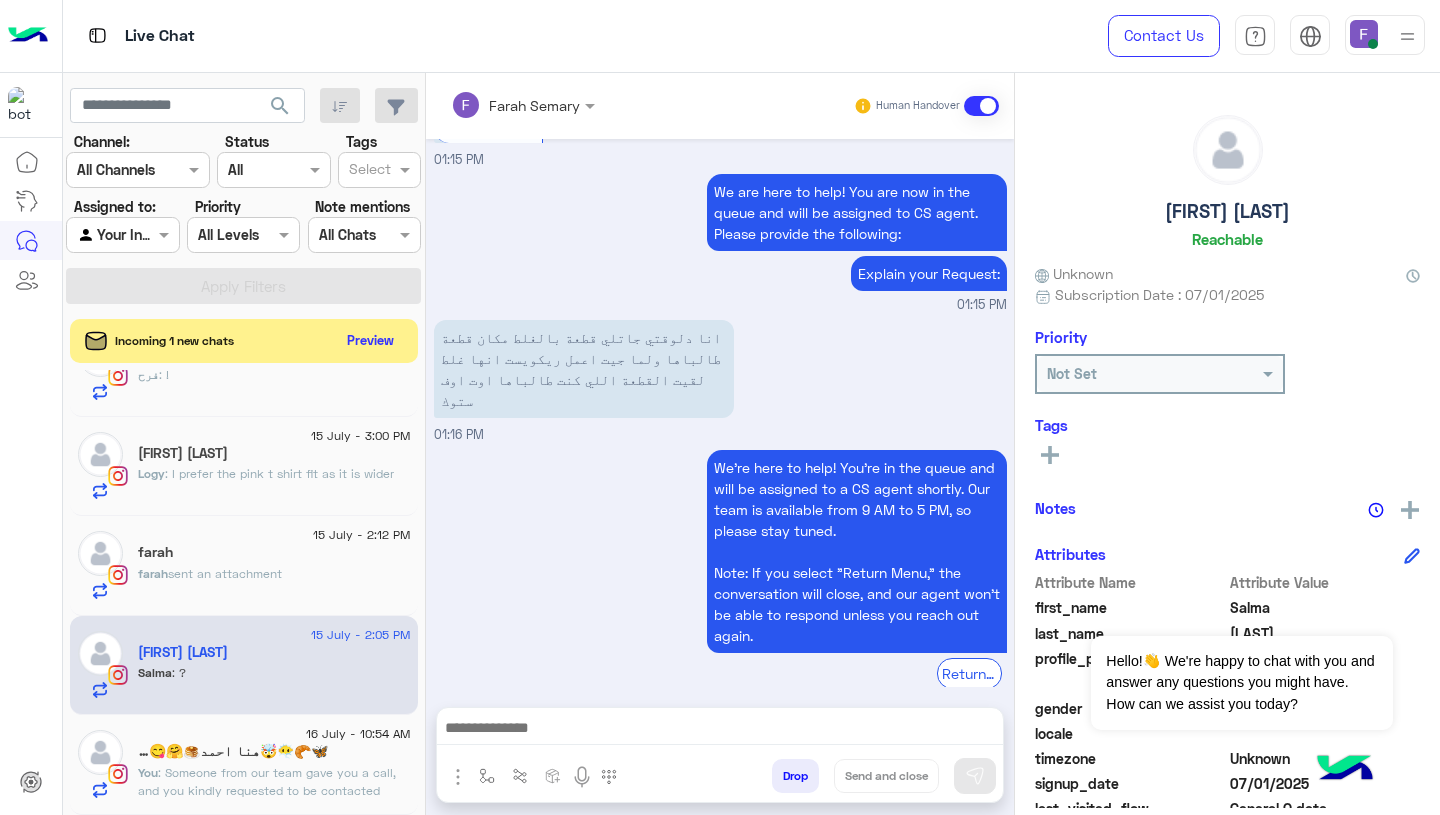 scroll, scrollTop: 5881, scrollLeft: 0, axis: vertical 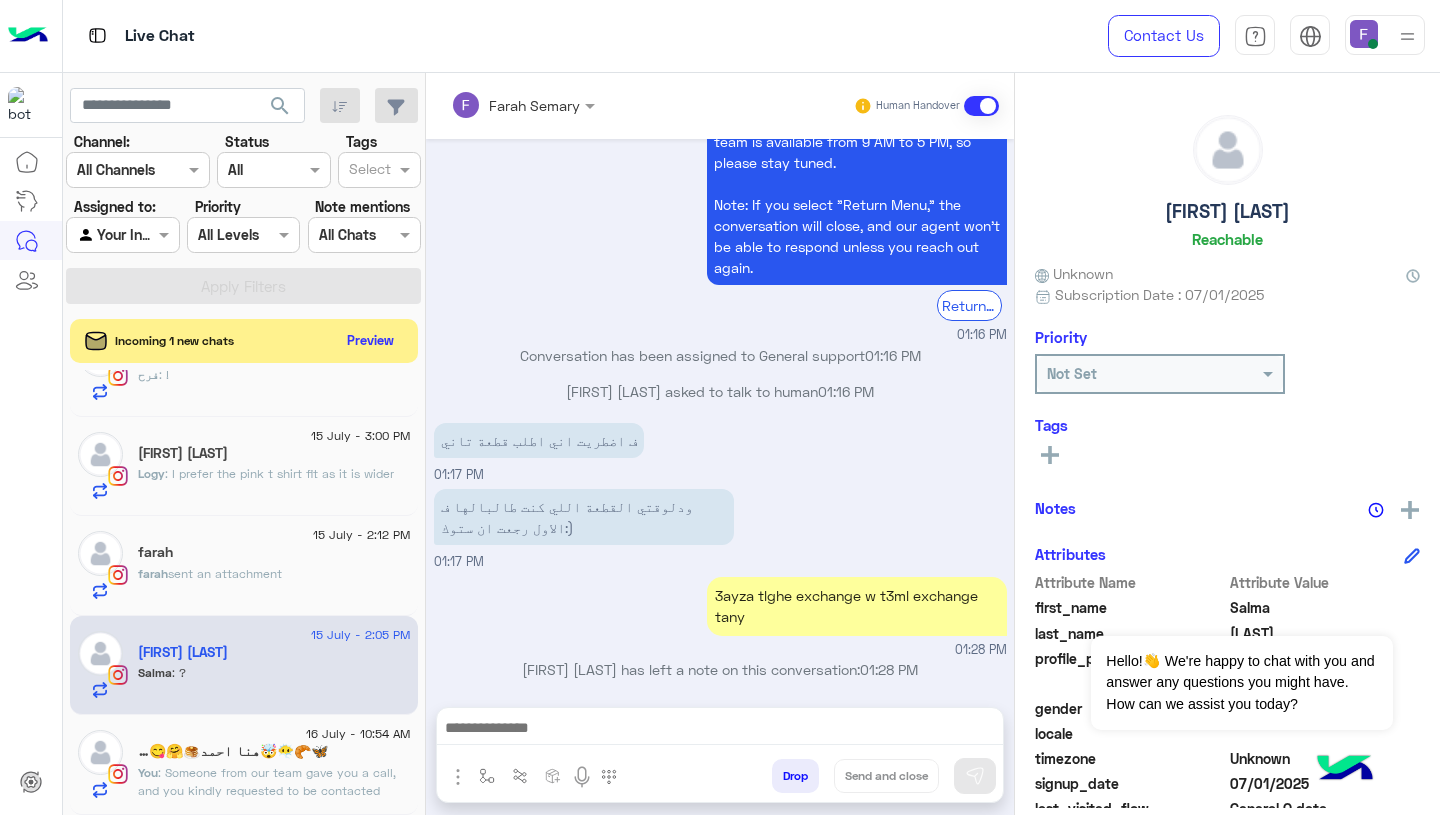 click at bounding box center [720, 730] 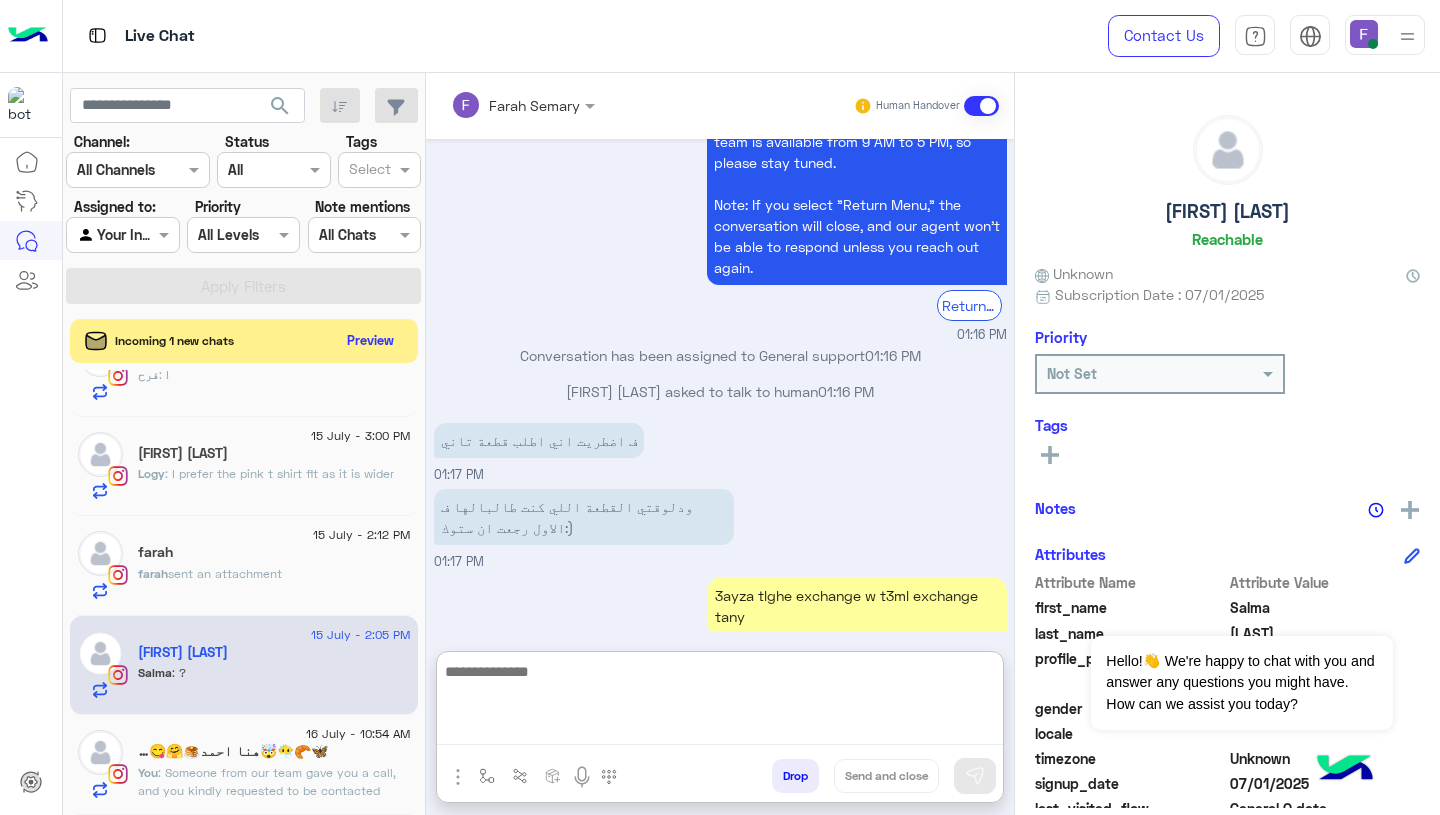 scroll, scrollTop: 5920, scrollLeft: 0, axis: vertical 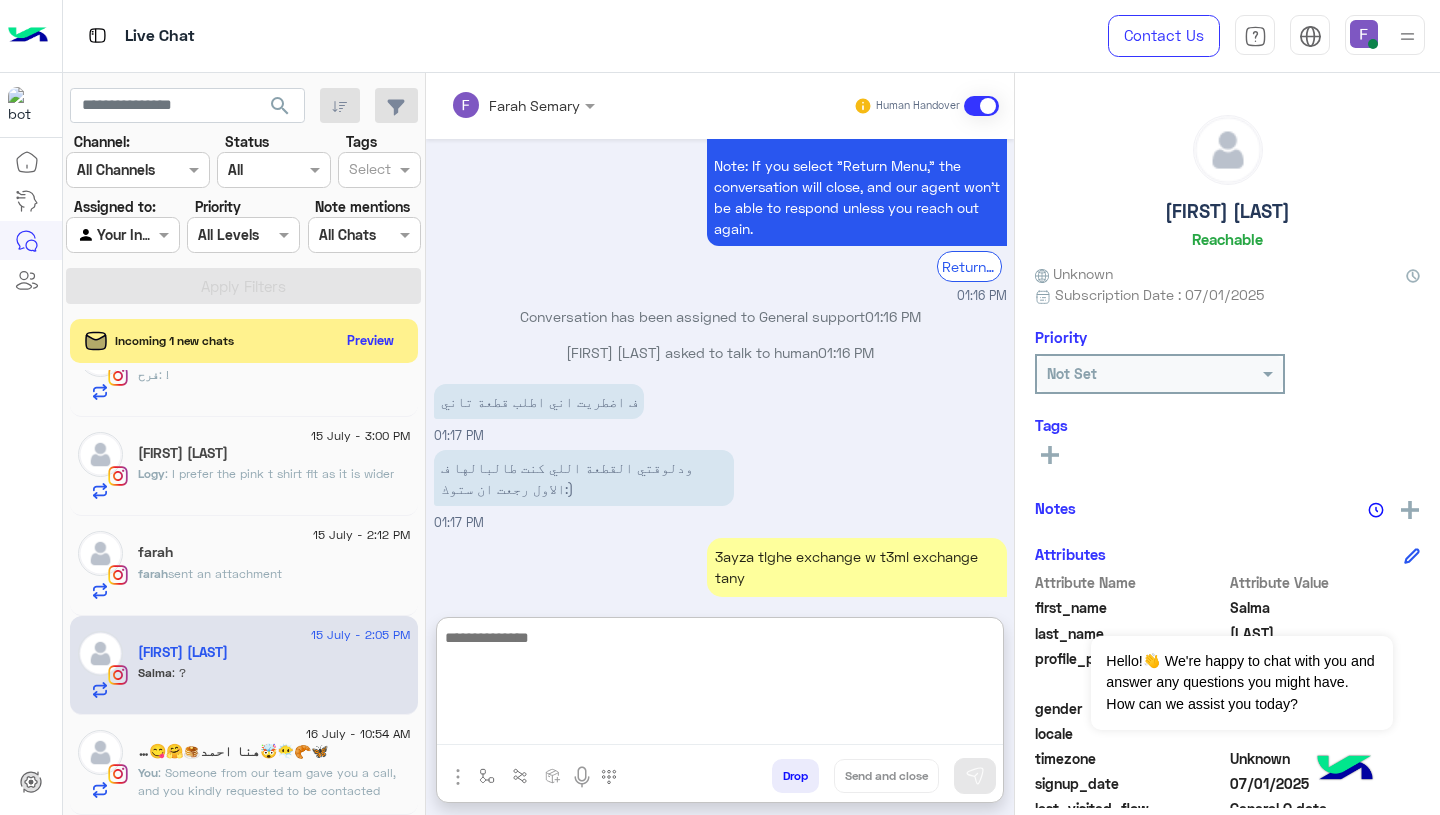 paste on "**********" 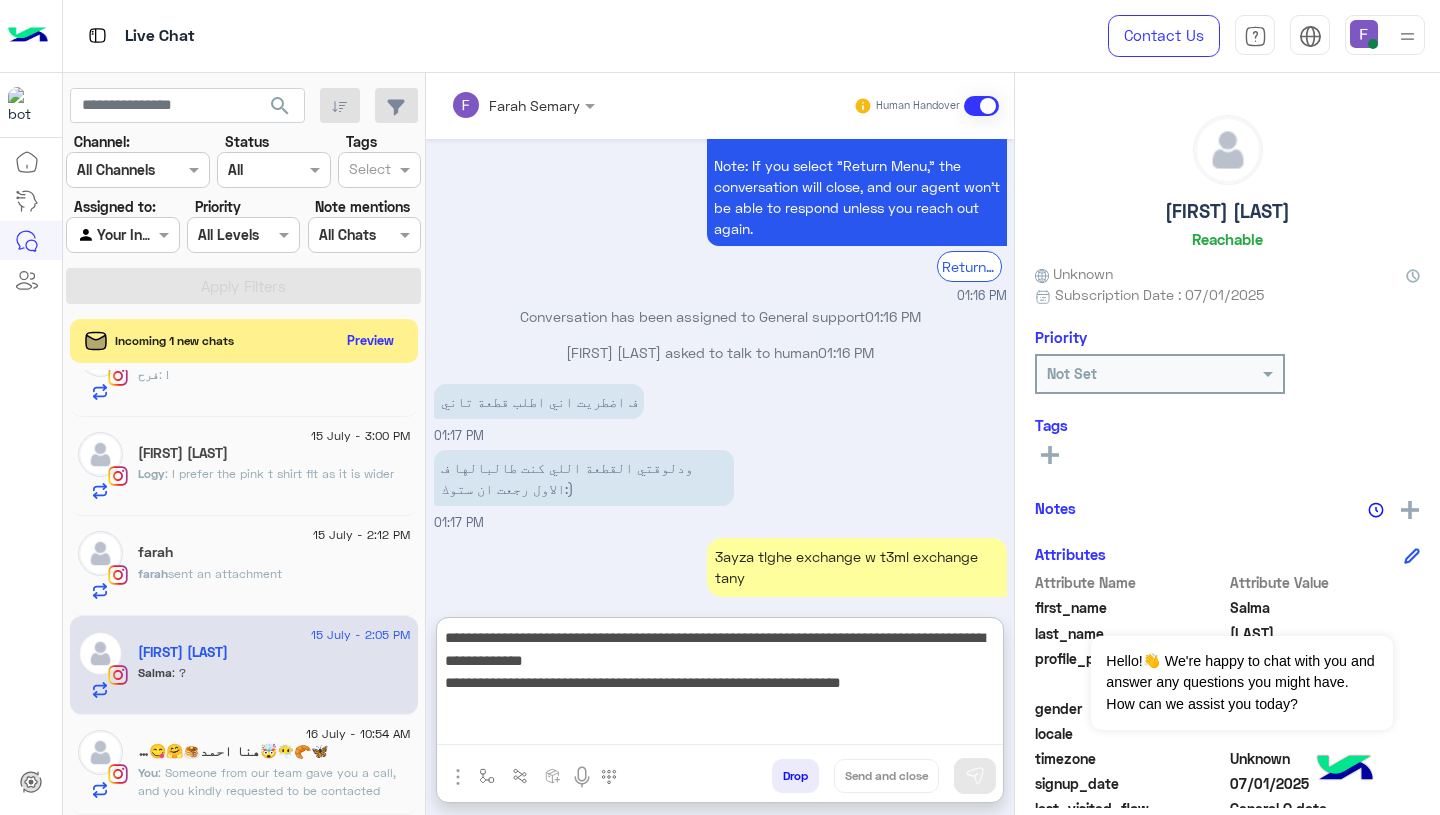 scroll, scrollTop: 83, scrollLeft: 0, axis: vertical 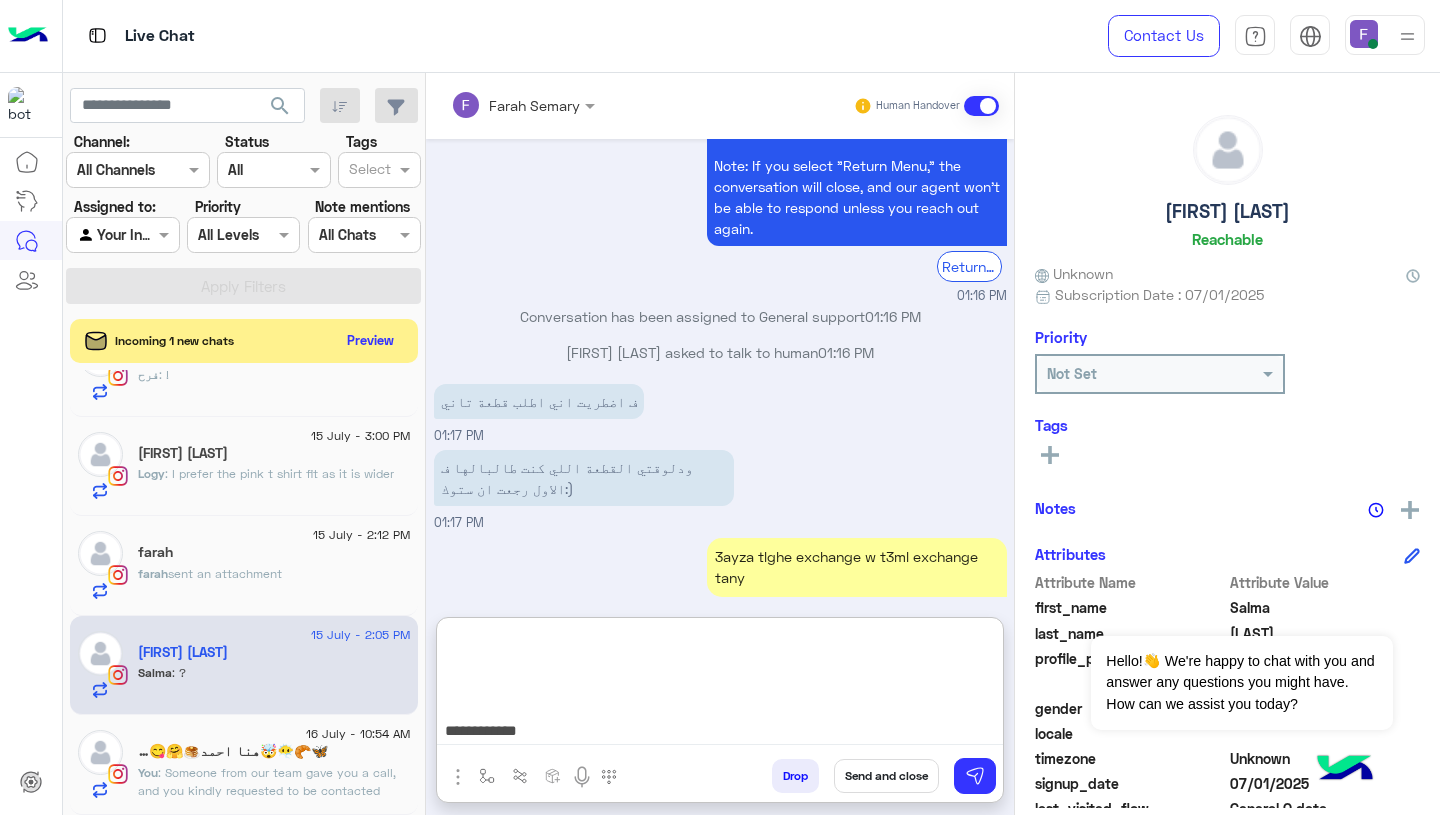 click on "**********" at bounding box center (720, 685) 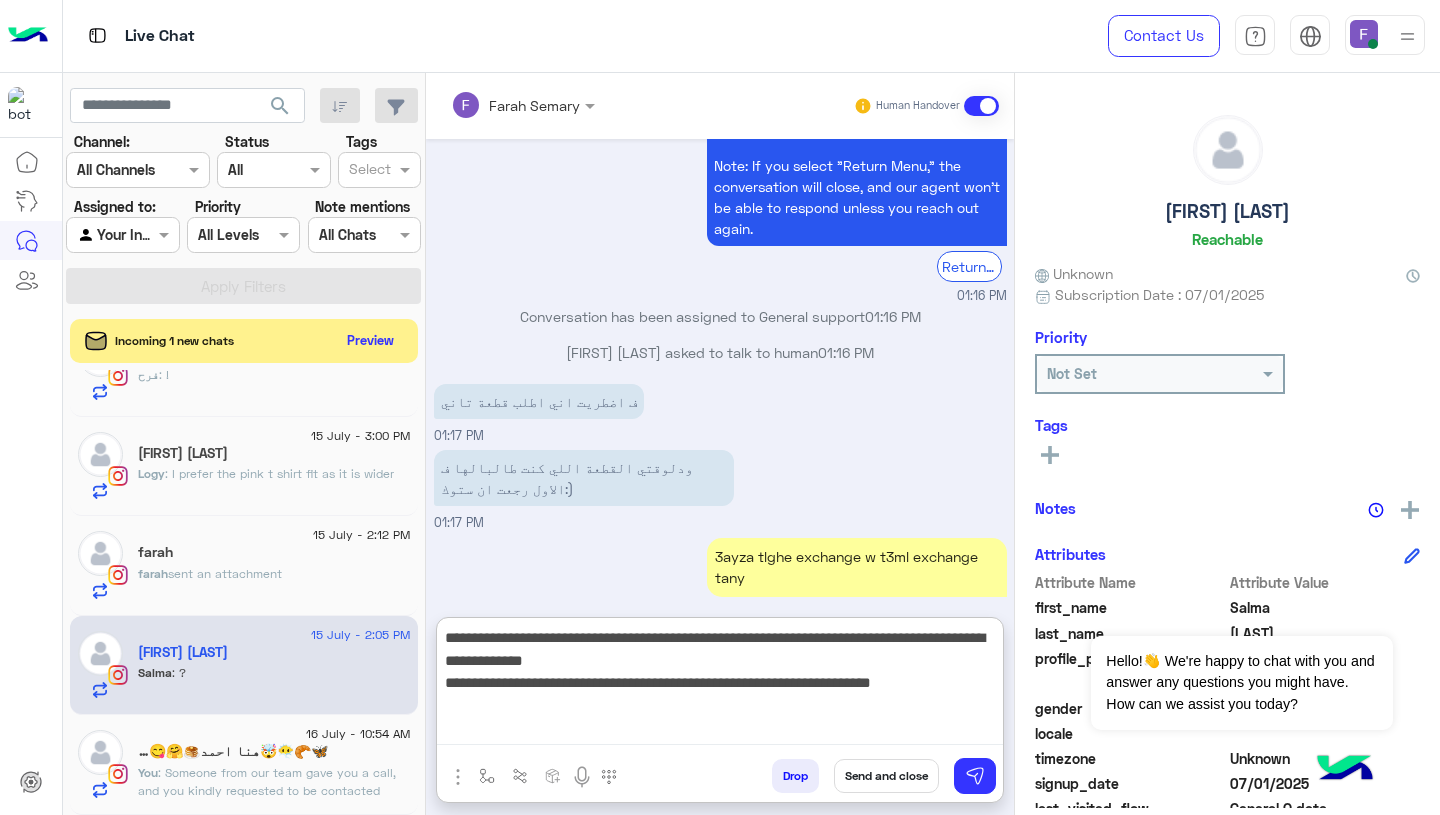 scroll, scrollTop: 0, scrollLeft: 0, axis: both 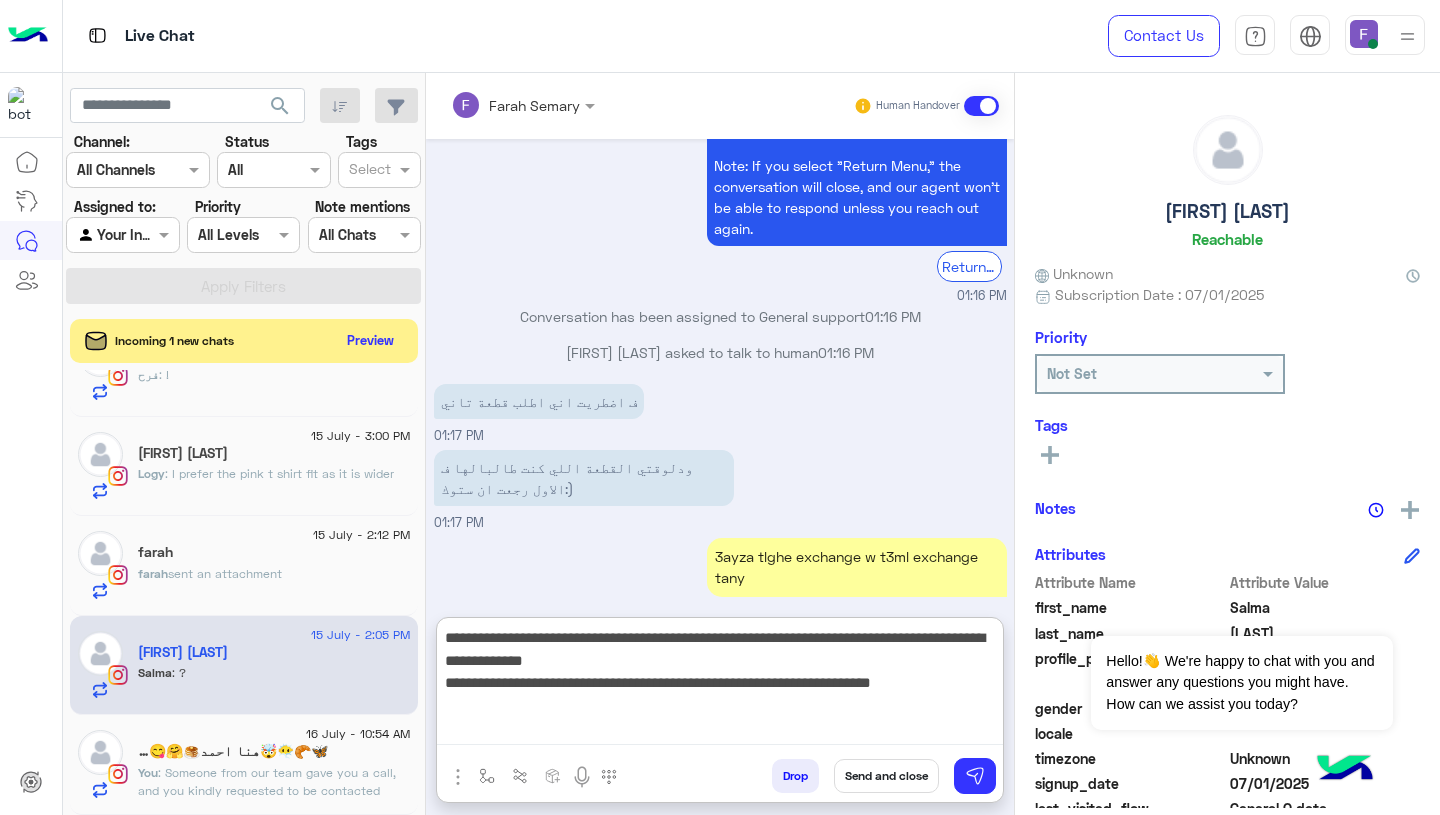 click on "**********" at bounding box center [720, 685] 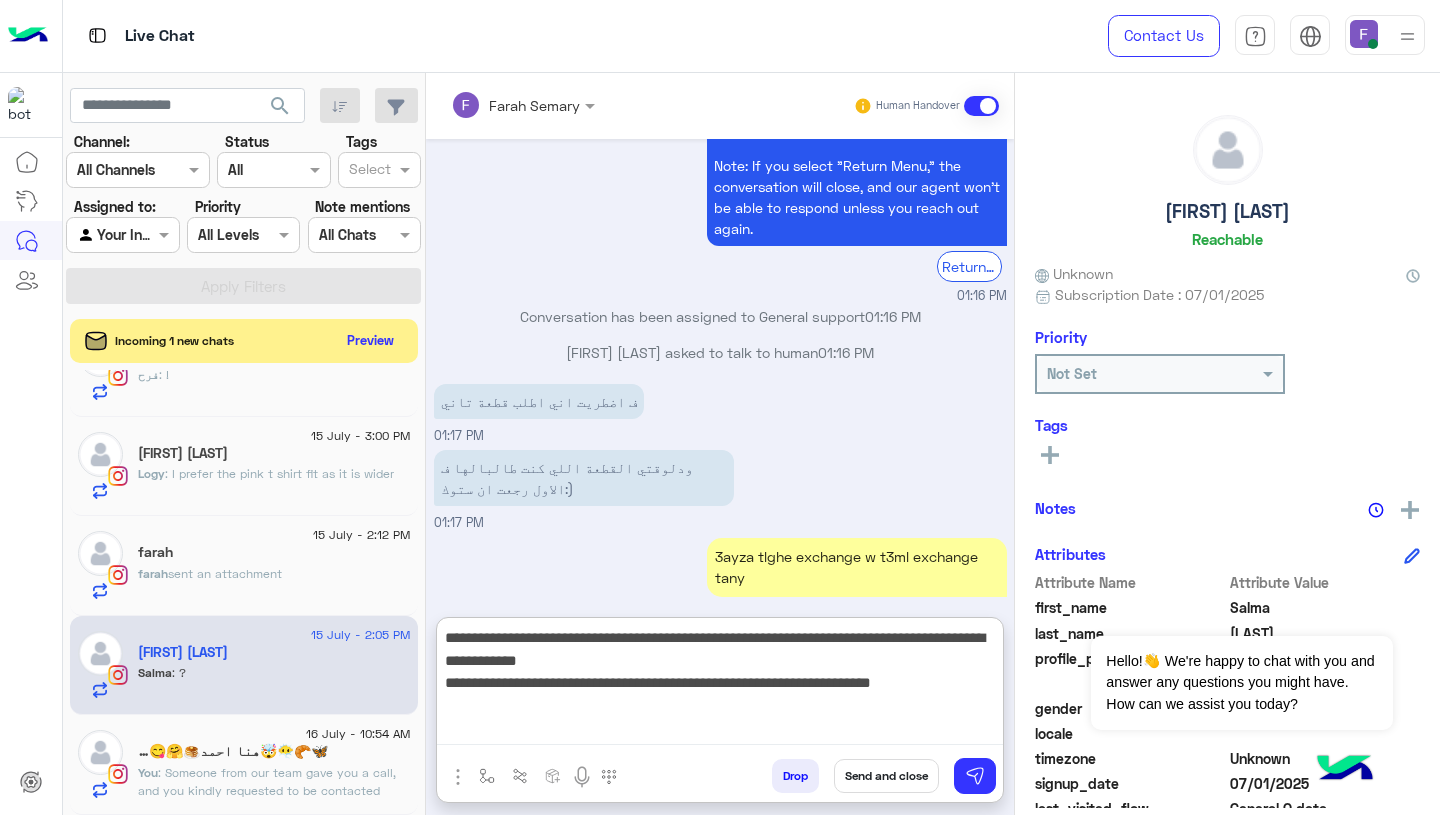 type on "**********" 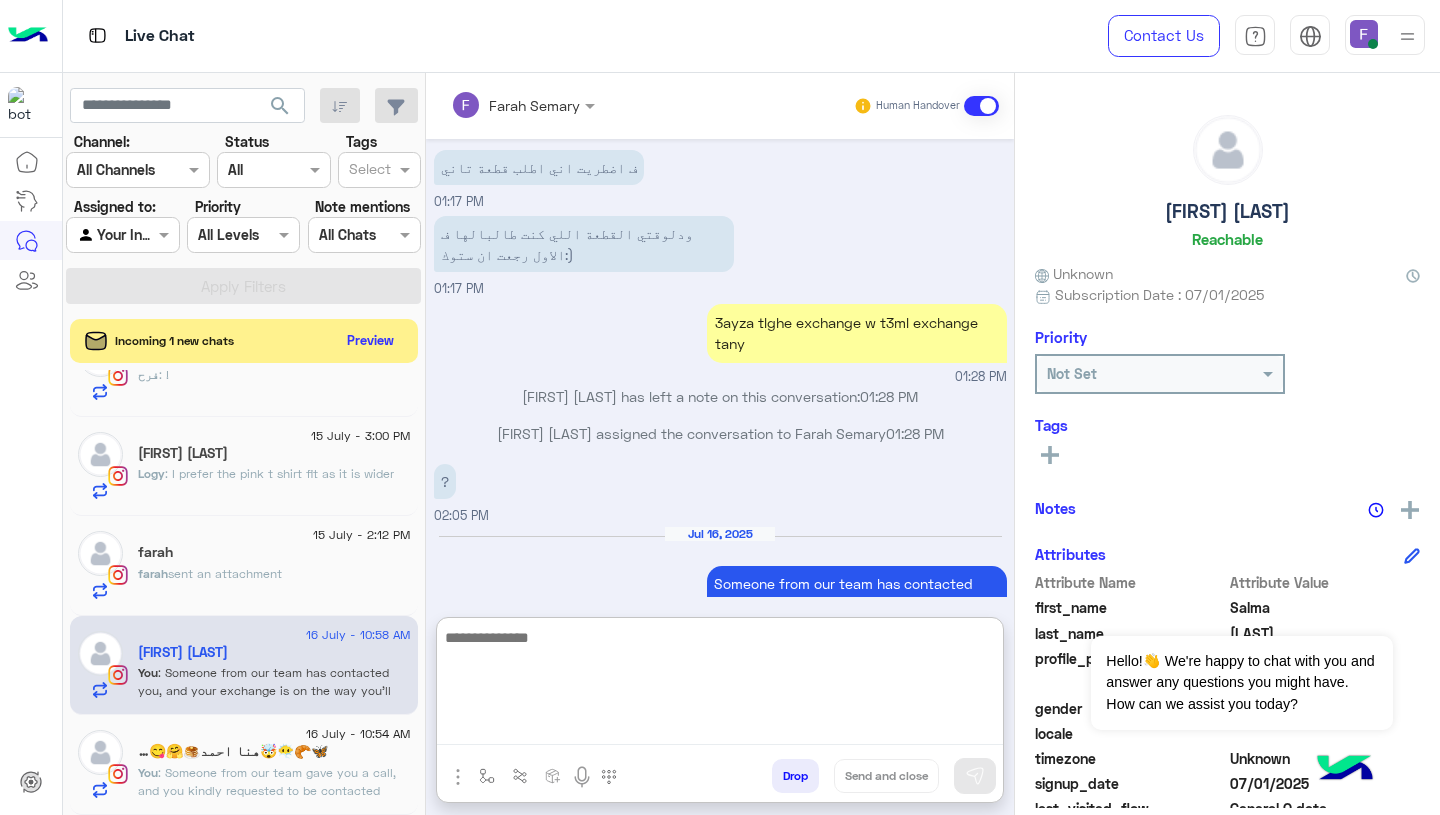 scroll, scrollTop: 6191, scrollLeft: 0, axis: vertical 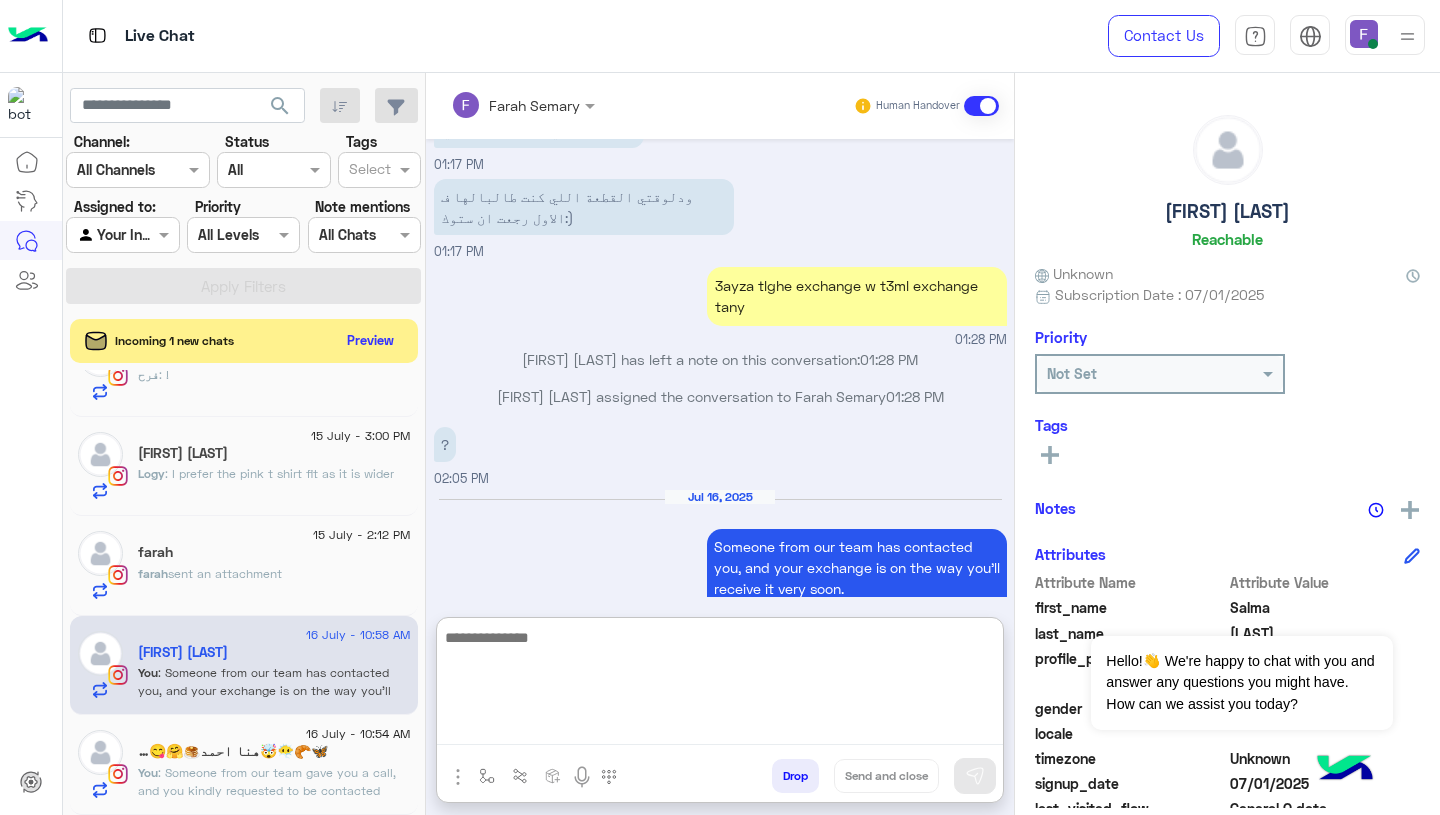 click on ": Someone from our team gave you a call, and you kindly requested to be contacted again after 10 minutes.
We’ll follow up with you shortly as requested.
Let us know if there’s a better time!" 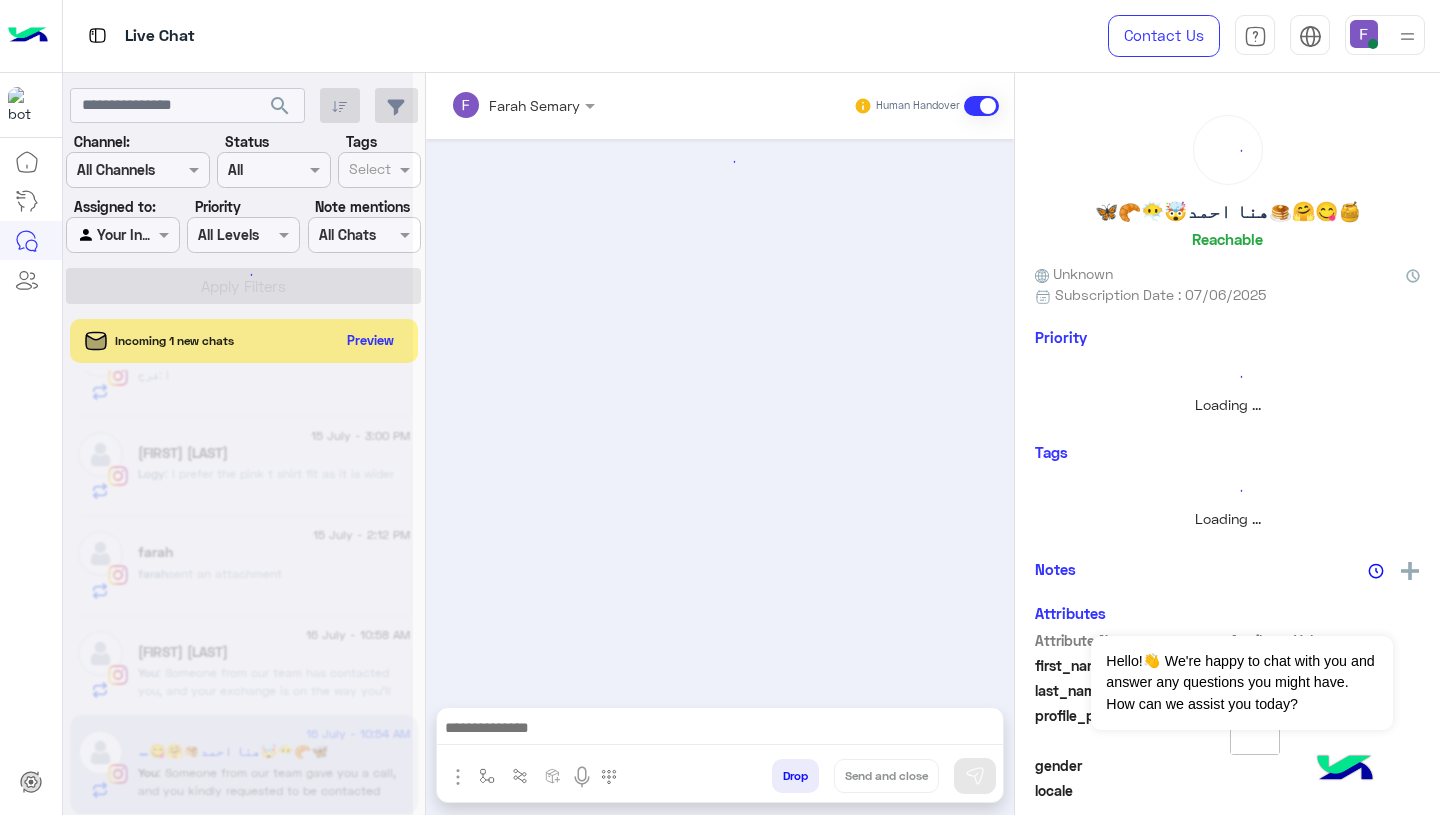 scroll, scrollTop: 1330, scrollLeft: 0, axis: vertical 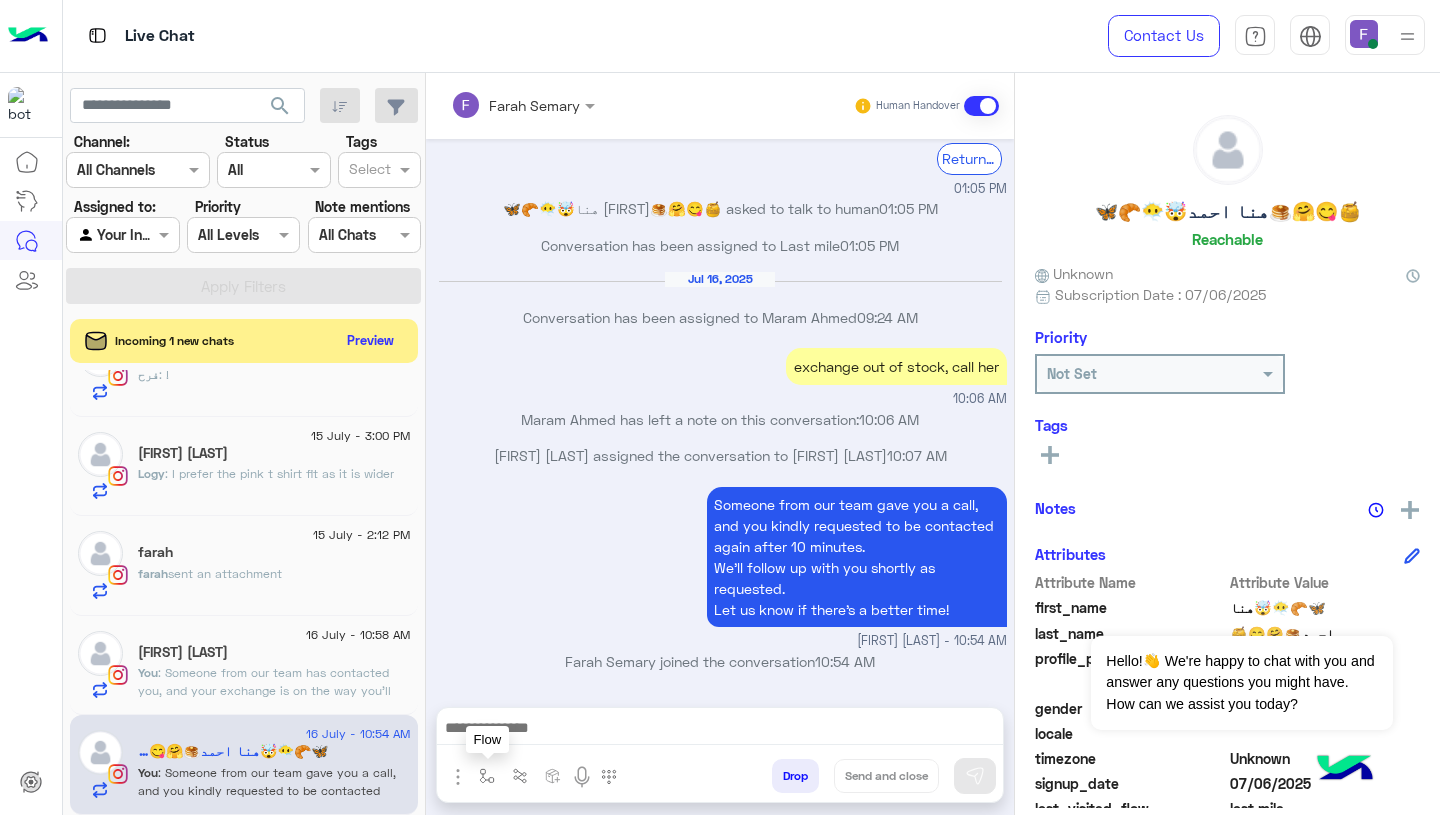 click at bounding box center [487, 775] 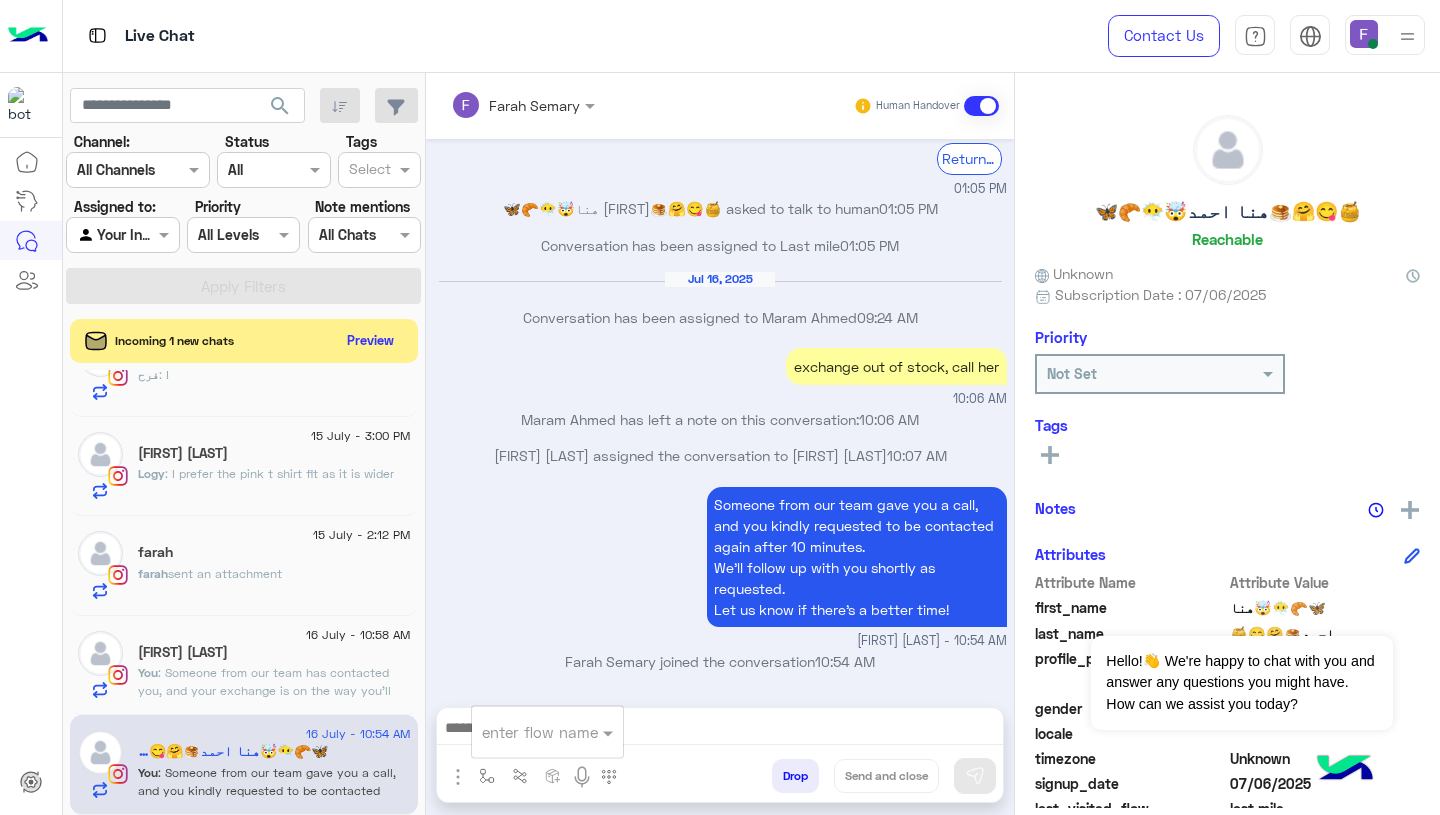 click on "enter flow name" at bounding box center (535, 732) 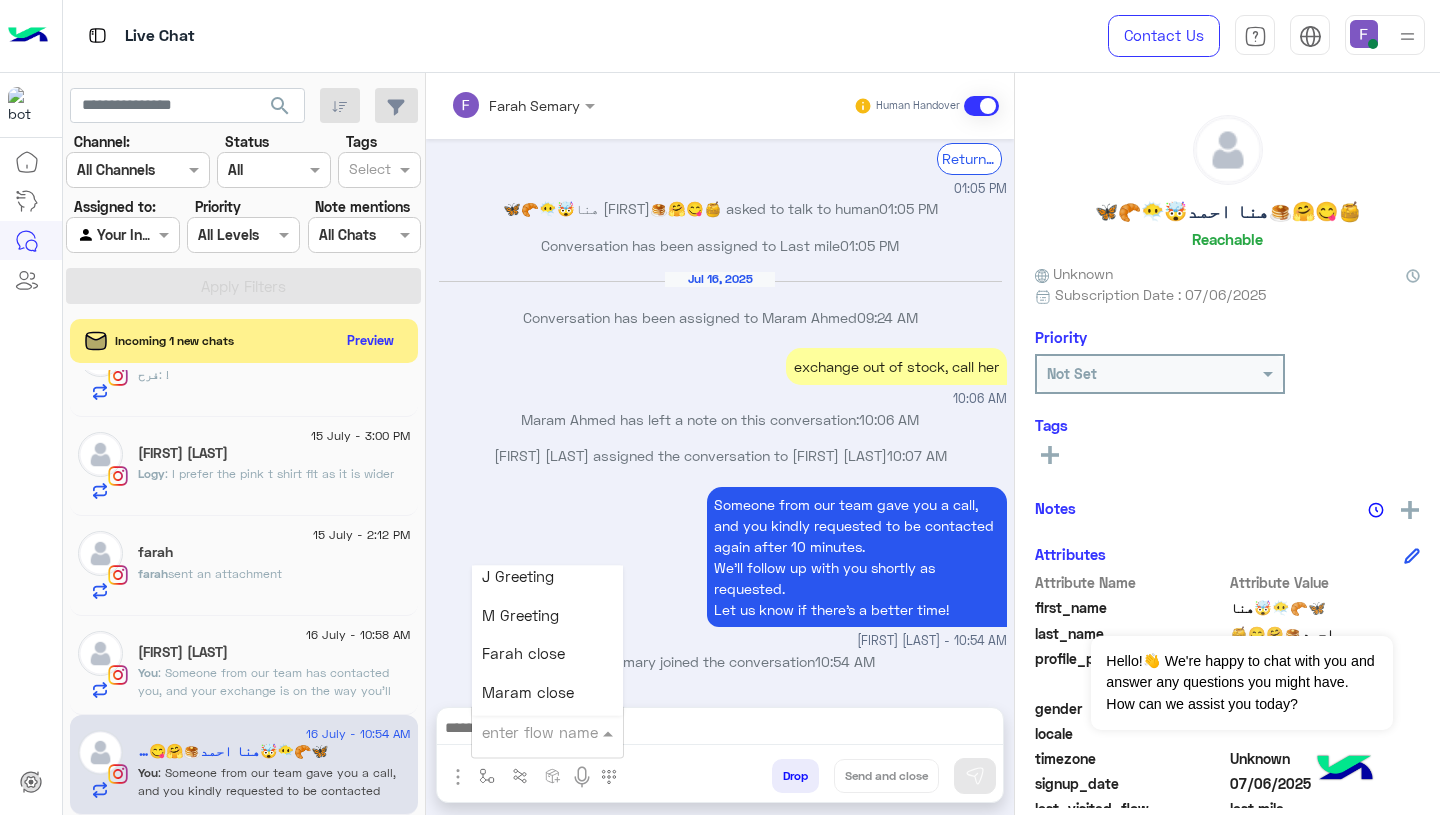 scroll, scrollTop: 2502, scrollLeft: 0, axis: vertical 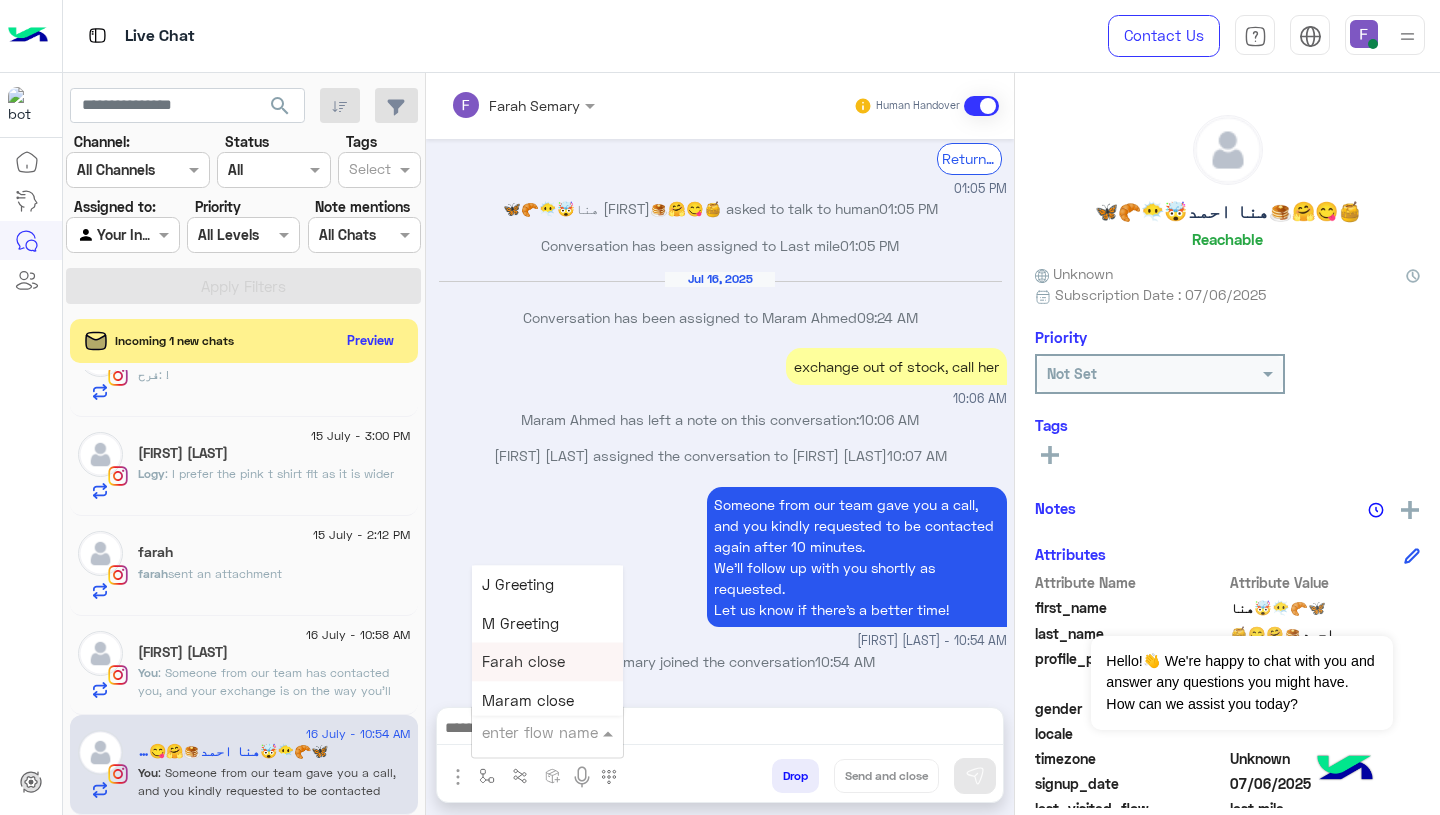 click on "Farah close" at bounding box center (523, 662) 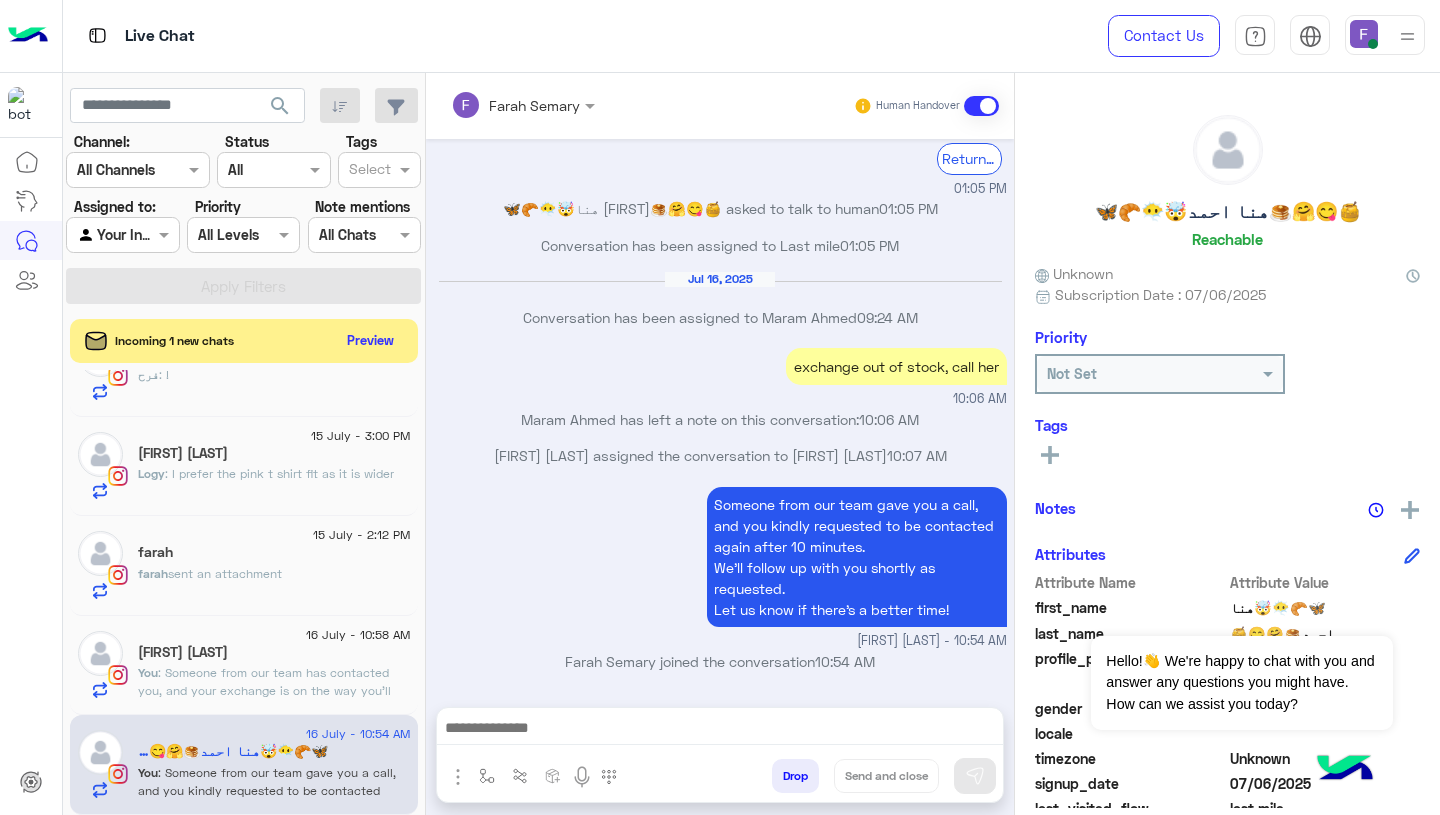type on "**********" 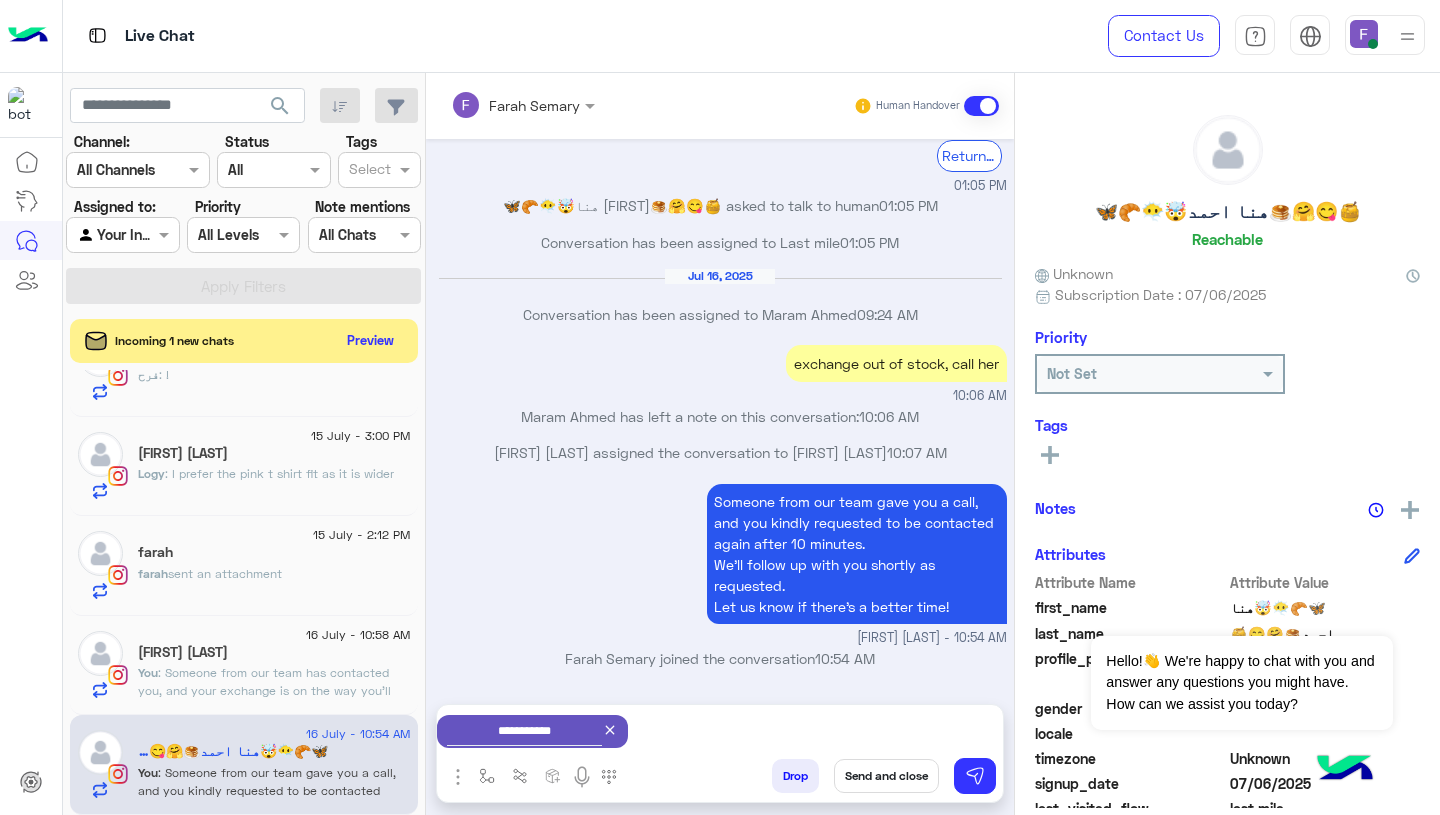 click on "Send and close" at bounding box center (886, 776) 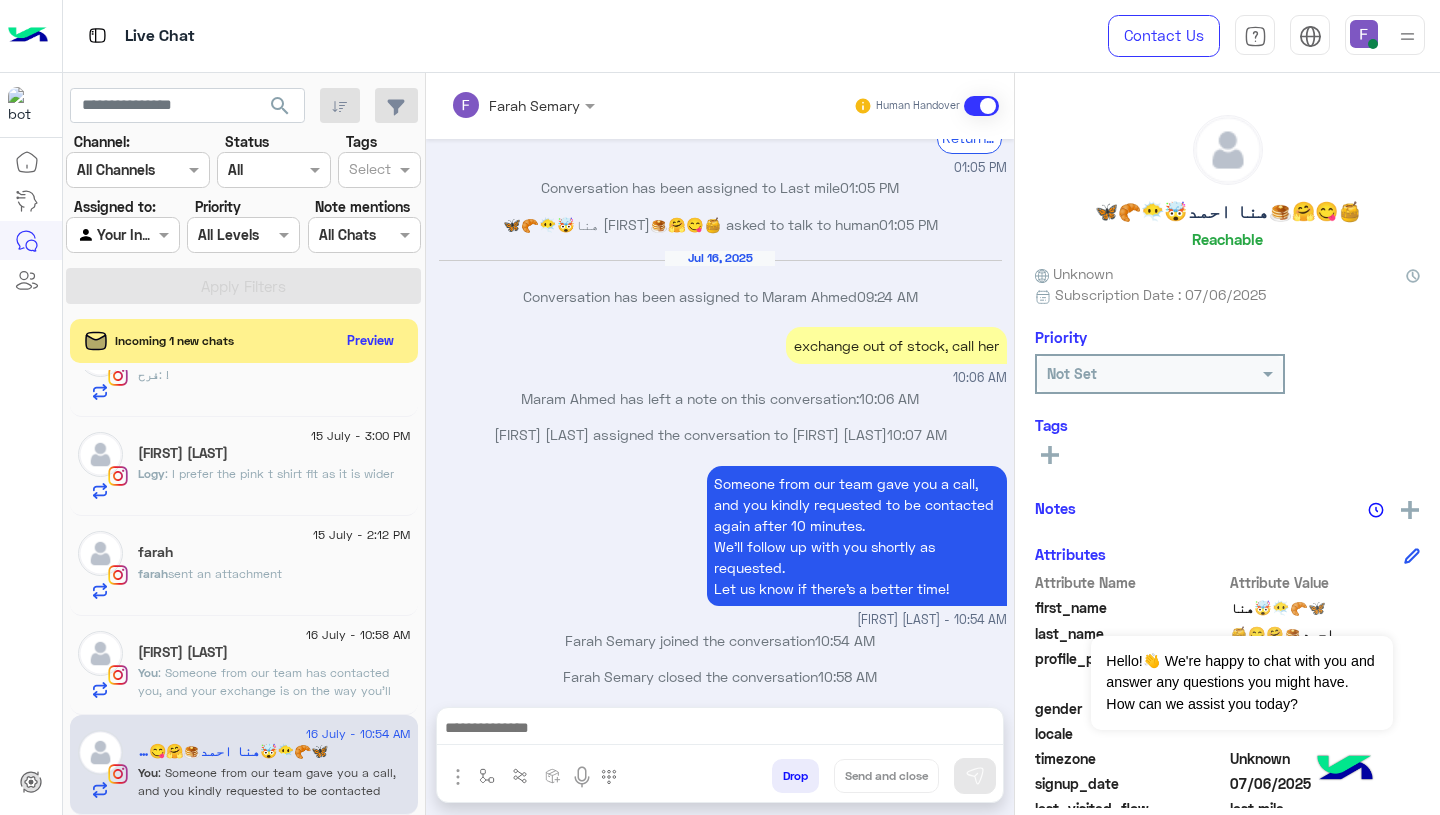 scroll, scrollTop: 1366, scrollLeft: 0, axis: vertical 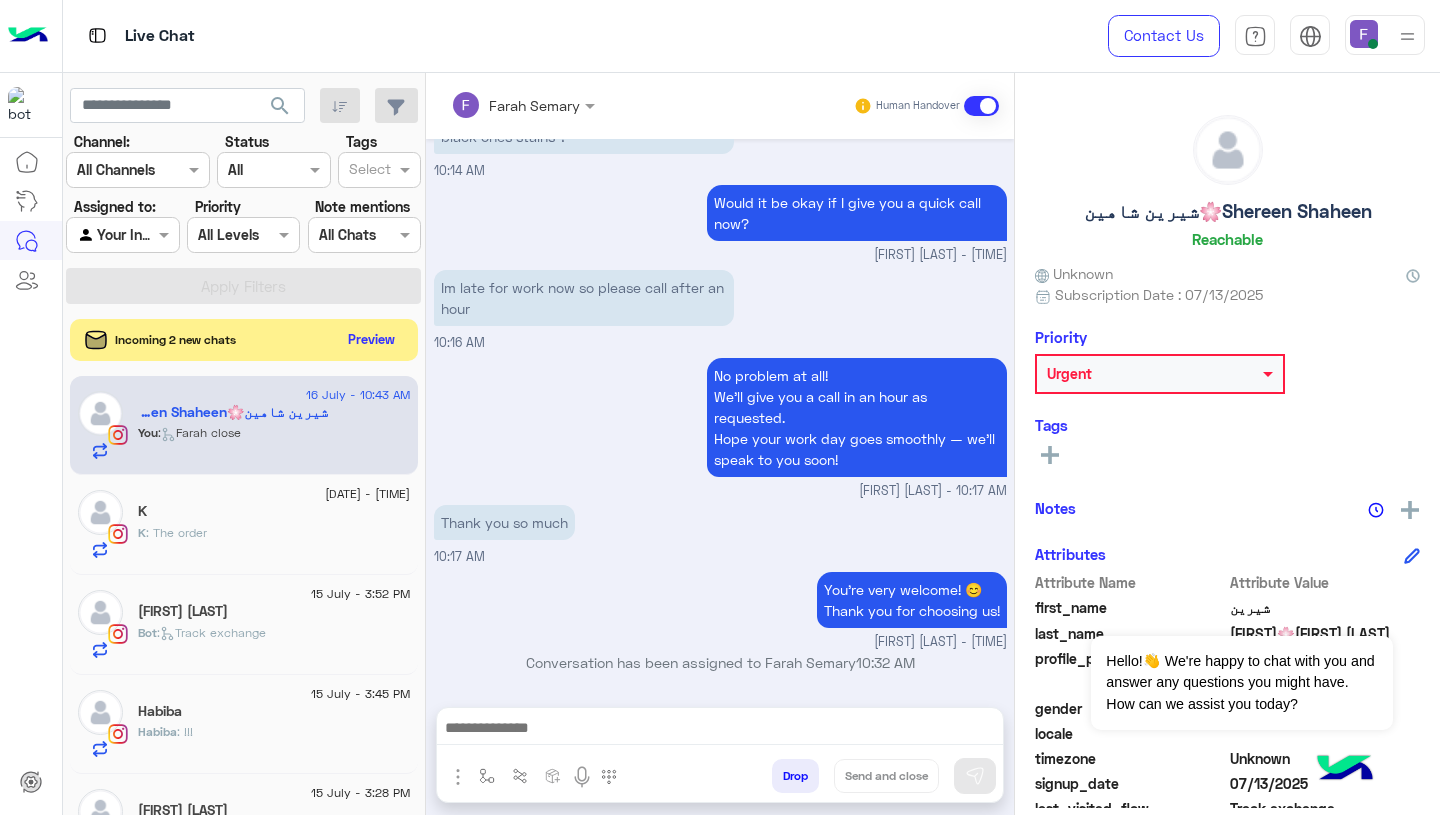 click on "Preview" 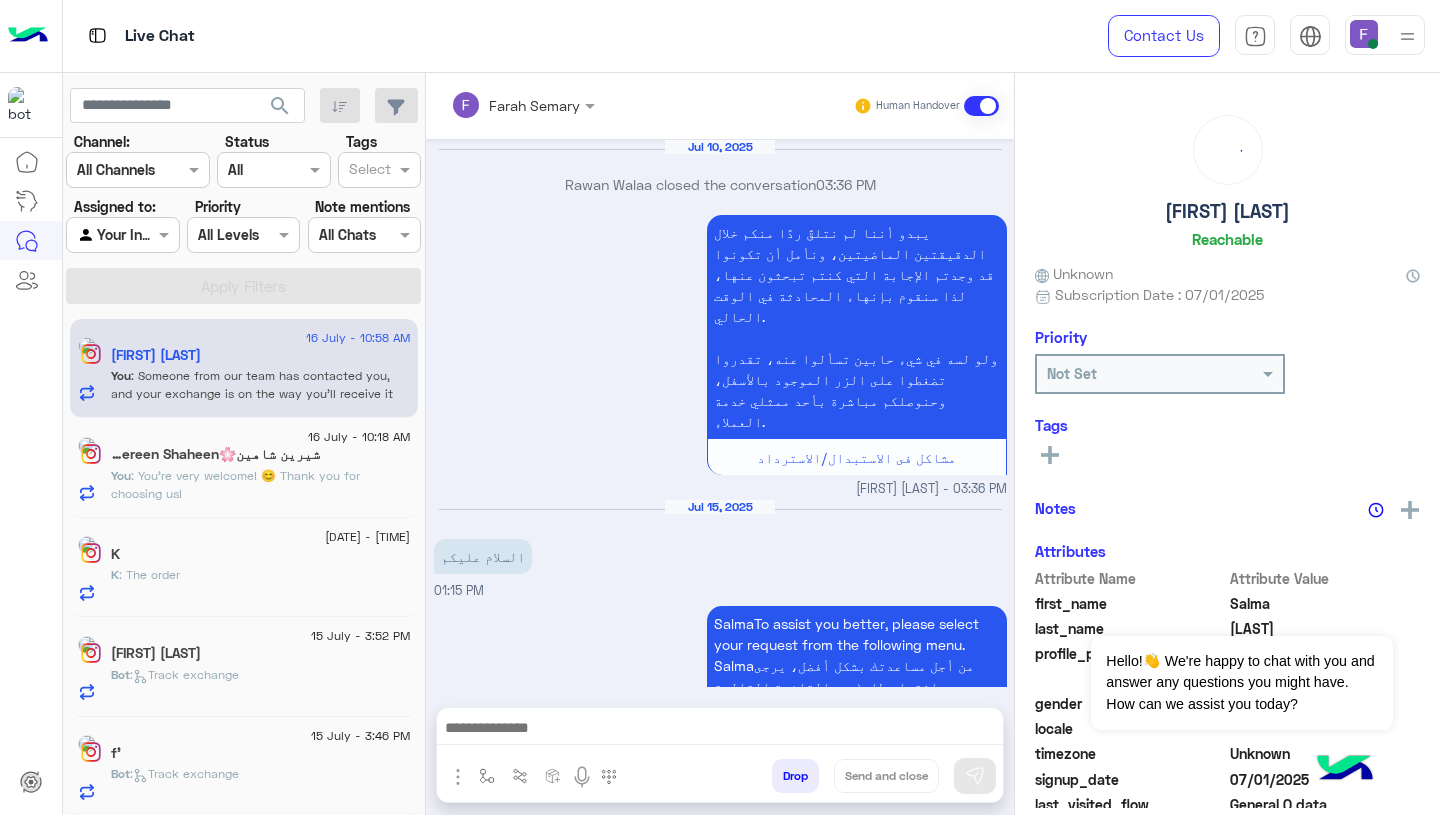 scroll, scrollTop: 1620, scrollLeft: 0, axis: vertical 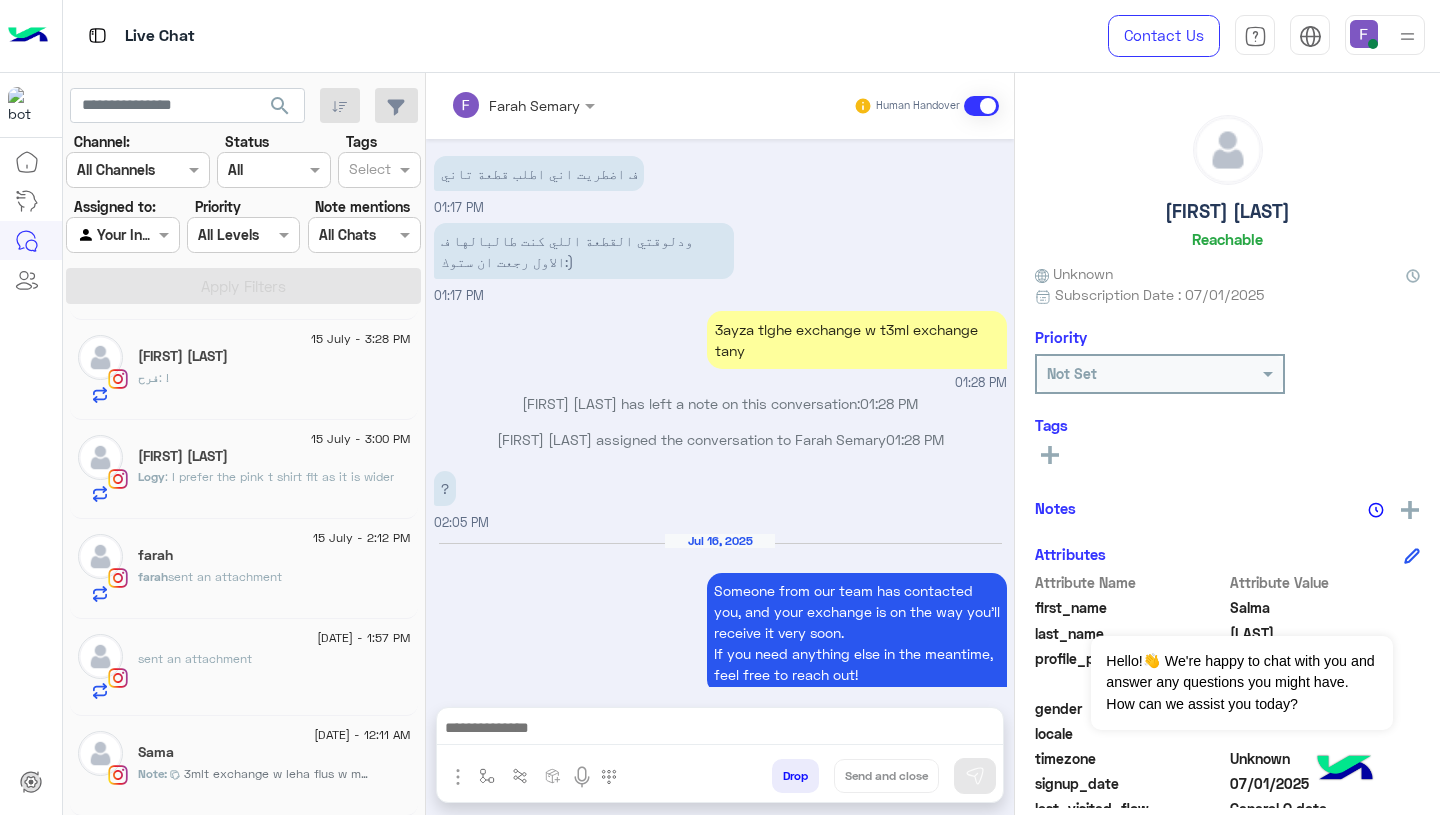 click on "Sama" 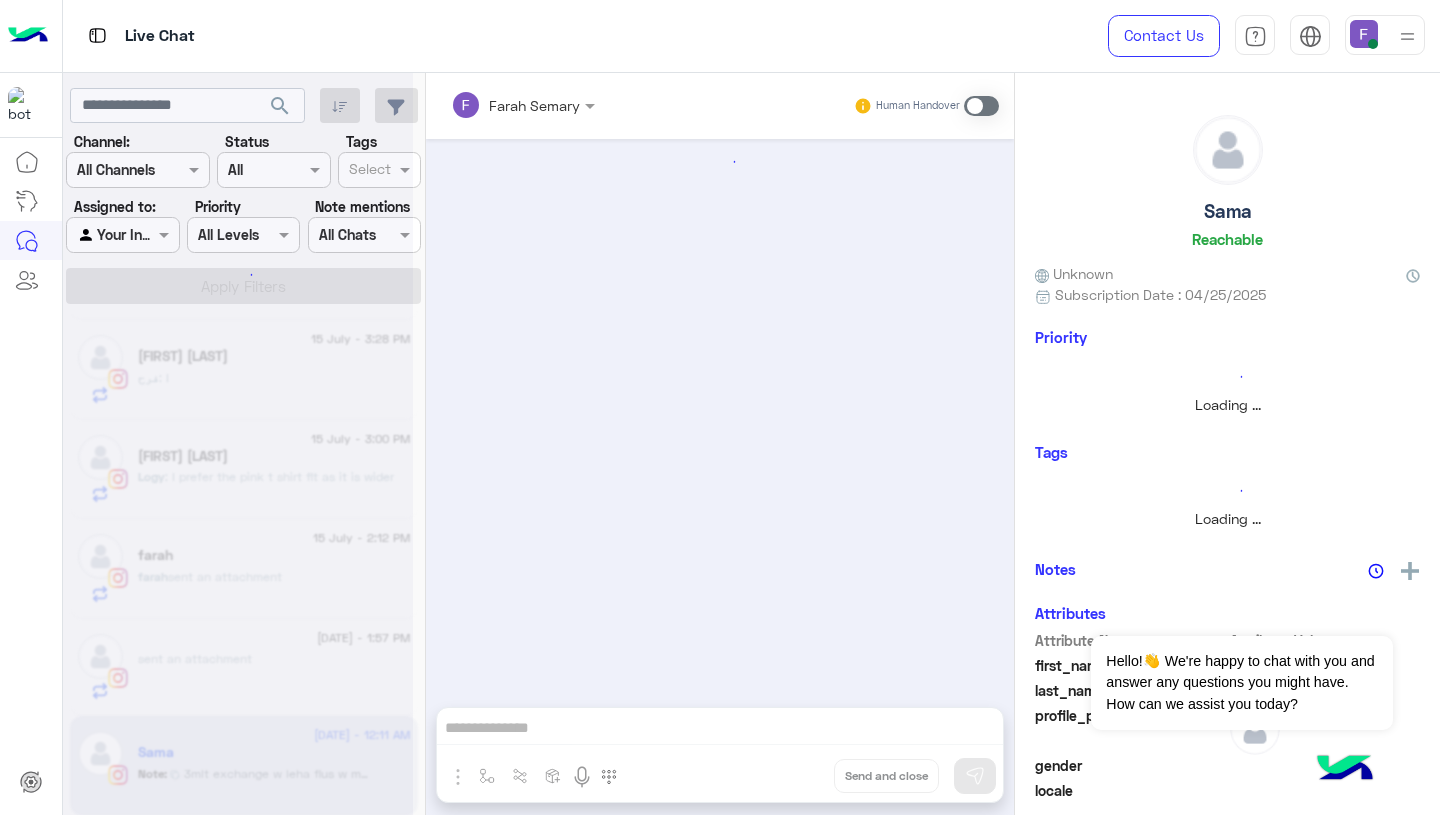 scroll, scrollTop: 1447, scrollLeft: 0, axis: vertical 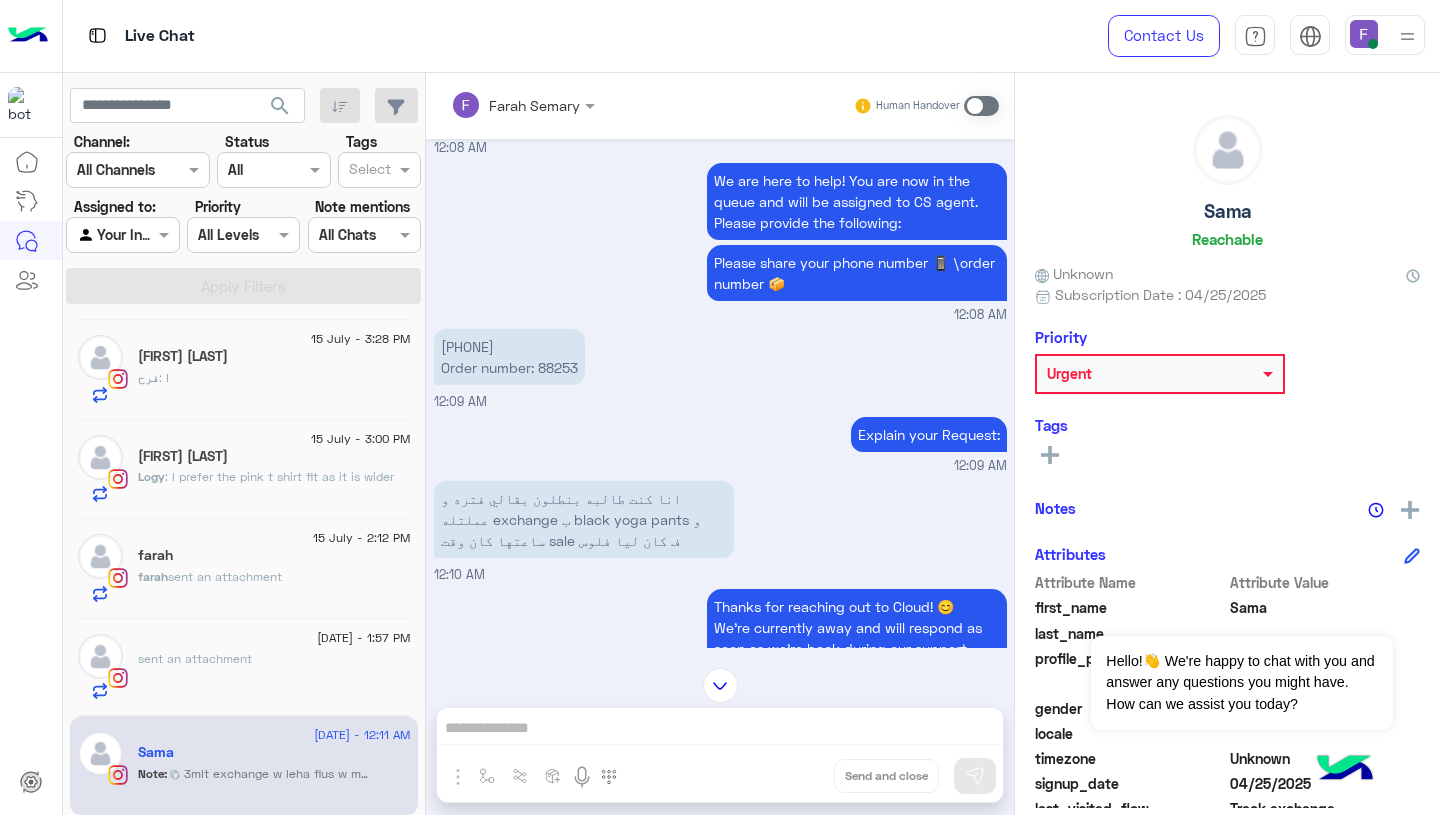 click on "01113743721  Order number: 88253" at bounding box center (509, 357) 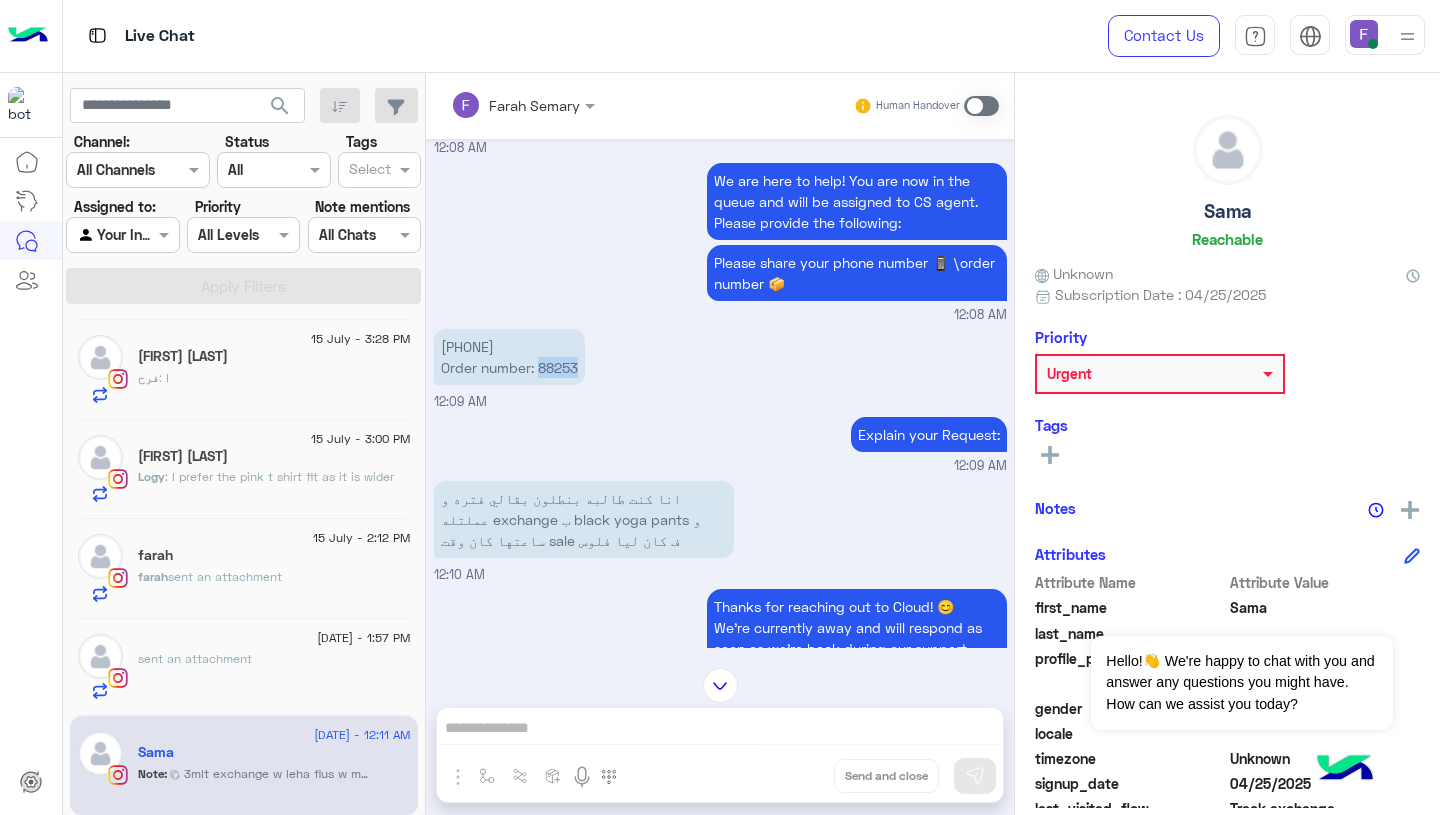 click on "01113743721  Order number: 88253" at bounding box center (509, 357) 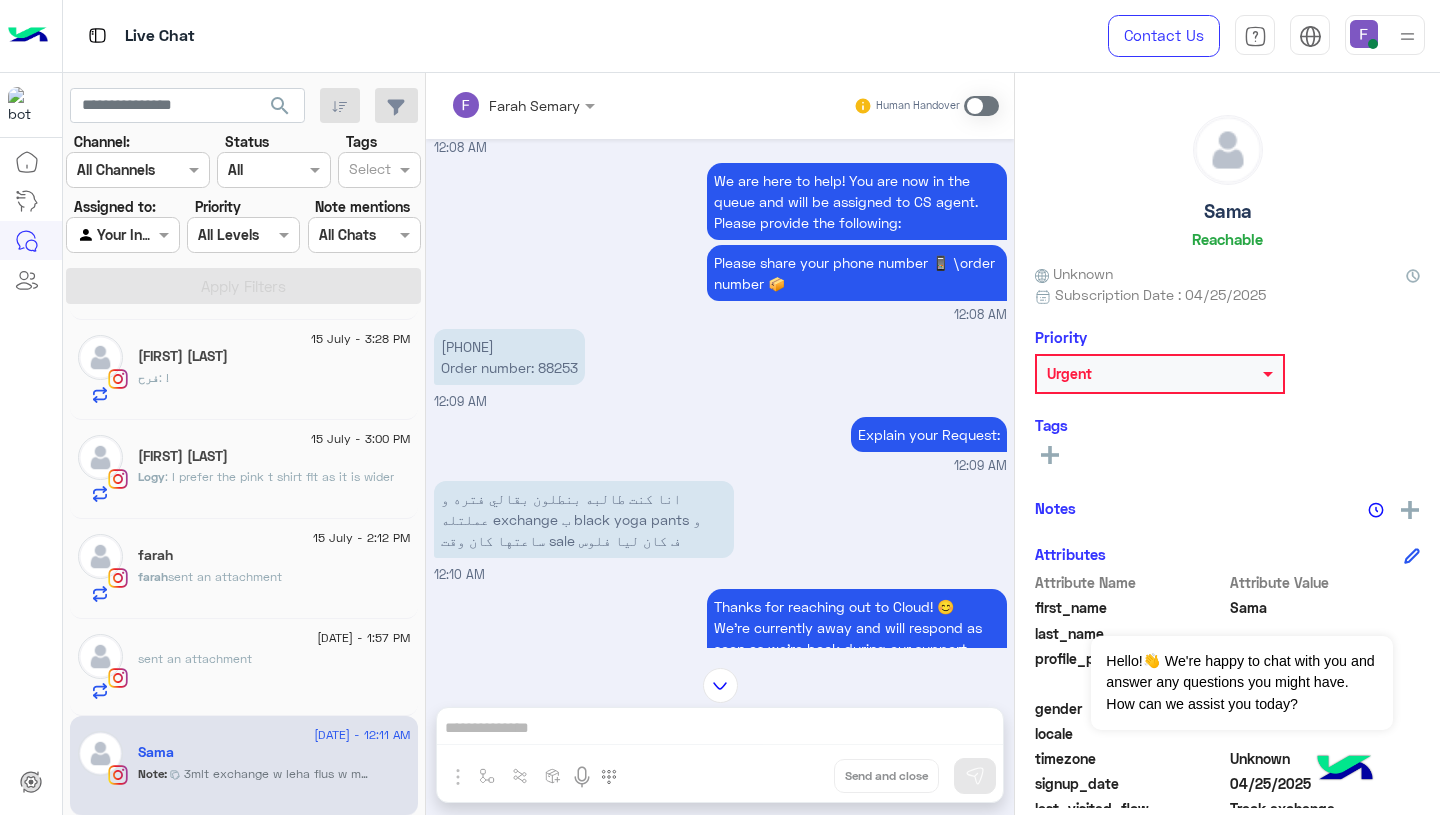 click on "01113743721  Order number: 88253" at bounding box center (509, 357) 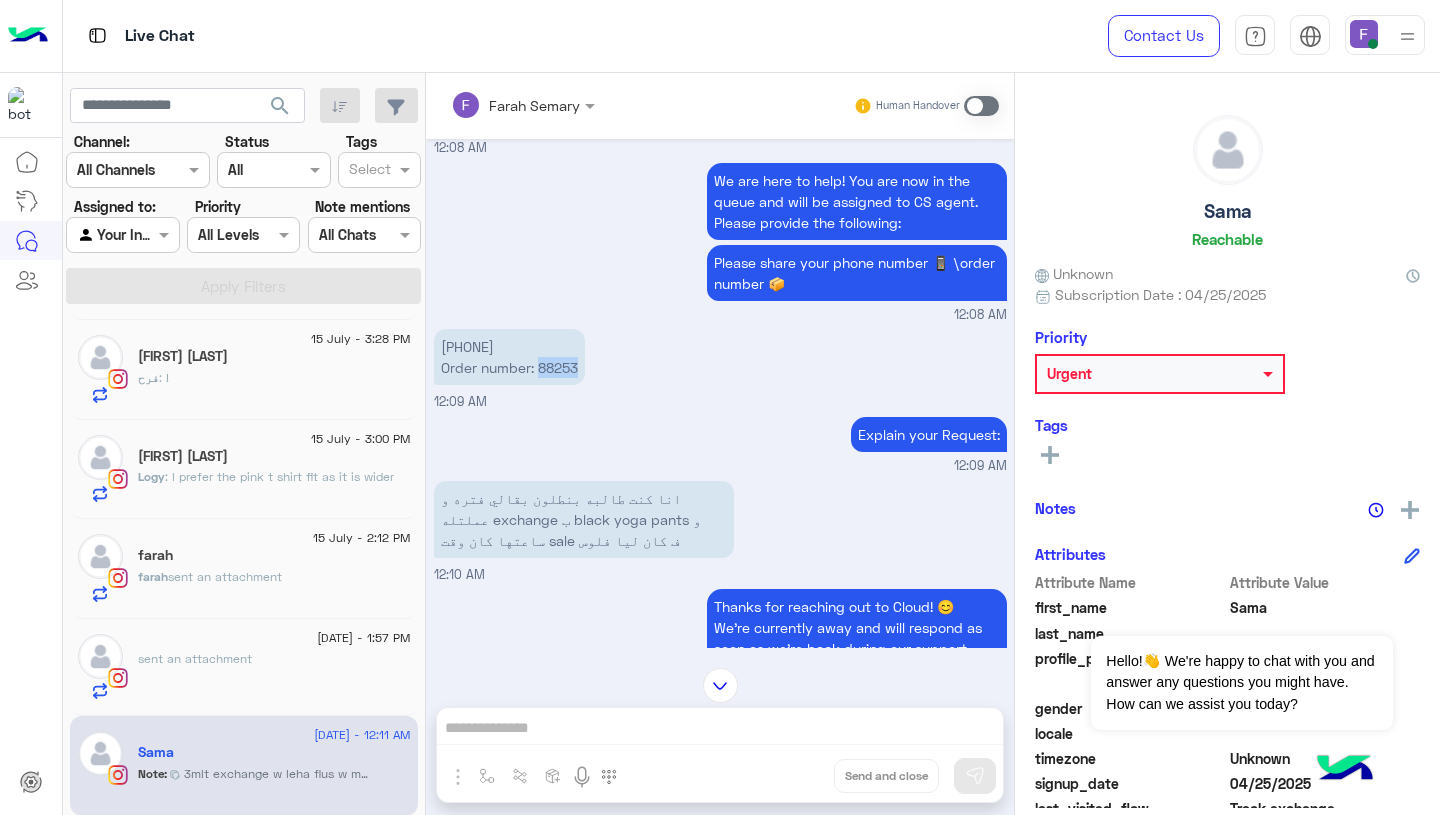 click on "01113743721  Order number: 88253" at bounding box center [509, 357] 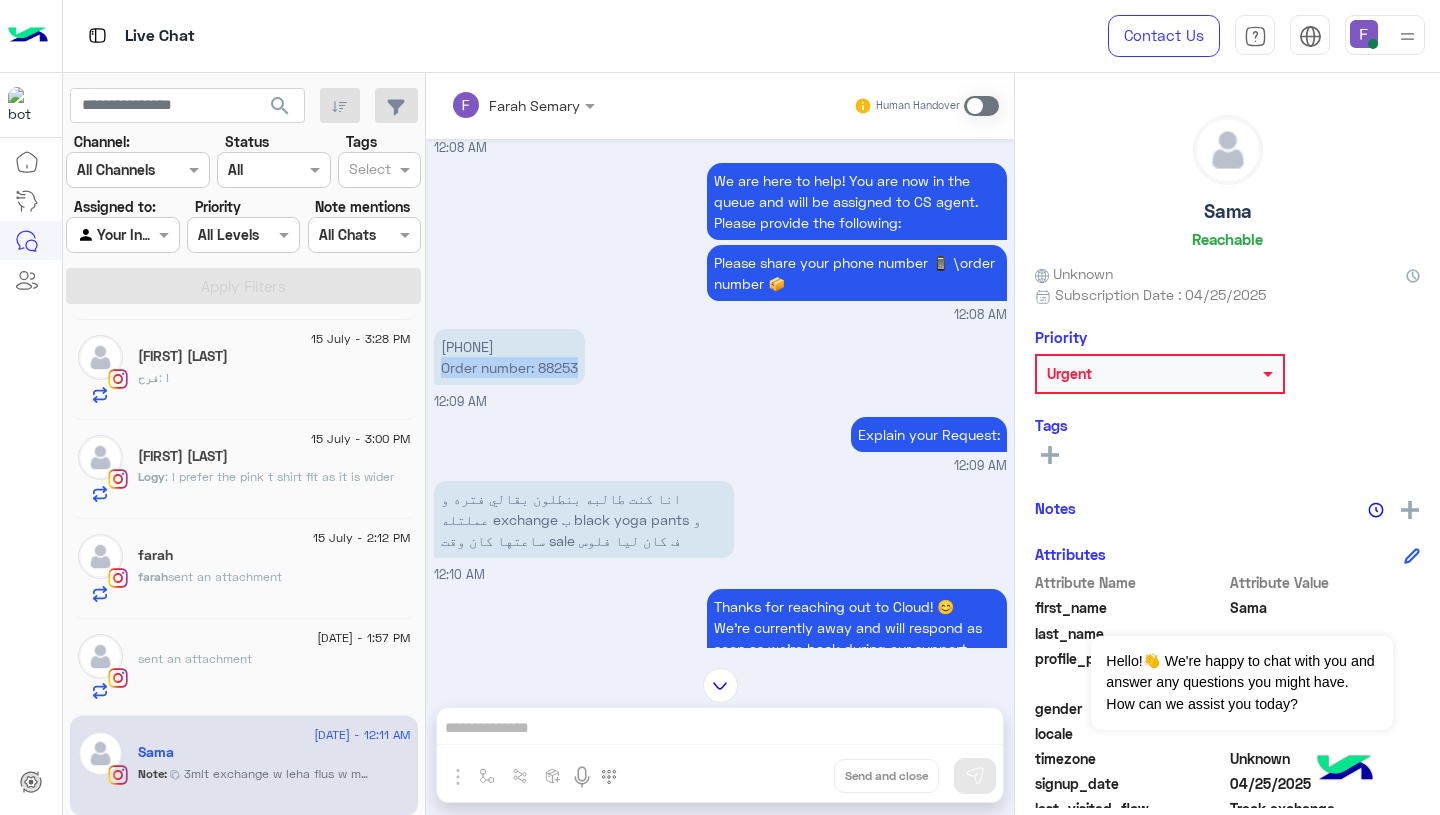 click on "01113743721  Order number: 88253" at bounding box center [509, 357] 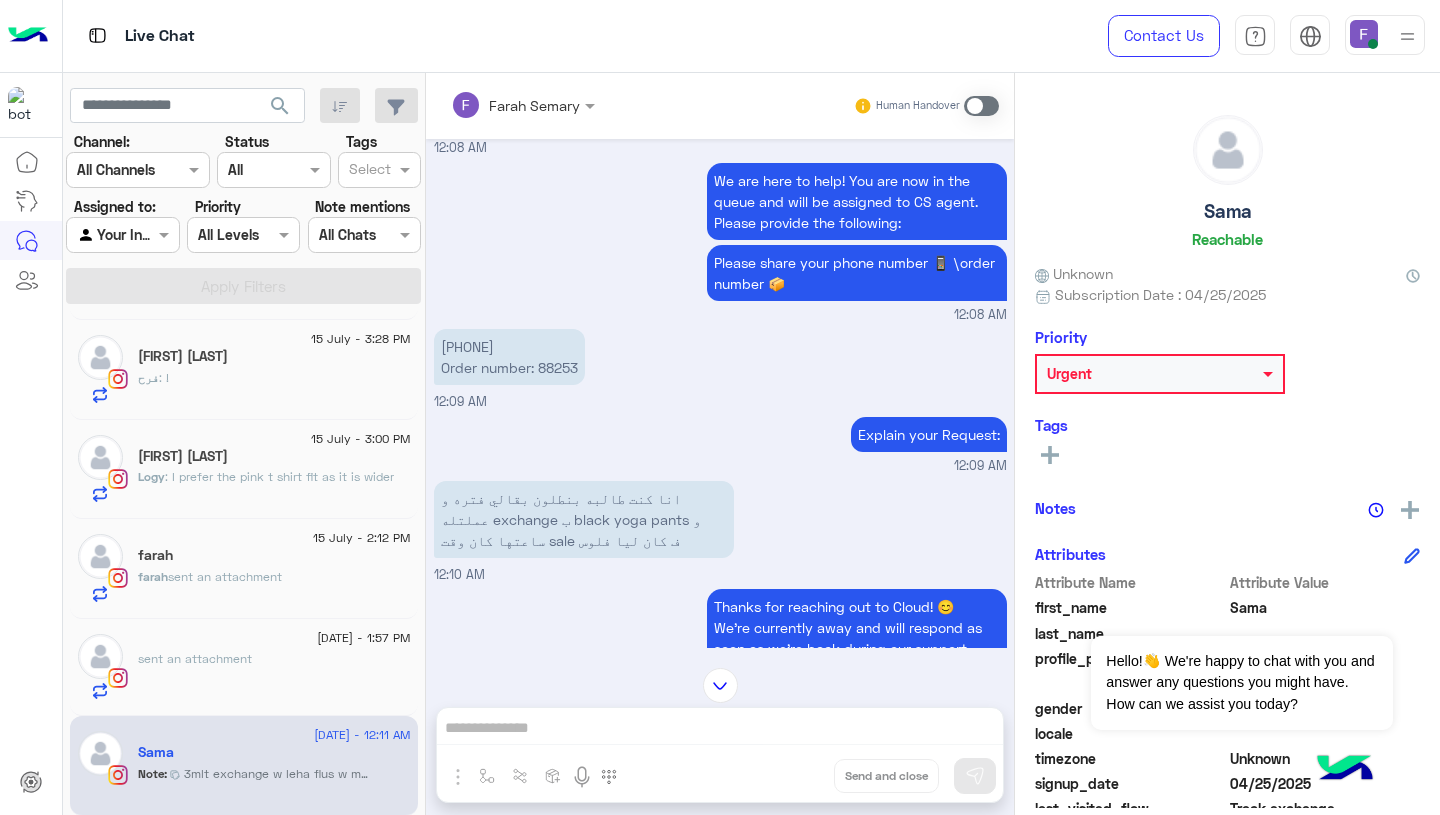 click on "01113743721  Order number: 88253" at bounding box center (509, 357) 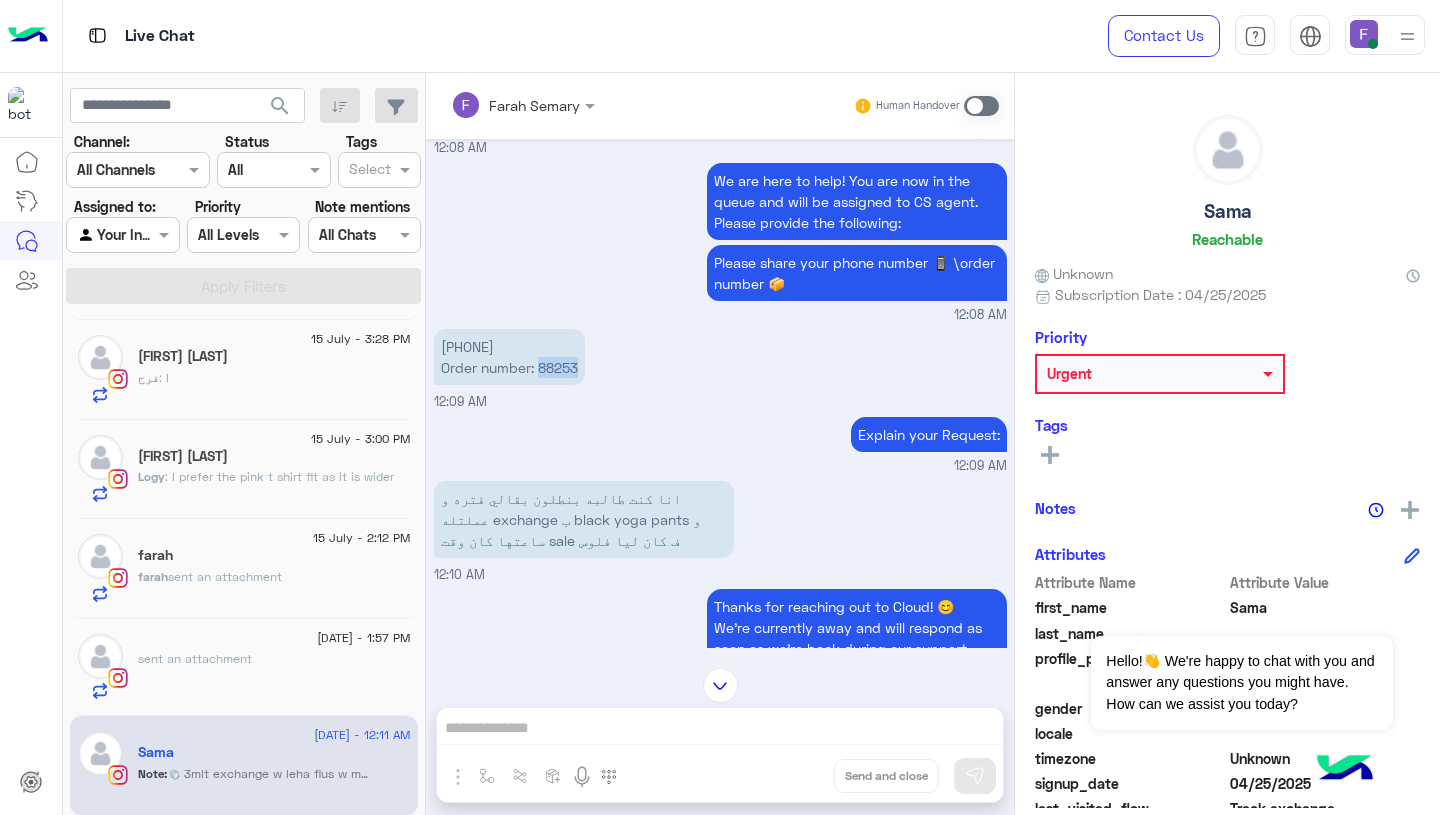 click on "Explain your Request:    12:09 AM" at bounding box center [720, 444] 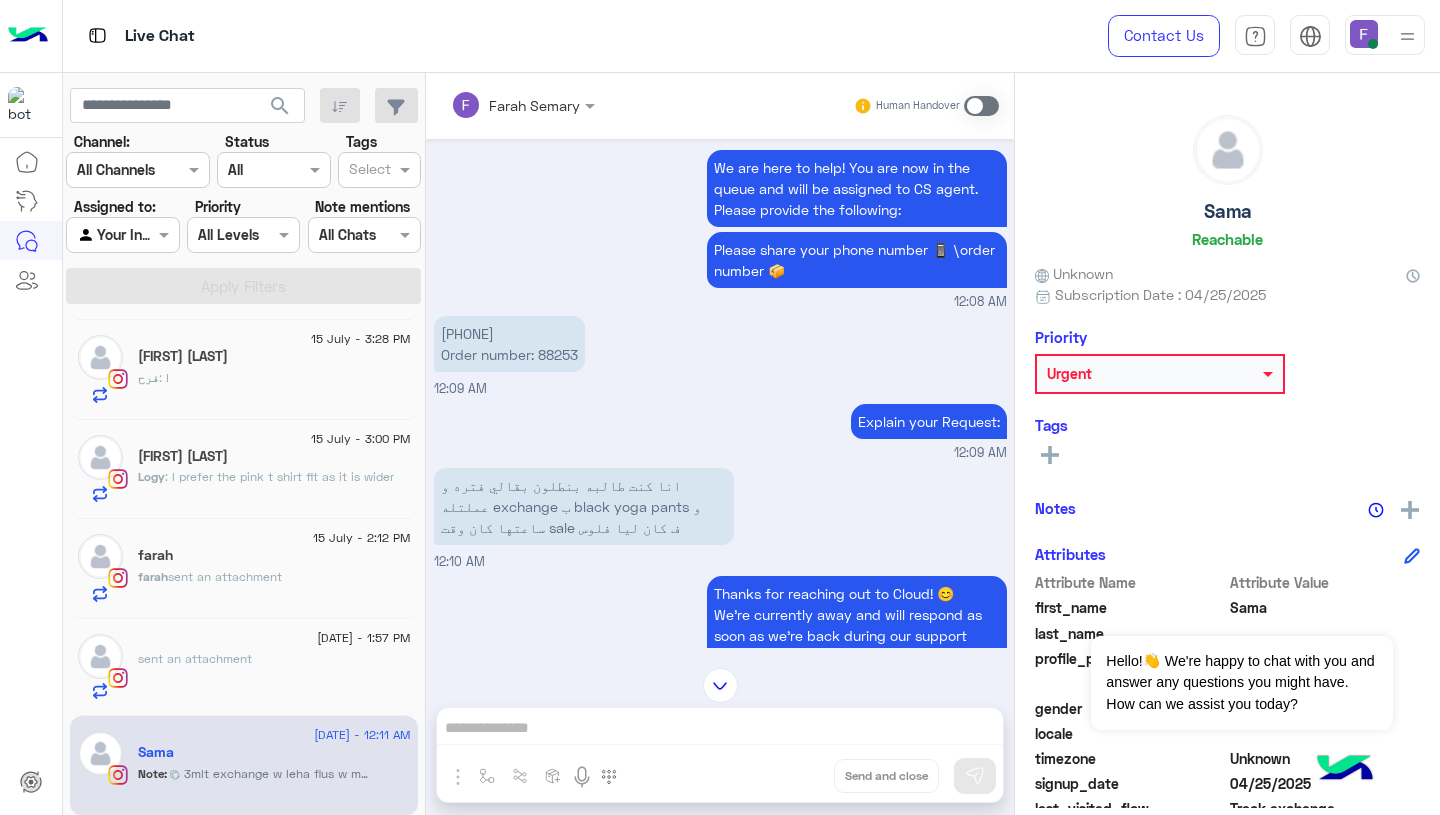 scroll, scrollTop: 647, scrollLeft: 0, axis: vertical 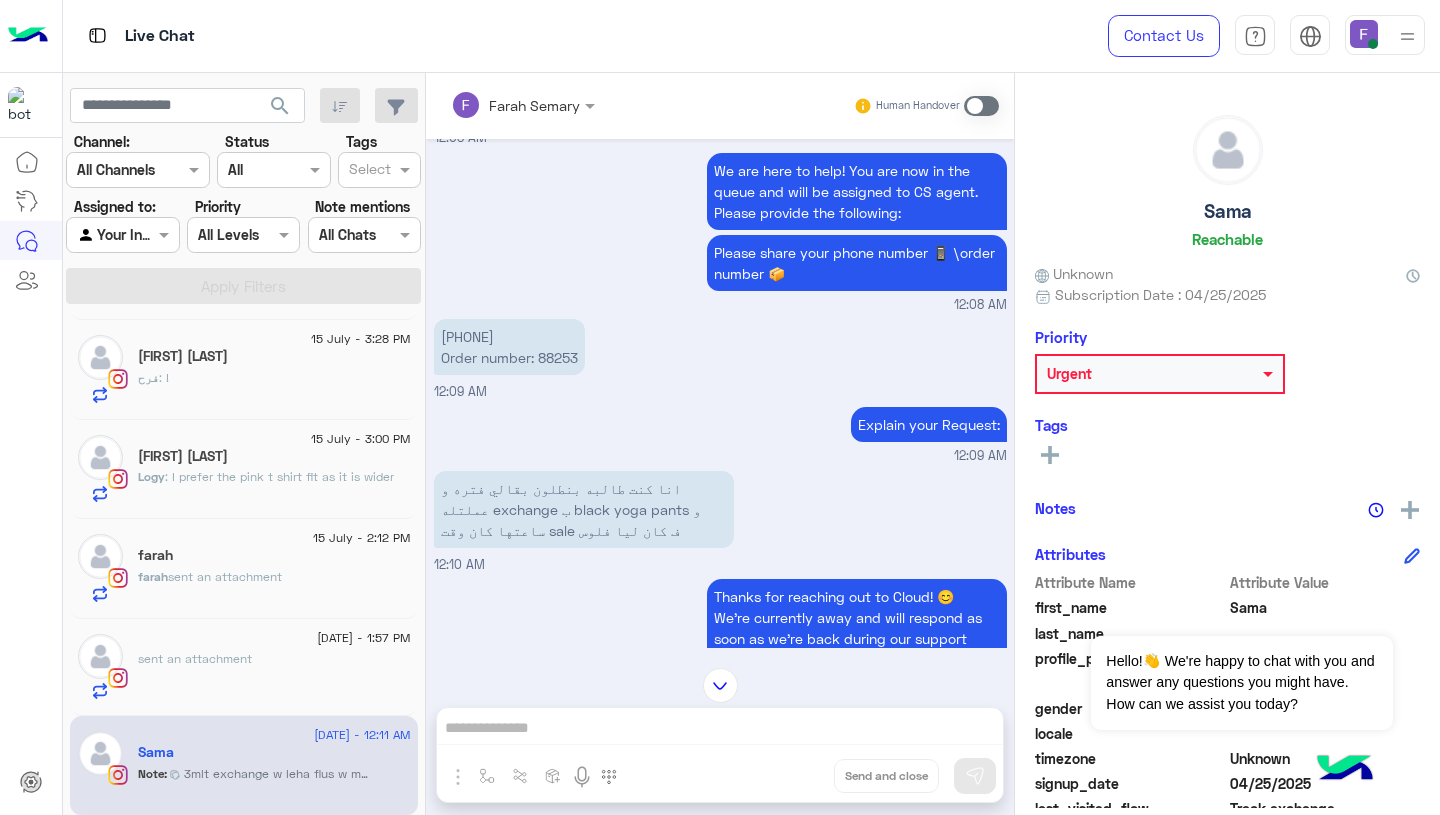 click on "01113743721  Order number: 88253" at bounding box center [509, 347] 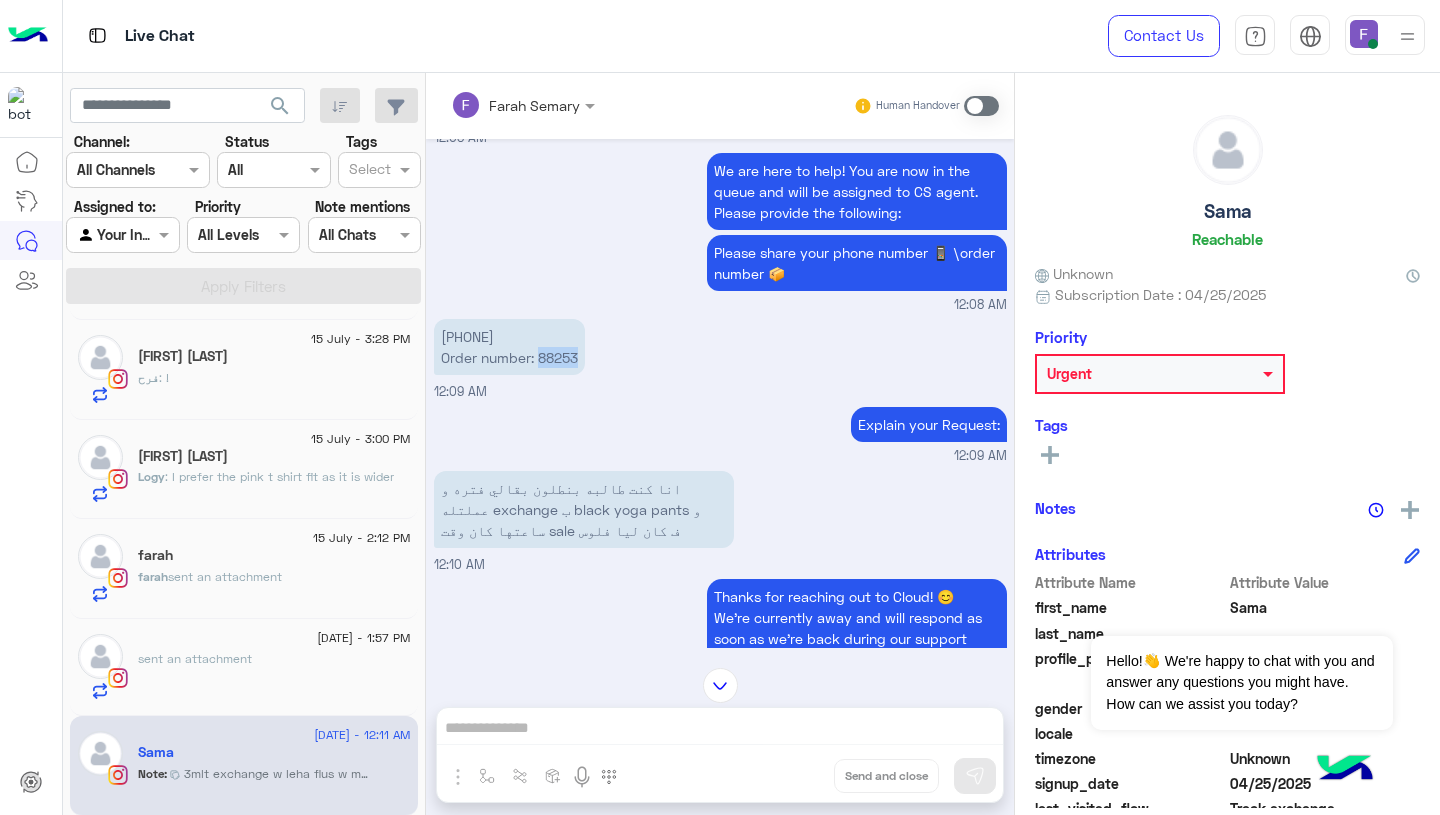 click on "01113743721  Order number: 88253" at bounding box center [509, 347] 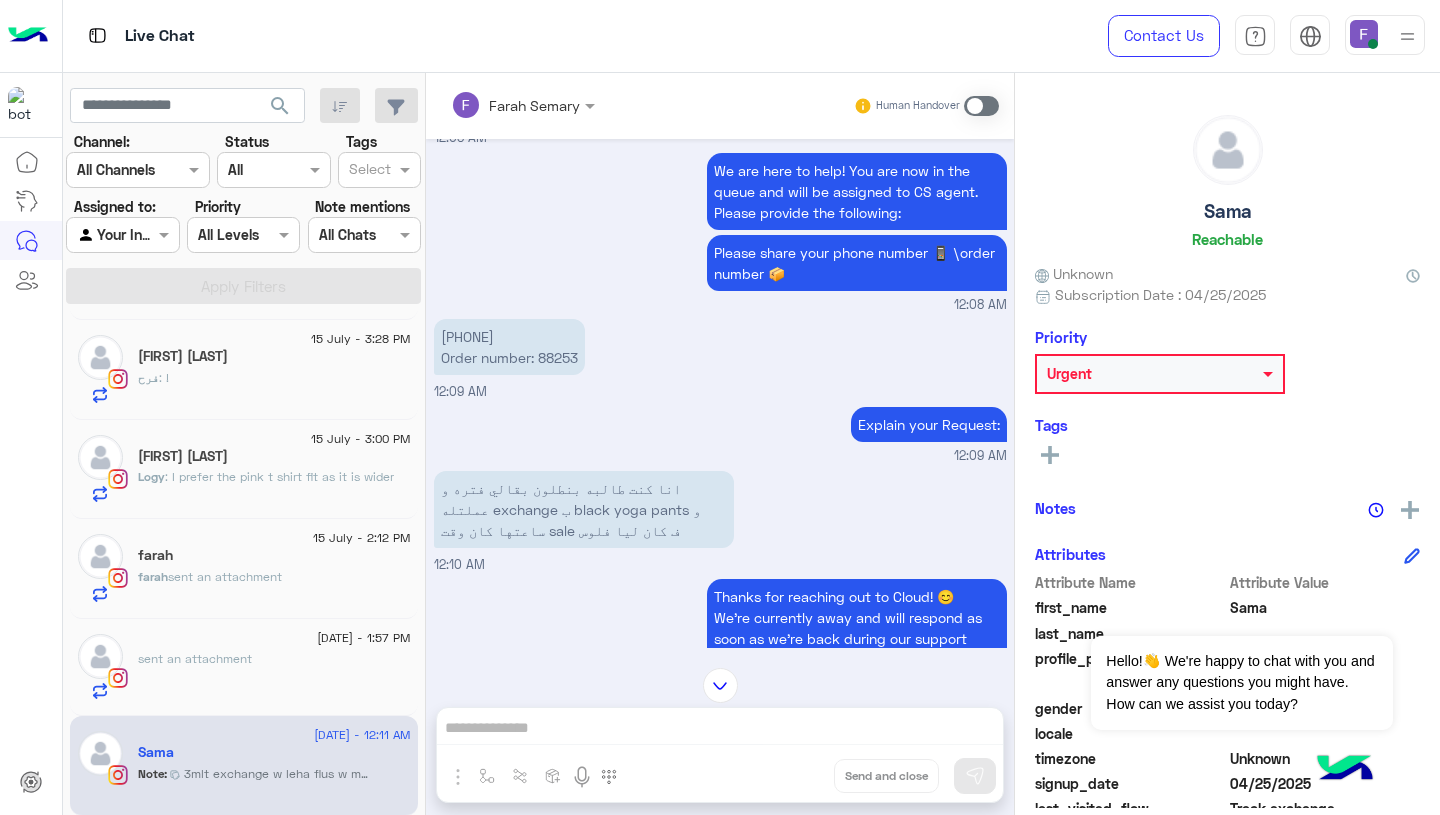 scroll, scrollTop: 1447, scrollLeft: 0, axis: vertical 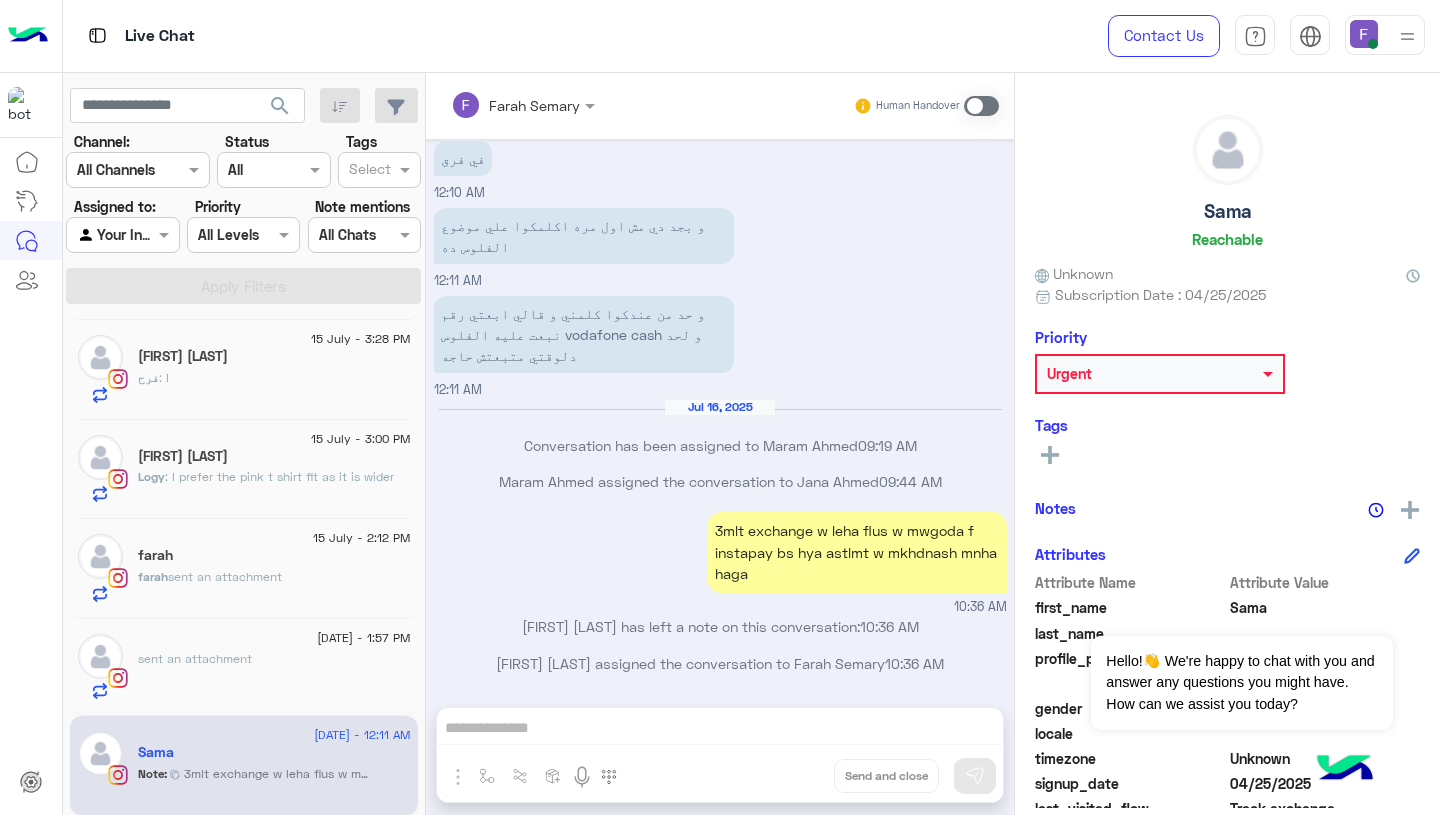 click at bounding box center (122, 234) 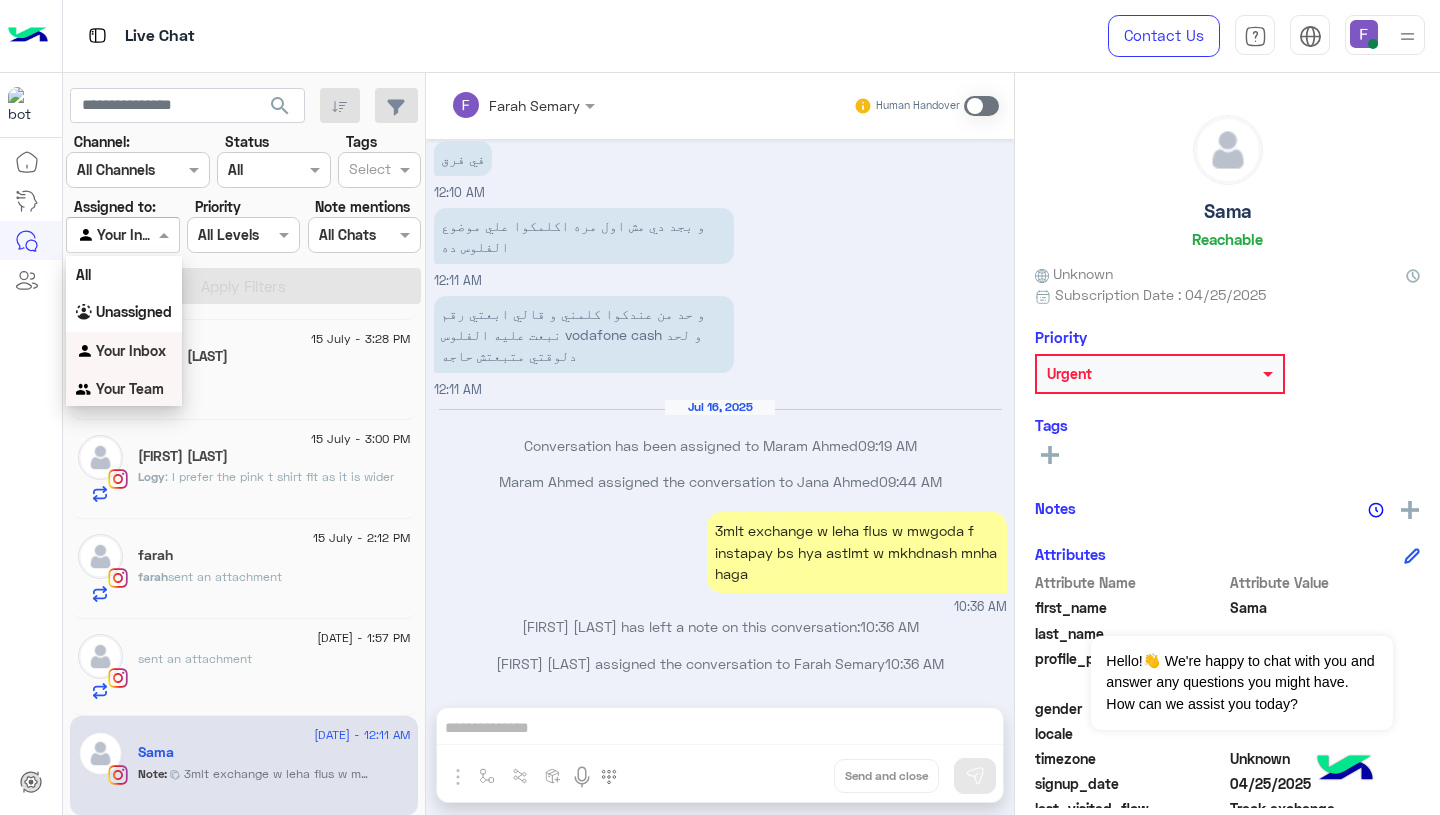 click on "Your Team" at bounding box center [124, 389] 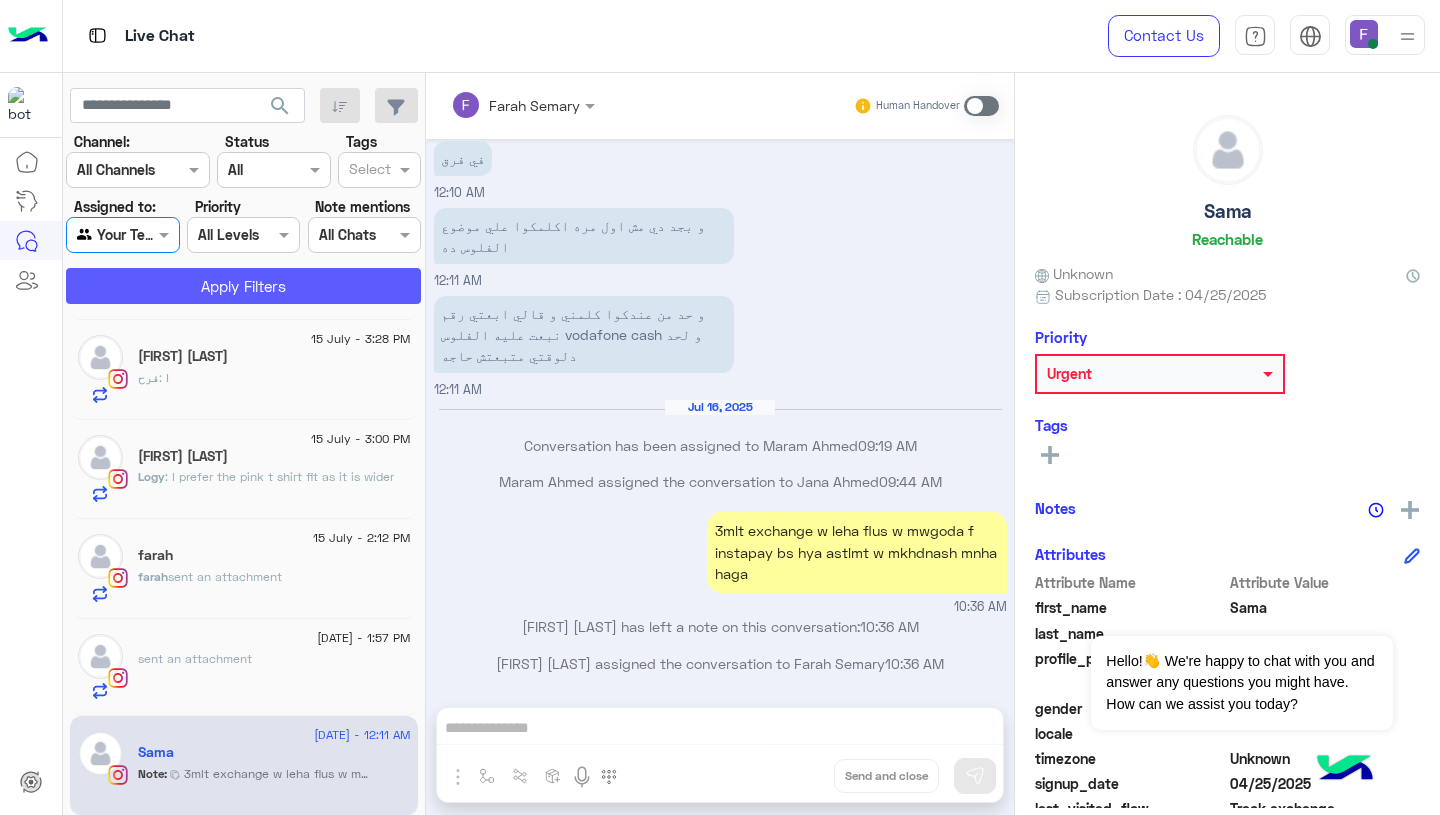 click on "Apply Filters" 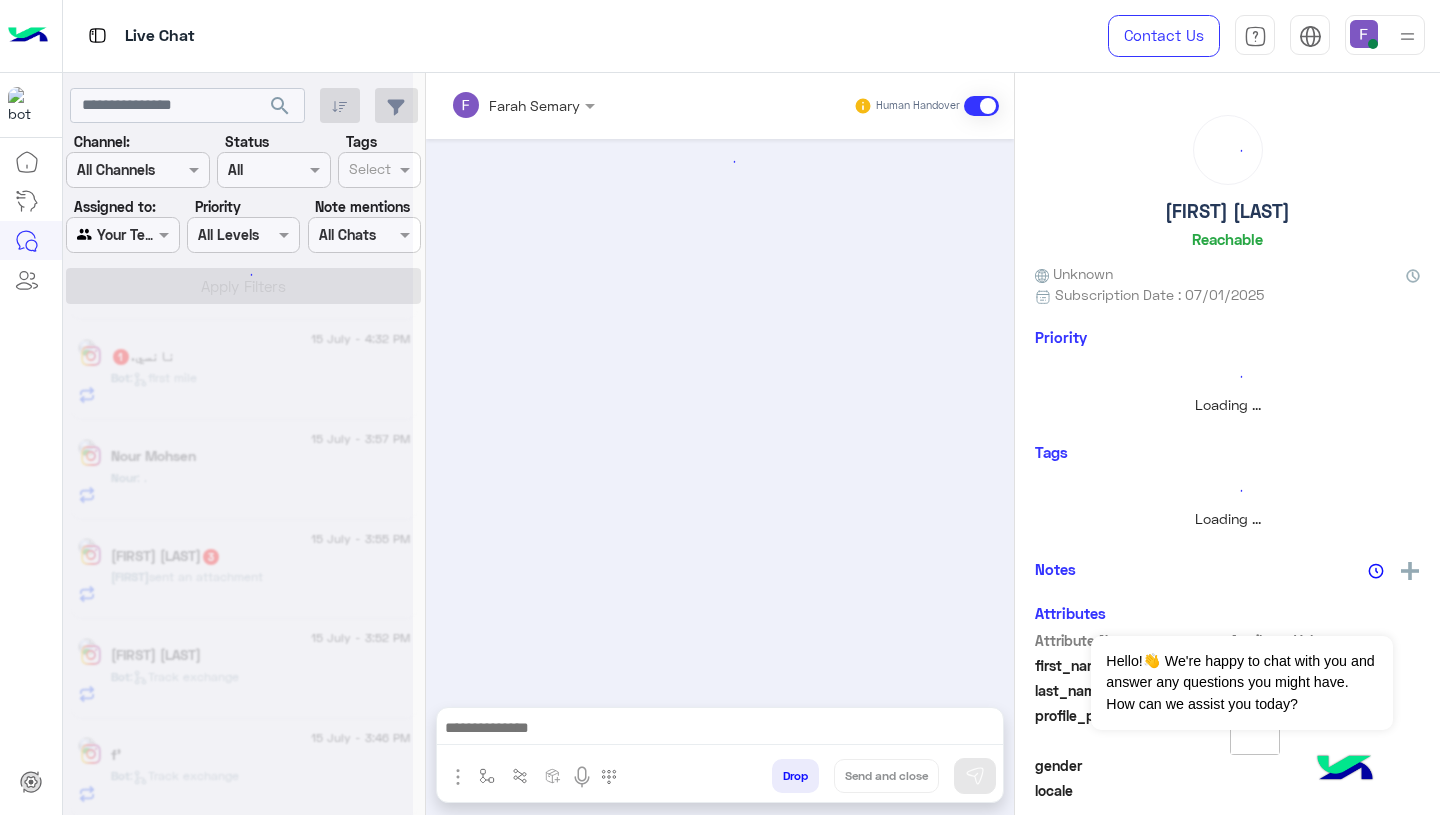 scroll, scrollTop: 0, scrollLeft: 0, axis: both 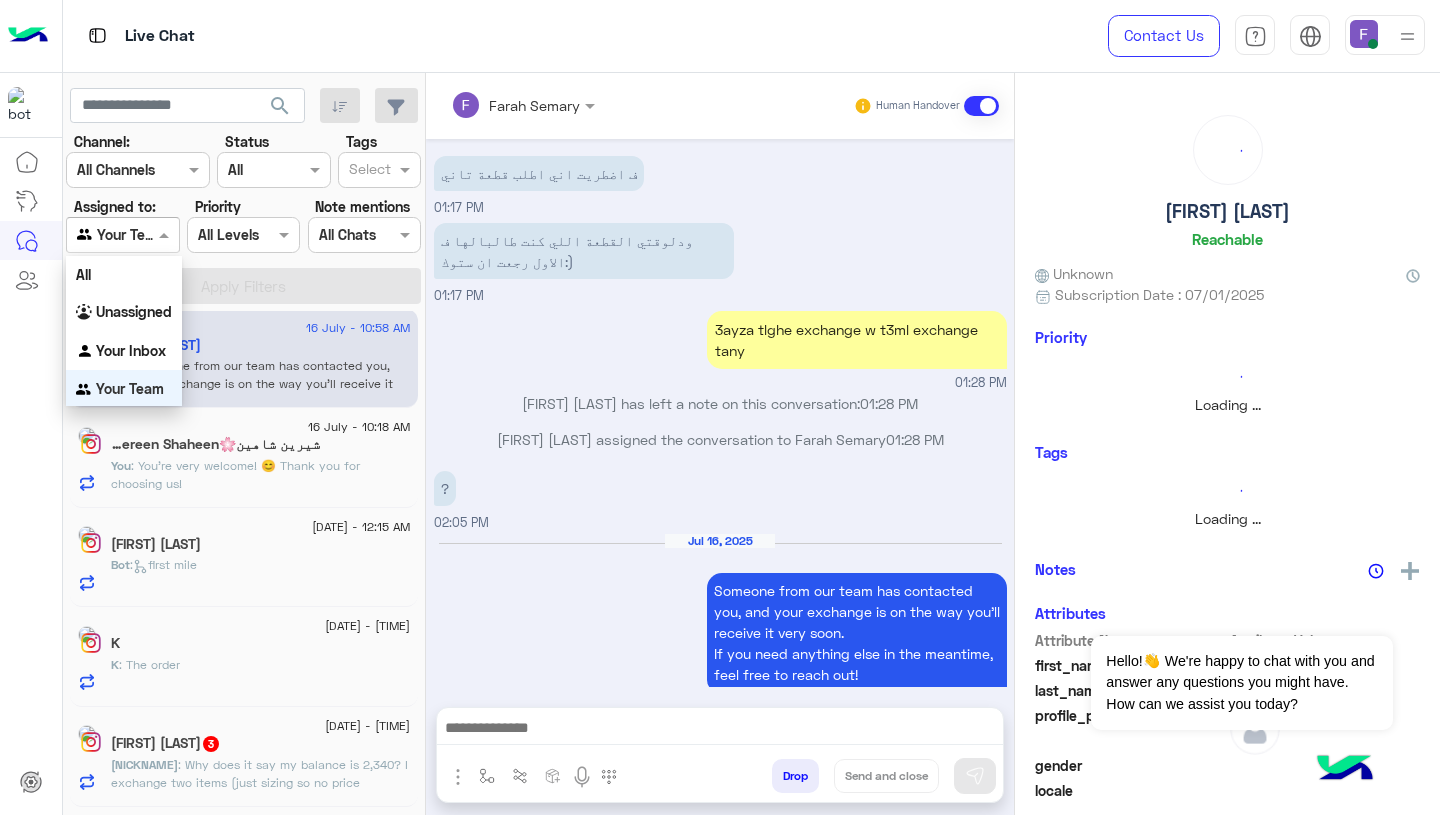 click at bounding box center [122, 234] 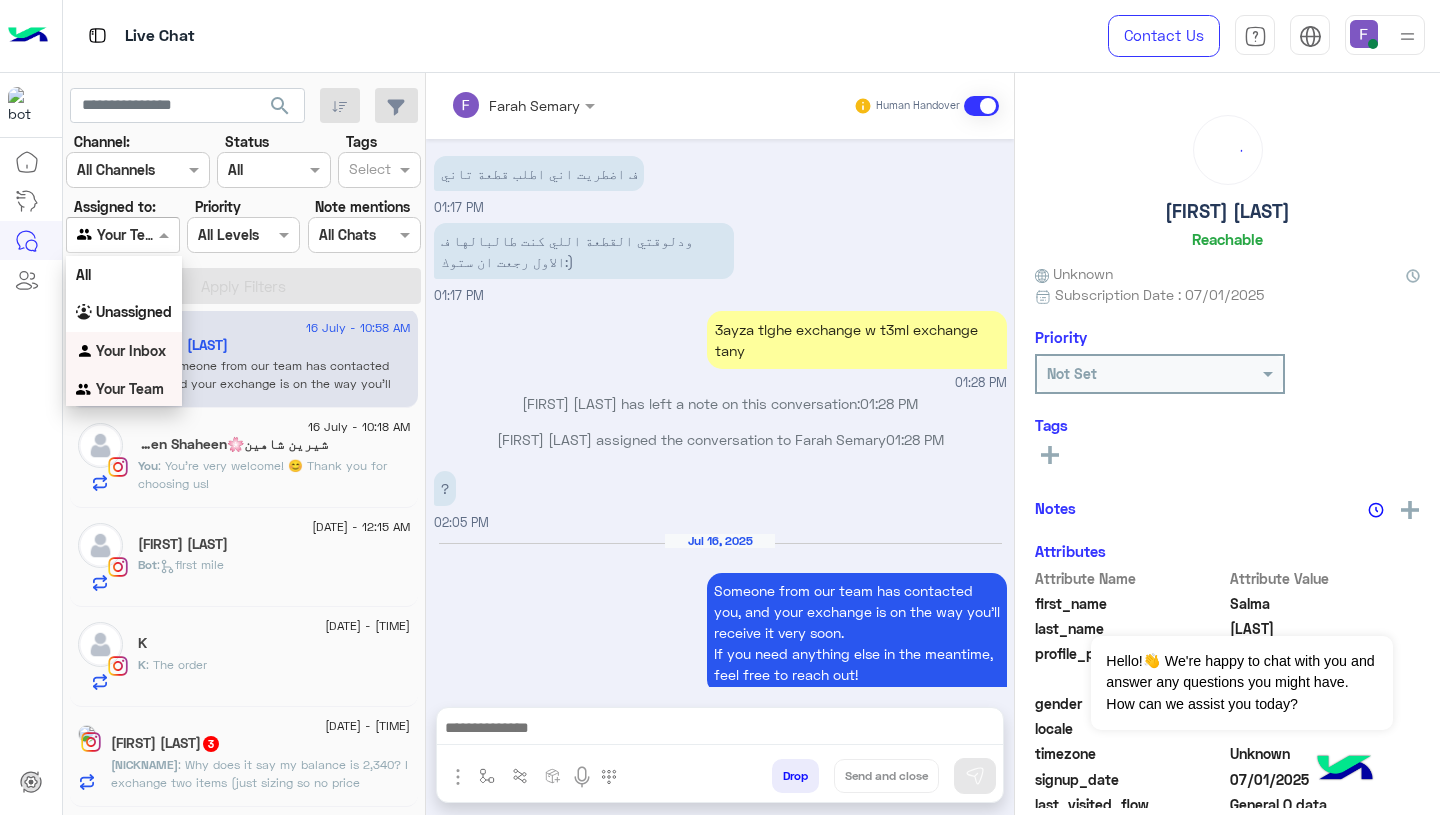 click on "Your Inbox" at bounding box center (131, 350) 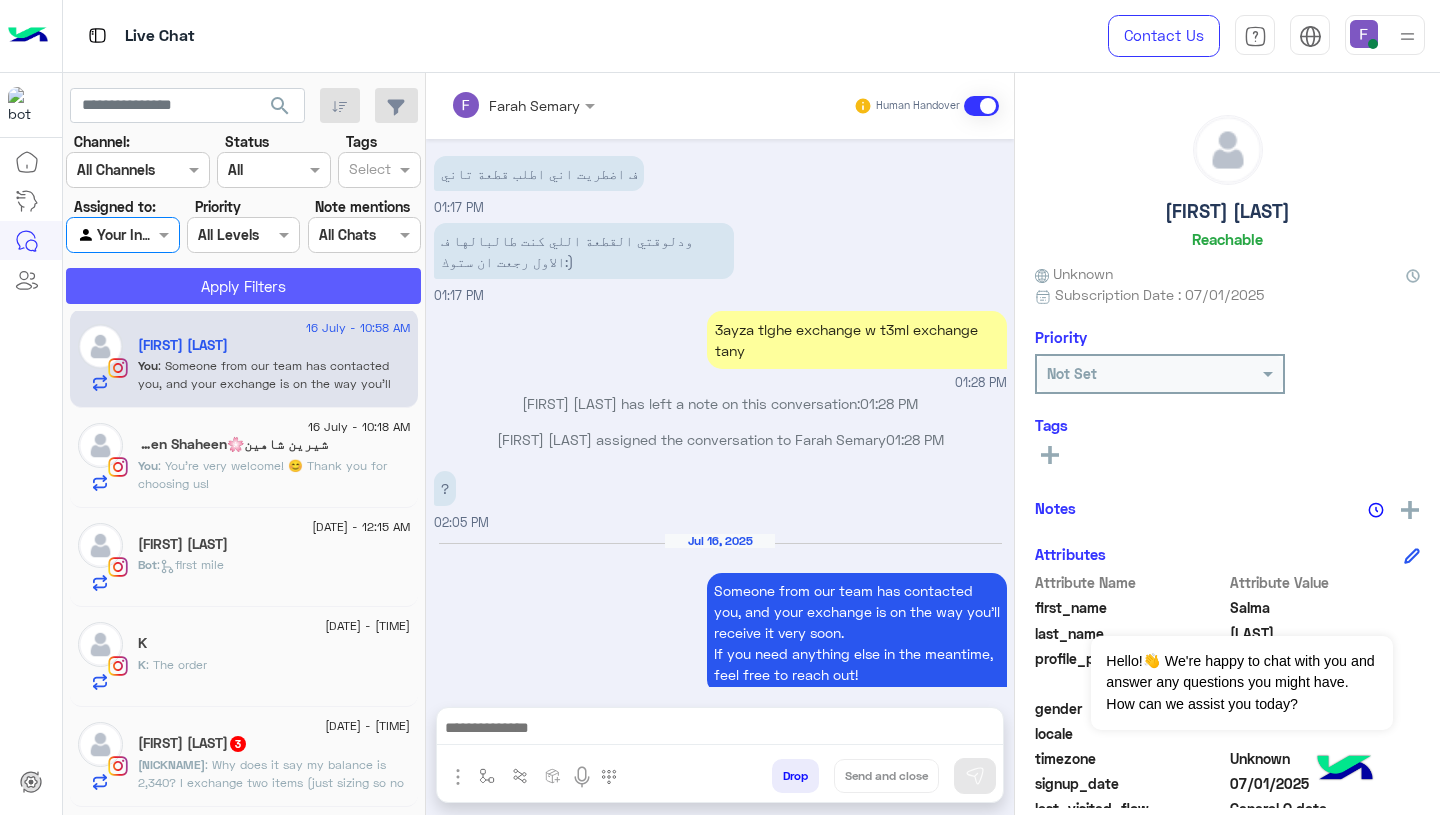 click on "Apply Filters" 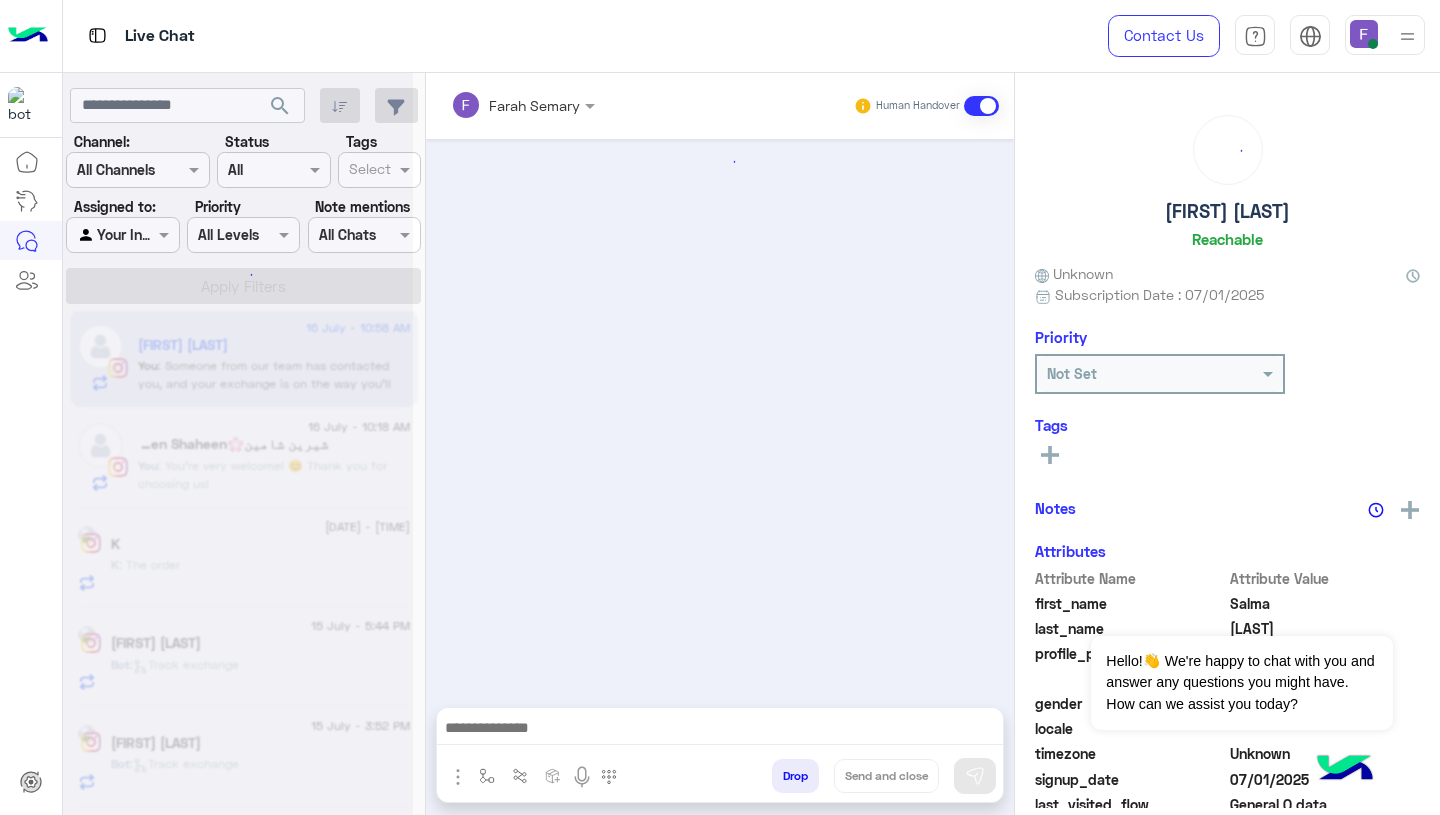 scroll, scrollTop: 1620, scrollLeft: 0, axis: vertical 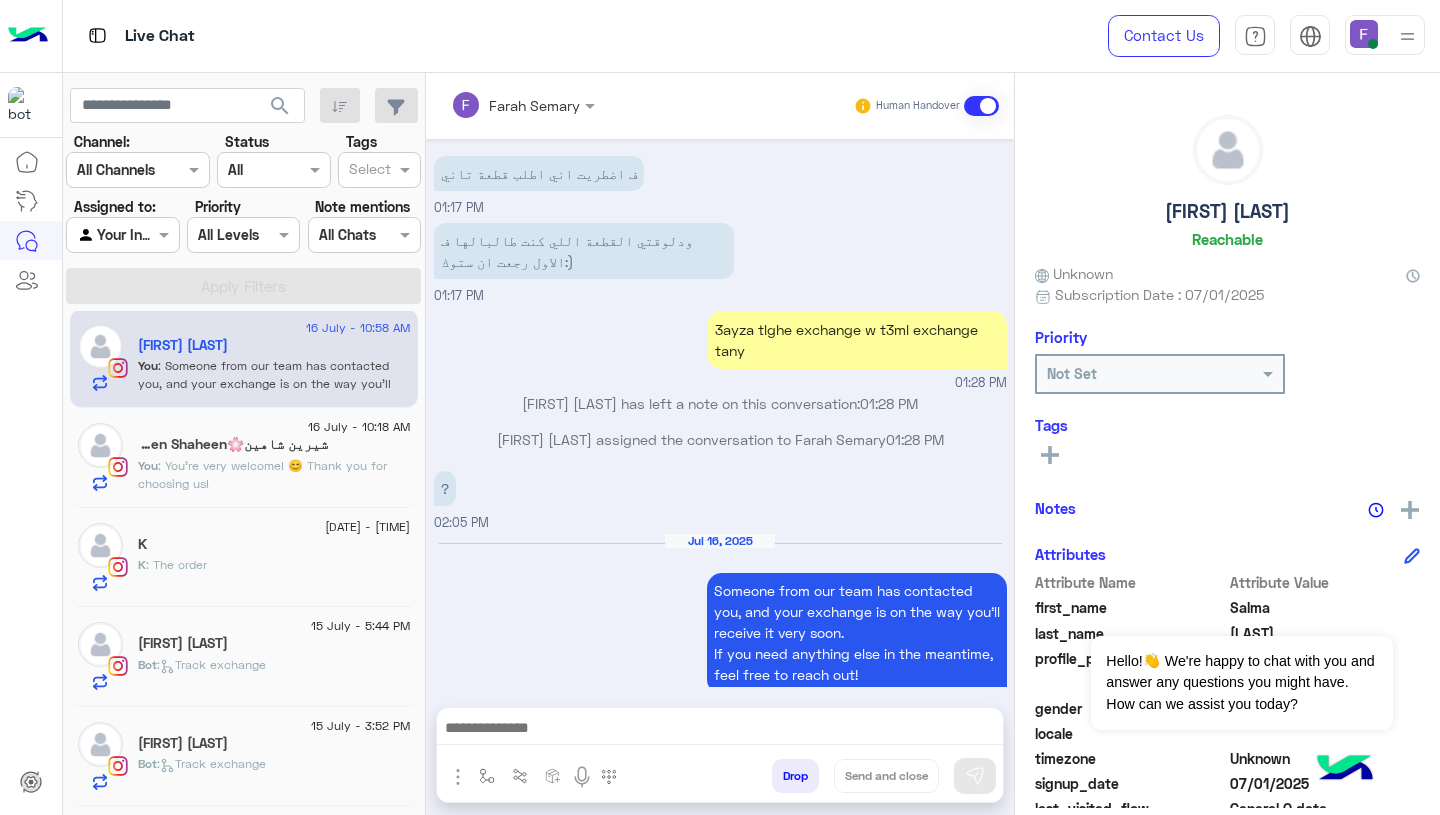 click on "Jul 16, 2025  Someone from our team has contacted you, and your exchange is on the way you’ll receive it very soon. If you need anything else in the meantime, feel free to reach out!  Farah Semary -  10:58 AM" at bounding box center (720, 624) 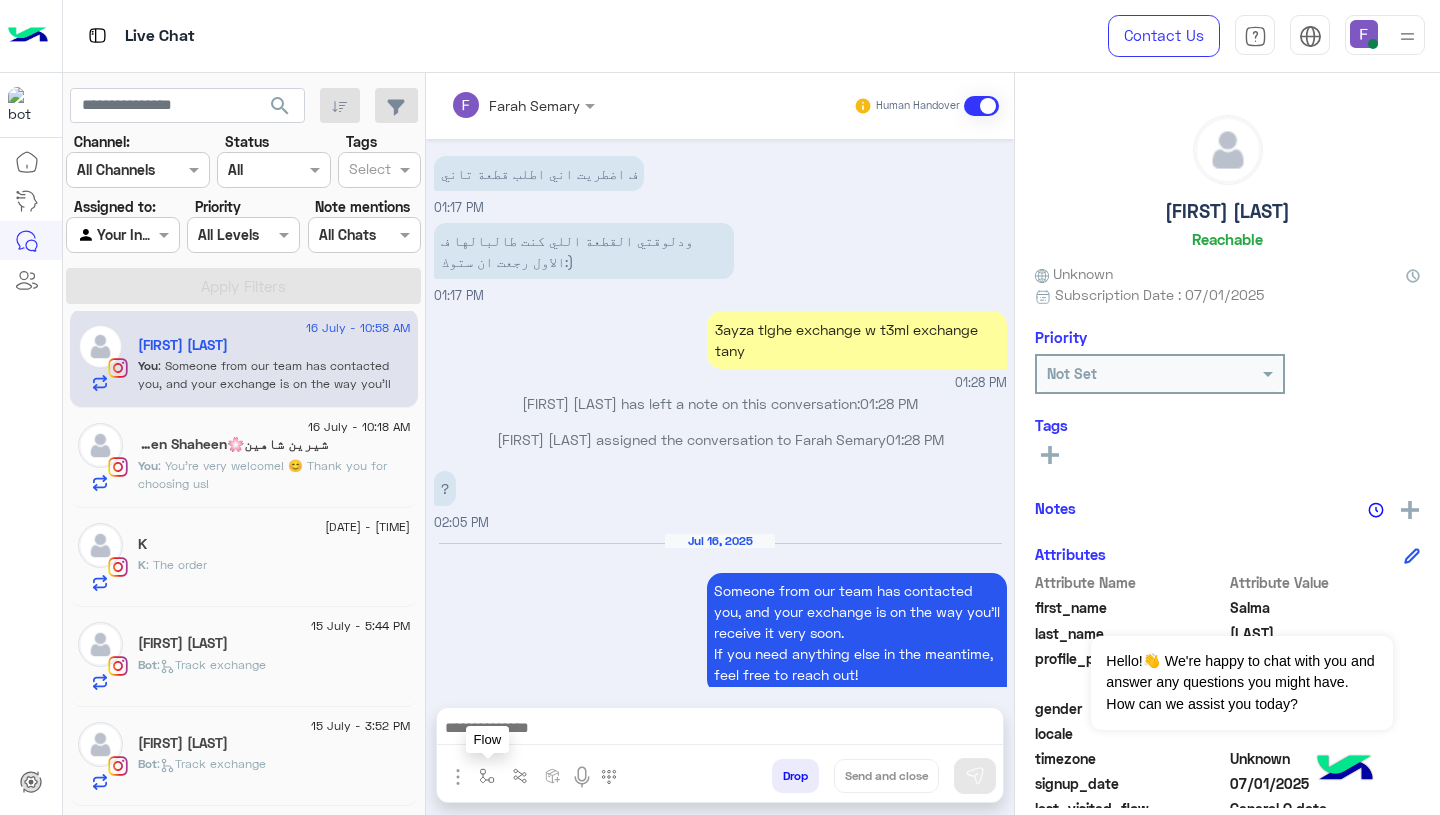 click at bounding box center (487, 776) 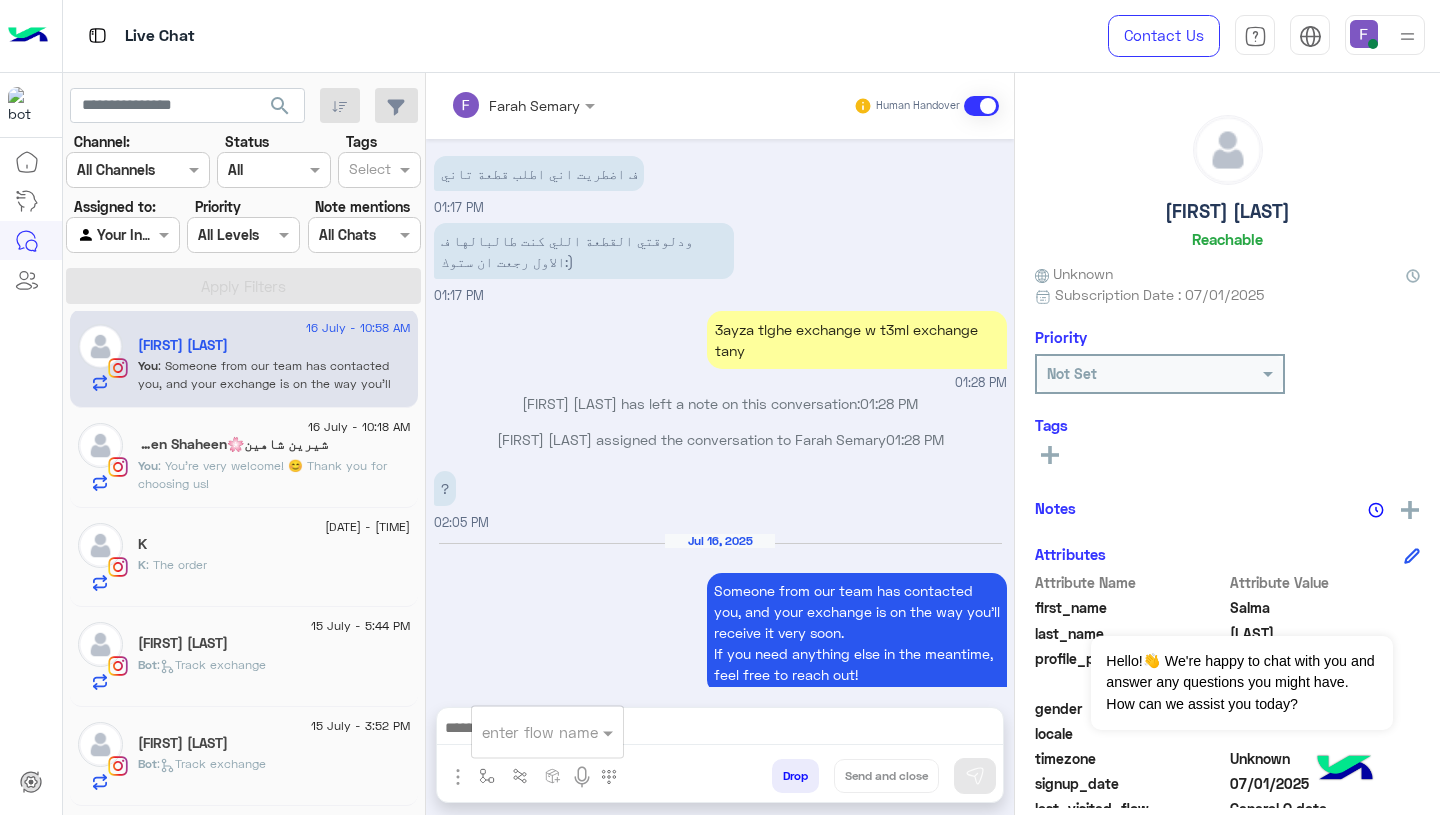 click at bounding box center [523, 732] 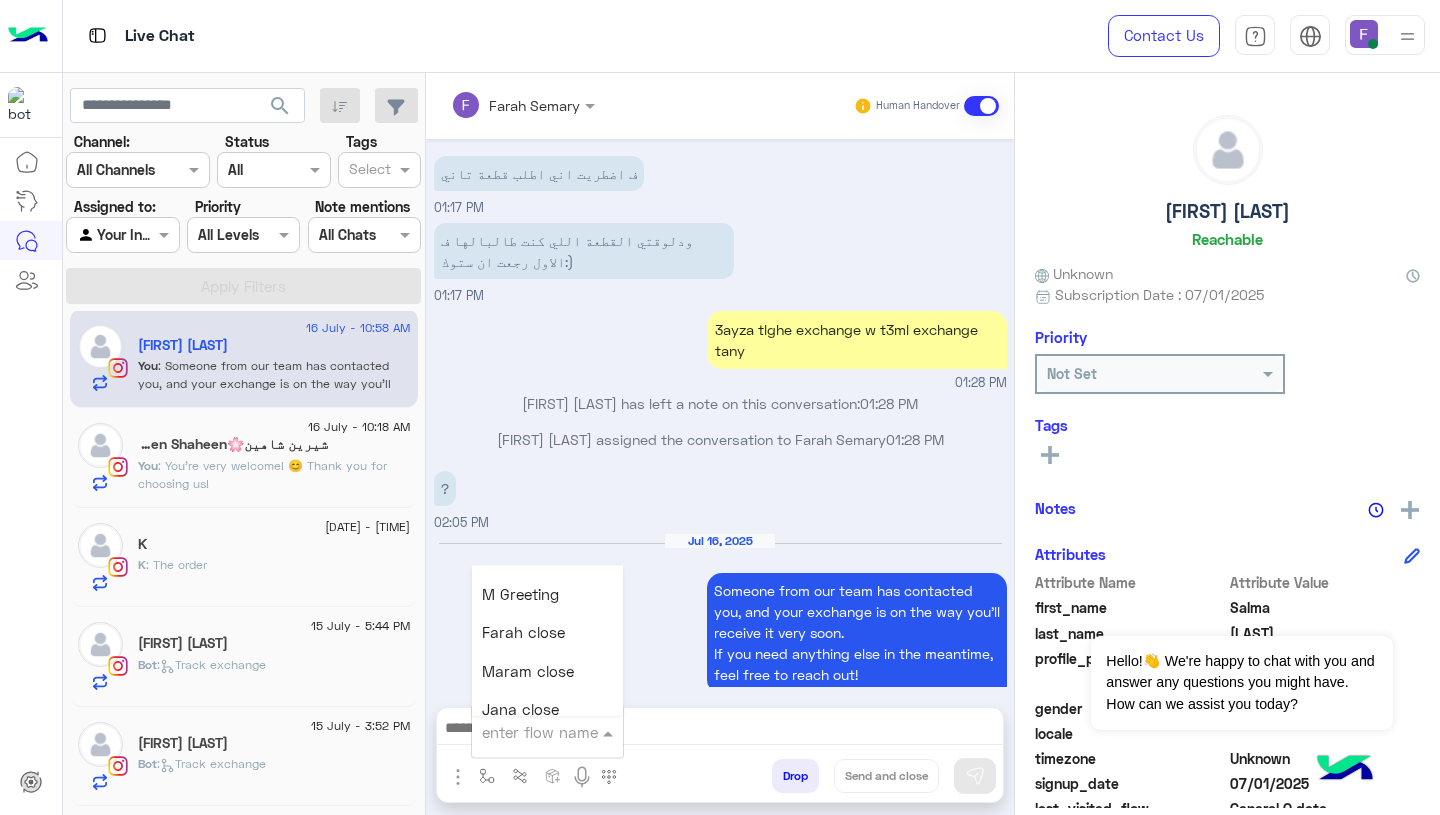 scroll, scrollTop: 2529, scrollLeft: 0, axis: vertical 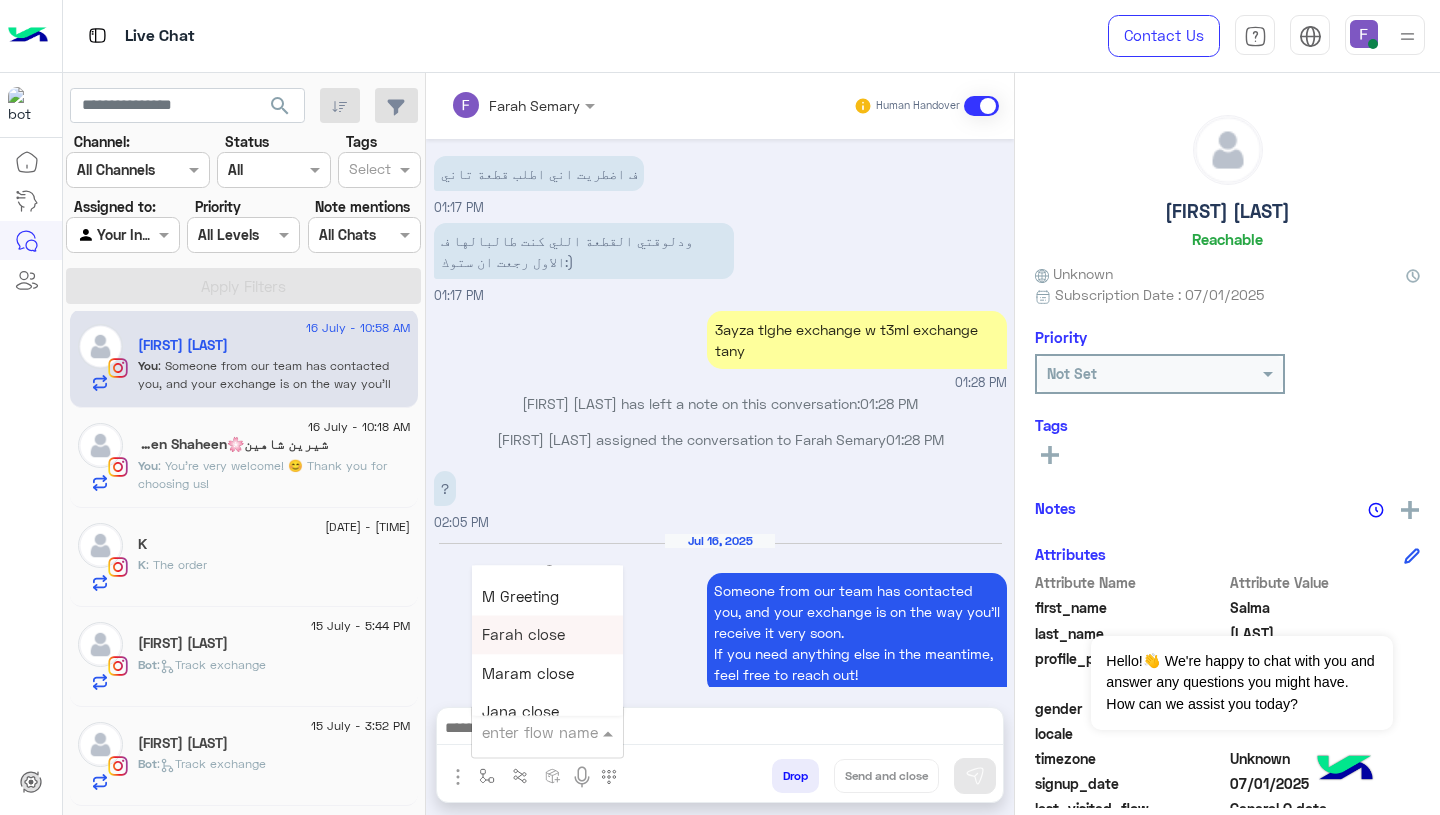 click on "Farah close" at bounding box center [547, 635] 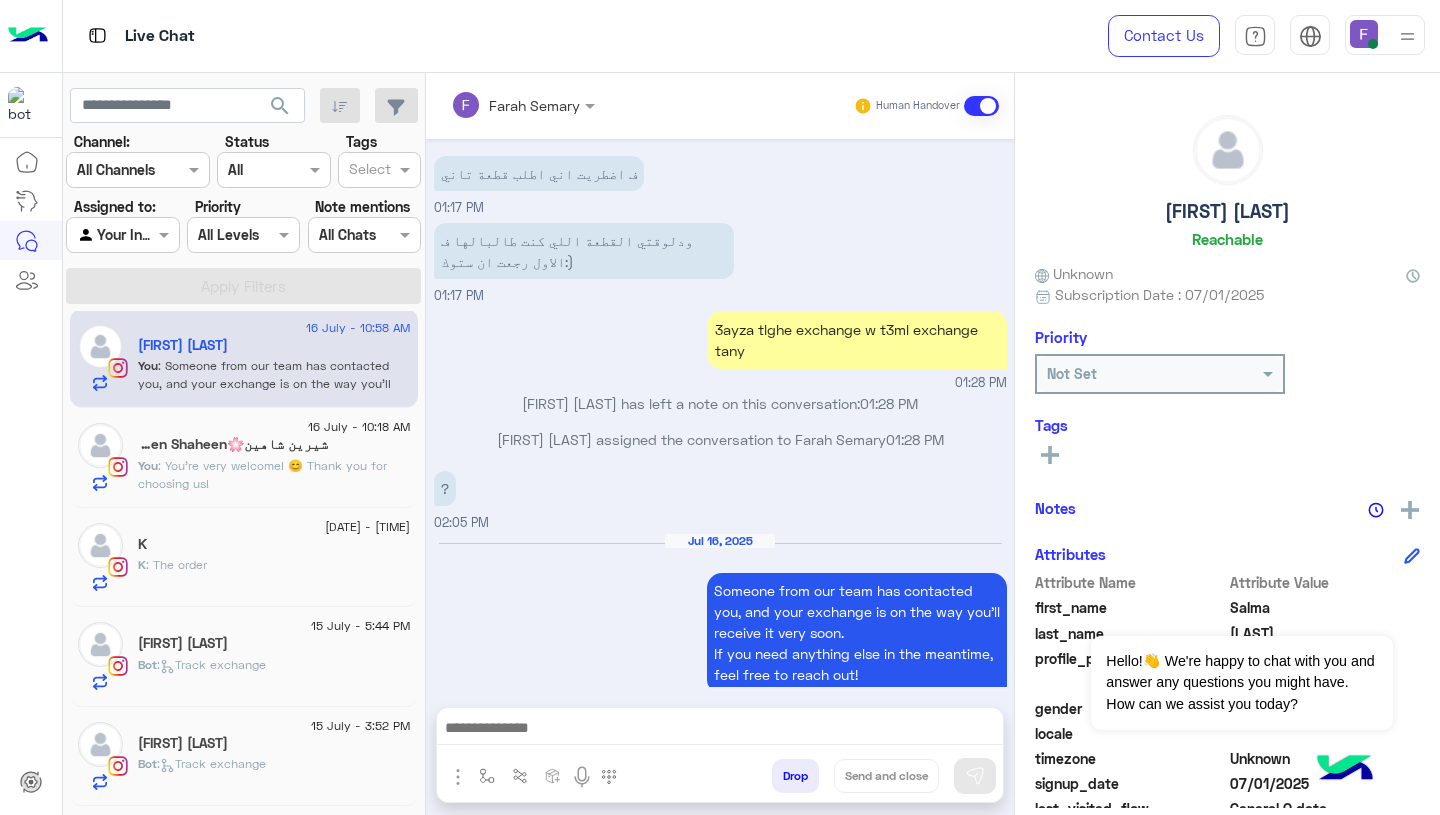 type on "**********" 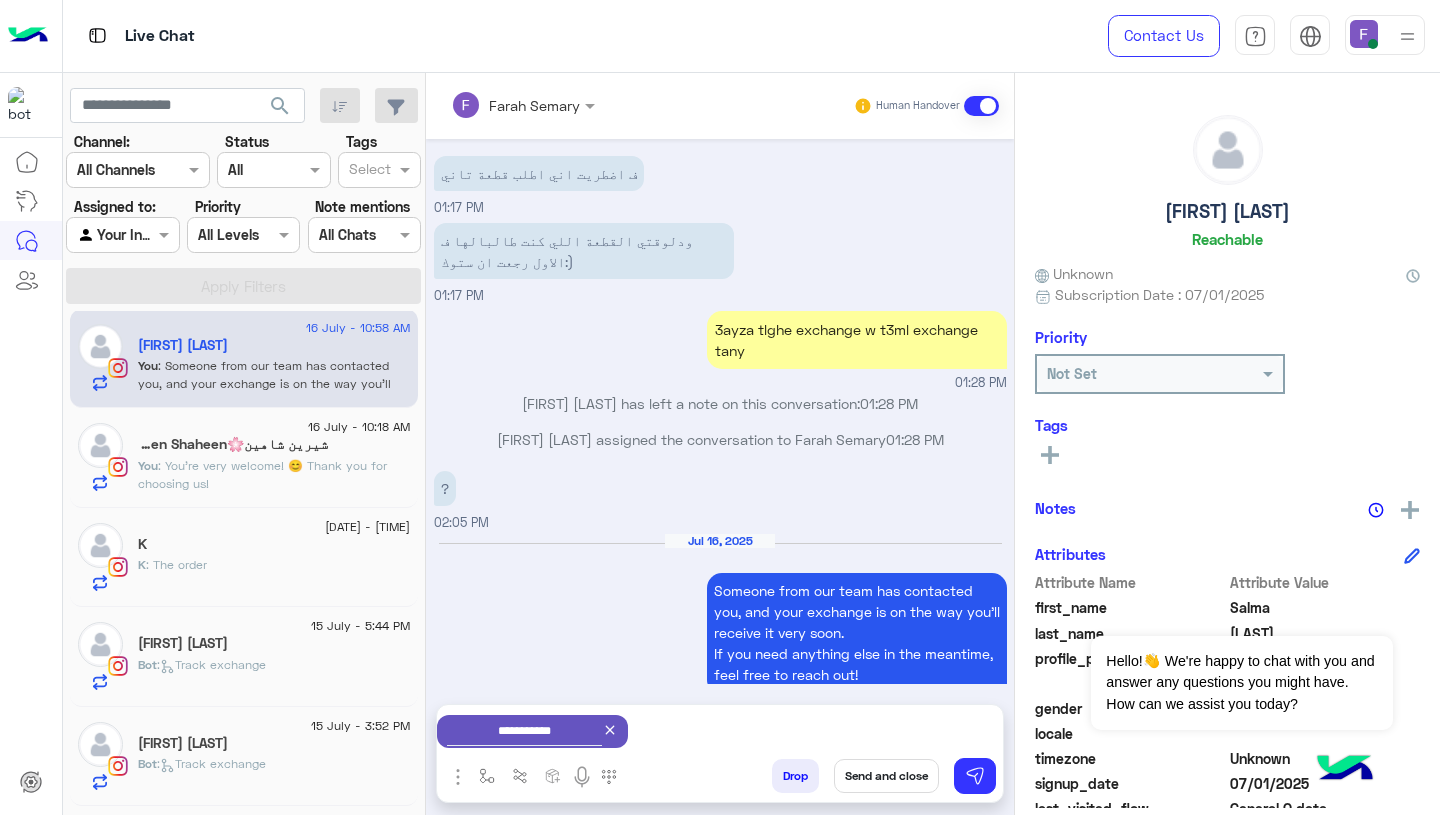 click on "Send and close" at bounding box center [886, 776] 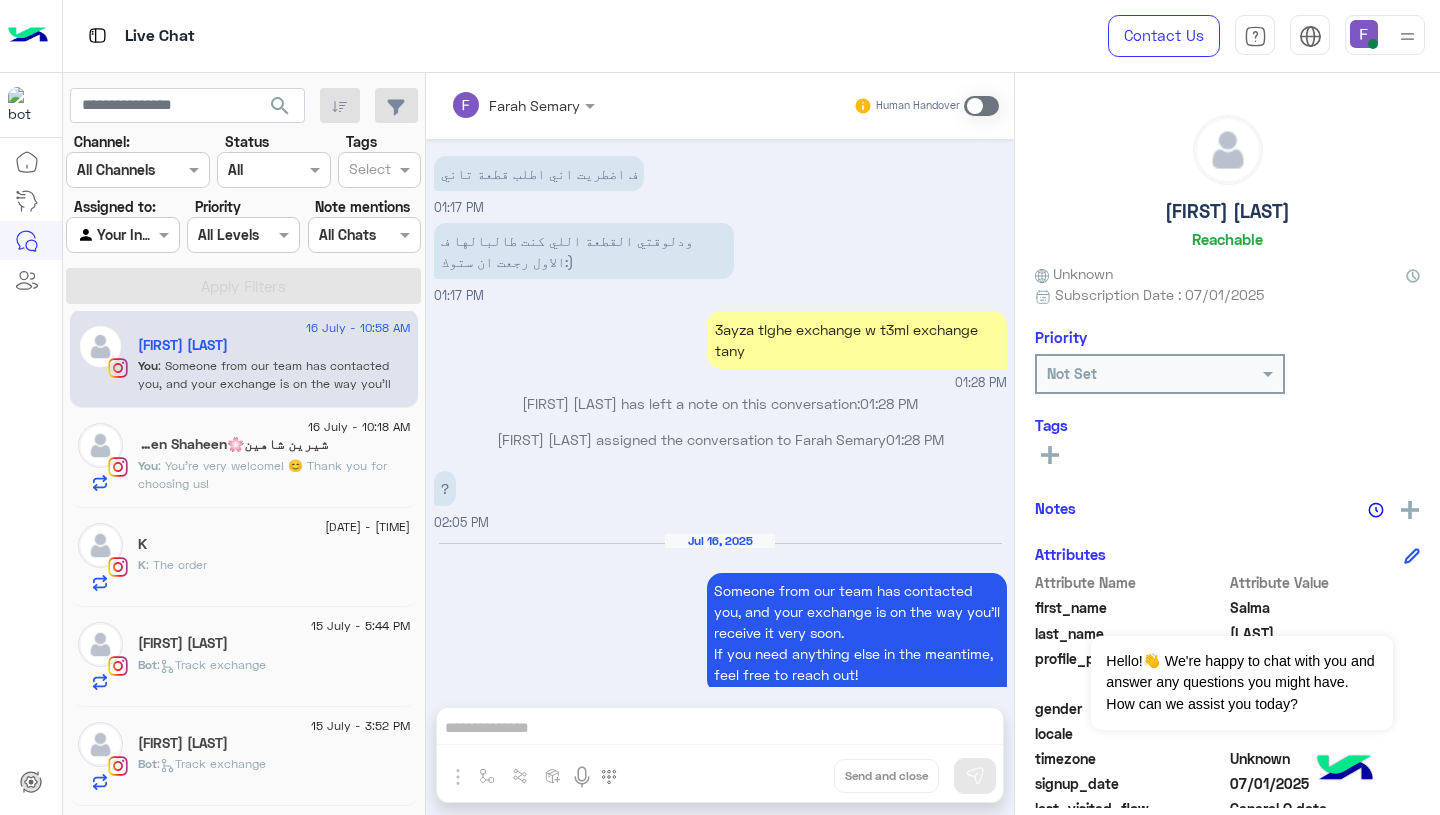 scroll, scrollTop: 1657, scrollLeft: 0, axis: vertical 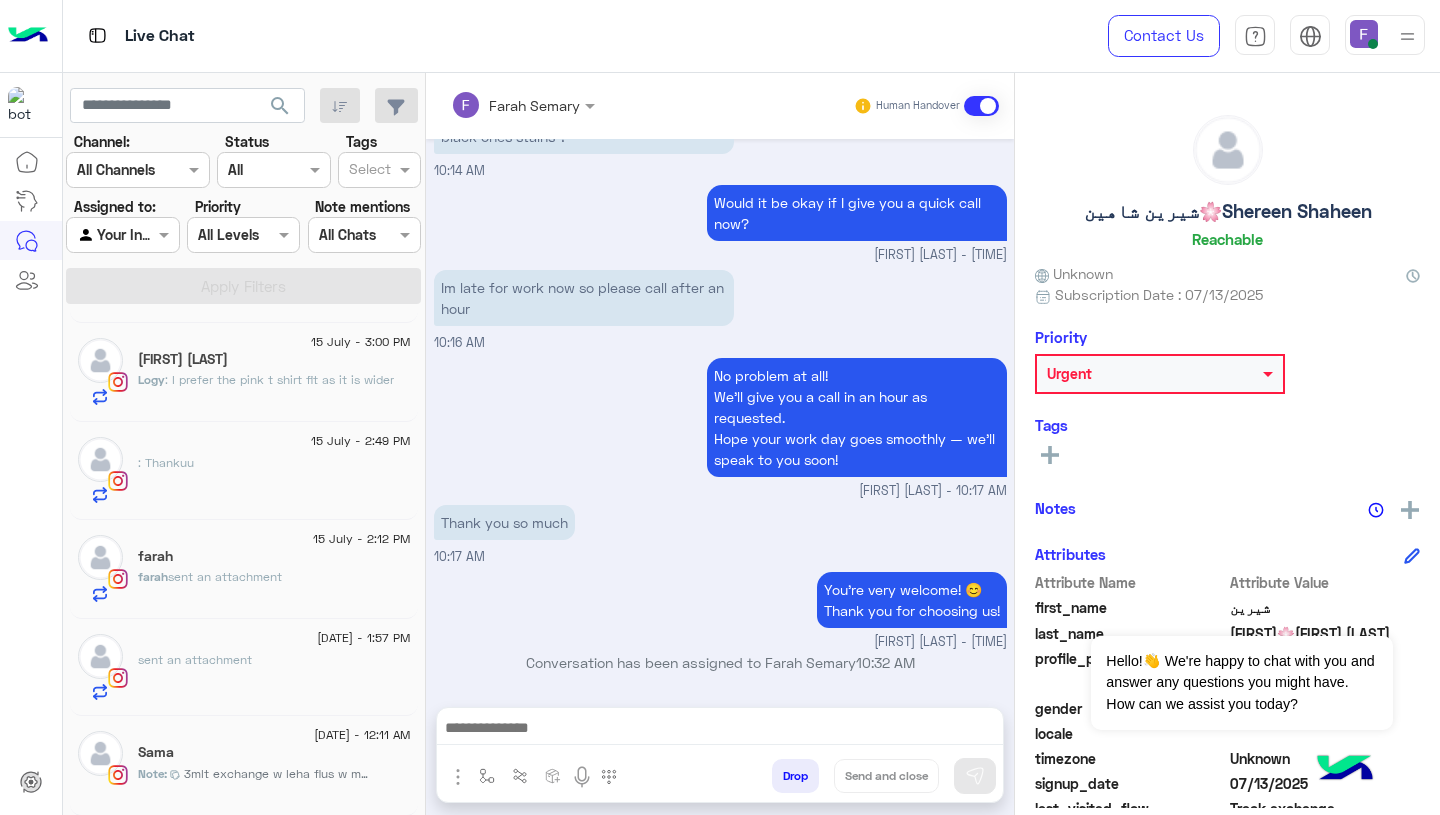 click on "15 July - 12:11 AM  Sama   Note :  3mlt exchange w leha flus w mwgoda f instapay bs hya astlmt w mkhdnash mnha haga" 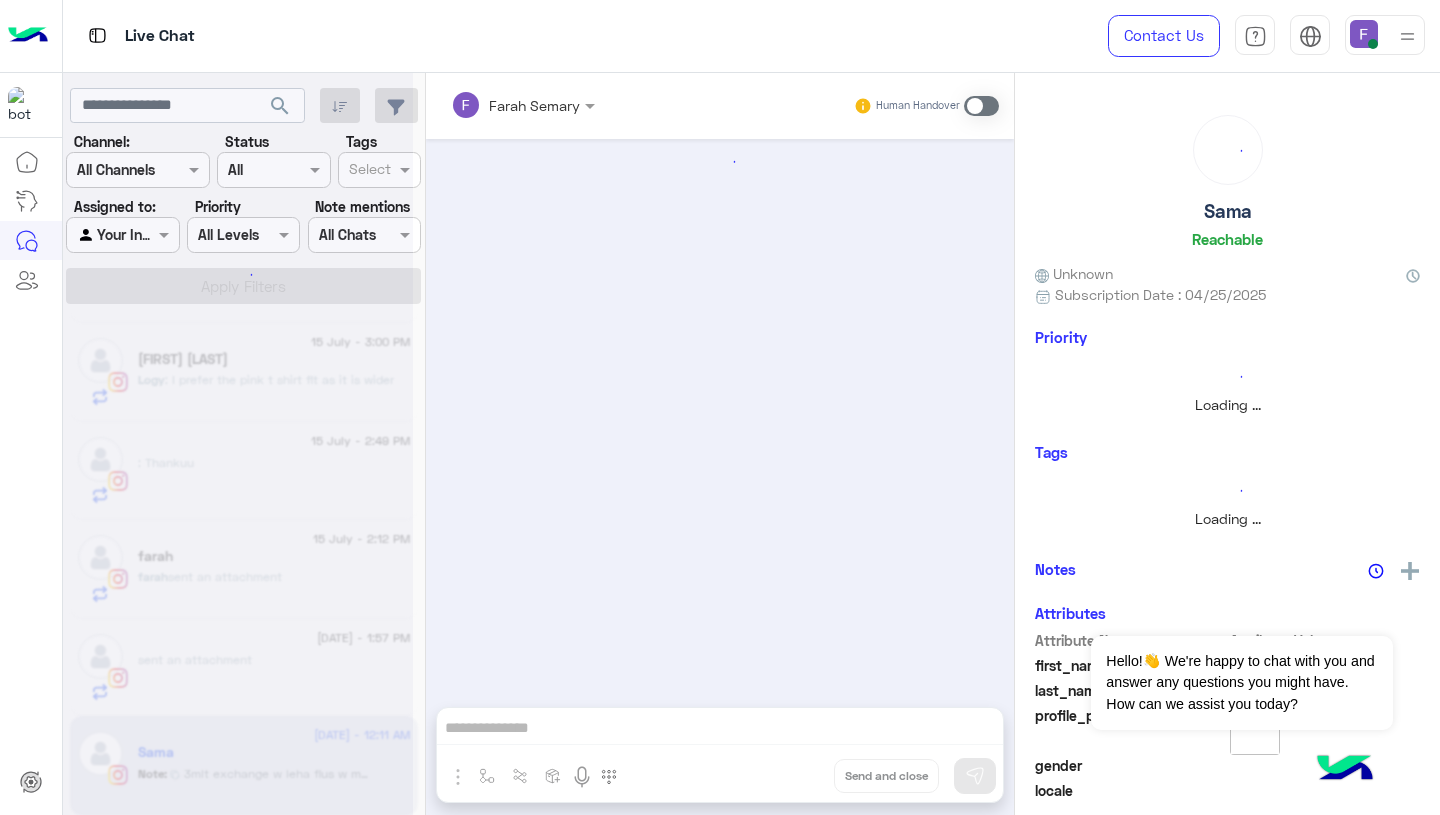scroll, scrollTop: 1447, scrollLeft: 0, axis: vertical 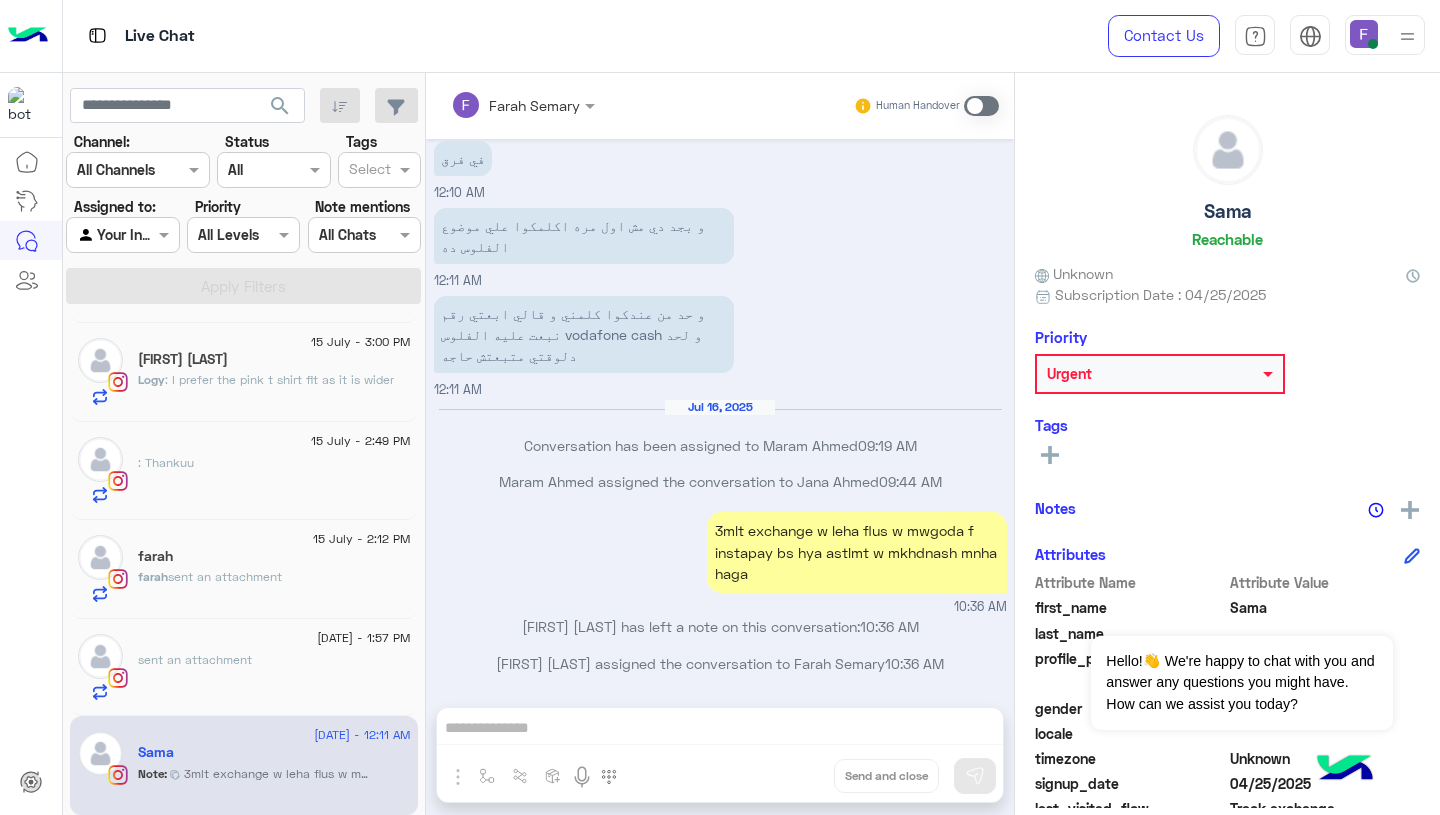click on "Farah Semary Human Handover     Jul 15, 2025  مساء الخير   12:08 AM  SamaTo assist you better, please select your request from the following menu. Samaمن أجل مساعدتك بشكل أفضل، يرجى اختيار طلبك من القائمة التالية  Main Menu   Customer Service   Ask About Item     12:08 AM   Customer Service    12:08 AM  Please select your query from the below 👇 Previous Problems with Delivery  Order Delay  Issue in Exchange/Refund  Support for Exchange/Refund  Issue with Completing Order  Support while ordering  Other Inquirey  Other Inquirey  Main Menu  Main Menu  Next 1 2 3    12:08 AM   Support for Exchange/Refund    12:08 AM  We are here to help! You are now in the queue and will be assigned to CS agent. Please provide the following: Please share your phone number 📱 \order number 📦    12:08 AM  01113743721  Order number: 88253   12:09 AM  Explain your Request:    12:09 AM    12:10 AM  Thanks for reaching out to Cloud! 😊  Return to main menu" at bounding box center [720, 448] 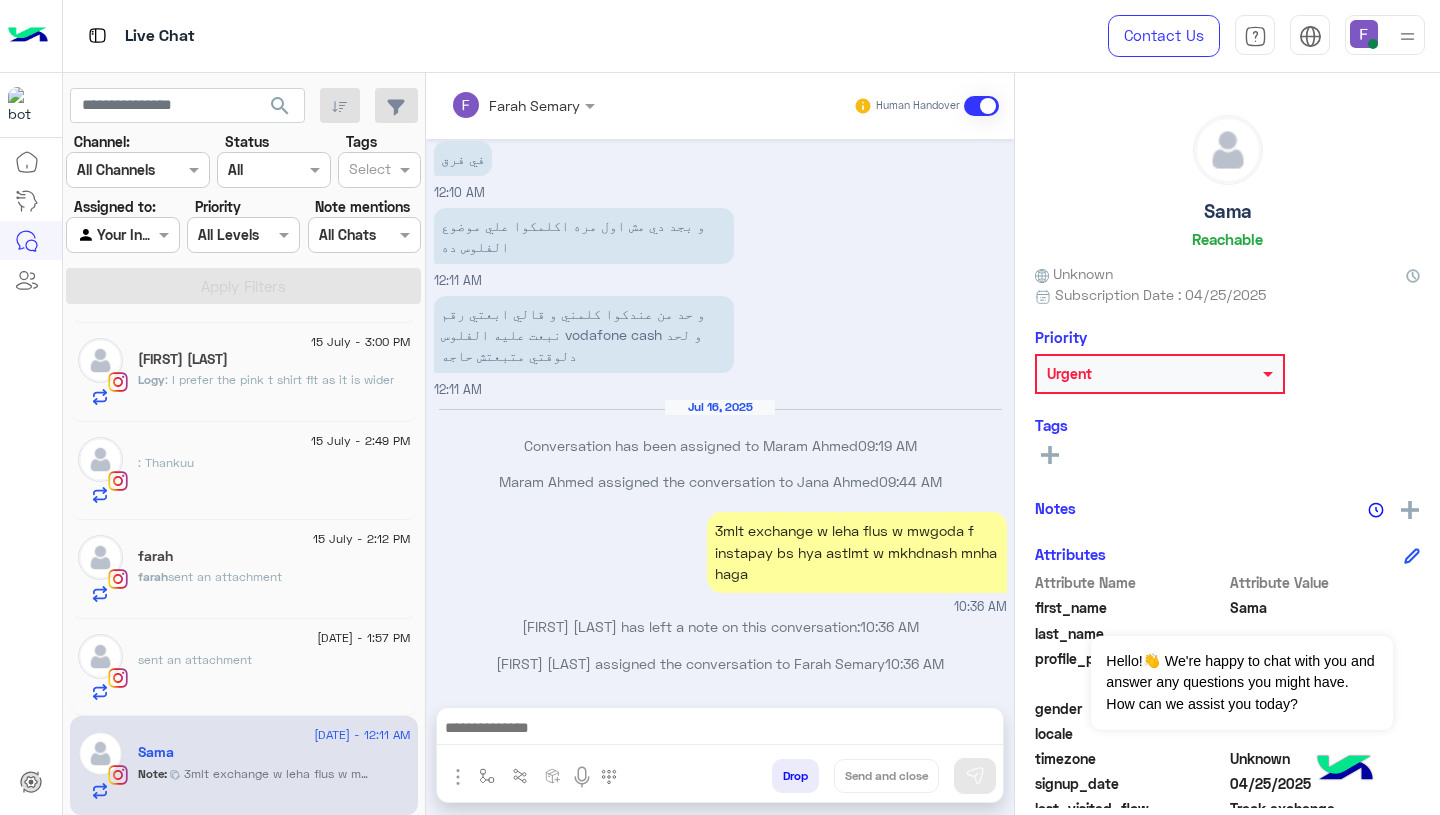 scroll, scrollTop: 1484, scrollLeft: 0, axis: vertical 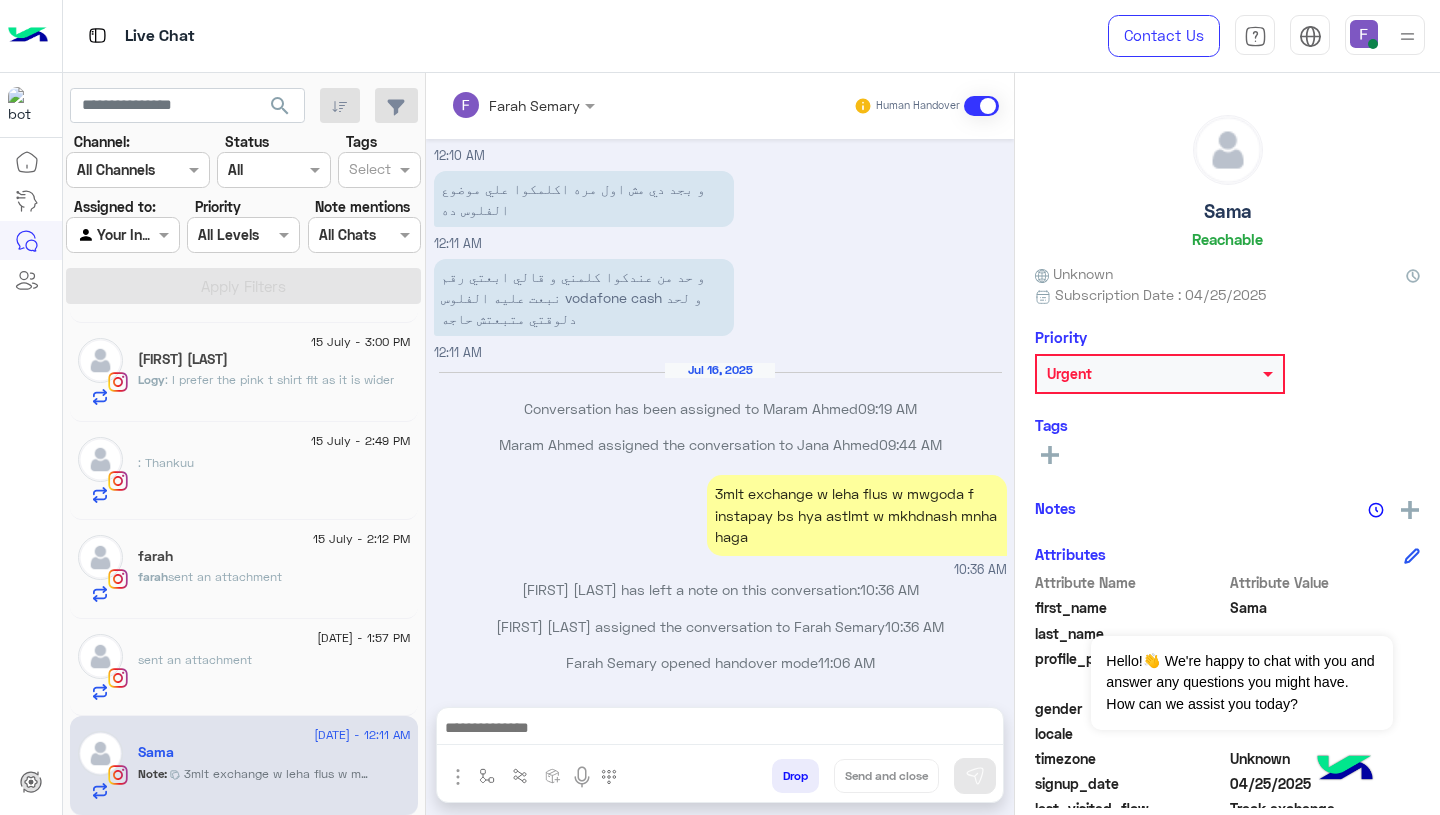 click 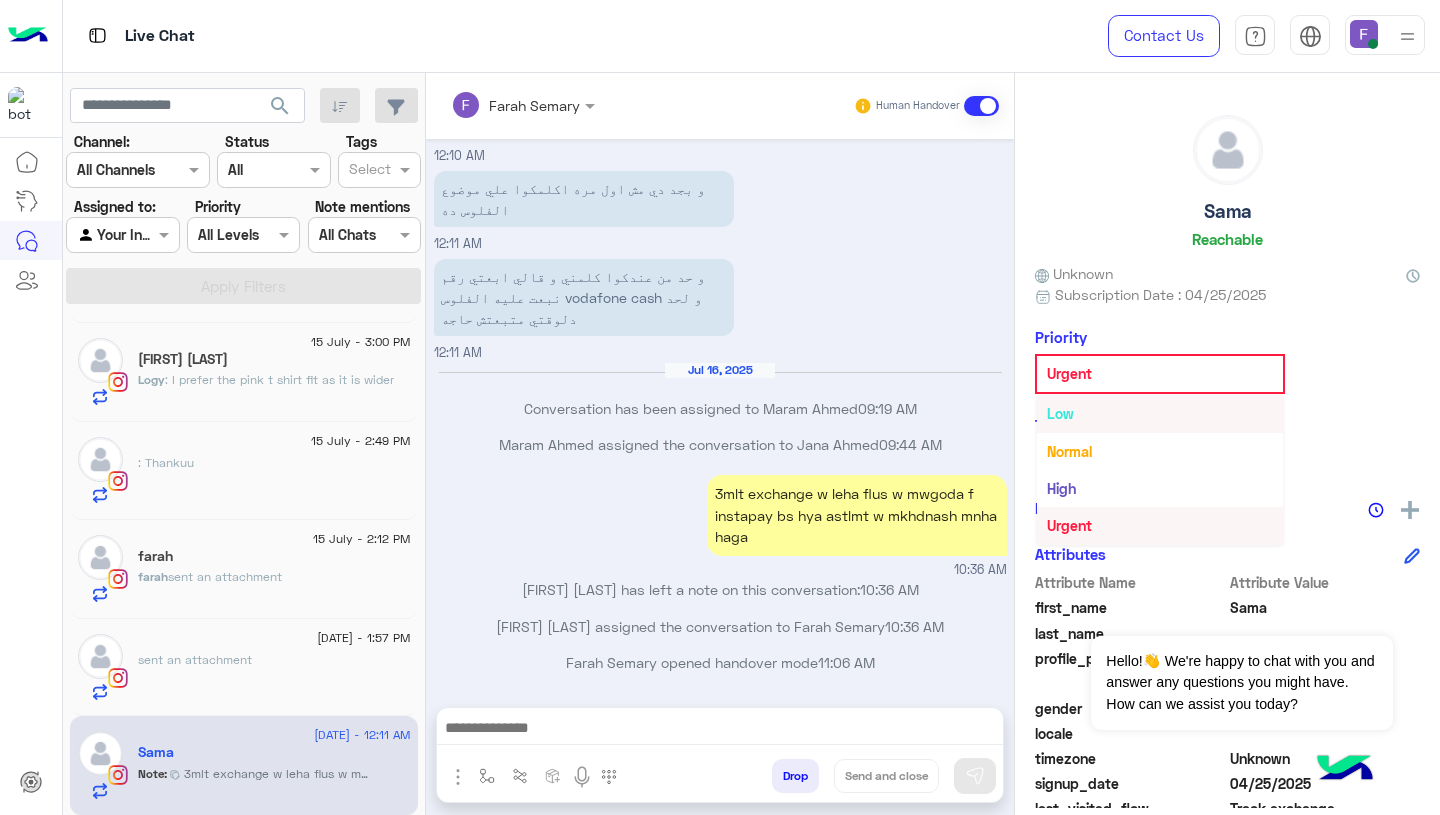 scroll, scrollTop: 0, scrollLeft: 0, axis: both 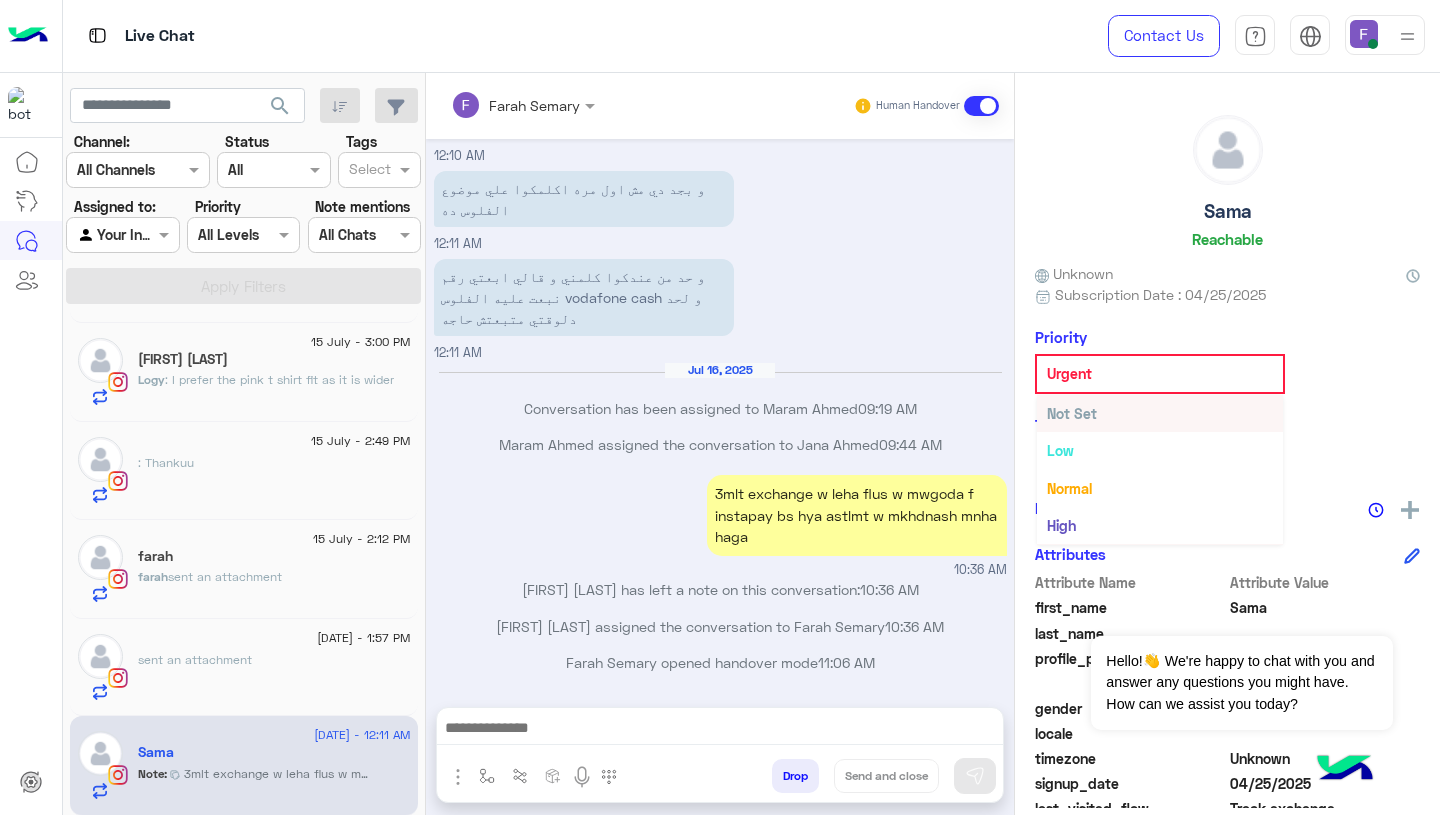 click on "Not Set" at bounding box center [1072, 413] 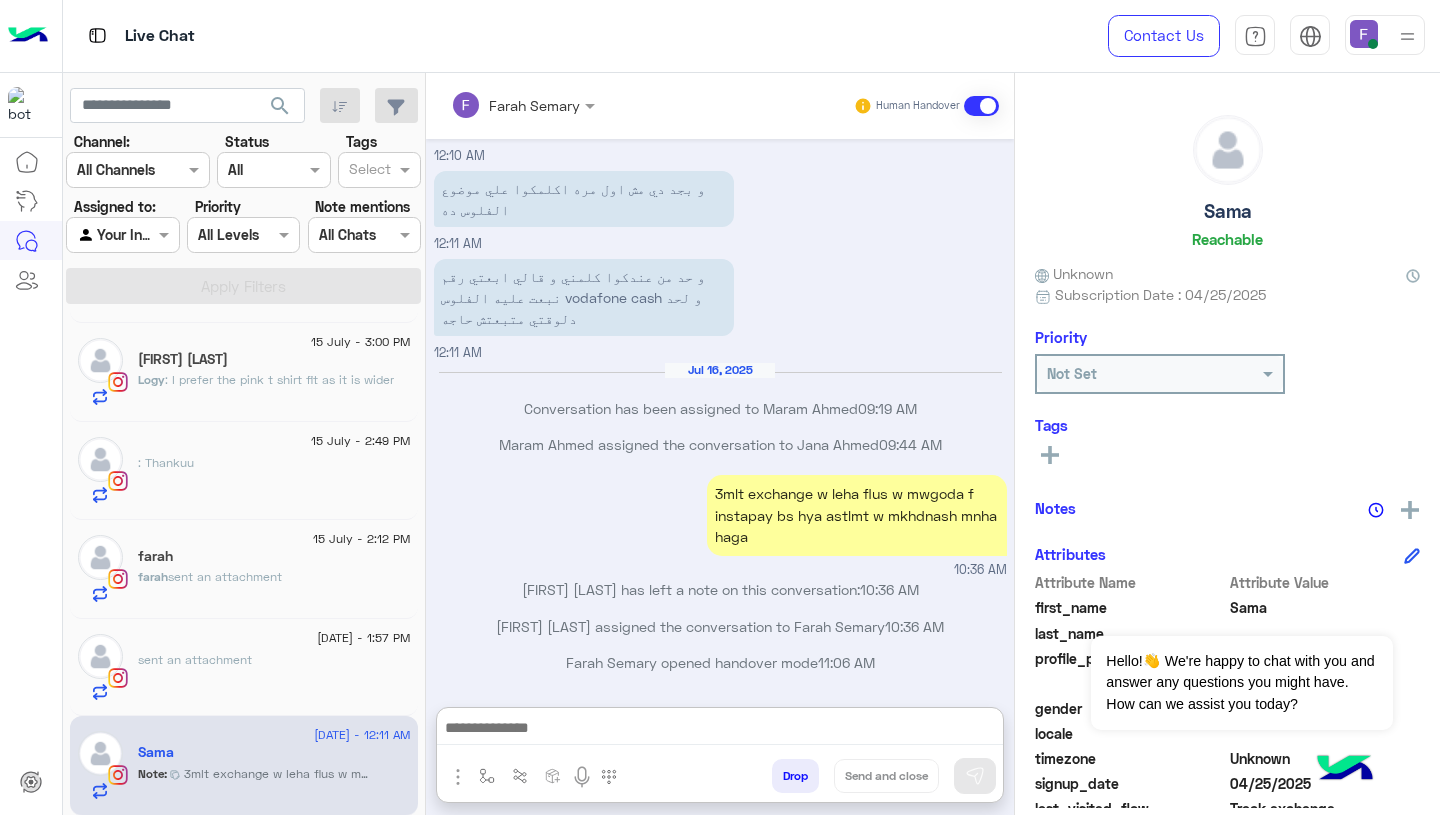 click at bounding box center [720, 730] 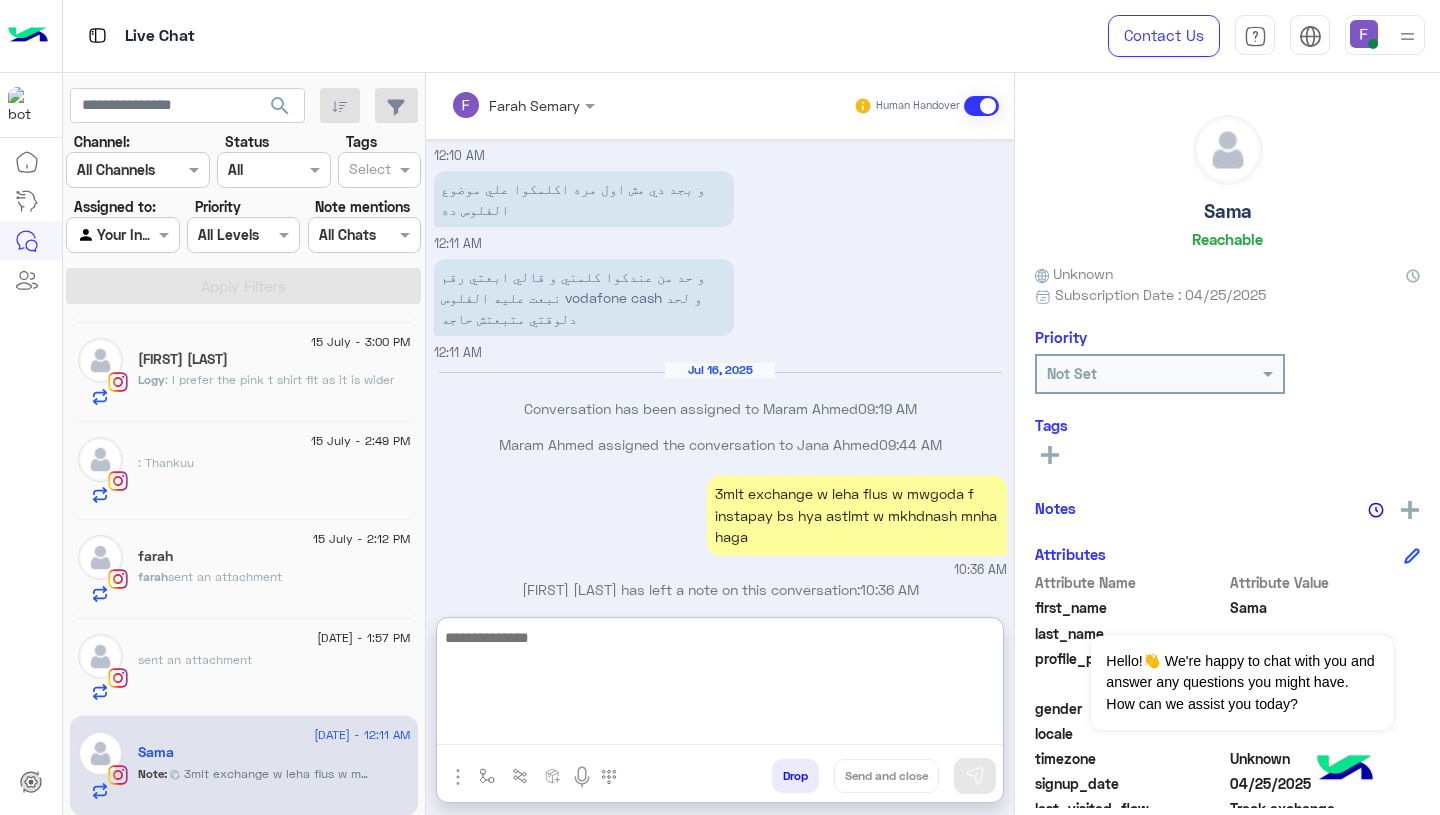 paste on "**********" 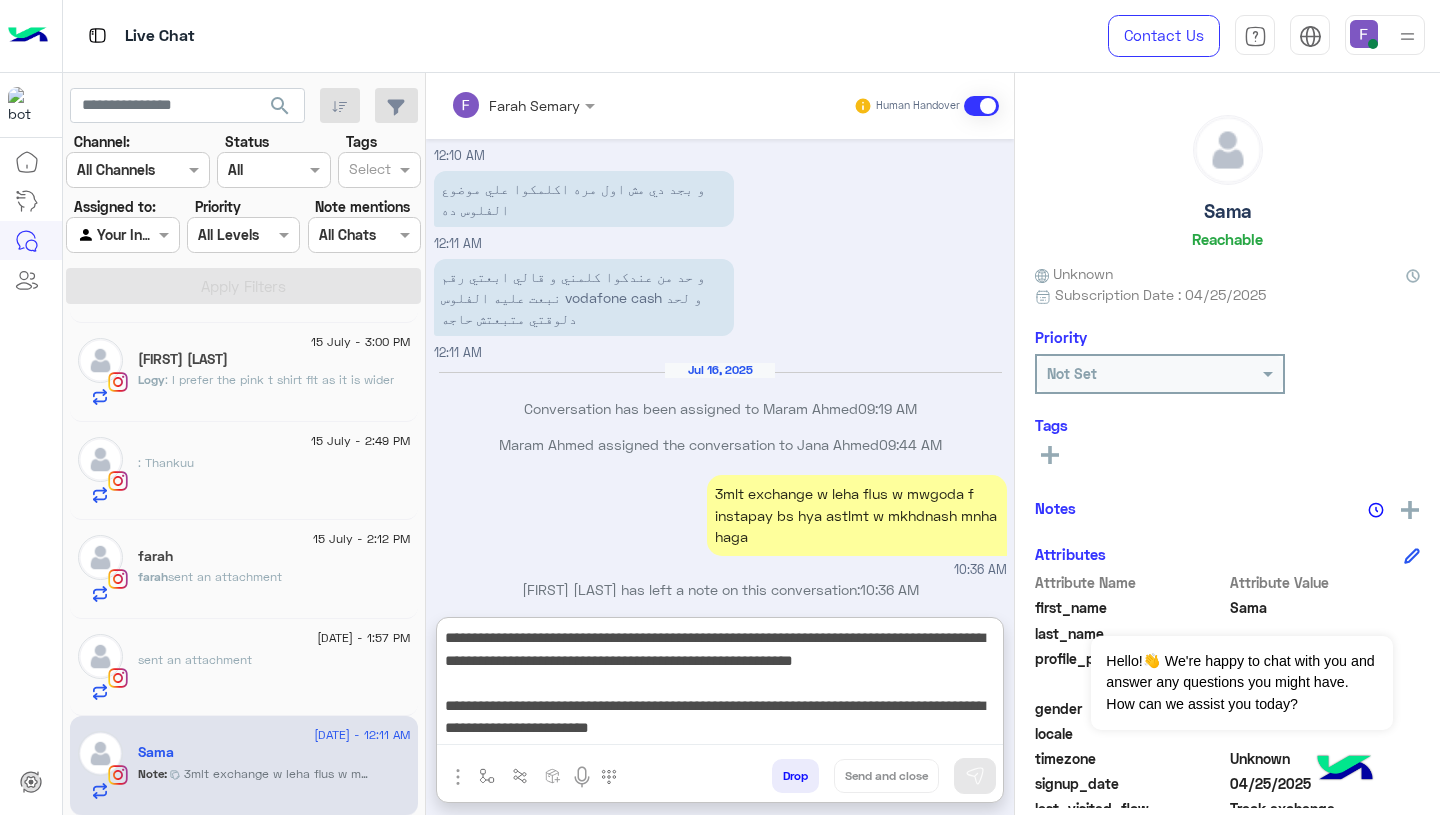 scroll, scrollTop: 151, scrollLeft: 0, axis: vertical 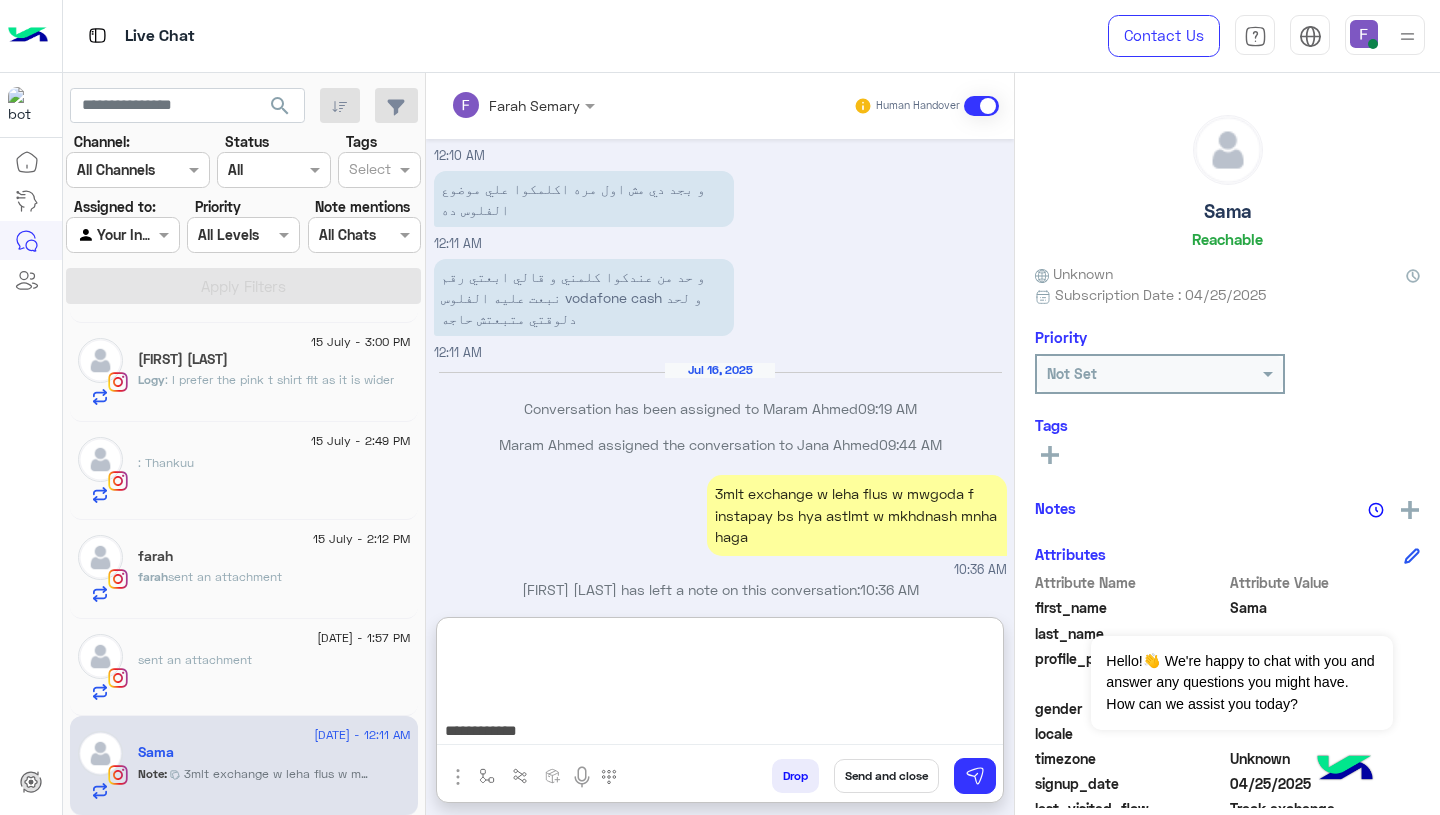 click on "**********" at bounding box center [720, 685] 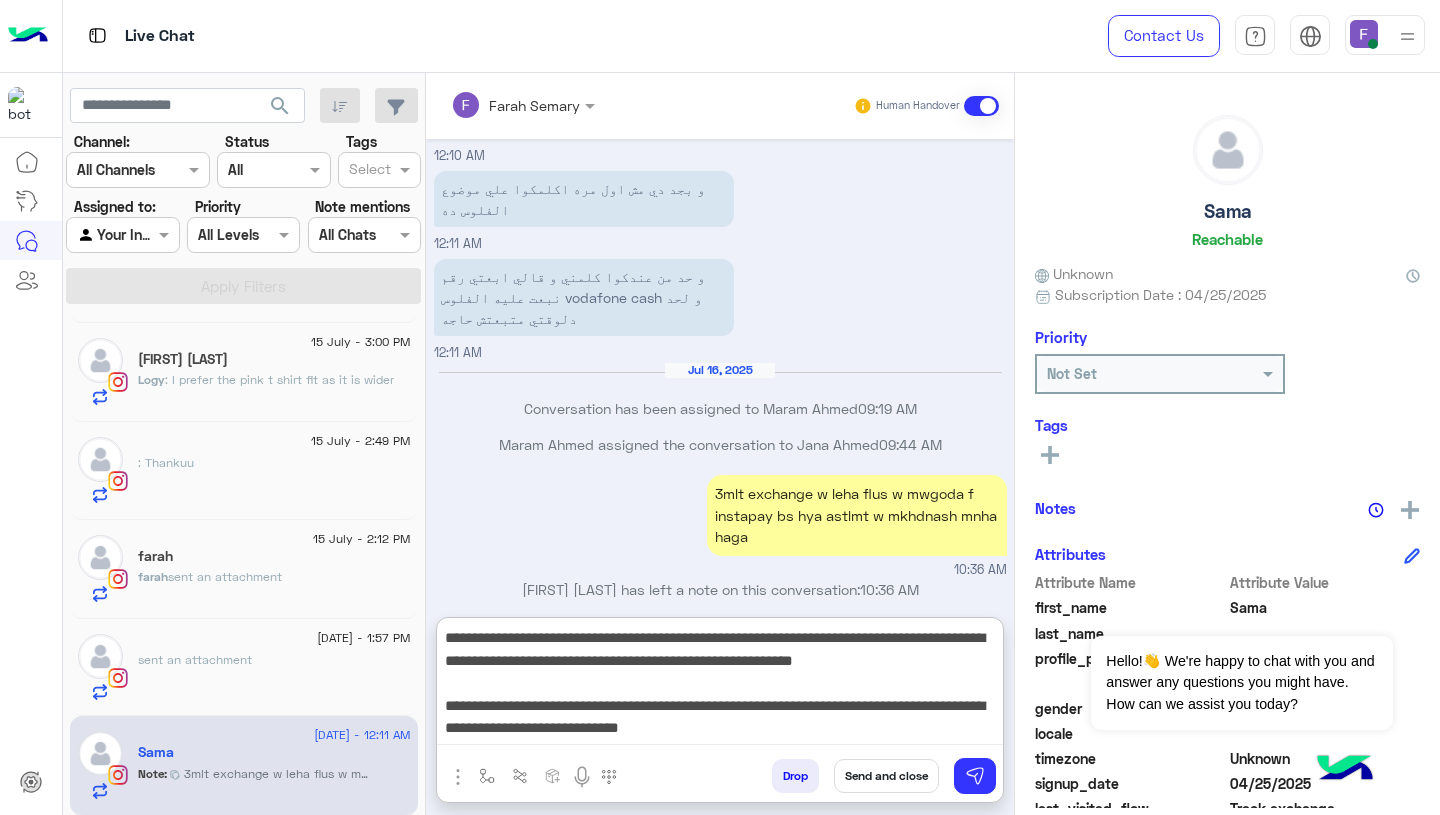 scroll, scrollTop: 0, scrollLeft: 0, axis: both 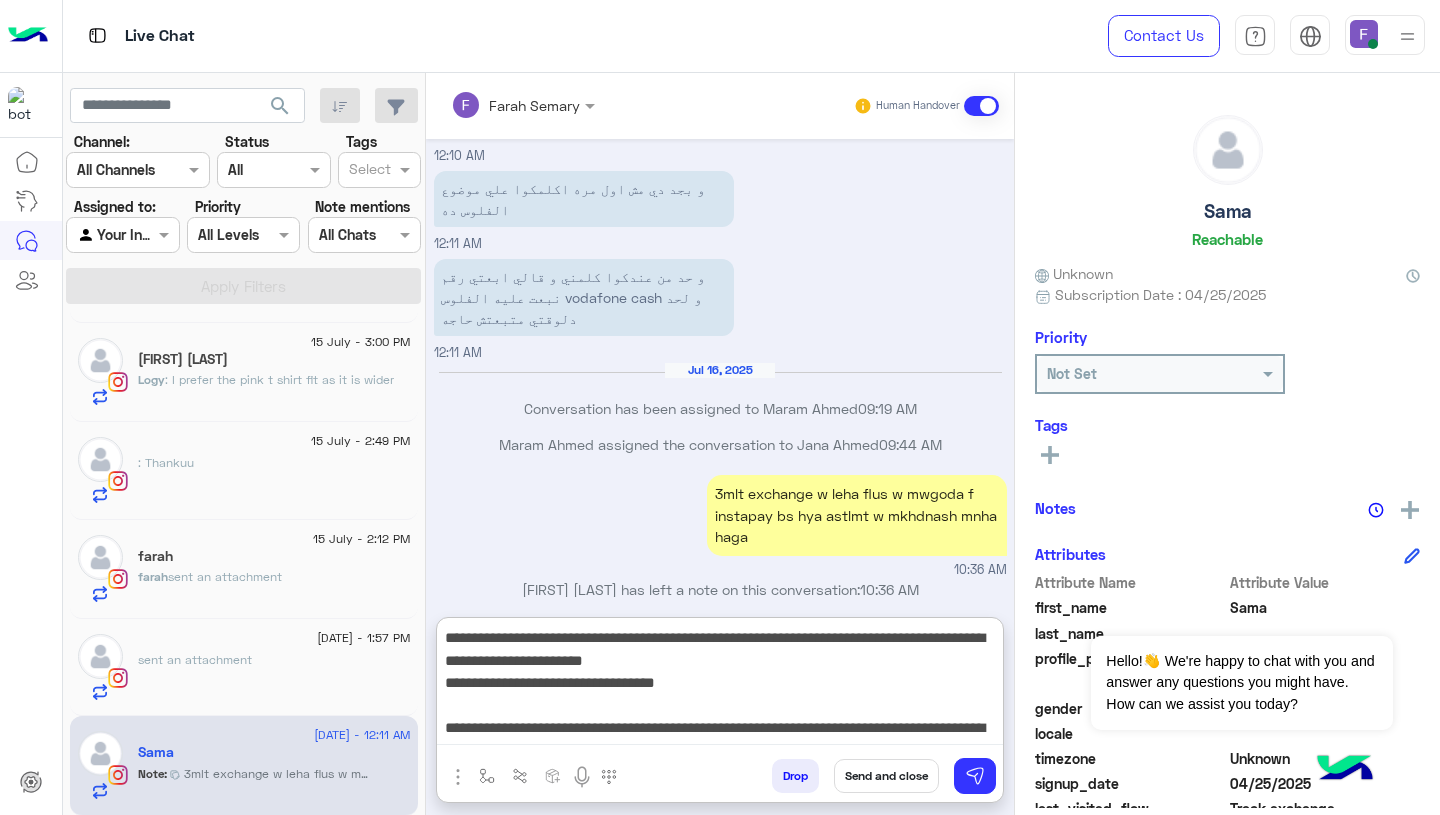 click on "**********" at bounding box center (720, 685) 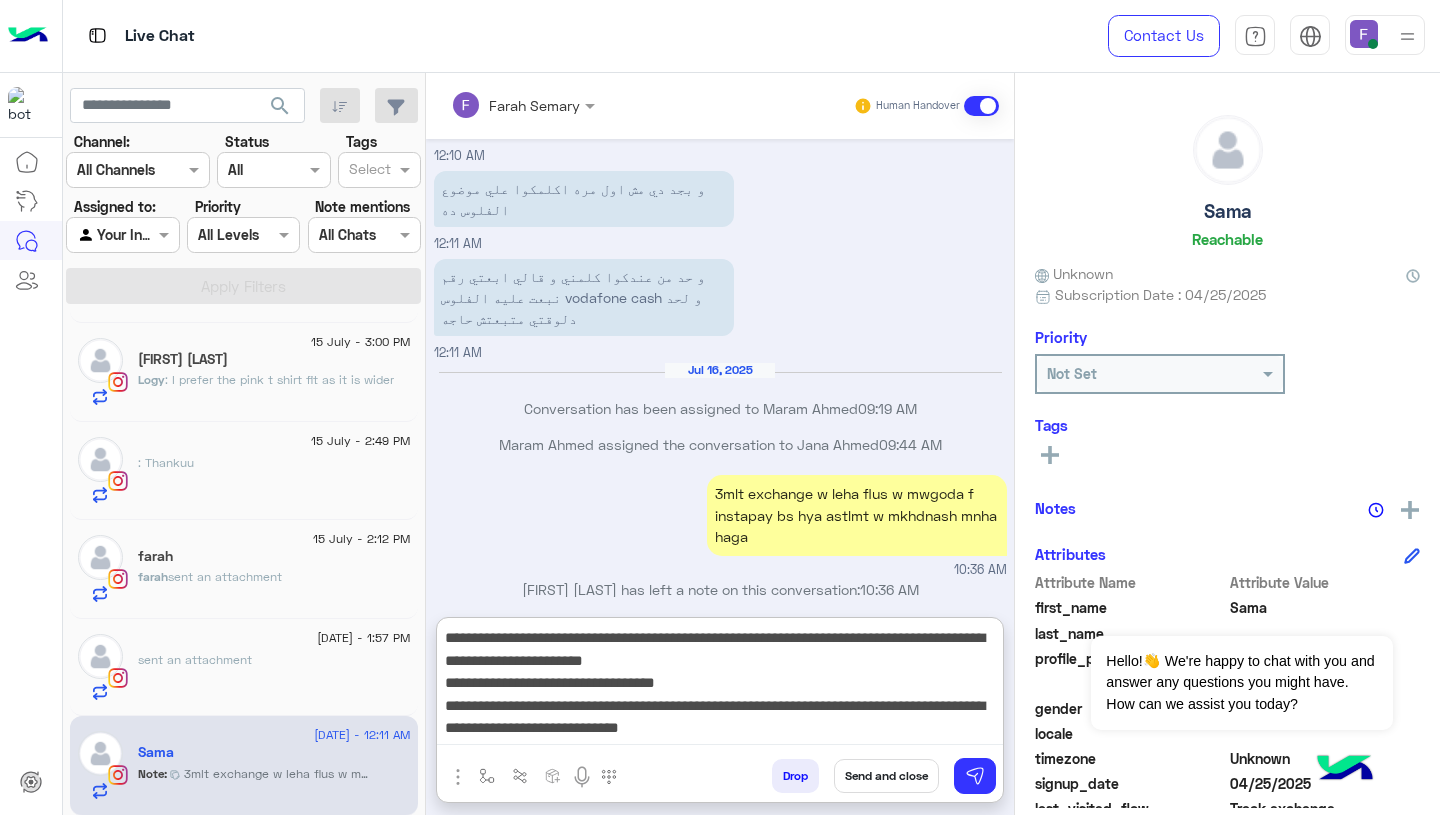scroll, scrollTop: 44, scrollLeft: 0, axis: vertical 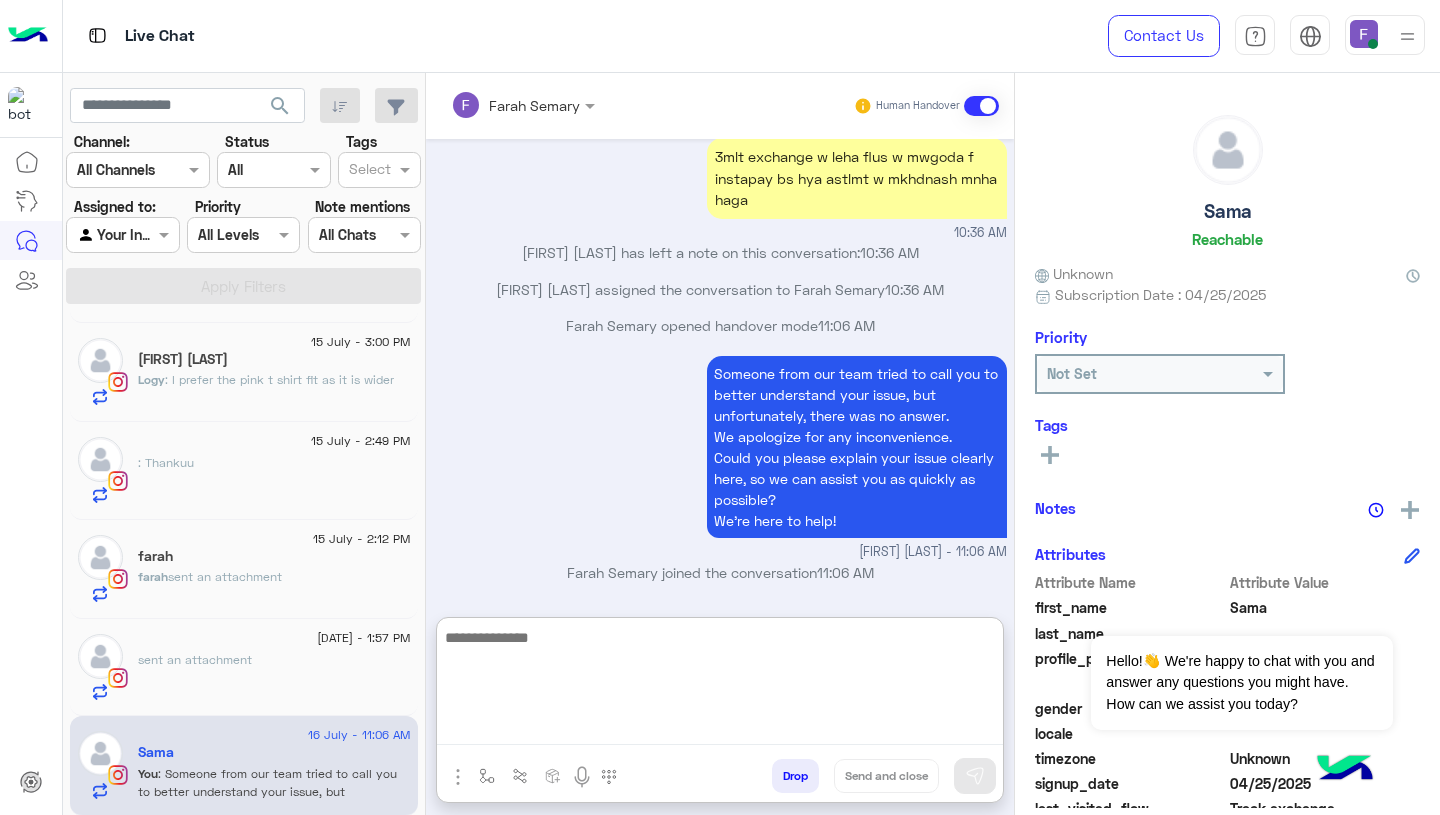 click on "Someone from our team tried to call you to better understand your issue, but unfortunately, there was no answer.  We apologize for any inconvenience. Could you please explain your issue clearly here, so we can assist you as quickly as possible?  We’re here to help!  Farah Semary -  11:06 AM" at bounding box center [720, 456] 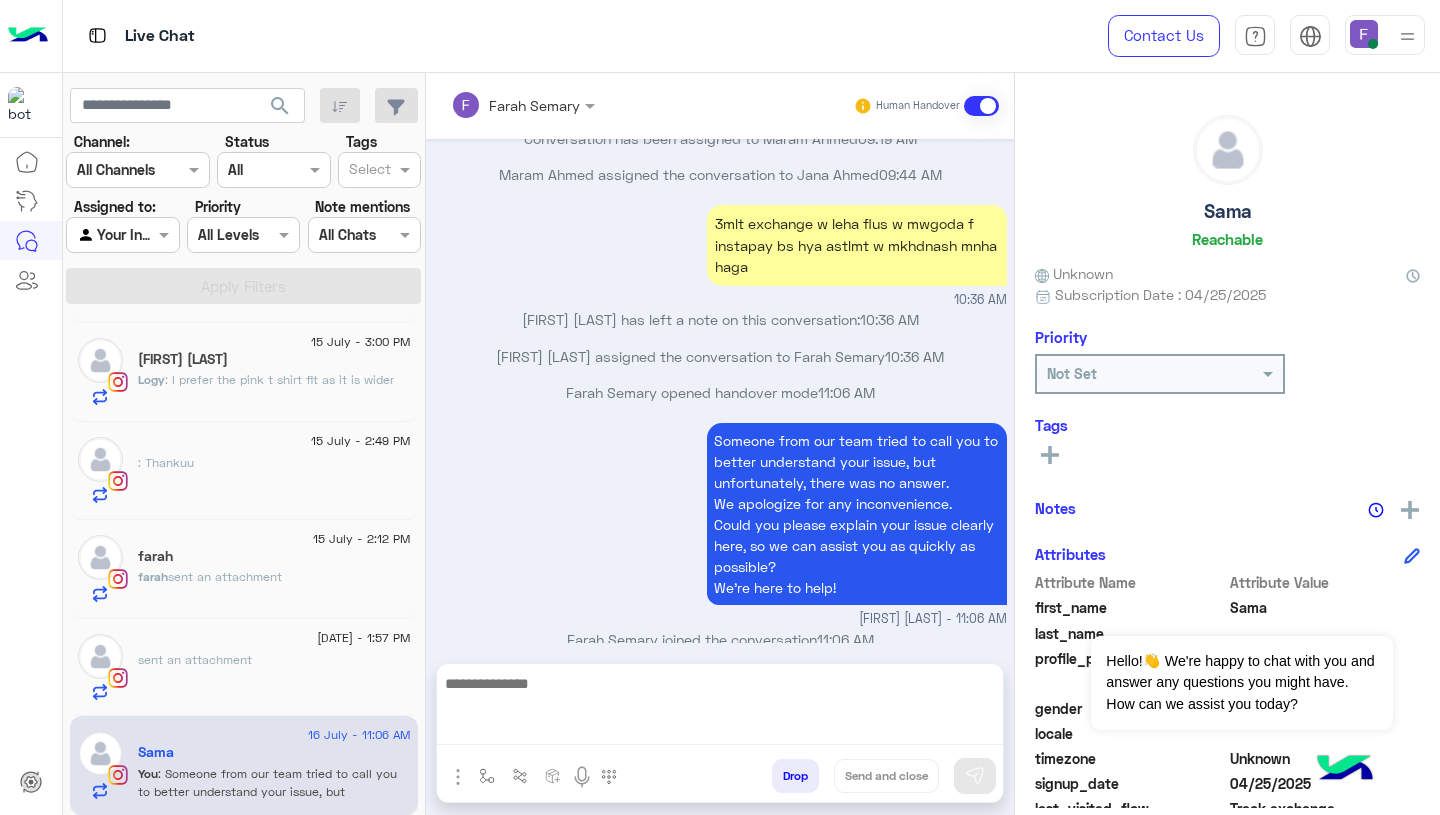 scroll, scrollTop: 1731, scrollLeft: 0, axis: vertical 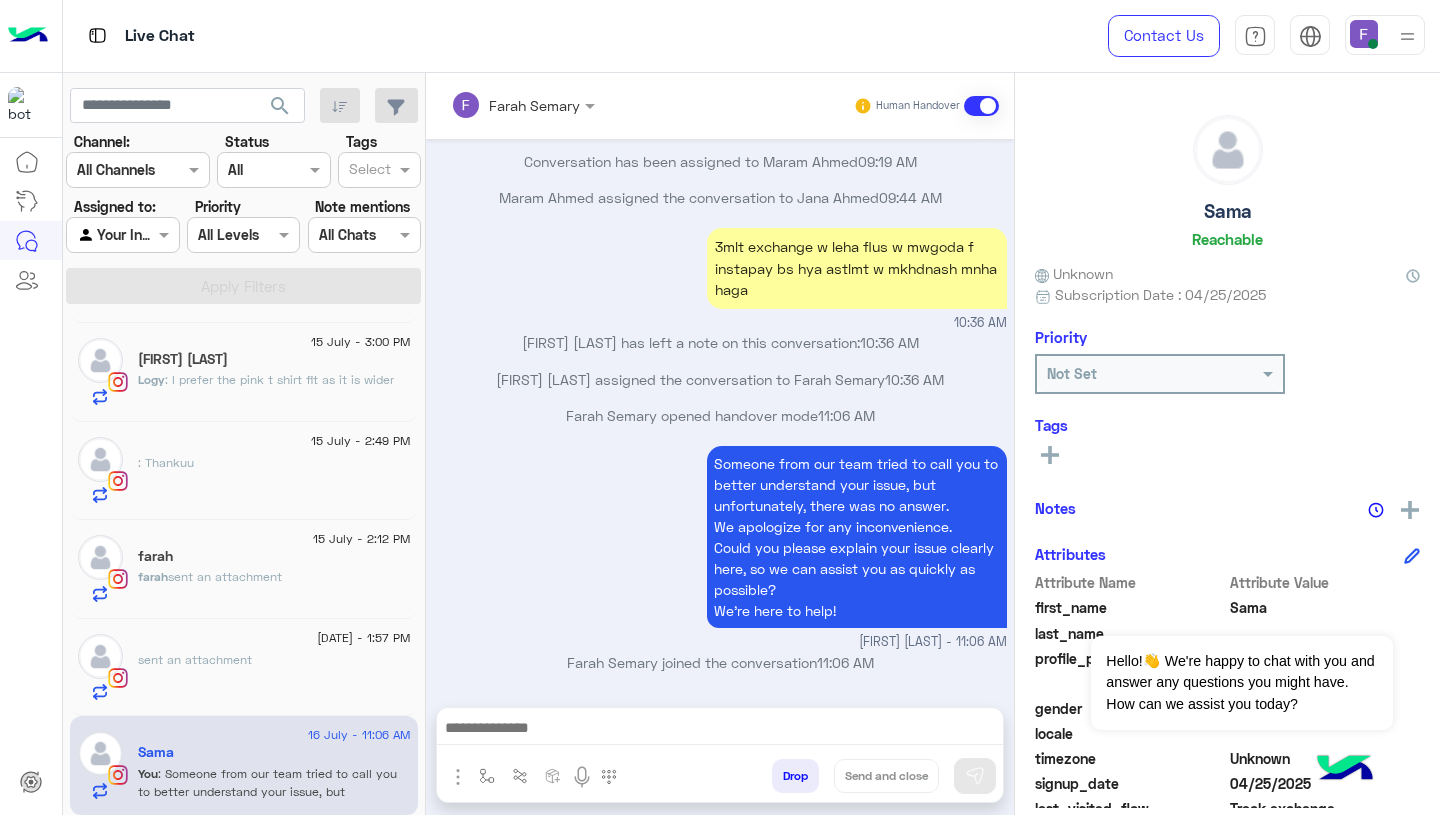 click on "sent an attachment" 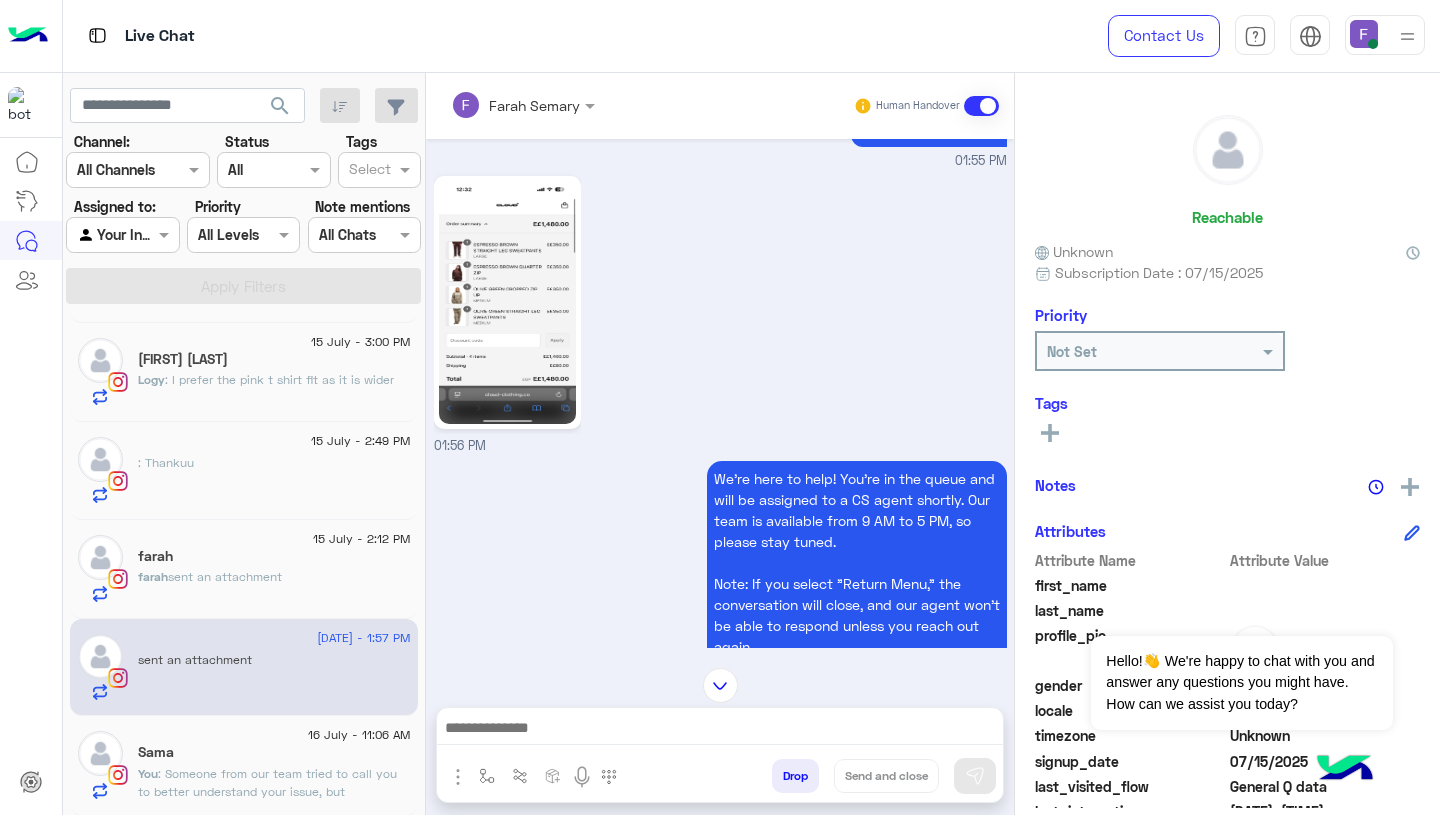scroll, scrollTop: 1999, scrollLeft: 0, axis: vertical 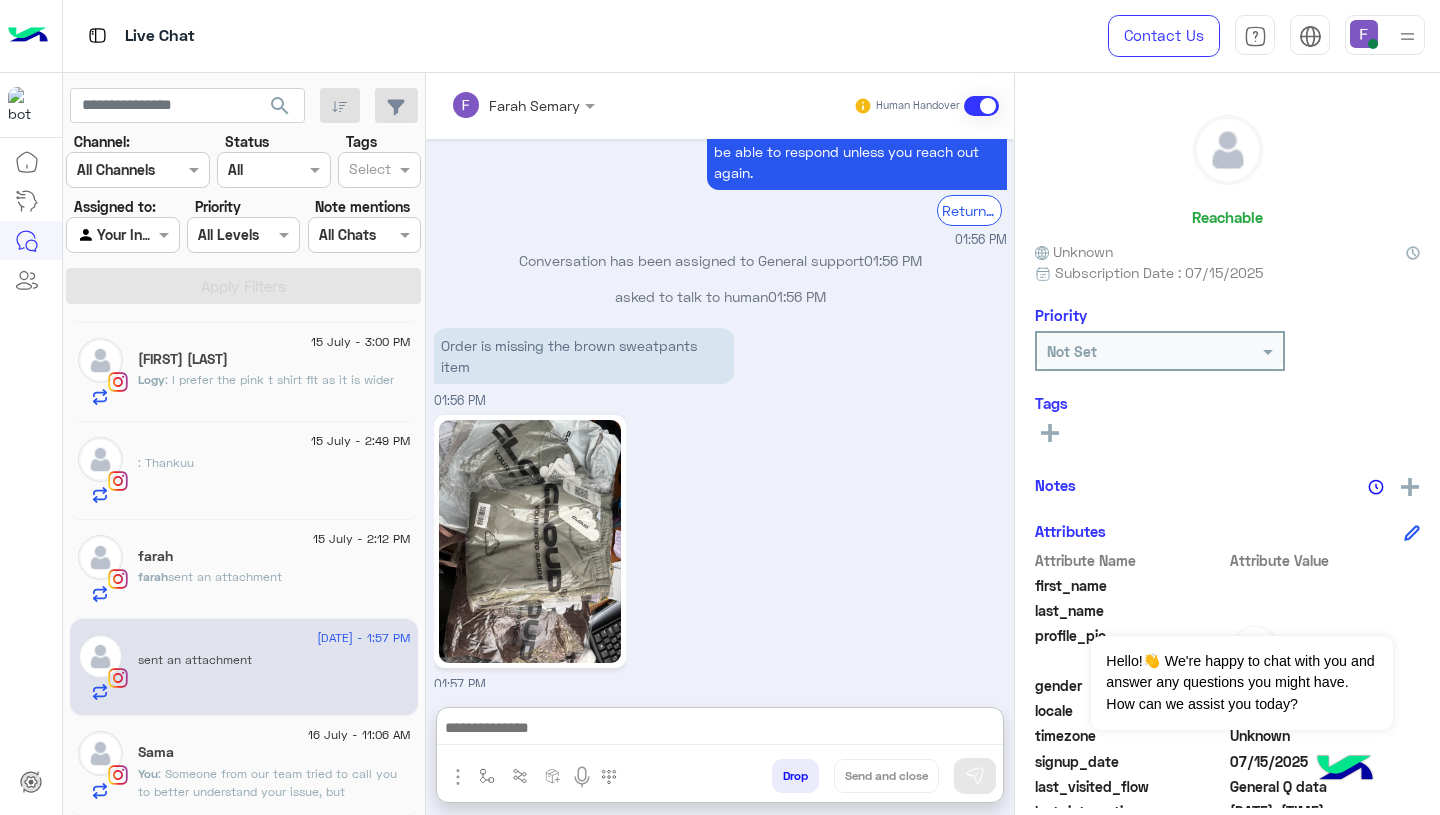 click at bounding box center [720, 730] 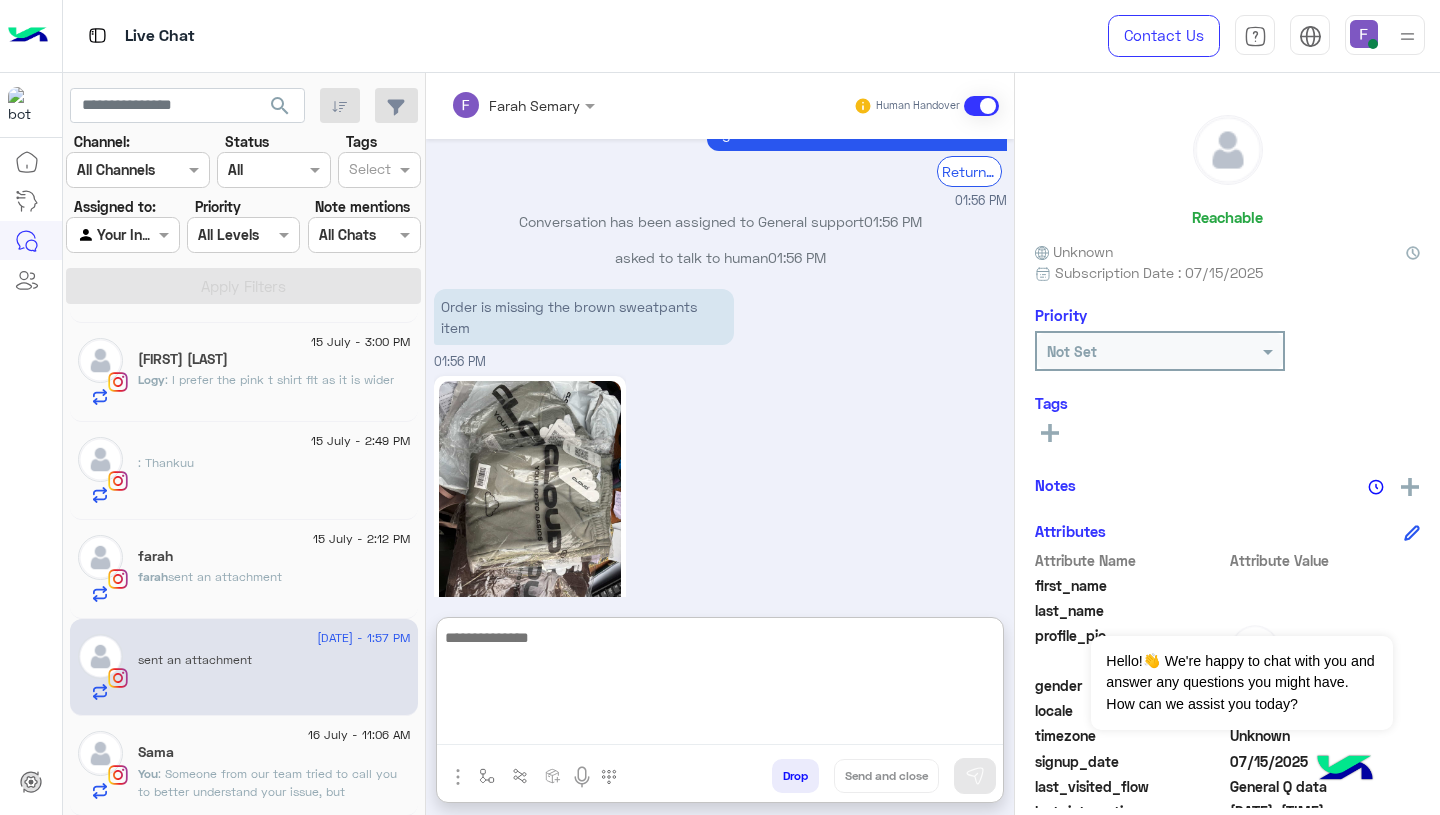paste on "**********" 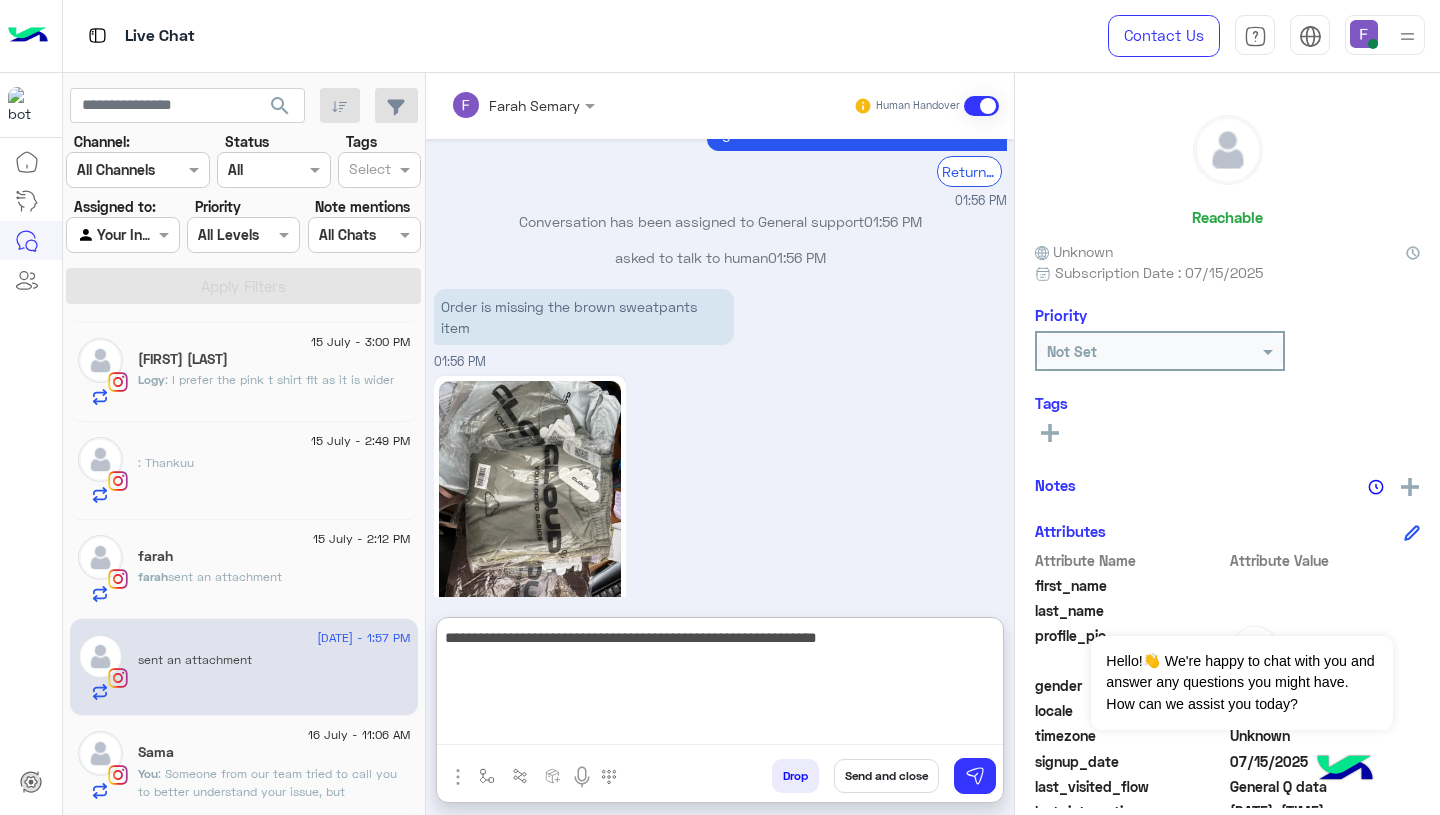 drag, startPoint x: 804, startPoint y: 642, endPoint x: 902, endPoint y: 640, distance: 98.02041 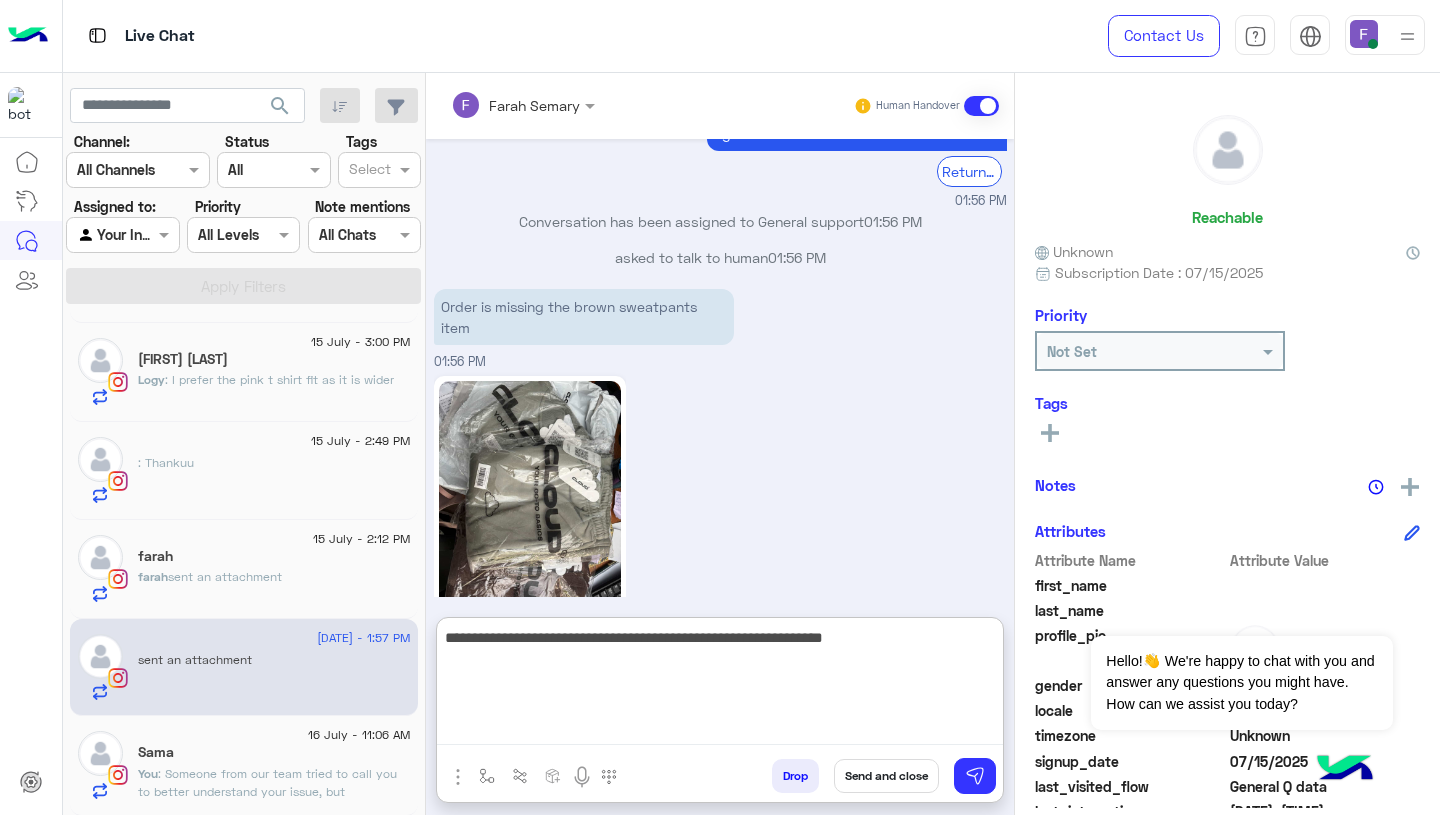 click on "**********" at bounding box center (720, 685) 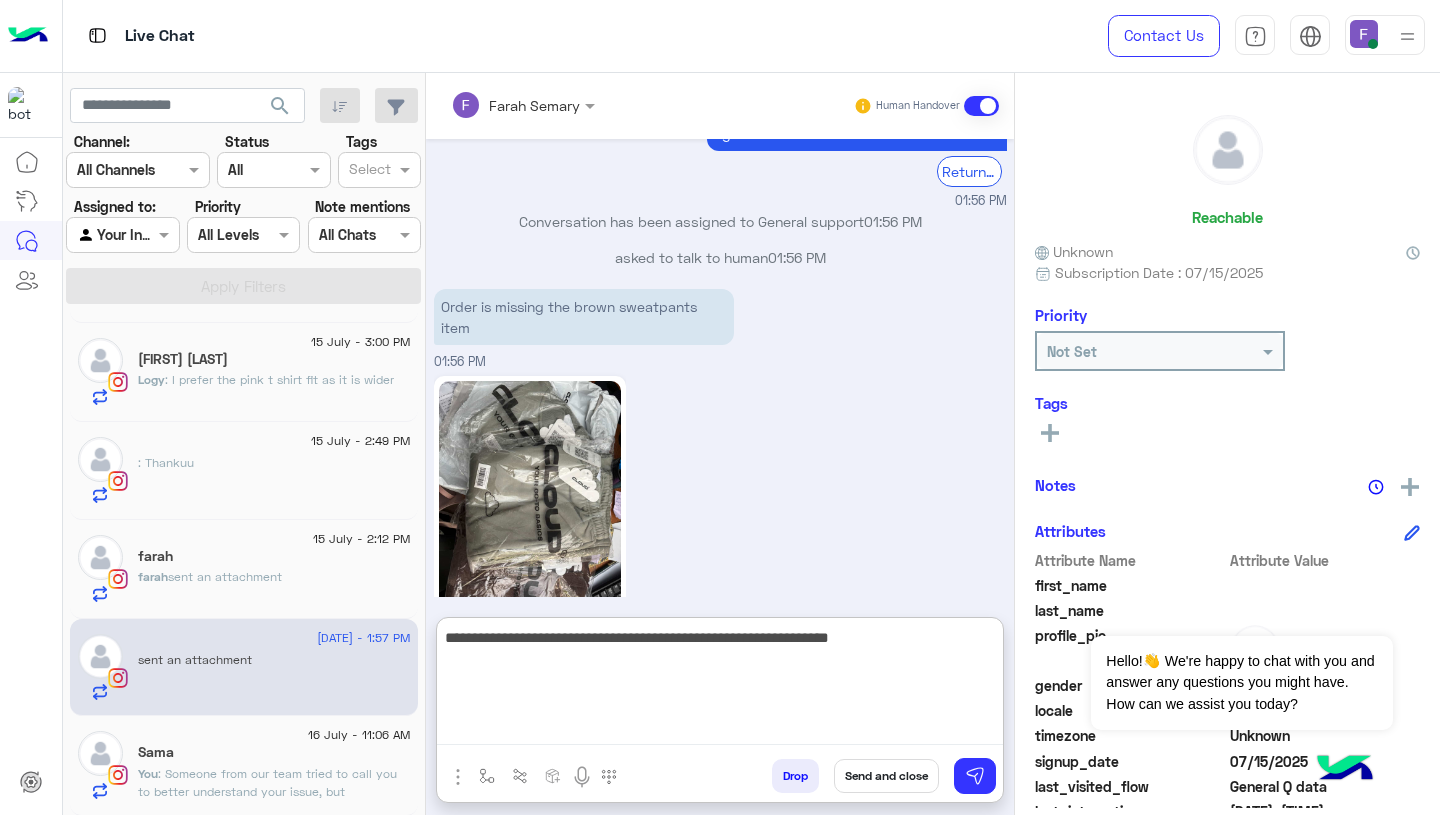 type on "**********" 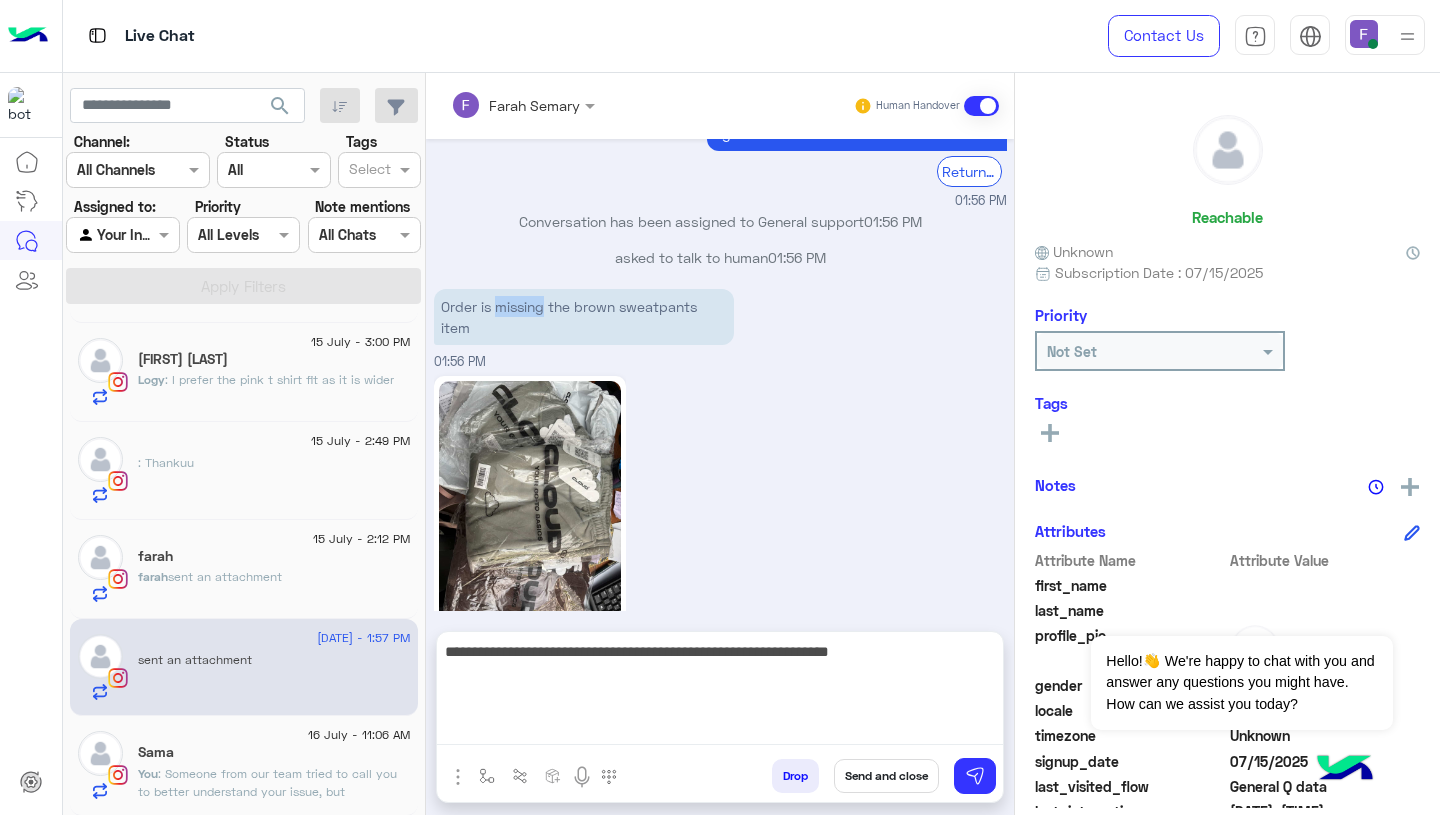 click on "Jul 15, 2025  Hello,i ordered   01:55 PM  Hi , Thanks for contacting Cloud! Please choose your preferred language أهلًا , شكرا لتواصلك مع كلاود ! برجاء إختيار لغتك المفضلة  اللغة العربية    English     01:55 PM    01:55 PM  To assist you better, please select your request from the following menu. من أجل مساعدتك بشكل أفضل، يرجى اختيار طلبك من القائمة التالية  Main Menu   Customer Service   Ask About Item     01:55 PM   اللغة العربية     01:55 PM  يُرجى اختيار استفسارك من الخيارات التالية 👇🔎 Previous استبدال / استرجاع طلبك 🔄  استبدال / استرجاع طلبك  مدة وسياسة التوصيل 🚚  مدة وسياسة التوصيل  تتبع طلبك 📦  تتبع طلبك  الأسئلة الشائعة 💬  الأسئلة الشائعة  تحدث مع خدمة العملاء 📞  خدمة العملاء  Next 1 2 3 1" at bounding box center (720, 375) 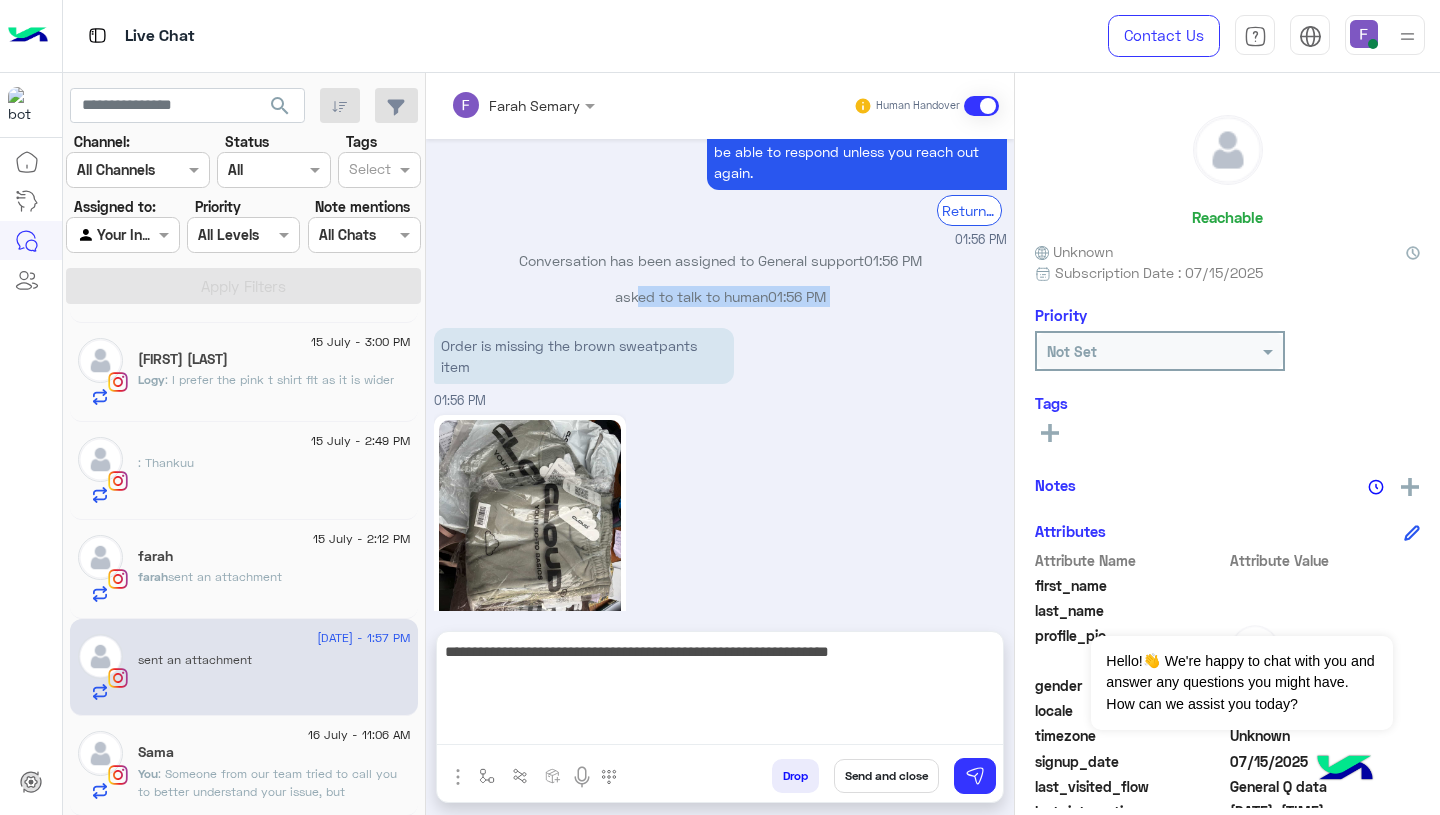 click on "asked to talk to human   01:56 PM" at bounding box center (720, 304) 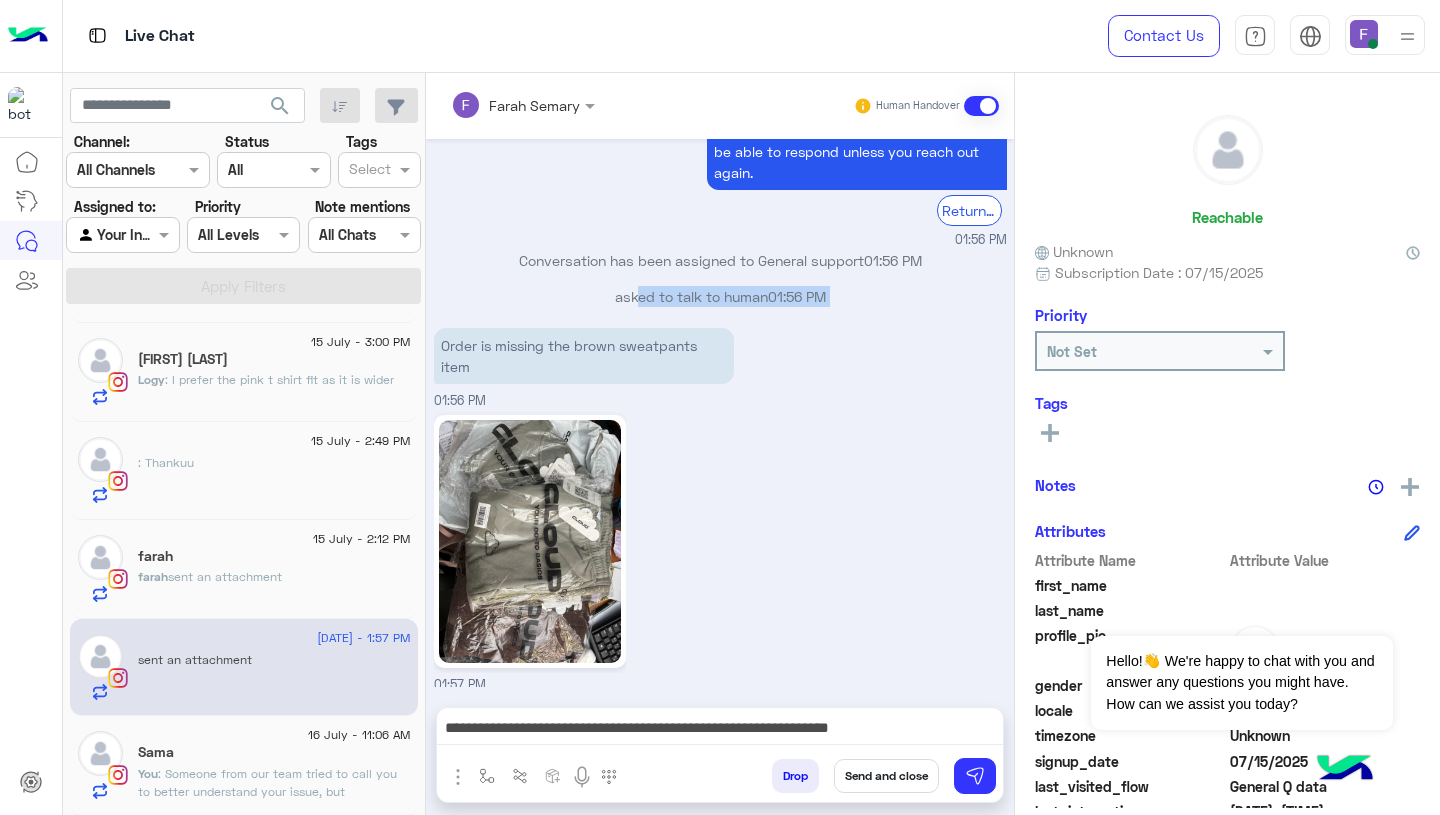 click on "Order is missing the brown sweatpants item" at bounding box center (584, 356) 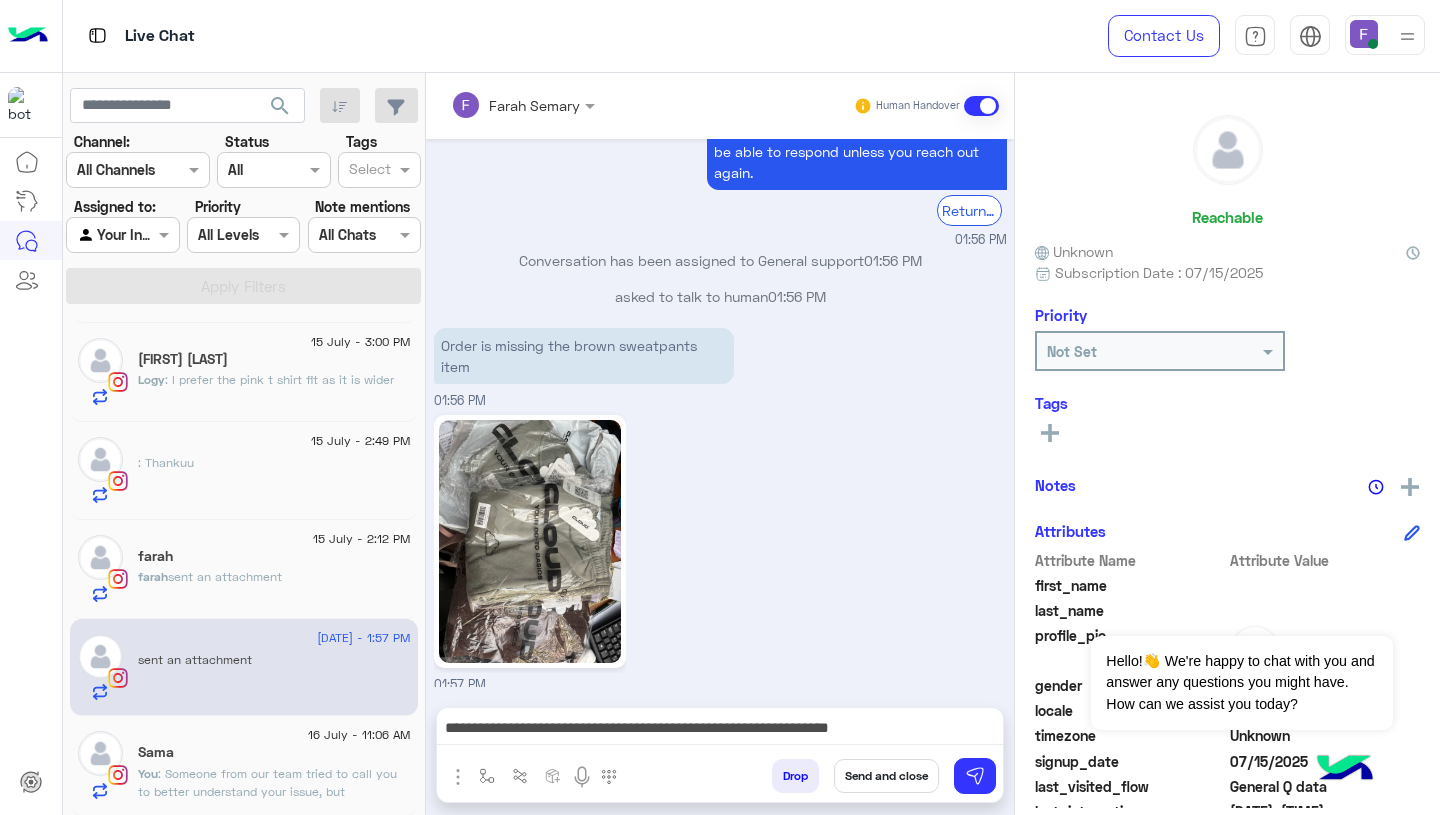 click on "Order is missing the brown sweatpants item" at bounding box center (584, 356) 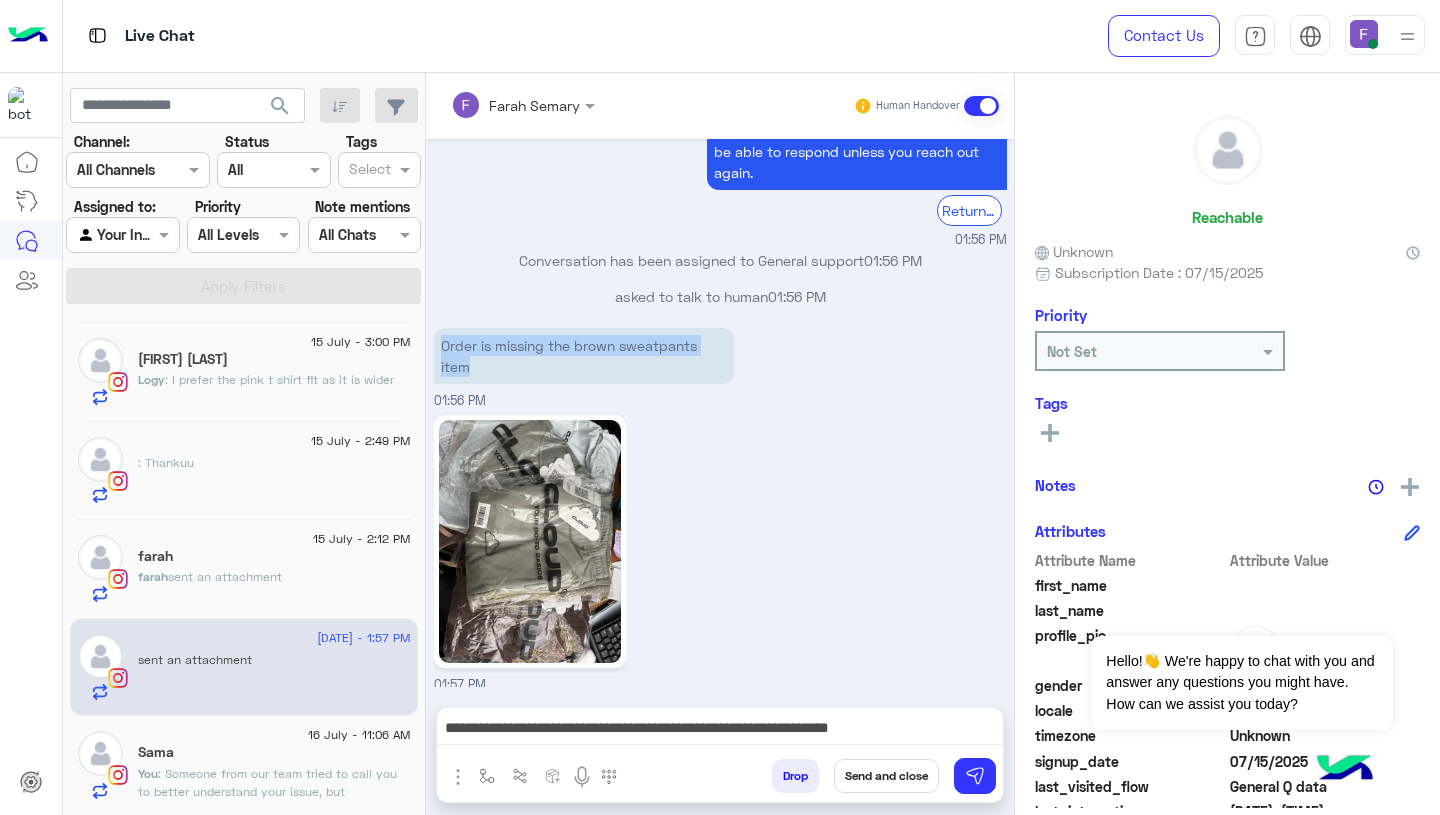 click on "Order is missing the brown sweatpants item" at bounding box center [584, 356] 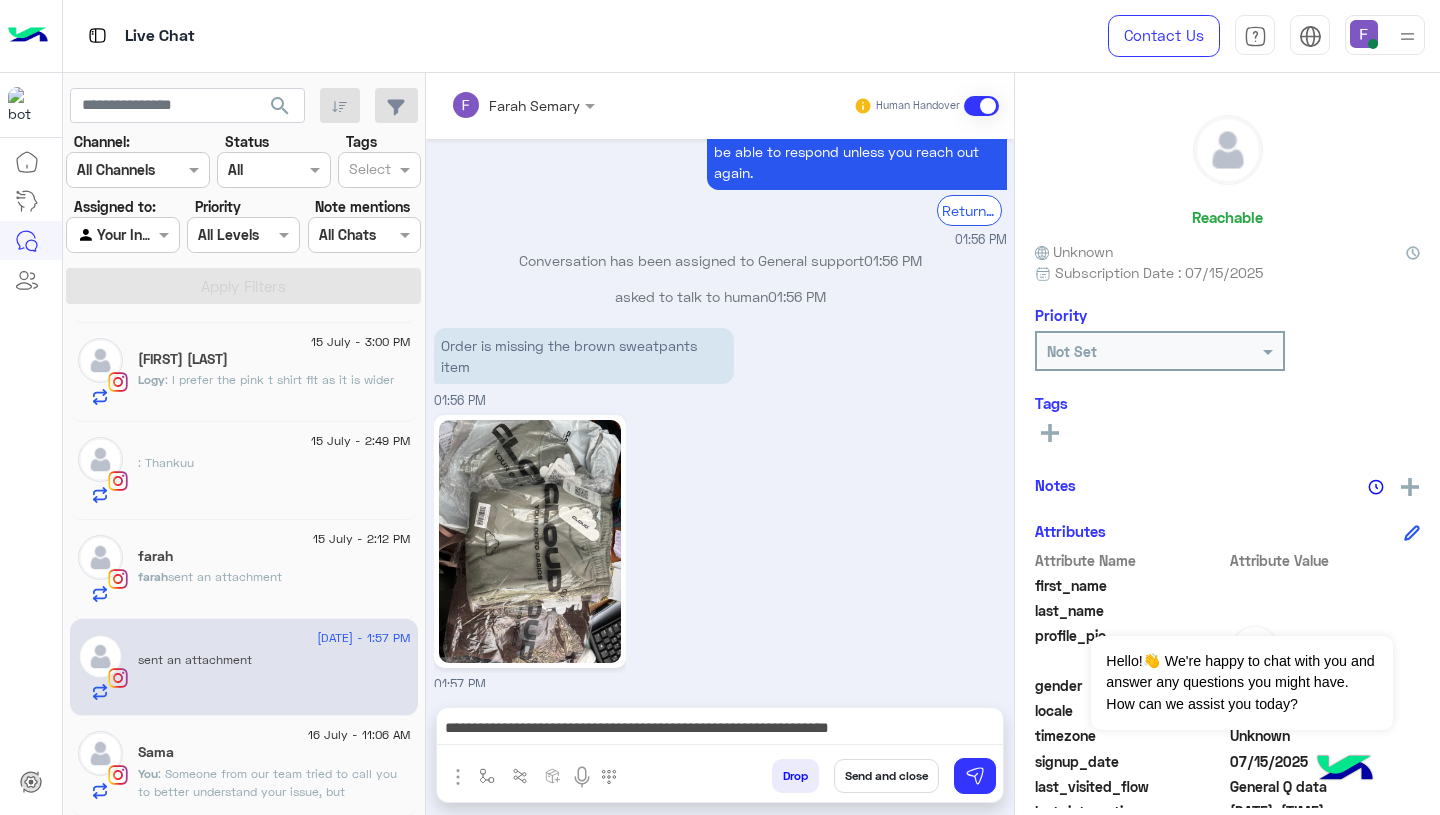 click on "**********" at bounding box center (720, 730) 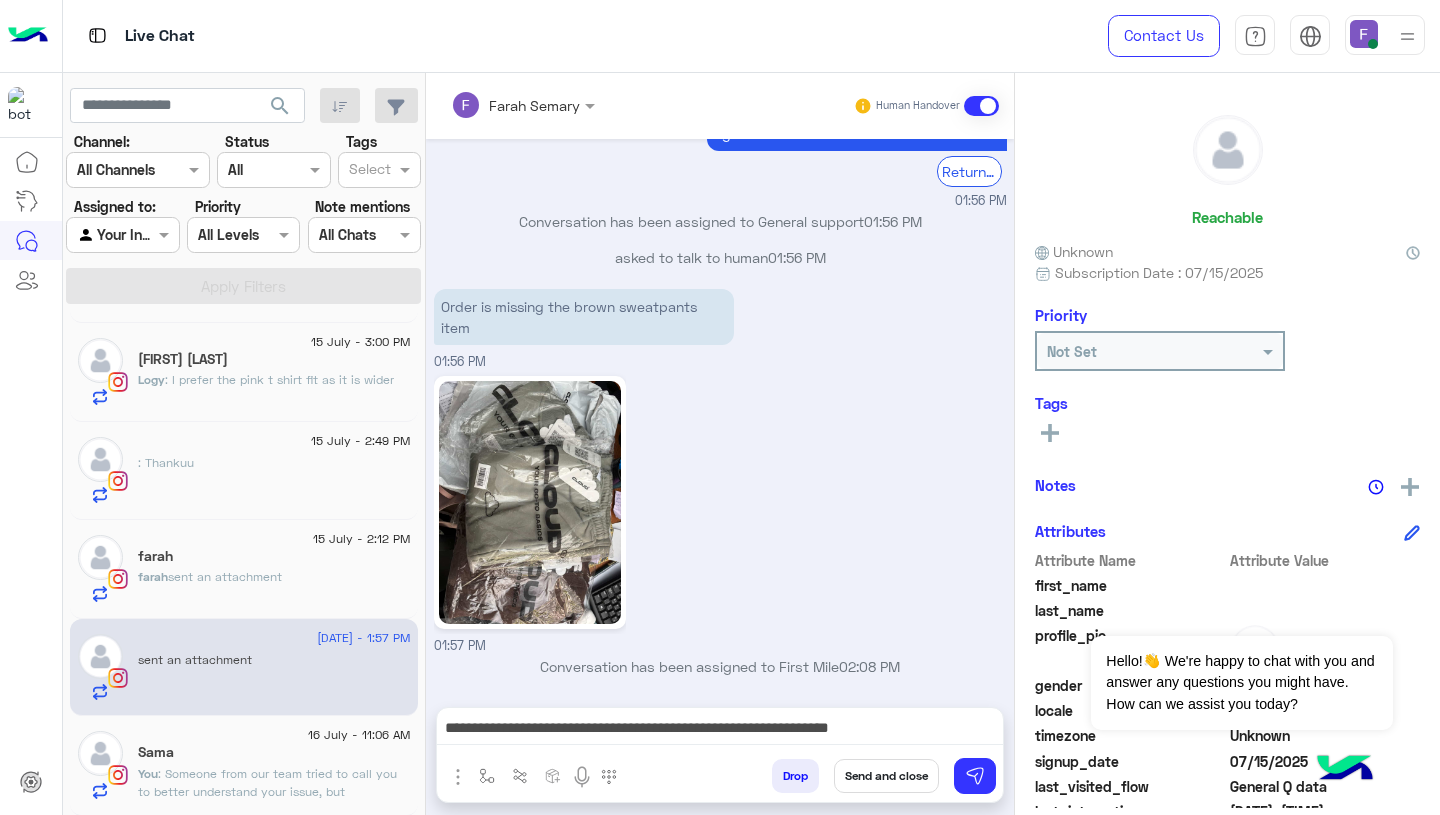 click on "**********" at bounding box center [720, 730] 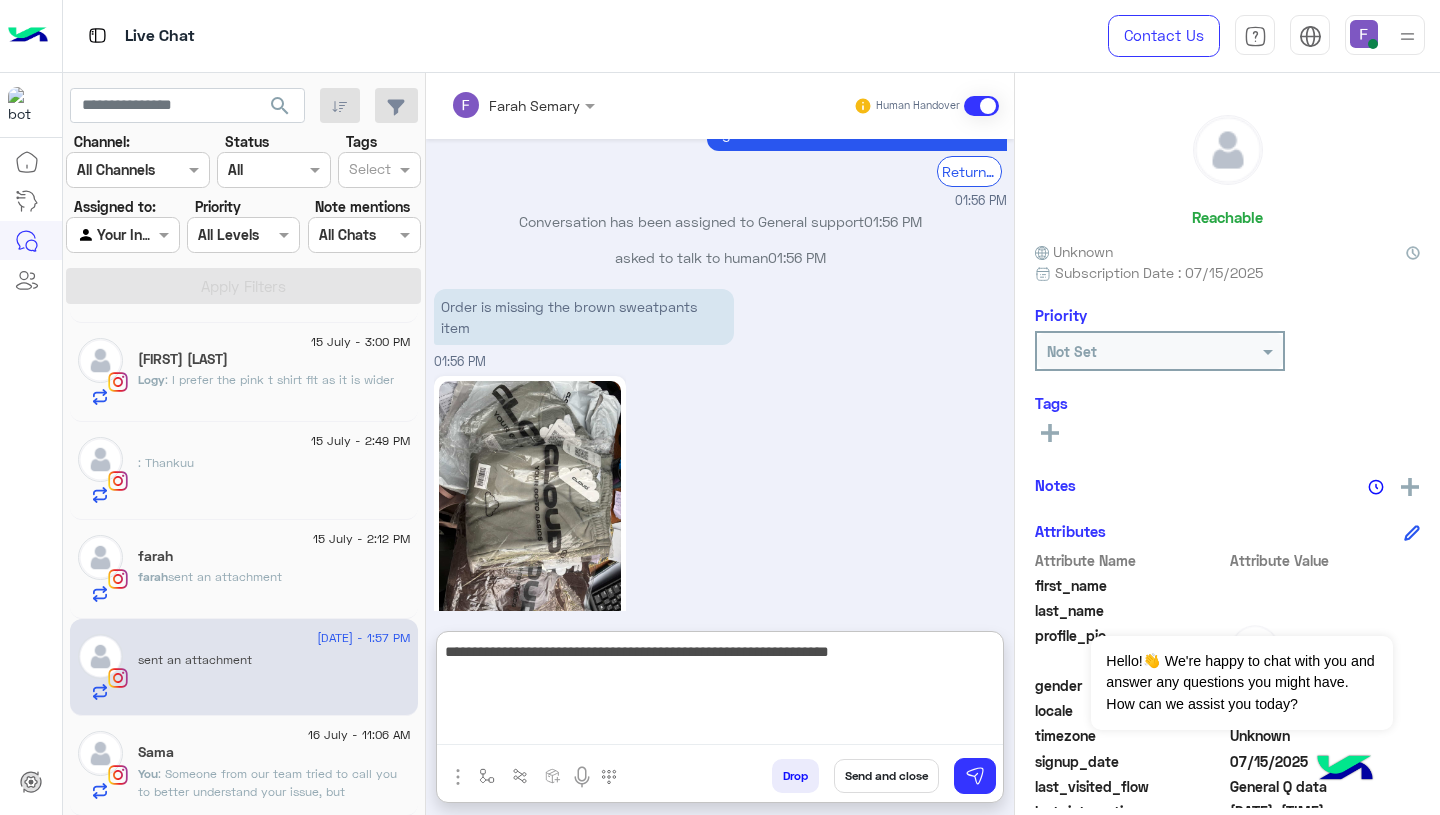 click on "**********" at bounding box center (720, 692) 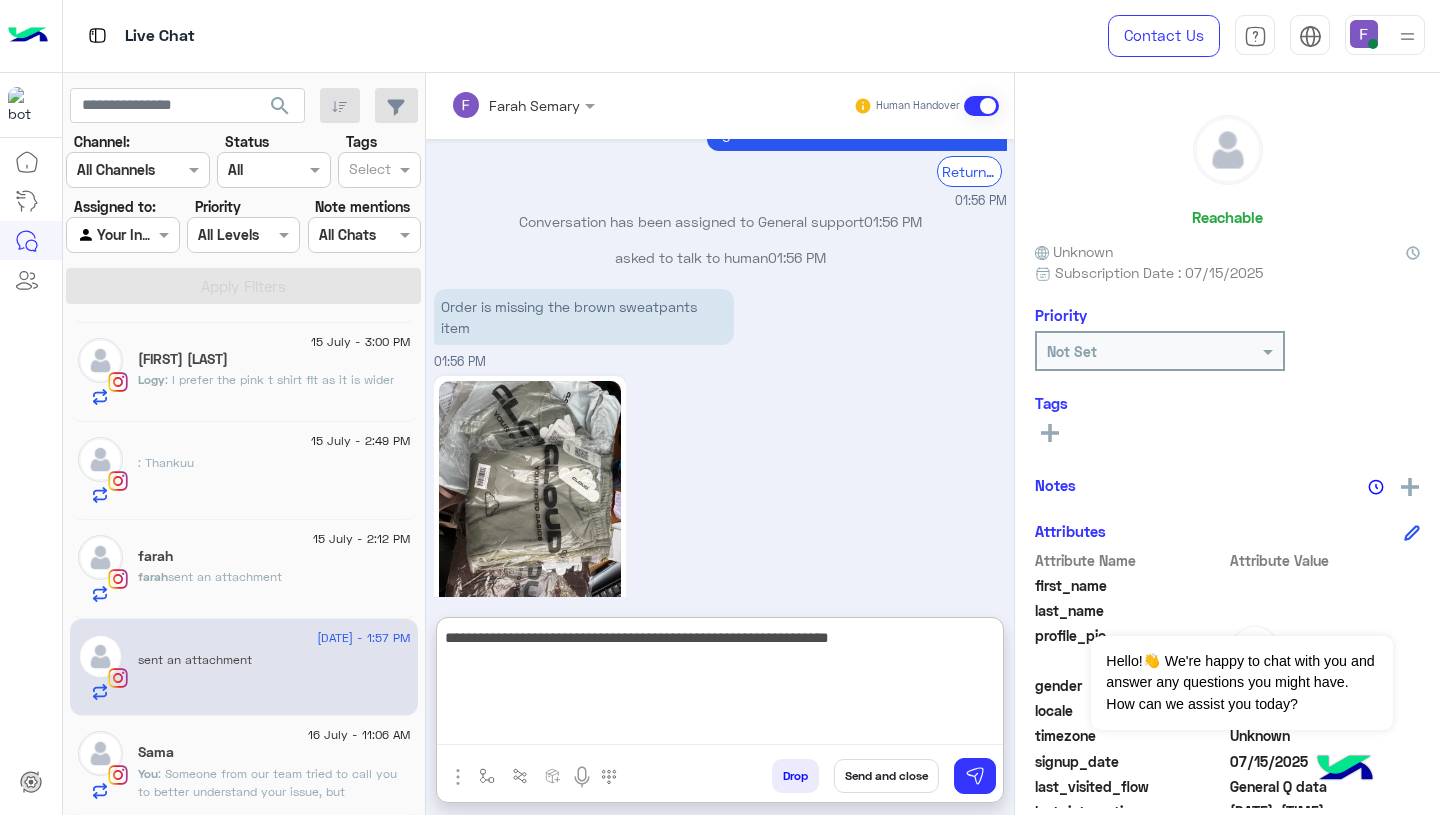 click on "**********" at bounding box center [720, 685] 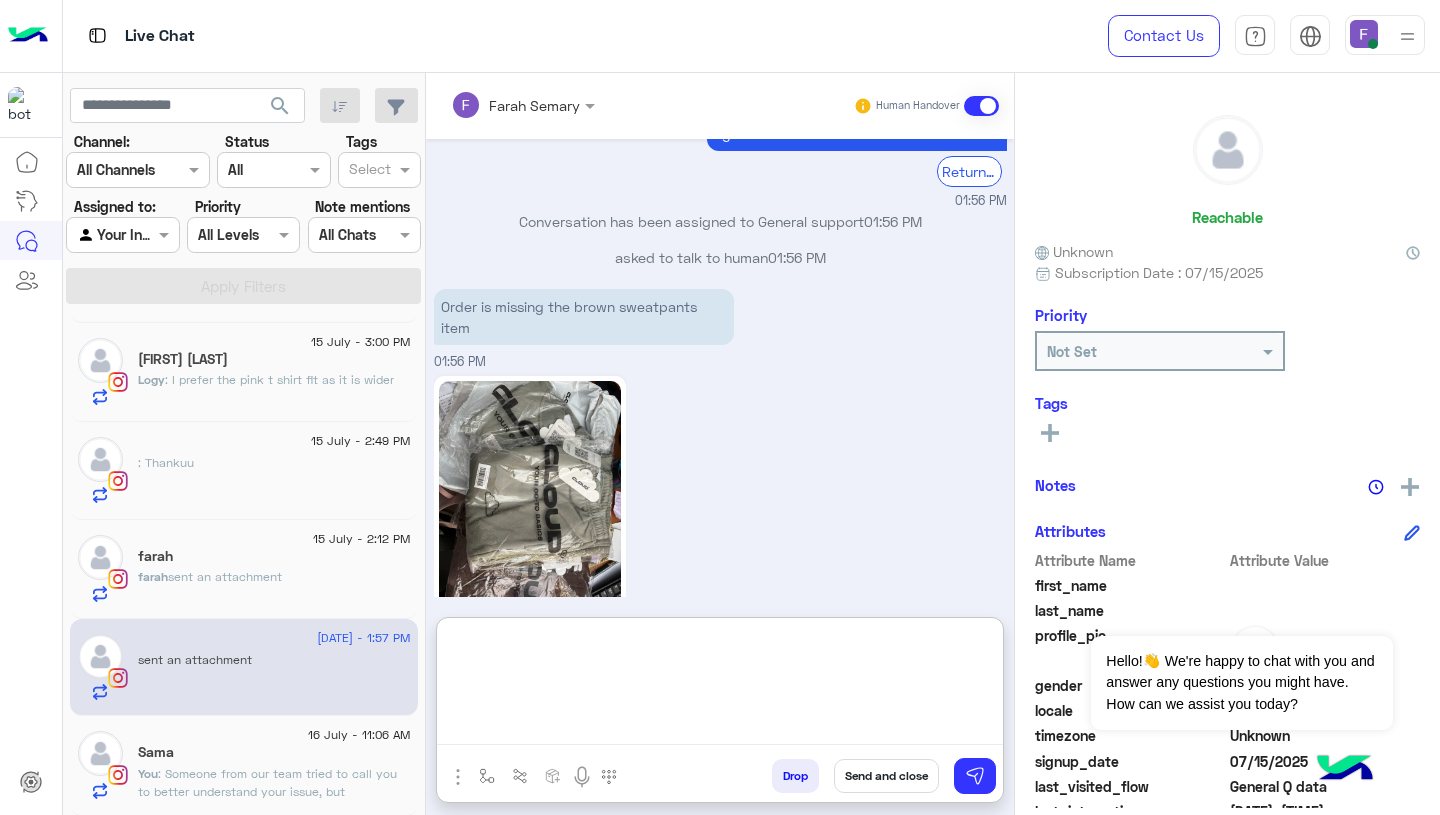 paste on "**********" 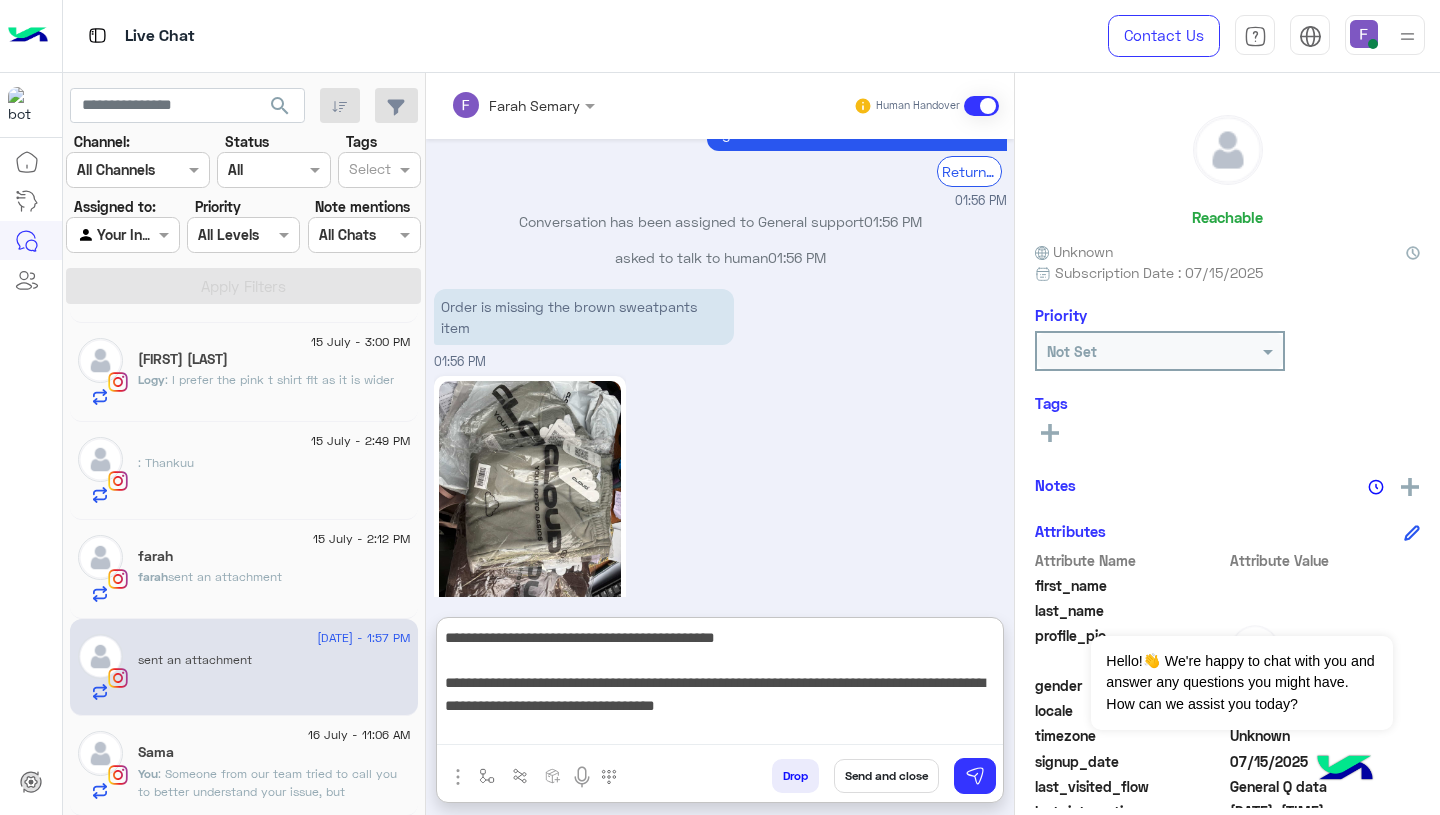 click on "**********" at bounding box center (720, 685) 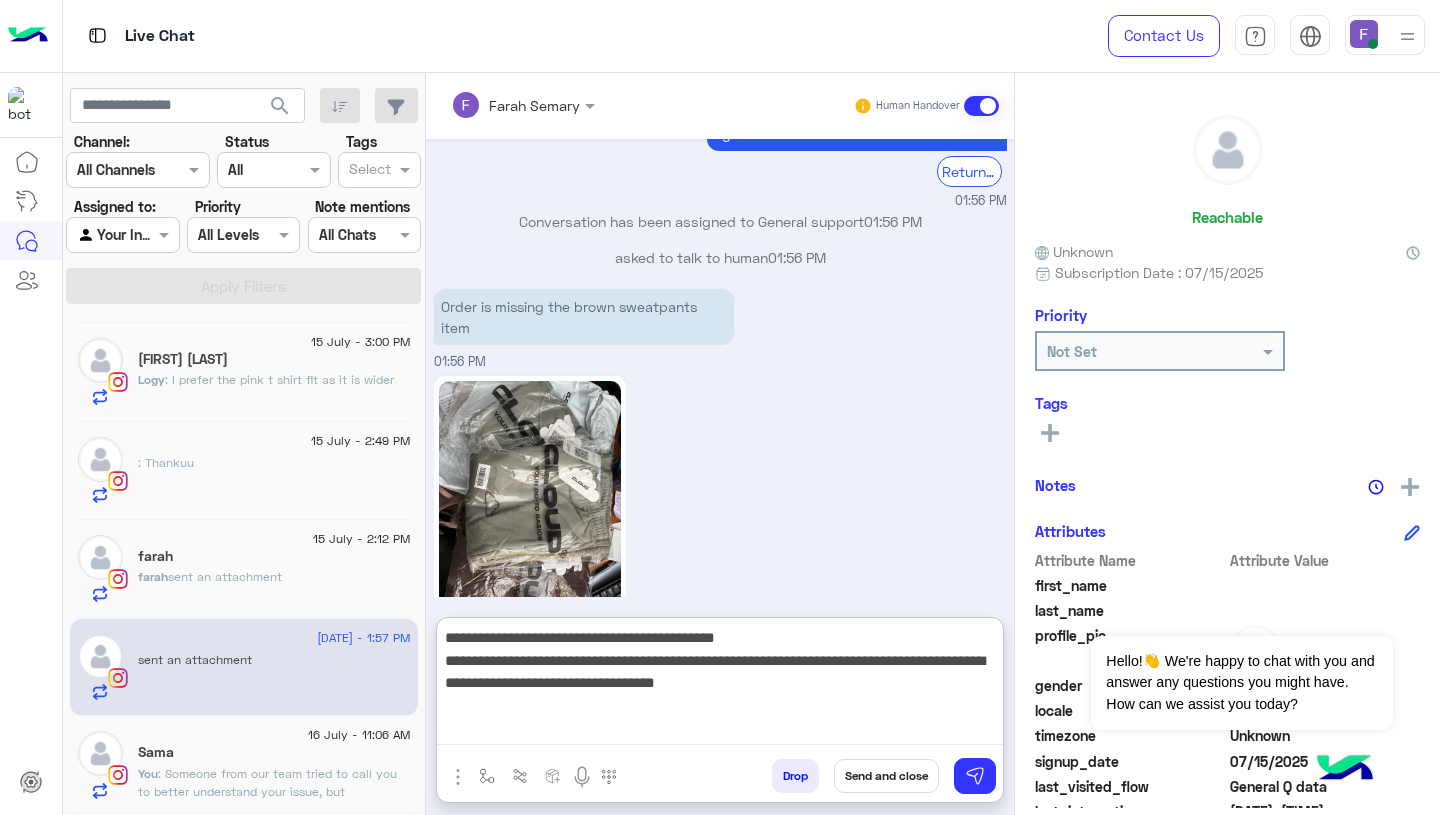 click on "**********" at bounding box center (720, 685) 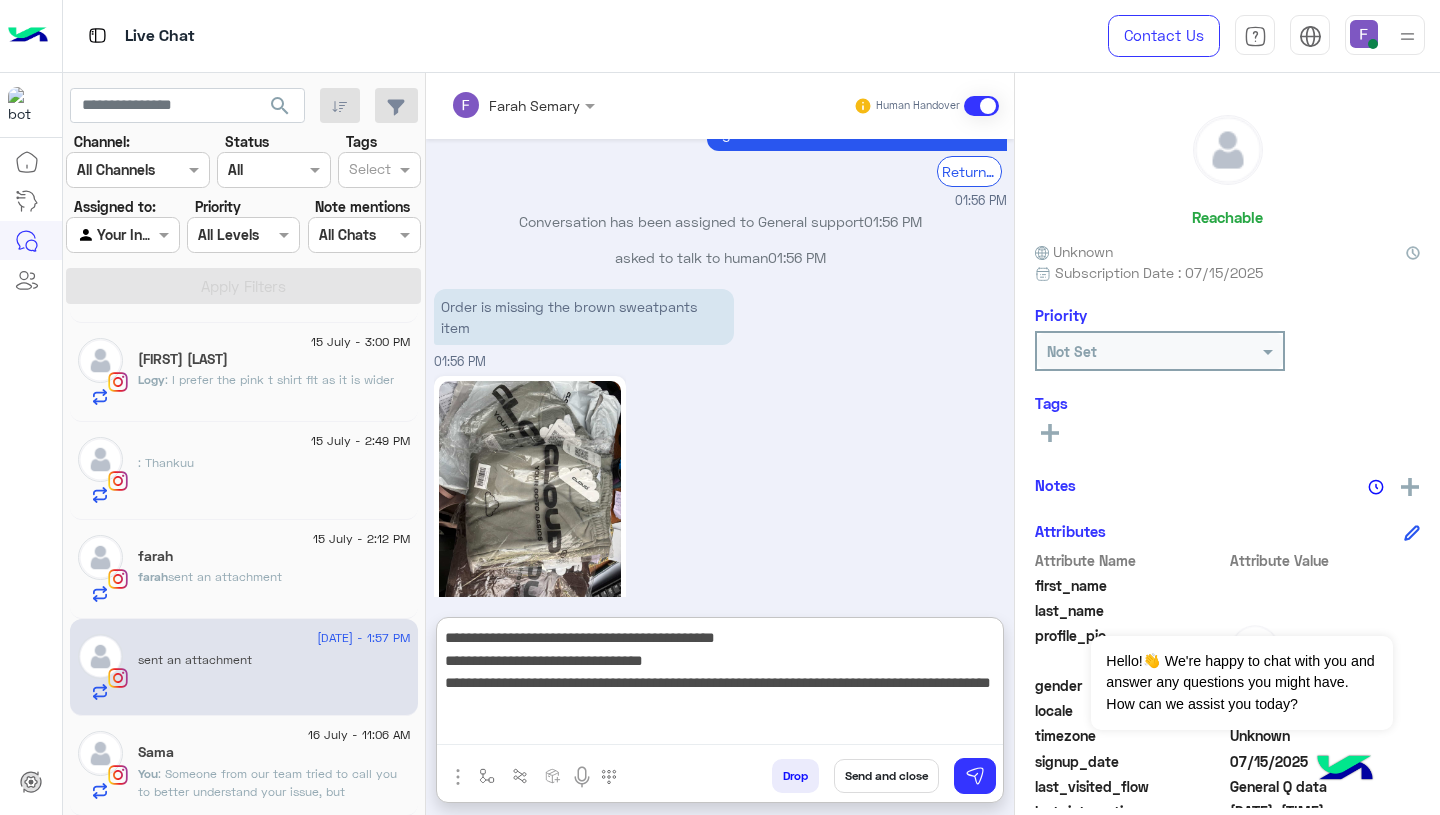 click on "**********" at bounding box center (720, 685) 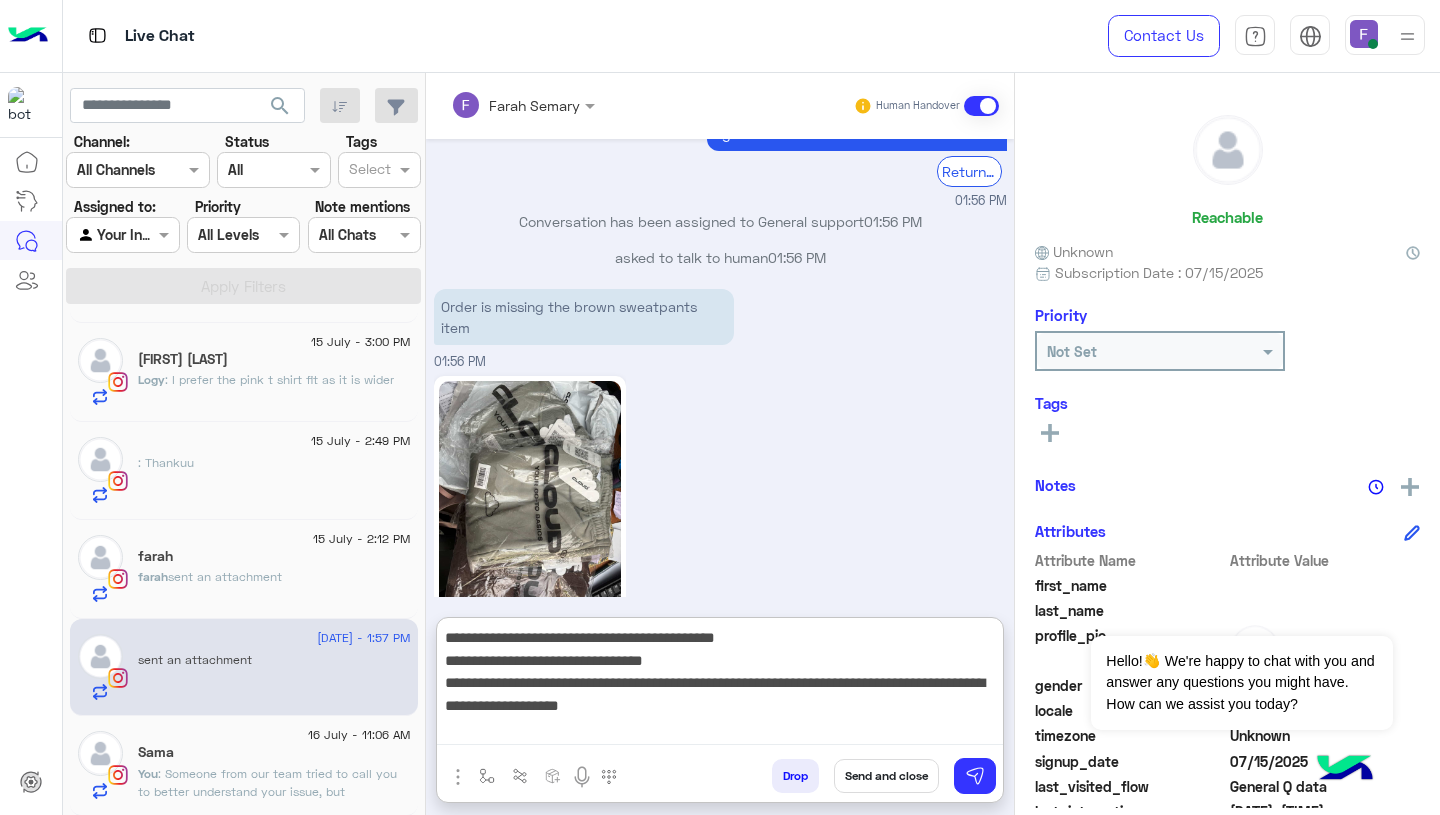 type on "**********" 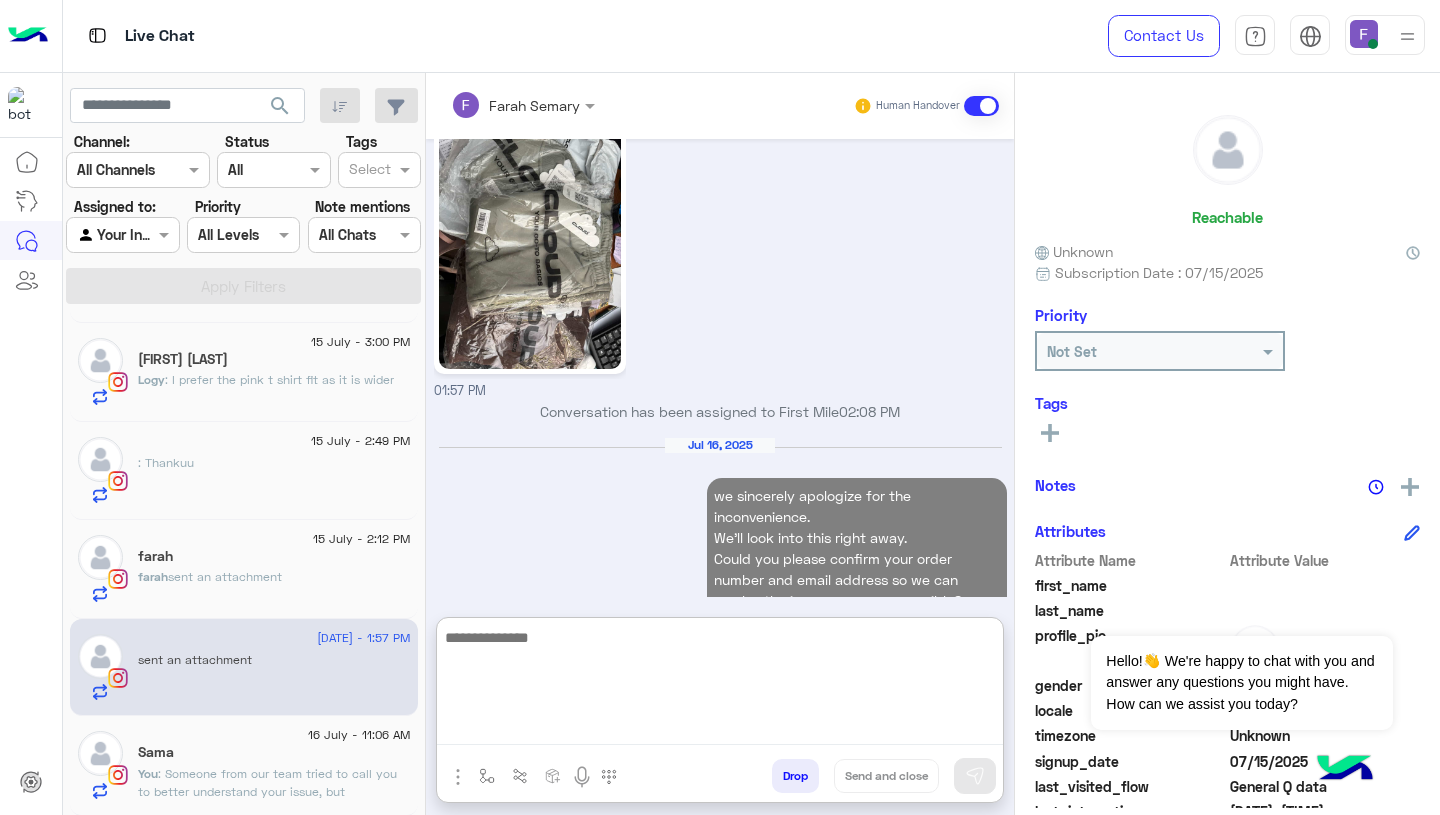 scroll, scrollTop: 2330, scrollLeft: 0, axis: vertical 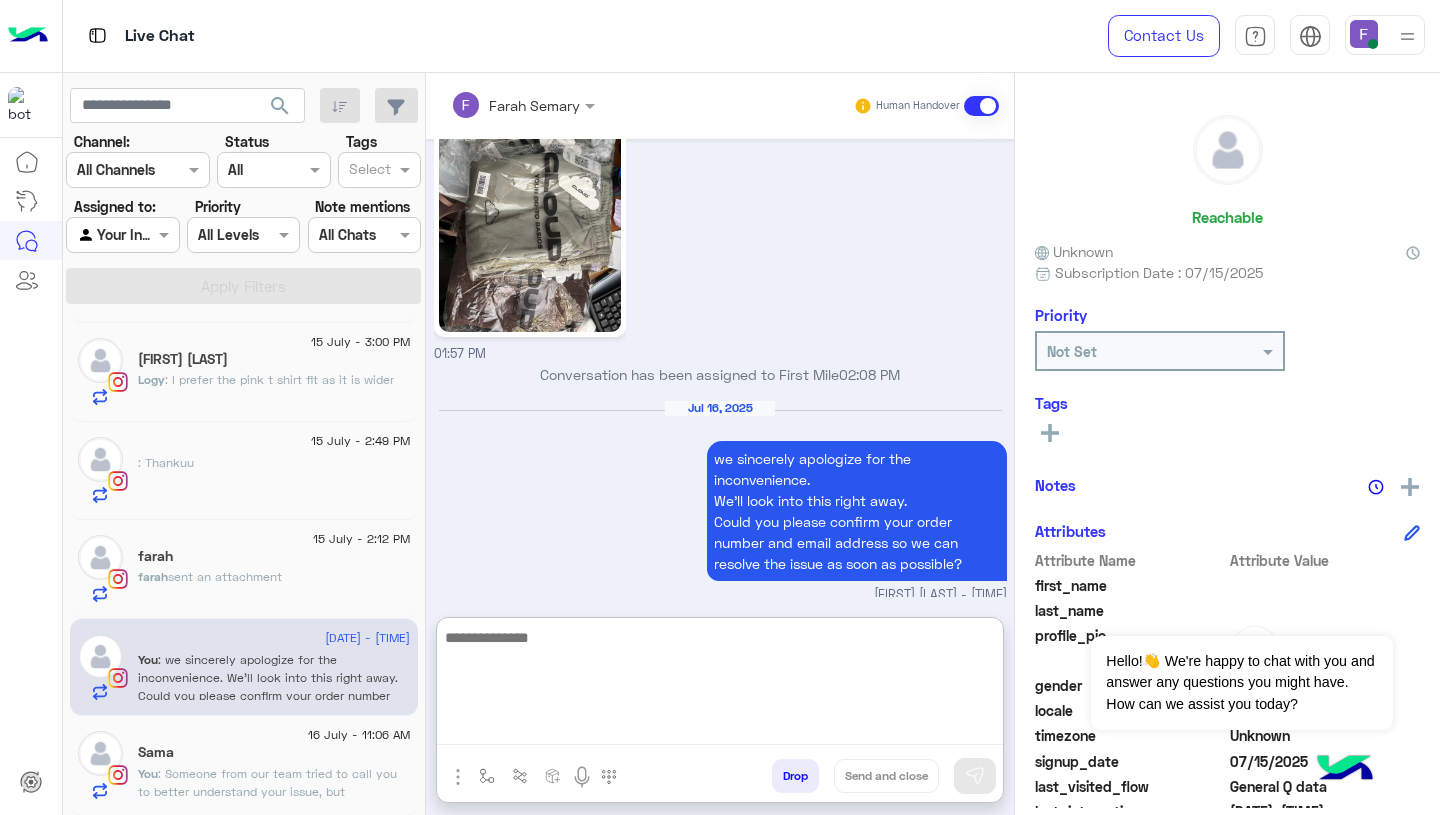 type 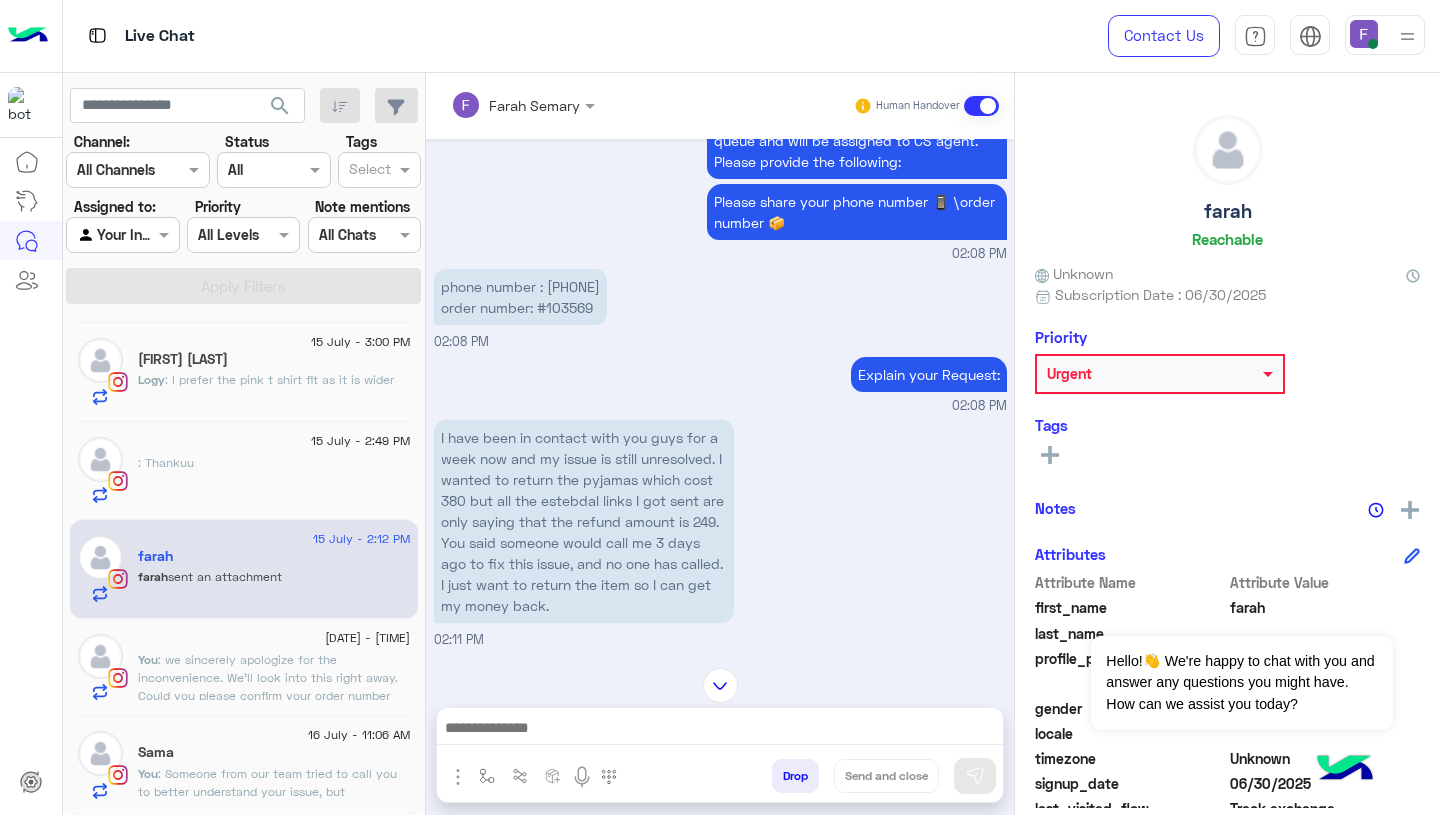 scroll, scrollTop: 1716, scrollLeft: 0, axis: vertical 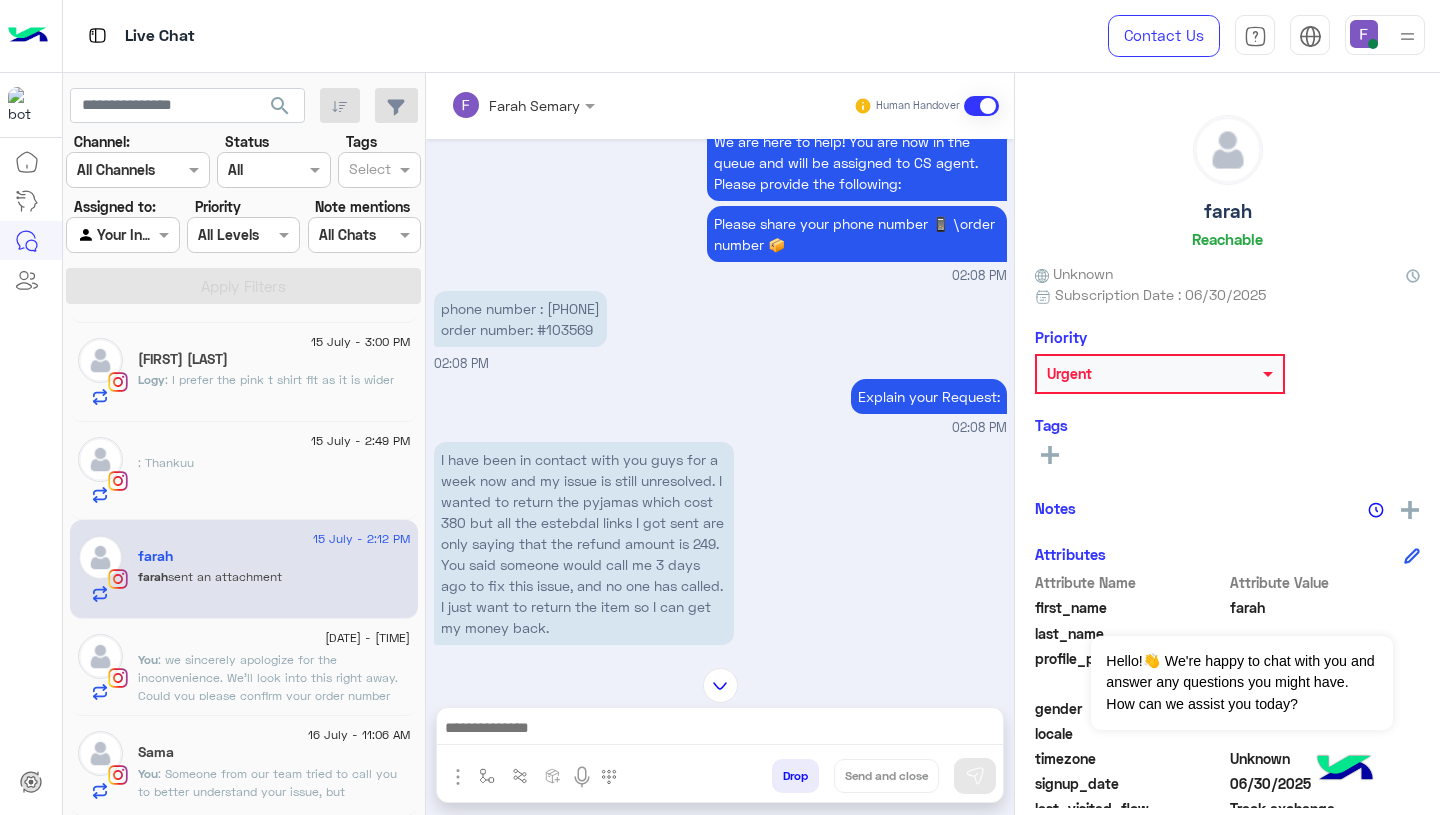 click on "I have been in contact with you guys for a week now and my issue is still unresolved. I wanted to return the pyjamas which cost 380 but all the estebdal links I got sent are only saying that the refund amount is 249. You said someone would call me 3 days ago to fix this issue, and no one has called. I just want to return the item so I can get my money back." at bounding box center (584, 543) 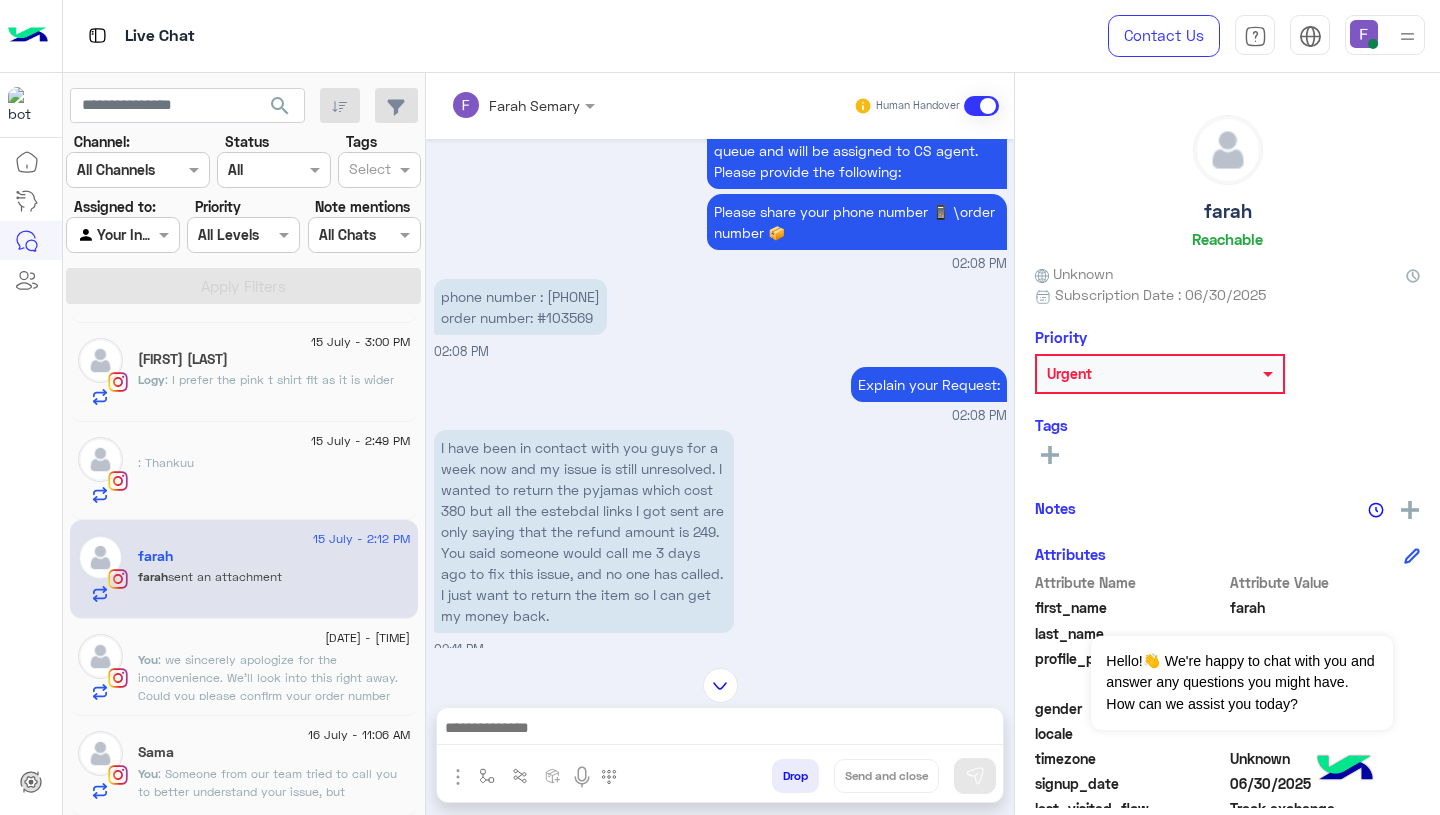 click on "phone number : 01008358588 order number: #103569" at bounding box center (520, 307) 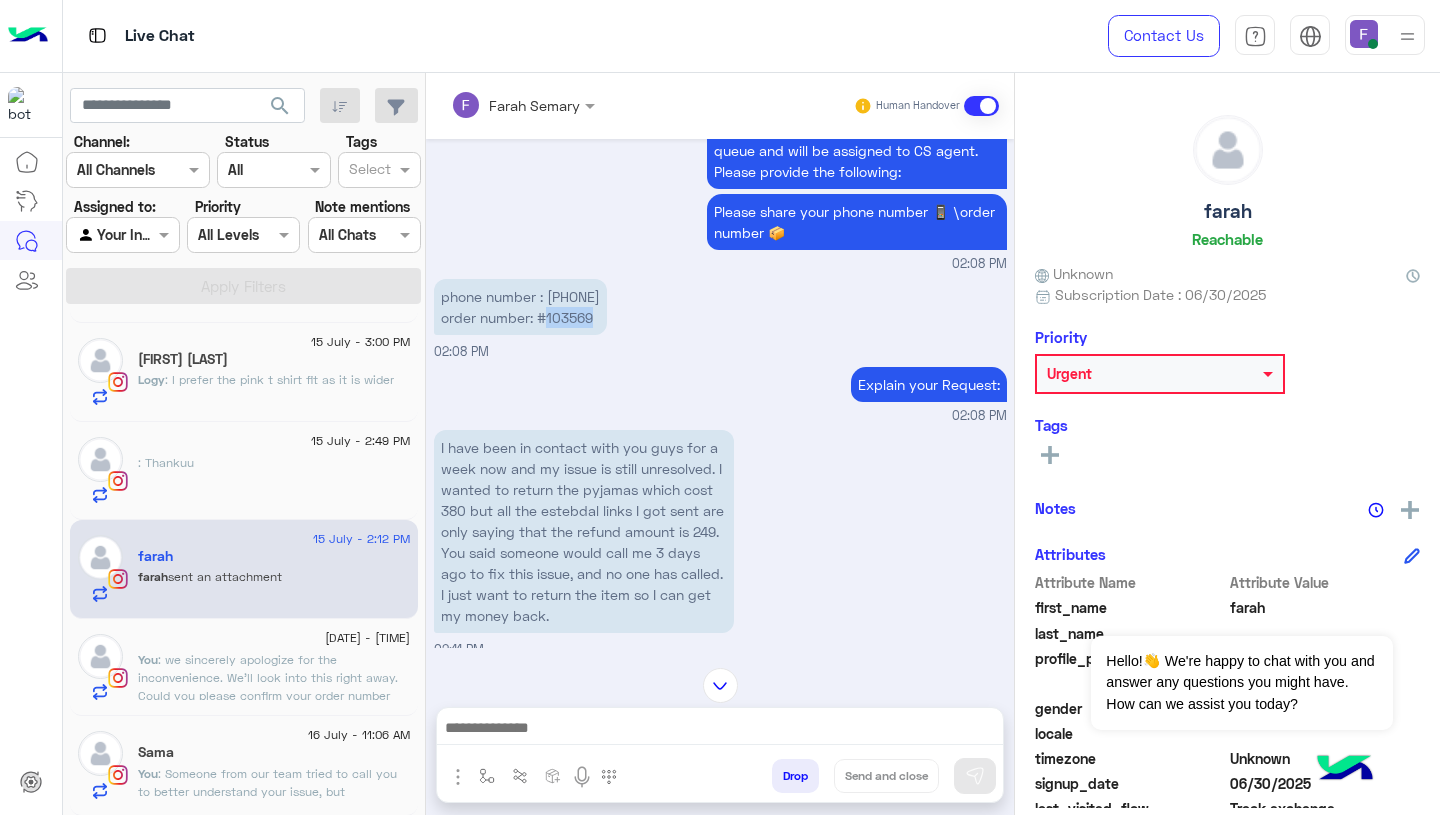 click on "phone number : 01008358588 order number: #103569" at bounding box center [520, 307] 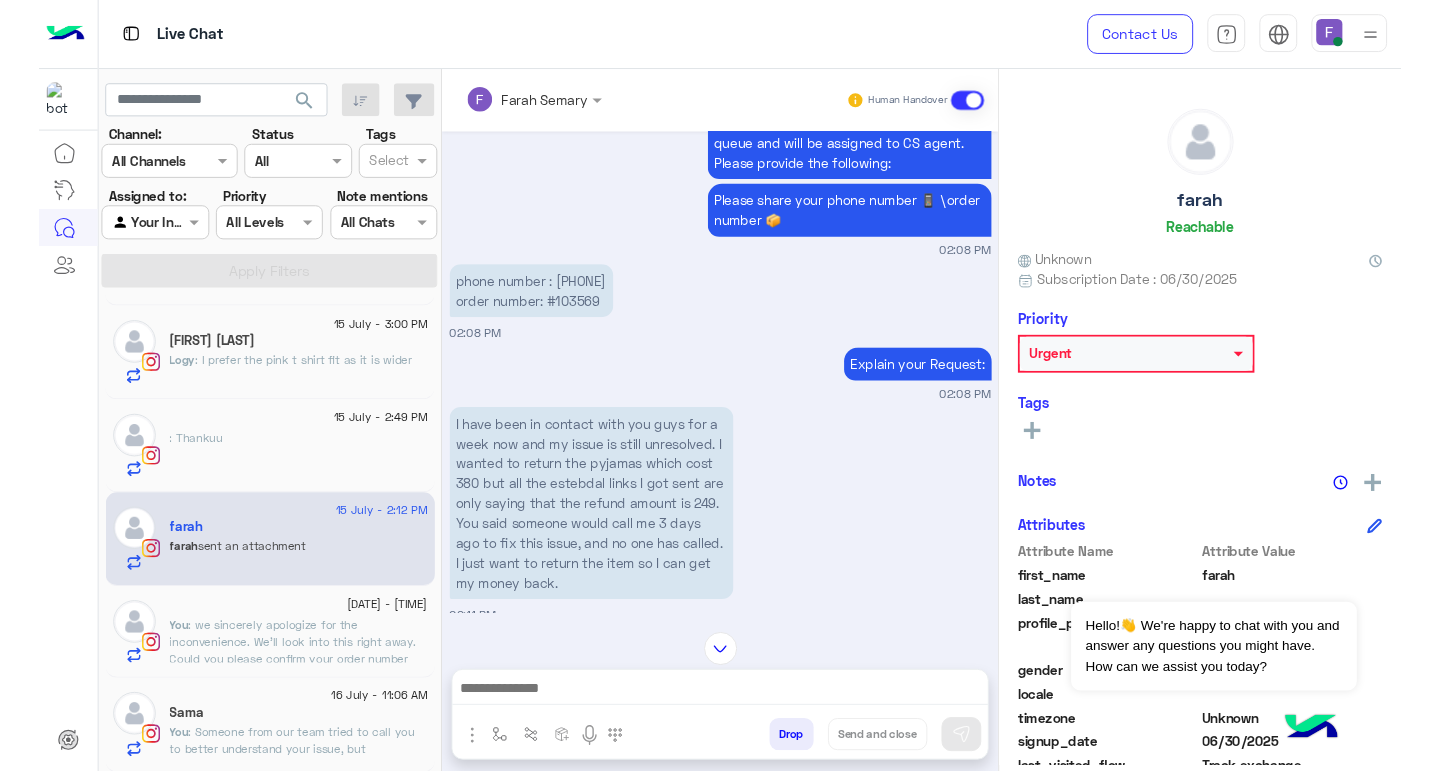 scroll, scrollTop: 2396, scrollLeft: 0, axis: vertical 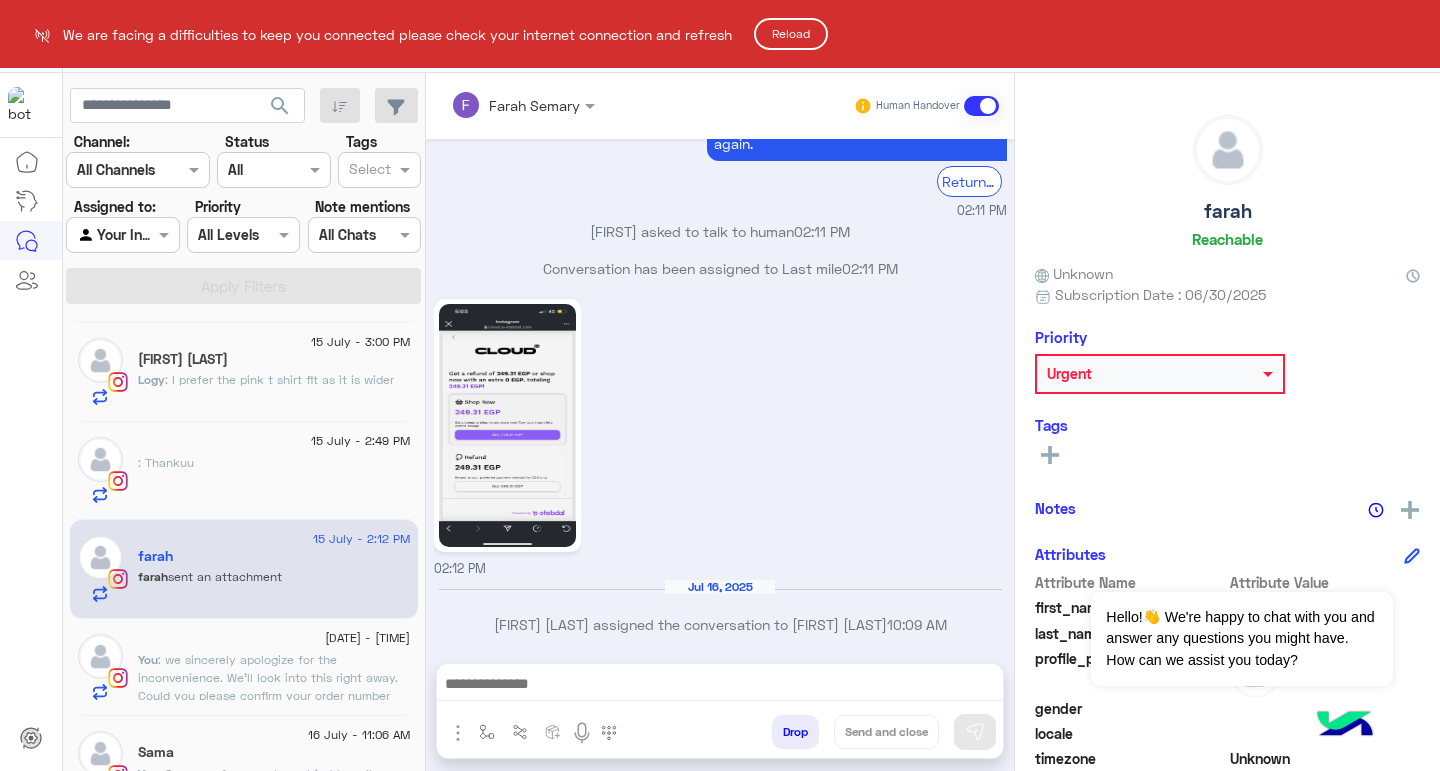 click on "Reload" 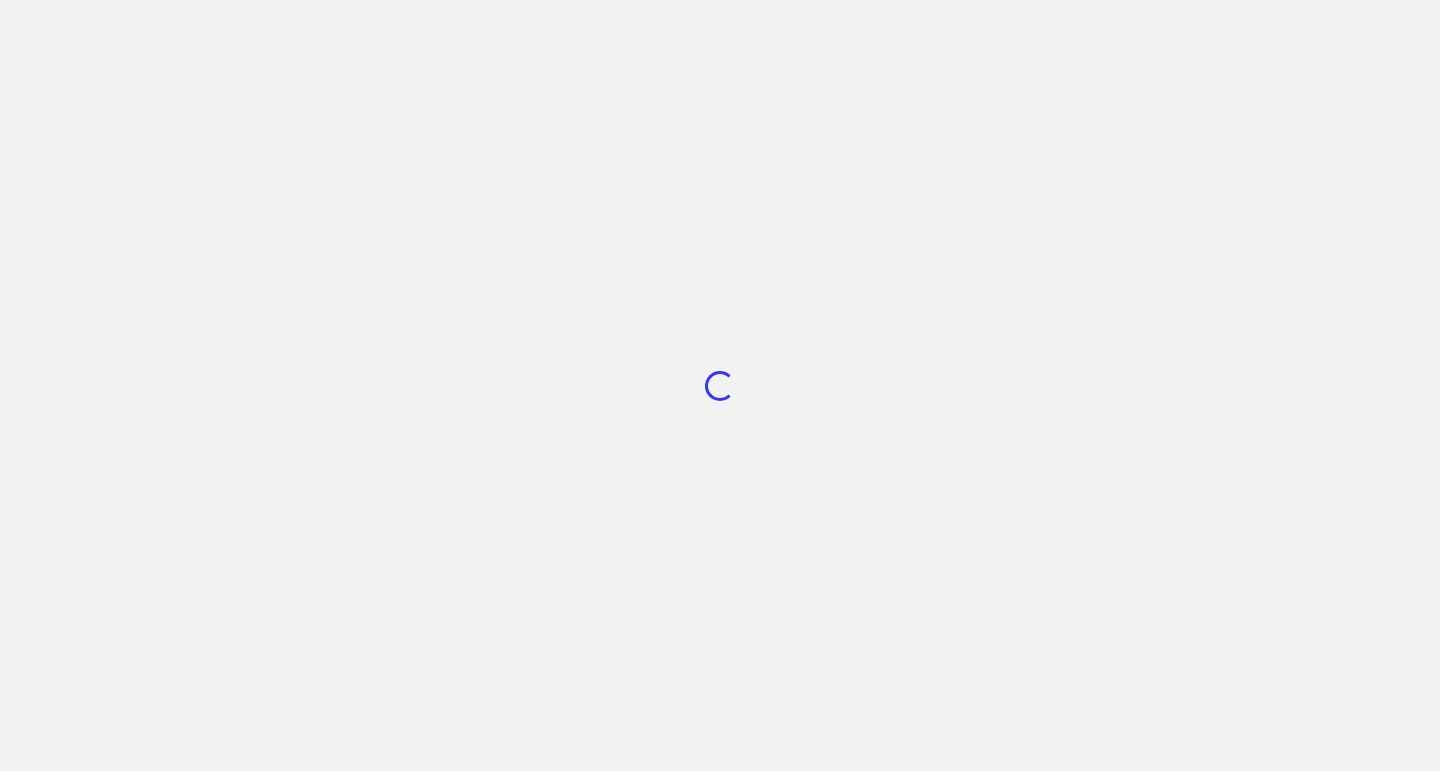 scroll, scrollTop: 0, scrollLeft: 0, axis: both 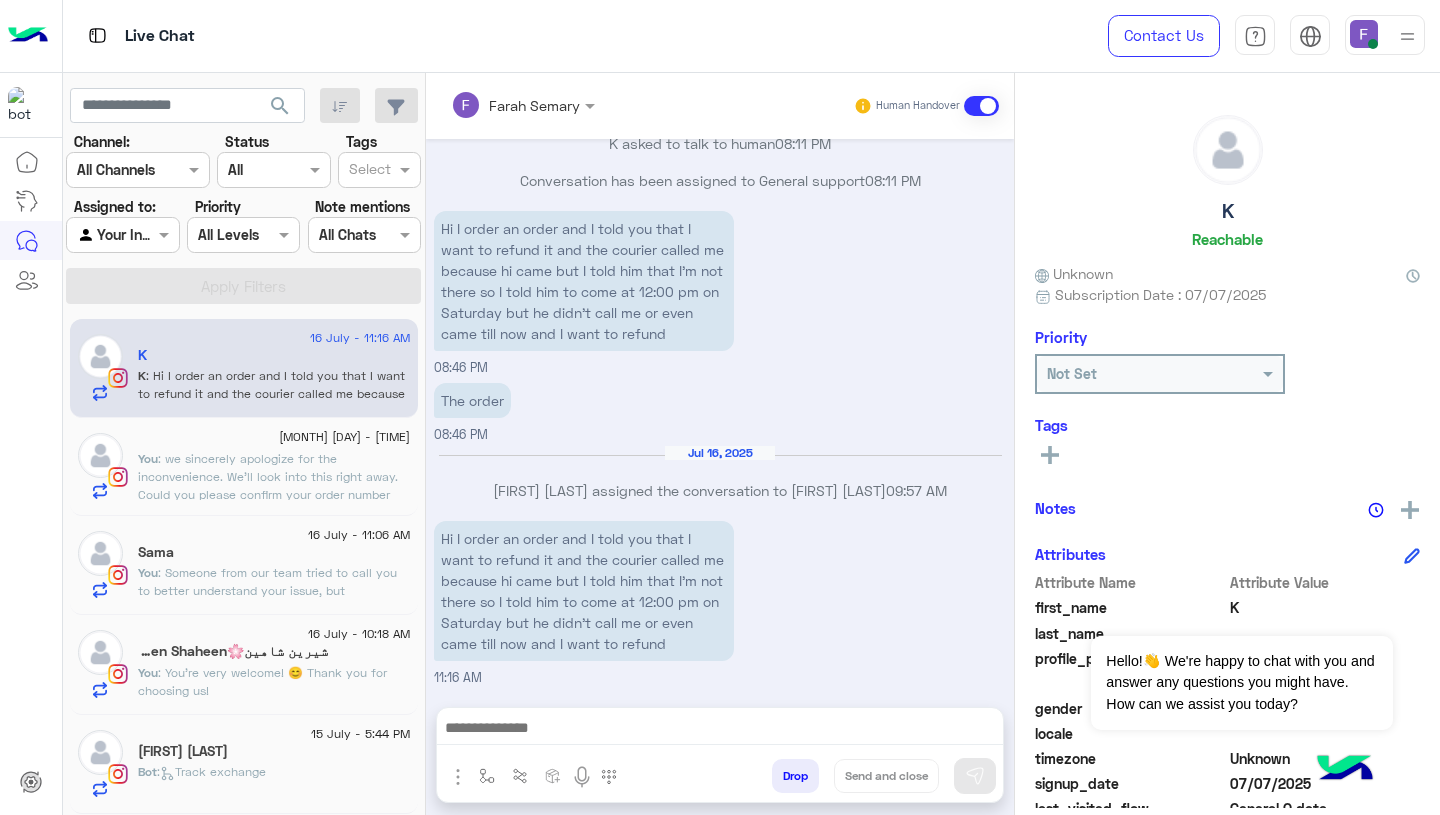 click on ": we sincerely apologize for the inconvenience.
We’ll look into this right away.
Could you please confirm your order number and email address so we can resolve the issue as soon as possible?" 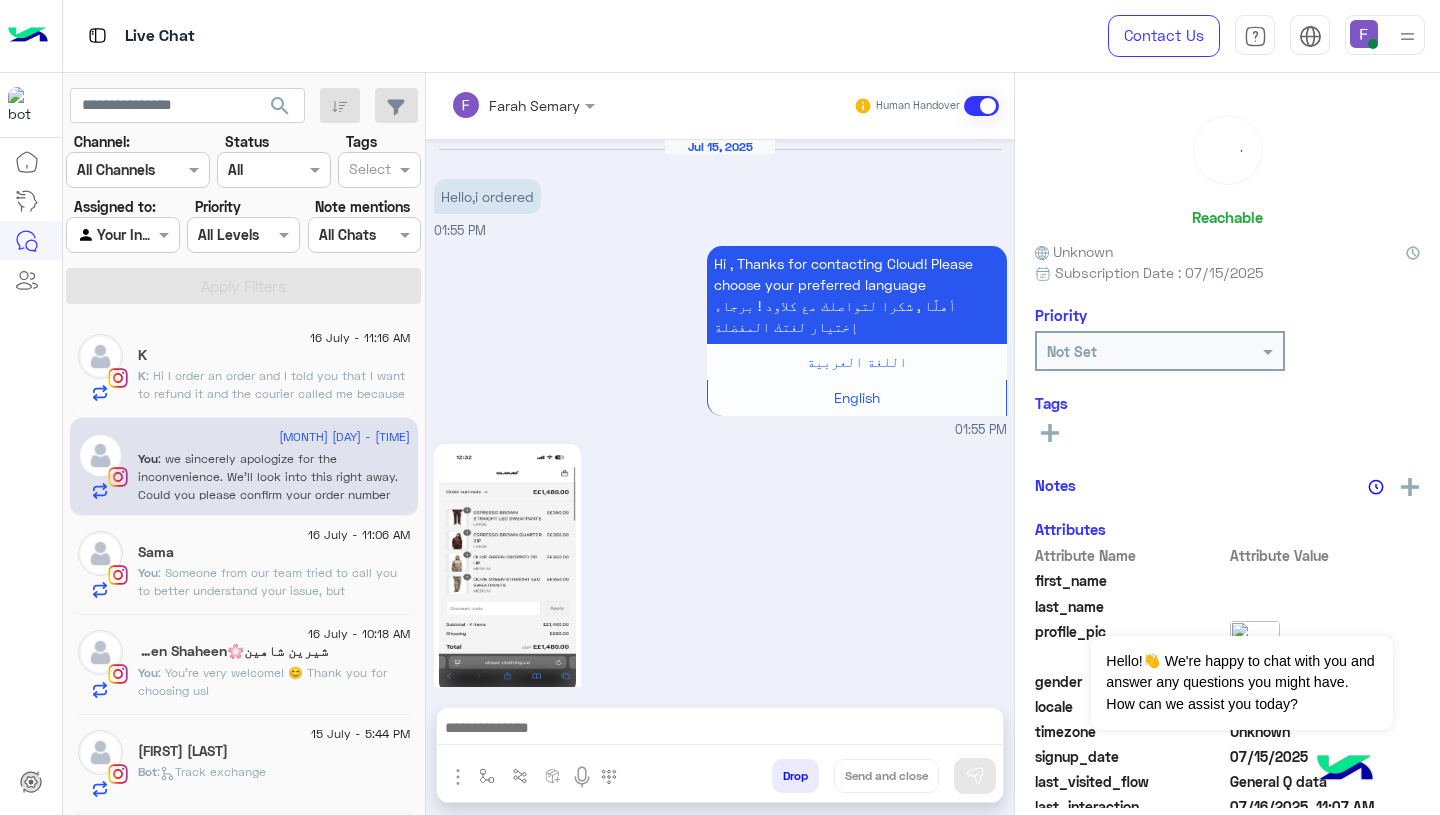 scroll, scrollTop: 2240, scrollLeft: 0, axis: vertical 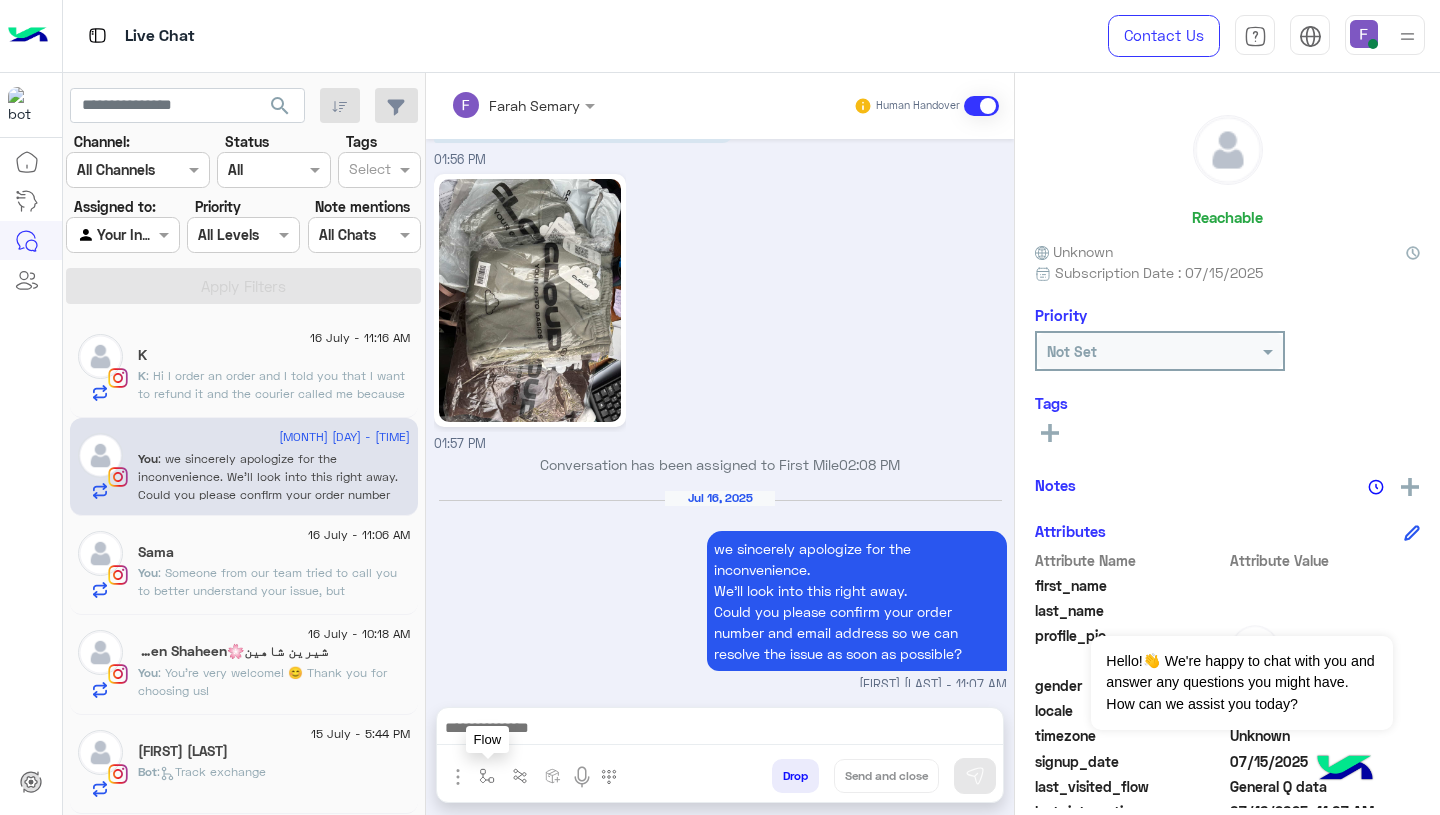 click at bounding box center (487, 776) 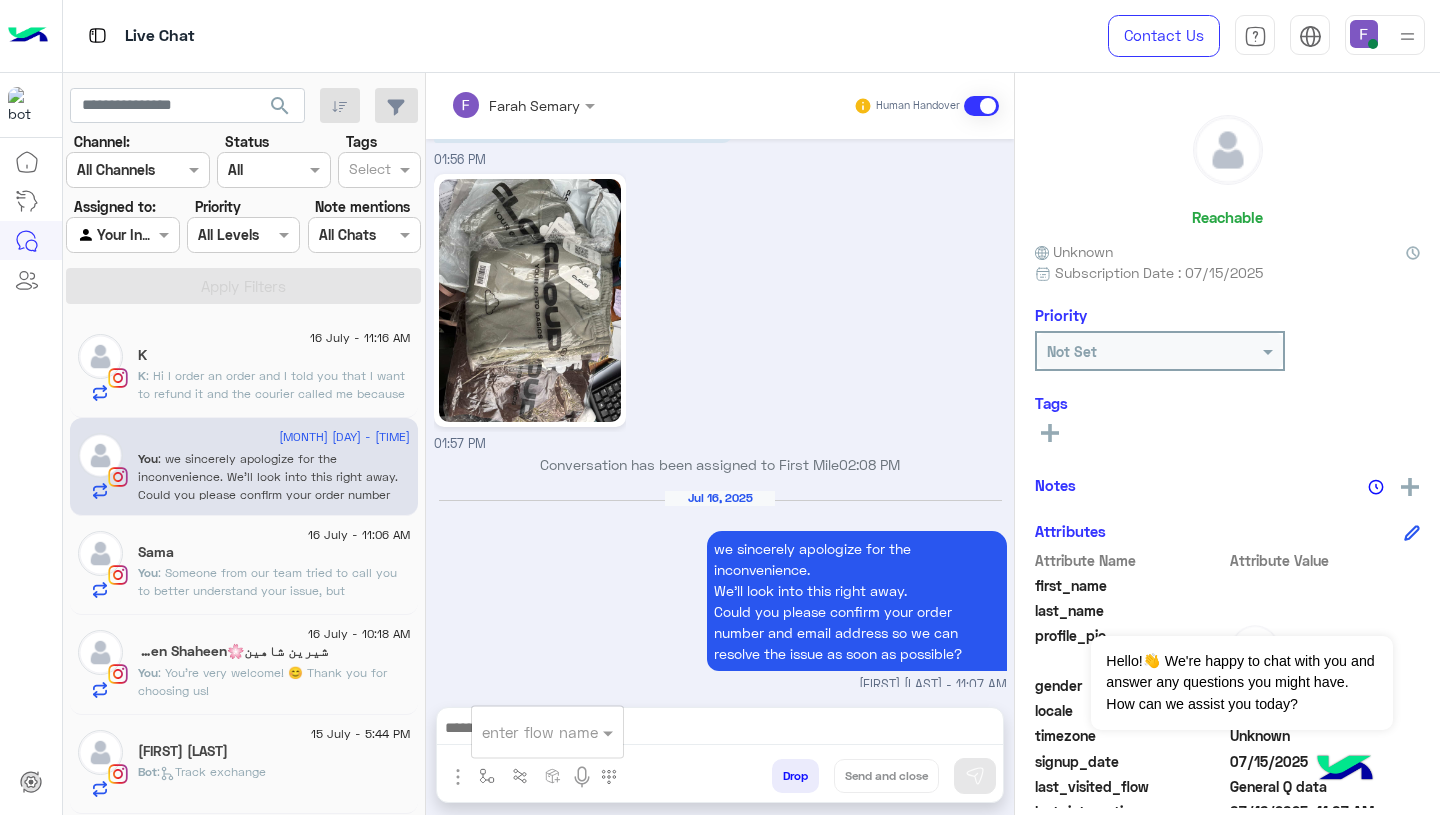 click at bounding box center (523, 732) 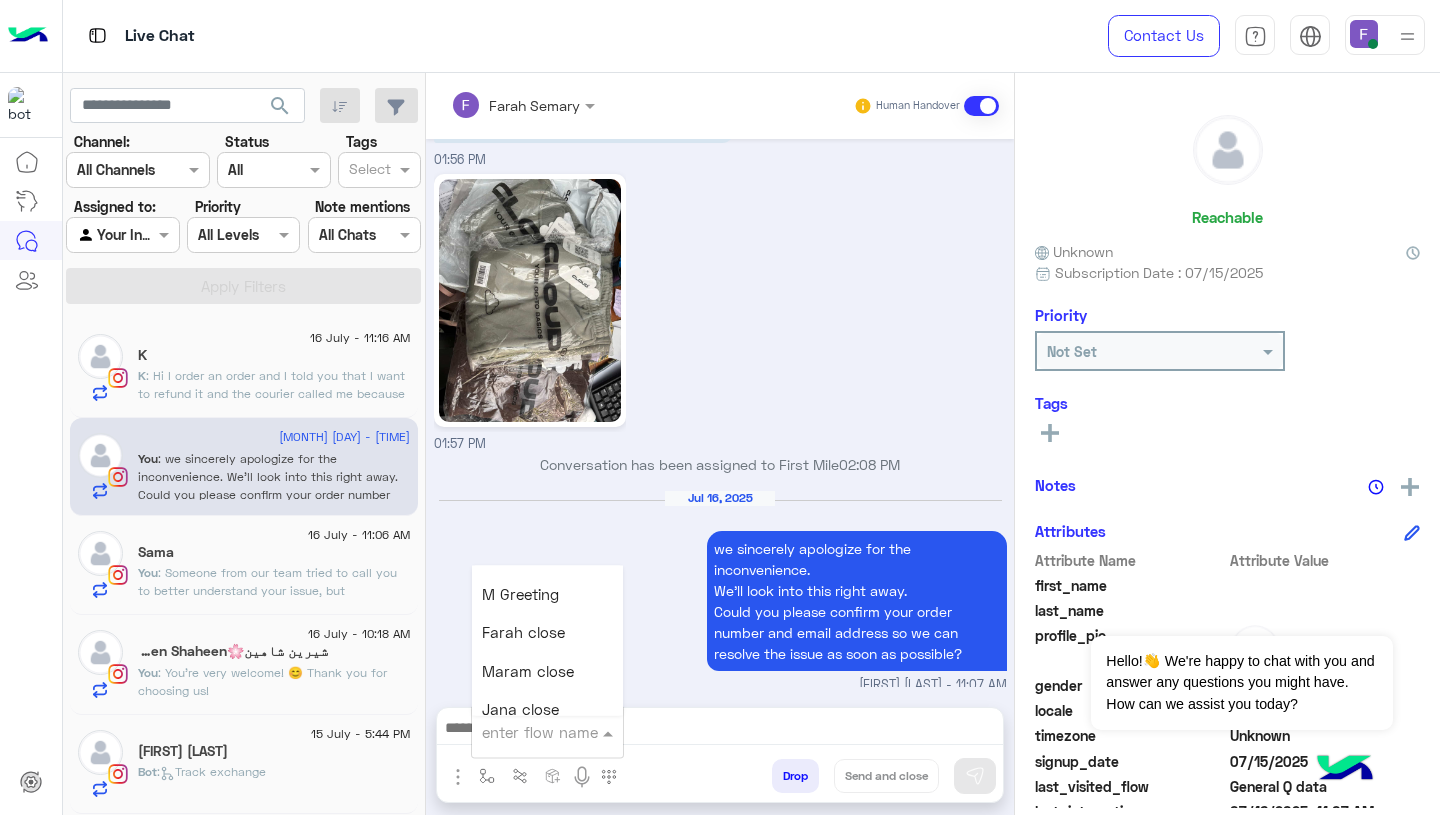 scroll, scrollTop: 2527, scrollLeft: 0, axis: vertical 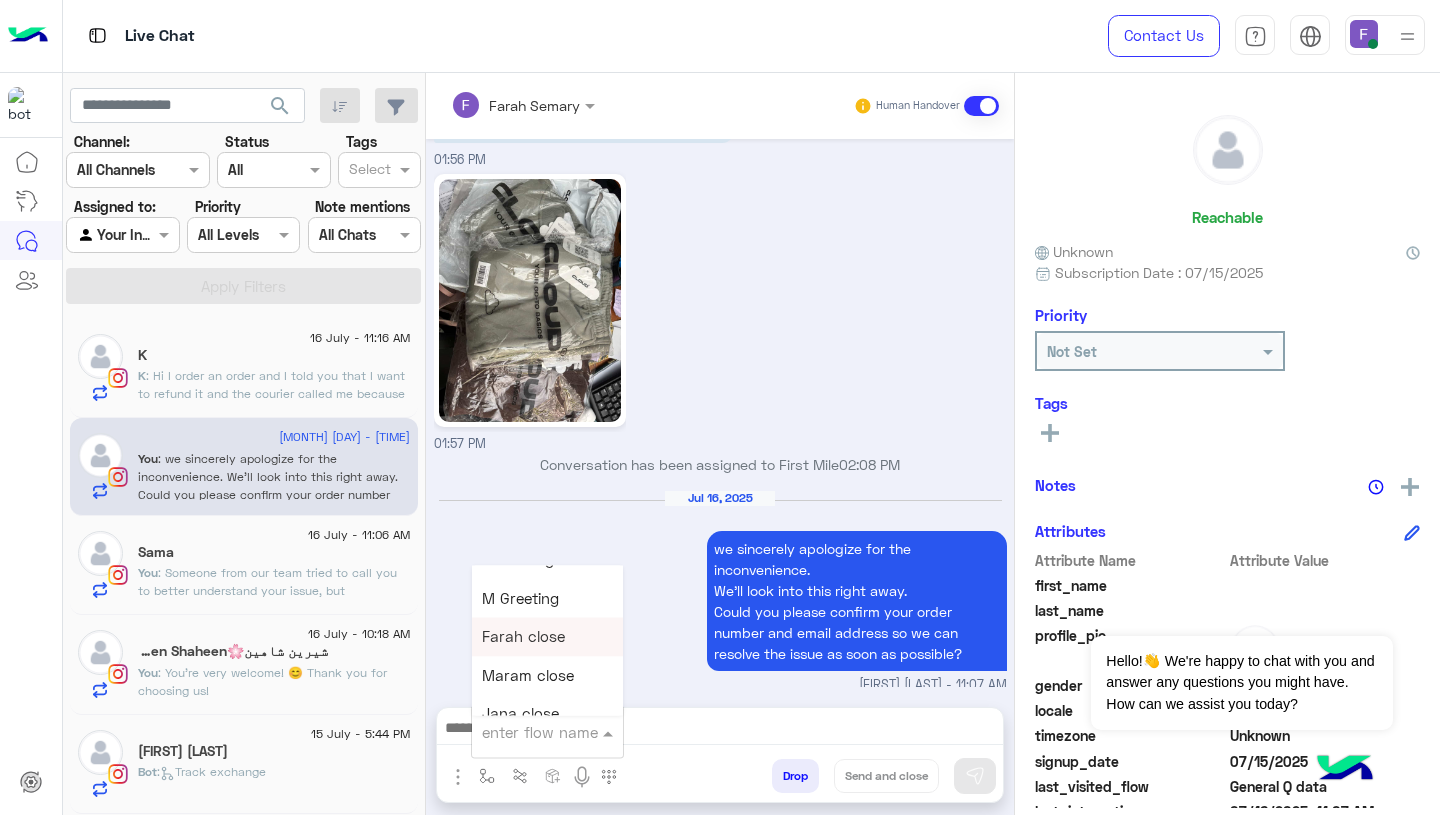 click on "Farah close" at bounding box center (547, 637) 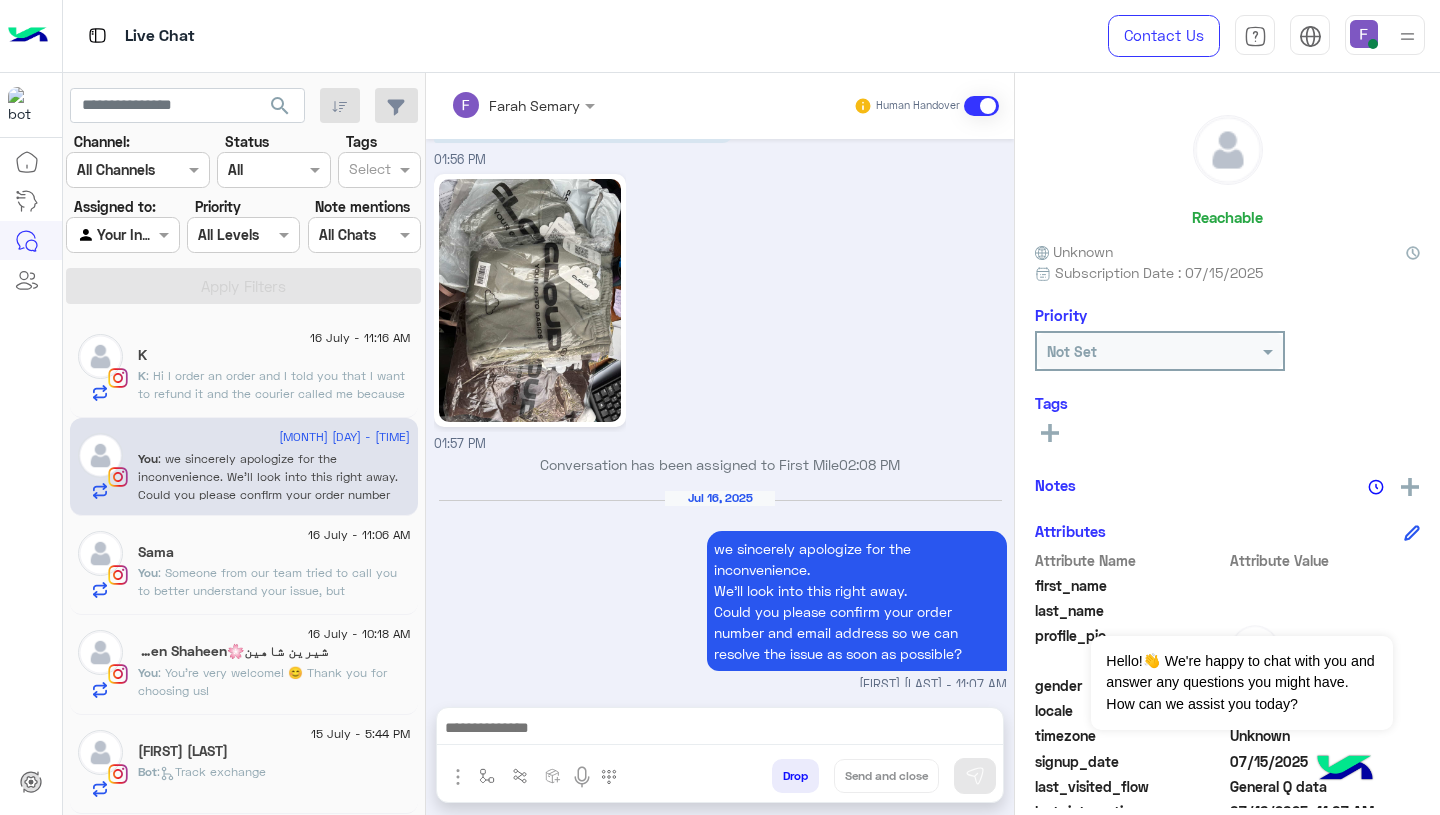 type on "**********" 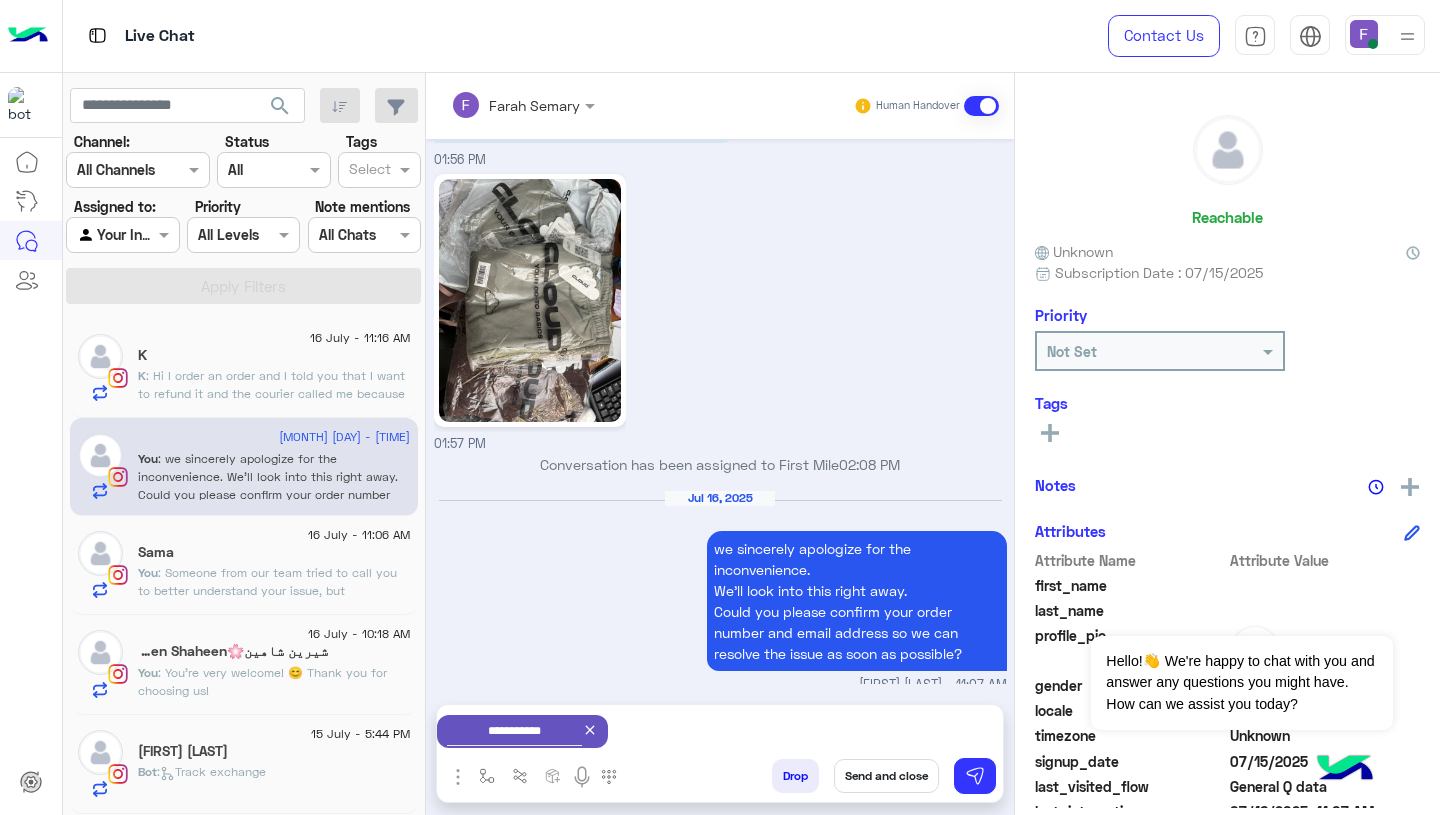 click on "Send and close" at bounding box center (886, 776) 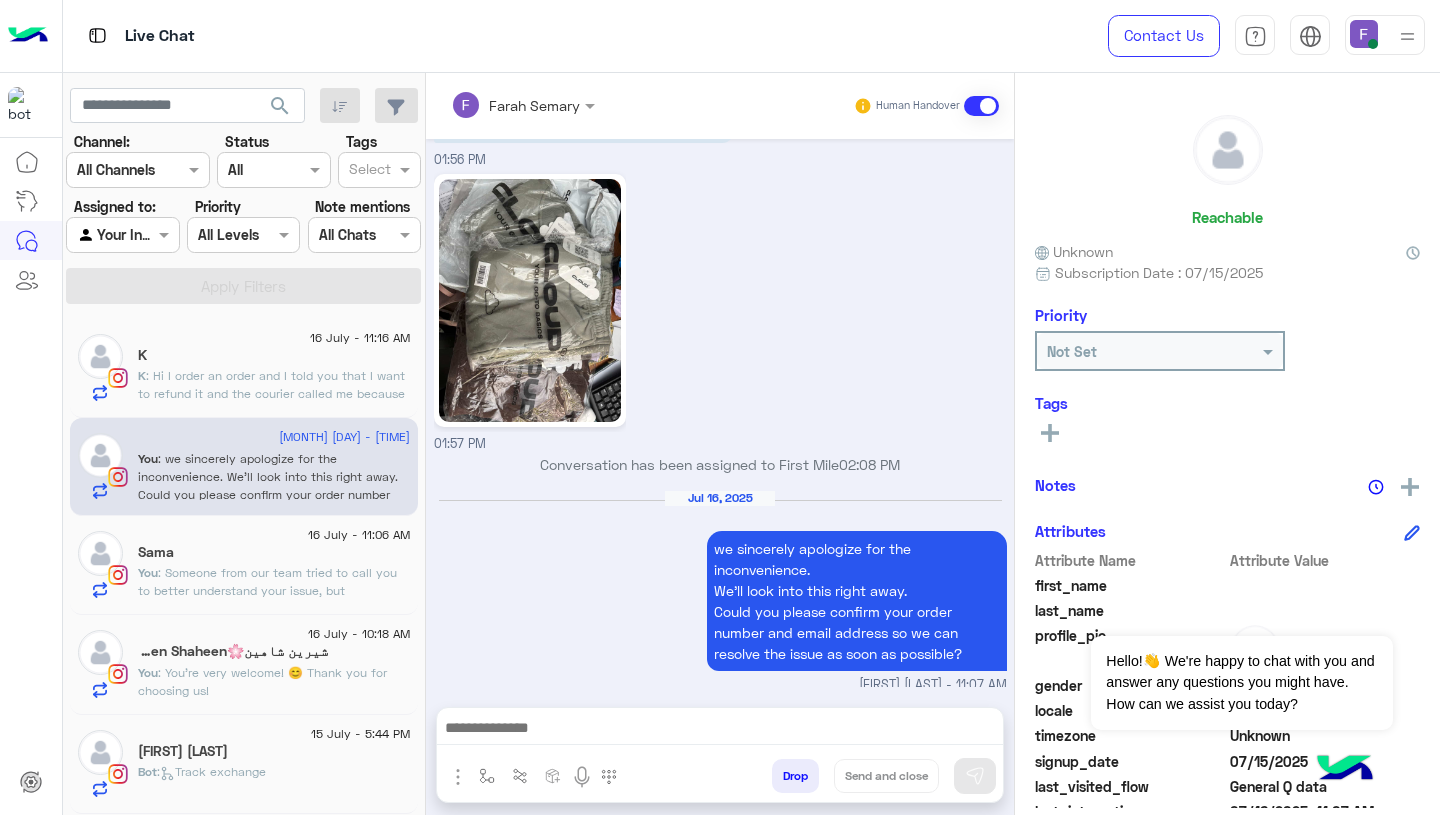 scroll, scrollTop: 2276, scrollLeft: 0, axis: vertical 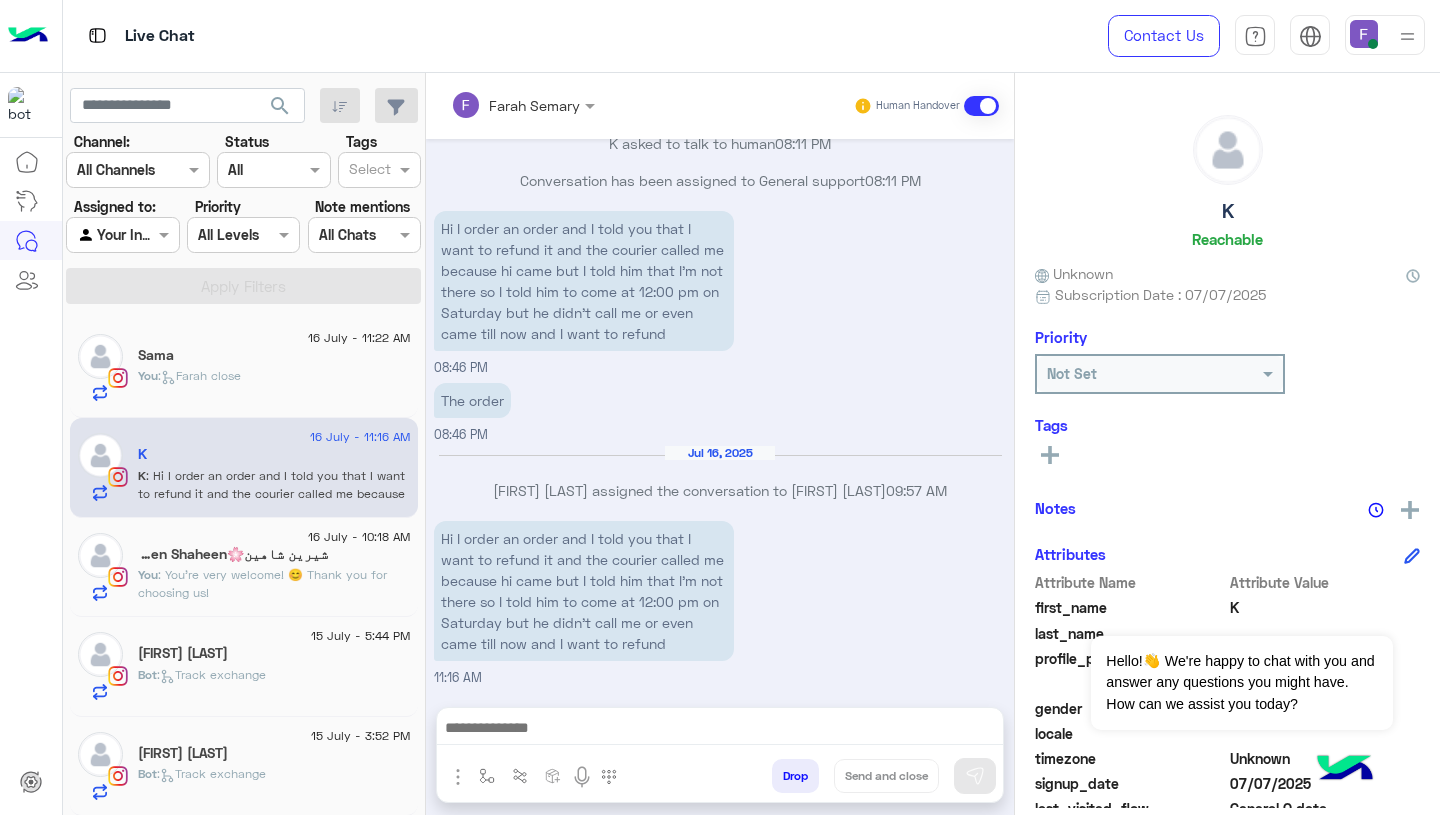 click on ":   Farah close" 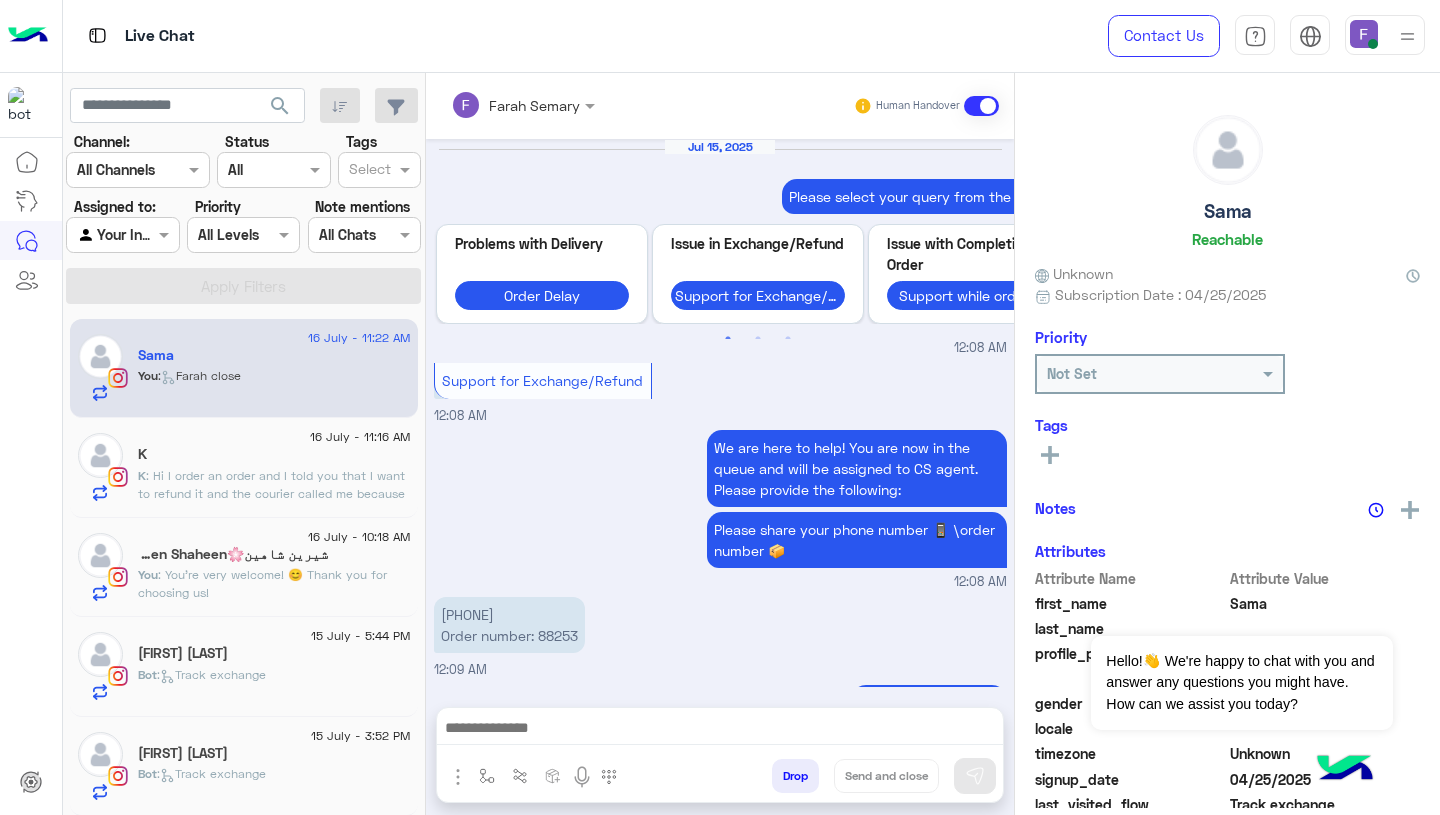 scroll, scrollTop: 1362, scrollLeft: 0, axis: vertical 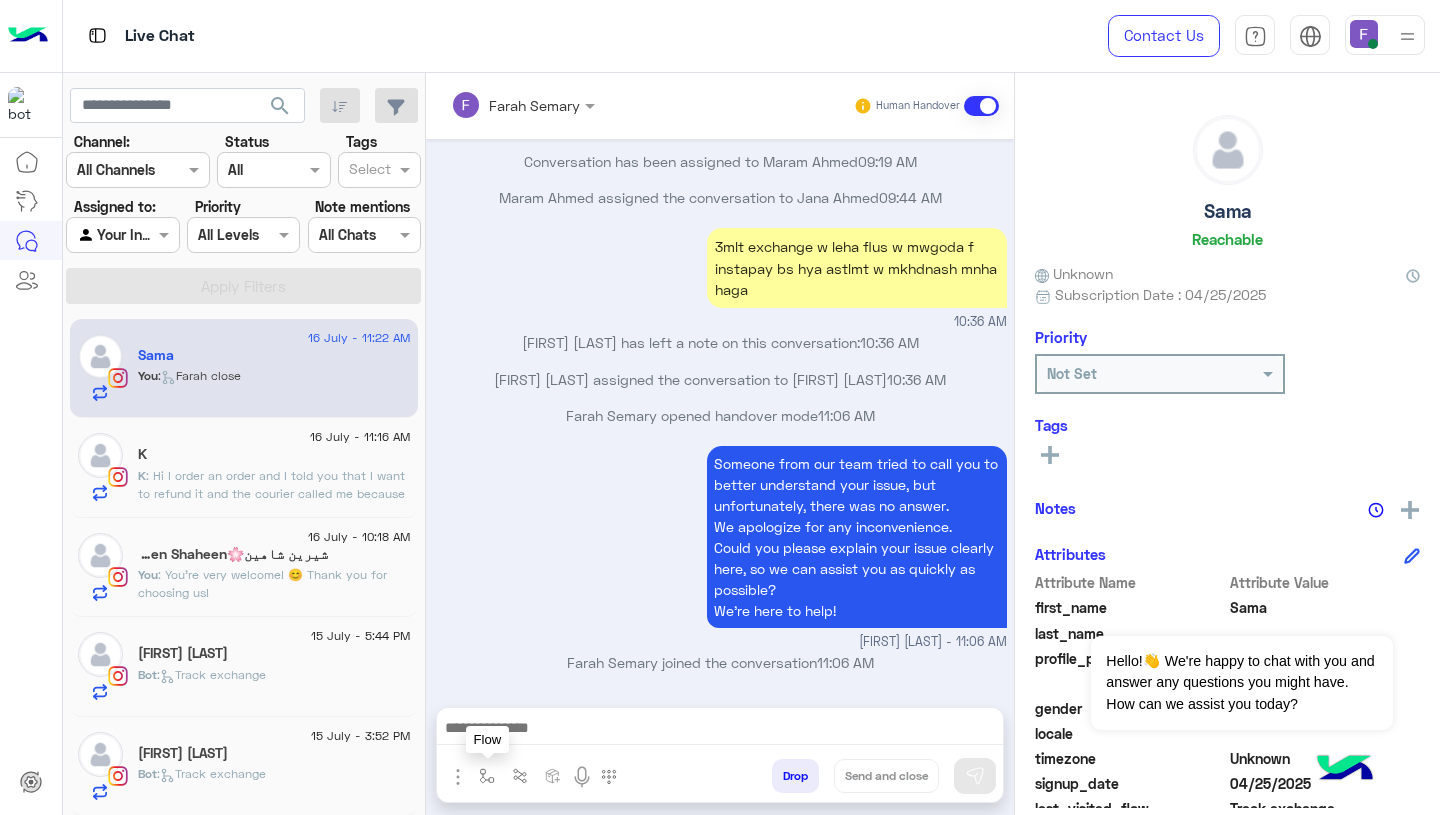 click at bounding box center [487, 776] 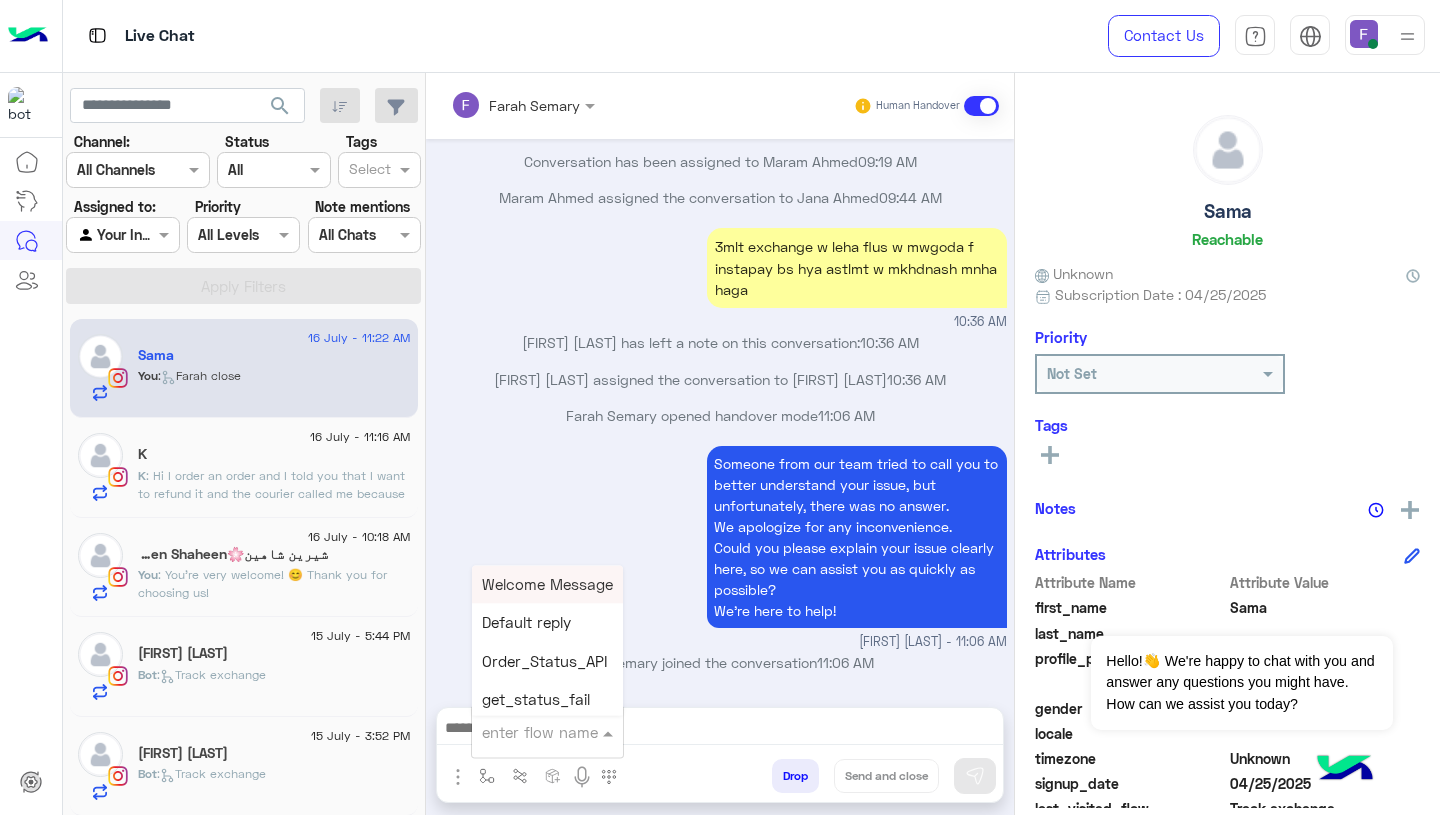 click at bounding box center (523, 732) 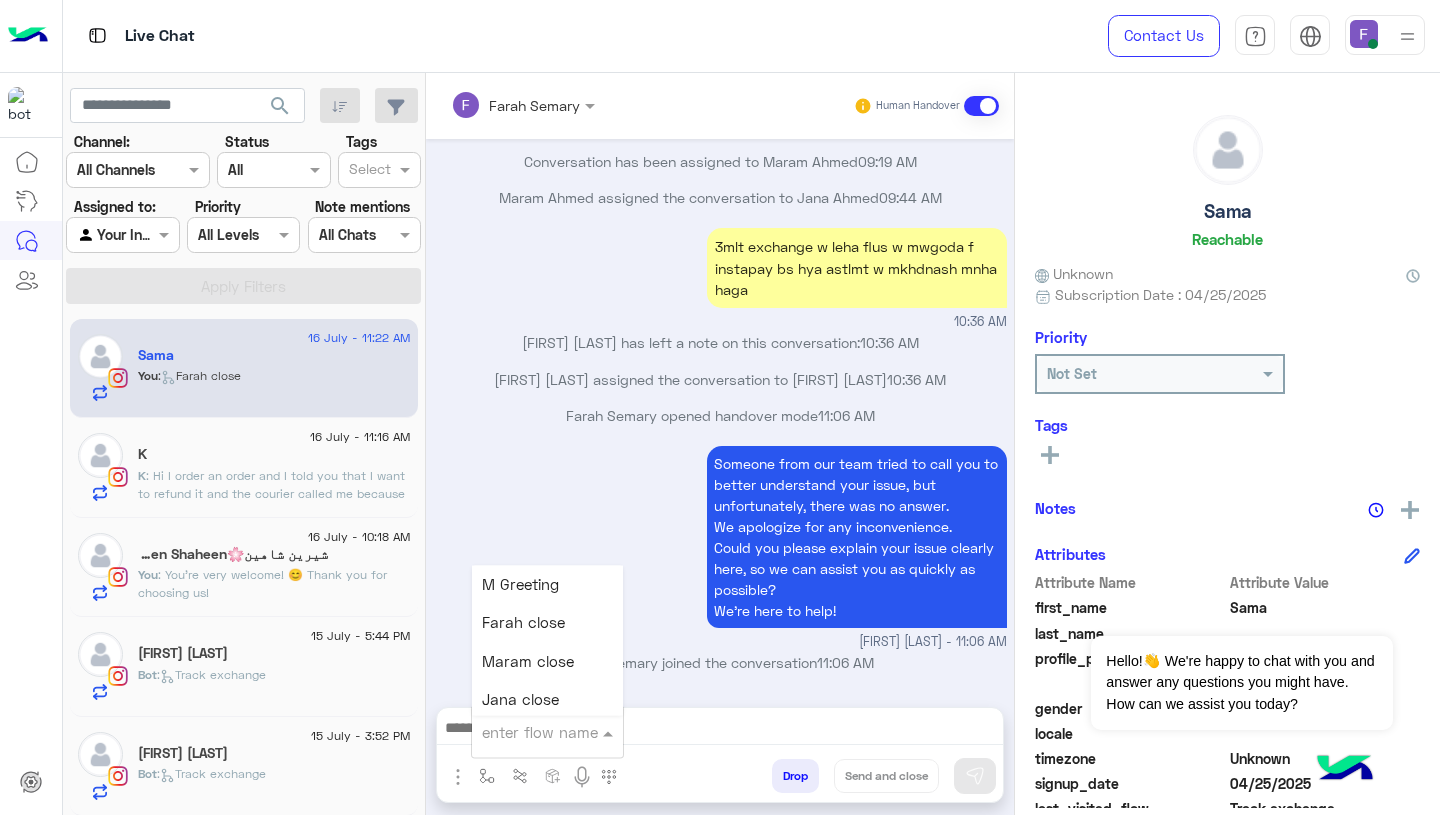 scroll, scrollTop: 2538, scrollLeft: 0, axis: vertical 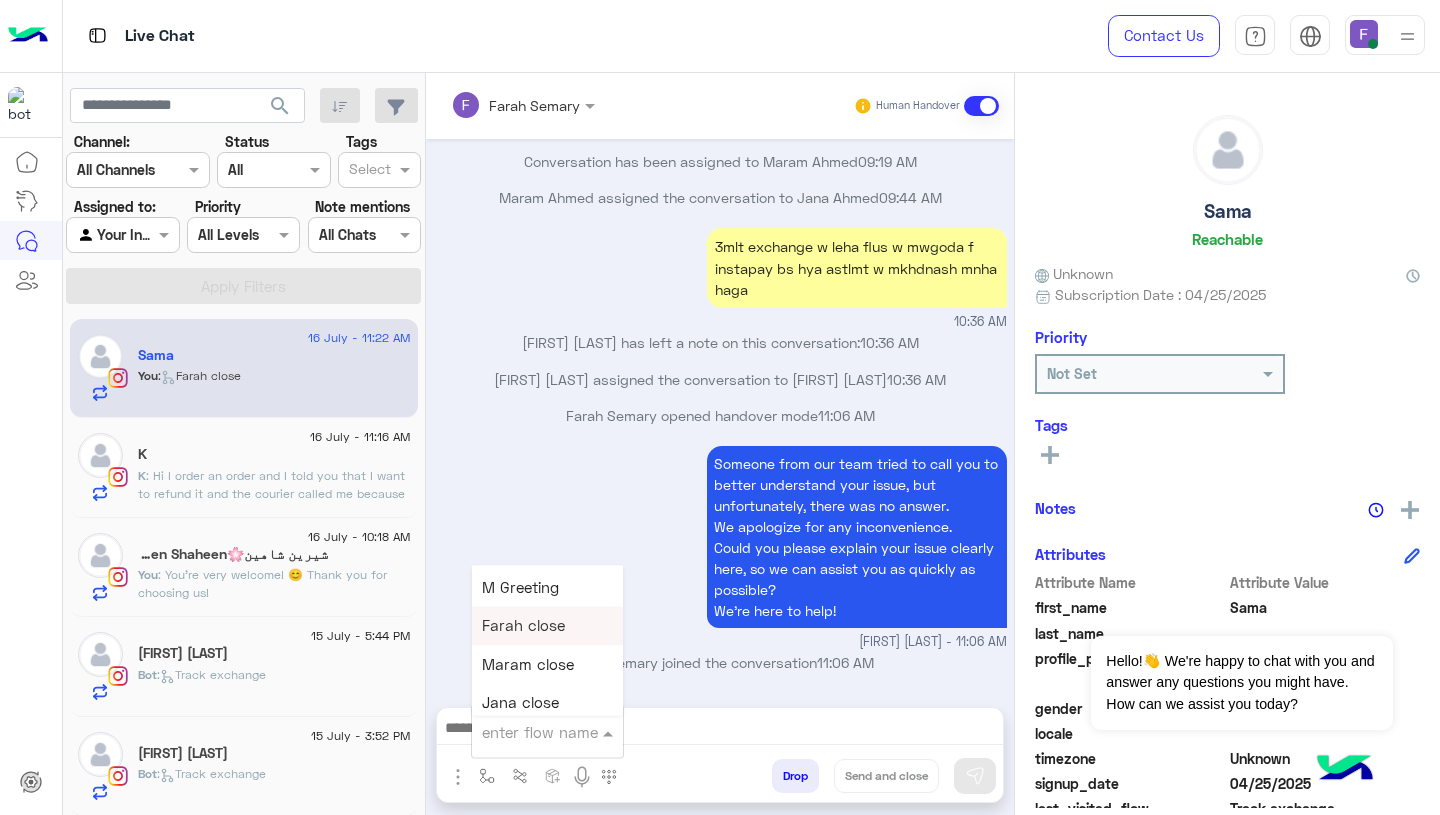 click on "Farah close" at bounding box center (523, 626) 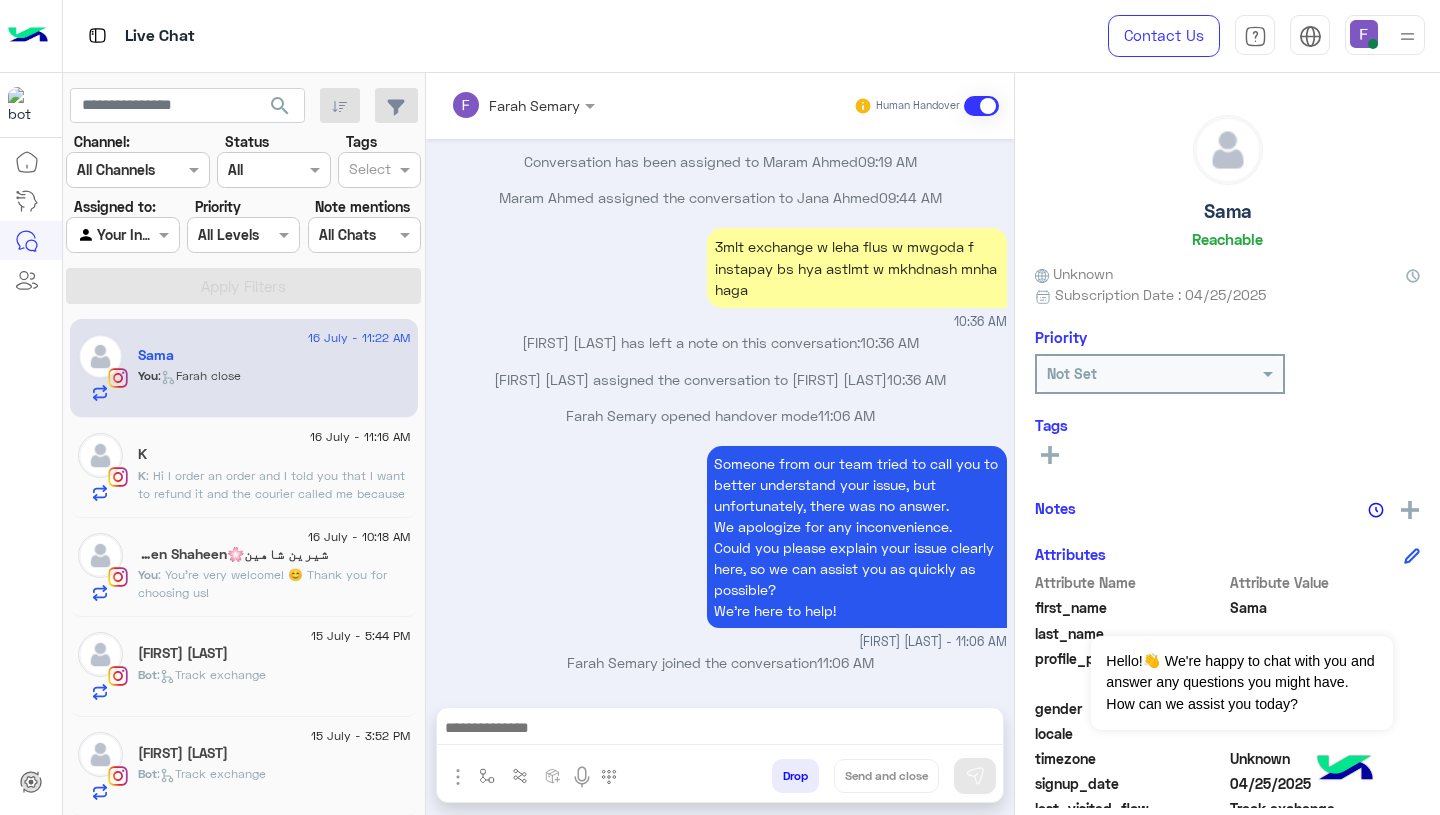 type on "**********" 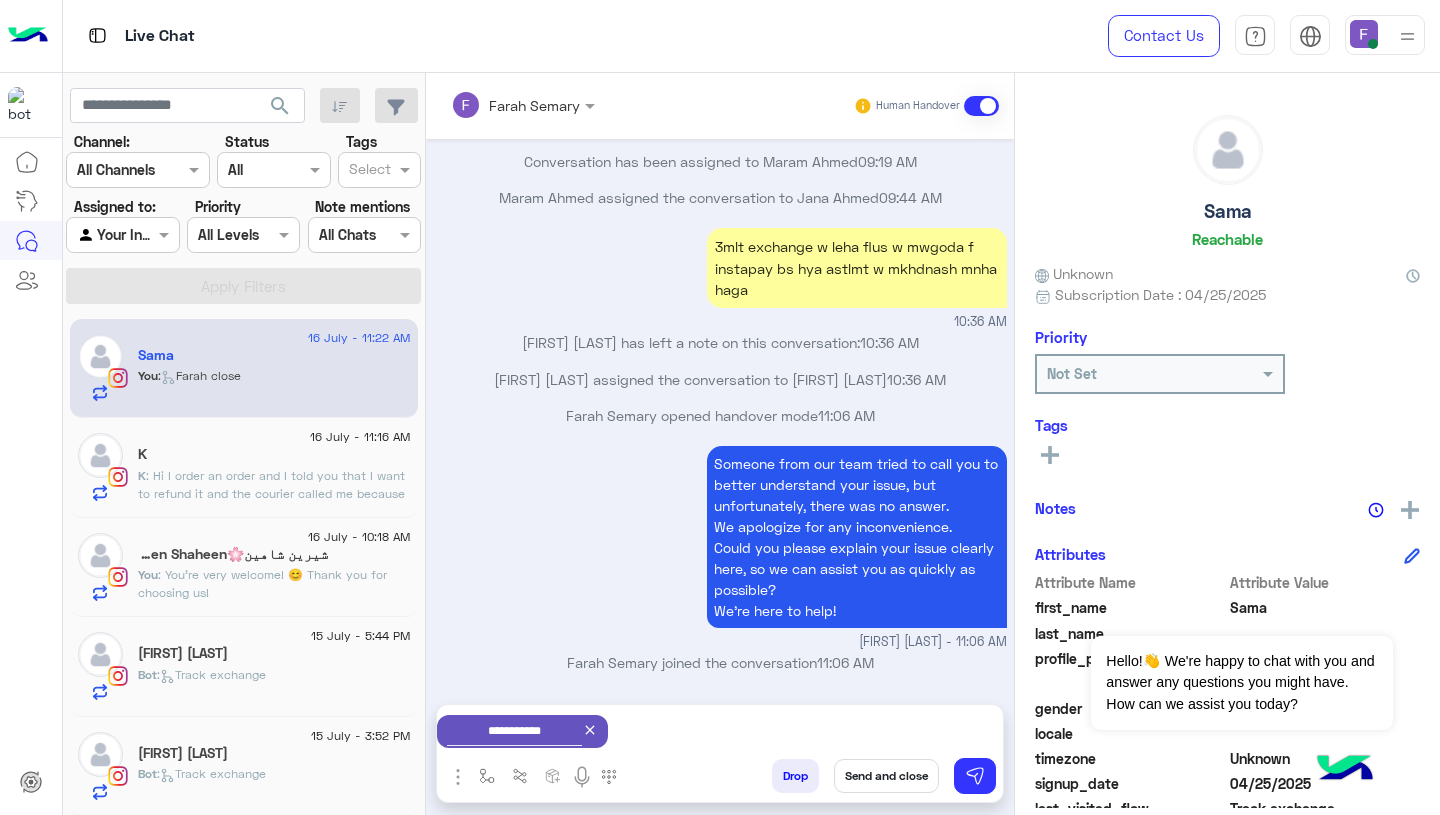 click on "Send and close" at bounding box center [886, 776] 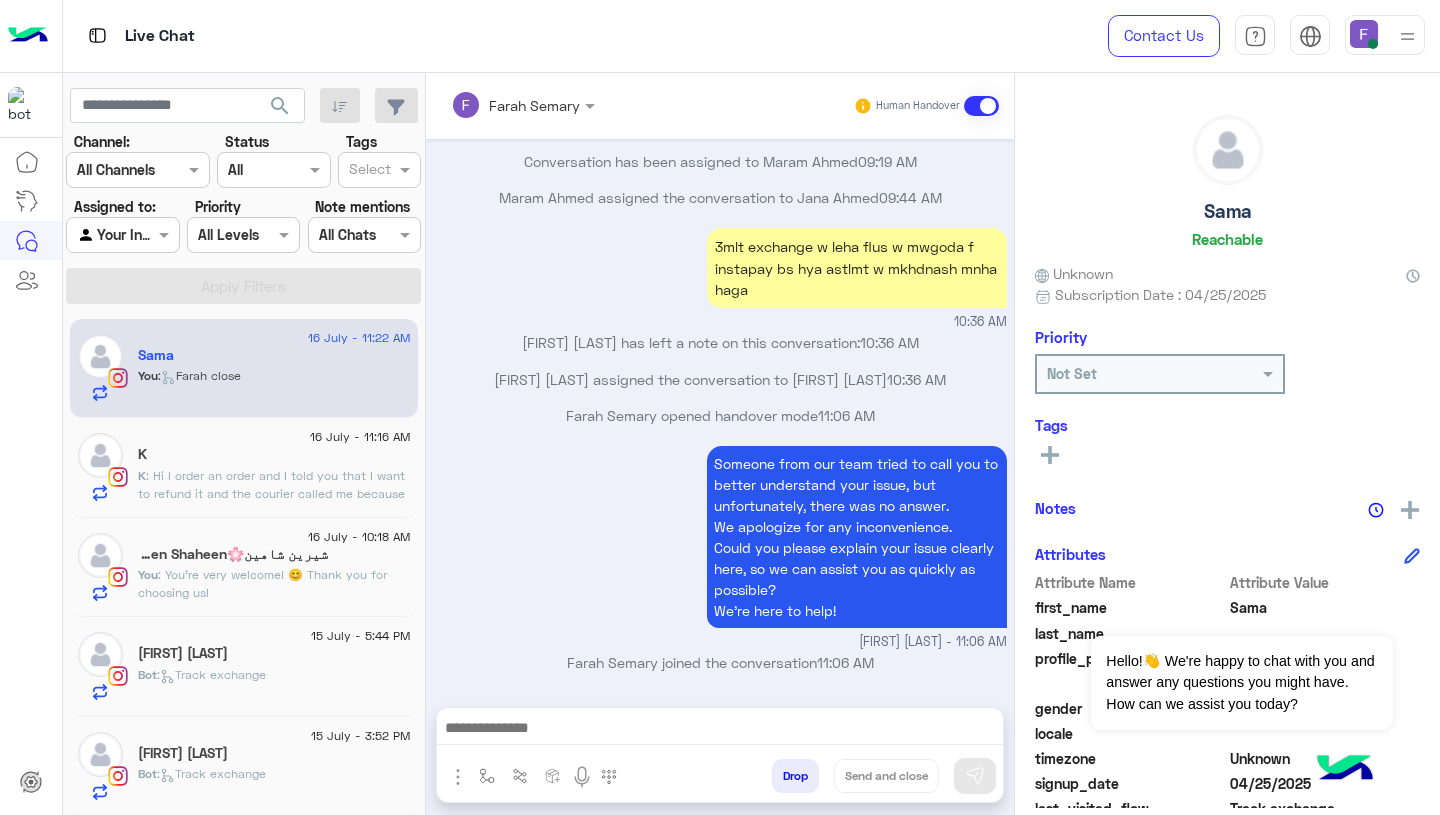 scroll, scrollTop: 1399, scrollLeft: 0, axis: vertical 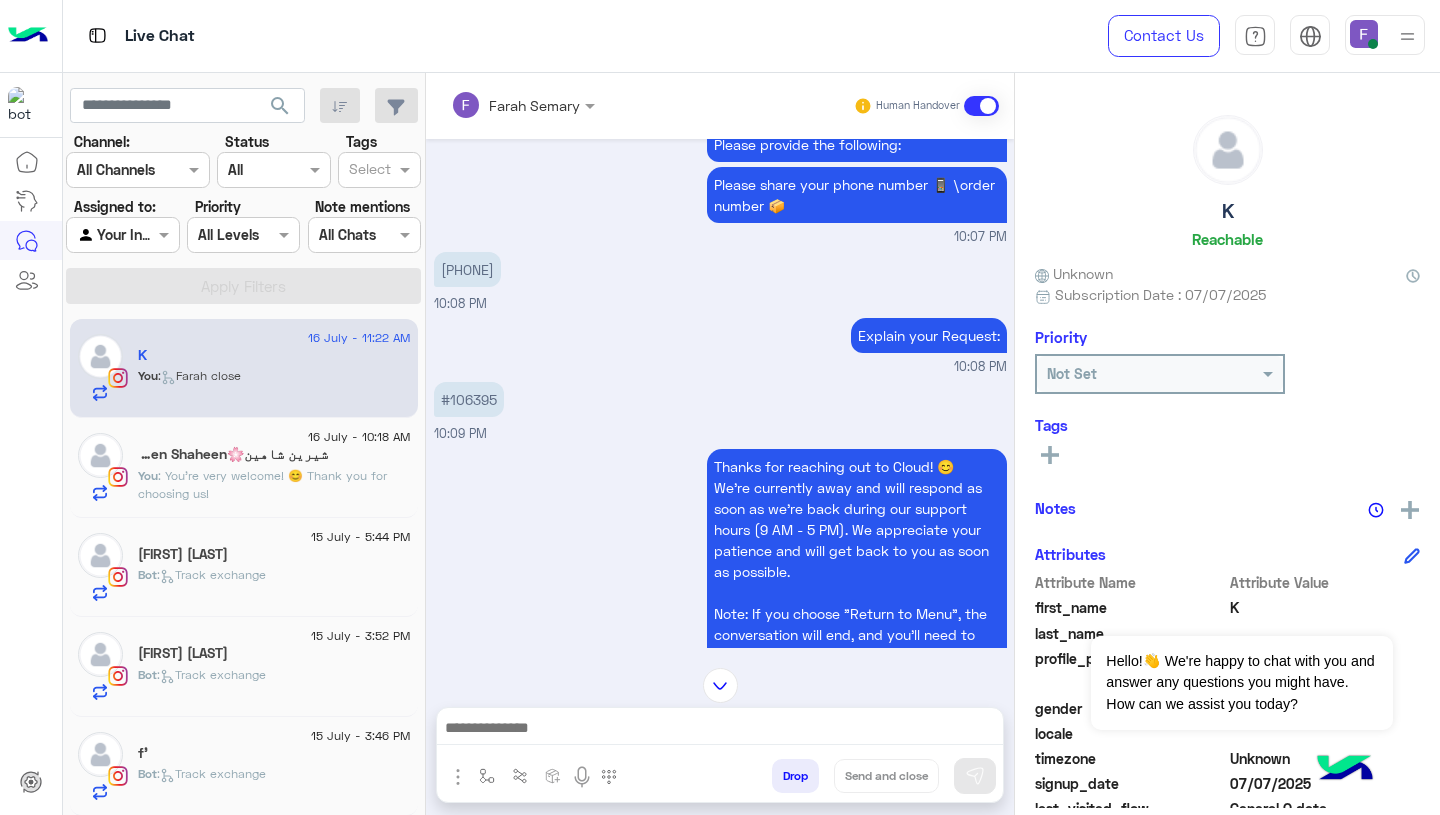 click on "#106395" at bounding box center (469, 399) 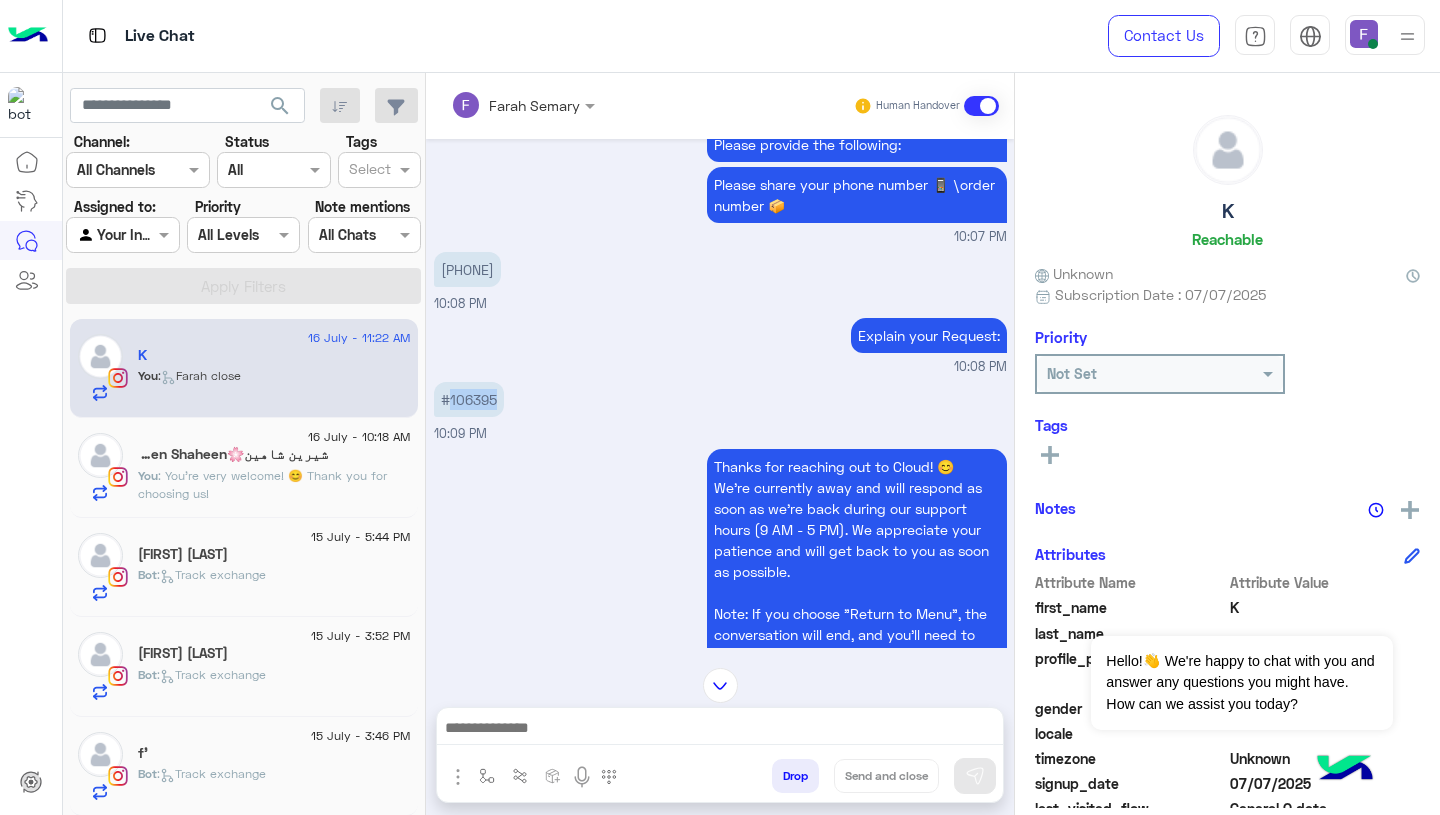 click on "#106395" at bounding box center [469, 399] 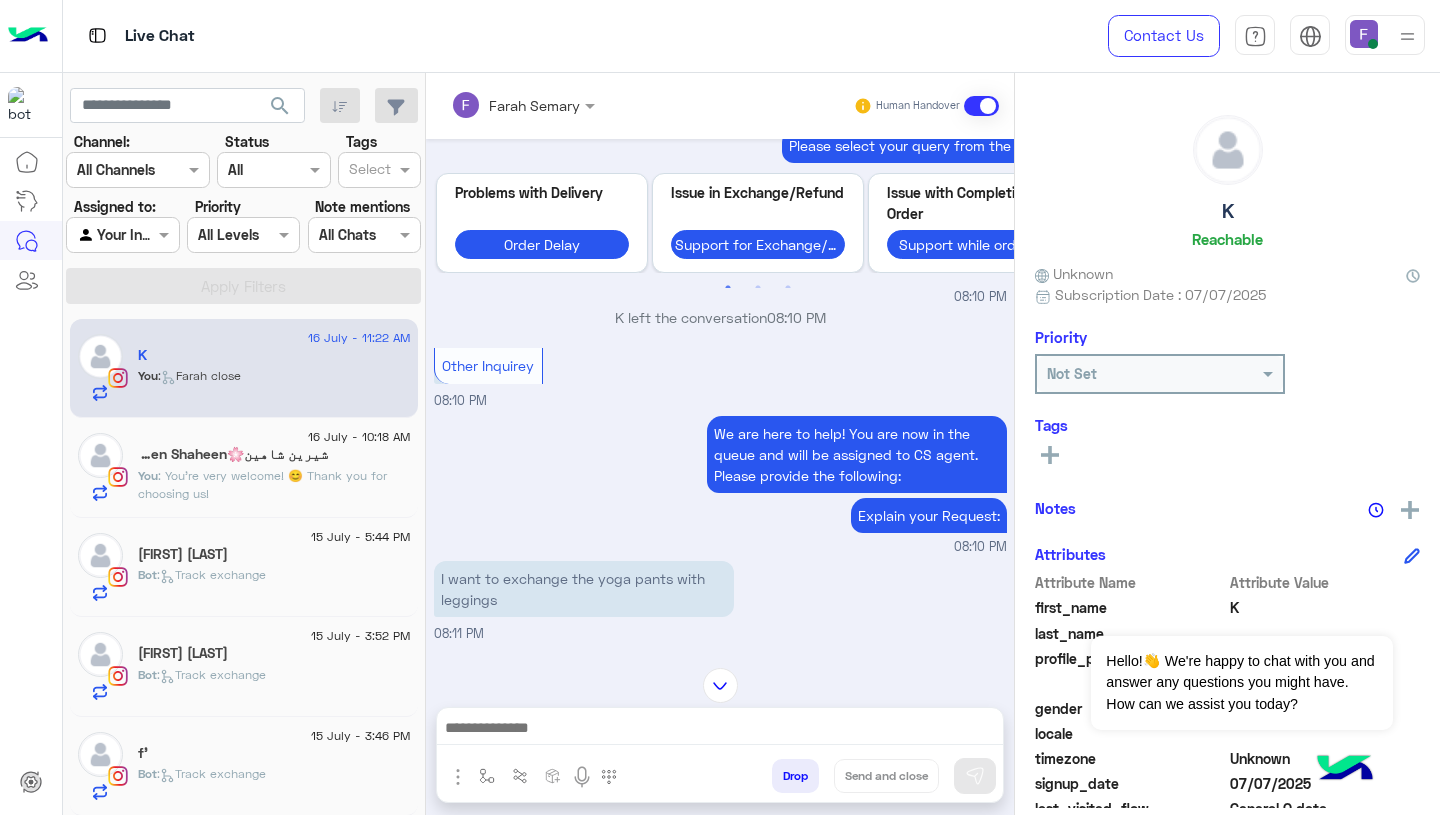 scroll, scrollTop: 2540, scrollLeft: 0, axis: vertical 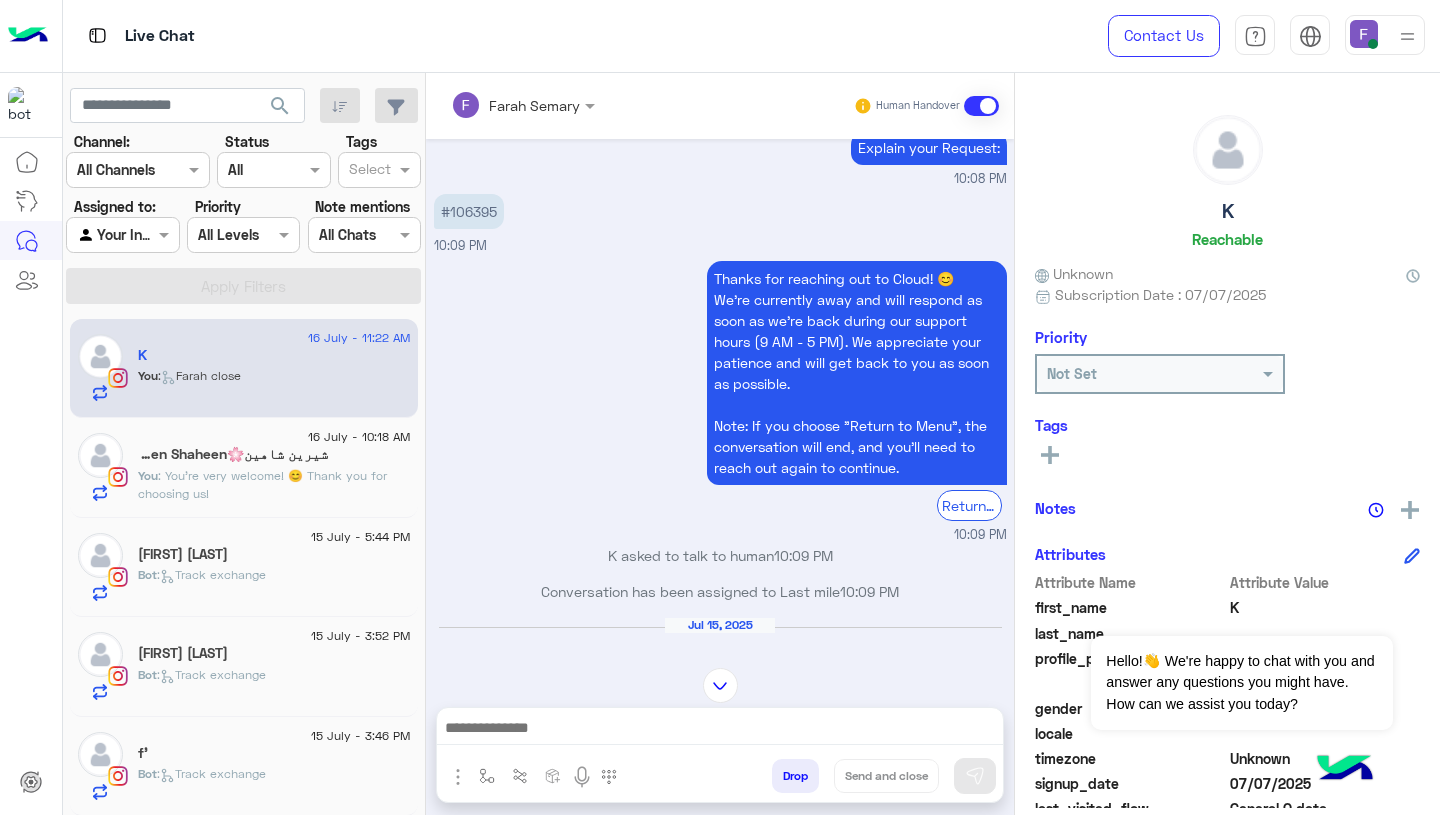 click on "#106395" at bounding box center [469, 211] 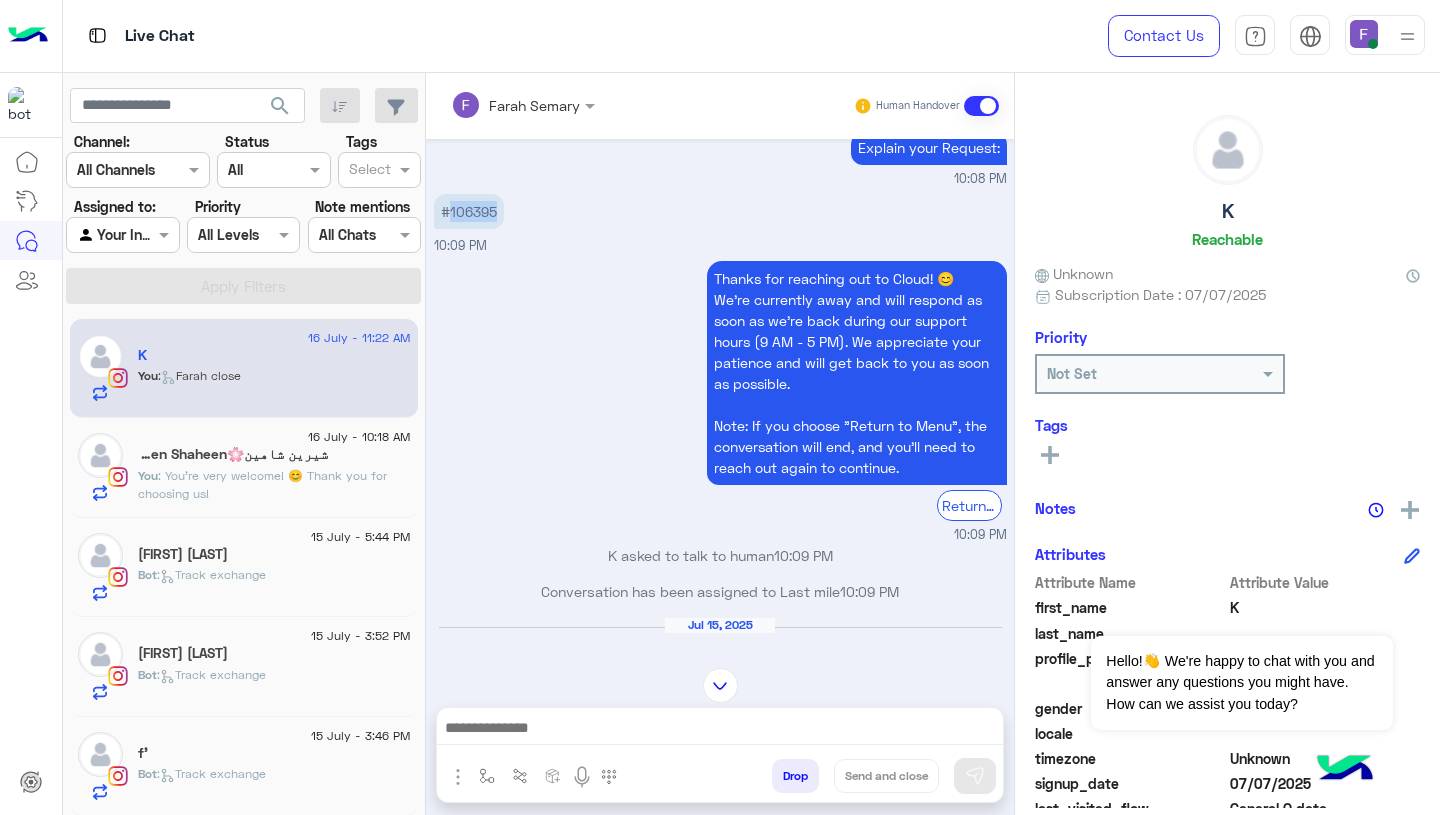 copy on "106395" 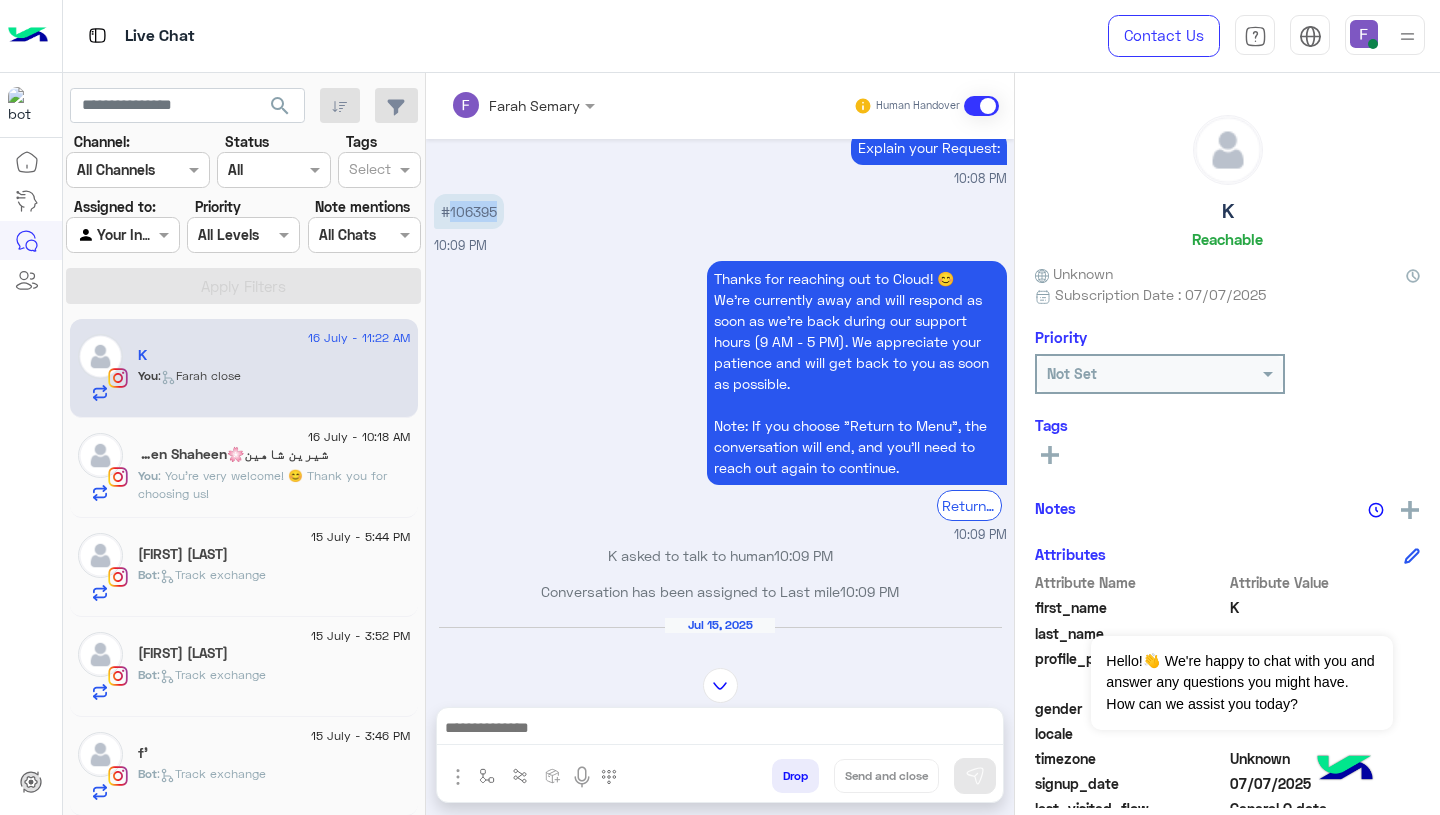 click on "Thanks for reaching out to Cloud! 😊 We're currently away and will respond as soon as we’re back during our support hours (9 AM - 5 PM). We appreciate your patience and will get back to you as soon as possible. Note: If you choose "Return to Menu", the conversation will end, and you’ll need to reach out again to continue.  Return to main menu     10:09 PM" at bounding box center (720, 400) 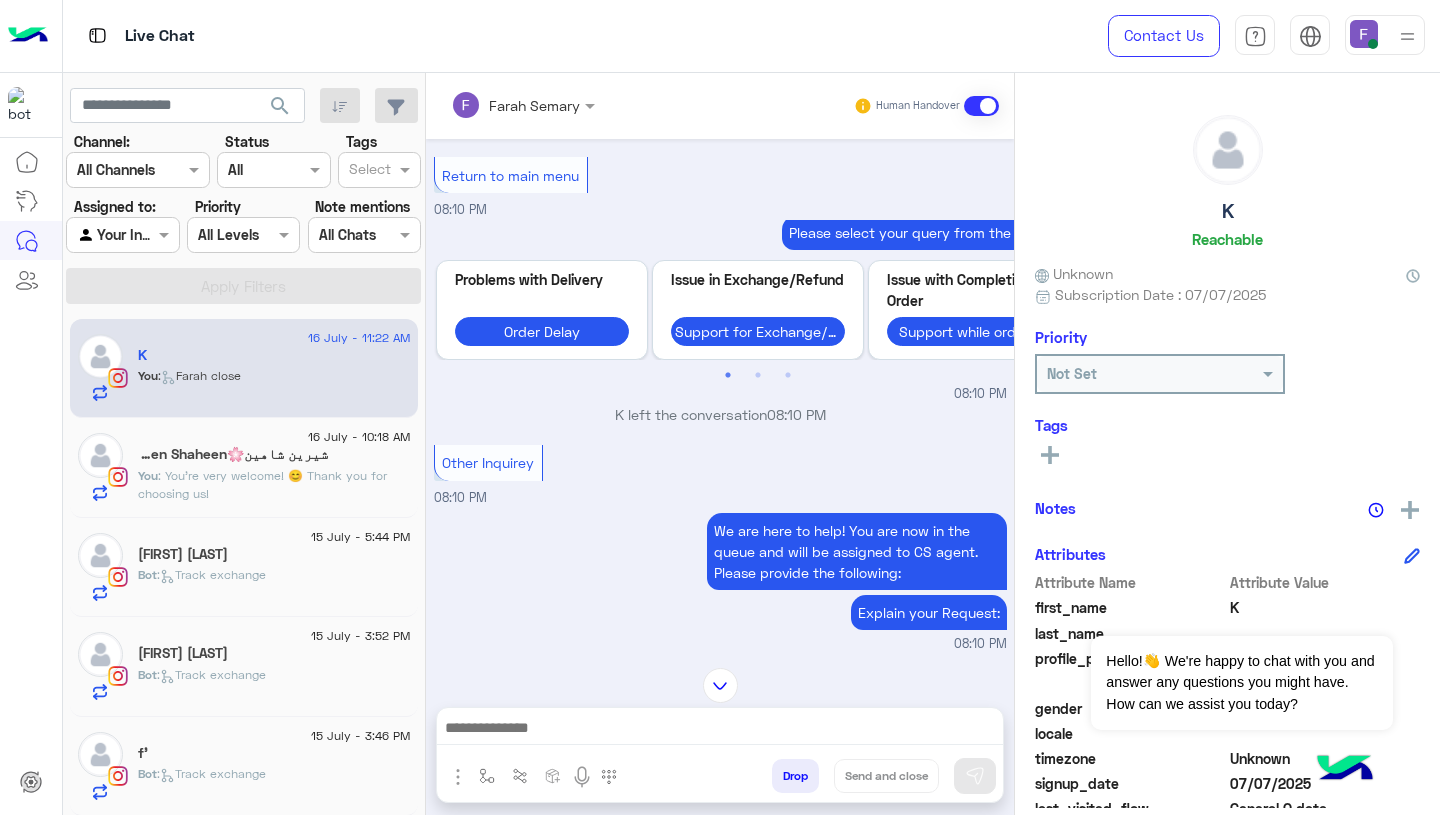 scroll, scrollTop: 3429, scrollLeft: 0, axis: vertical 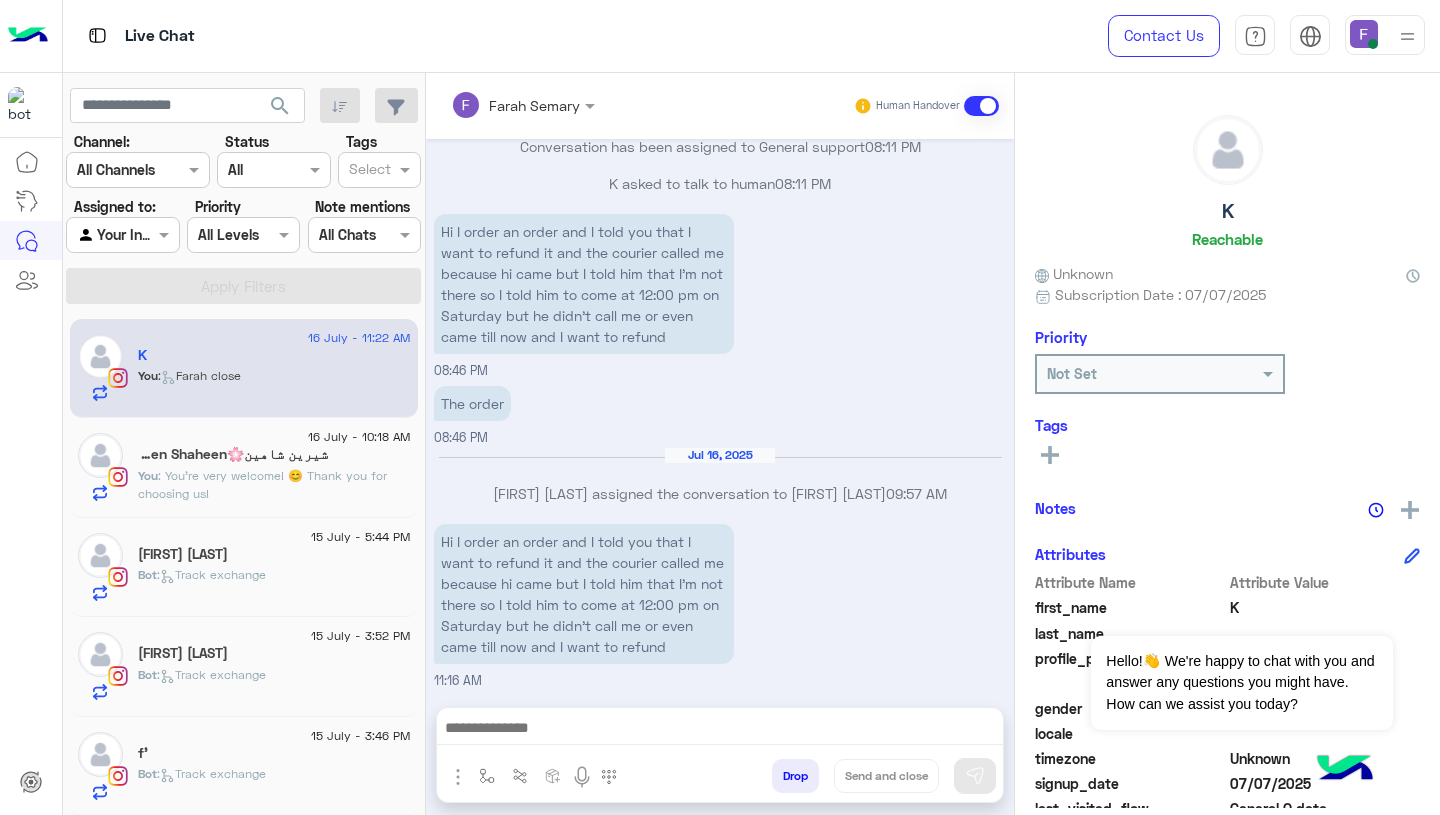 click on "Hi I order an order and I told you that I want to refund it and the courier called me because hi came but I told him that I’m not there so I told him to come at 12:00 pm on Saturday but he didn’t call me or even came till now and I want to refund" at bounding box center (584, 594) 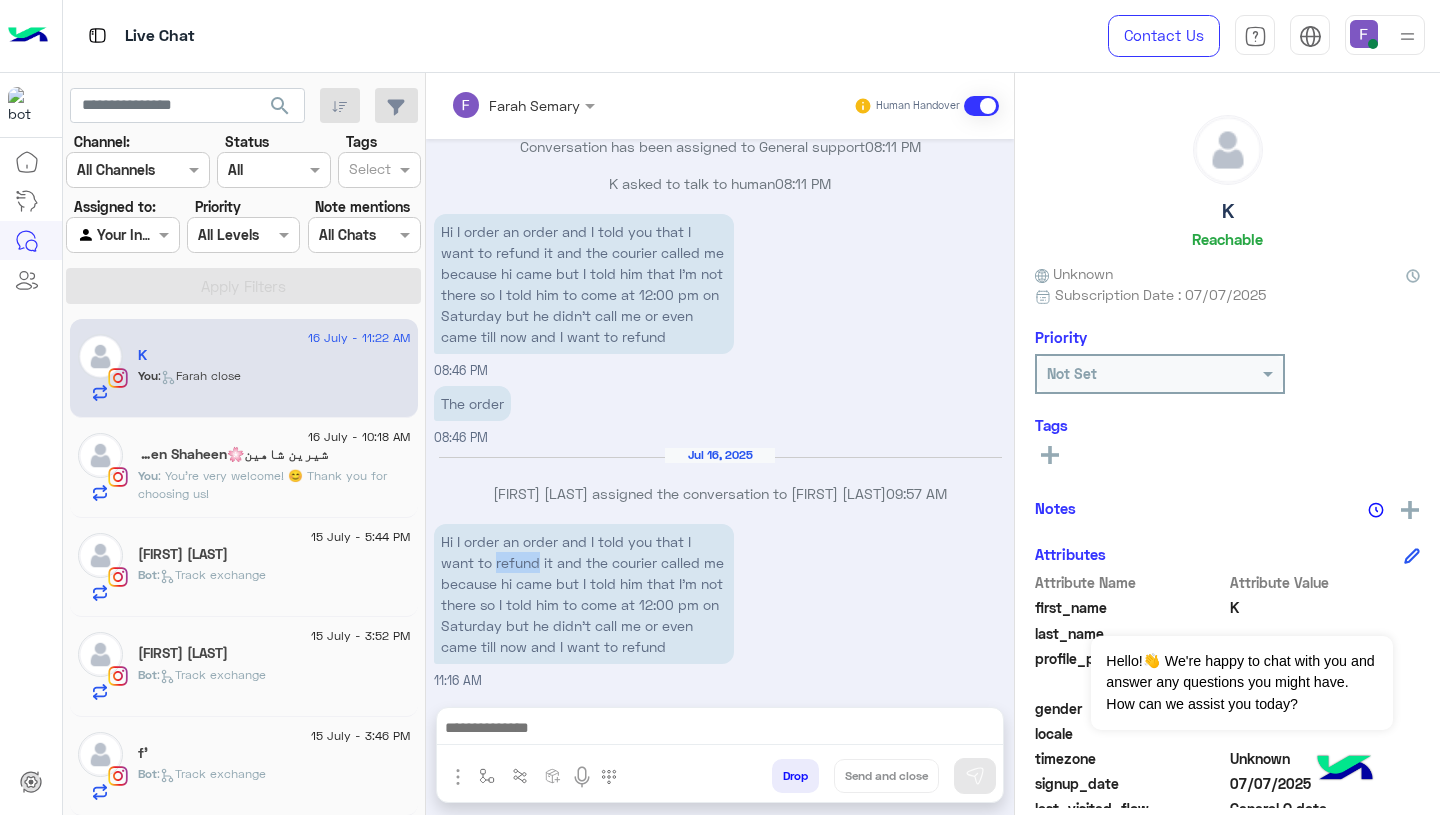 click on "Hi I order an order and I told you that I want to refund it and the courier called me because hi came but I told him that I’m not there so I told him to come at 12:00 pm on Saturday but he didn’t call me or even came till now and I want to refund" at bounding box center [584, 594] 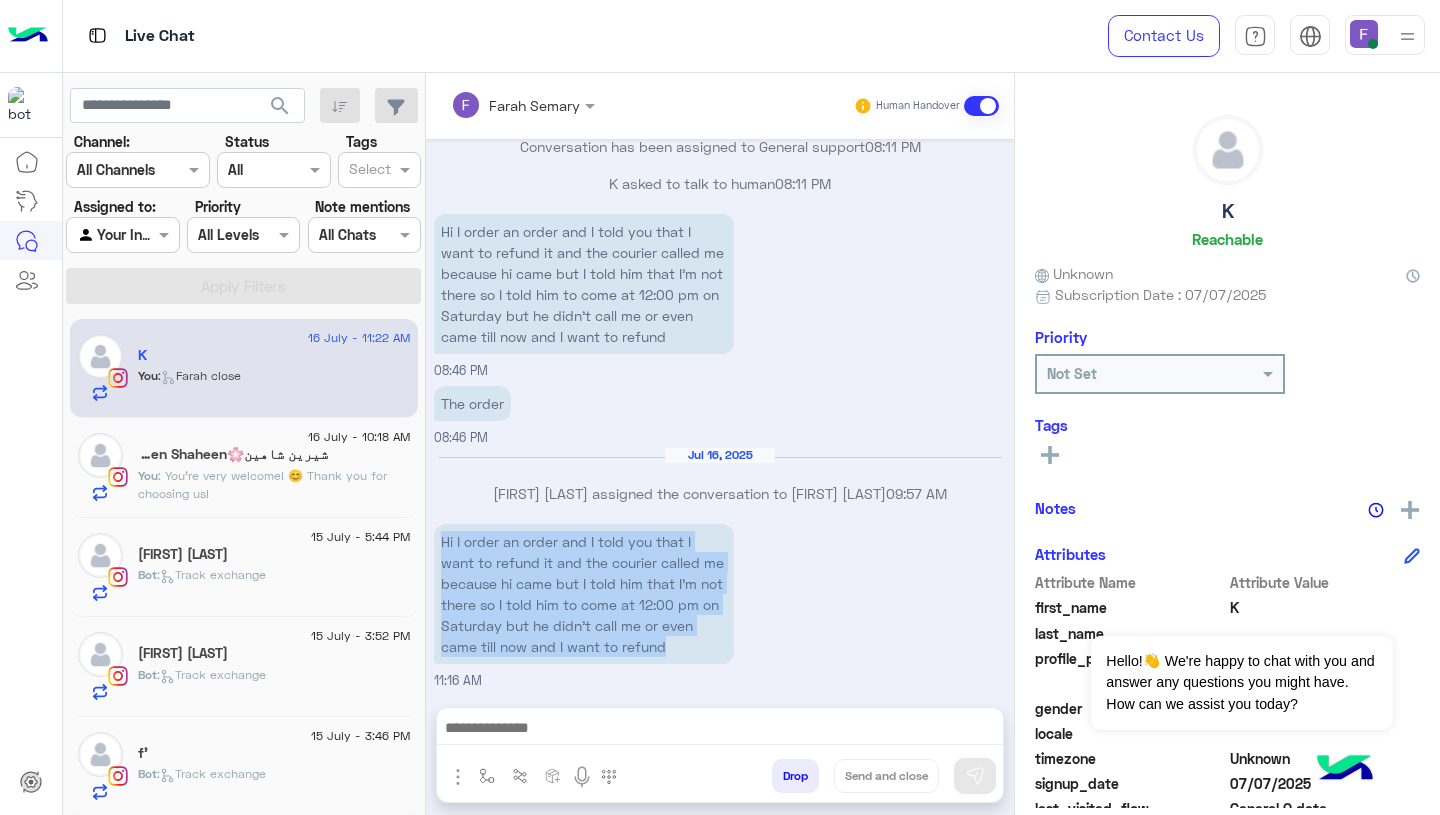 click on "Hi I order an order and I told you that I want to refund it and the courier called me because hi came but I told him that I’m not there so I told him to come at 12:00 pm on Saturday but he didn’t call me or even came till now and I want to refund" at bounding box center [584, 594] 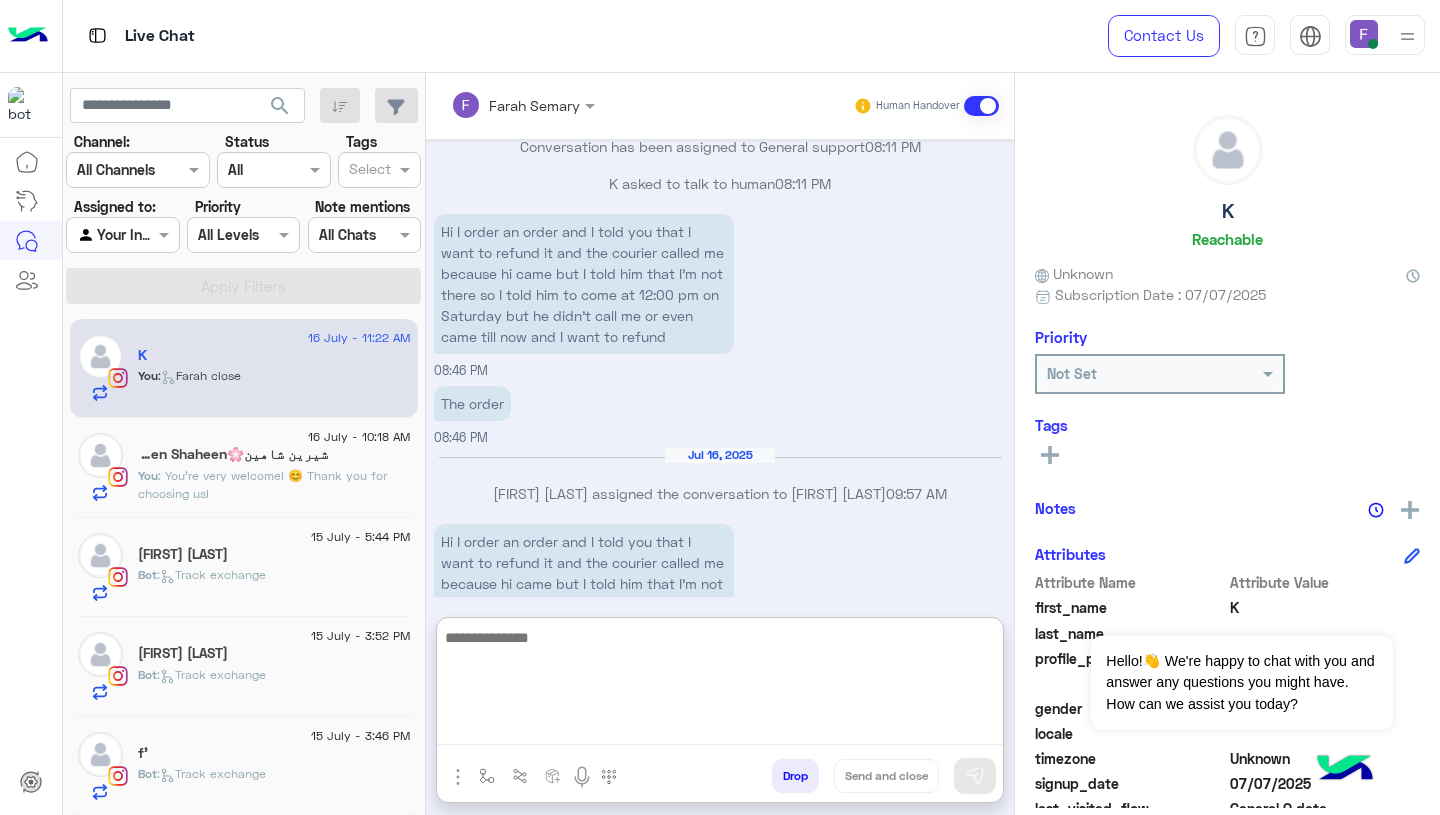 click at bounding box center (720, 685) 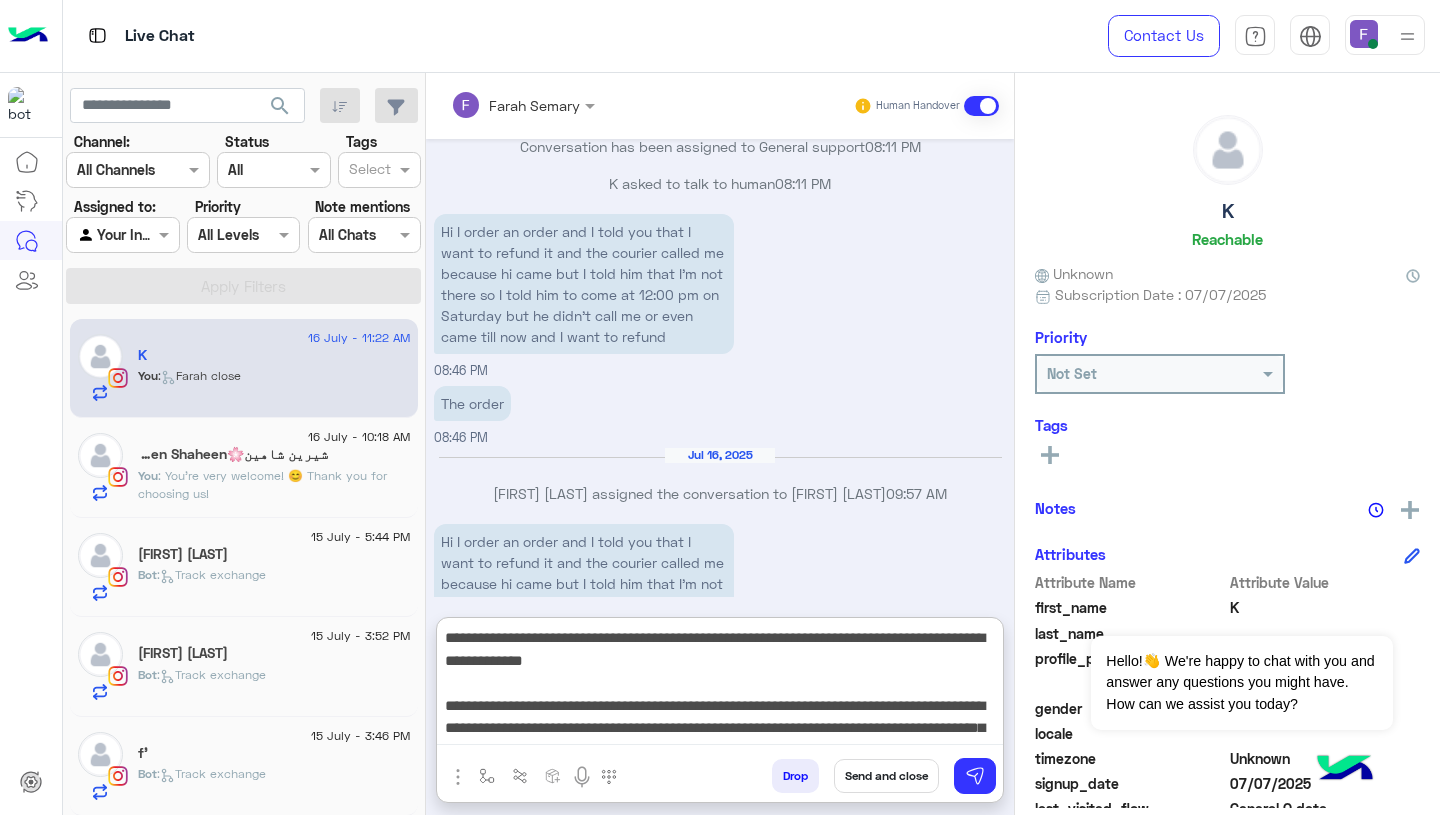 scroll, scrollTop: 173, scrollLeft: 0, axis: vertical 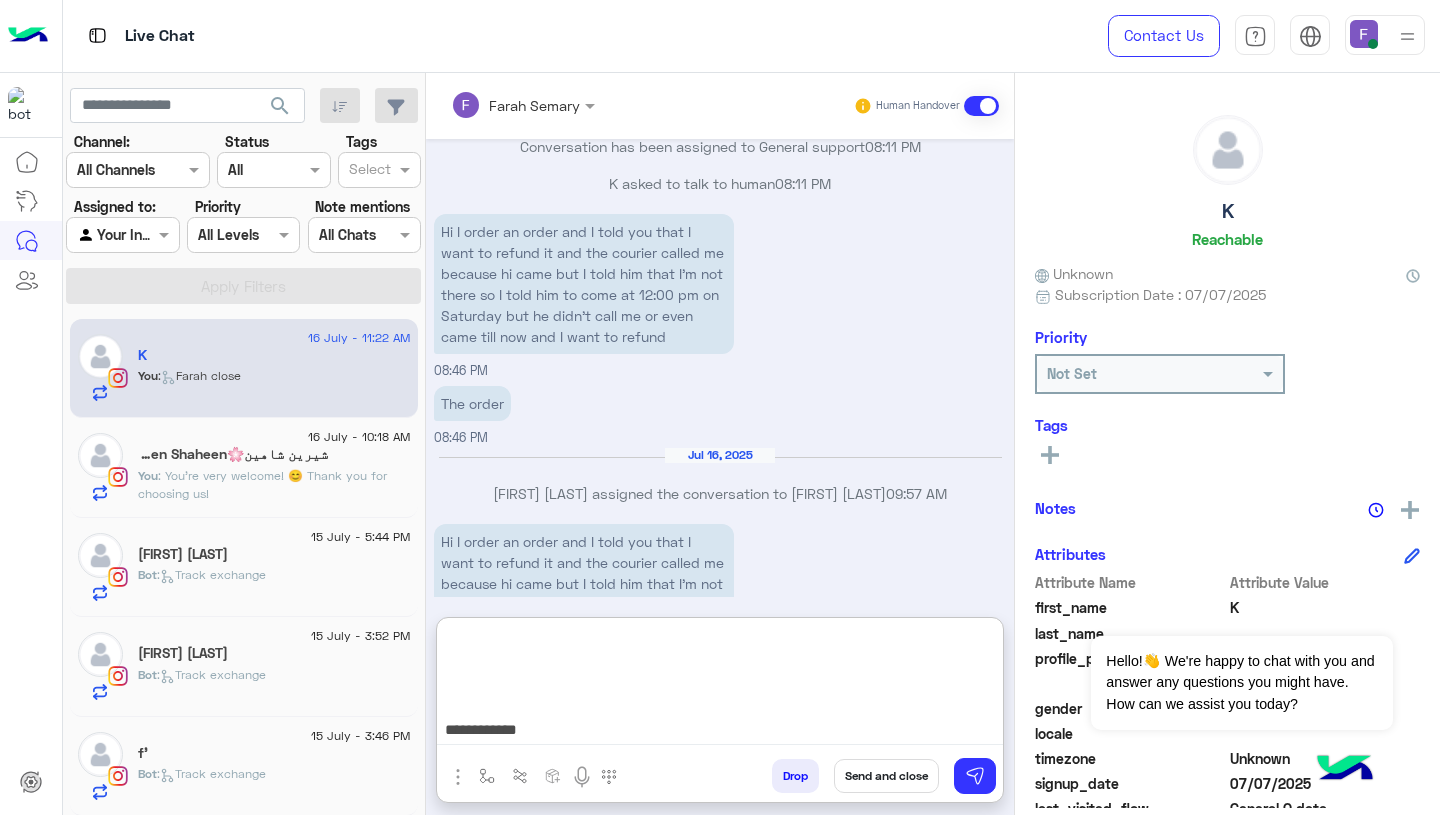 click on "**********" at bounding box center [720, 685] 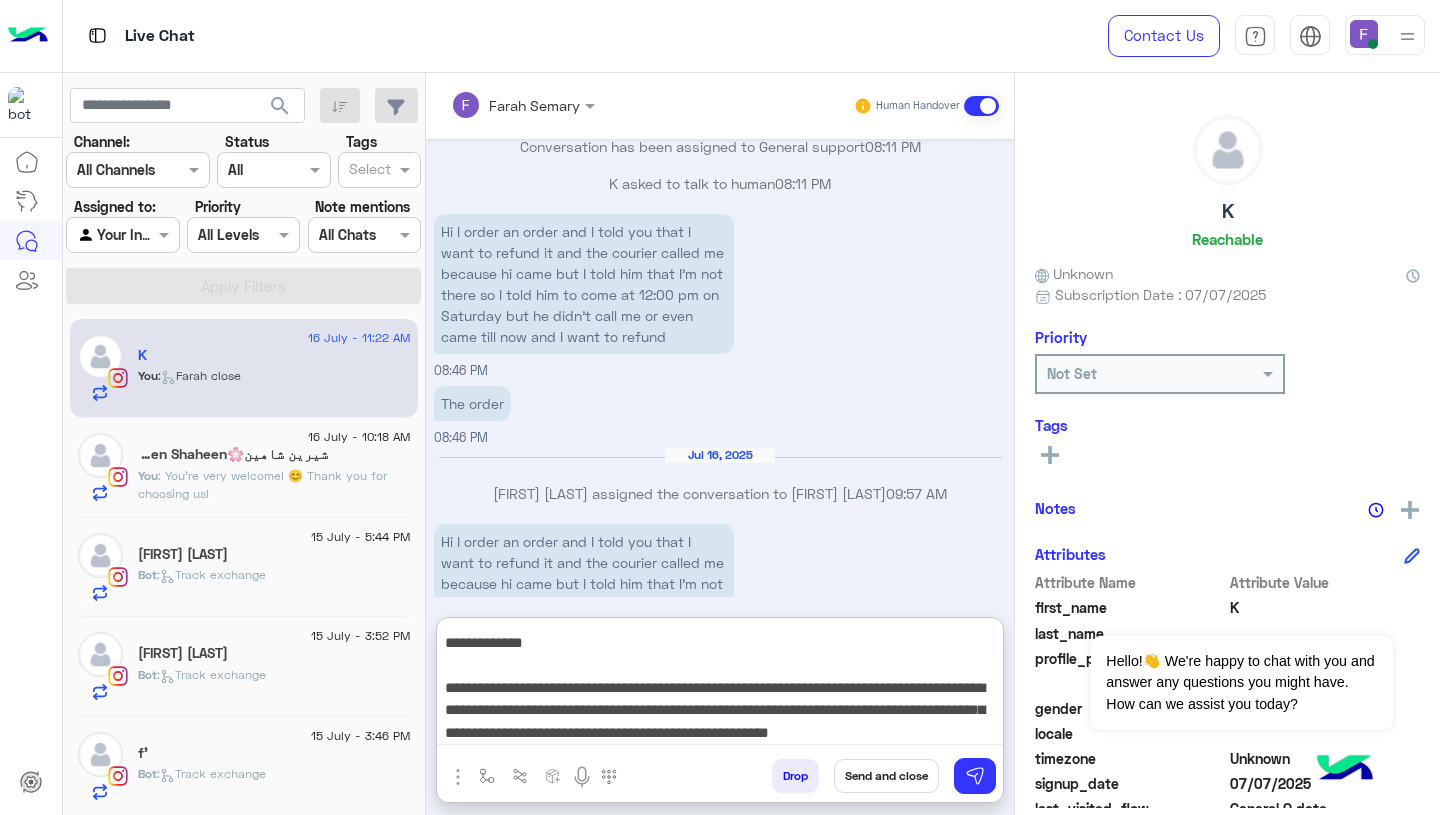 scroll, scrollTop: 43, scrollLeft: 0, axis: vertical 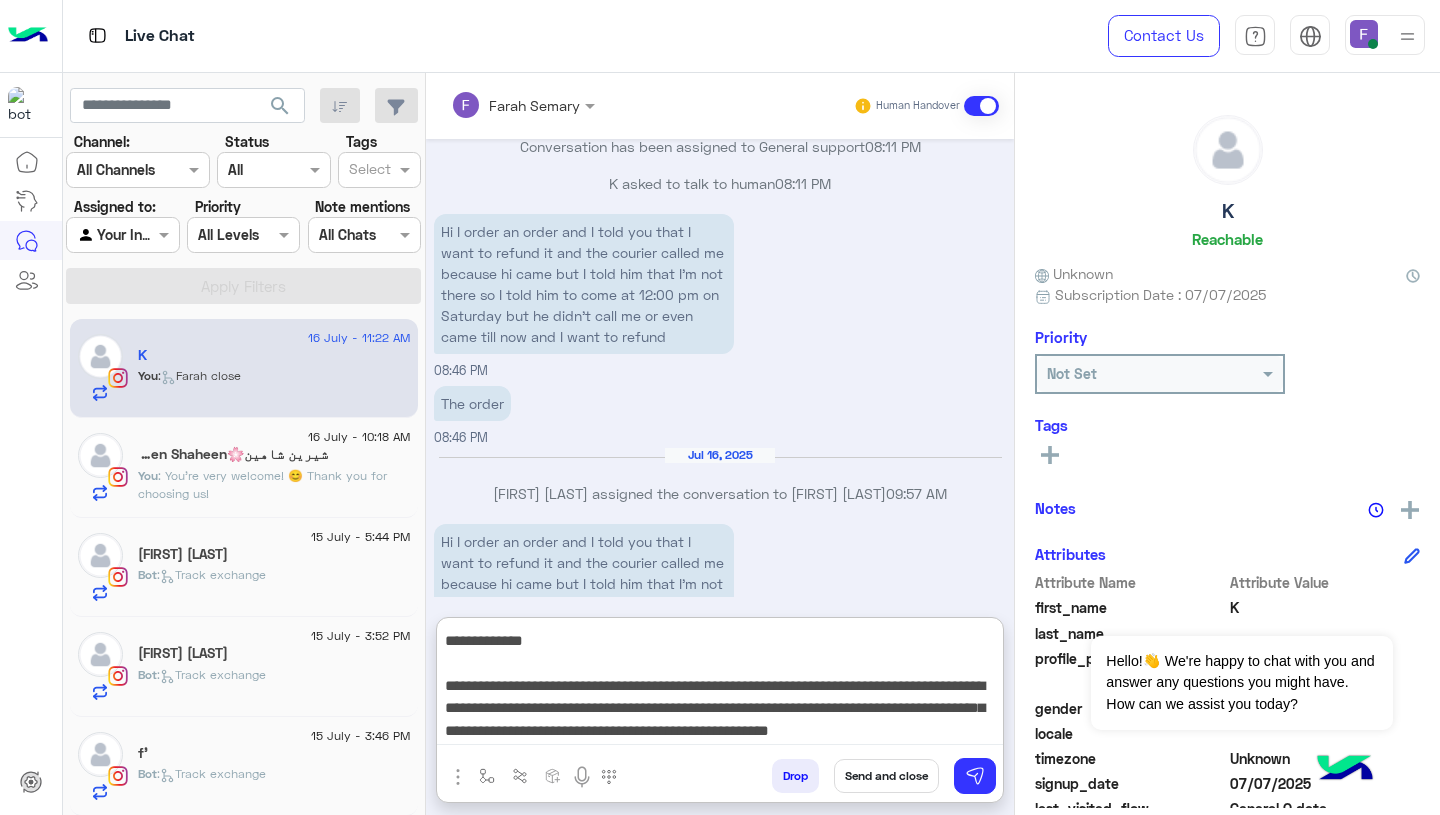 drag, startPoint x: 616, startPoint y: 692, endPoint x: 652, endPoint y: 710, distance: 40.24922 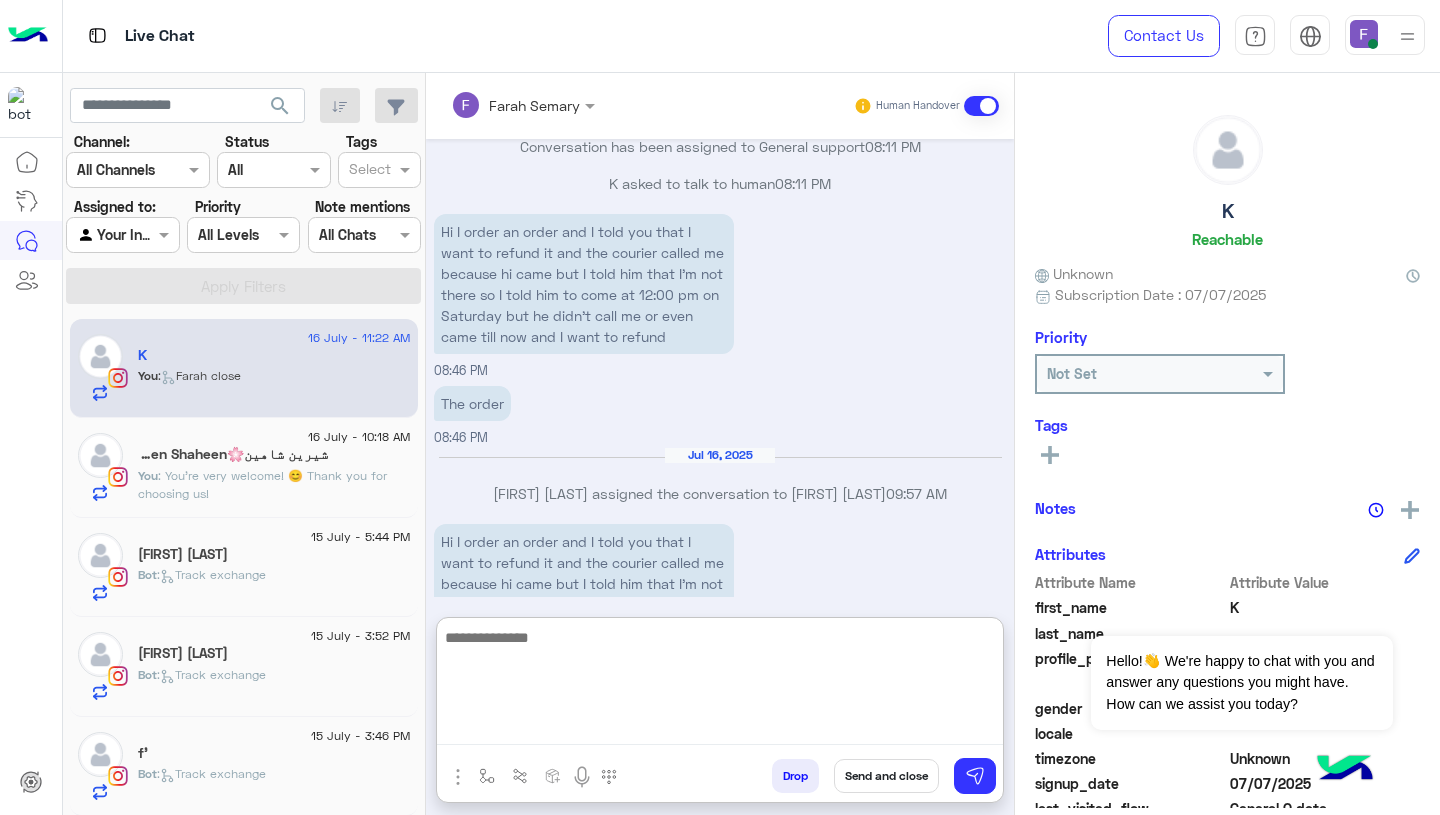 scroll, scrollTop: 0, scrollLeft: 0, axis: both 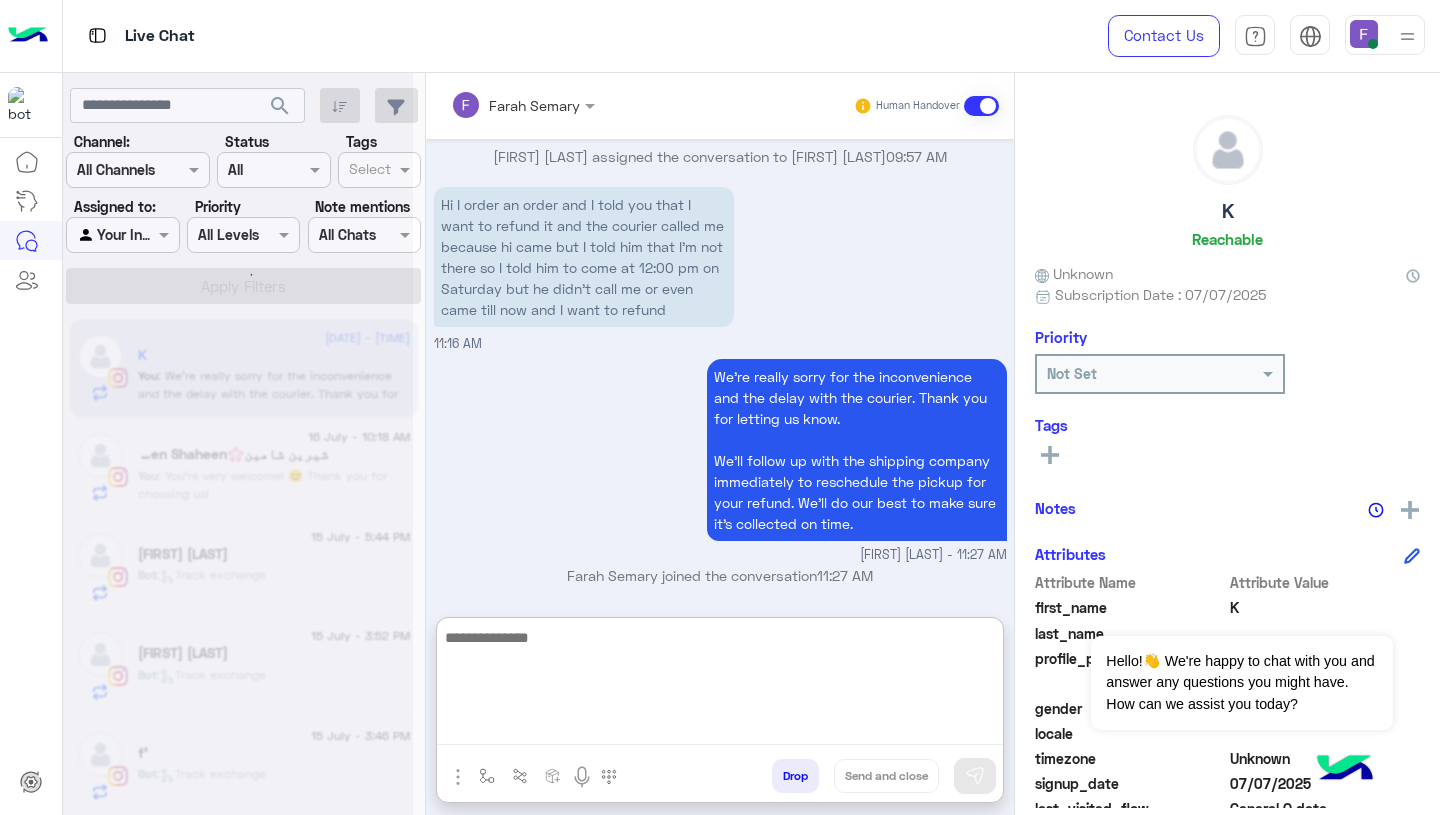 click on "We’re really sorry for the inconvenience and the delay with the courier. Thank you for letting us know. We’ll follow up with the shipping company immediately to reschedule the pickup for your refund. We'll do our best to make sure it’s collected on time.  Farah Semary -  11:27 AM" at bounding box center [720, 459] 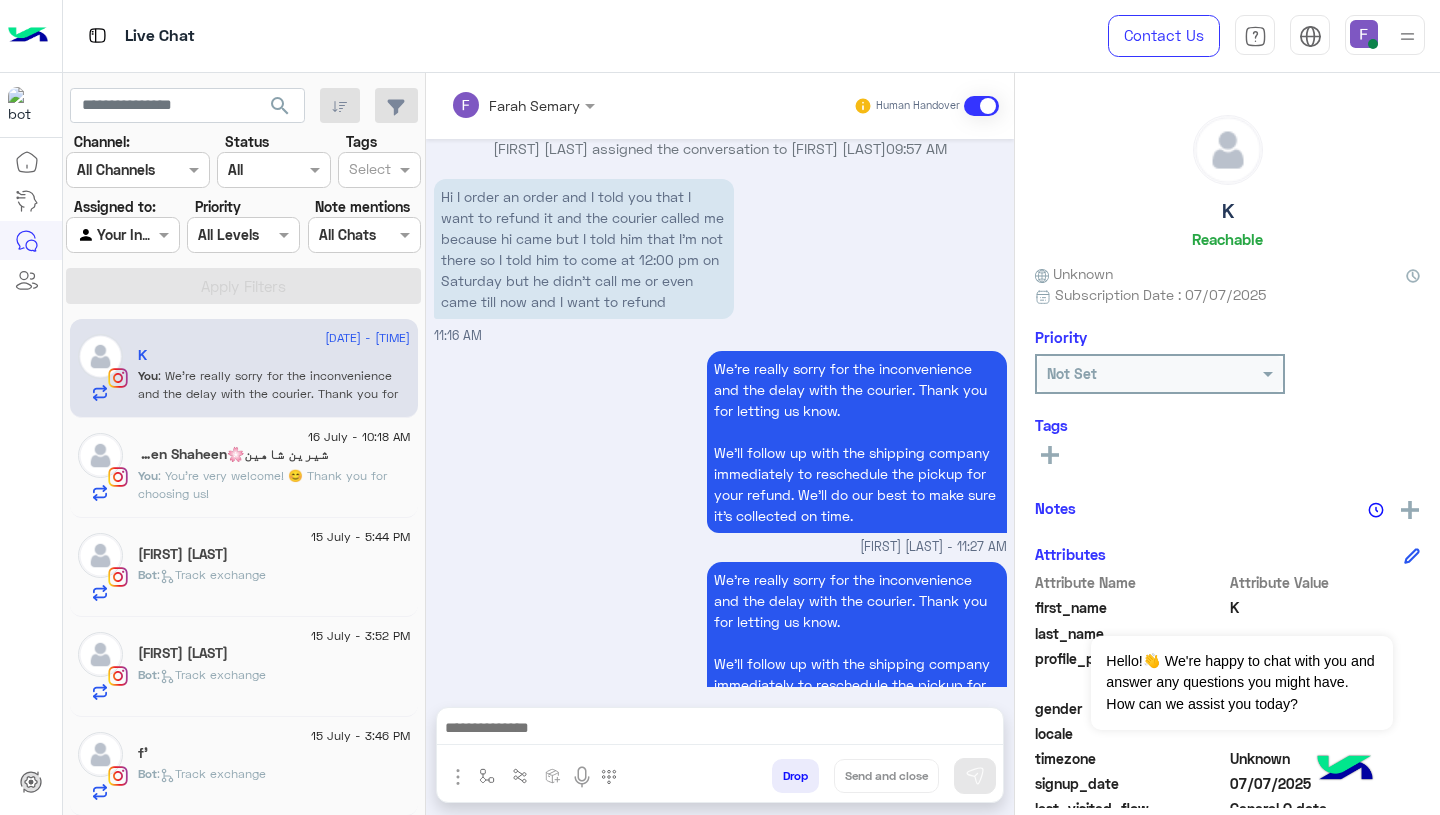 scroll, scrollTop: 3923, scrollLeft: 0, axis: vertical 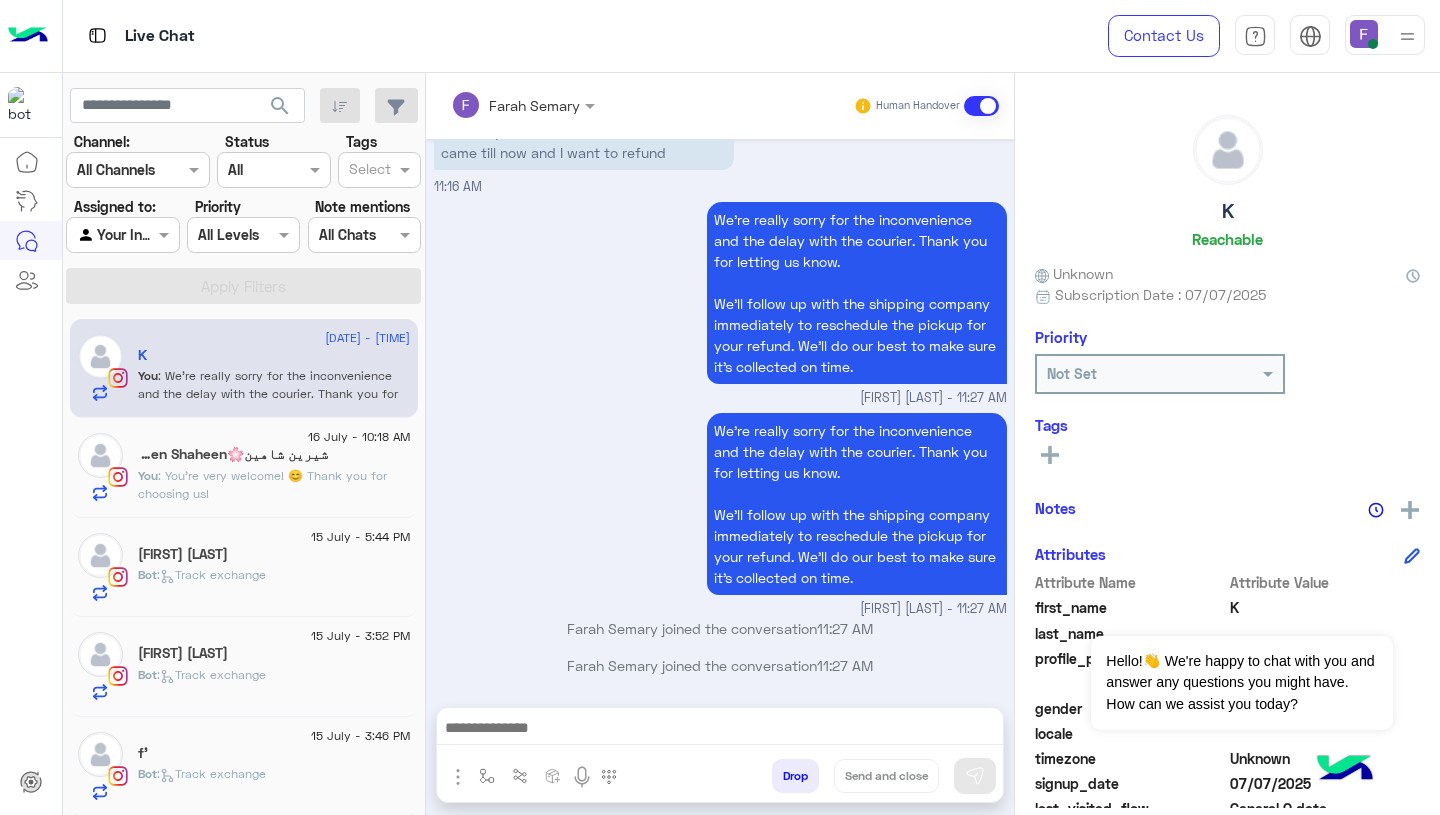 click on "Farah Semary -  11:27 AM" at bounding box center [720, 398] 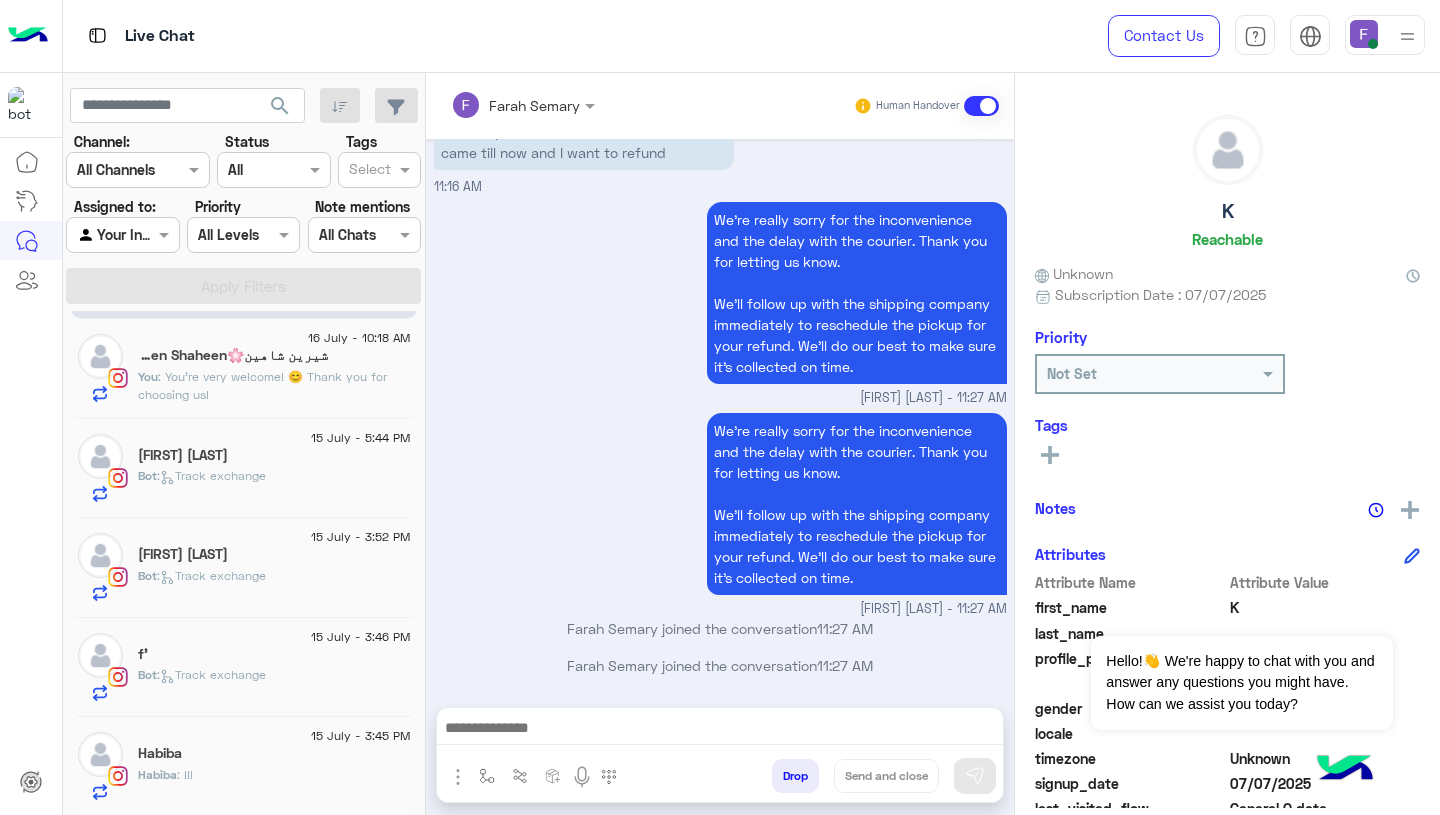 scroll, scrollTop: 497, scrollLeft: 0, axis: vertical 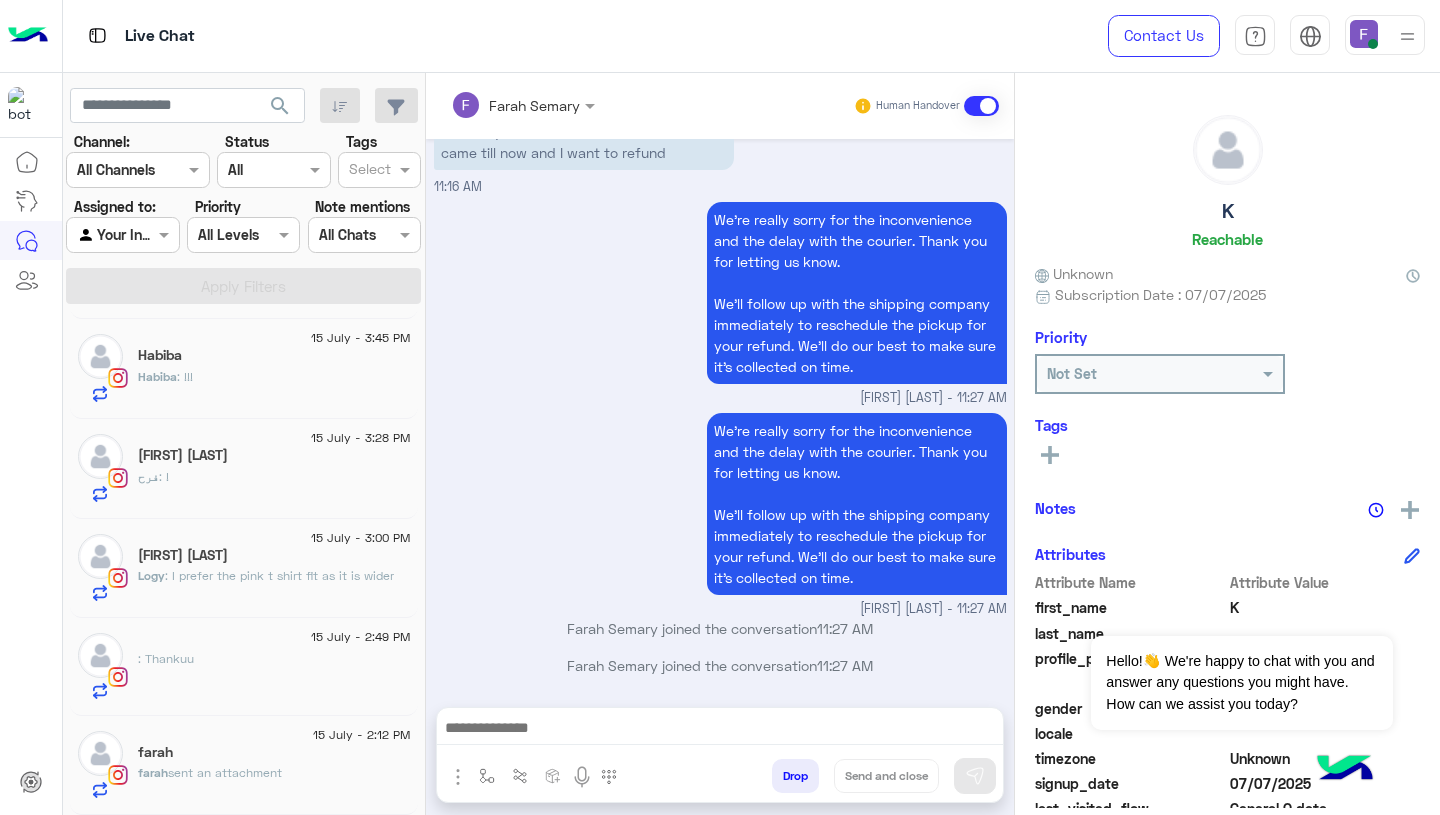 click on "sent an attachment" 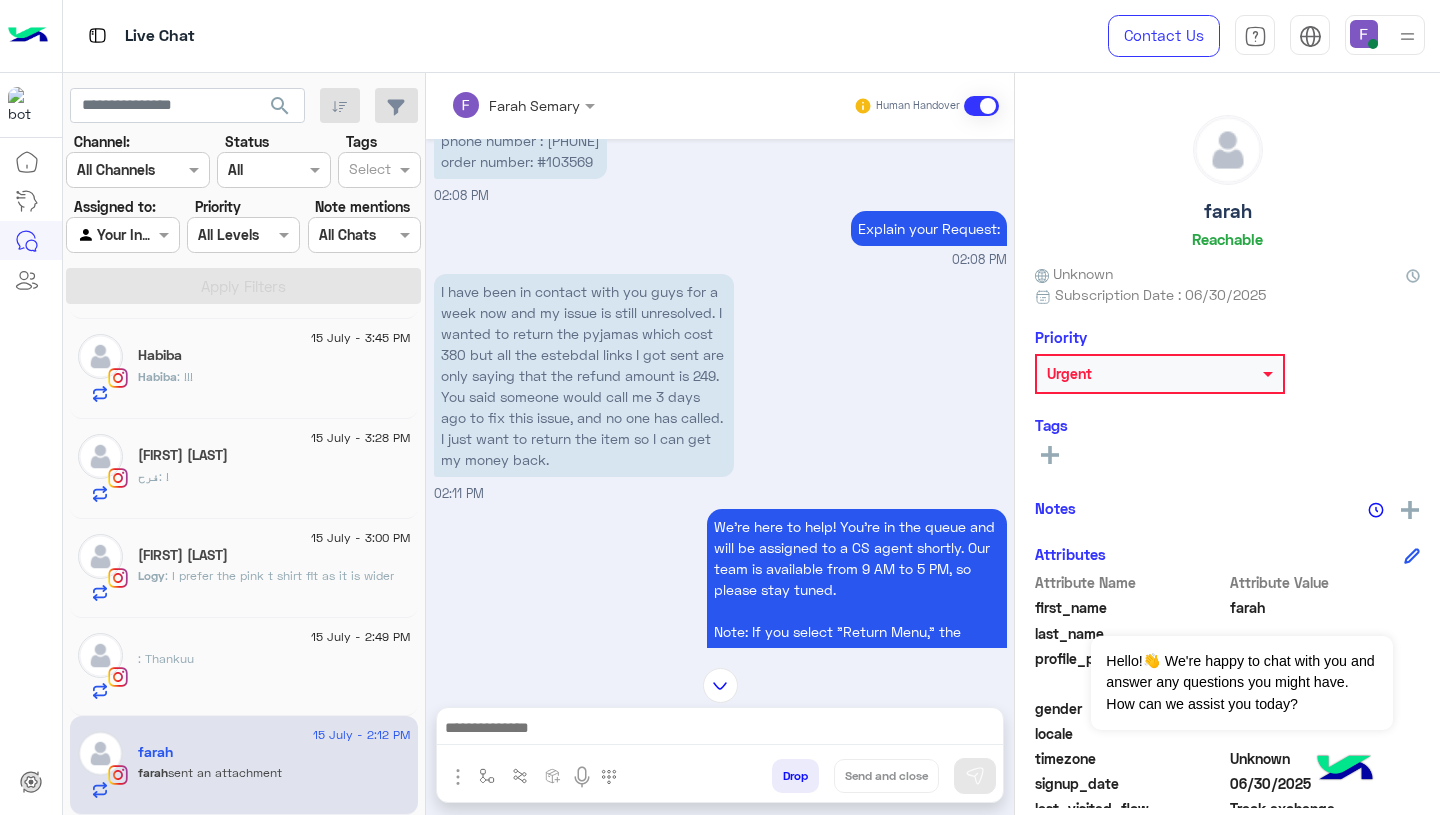 scroll, scrollTop: 1886, scrollLeft: 0, axis: vertical 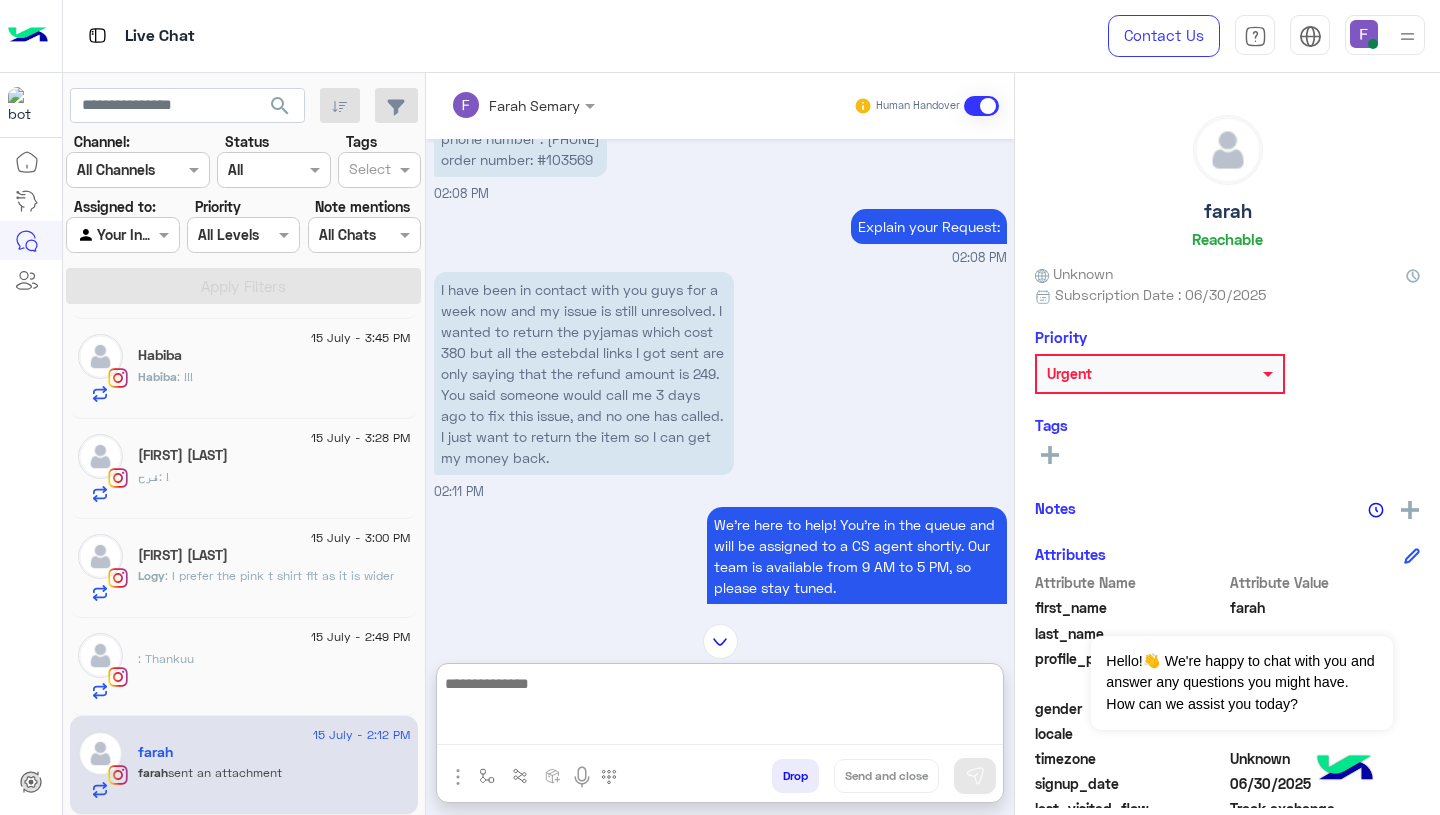 click at bounding box center (720, 708) 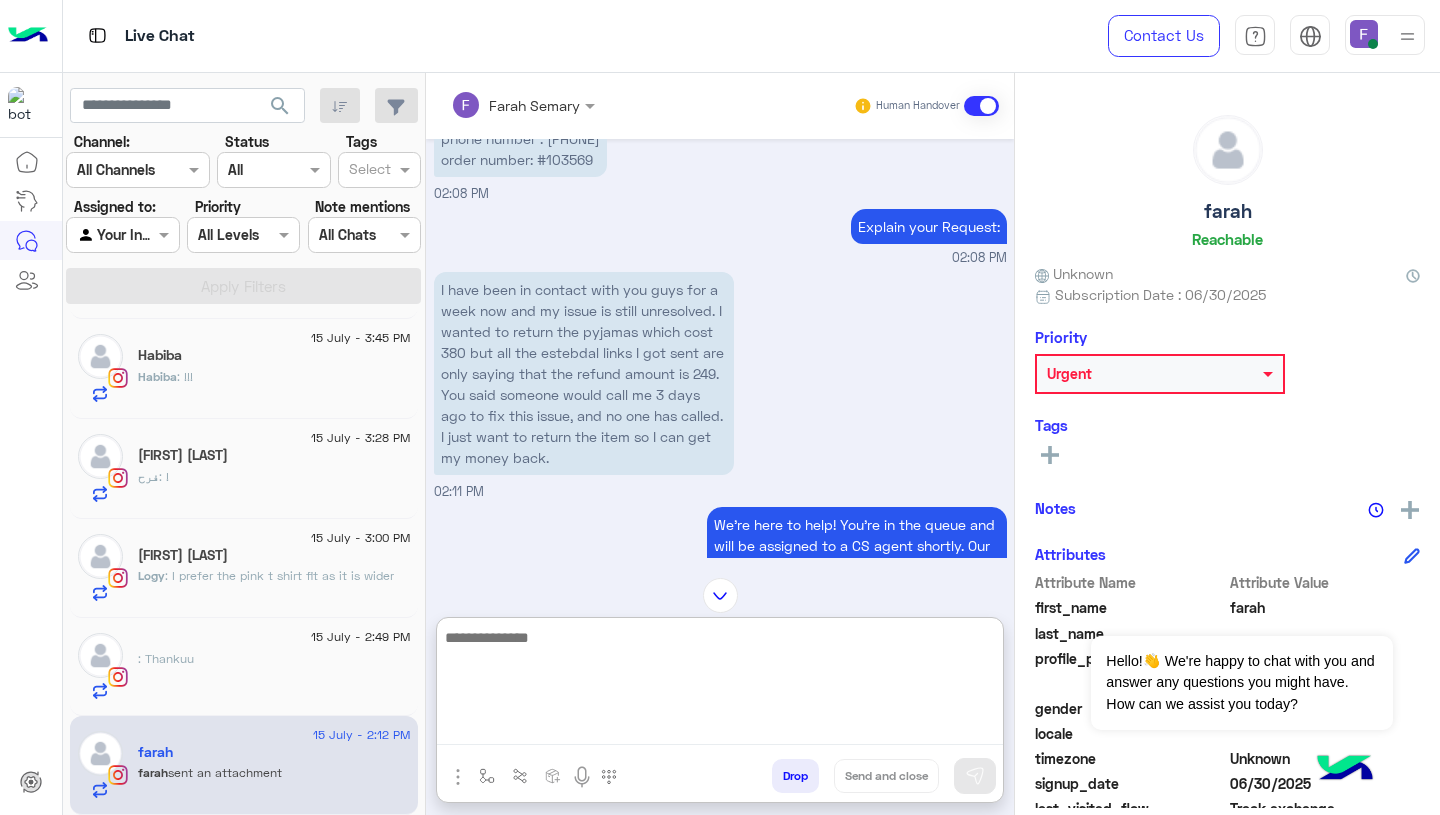 paste on "**********" 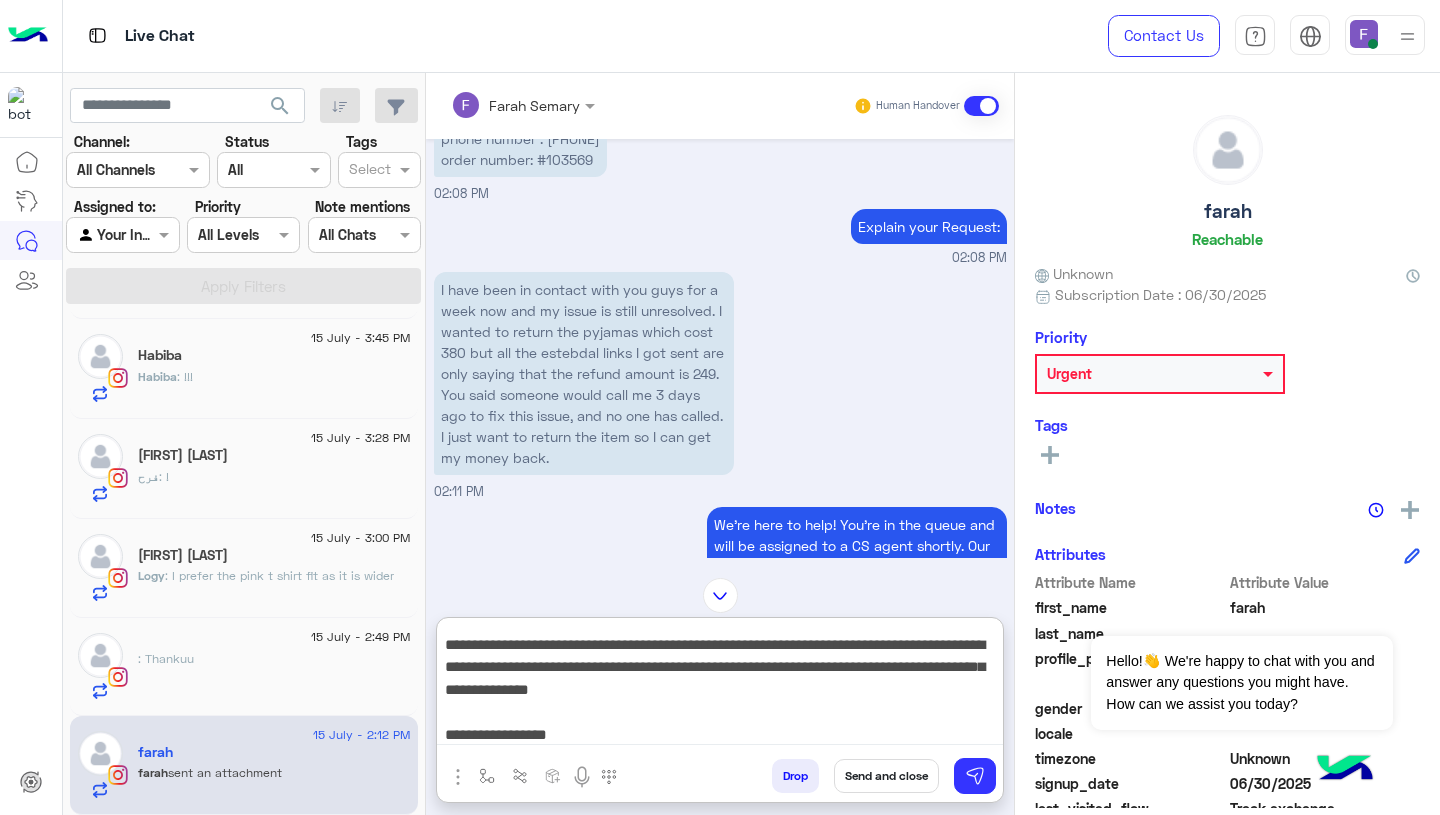 scroll, scrollTop: 0, scrollLeft: 0, axis: both 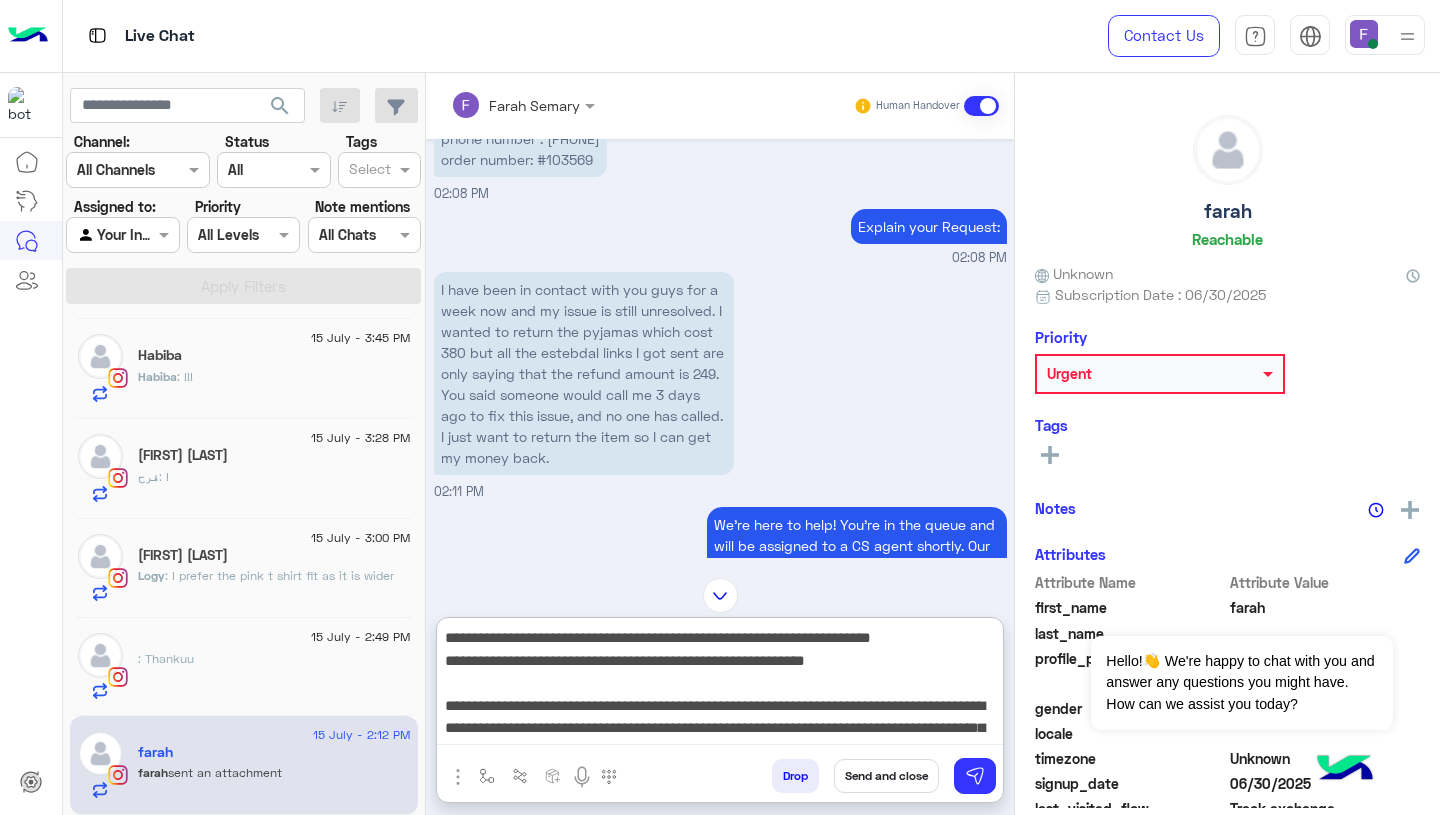 click on "**********" at bounding box center [720, 685] 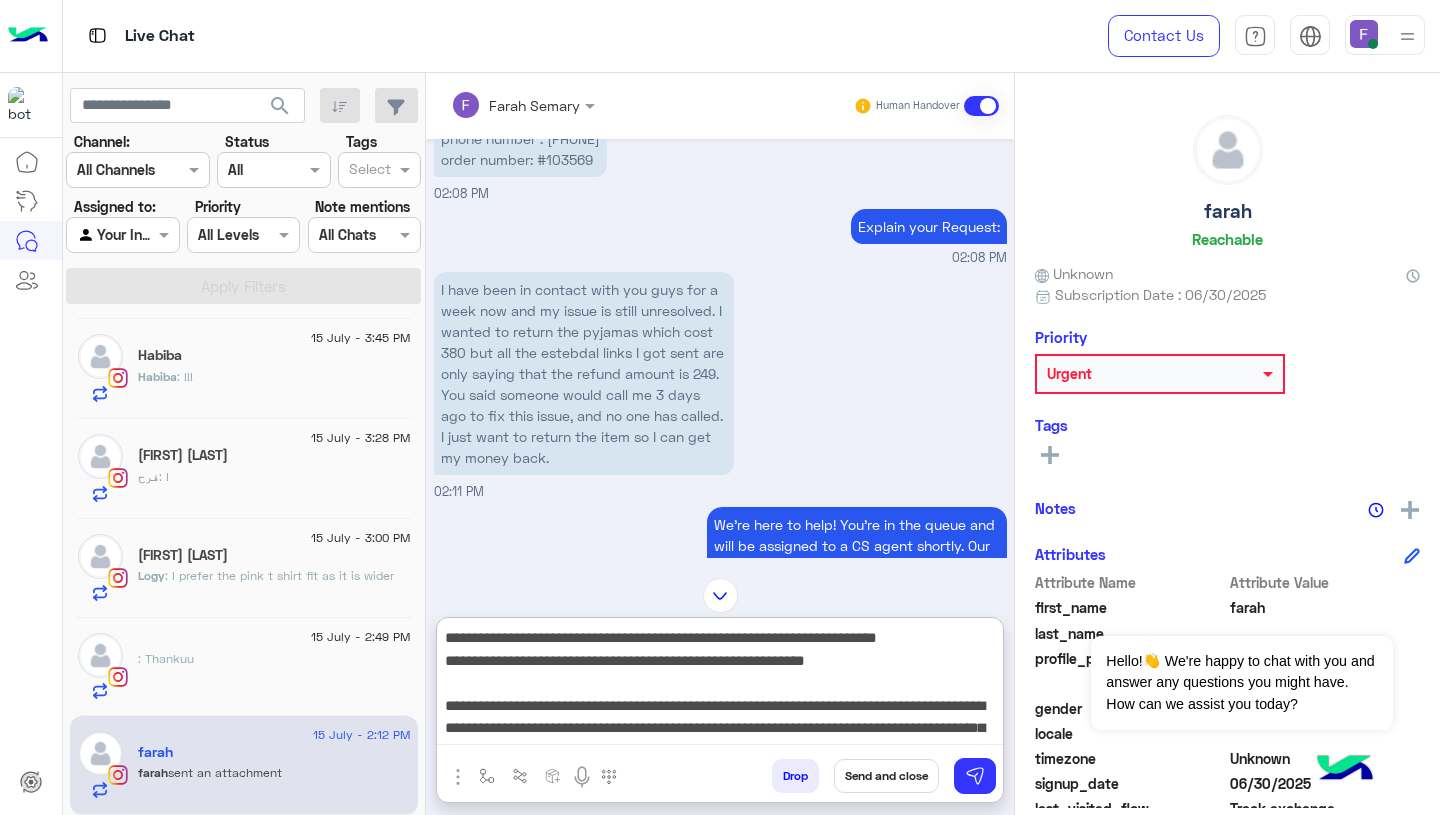 type on "**********" 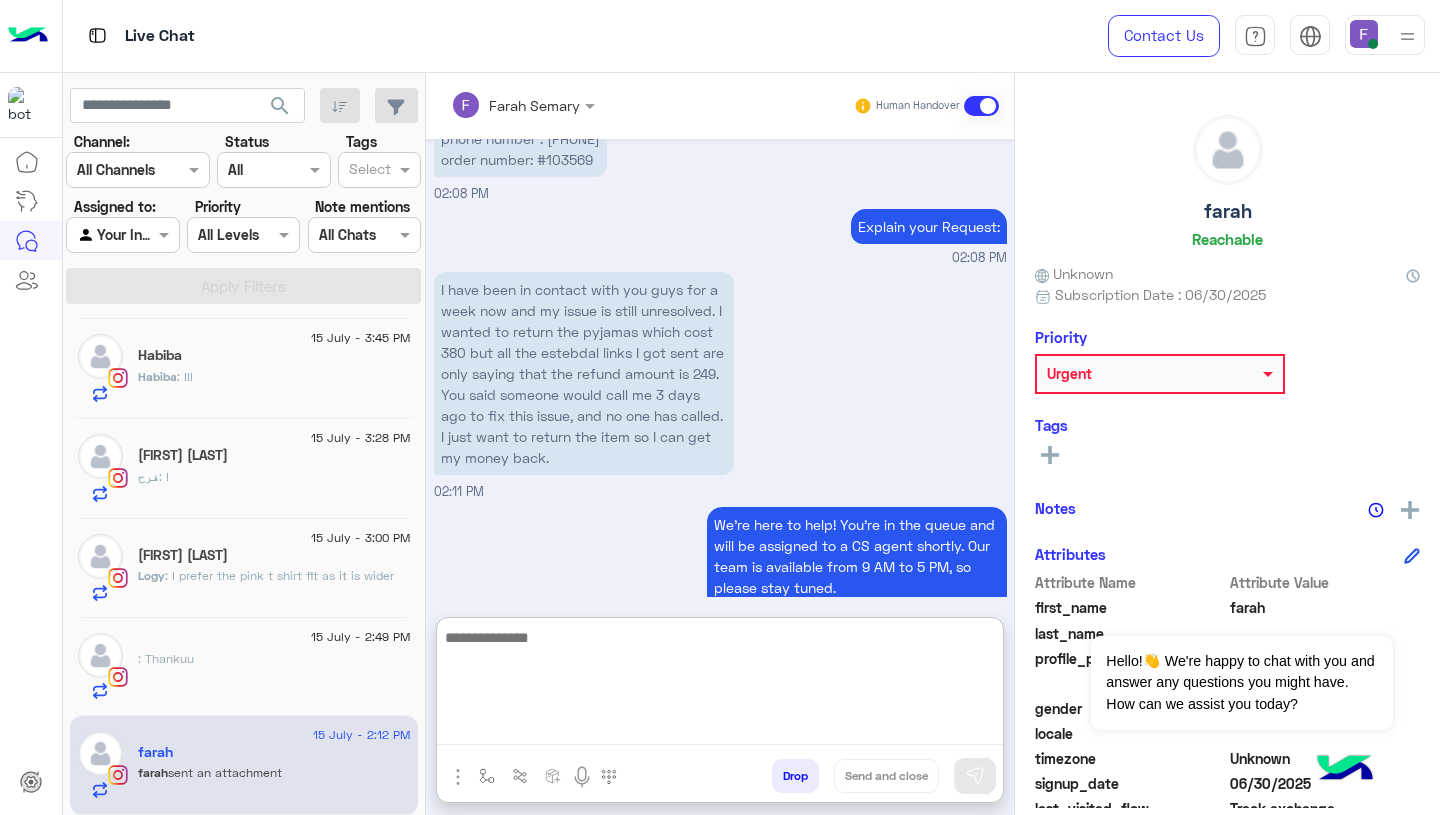 scroll, scrollTop: 2781, scrollLeft: 0, axis: vertical 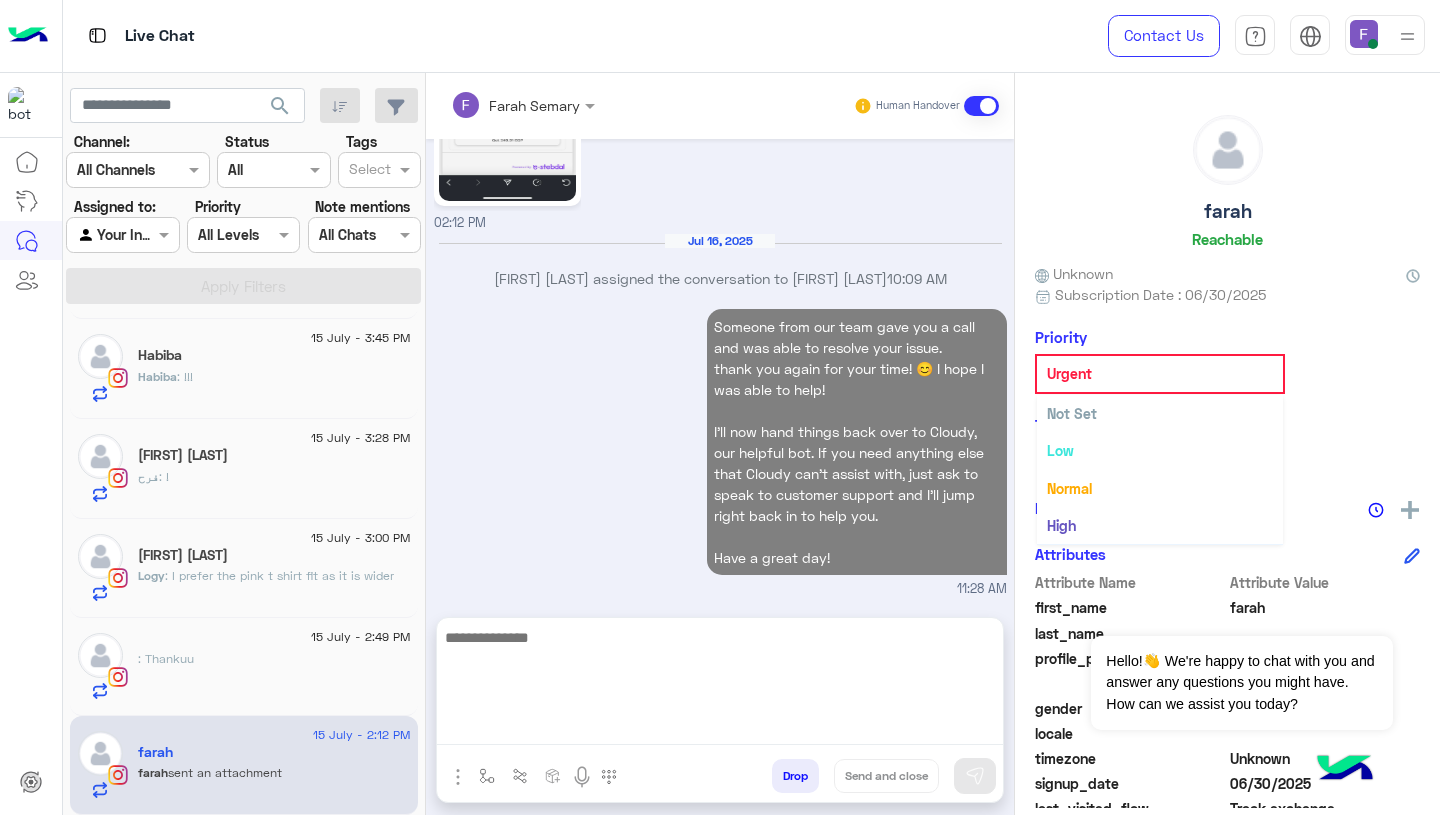 click 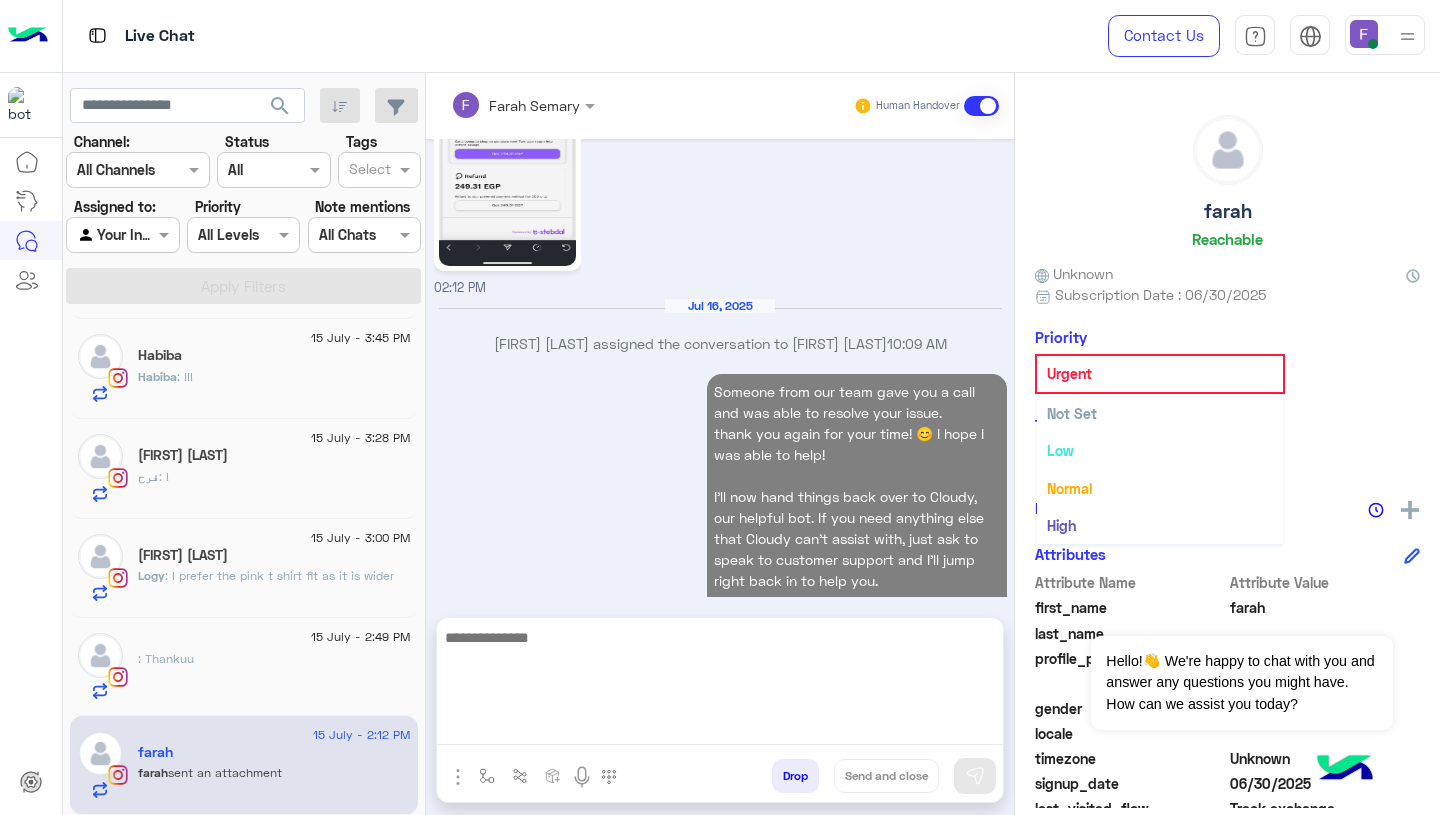 scroll, scrollTop: 37, scrollLeft: 0, axis: vertical 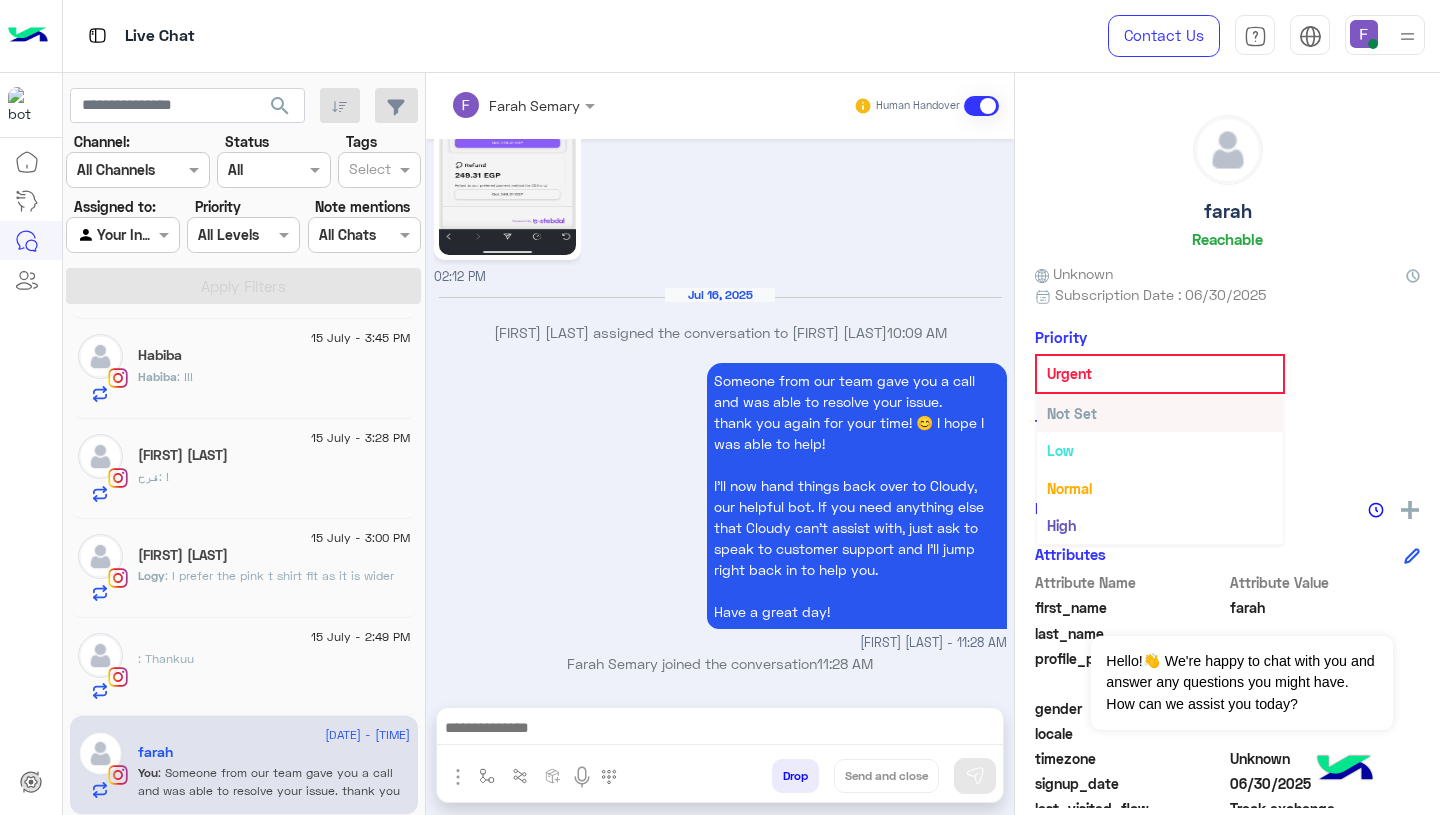 click on "Not Set" at bounding box center (1072, 413) 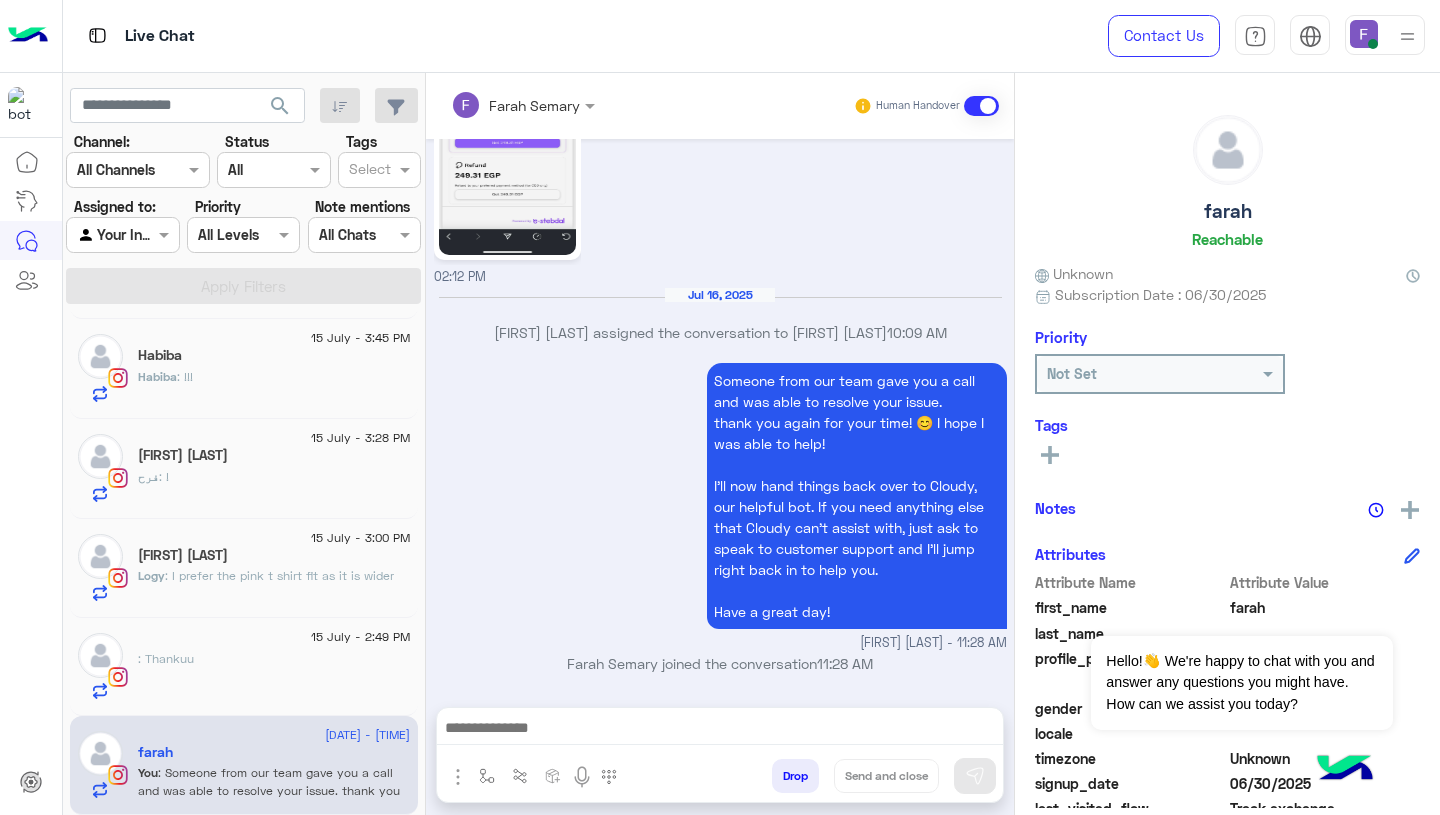 click on "Someone from our team gave you a call and was able to resolve your issue. thank you again for your time! 😊 I hope I was able to help! I’ll now hand things back over to Cloudy, our helpful bot. If you need anything else that Cloudy can’t assist with, just ask to speak to customer support and I’ll jump right back in to help you. Have a great day!  Farah Semary -  11:28 AM" at bounding box center (720, 505) 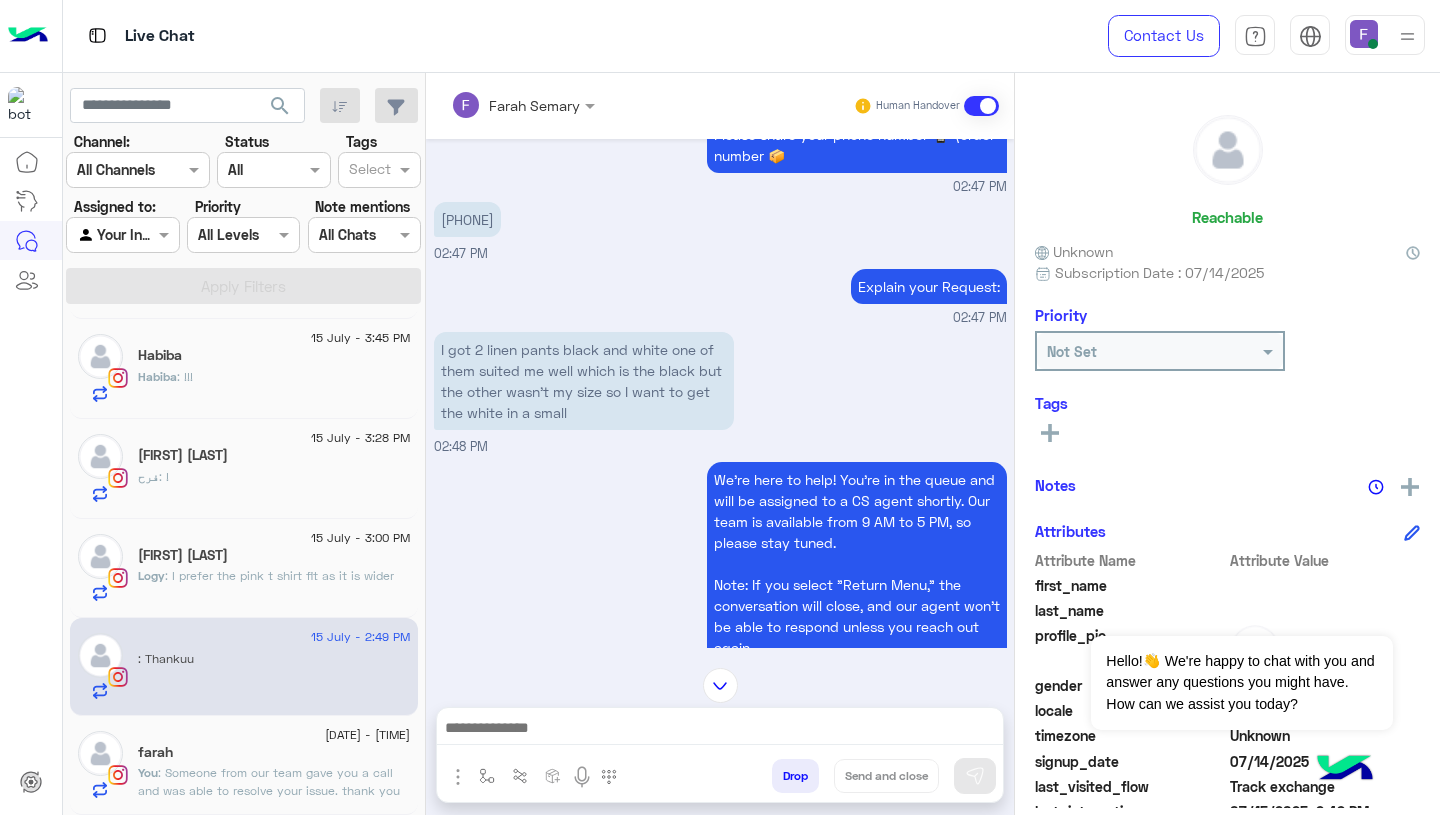 scroll, scrollTop: 1403, scrollLeft: 0, axis: vertical 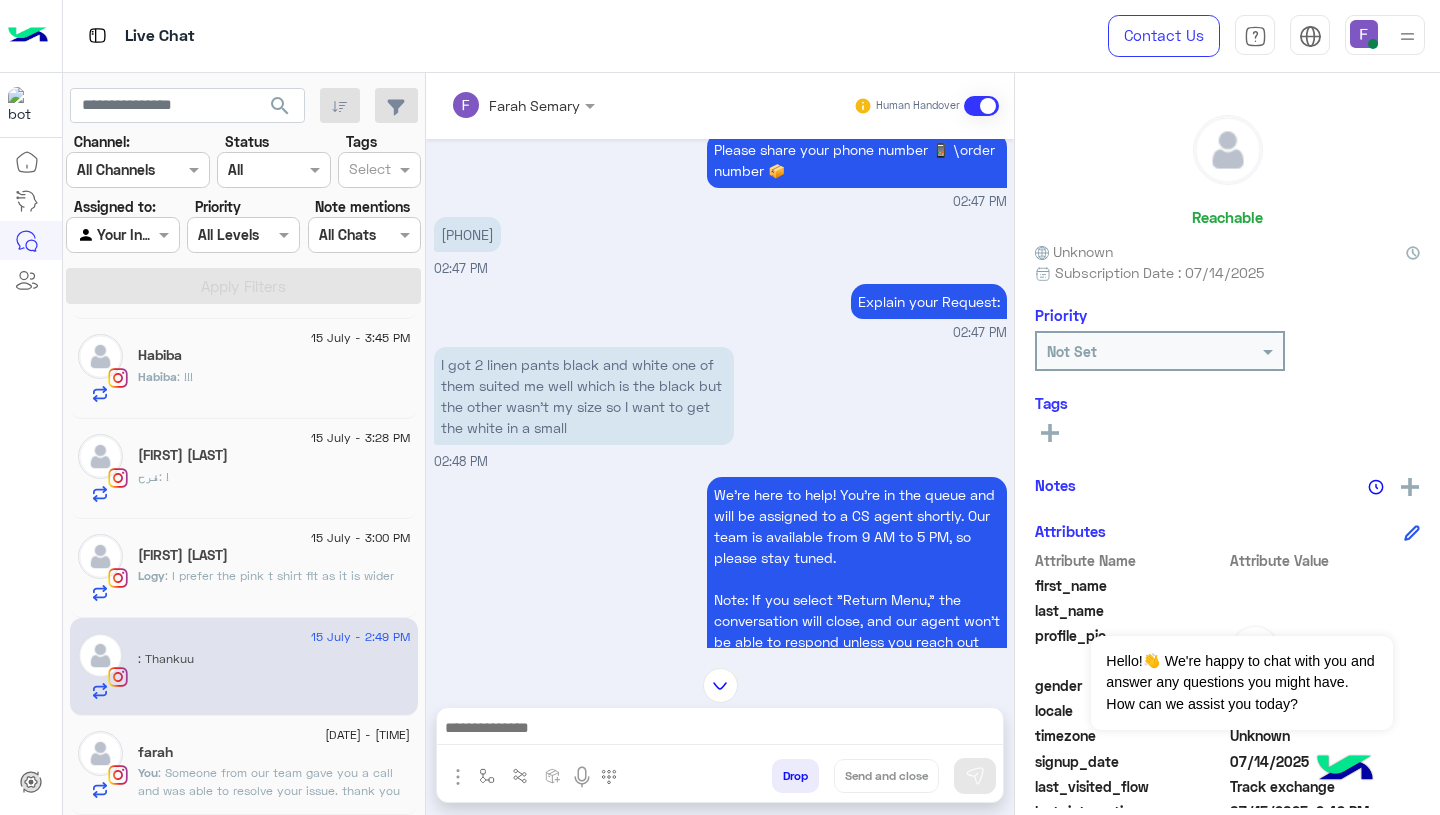 click on "I got 2 linen pants black and white one of them suited me well which is the black but the other wasn’t my size so I want to get the white in a small" at bounding box center [584, 396] 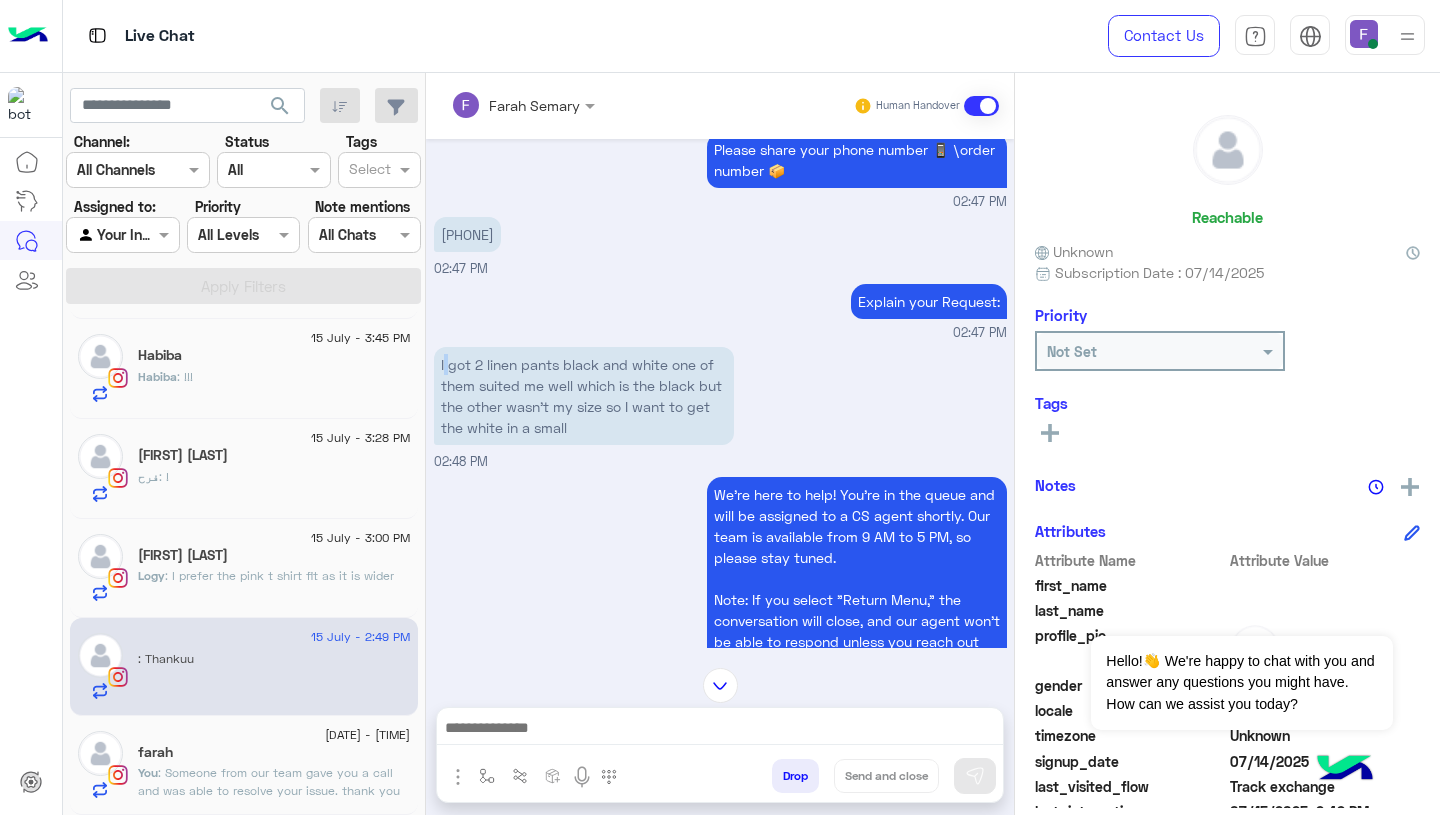 click on "I got 2 linen pants black and white one of them suited me well which is the black but the other wasn’t my size so I want to get the white in a small" at bounding box center (584, 396) 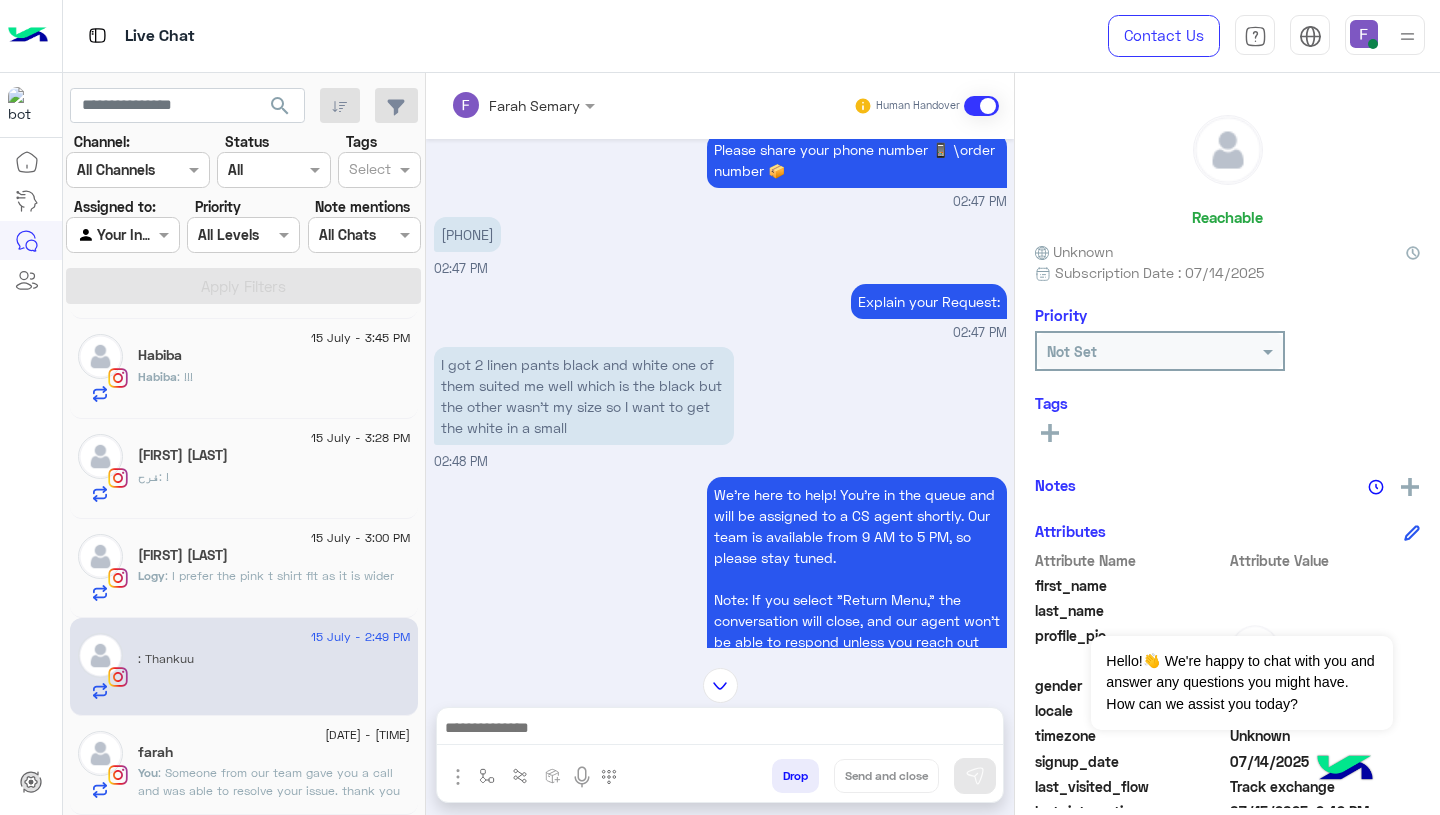 click at bounding box center [720, 730] 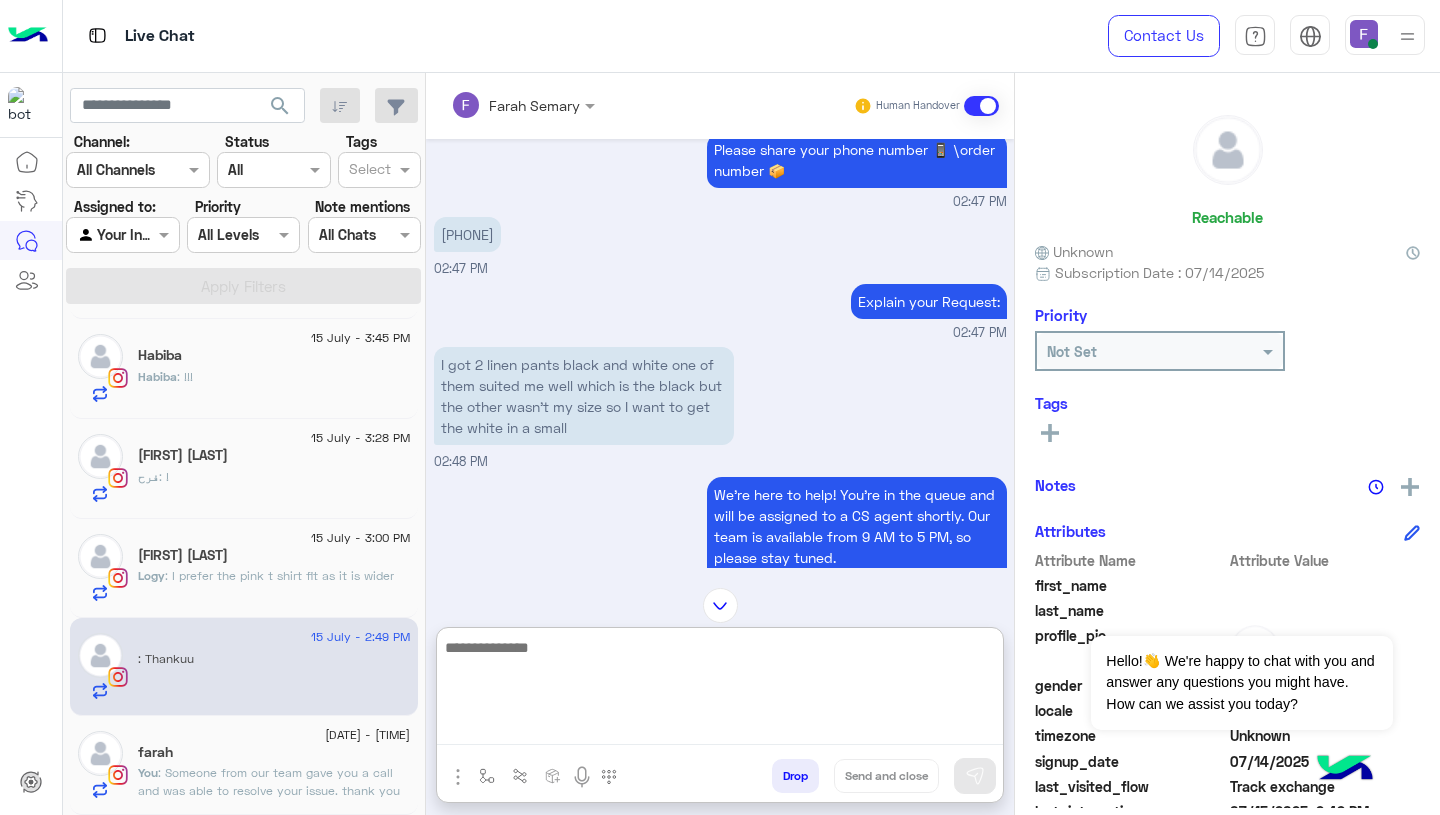 paste on "**********" 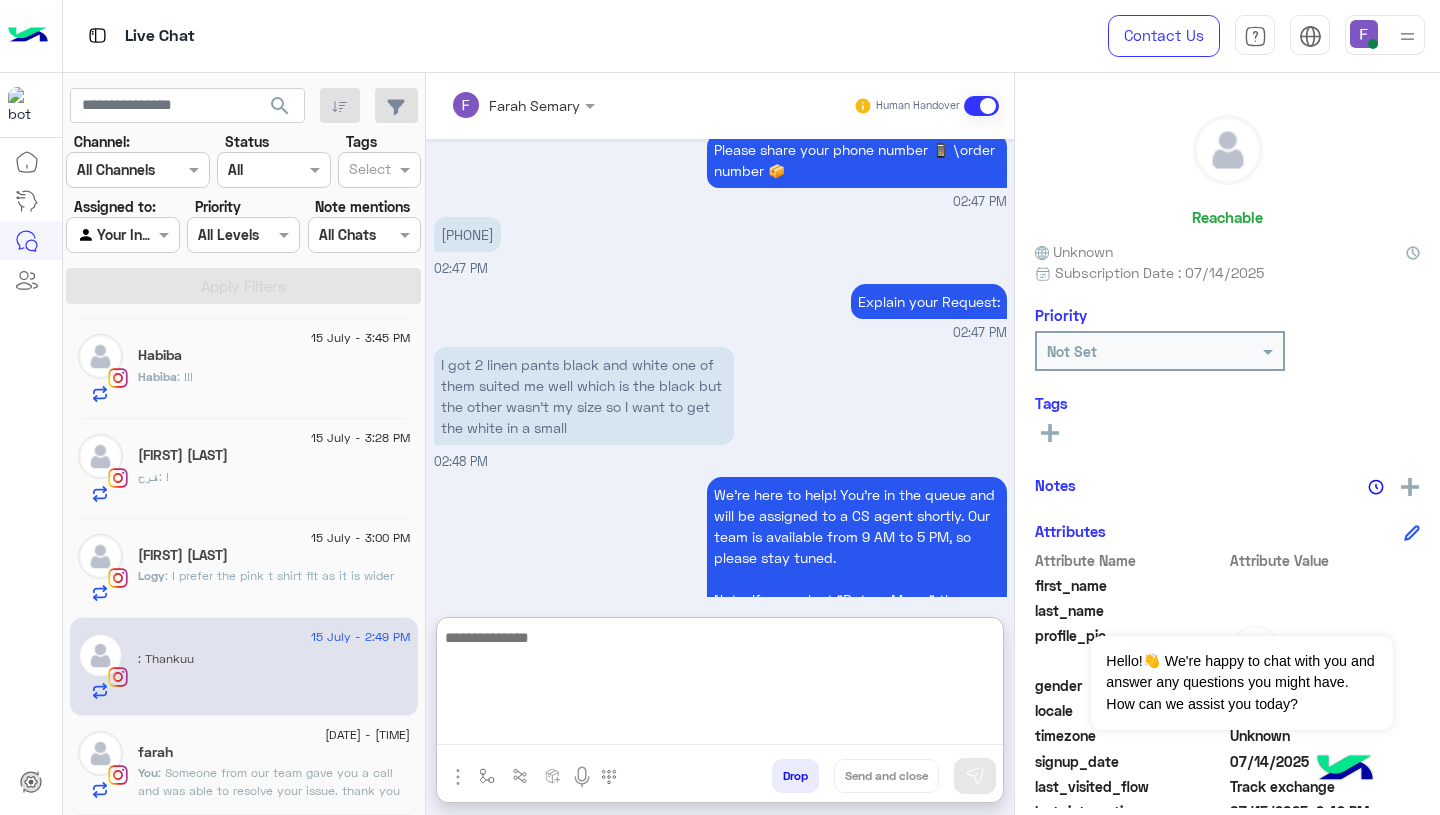 scroll, scrollTop: 0, scrollLeft: 0, axis: both 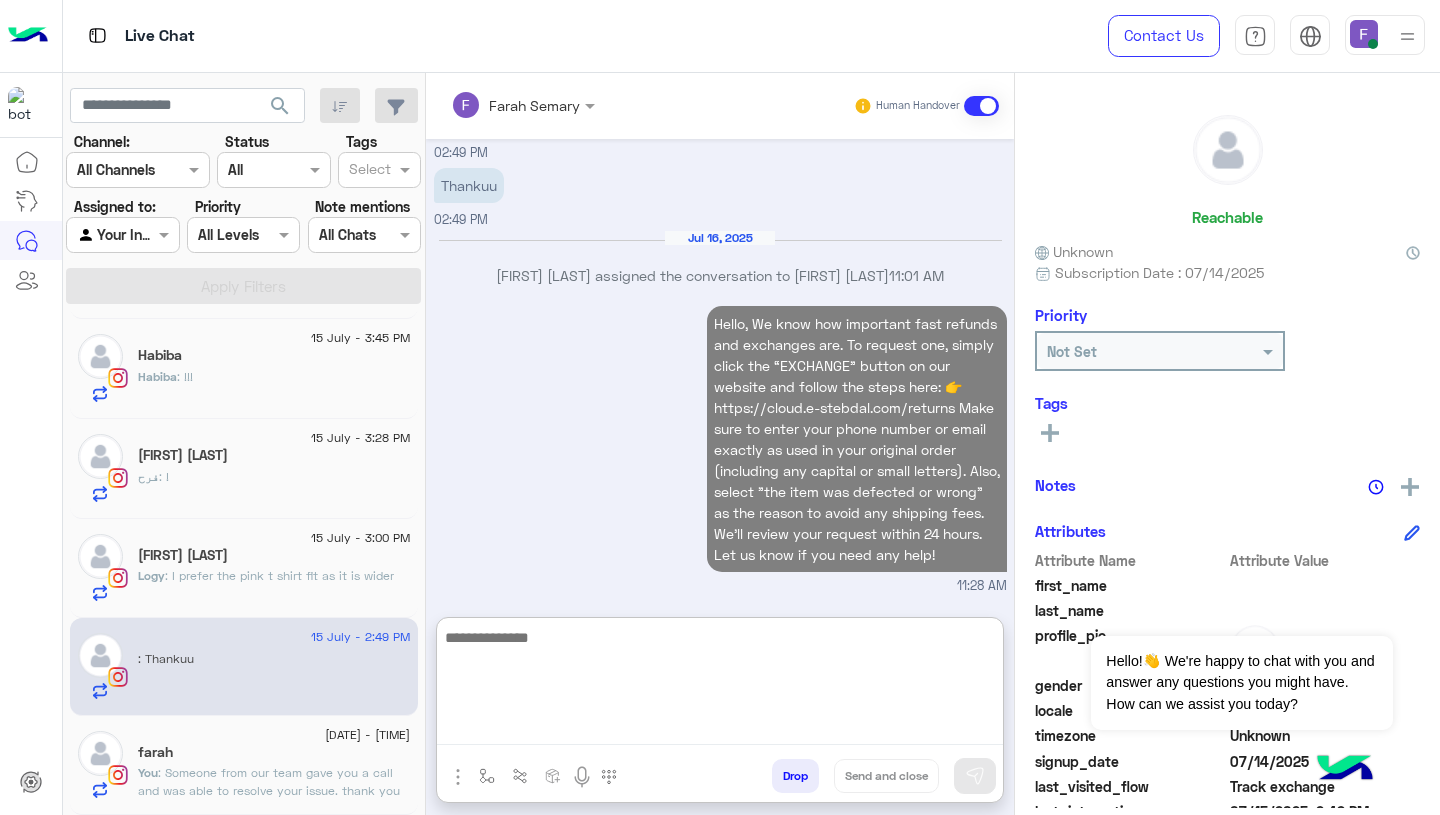 click on "Hello,
We know how important fast refunds and exchanges are.
To request one, simply click the “EXCHANGE” button on our website and follow the steps here:
👉 https://cloud.e-stebdal.com/returns
Make sure to enter your phone number or email exactly as used in your original order (including any capital or small letters).
Also, select "the item was defected or wrong" as the reason to avoid any shipping fees.
We’ll review your request within 24 hours. Let us know if you need any help!      11:28 AM" at bounding box center [720, 448] 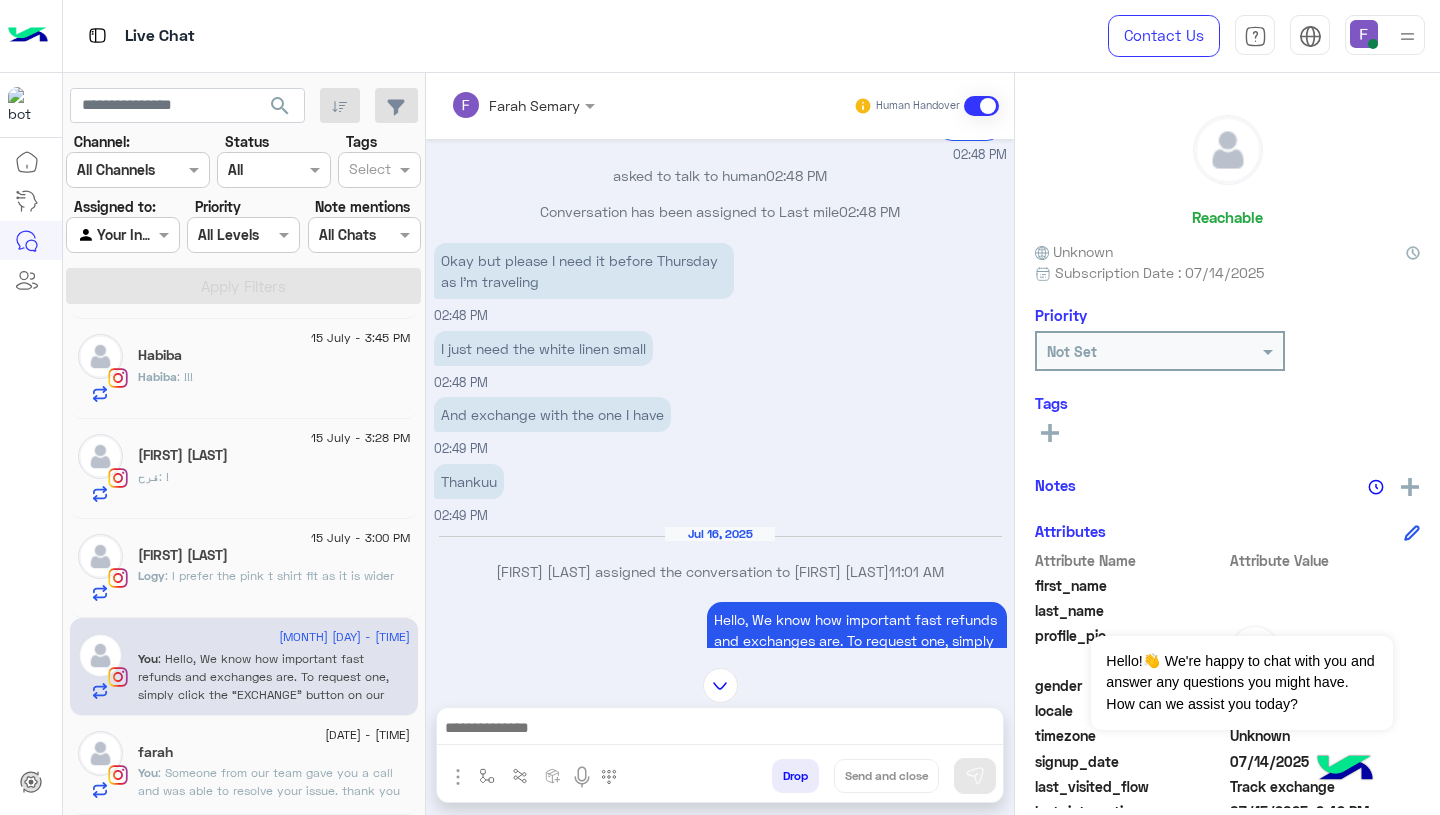 scroll, scrollTop: 2238, scrollLeft: 0, axis: vertical 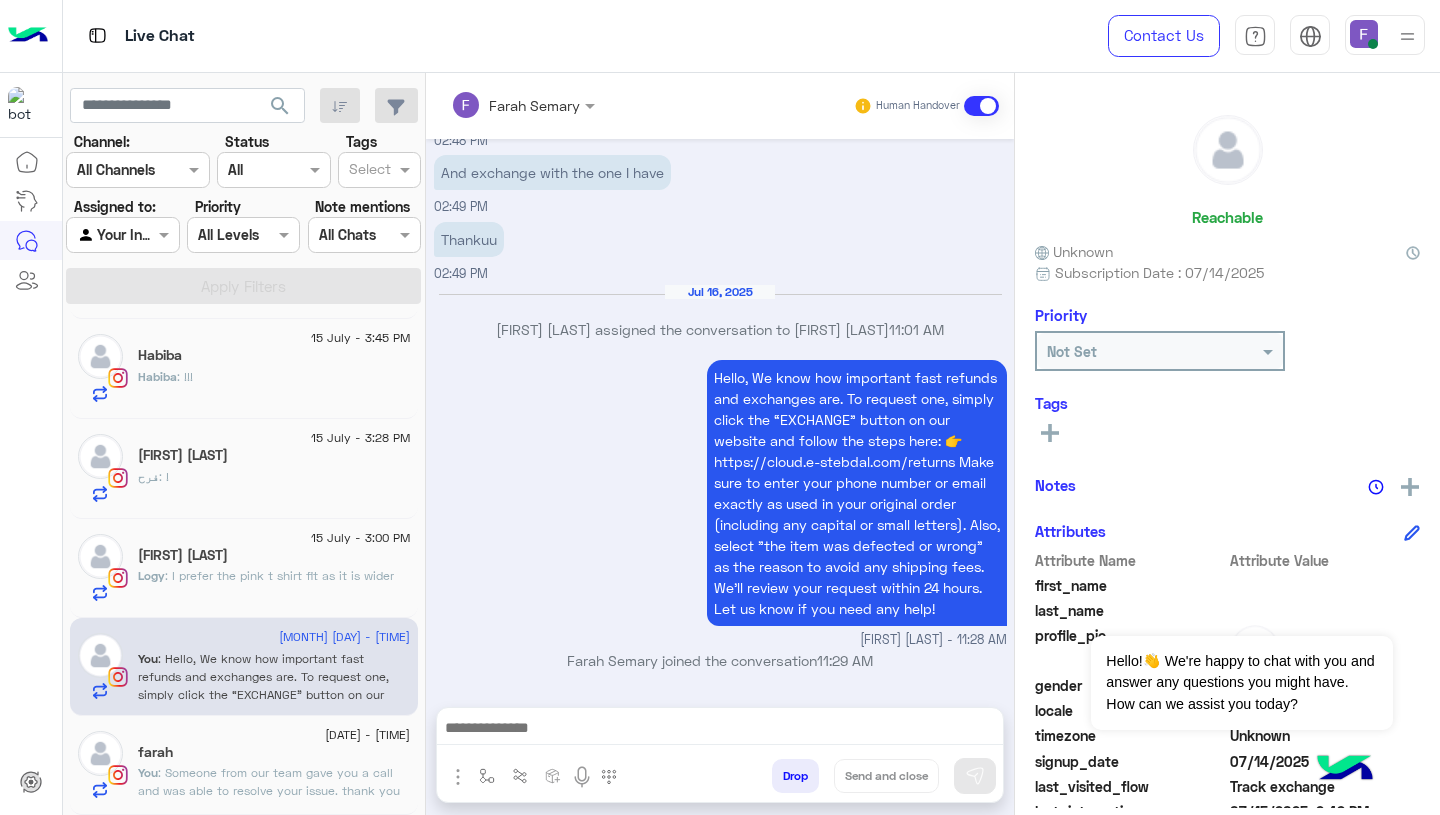 click on "Logy : I prefer the pink t shirt fit as it is wider" 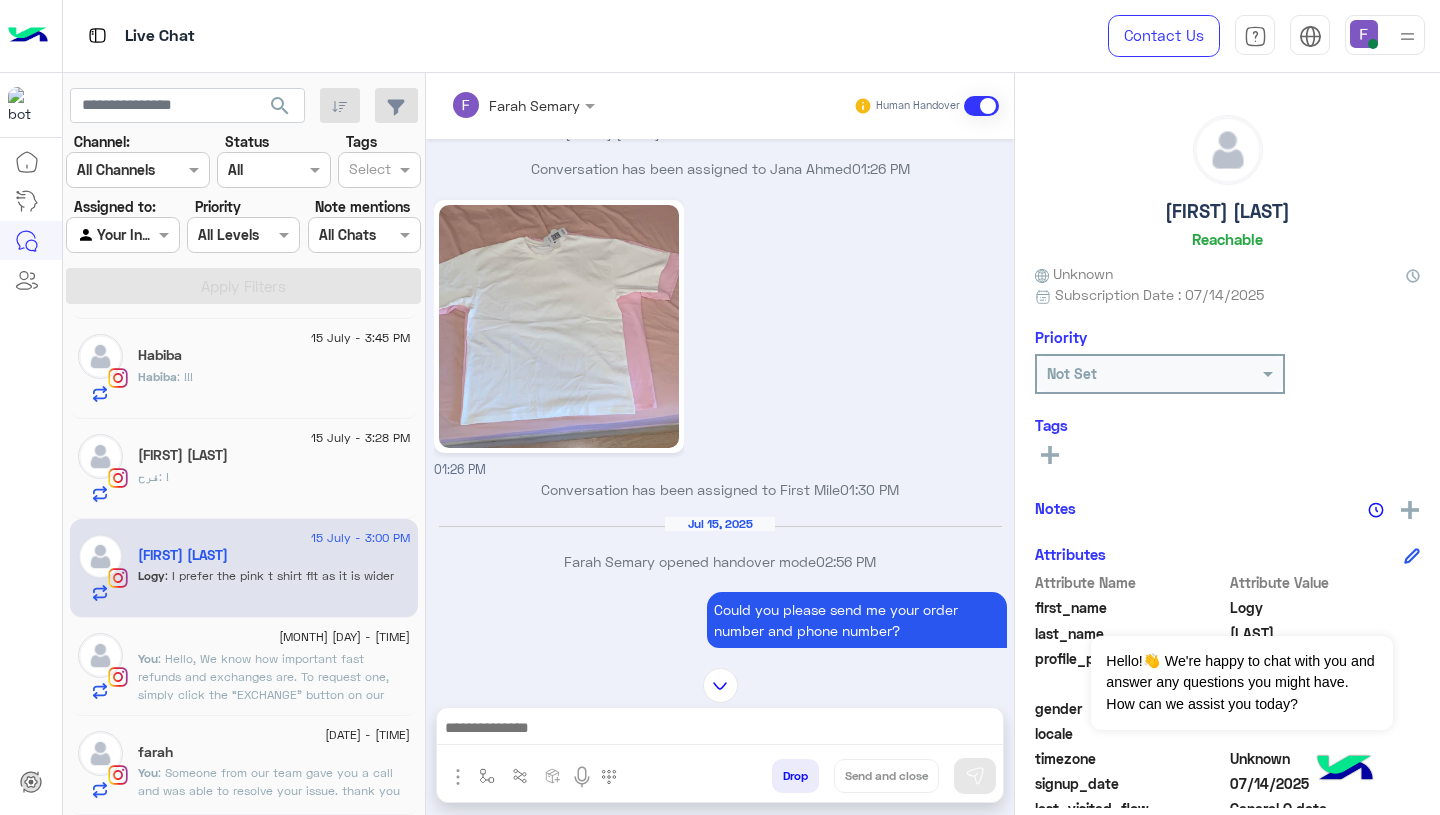 scroll, scrollTop: 1433, scrollLeft: 0, axis: vertical 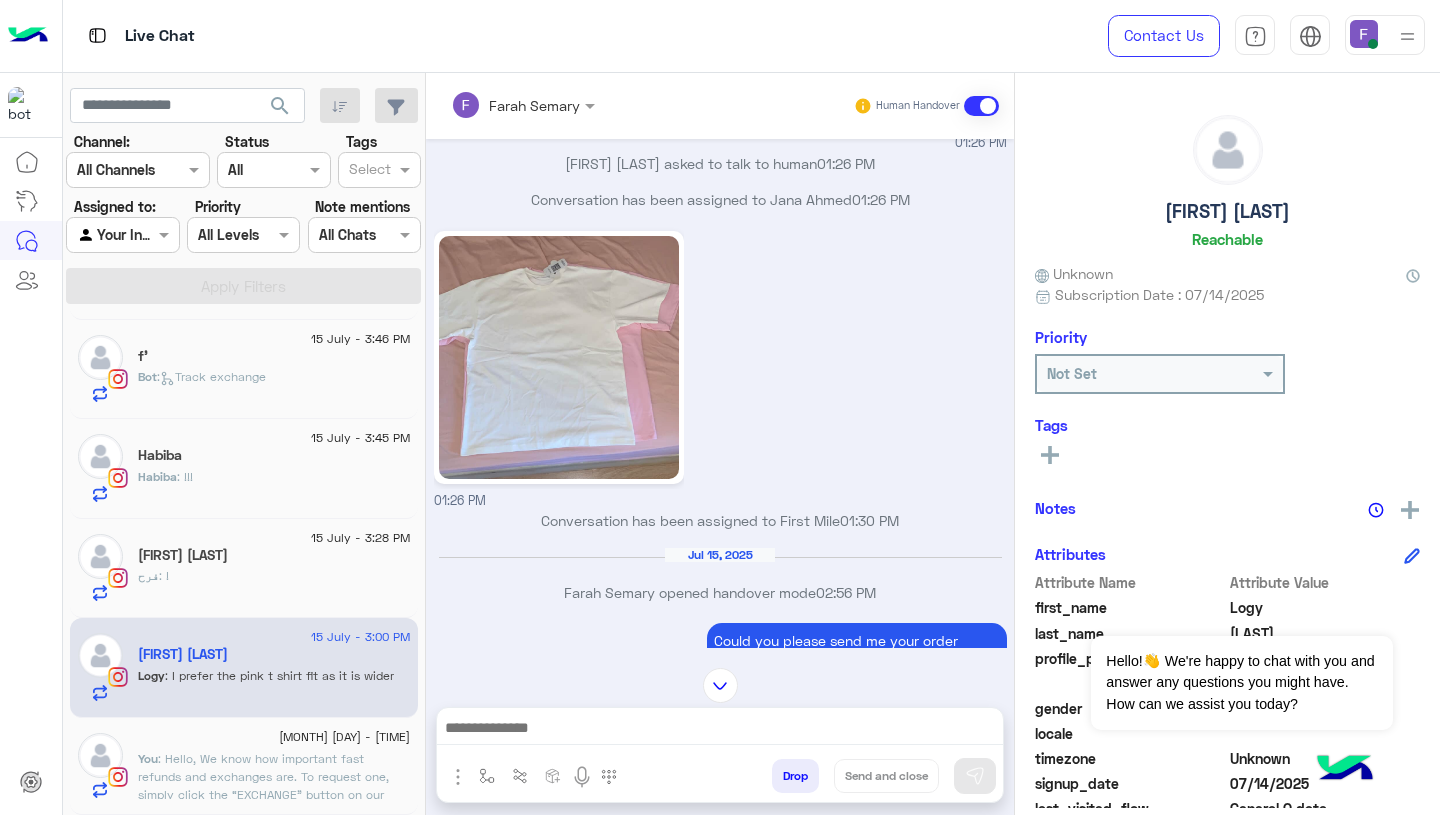 click on "فرح معتوق" 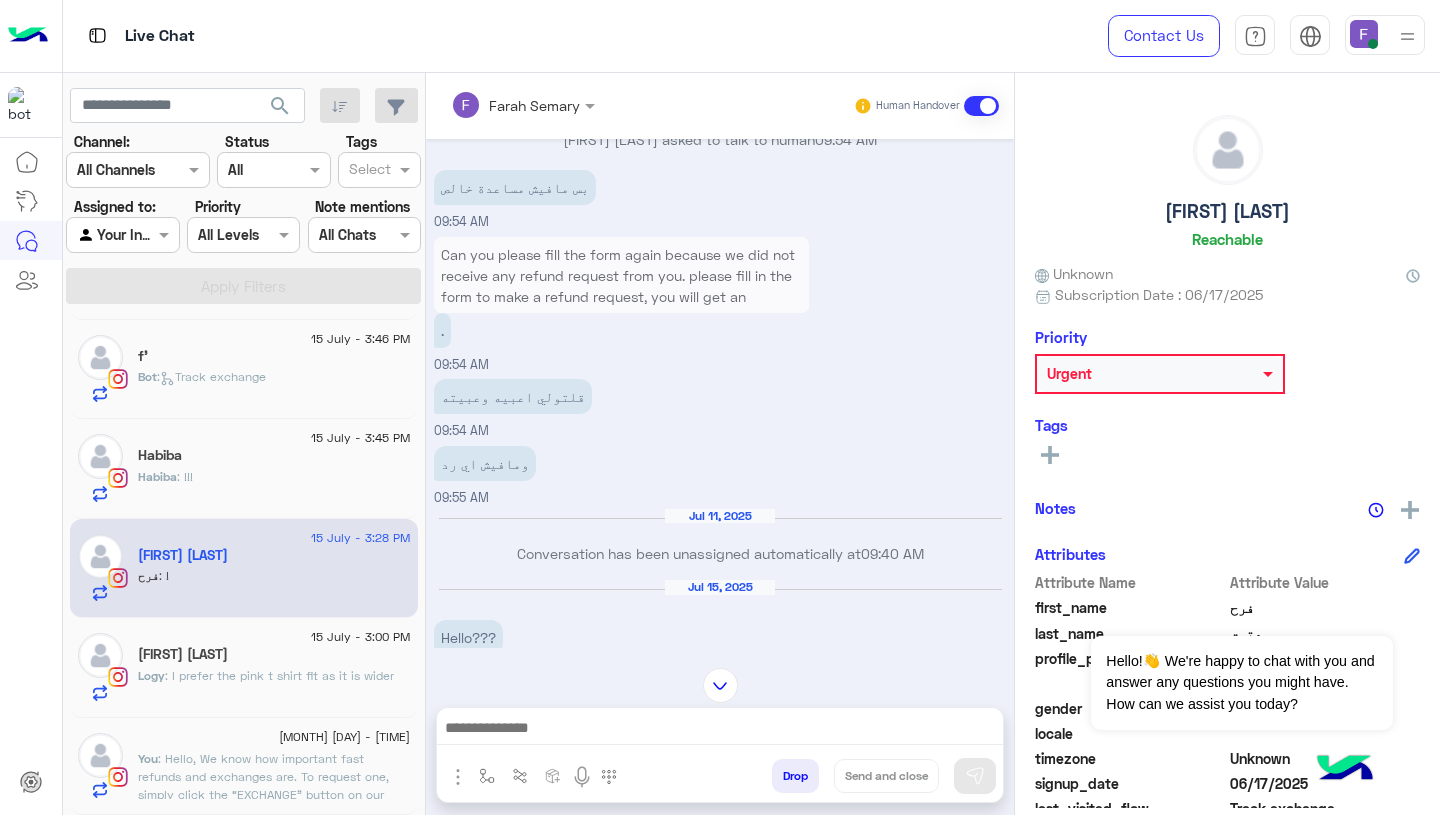 scroll, scrollTop: 13, scrollLeft: 0, axis: vertical 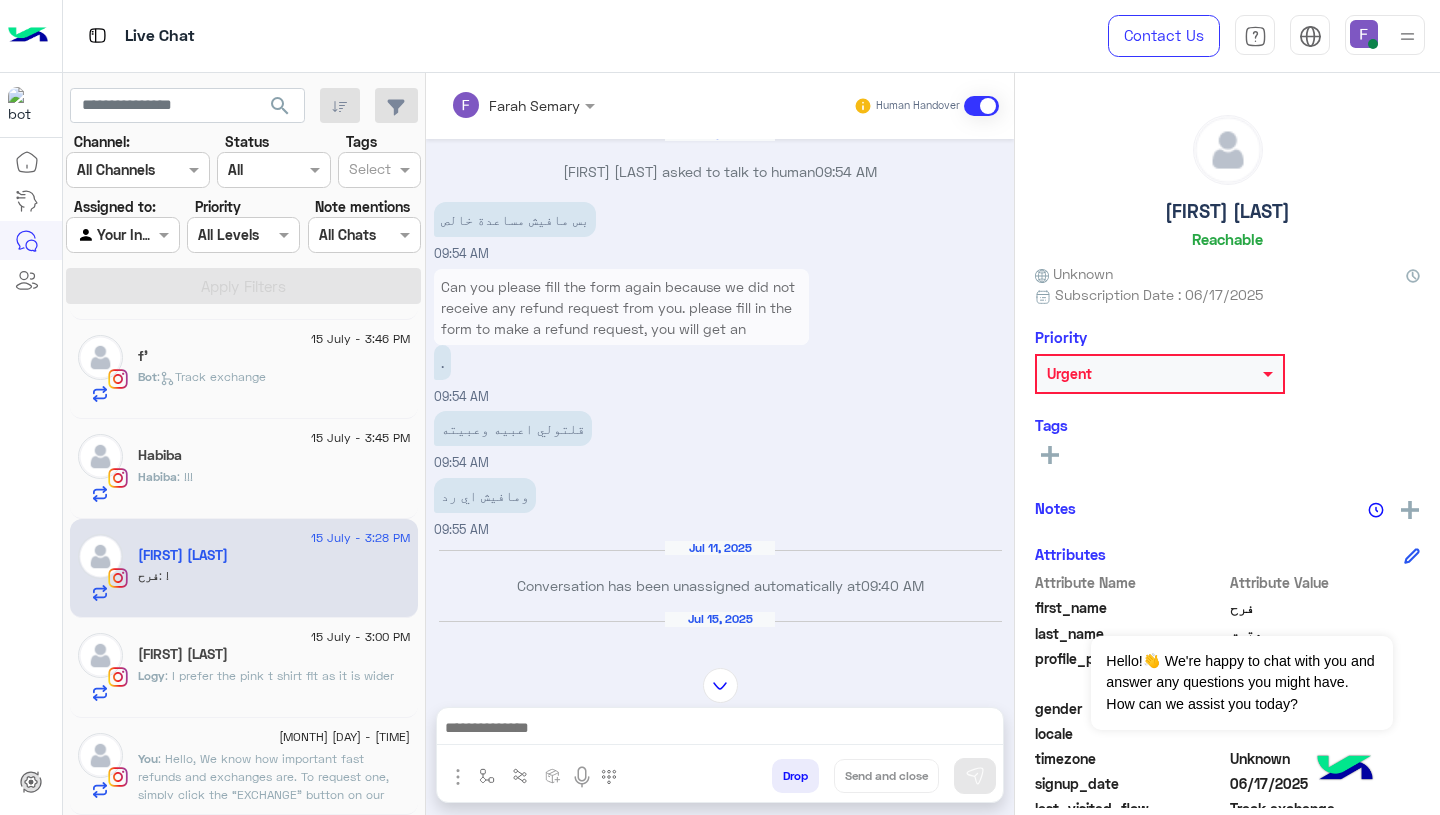 click on "ومافيش اي رد   09:55 AM" at bounding box center [720, 506] 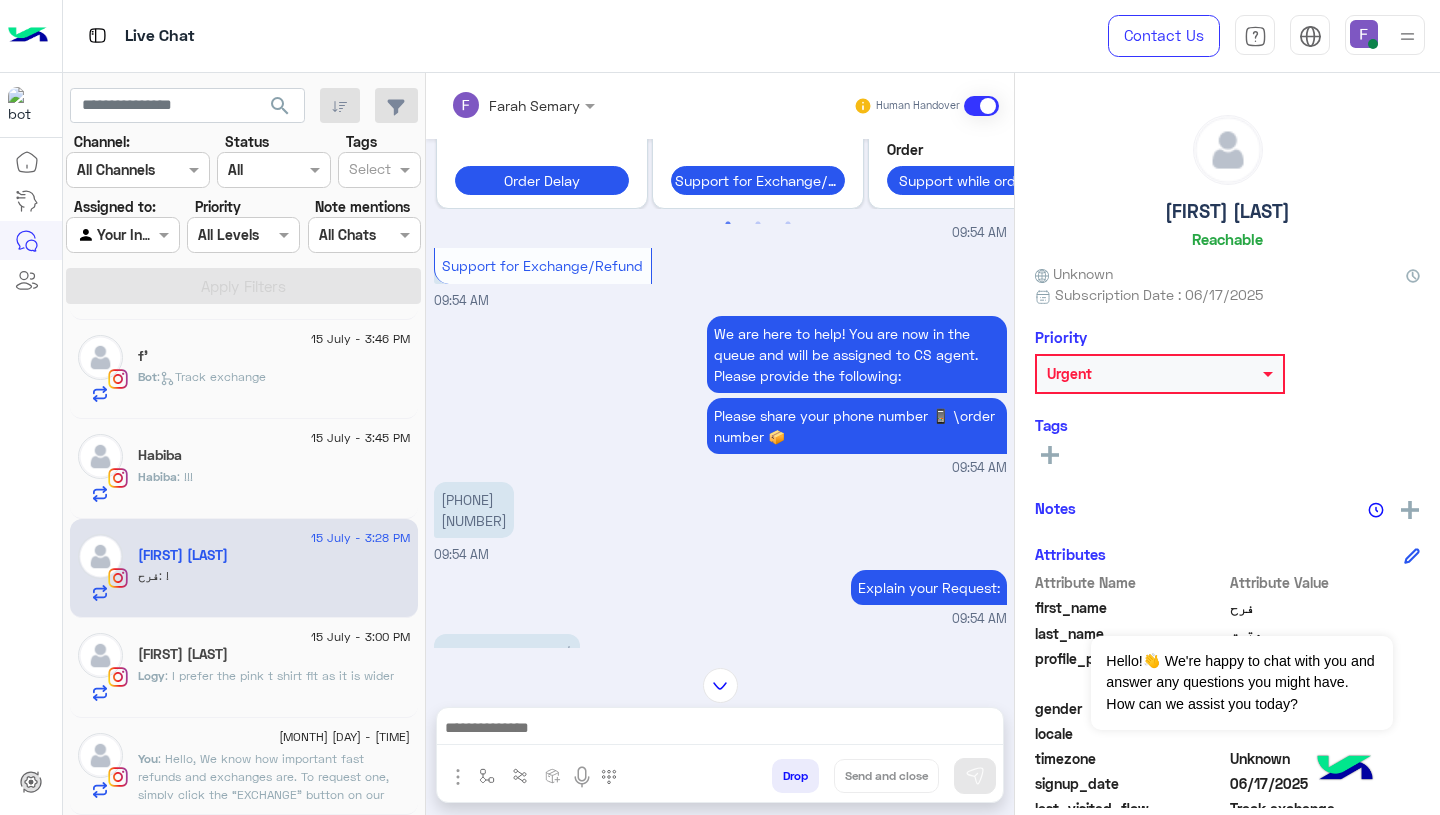 scroll, scrollTop: 1574, scrollLeft: 0, axis: vertical 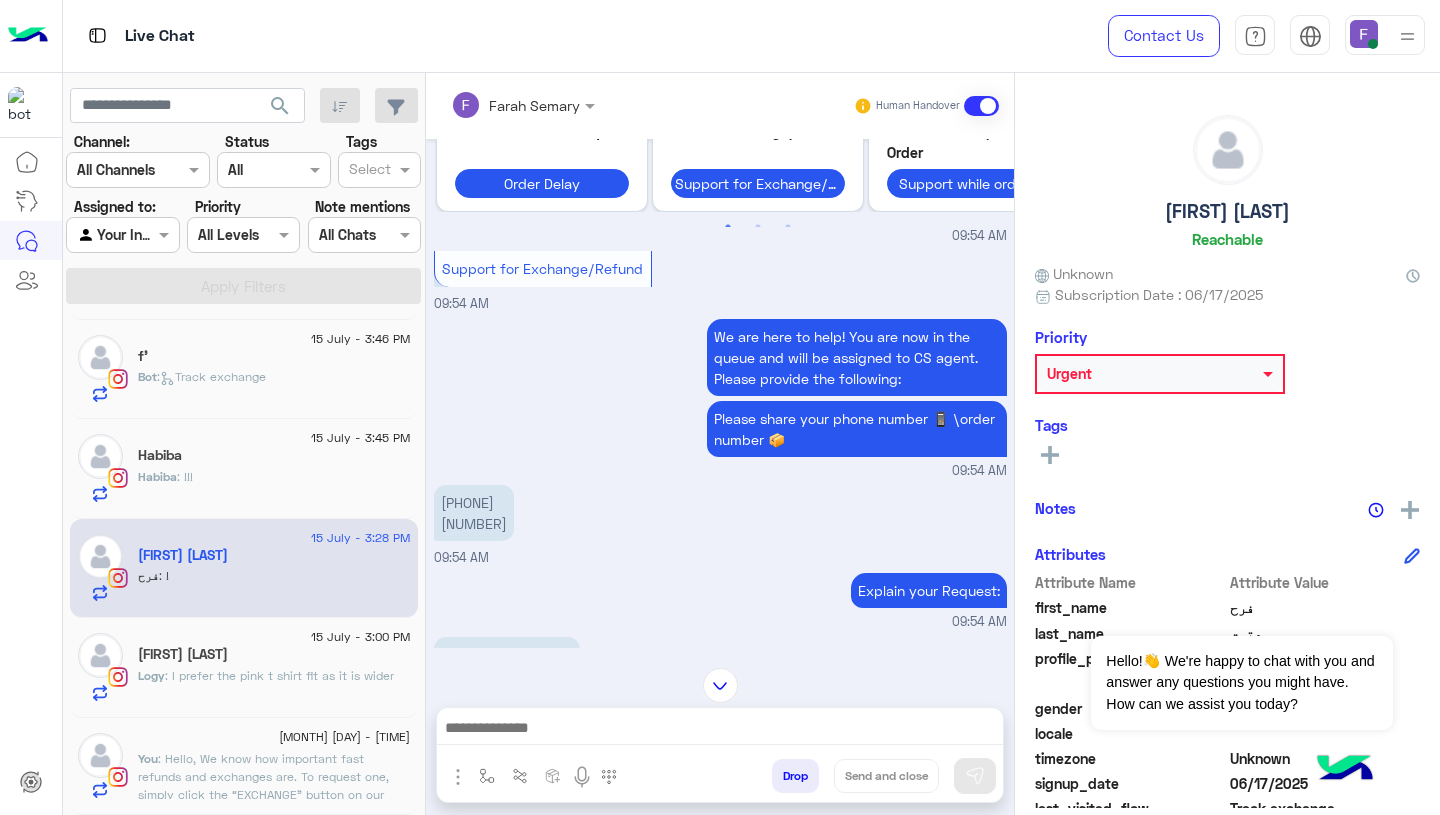 click on "0155 2992629 99677" at bounding box center (474, 513) 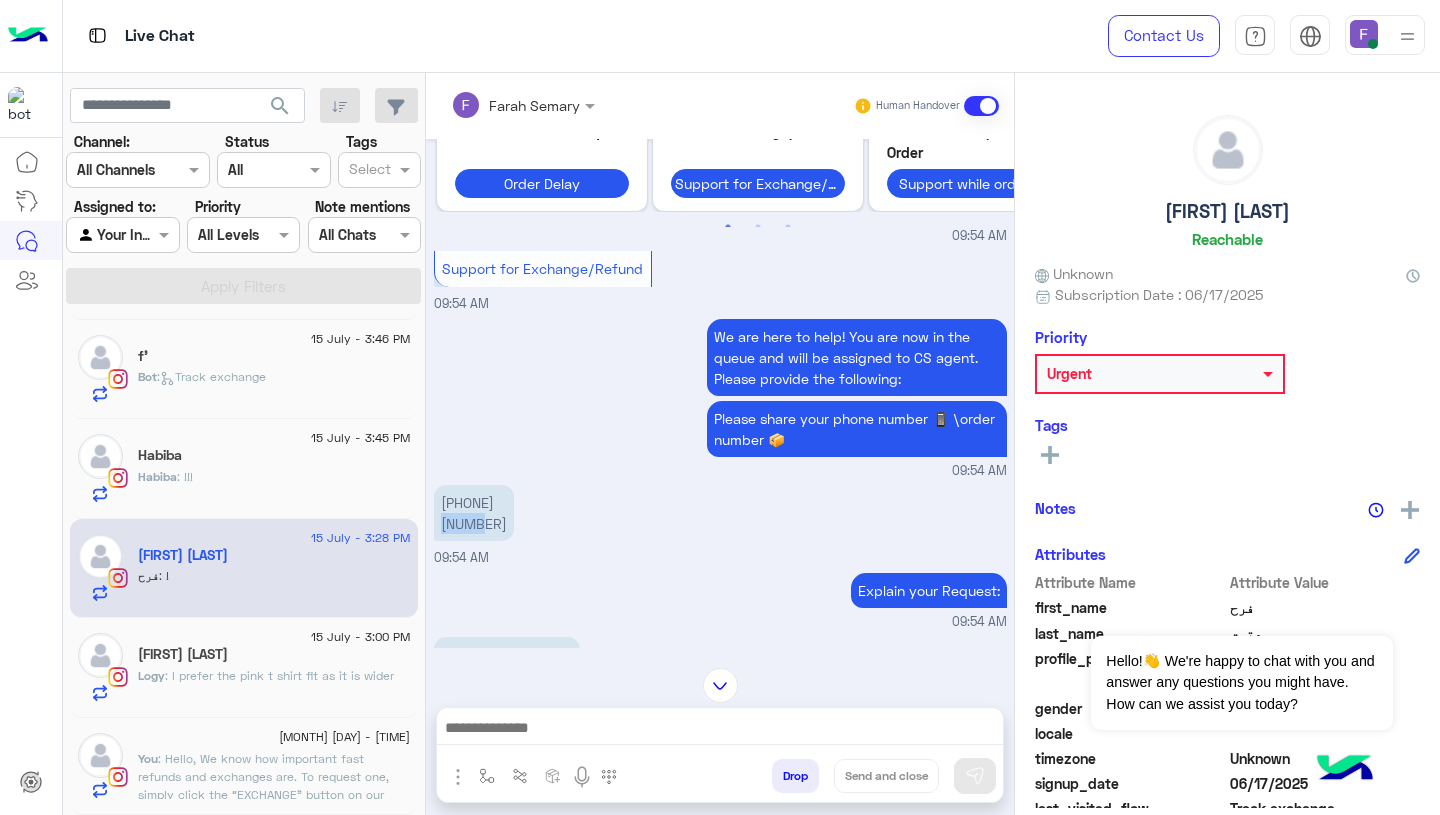 click on "0155 2992629 99677" at bounding box center [474, 513] 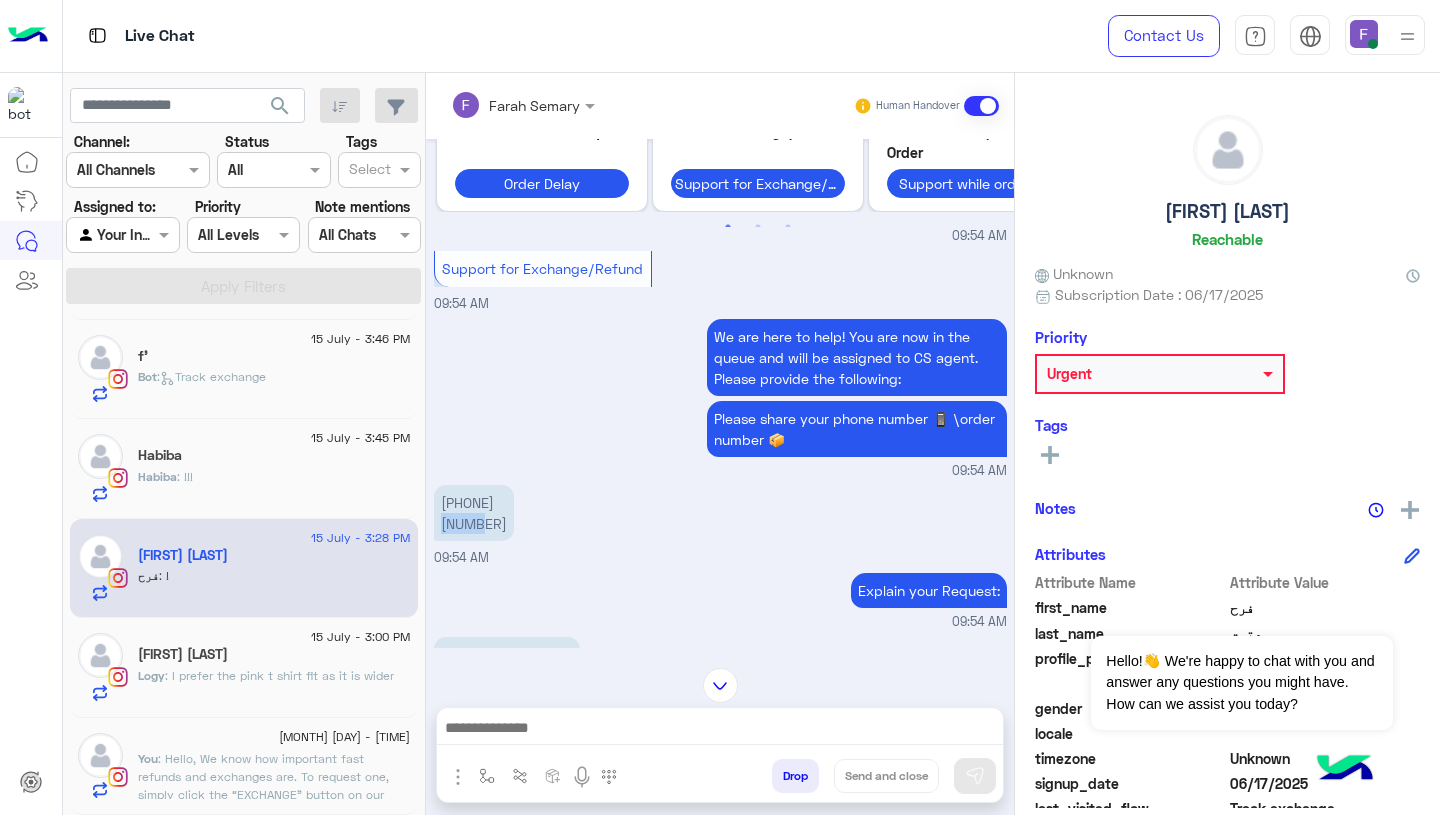 click on "We are here to help! You are now in the queue and will be assigned to CS agent. Please provide the following: Please share your phone number 📱 \order number 📦    09:54 AM" at bounding box center [720, 397] 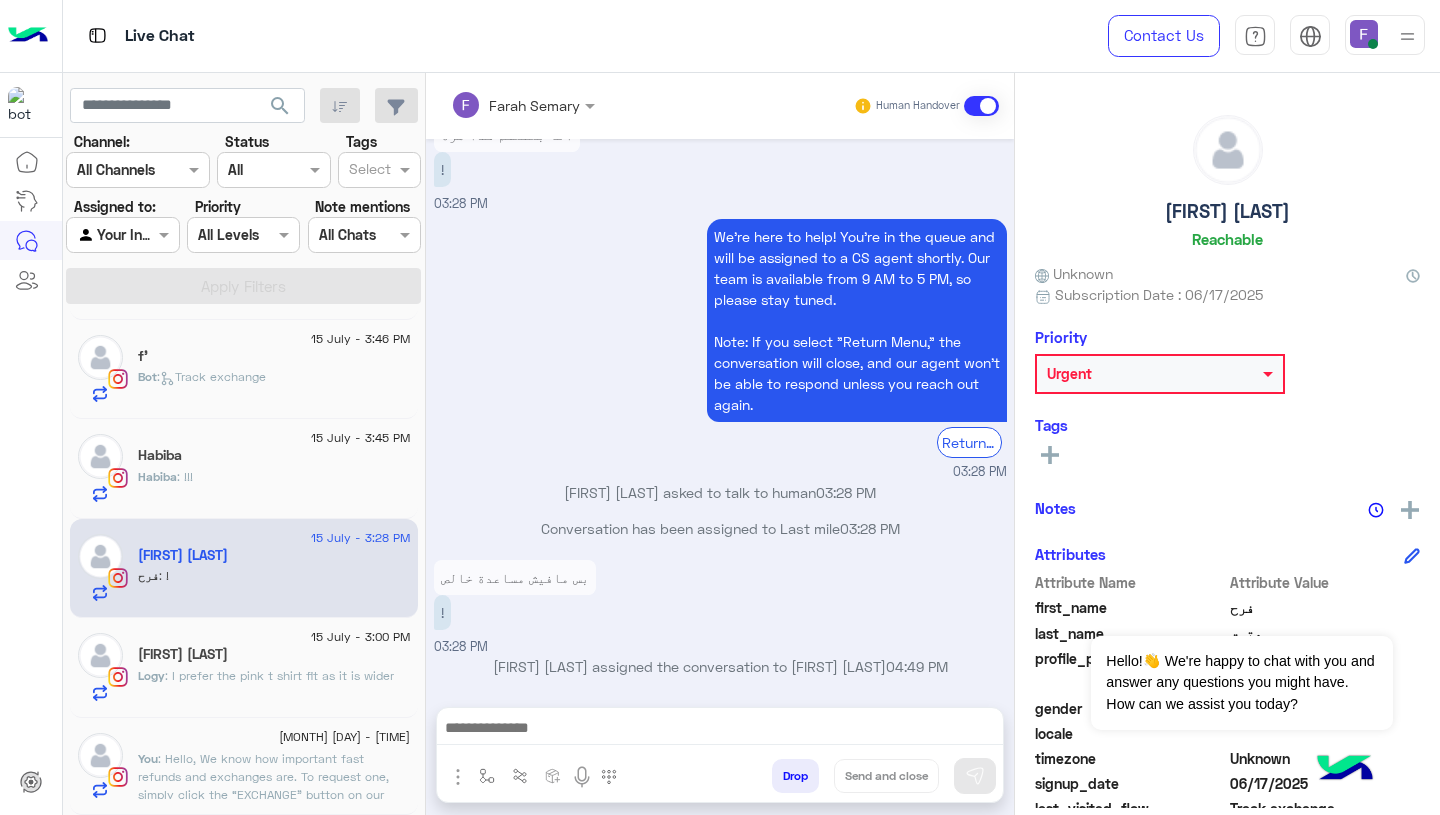 scroll, scrollTop: 3853, scrollLeft: 0, axis: vertical 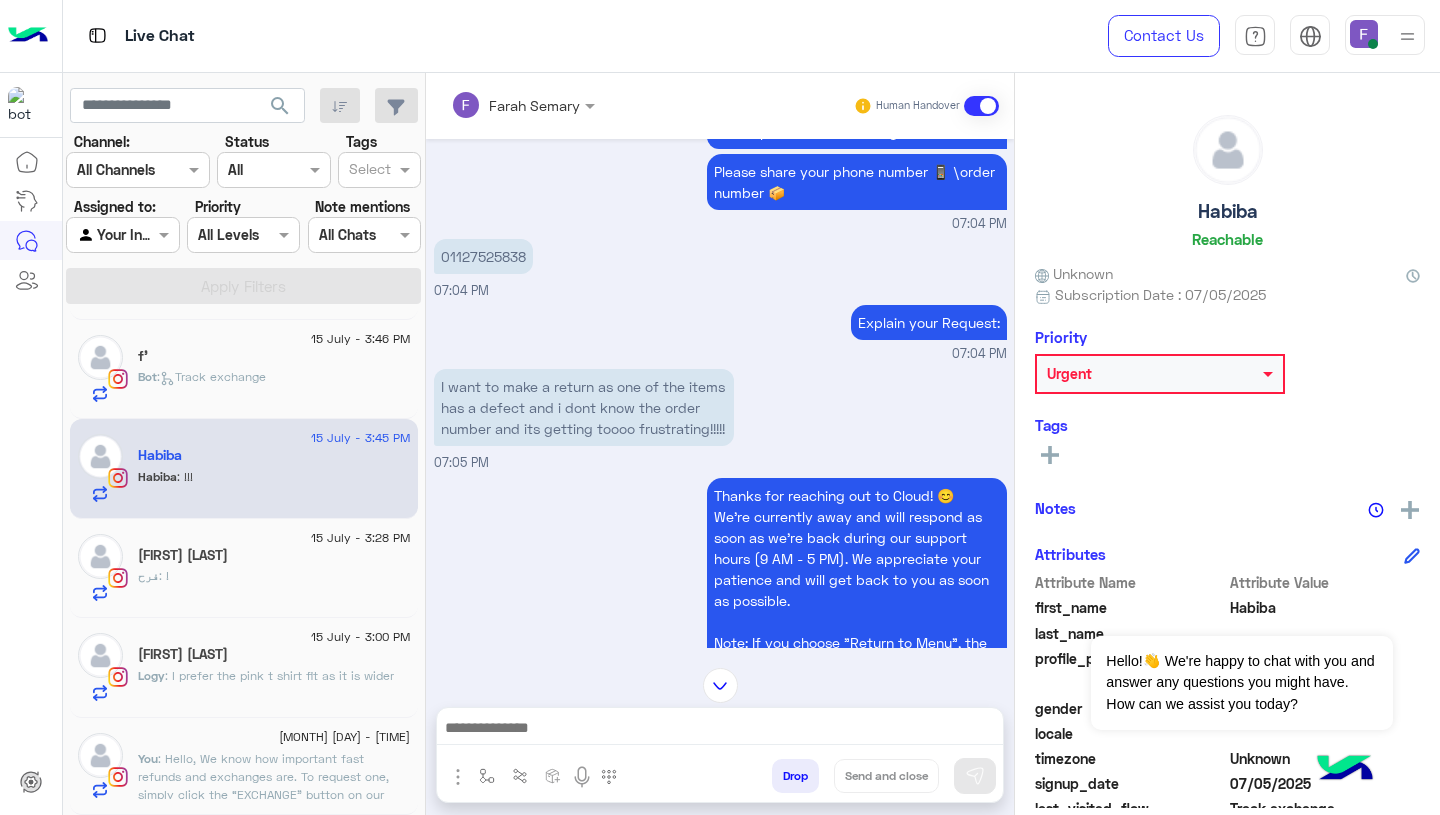click on "01127525838" at bounding box center [483, 256] 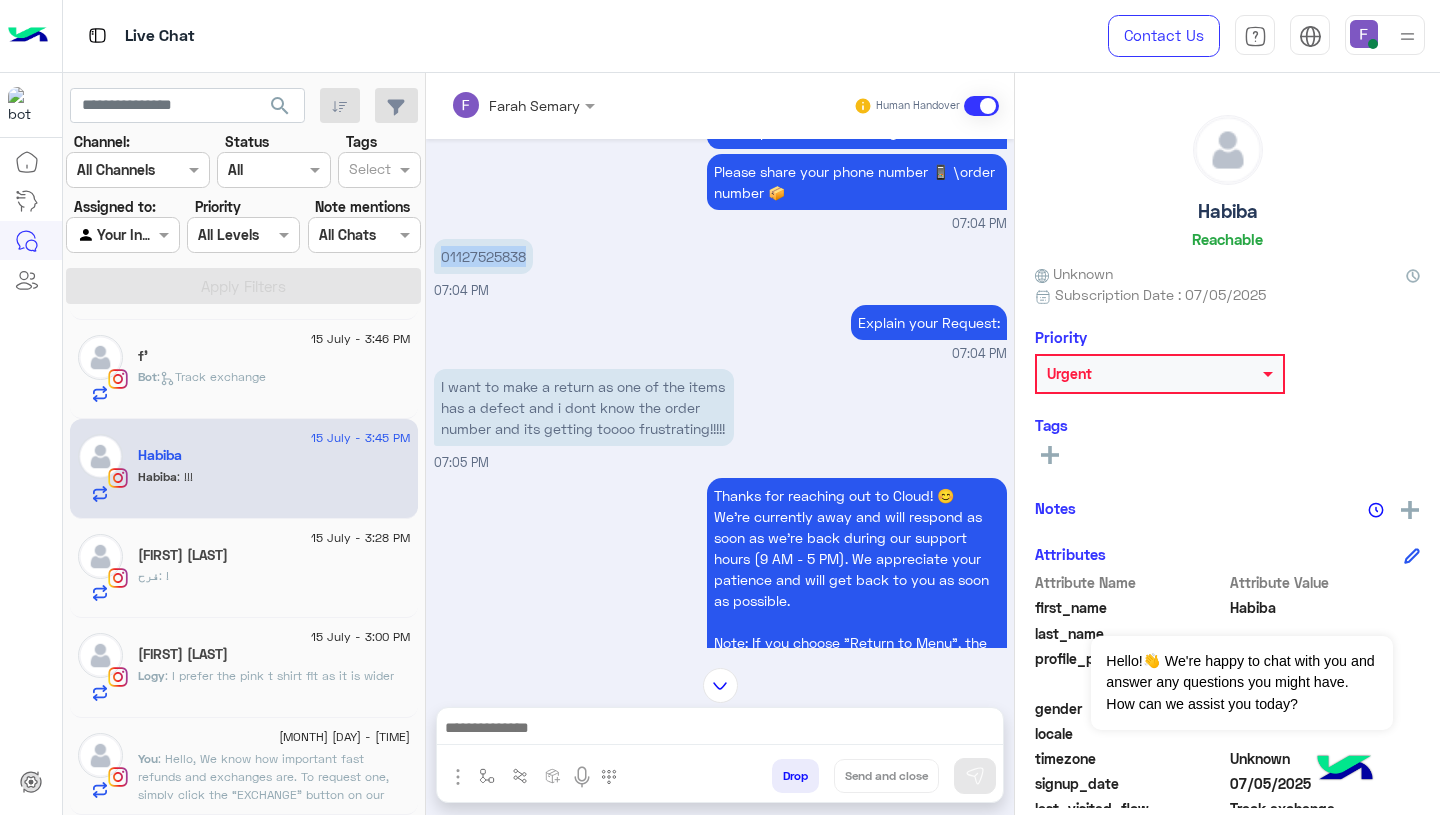 copy on "01127525838" 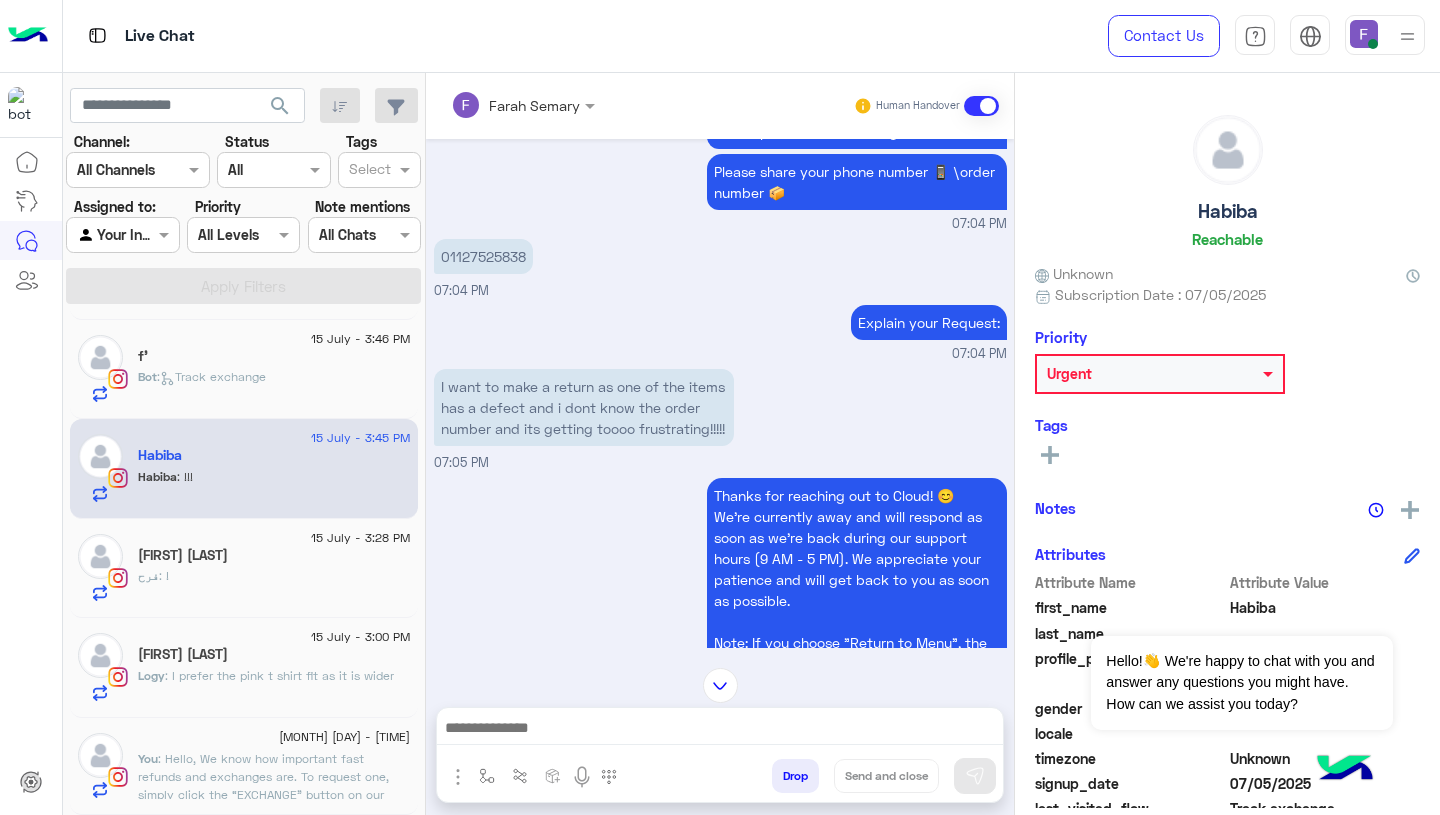 click on "07:04 PM" at bounding box center (720, 354) 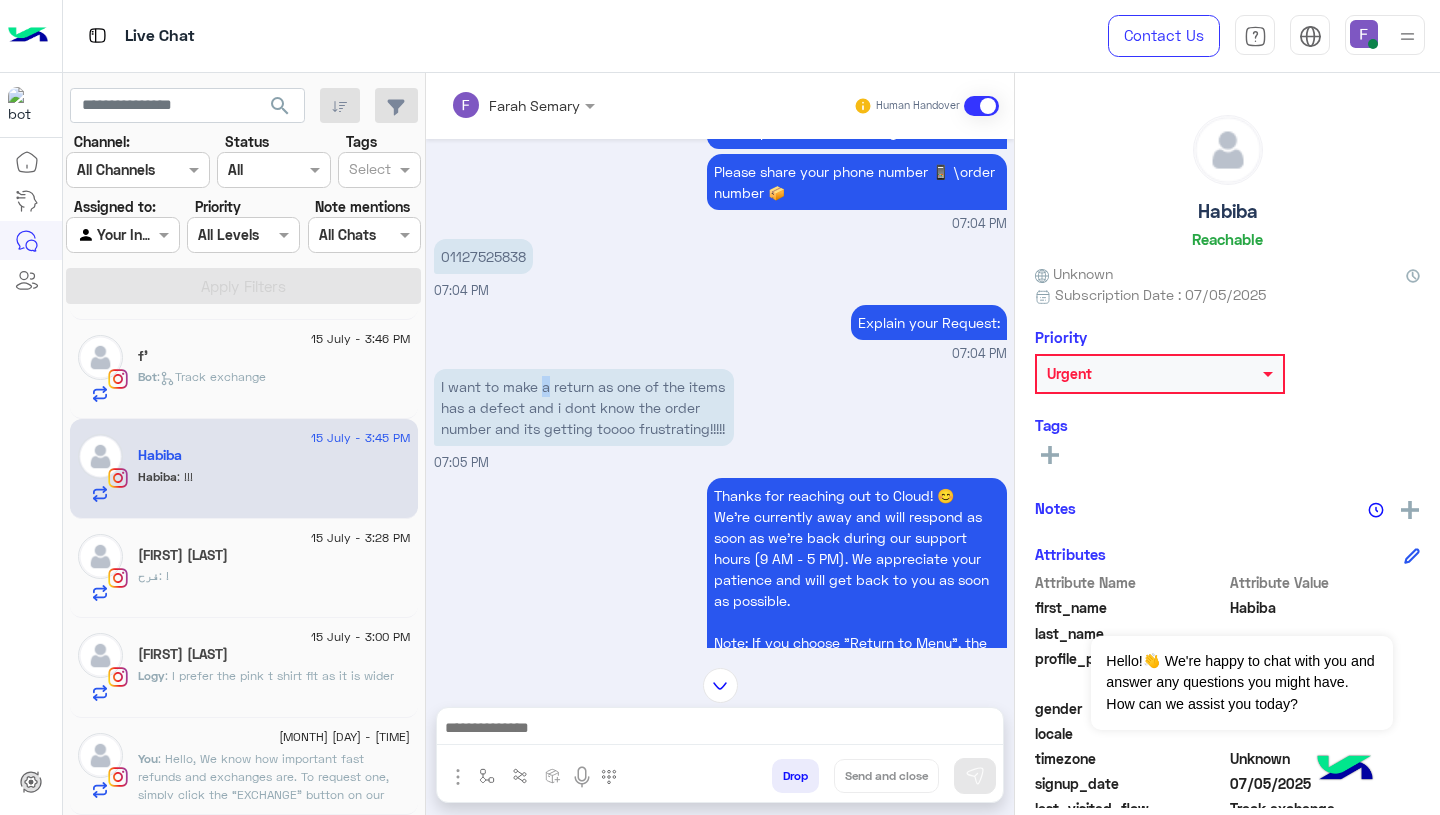 click on "I want to make a return as one of the items has a defect and i dont know the order number and its getting toooo frustrating!!!!!" at bounding box center [584, 407] 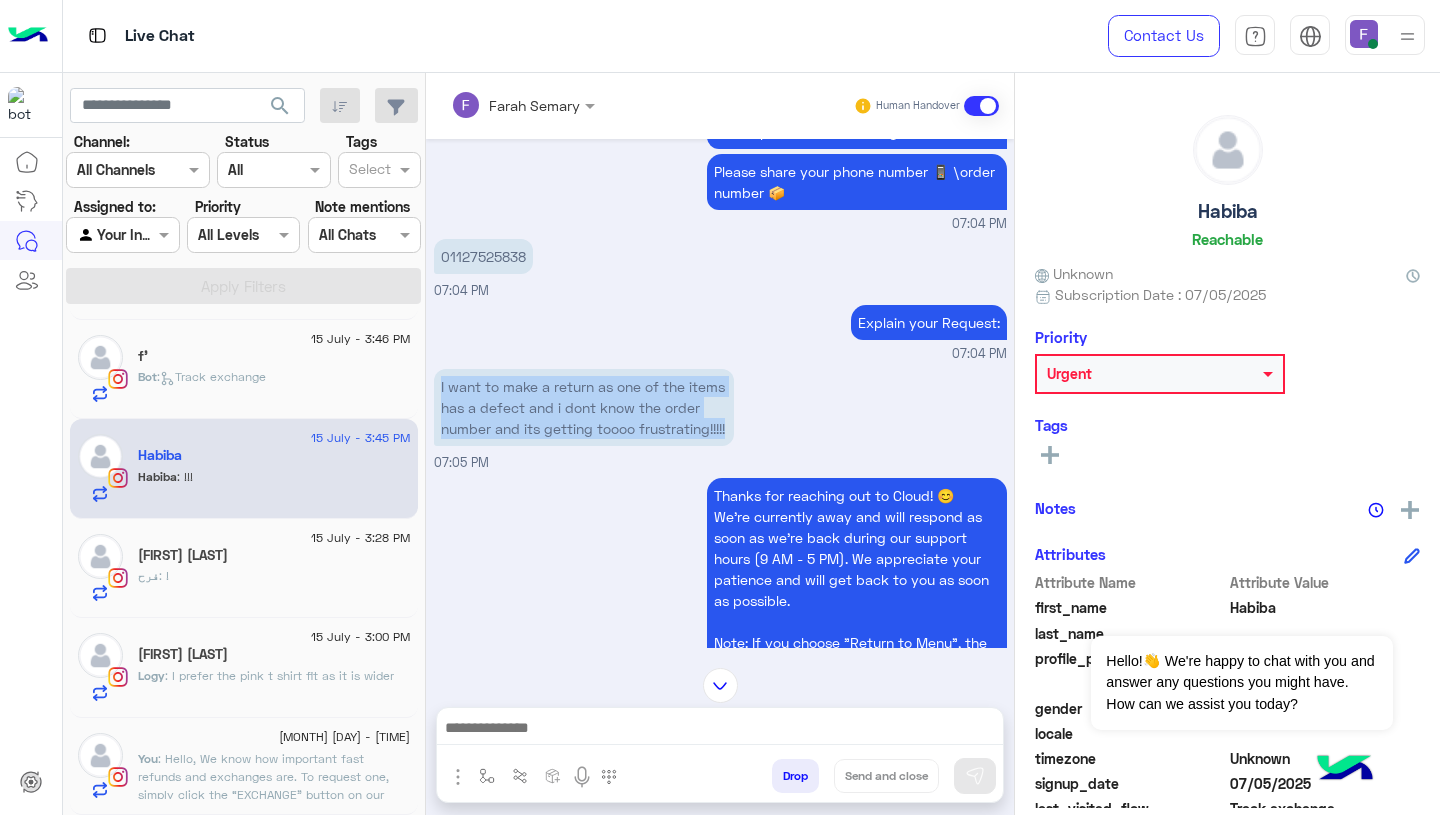 copy on "I want to make a return as one of the items has a defect and i dont know the order number and its getting toooo frustrating!!!!!" 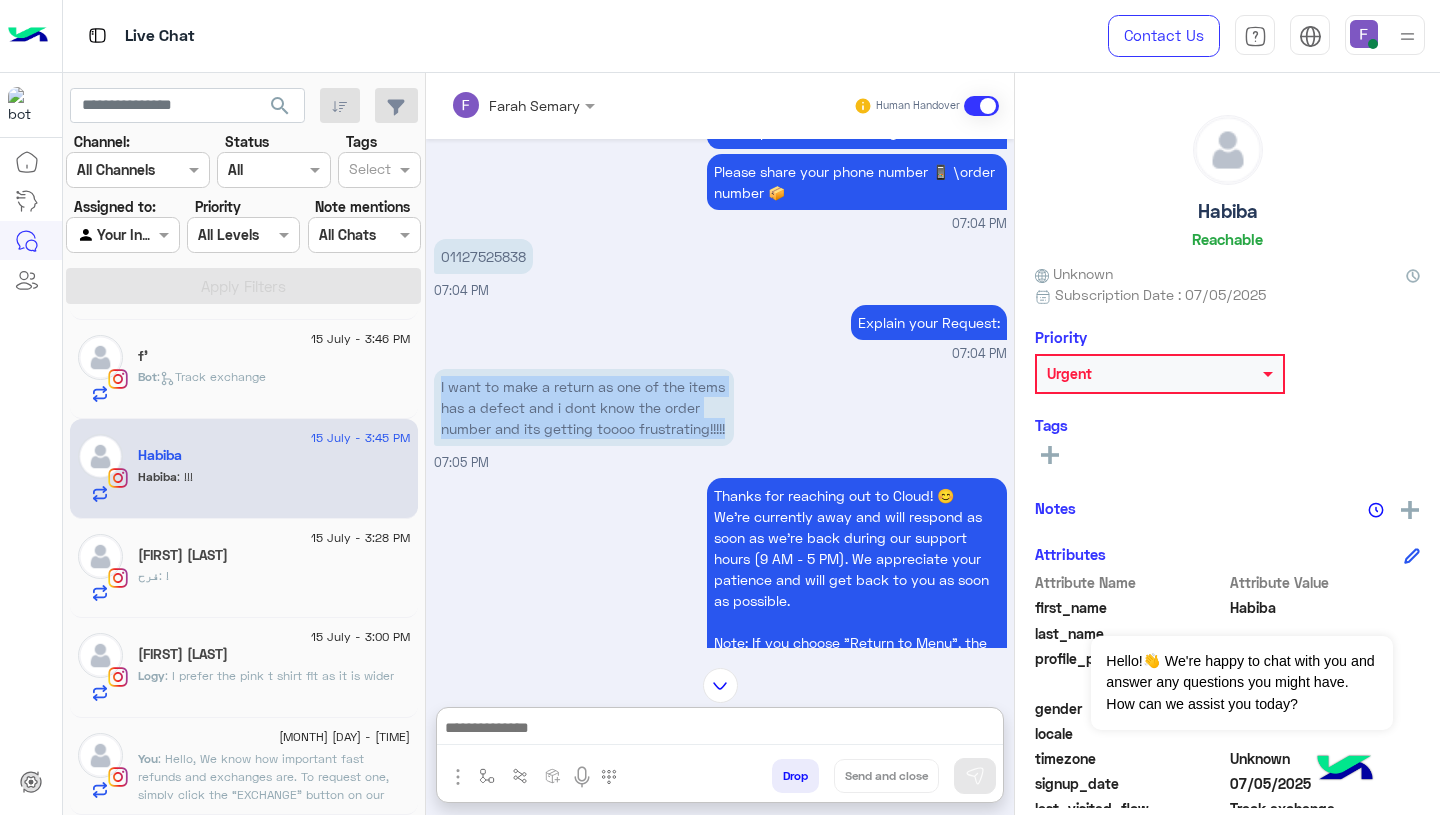 click at bounding box center [720, 730] 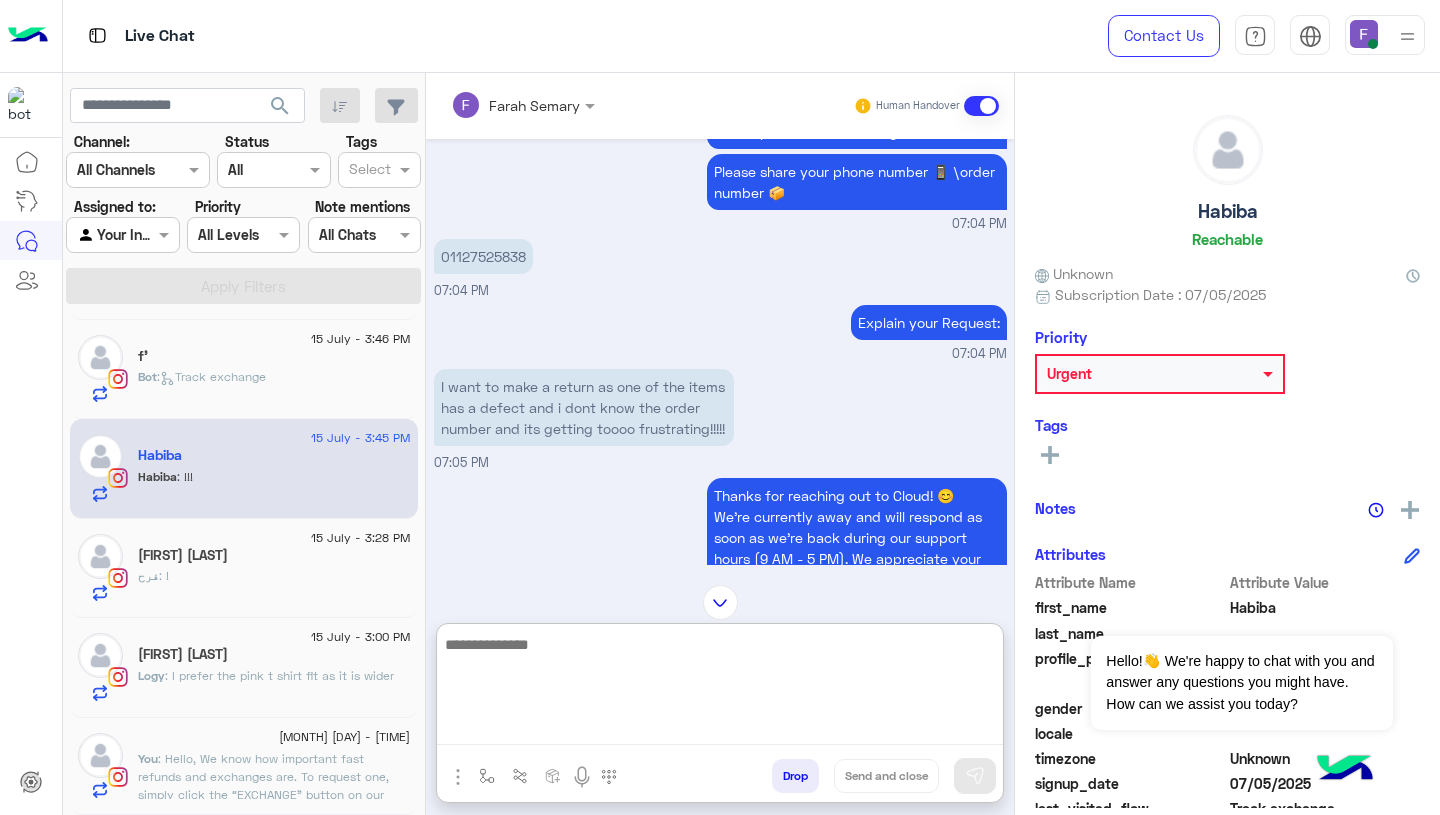 paste on "**********" 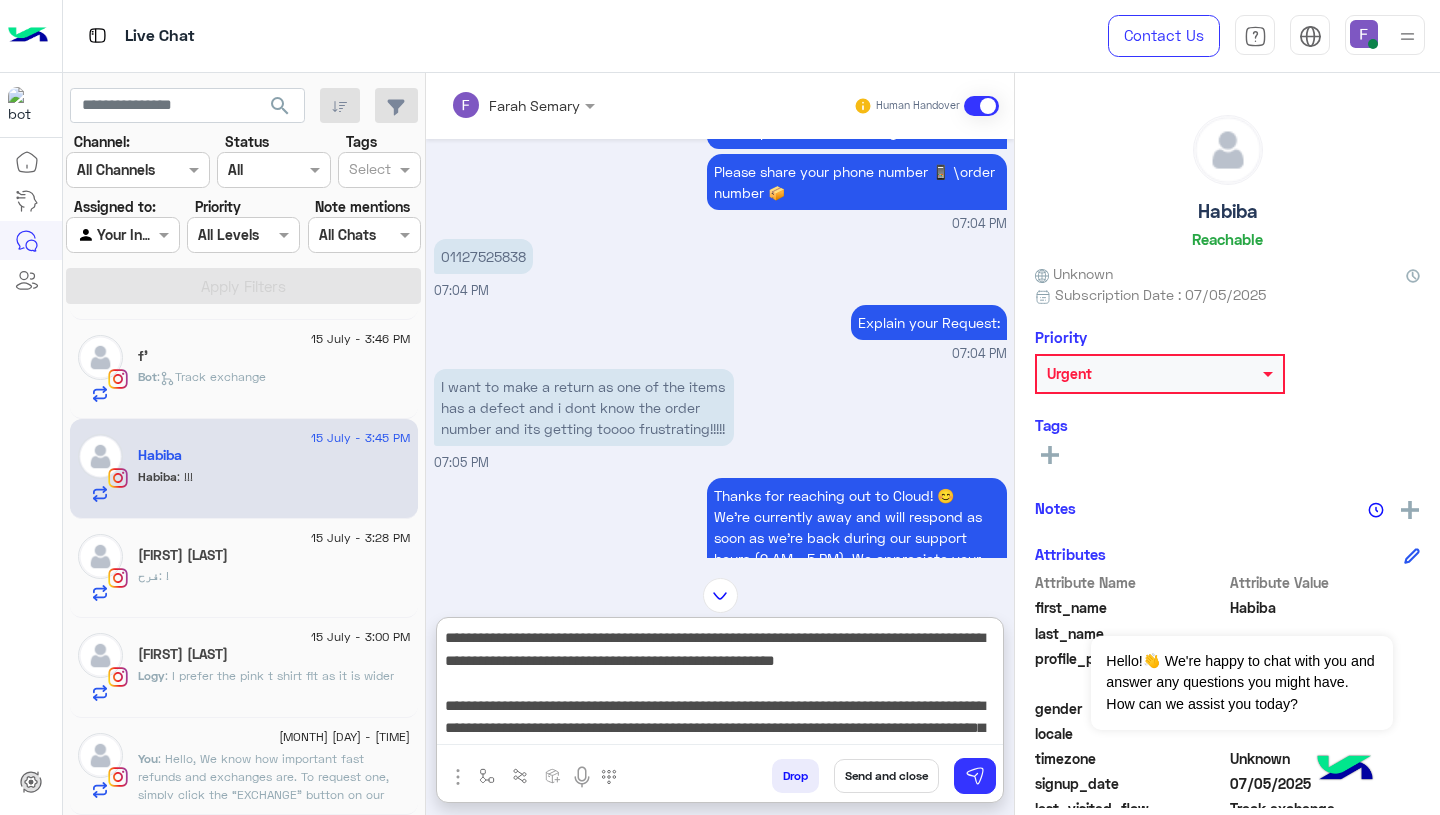 scroll, scrollTop: 151, scrollLeft: 0, axis: vertical 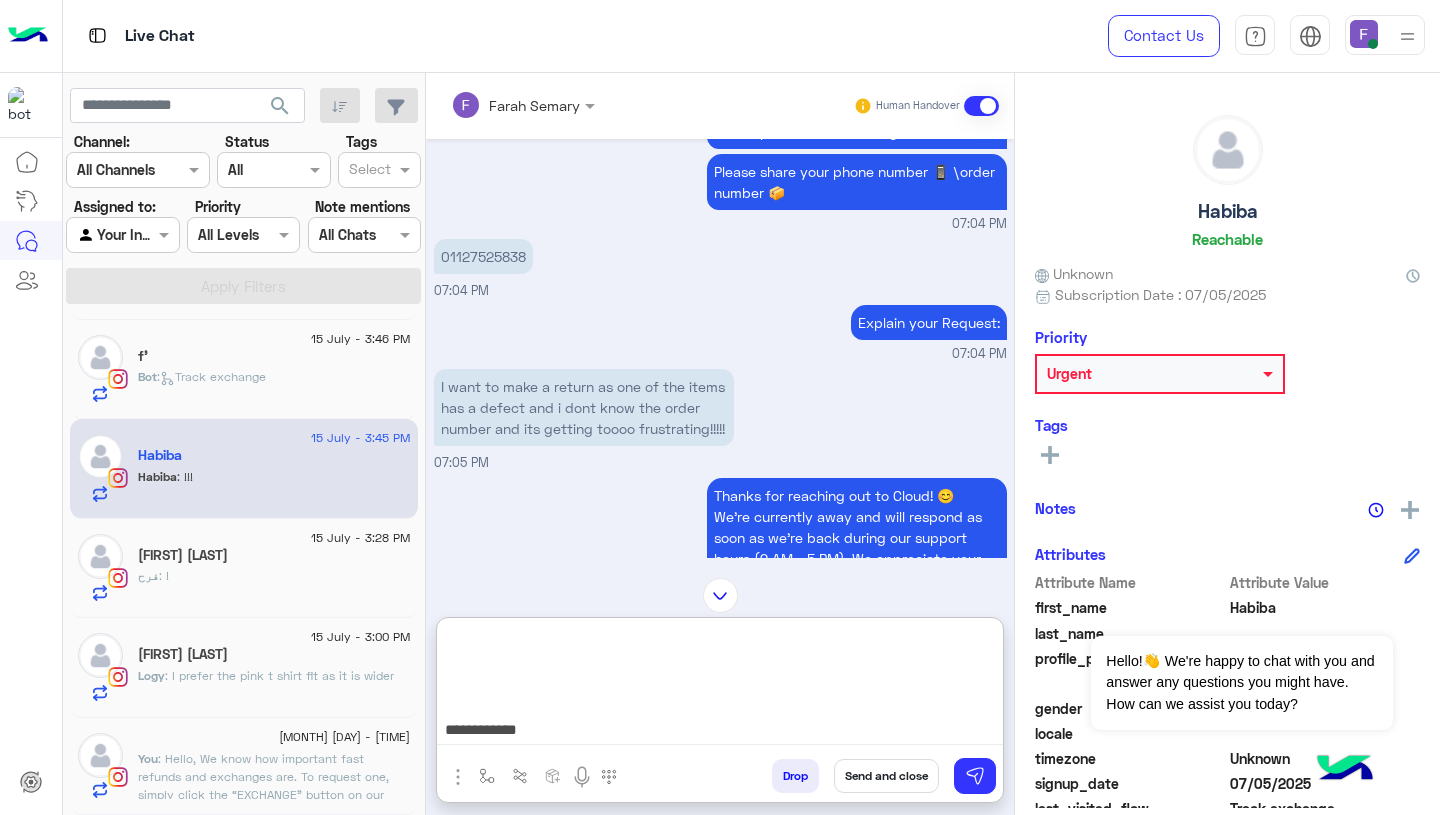 click on "**********" at bounding box center (720, 685) 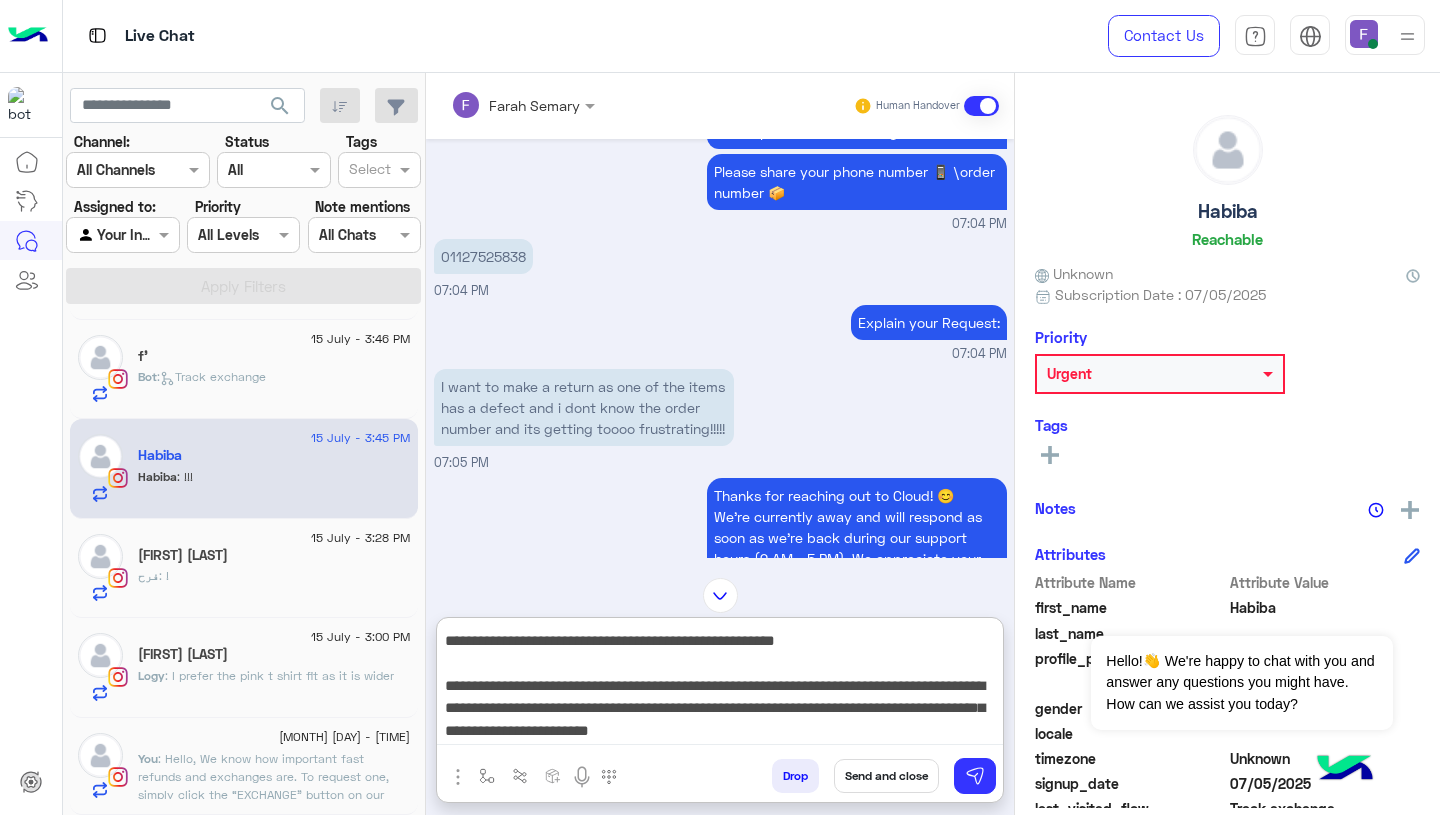 scroll, scrollTop: 41, scrollLeft: 0, axis: vertical 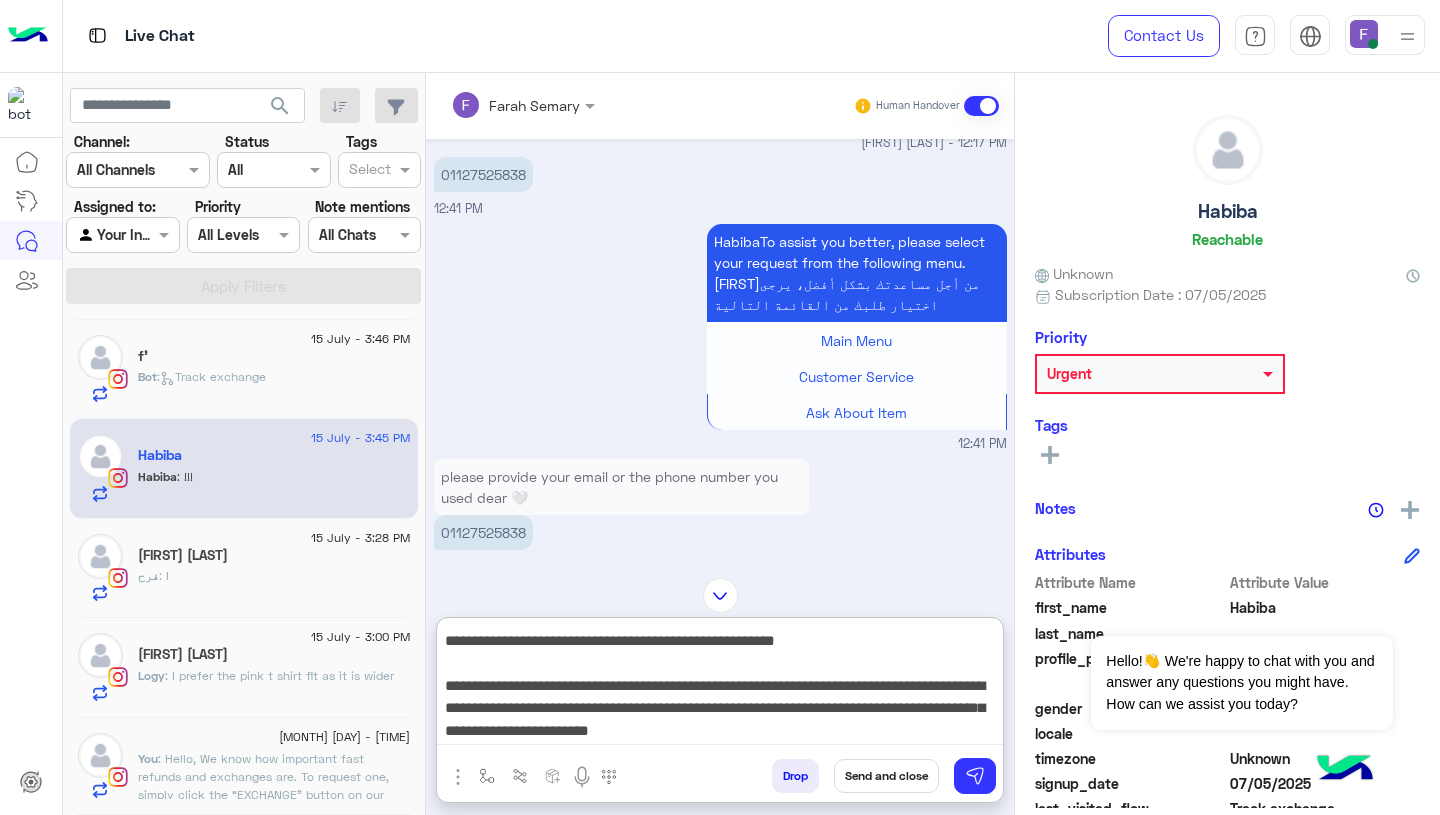 drag, startPoint x: 445, startPoint y: 642, endPoint x: 569, endPoint y: 707, distance: 140.00357 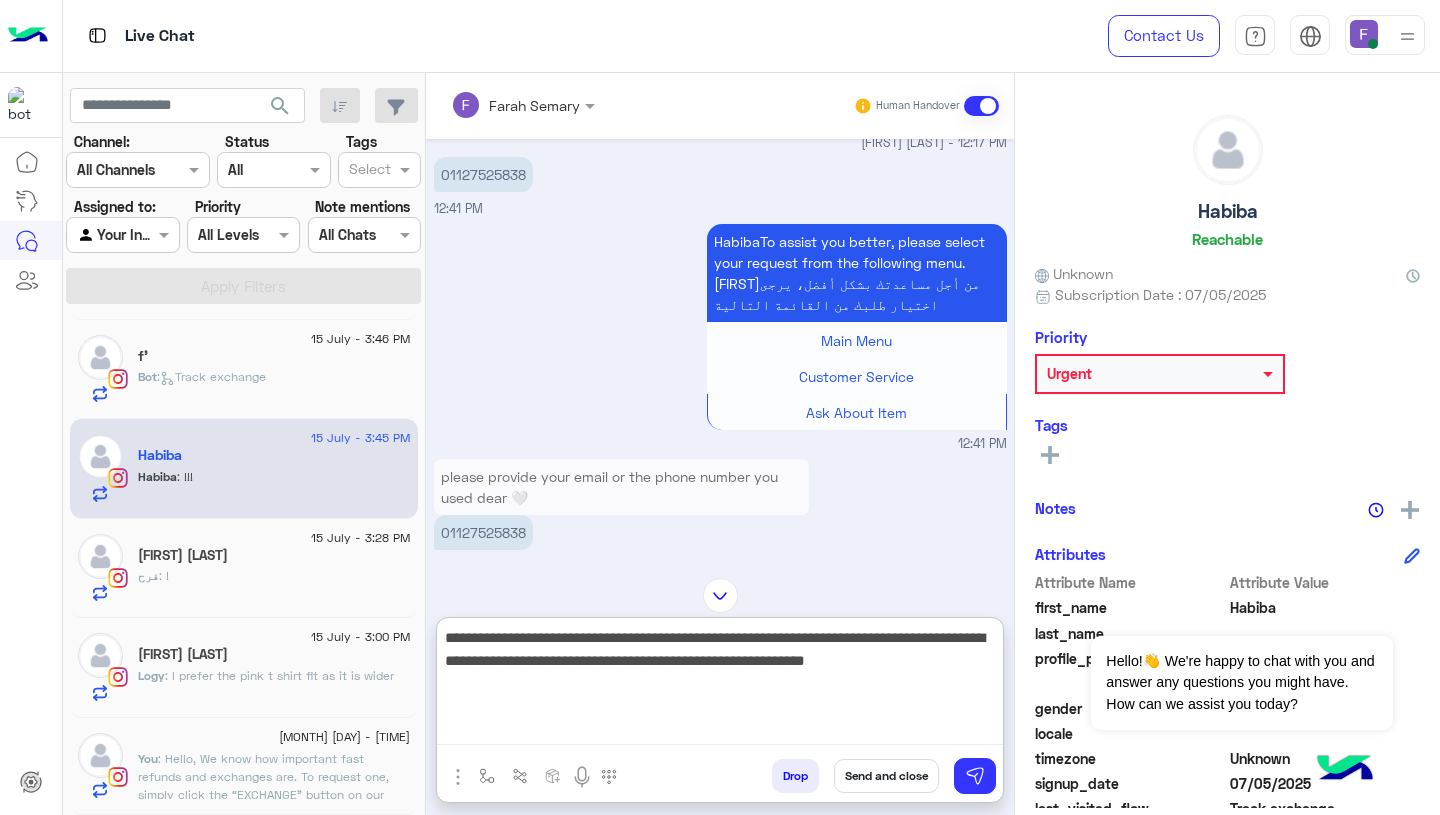 scroll, scrollTop: 7, scrollLeft: 0, axis: vertical 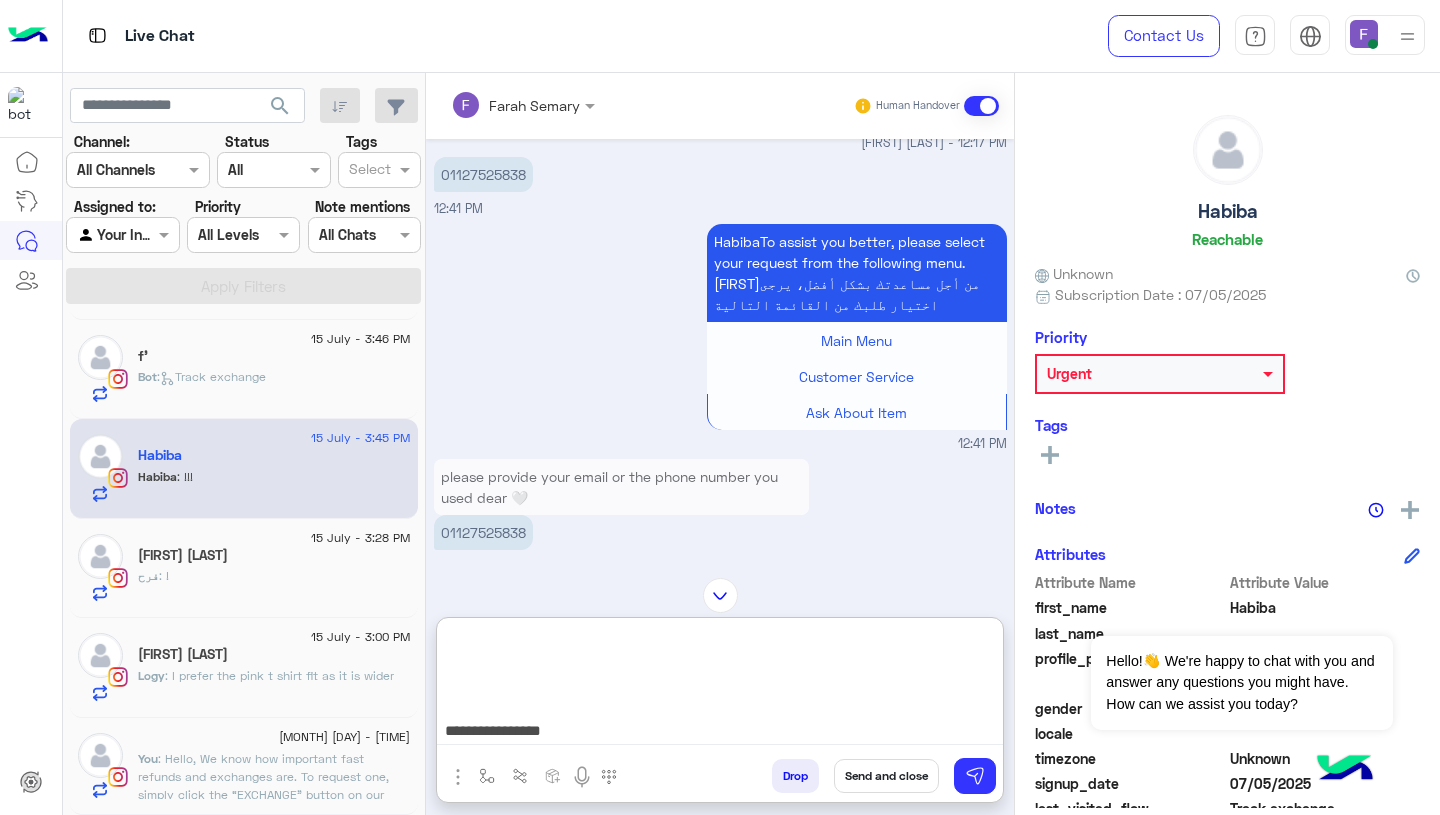 click on "**********" at bounding box center (720, 685) 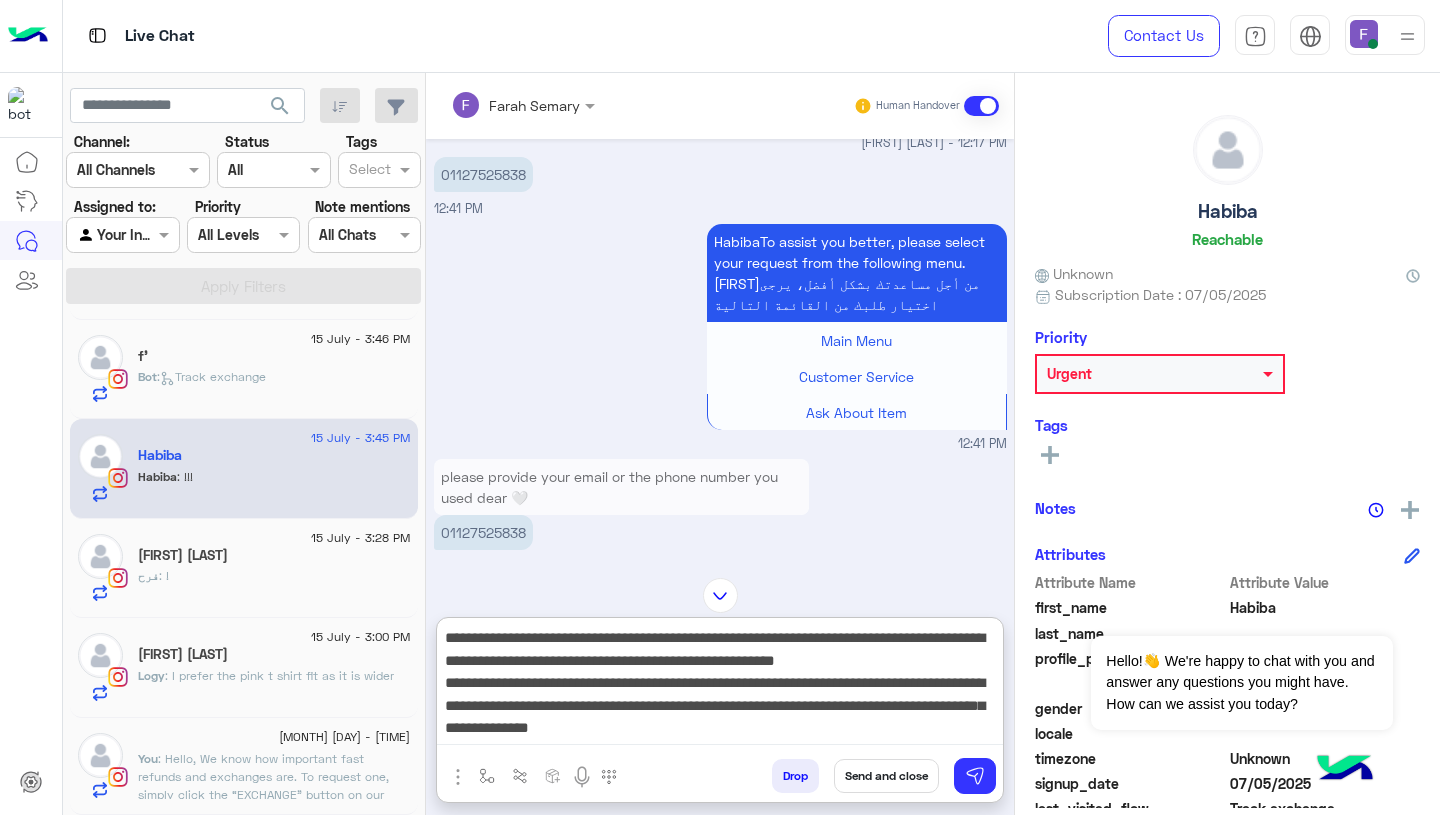 scroll, scrollTop: 0, scrollLeft: 0, axis: both 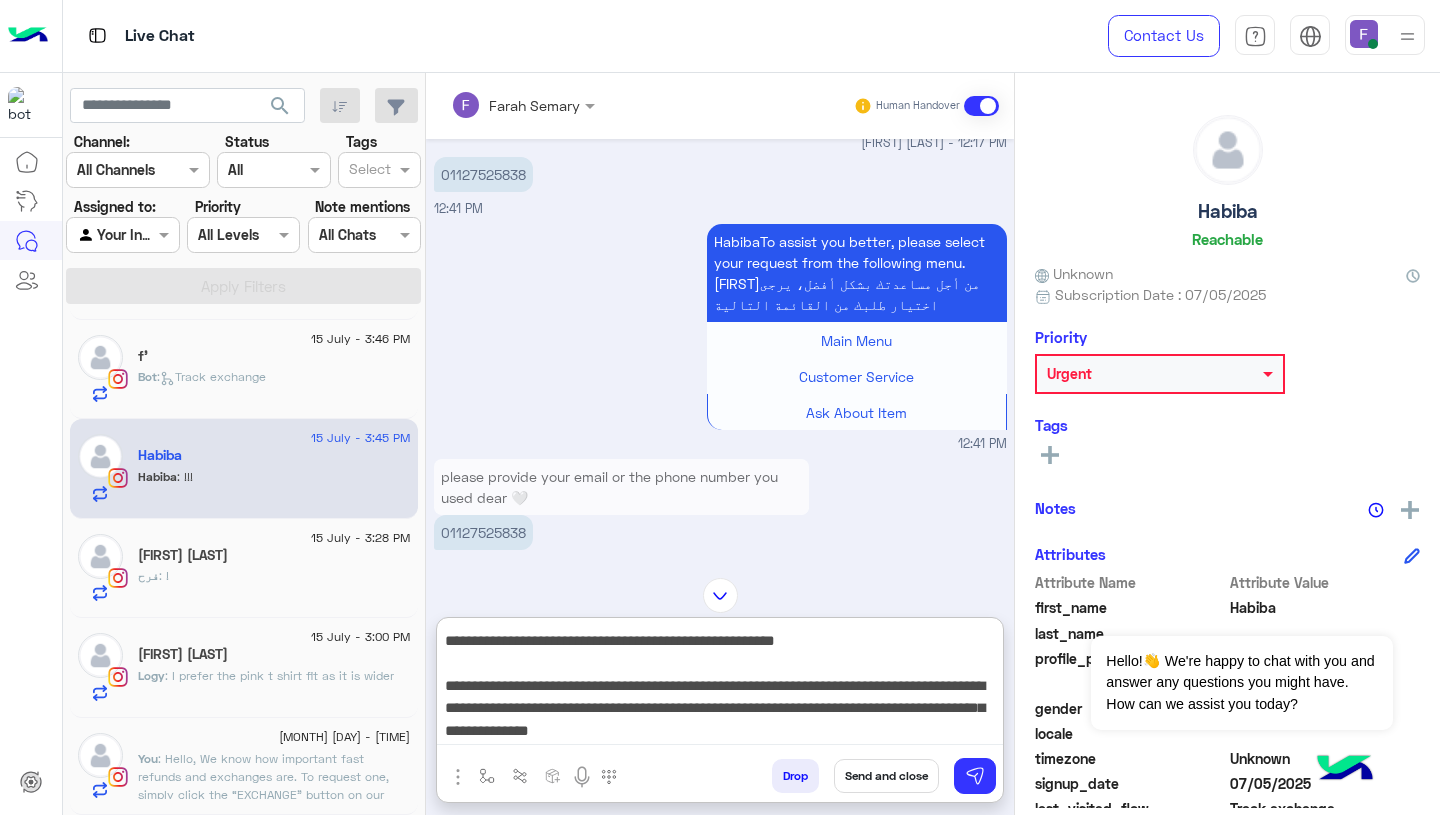 click on "**********" at bounding box center [720, 685] 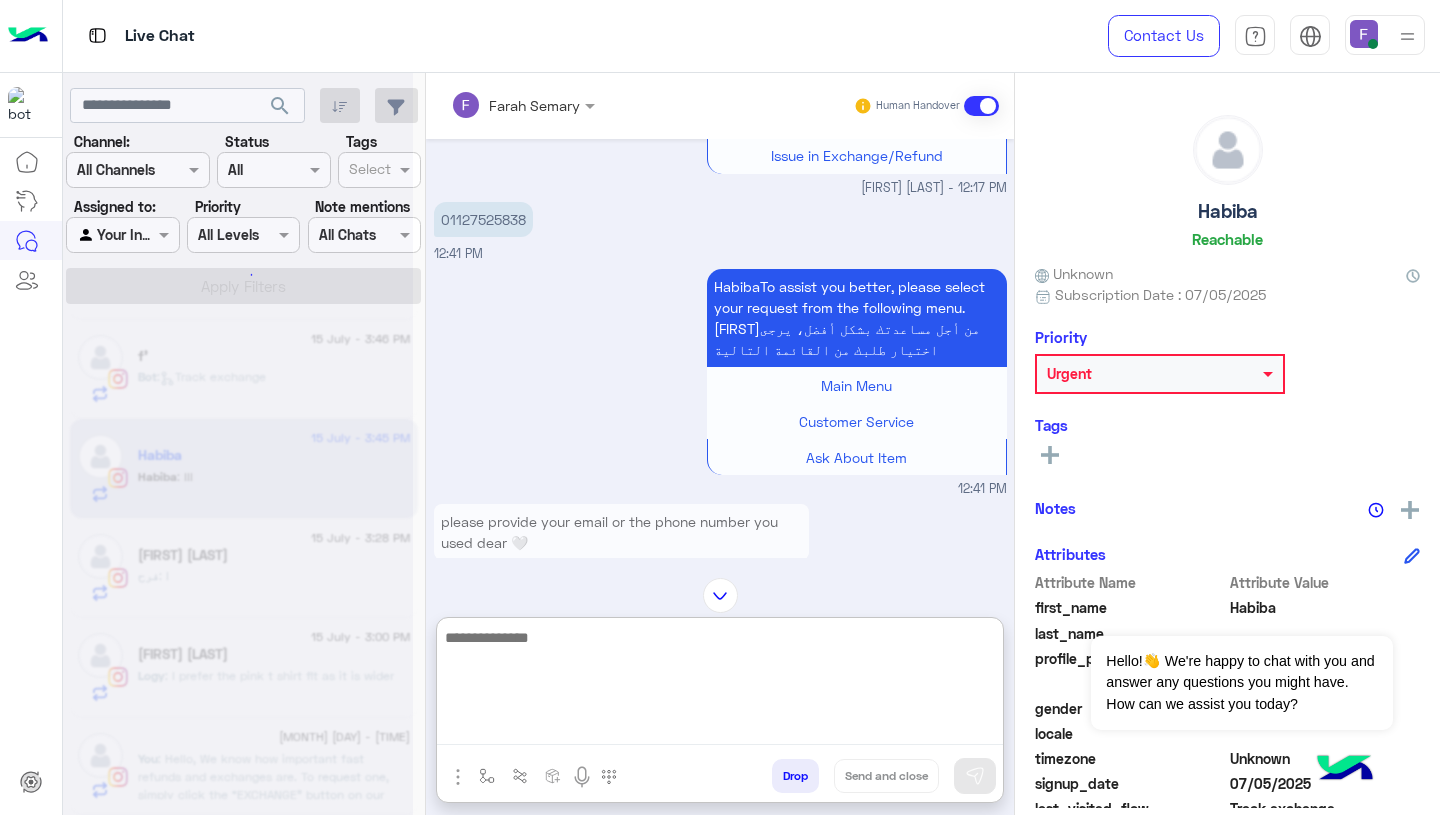 scroll, scrollTop: 0, scrollLeft: 0, axis: both 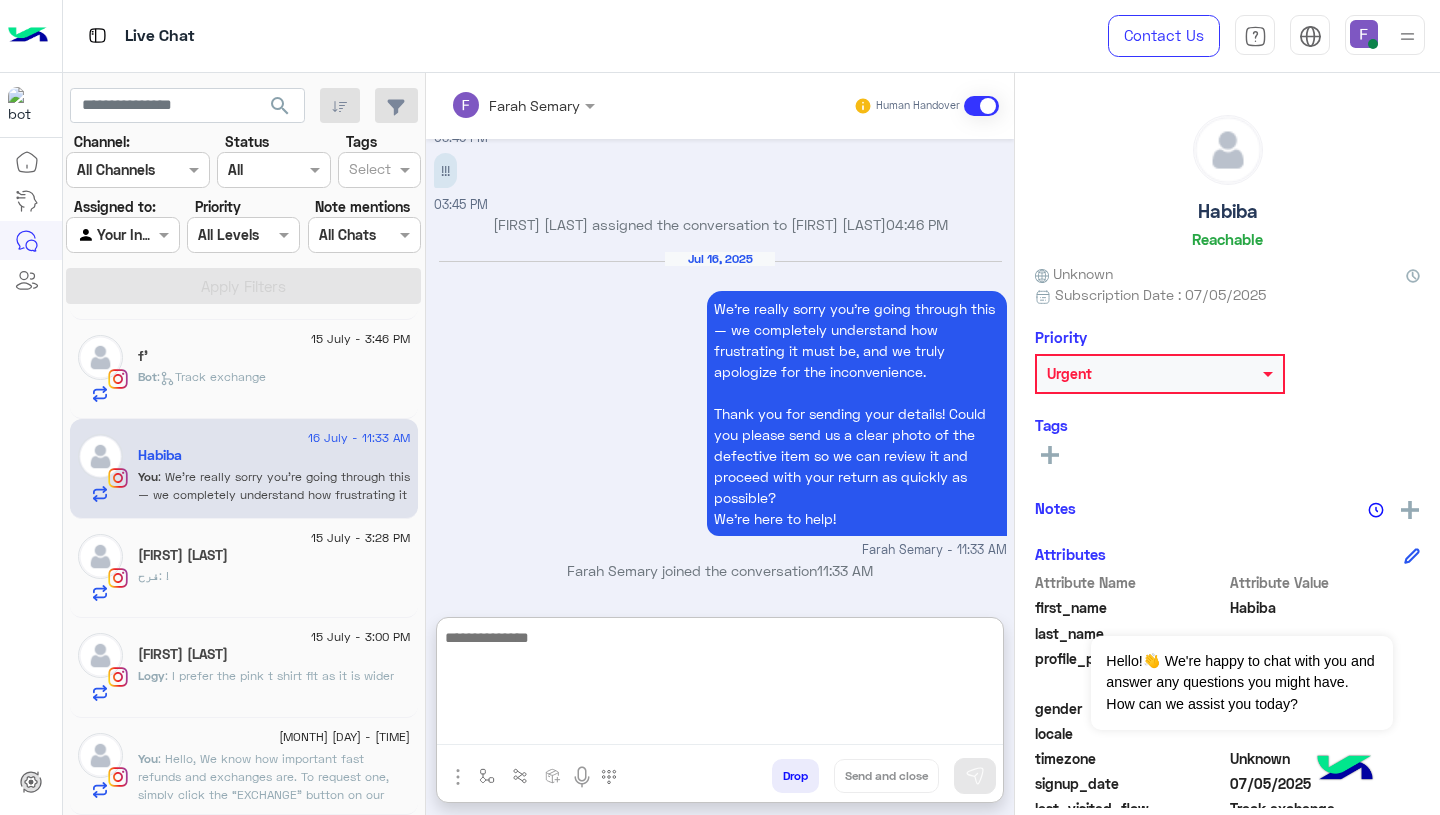 click on "فرح معتوق" 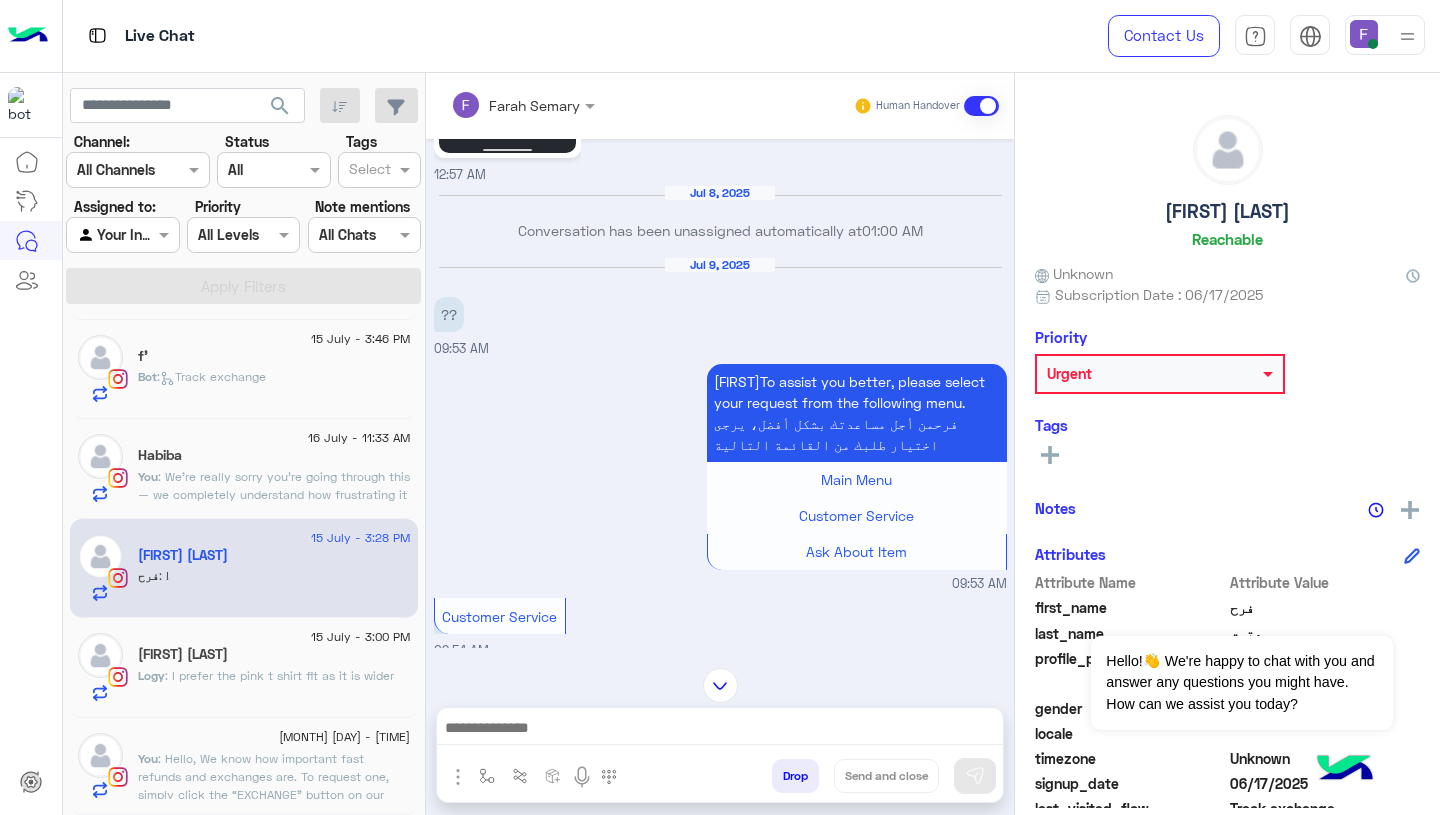 scroll, scrollTop: 842, scrollLeft: 0, axis: vertical 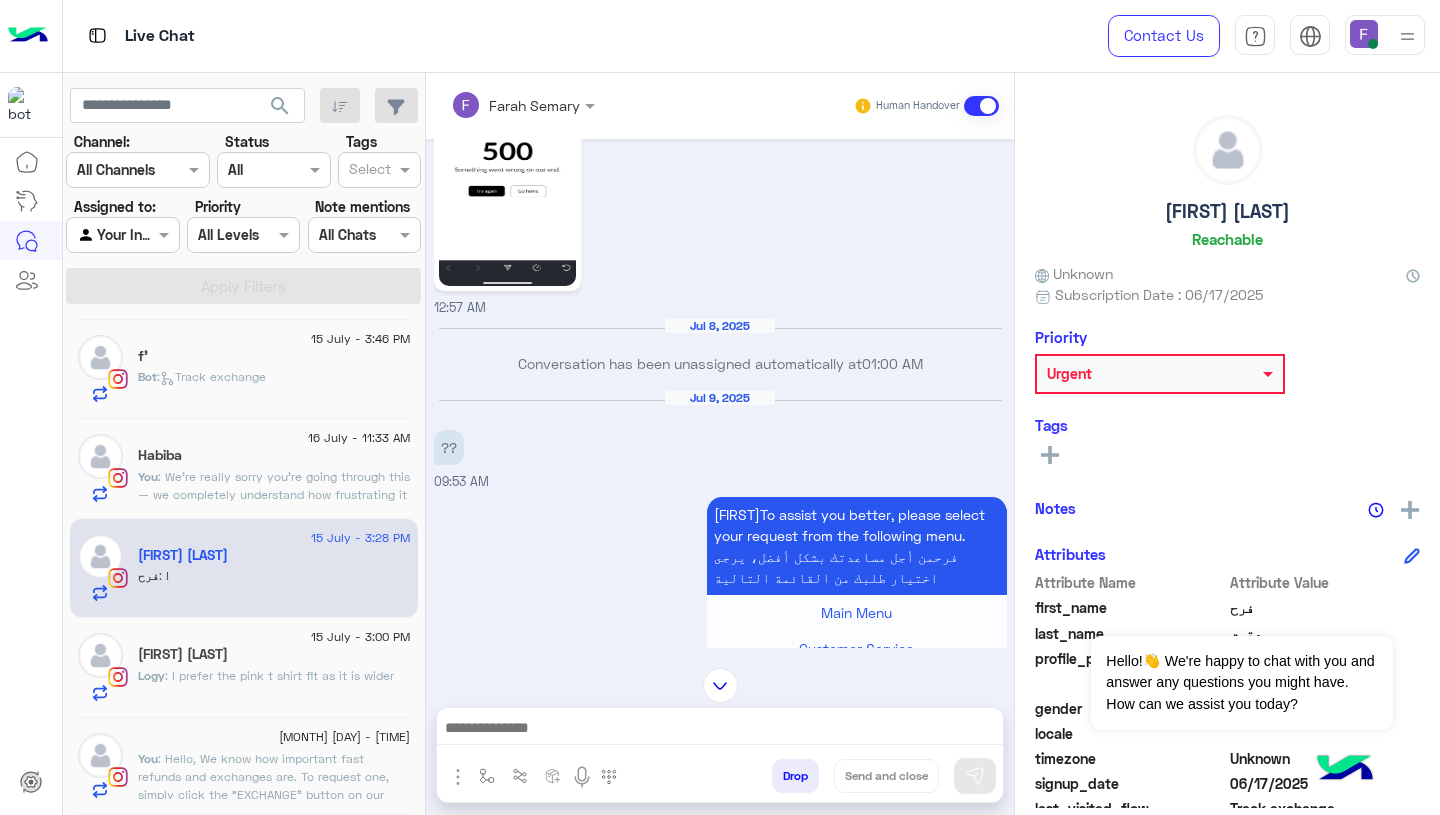 click on ": I prefer the pink t shirt fit as it is wider" 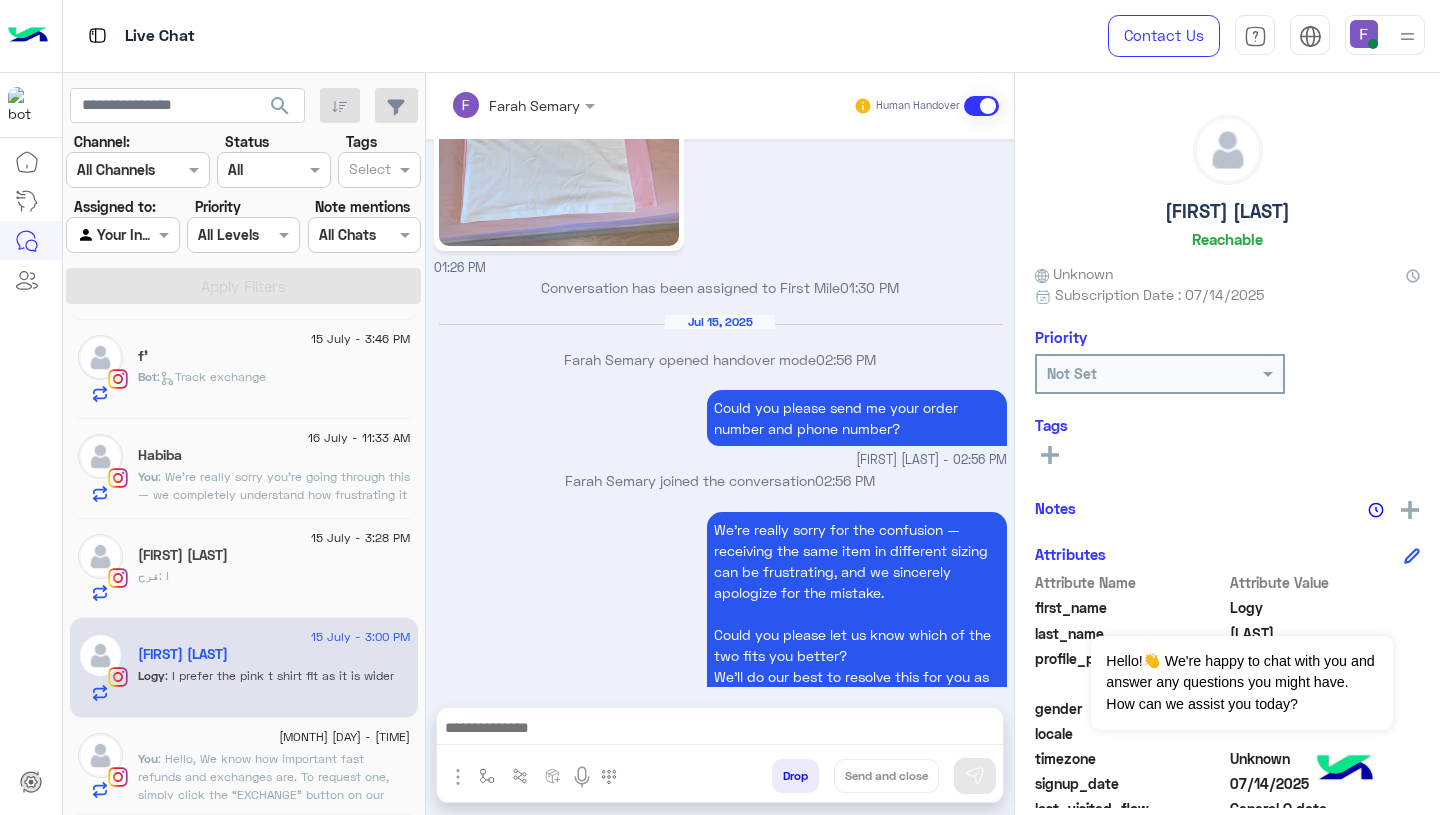 scroll, scrollTop: 1915, scrollLeft: 0, axis: vertical 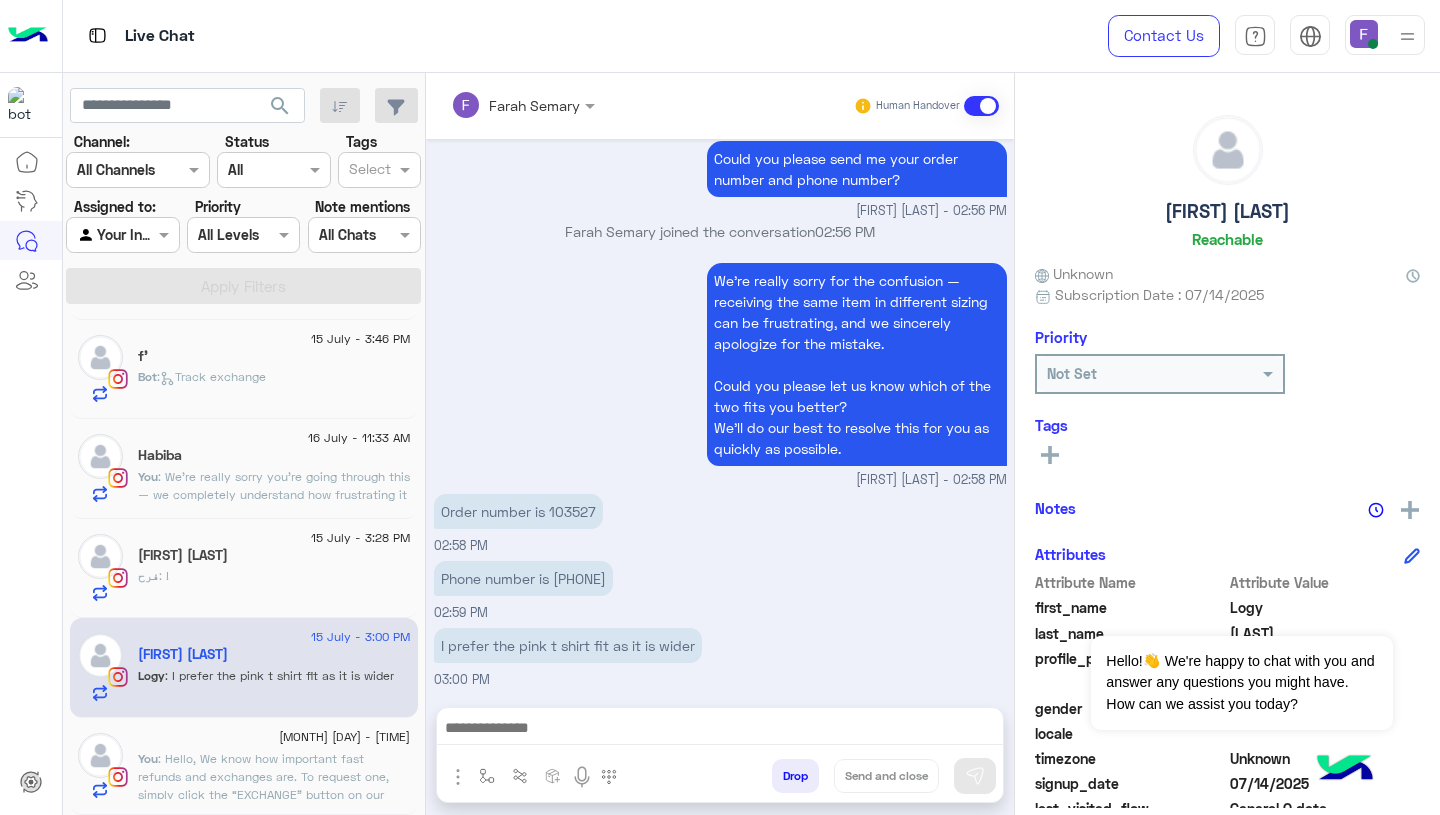 click on "Order number is 103527" at bounding box center [518, 511] 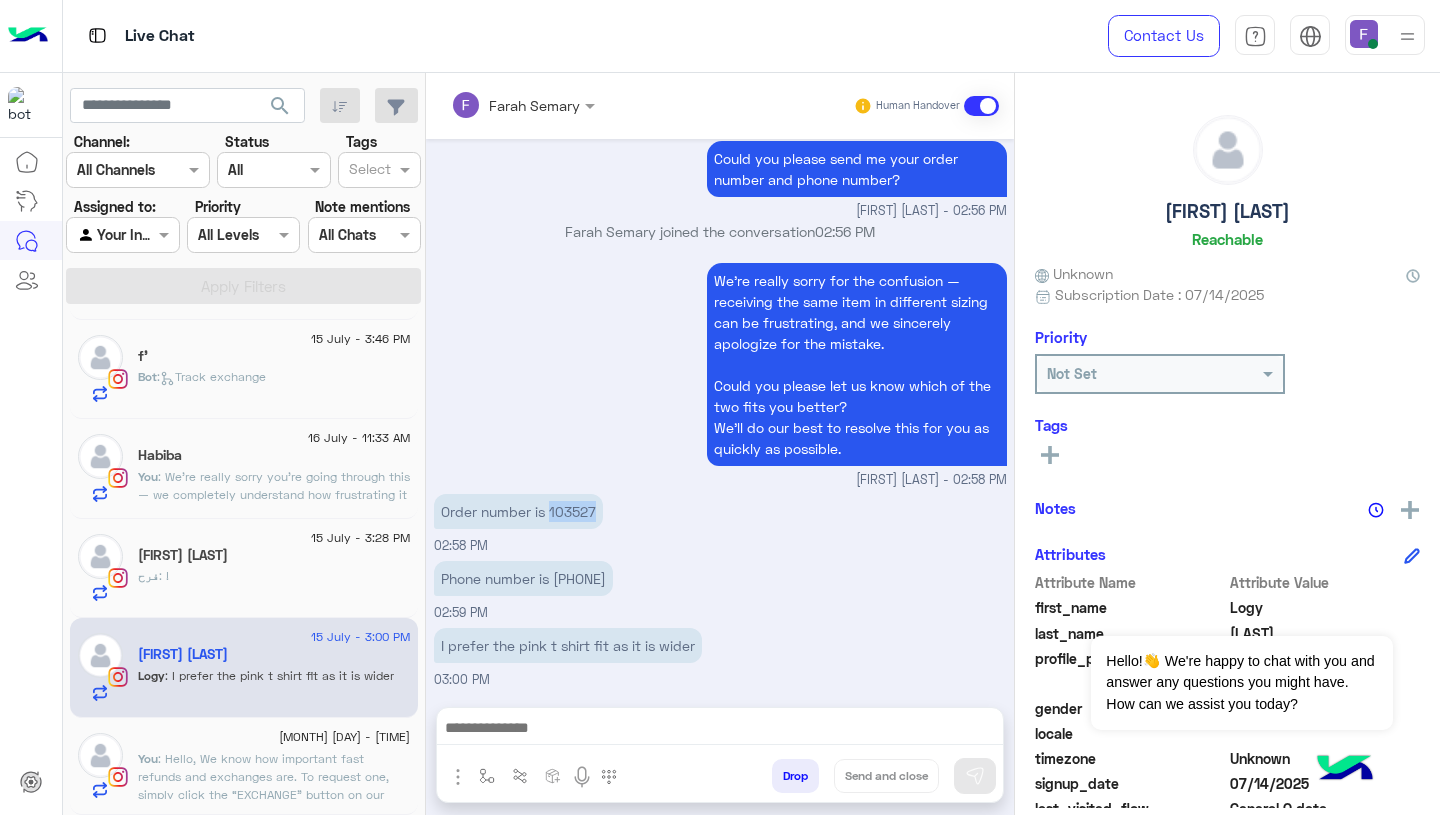 copy on "103527" 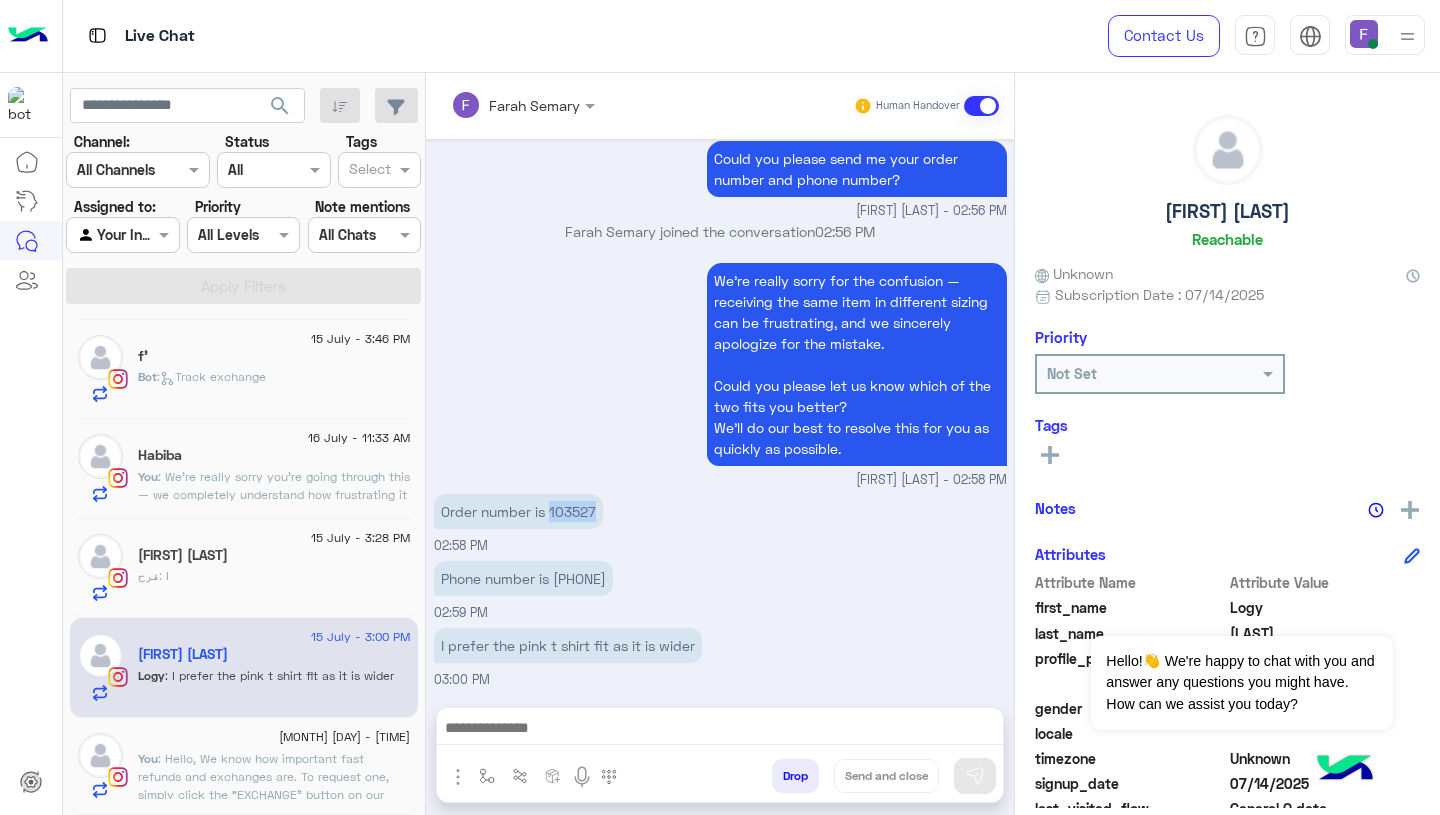 click on "We’re really sorry for the confusion — receiving the same item in different sizing can be frustrating, and we sincerely apologize for the mistake. Could you please let us know which of the two fits you better?  We’ll do our best to resolve this for you as quickly as possible.  Farah Semary -  02:58 PM" at bounding box center [720, 374] 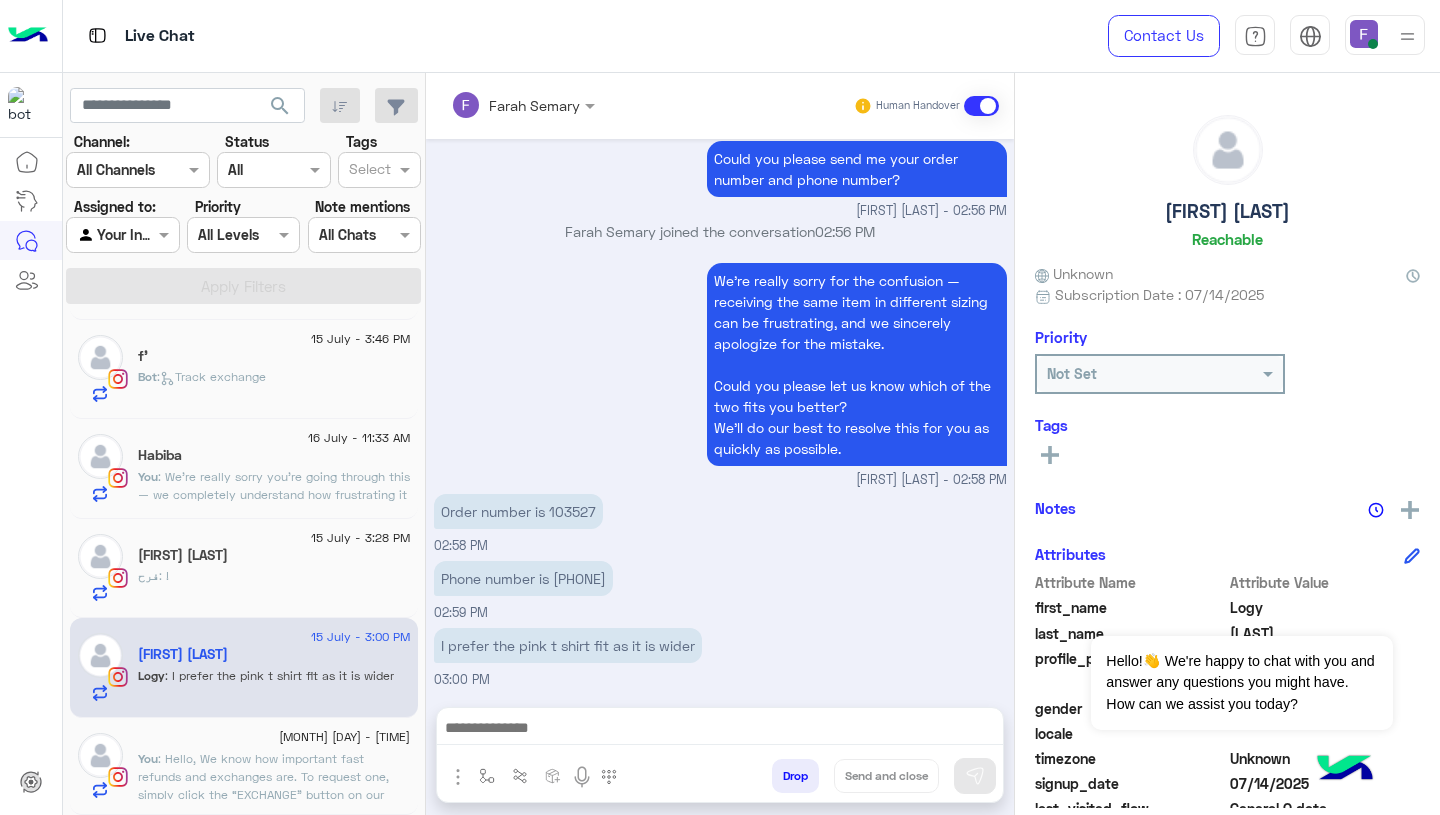 click on "We’re really sorry for the confusion — receiving the same item in different sizing can be frustrating, and we sincerely apologize for the mistake. Could you please let us know which of the two fits you better?  We’ll do our best to resolve this for you as quickly as possible.  Farah Semary -  02:58 PM" at bounding box center (720, 374) 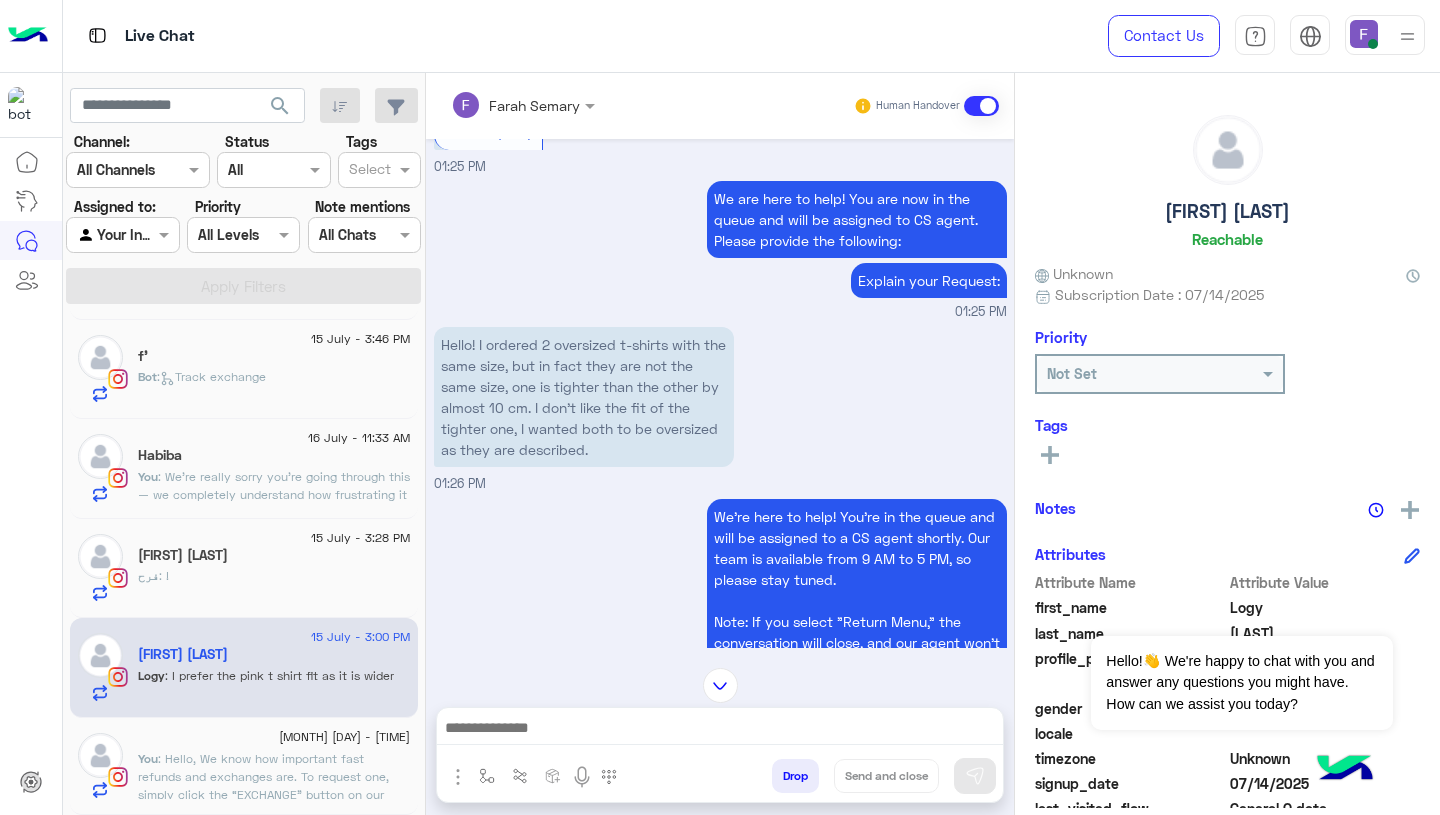 scroll, scrollTop: 817, scrollLeft: 0, axis: vertical 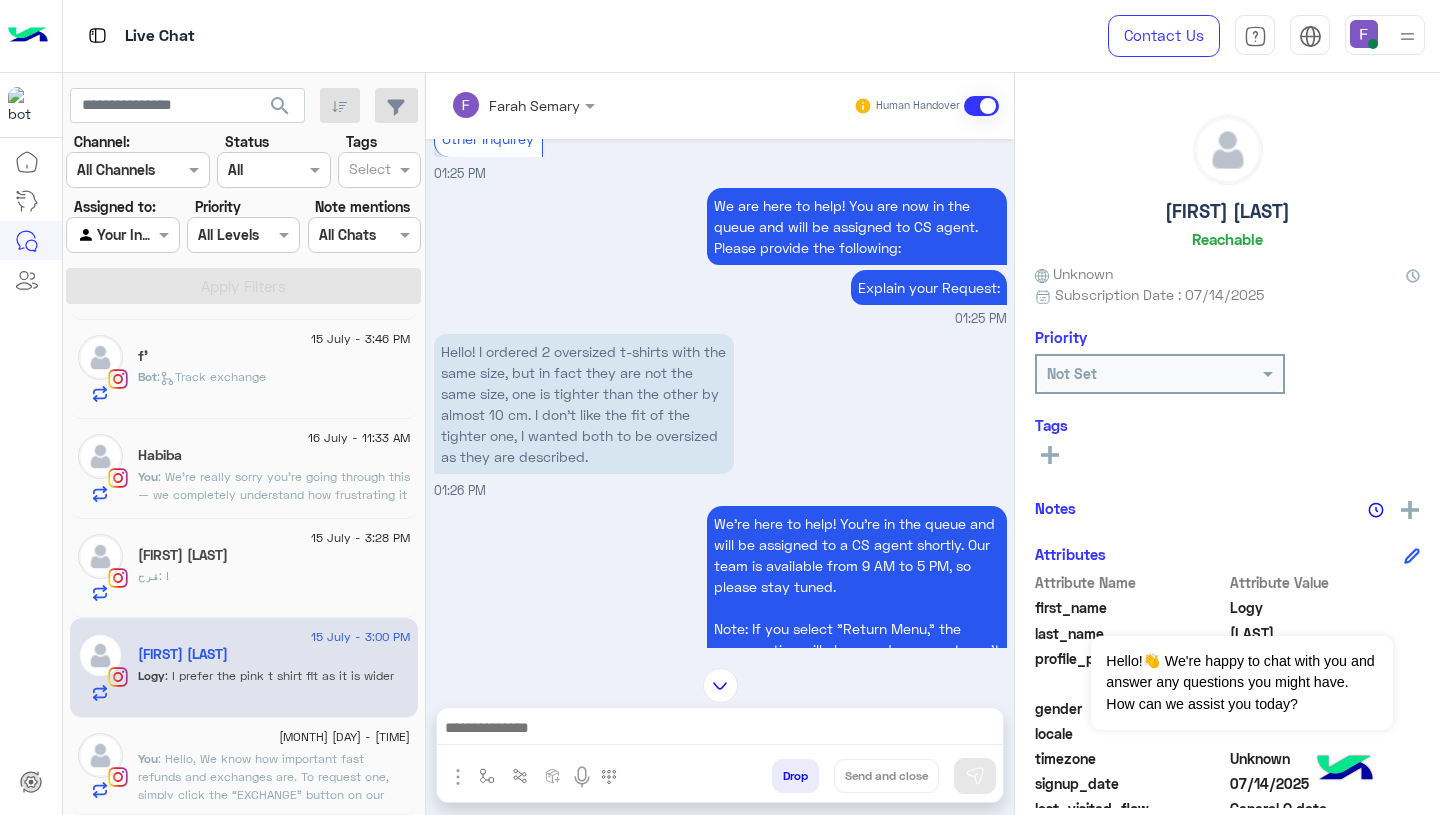 click on "Hello! I ordered 2 oversized t-shirts with the same size, but in fact they are not the same size, one is tighter than the other by almost 10 cm. I don’t like the fit of the tighter one, I wanted both to be oversized as they are described." at bounding box center [584, 404] 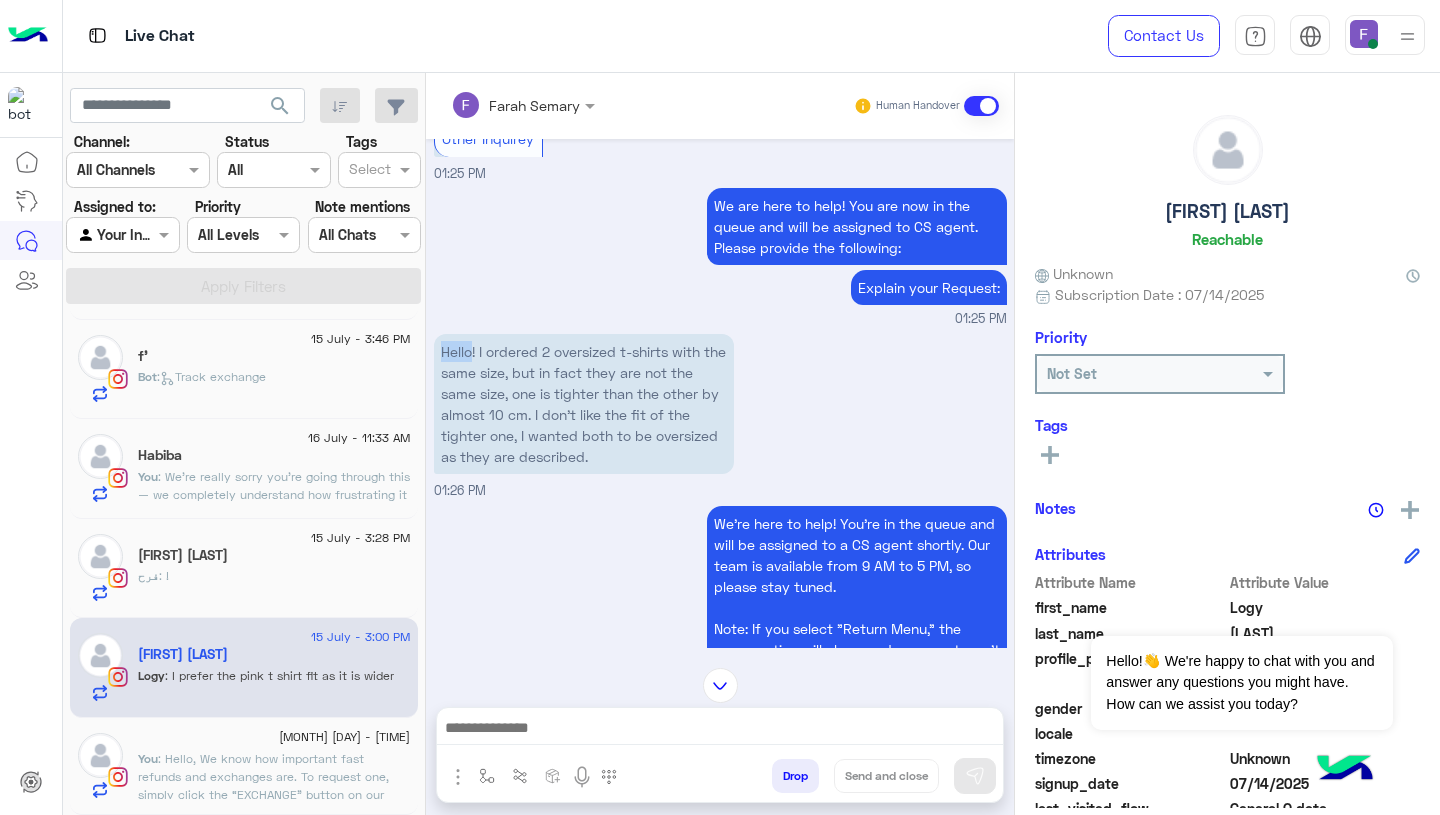 click on "Hello! I ordered 2 oversized t-shirts with the same size, but in fact they are not the same size, one is tighter than the other by almost 10 cm. I don’t like the fit of the tighter one, I wanted both to be oversized as they are described." at bounding box center [584, 404] 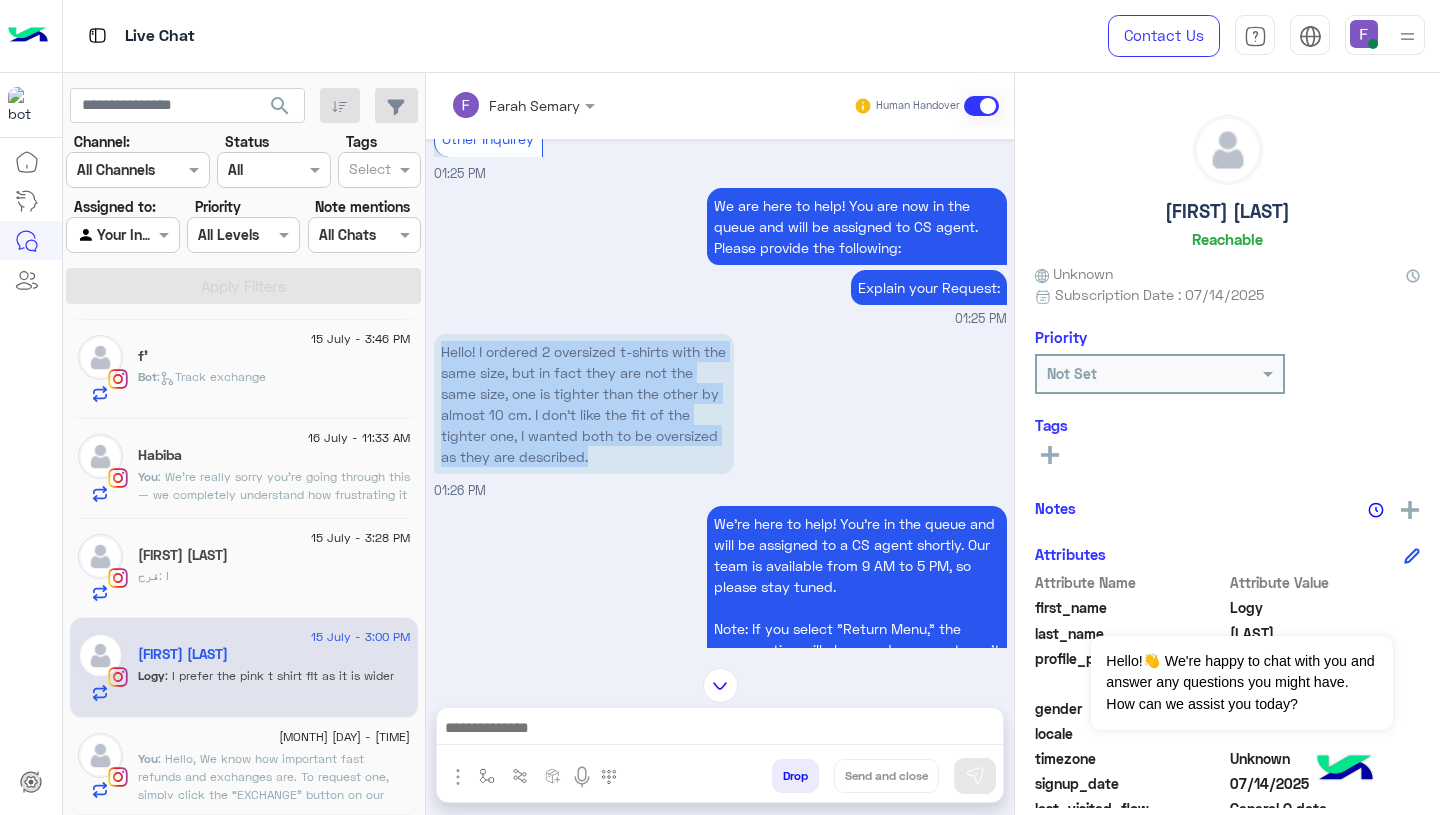 click on "Hello! I ordered 2 oversized t-shirts with the same size, but in fact they are not the same size, one is tighter than the other by almost 10 cm. I don’t like the fit of the tighter one, I wanted both to be oversized as they are described." at bounding box center (584, 404) 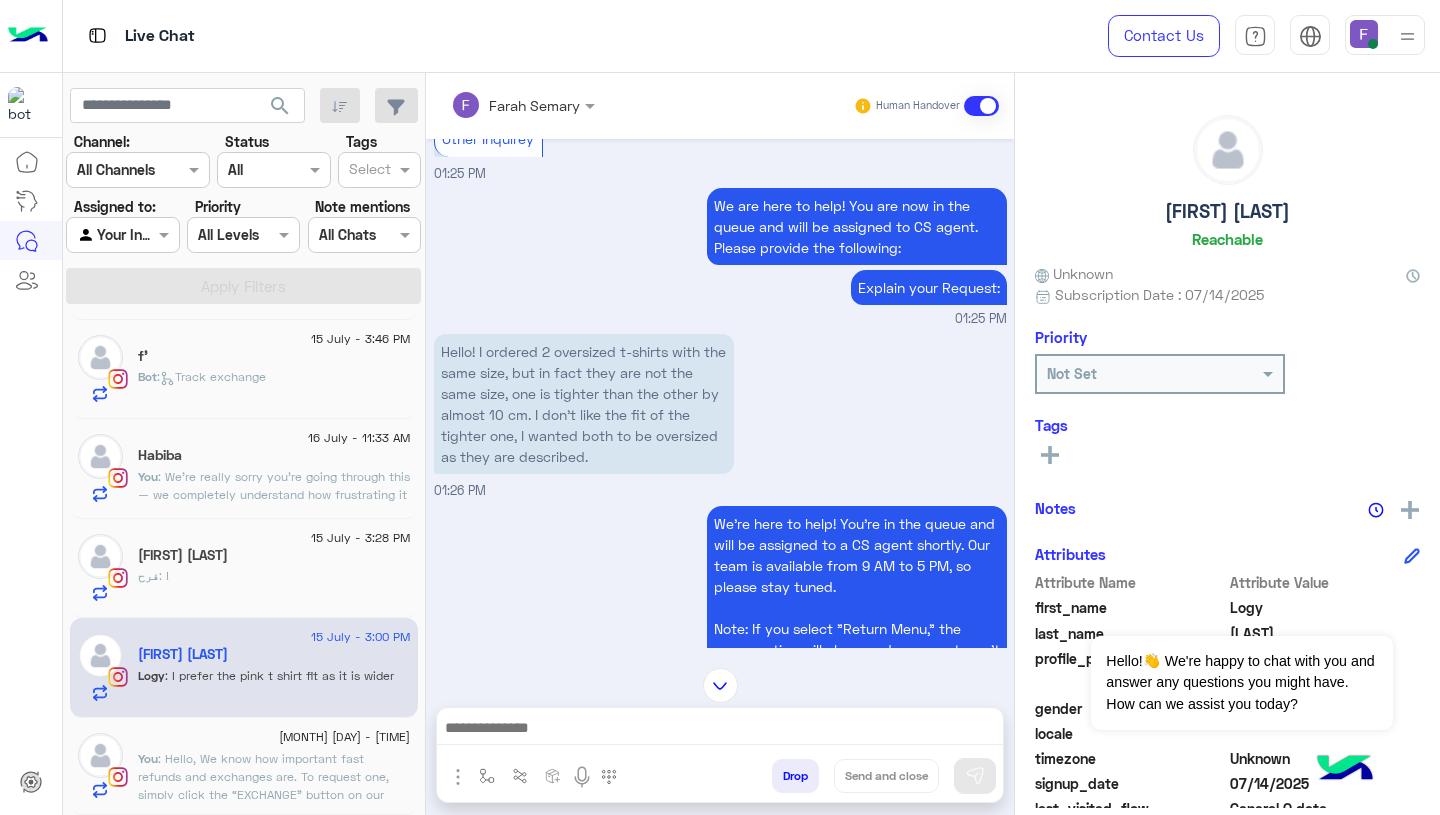 click at bounding box center (720, 730) 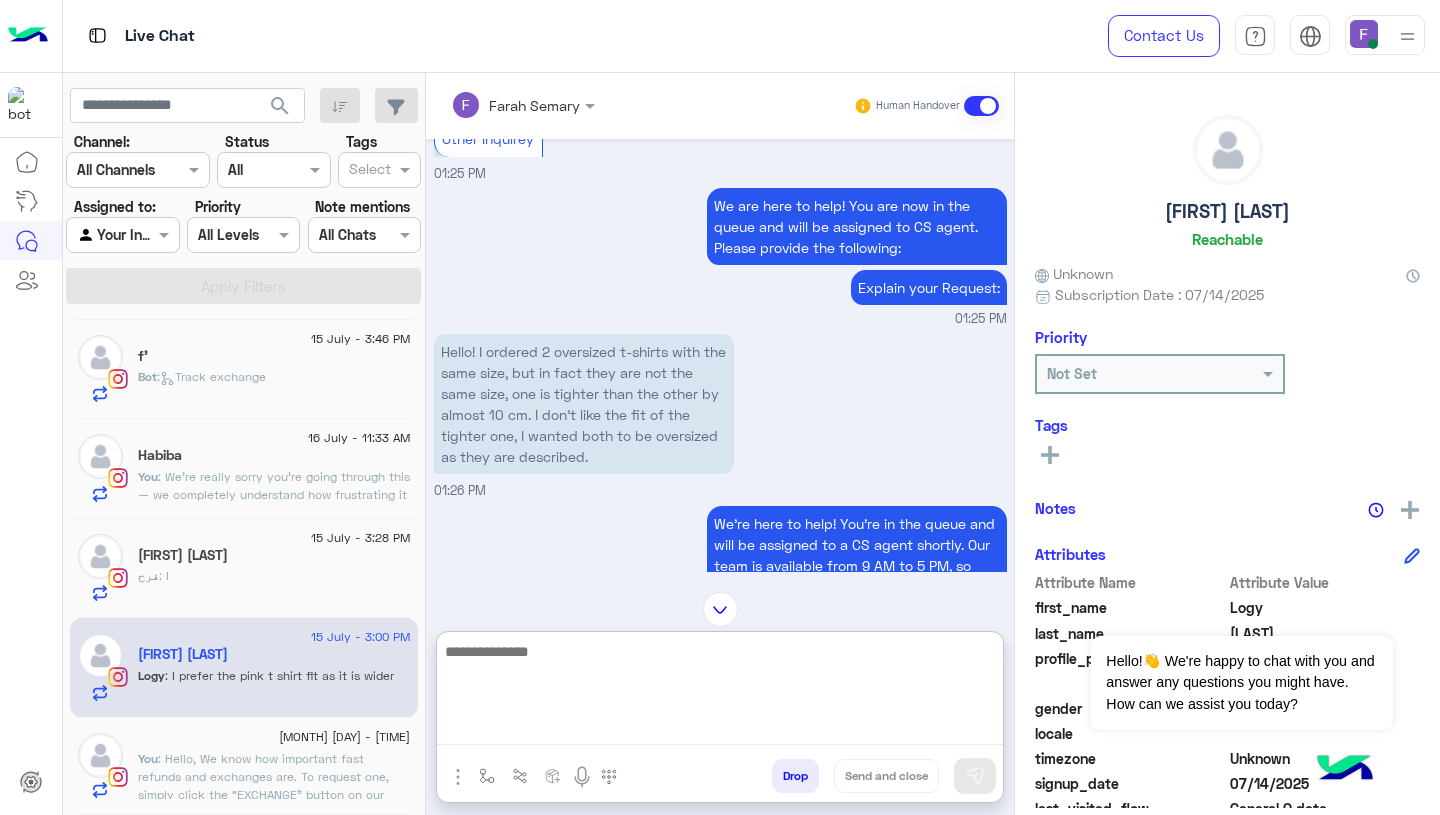 paste on "**********" 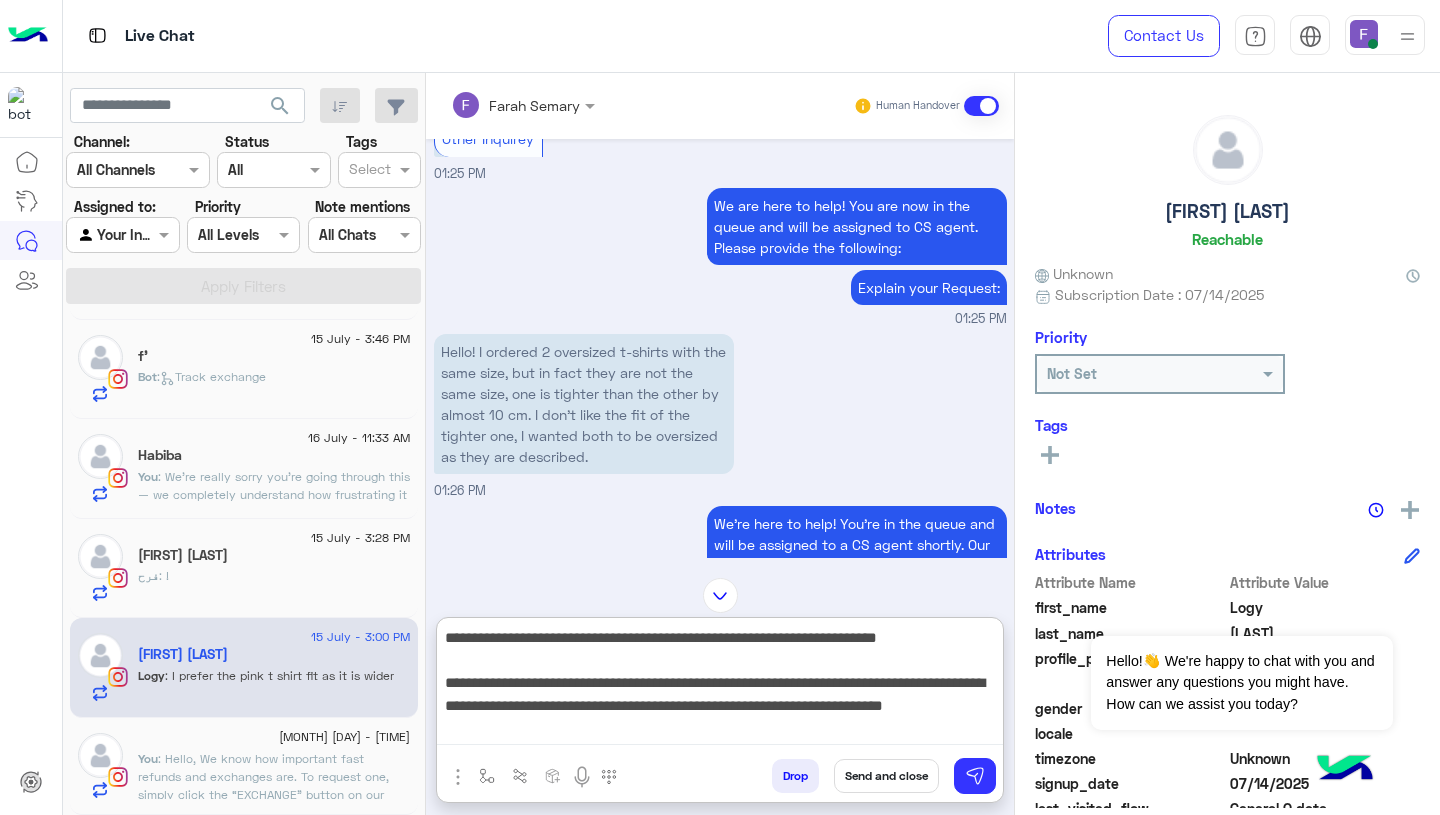 scroll, scrollTop: 128, scrollLeft: 0, axis: vertical 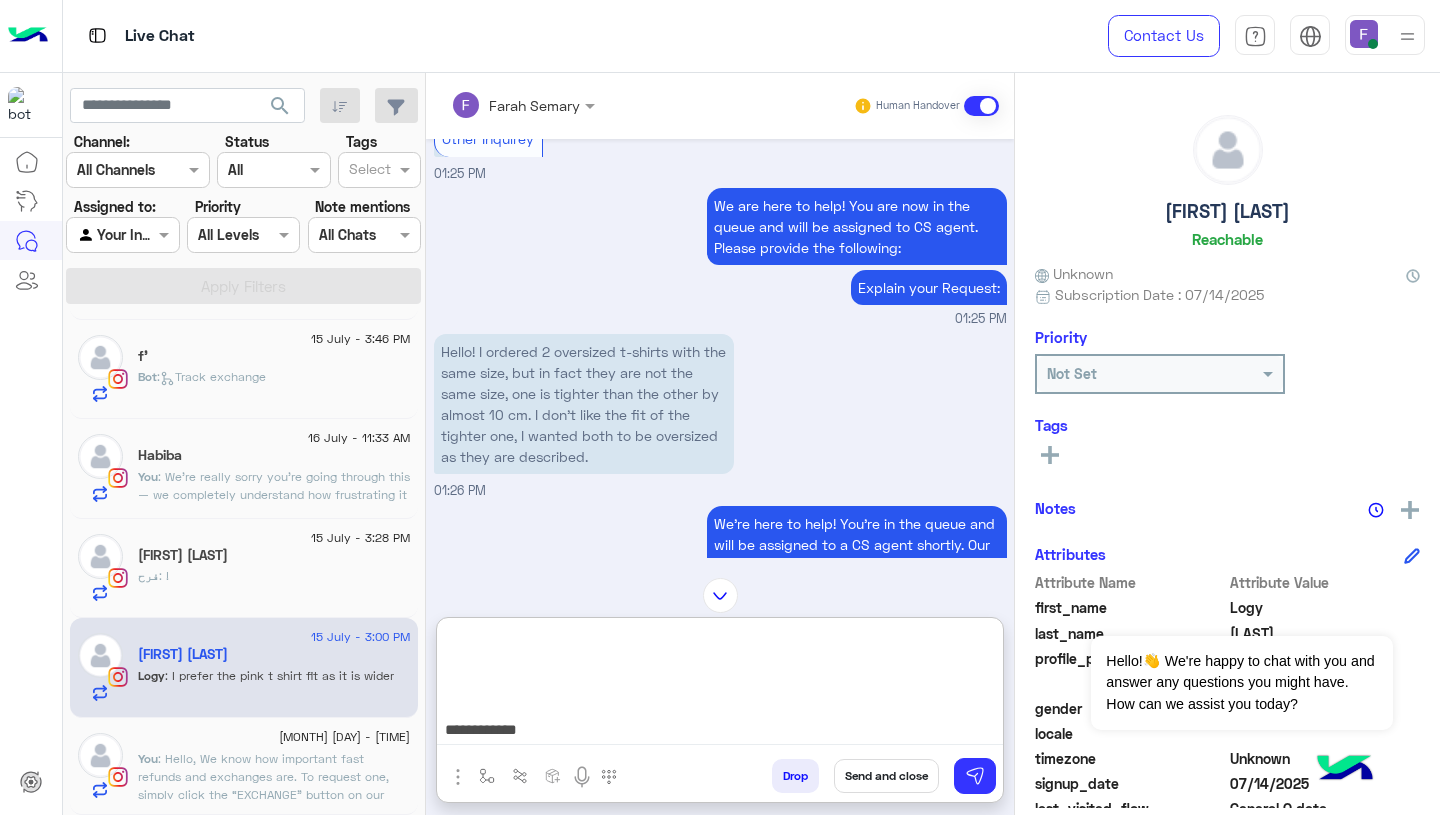 click on "**********" at bounding box center [720, 685] 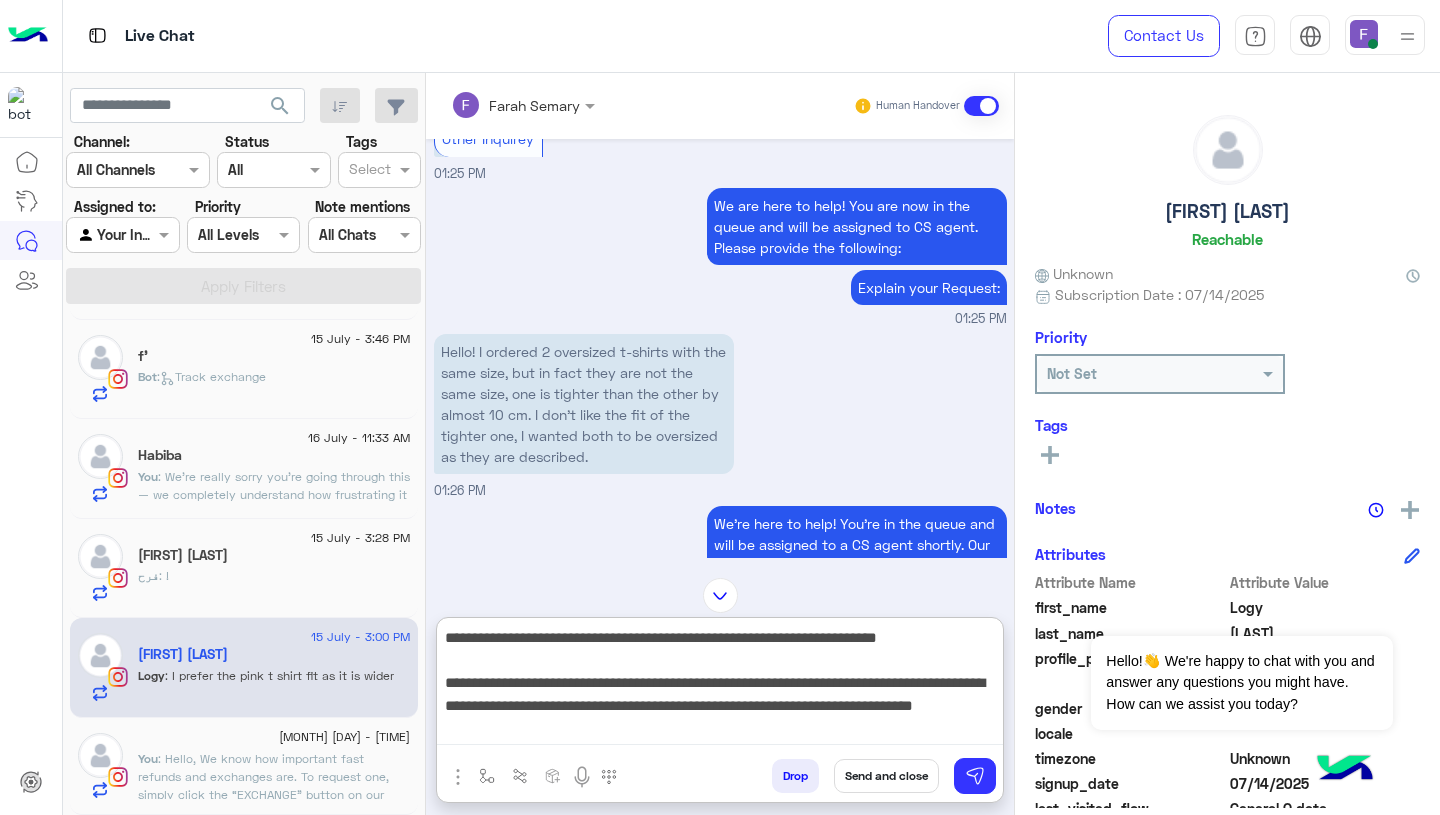 scroll, scrollTop: 0, scrollLeft: 0, axis: both 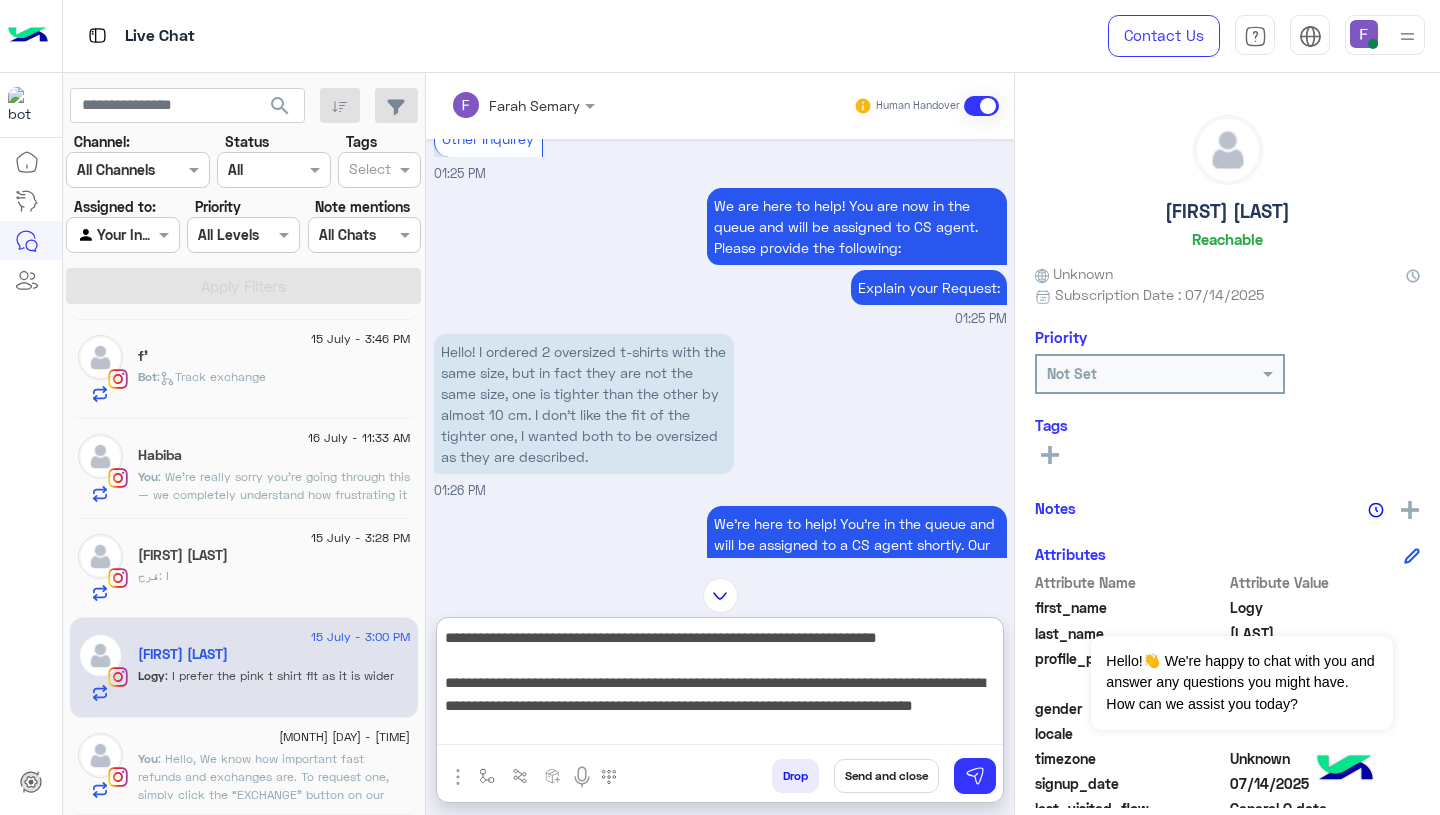 click on "**********" at bounding box center (720, 685) 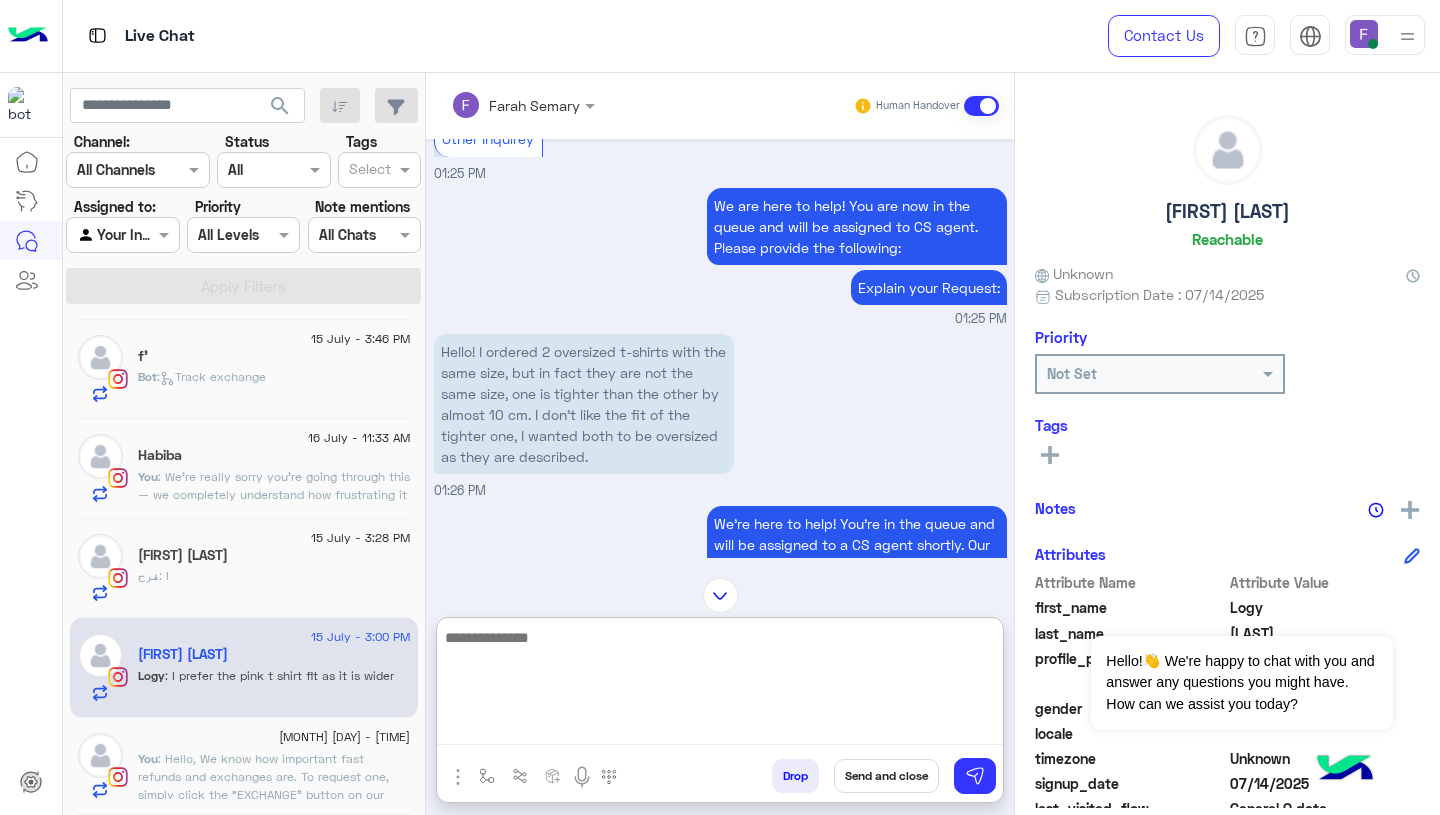 scroll, scrollTop: 0, scrollLeft: 0, axis: both 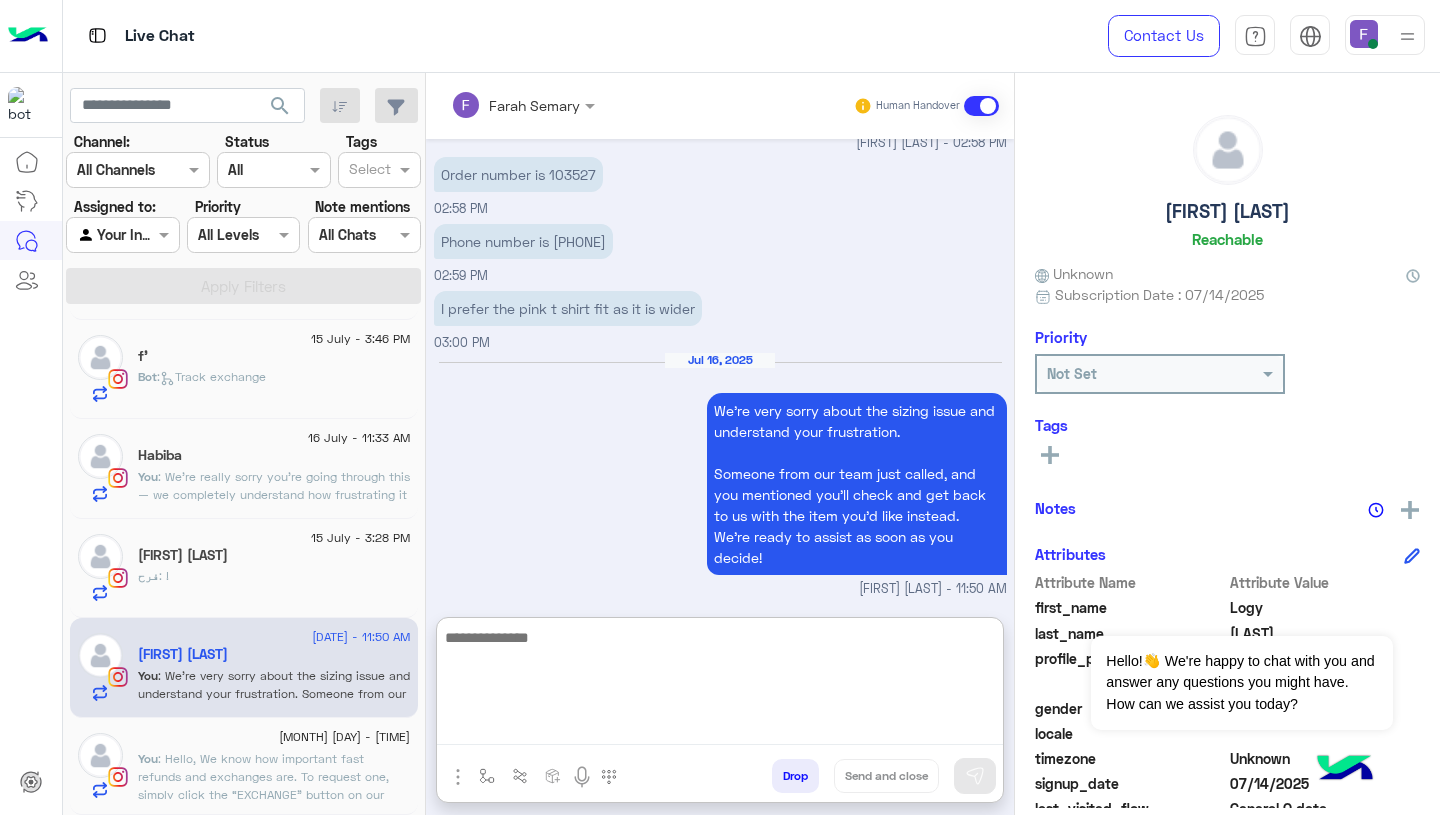 click on ": Hello,
We know how important fast refunds and exchanges are.
To request one, simply click the “EXCHANGE” button on our website and follow the steps here:
👉 https://cloud.e-stebdal.com/returns
Make sure to enter your phone number or email exactly as used in your original order (including any capital or small letters).
Also, select "the item was defected or wrong" as the reason to avoid any shipping fees.
We’ll review your request within 24 hours. Let us know if you need any help!" 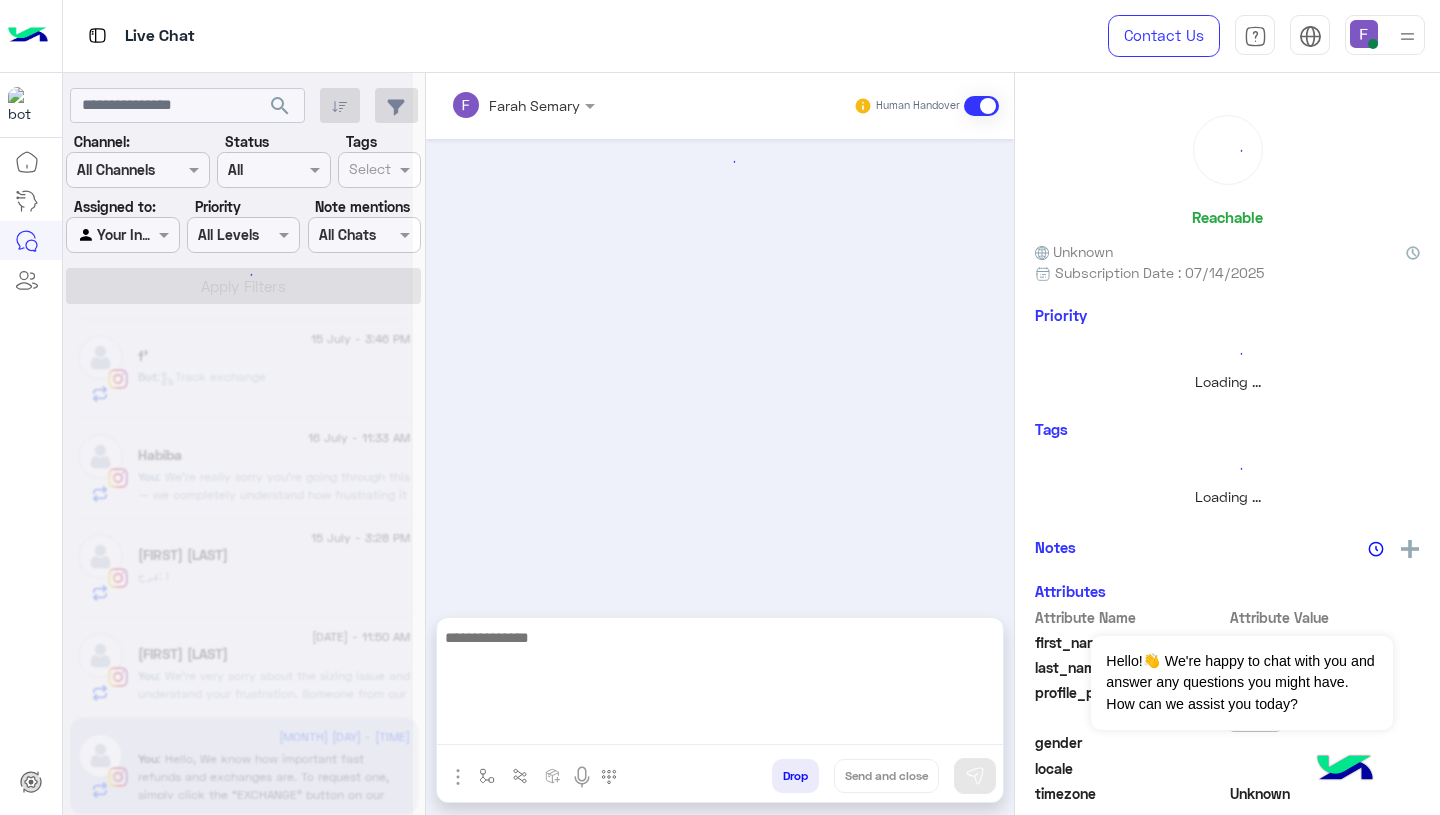 scroll, scrollTop: 0, scrollLeft: 0, axis: both 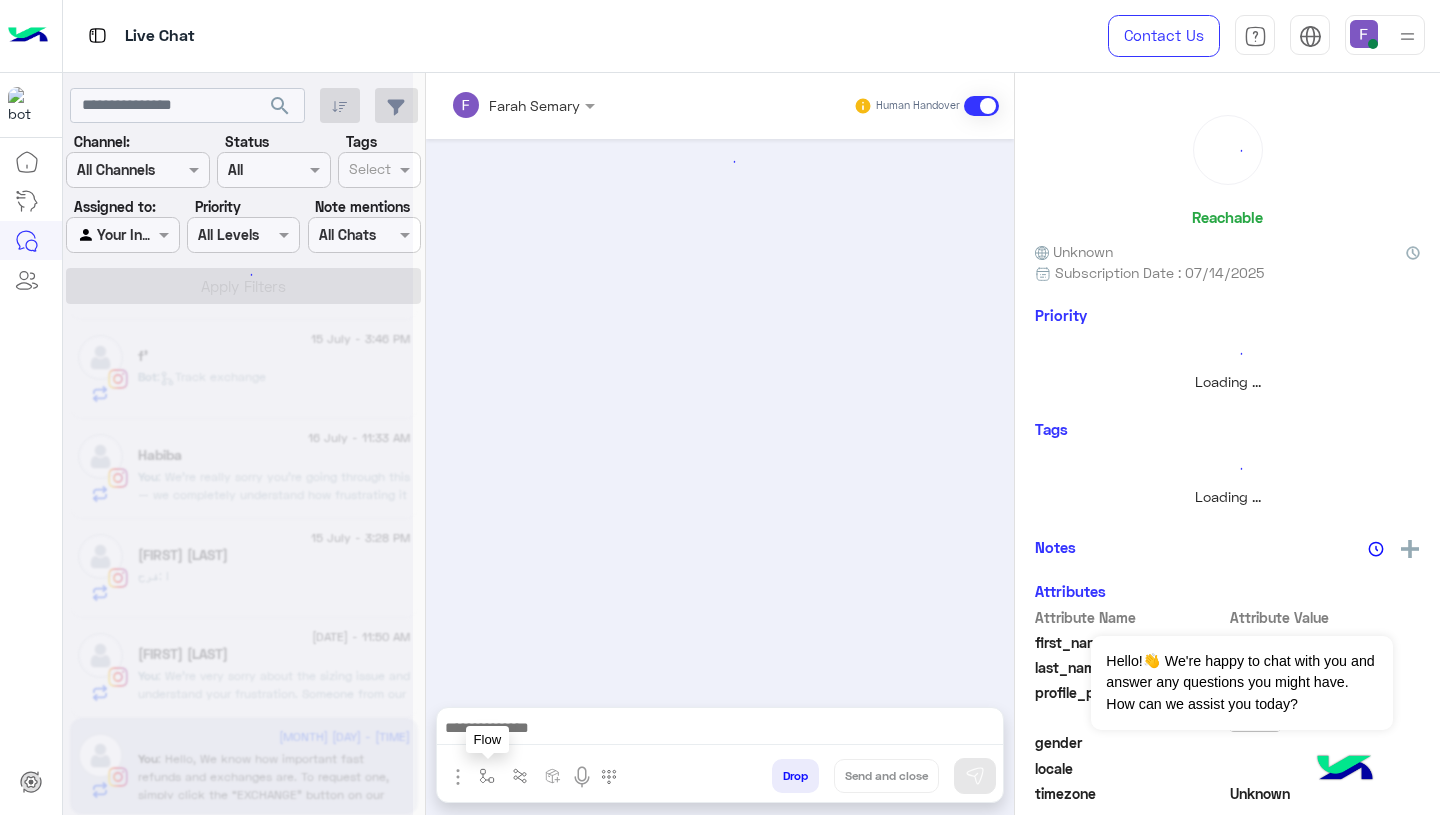 click at bounding box center (487, 776) 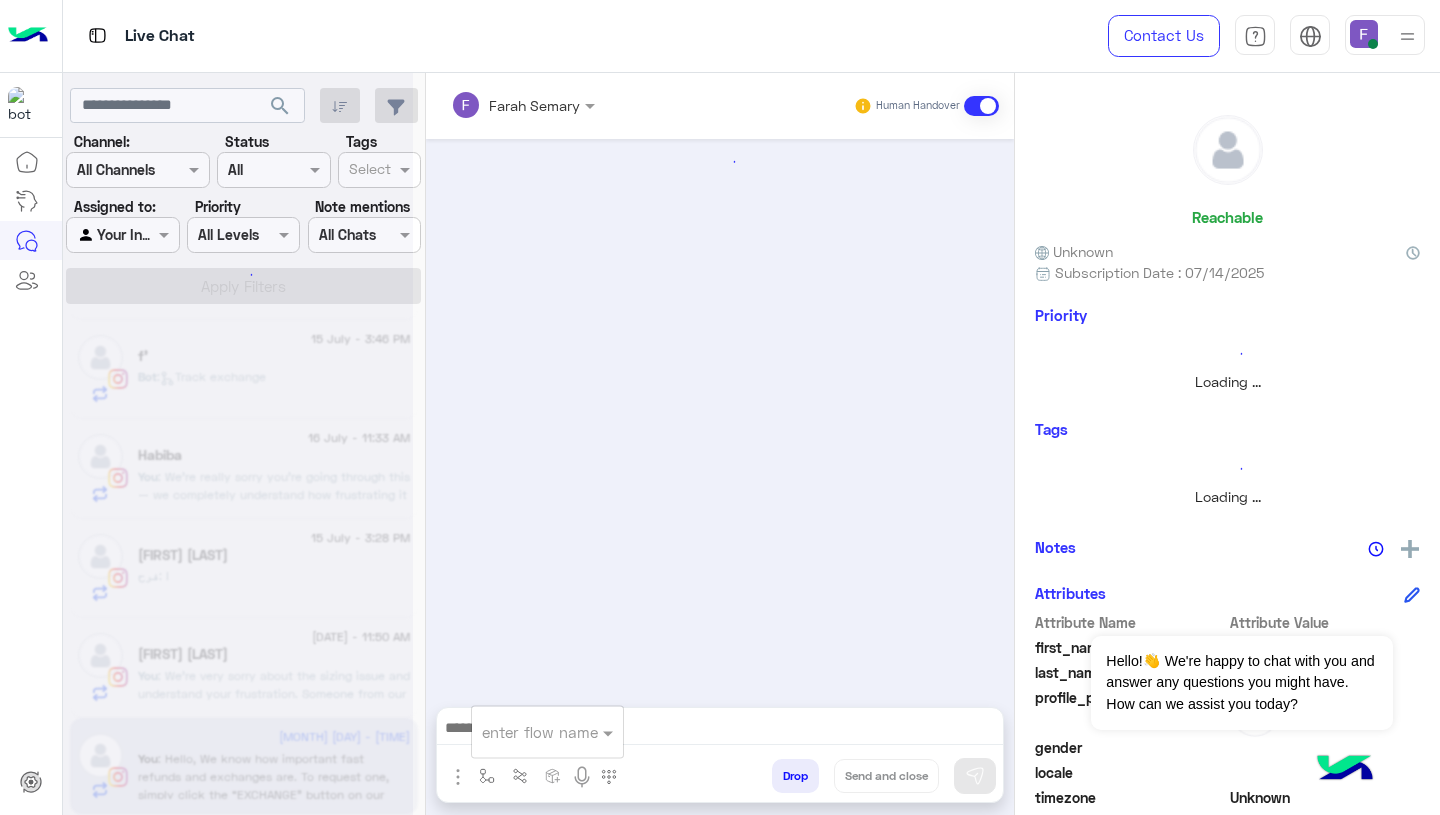 click at bounding box center (523, 732) 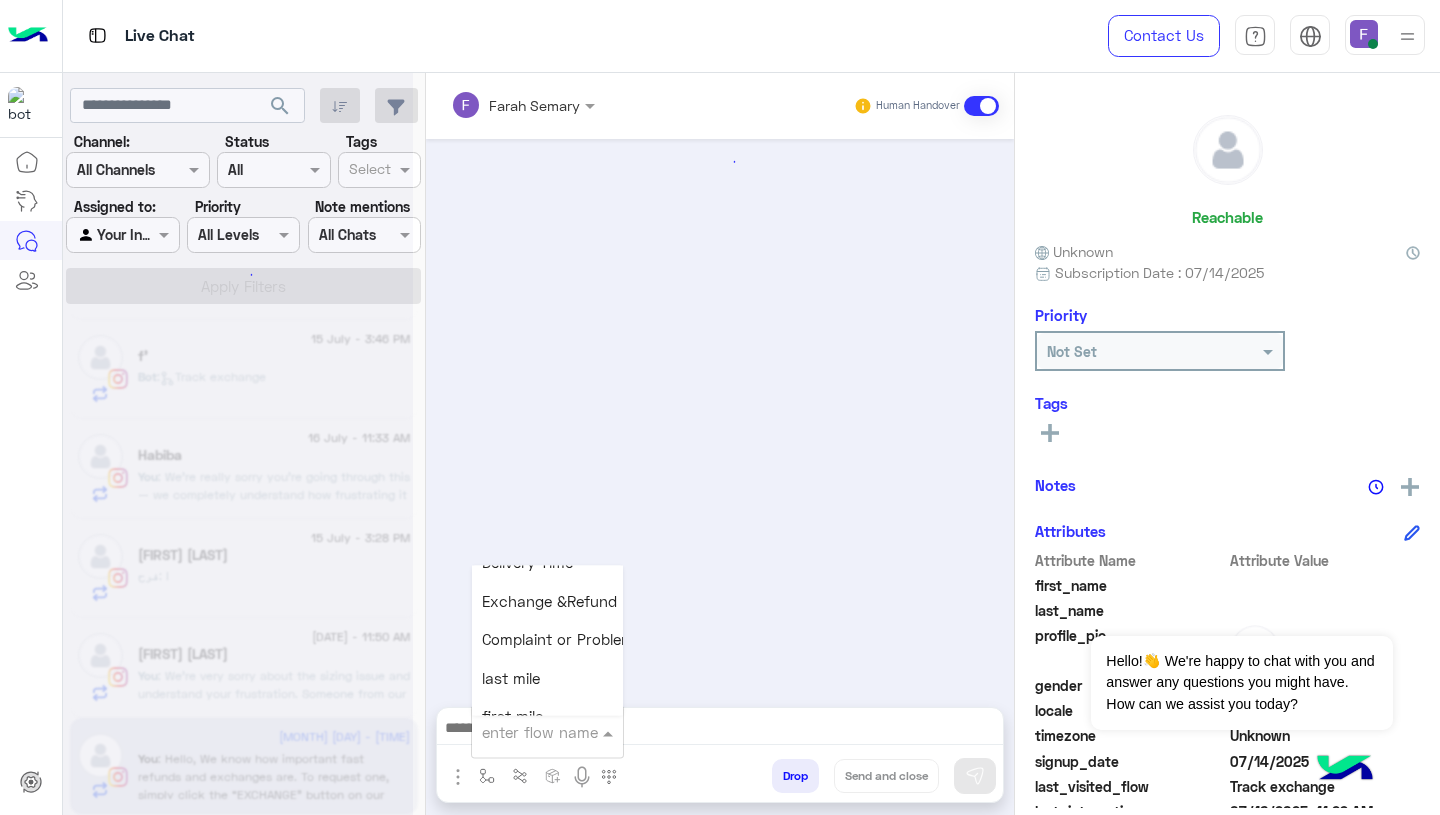scroll, scrollTop: 1673, scrollLeft: 0, axis: vertical 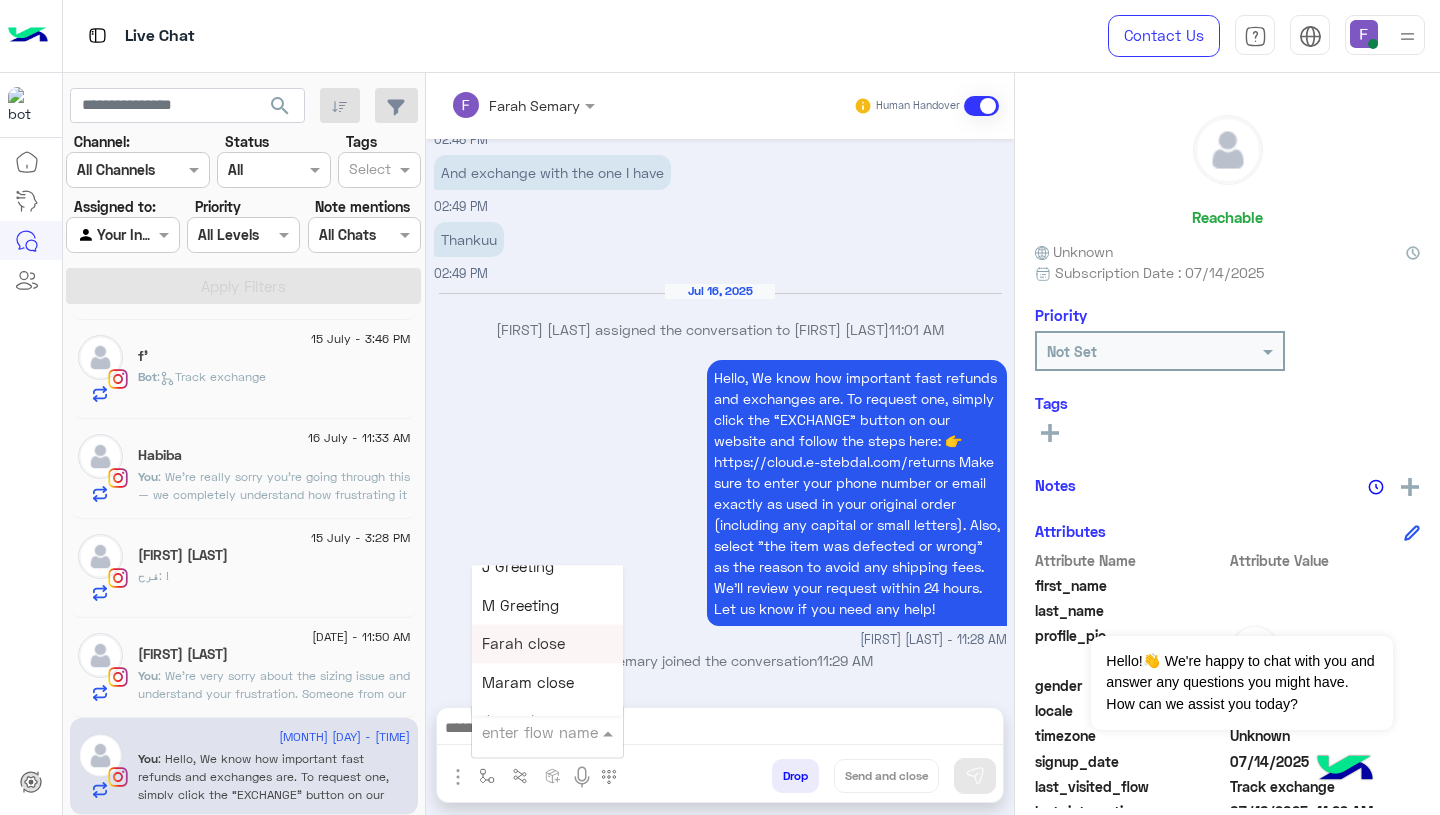 click on "Farah close" at bounding box center (523, 644) 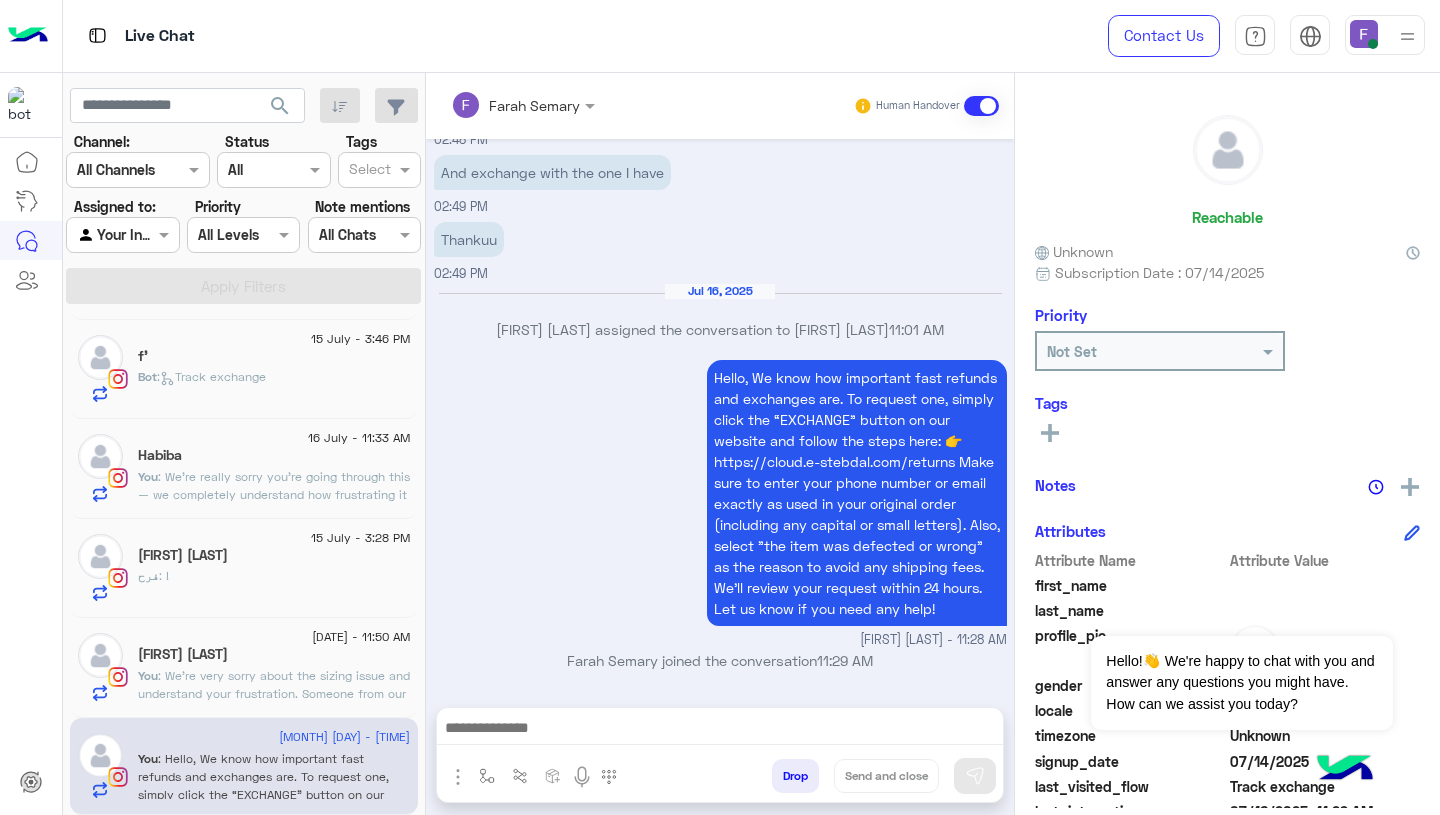 type on "**********" 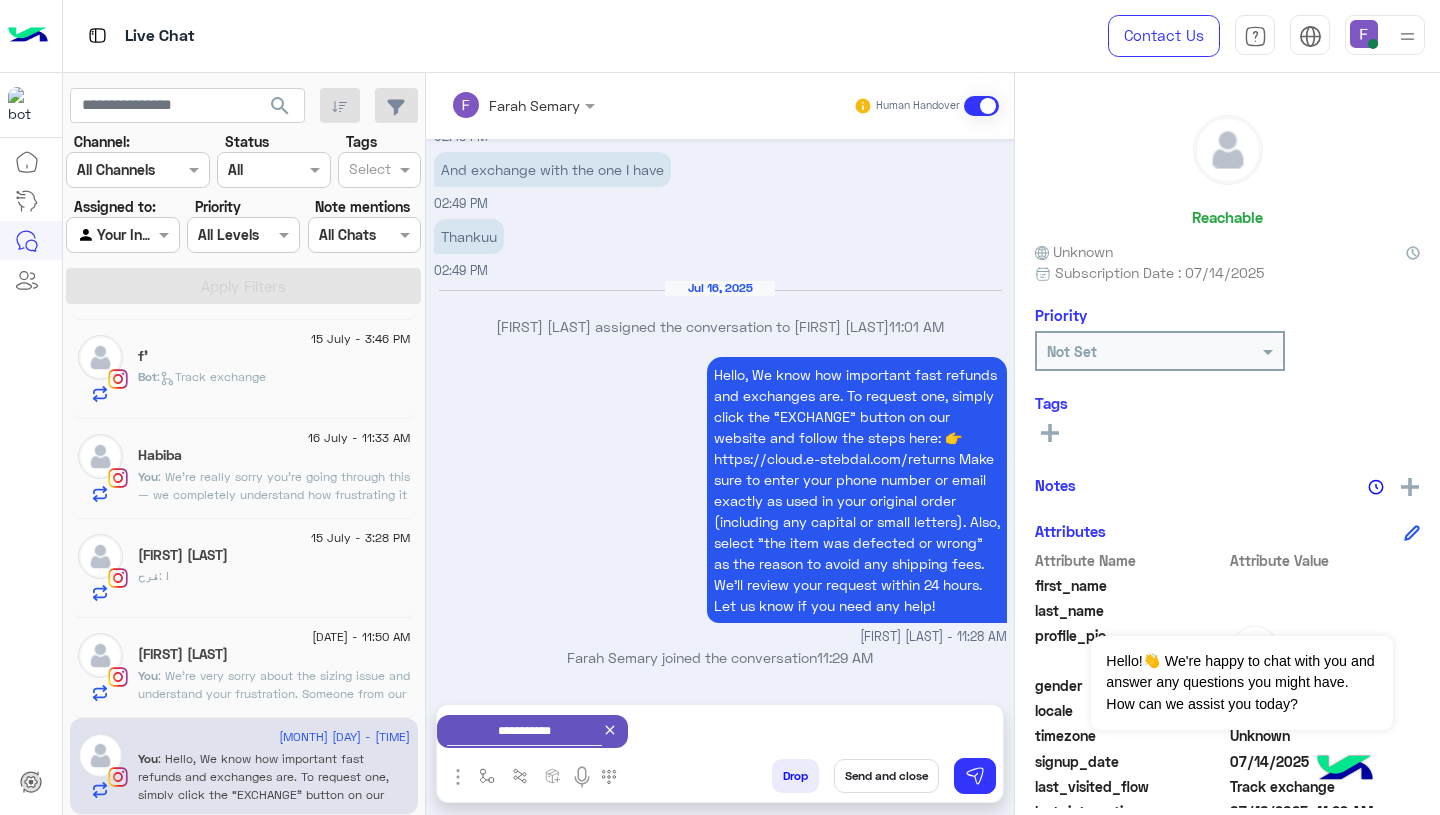 click on "Send and close" at bounding box center (886, 776) 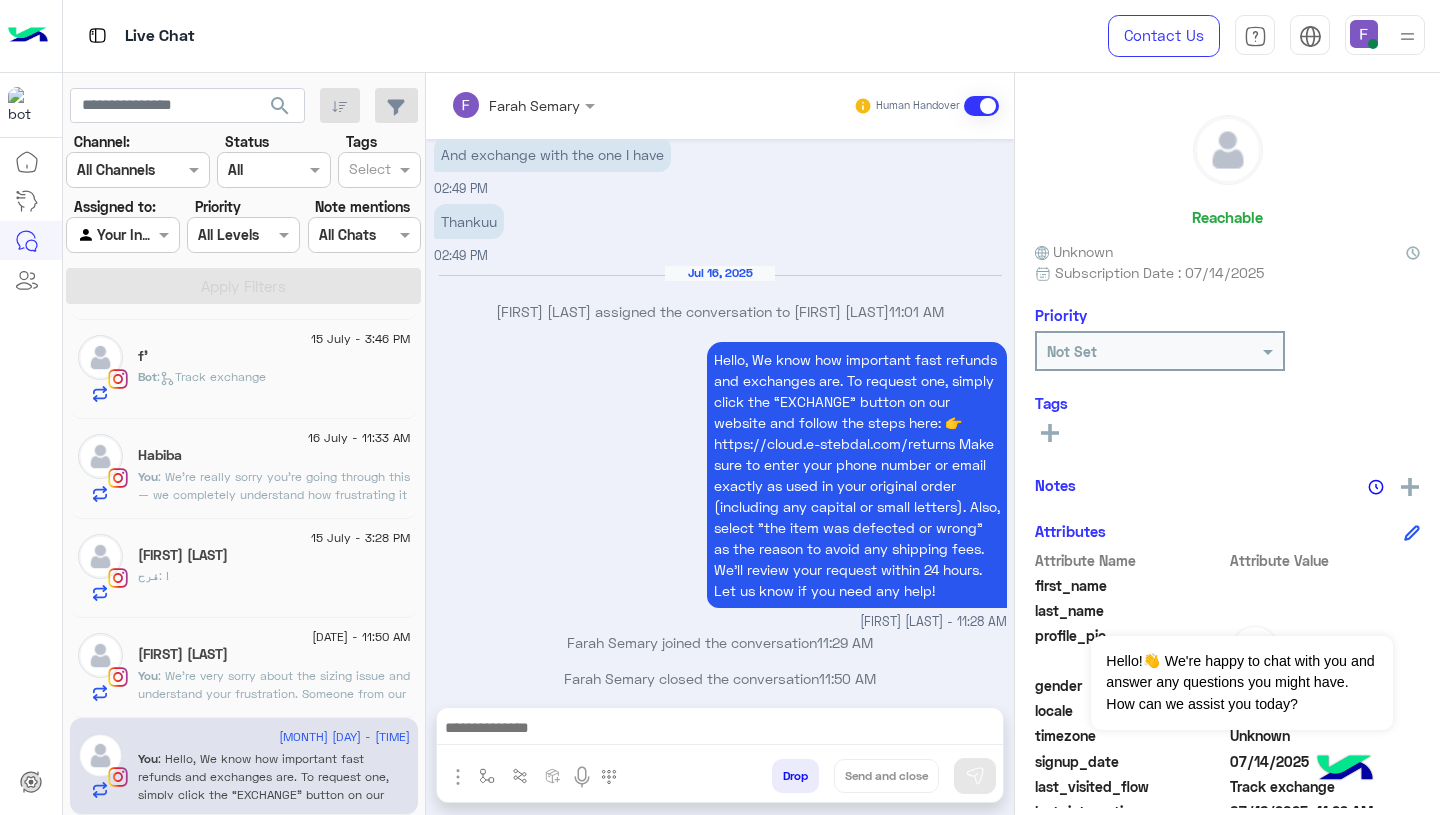 scroll, scrollTop: 1966, scrollLeft: 0, axis: vertical 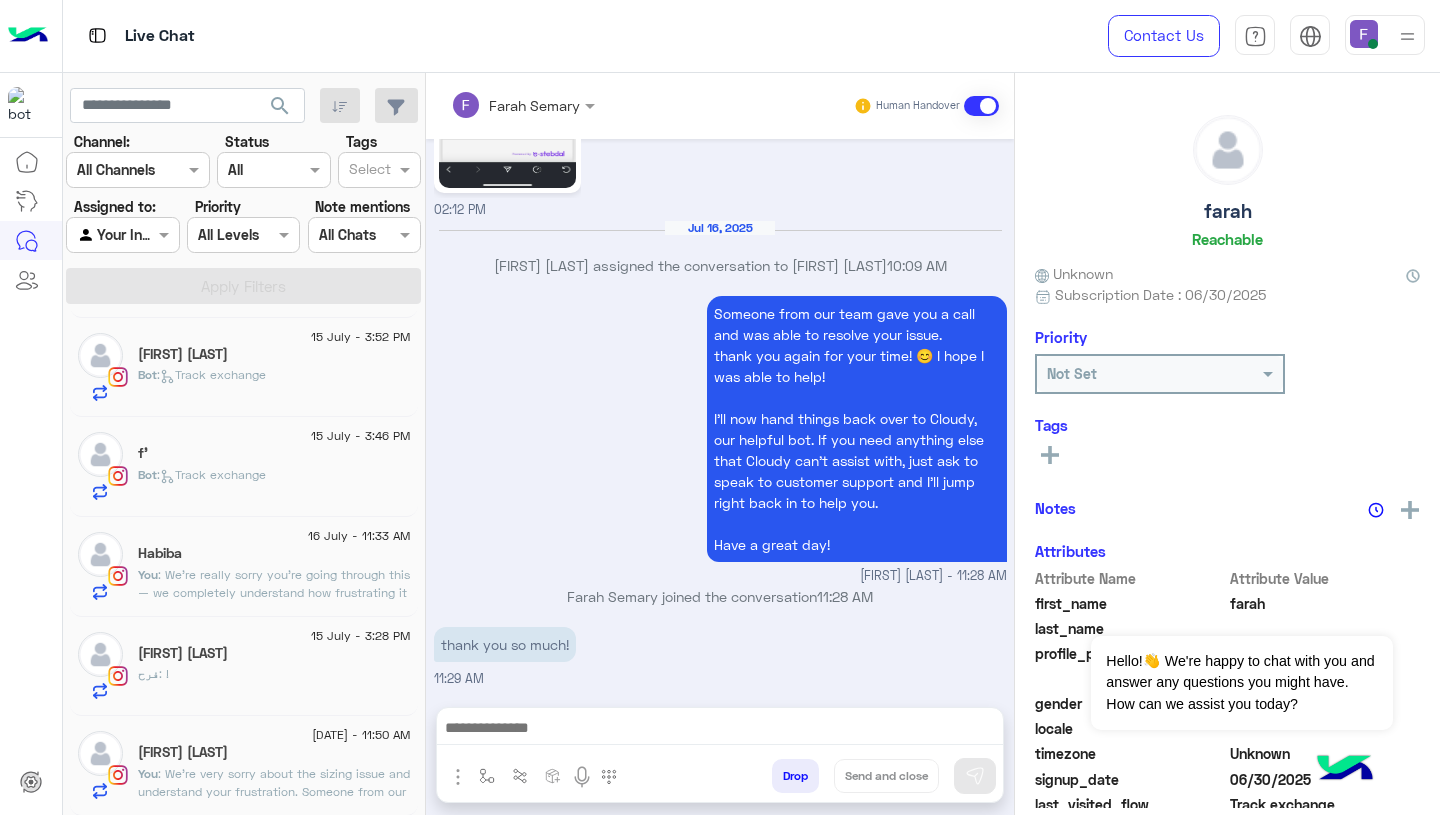 click on ": We’re really sorry you’re going through this — we completely understand how frustrating it must be, and we truly apologize for the inconvenience.
Thank you for sending your details! Could you please send us a clear photo of the defective item so we can review it and proceed with your return as quickly as possible?
We’re here to help!" 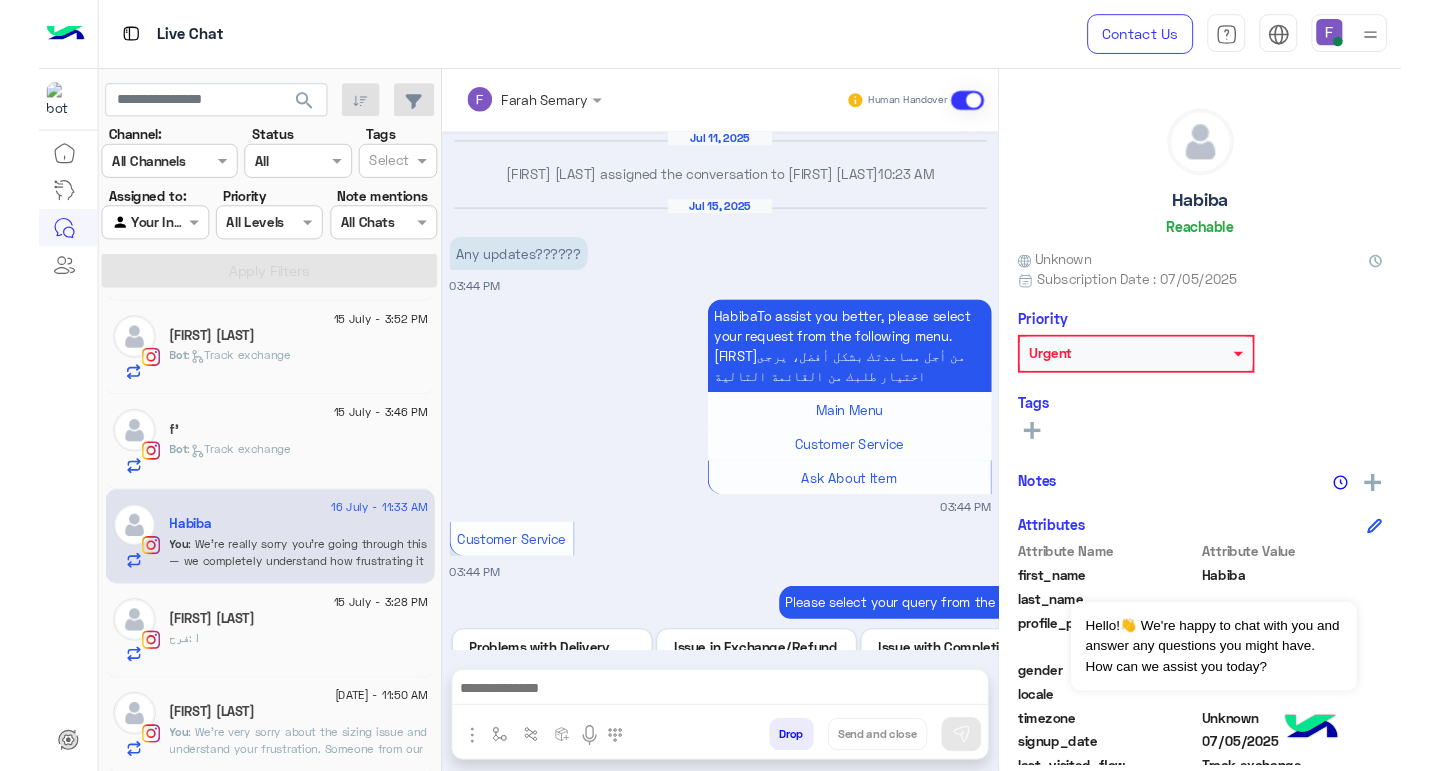scroll, scrollTop: 1530, scrollLeft: 0, axis: vertical 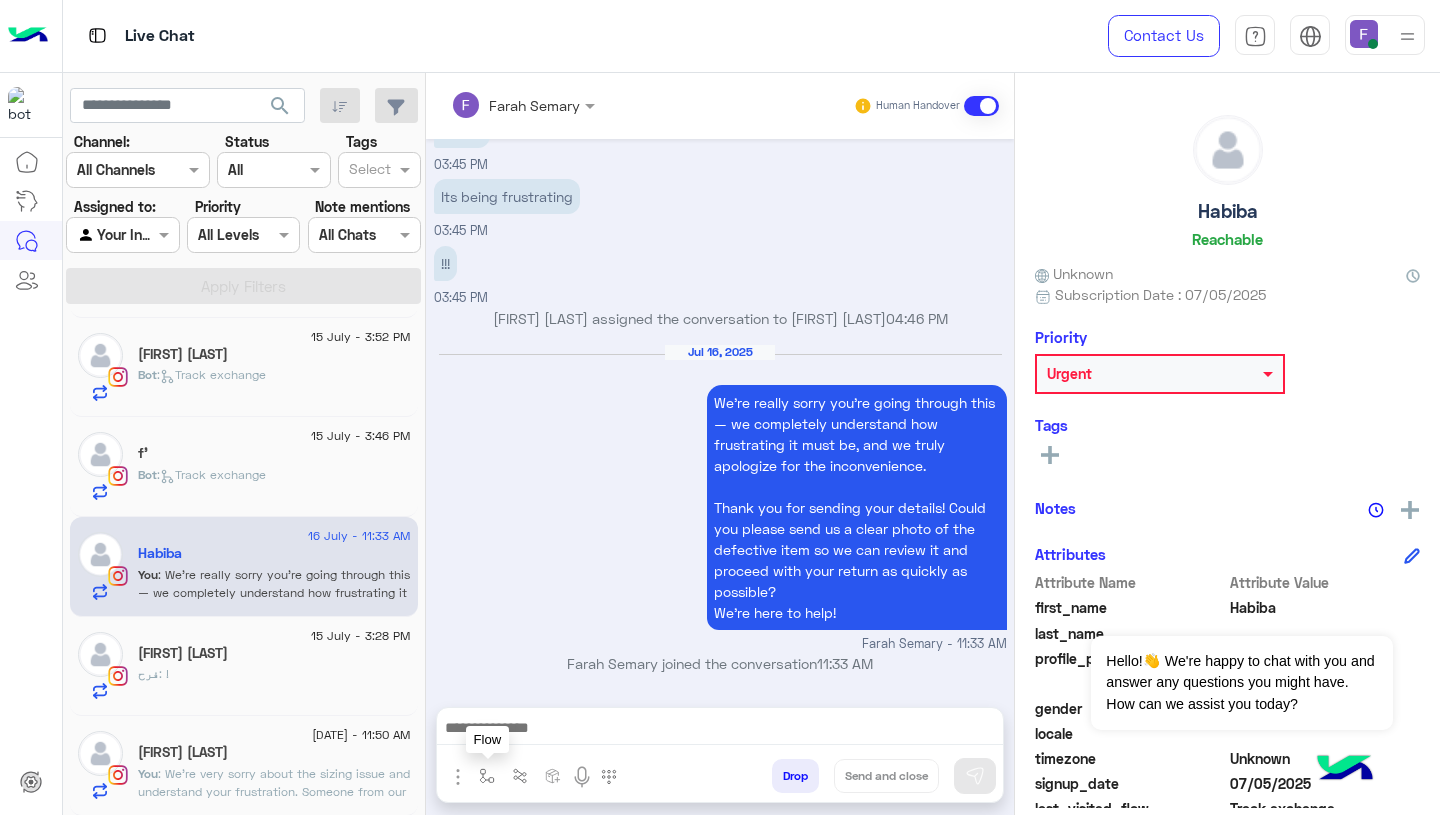 click at bounding box center (487, 776) 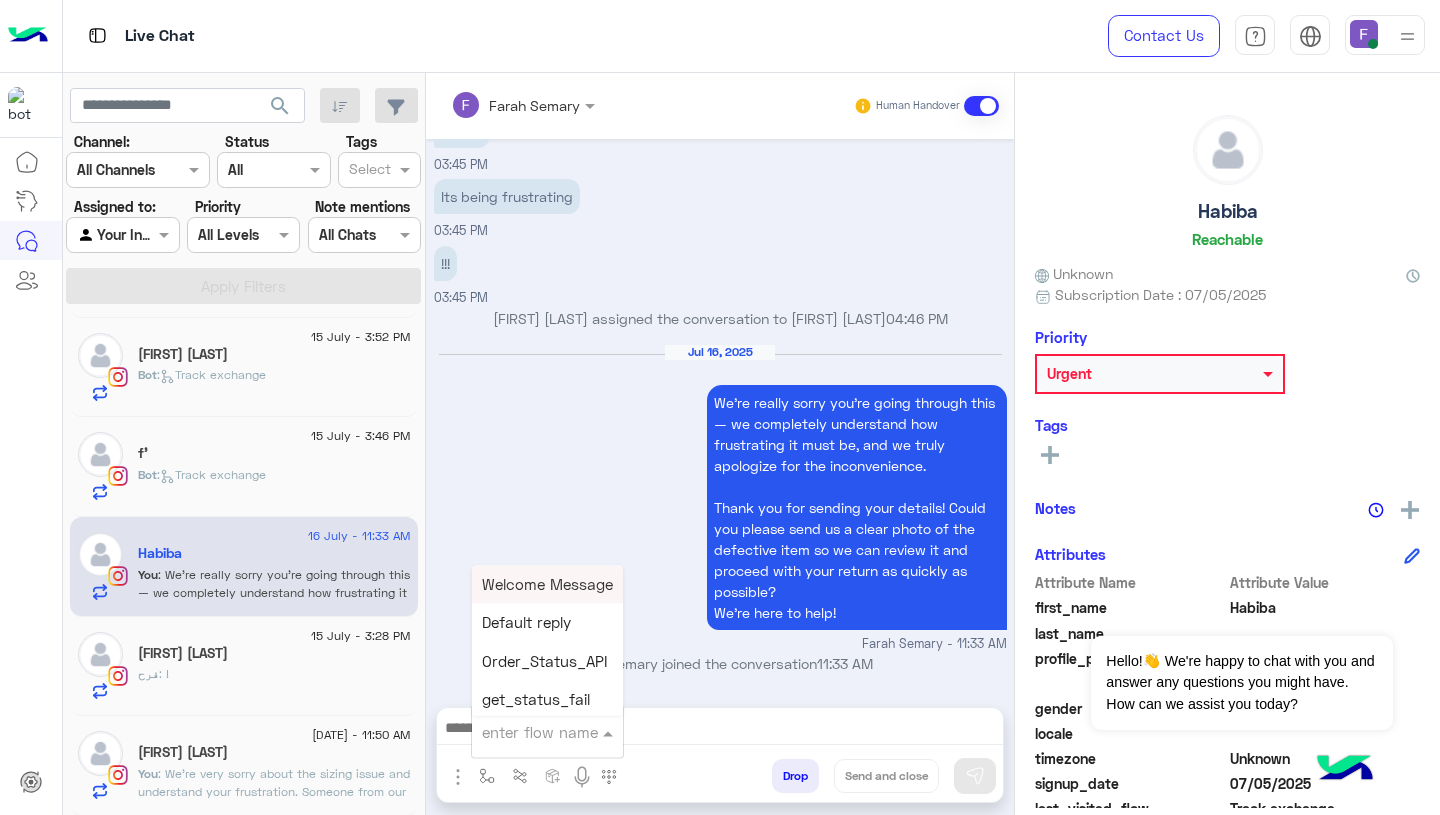 click at bounding box center (523, 732) 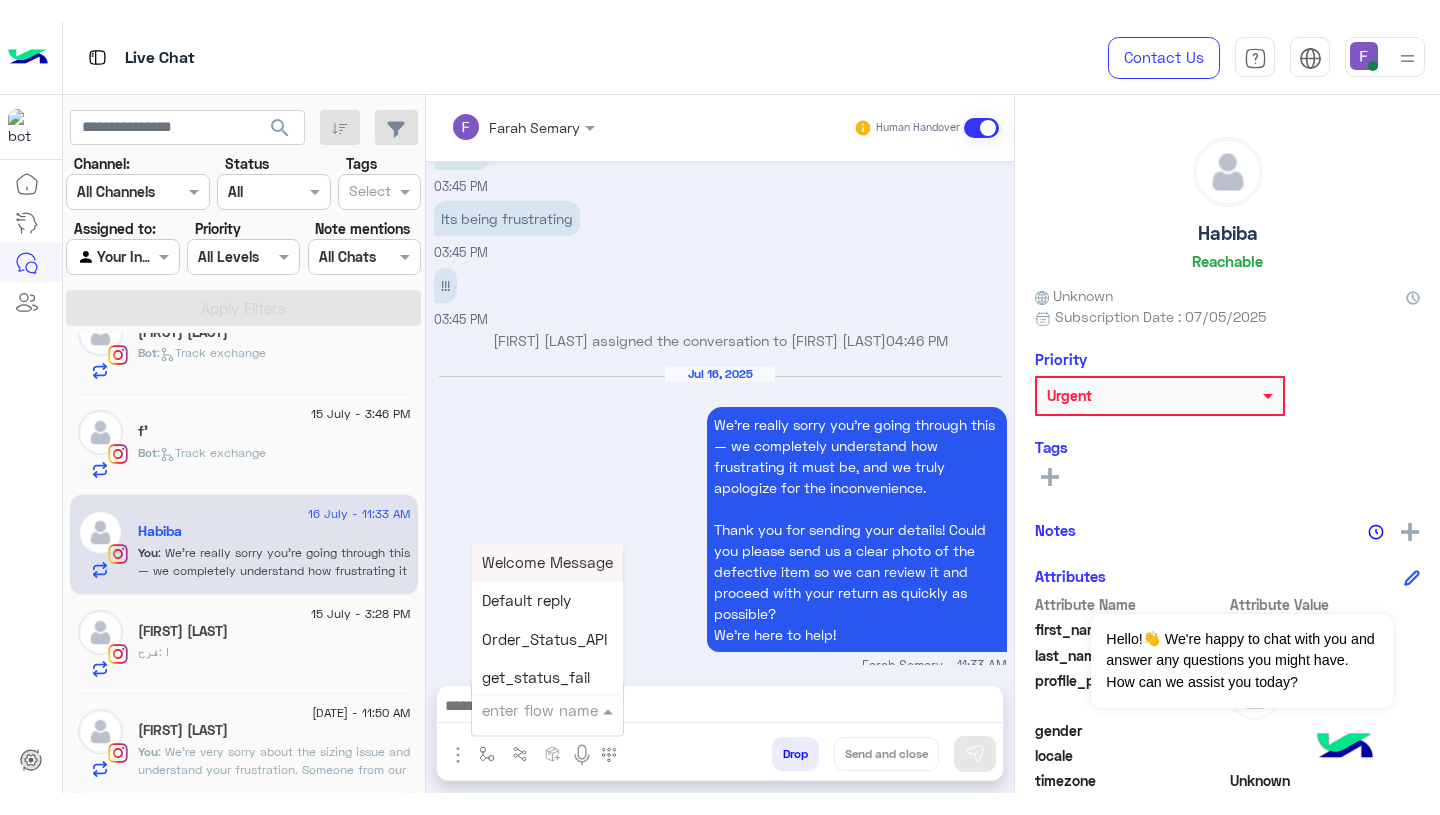 scroll, scrollTop: 399, scrollLeft: 0, axis: vertical 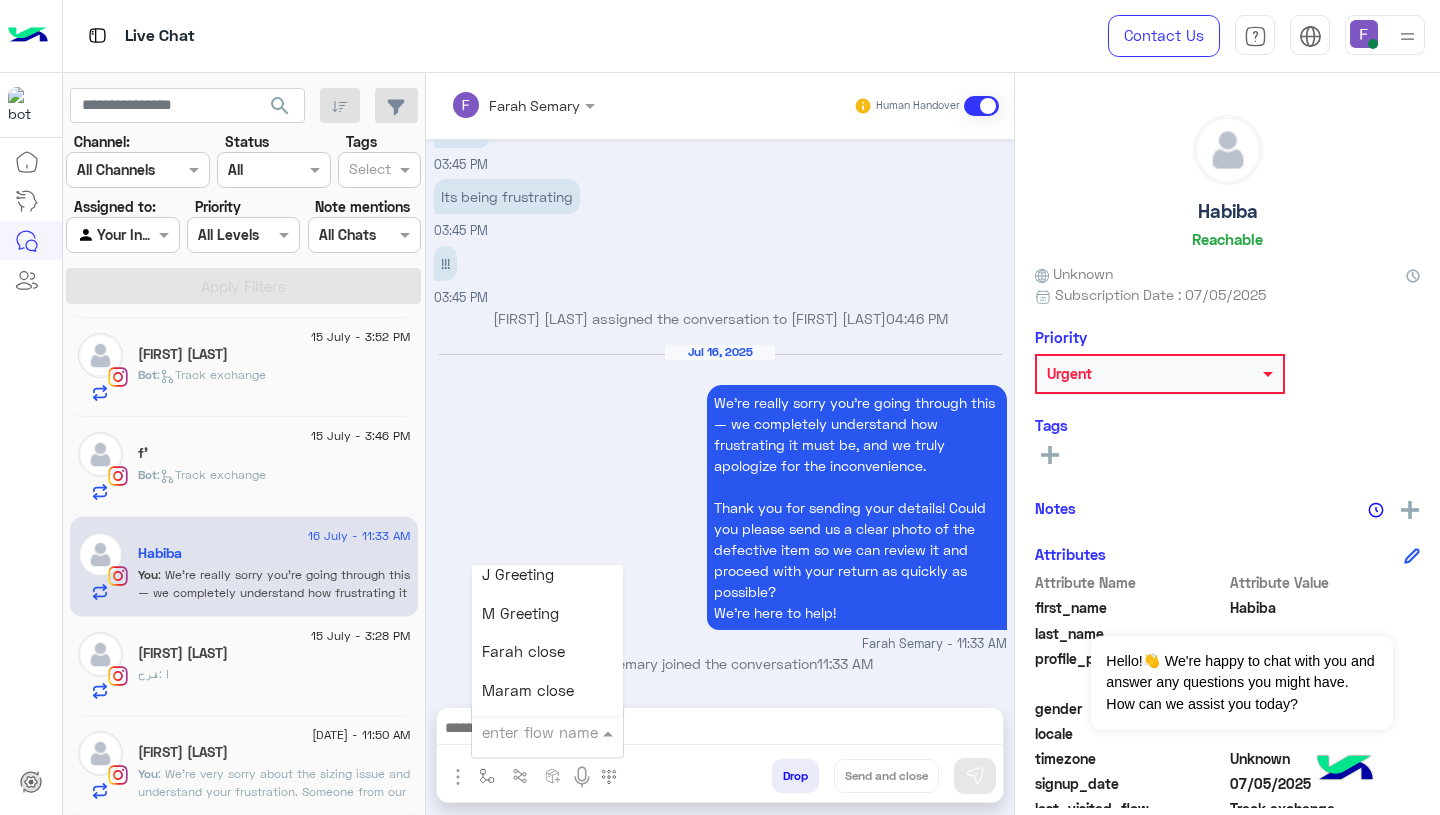 click on "Farah close" at bounding box center (523, 652) 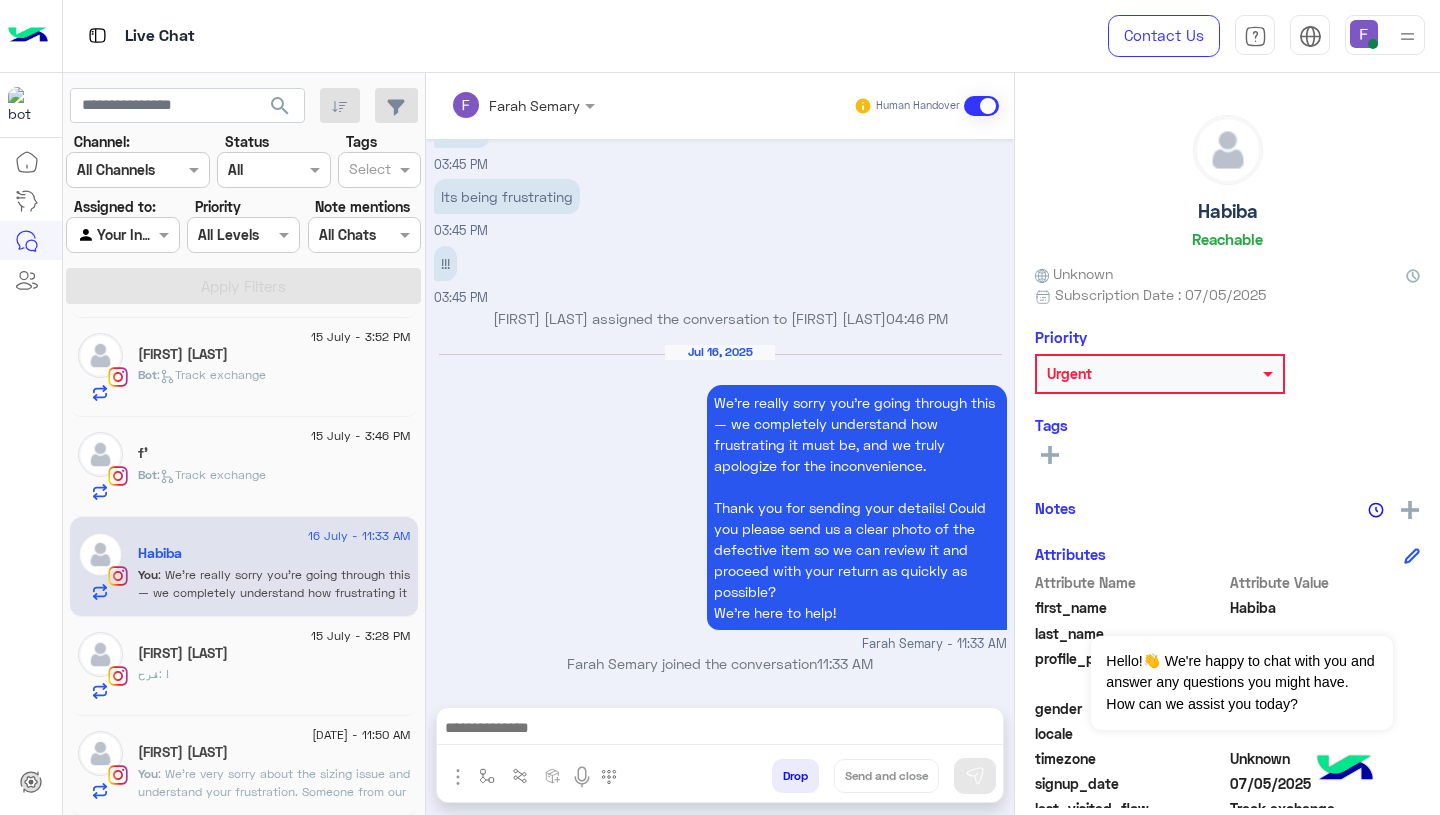 type on "**********" 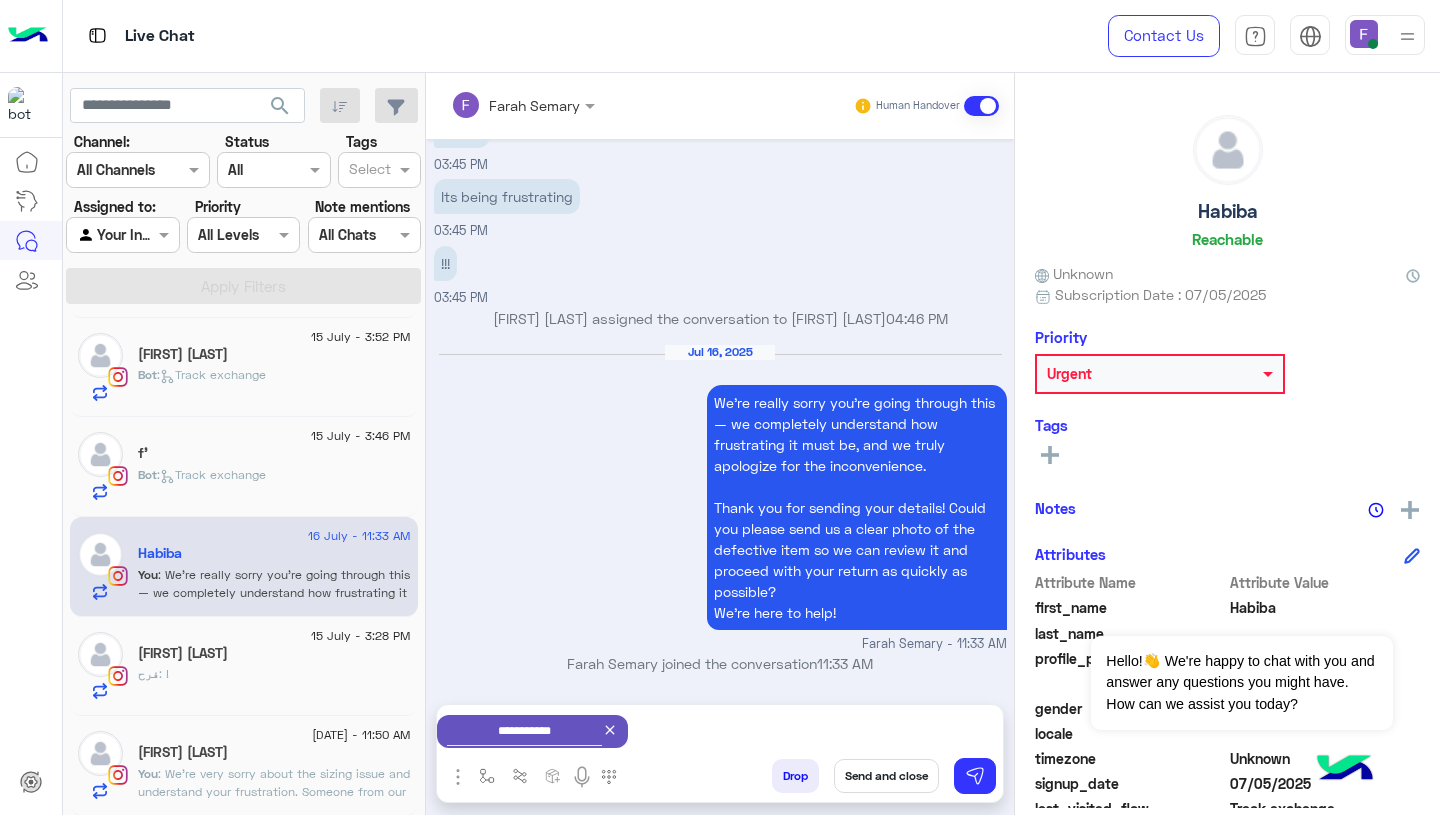 click on "Send and close" at bounding box center (886, 776) 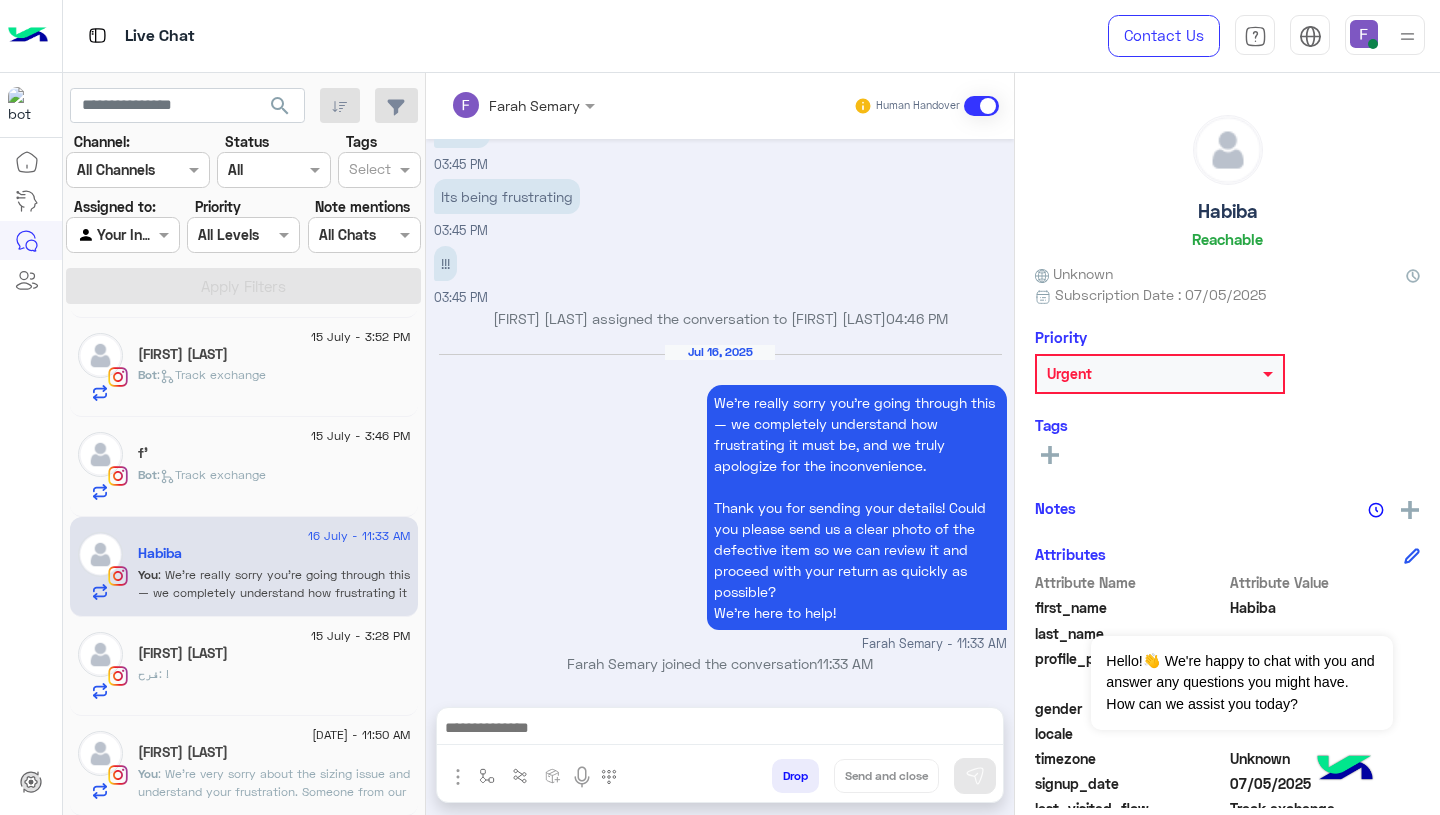 scroll, scrollTop: 1567, scrollLeft: 0, axis: vertical 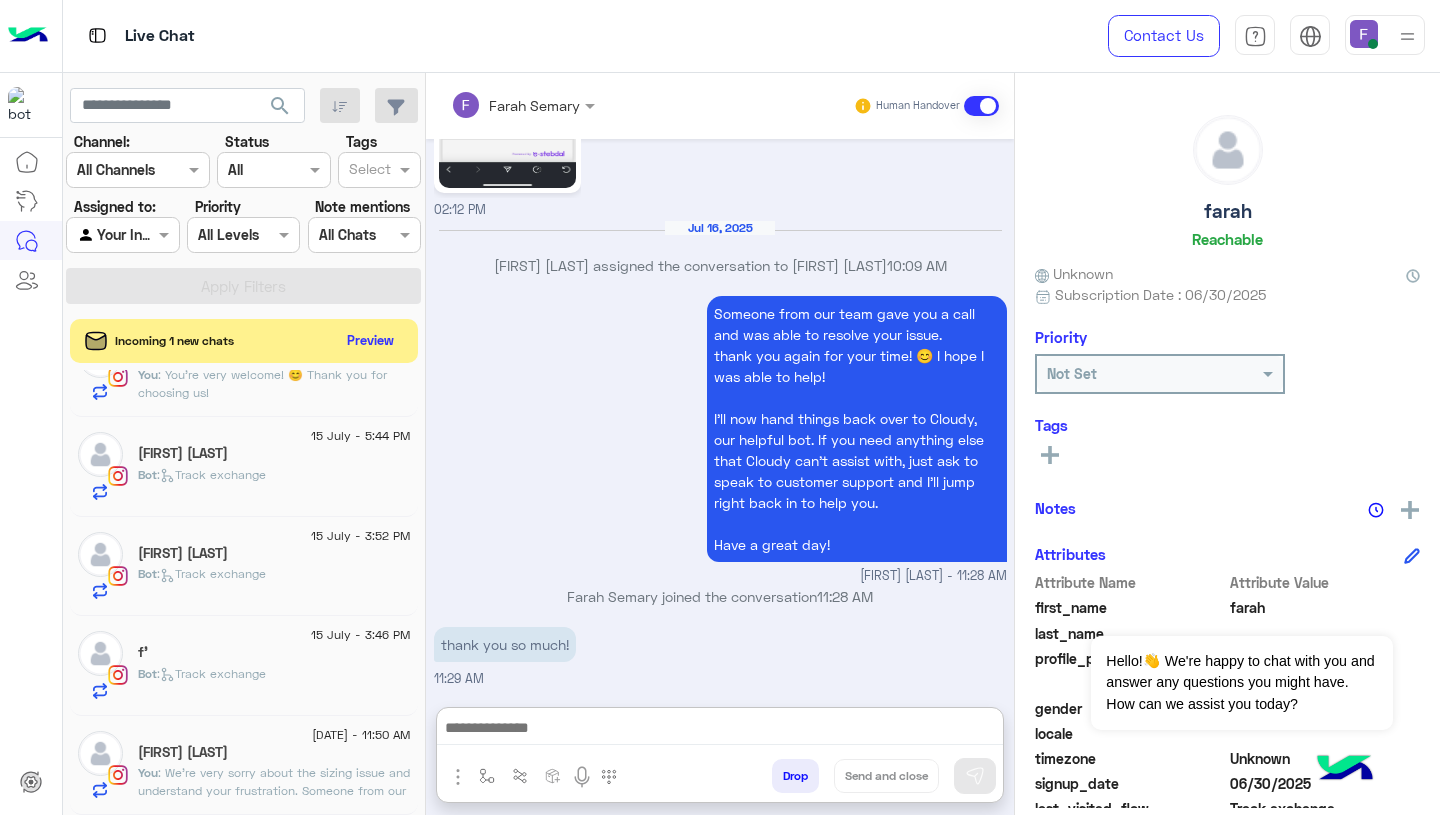 click at bounding box center [720, 730] 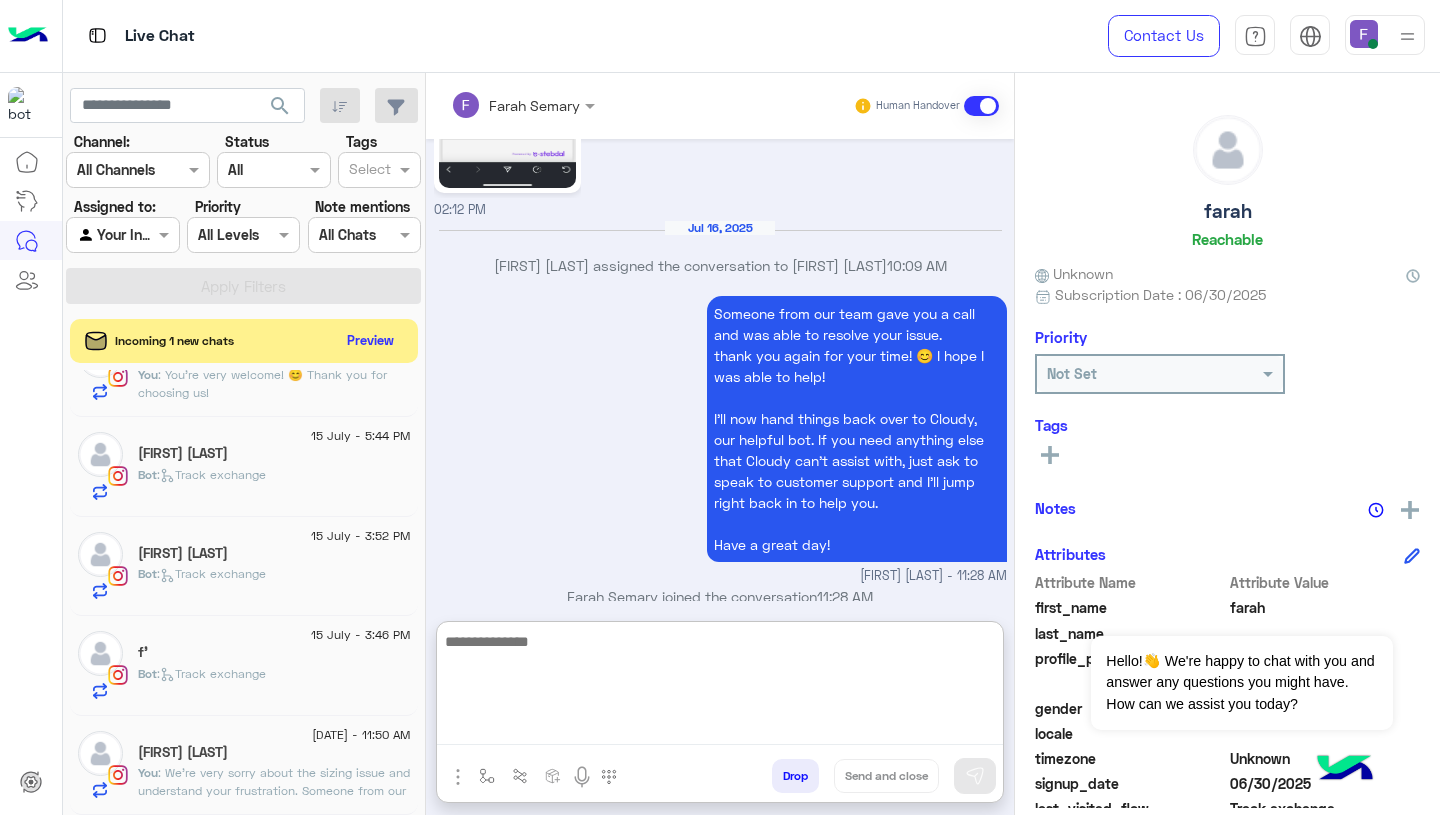 paste on "**********" 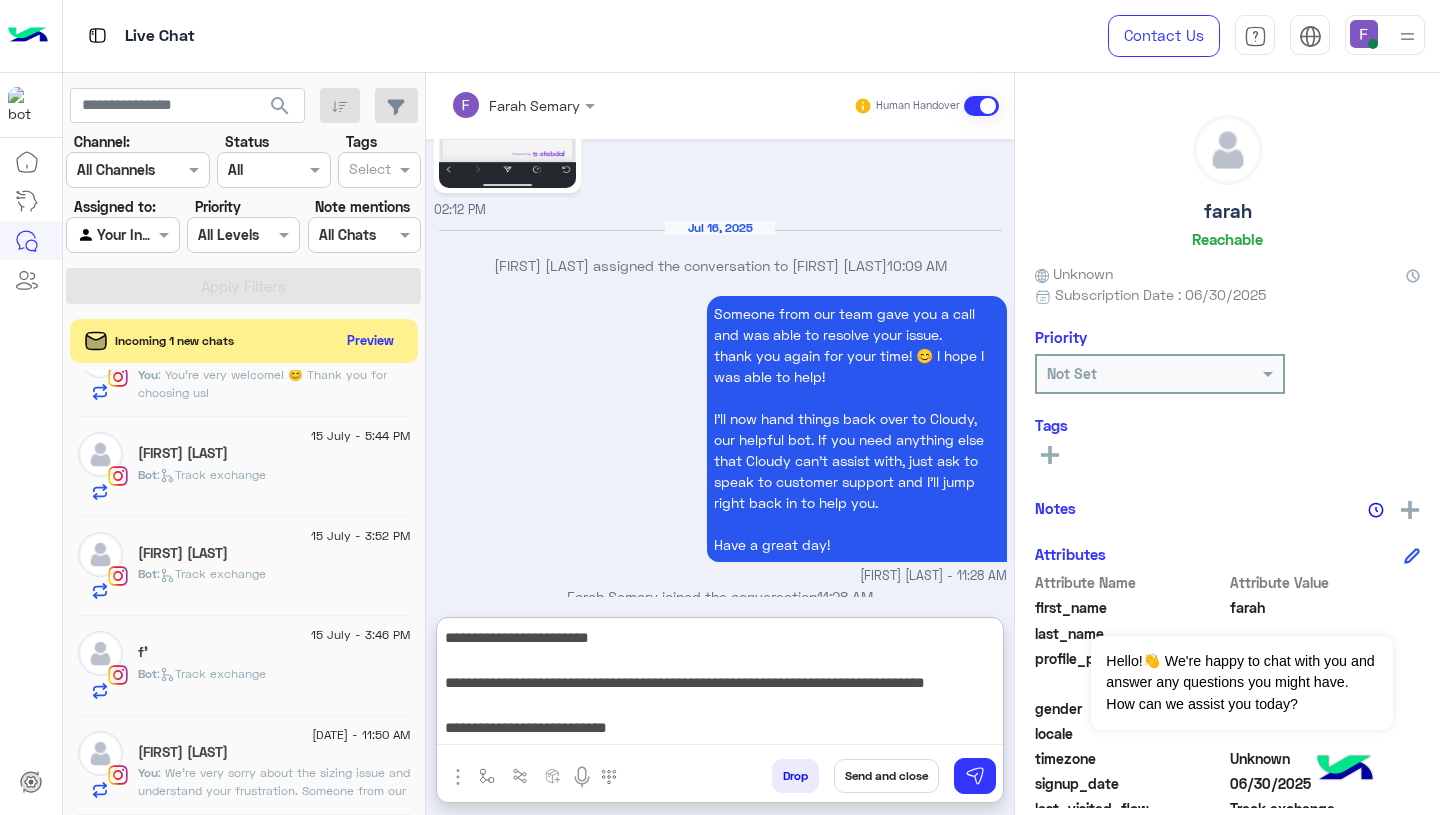scroll, scrollTop: 38, scrollLeft: 0, axis: vertical 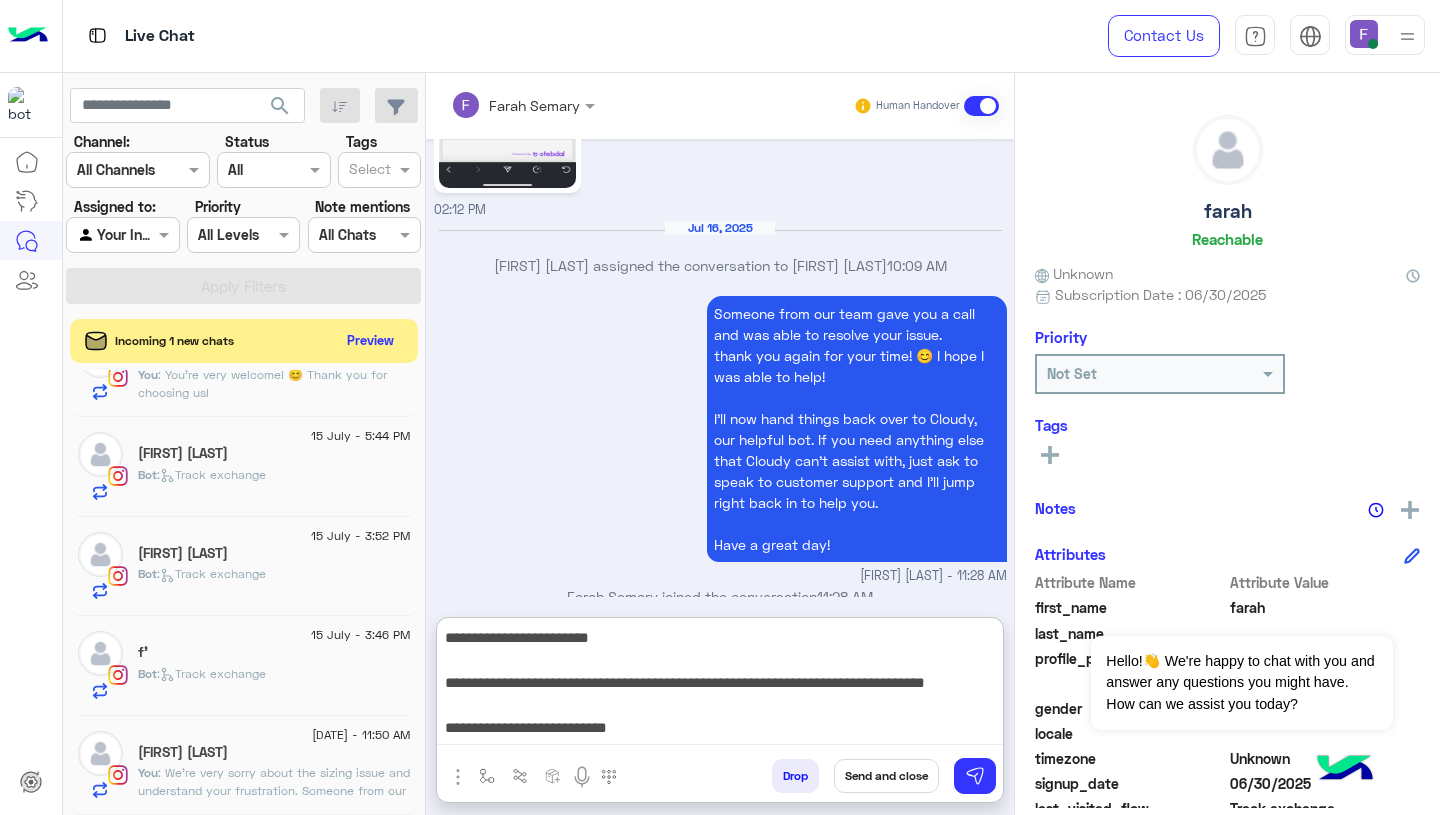 click on "**********" at bounding box center [720, 685] 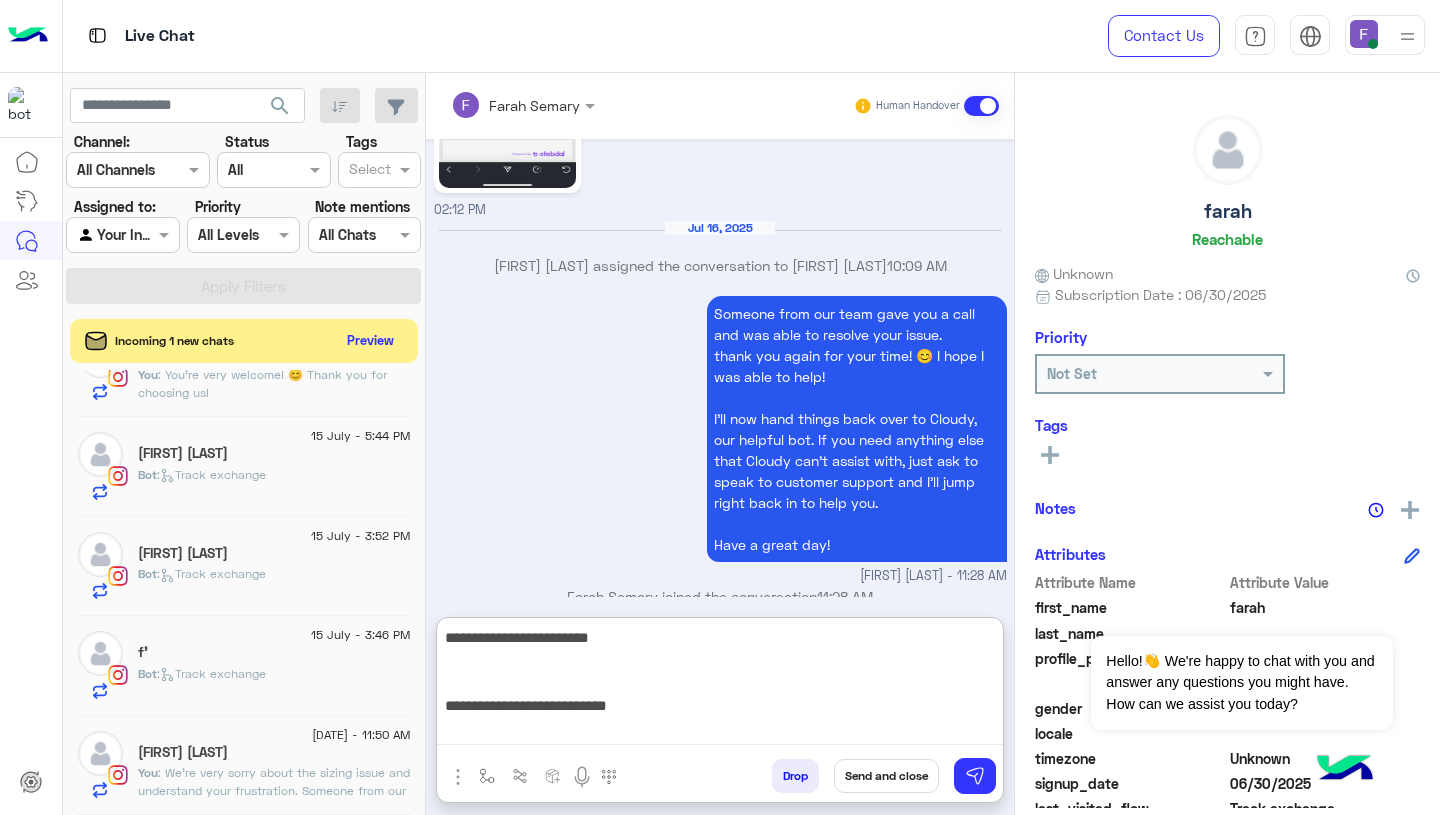 scroll, scrollTop: 0, scrollLeft: 0, axis: both 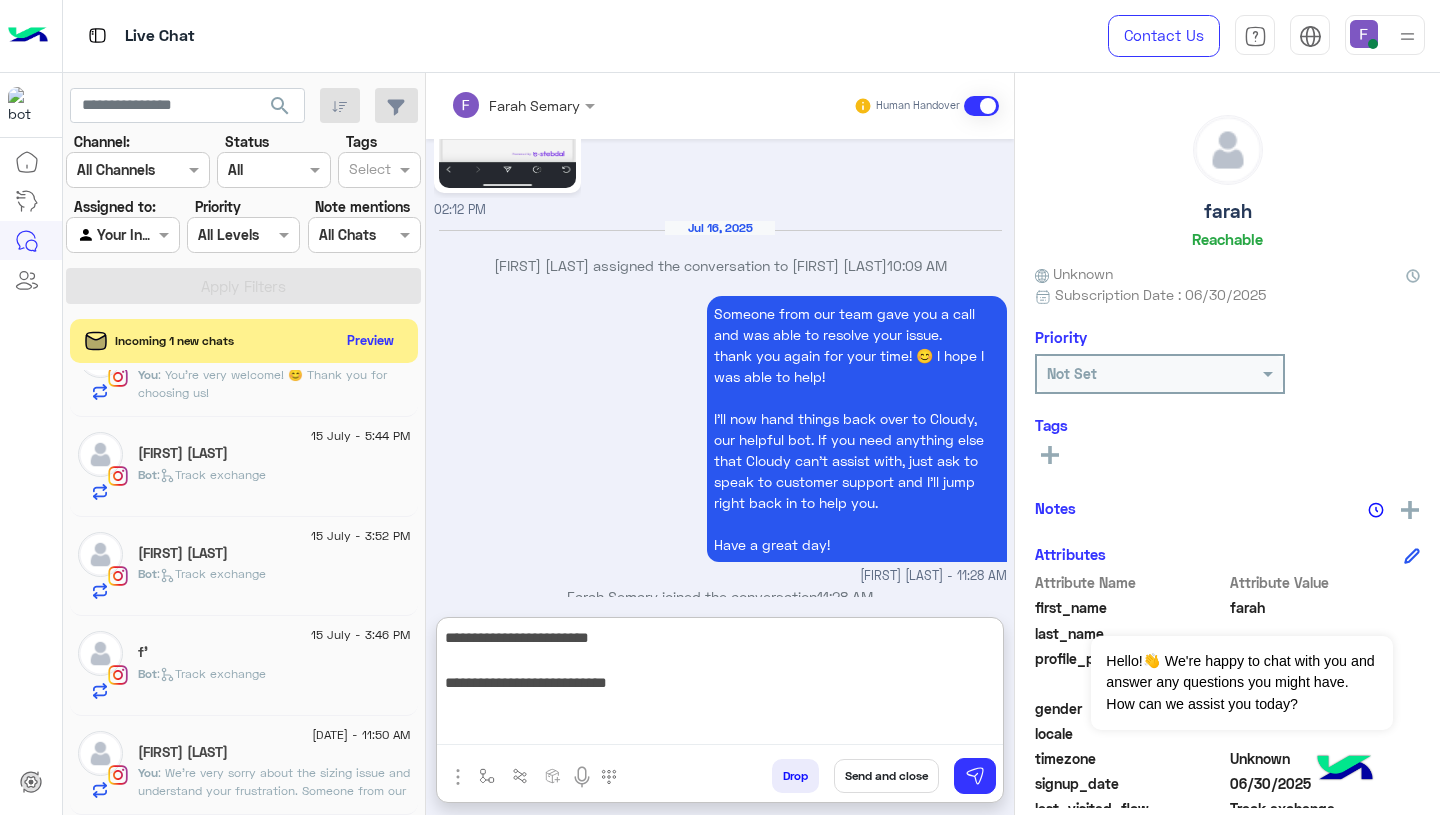 type on "**********" 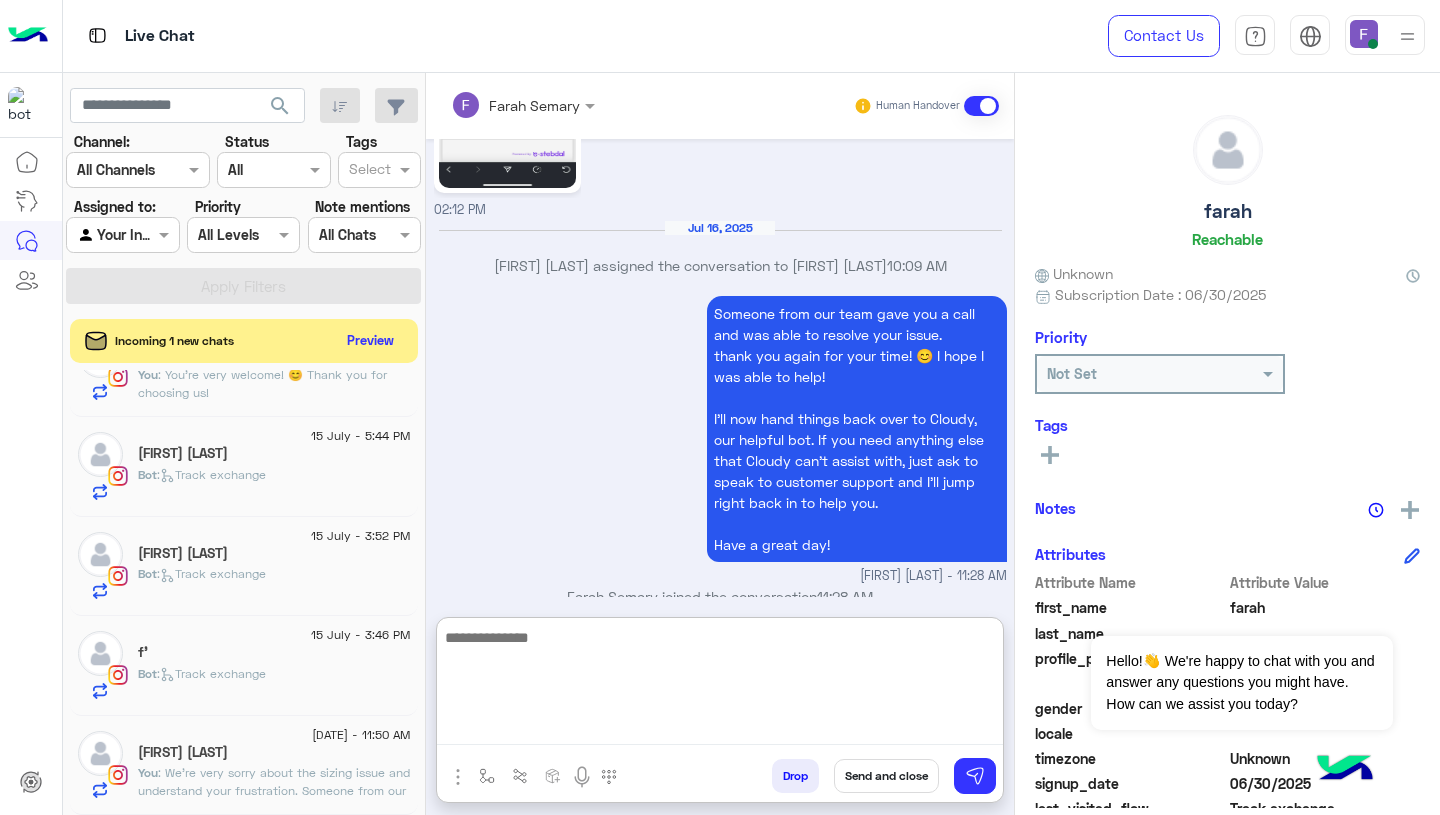 scroll, scrollTop: 2383, scrollLeft: 0, axis: vertical 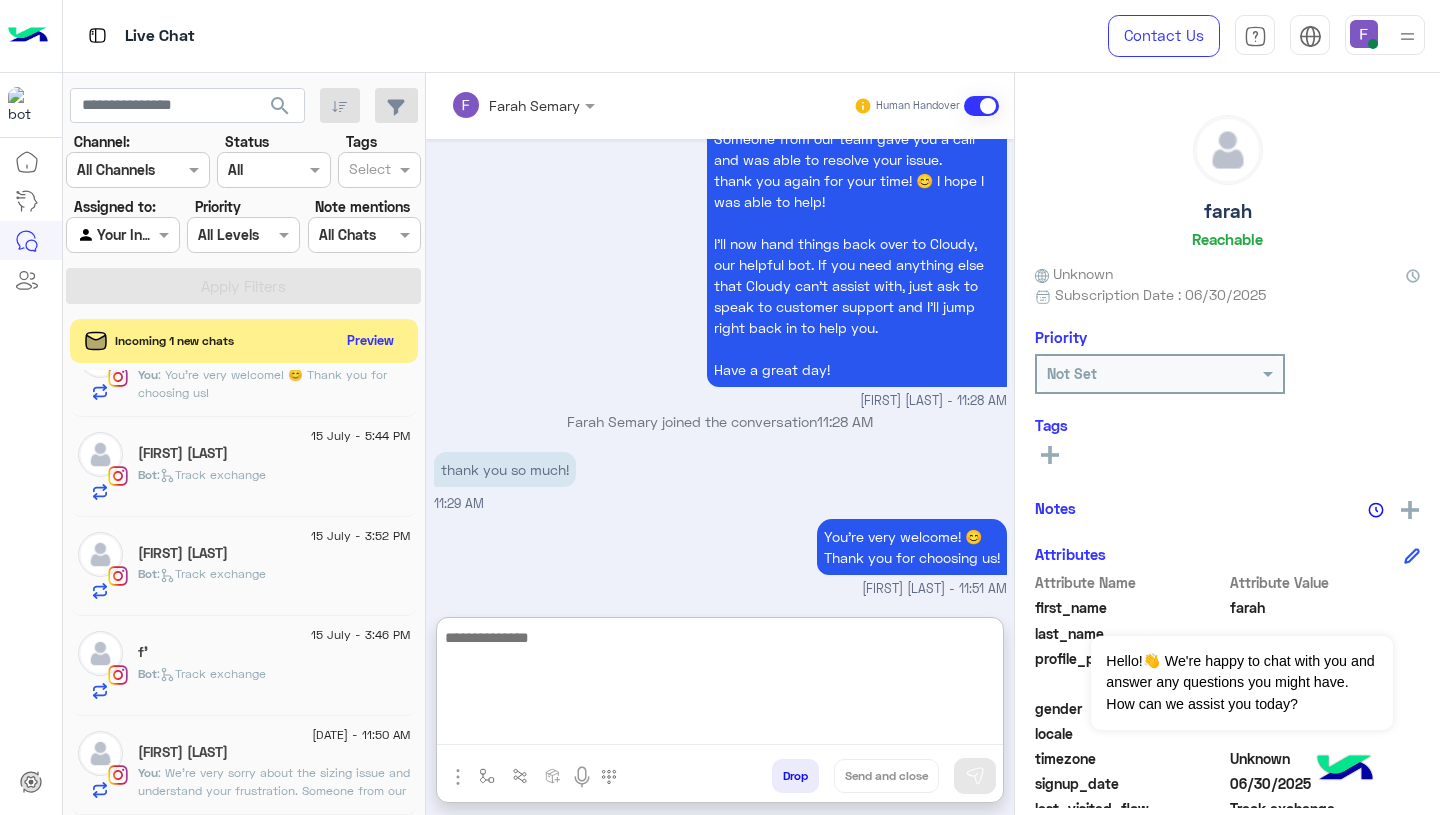 click on "Drop" at bounding box center [795, 776] 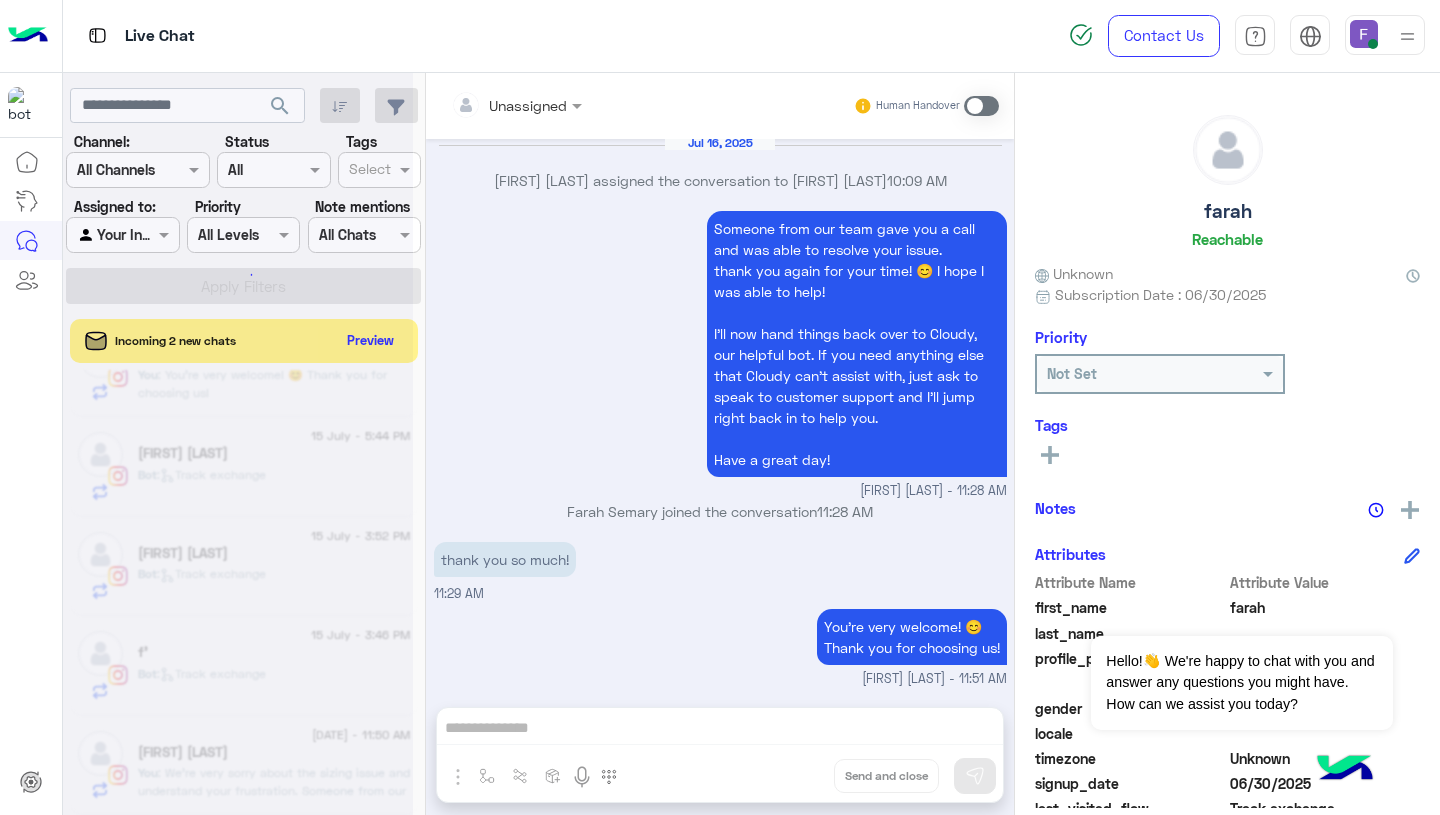 scroll, scrollTop: 2329, scrollLeft: 0, axis: vertical 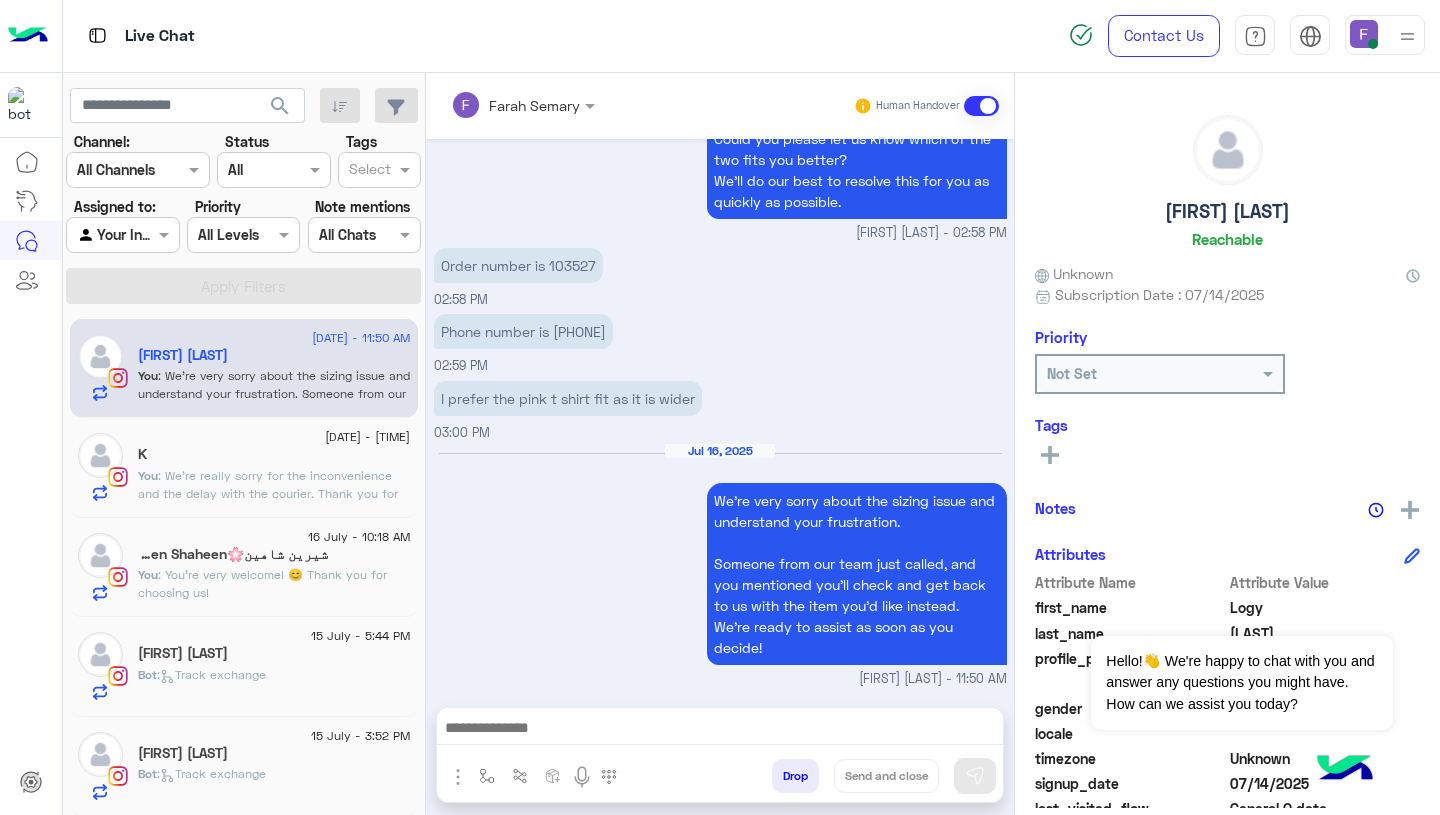 click on "K" 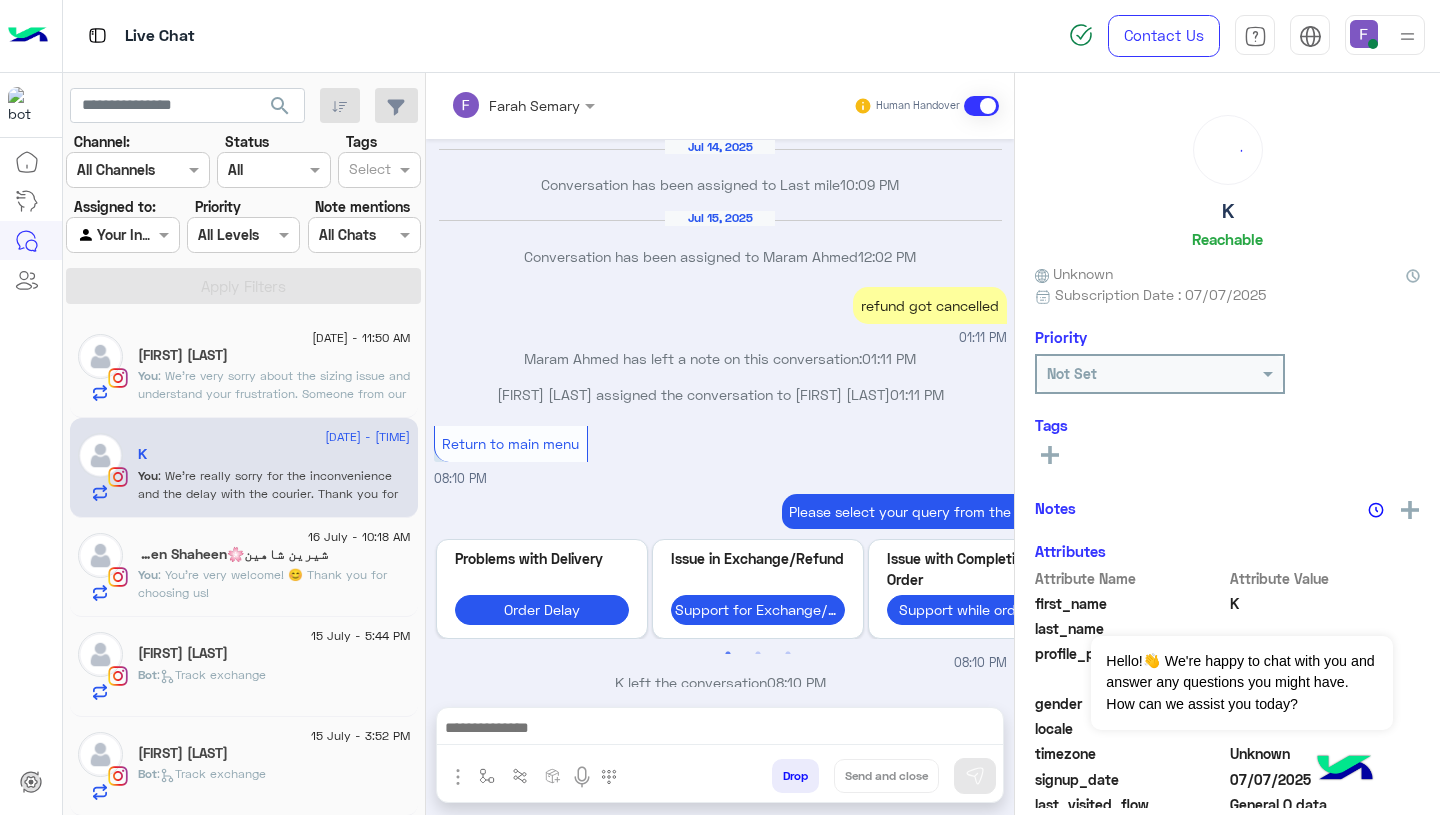 scroll, scrollTop: 1412, scrollLeft: 0, axis: vertical 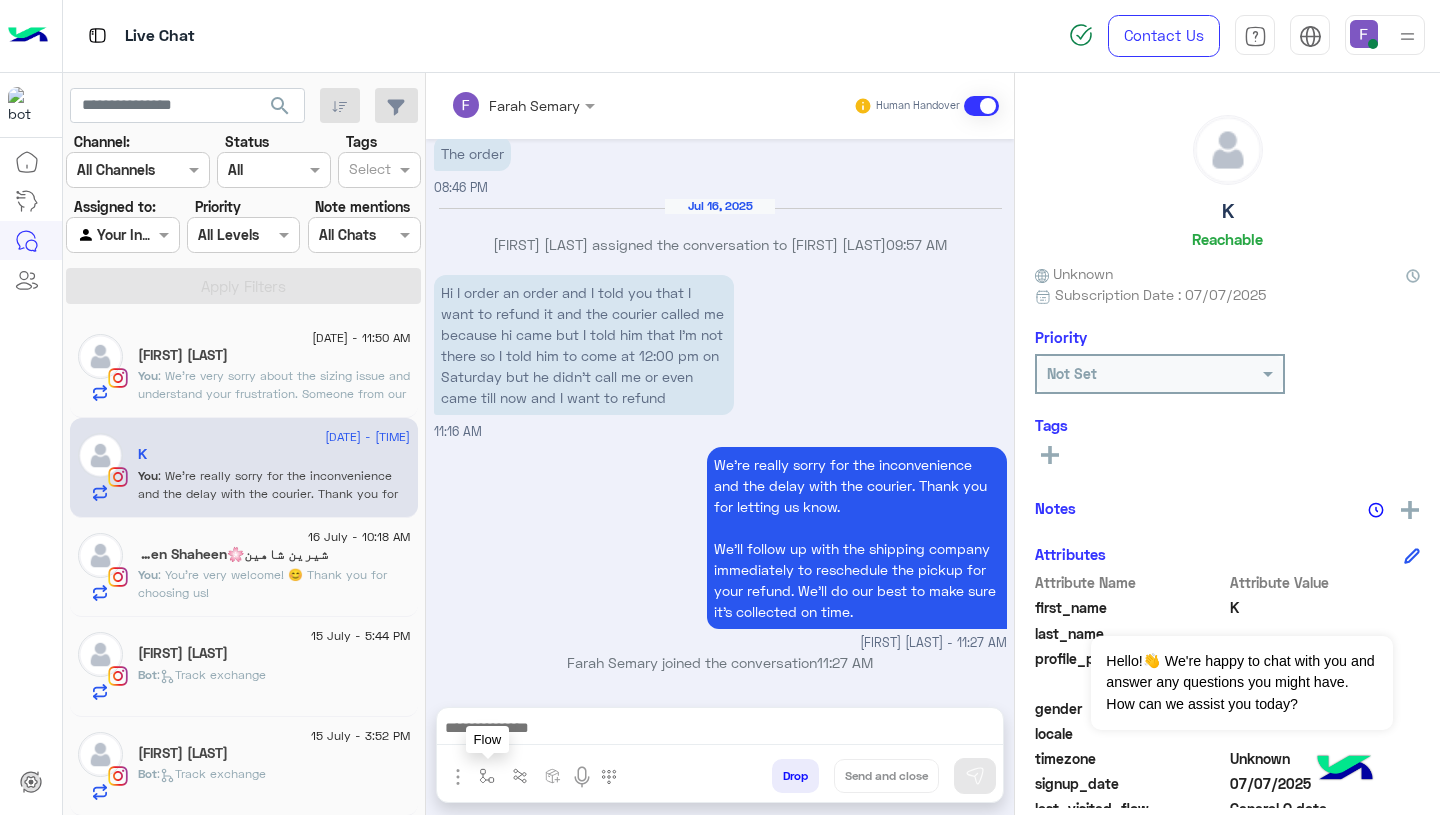 click at bounding box center [487, 776] 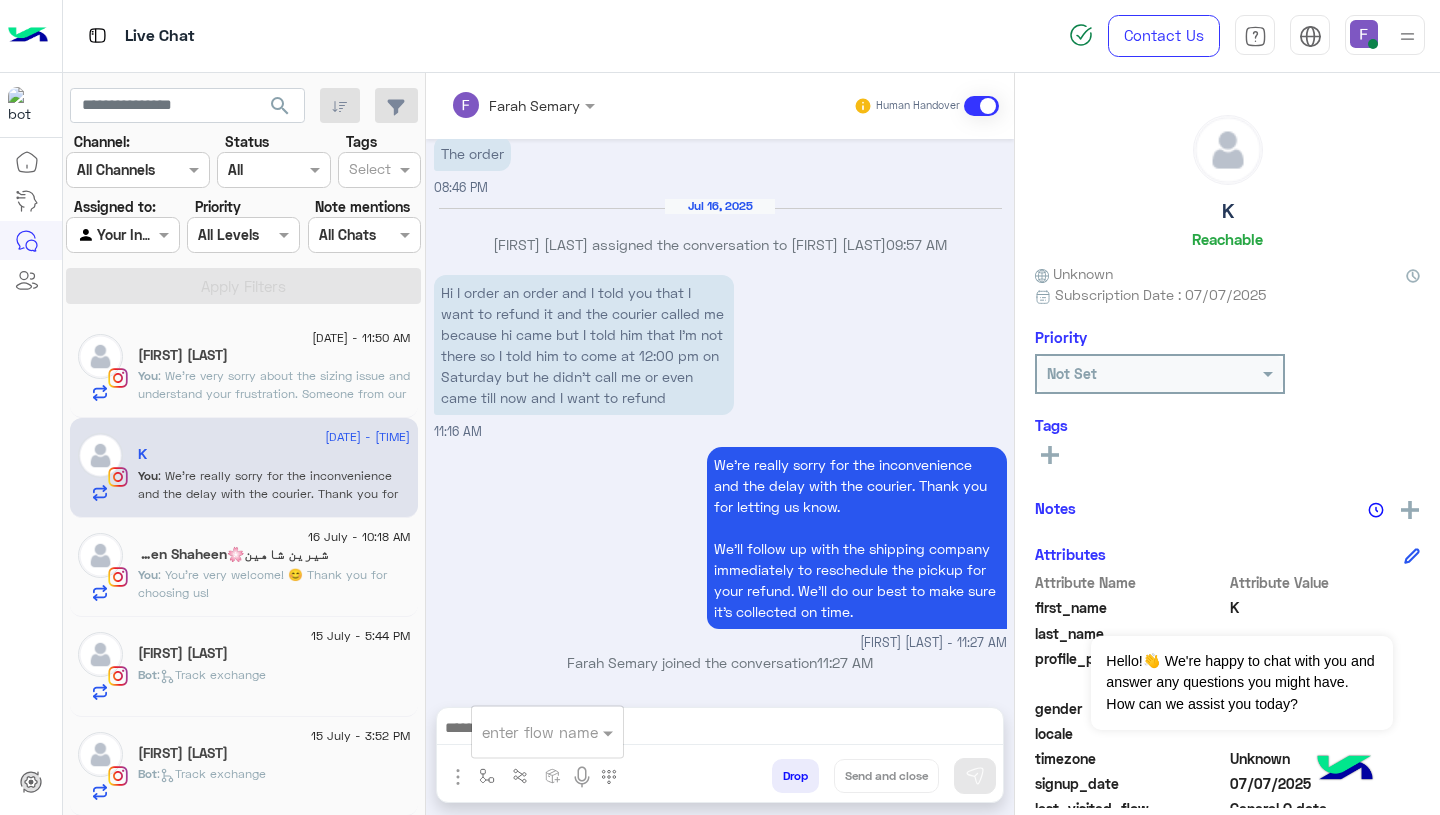 click at bounding box center (523, 732) 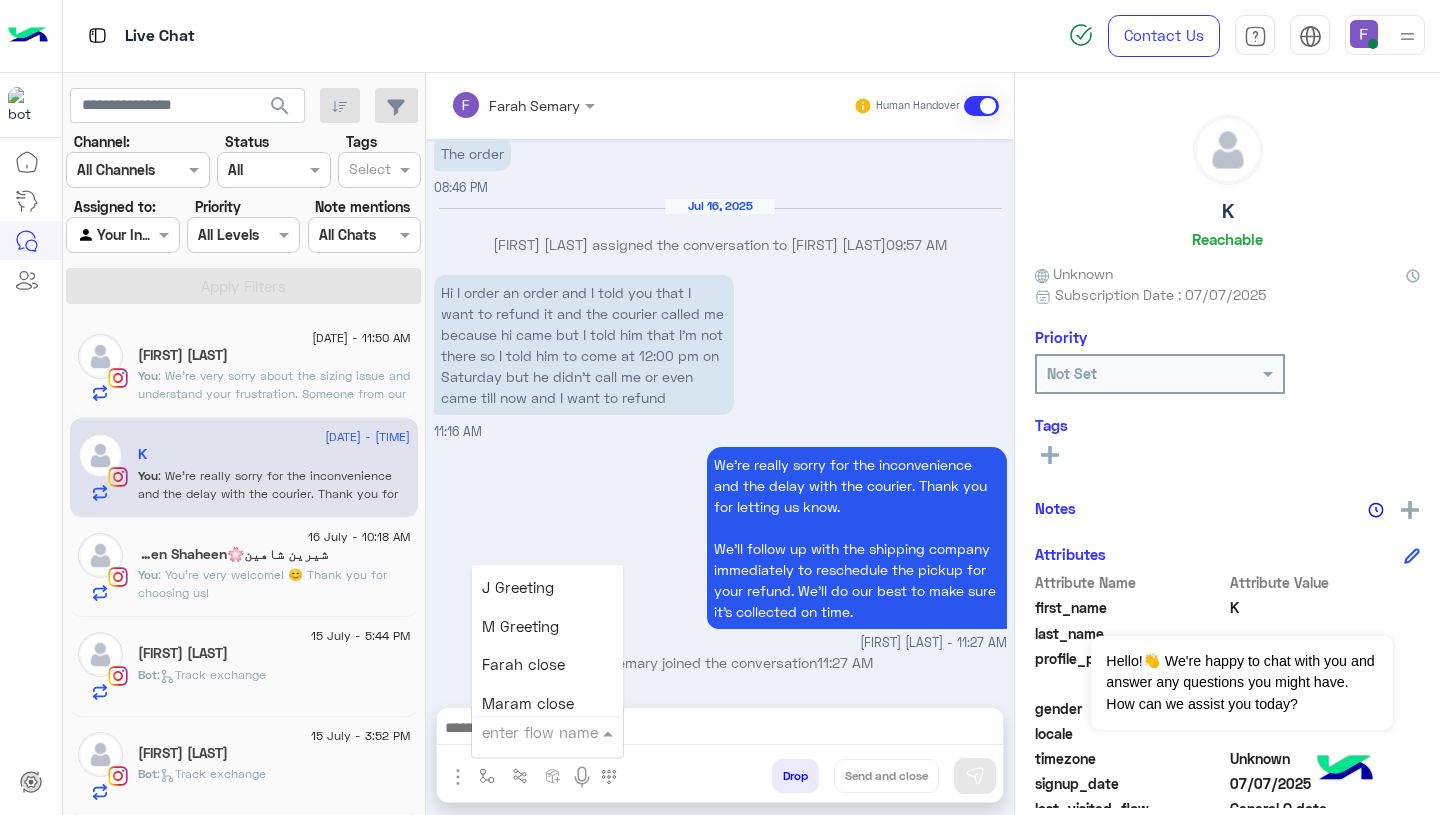 scroll, scrollTop: 2498, scrollLeft: 0, axis: vertical 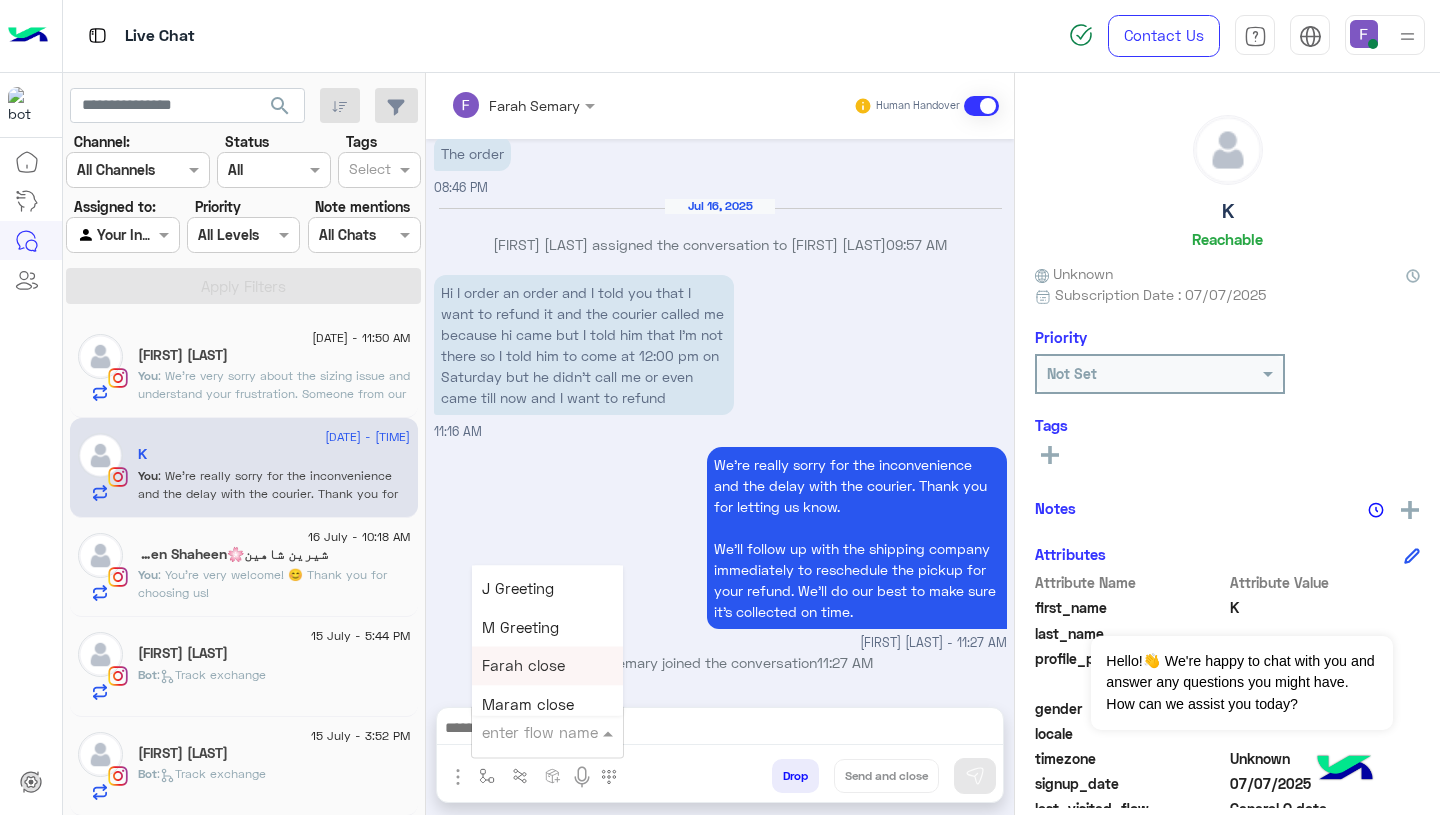 click on "Farah close" at bounding box center [523, 666] 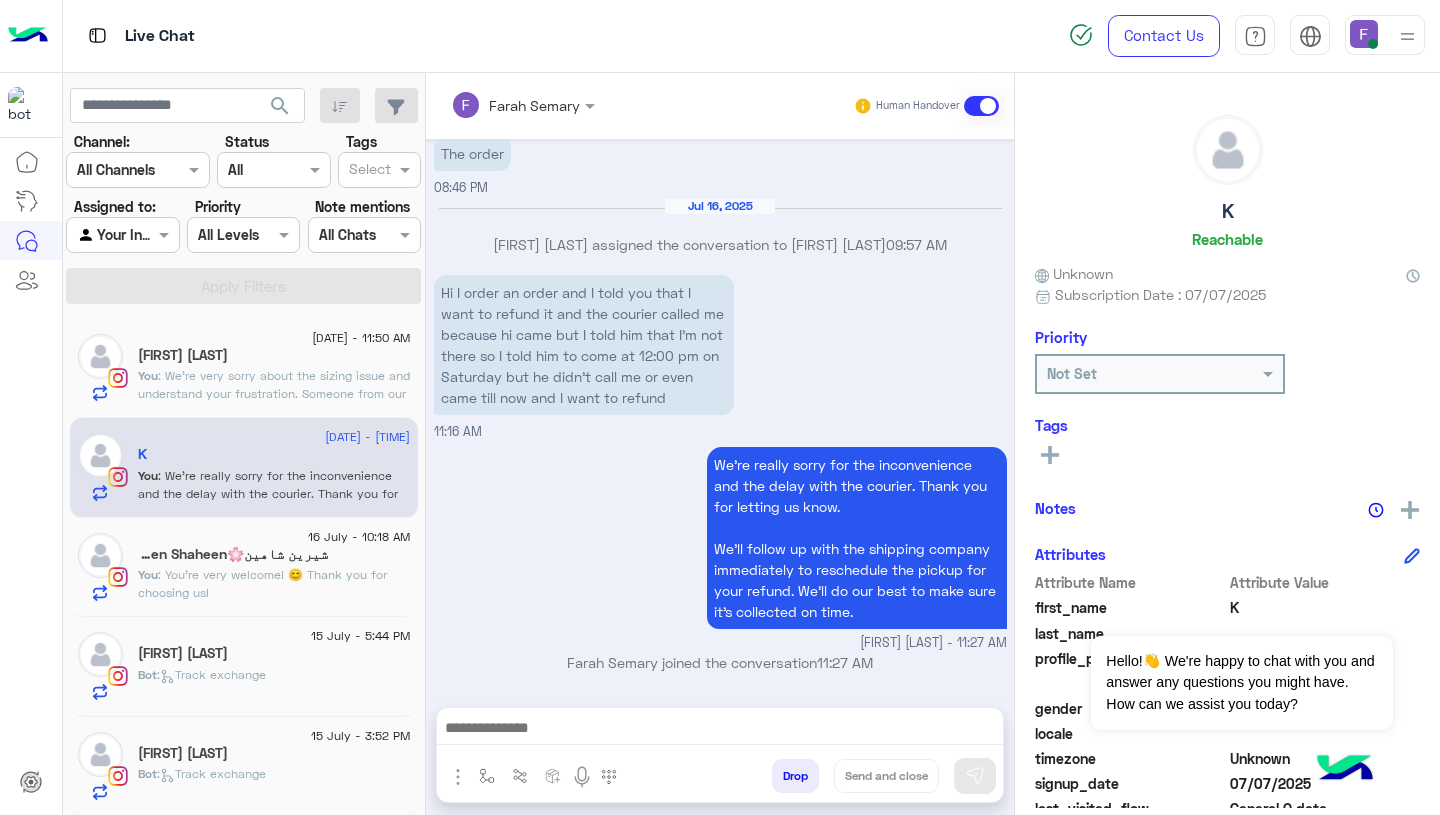 type on "**********" 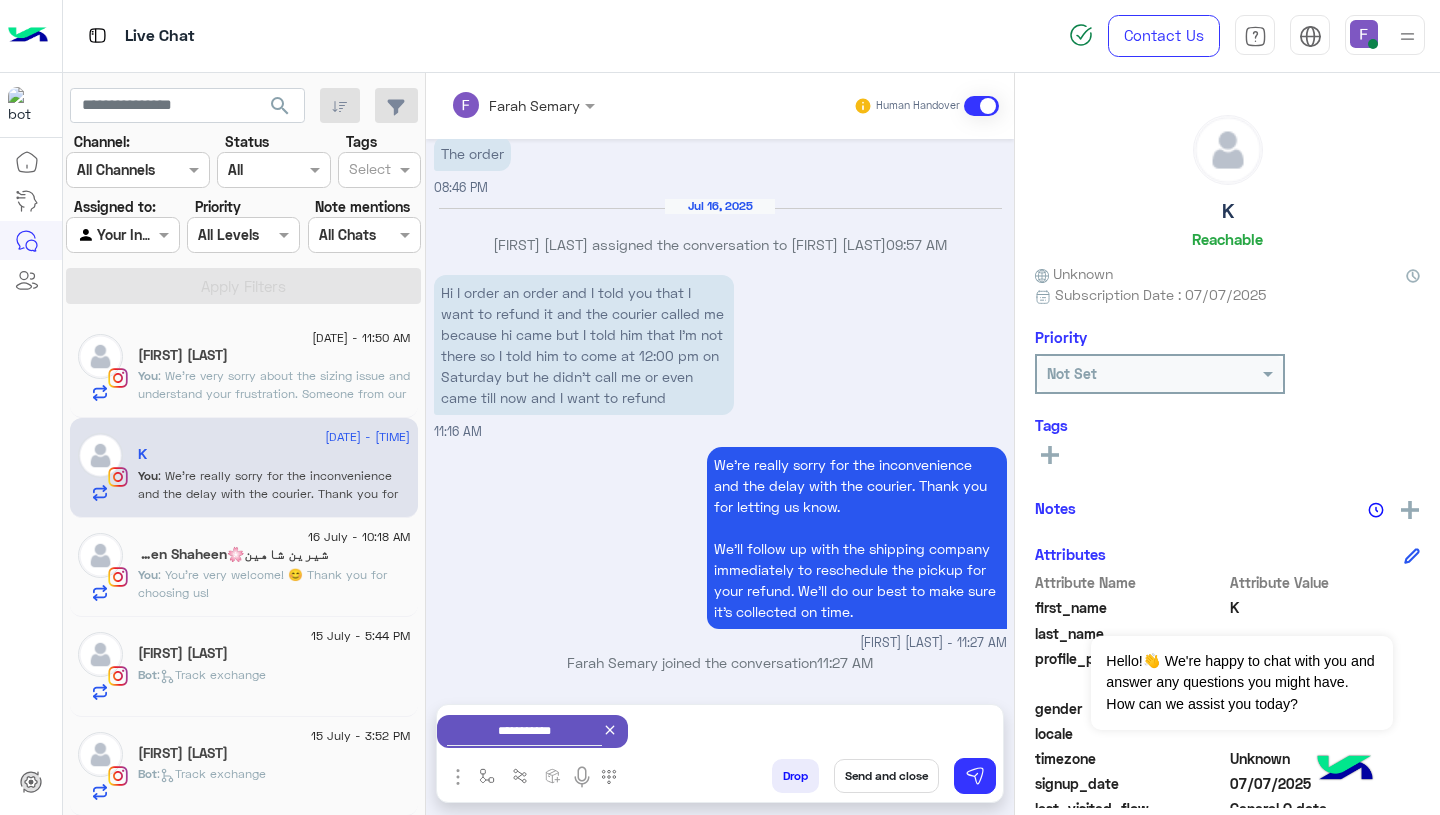 click on "Send and close" at bounding box center (886, 776) 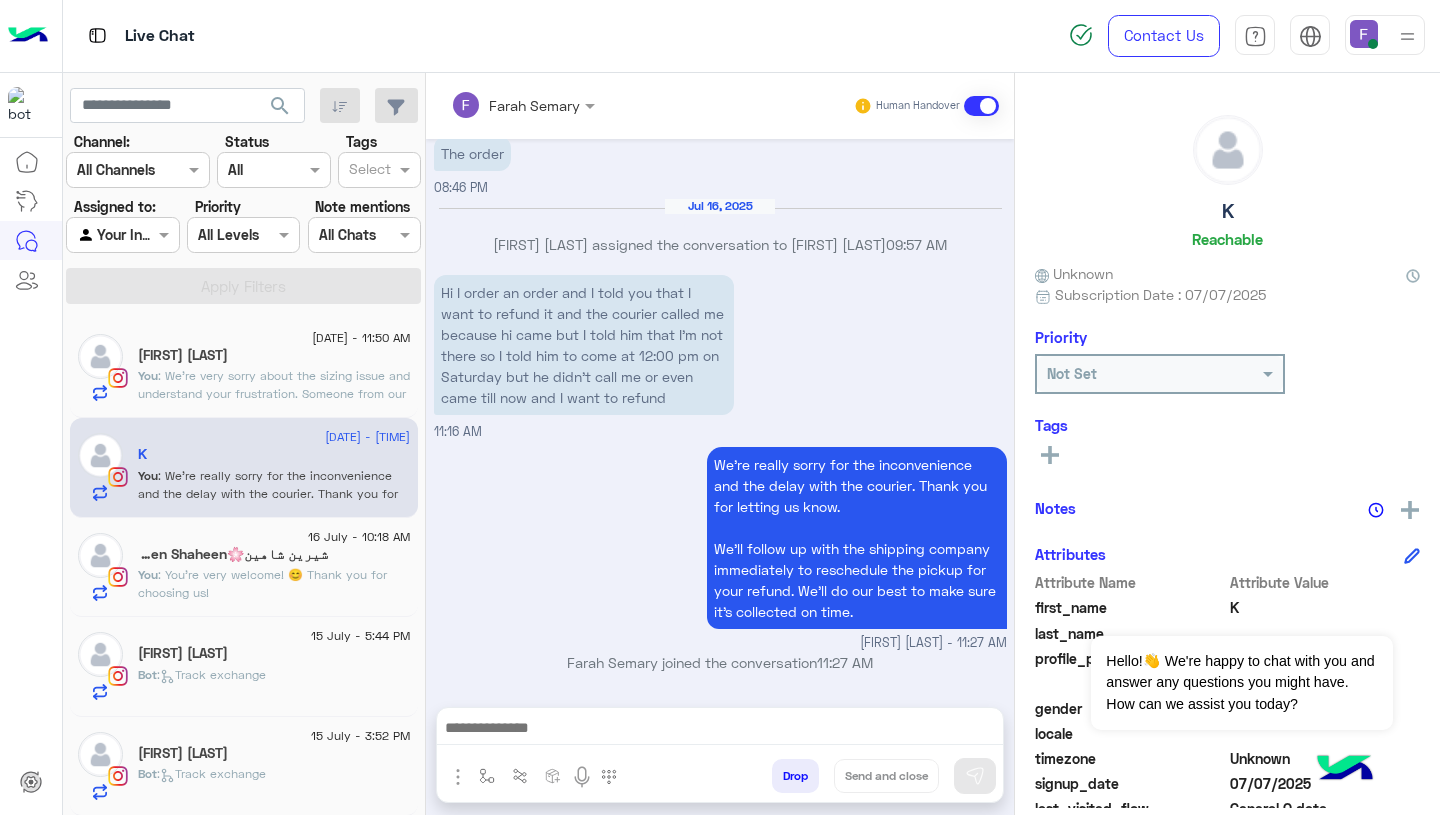 scroll, scrollTop: 1449, scrollLeft: 0, axis: vertical 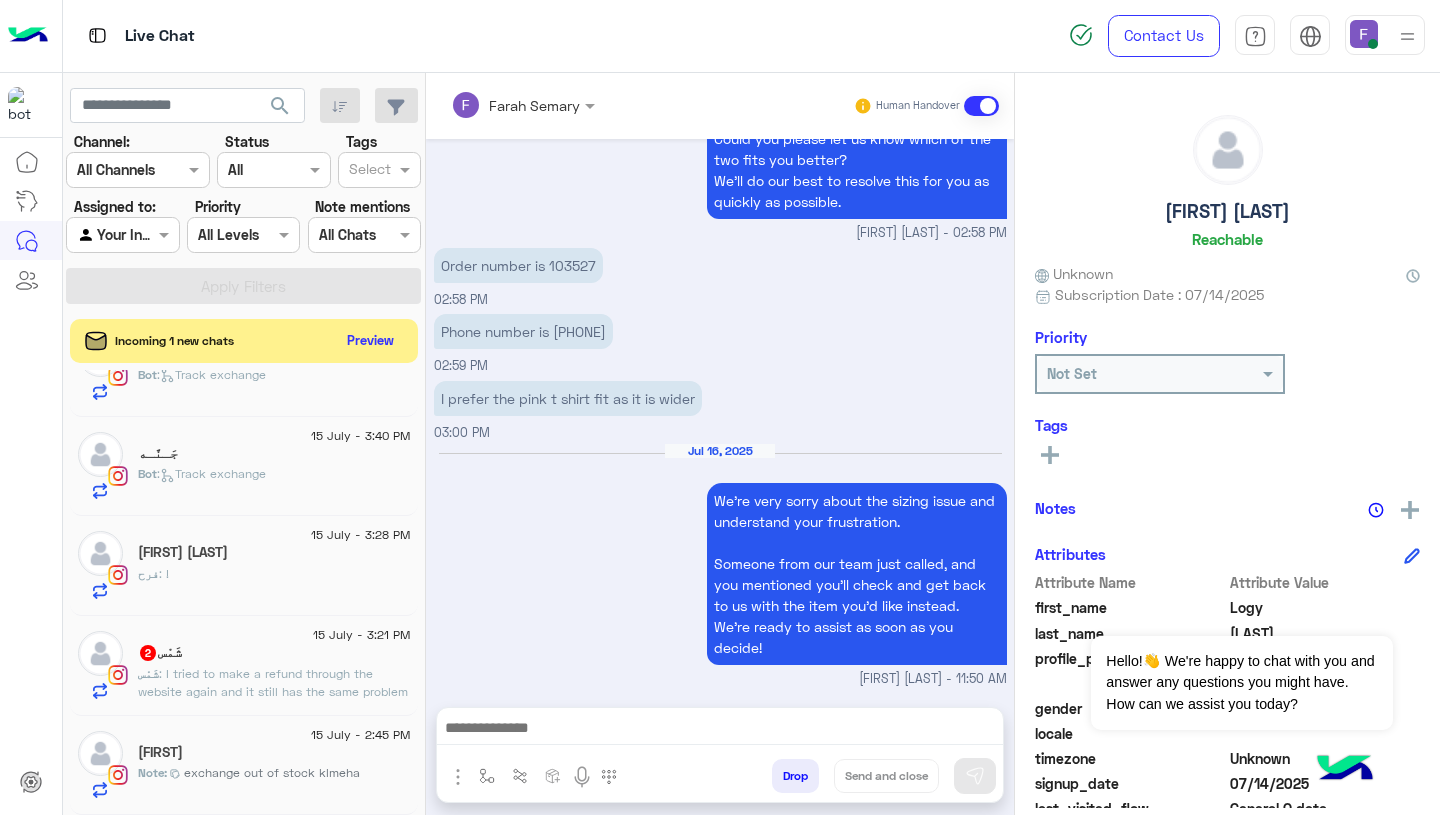 click on "exchange out of stock klmeha" 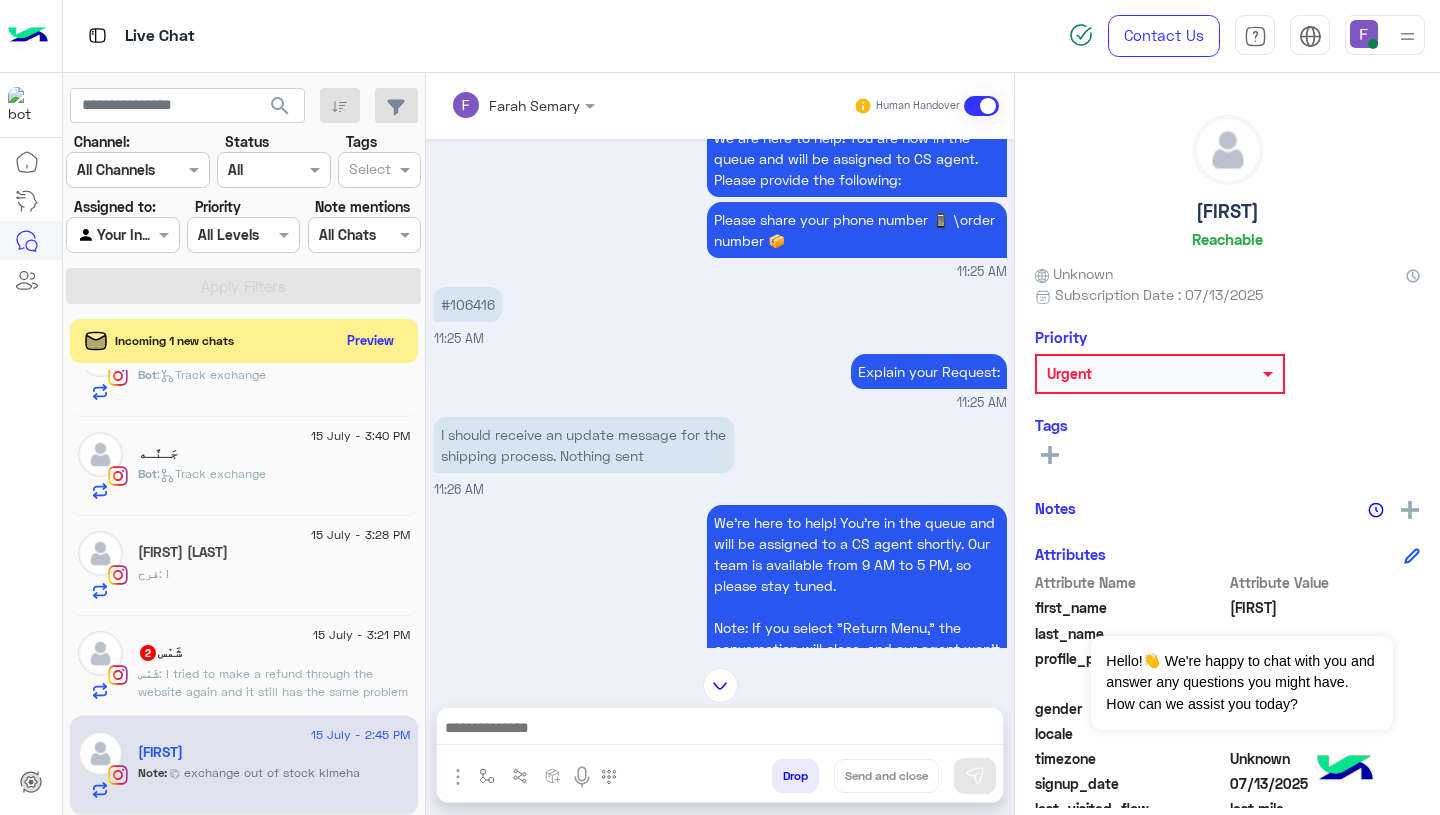 scroll, scrollTop: 367, scrollLeft: 0, axis: vertical 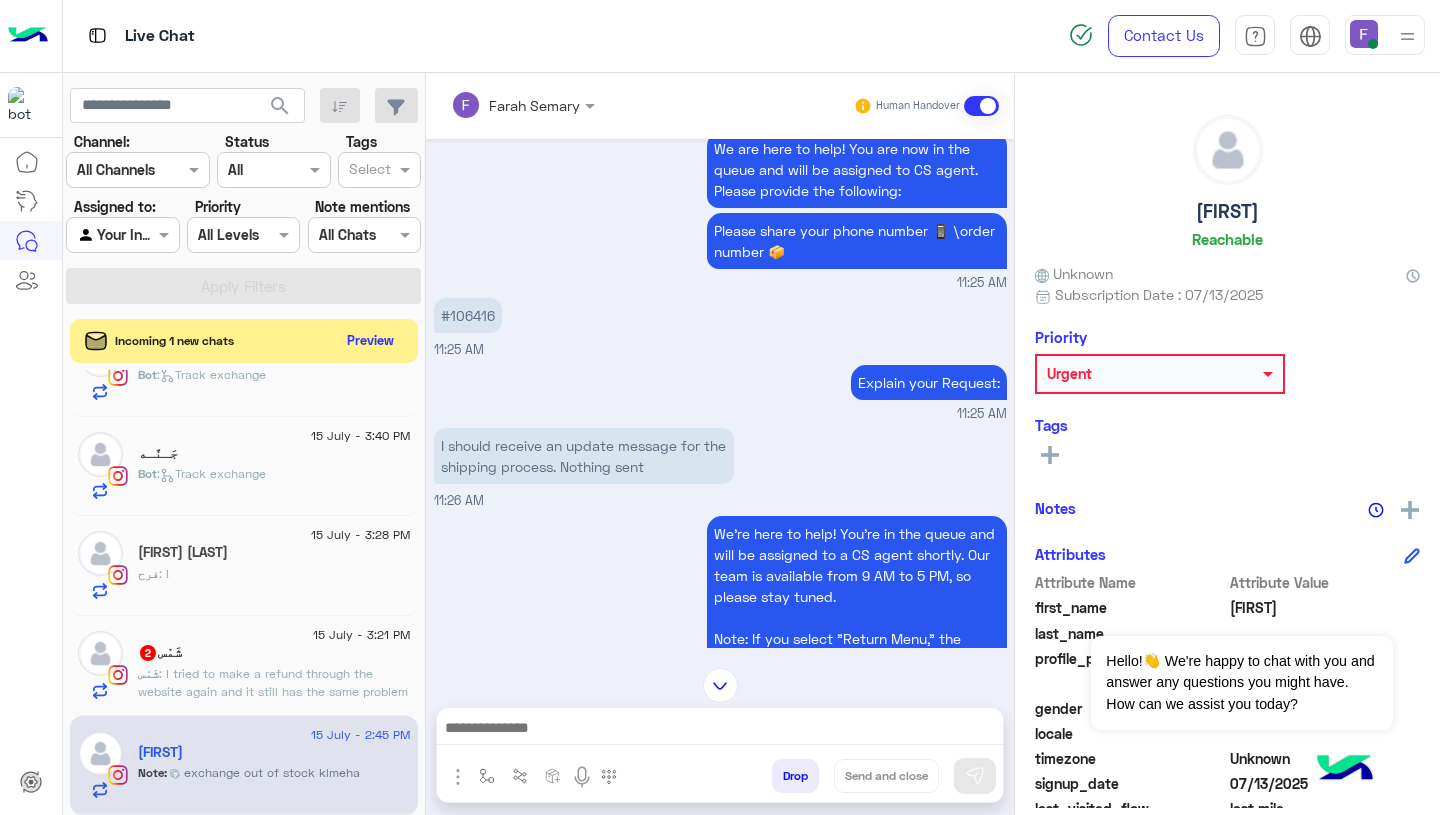click on "#106416" at bounding box center (468, 315) 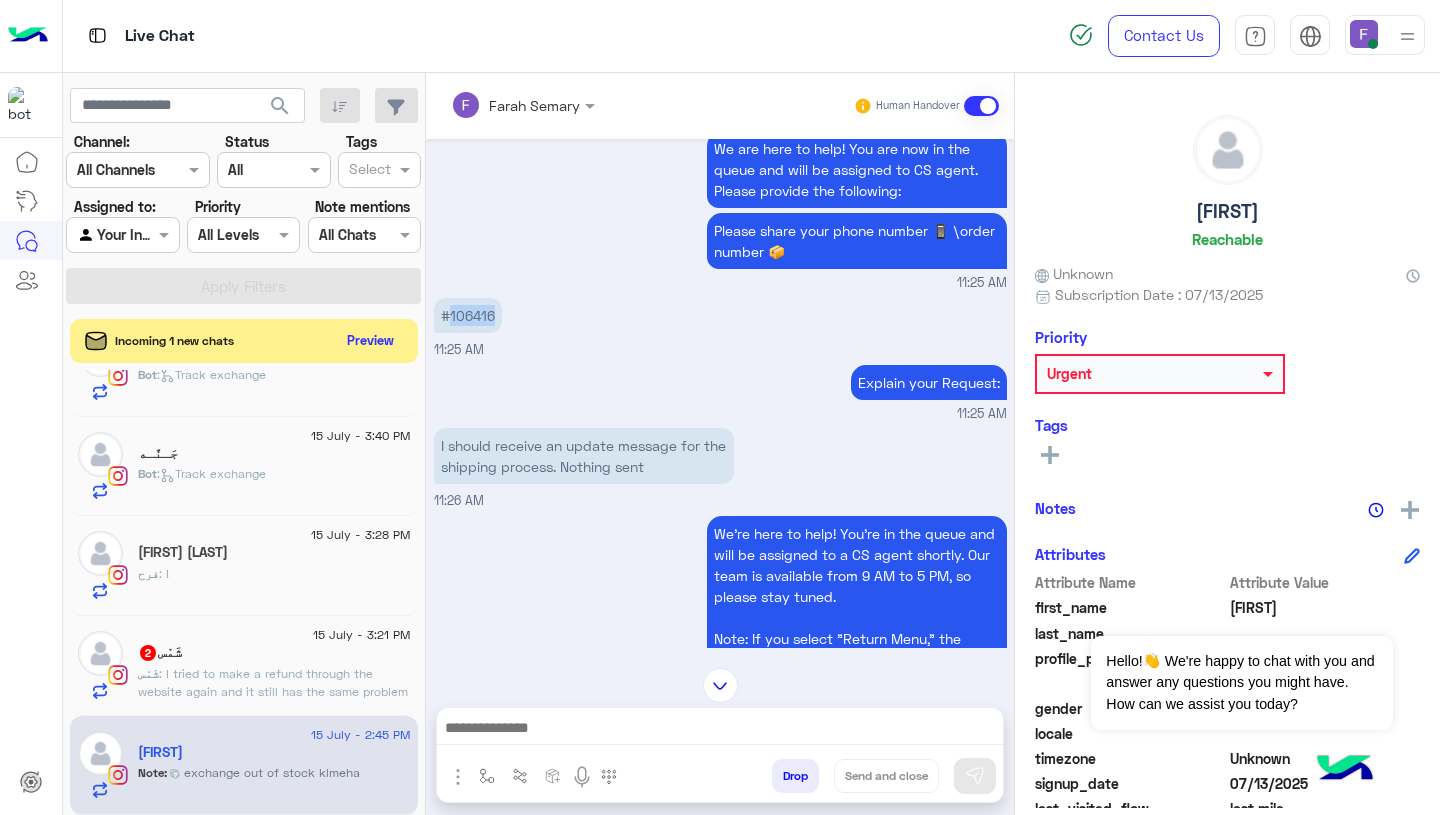 click on "#106416" at bounding box center (468, 315) 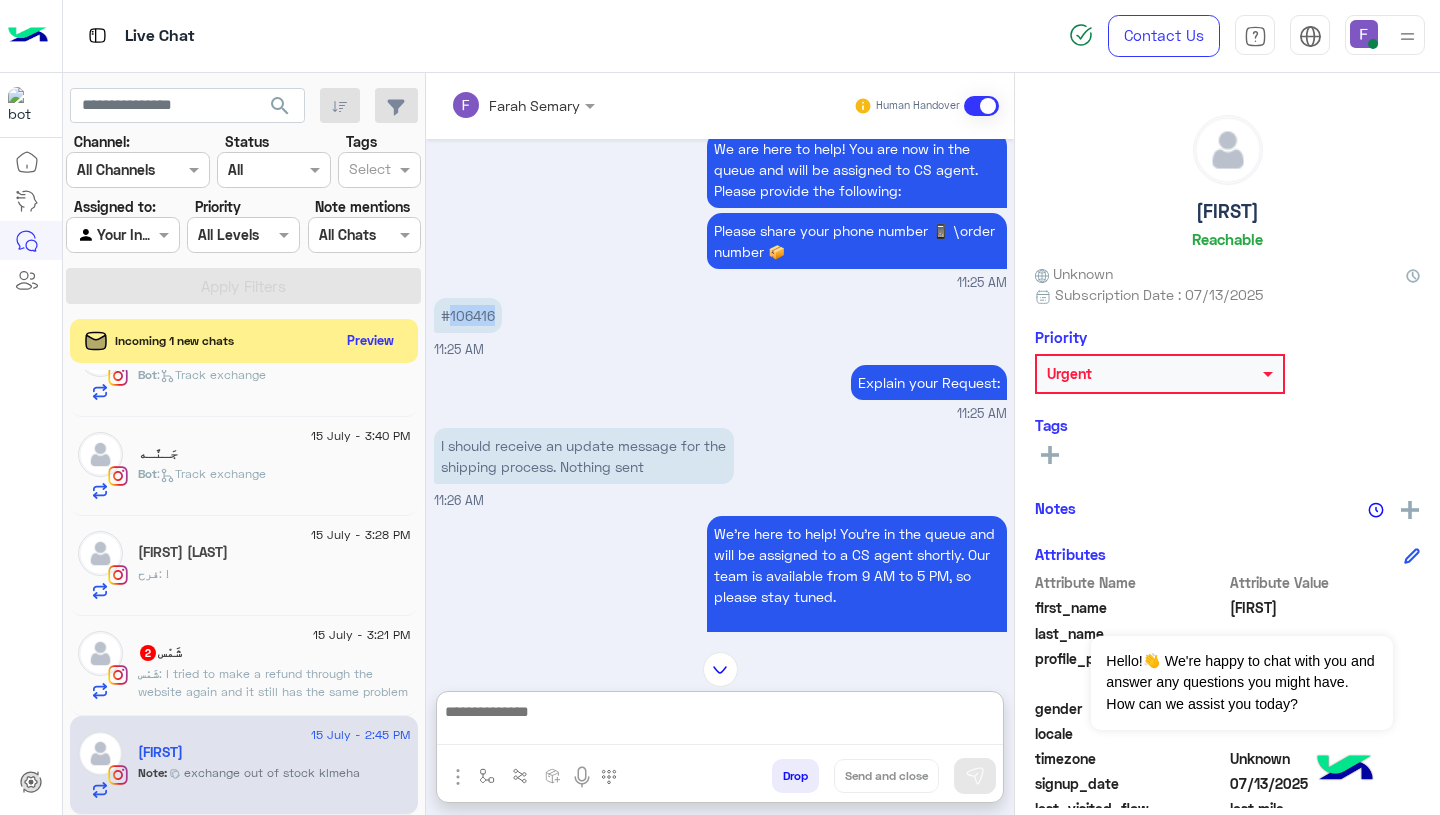 click at bounding box center (720, 722) 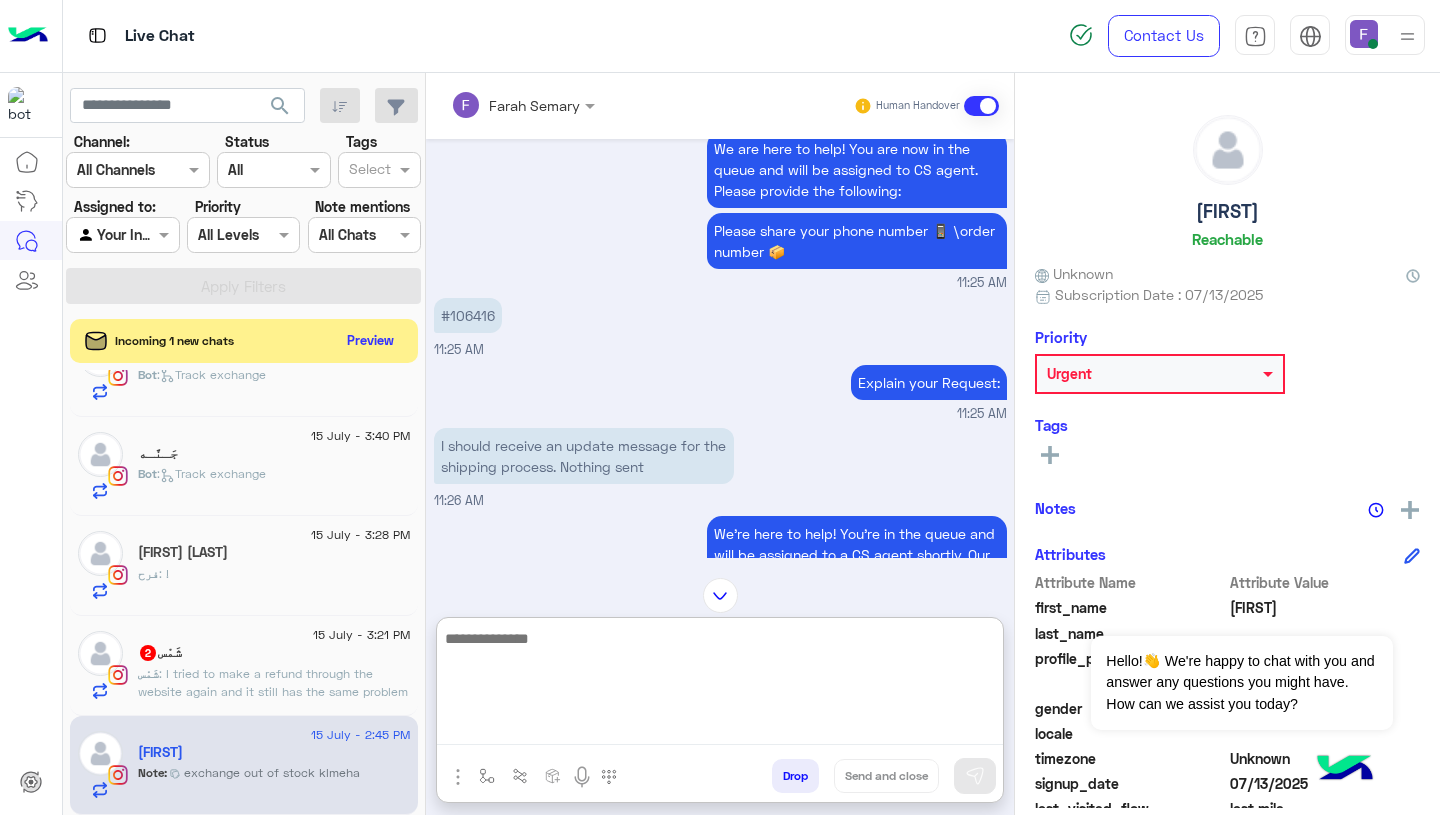 paste on "**********" 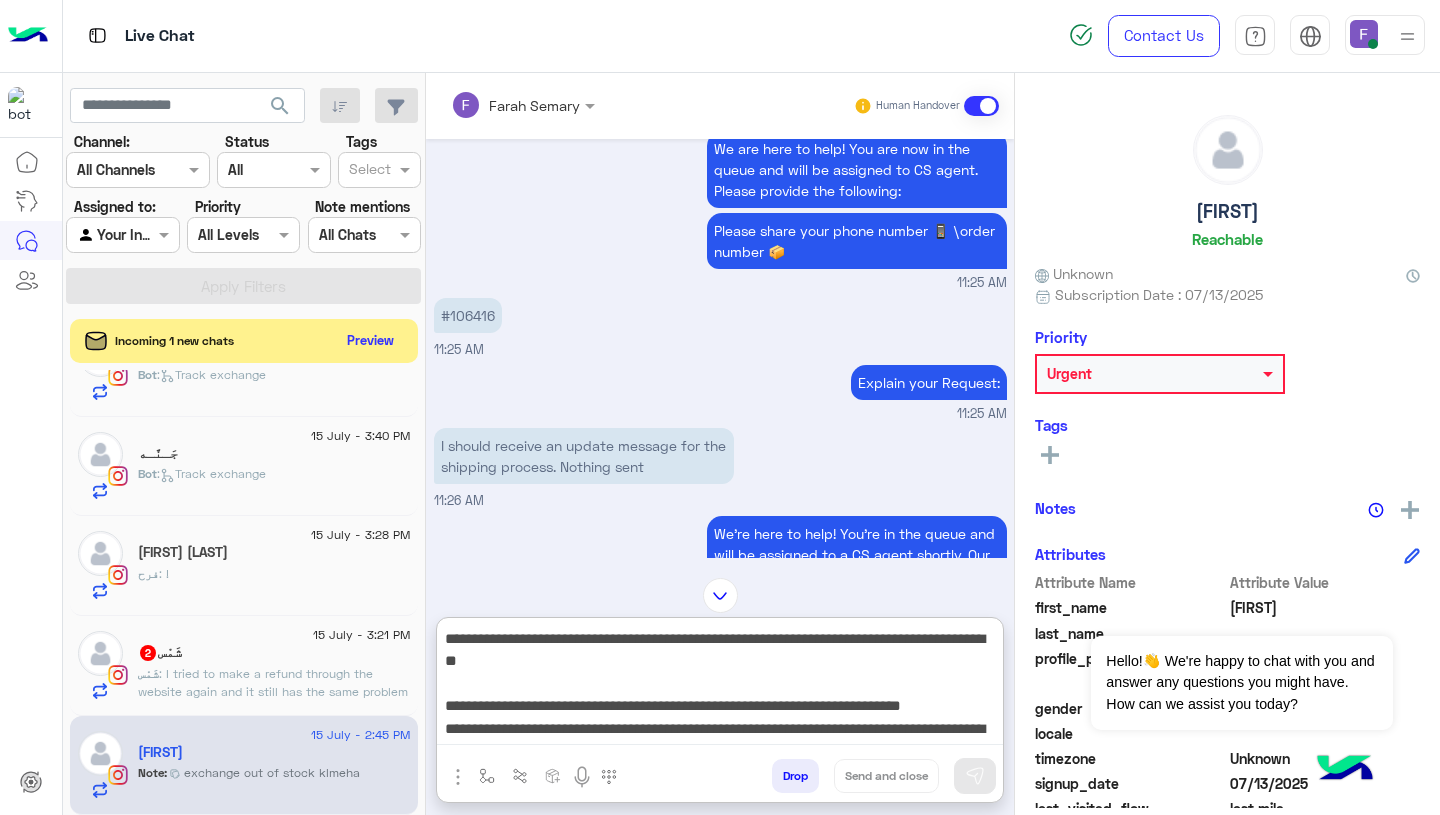scroll, scrollTop: 196, scrollLeft: 0, axis: vertical 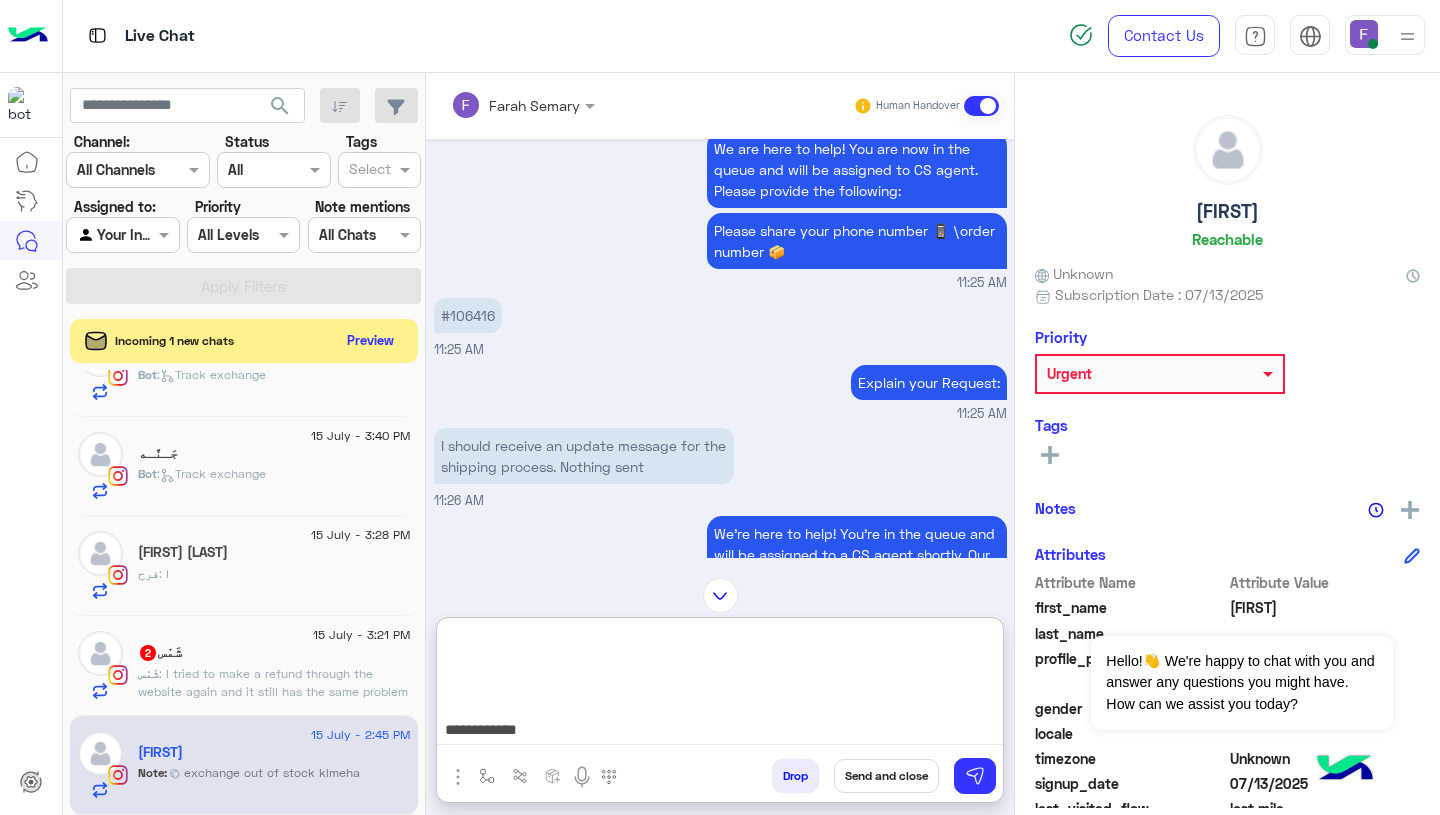 click on "**********" at bounding box center [720, 685] 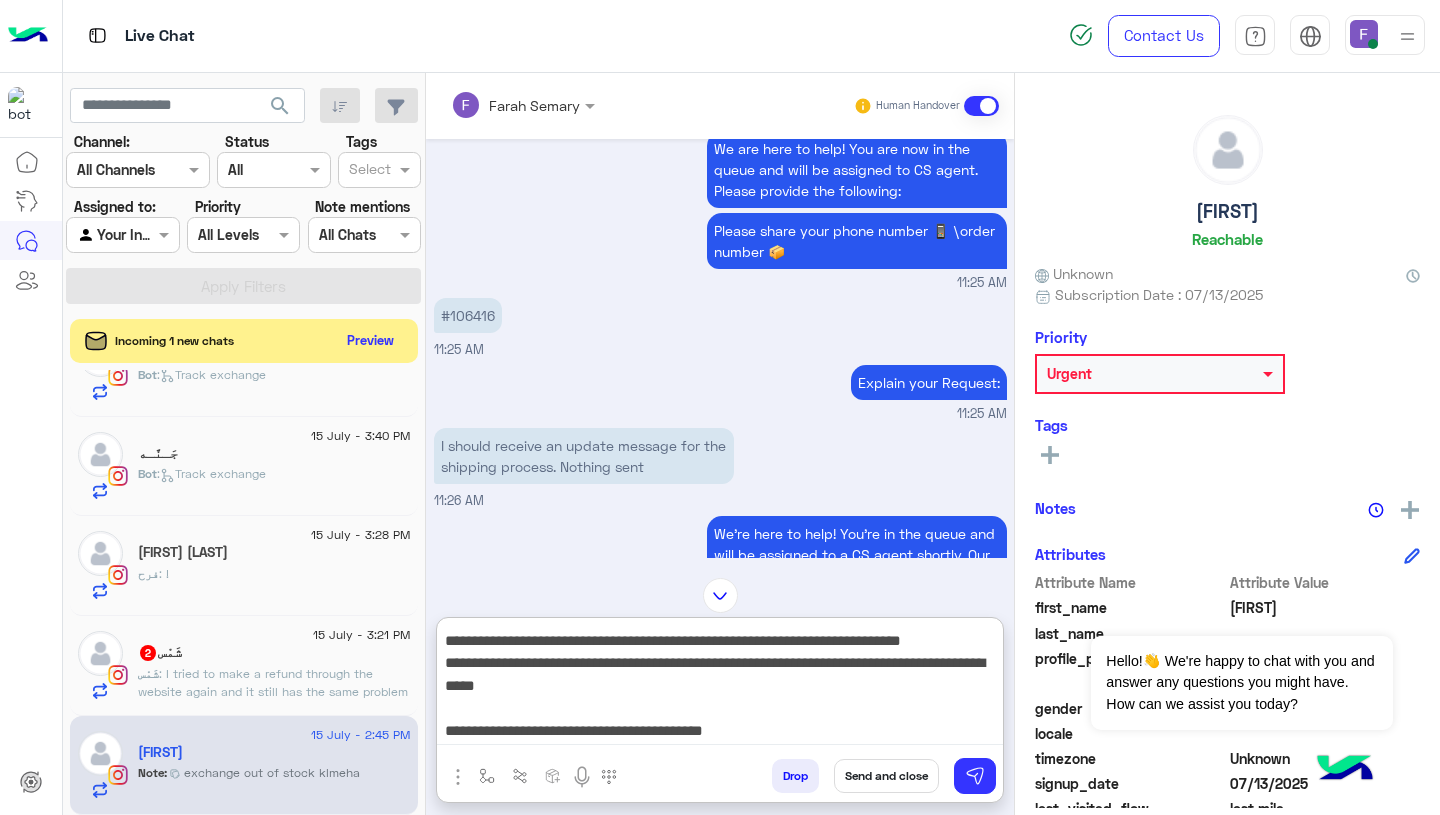 scroll, scrollTop: 0, scrollLeft: 0, axis: both 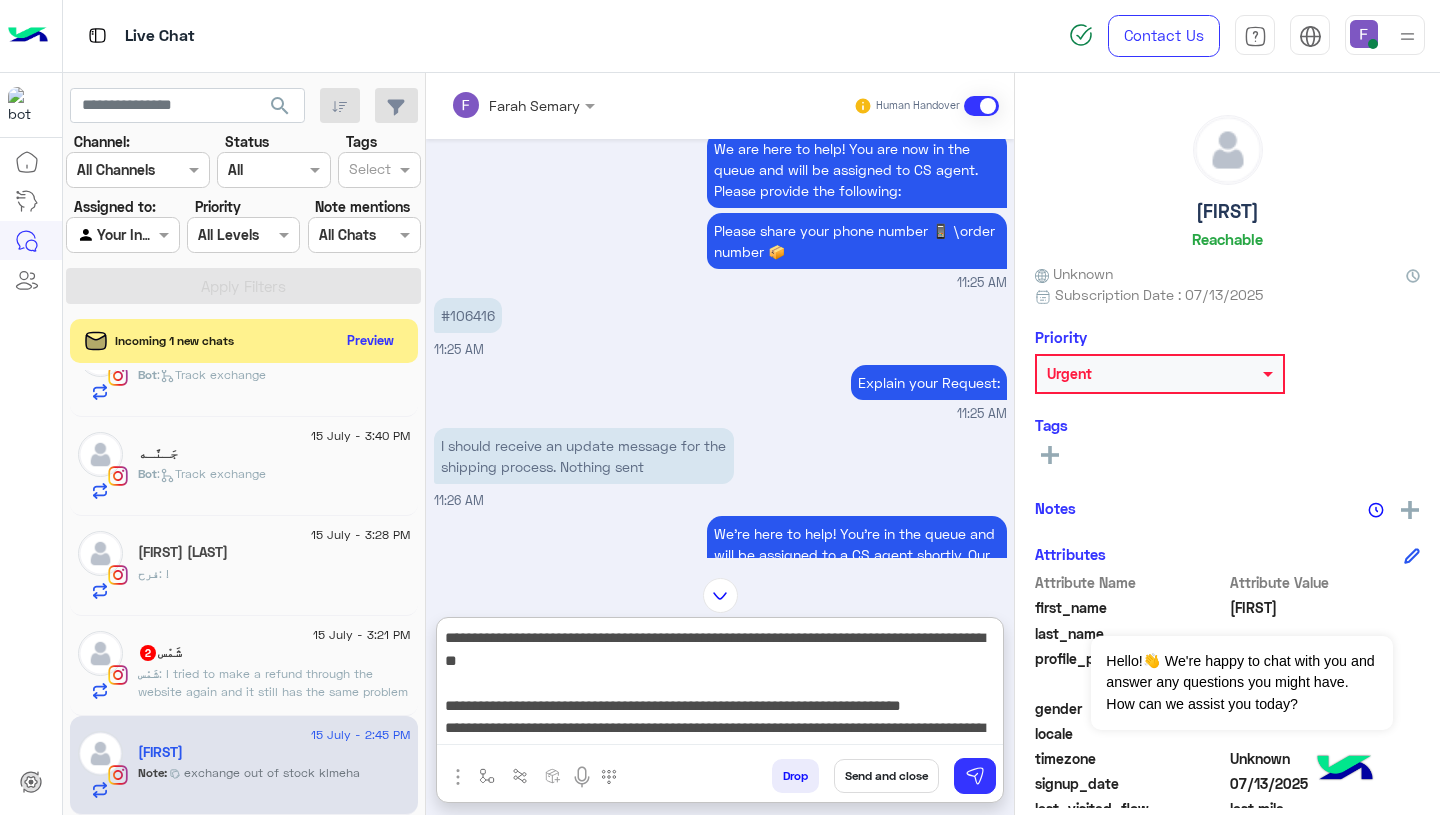 drag, startPoint x: 630, startPoint y: 640, endPoint x: 952, endPoint y: 646, distance: 322.0559 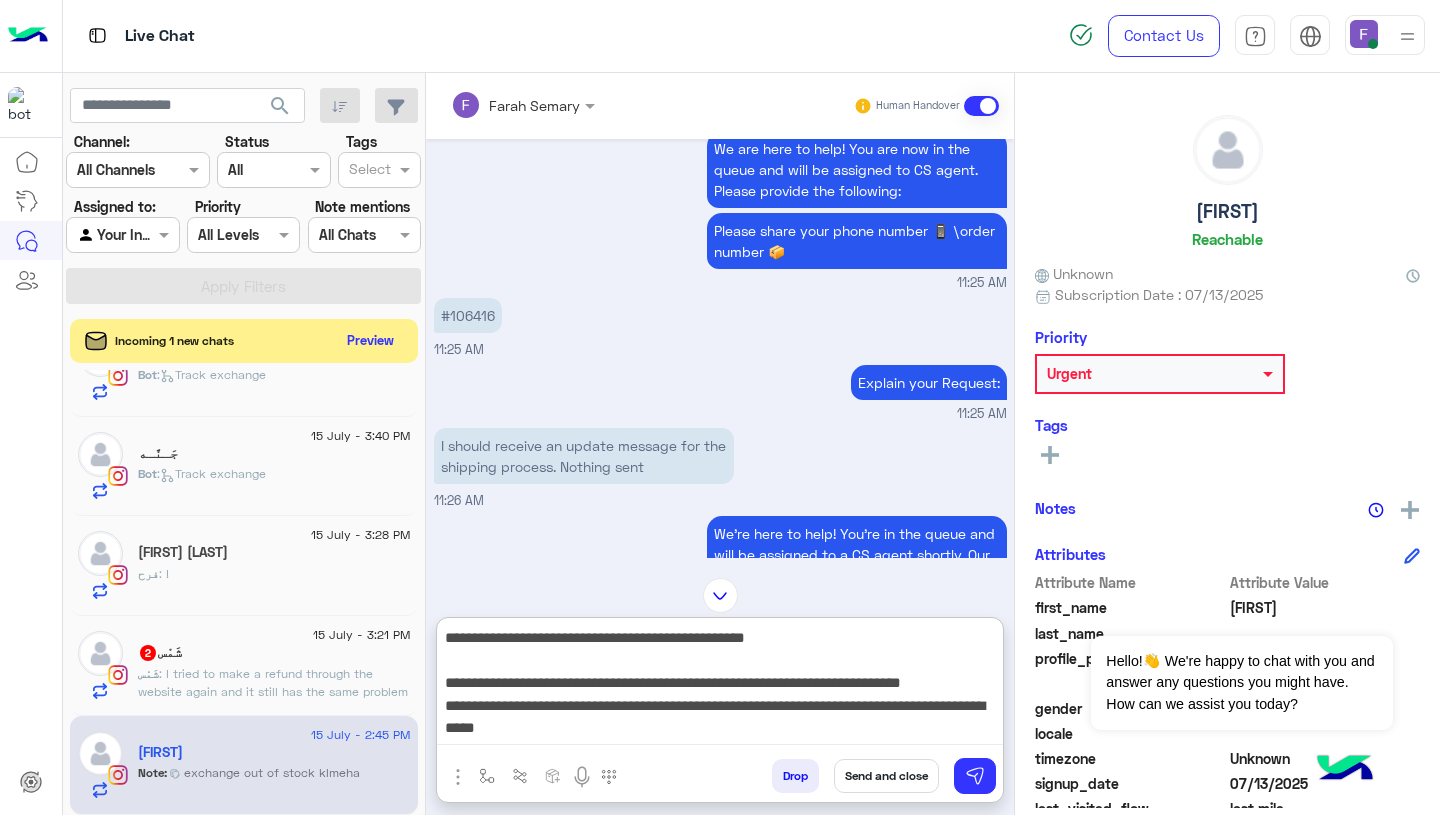 paste on "**********" 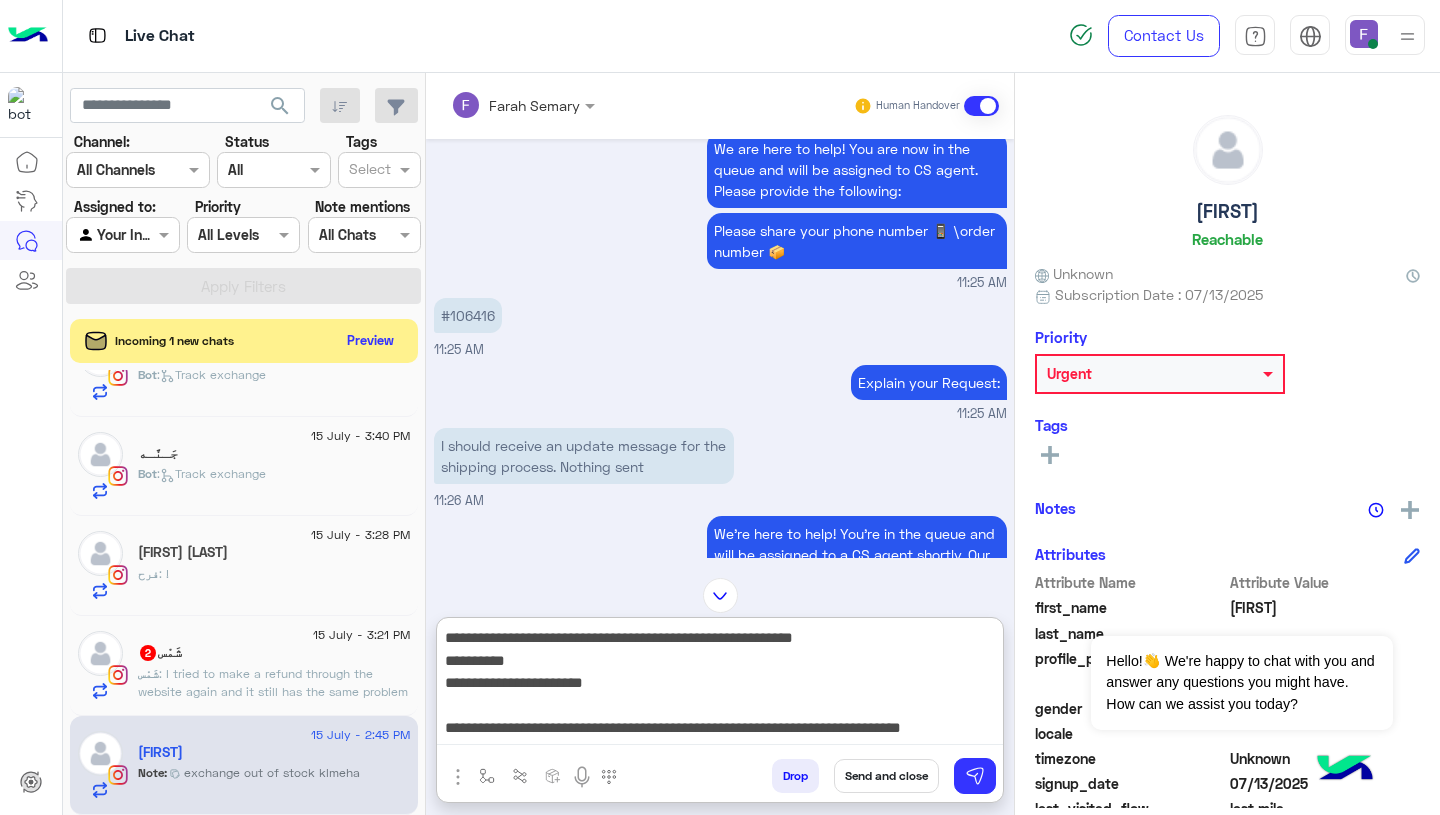 click on "**********" at bounding box center [720, 685] 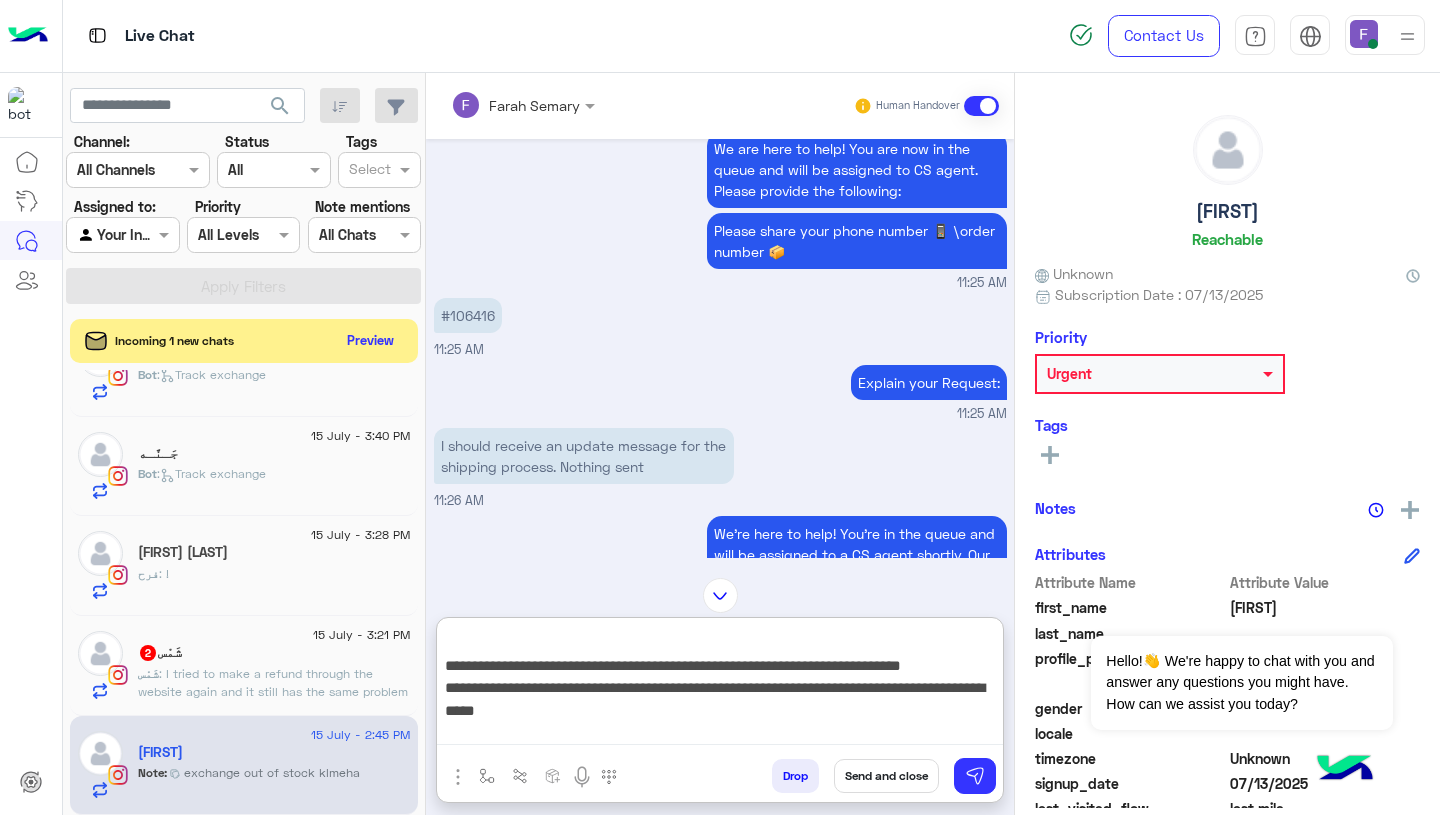 scroll, scrollTop: 43, scrollLeft: 0, axis: vertical 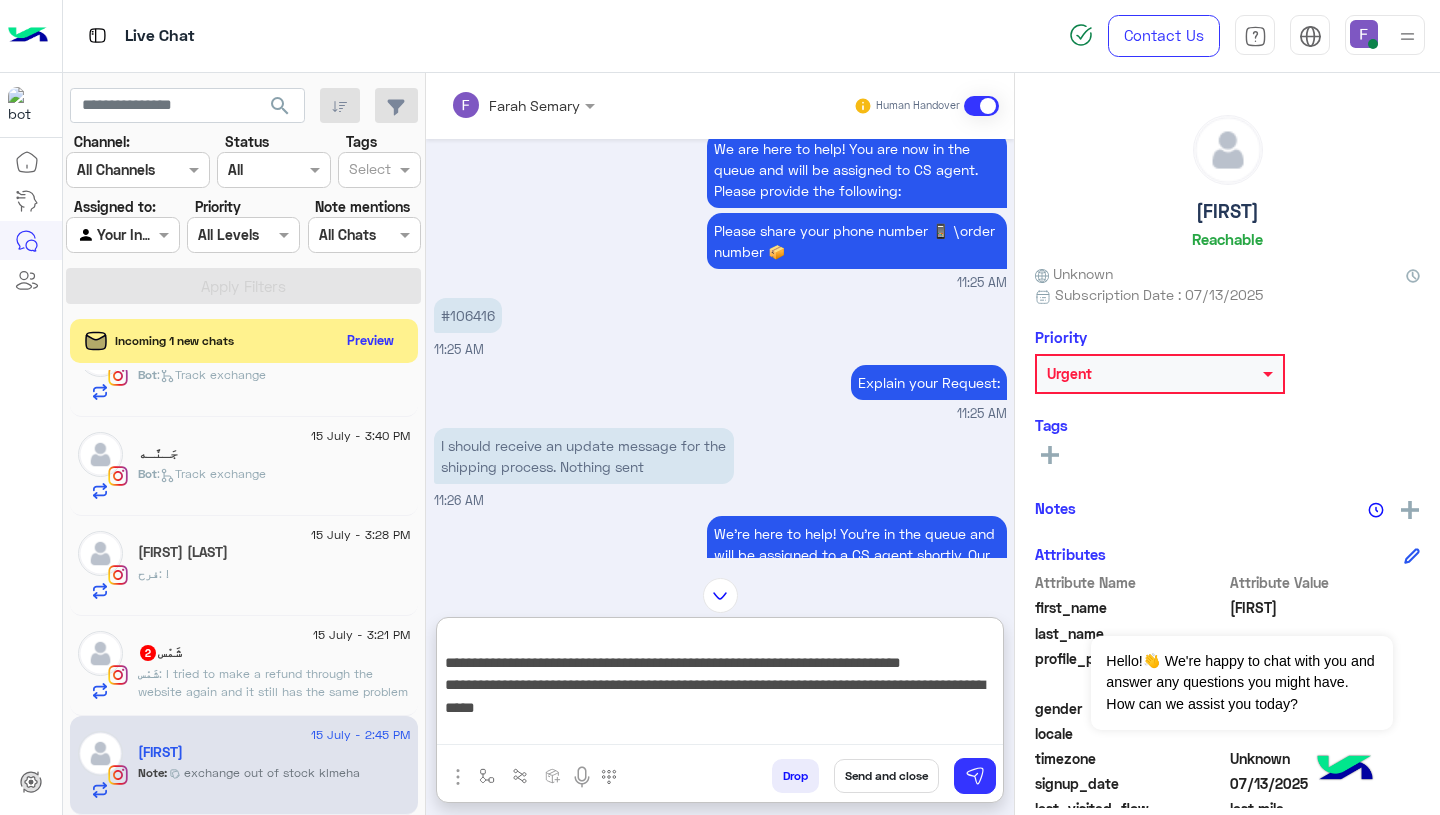 drag, startPoint x: 777, startPoint y: 690, endPoint x: 791, endPoint y: 708, distance: 22.803509 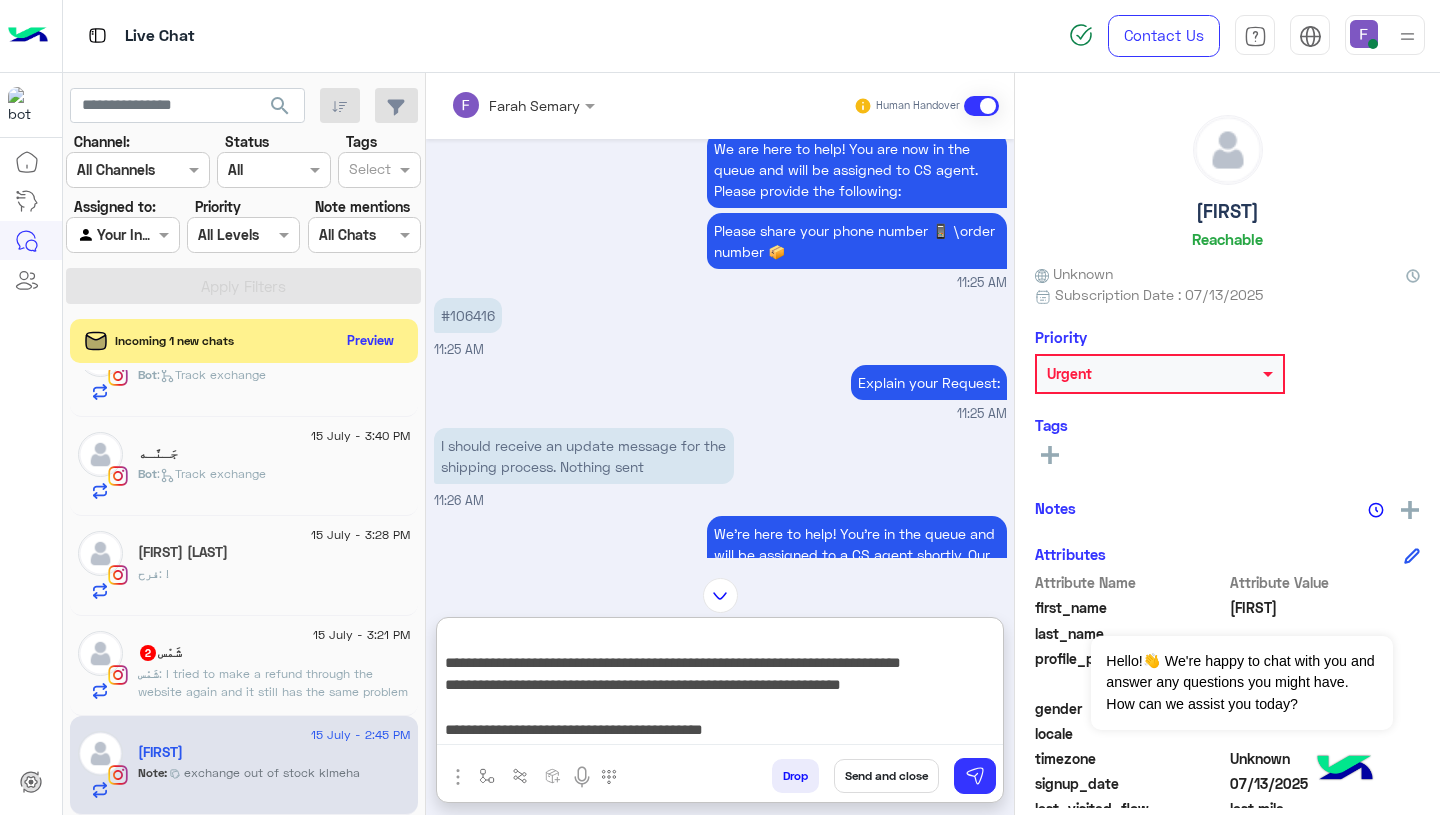 click on "**********" at bounding box center (720, 685) 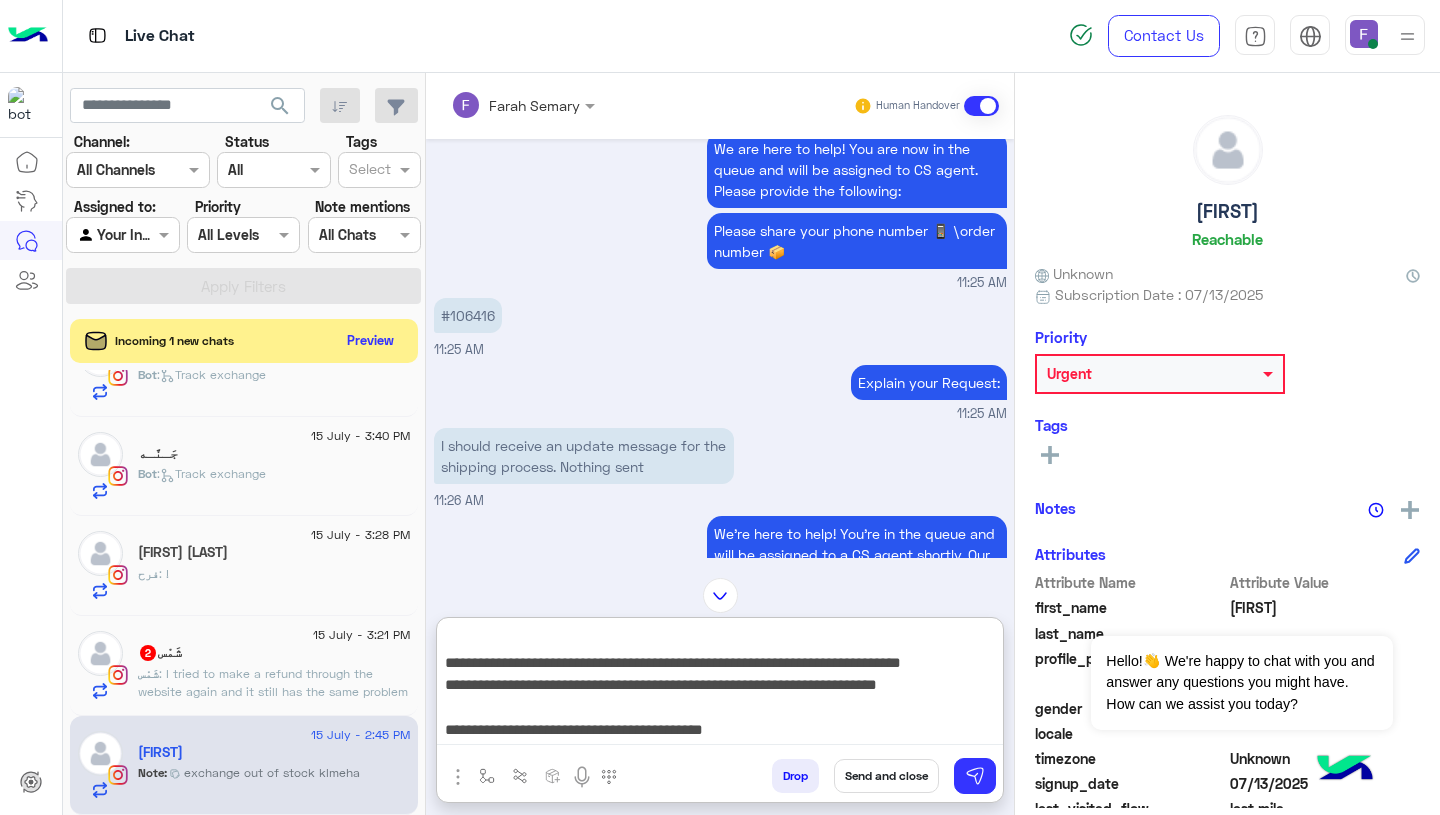 type on "**********" 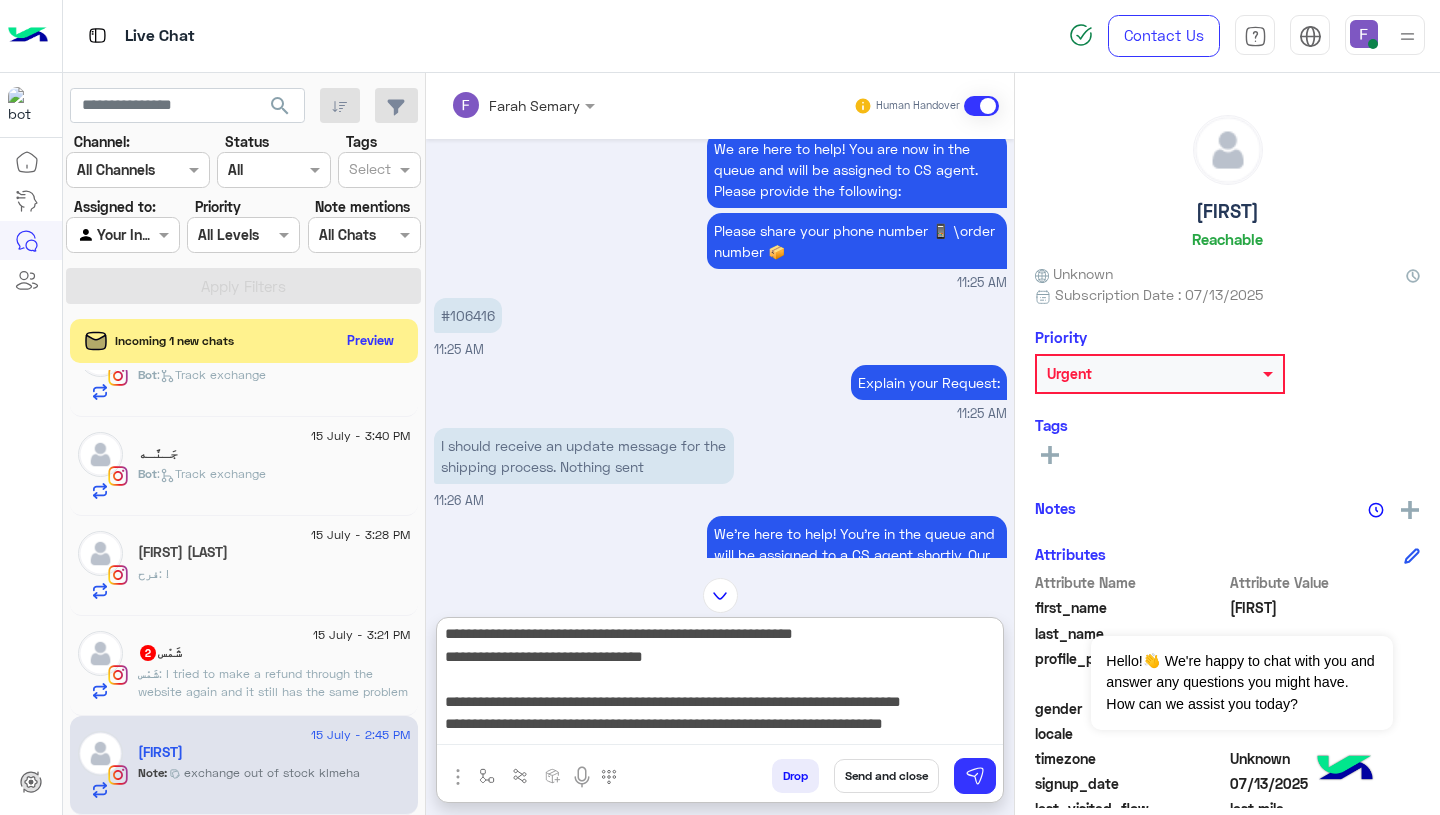 scroll, scrollTop: 0, scrollLeft: 0, axis: both 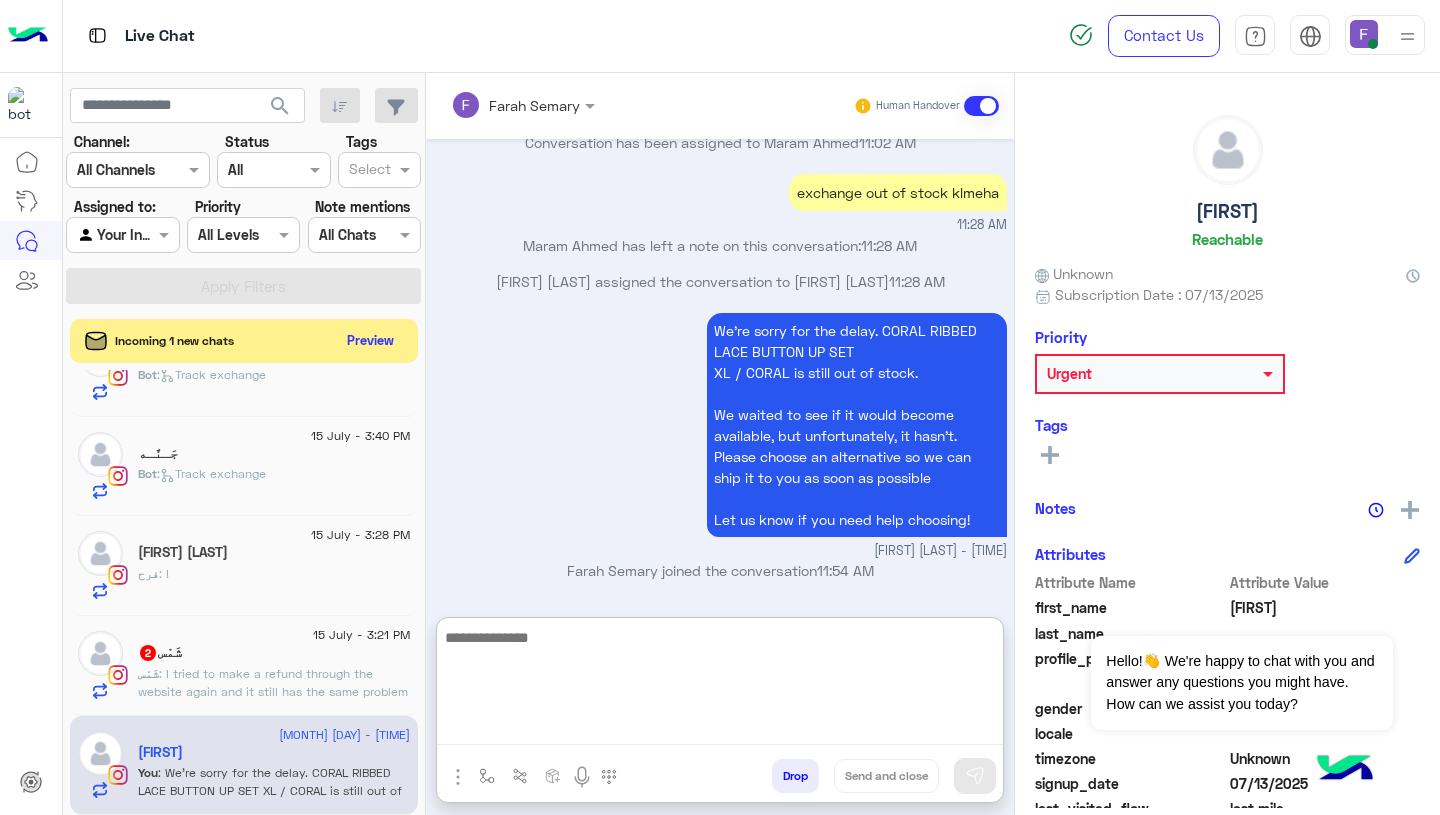click on "We’re sorry for the delay. CORAL RIBBED LACE BUTTON UP SET XL / CORAL is still out of stock. We waited to see if it would become available, but unfortunately, it hasn’t. Please choose an alternative so we can ship it to you as soon as possible Let us know if you need help choosing!  Farah Semary -  11:54 AM" at bounding box center (720, 434) 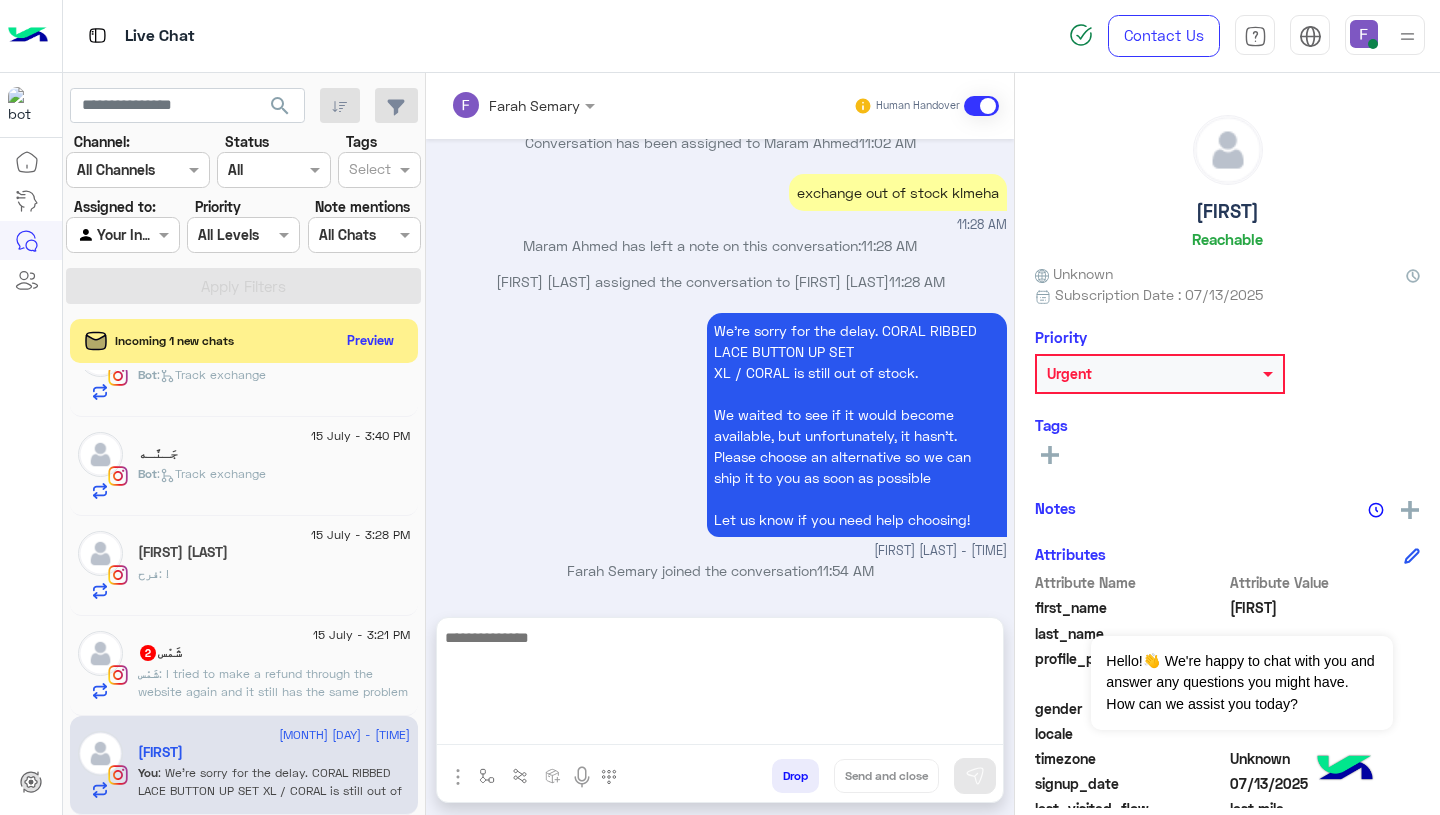 scroll, scrollTop: 1974, scrollLeft: 0, axis: vertical 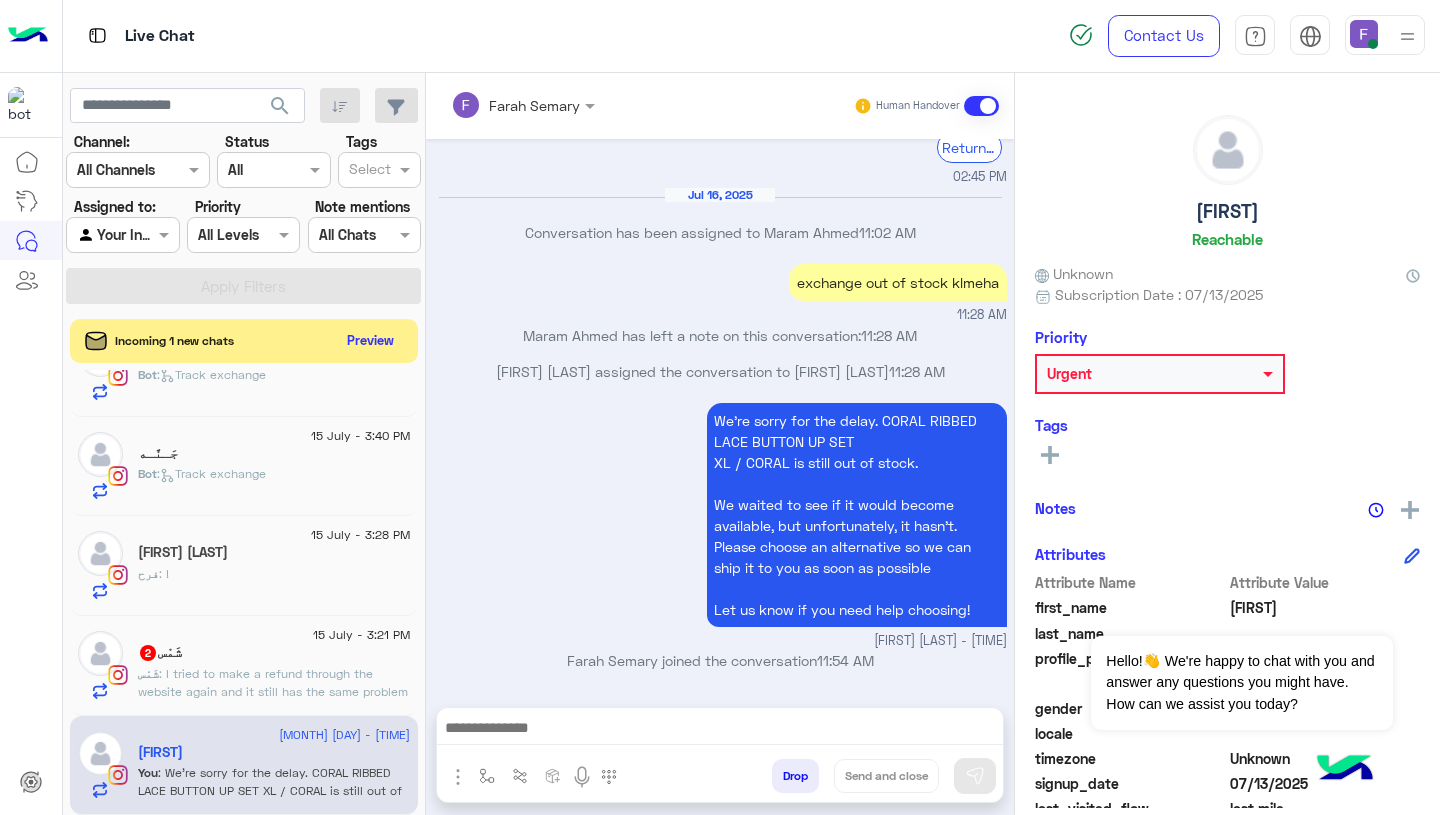 click on "شَمْس : I tried to make a refund through the website again and it still has the same problem" 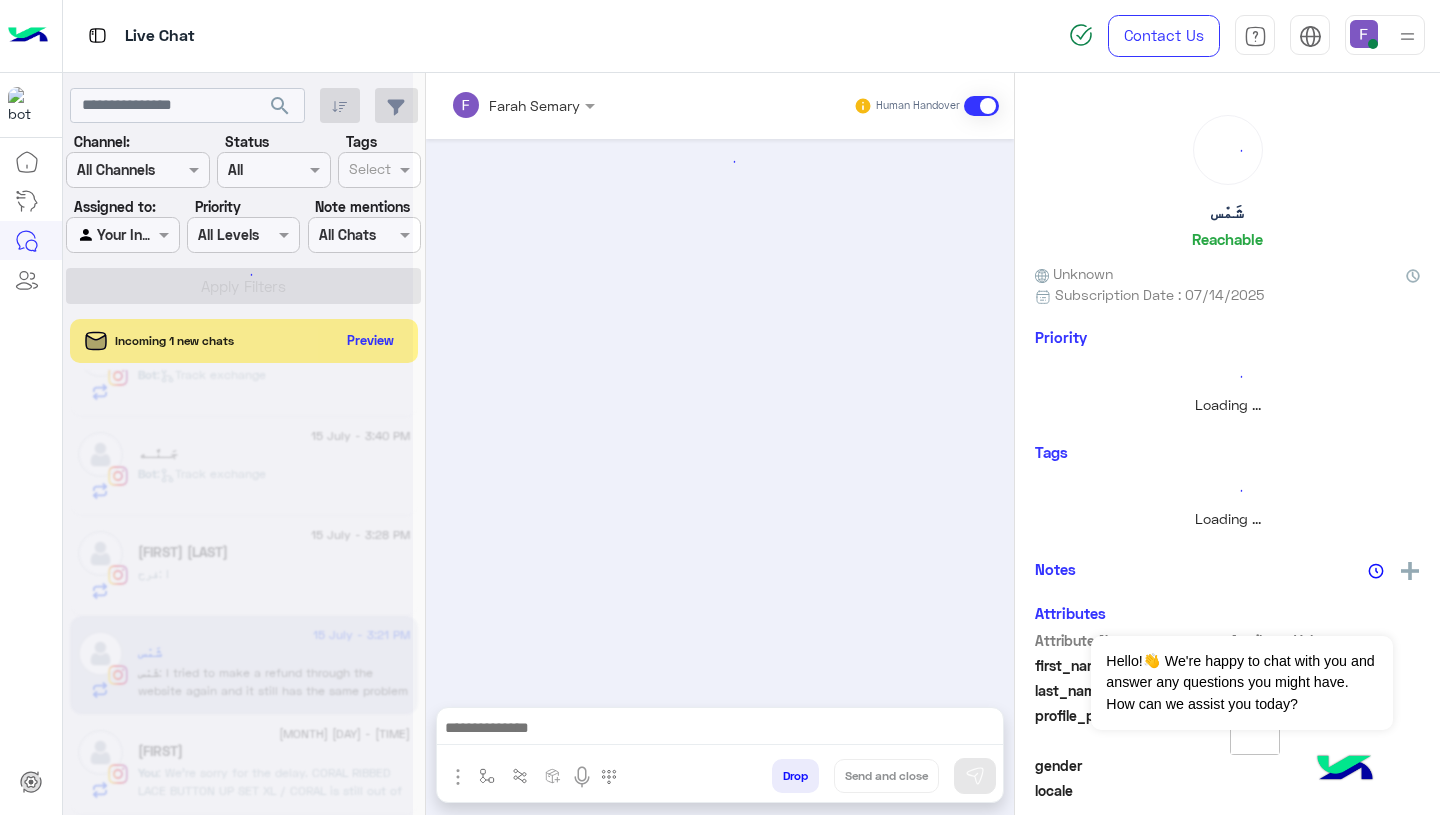 scroll, scrollTop: 459, scrollLeft: 0, axis: vertical 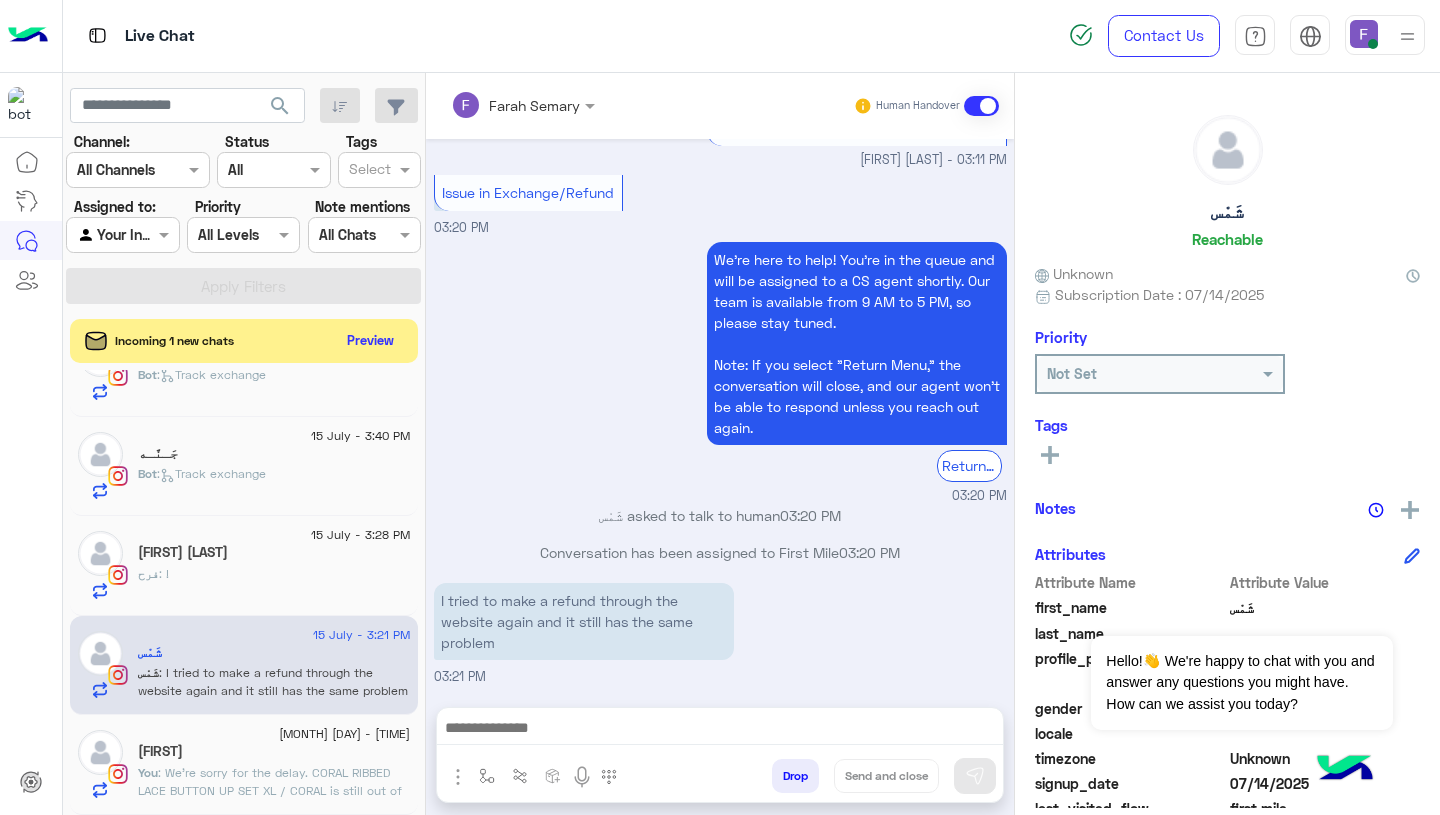 click on "I tried to make a refund through the website again and it still has the same problem" at bounding box center (584, 621) 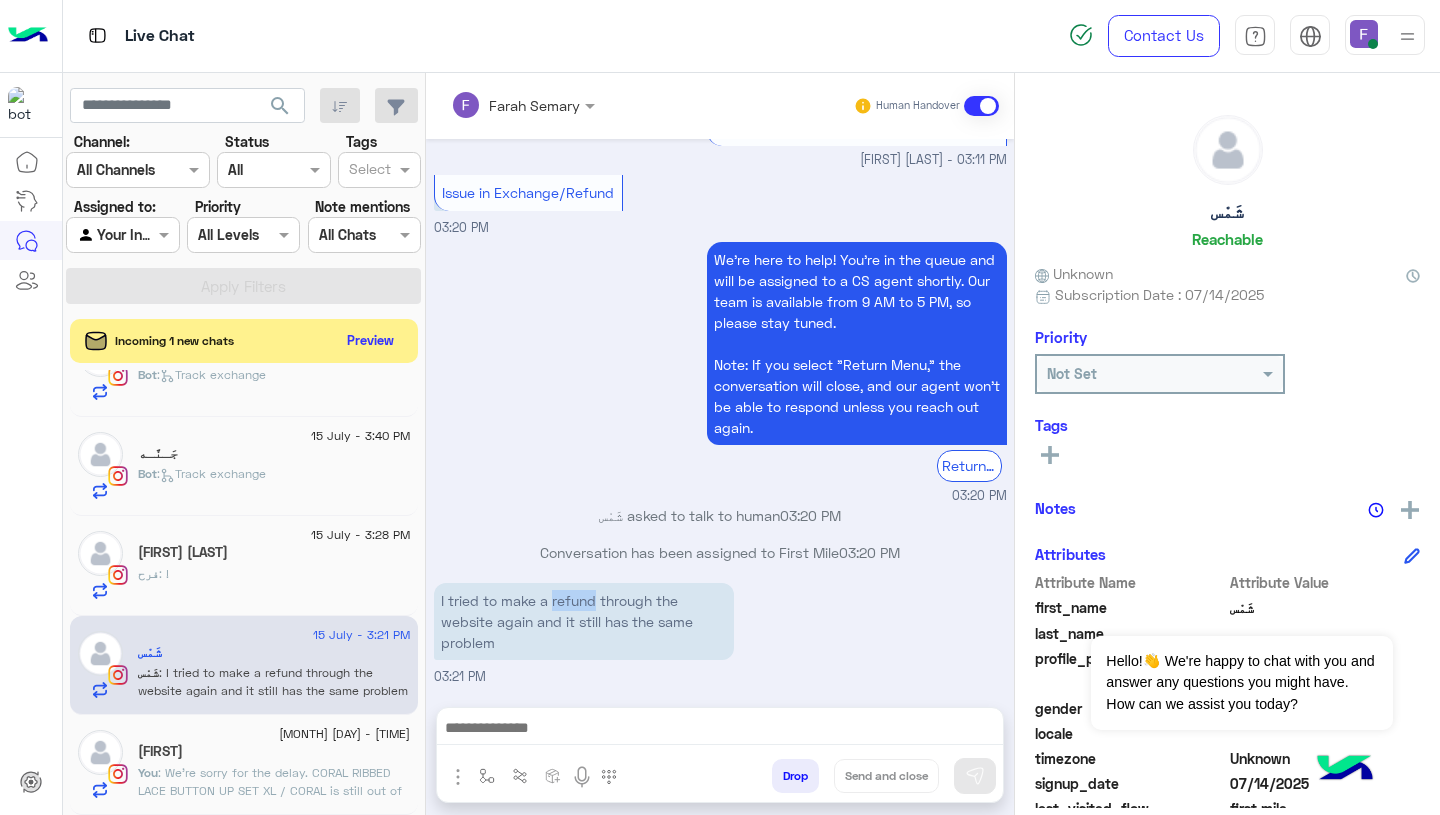 click on "I tried to make a refund through the website again and it still has the same problem" at bounding box center [584, 621] 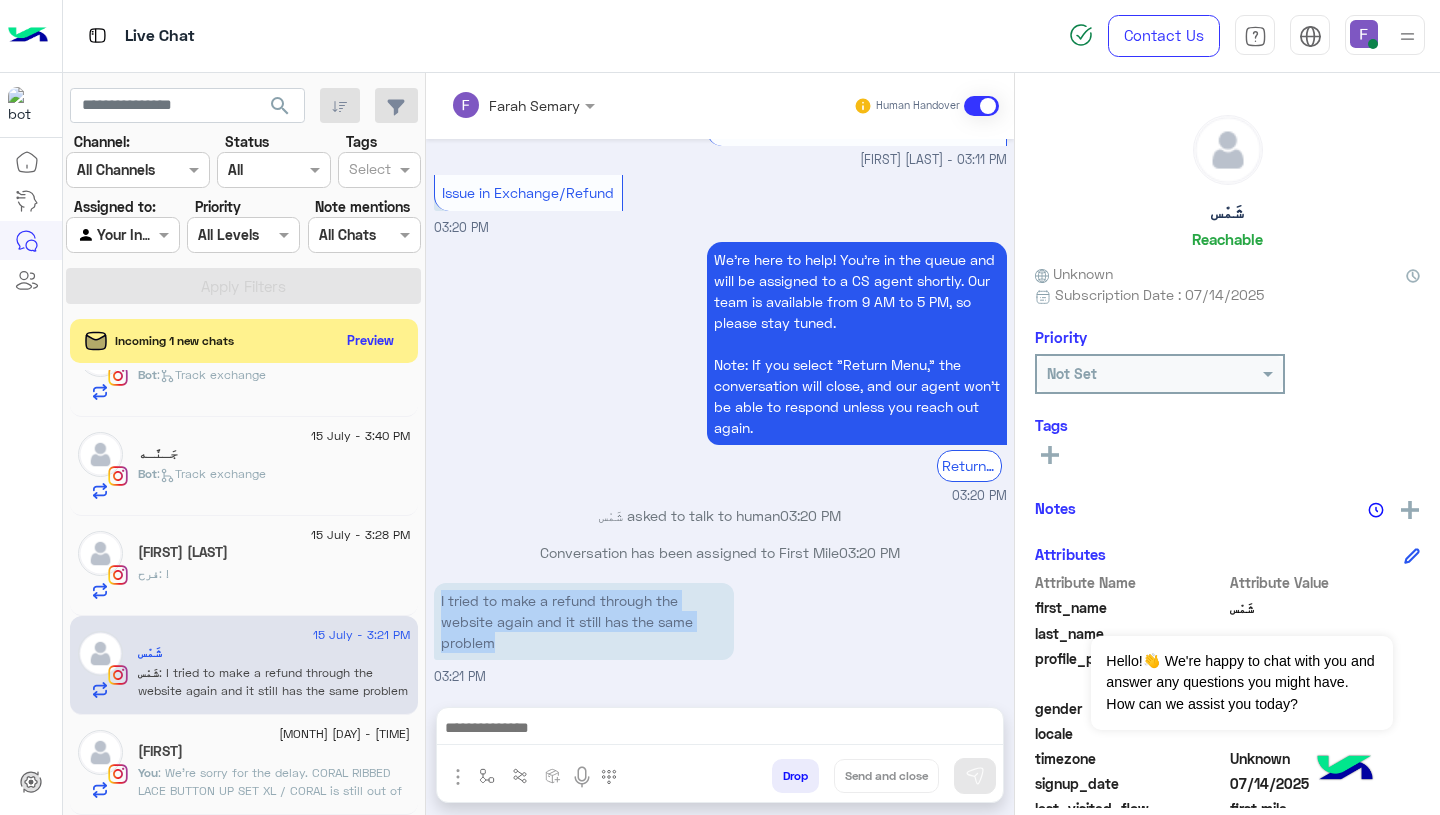 click on "I tried to make a refund through the website again and it still has the same problem" at bounding box center (584, 621) 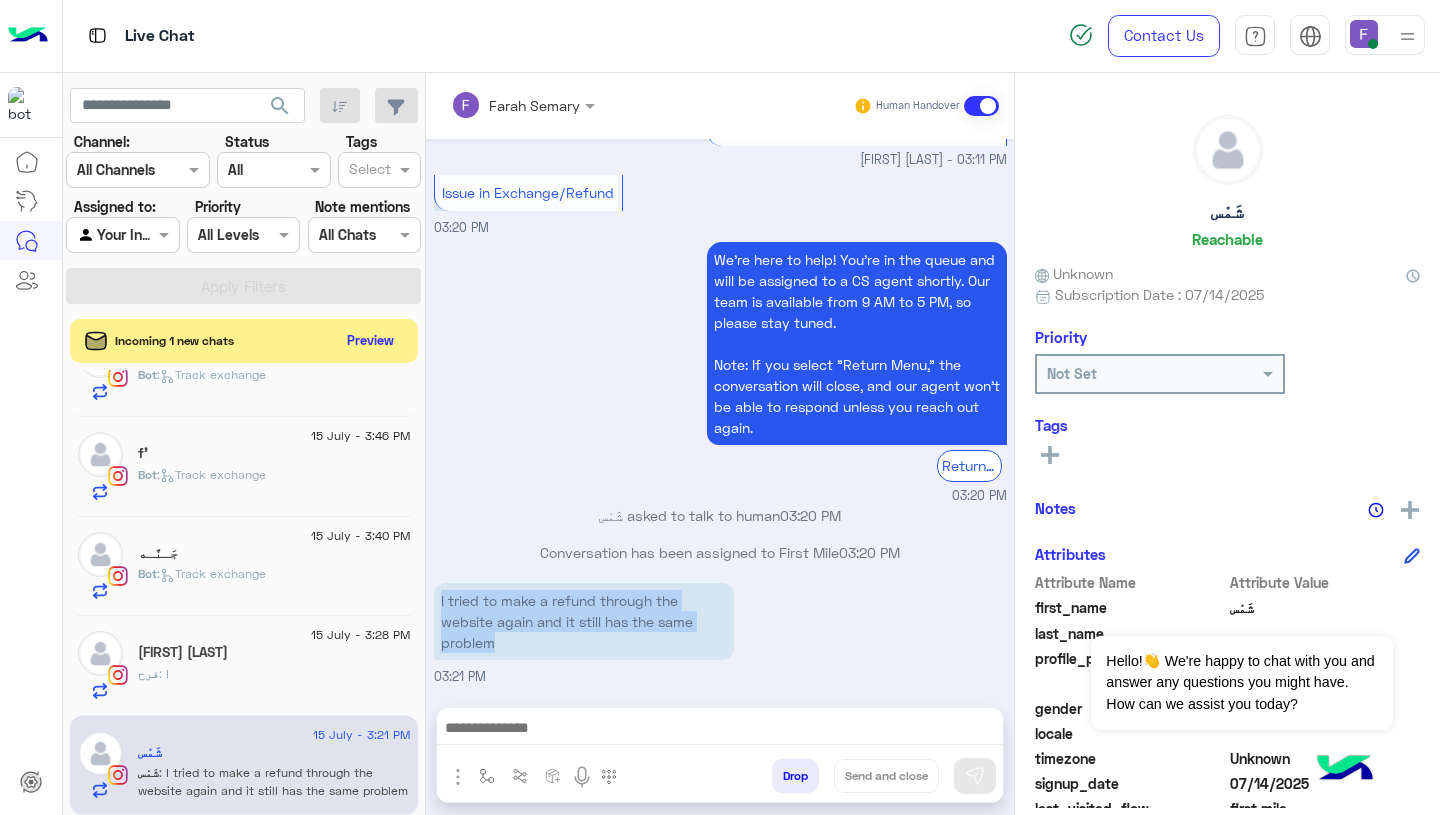 scroll, scrollTop: 359, scrollLeft: 0, axis: vertical 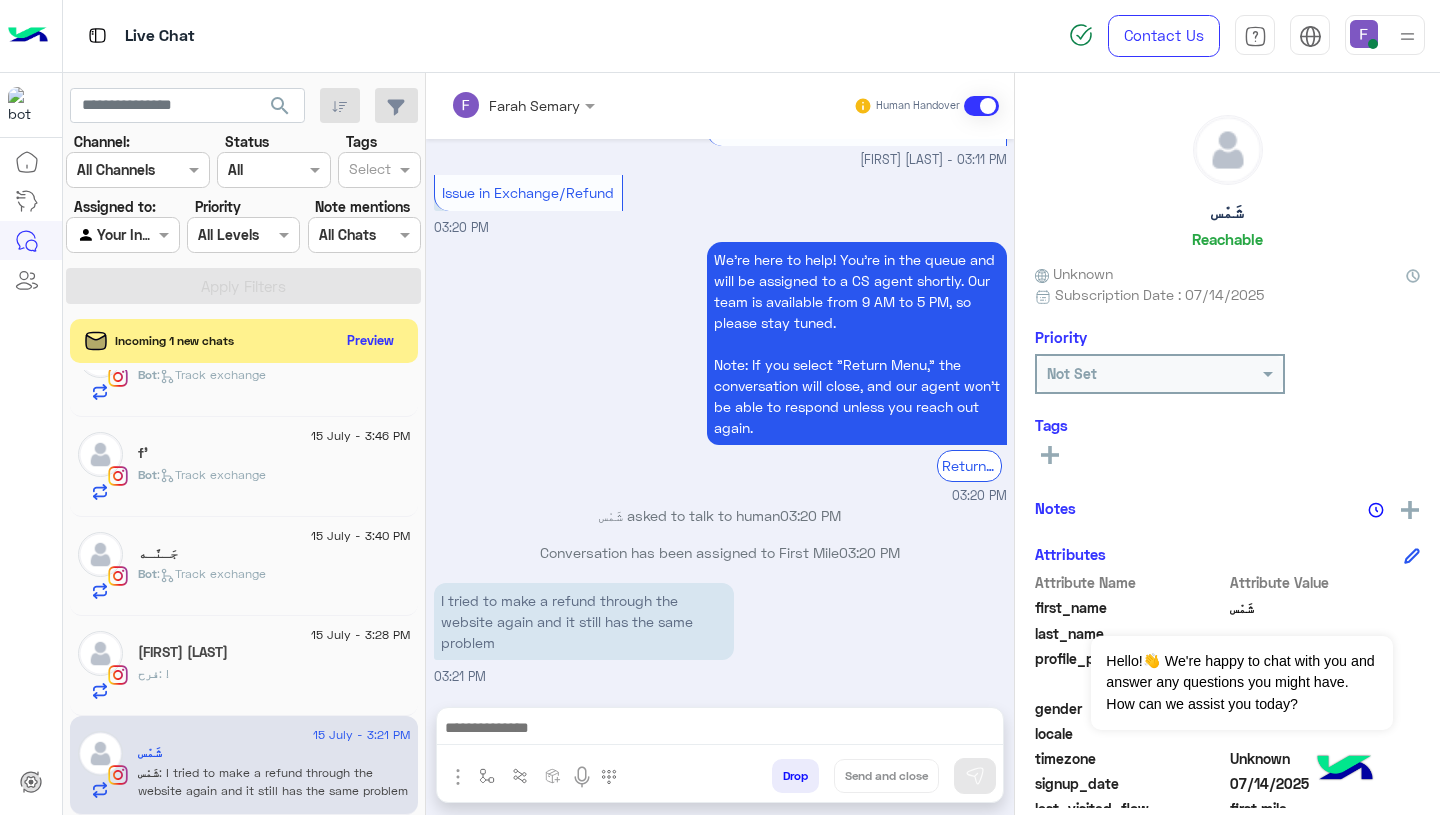 click at bounding box center (720, 730) 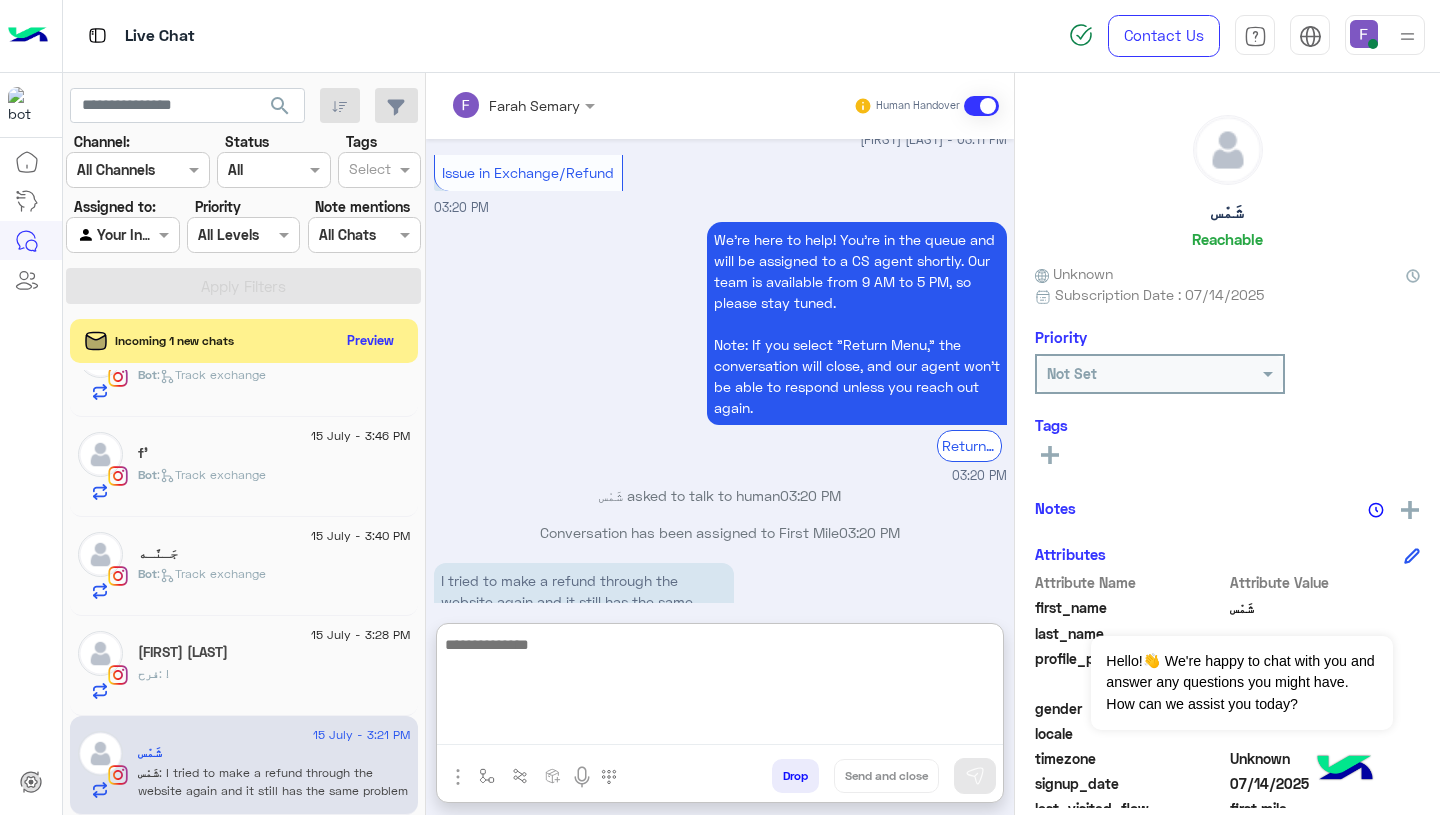 paste on "**********" 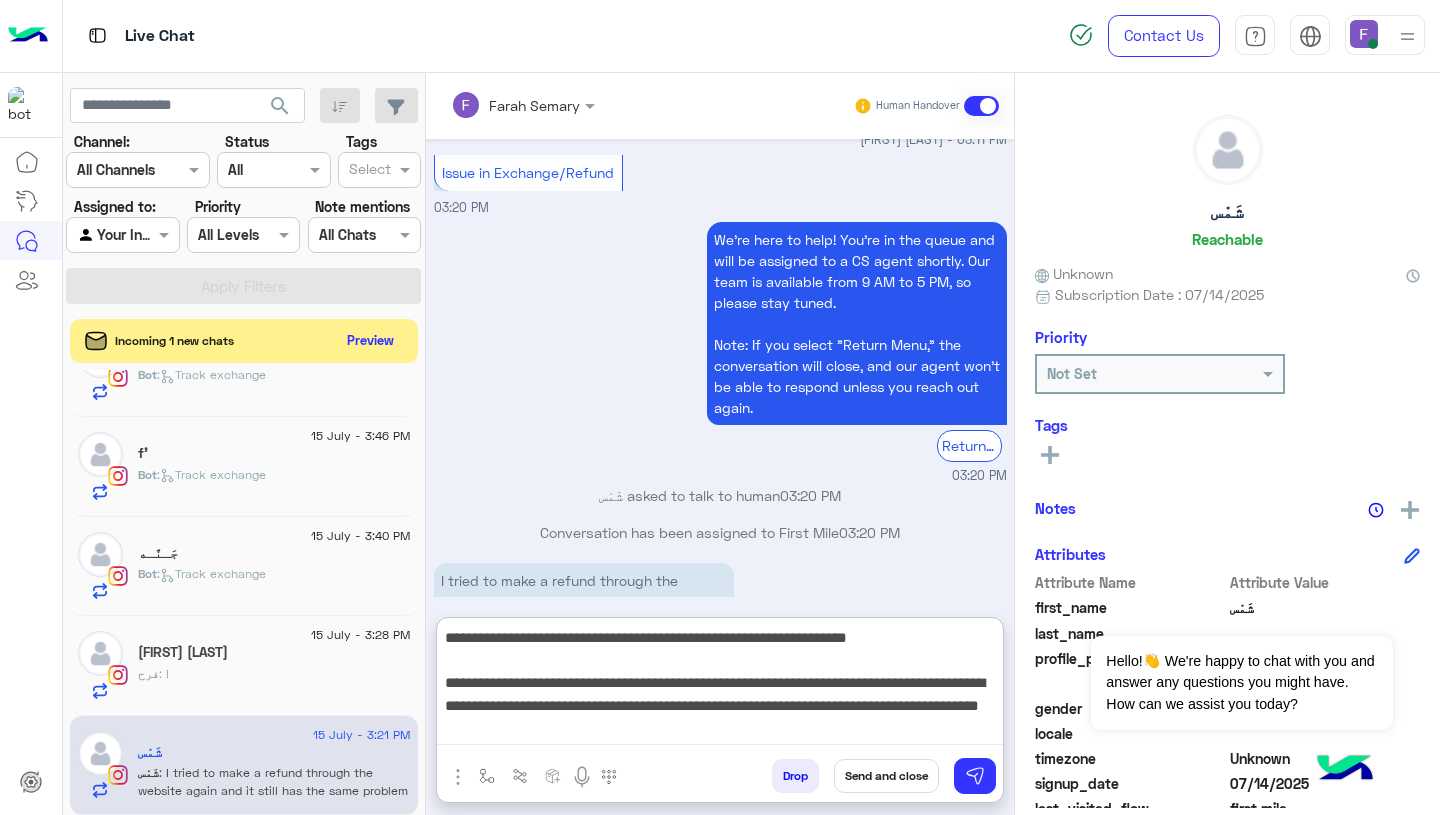 scroll, scrollTop: 128, scrollLeft: 0, axis: vertical 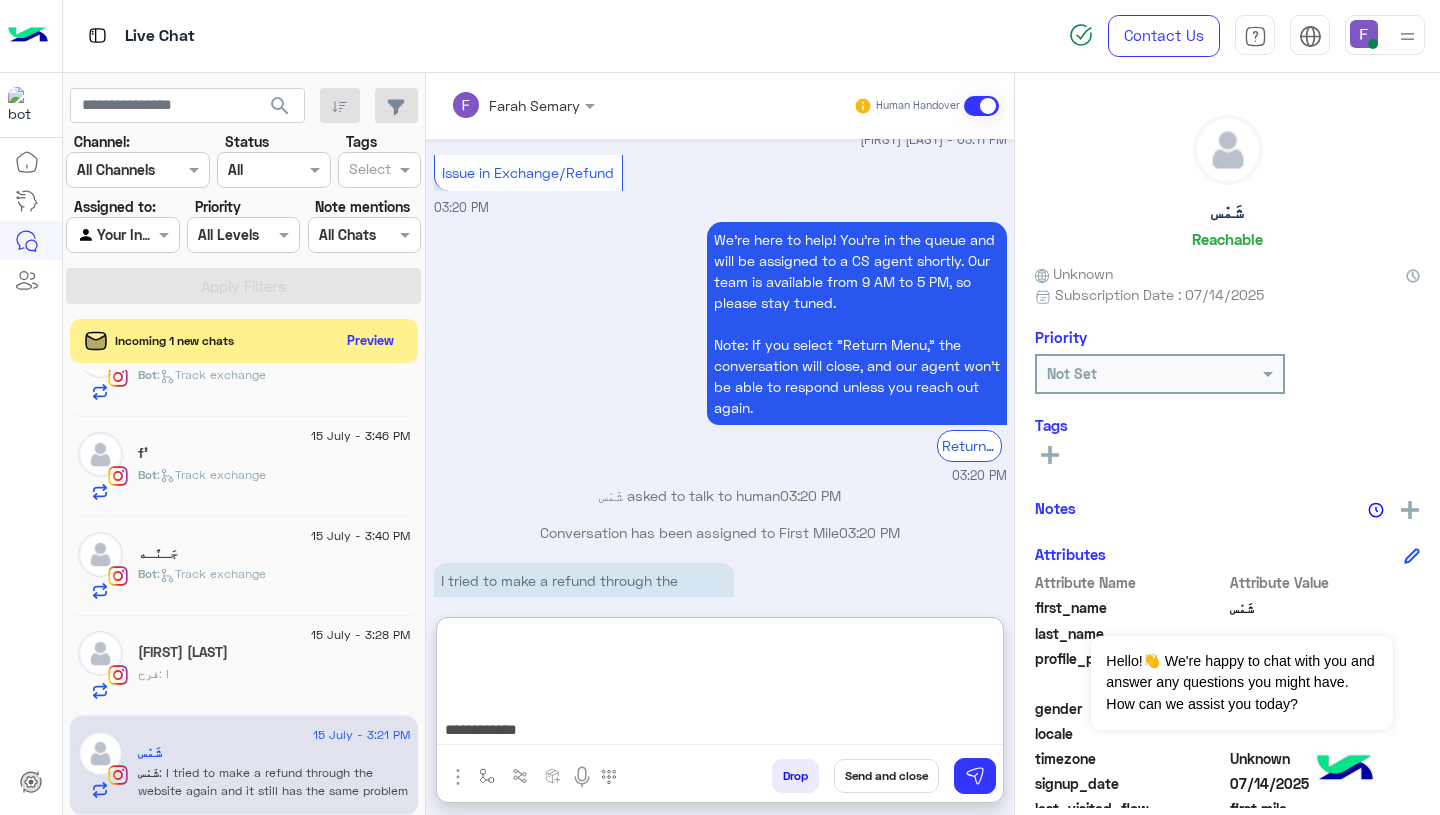 click on "**********" at bounding box center (720, 685) 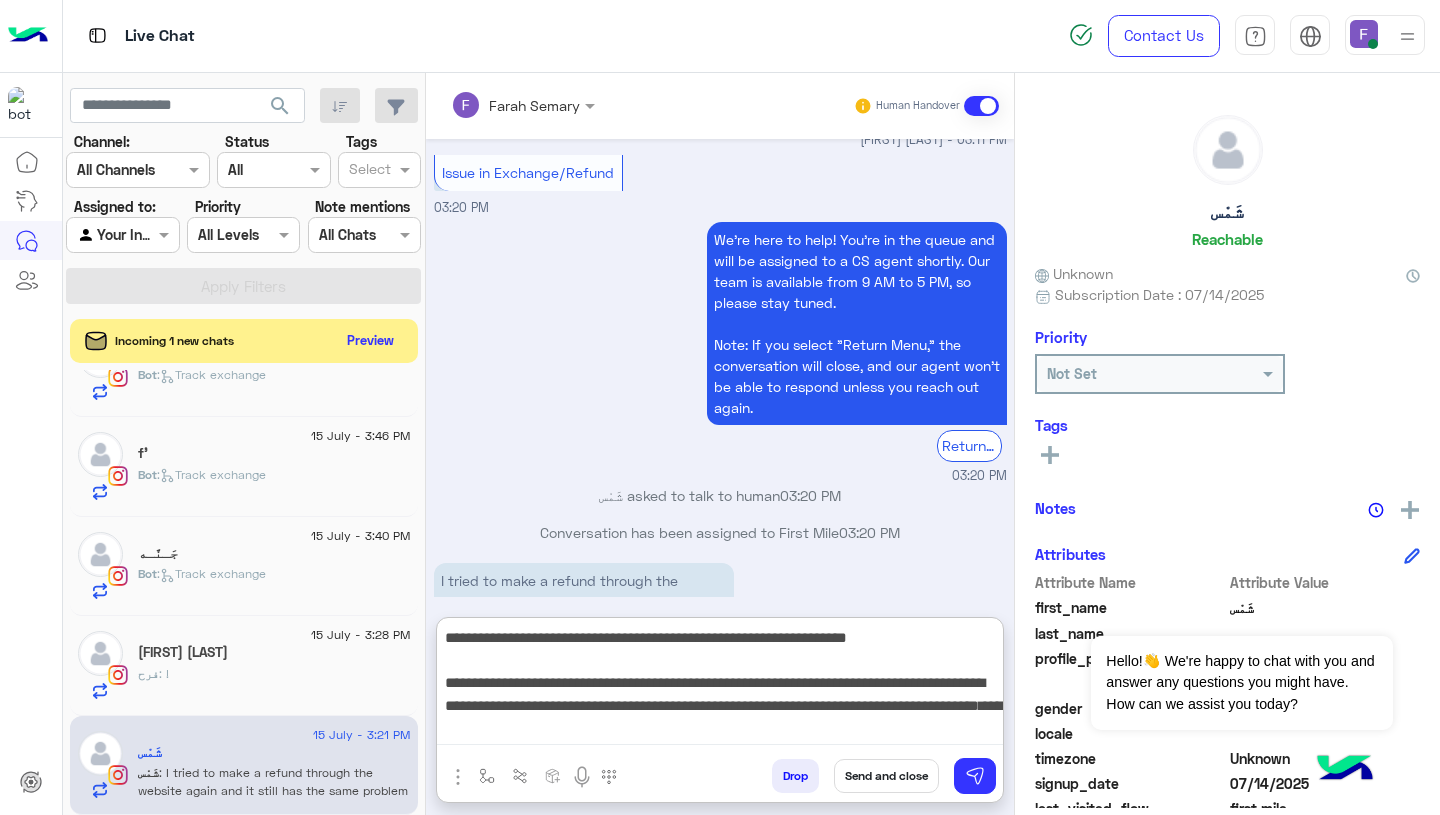 scroll, scrollTop: 0, scrollLeft: 0, axis: both 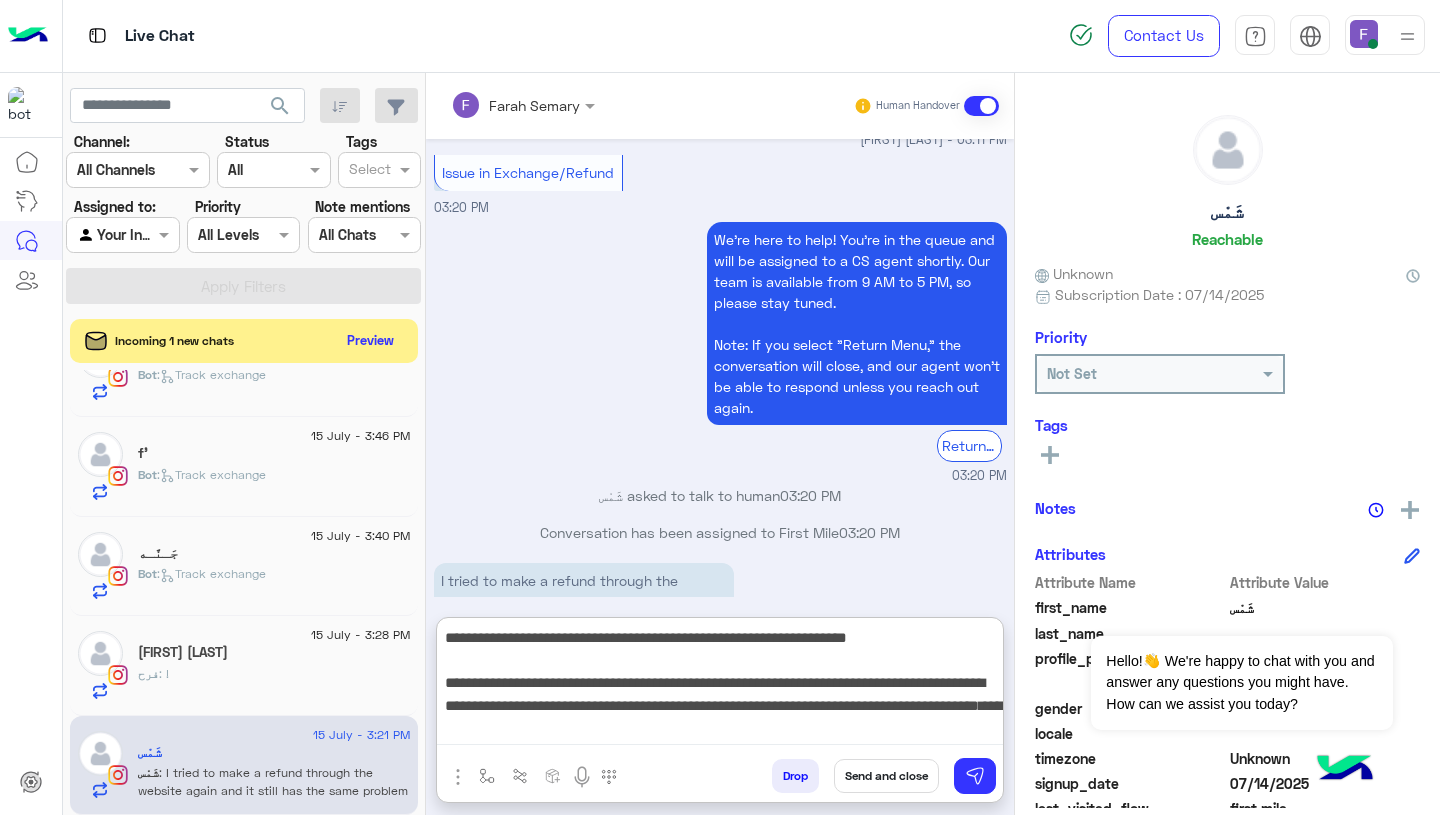 click on "**********" at bounding box center (720, 685) 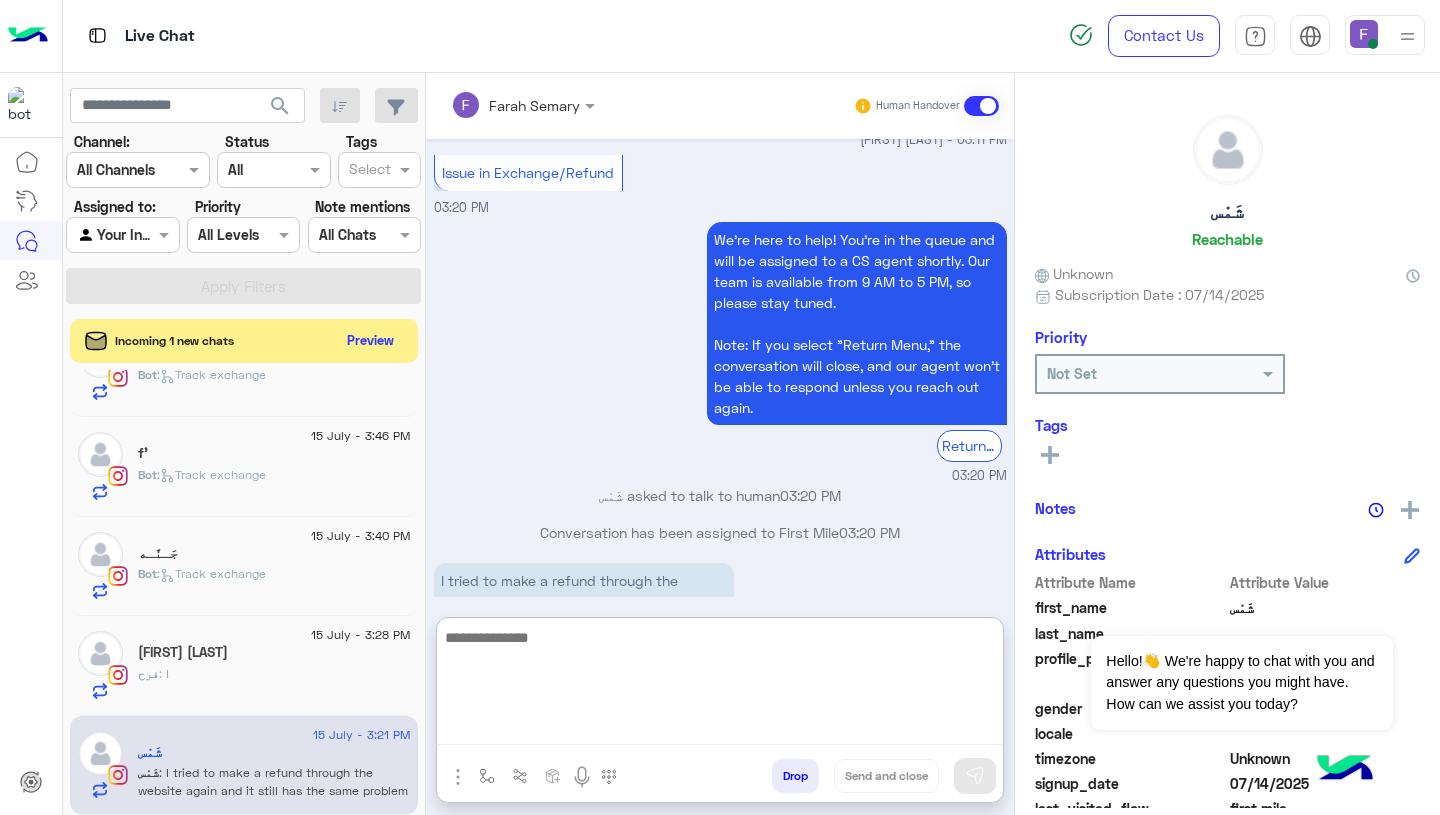 scroll, scrollTop: 2007, scrollLeft: 0, axis: vertical 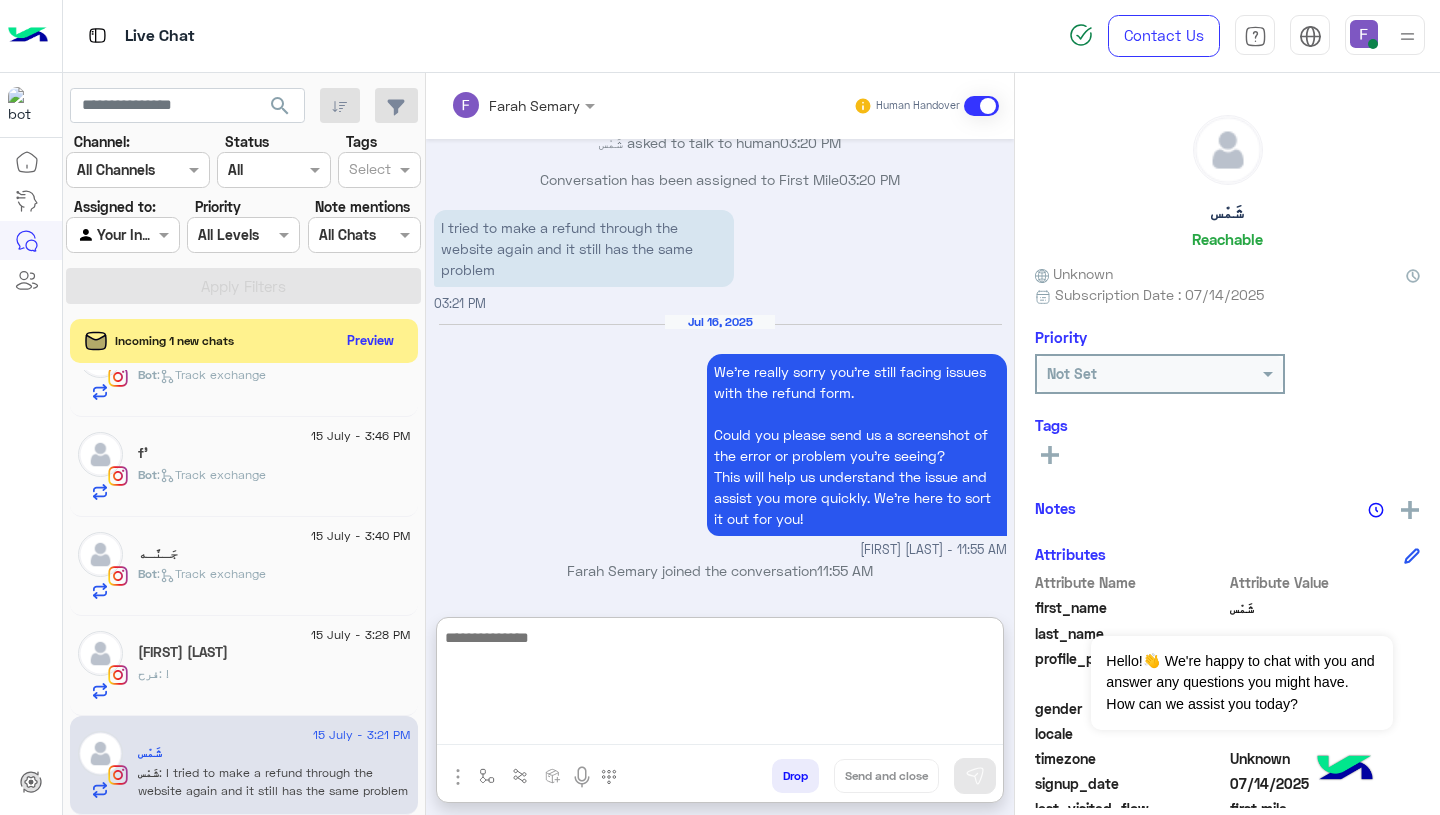 click on "فرح : !" 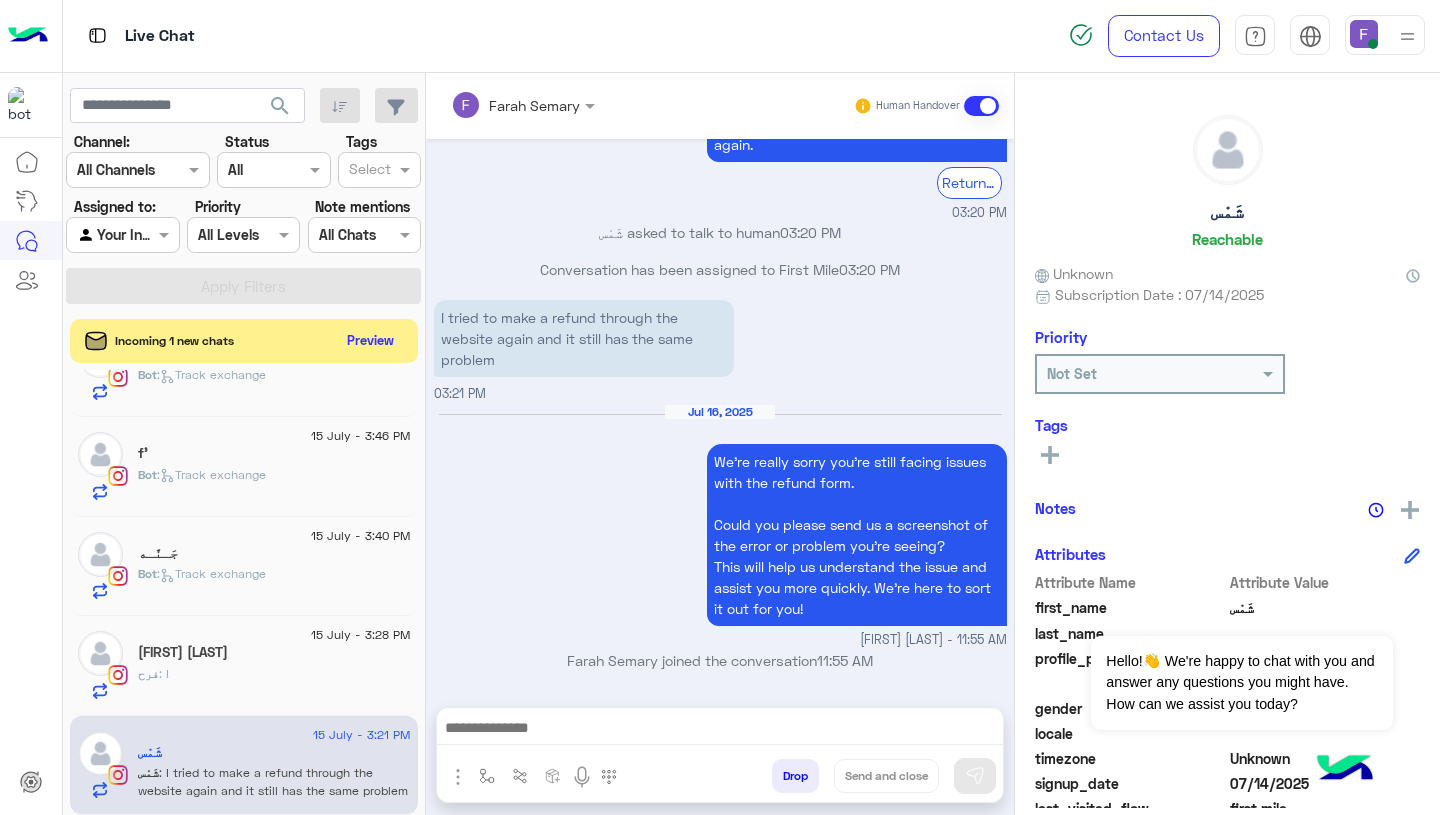 scroll, scrollTop: 1953, scrollLeft: 0, axis: vertical 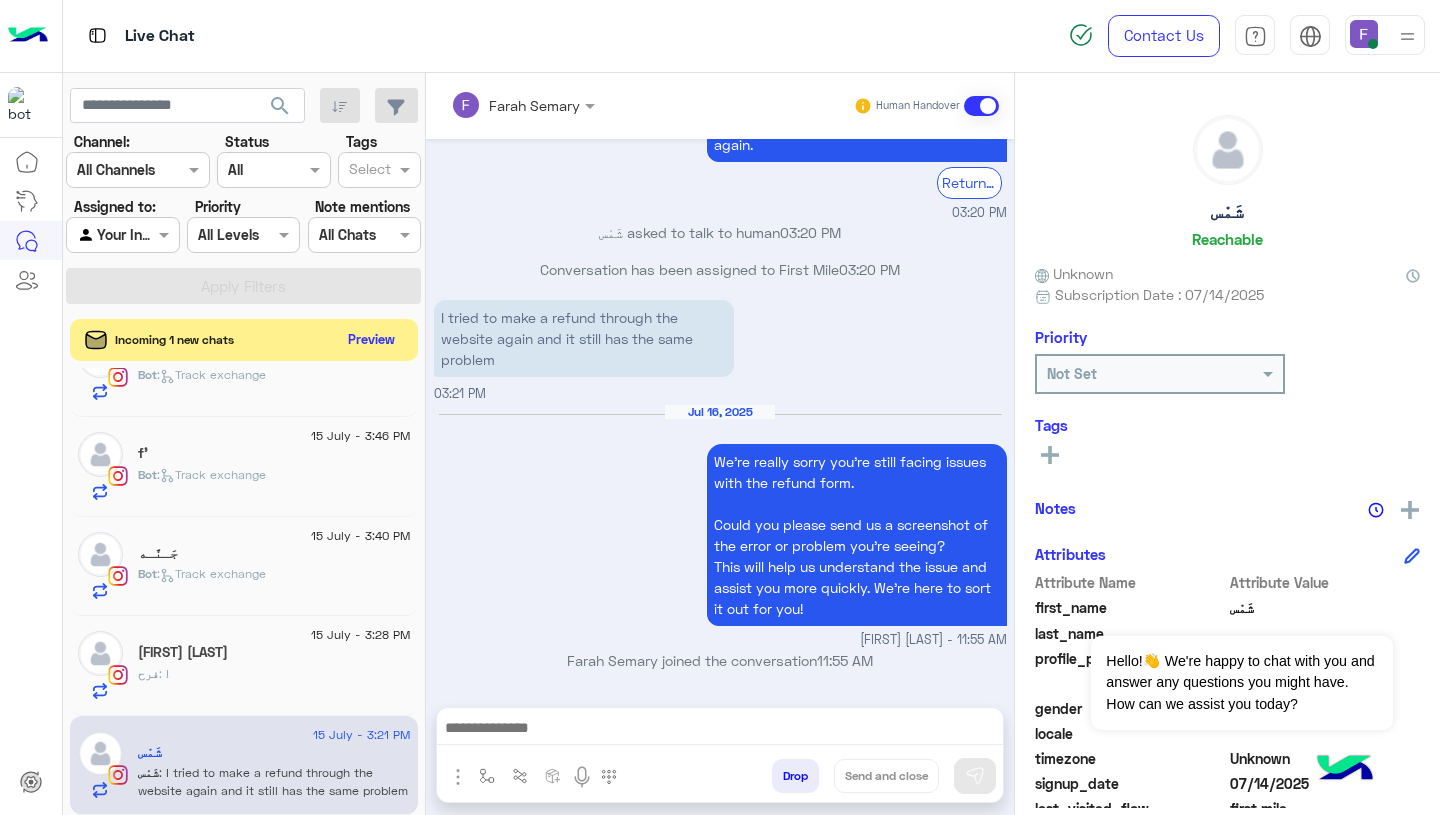 click on "Preview" 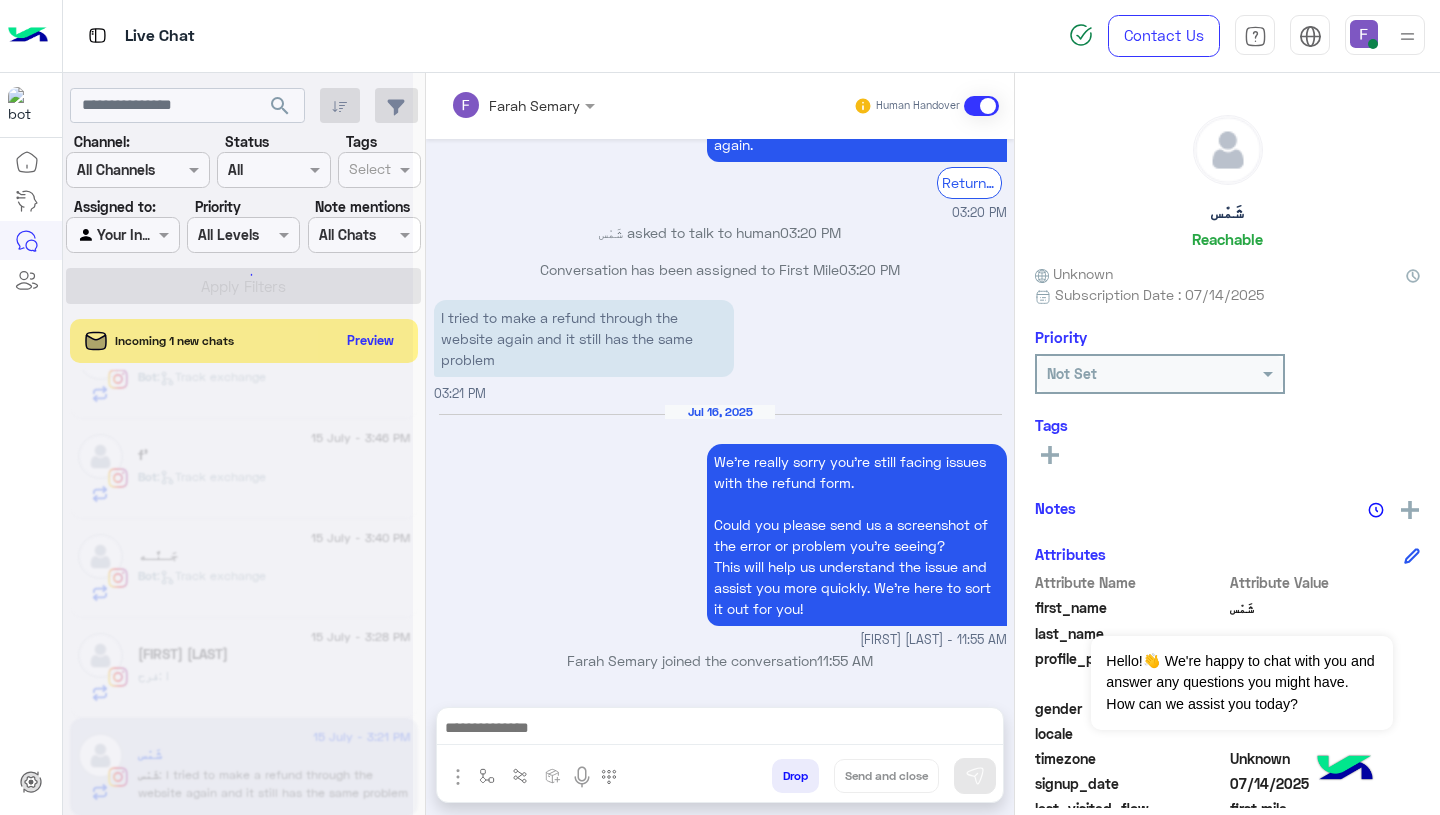 scroll, scrollTop: 0, scrollLeft: 0, axis: both 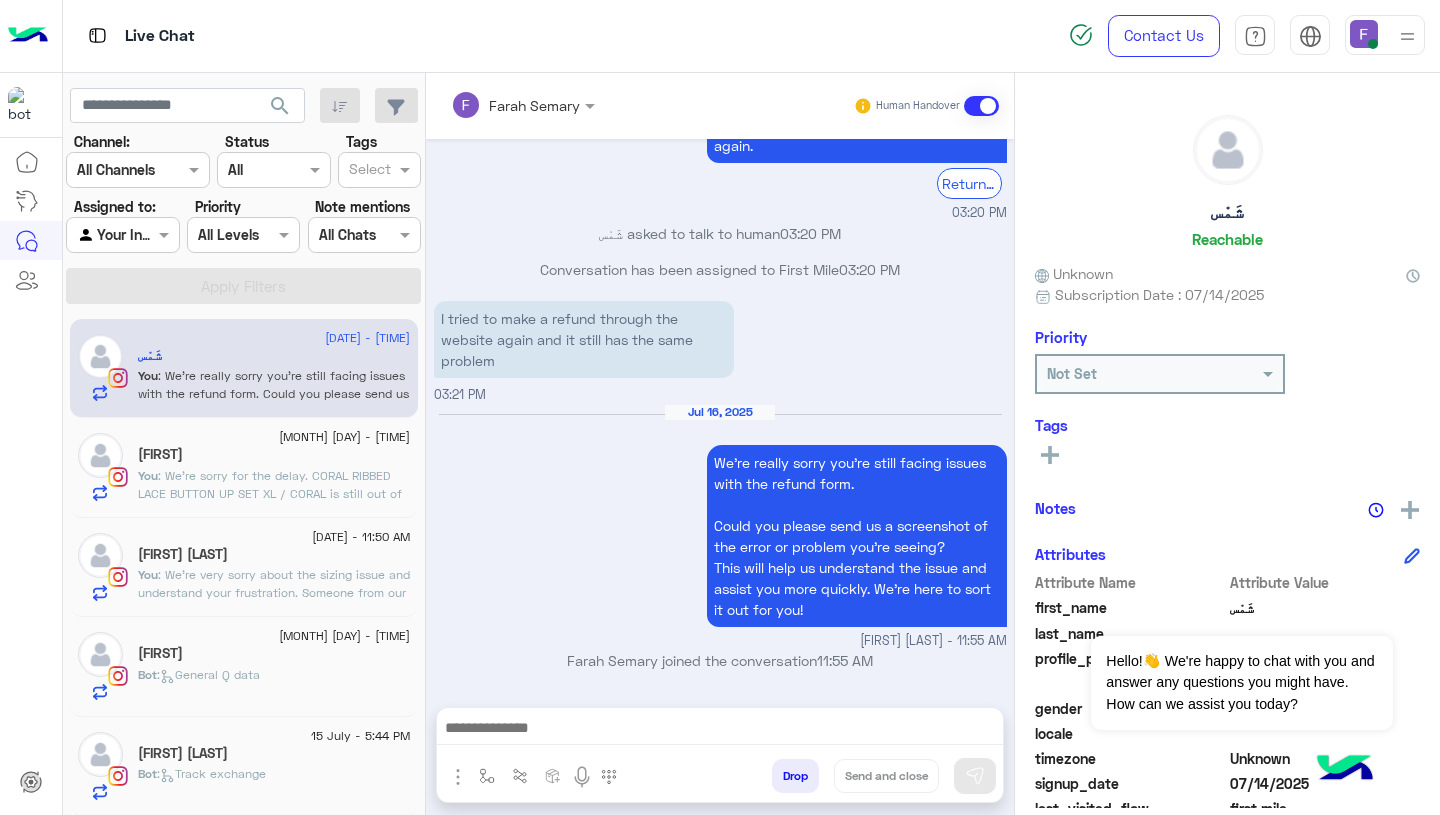 click on ": We’re very sorry about the sizing issue and understand your frustration.
Someone from our team just called, and you mentioned you’ll check and get back to us with the item you’d like instead.
We’re ready to assist as soon as you decide!" 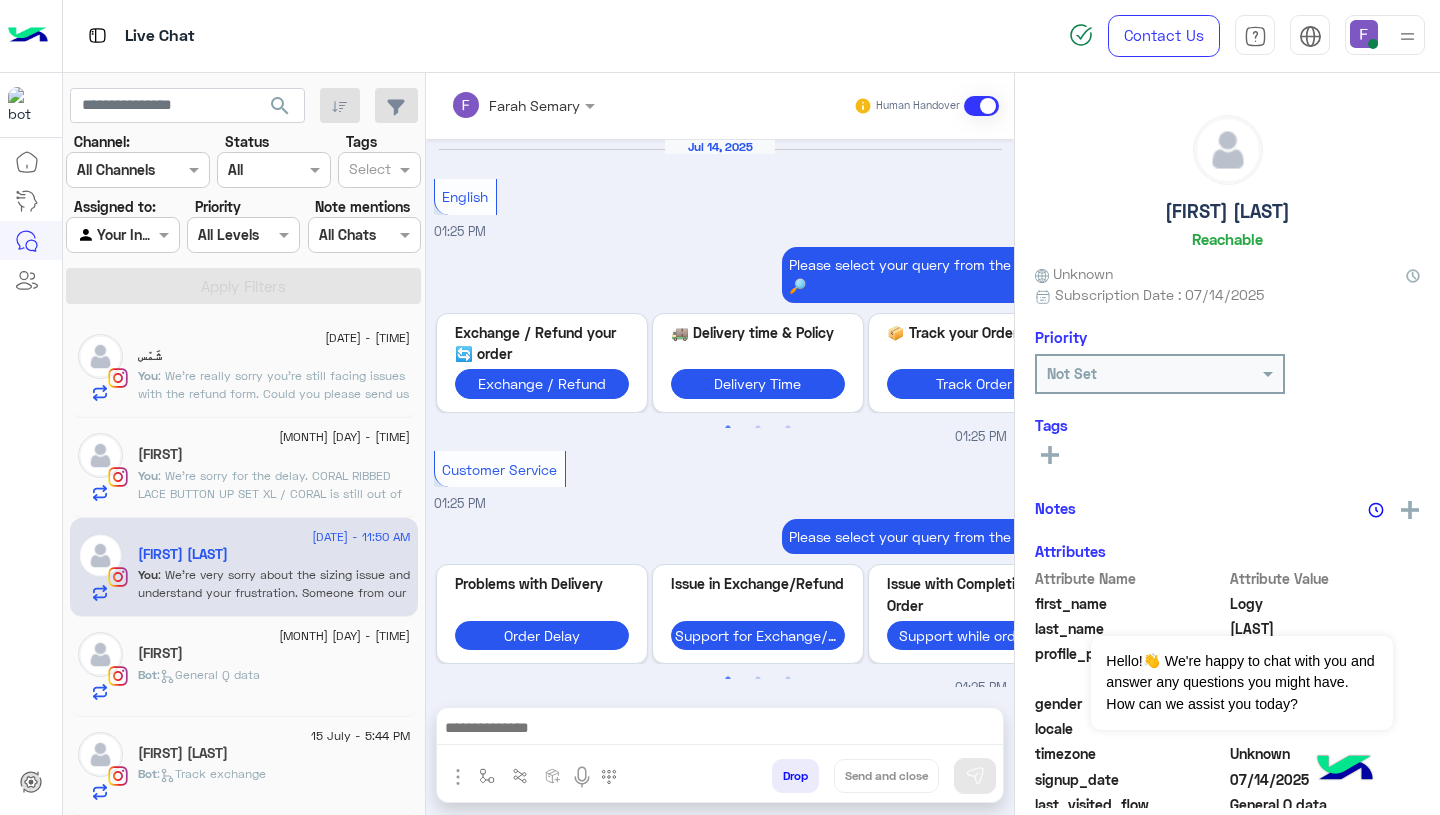 scroll, scrollTop: 1927, scrollLeft: 0, axis: vertical 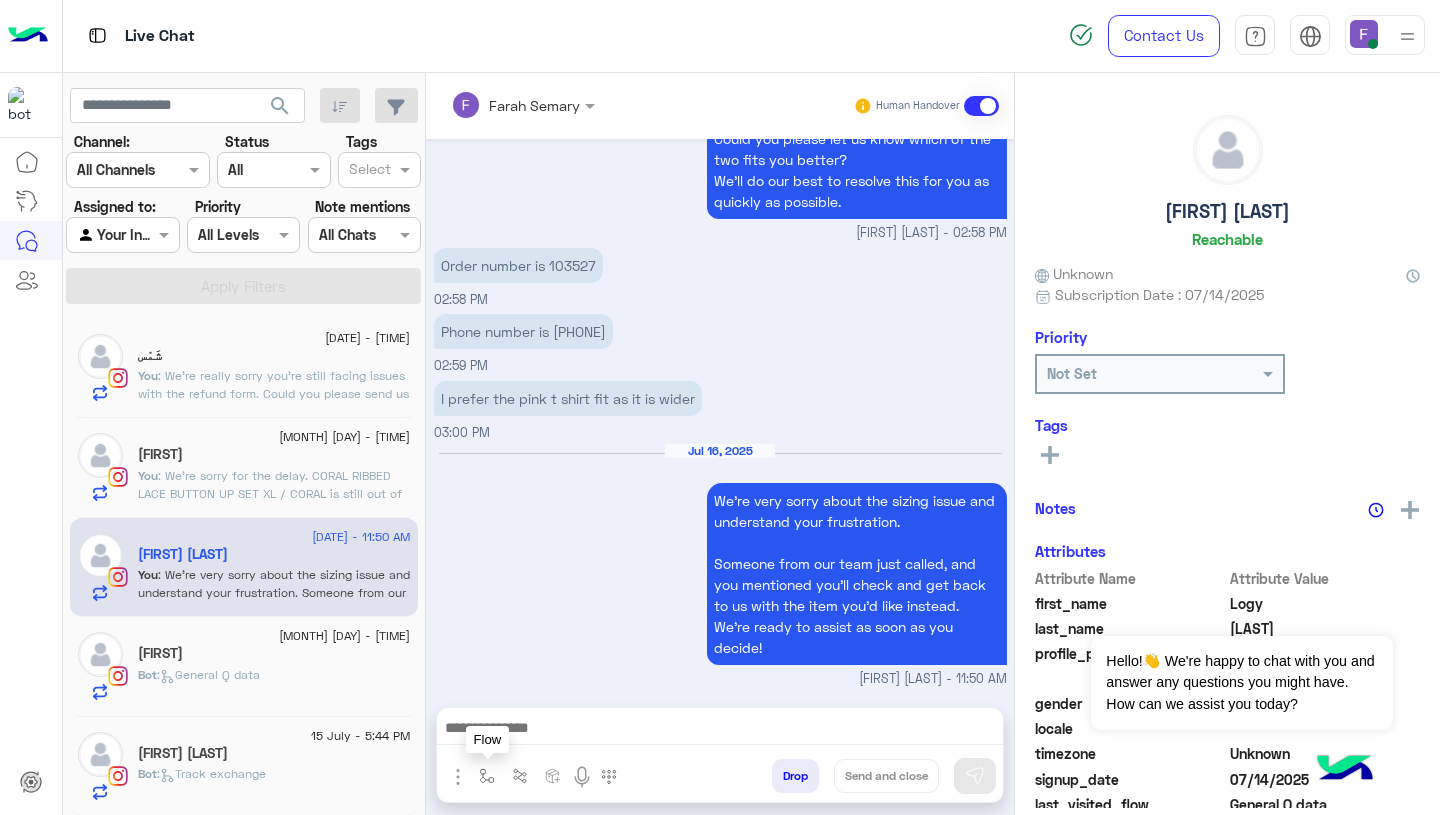 click at bounding box center [487, 776] 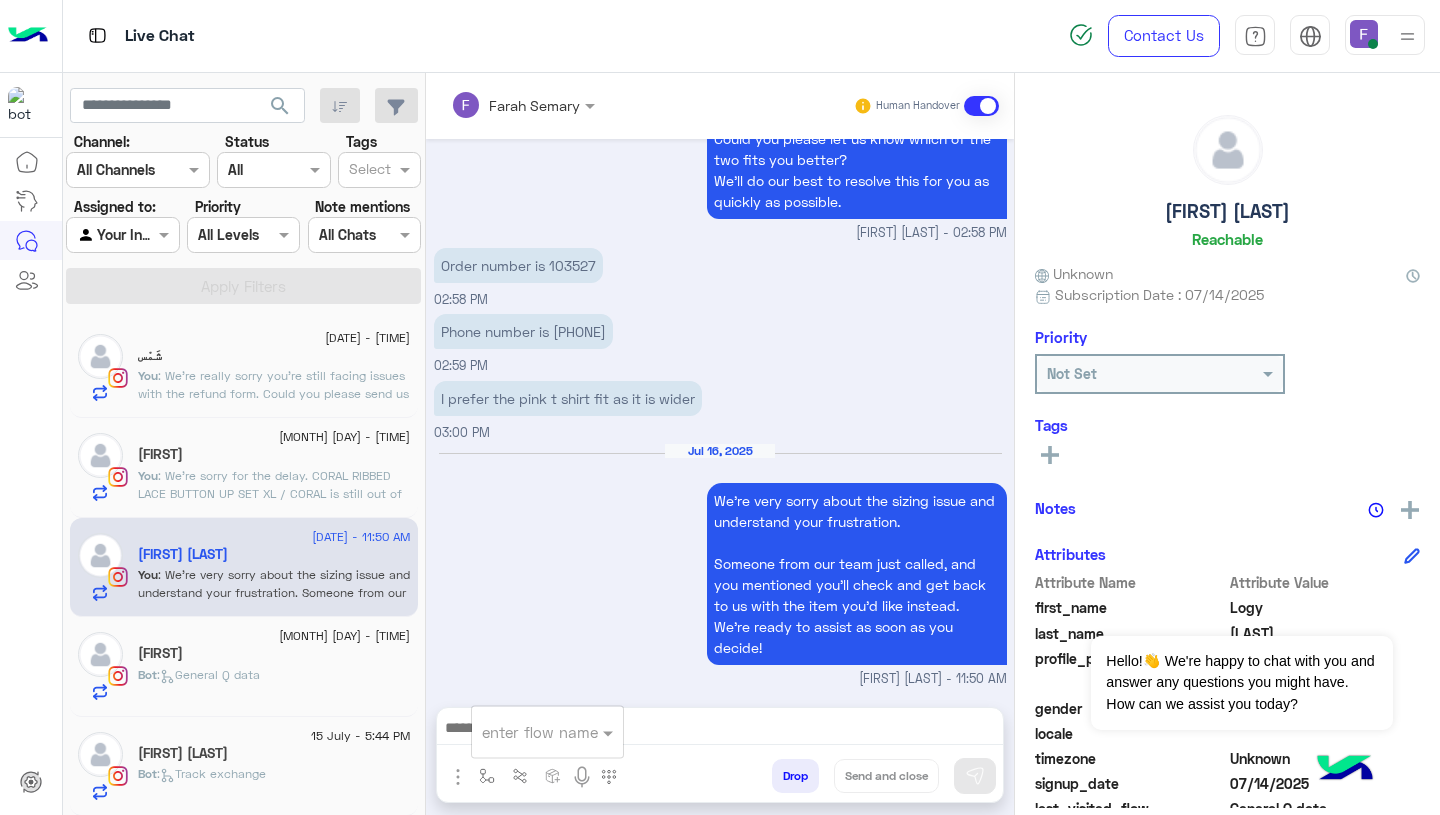 click at bounding box center (523, 732) 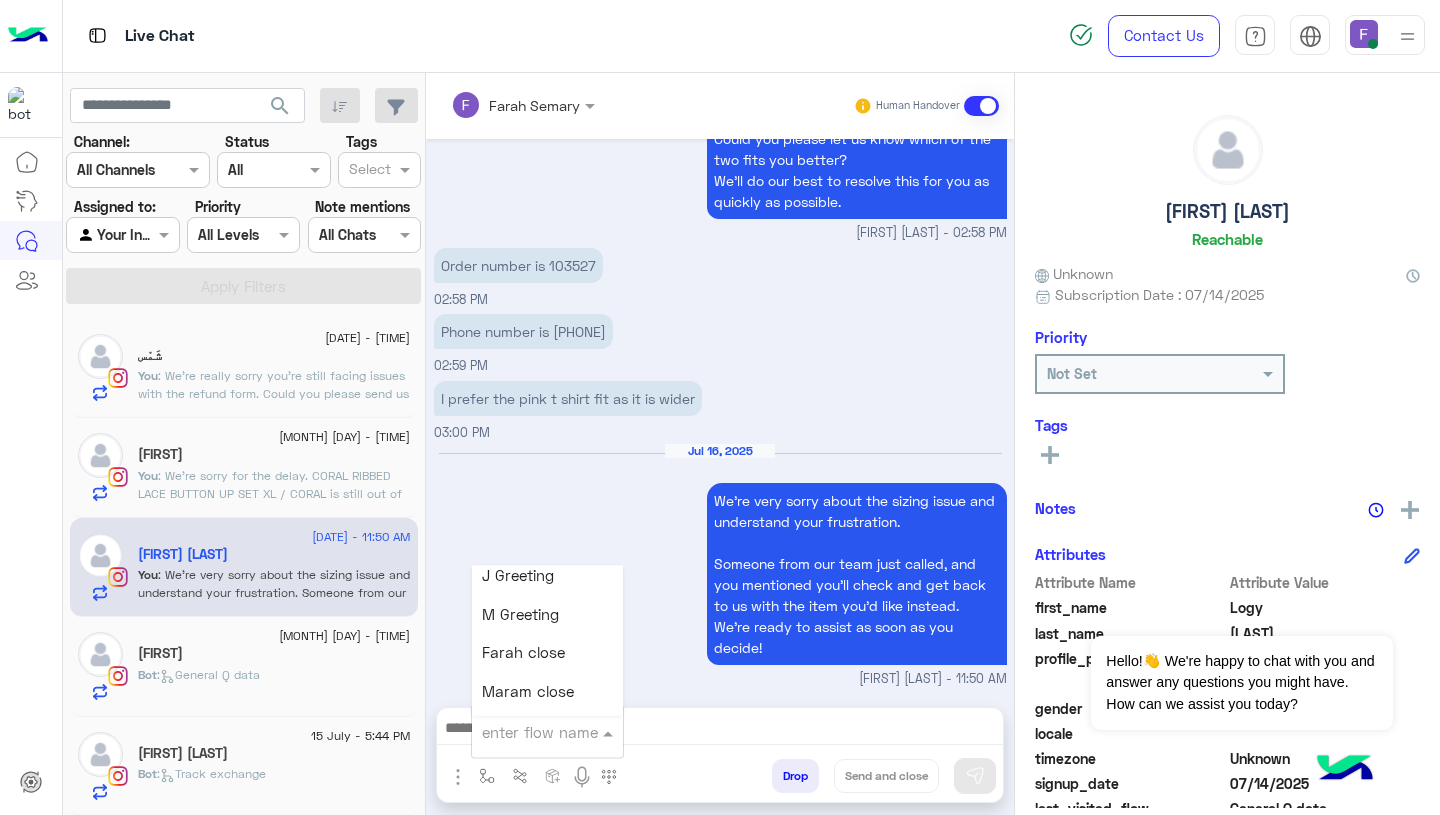 scroll, scrollTop: 2507, scrollLeft: 0, axis: vertical 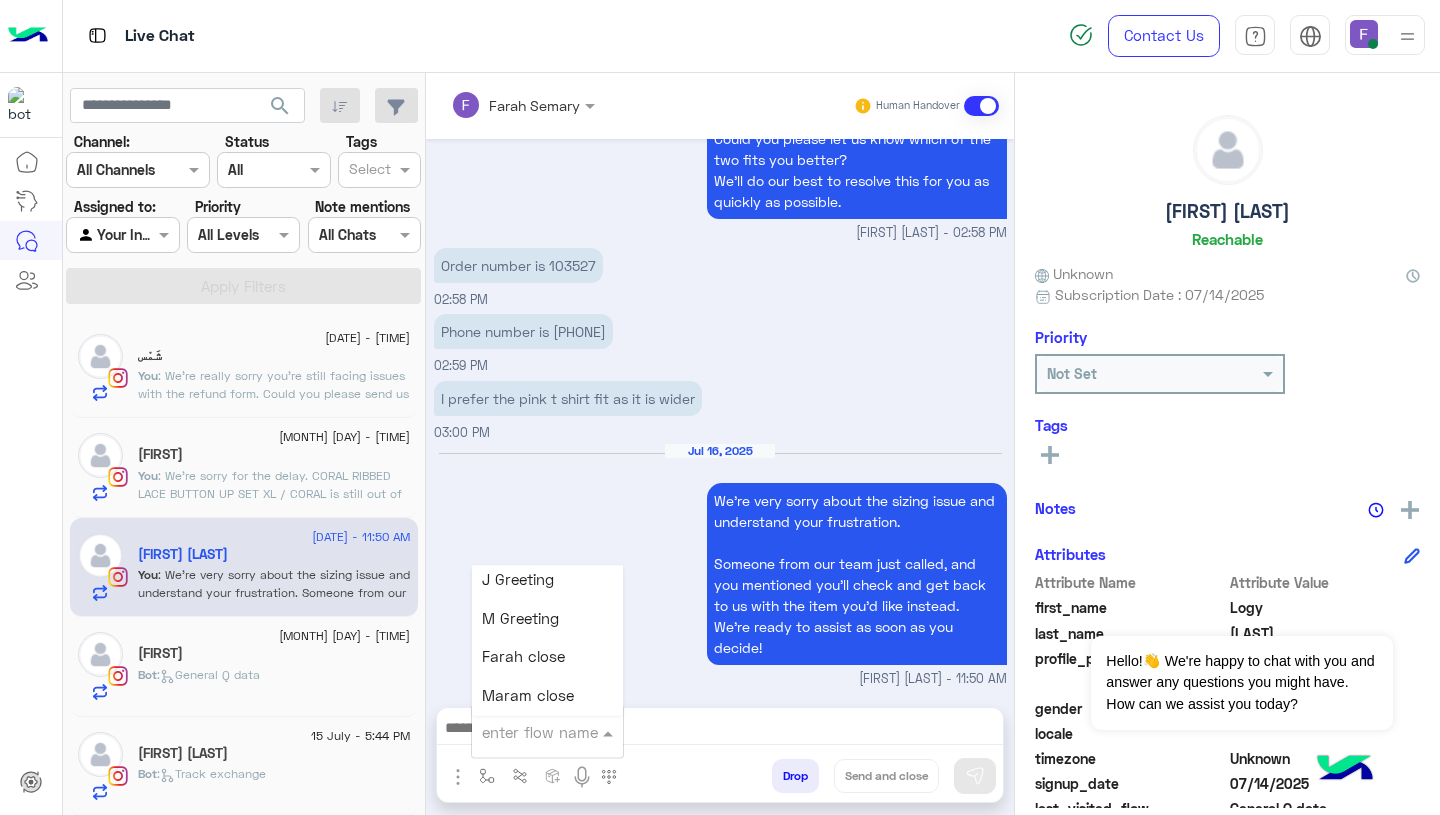 click on "Farah close" at bounding box center (523, 657) 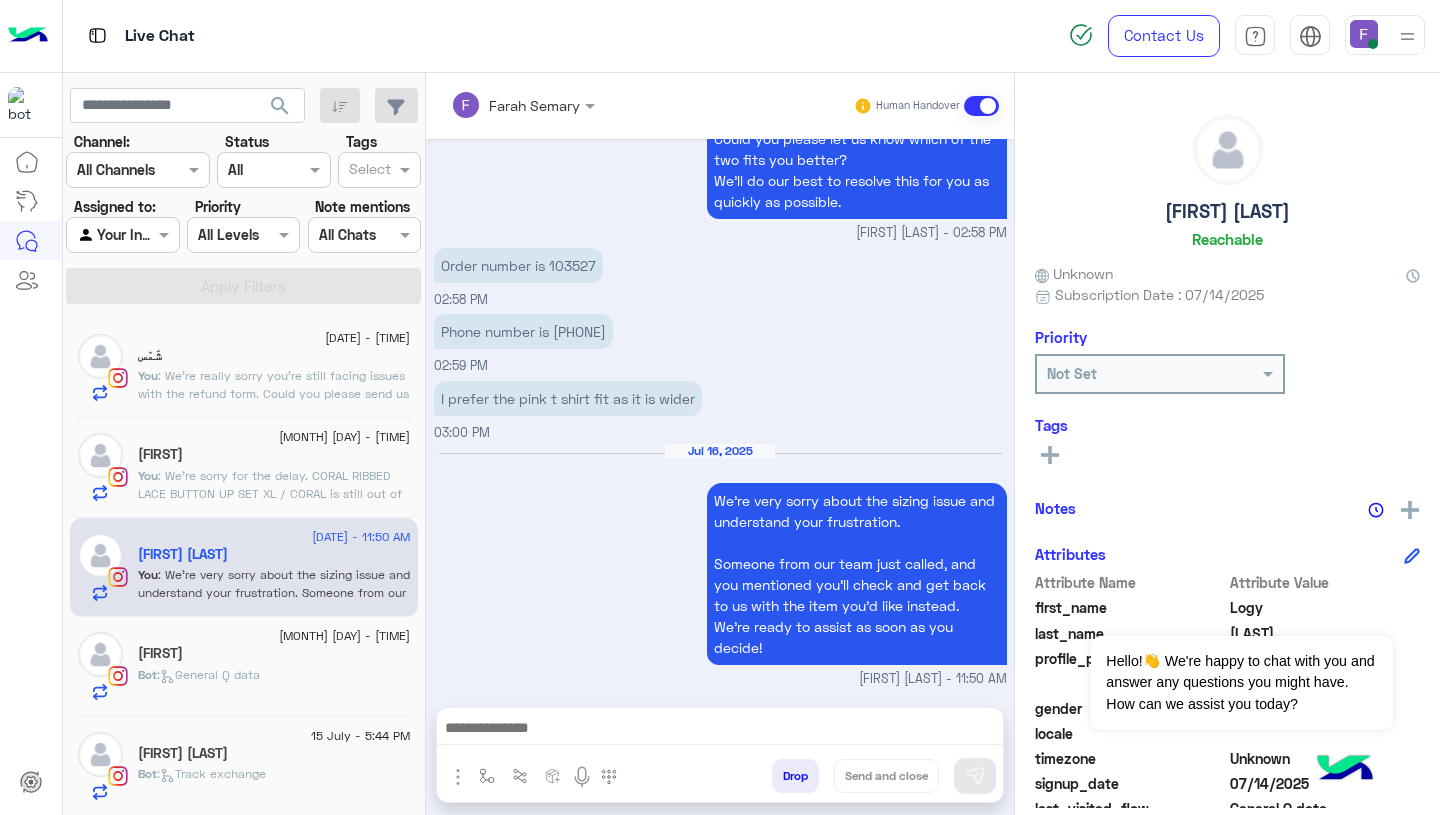 type on "**********" 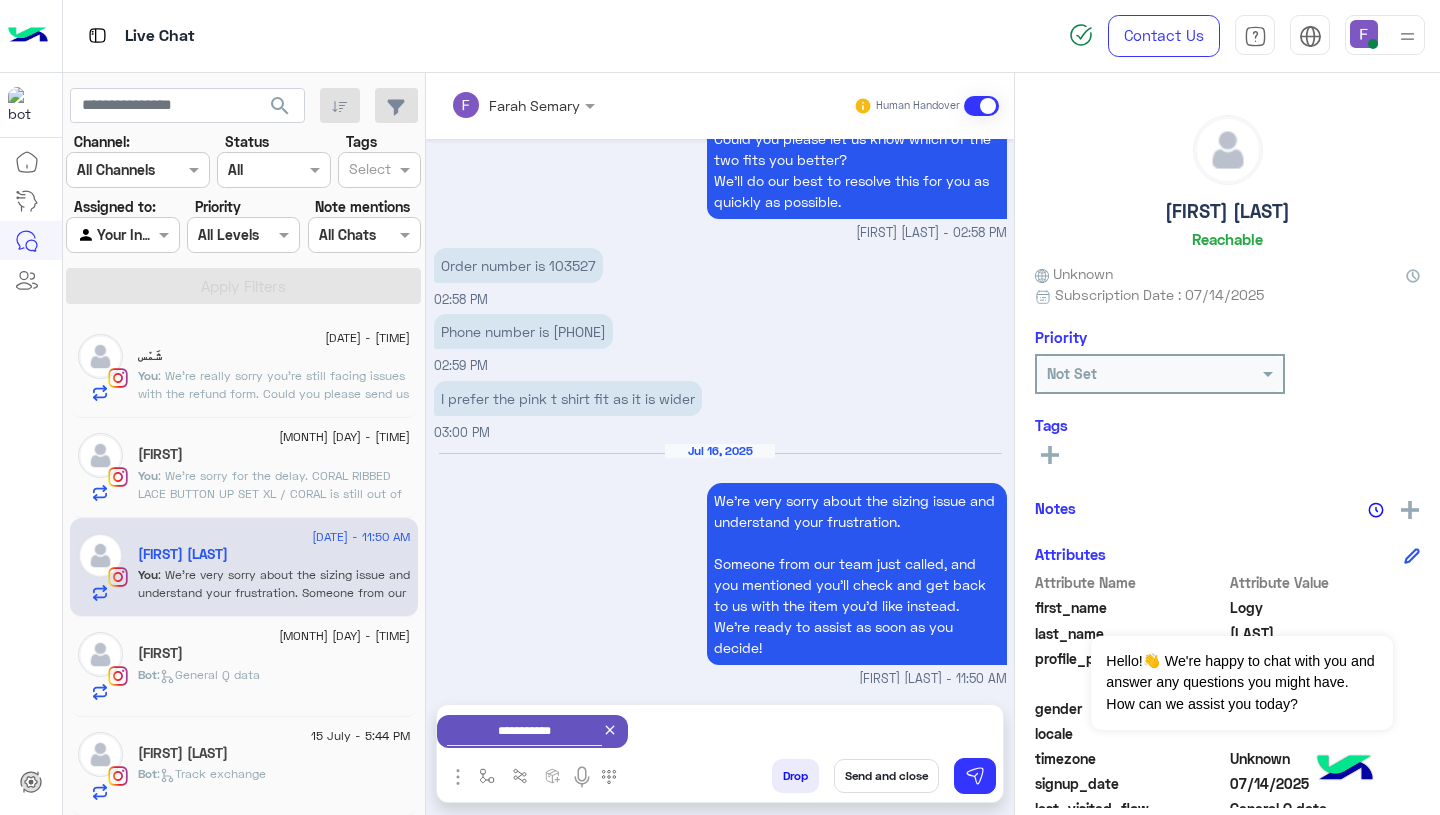 click on "Send and close" at bounding box center [886, 776] 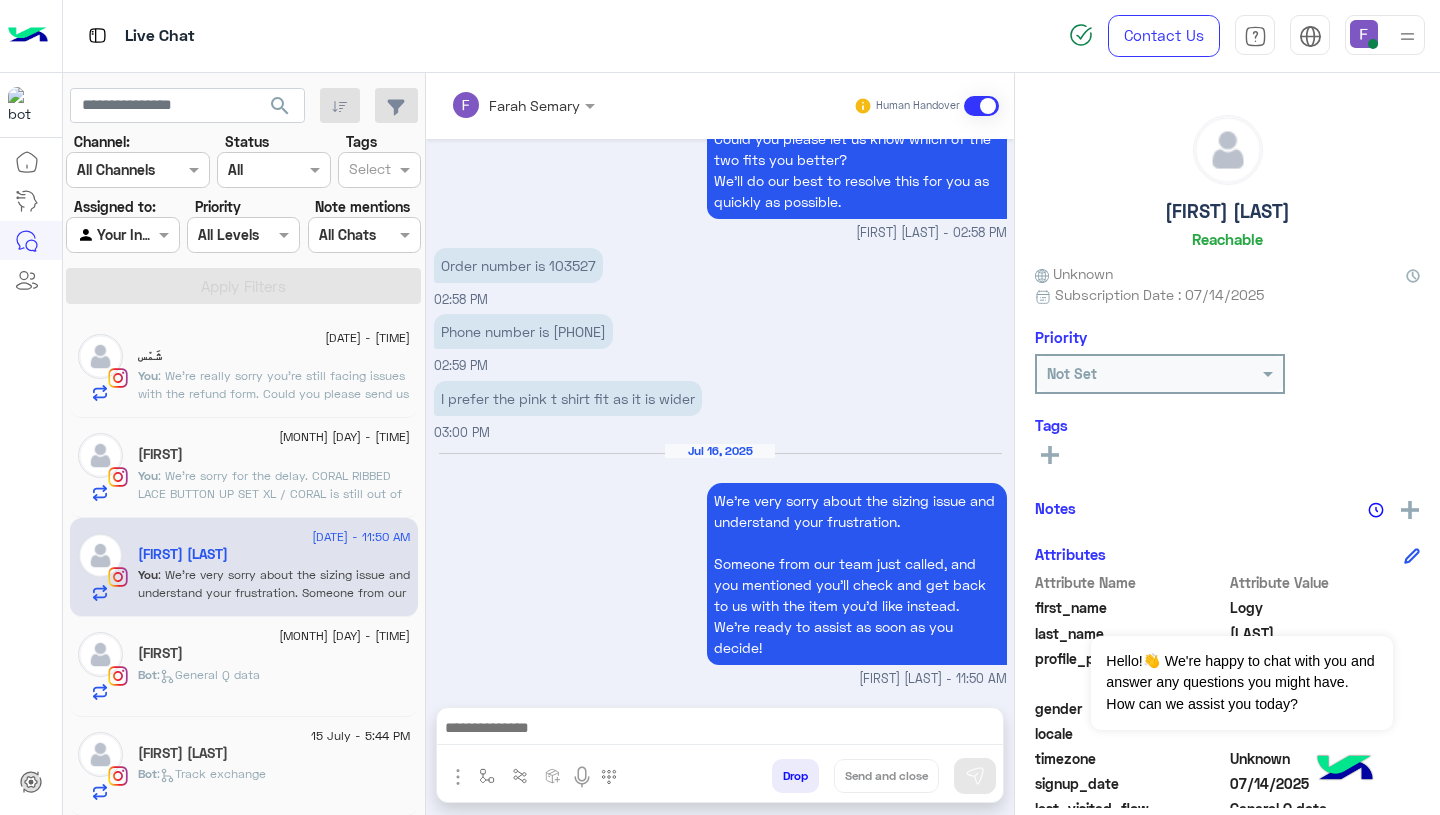 scroll, scrollTop: 1963, scrollLeft: 0, axis: vertical 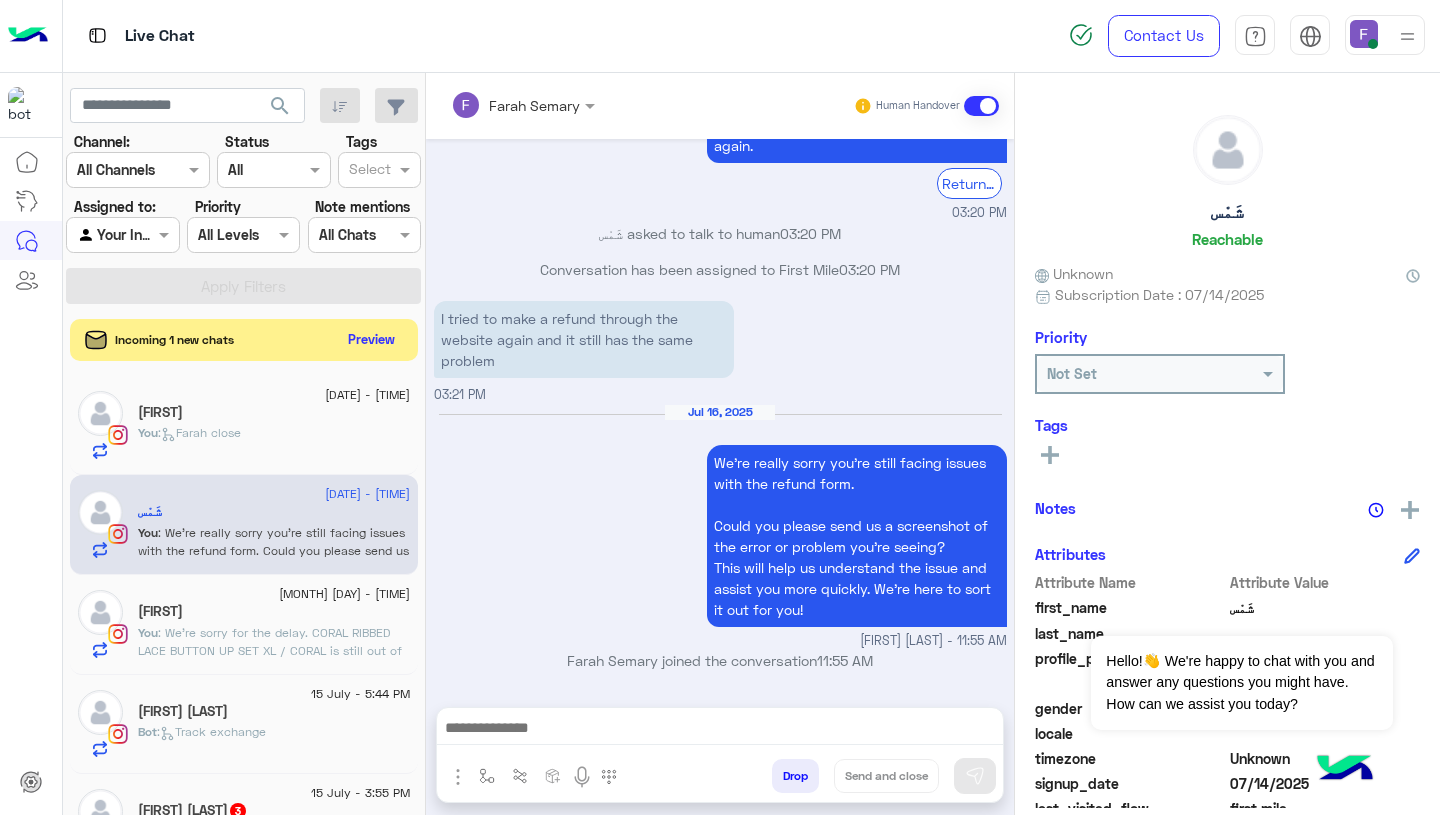 click on "Preview" 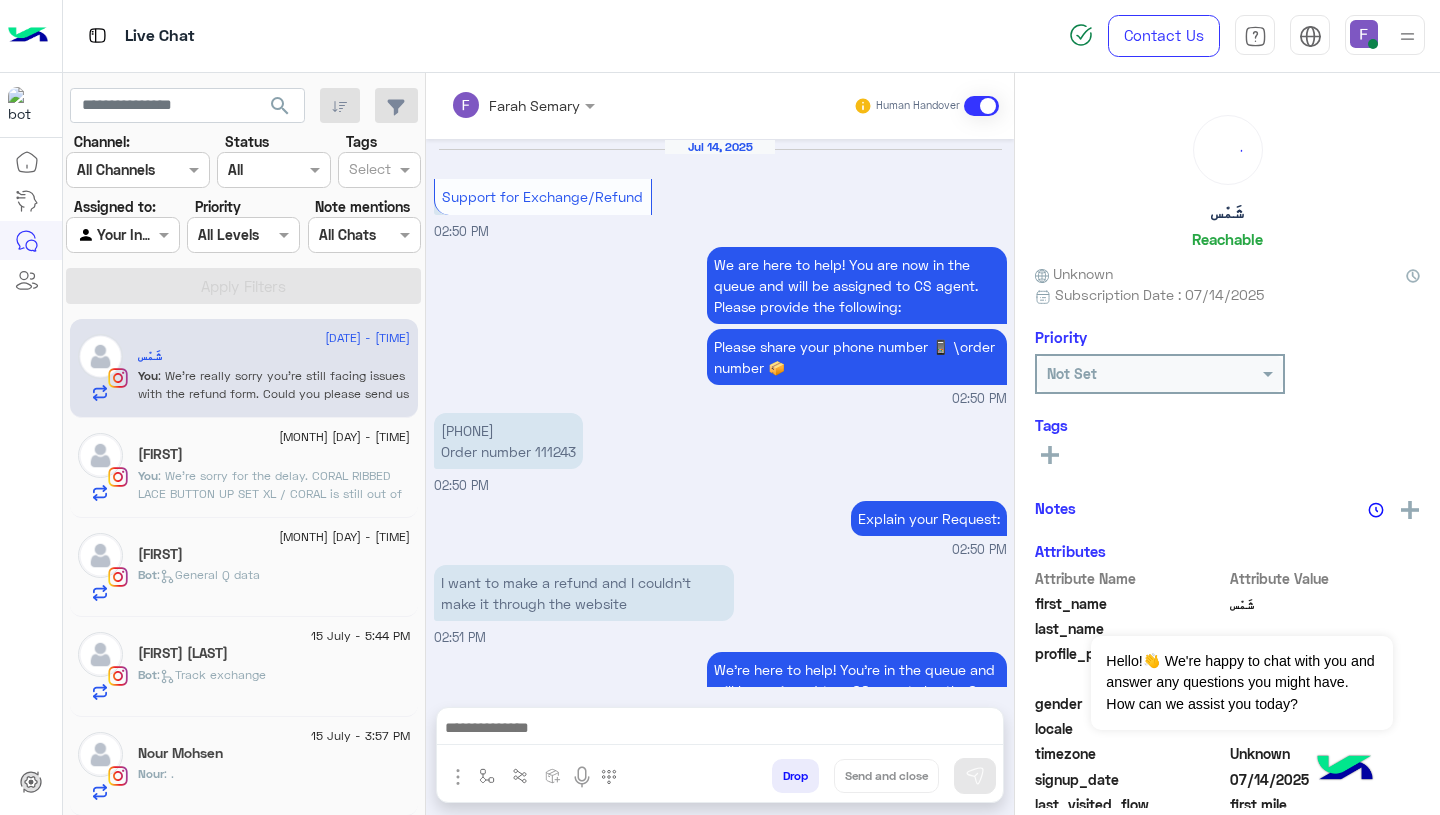 scroll, scrollTop: 1702, scrollLeft: 0, axis: vertical 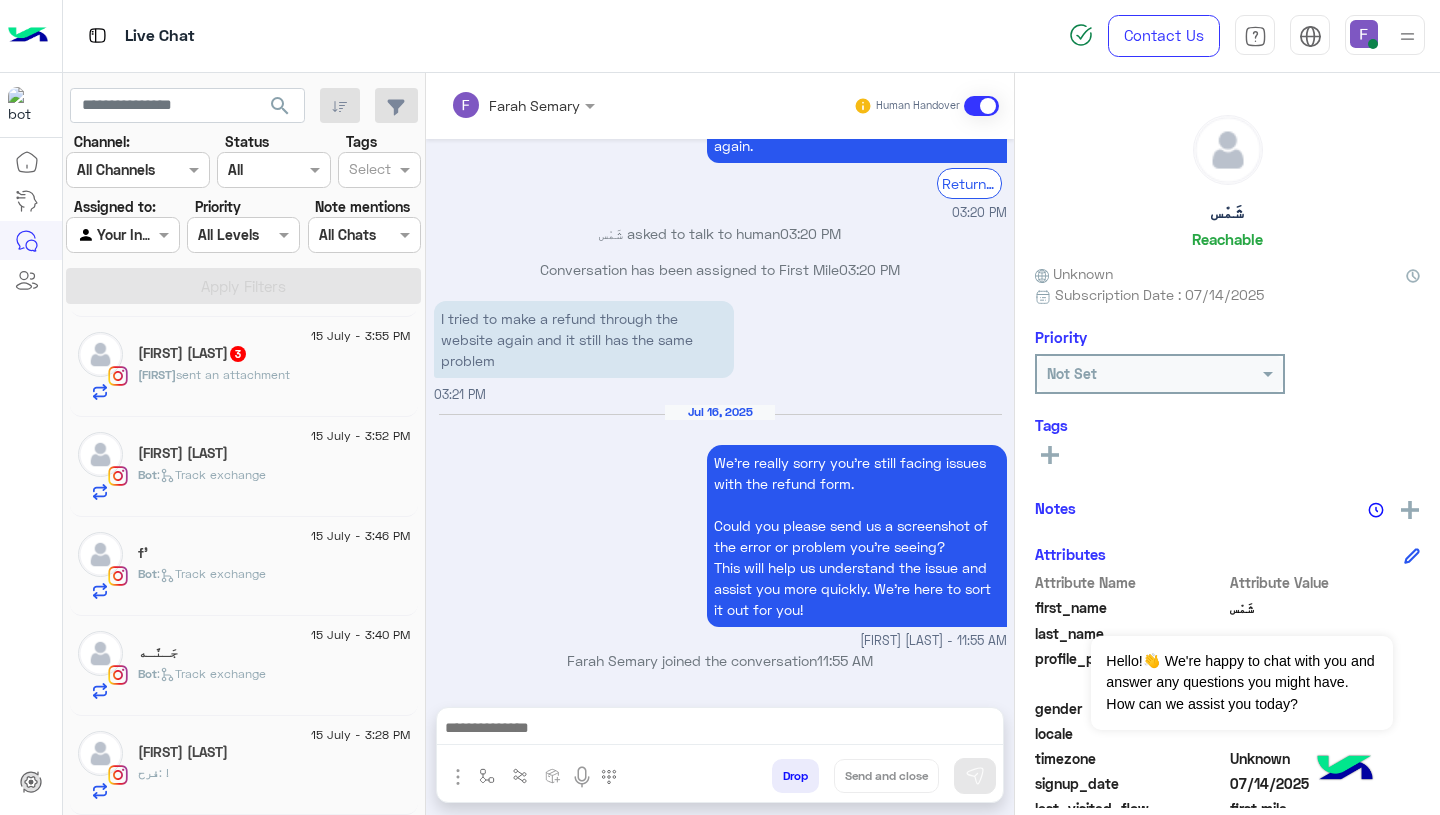 click on "فرح : !" 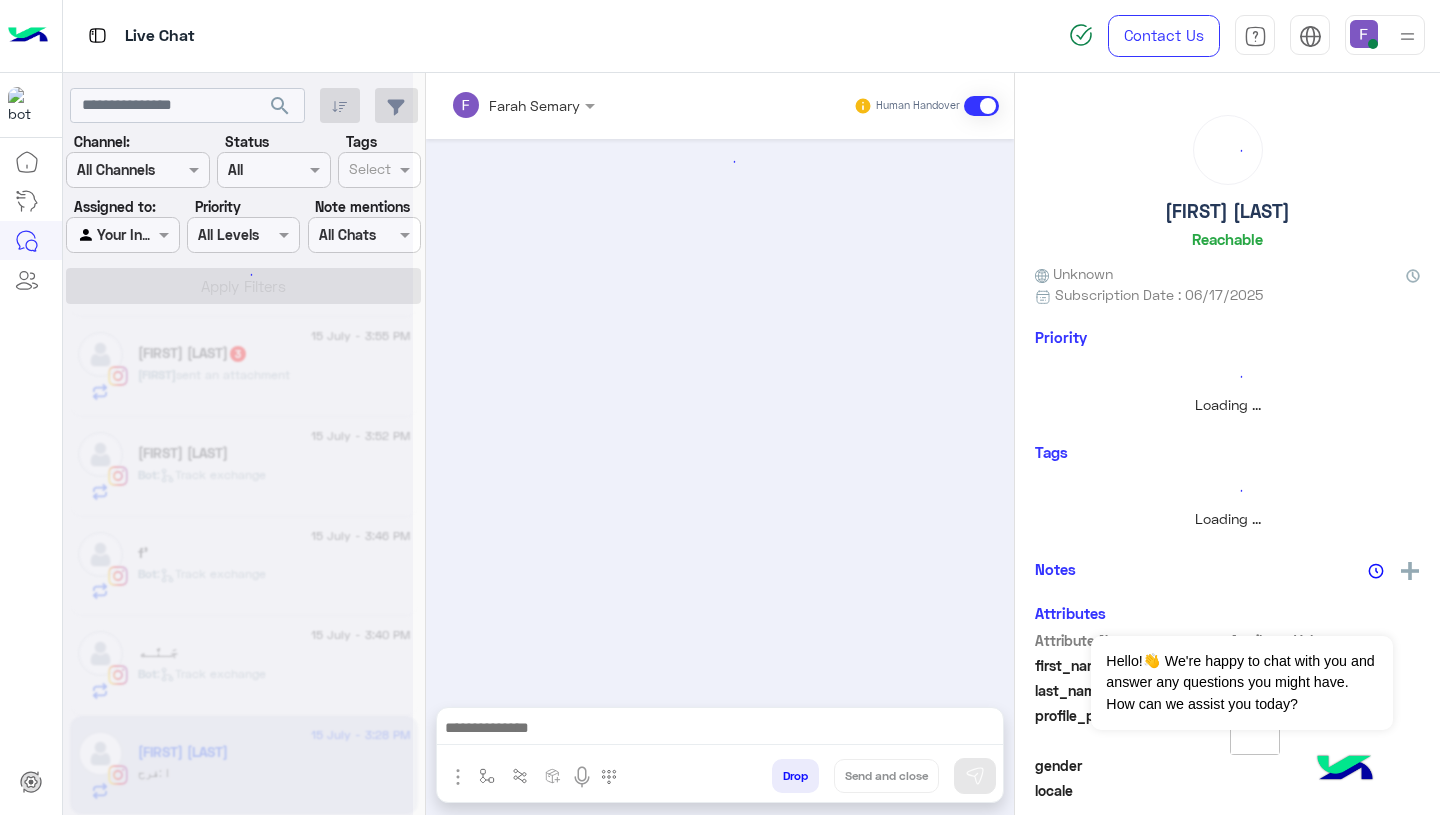 scroll 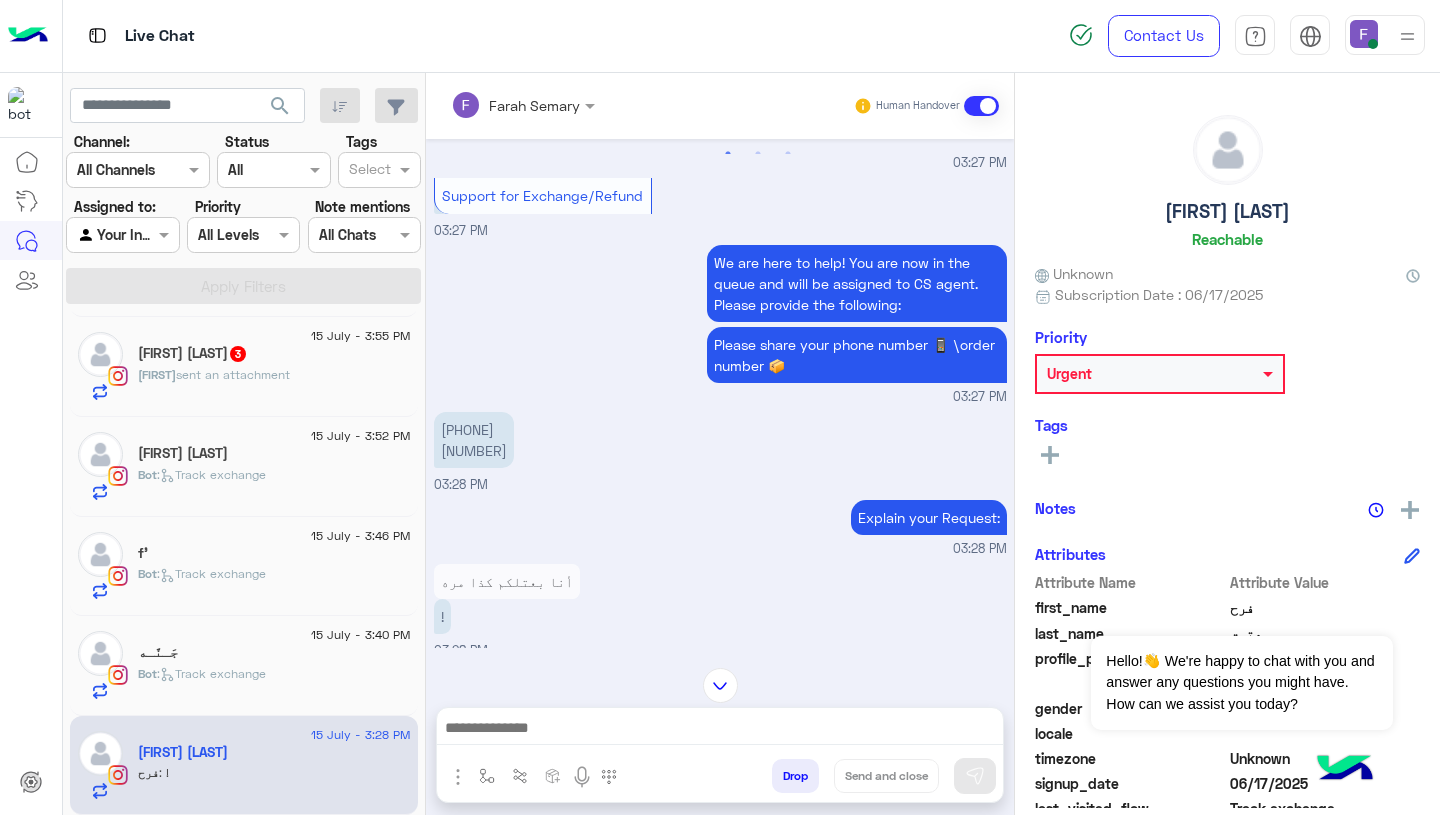 click on "0155 2992629 99677" at bounding box center (474, 440) 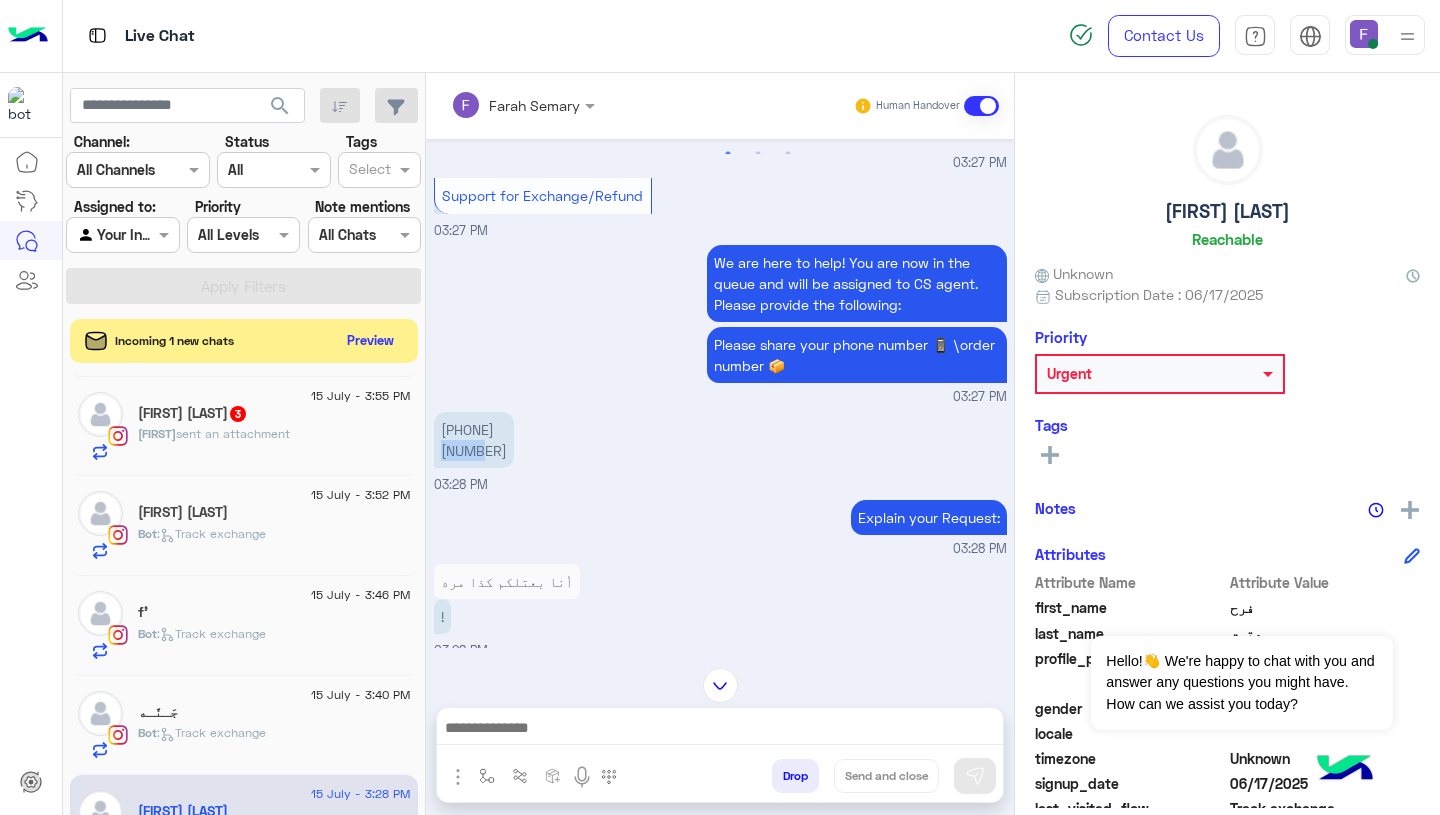 click on "Explain your Request:    03:28 PM" at bounding box center (720, 527) 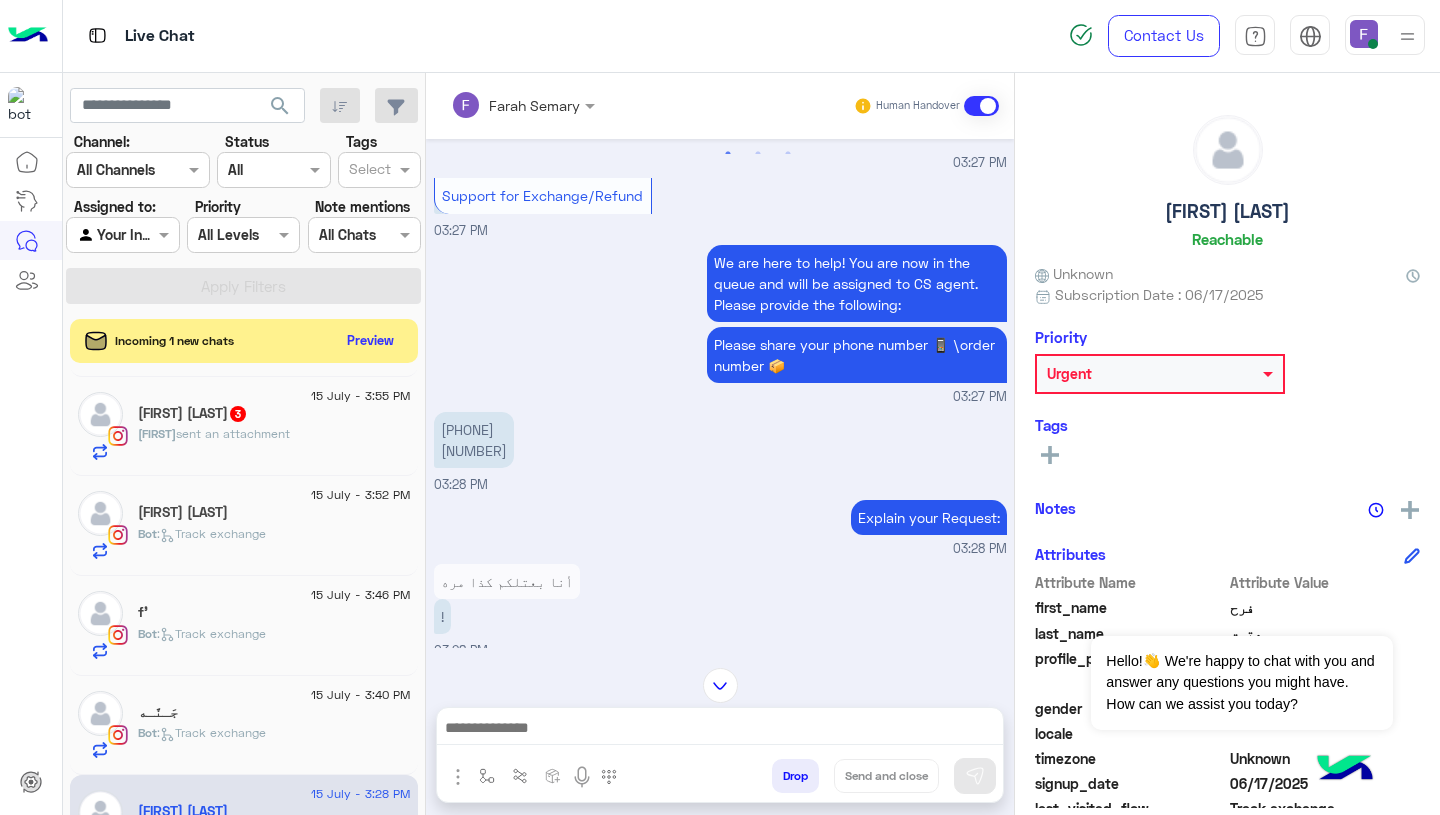 click on "0155 2992629 99677   03:28 PM" at bounding box center [720, 451] 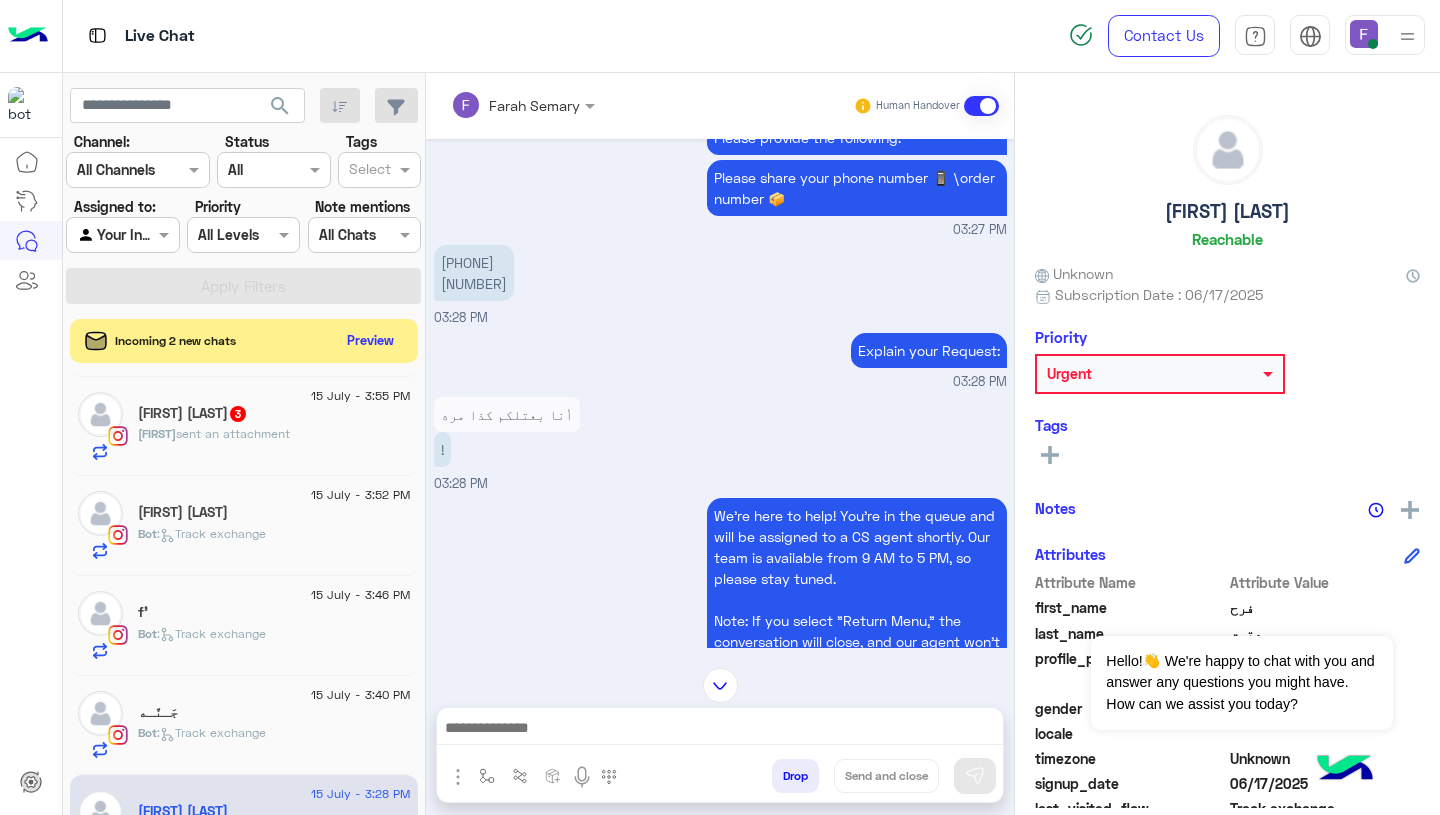 scroll, scrollTop: 1206, scrollLeft: 0, axis: vertical 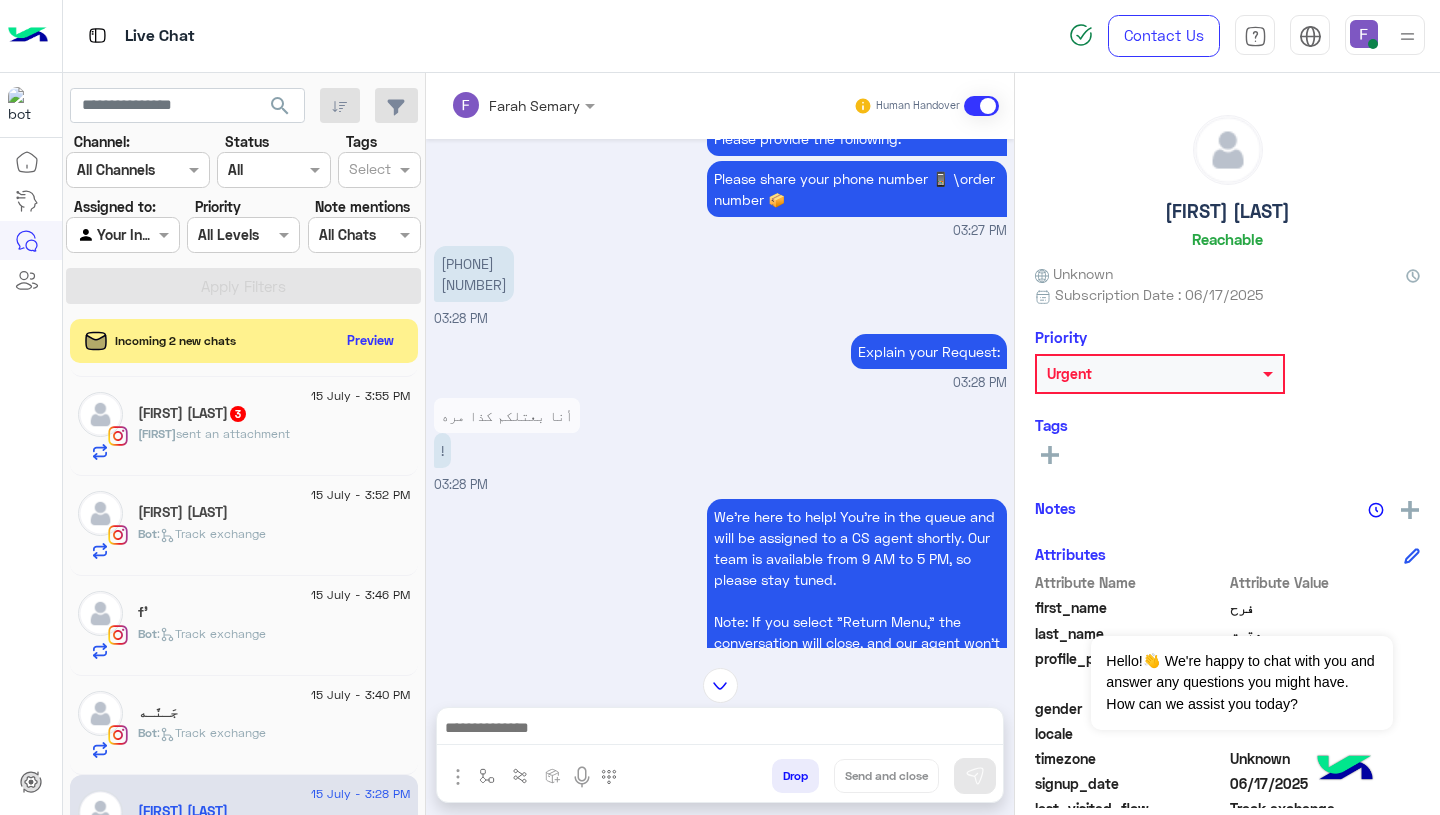 click on "03:28 PM" at bounding box center (720, 383) 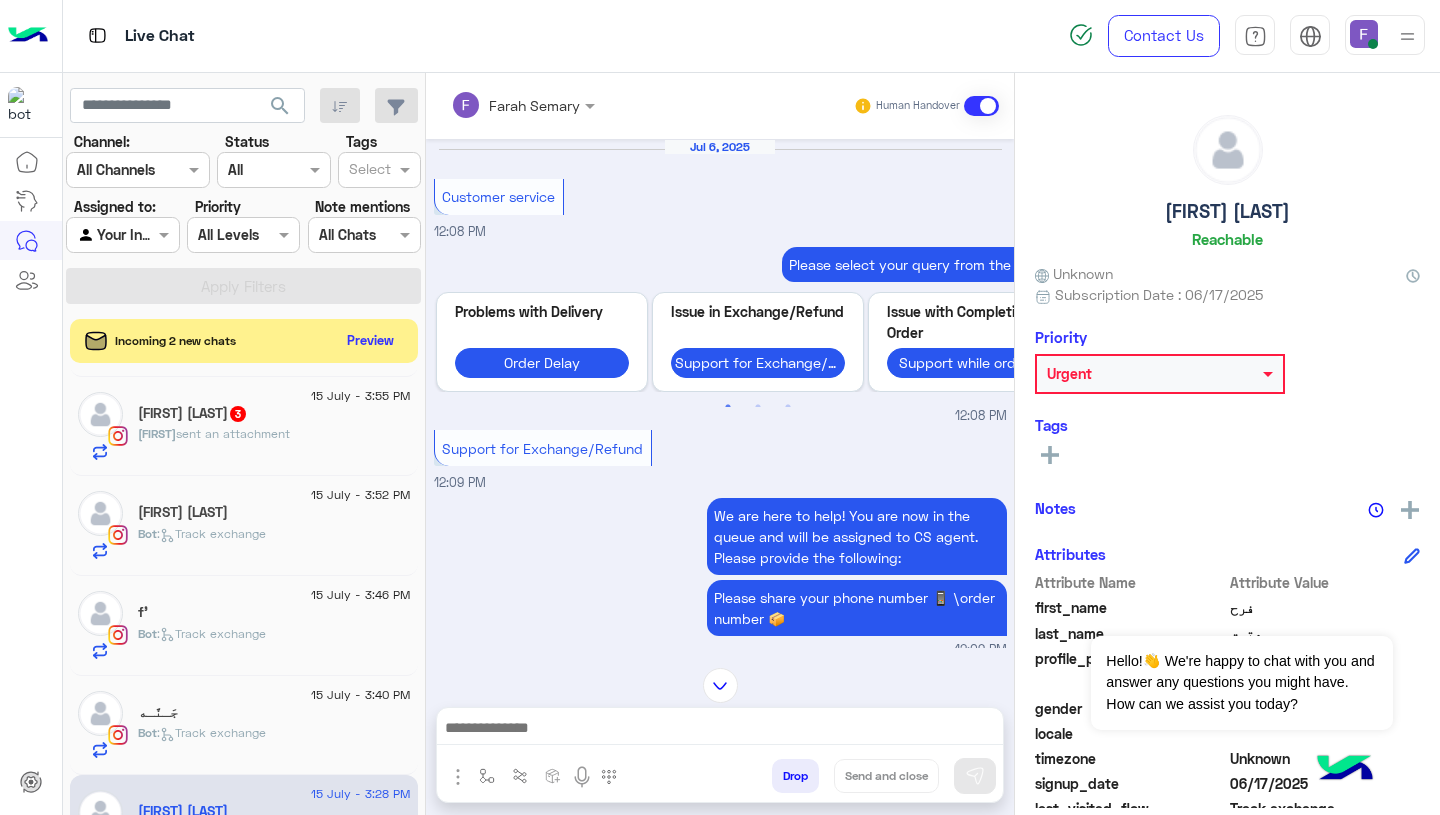 scroll, scrollTop: 2636, scrollLeft: 0, axis: vertical 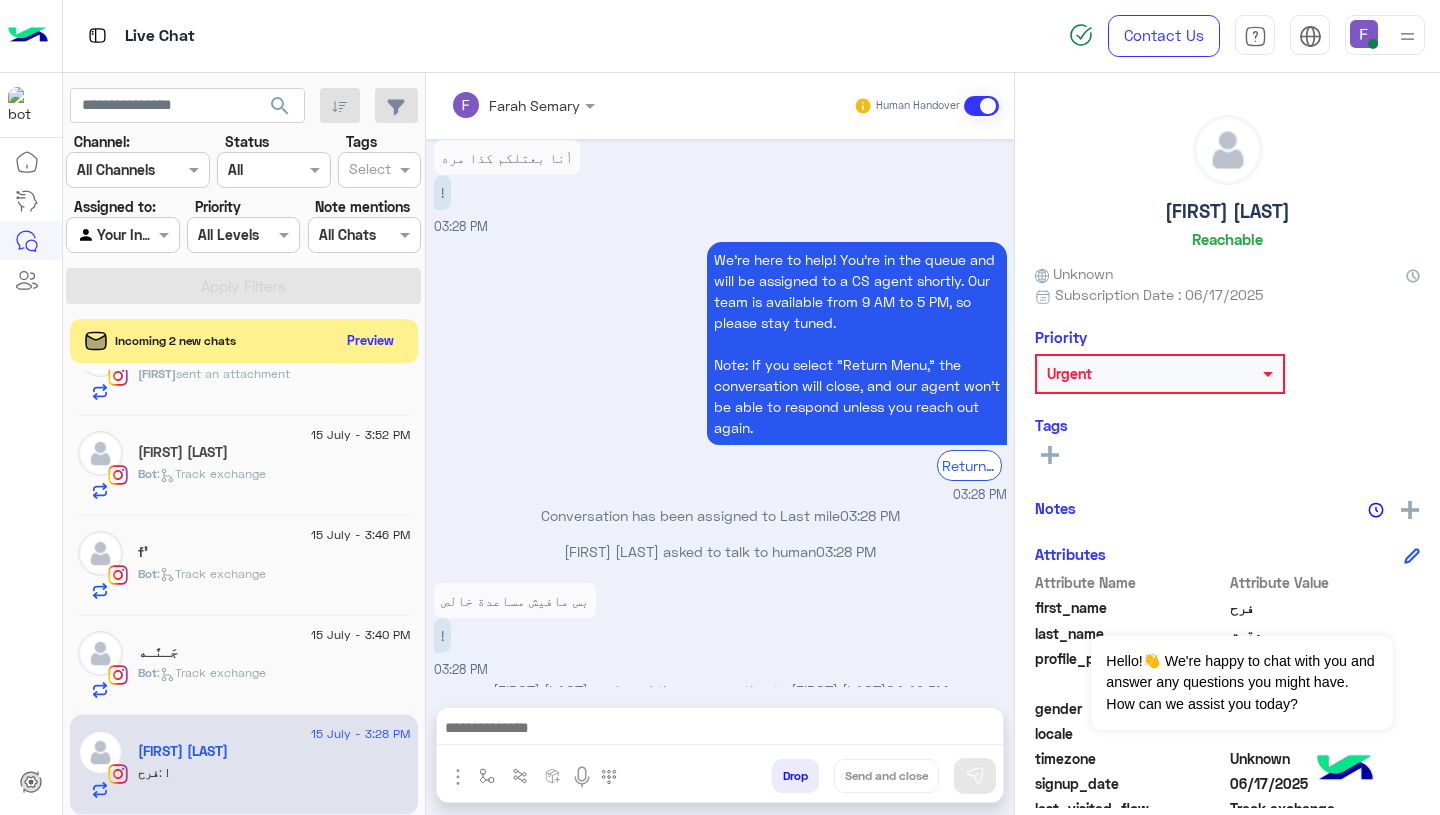 click at bounding box center (720, 733) 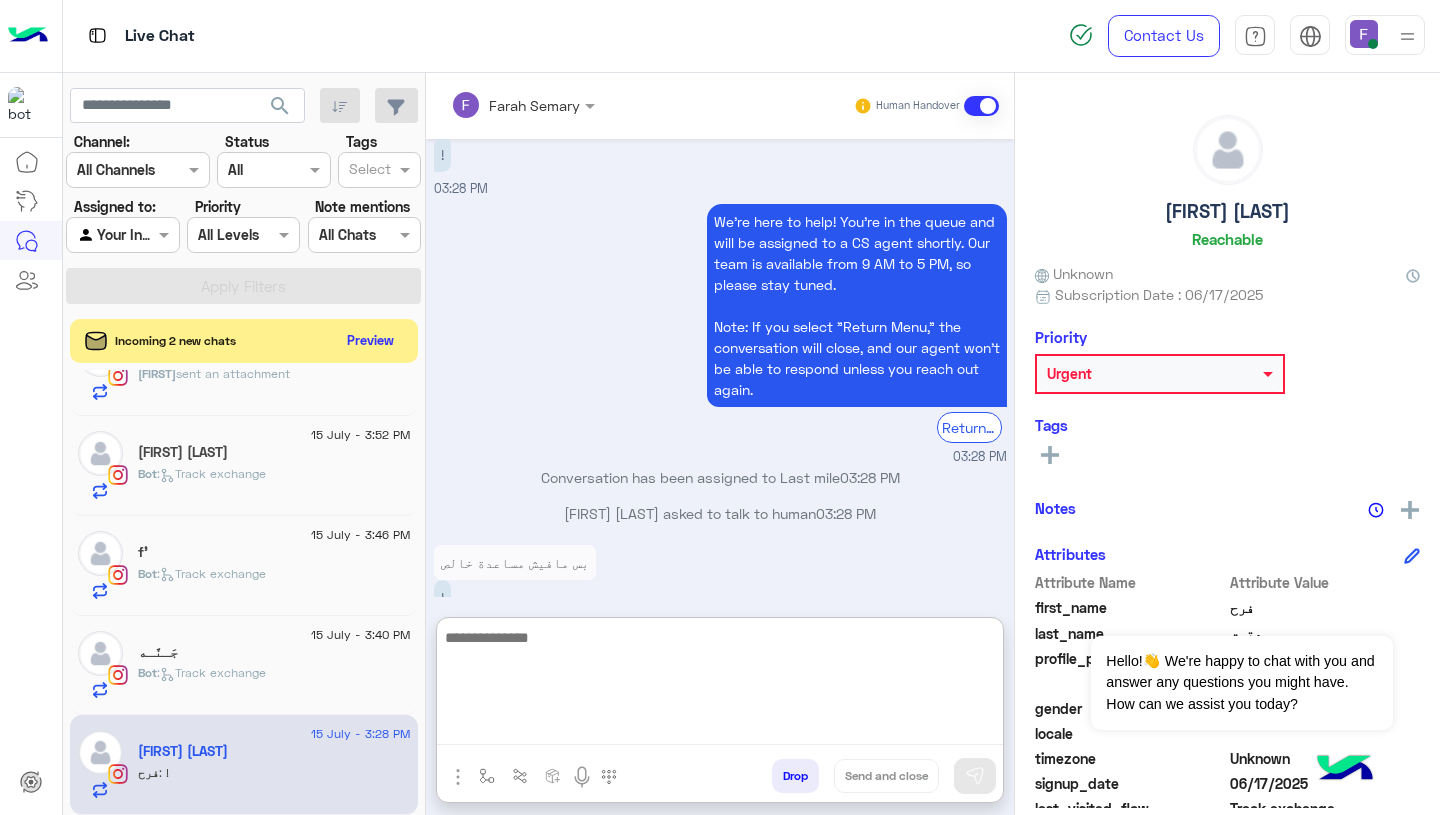paste on "**********" 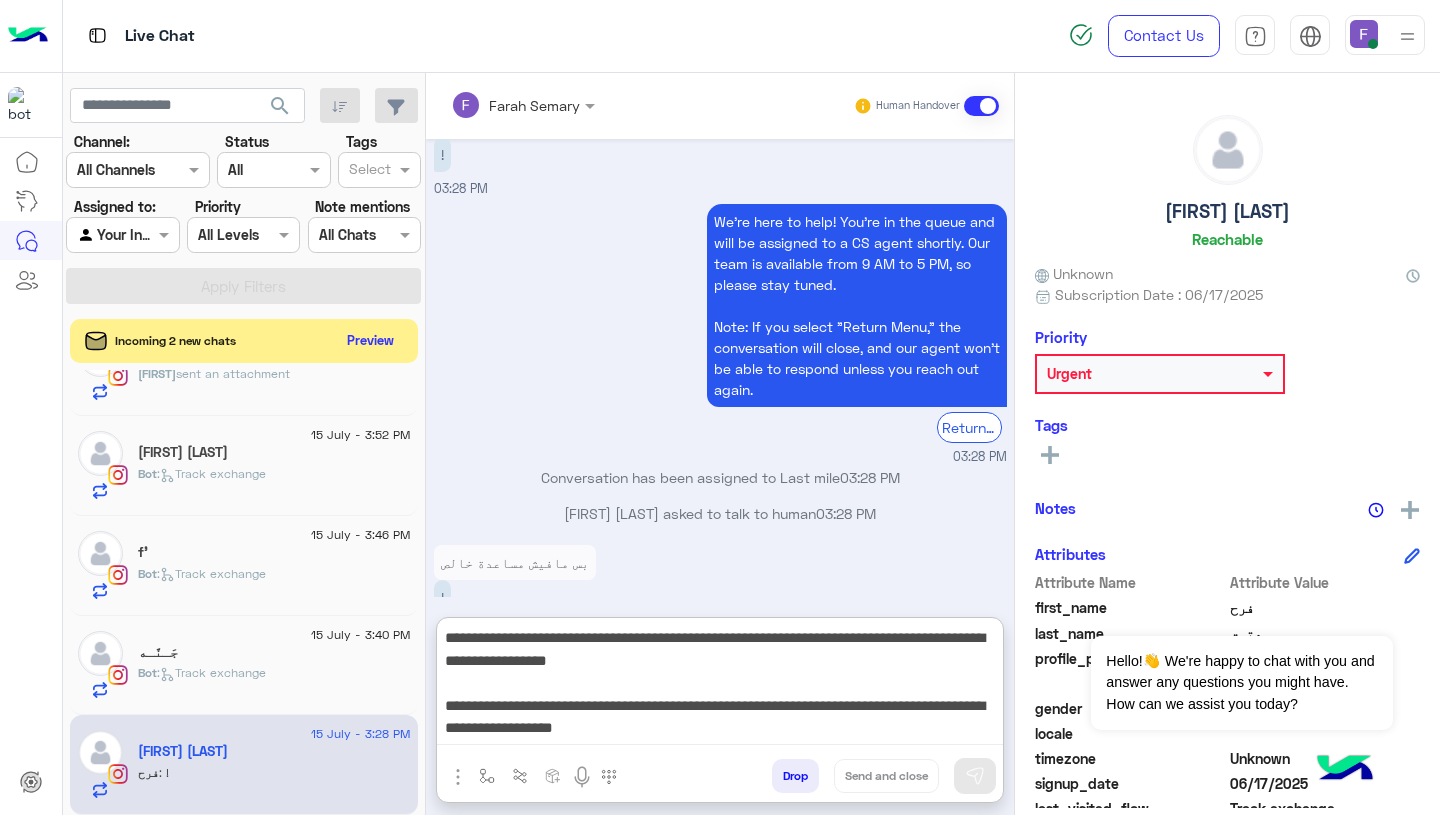 scroll, scrollTop: 218, scrollLeft: 0, axis: vertical 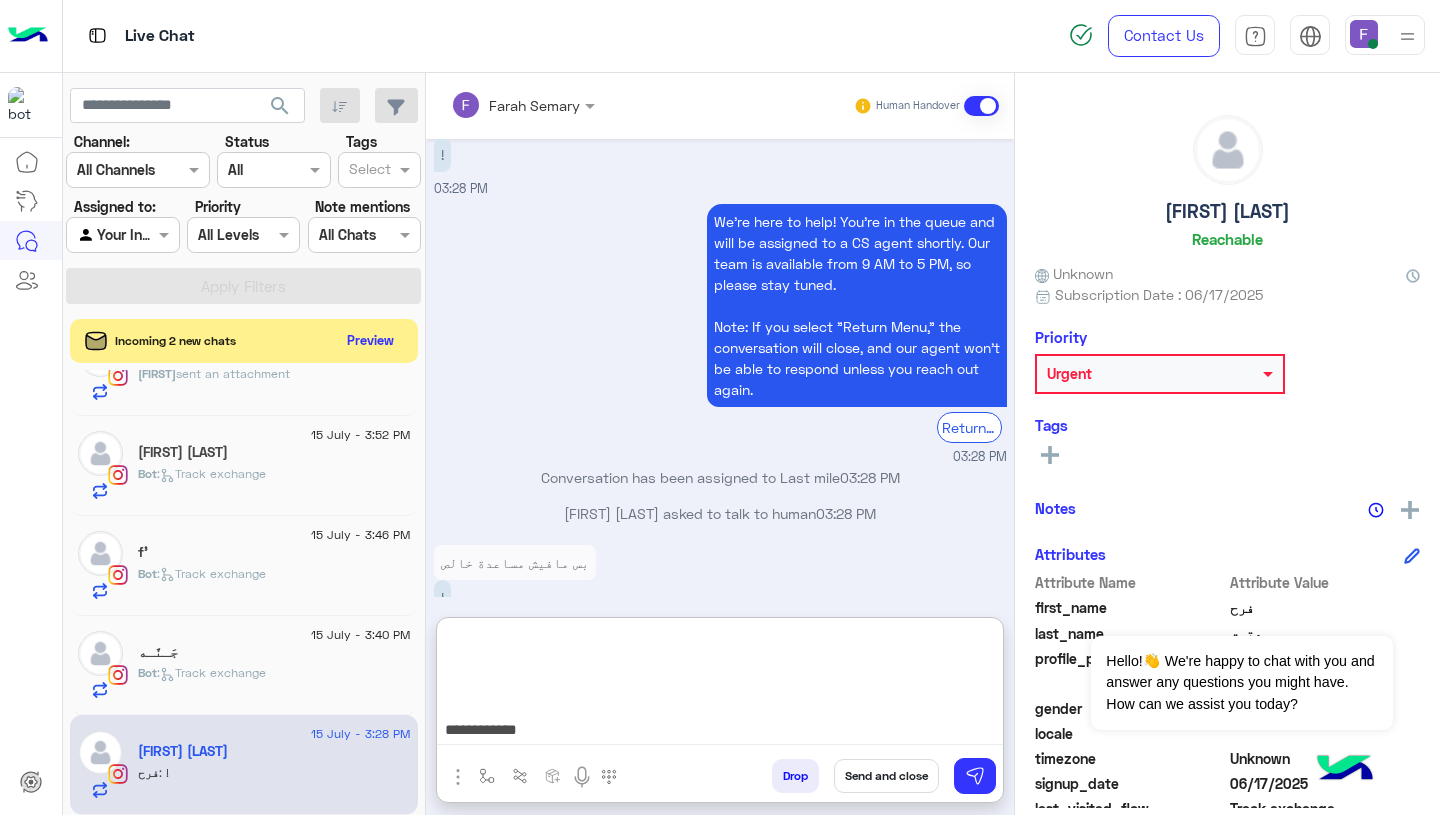 click on "**********" at bounding box center [720, 685] 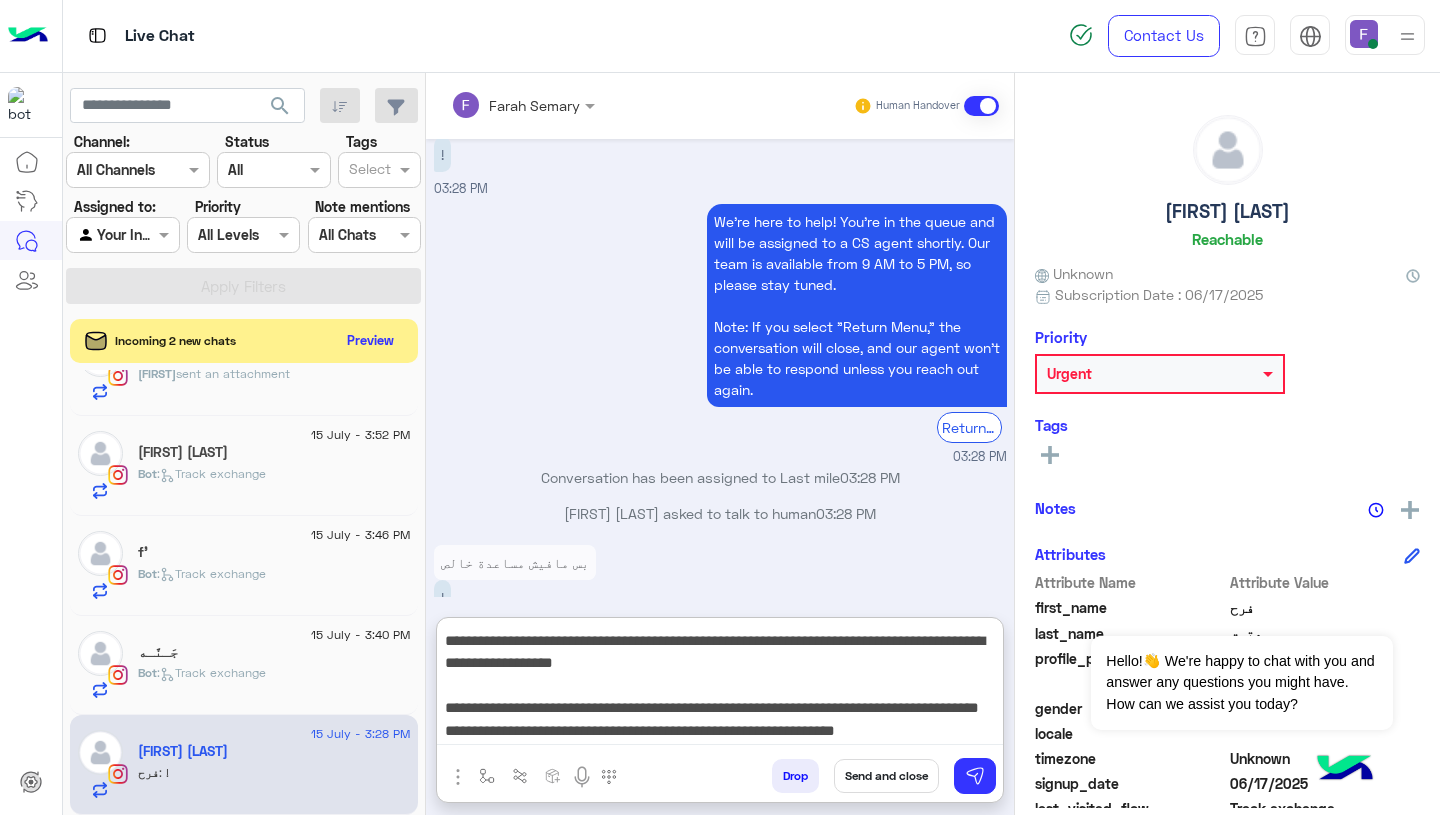 scroll, scrollTop: 0, scrollLeft: 0, axis: both 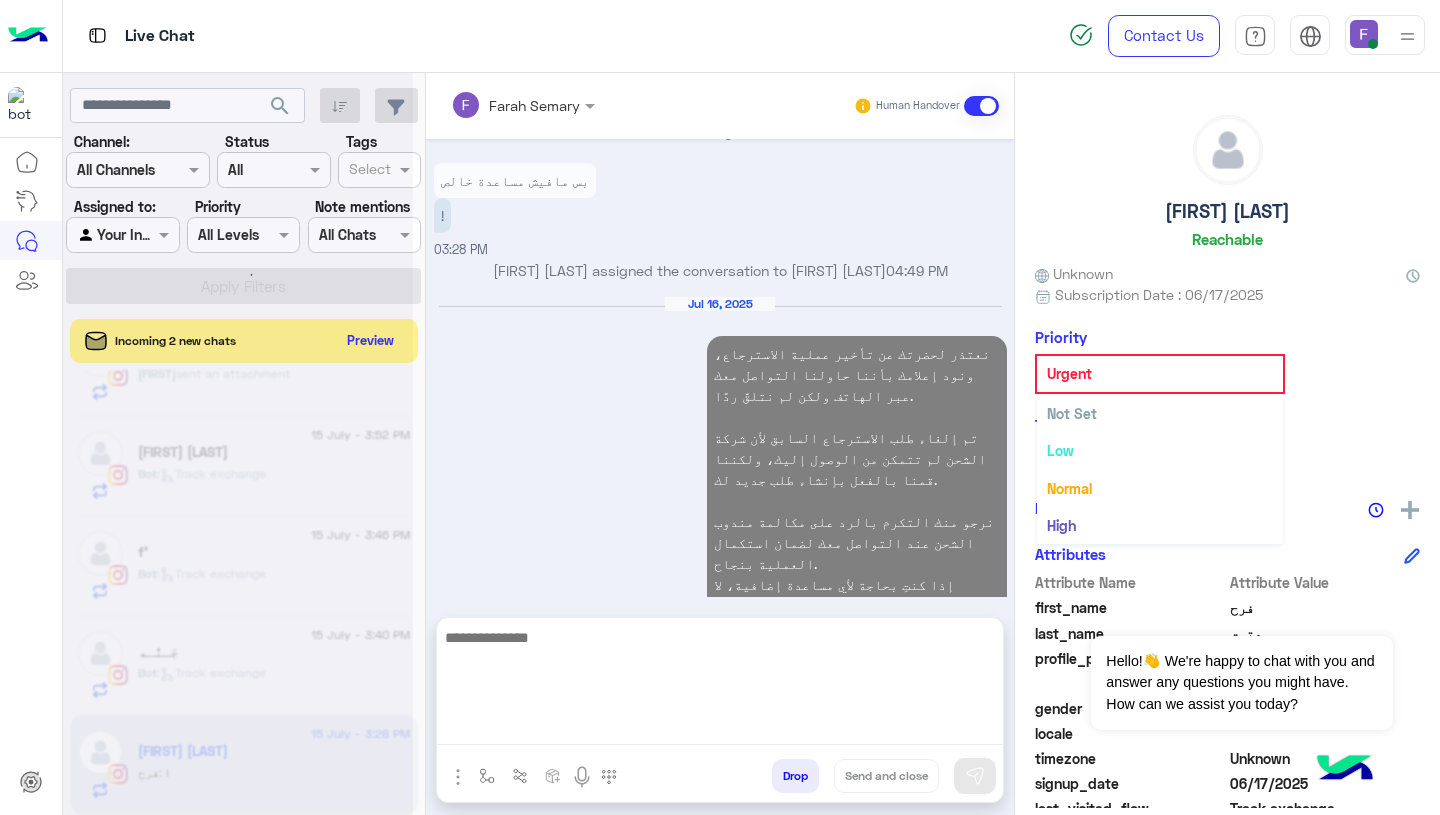 click 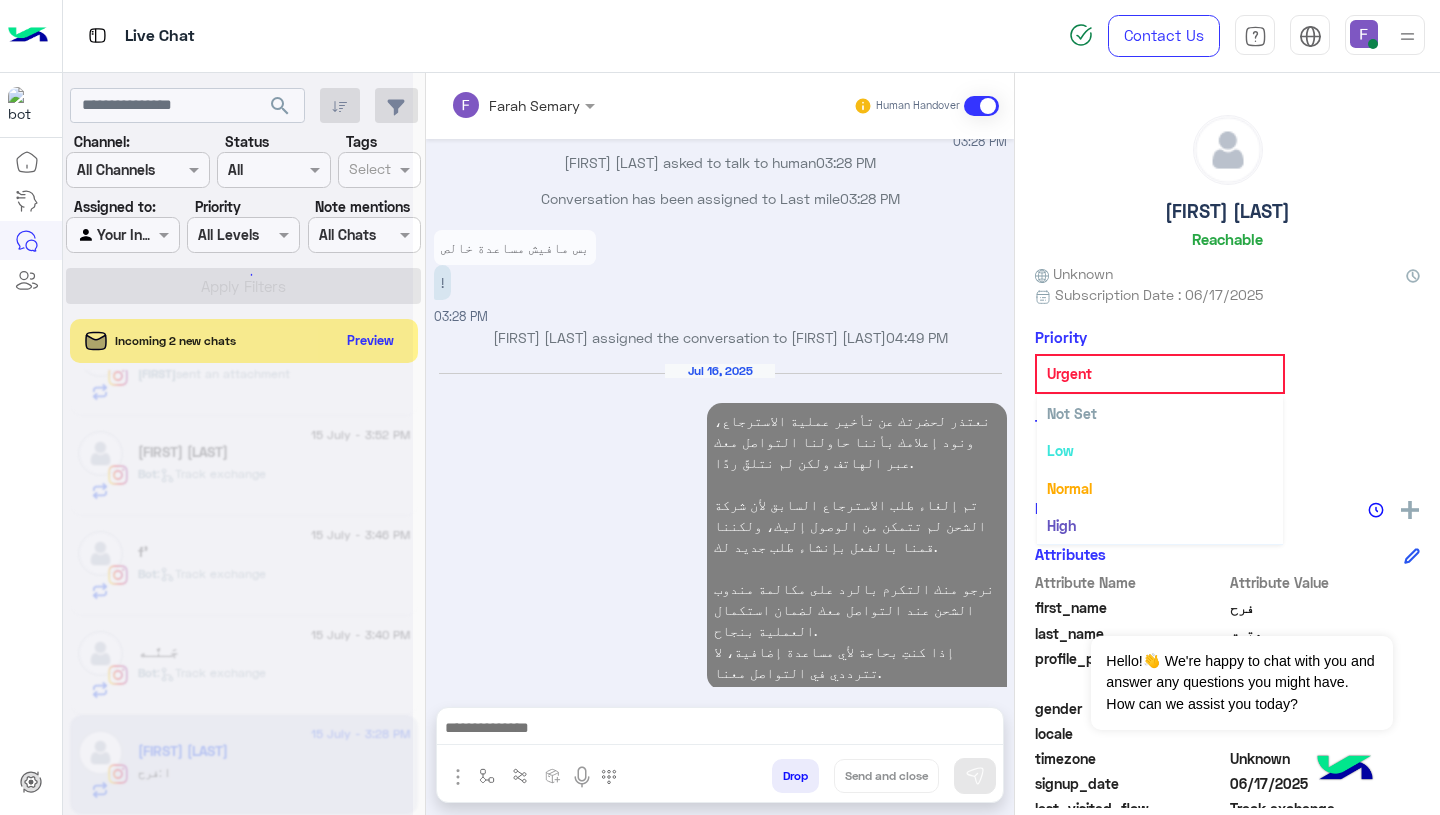 scroll, scrollTop: 37, scrollLeft: 0, axis: vertical 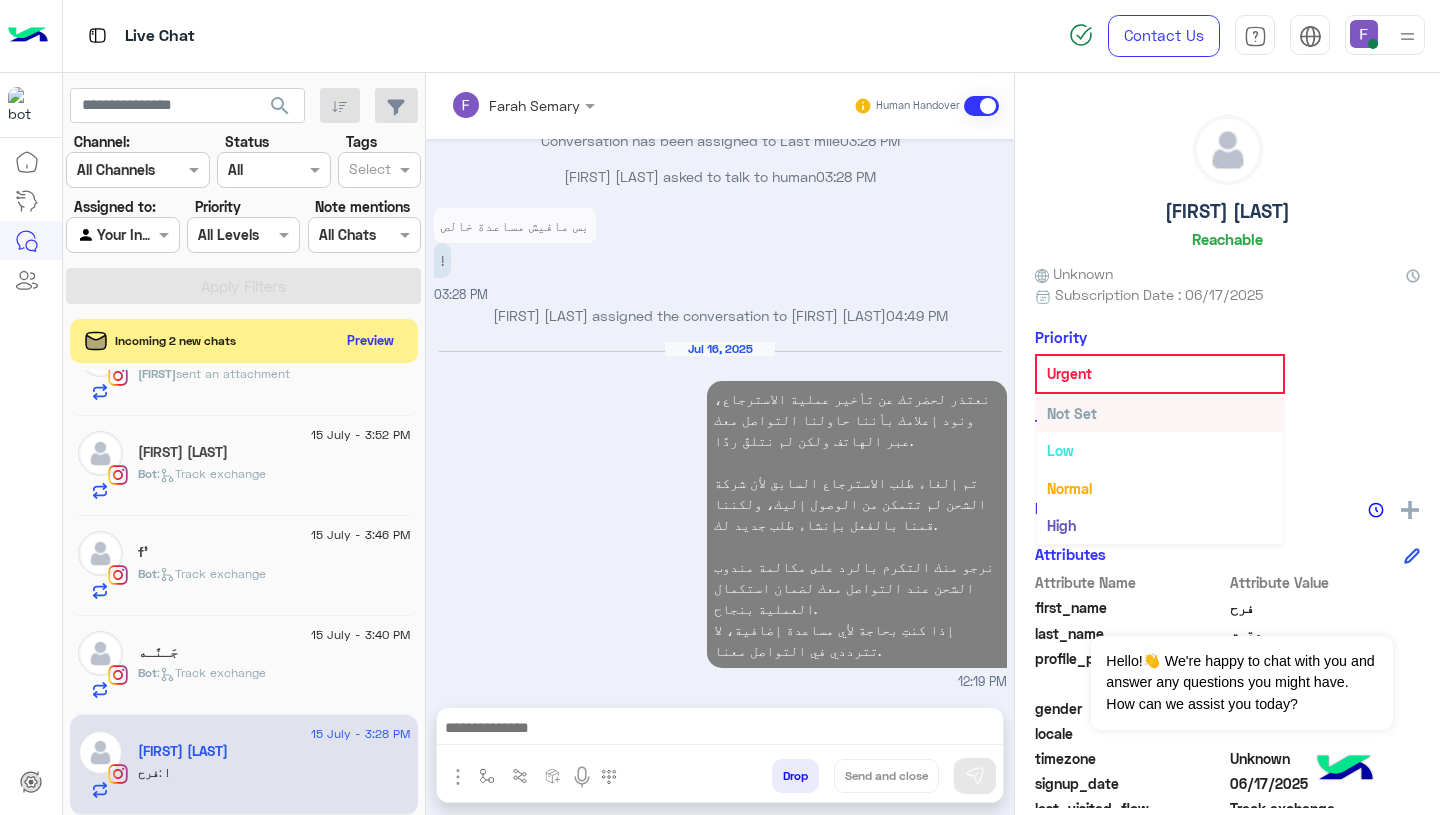 click on "Not Set" at bounding box center [1072, 413] 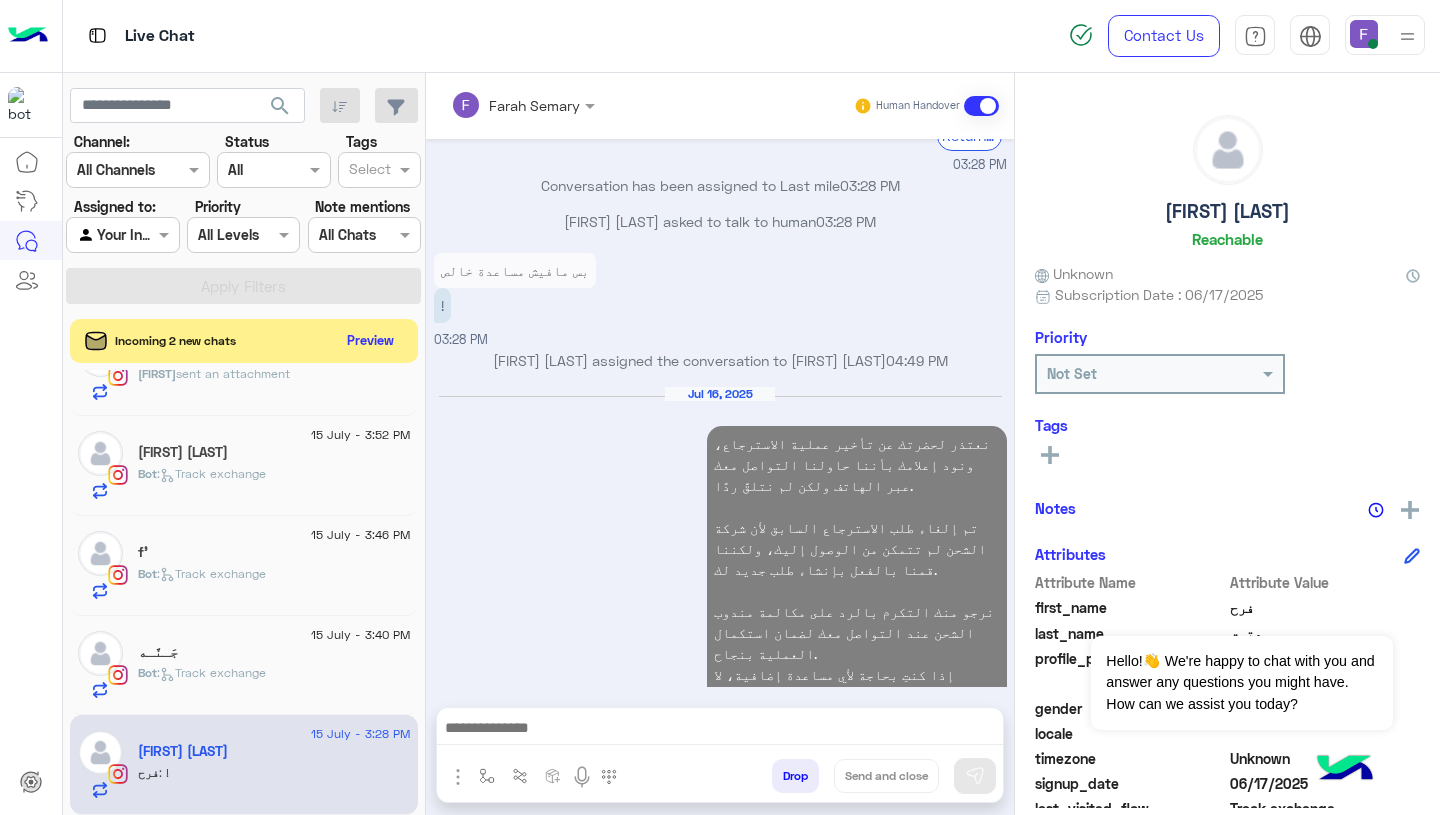 click on "Jul 16, 2025  نعتذر لحضرتك عن تأخير عملية الاسترجاع، ونود إعلامك بأننا حاولنا التواصل معك عبر الهاتف ولكن لم نتلقَّ ردًا. تم إلغاء طلب الاسترجاع السابق لأن شركة الشحن لم تتمكن من الوصول إليك، ولكننا قمنا بالفعل بإنشاء طلب جديد لك. نرجو منك التكرم بالرد على مكالمة مندوب الشحن عند التواصل معك لضمان استكمال العملية بنجاح. إذا كنتِ بحاجة لأي مساعدة إضافية، لا تترددي في التواصل معنا.   12:19 PM" at bounding box center [720, 561] 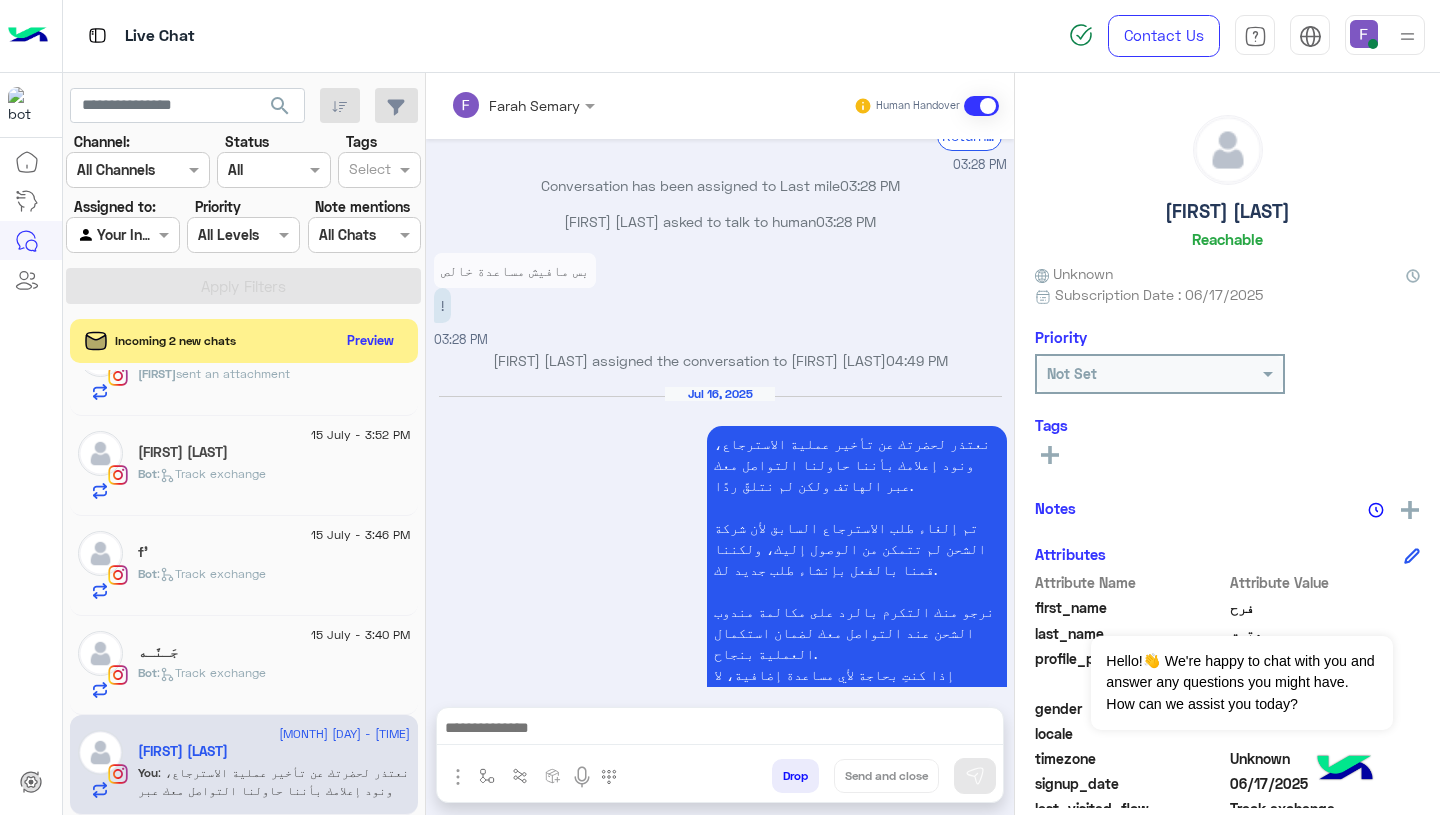 scroll, scrollTop: 0, scrollLeft: 0, axis: both 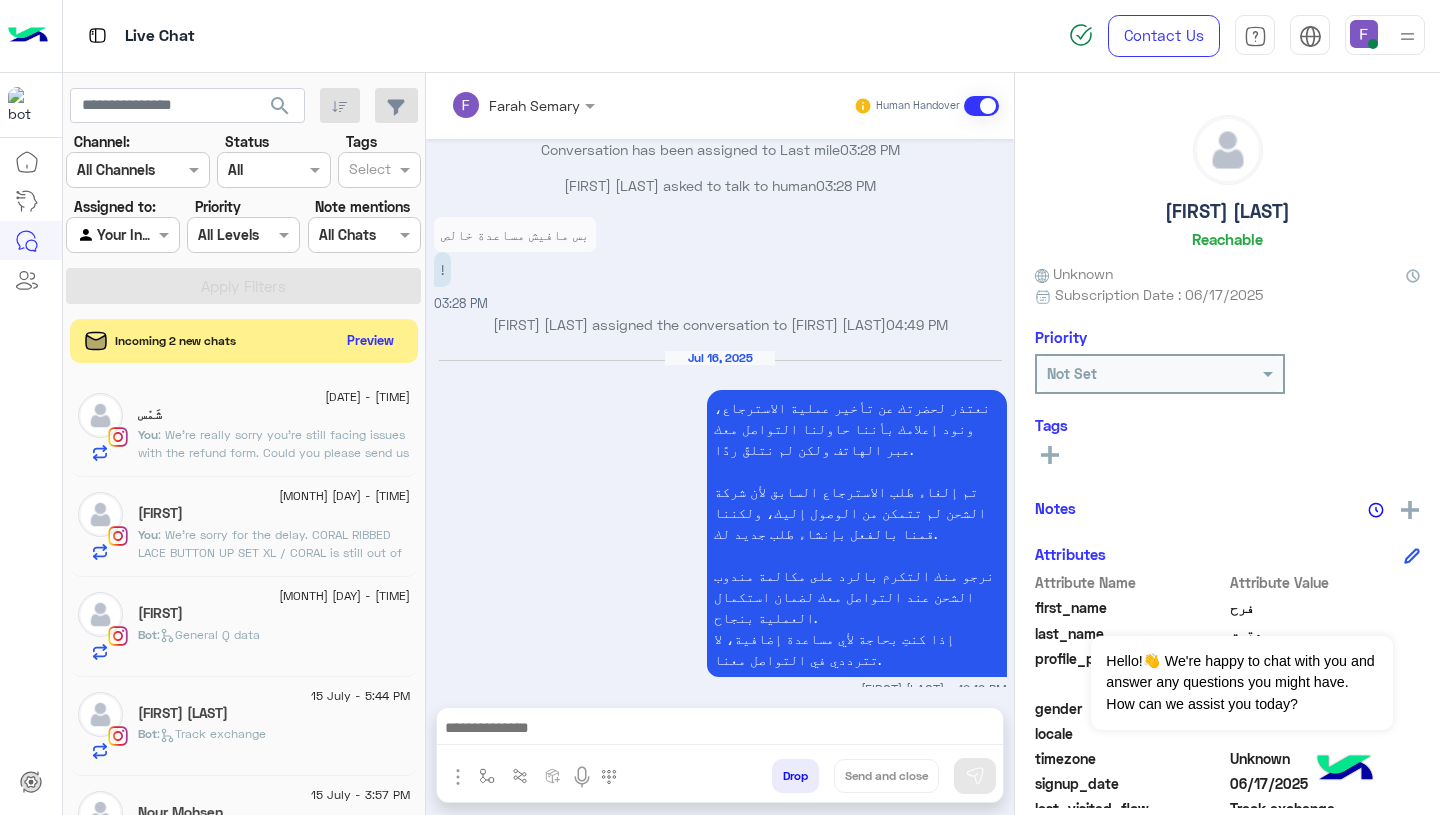 click on ": We’re sorry for the delay. CORAL RIBBED LACE BUTTON UP SET
XL / CORAL is still out of stock.
We waited to see if it would become available, but unfortunately, it hasn’t.
Please choose an alternative so we can ship it to you as soon as possible
Let us know if you need help choosing!" 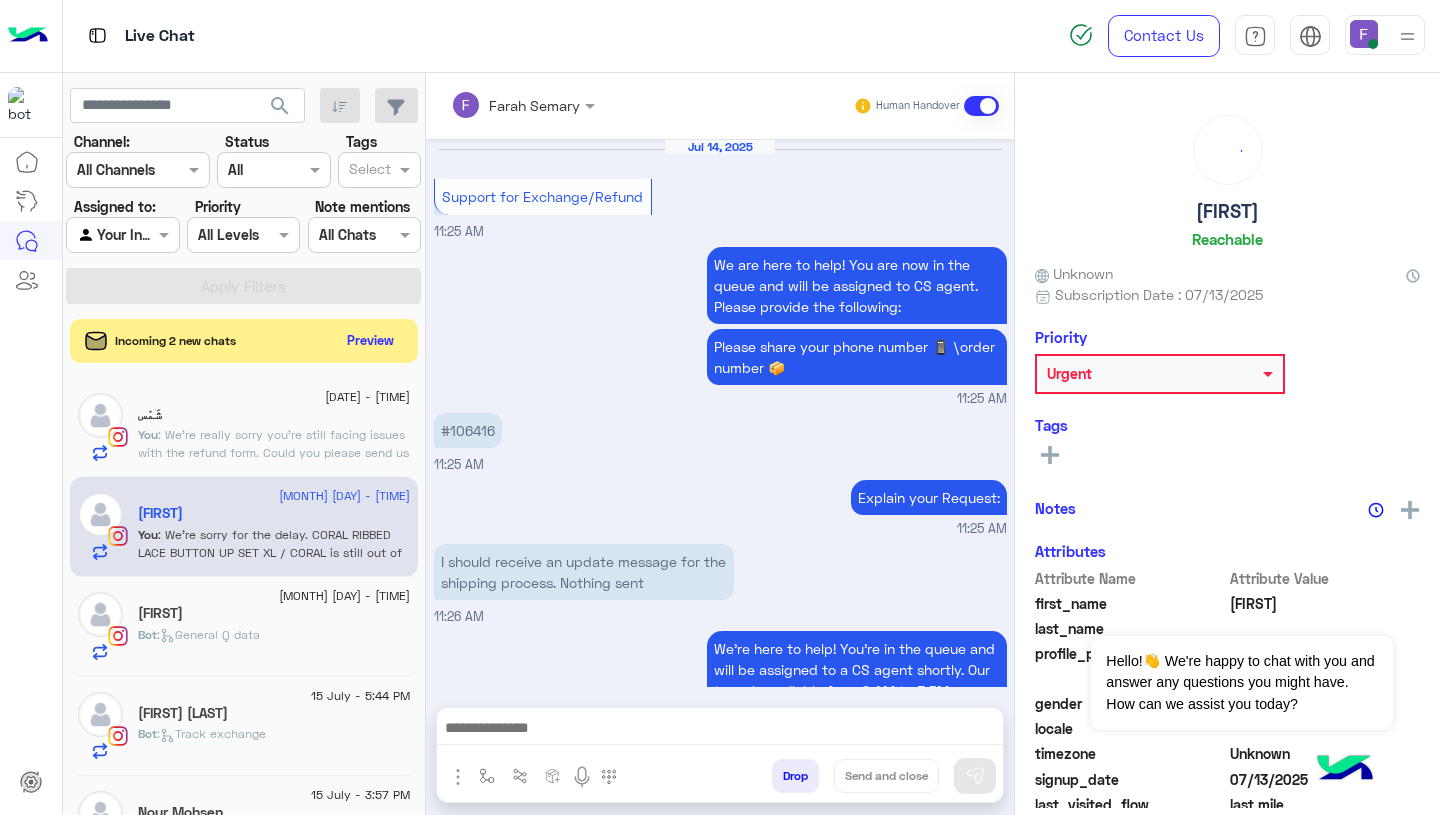 scroll, scrollTop: 1723, scrollLeft: 0, axis: vertical 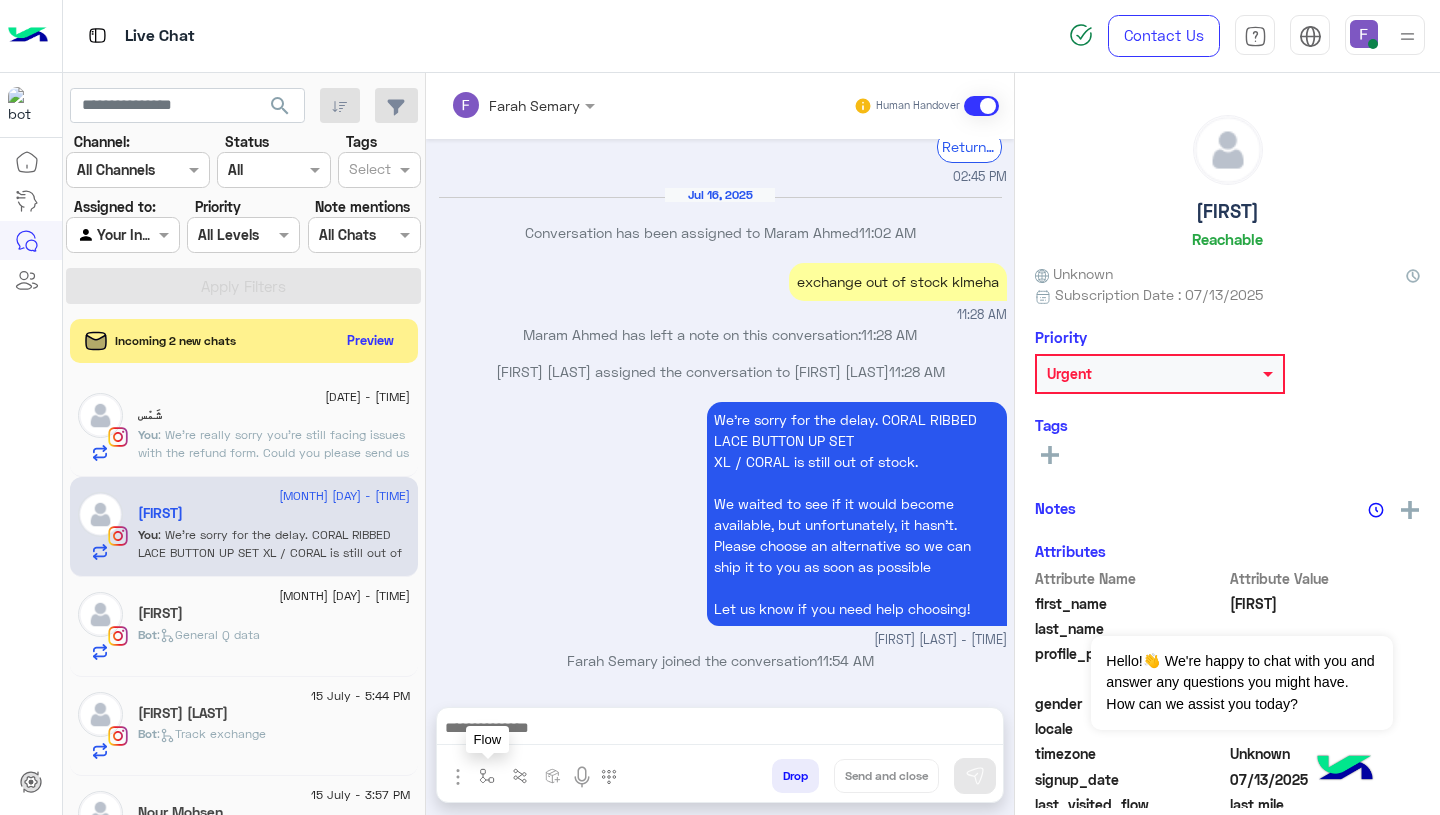 click at bounding box center [487, 776] 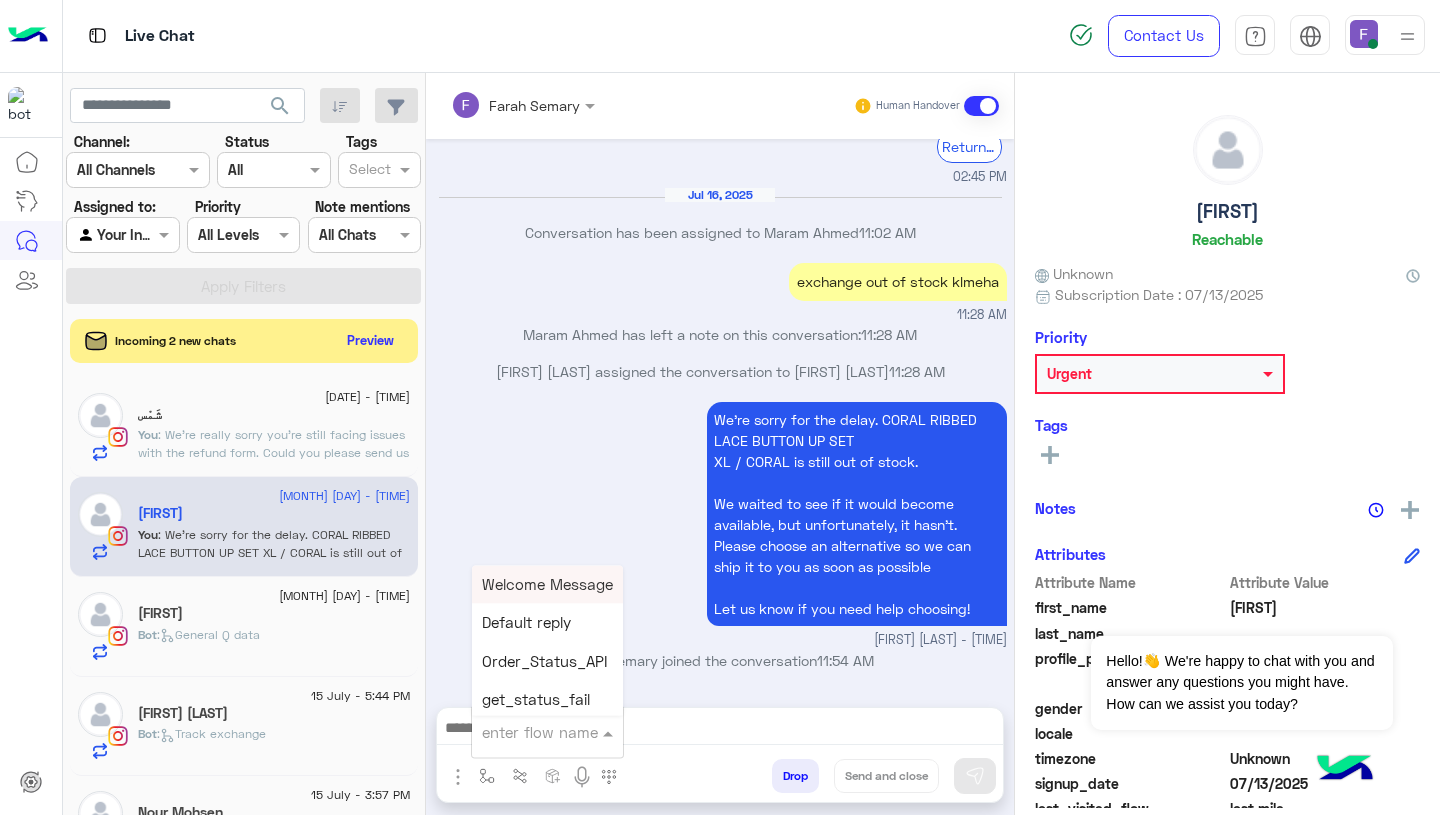 click at bounding box center (523, 732) 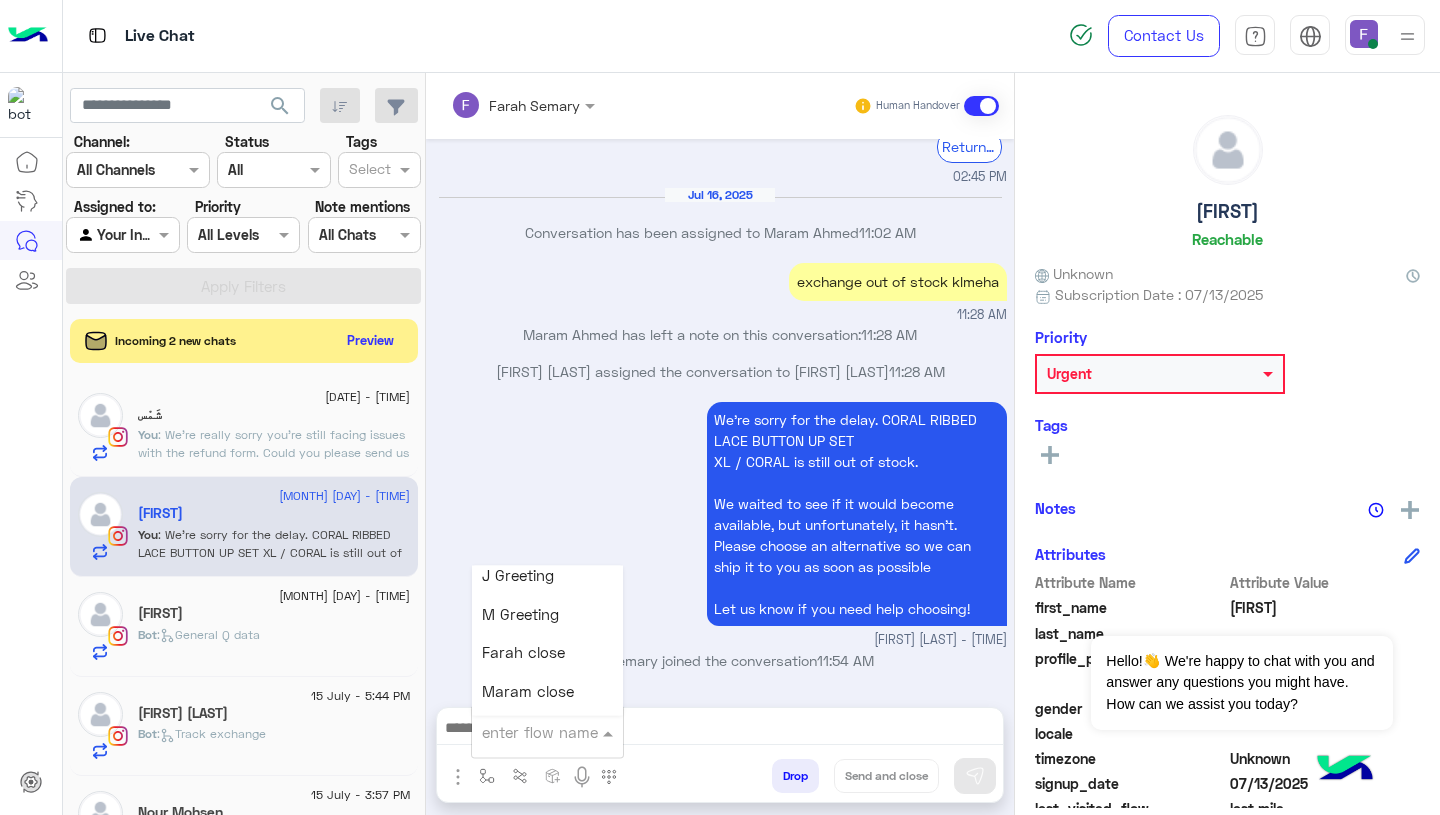 scroll, scrollTop: 2489, scrollLeft: 0, axis: vertical 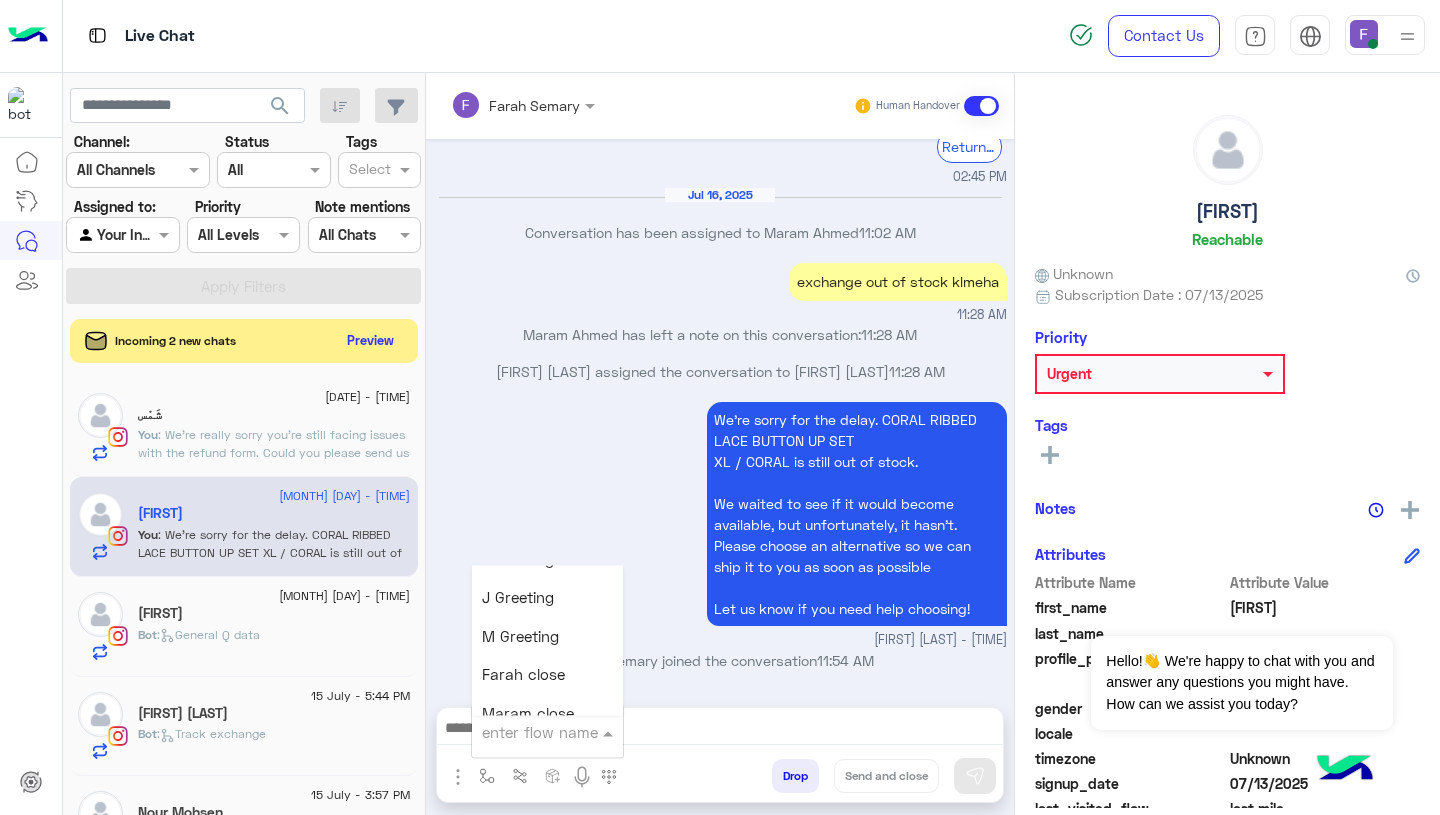click on "Farah close" at bounding box center (523, 675) 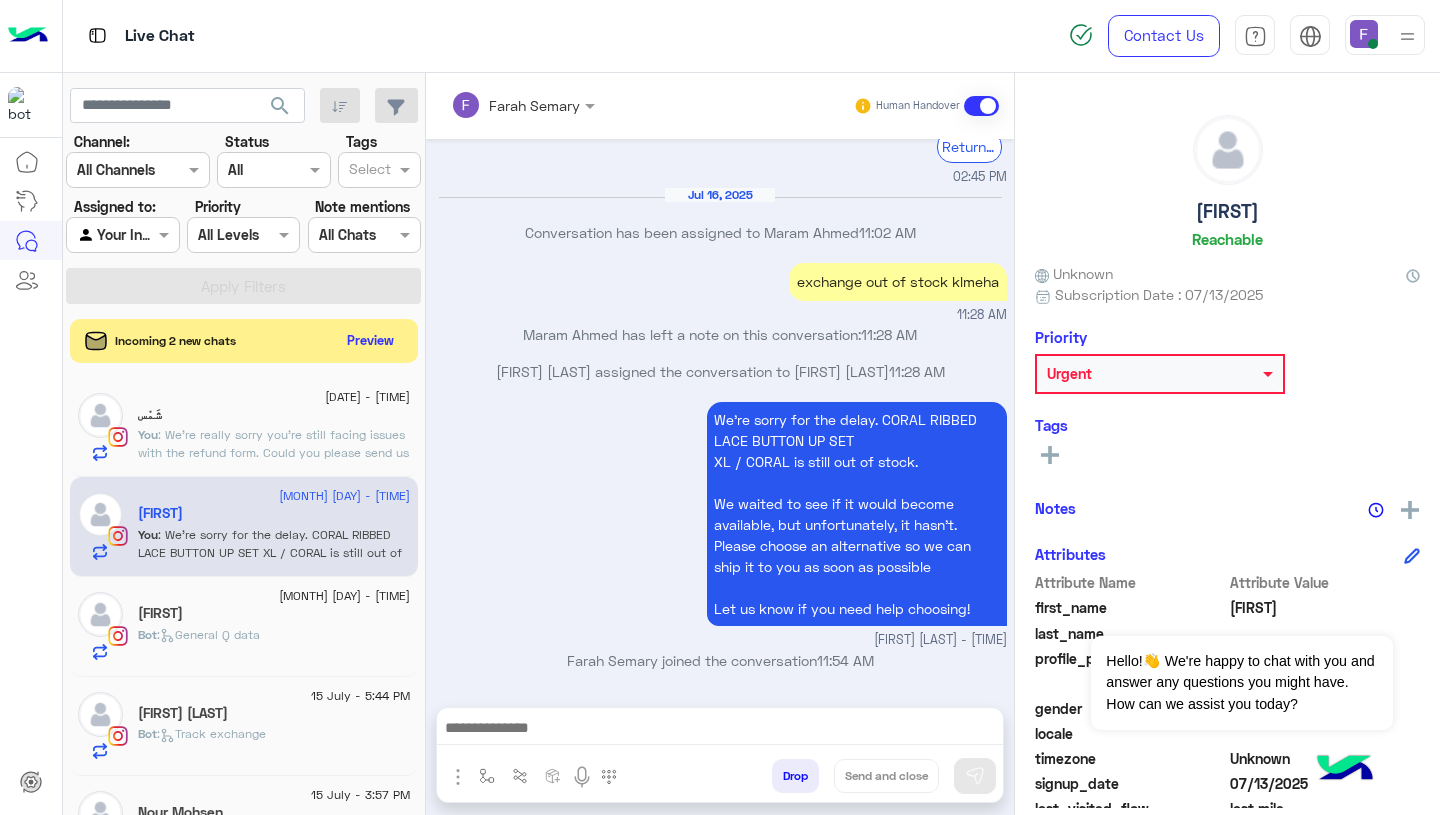 type on "**********" 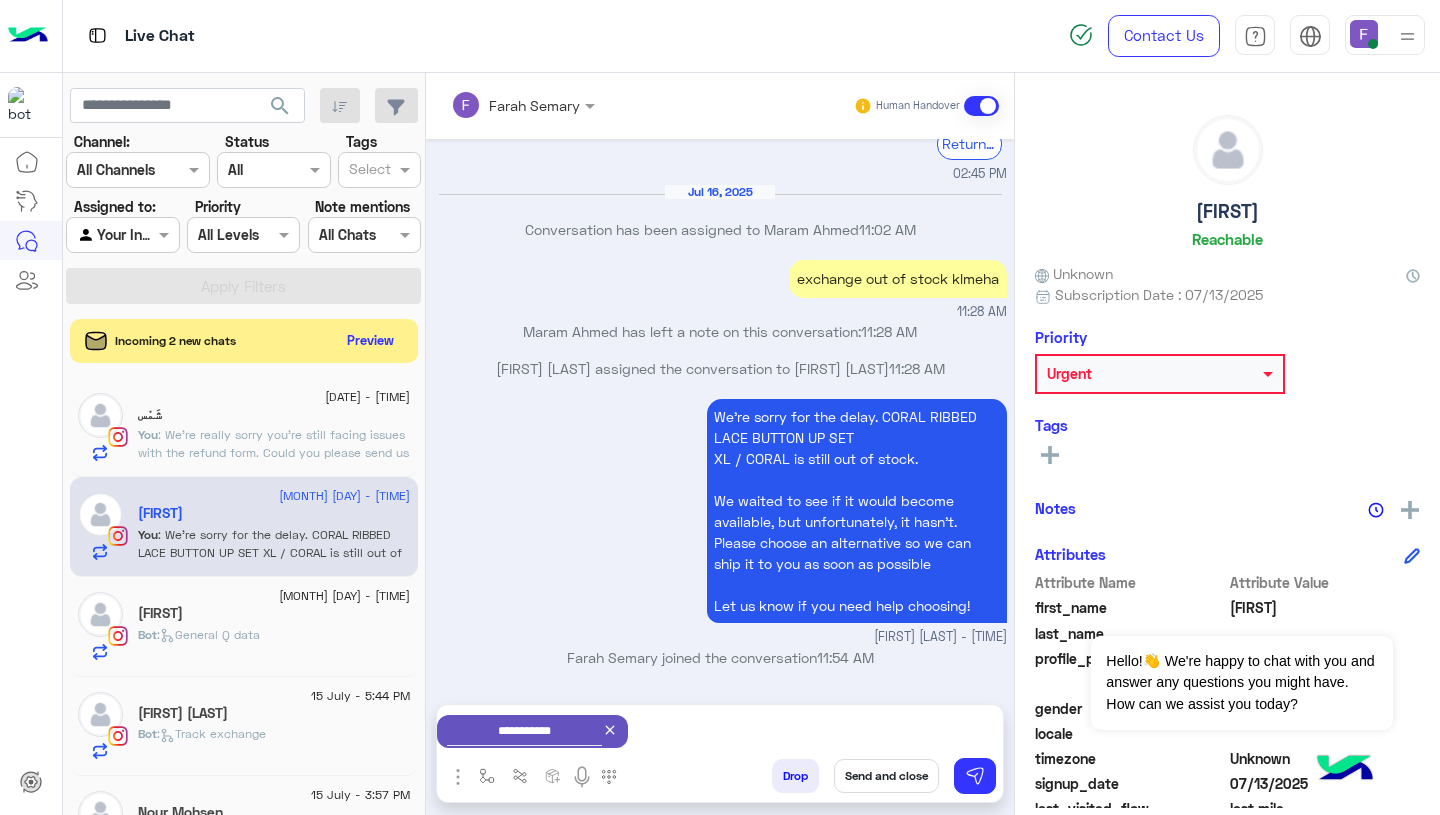 click on "Send and close" at bounding box center (886, 776) 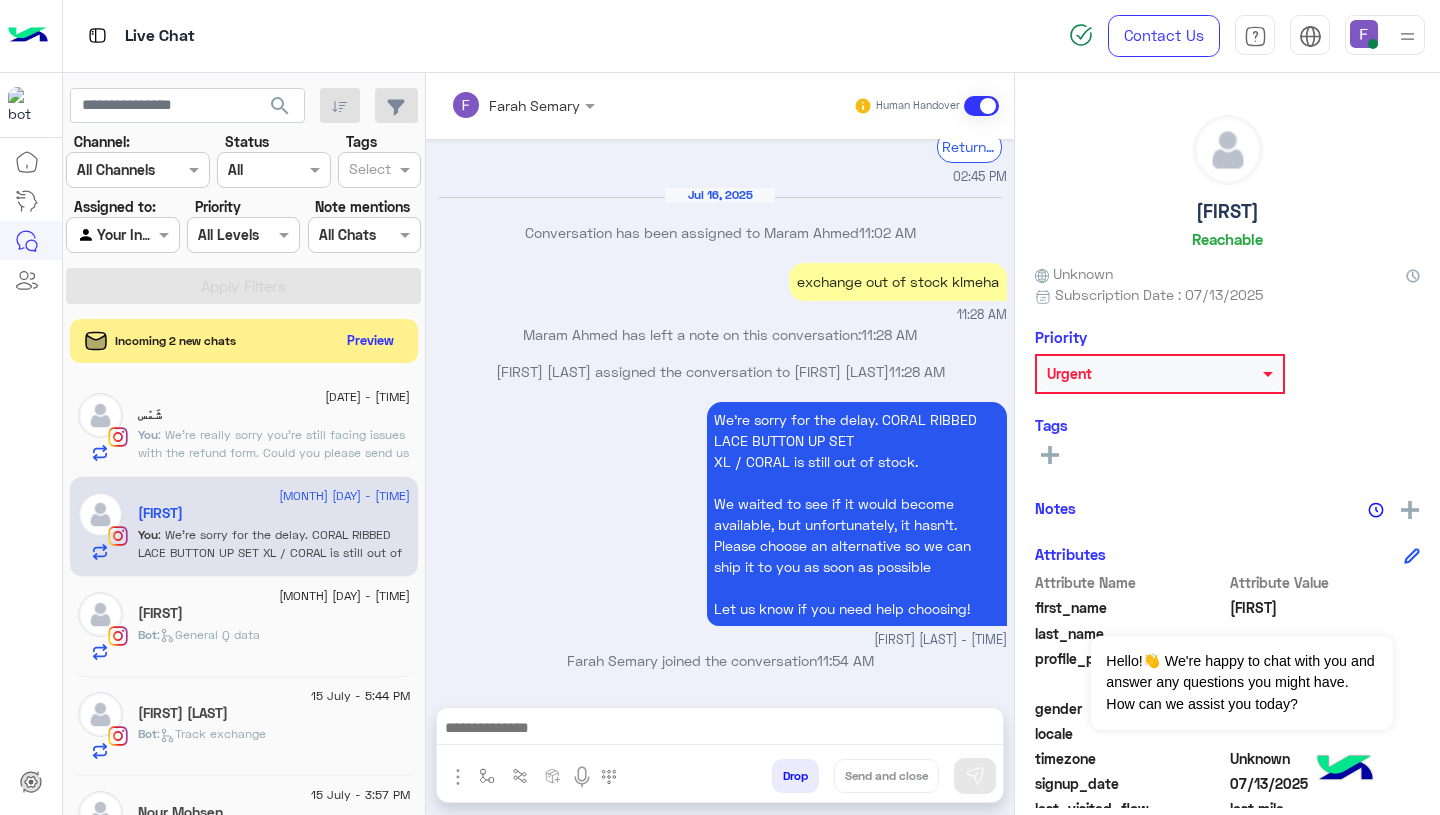 scroll, scrollTop: 1759, scrollLeft: 0, axis: vertical 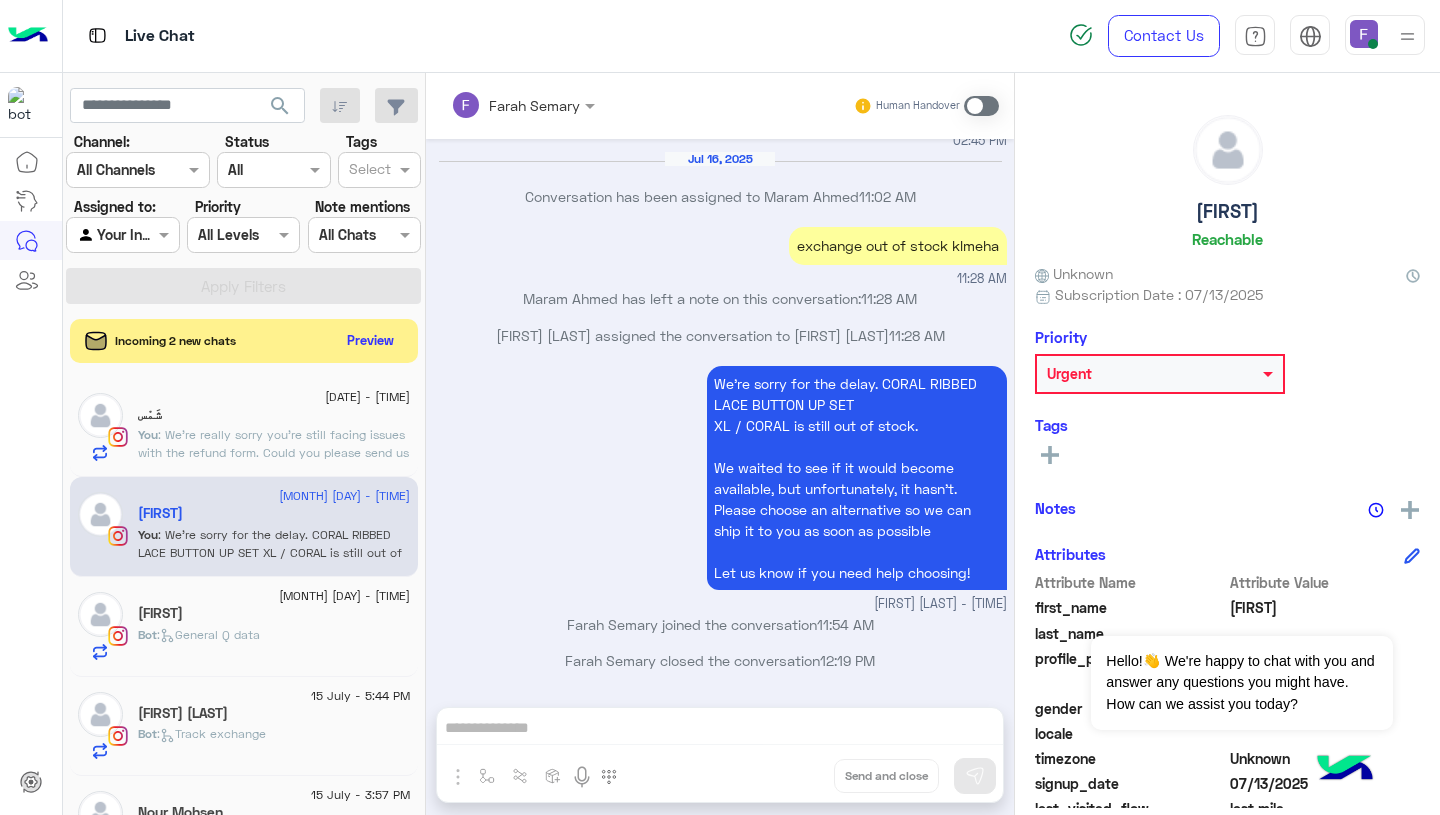 click on ": We’re really sorry you’re still facing issues with the refund form.
Could you please send us a screenshot of the error or problem you're seeing?
This will help us understand the issue and assist you more quickly. We're here to sort it out for you!" 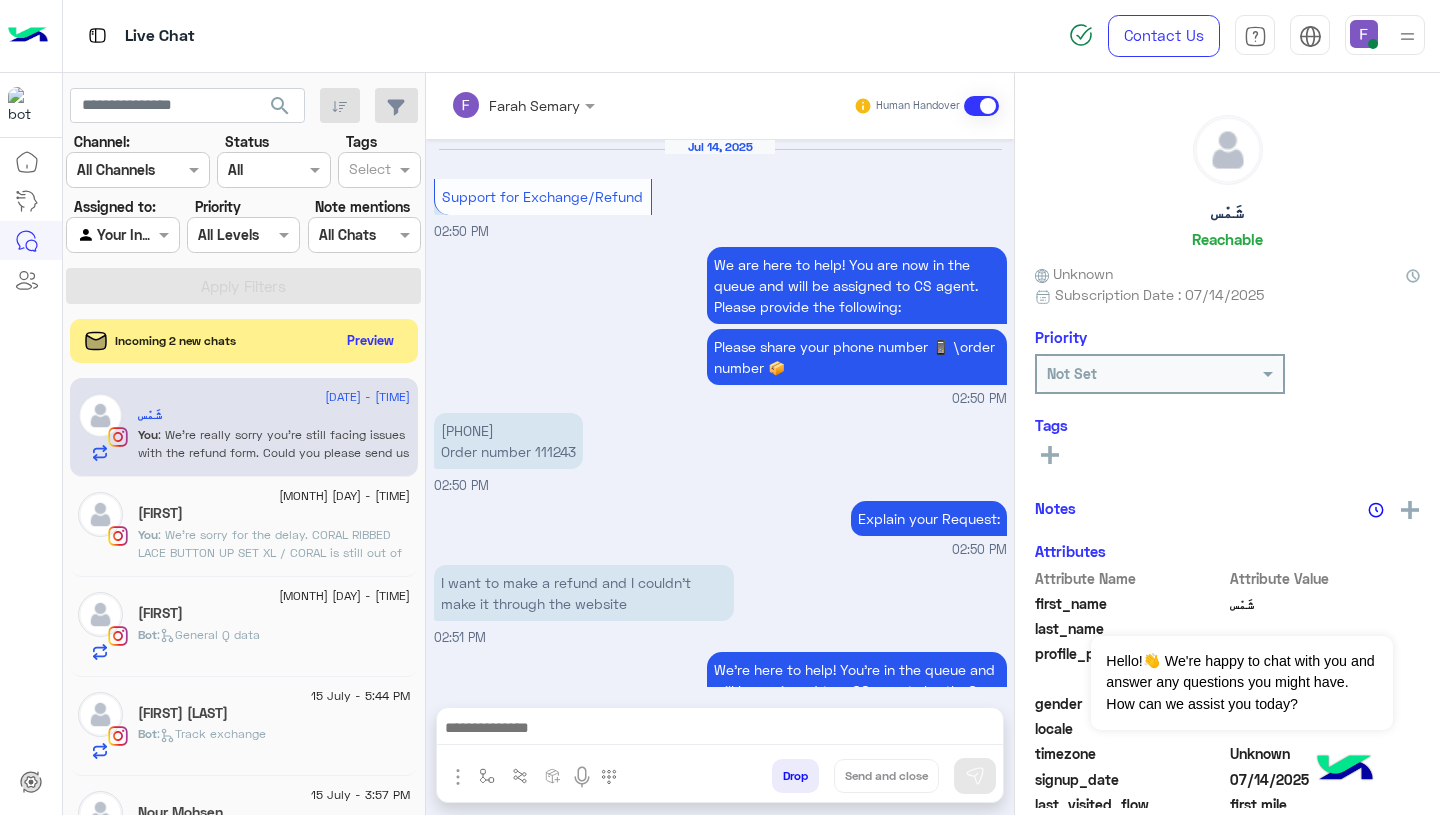 scroll, scrollTop: 1702, scrollLeft: 0, axis: vertical 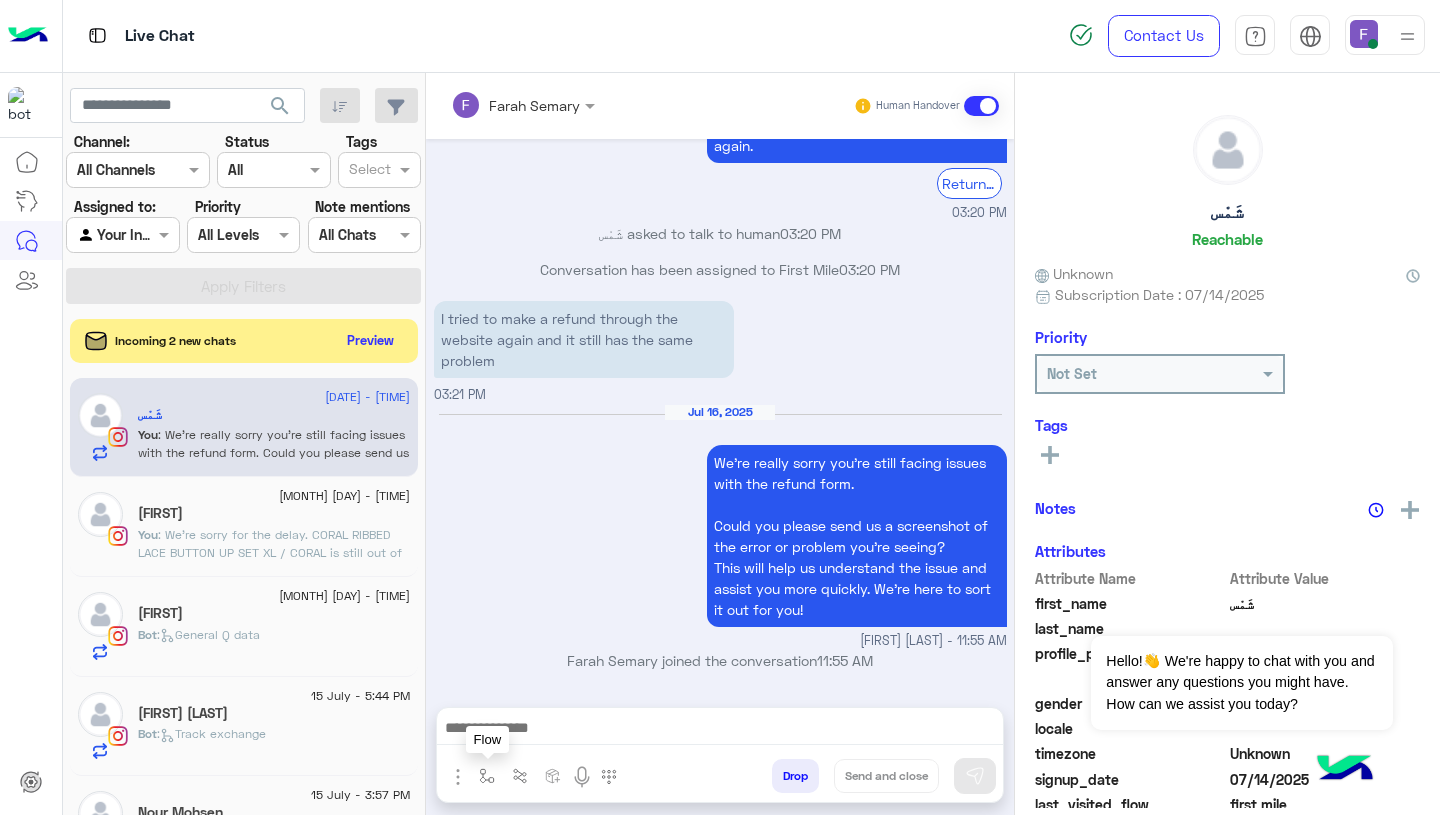 click at bounding box center (487, 776) 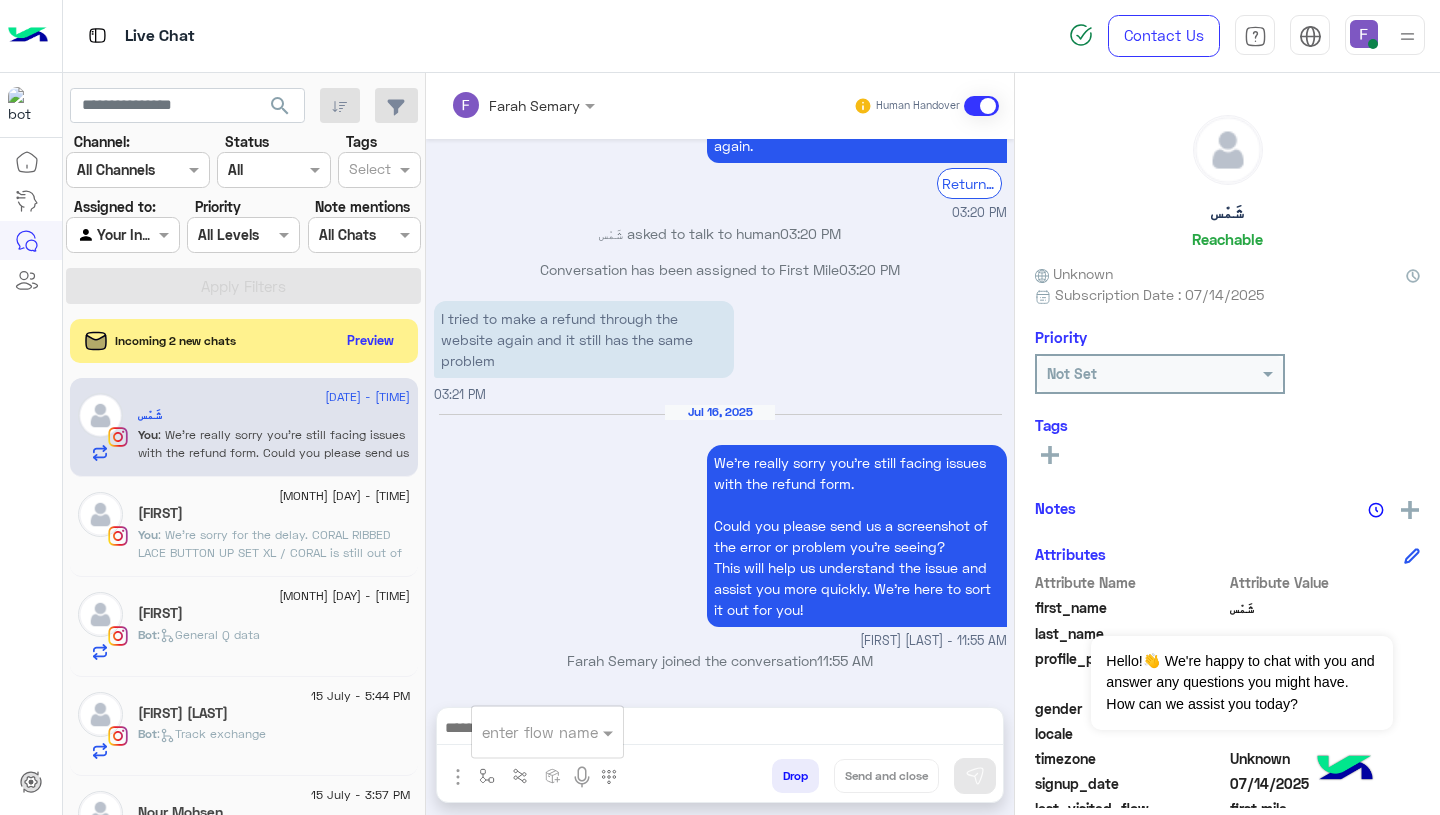 click at bounding box center [523, 732] 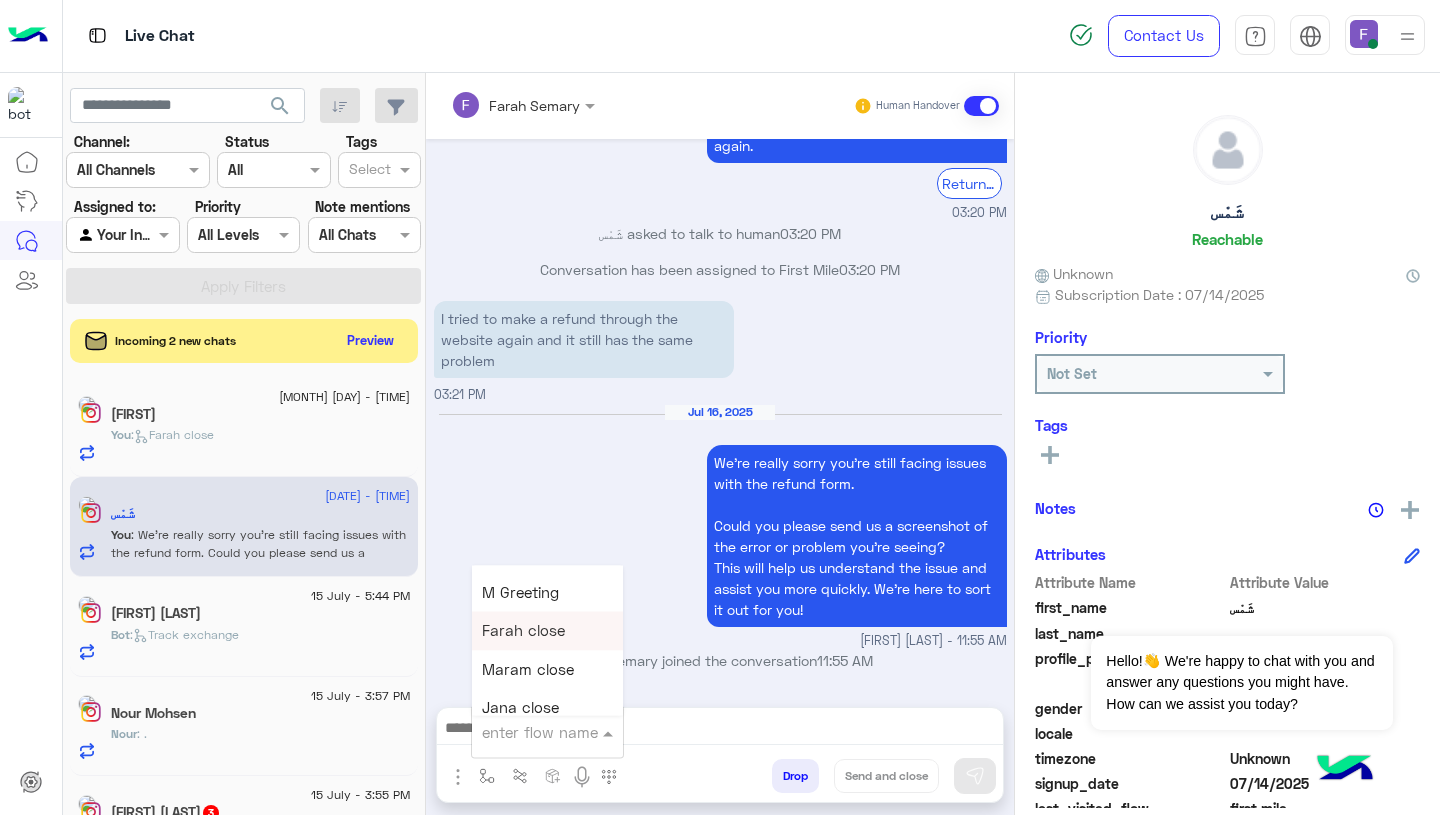 scroll, scrollTop: 2521, scrollLeft: 0, axis: vertical 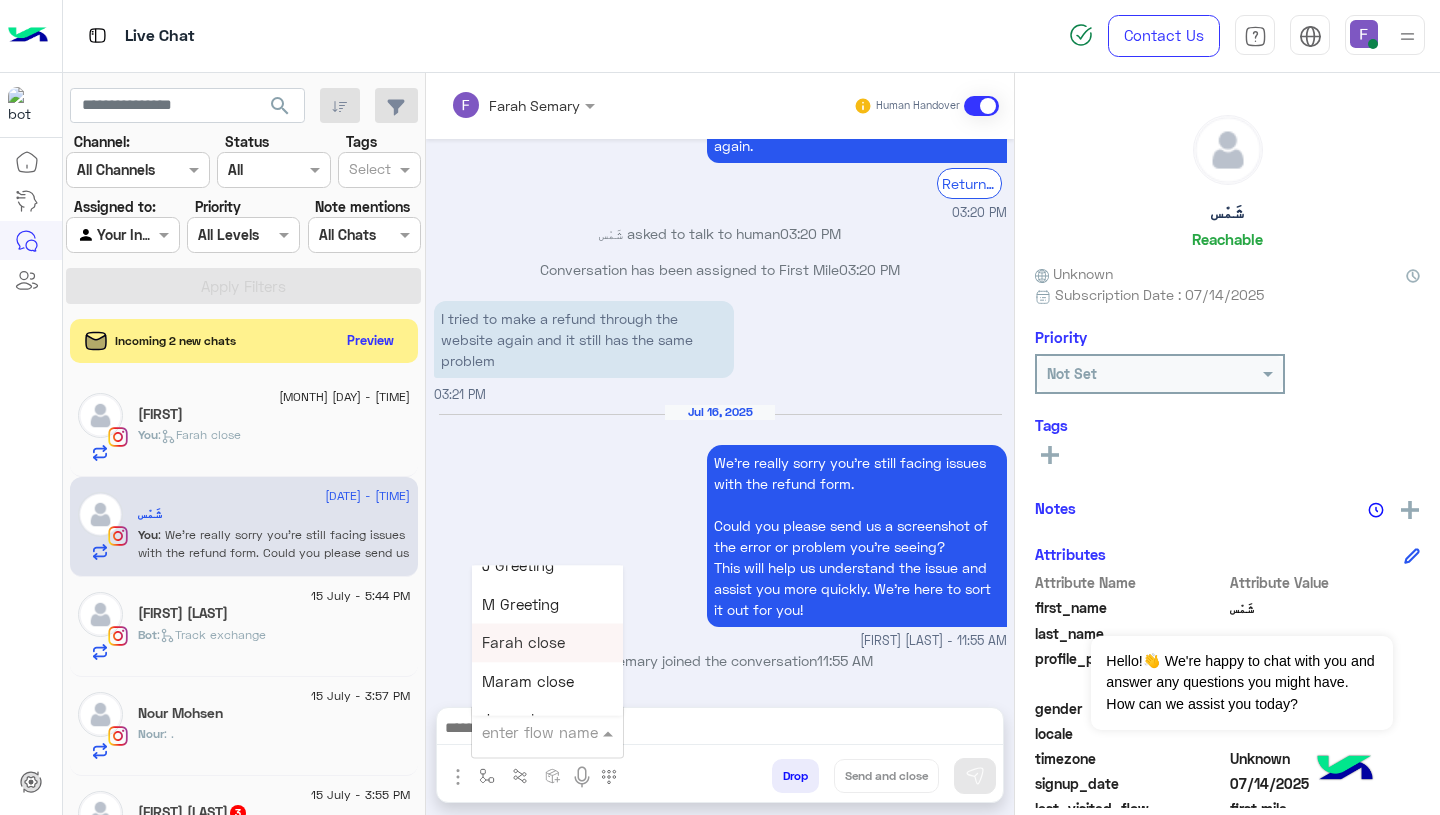 click on "Farah close" at bounding box center (523, 643) 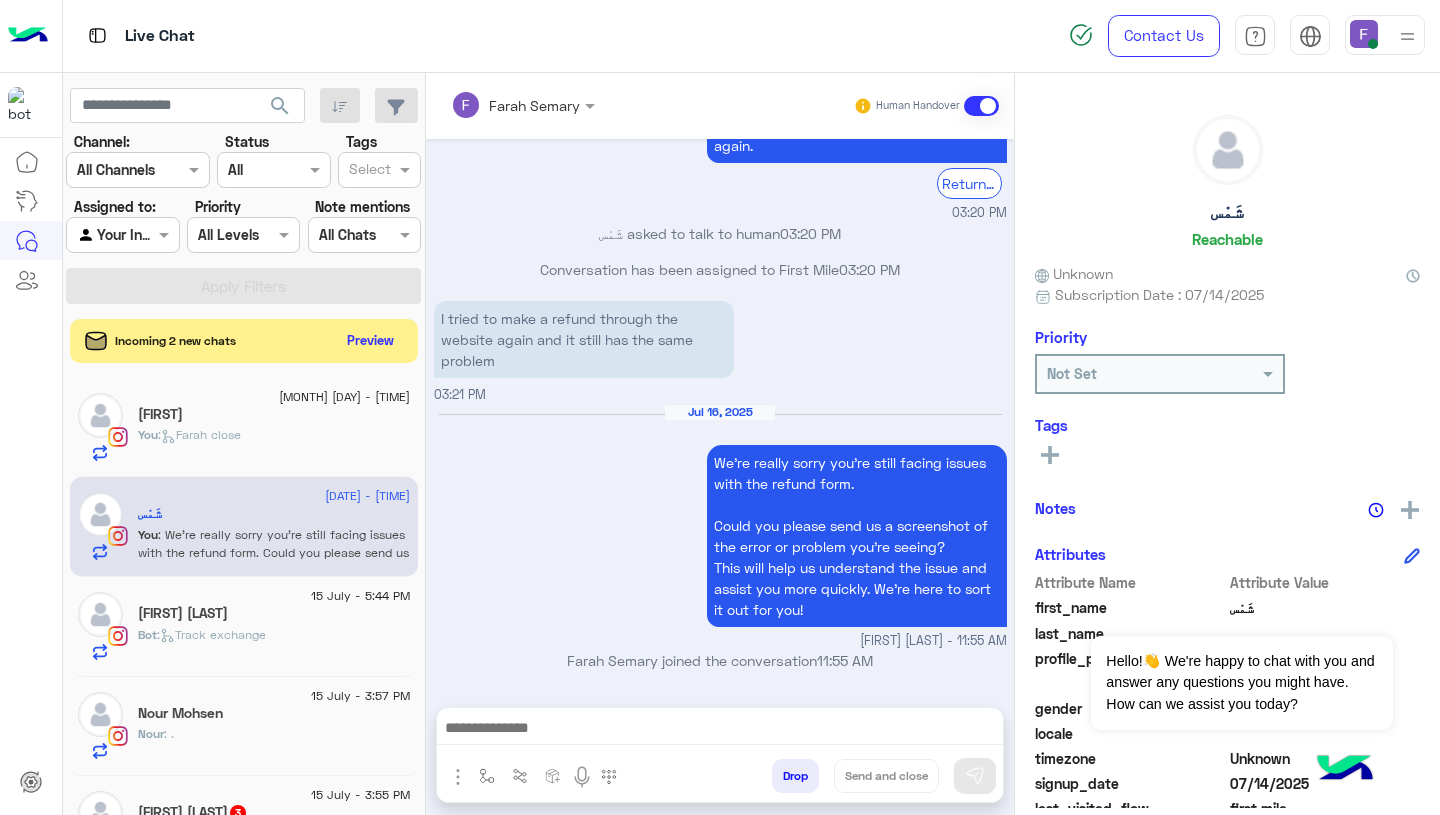 type on "**********" 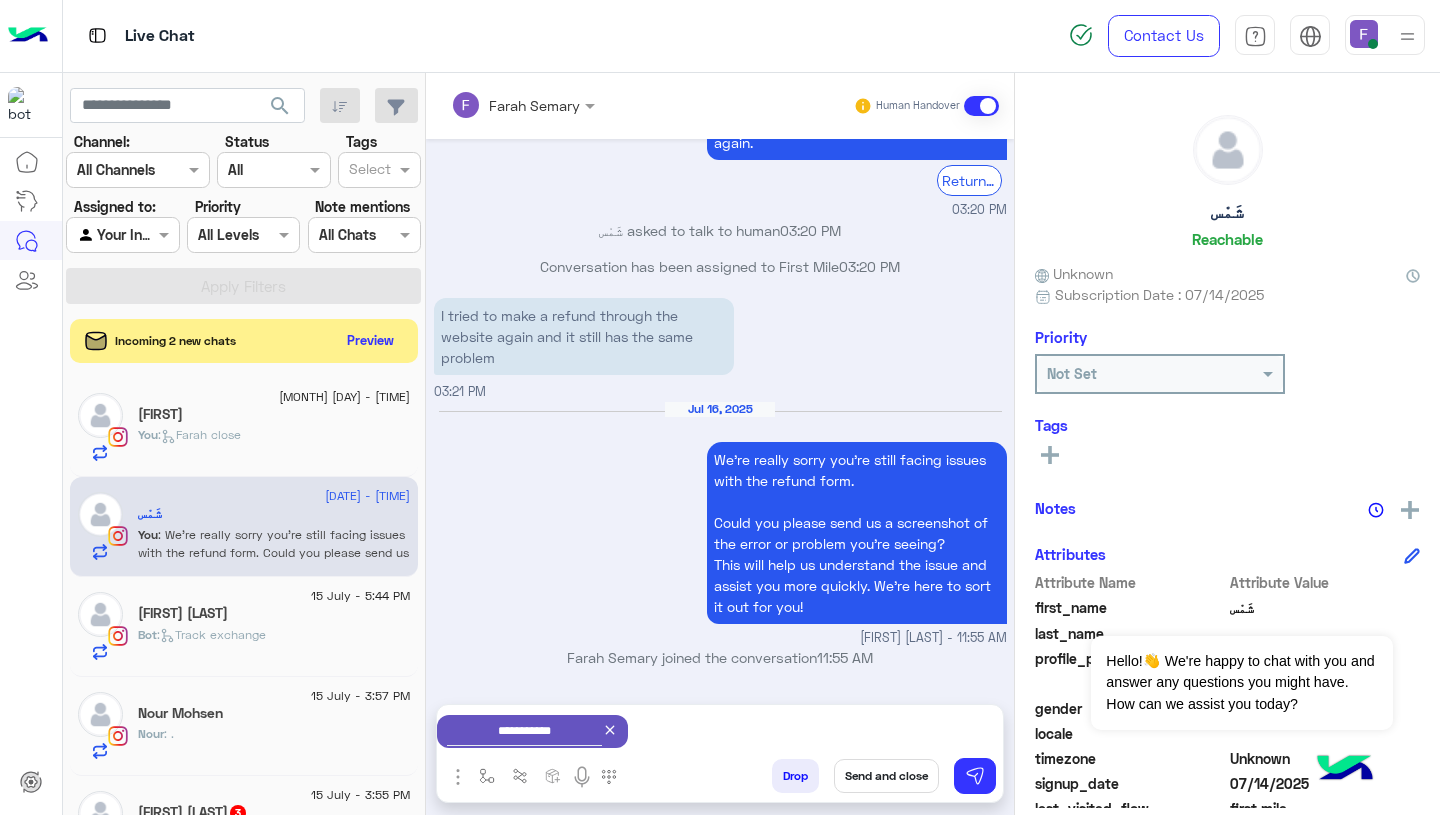click on "Send and close" at bounding box center (886, 776) 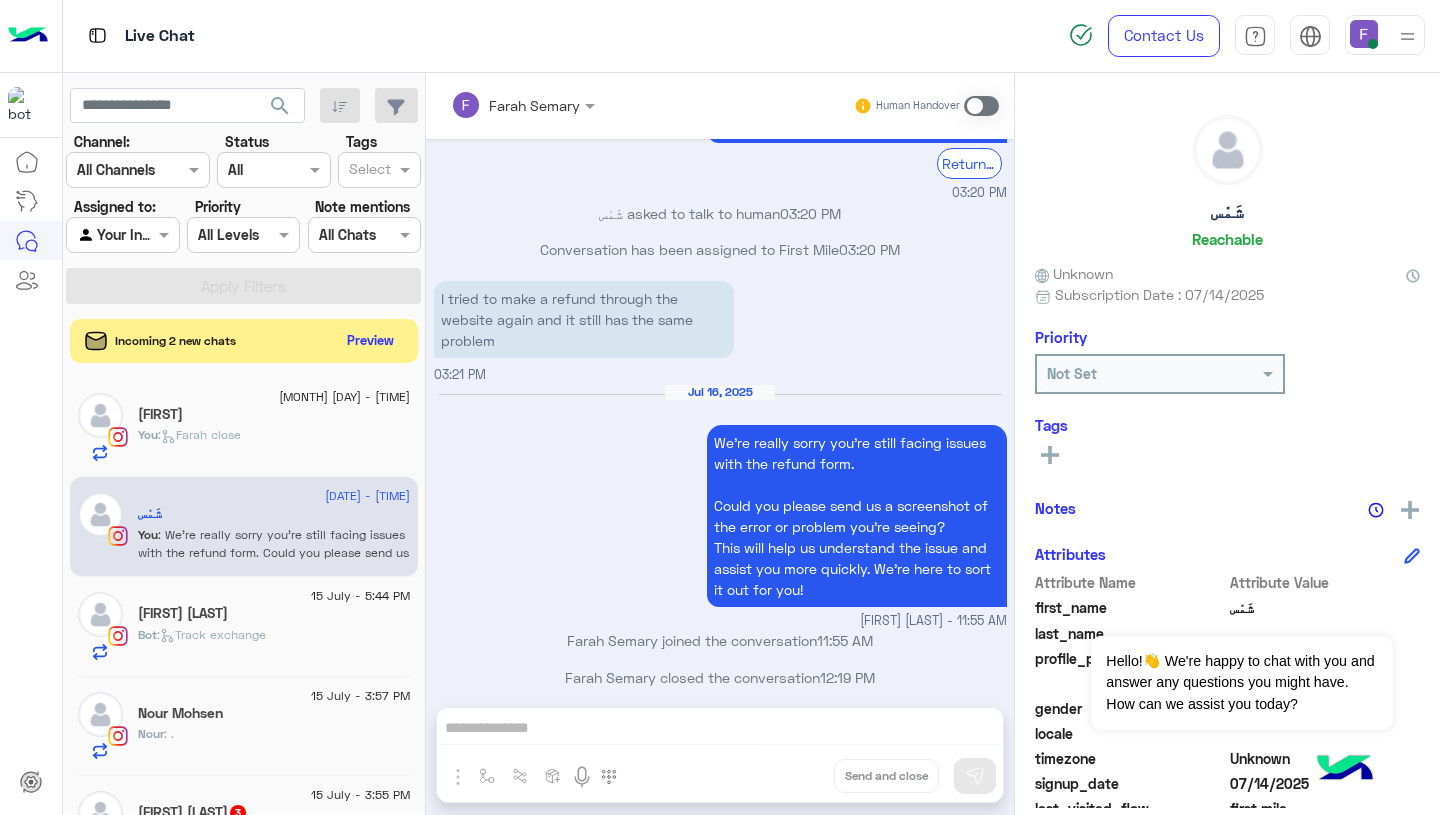 scroll, scrollTop: 1738, scrollLeft: 0, axis: vertical 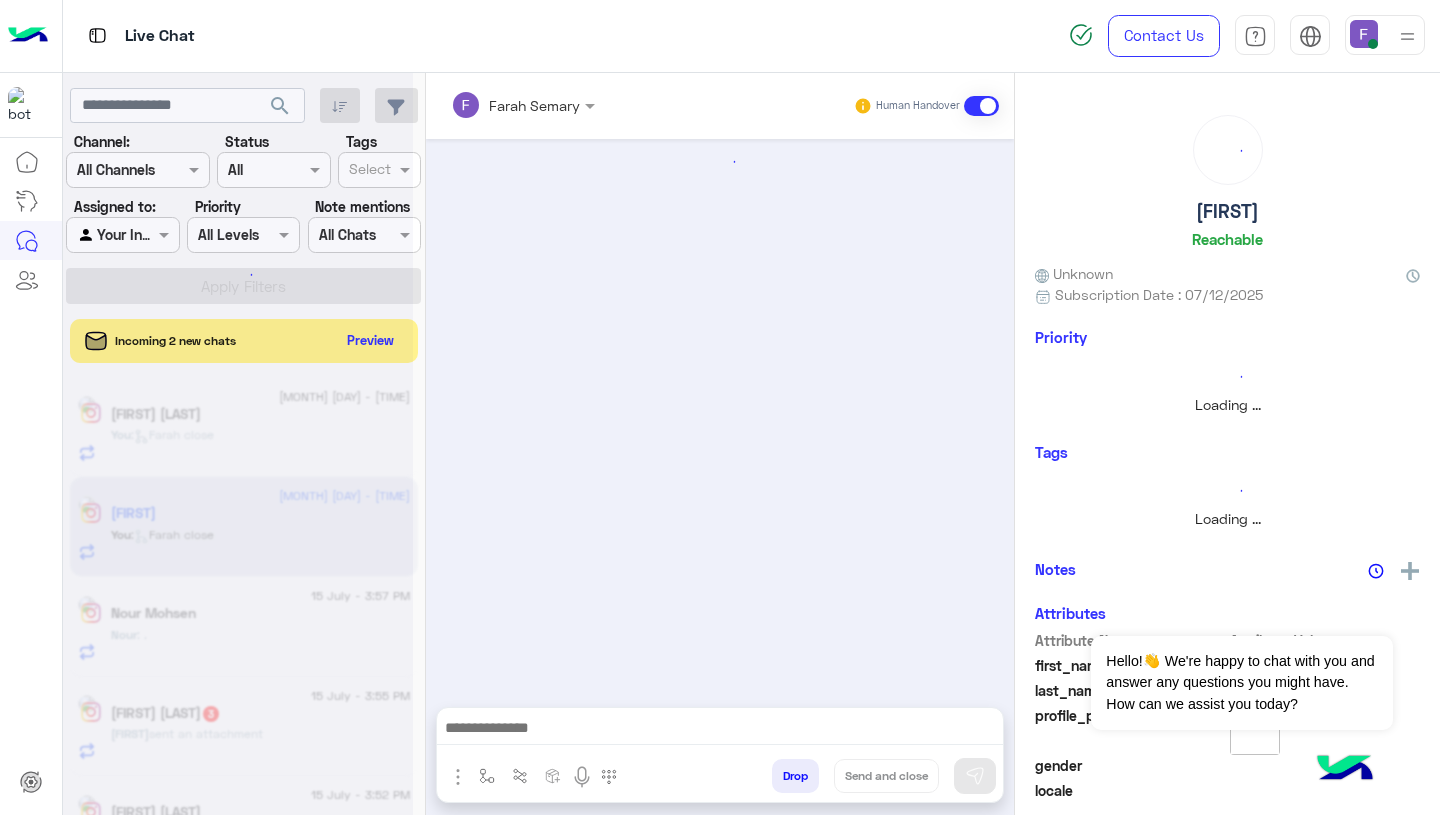 click 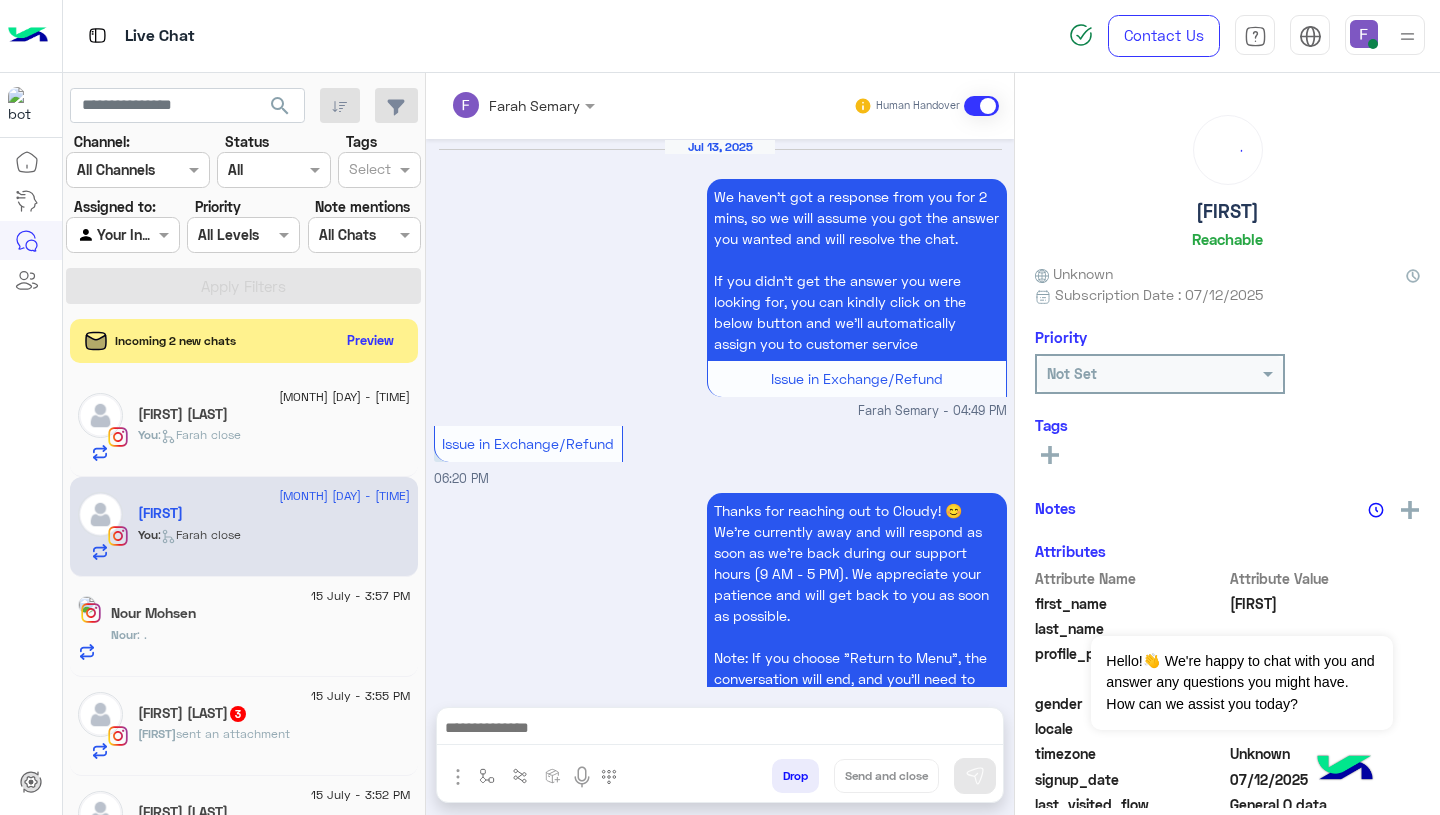 scroll, scrollTop: 1895, scrollLeft: 0, axis: vertical 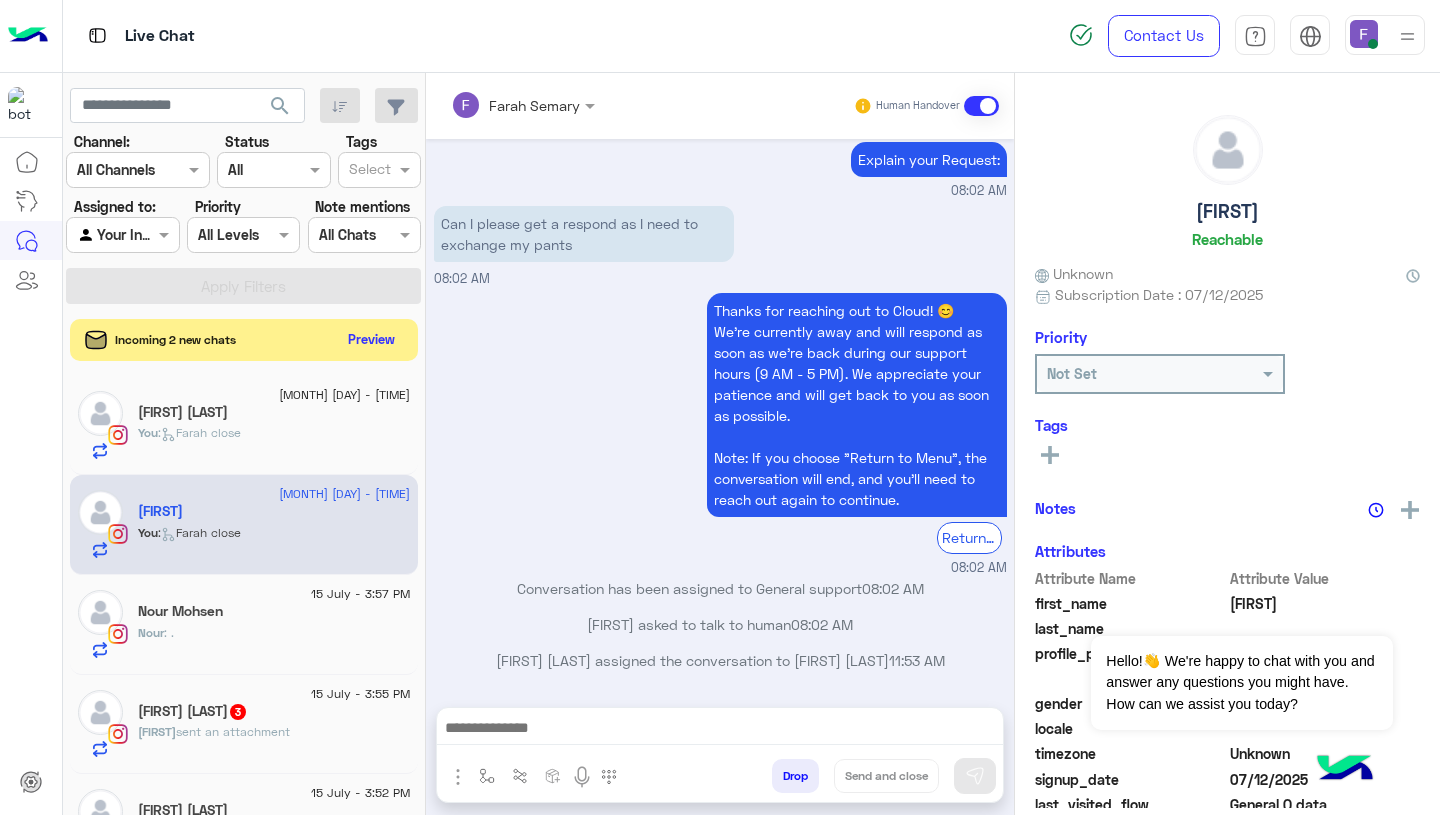 click on "Preview" 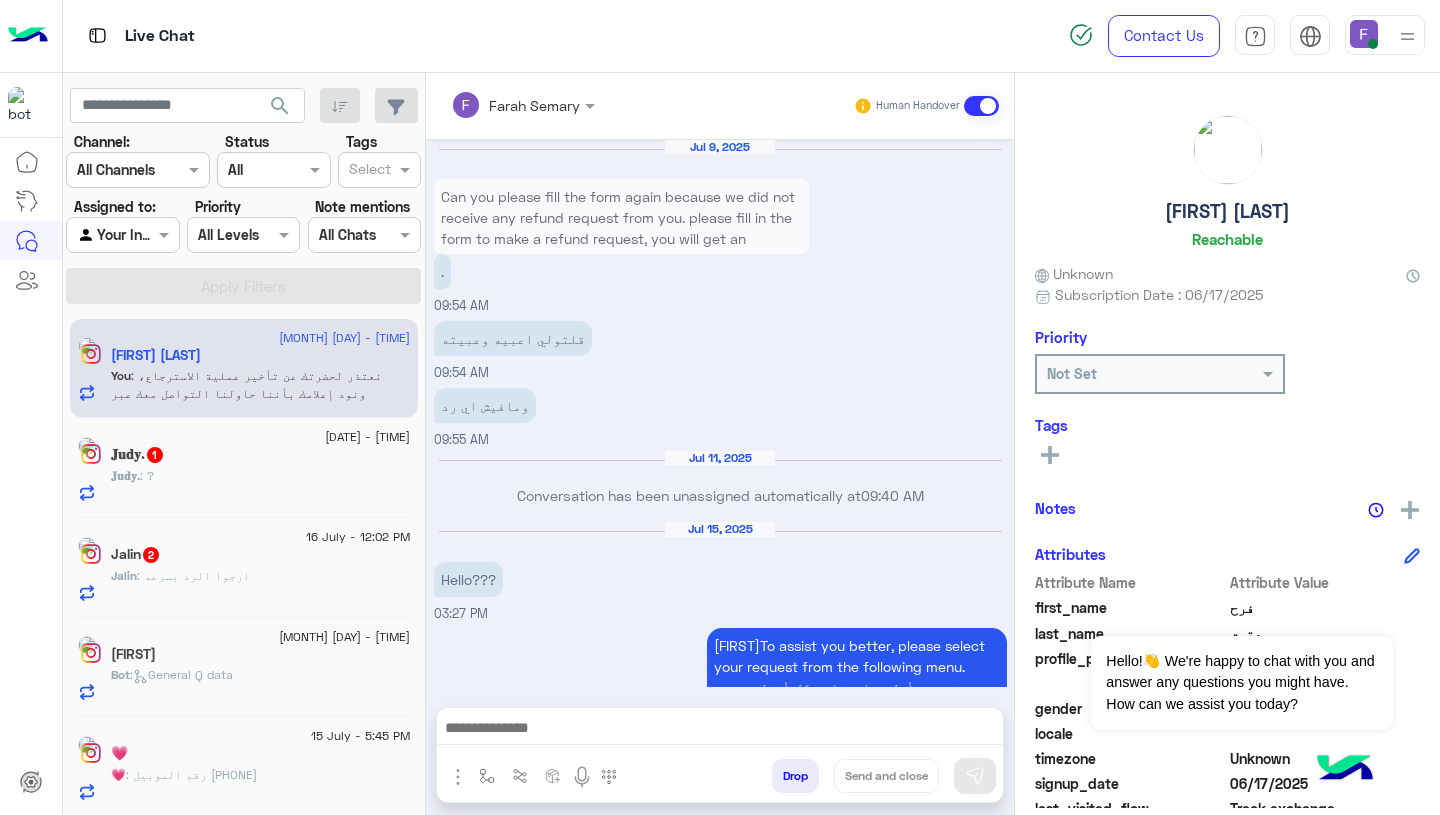 scroll, scrollTop: 1753, scrollLeft: 0, axis: vertical 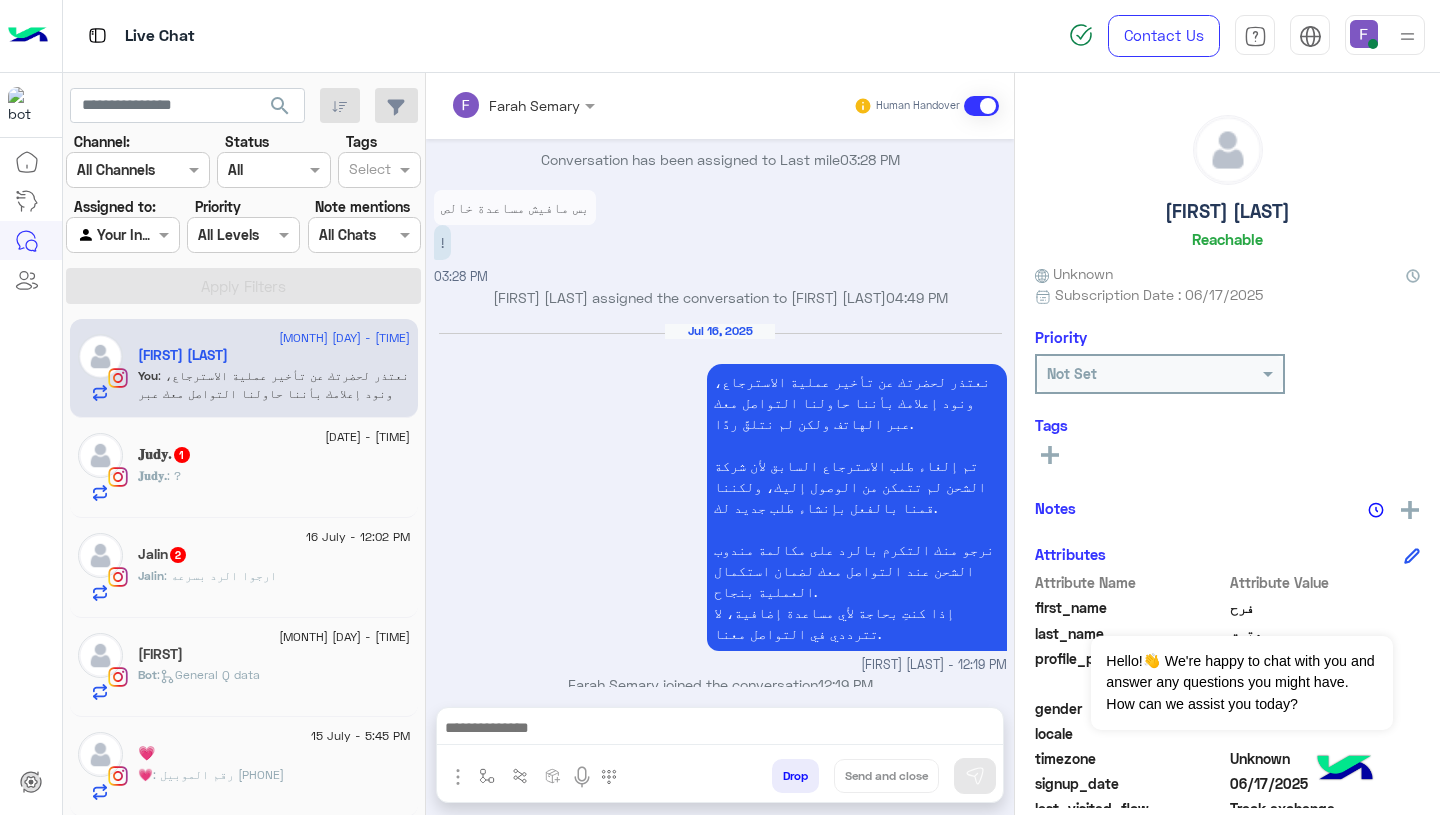 click on "Jalin : ارجوا الرد بسرعه" 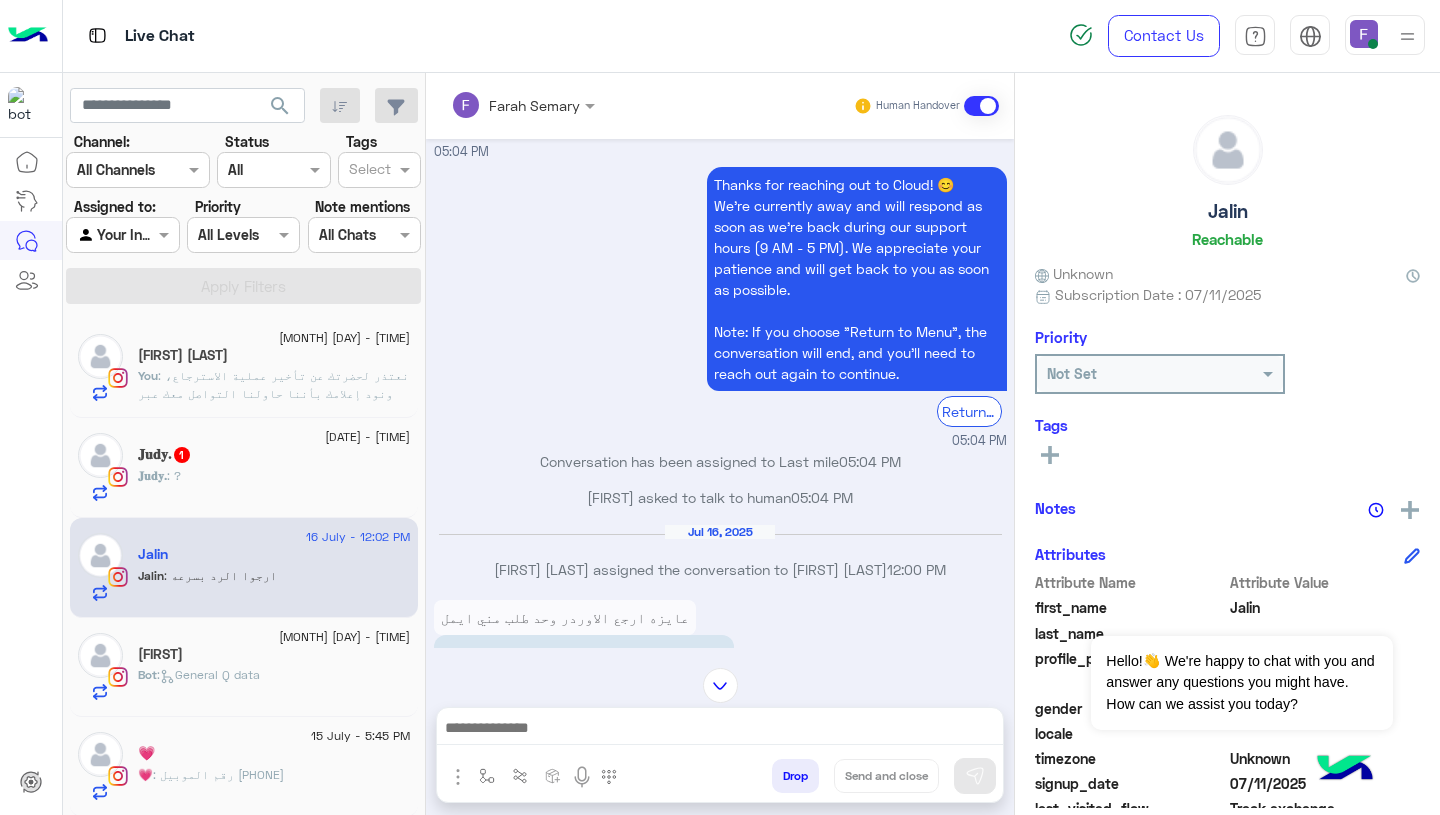 scroll, scrollTop: 1804, scrollLeft: 0, axis: vertical 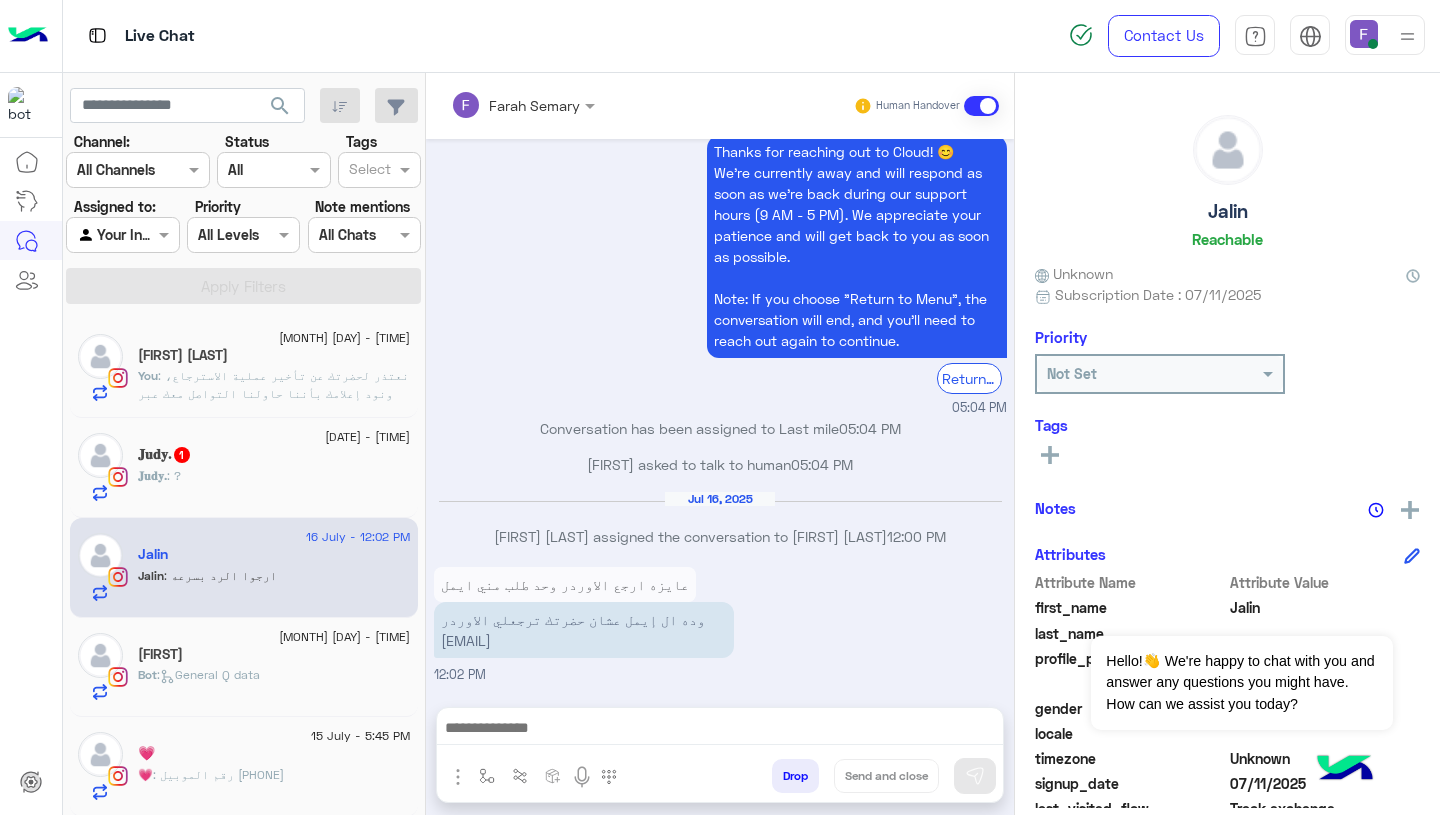 click on "وده ال إيمل عشان حضرتك ترجعلي الاوردر jalinnashaat10@gmail.com" at bounding box center [584, 630] 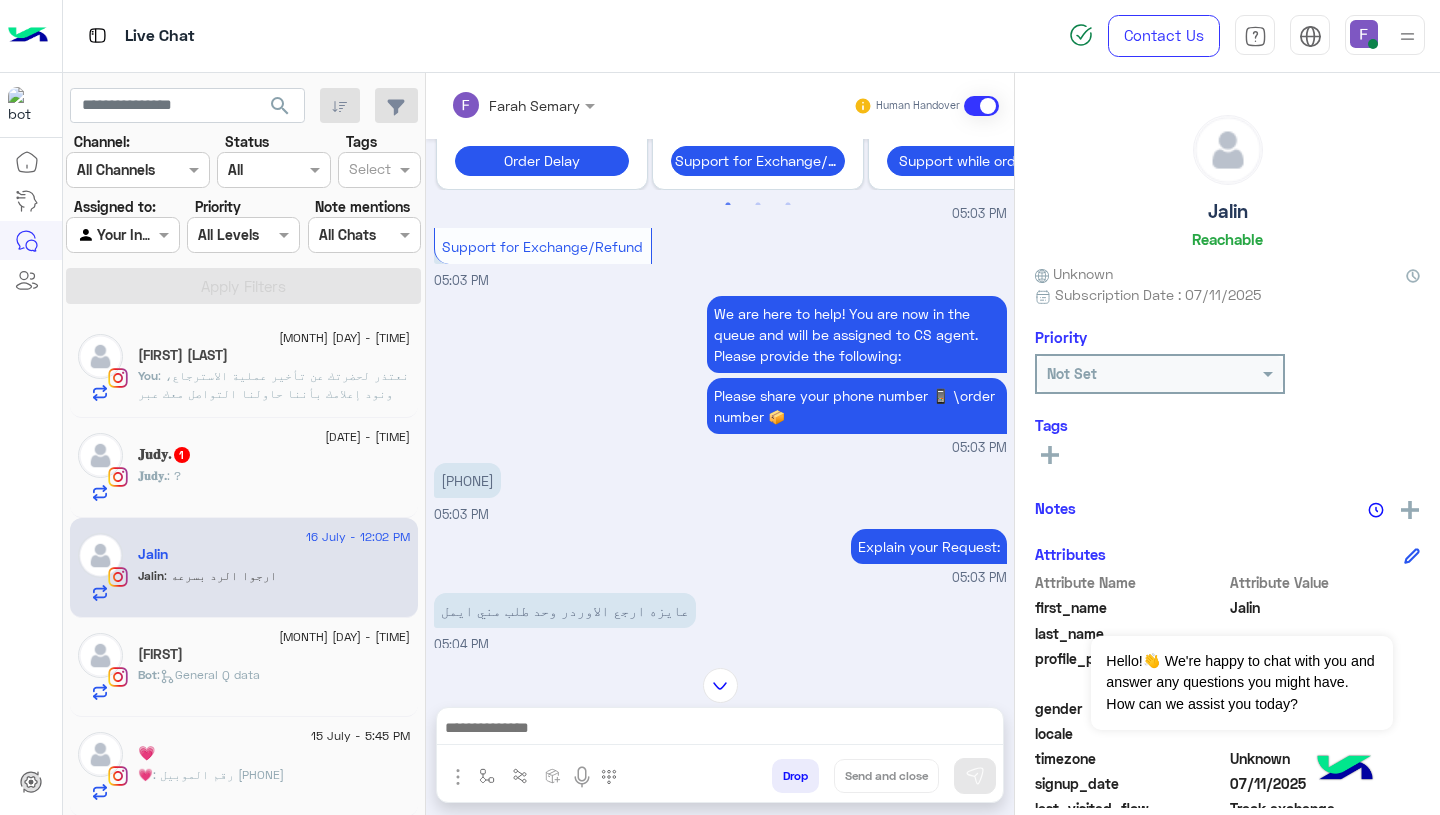 click on "01224487209" at bounding box center [467, 480] 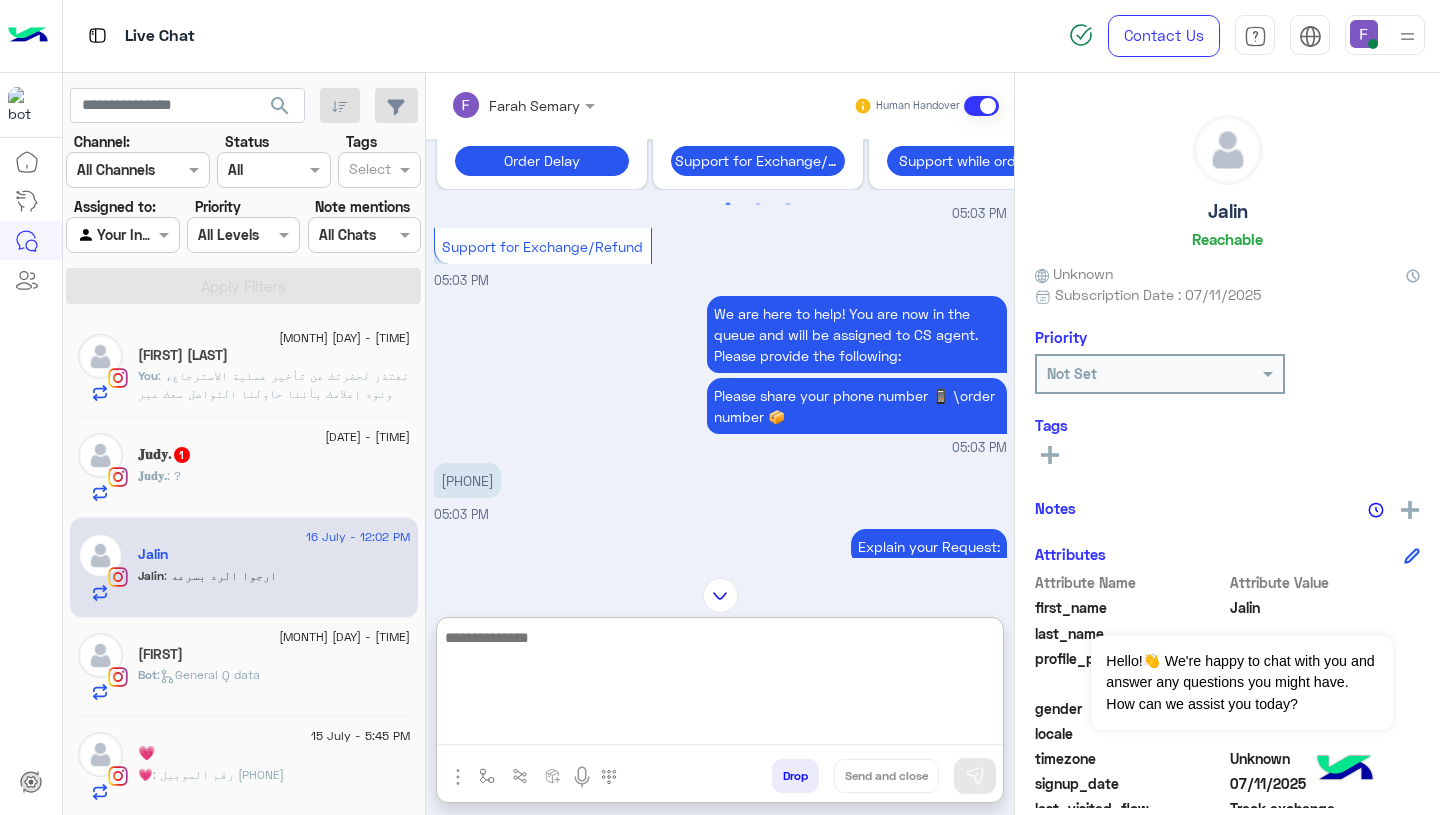 paste on "**********" 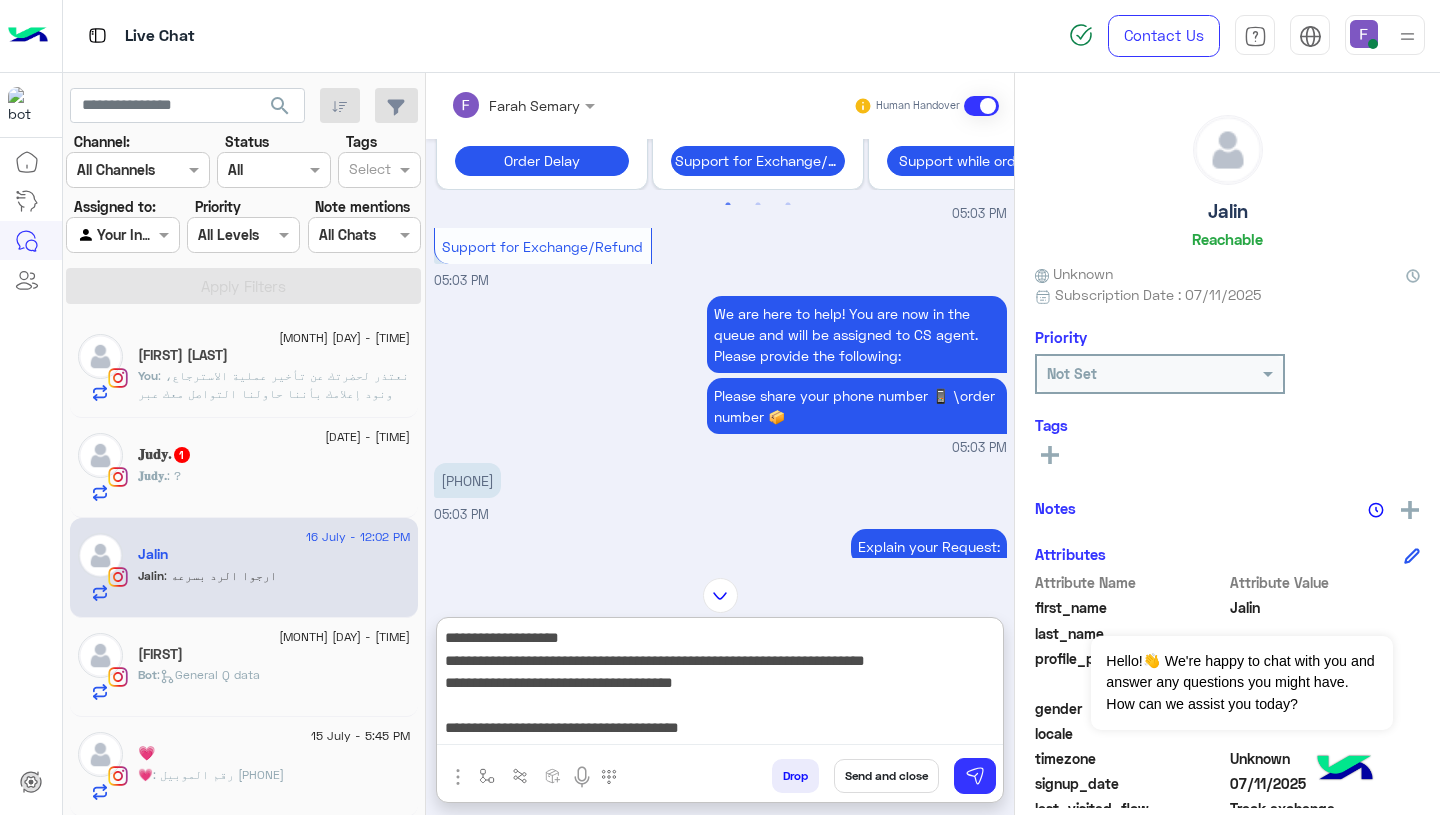 scroll, scrollTop: 128, scrollLeft: 0, axis: vertical 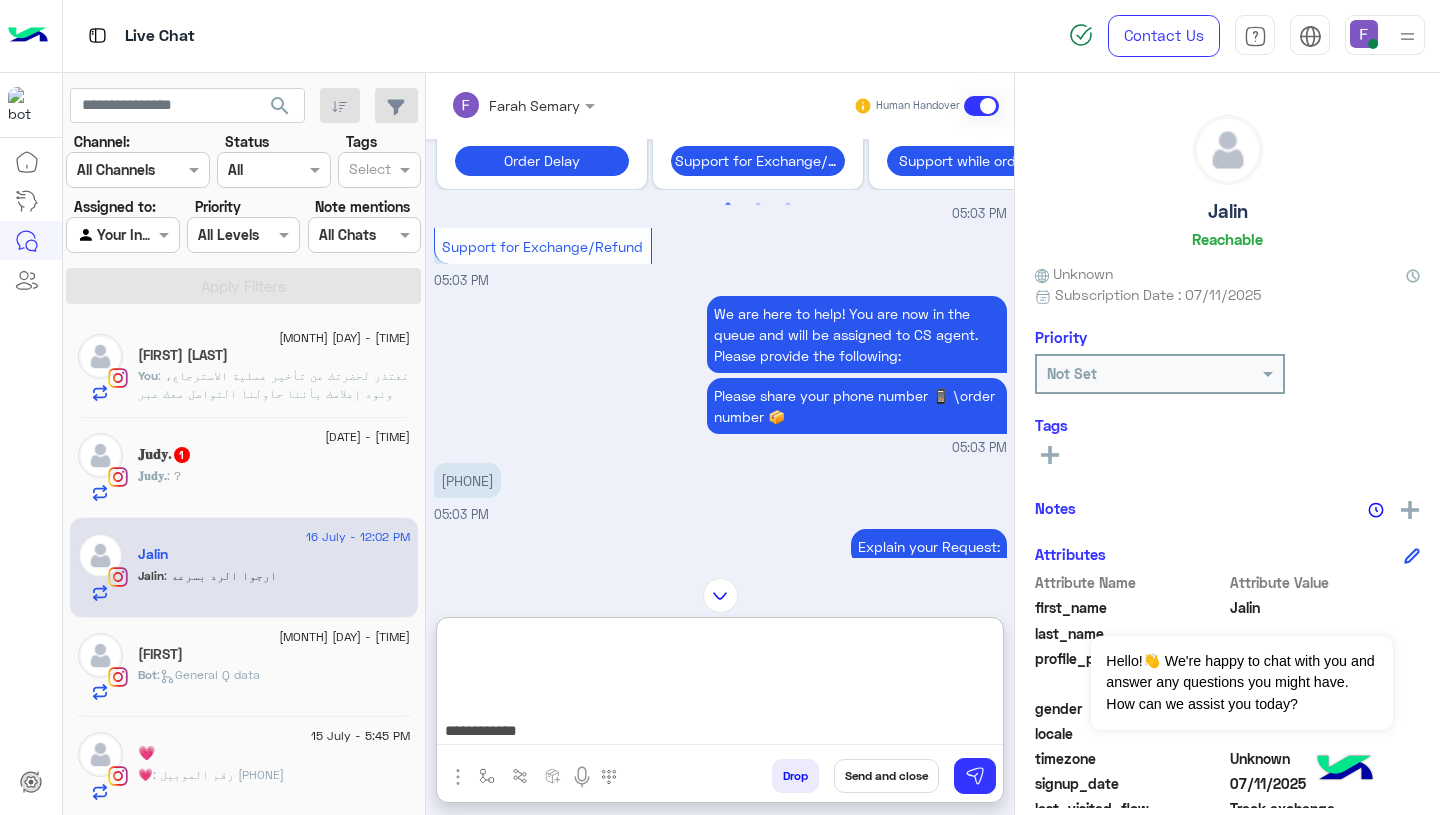 click on "**********" at bounding box center (720, 685) 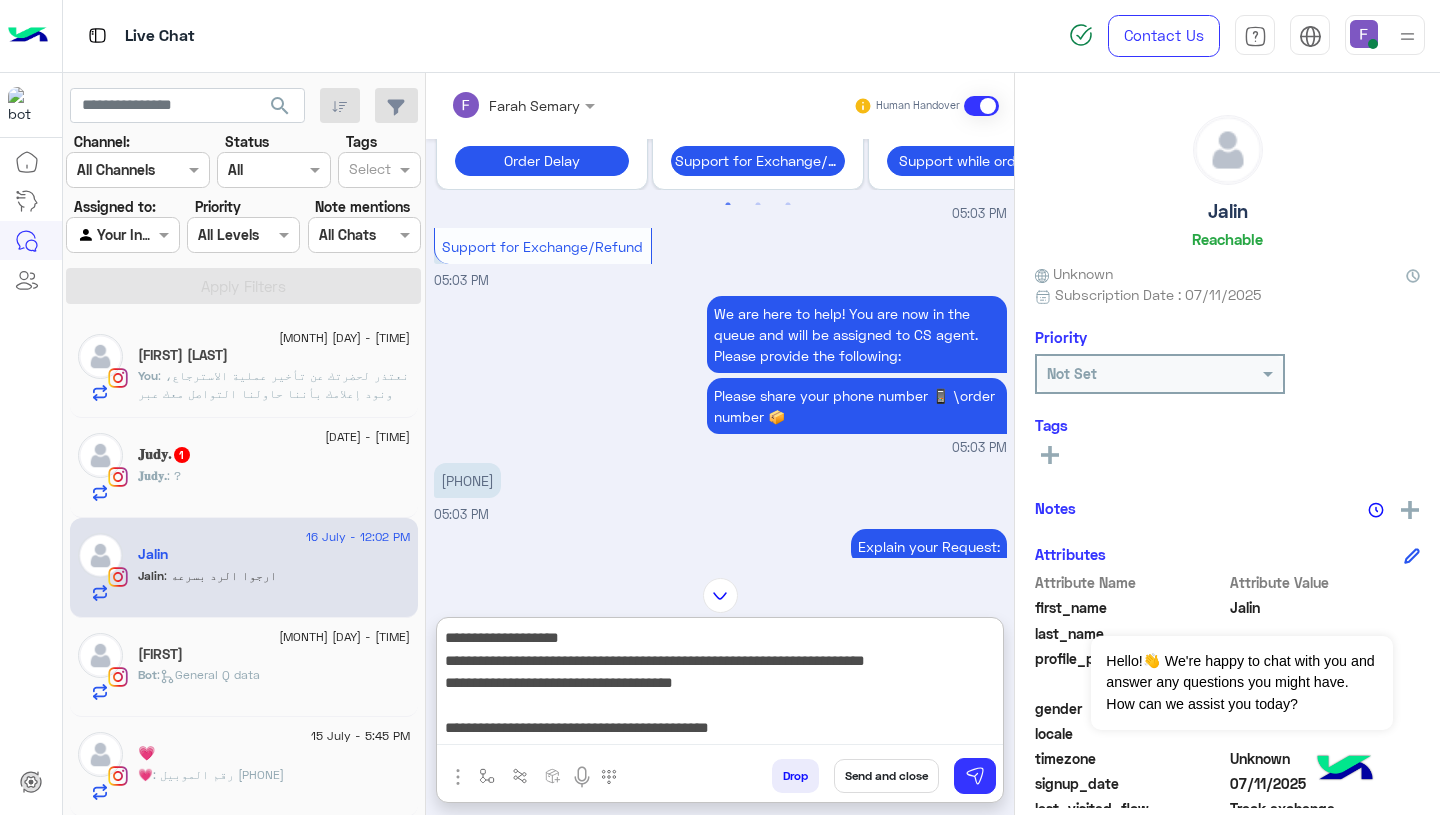 scroll, scrollTop: 0, scrollLeft: 0, axis: both 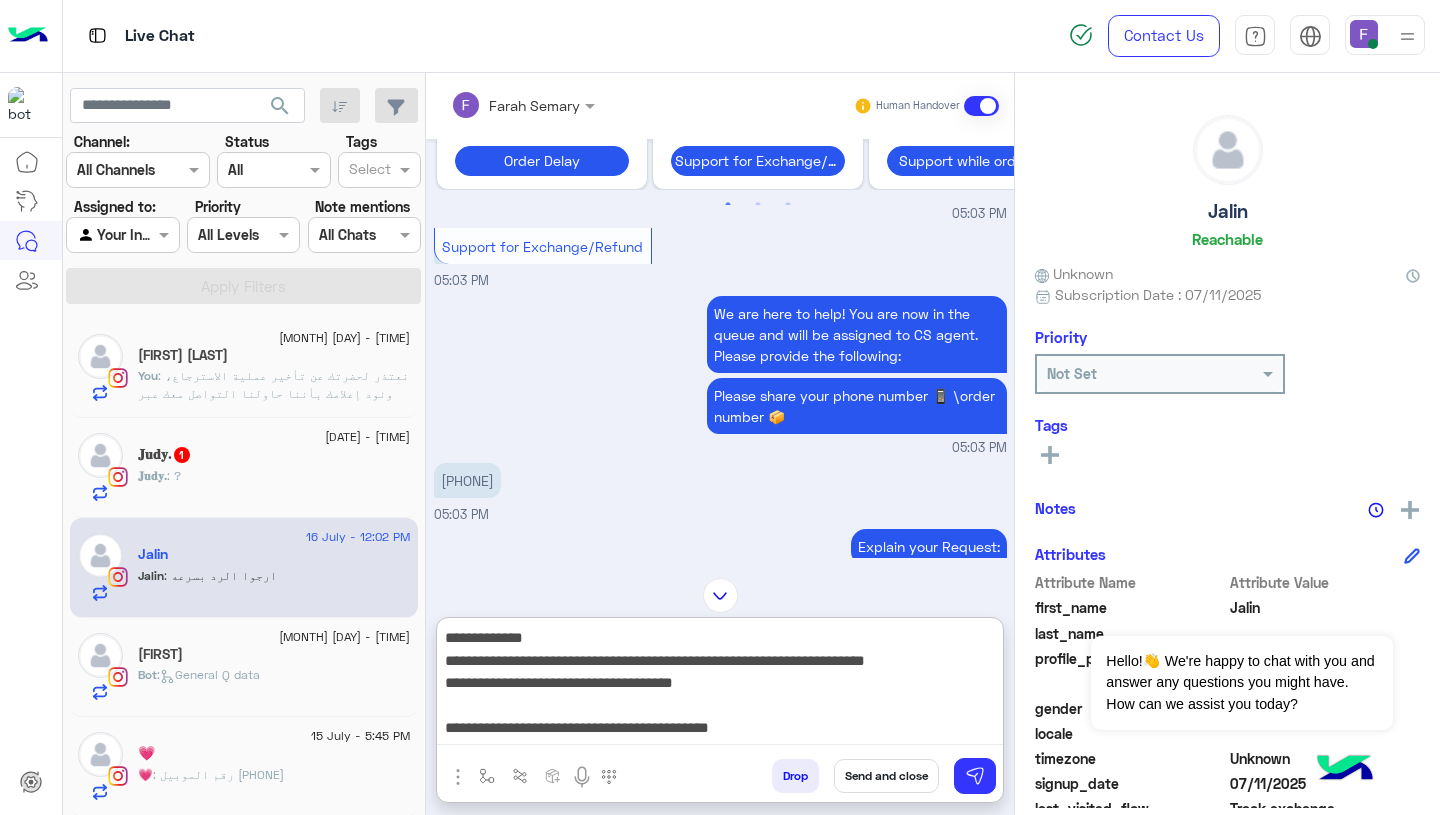 paste on "******" 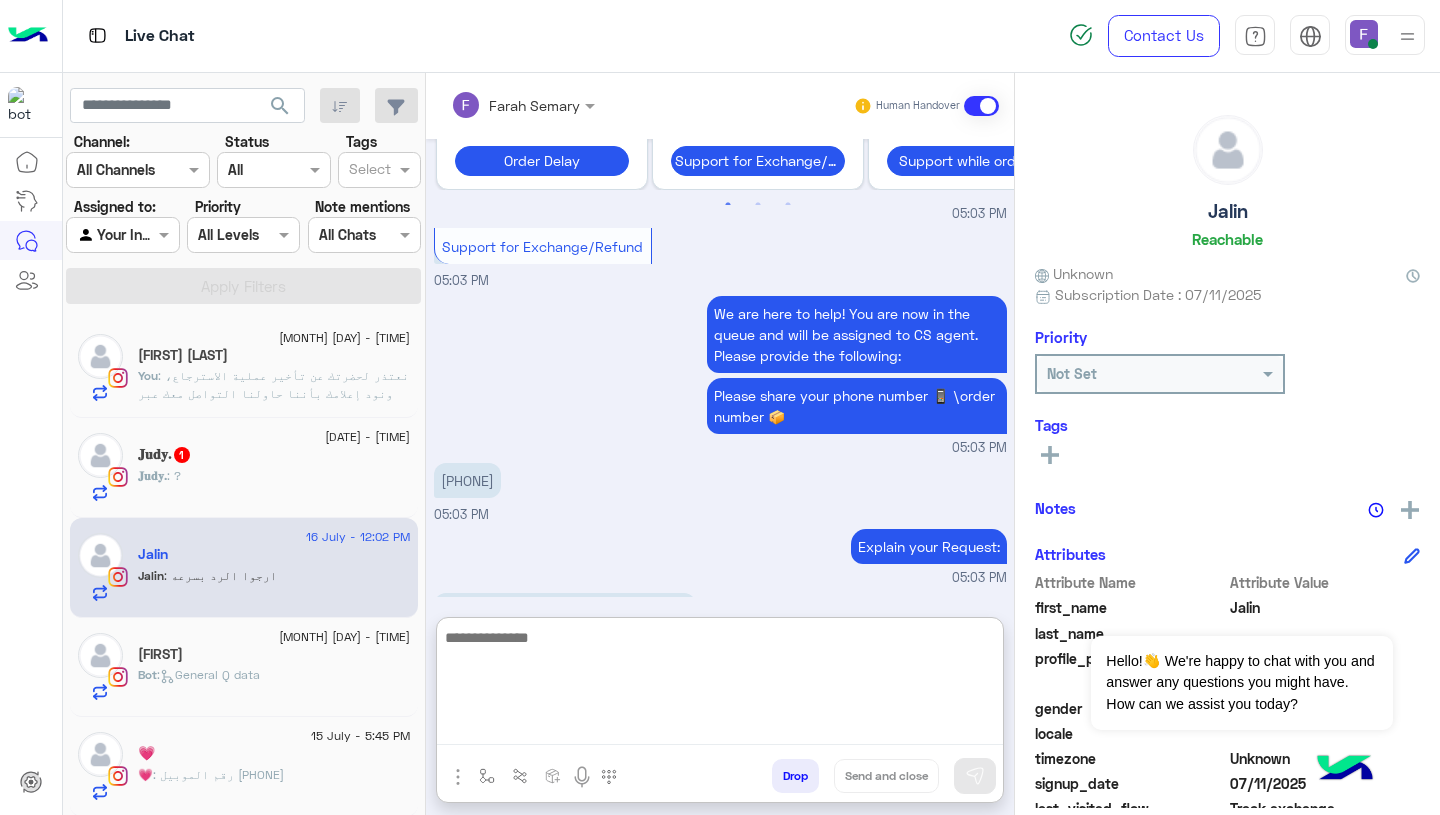 scroll, scrollTop: 2042, scrollLeft: 0, axis: vertical 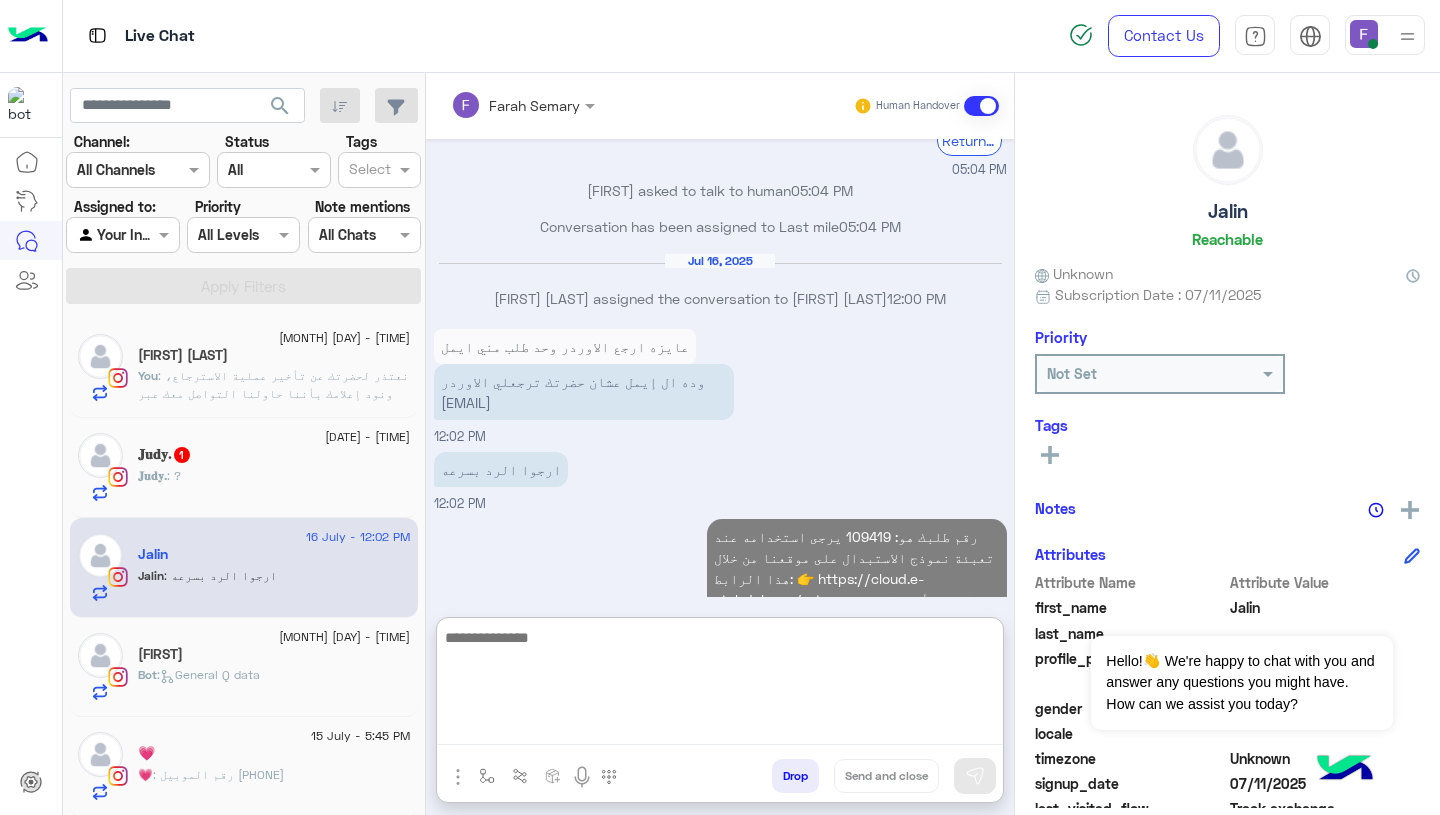 click on "رقم طلبك هو: 109419
يرجى استخدامه عند تعبئة نموذج الاستبدال على موقعنا من خلال هذا الرابط:
👉 https://cloud.e-stebdal.com/returns
لو احتجت أي مساعدة، احنا دايمًا جاهزين!      12:20 PM" at bounding box center [720, 588] 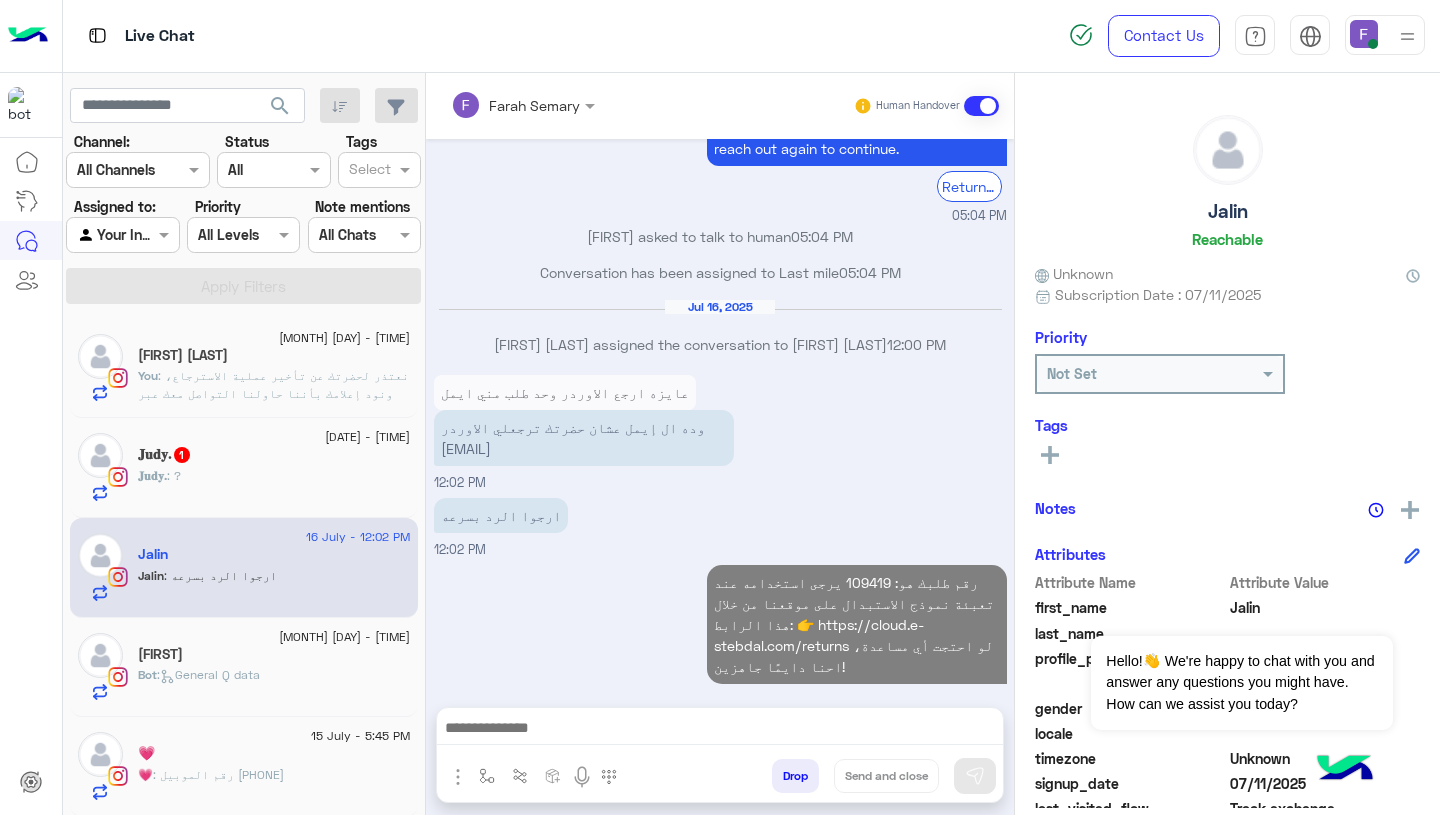 scroll, scrollTop: 1952, scrollLeft: 0, axis: vertical 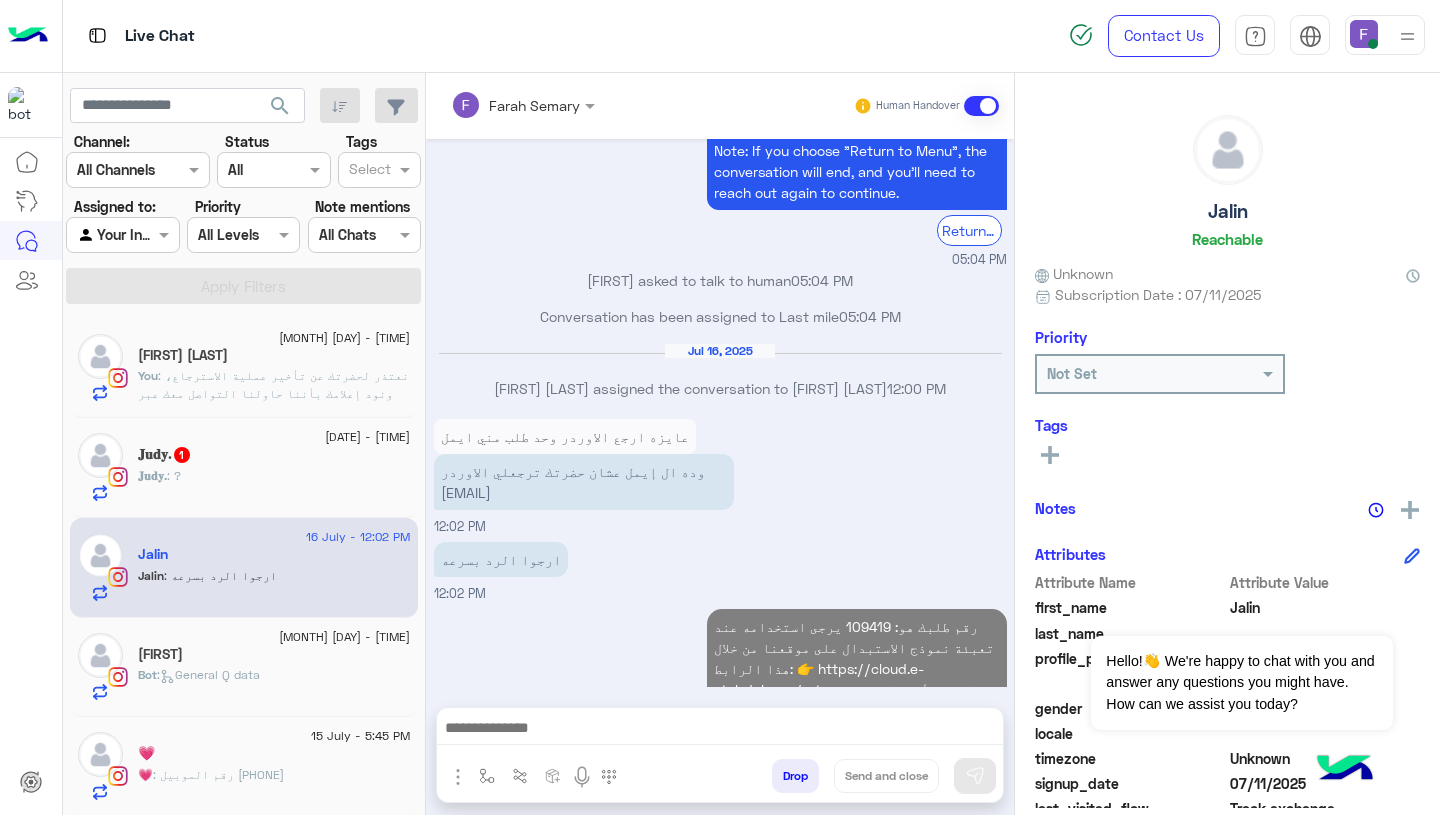 click on "𝐉𝐮𝐝𝐲. : ?" 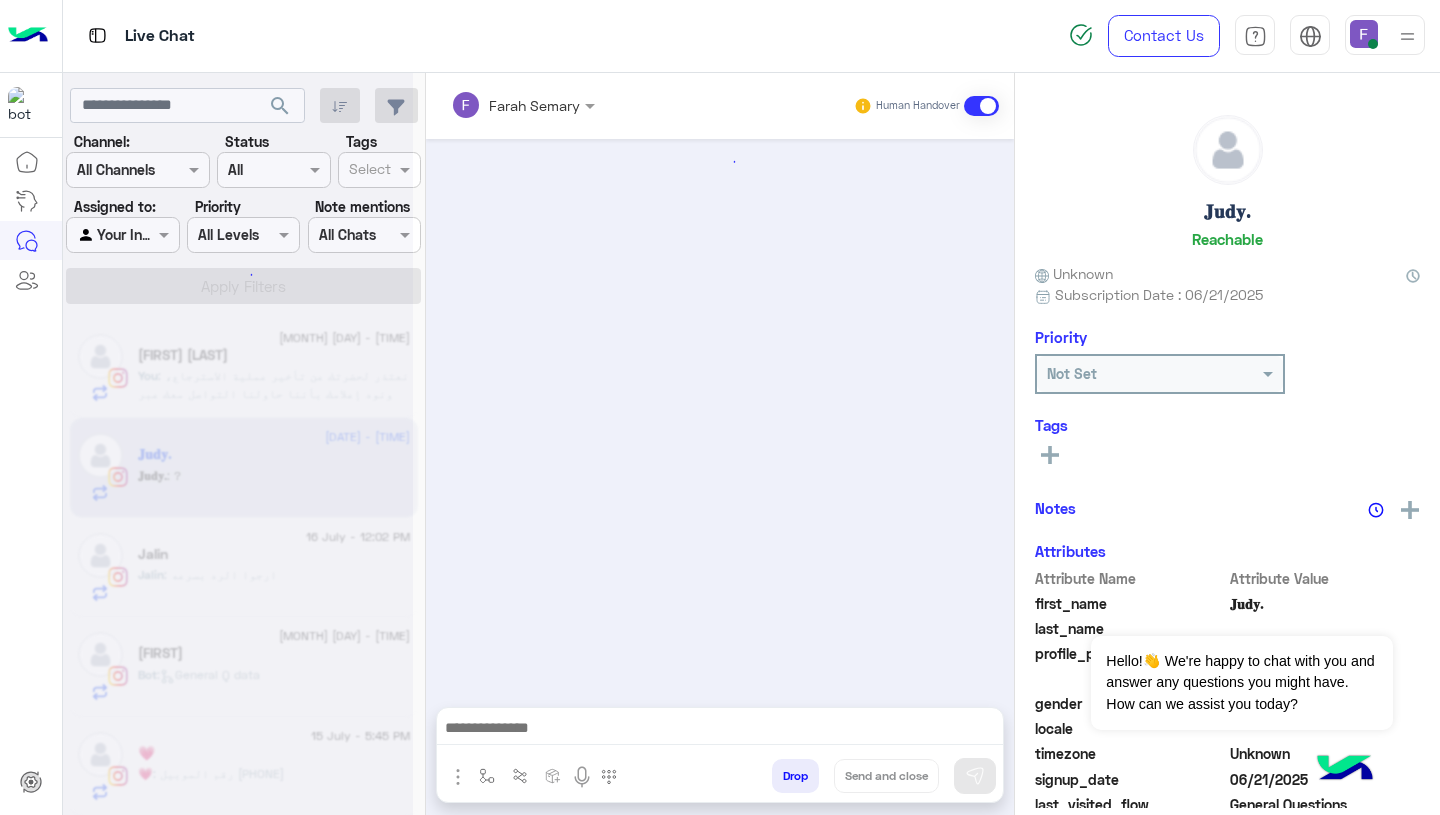scroll, scrollTop: 1385, scrollLeft: 0, axis: vertical 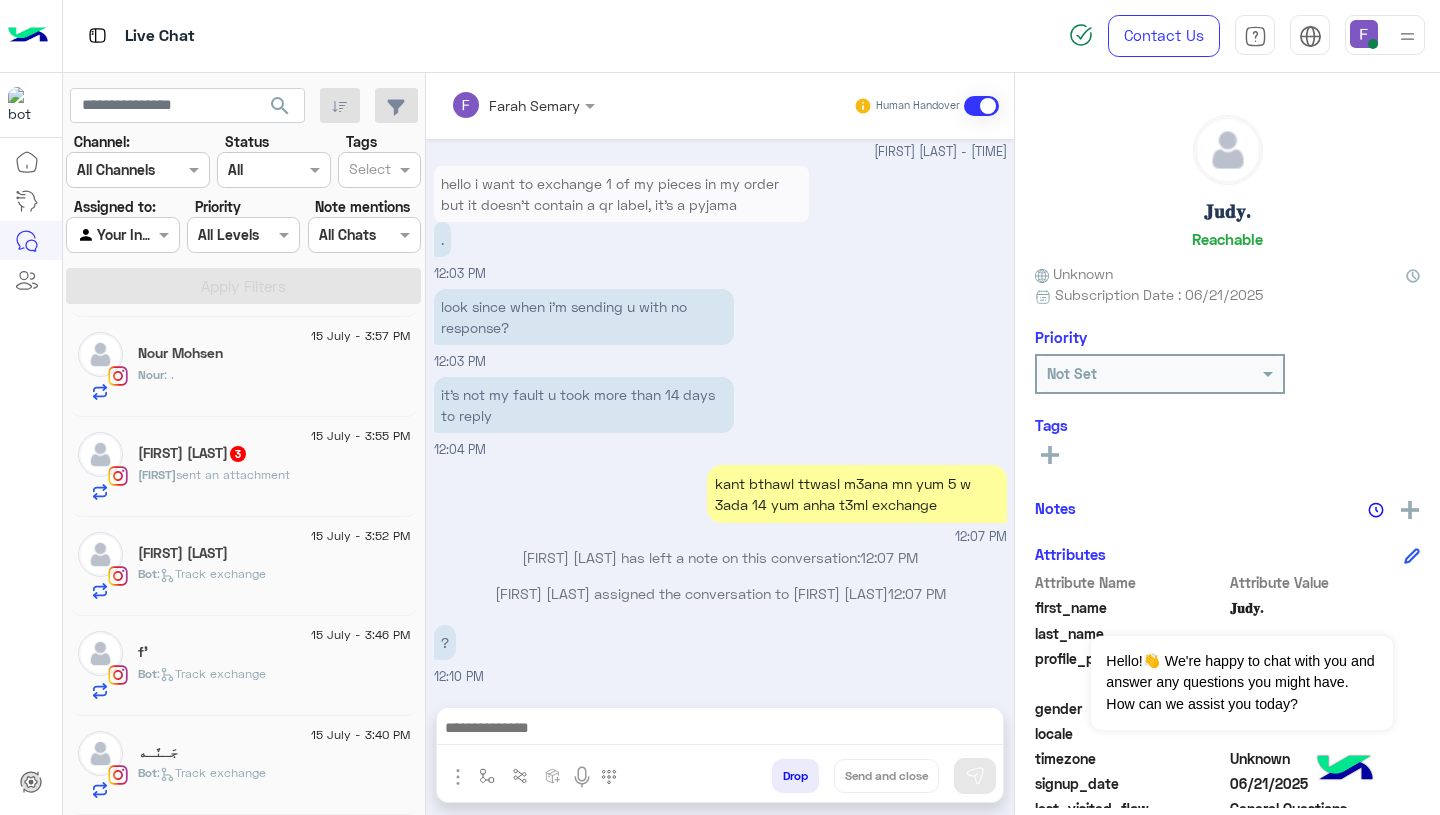 click on "Bot :   Track exchange" 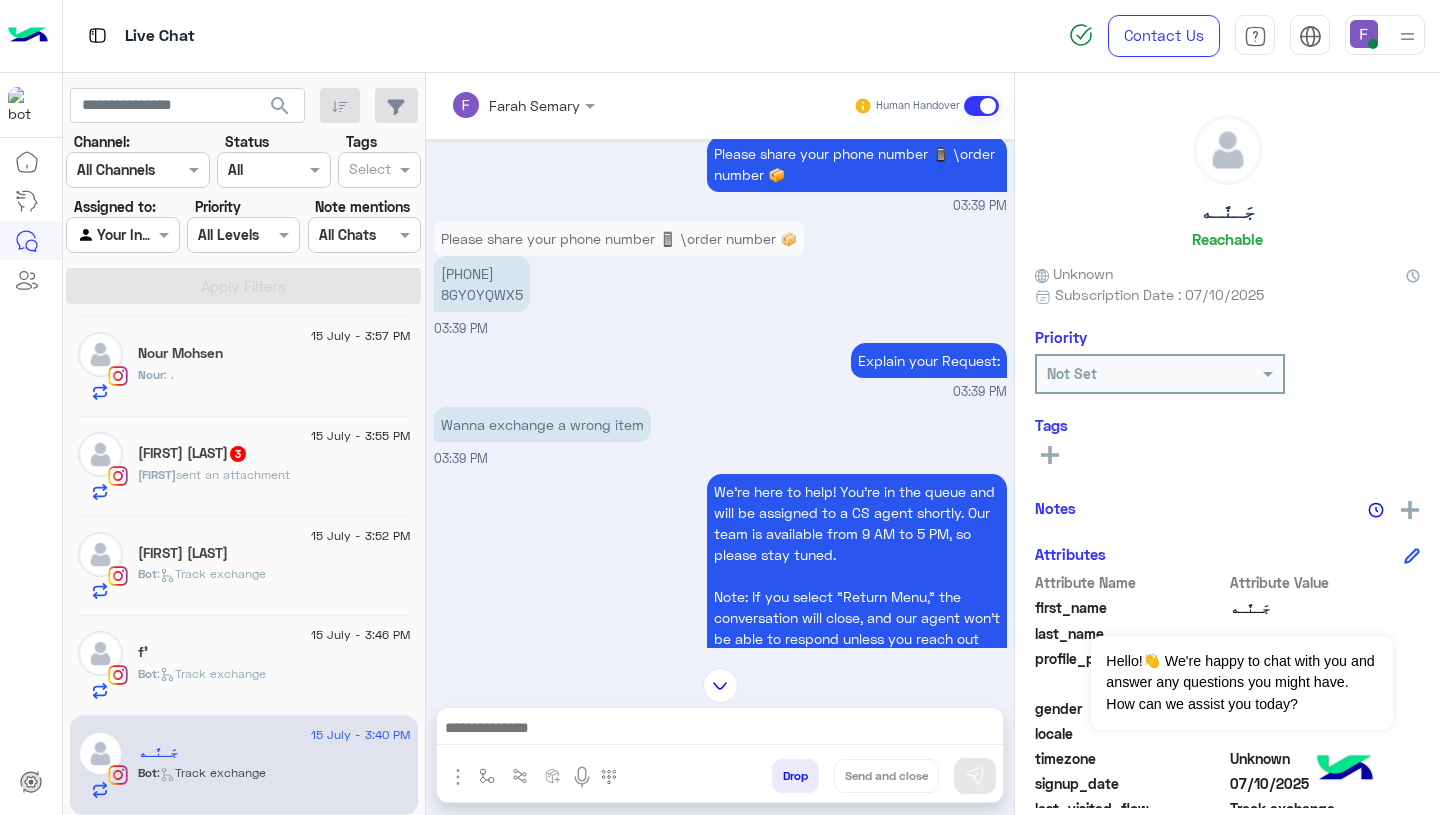 scroll, scrollTop: 1760, scrollLeft: 0, axis: vertical 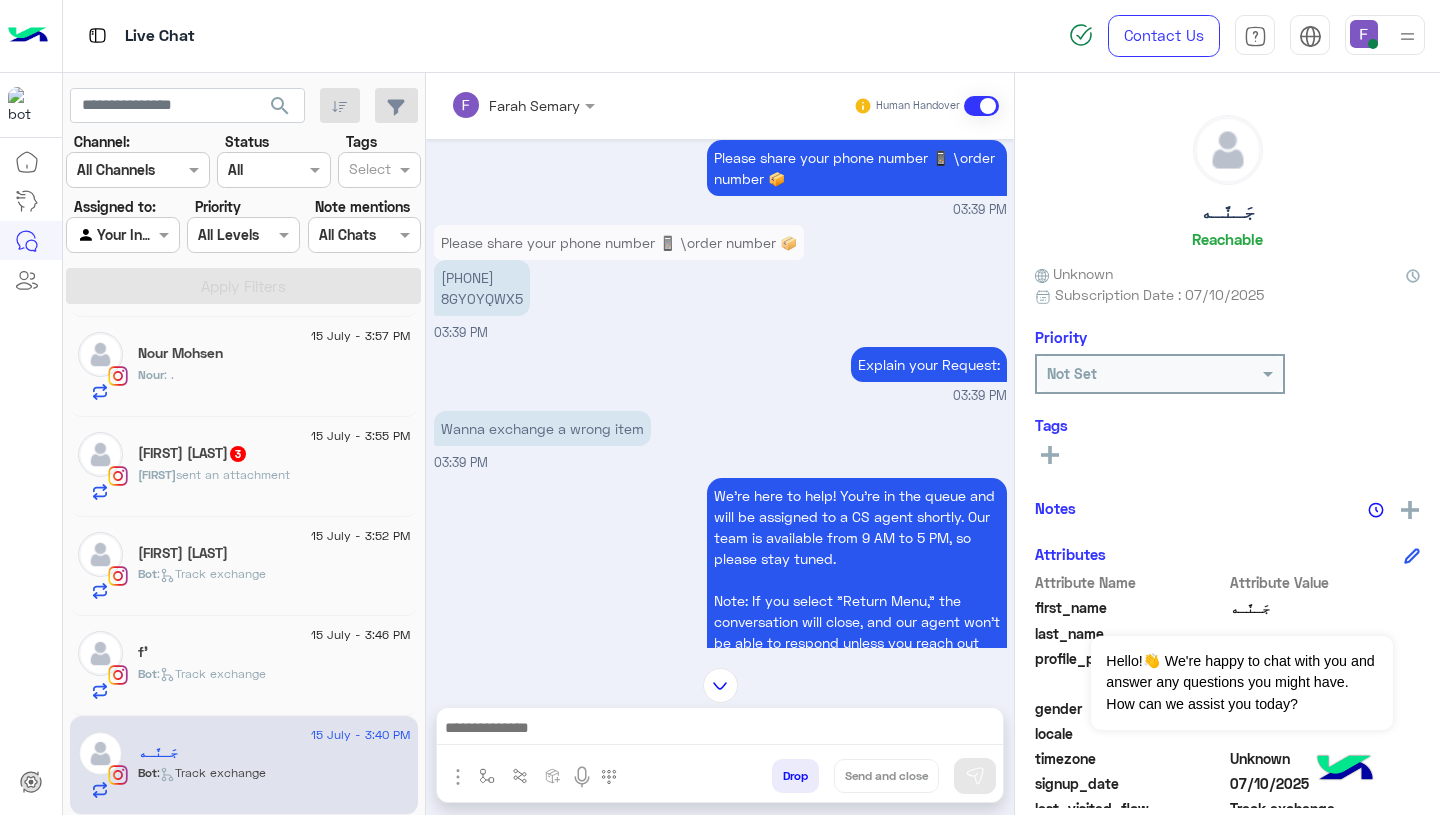 click on "01017707436 8GY0YQWX5" at bounding box center [482, 288] 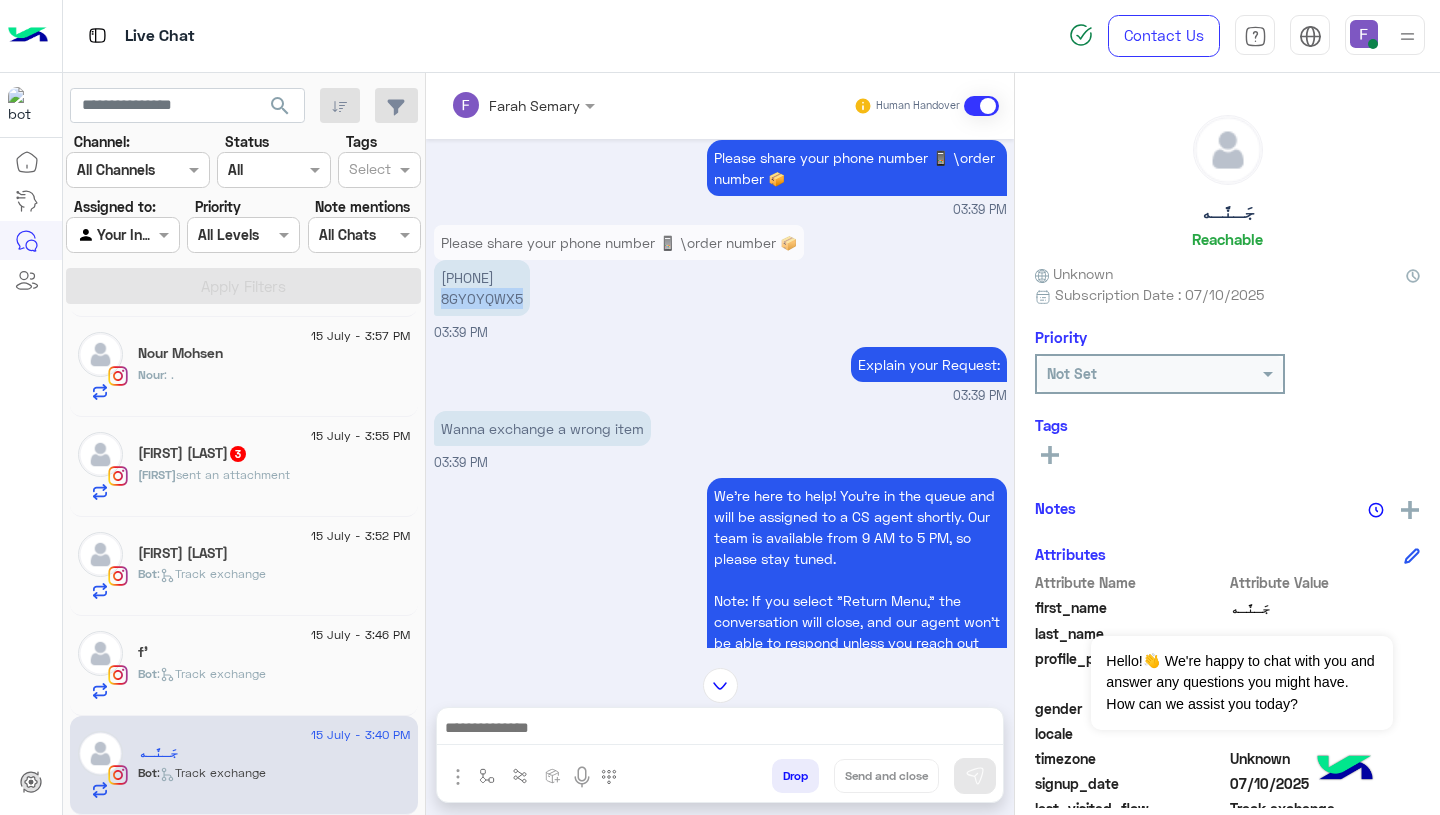 click on "01017707436 8GY0YQWX5" at bounding box center [482, 288] 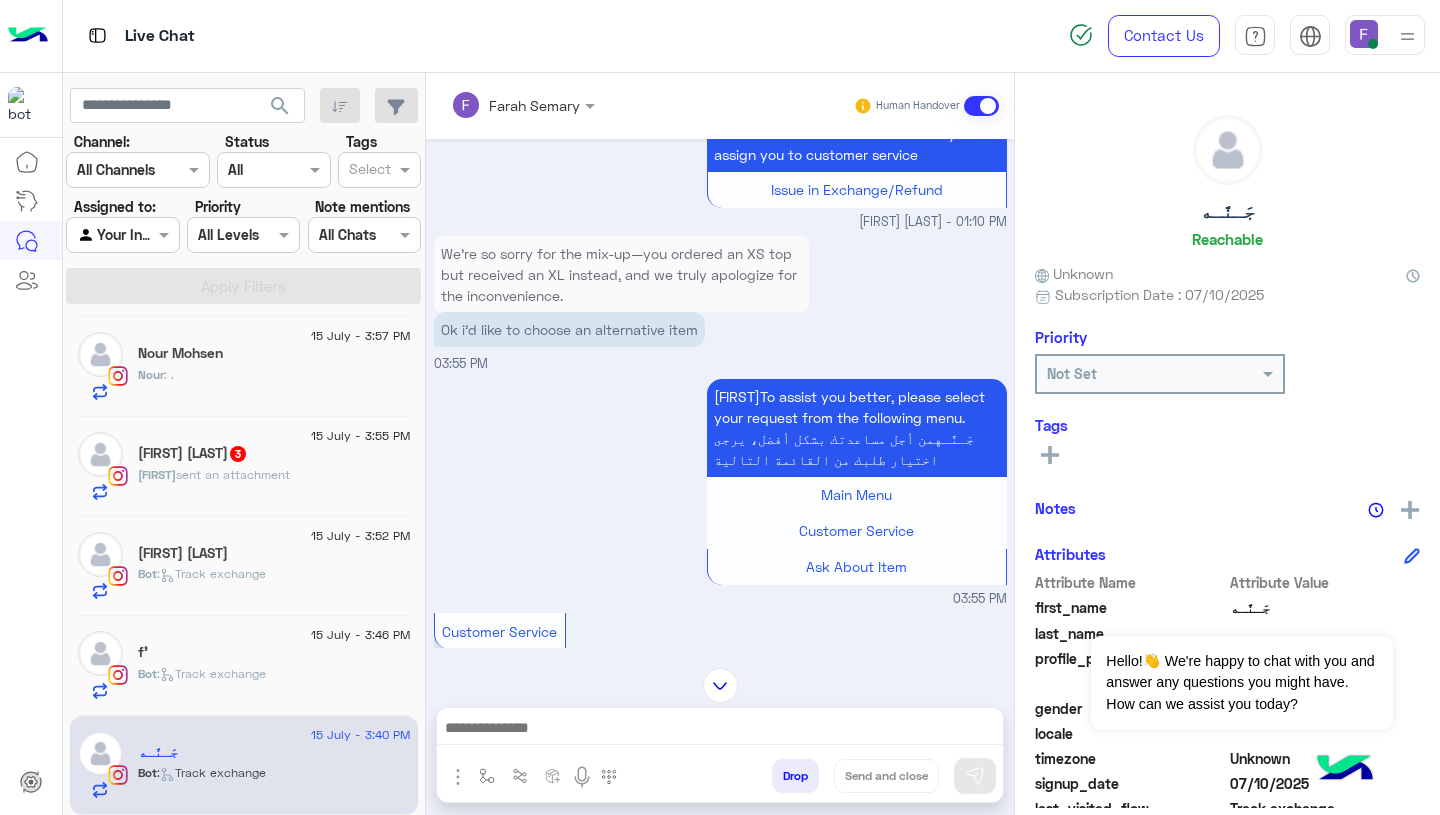 scroll, scrollTop: 232, scrollLeft: 0, axis: vertical 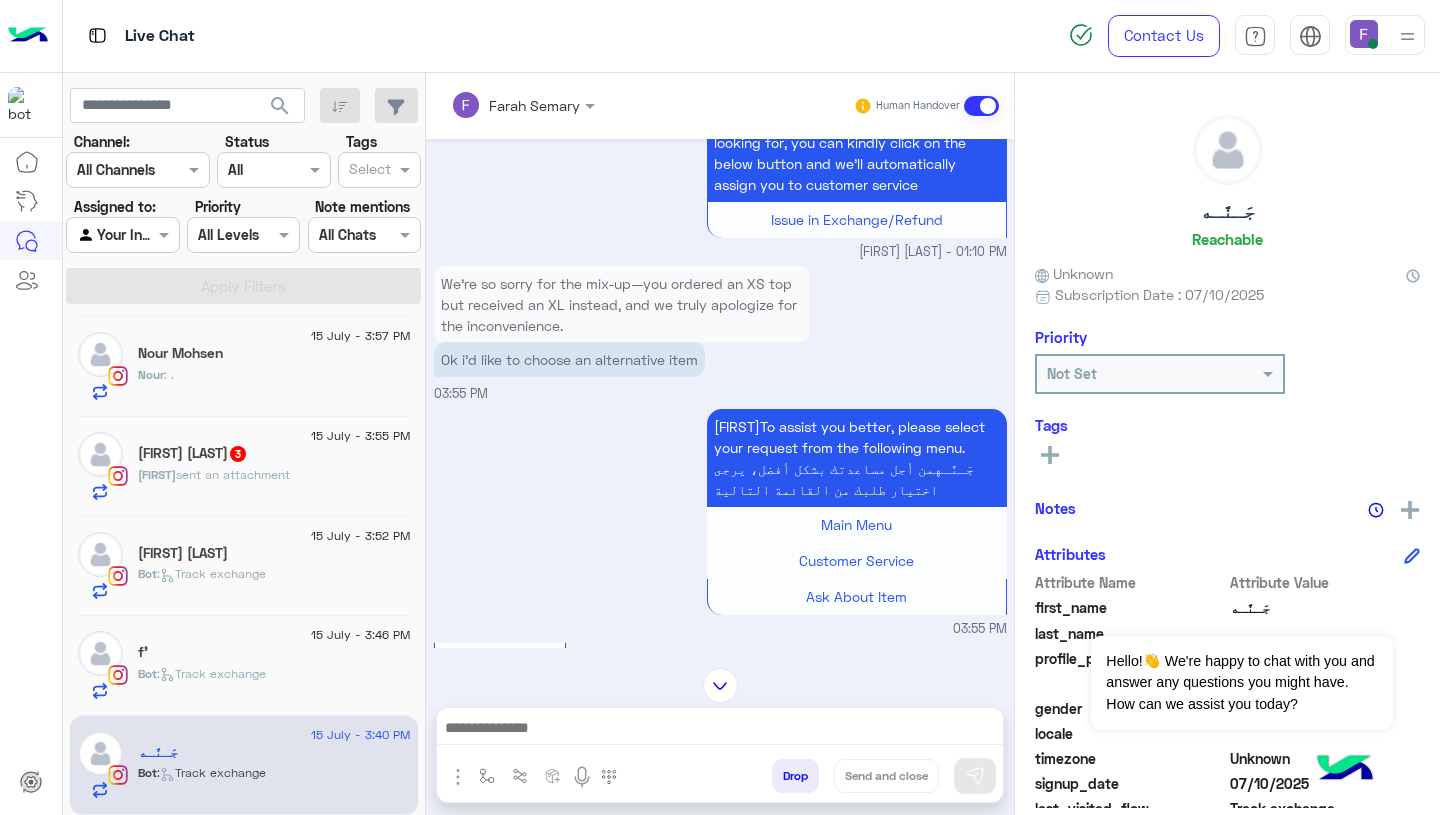 click on "We’re so sorry for the mix-up—you ordered an XS top but received an XL instead, and we truly apologize for the inconvenience.  Unfortunately, the XS size is currently sold out and we’re unable to ship a replacement. Please let us know if you’d like to choose an alternative item or prefer a refund.  We’re here to help and make it right!" at bounding box center [621, 378] 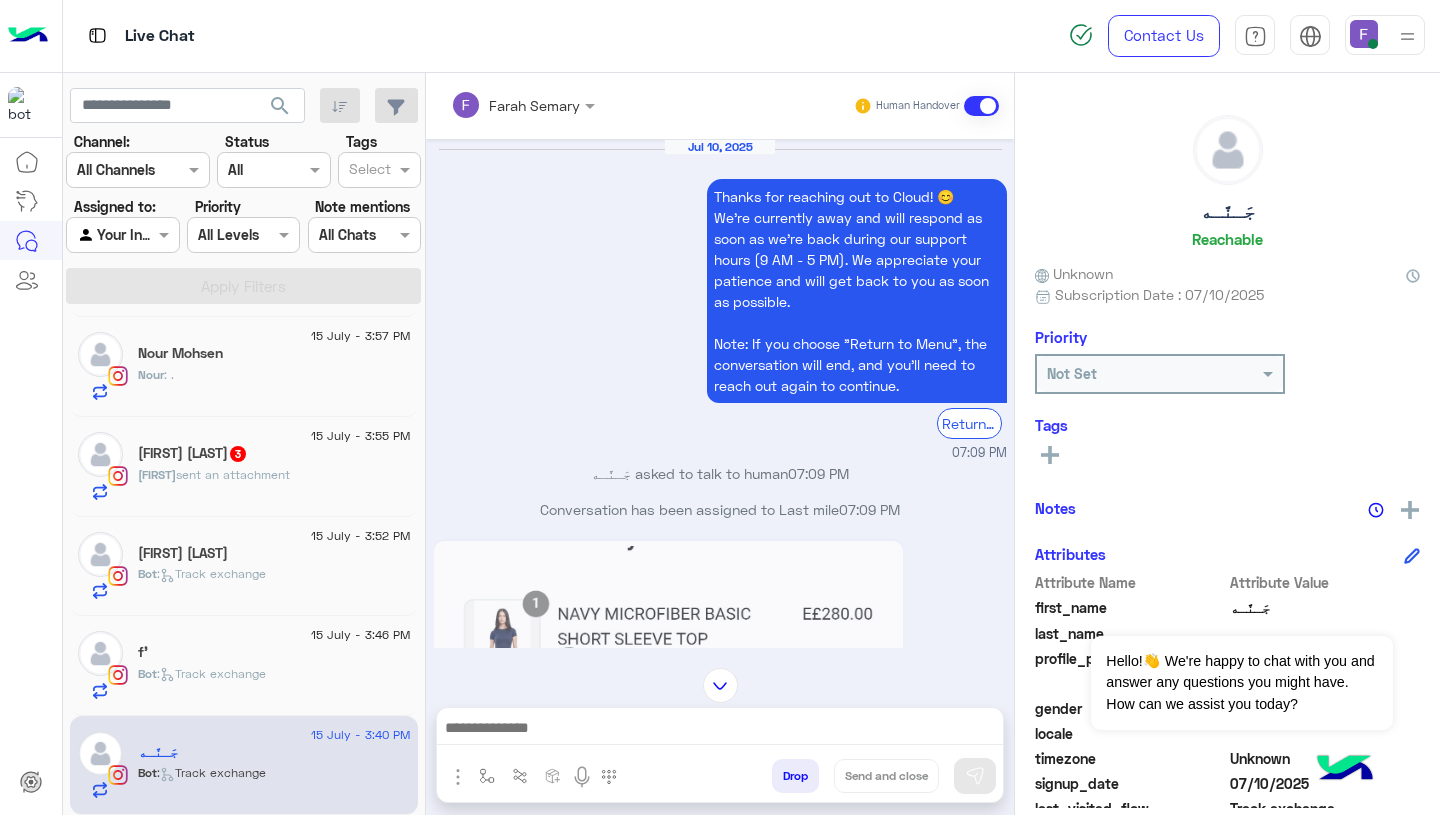 scroll, scrollTop: 2197, scrollLeft: 0, axis: vertical 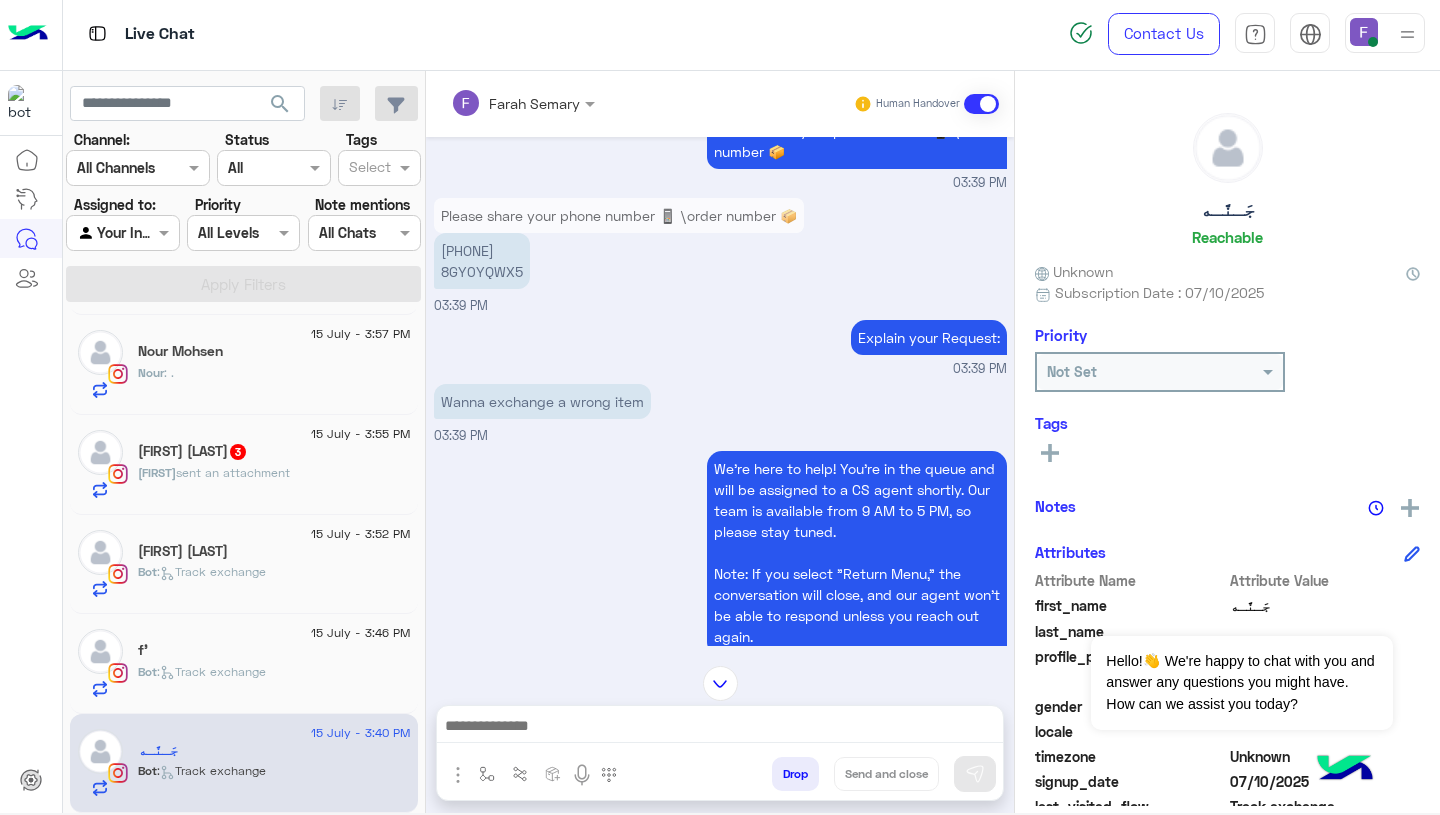 click at bounding box center (720, 728) 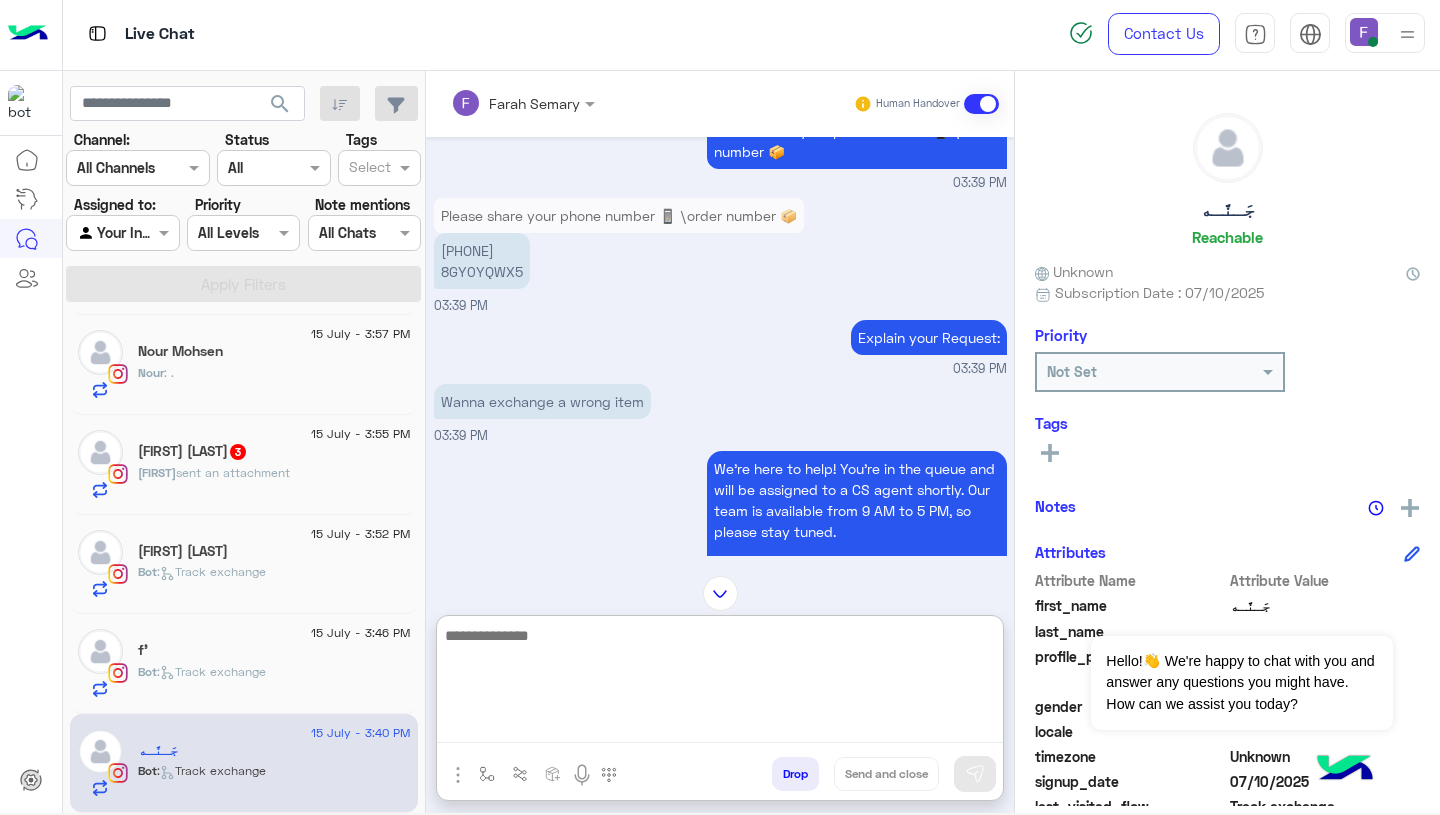 paste on "**********" 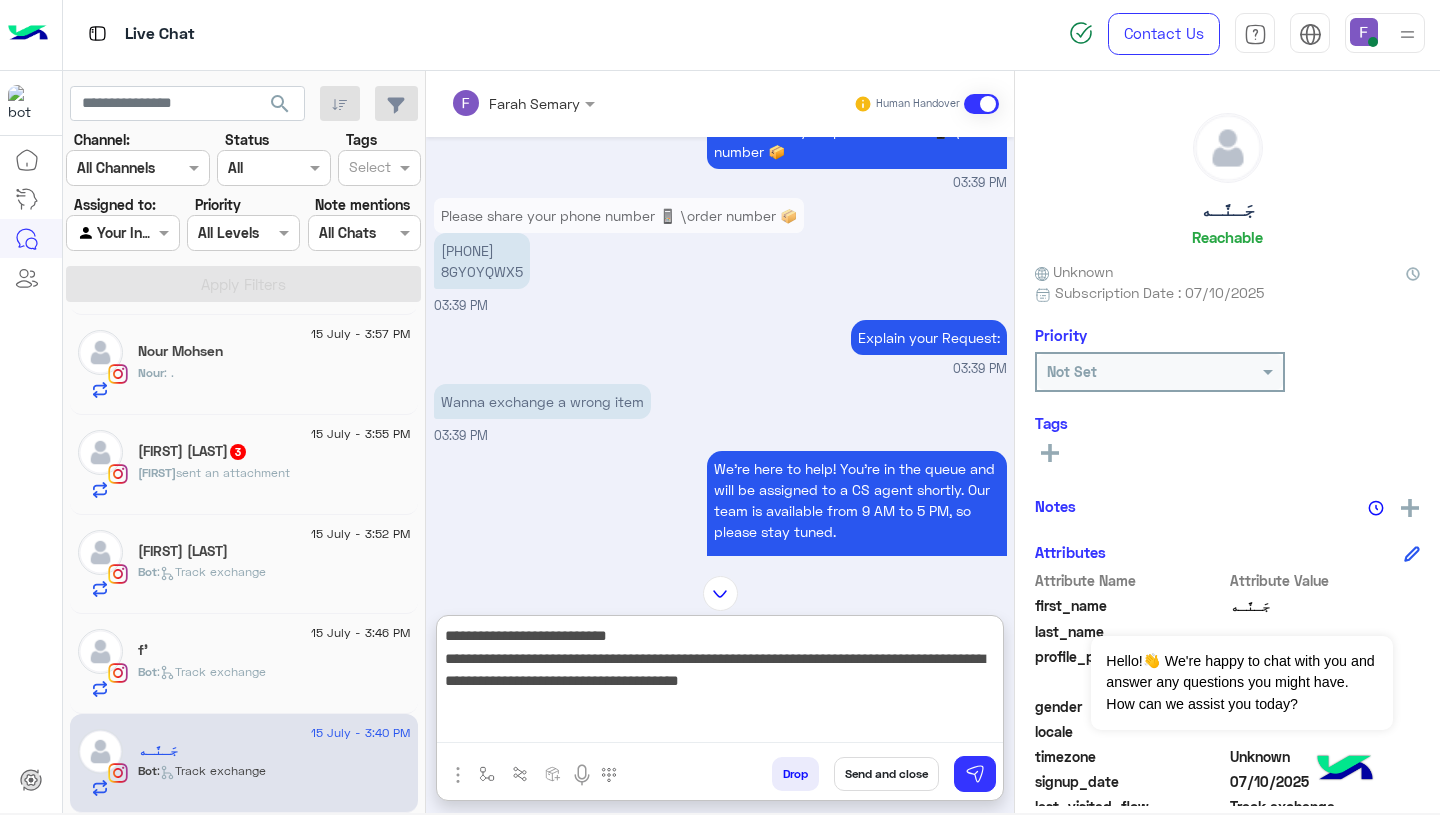 click on "**********" at bounding box center (720, 683) 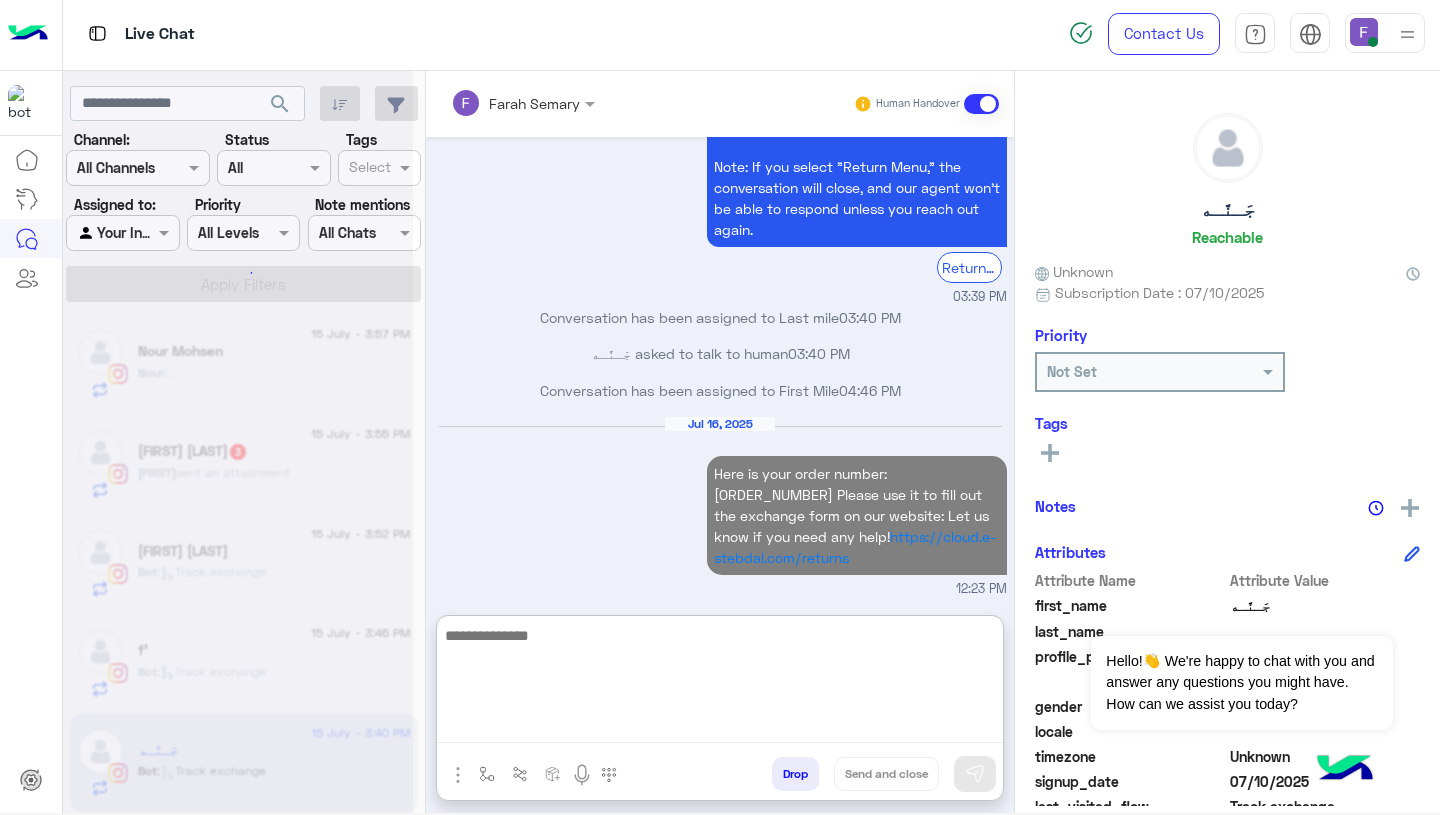 scroll, scrollTop: 4865, scrollLeft: 0, axis: vertical 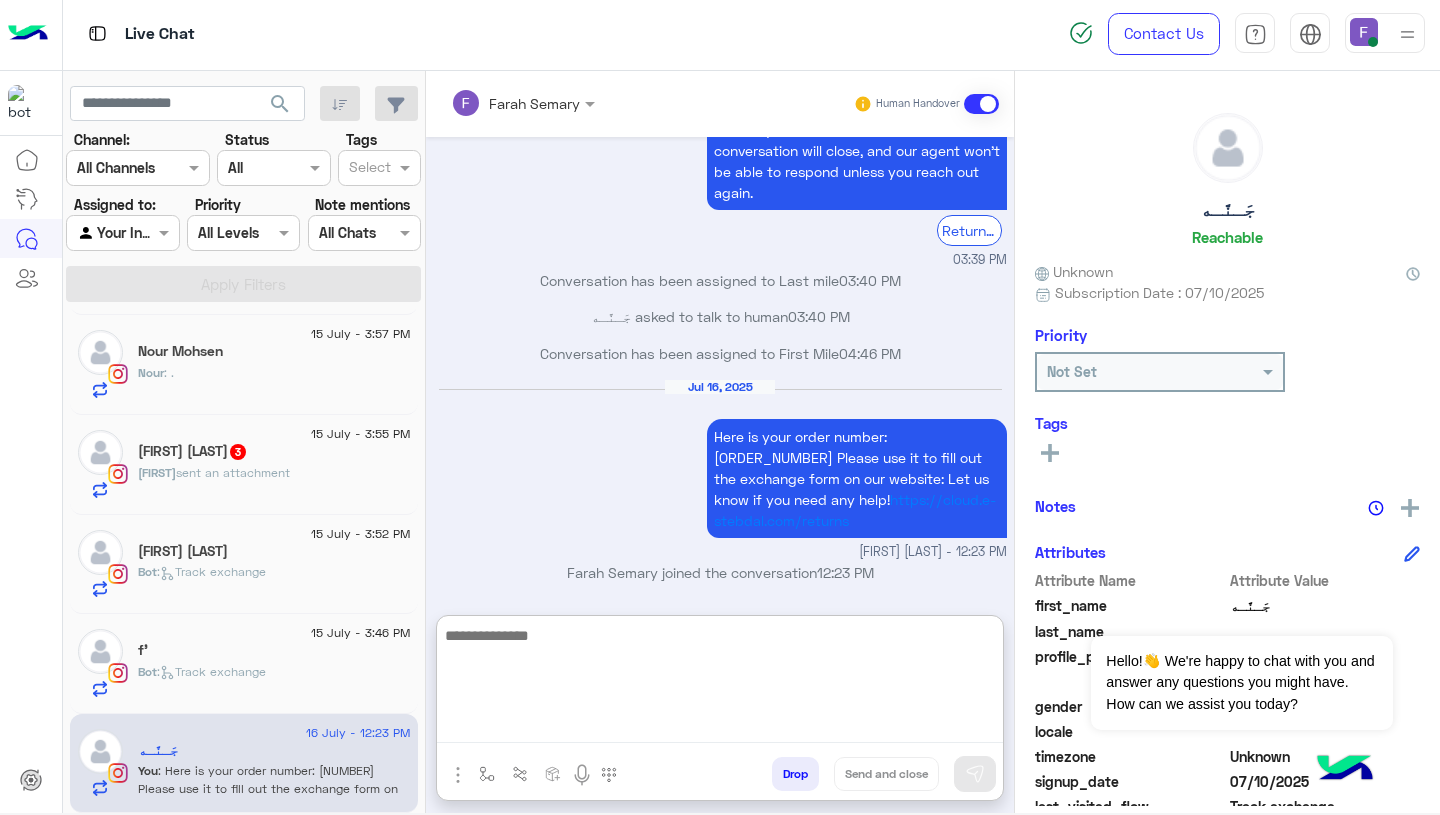 paste on "**********" 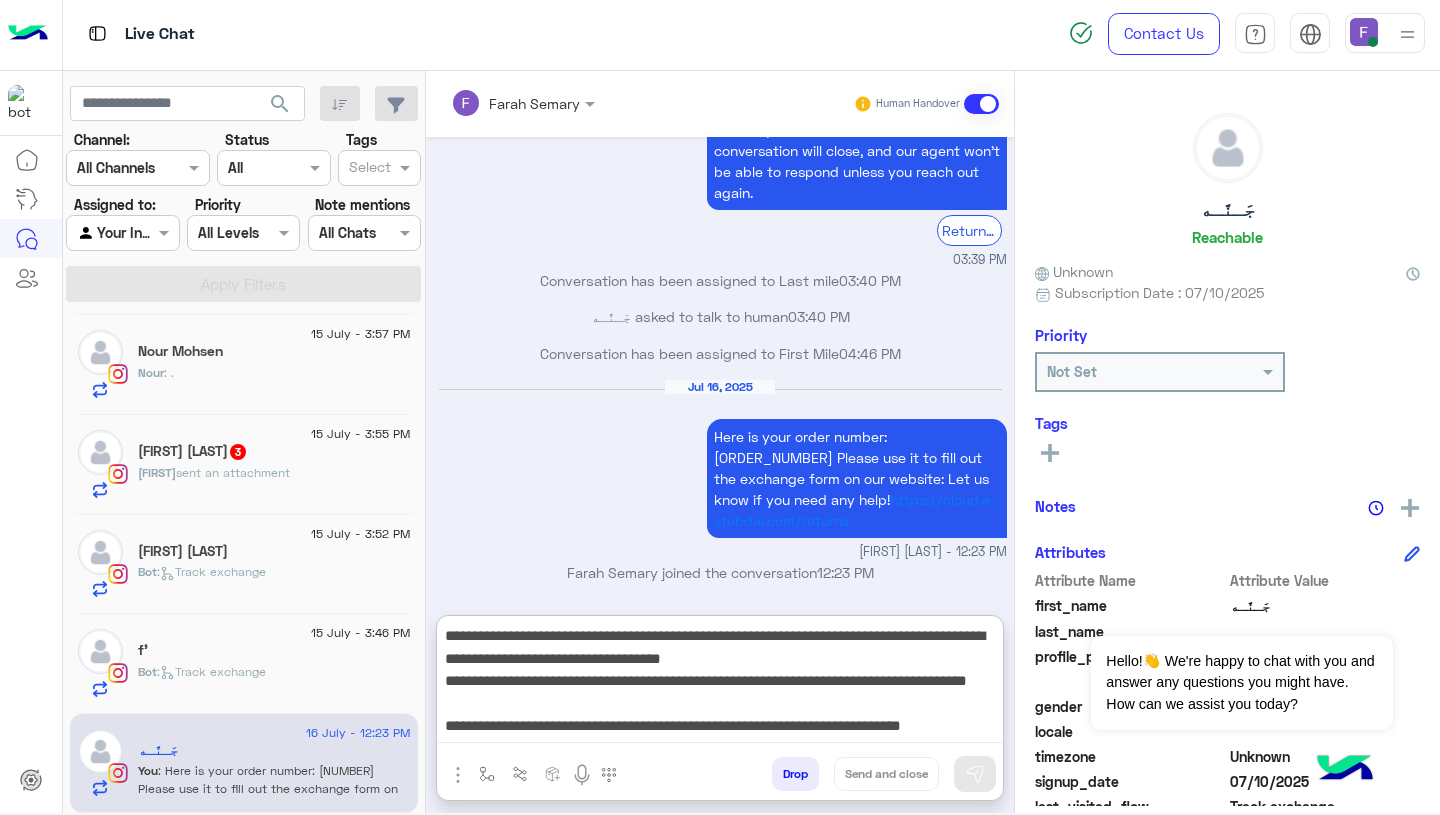 scroll, scrollTop: 16, scrollLeft: 0, axis: vertical 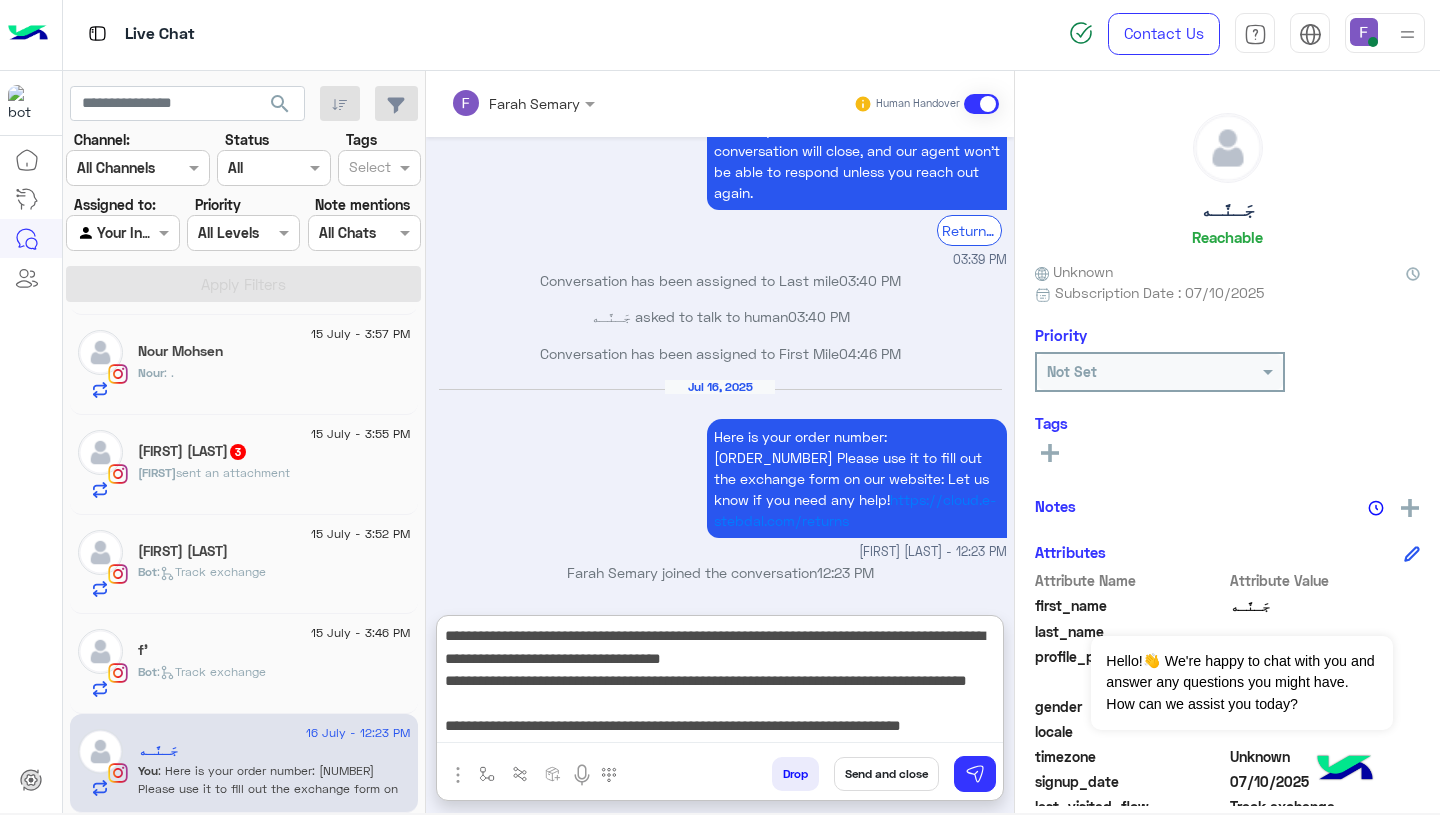 click on "**********" at bounding box center [720, 683] 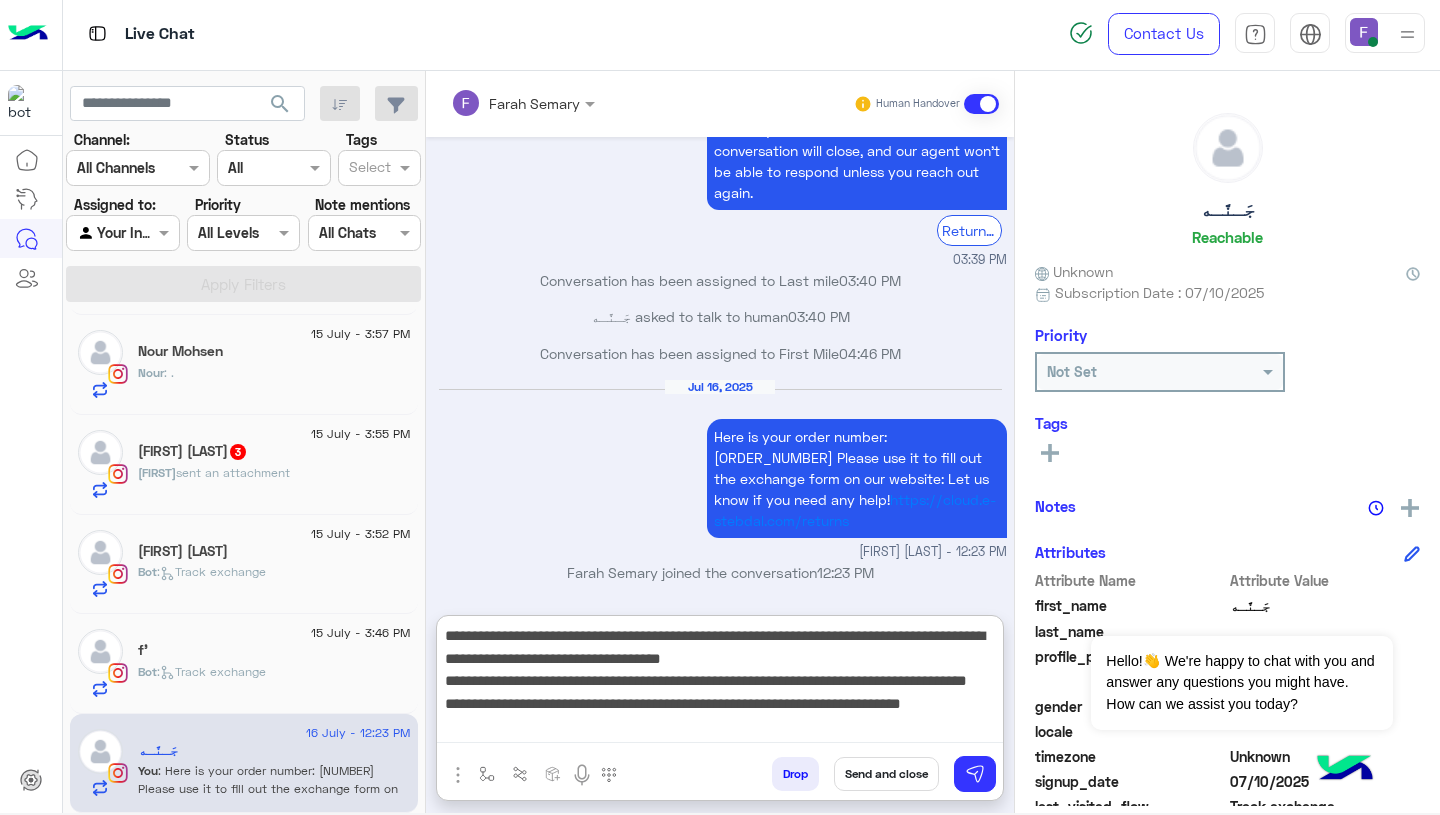 scroll, scrollTop: 0, scrollLeft: 0, axis: both 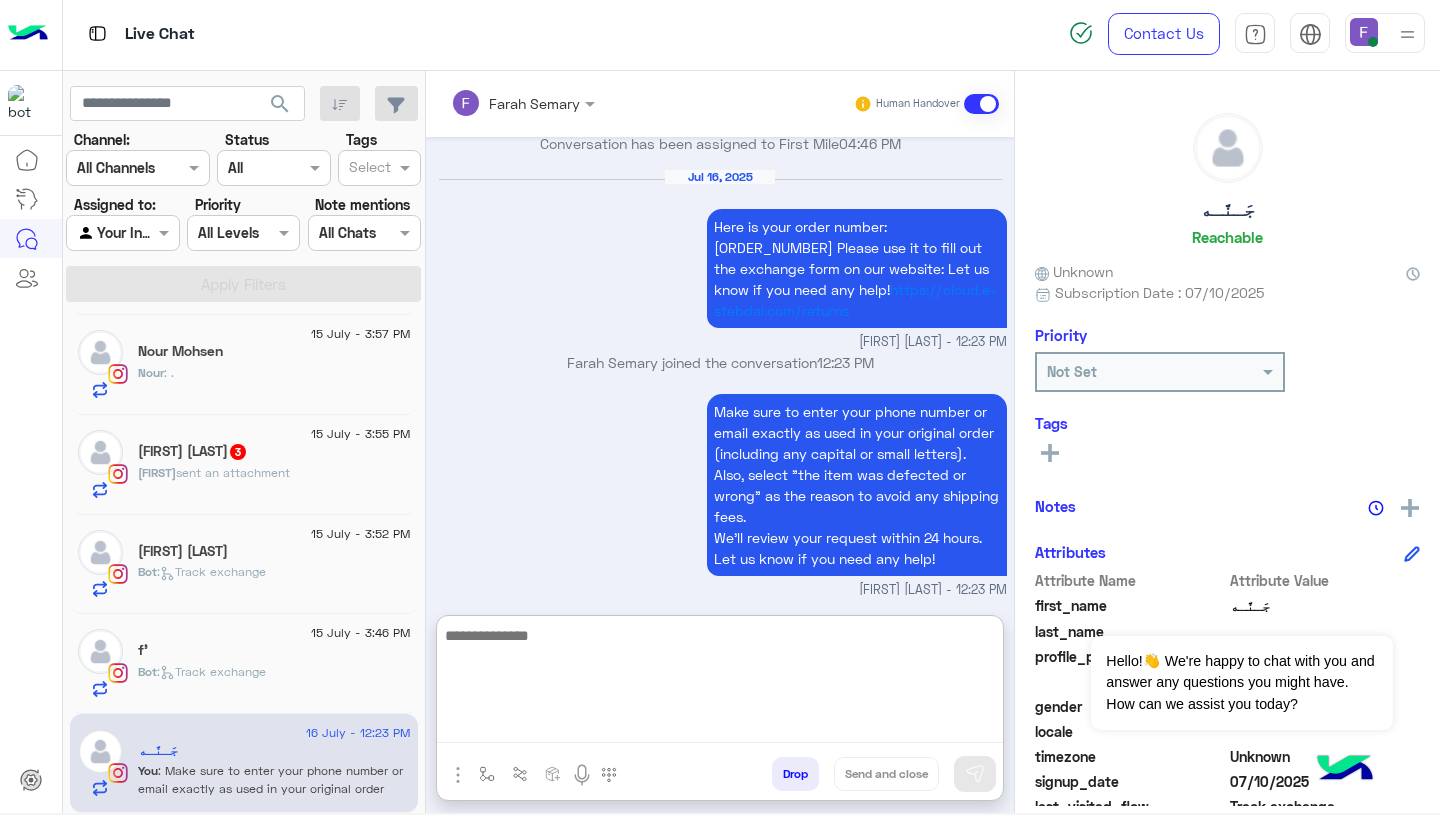 click on "Make sure to enter your phone number or email exactly as used in your original order (including any capital or small letters). Also, select "the item was defected or wrong" as the reason to avoid any shipping fees. We’ll review your request within 24 hours. Let us know if you need any help!  Farah Semary -  12:23 PM" at bounding box center [720, 494] 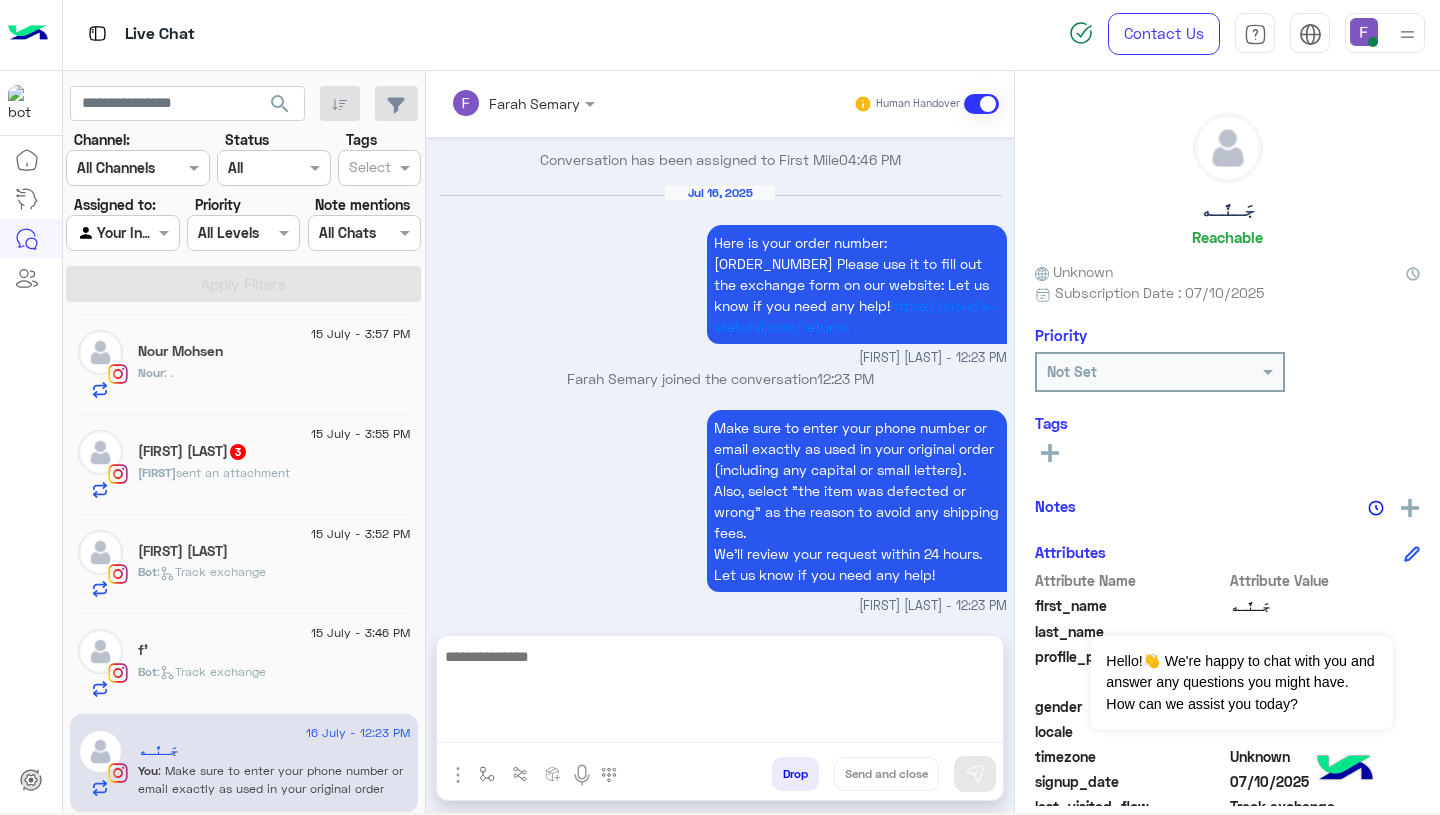 scroll, scrollTop: 5022, scrollLeft: 0, axis: vertical 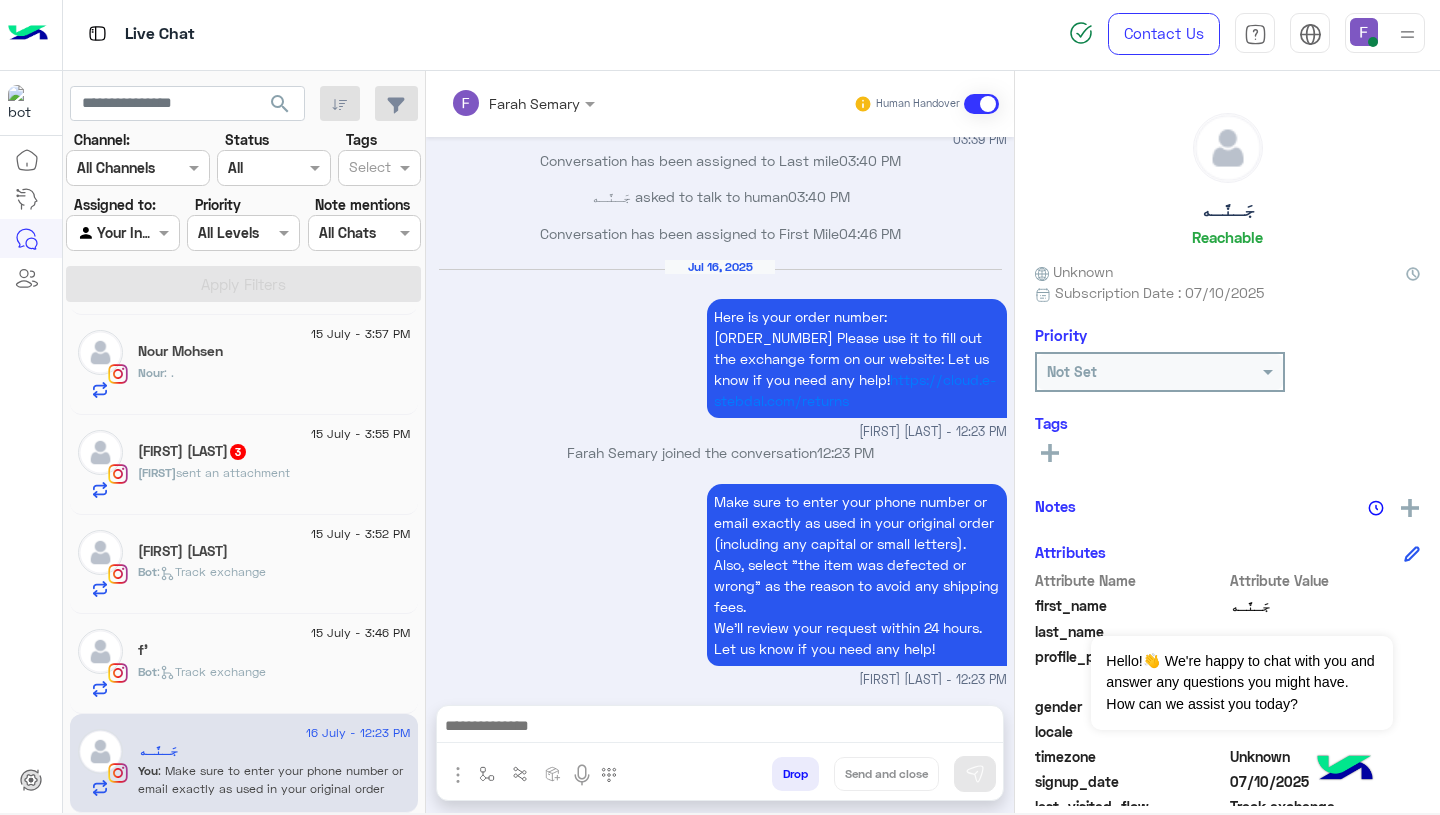 click on "Bot :   Track exchange" 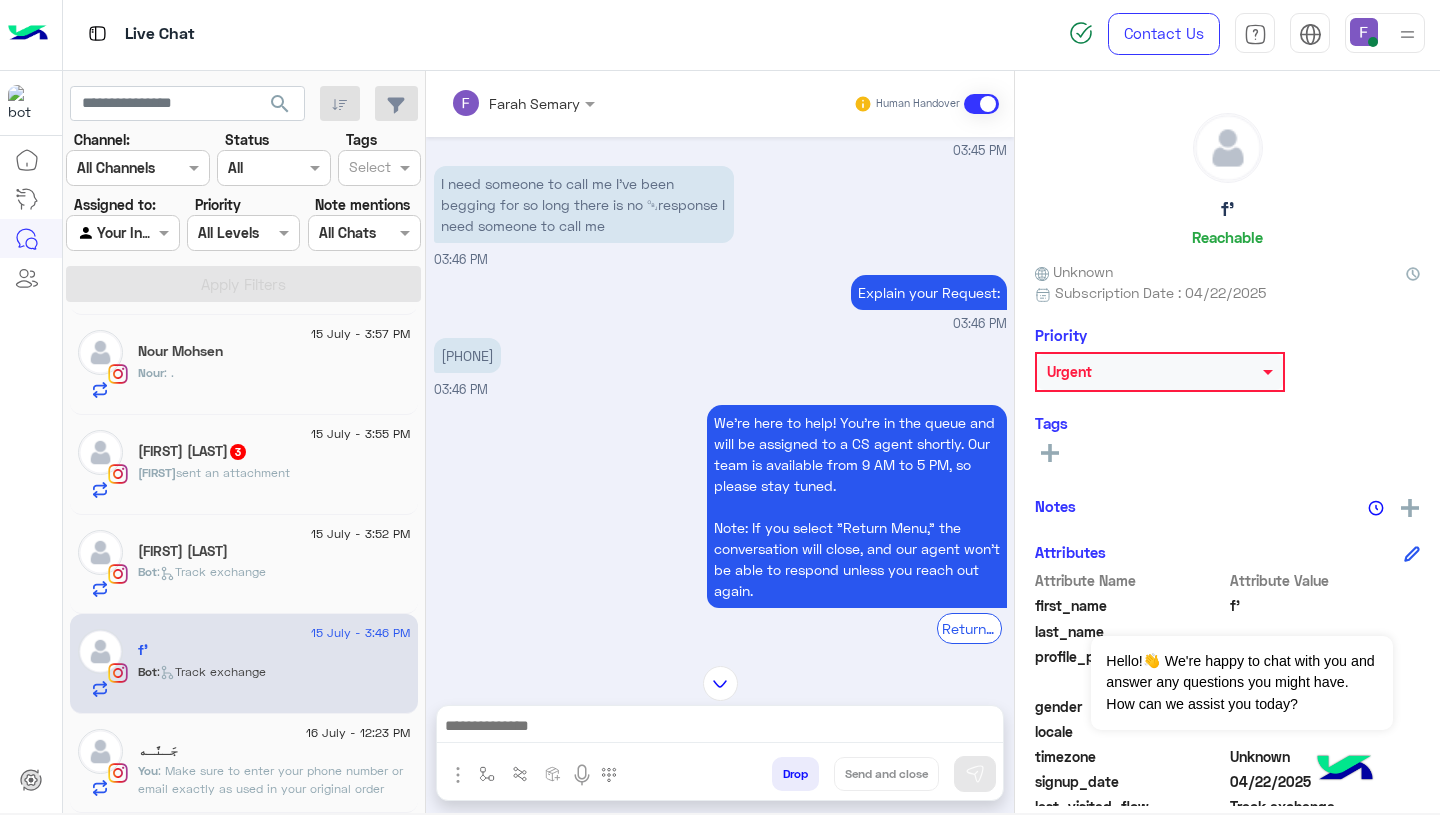 scroll, scrollTop: 1241, scrollLeft: 0, axis: vertical 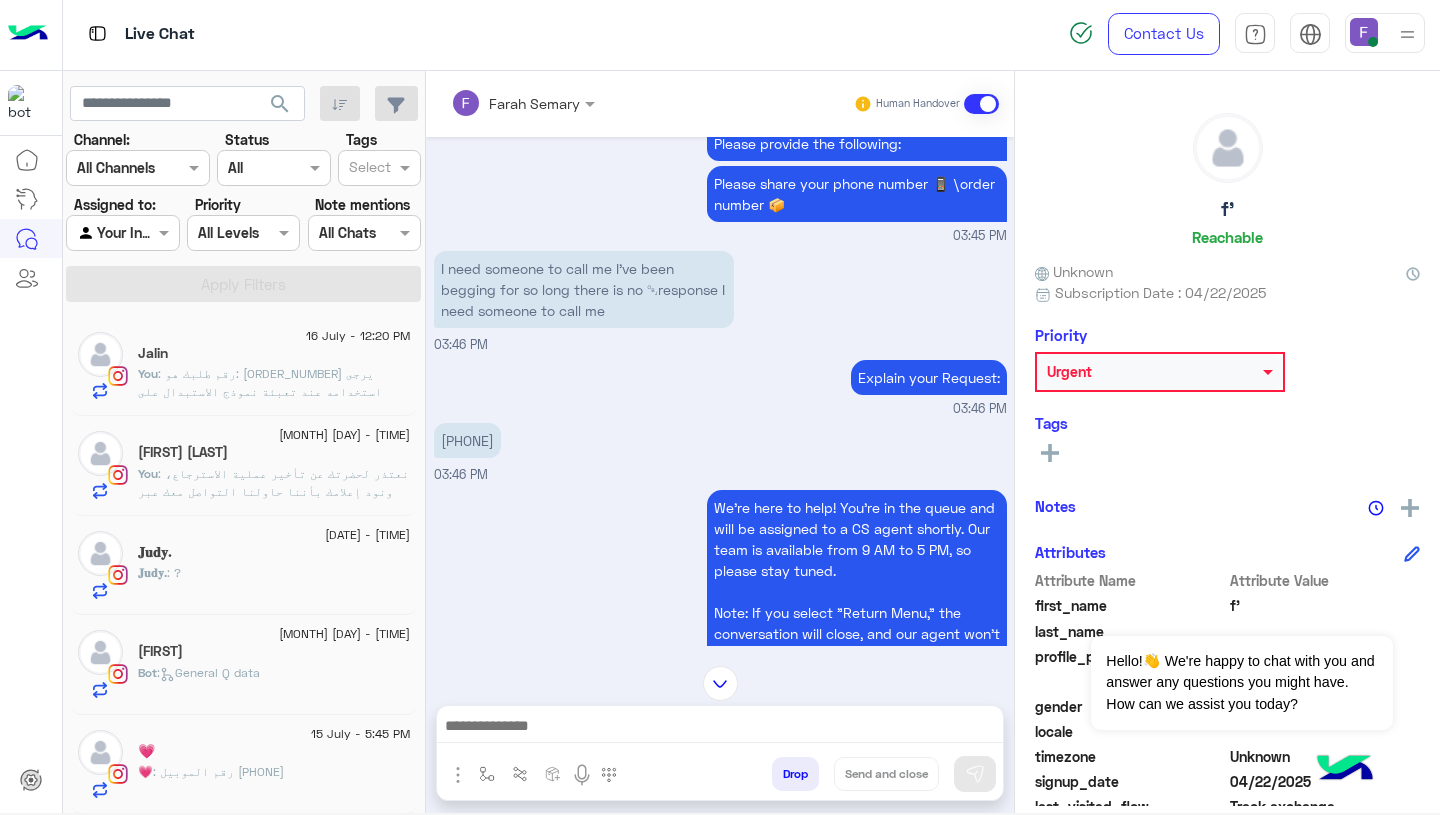 click on ": رقم طلبك هو: 109419
يرجى استخدامه عند تعبئة نموذج الاستبدال على موقعنا من خلال هذا الرابط:
👉 https://cloud.e-stebdal.com/returns
لو احتجت أي مساعدة، احنا دايمًا جاهزين!" 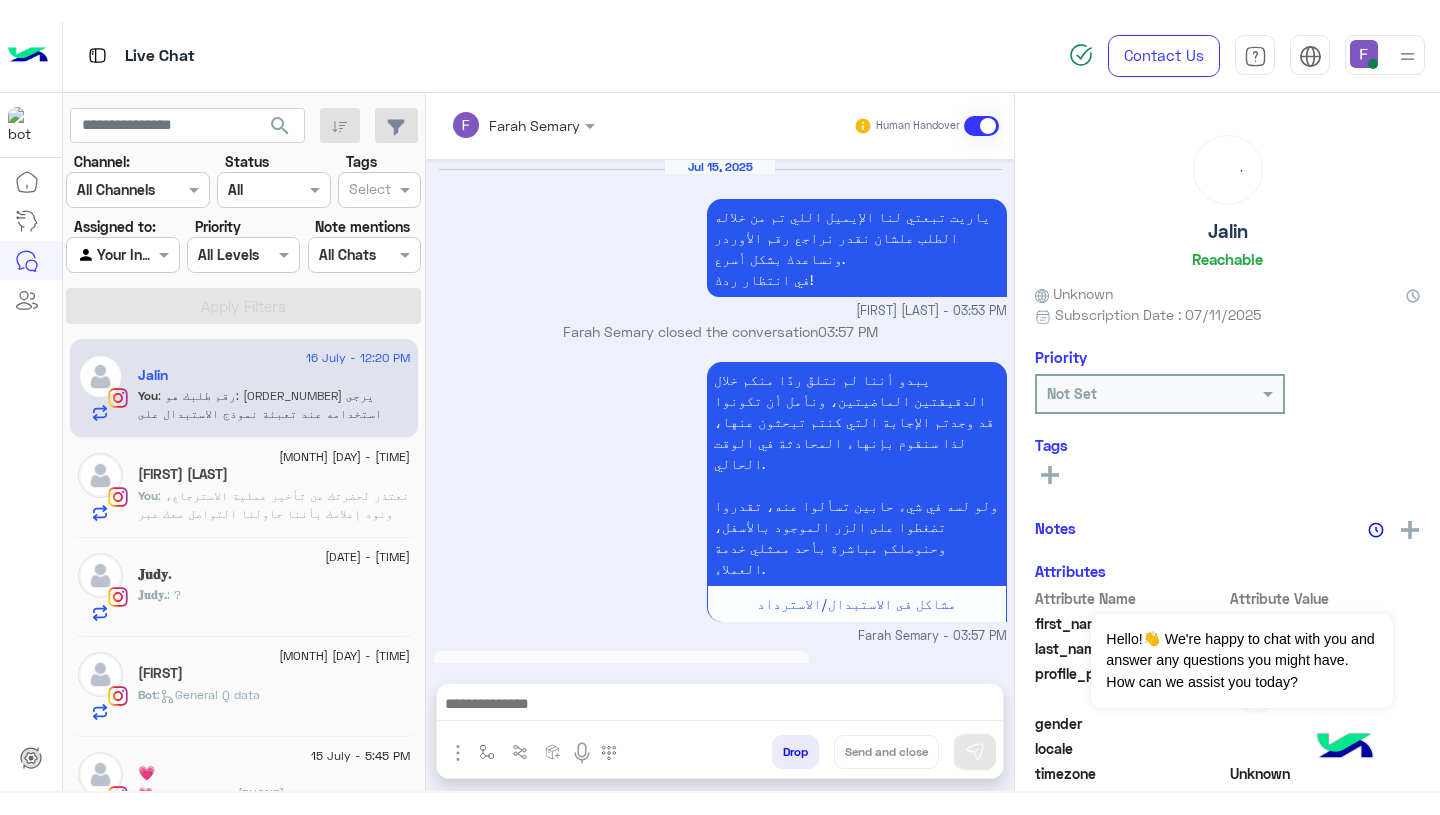 scroll, scrollTop: 1762, scrollLeft: 0, axis: vertical 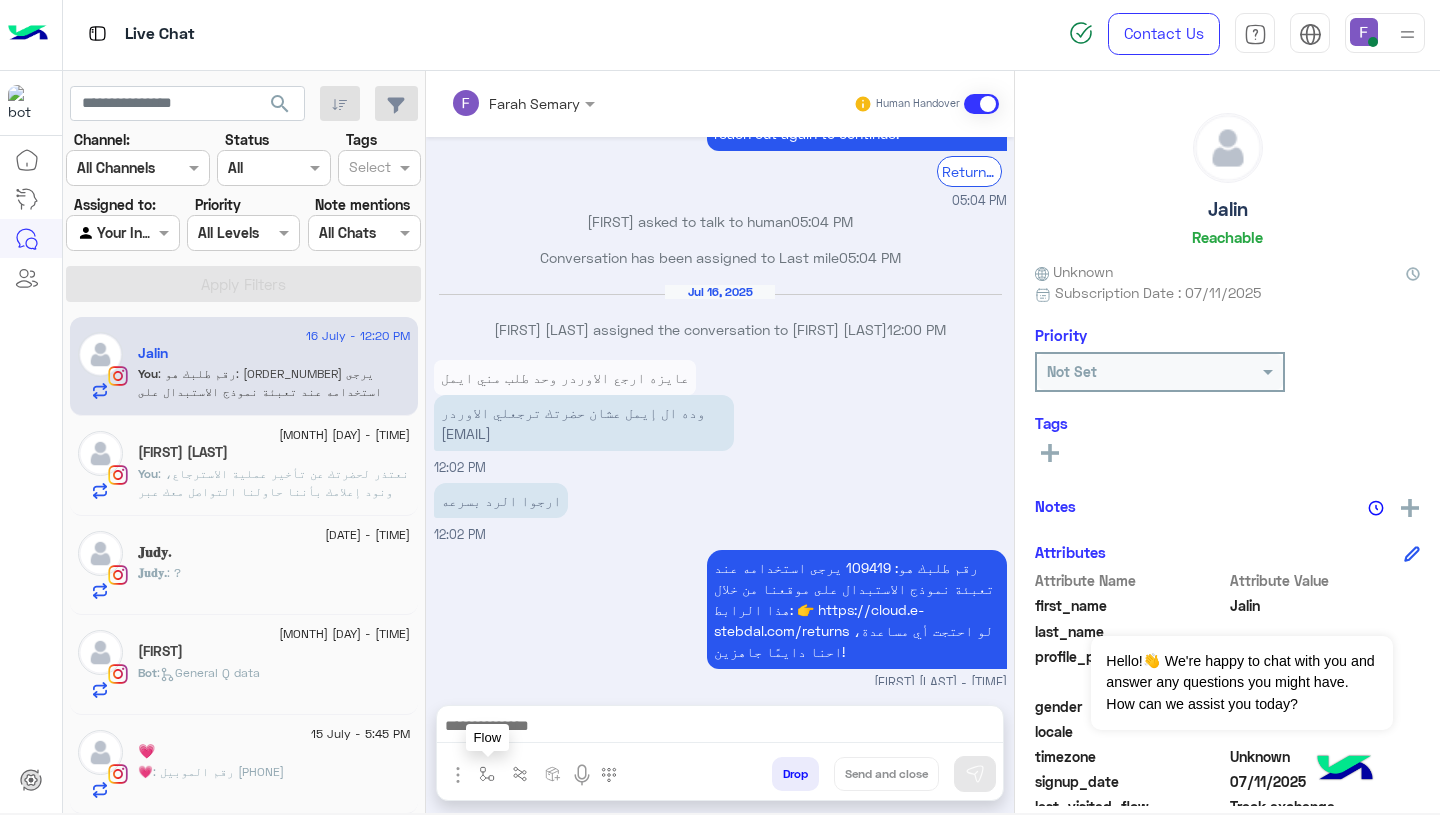click at bounding box center [487, 774] 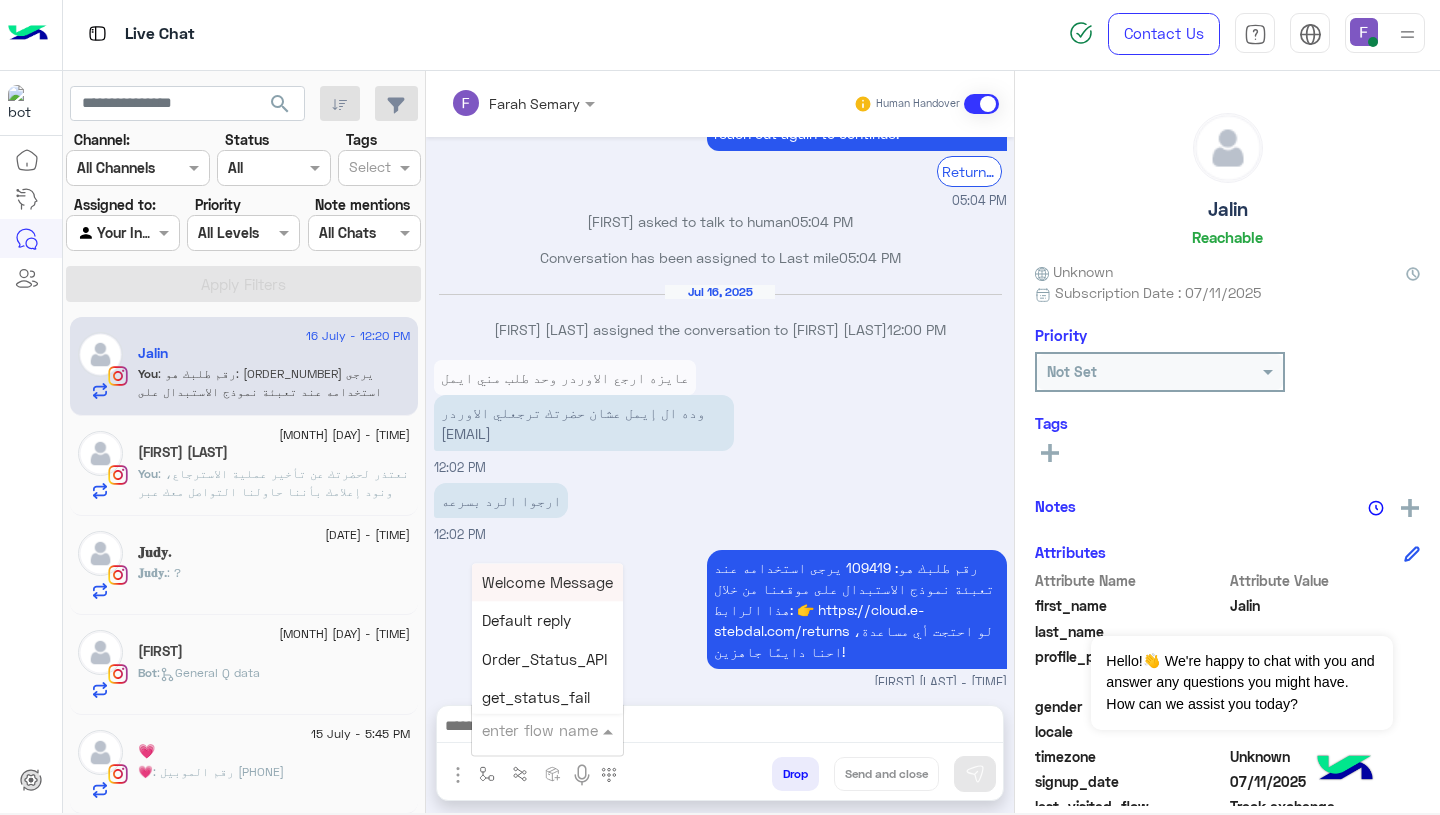 click at bounding box center [523, 730] 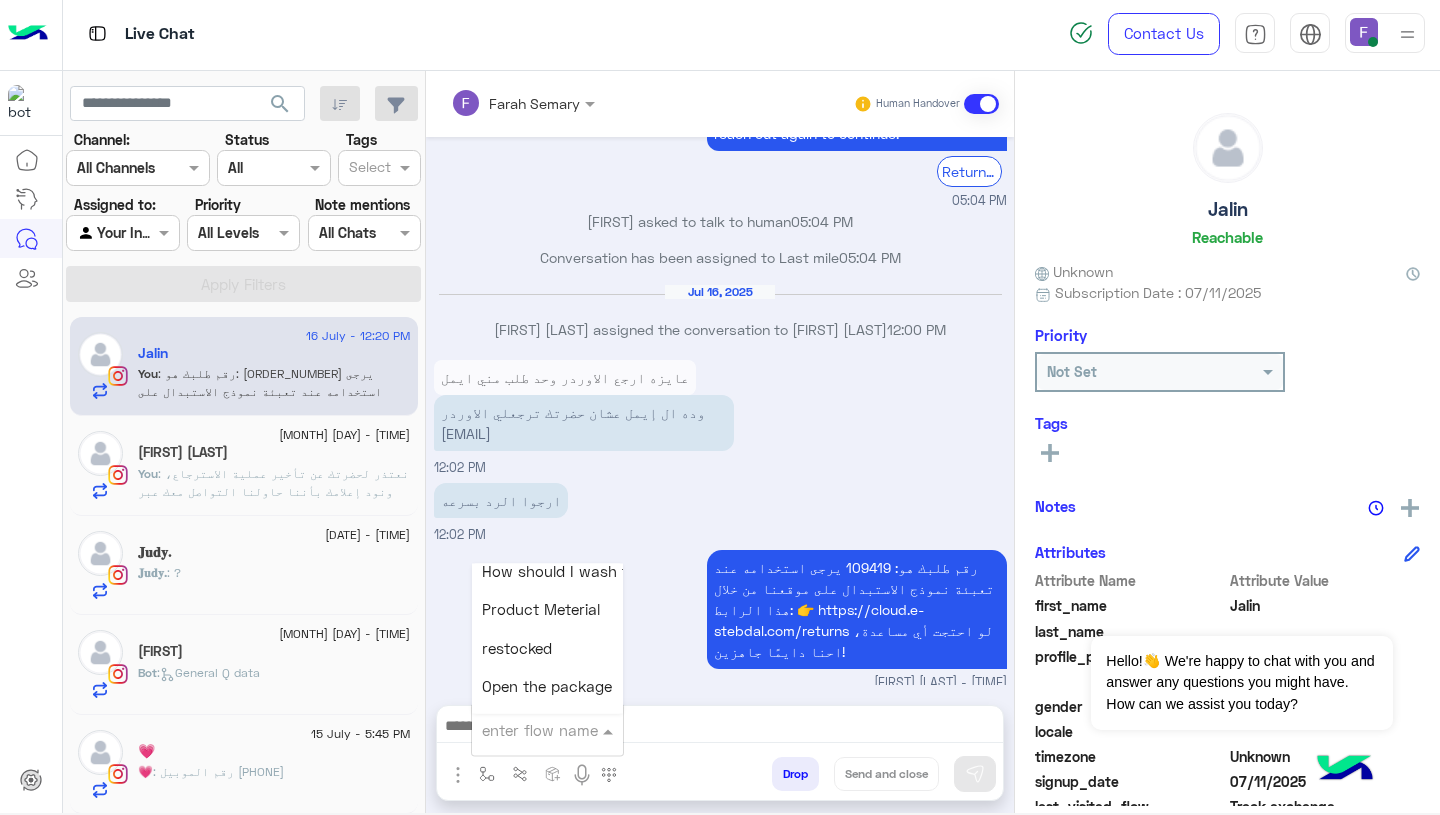 scroll, scrollTop: 2814, scrollLeft: 0, axis: vertical 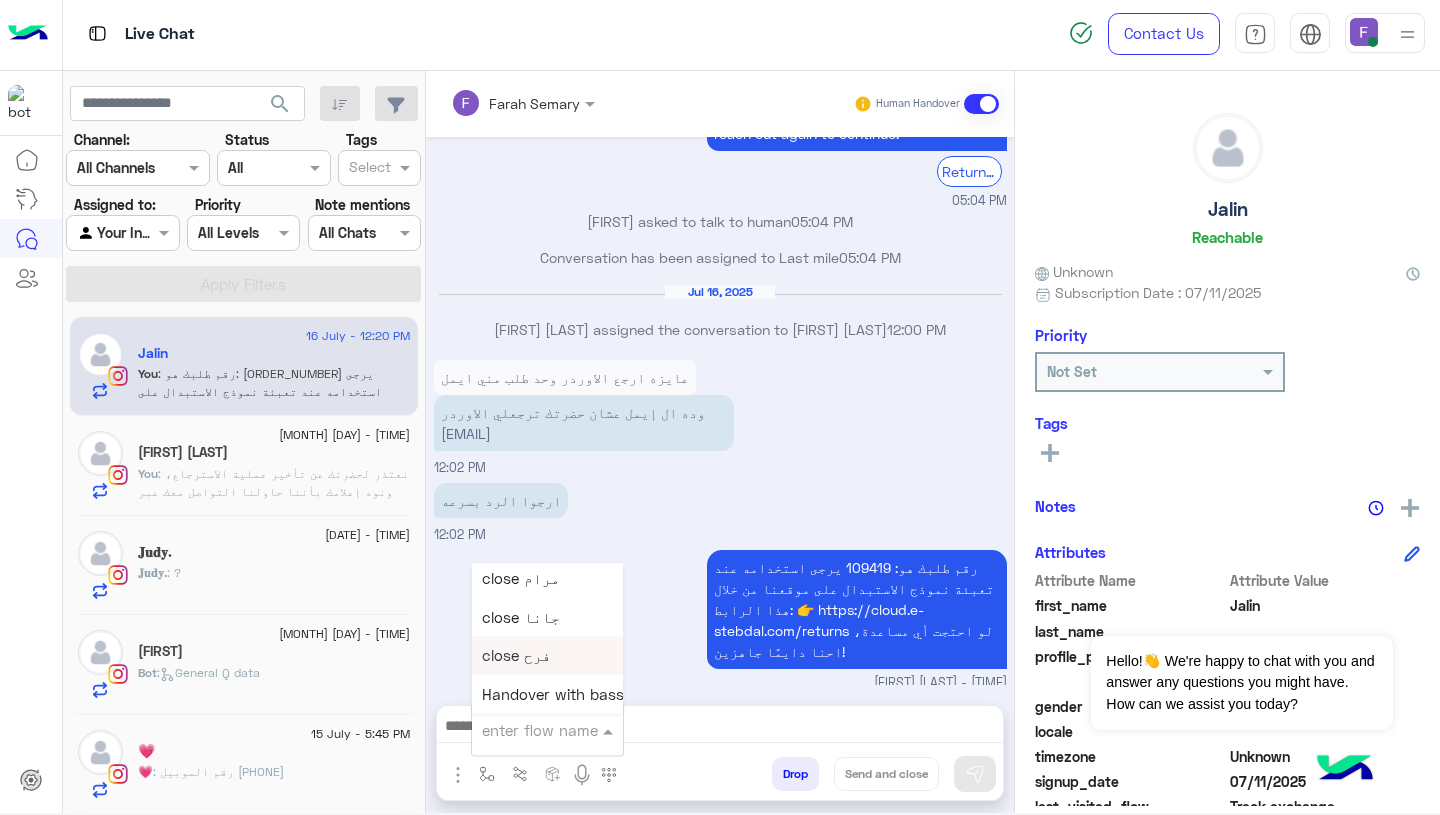 click on "close فرح" at bounding box center [547, 656] 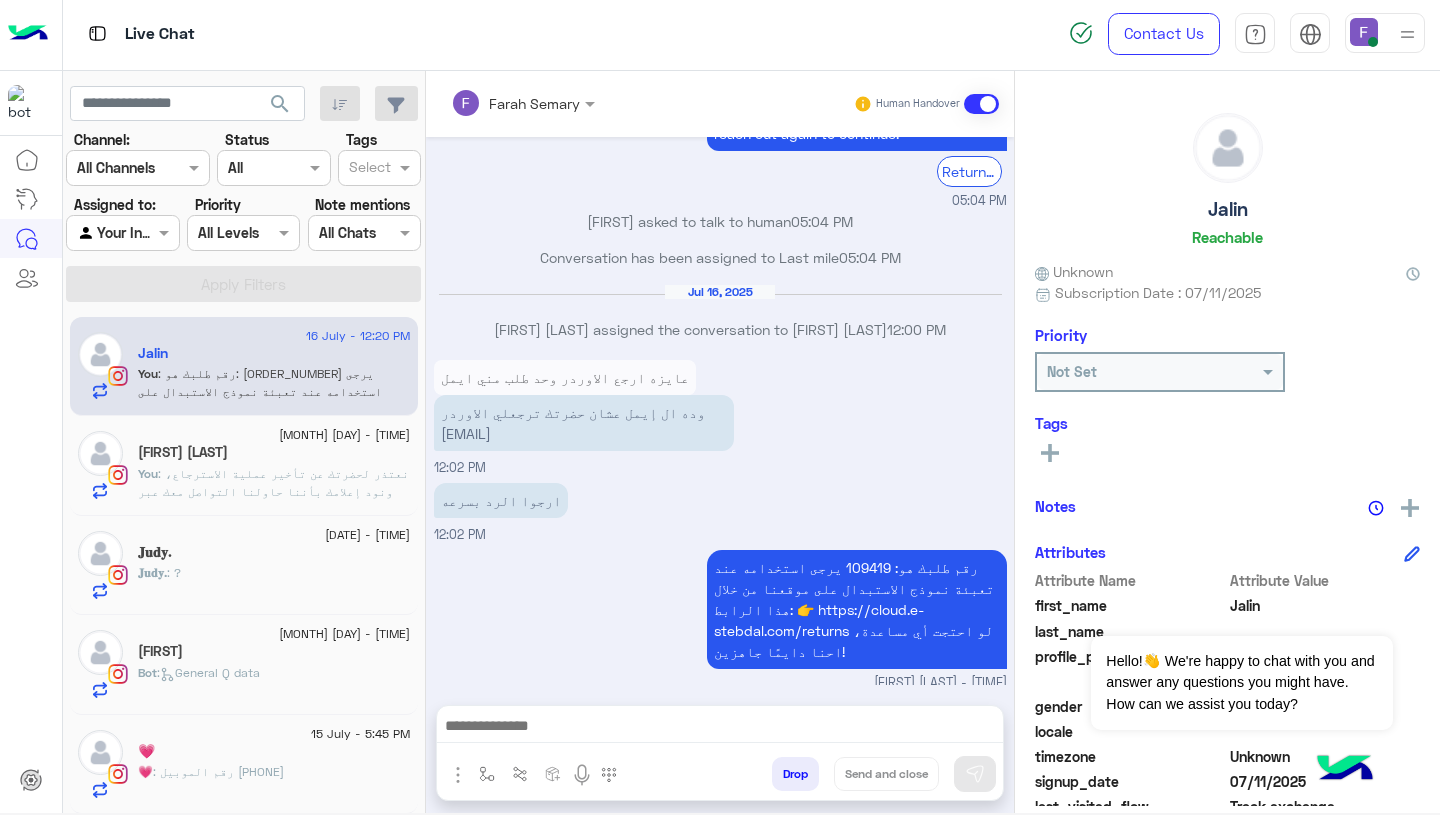 type on "*********" 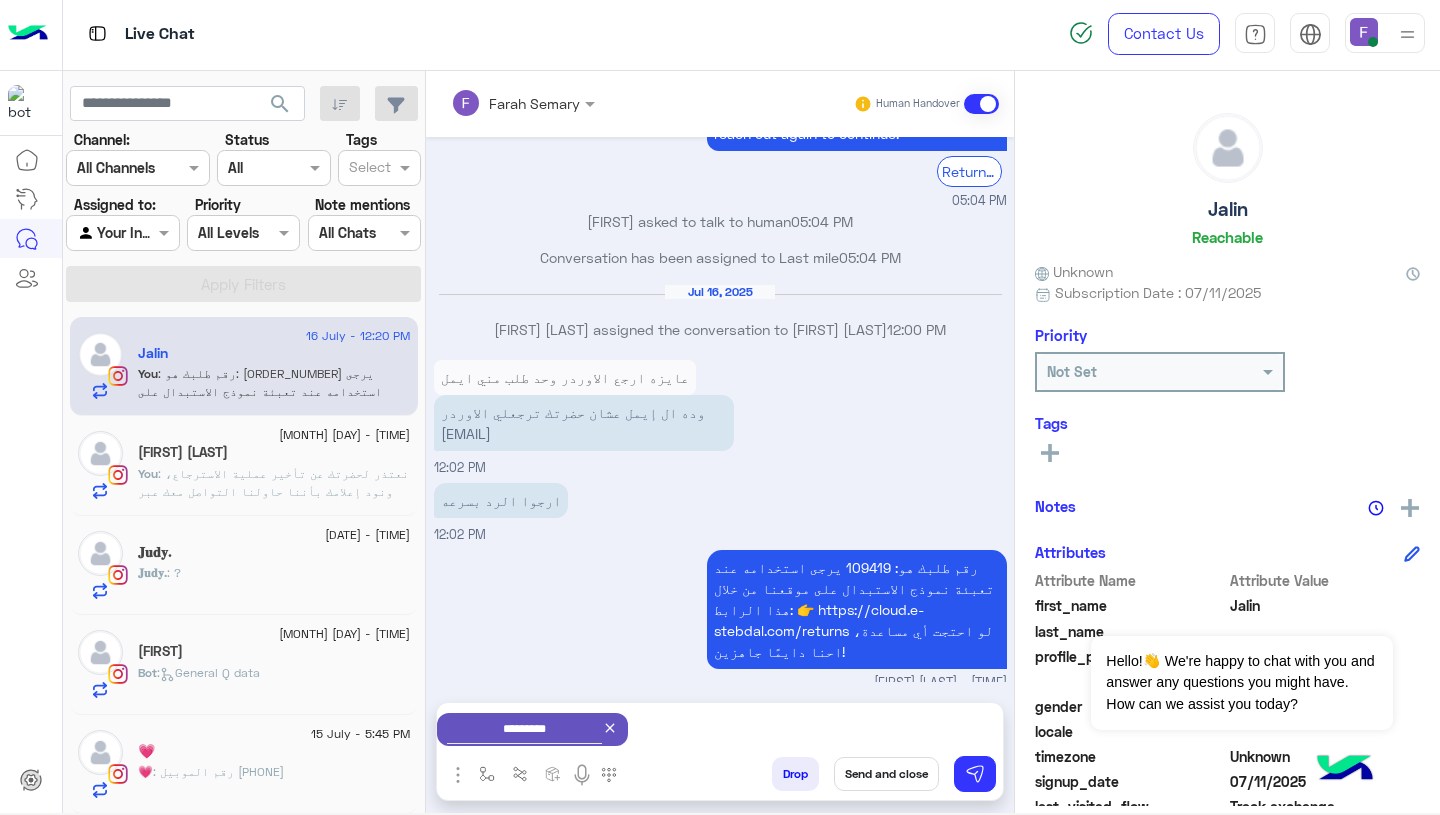 click on "Send and close" at bounding box center [886, 774] 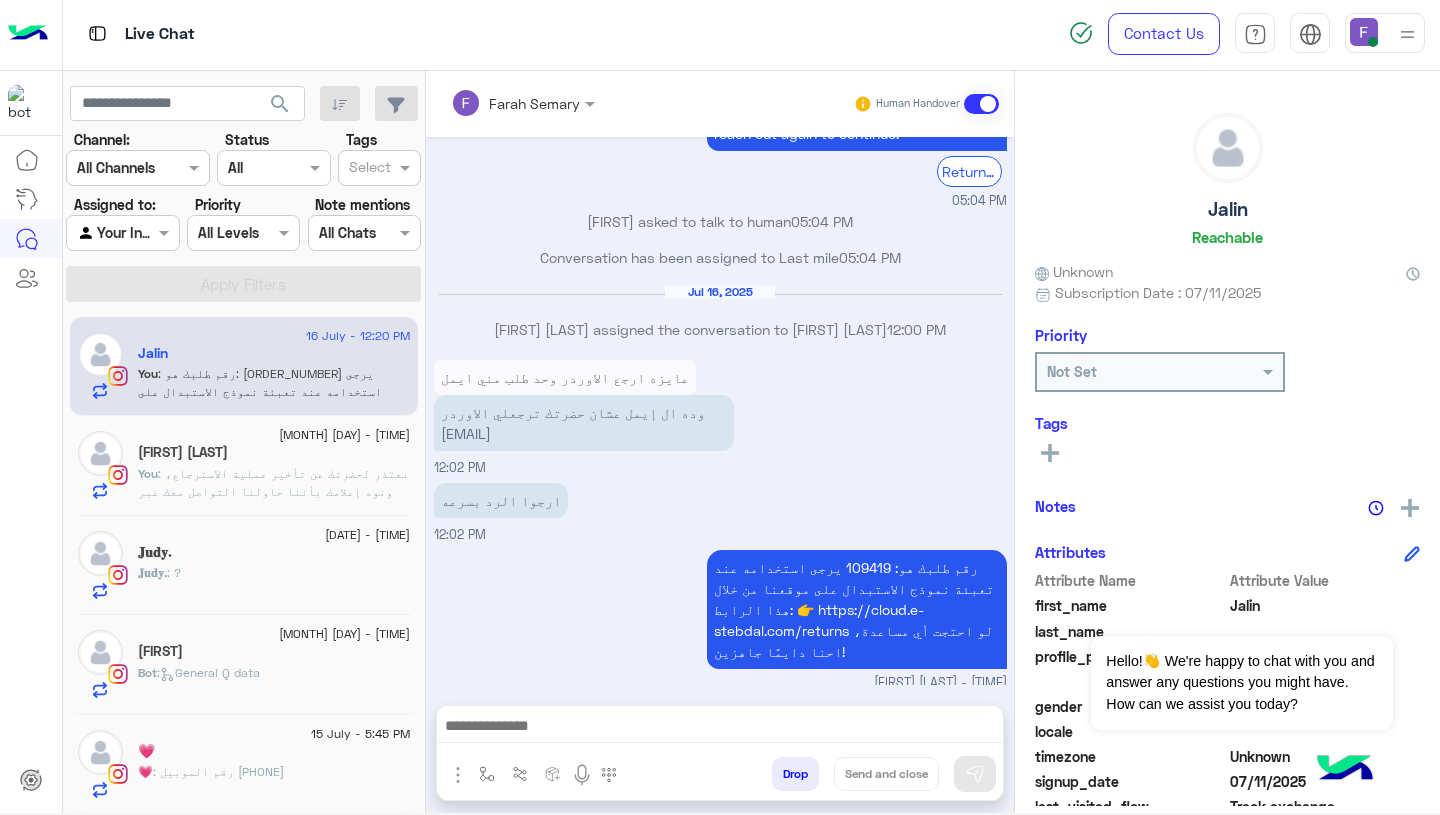 scroll, scrollTop: 1799, scrollLeft: 0, axis: vertical 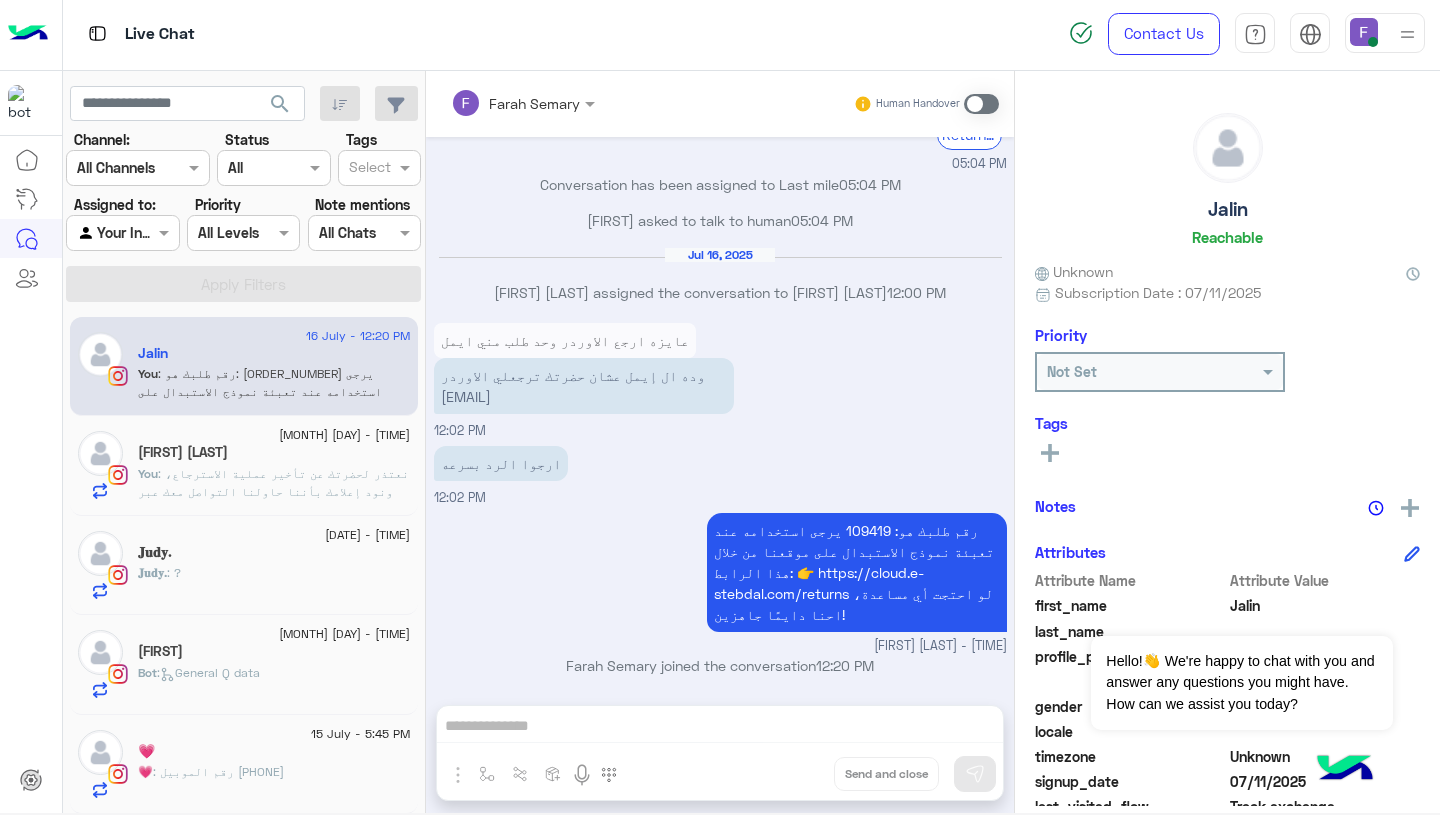 click on ": نعتذر لحضرتك عن تأخير عملية الاسترجاع، ونود إعلامك بأننا حاولنا التواصل معك عبر الهاتف ولكن لم نتلقَّ ردًا.
تم إلغاء طلب الاسترجاع السابق لأن شركة الشحن لم تتمكن من الوصول إليك، ولكننا قمنا بالفعل بإنشاء طلب جديد لك.
نرجو منك التكرم بالرد على مكالمة مندوب الشحن عند التواصل معك لضمان استكمال العملية بنجاح.
إذا كنتِ بحاجة لأي مساعدة إضافية، لا تترددي في التواصل معنا." 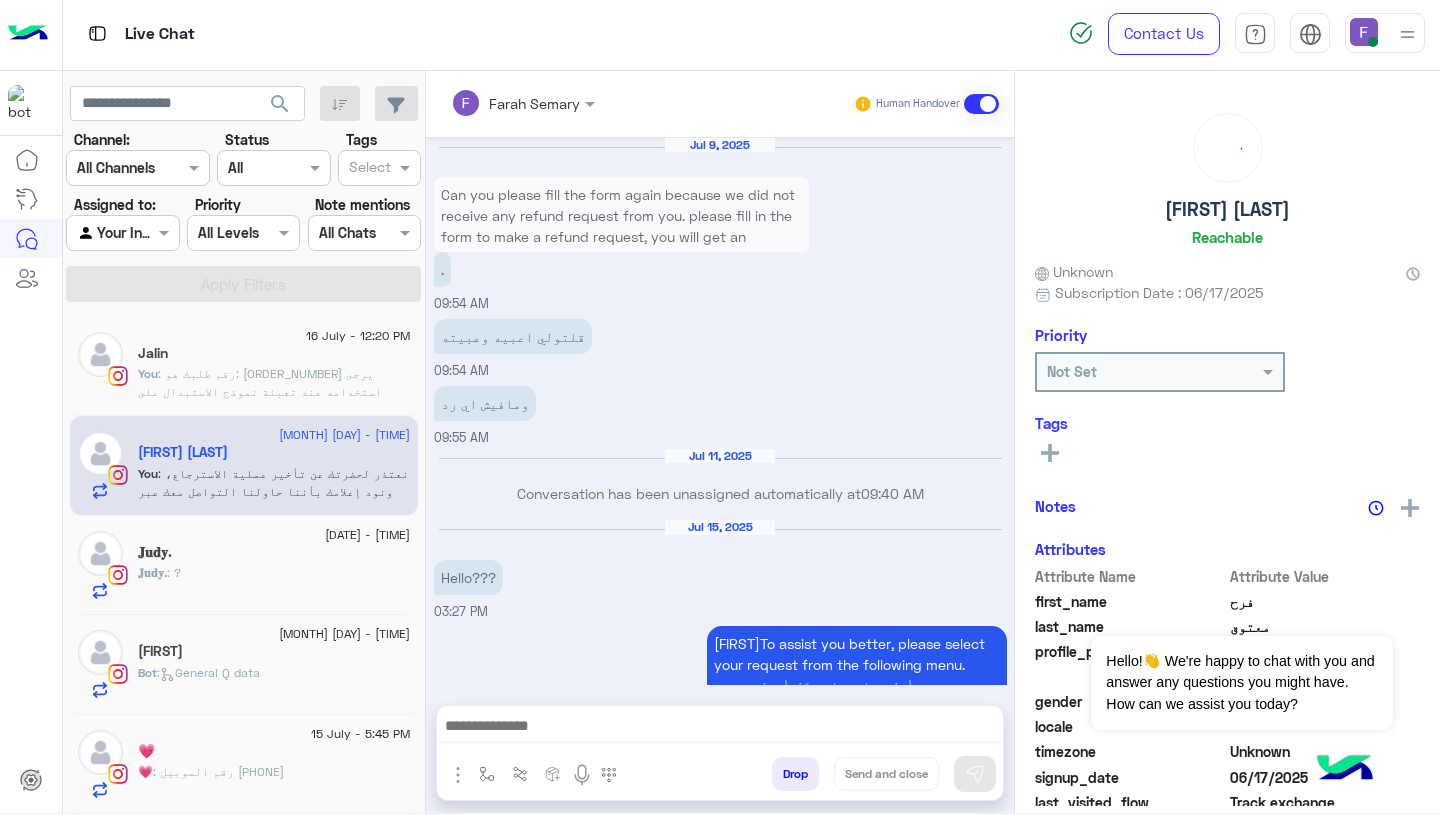 scroll, scrollTop: 1753, scrollLeft: 0, axis: vertical 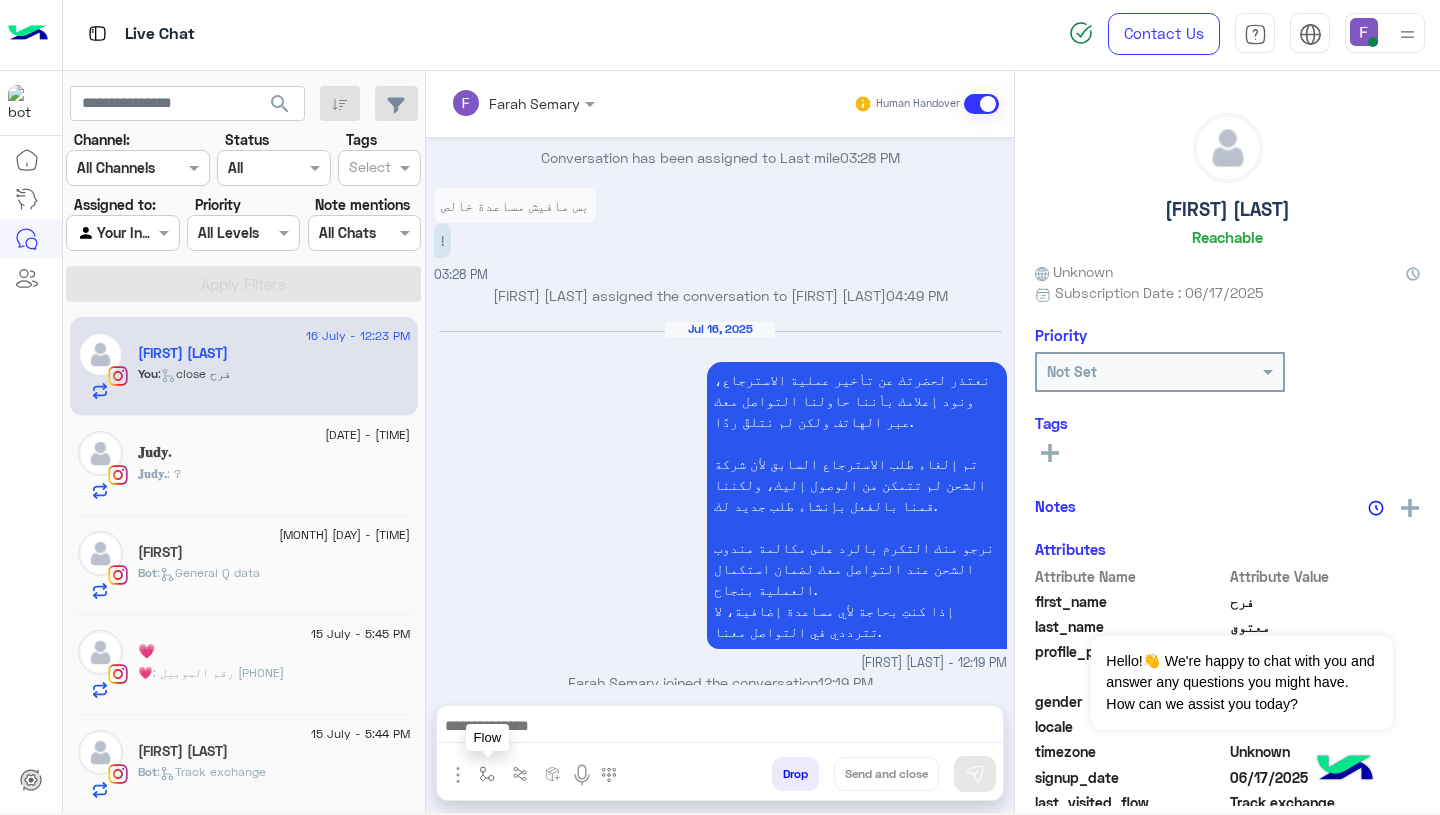 click at bounding box center [487, 773] 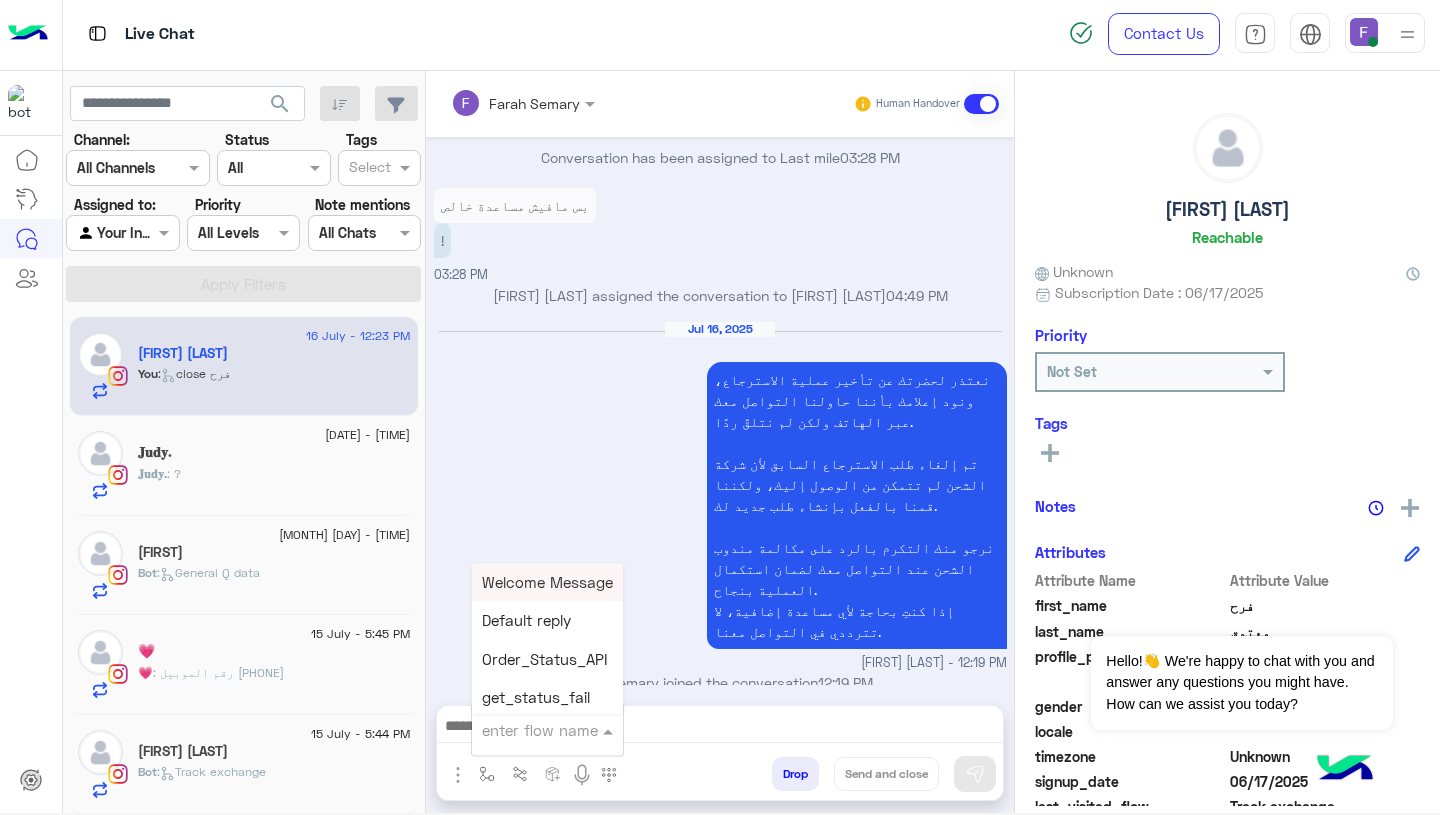 click at bounding box center (523, 730) 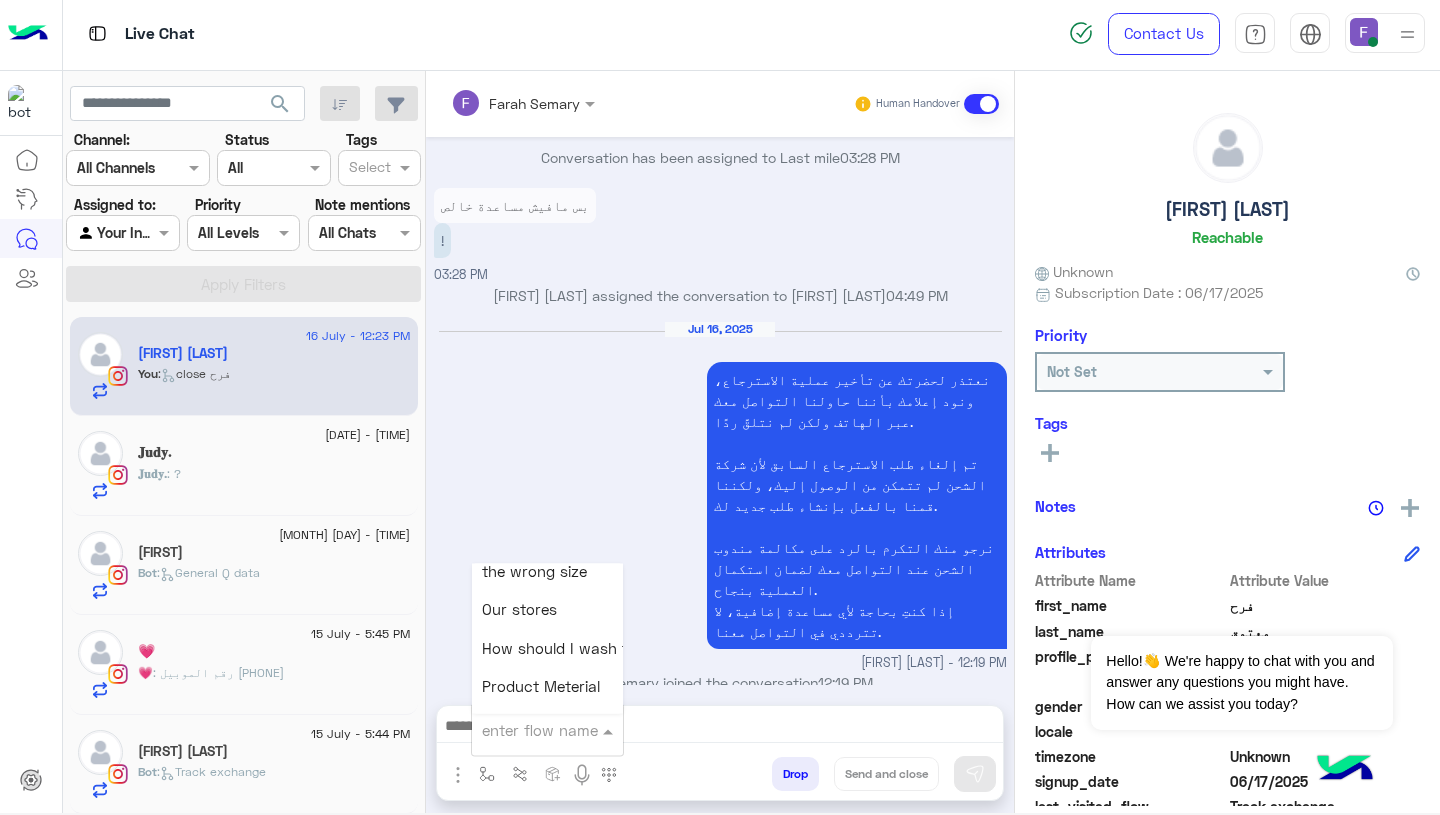scroll, scrollTop: 2814, scrollLeft: 0, axis: vertical 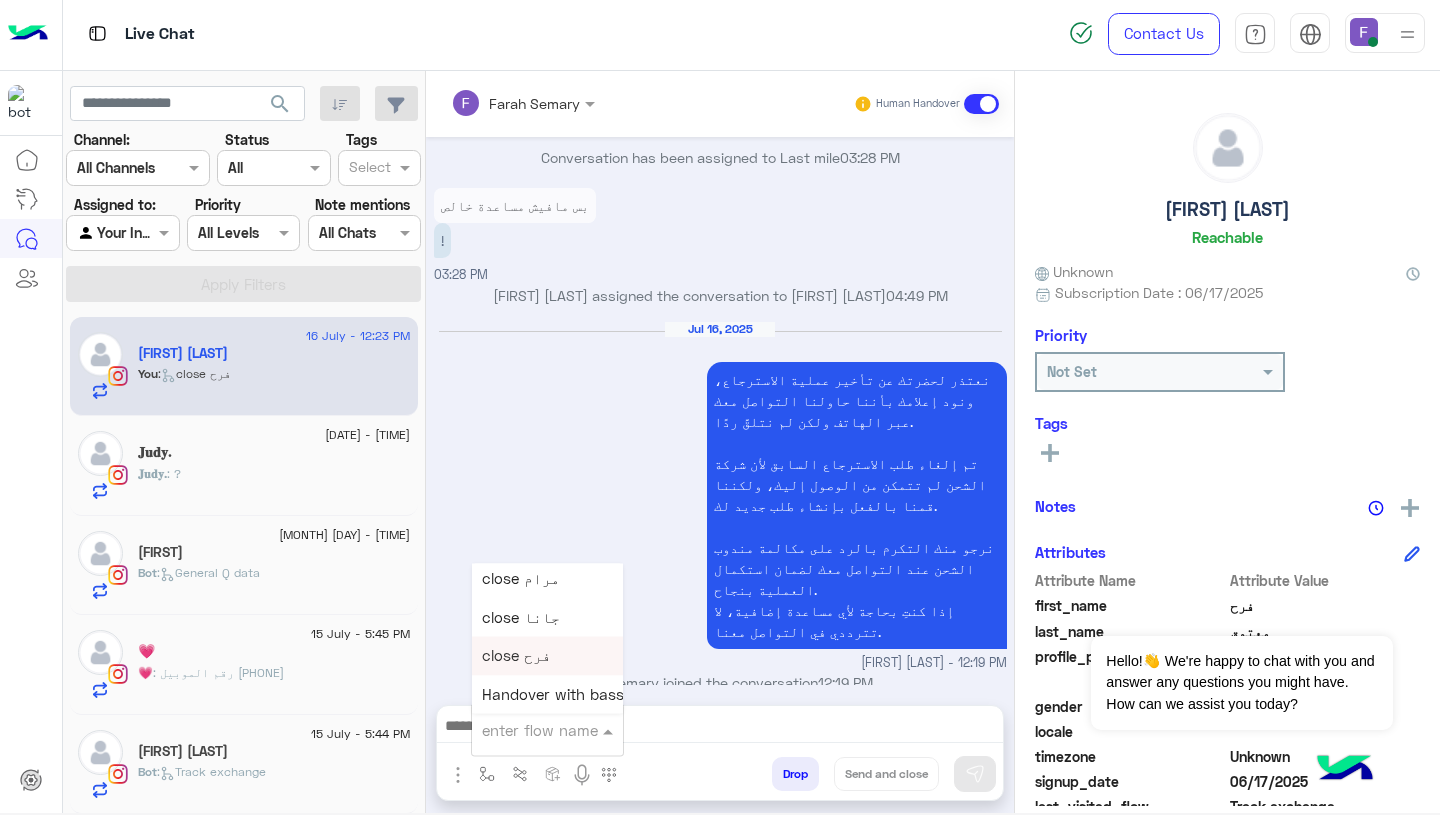 click on "close فرح" at bounding box center [516, 656] 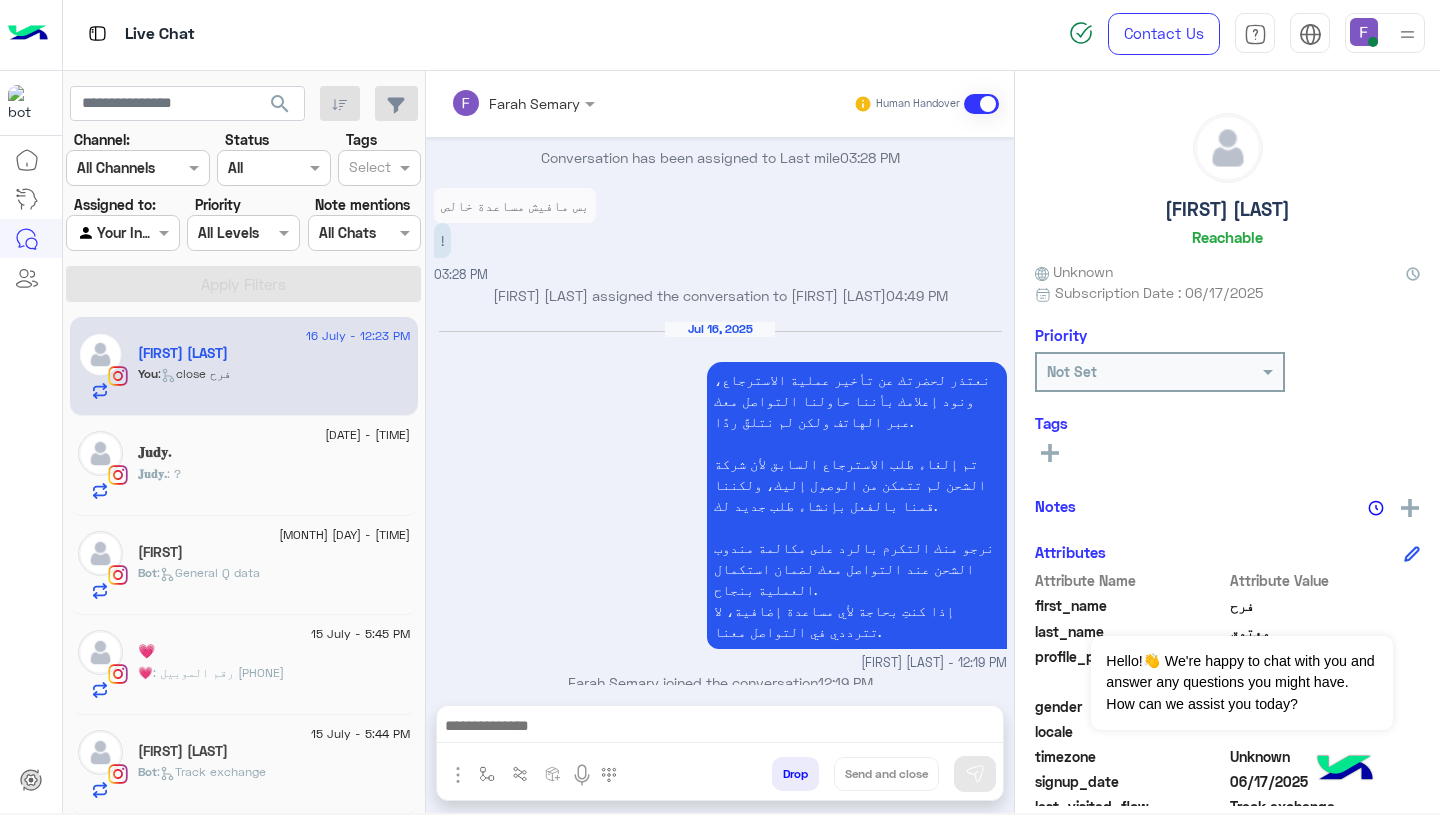 type on "*********" 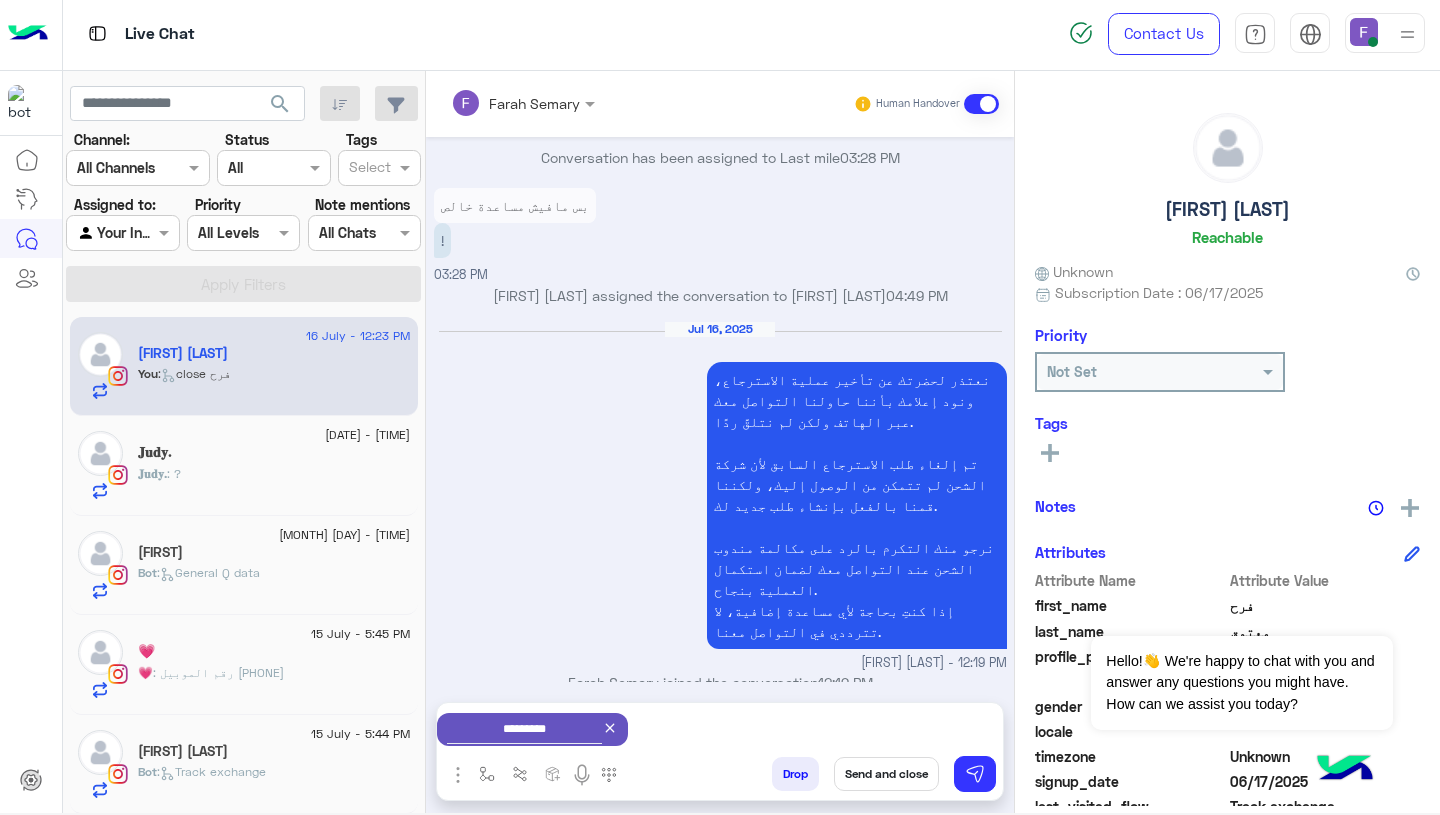 click on "Send and close" at bounding box center (886, 774) 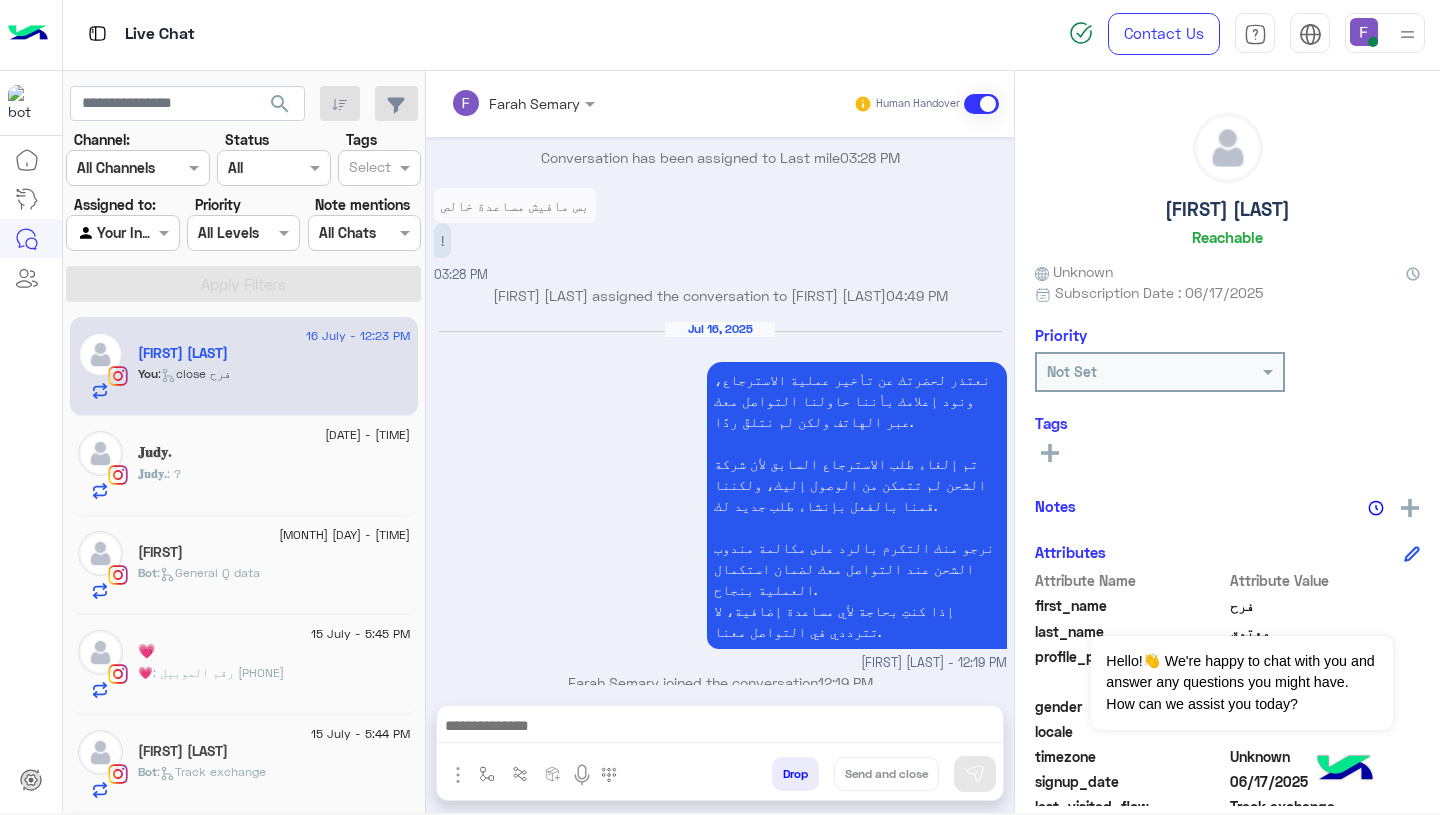 scroll, scrollTop: 1790, scrollLeft: 0, axis: vertical 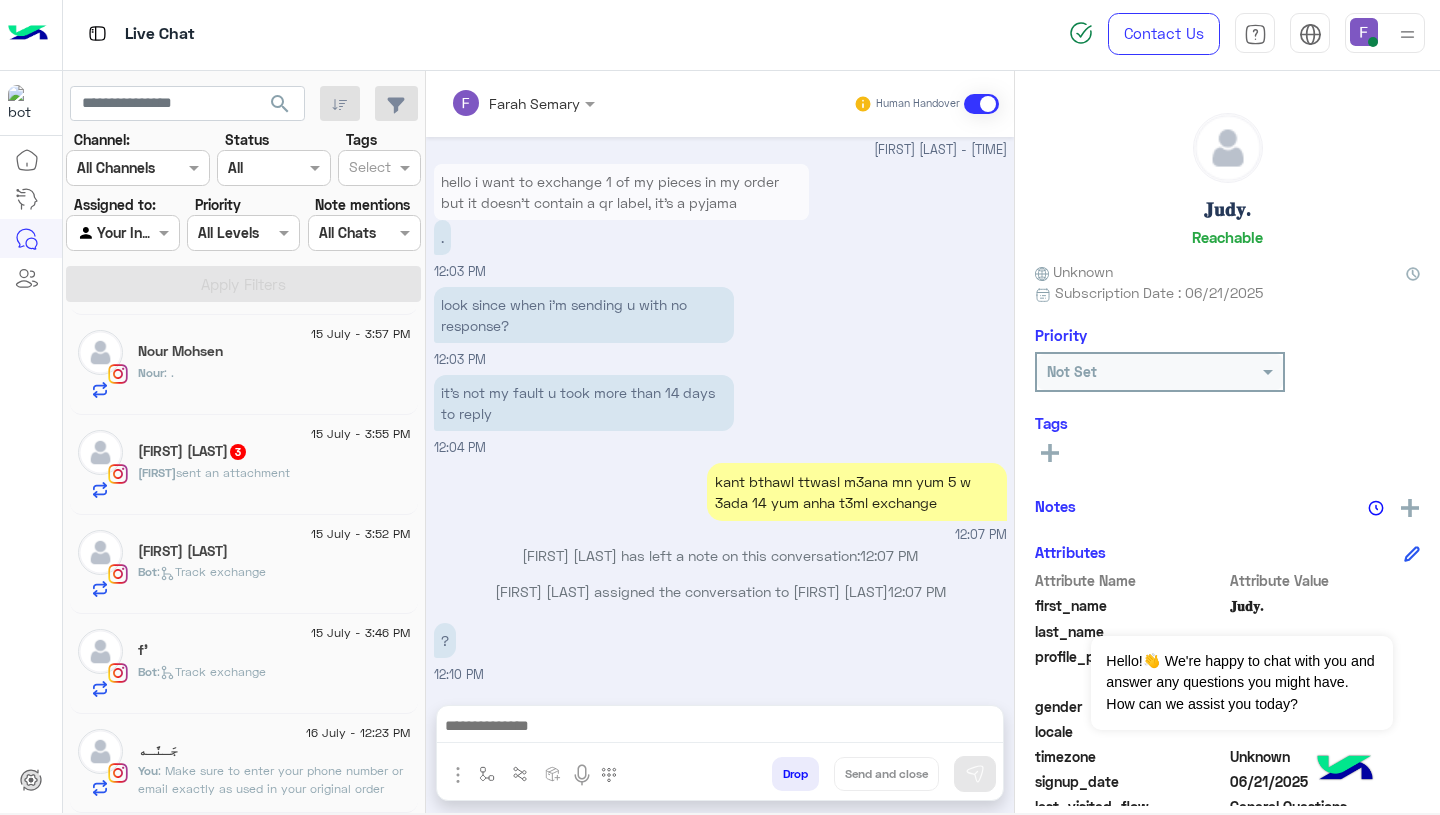 click on ":   Track exchange" 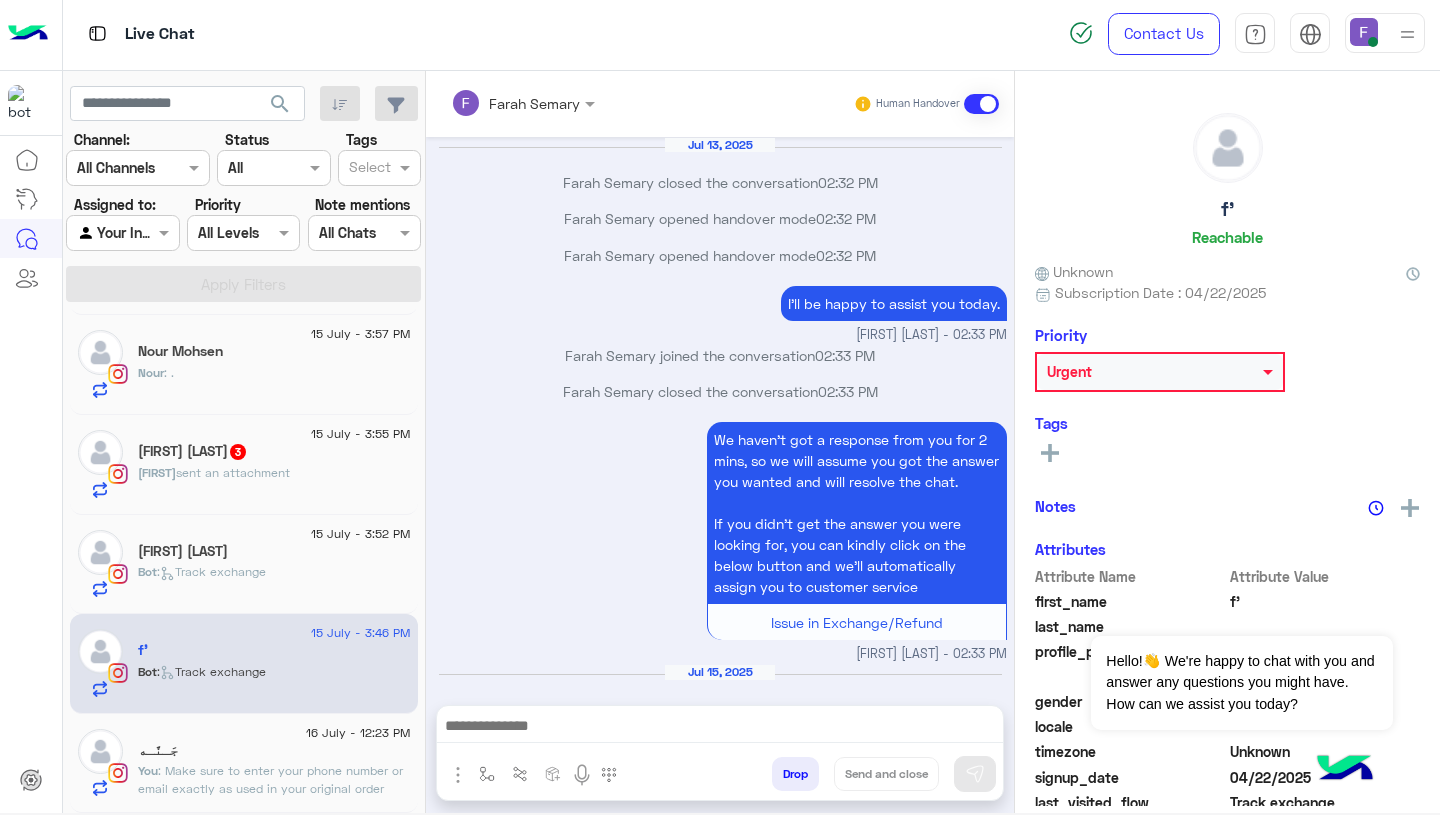 scroll, scrollTop: 1438, scrollLeft: 0, axis: vertical 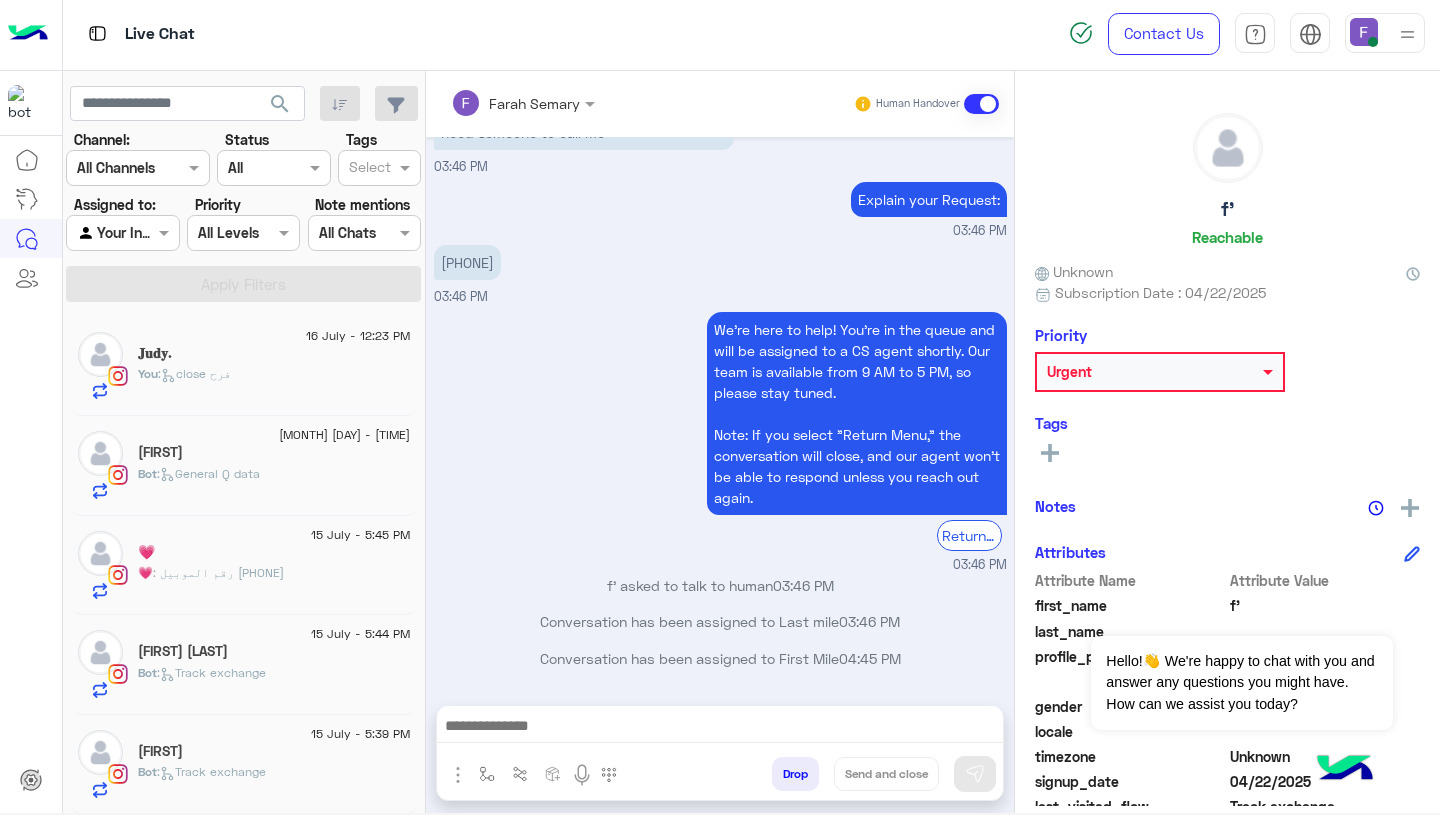 click at bounding box center (100, 233) 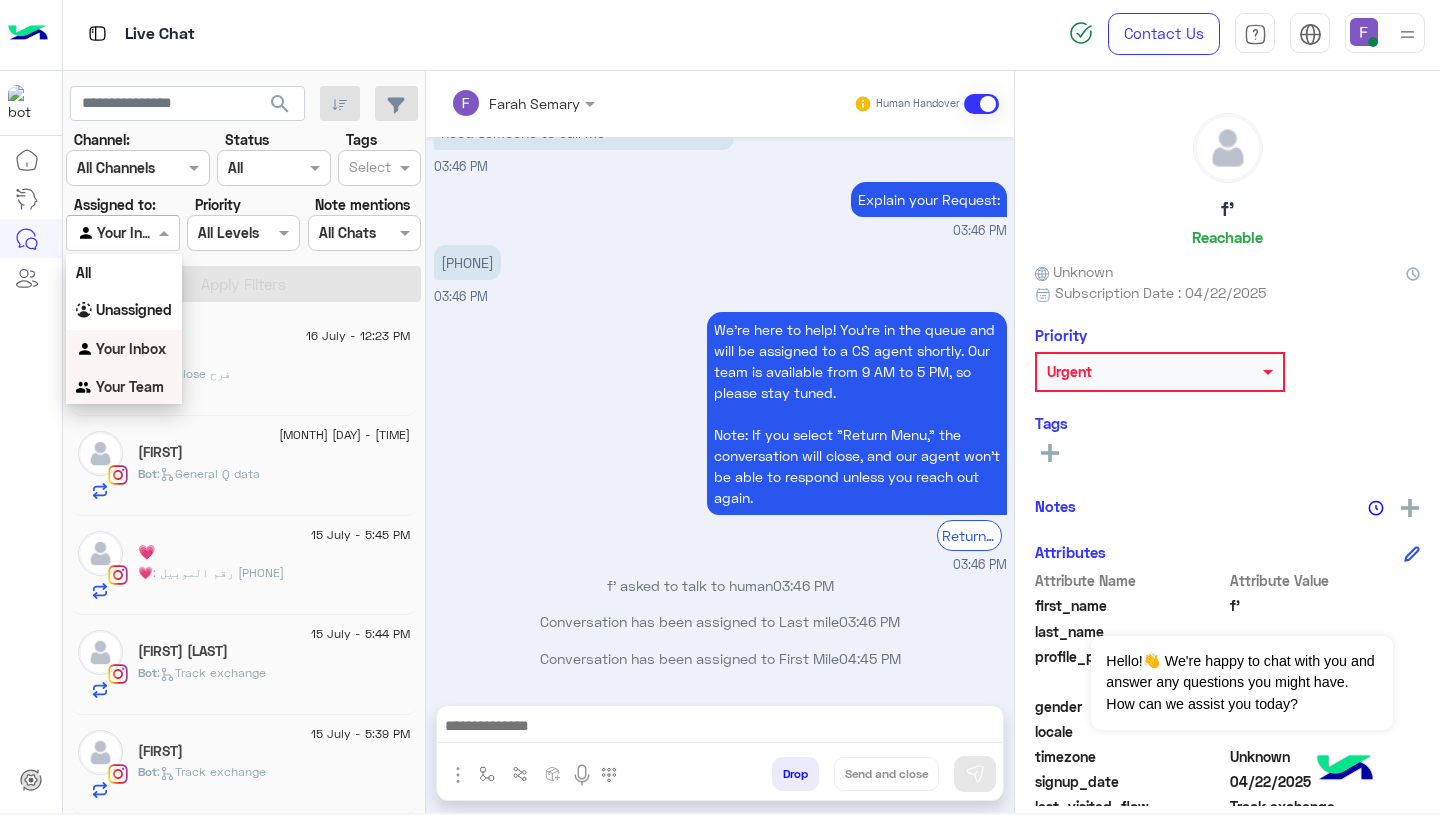 click on "Your Team" at bounding box center [130, 386] 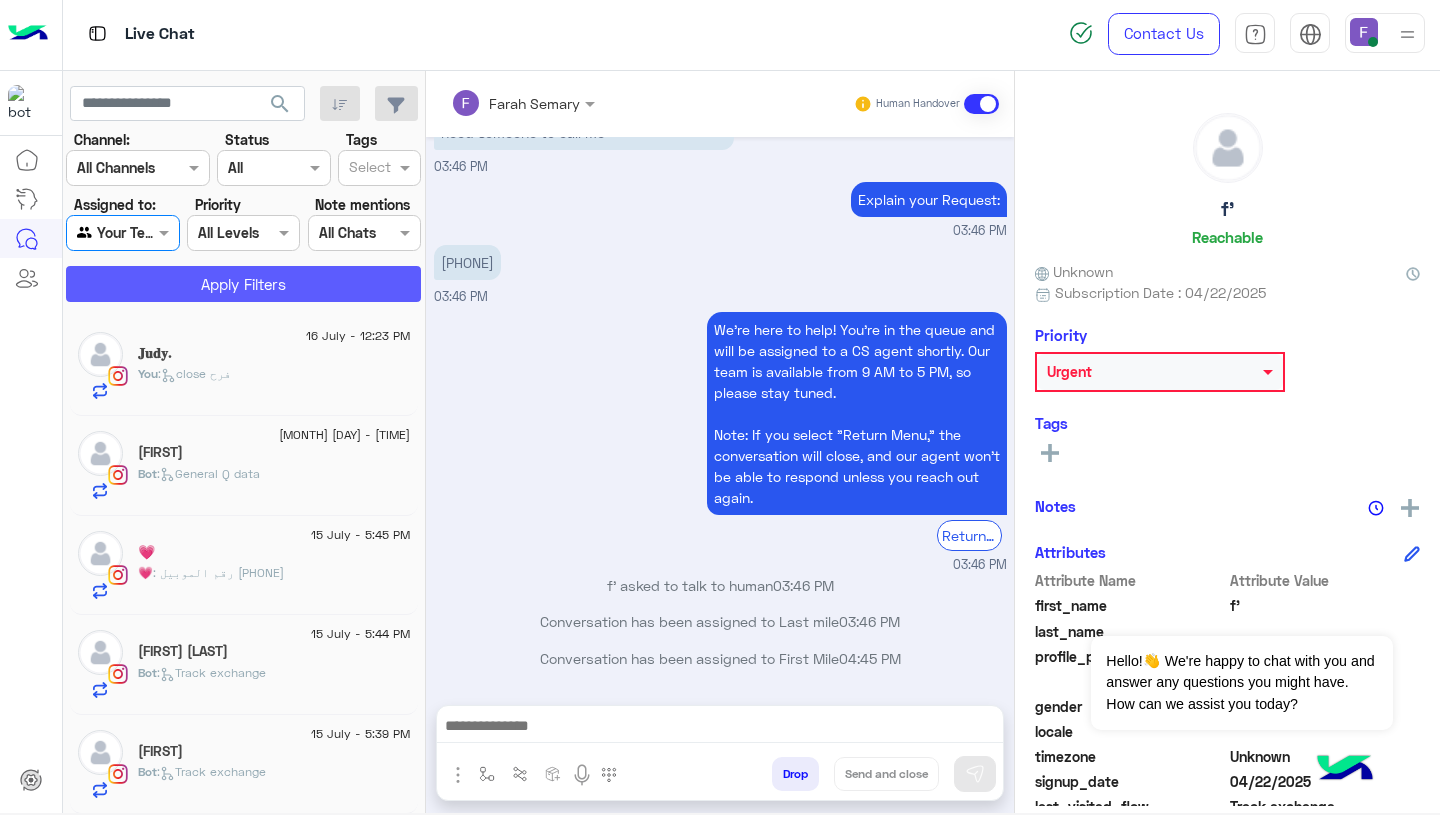 click on "Apply Filters" 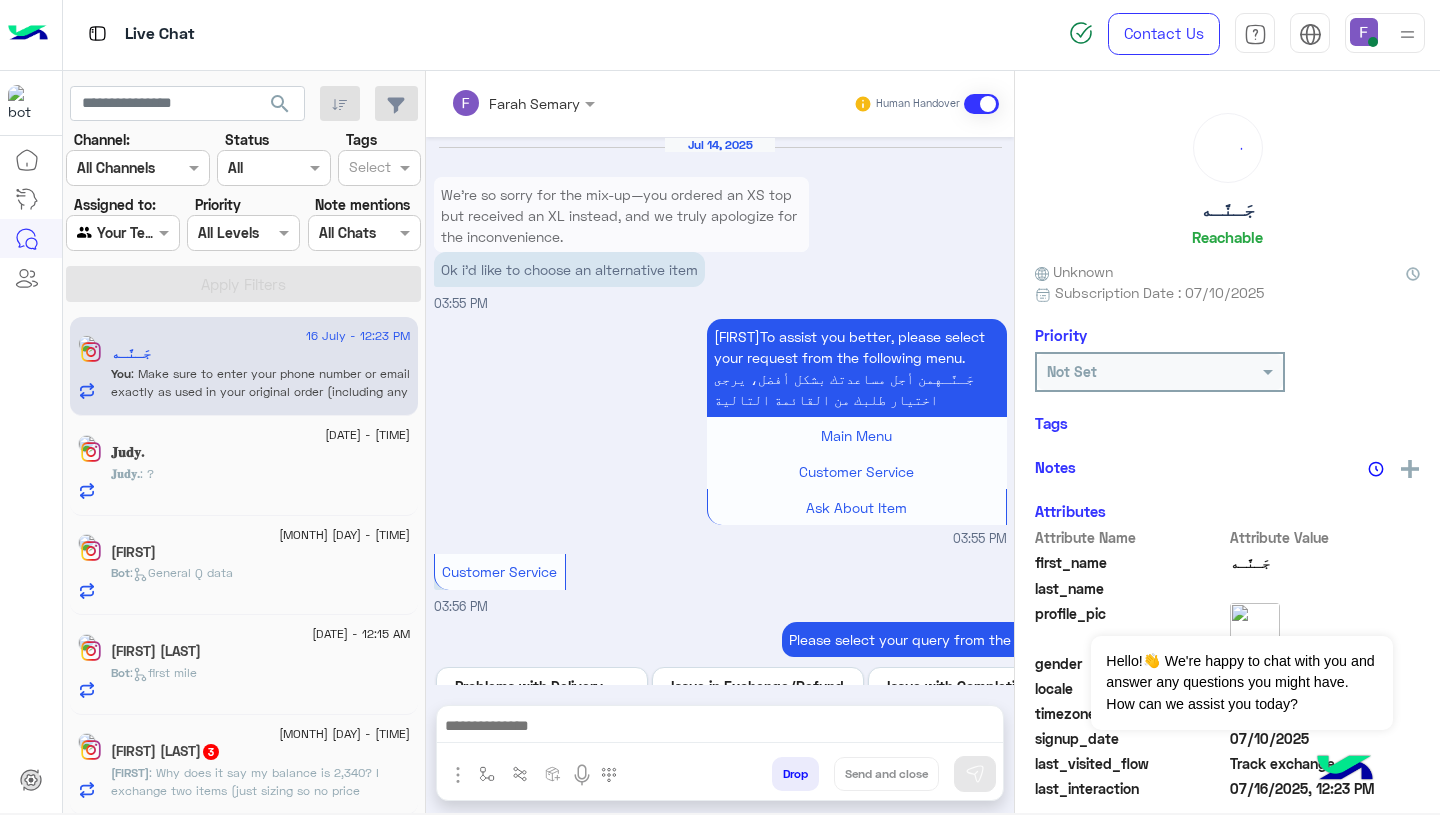 scroll, scrollTop: 2011, scrollLeft: 0, axis: vertical 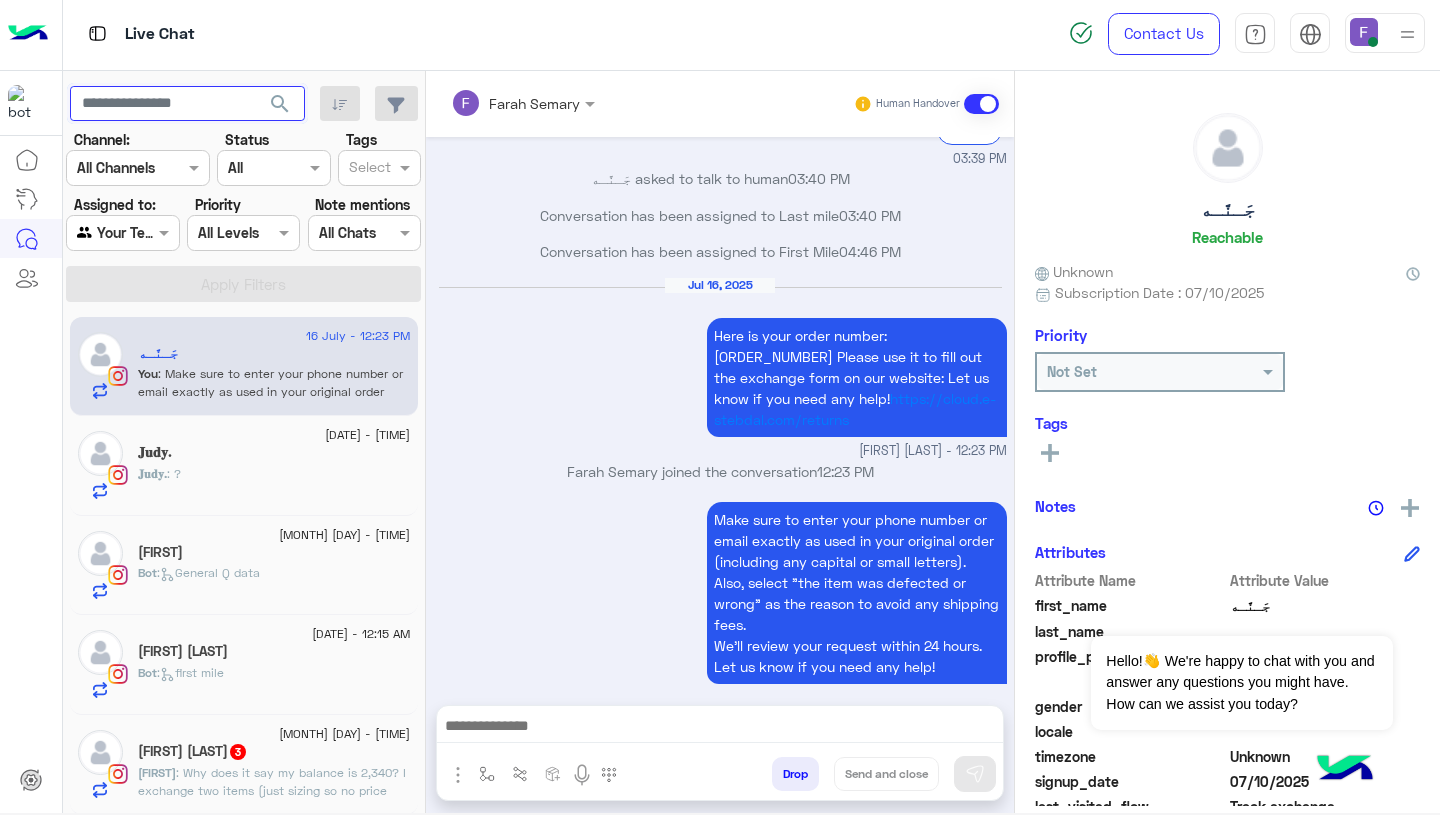click at bounding box center (187, 104) 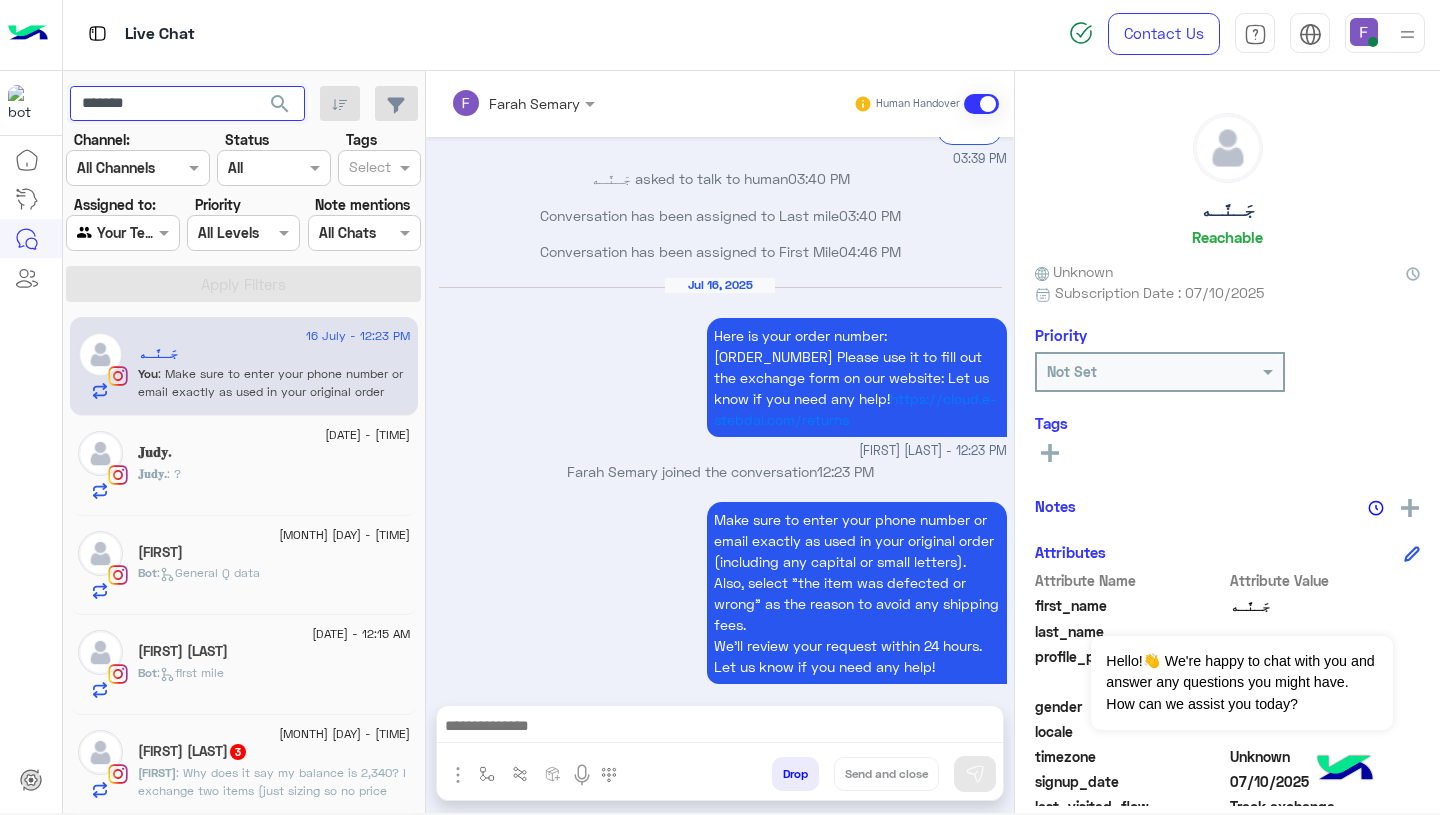 type on "*******" 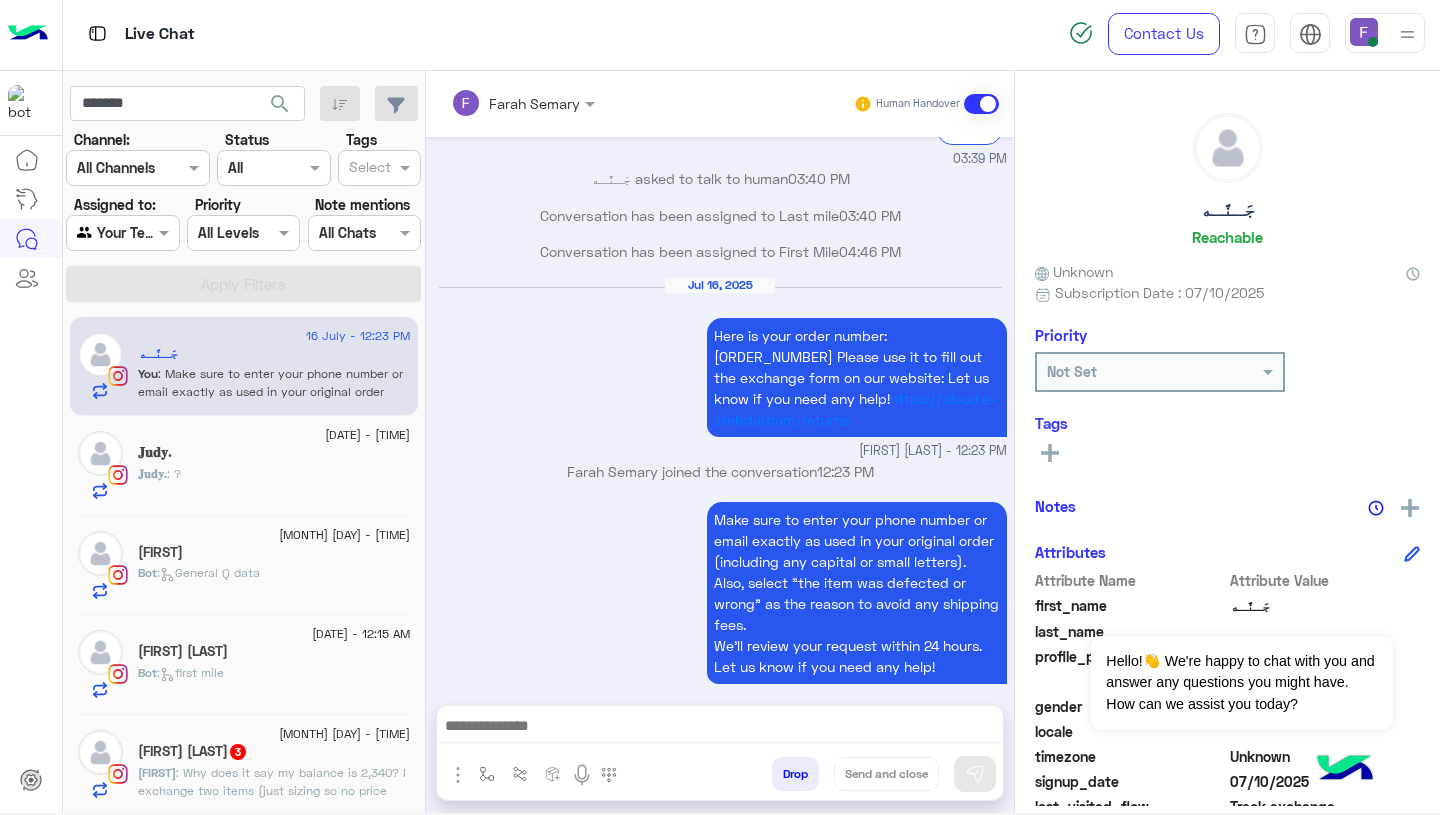 click on "search" 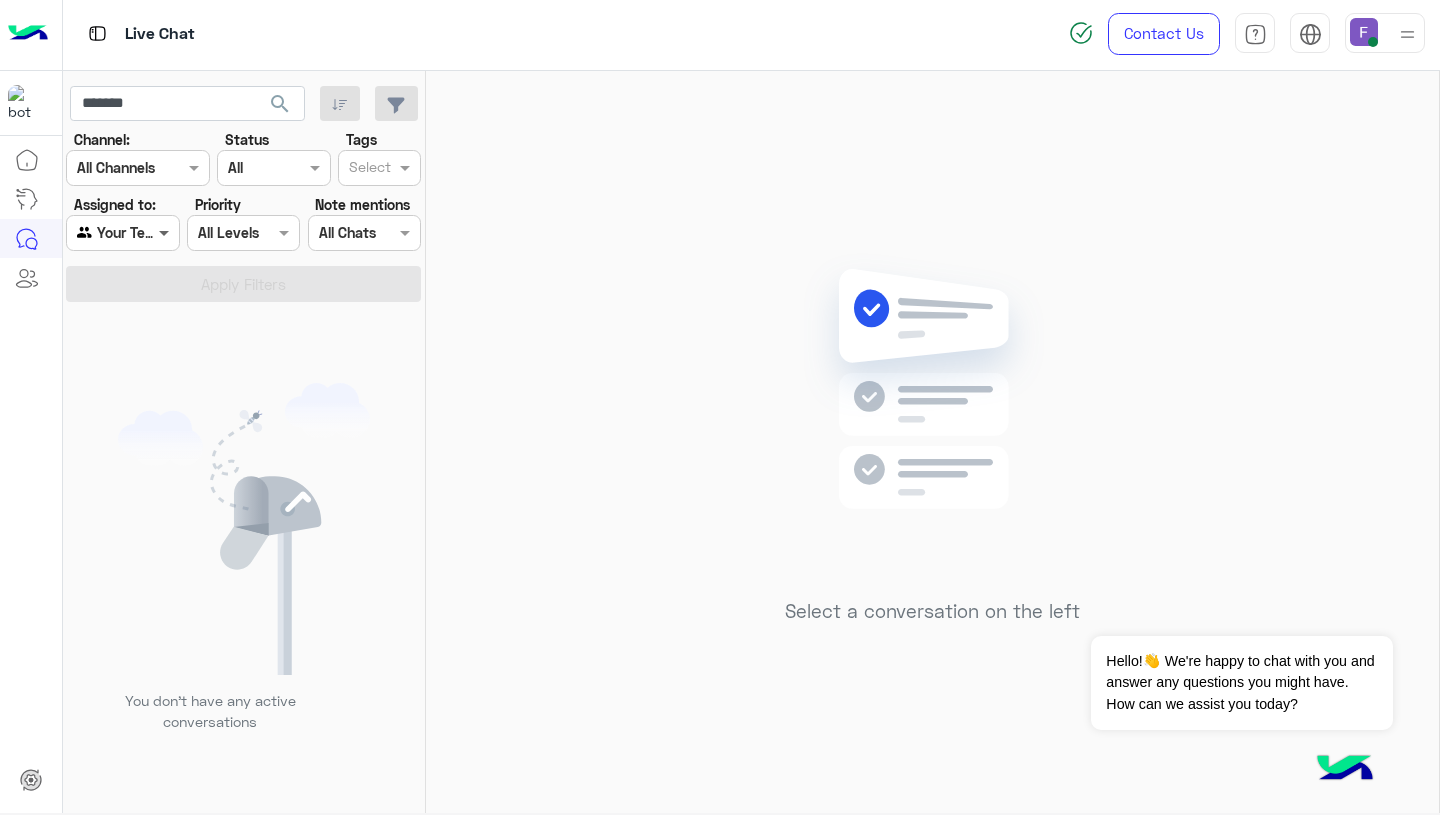 click at bounding box center [166, 232] 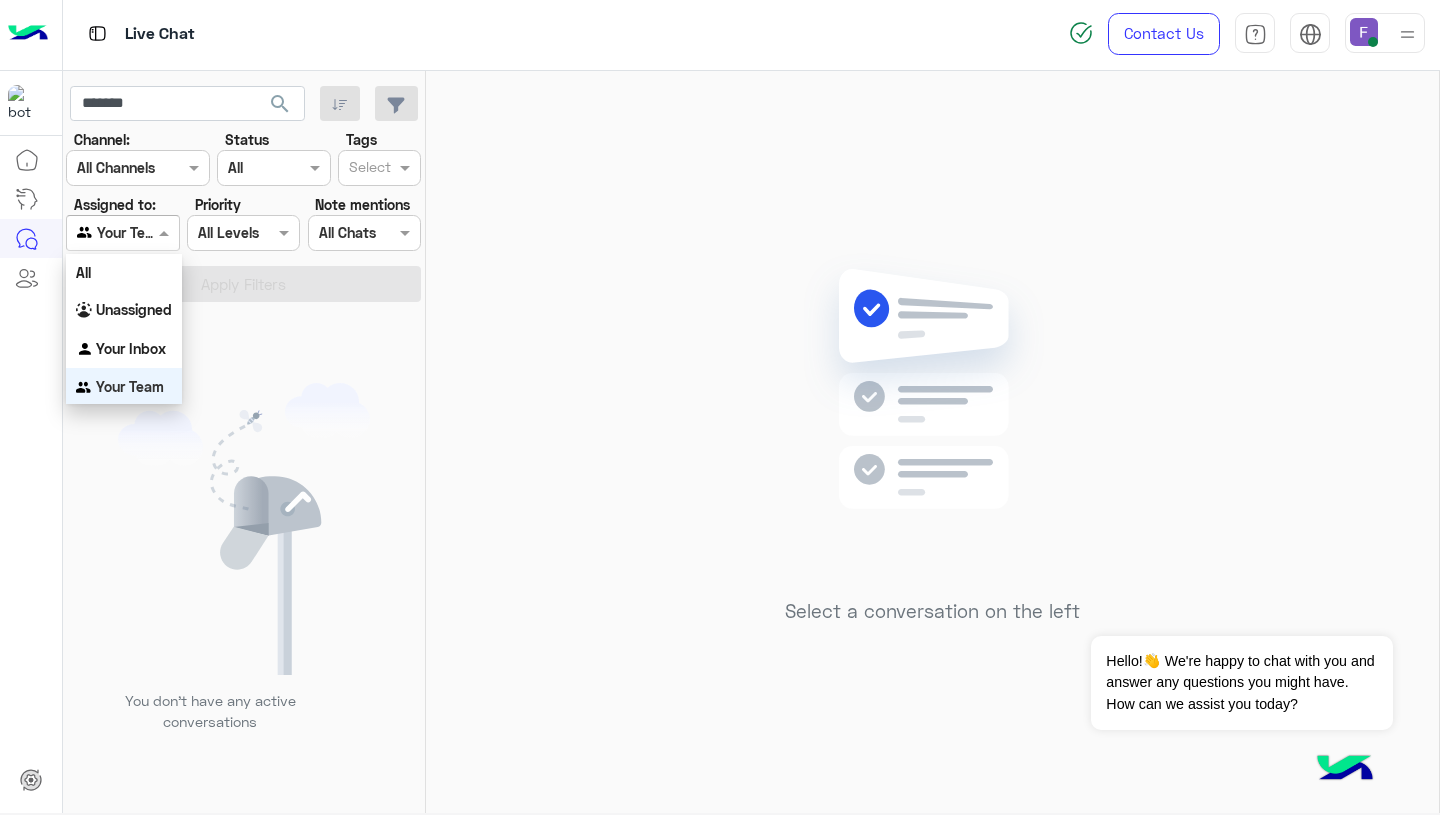 scroll, scrollTop: 0, scrollLeft: 0, axis: both 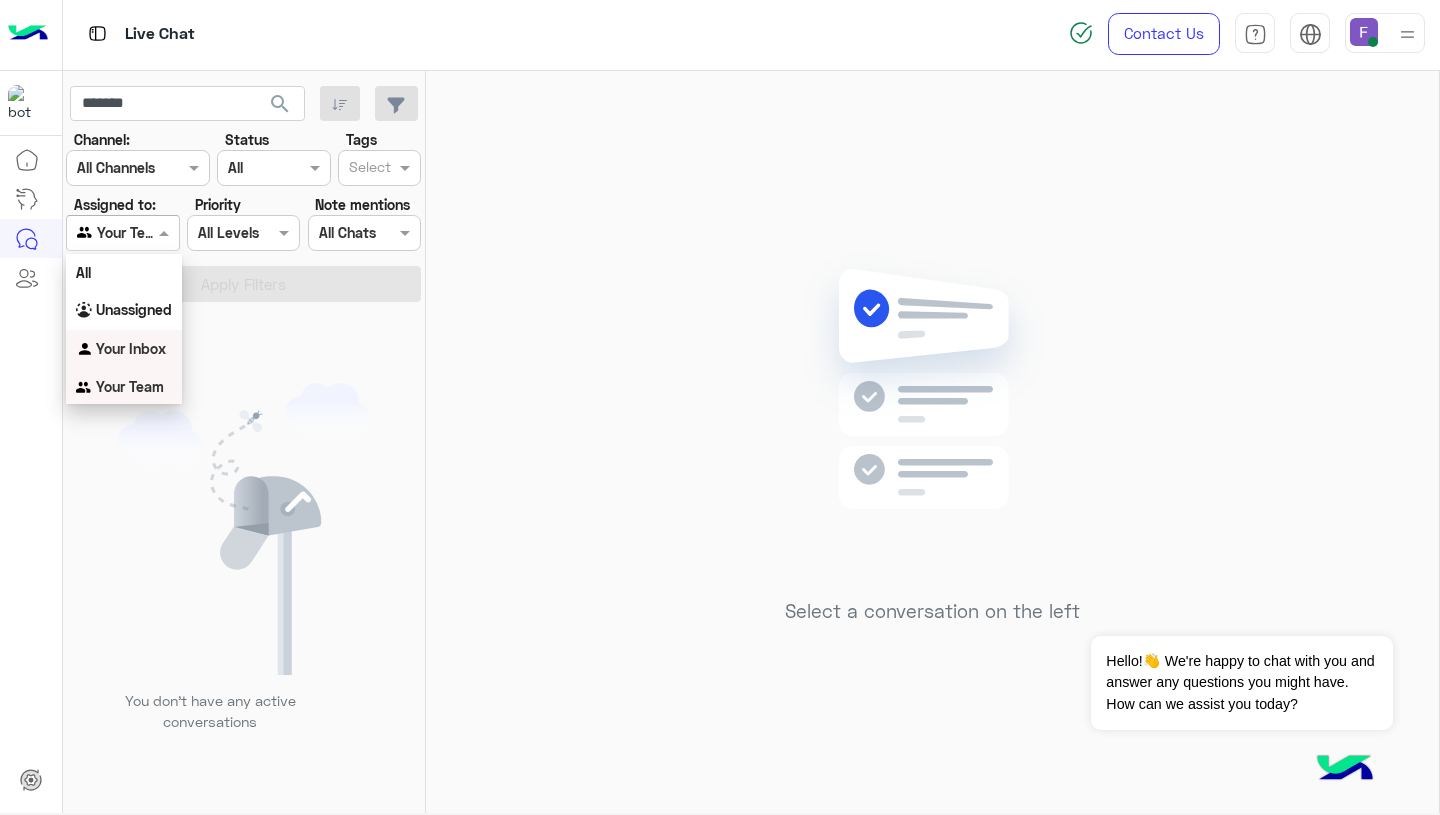 click on "Your Inbox" at bounding box center [131, 348] 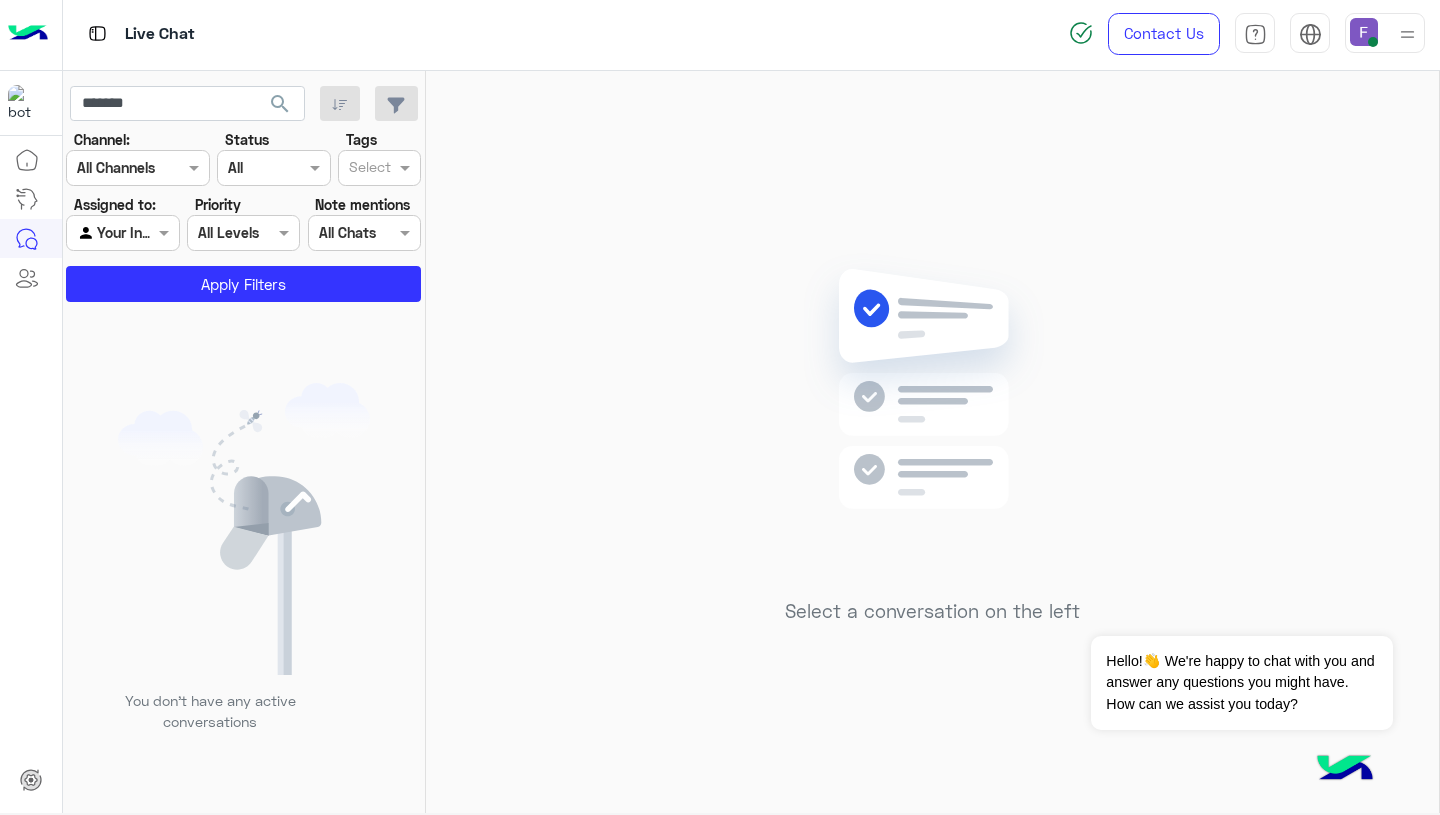 click on "Assigned to: Agent Filter Your Inbox" 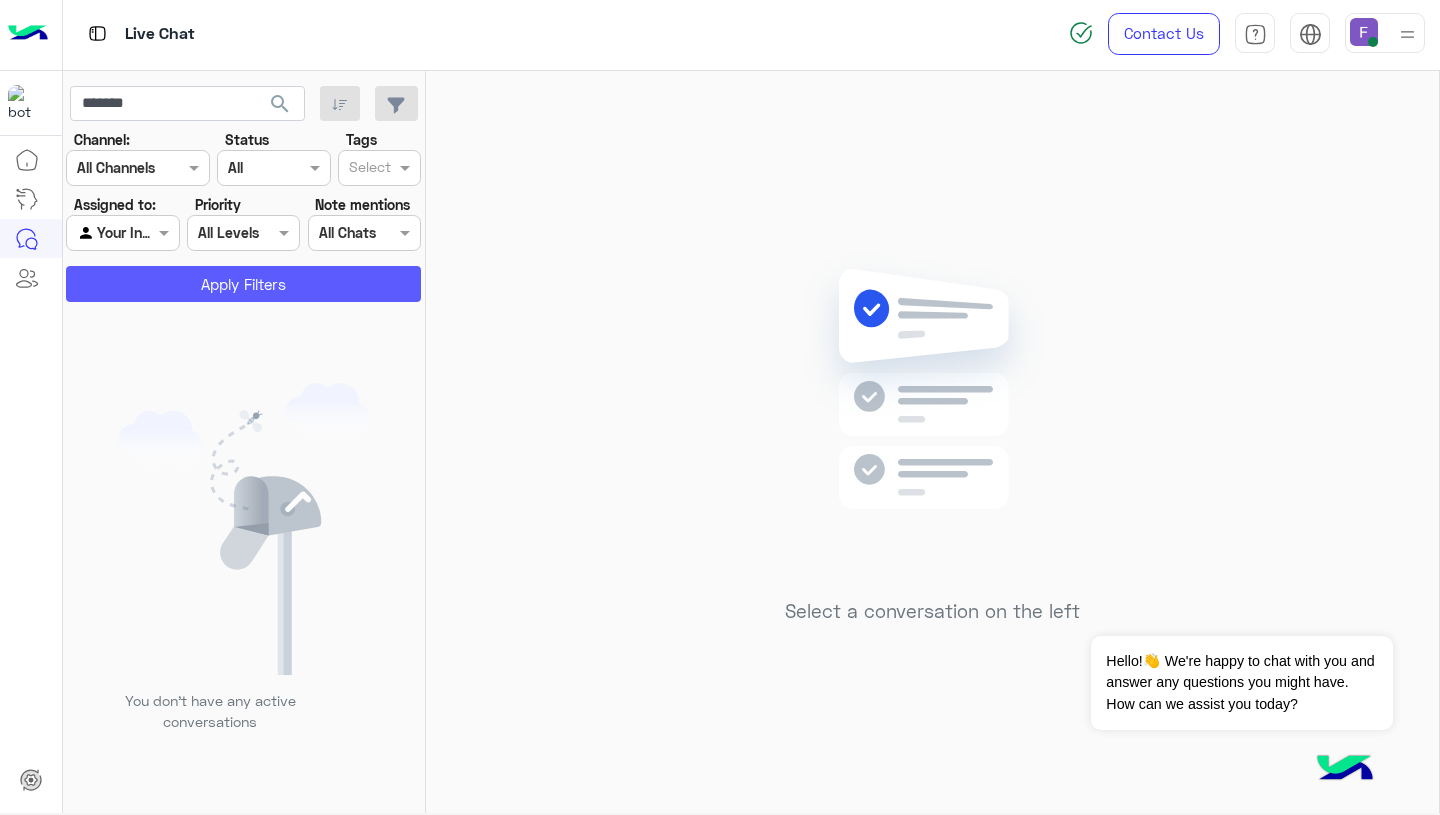 click on "Apply Filters" 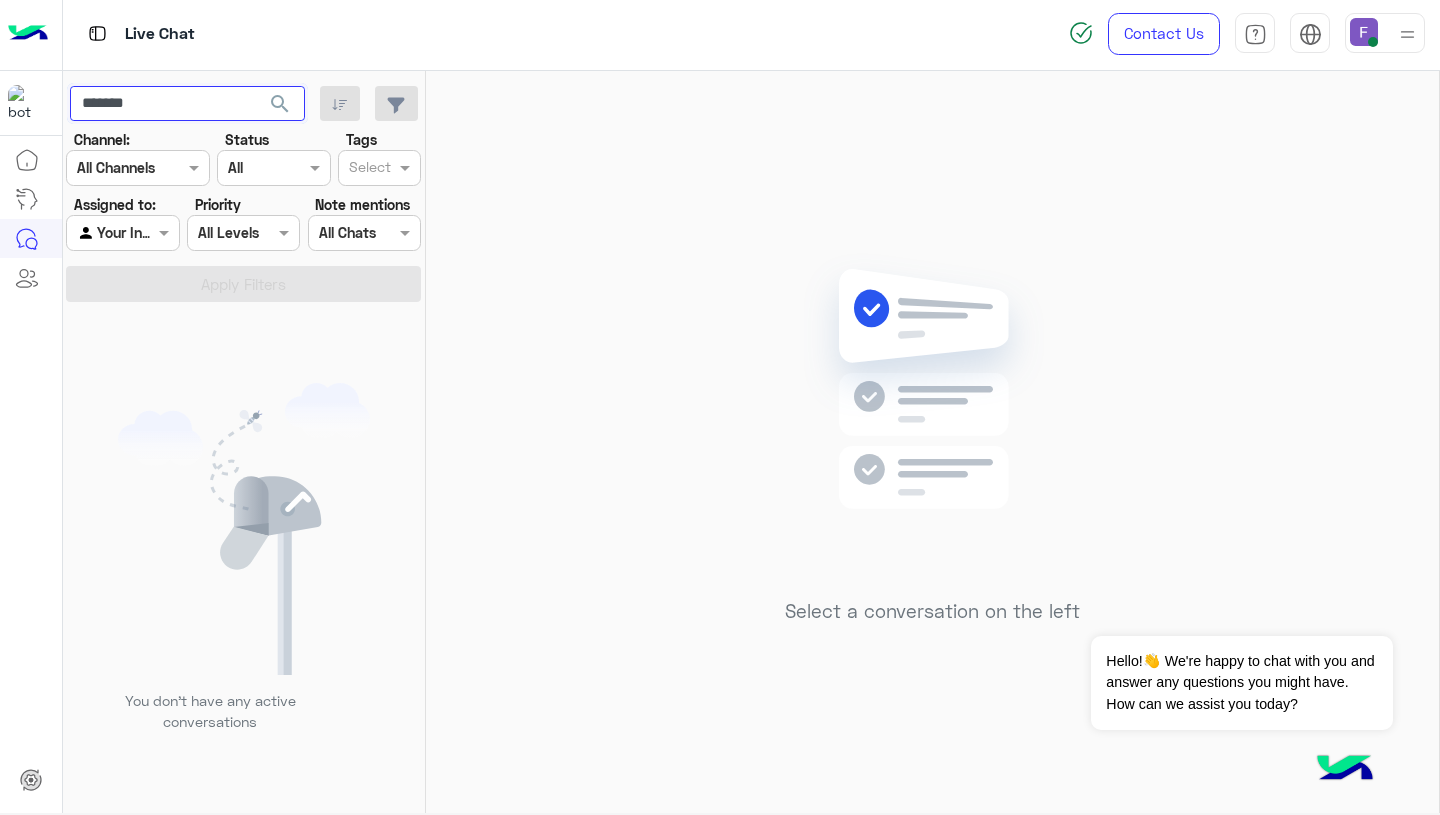 click on "*******" at bounding box center [187, 104] 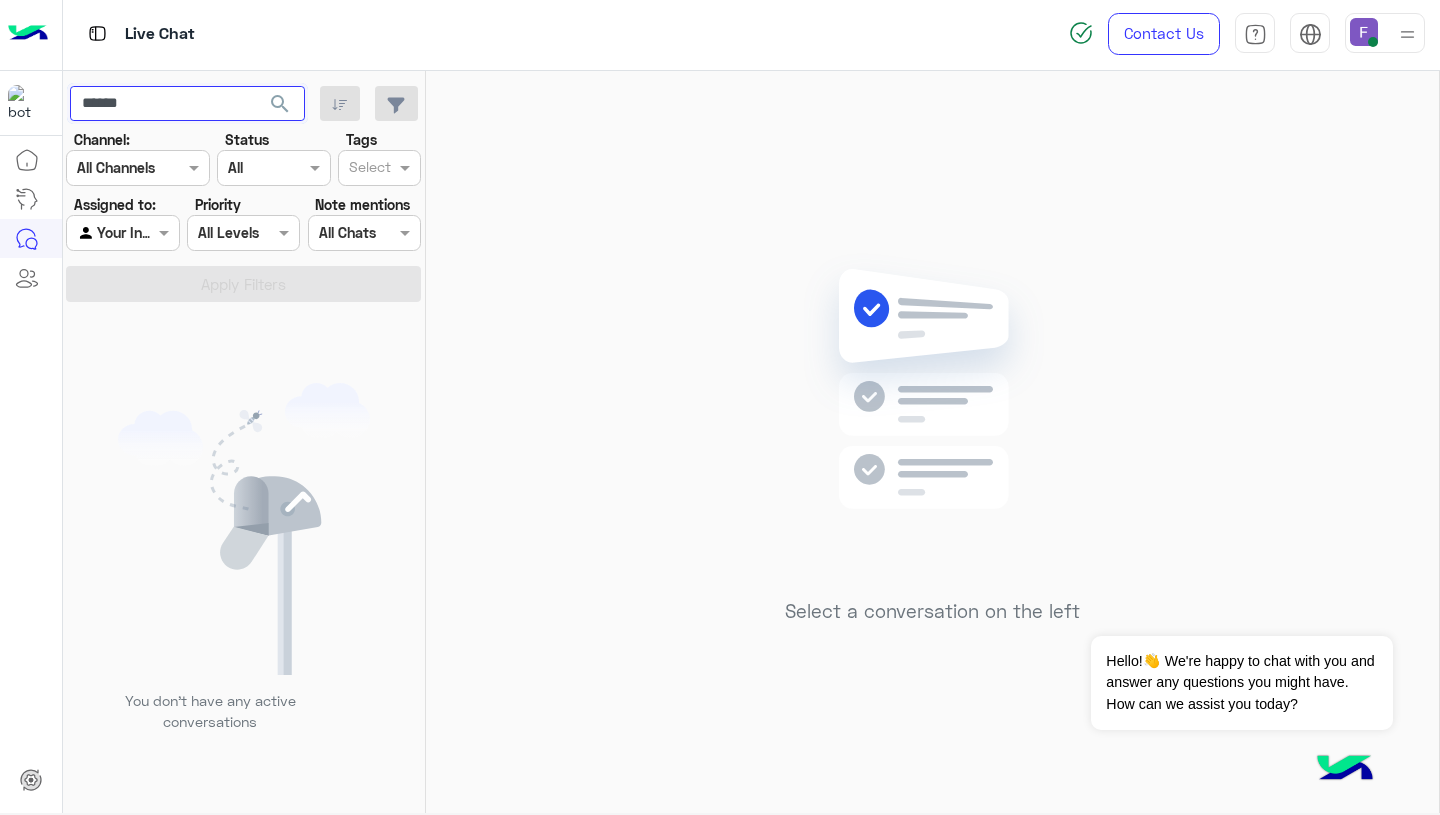 type on "*******" 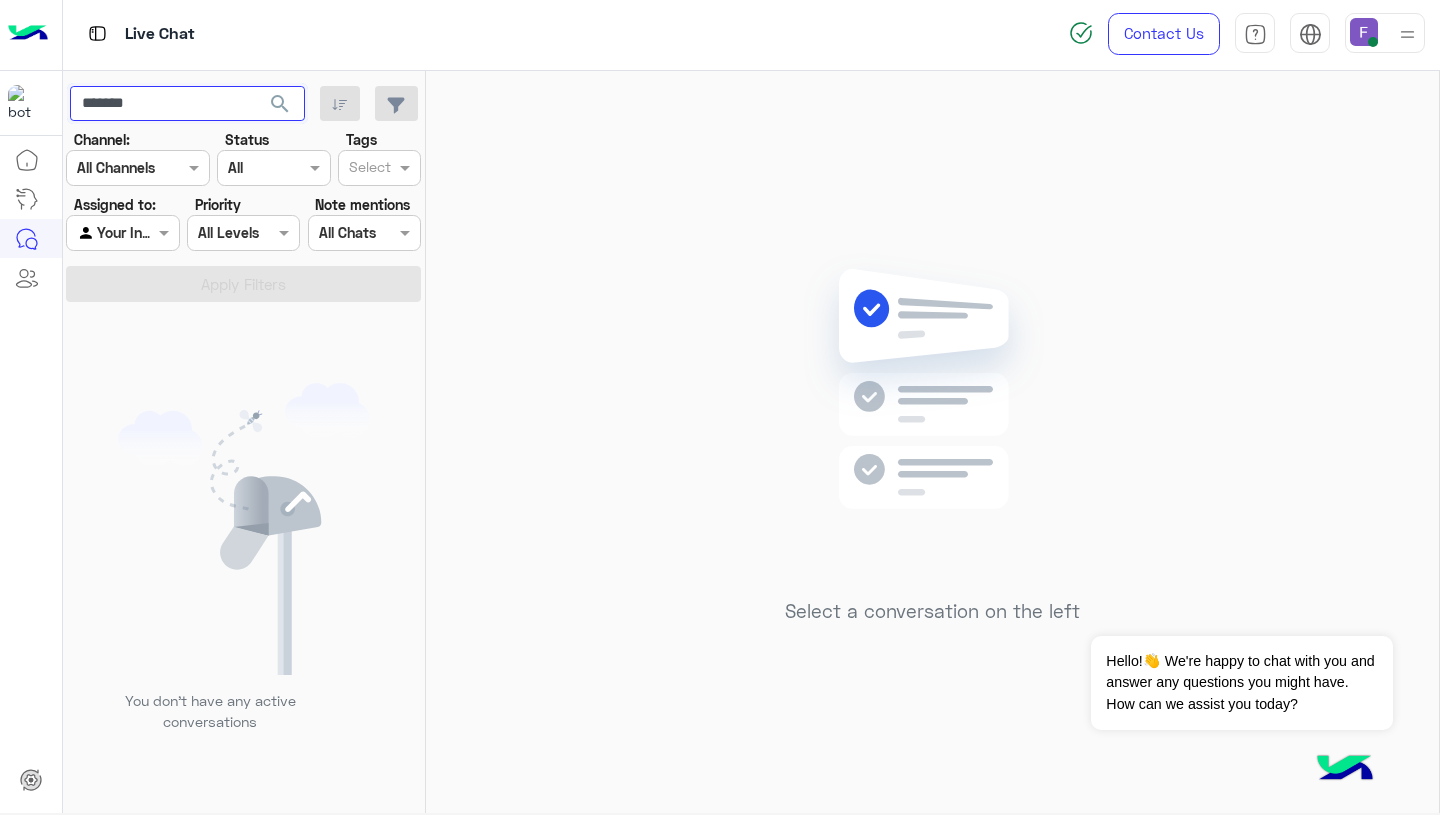 click on "search" 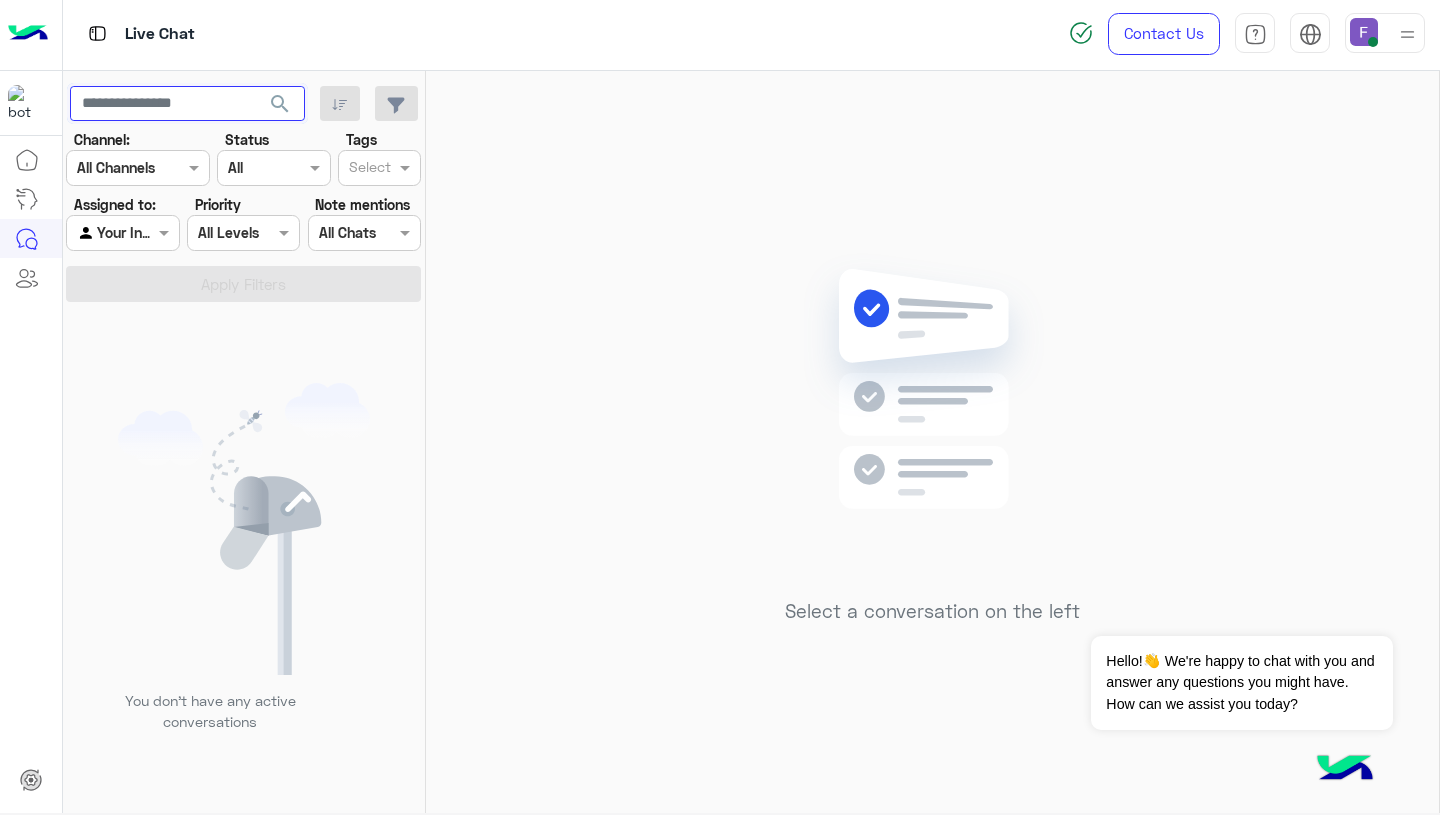 type 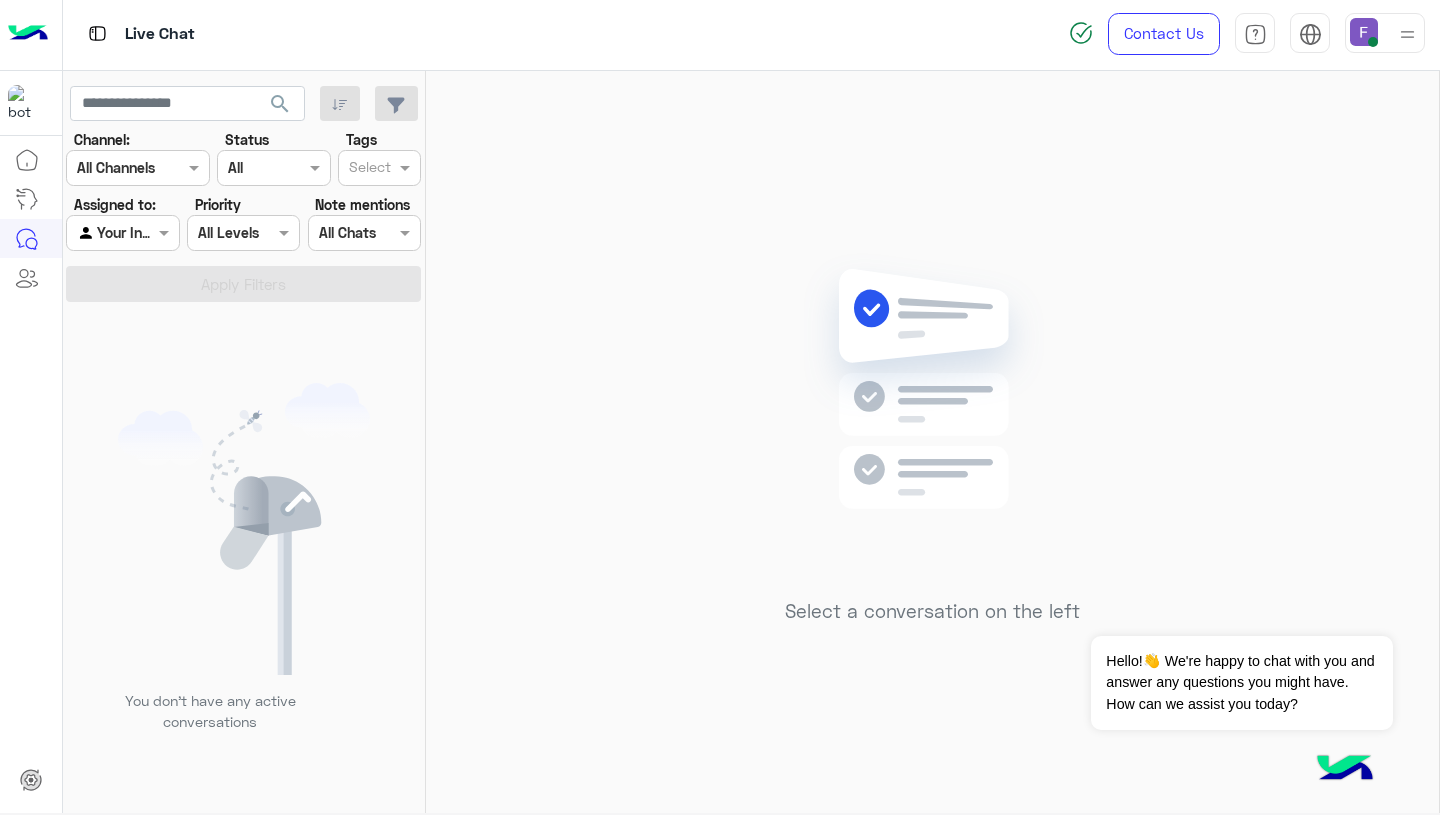 click on "You don’t have any active conversations" 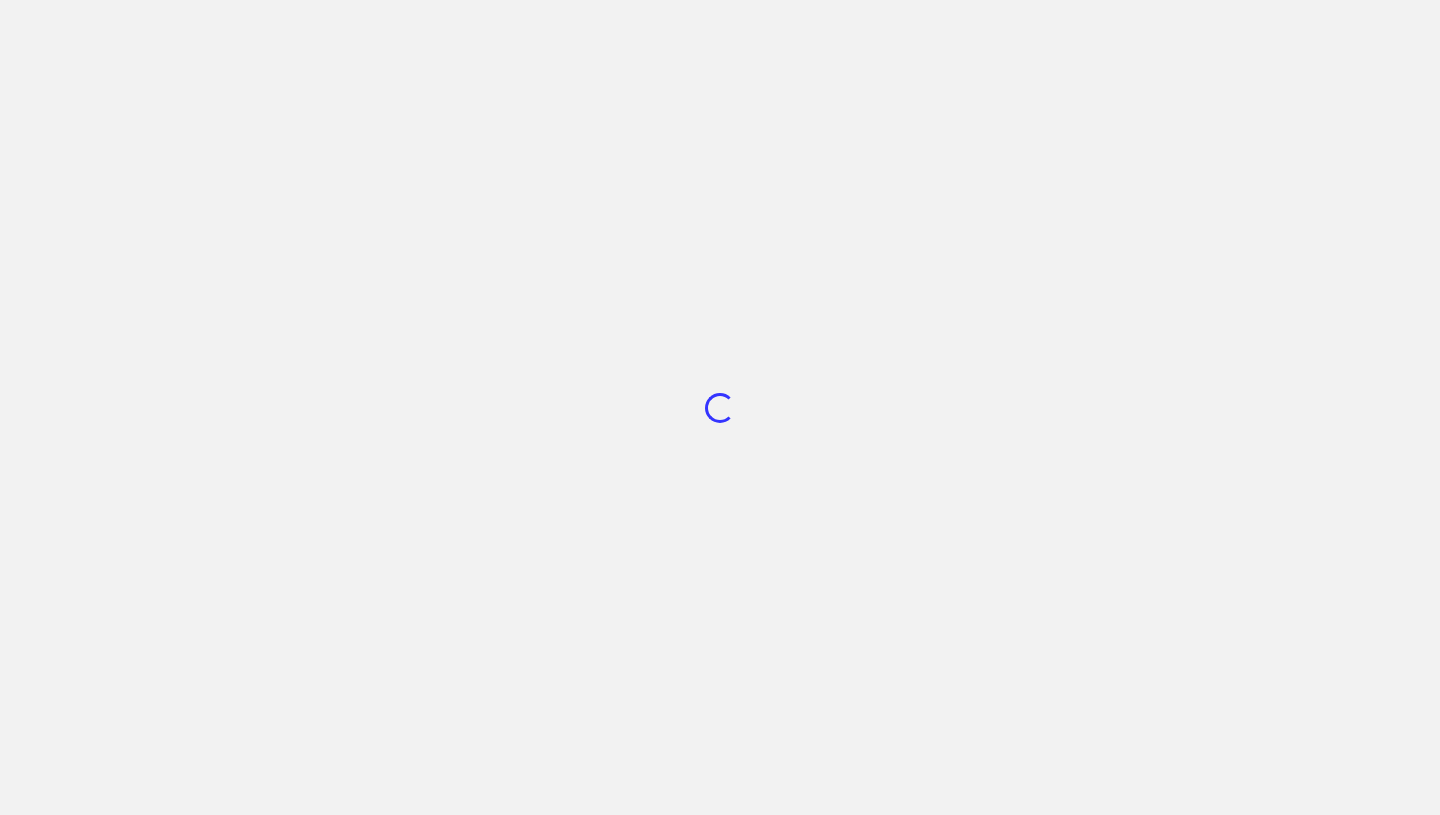 scroll, scrollTop: 0, scrollLeft: 0, axis: both 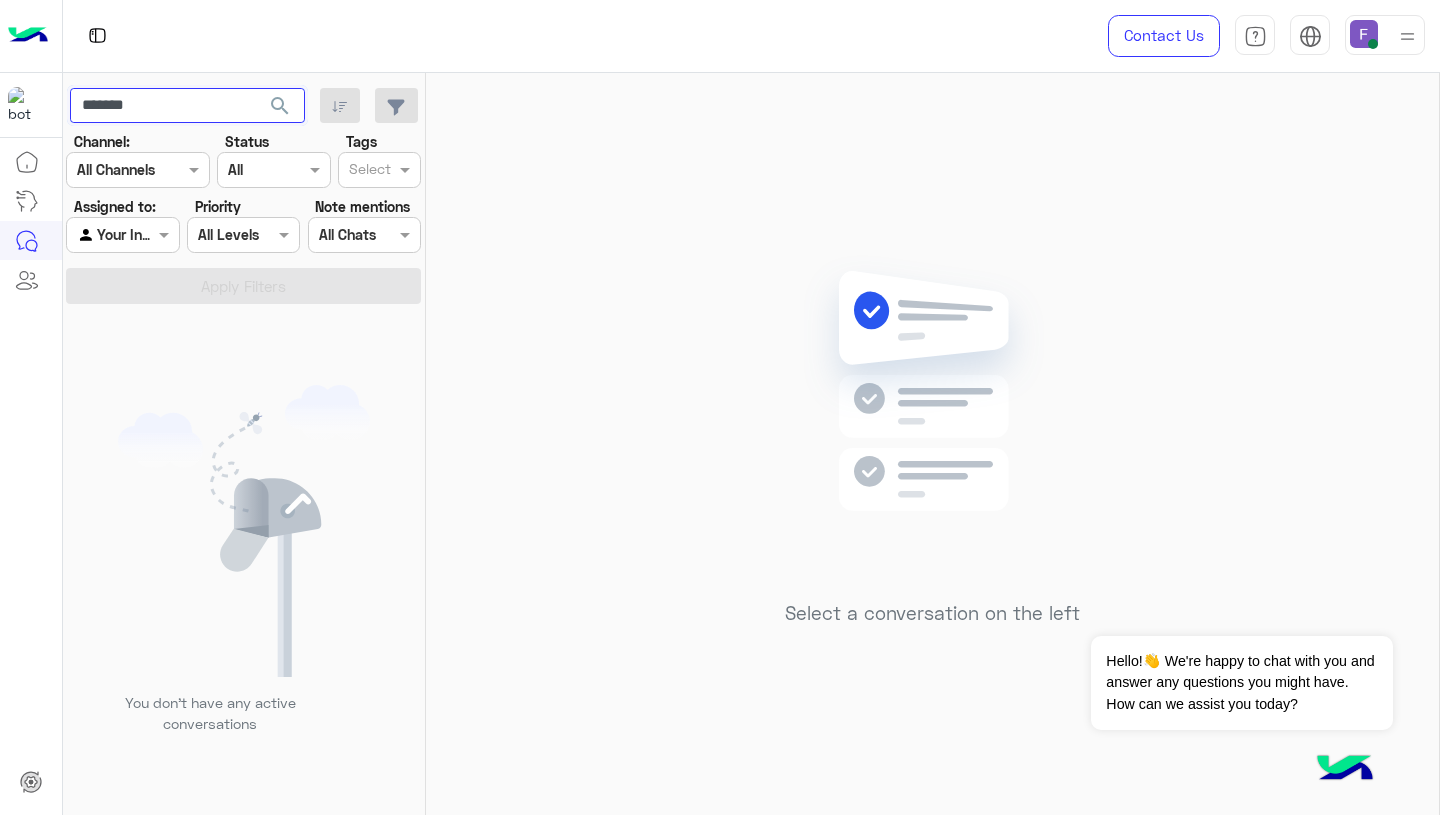 click on "*******" at bounding box center [187, 106] 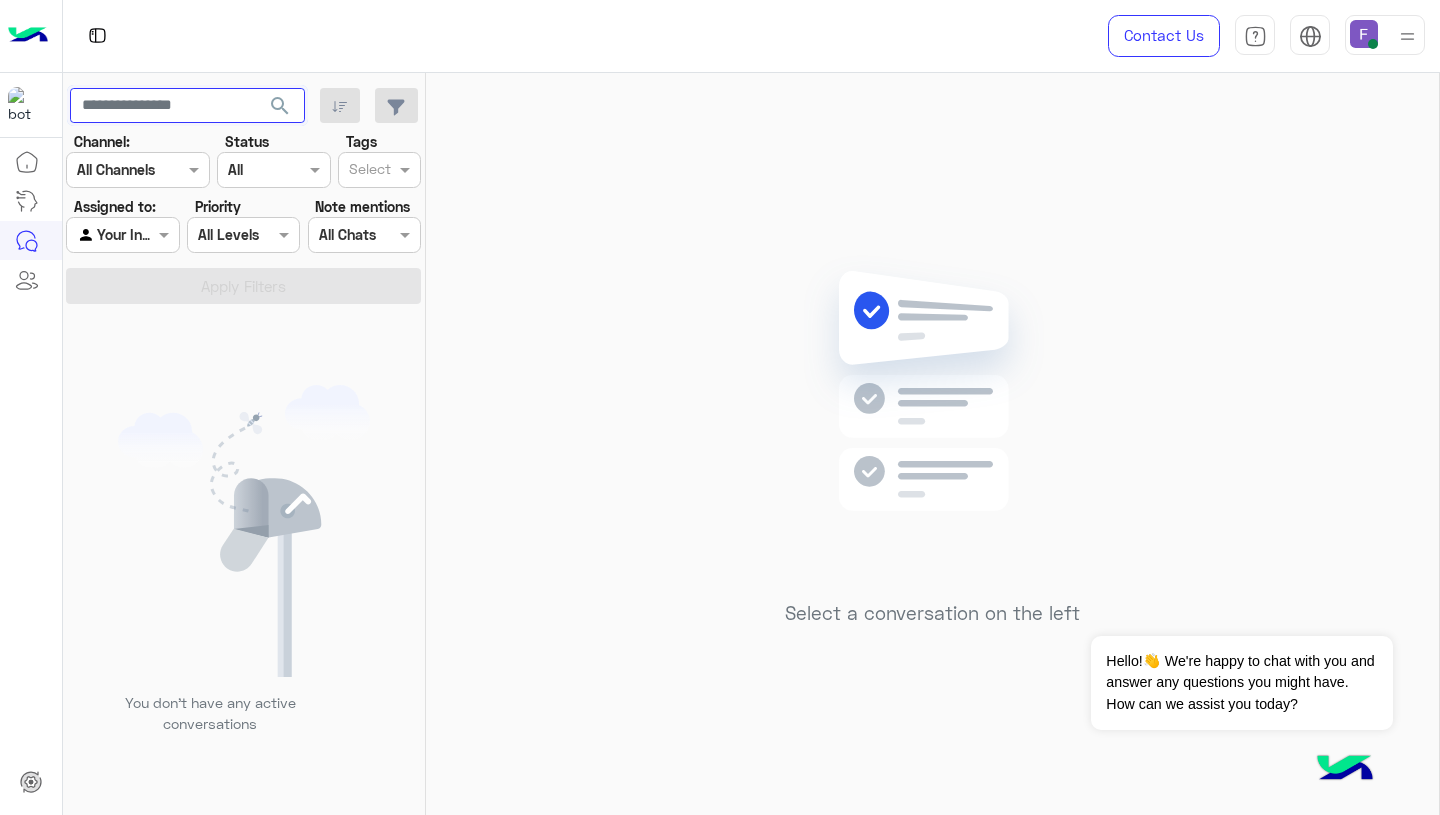 type 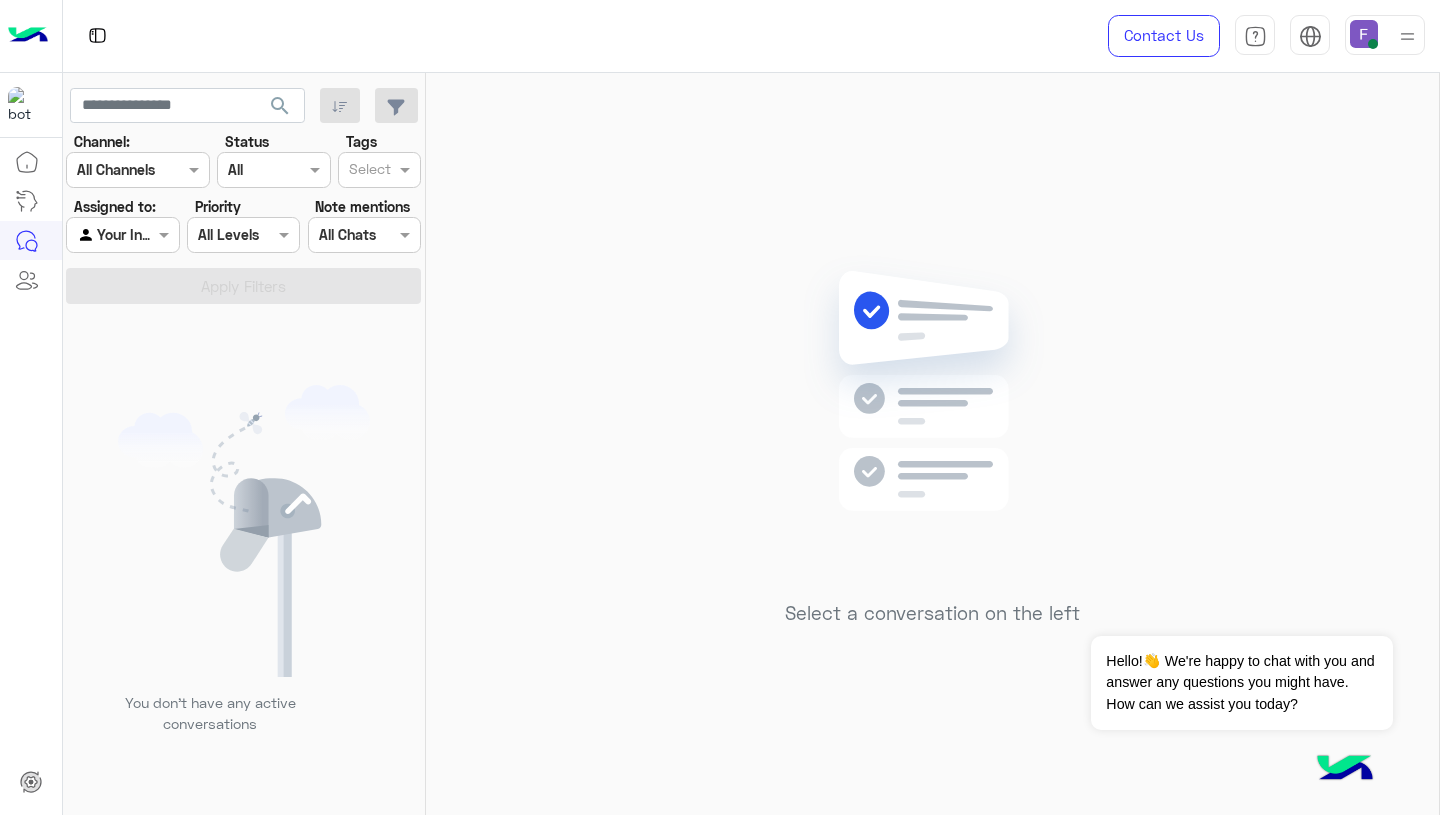click on "You don’t have any active conversations" 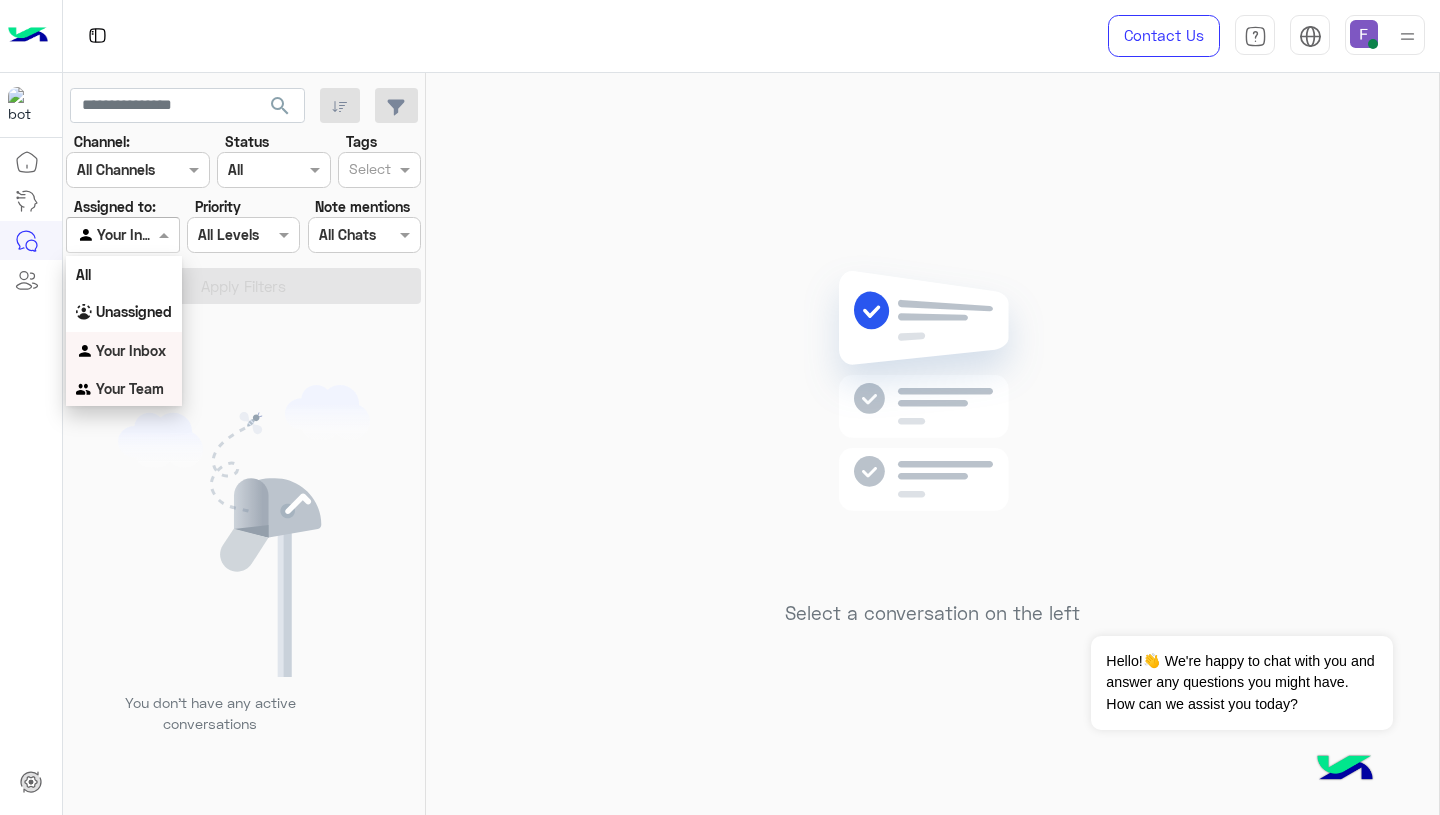 click on "Your Team" at bounding box center [130, 388] 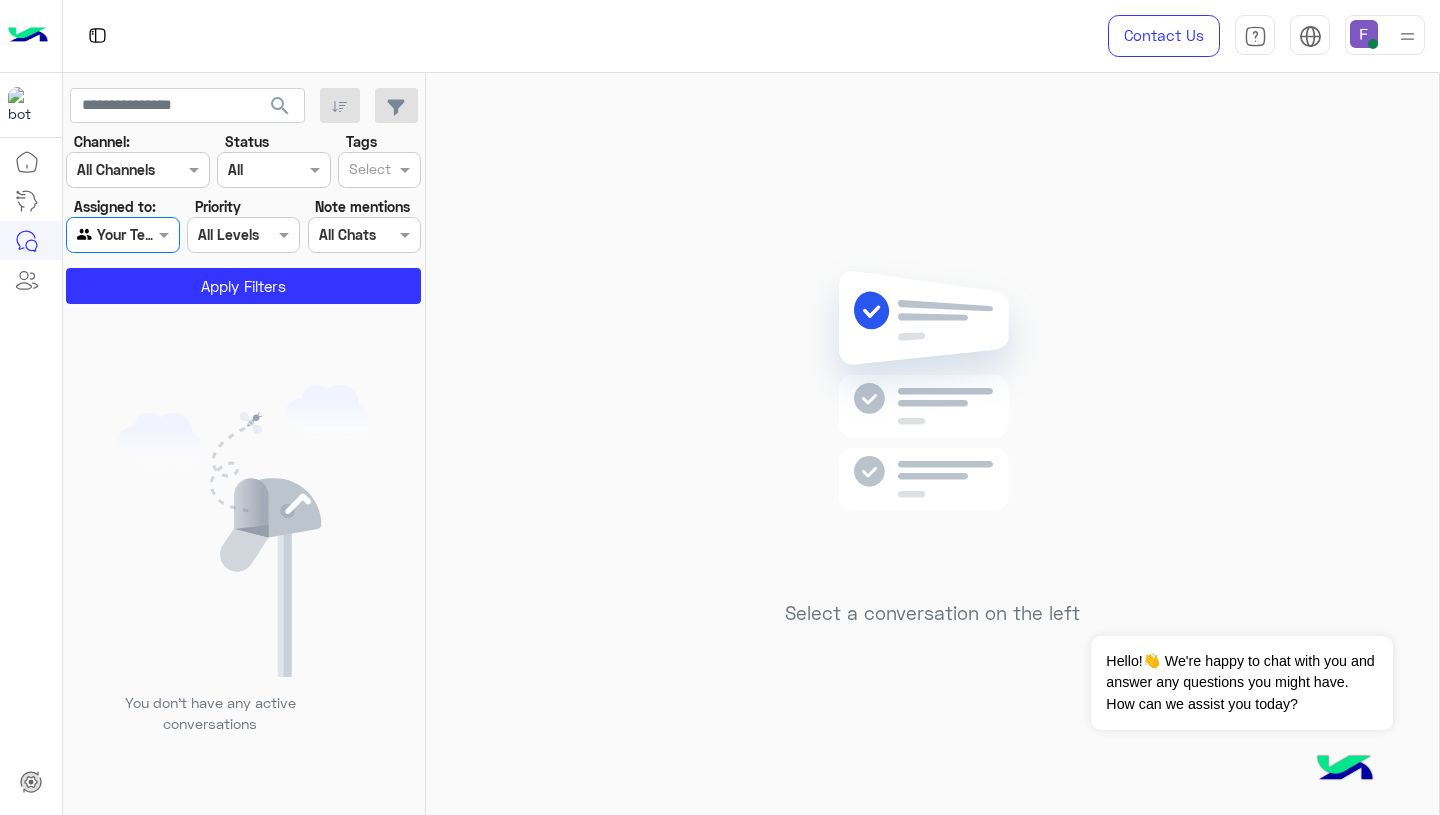 click at bounding box center (100, 235) 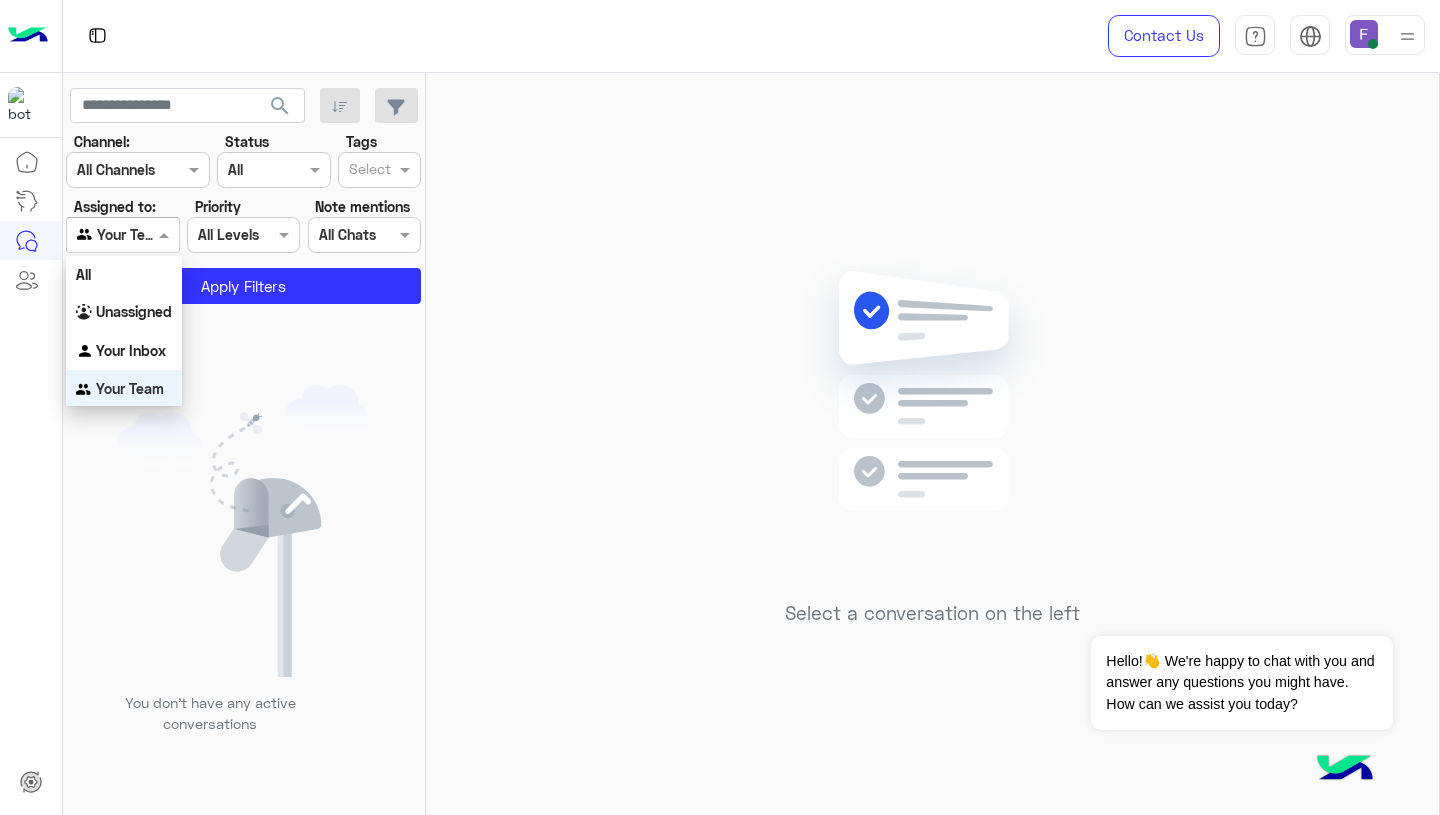 scroll, scrollTop: 3, scrollLeft: 0, axis: vertical 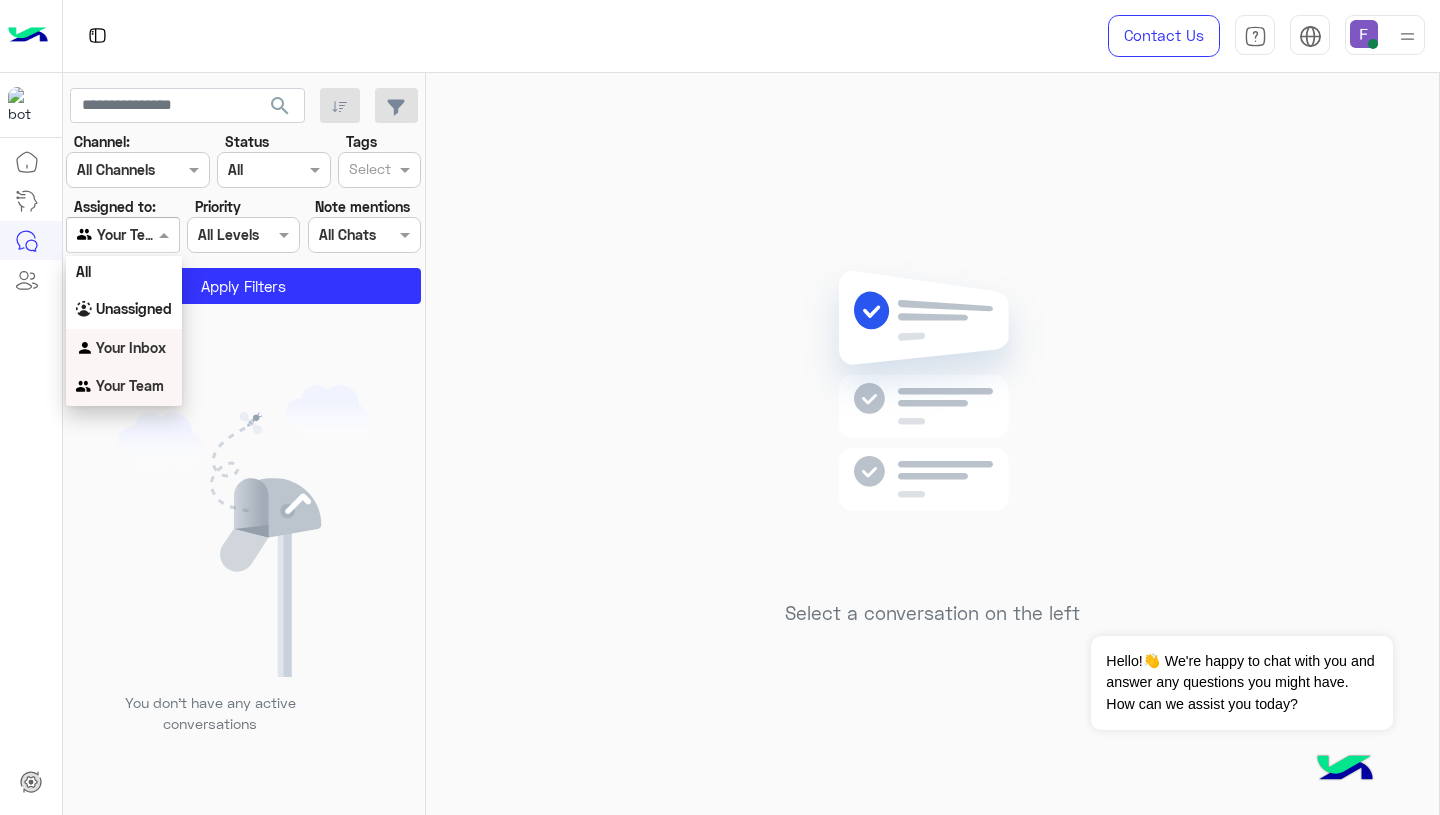 click on "Your Inbox" at bounding box center (131, 347) 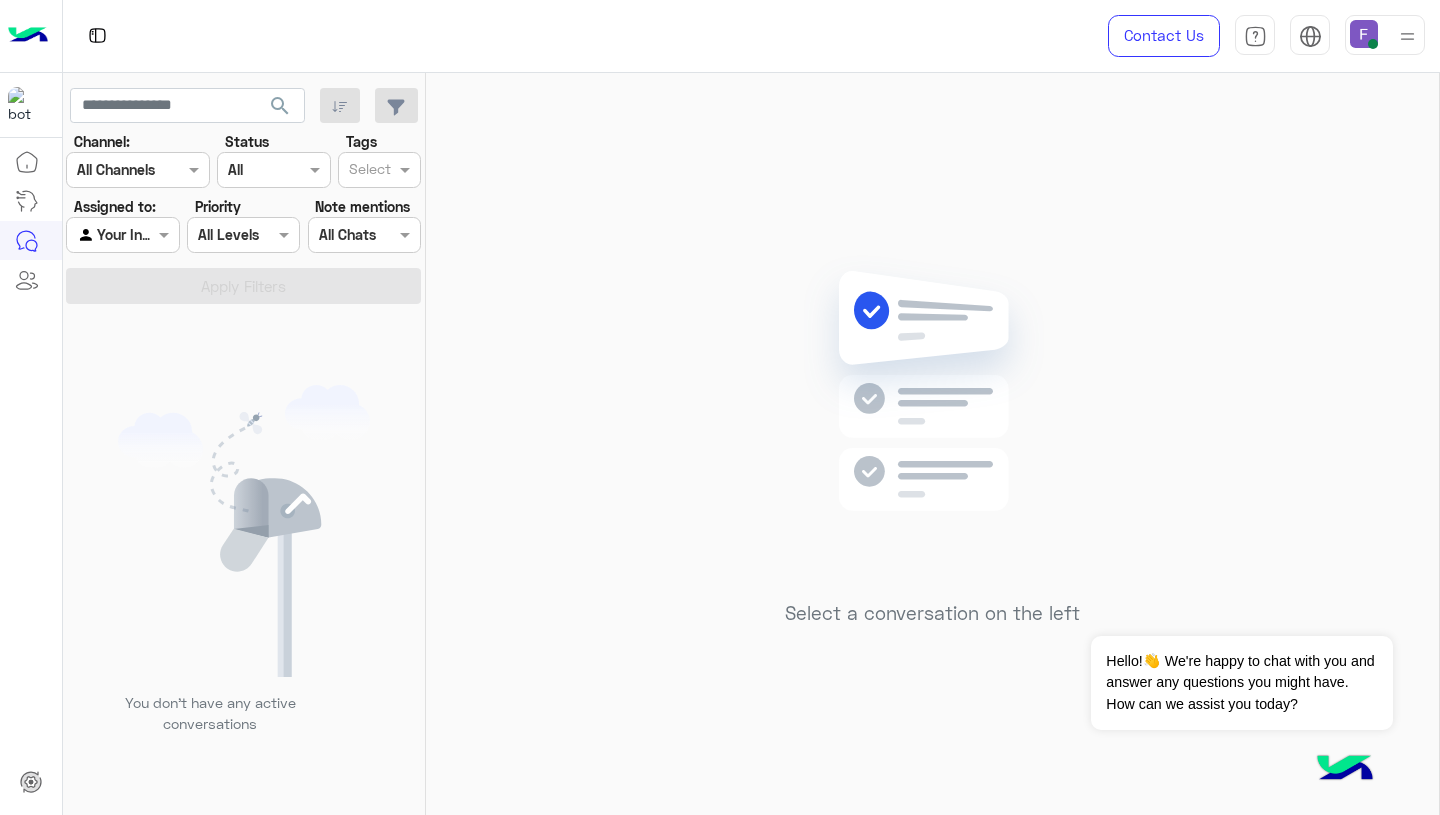 click at bounding box center [122, 234] 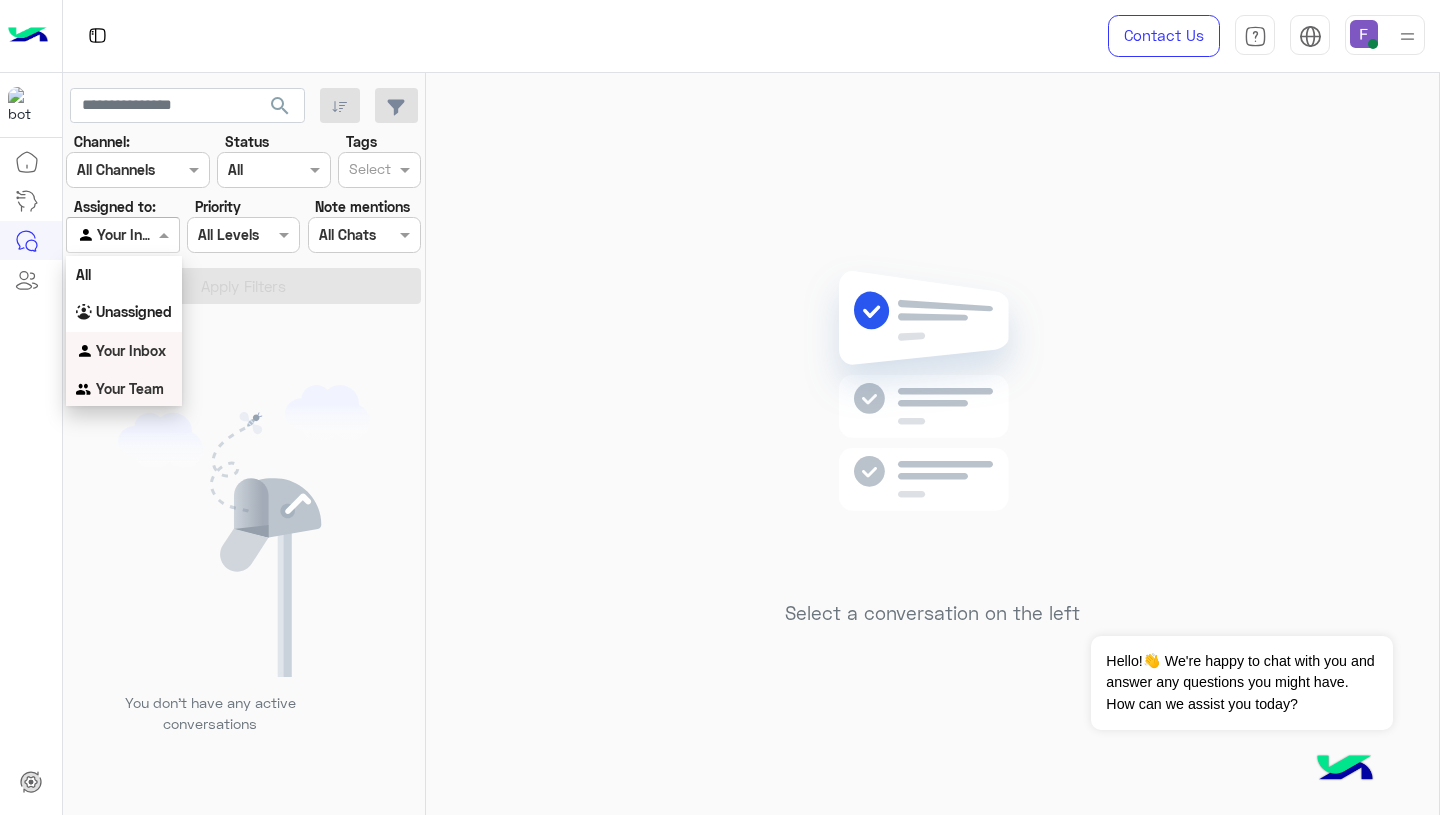 click on "Your Team" at bounding box center [130, 388] 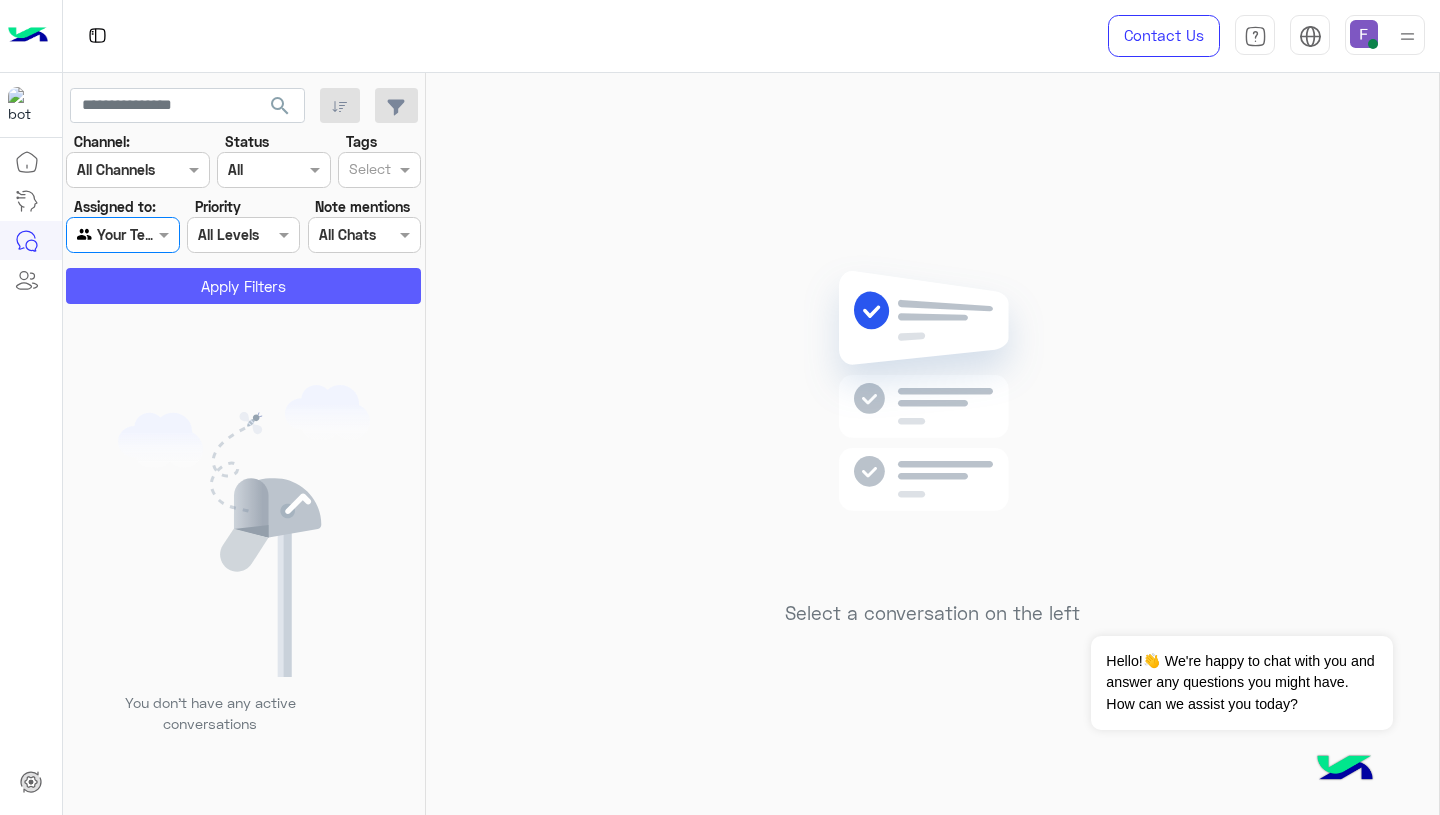 click on "Apply Filters" 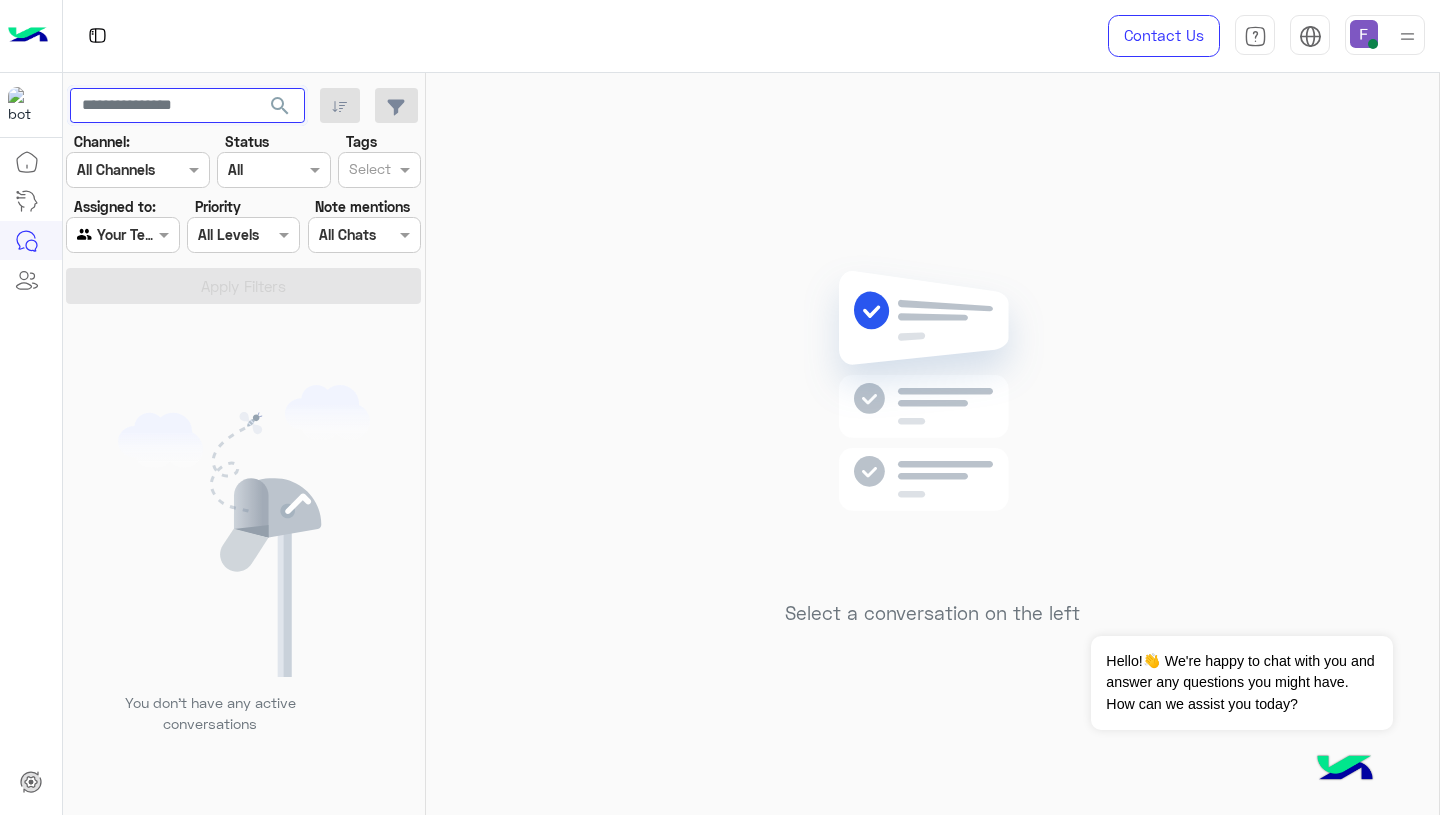 click at bounding box center (187, 106) 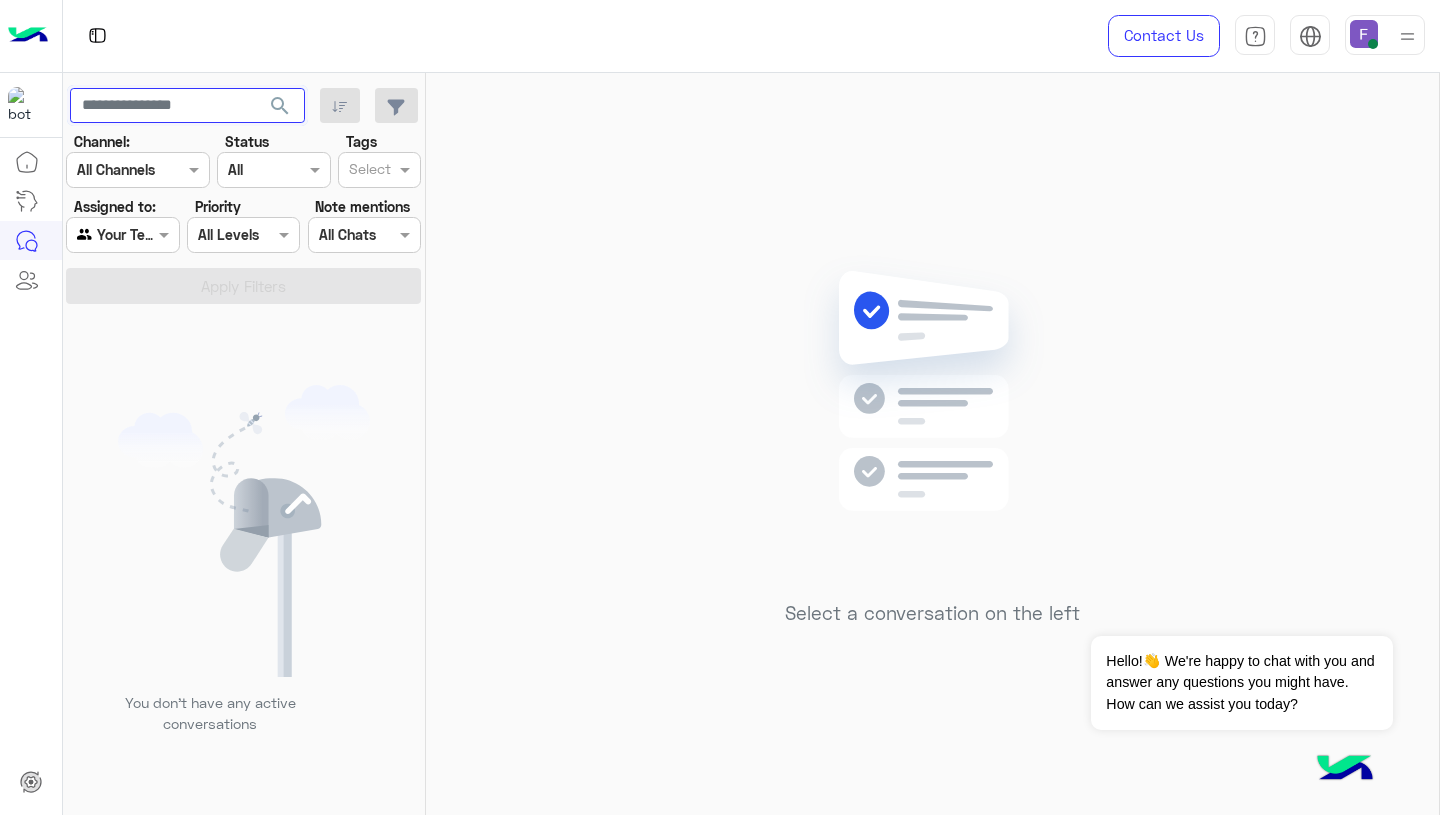 click at bounding box center (187, 106) 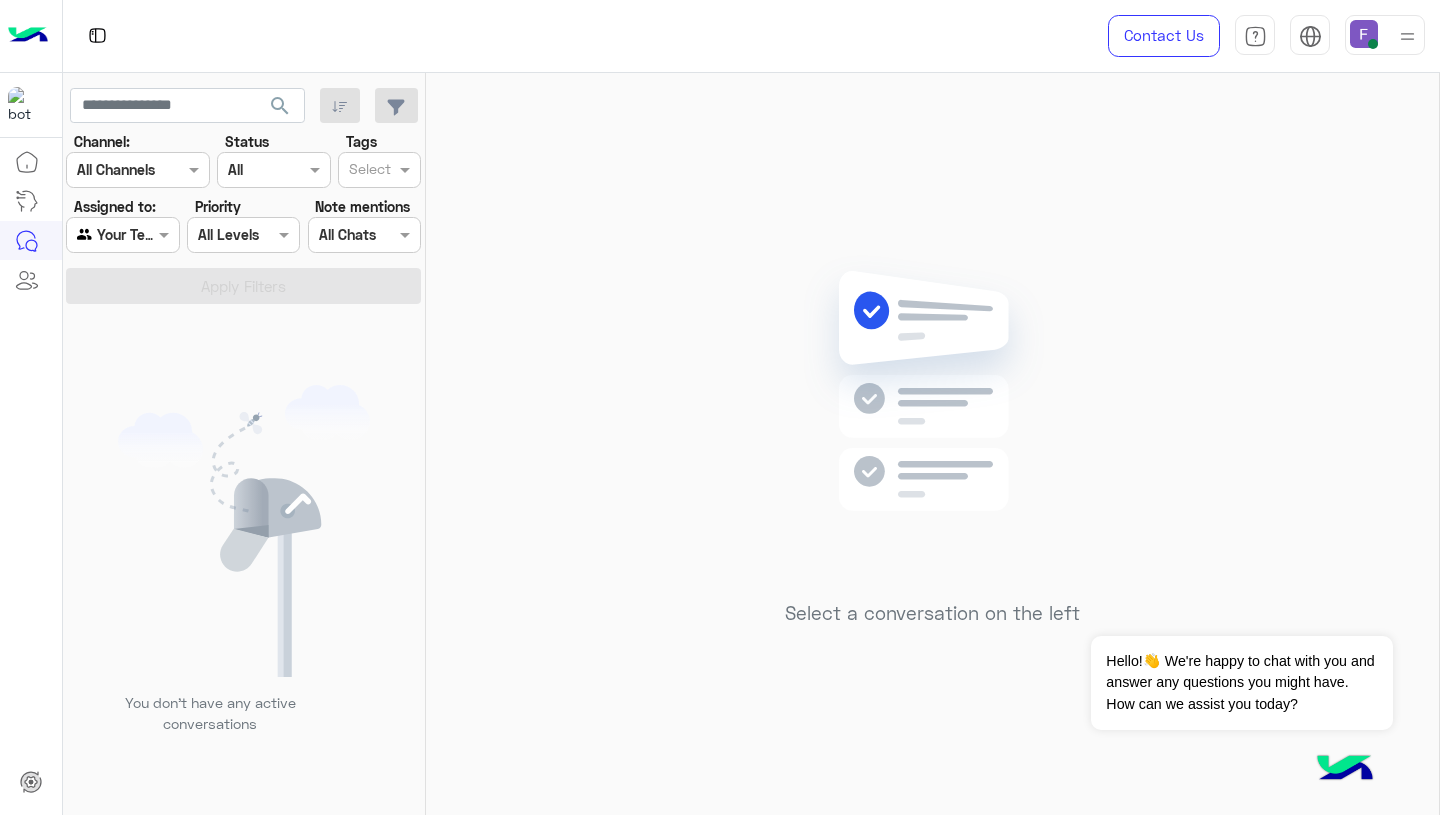 click on "search" 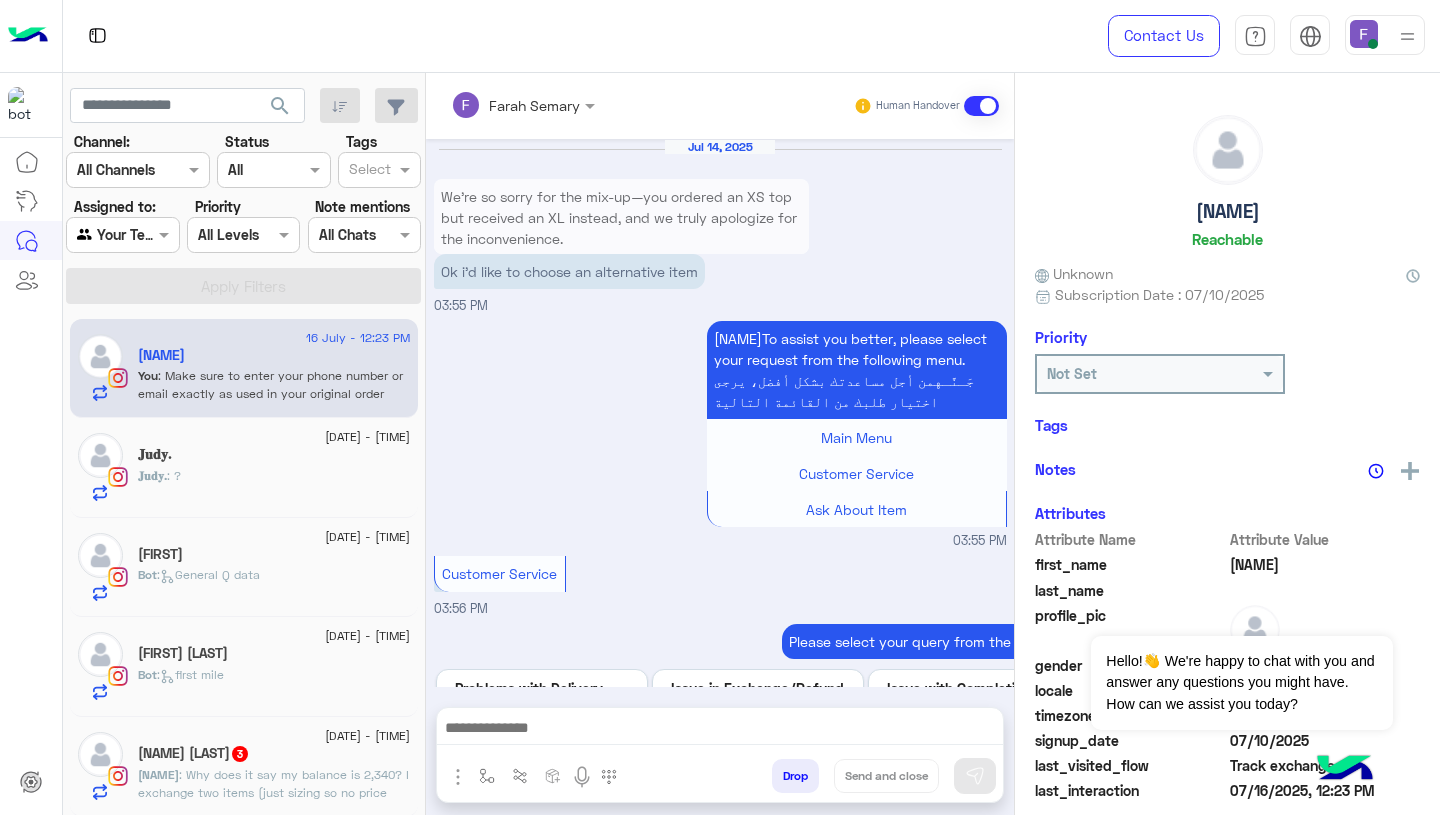 scroll, scrollTop: 2011, scrollLeft: 0, axis: vertical 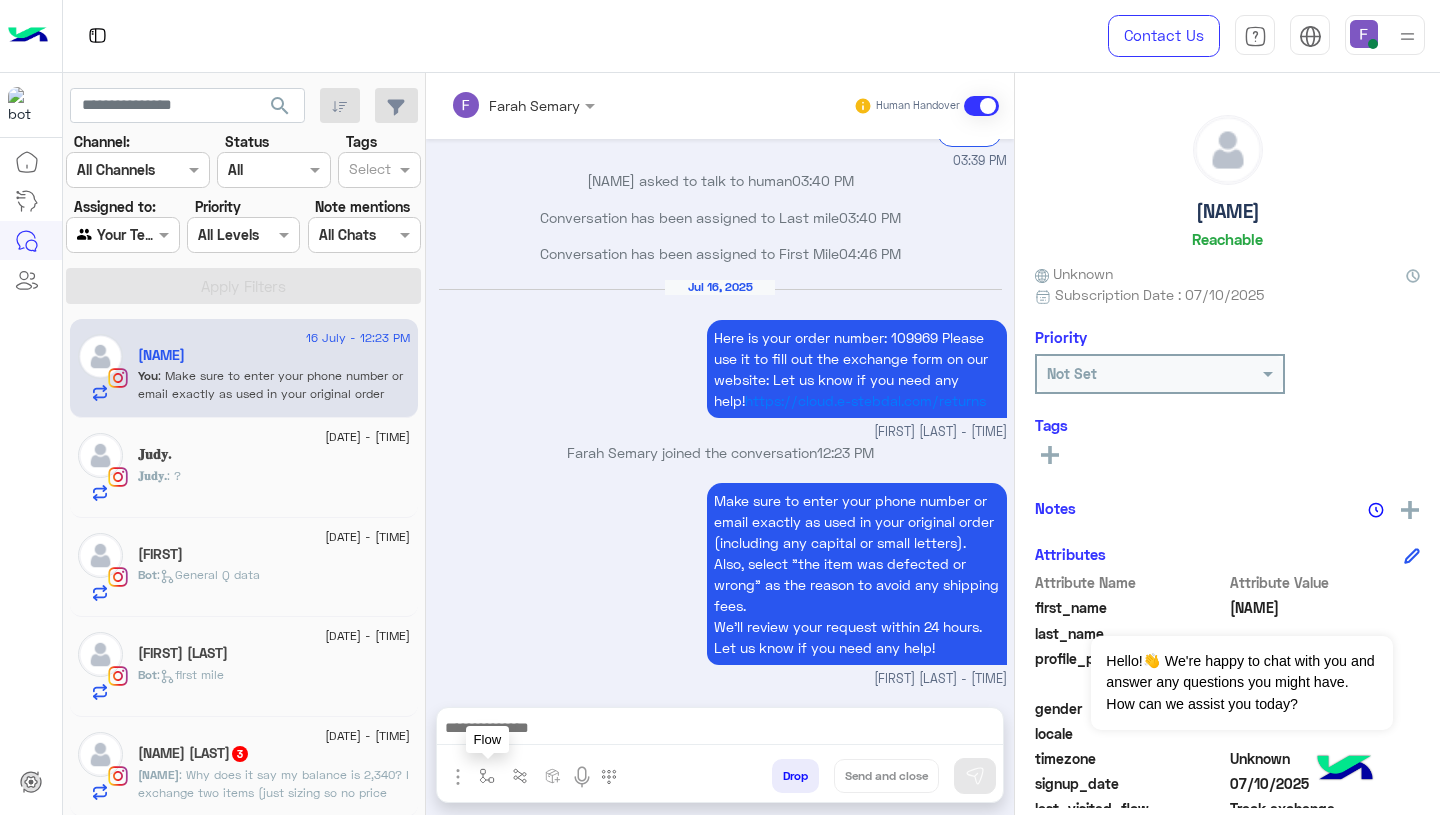 click at bounding box center [487, 776] 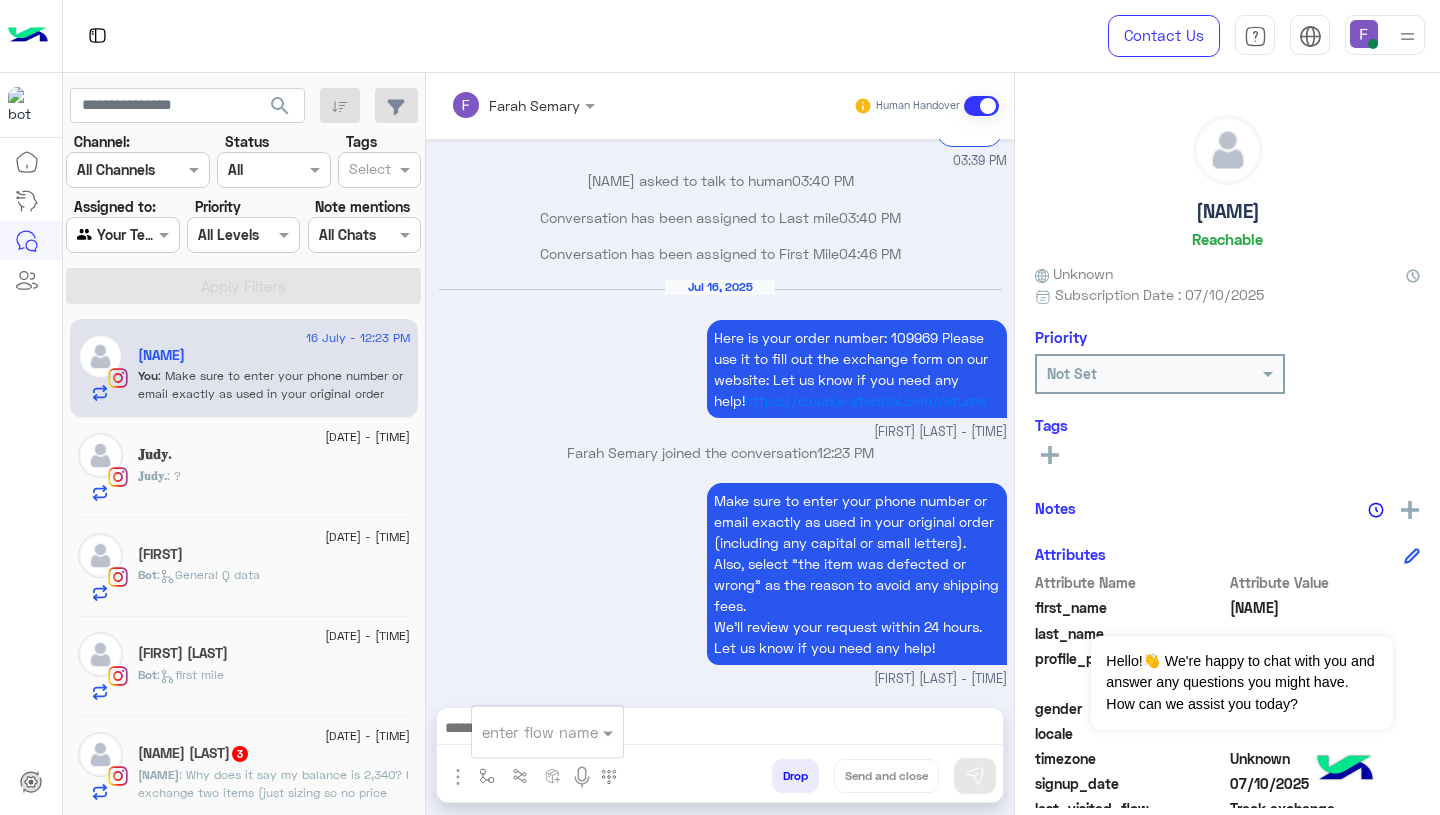 click at bounding box center [523, 732] 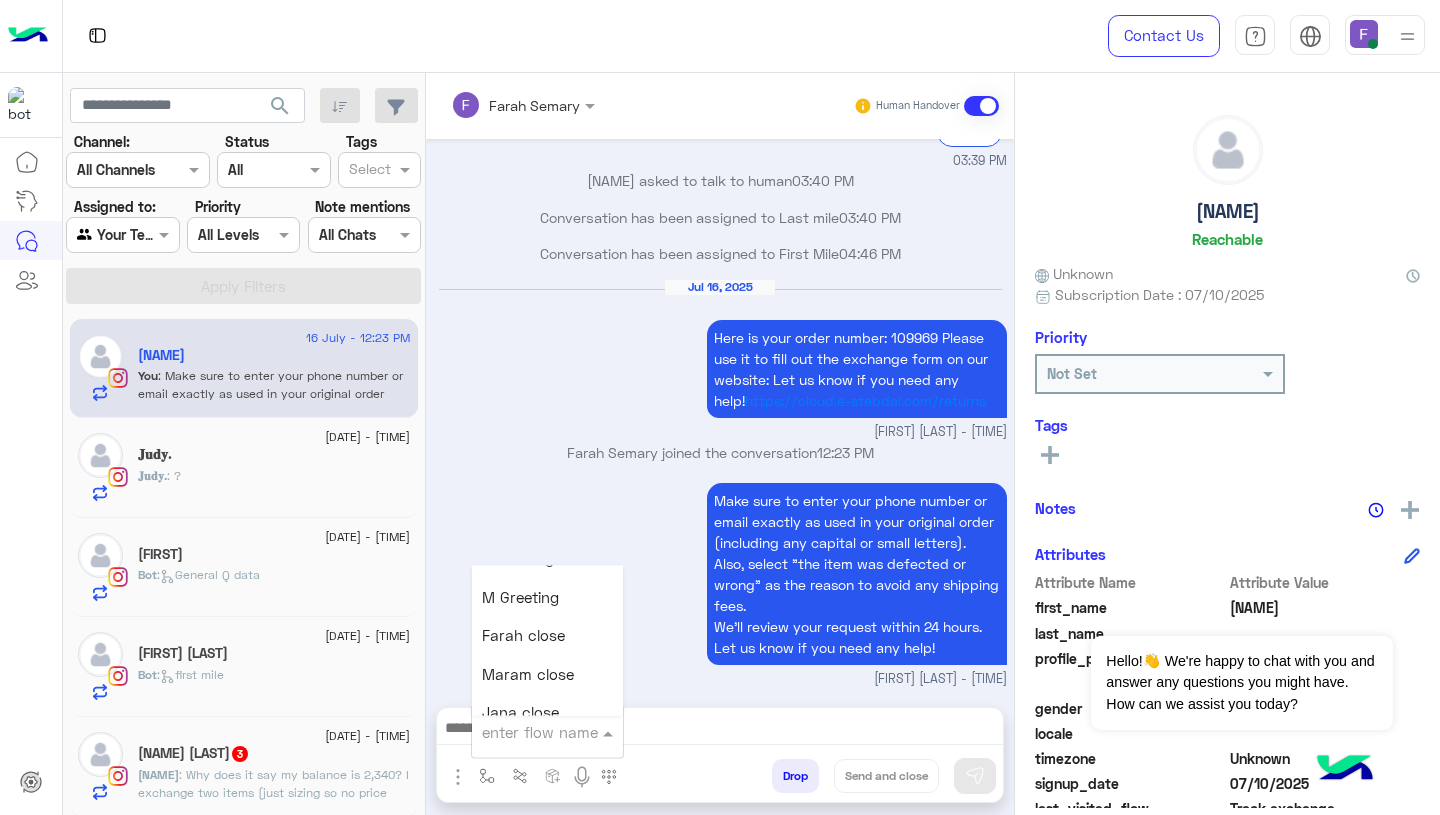 scroll, scrollTop: 2520, scrollLeft: 0, axis: vertical 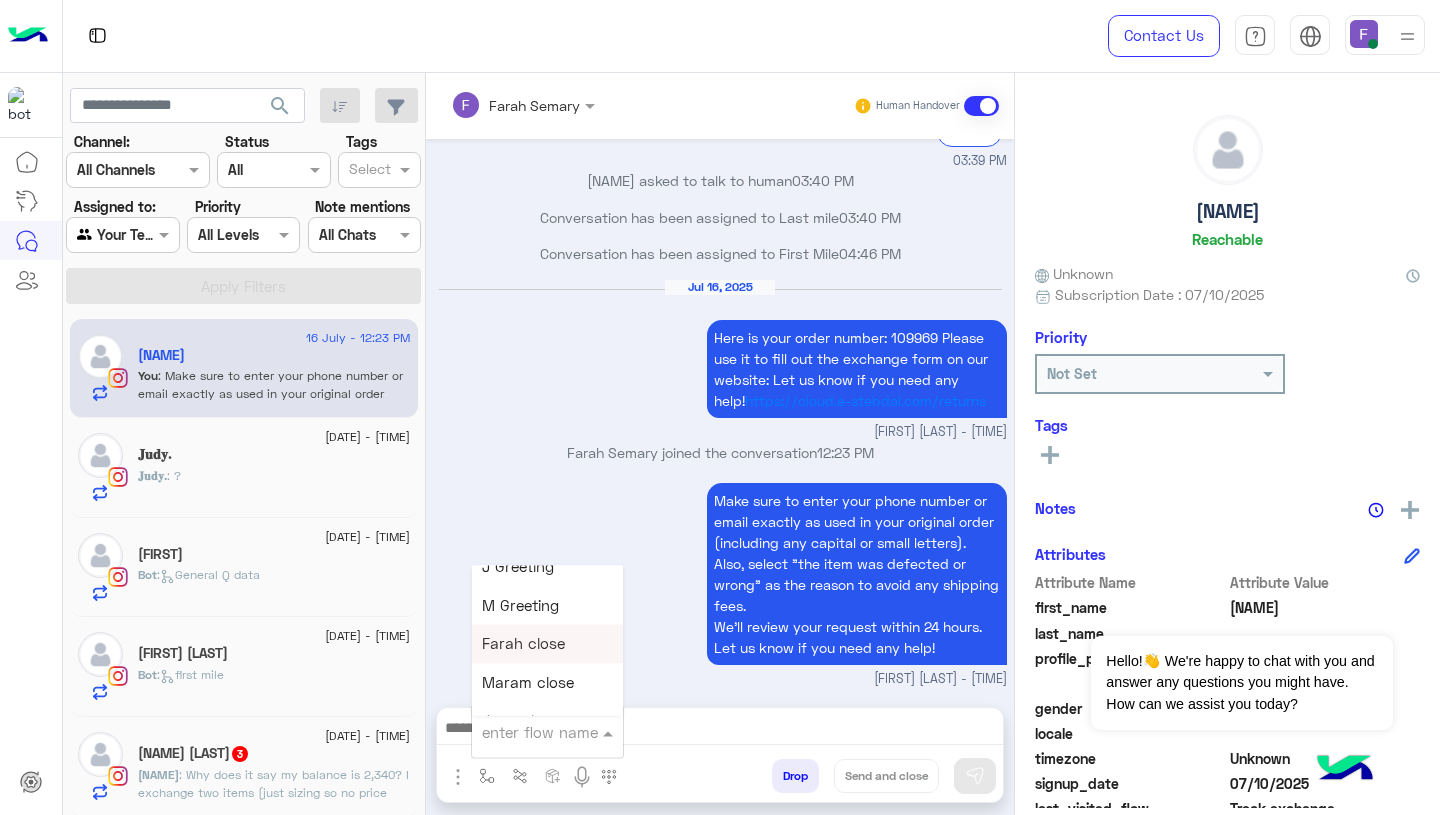 click on "Farah close" at bounding box center (547, 644) 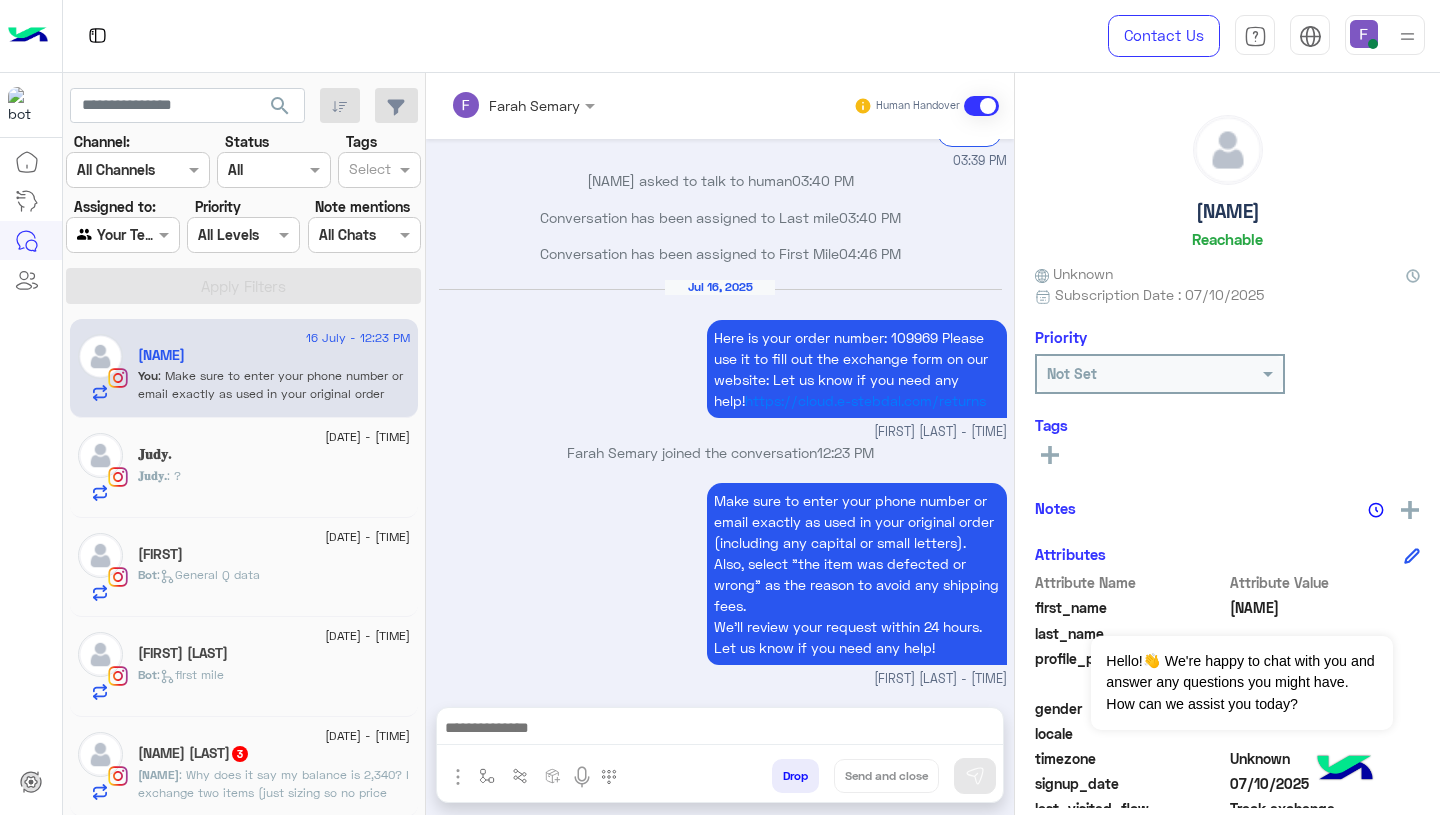 type on "**********" 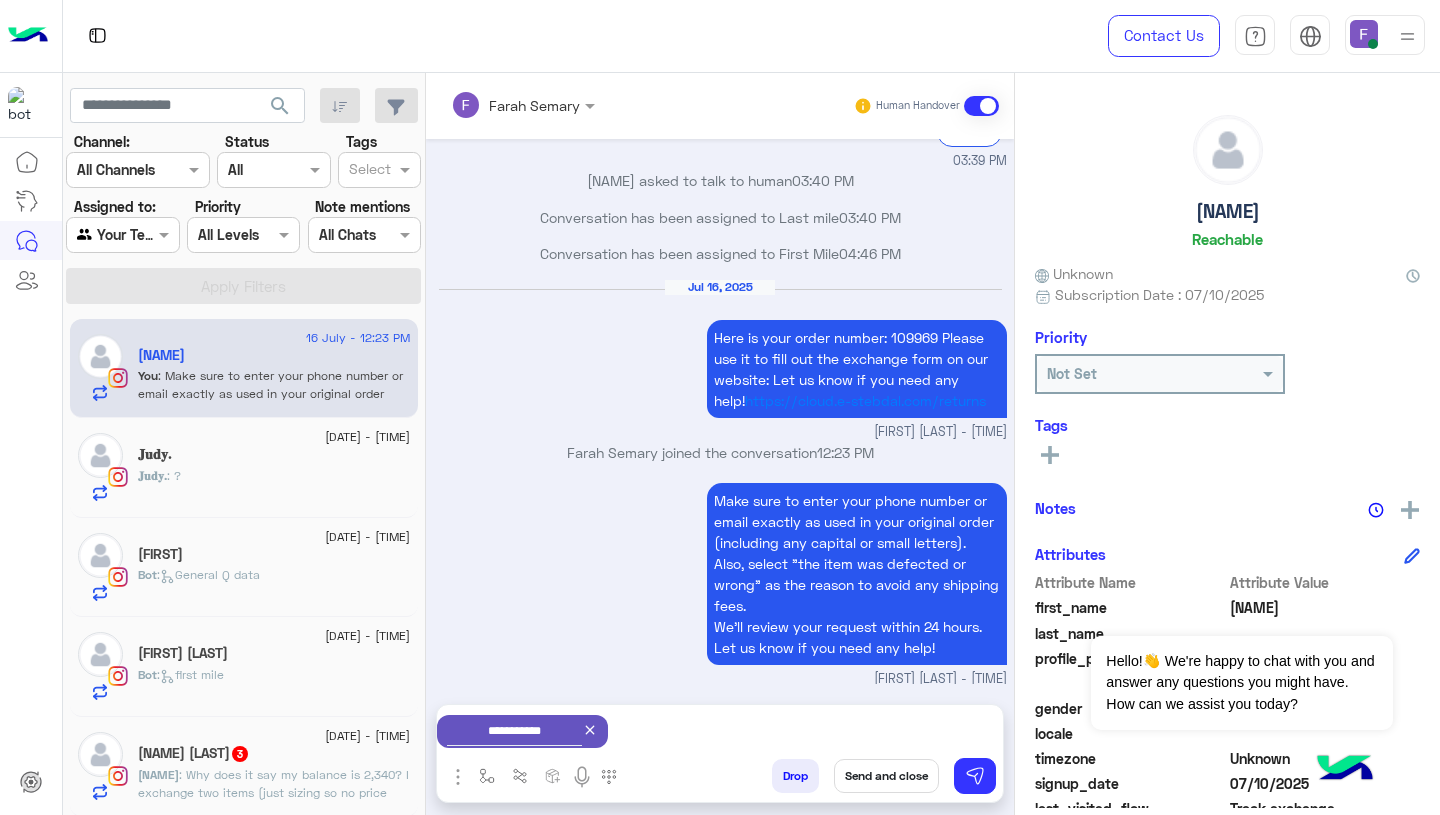 click on "Send and close" at bounding box center (886, 776) 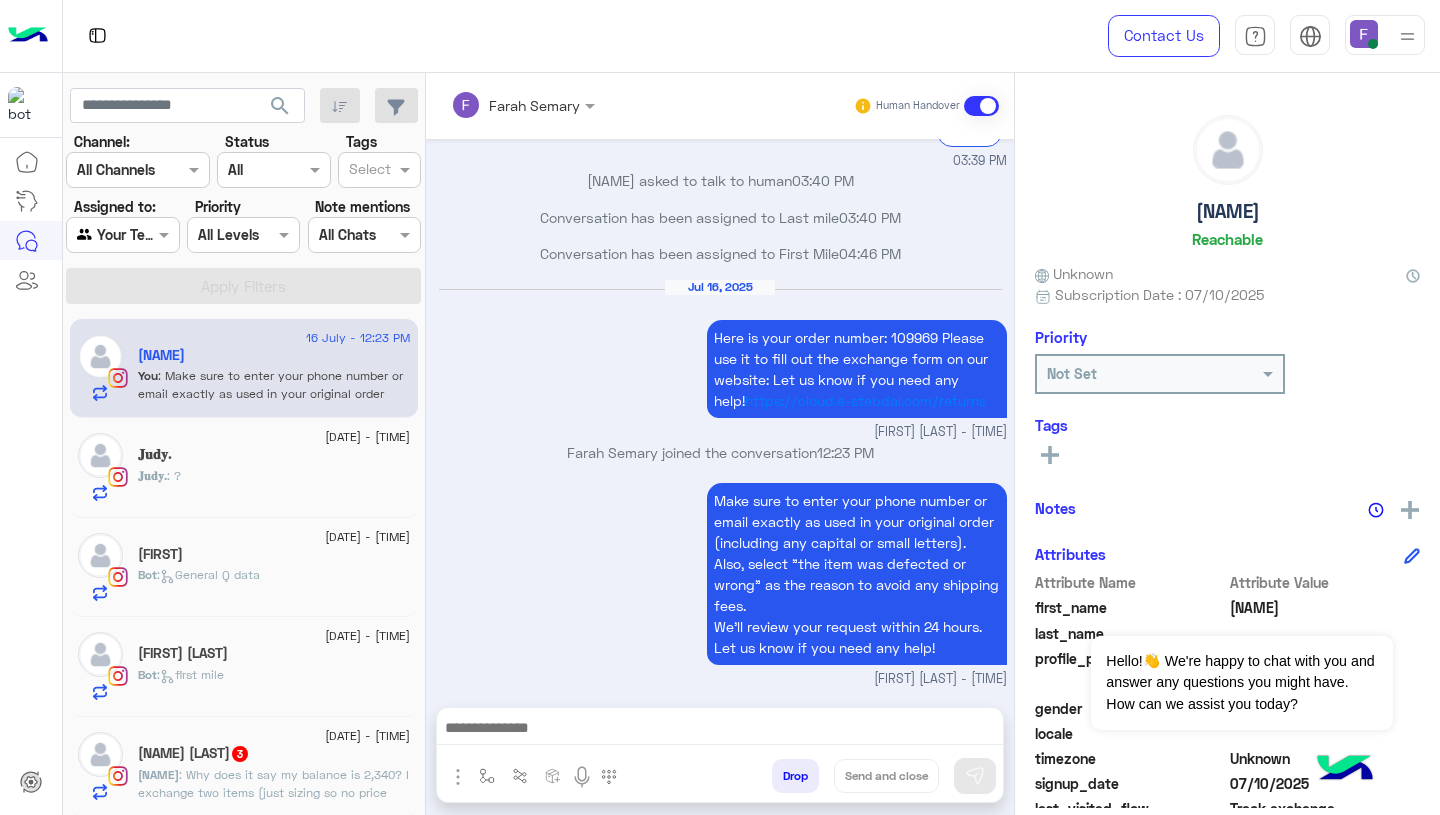 scroll, scrollTop: 2047, scrollLeft: 0, axis: vertical 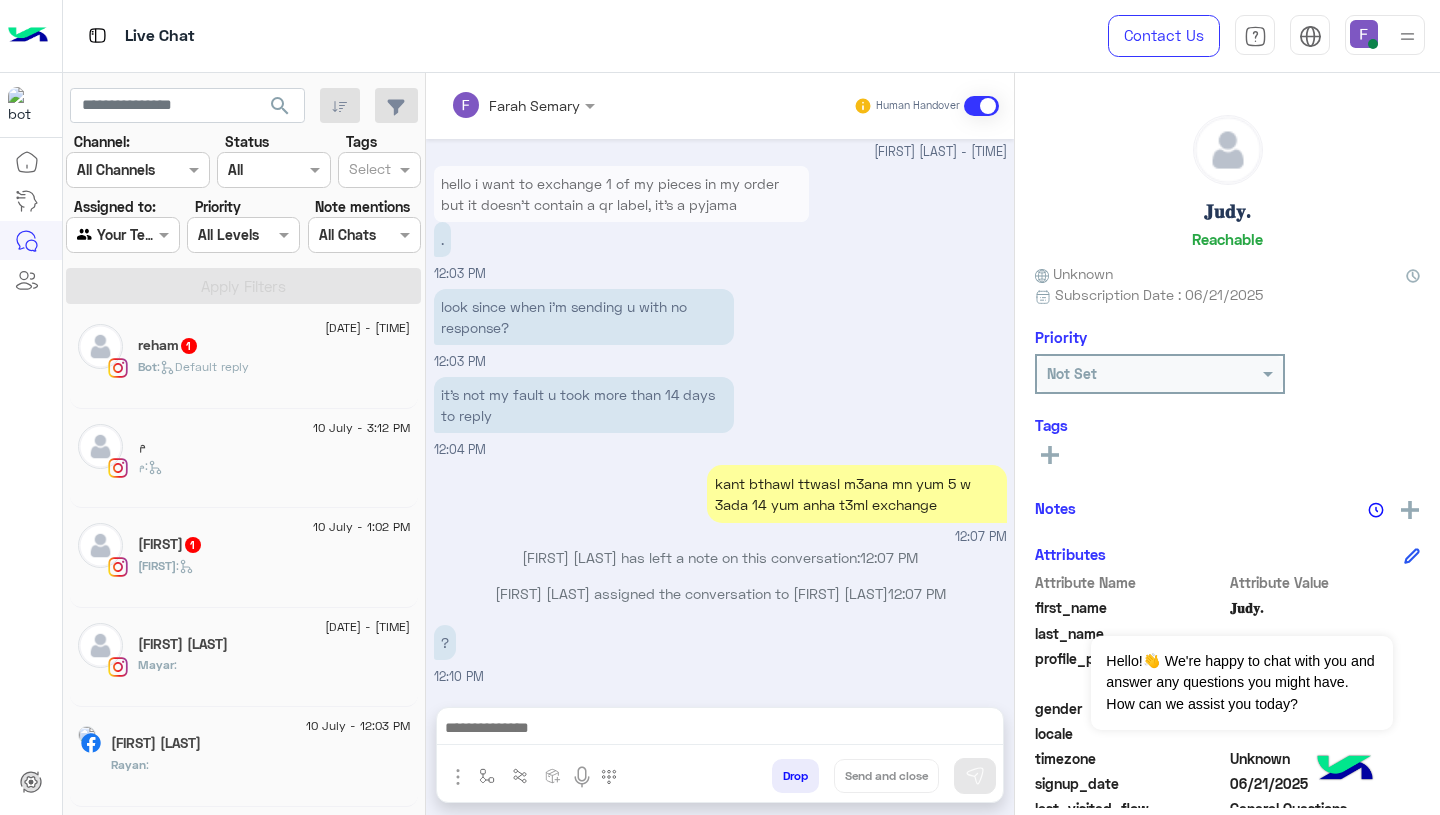 click at bounding box center (100, 235) 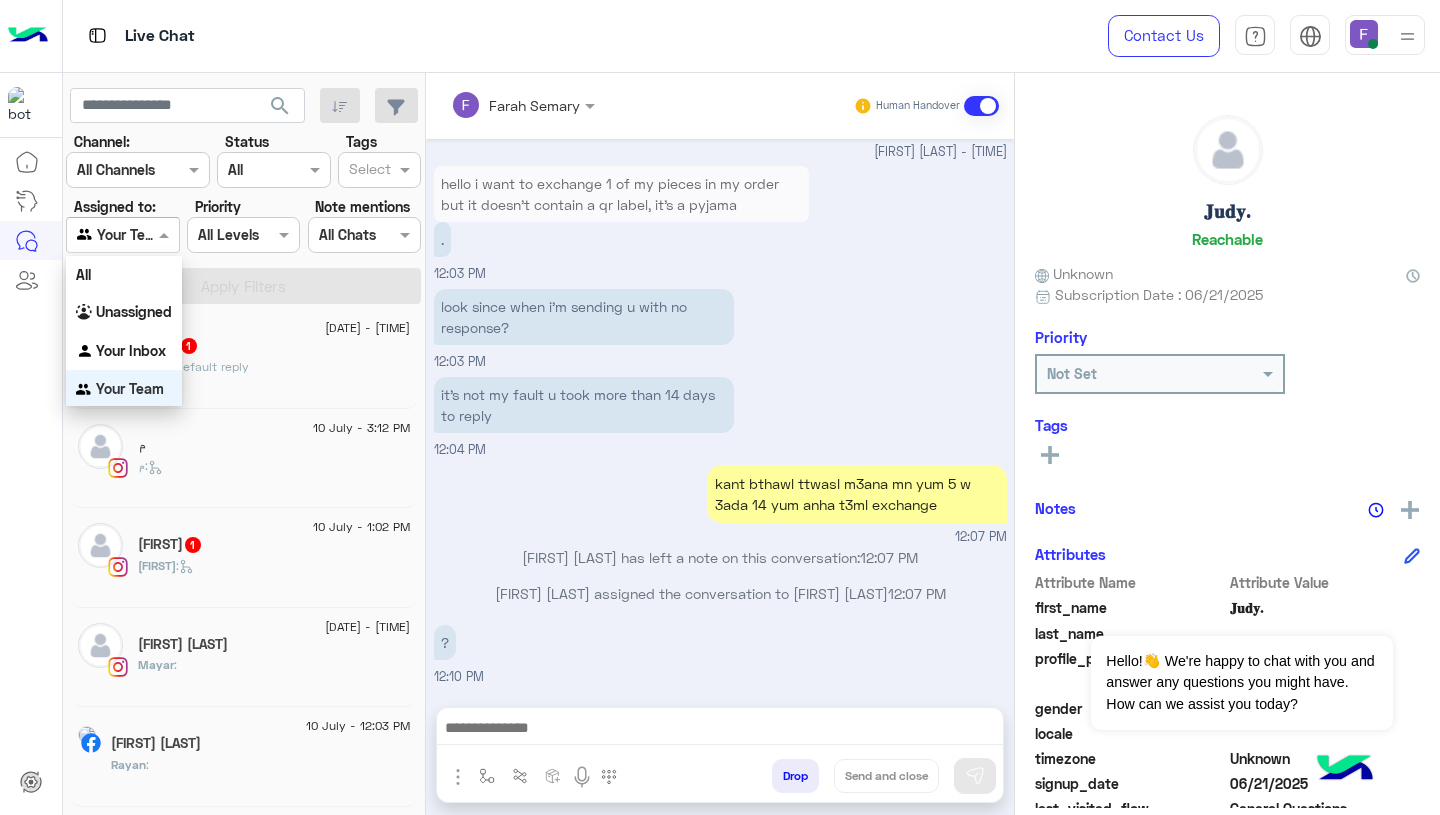 scroll, scrollTop: 0, scrollLeft: 0, axis: both 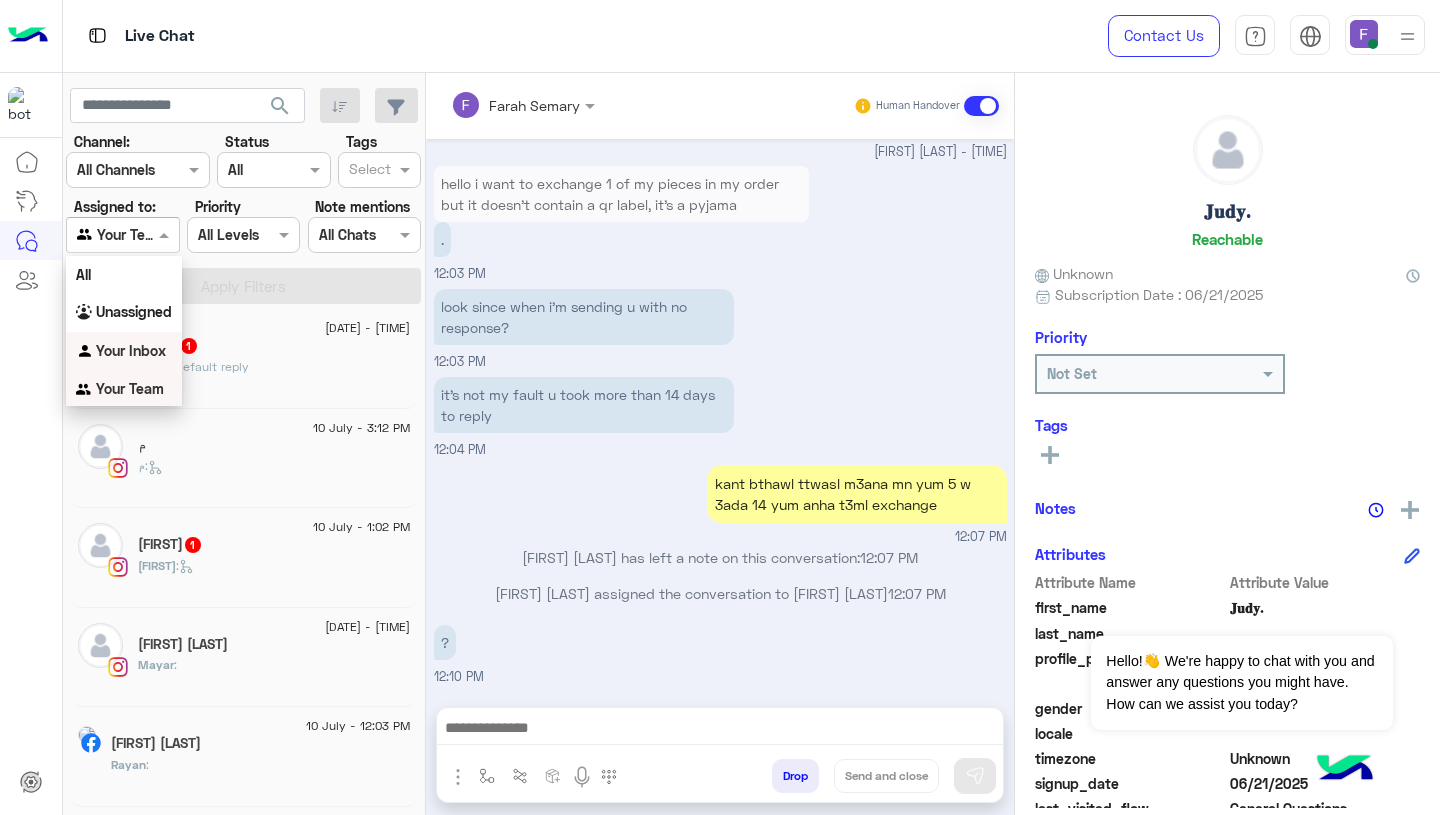 click on "Your Inbox" at bounding box center [131, 350] 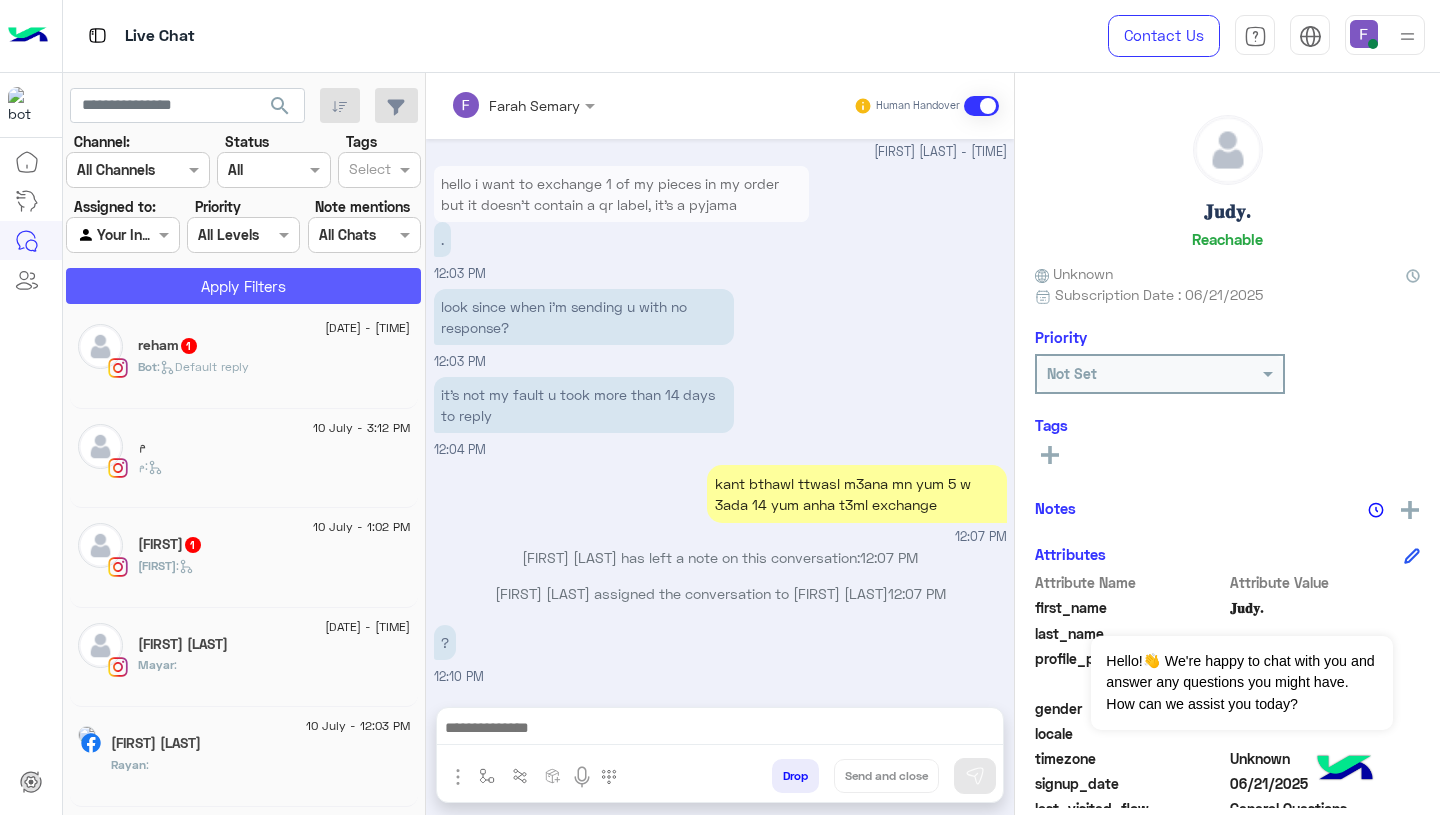 click on "Apply Filters" 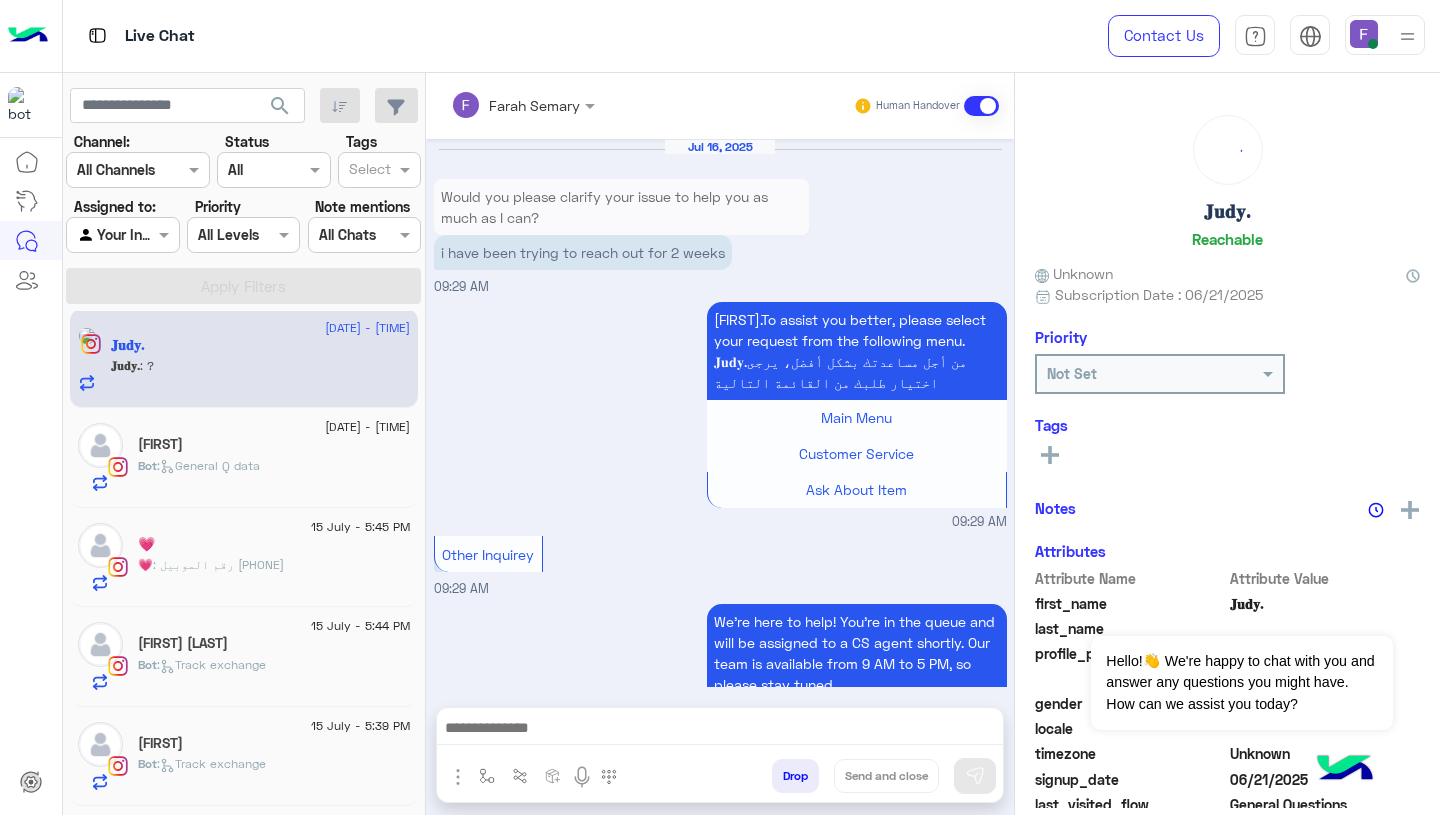 scroll, scrollTop: 1385, scrollLeft: 0, axis: vertical 